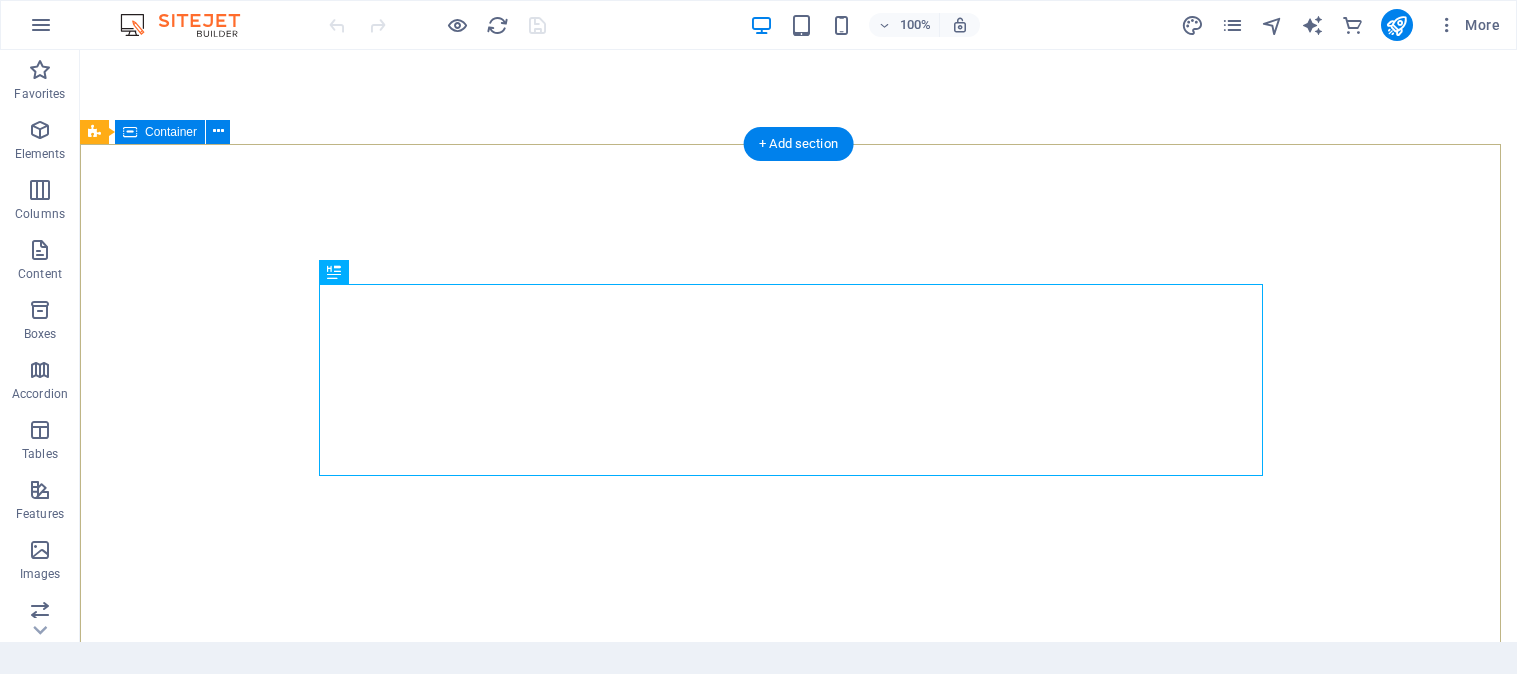 scroll, scrollTop: 0, scrollLeft: 0, axis: both 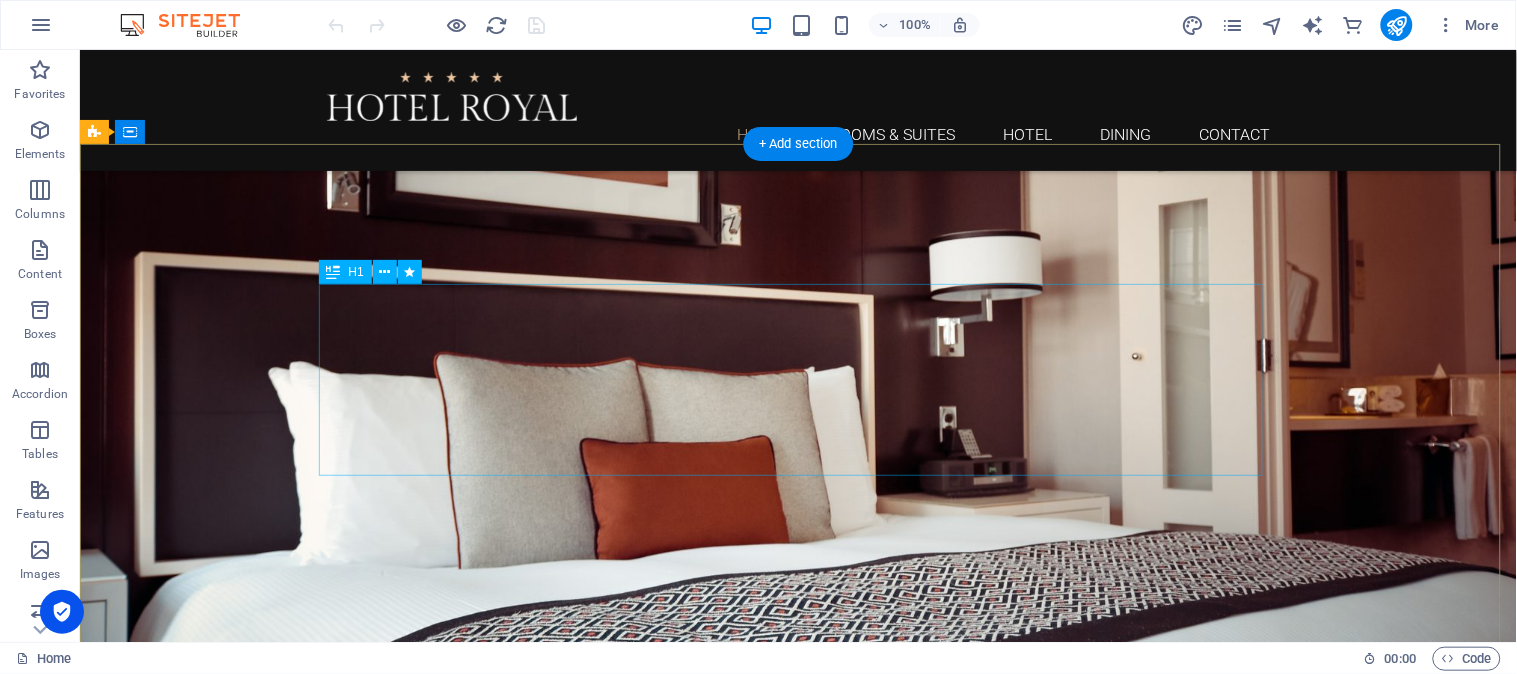 click on "Enjoy a royal experience" at bounding box center (798, 888) 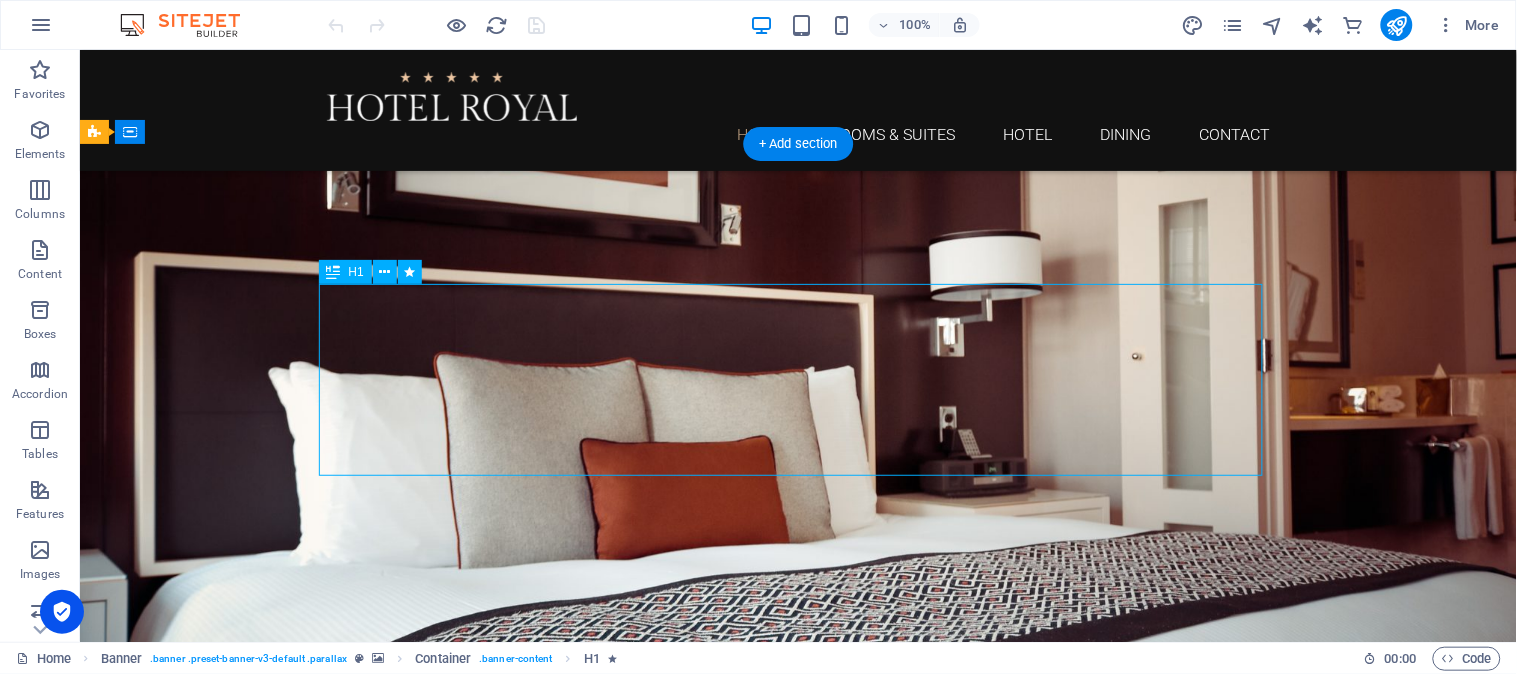 click on "Enjoy a royal experience" at bounding box center (798, 888) 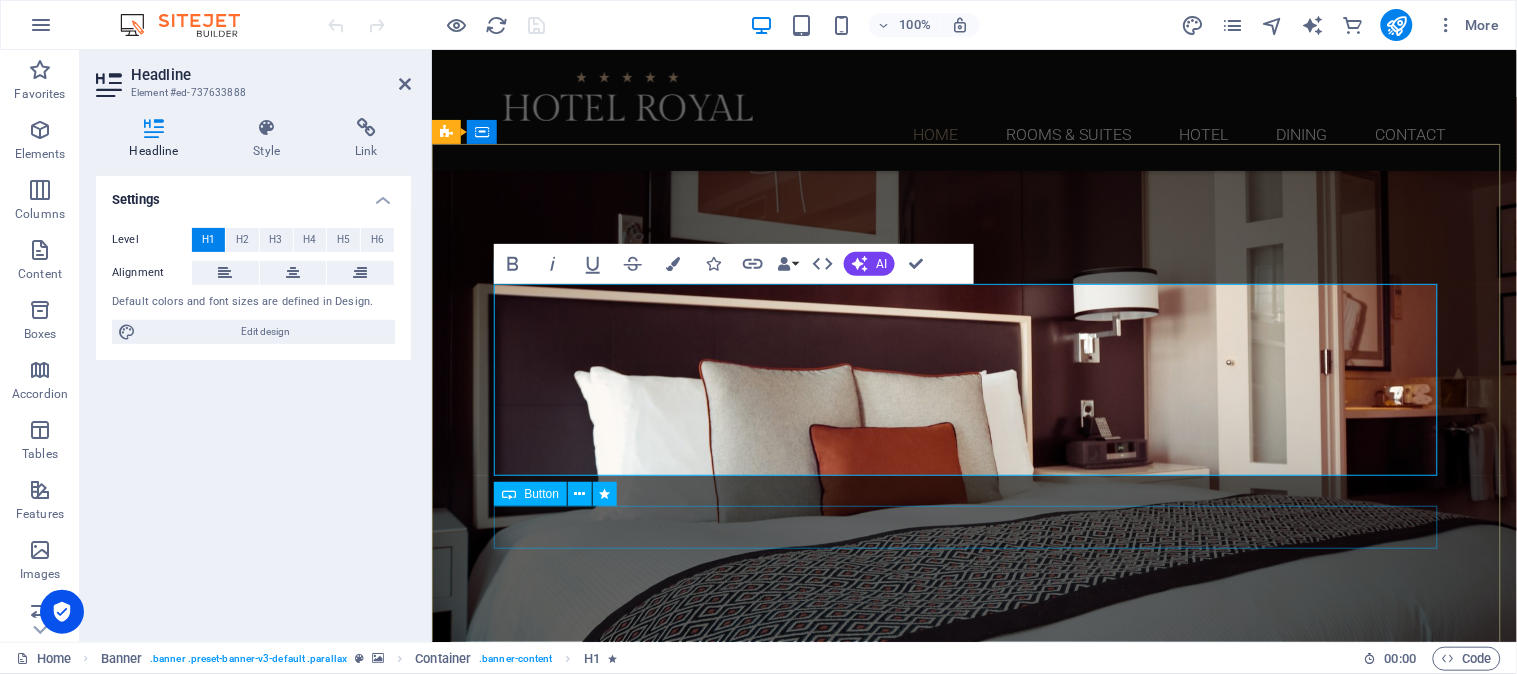 click on "Learn more" at bounding box center (974, 1035) 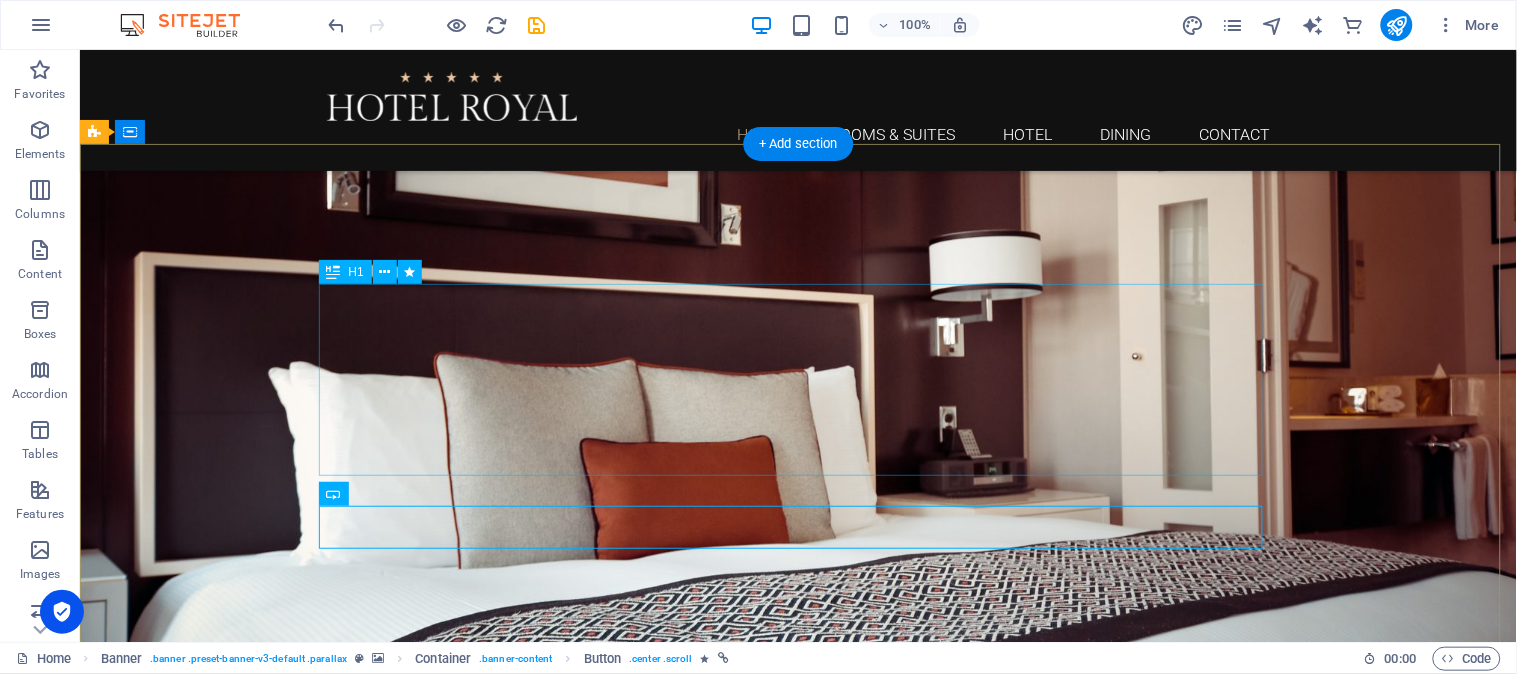 click on "A'ZAMBEZI RIVER LODGE" at bounding box center (798, 888) 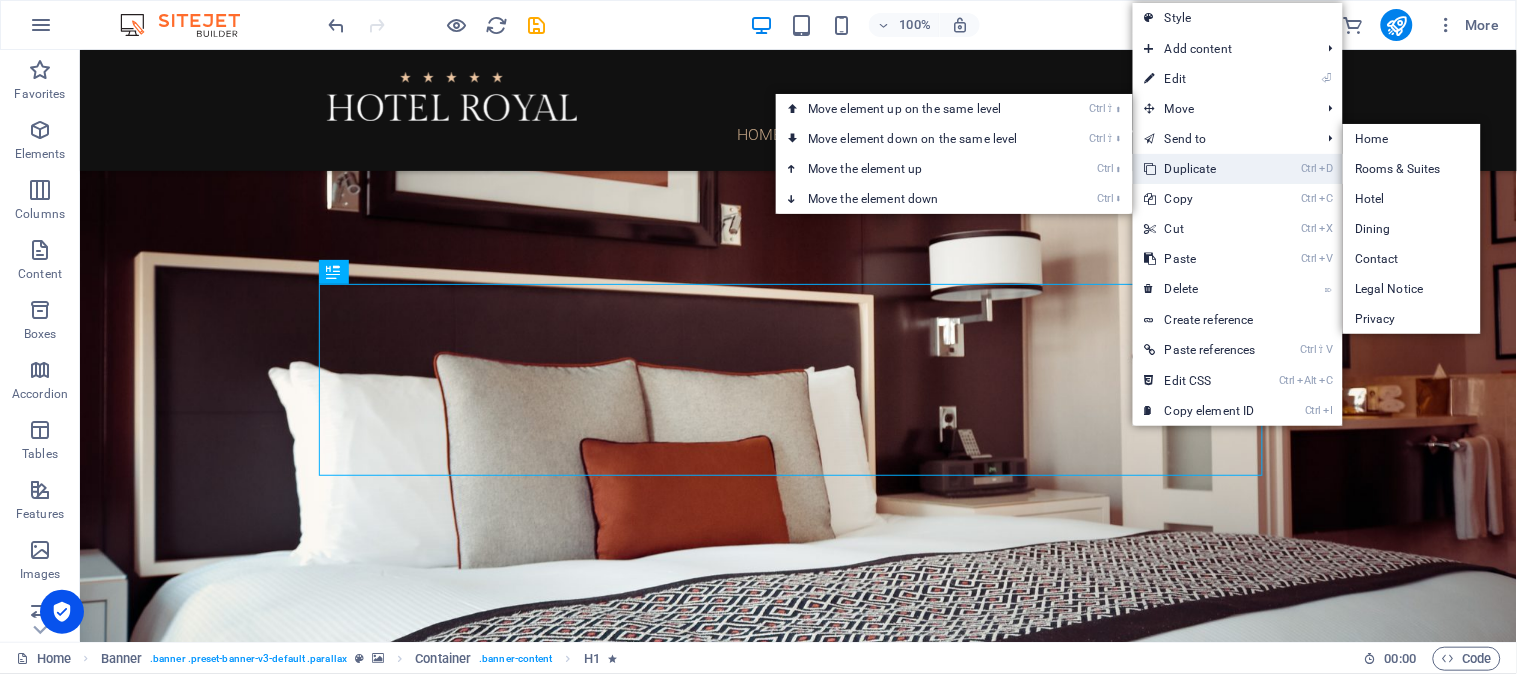 click on "Ctrl D  Duplicate" at bounding box center [1200, 169] 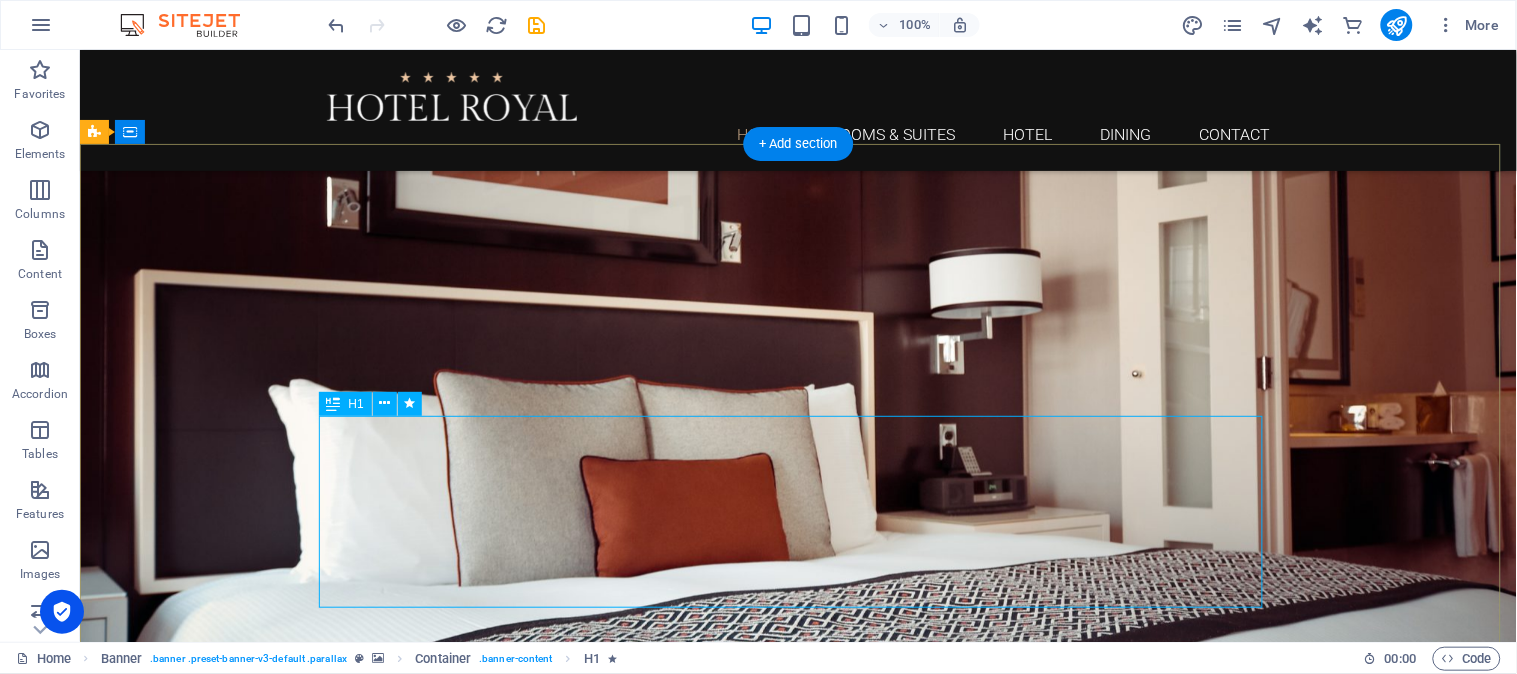 click on "A'ZAMBEZI RIVER LODGE" at bounding box center [798, 1115] 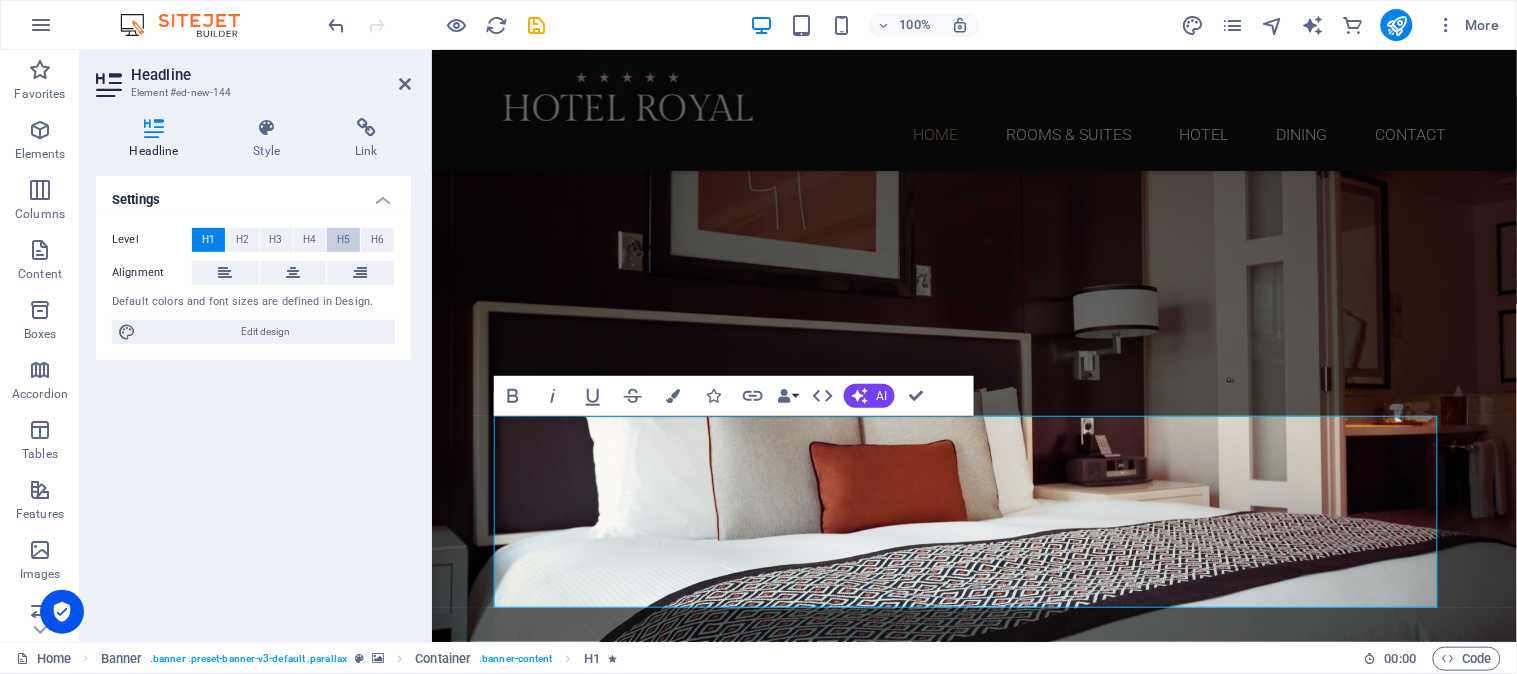 click on "H5" at bounding box center (343, 240) 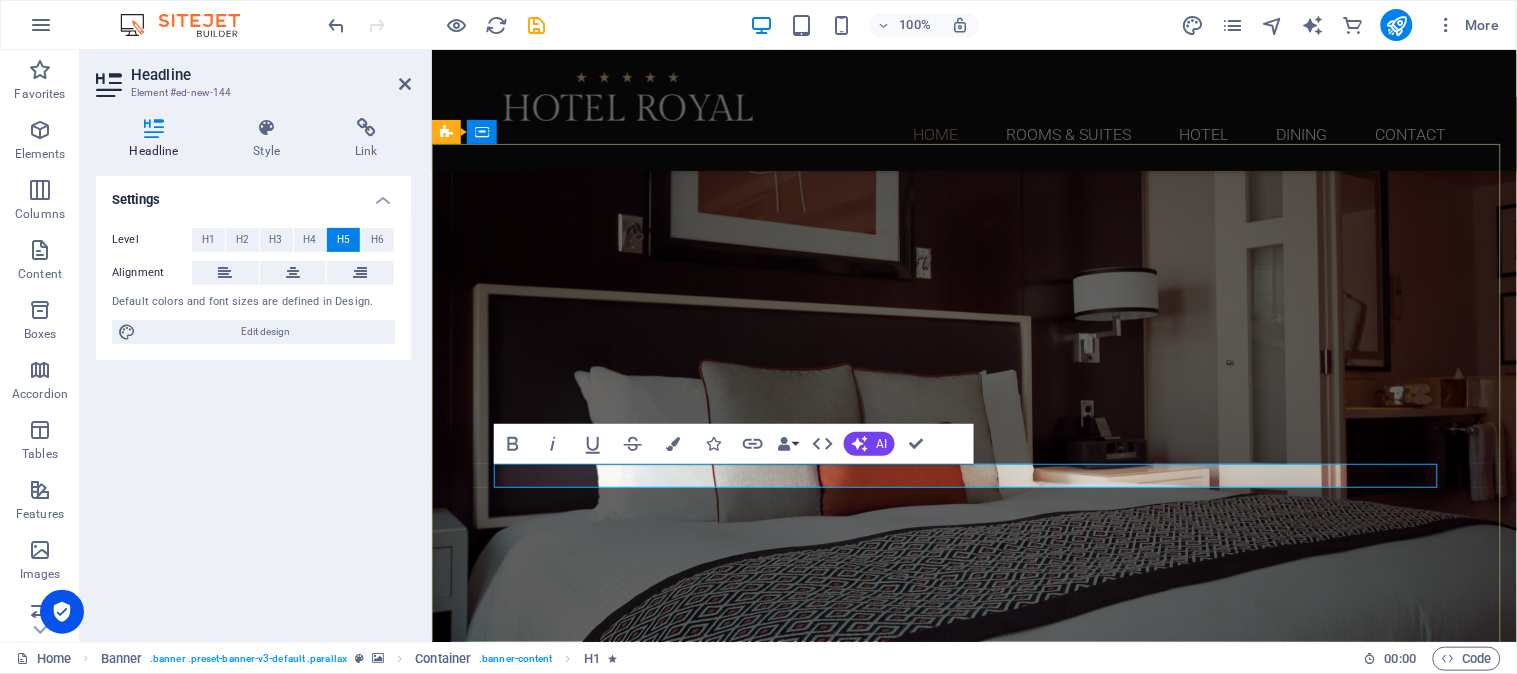 click on "A'ZAMBEZI RIVER LODGE" at bounding box center [973, 996] 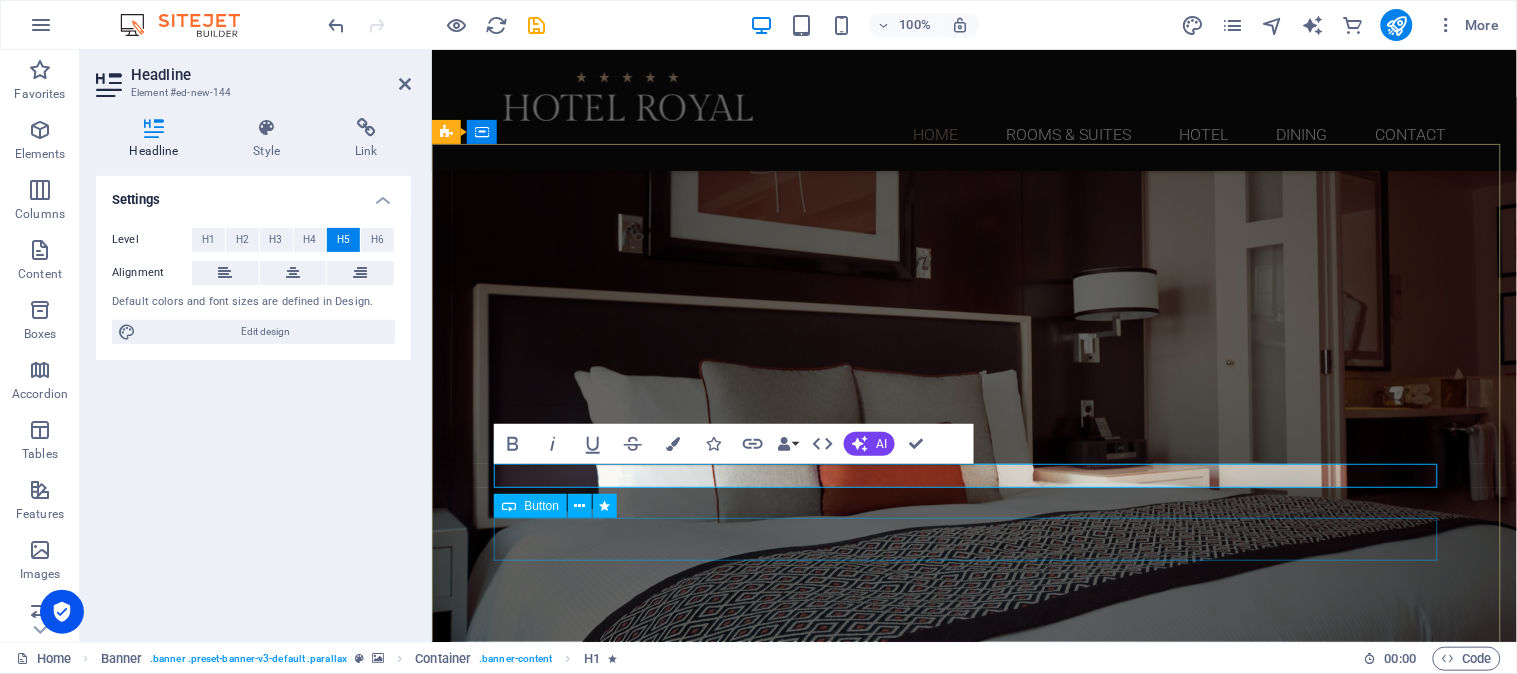 click on "Learn more" at bounding box center [974, 1059] 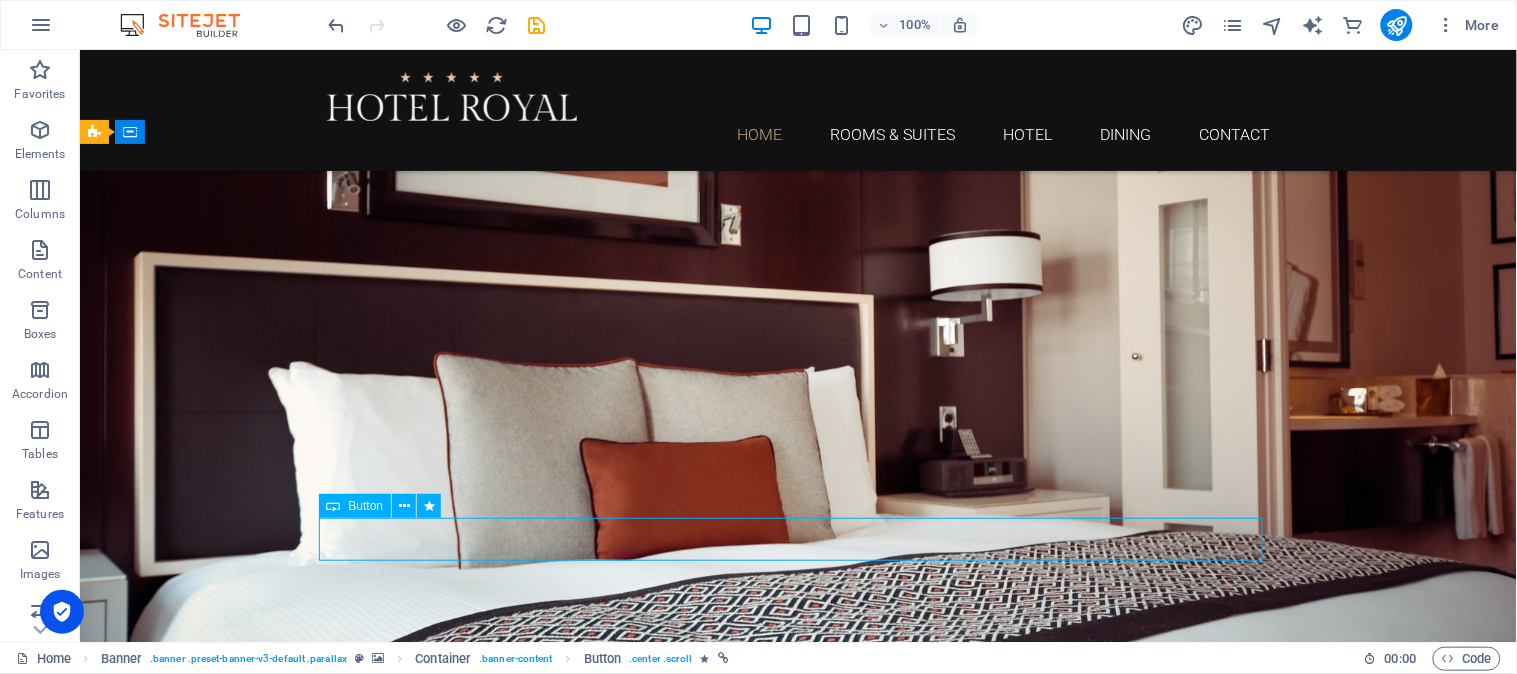 click on "Learn more" at bounding box center (798, 1059) 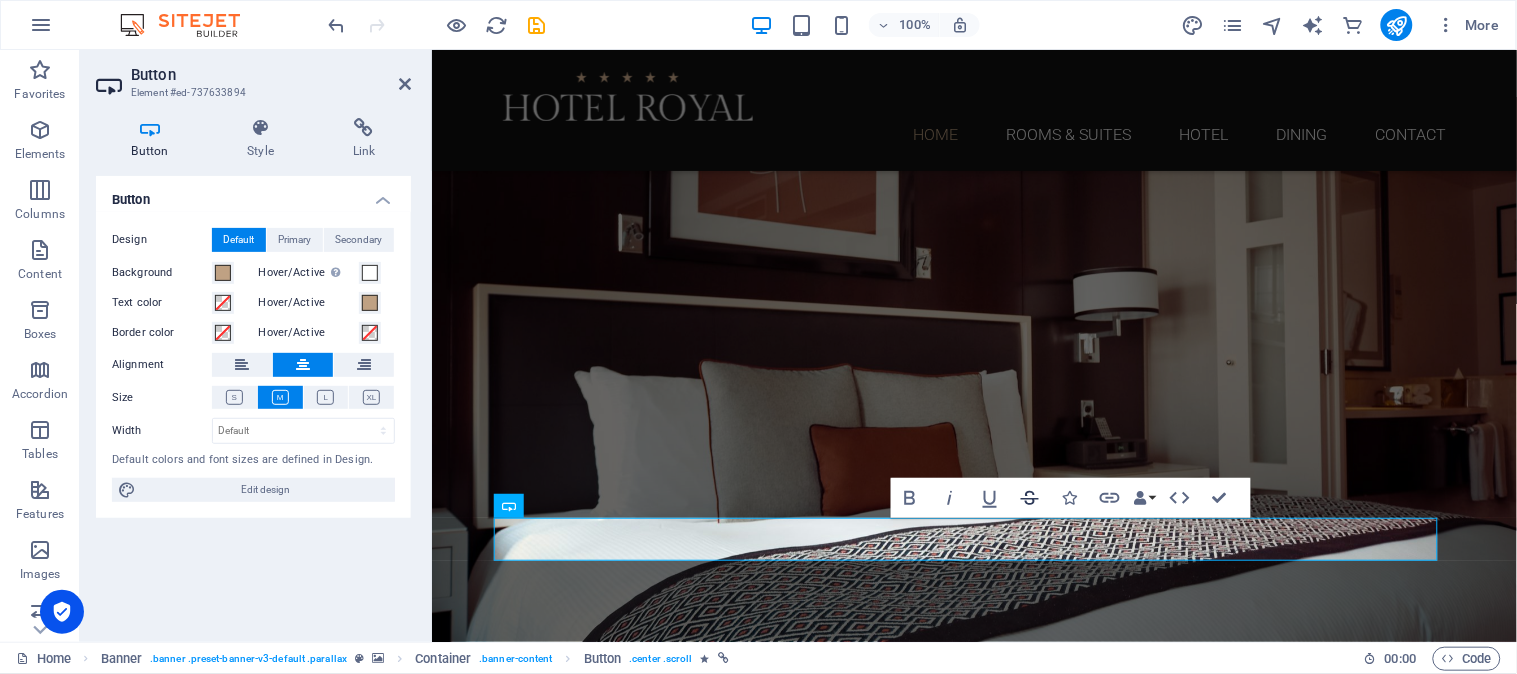 type 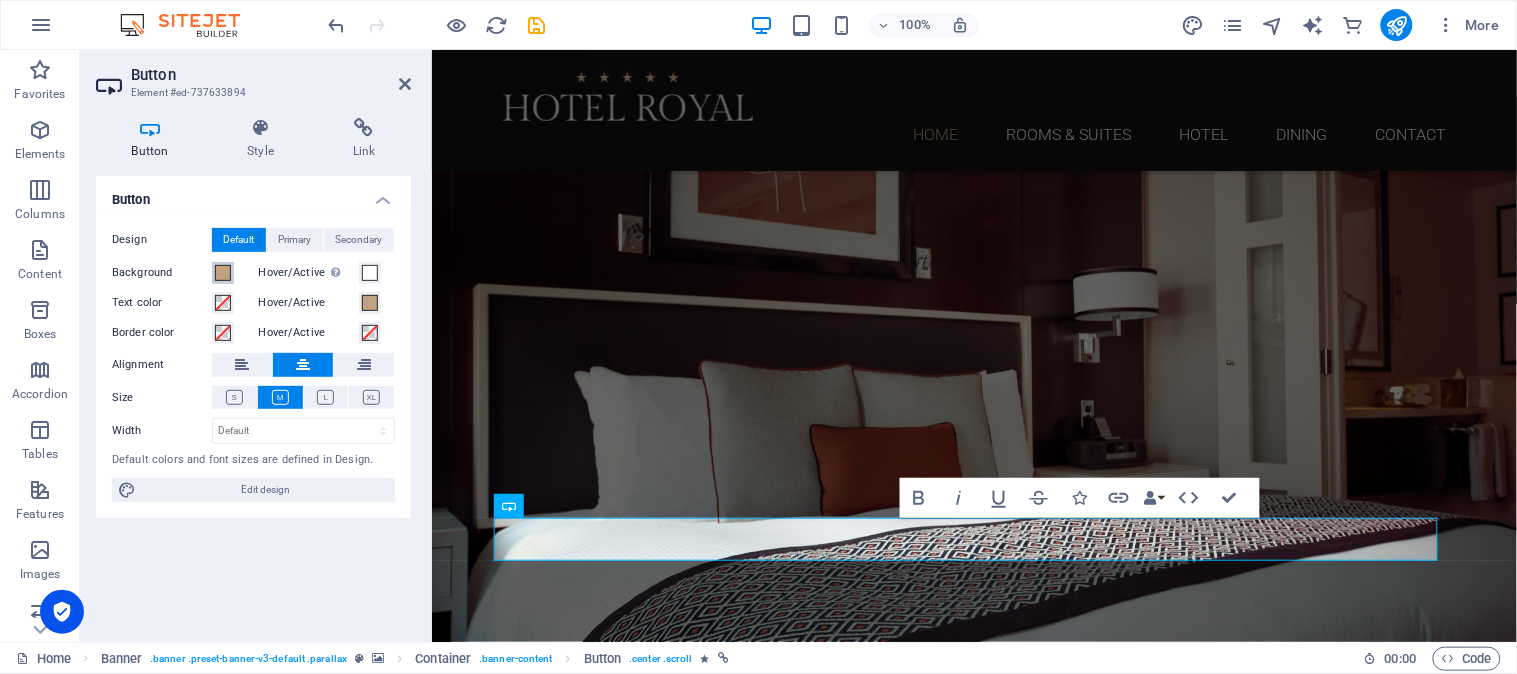 click at bounding box center (223, 273) 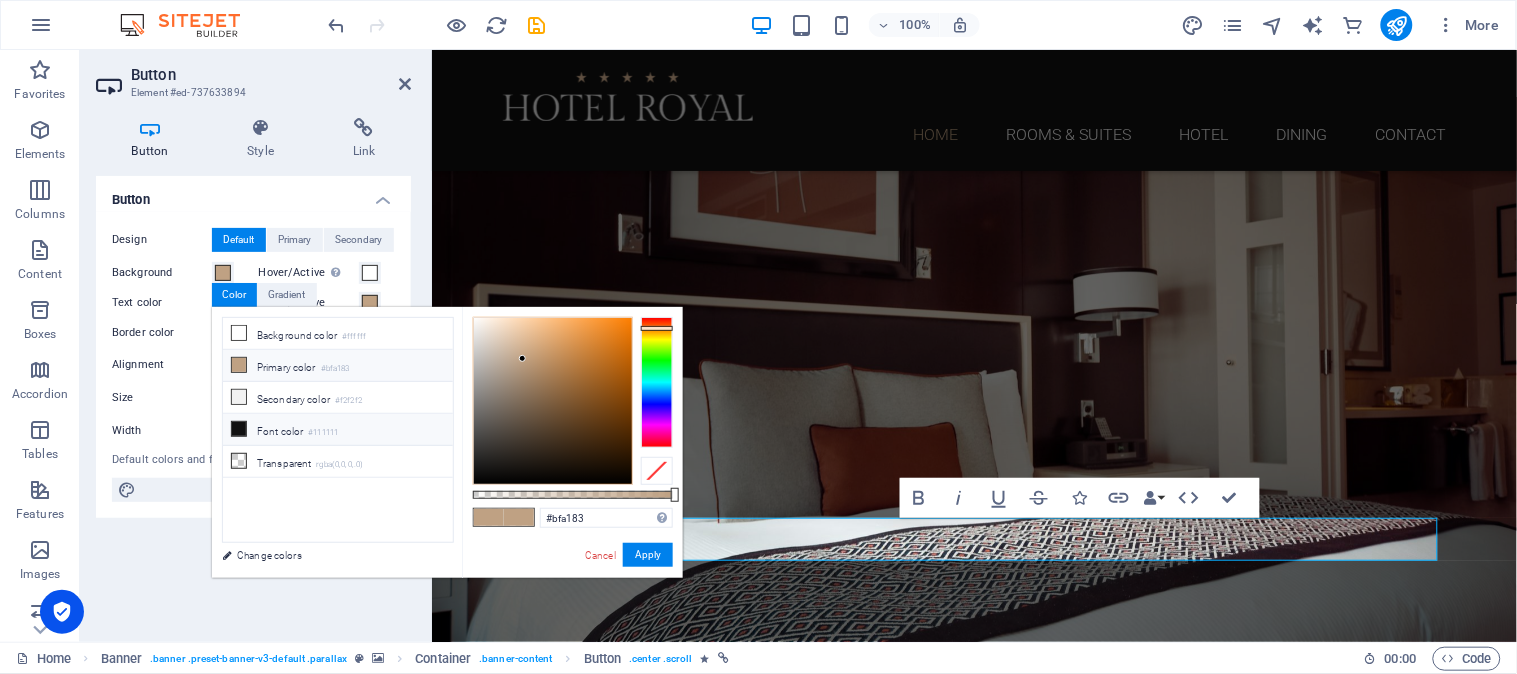 click on "Font color
#111111" at bounding box center [338, 430] 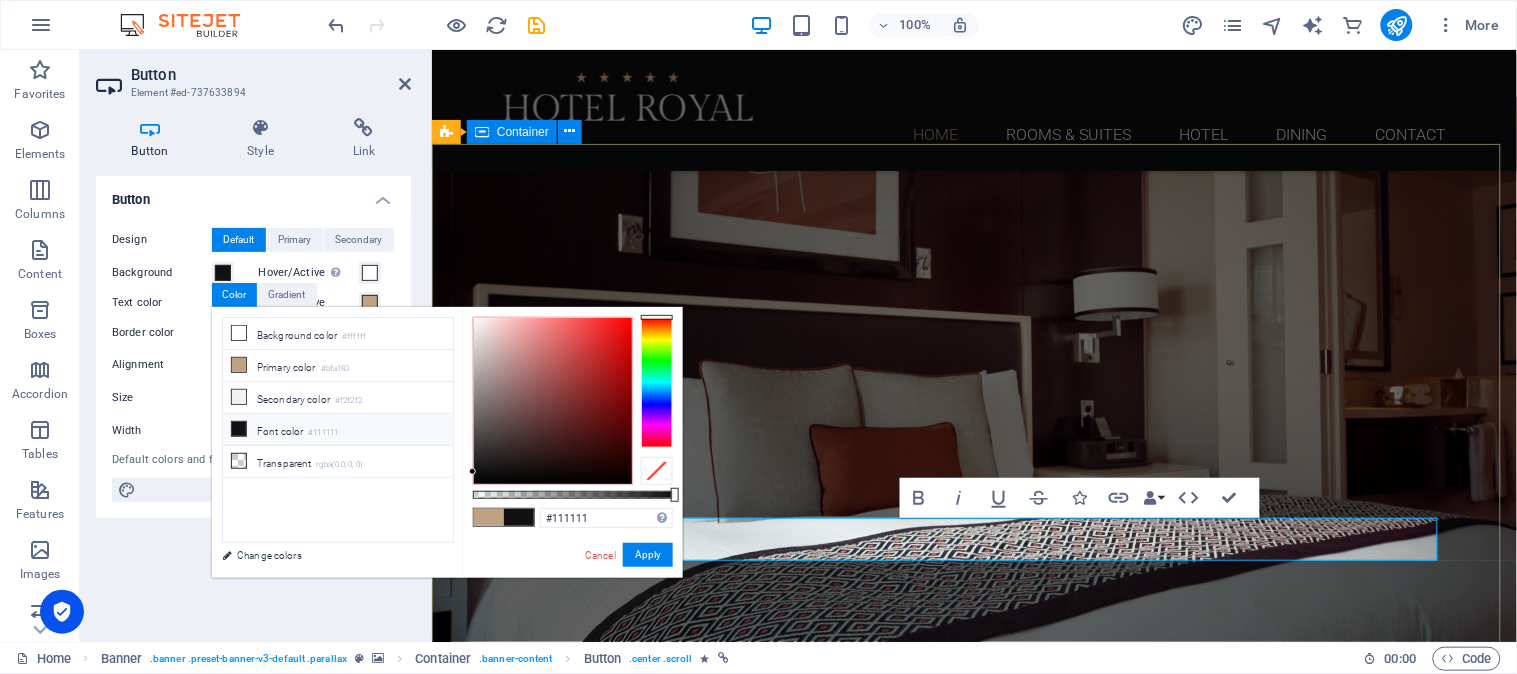 click on "A'ZAMBEZI RIVER LODGE BOOK NOW AND ONLY PAY 5% ON YOUR BOOKING BOOK NOW" at bounding box center [973, 936] 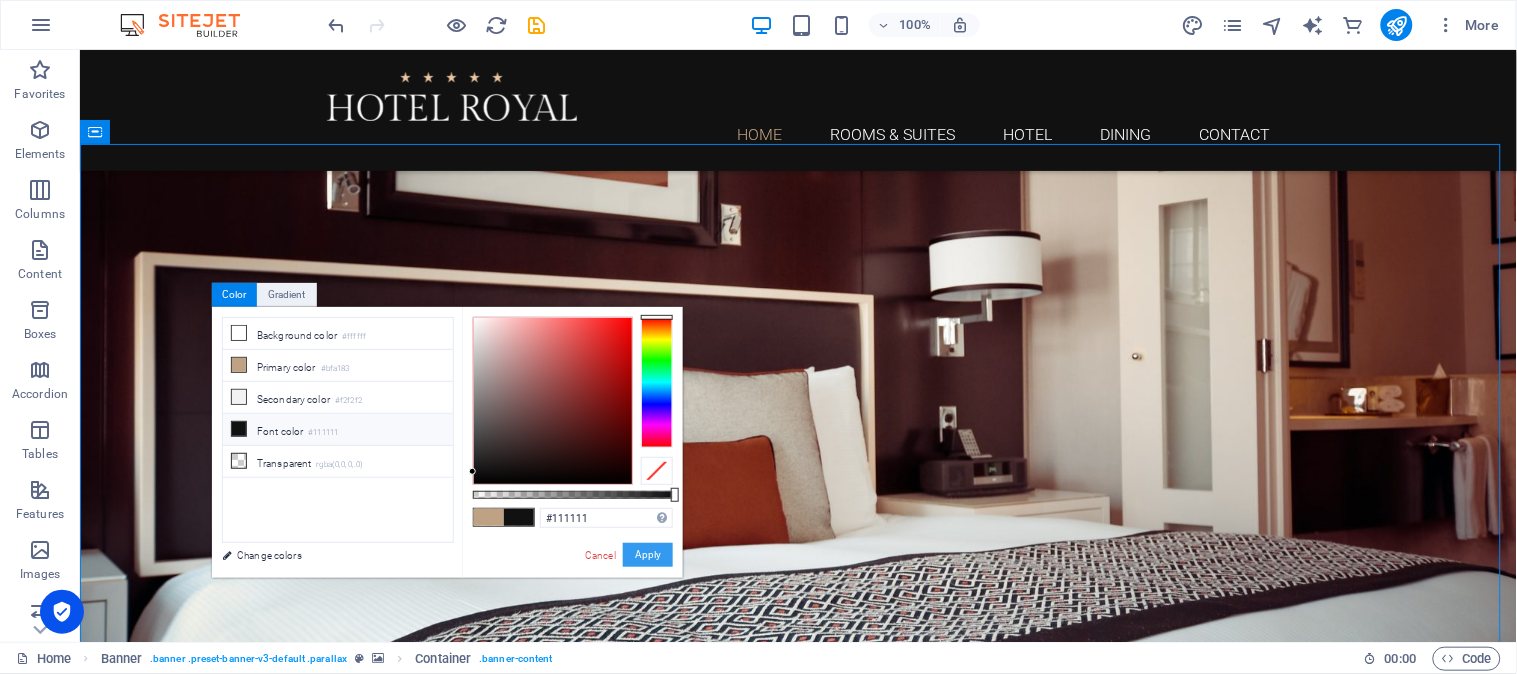 click on "Apply" at bounding box center [648, 555] 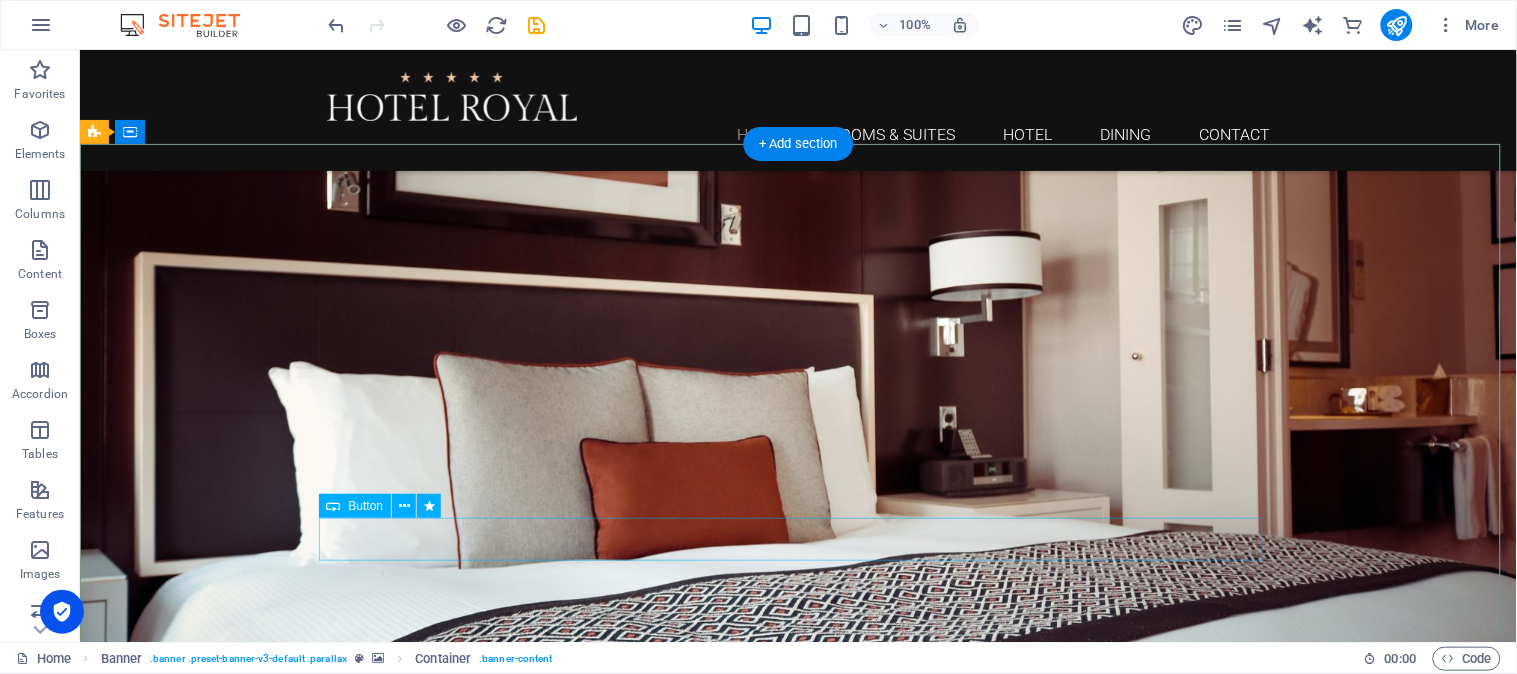 click on "BOOK NOW" at bounding box center (798, 1059) 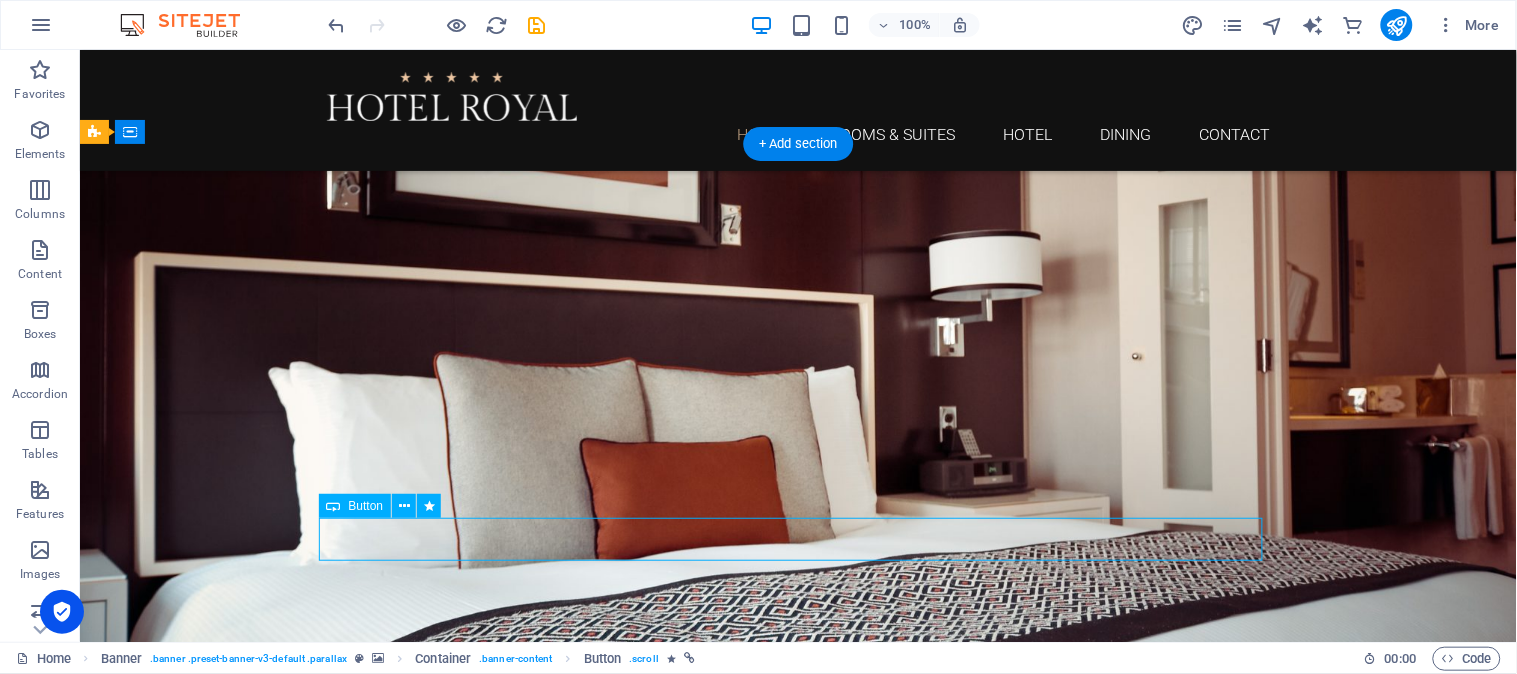 click on "BOOK NOW" at bounding box center (798, 1059) 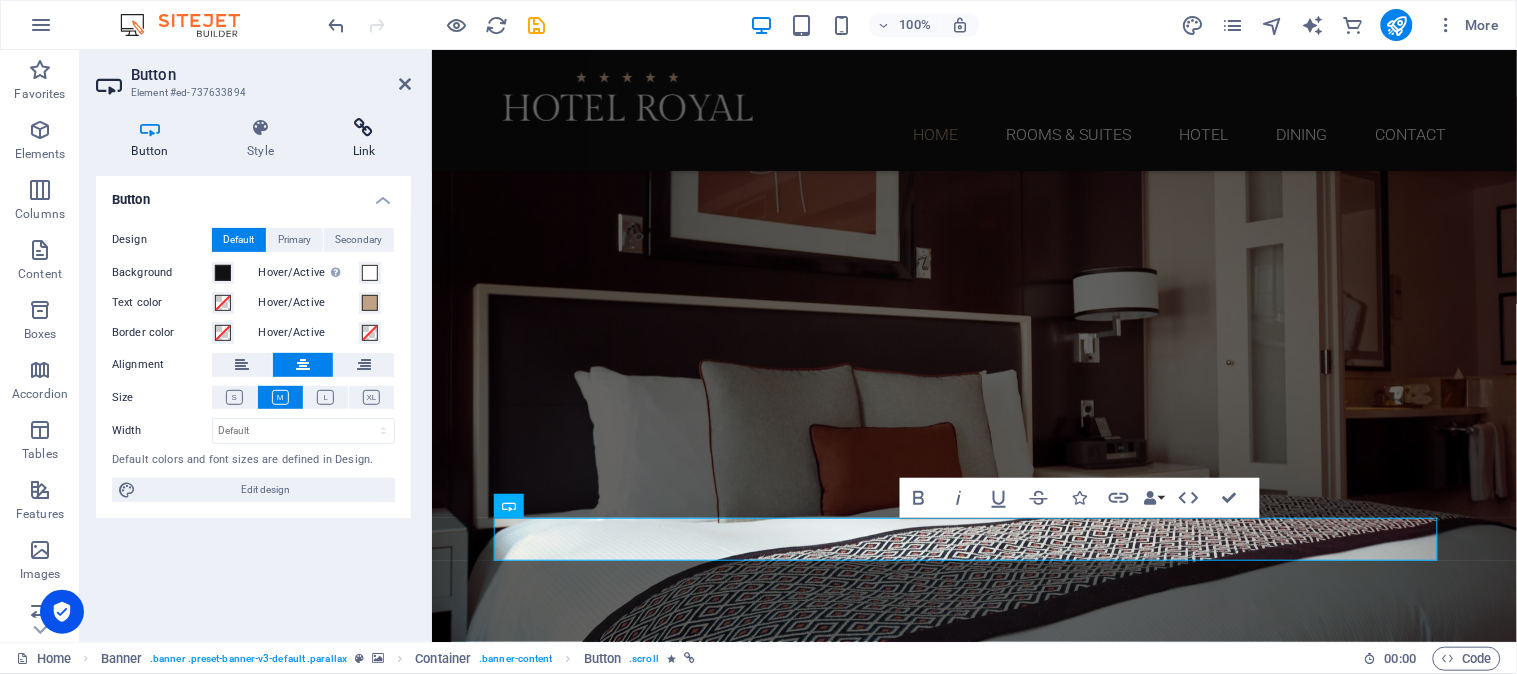 click on "Link" at bounding box center [364, 139] 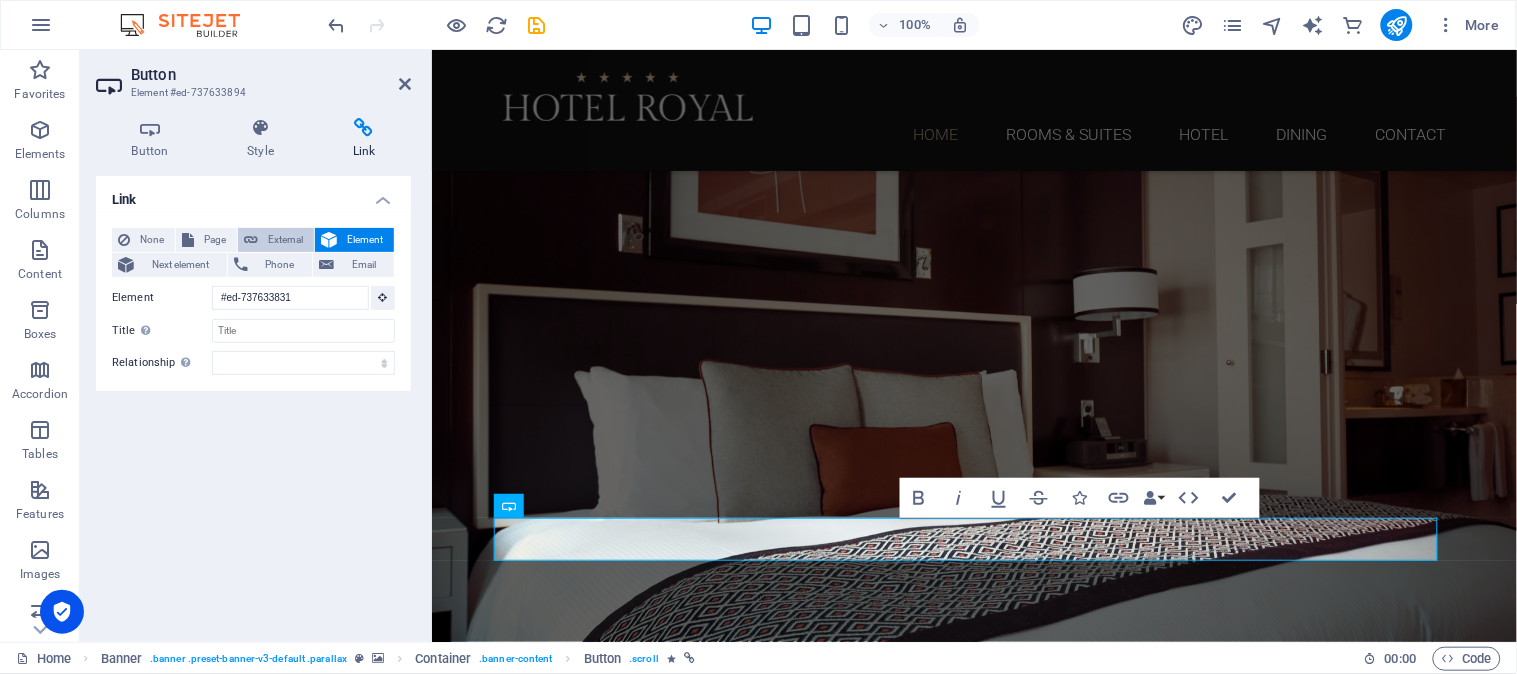 click on "External" at bounding box center [276, 240] 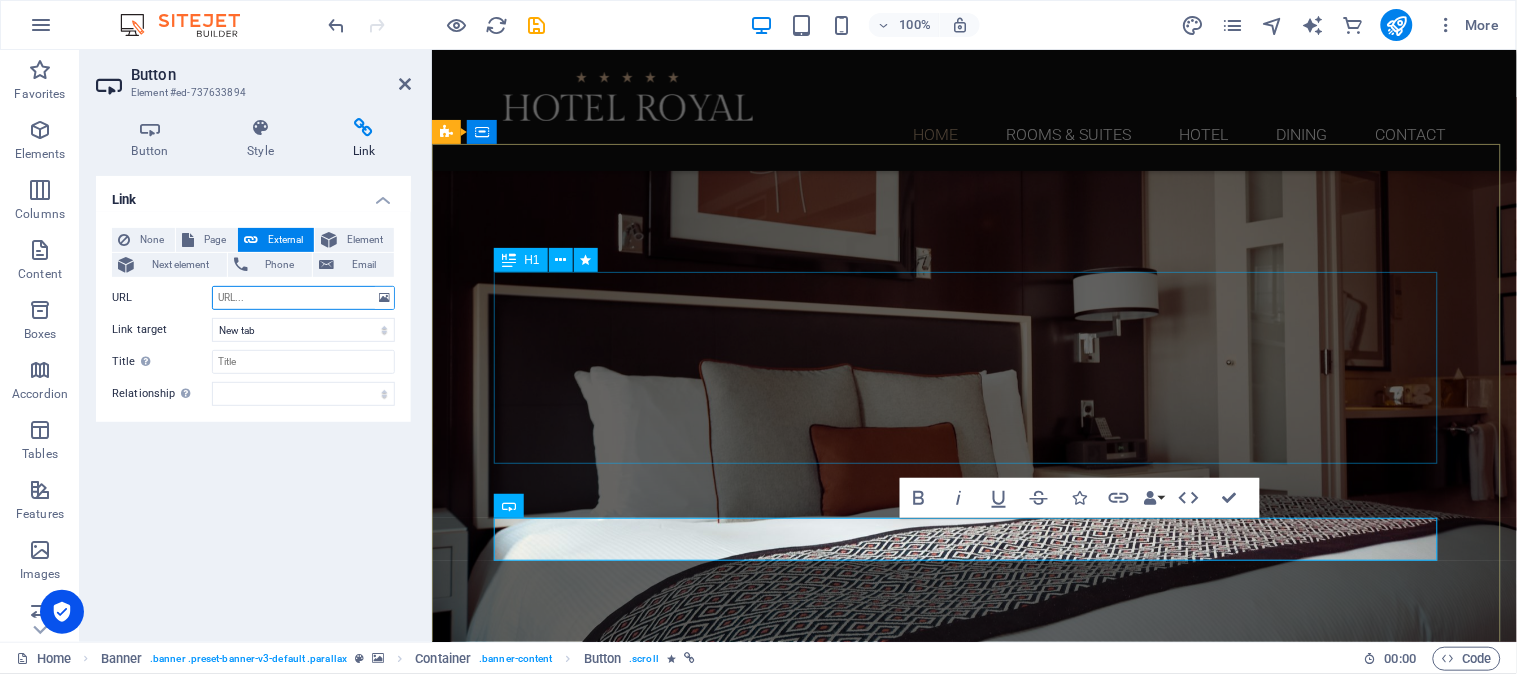 paste on "https://www.tembalodges.co.za/cgi-bin/rez8online.pl?Actn=FINDROOM&Start=1&IsMobile=0&HotelID=10016&LangNo=1&CurNo=1" 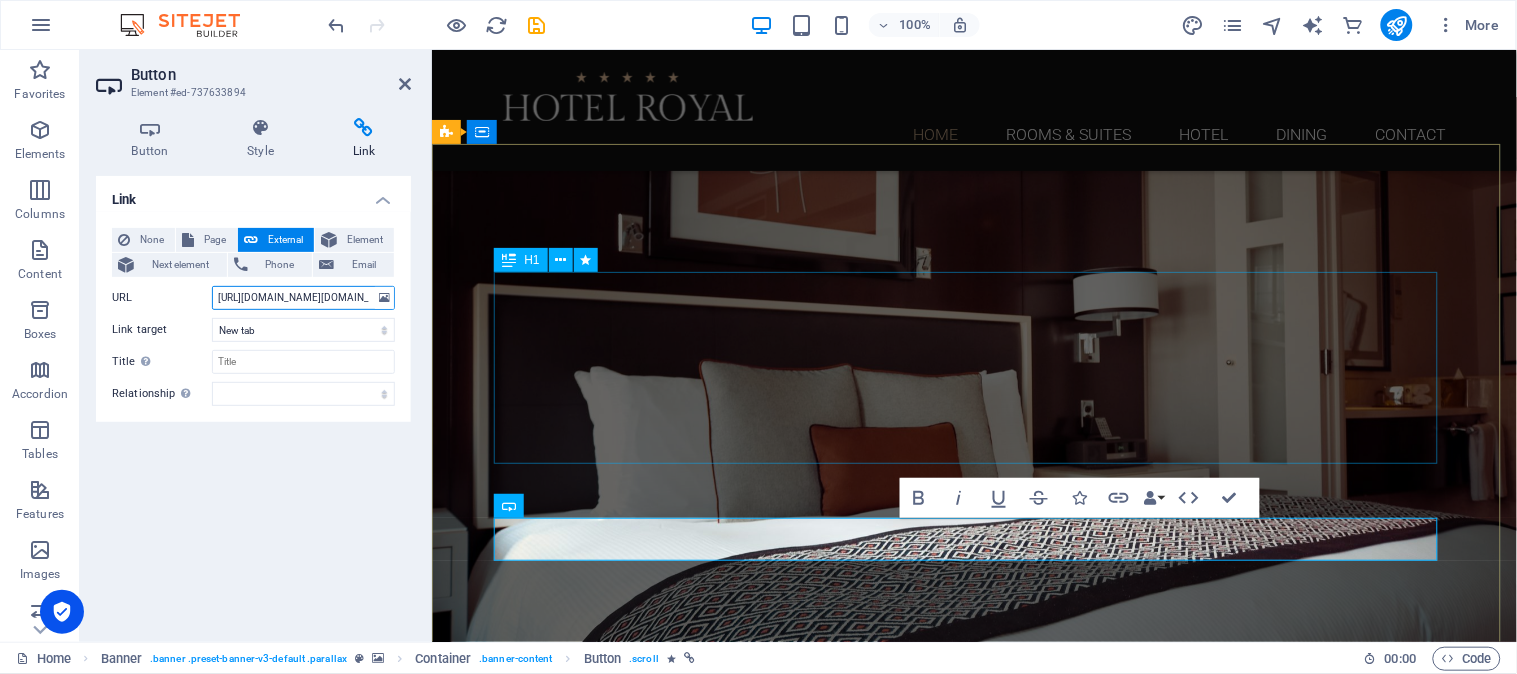 scroll, scrollTop: 0, scrollLeft: 432, axis: horizontal 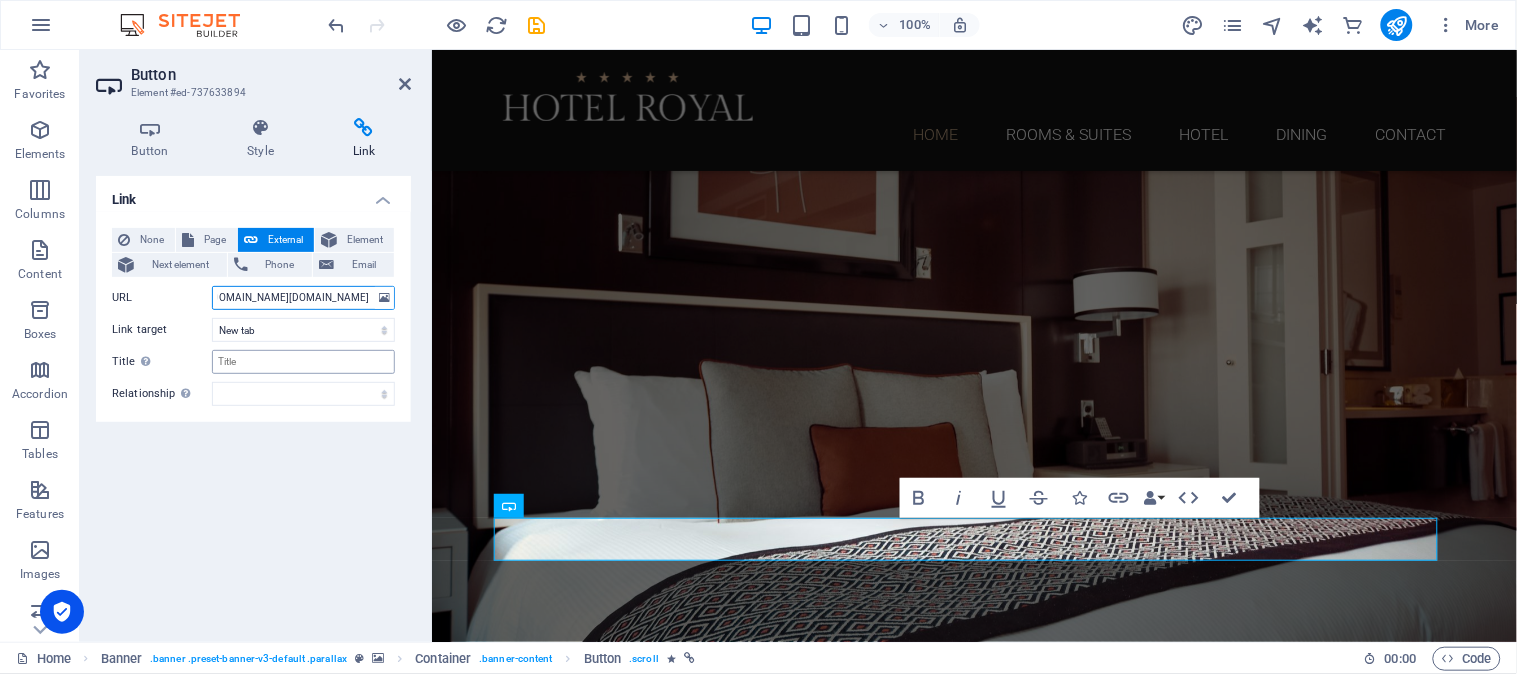 type on "https://www.tembalodges.co.za/cgi-bin/rez8online.pl?Actn=FINDROOM&Start=1&IsMobile=0&HotelID=10016&LangNo=1&CurNo=1" 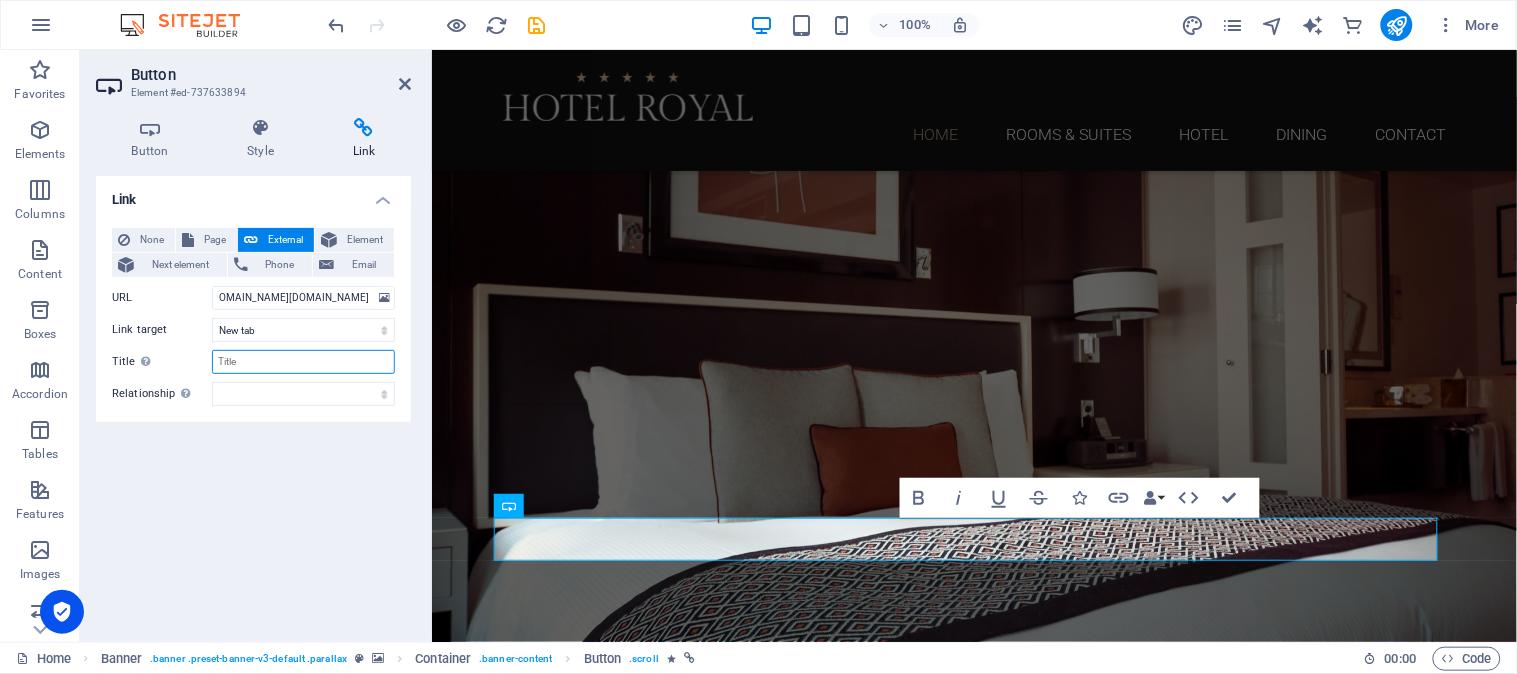 click on "Title Additional link description, should not be the same as the link text. The title is most often shown as a tooltip text when the mouse moves over the element. Leave empty if uncertain." at bounding box center (303, 362) 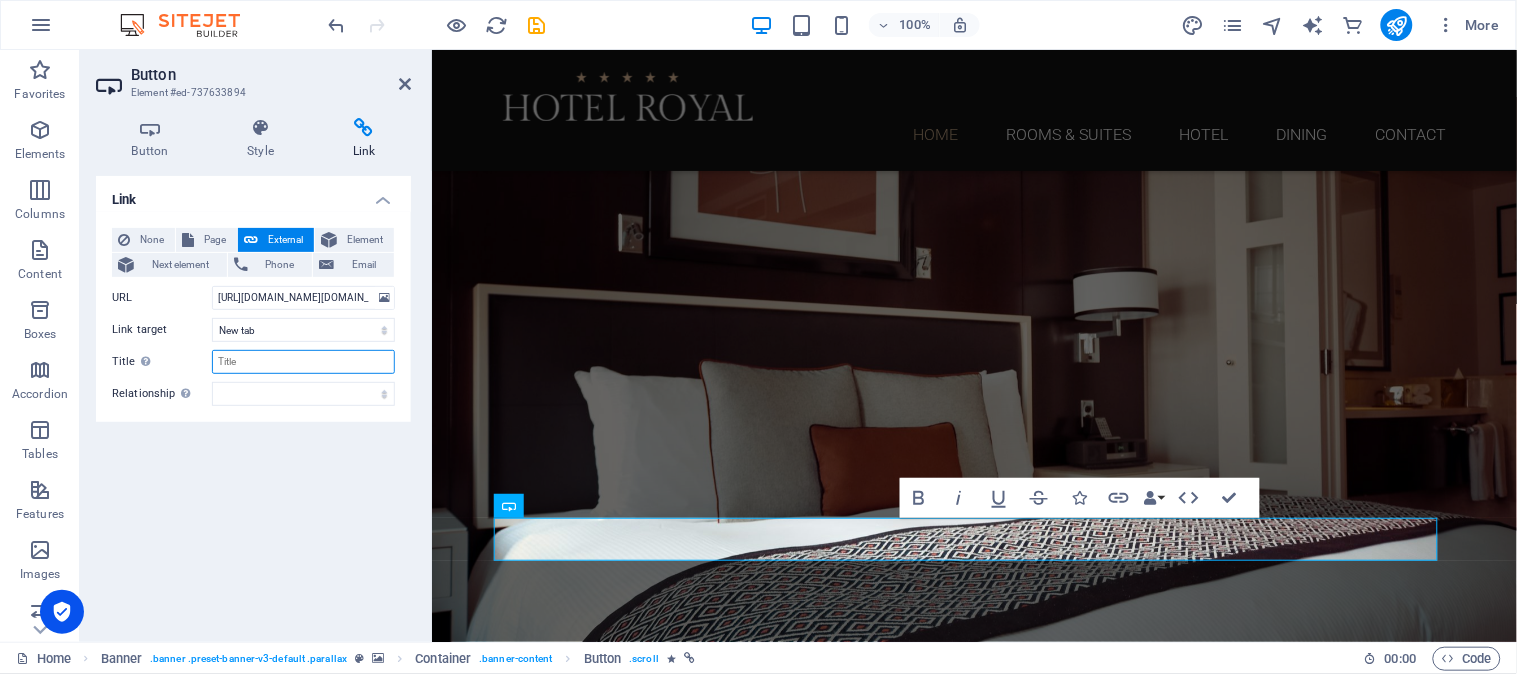 type on "Book Now" 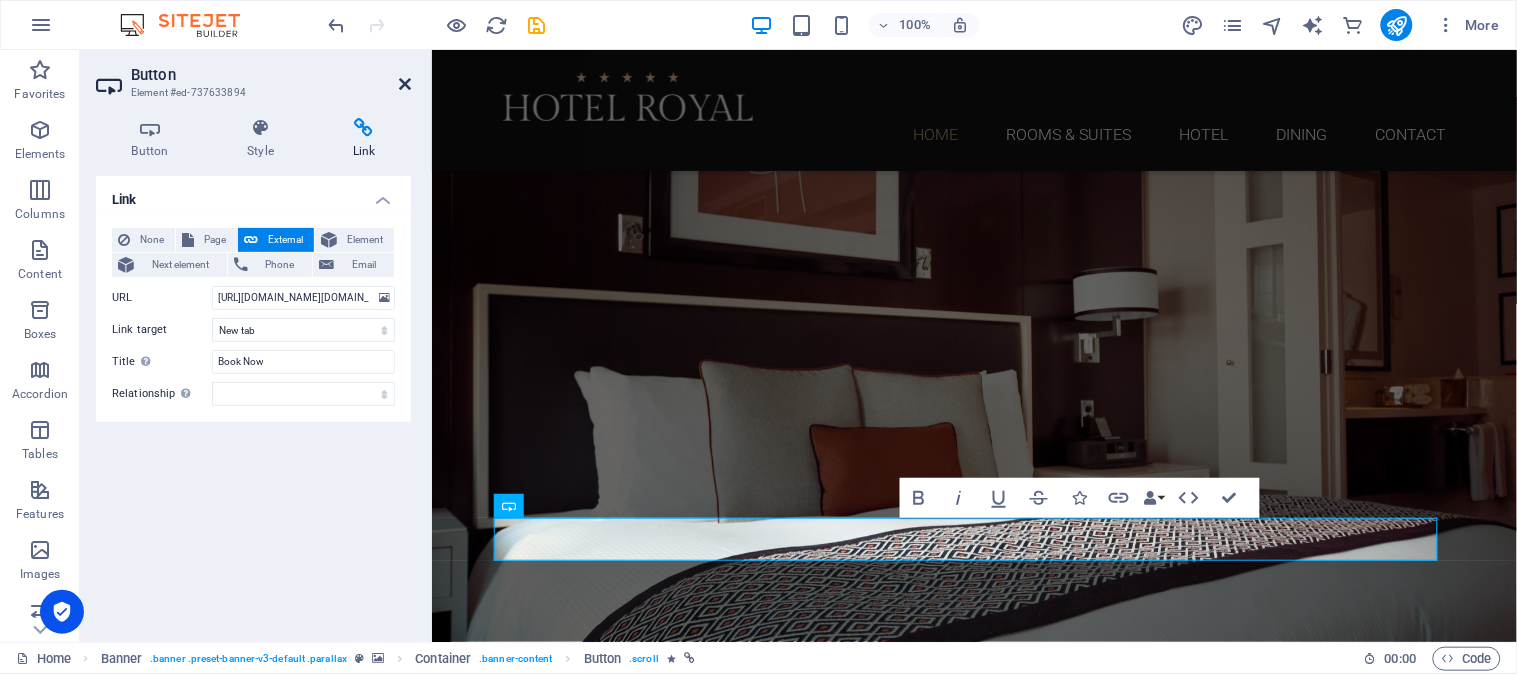 click at bounding box center (405, 84) 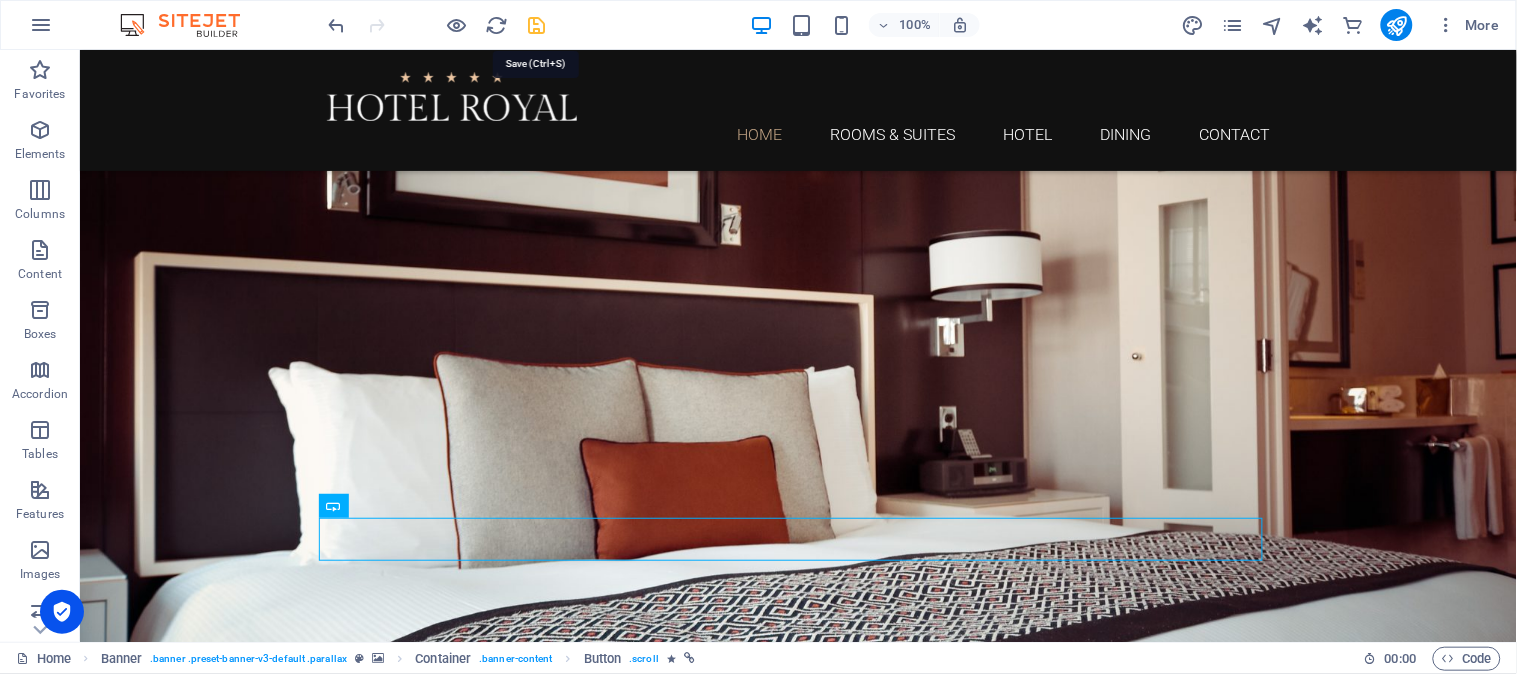 click at bounding box center (537, 25) 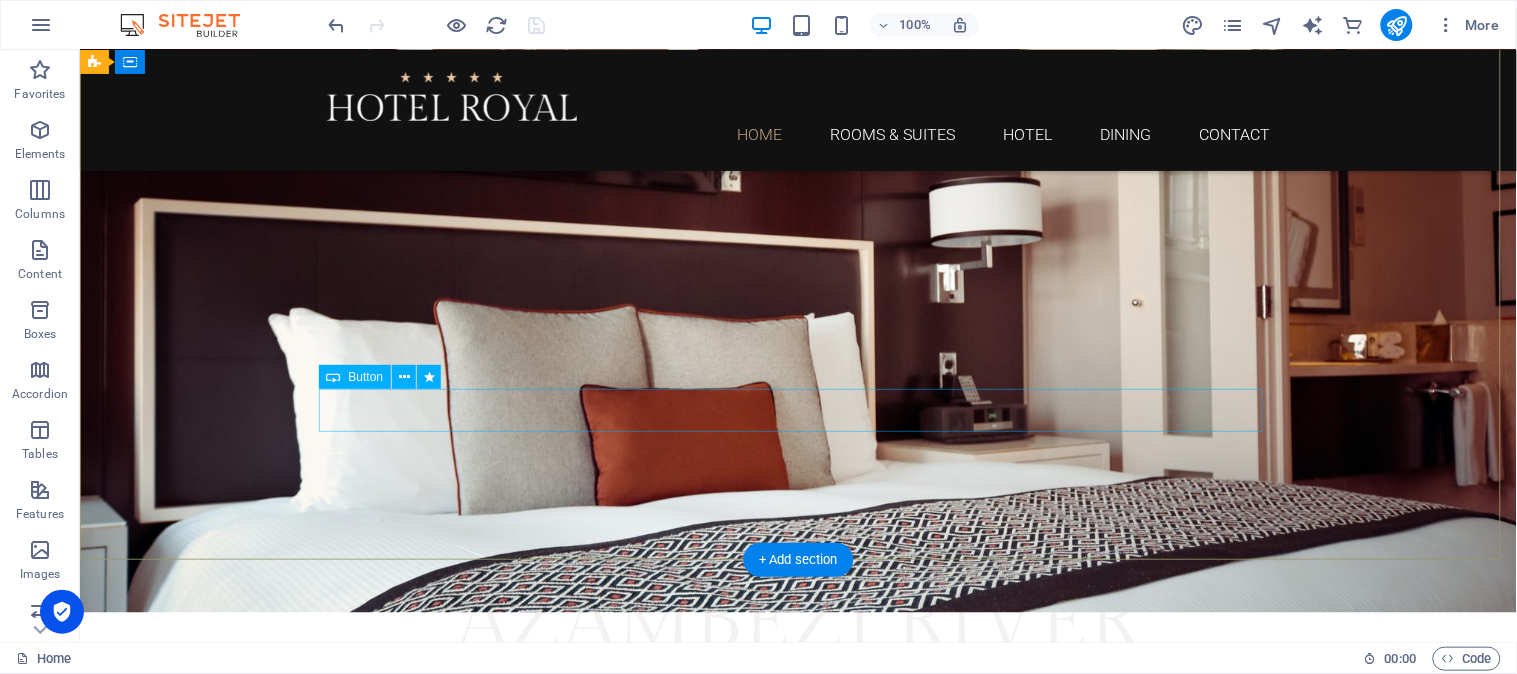 scroll, scrollTop: 333, scrollLeft: 0, axis: vertical 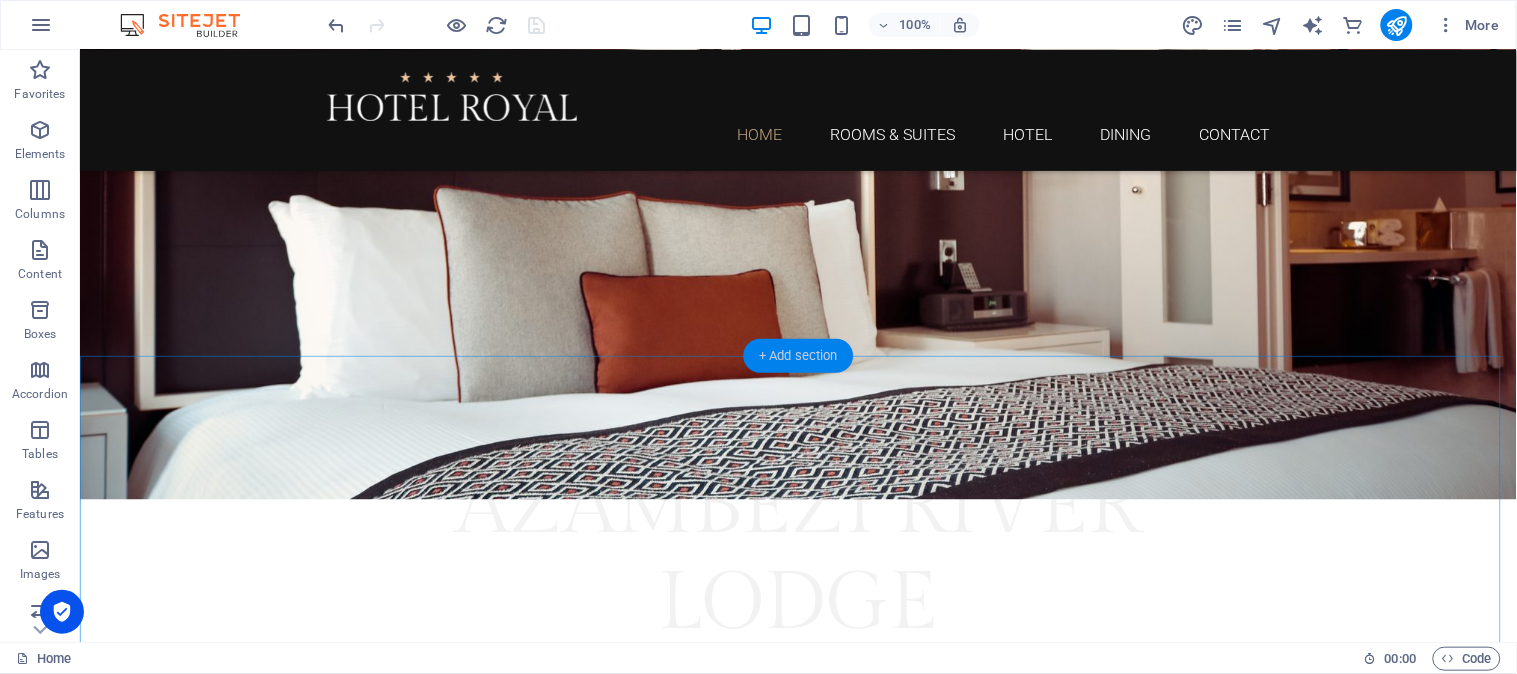 click on "+ Add section" at bounding box center (798, 356) 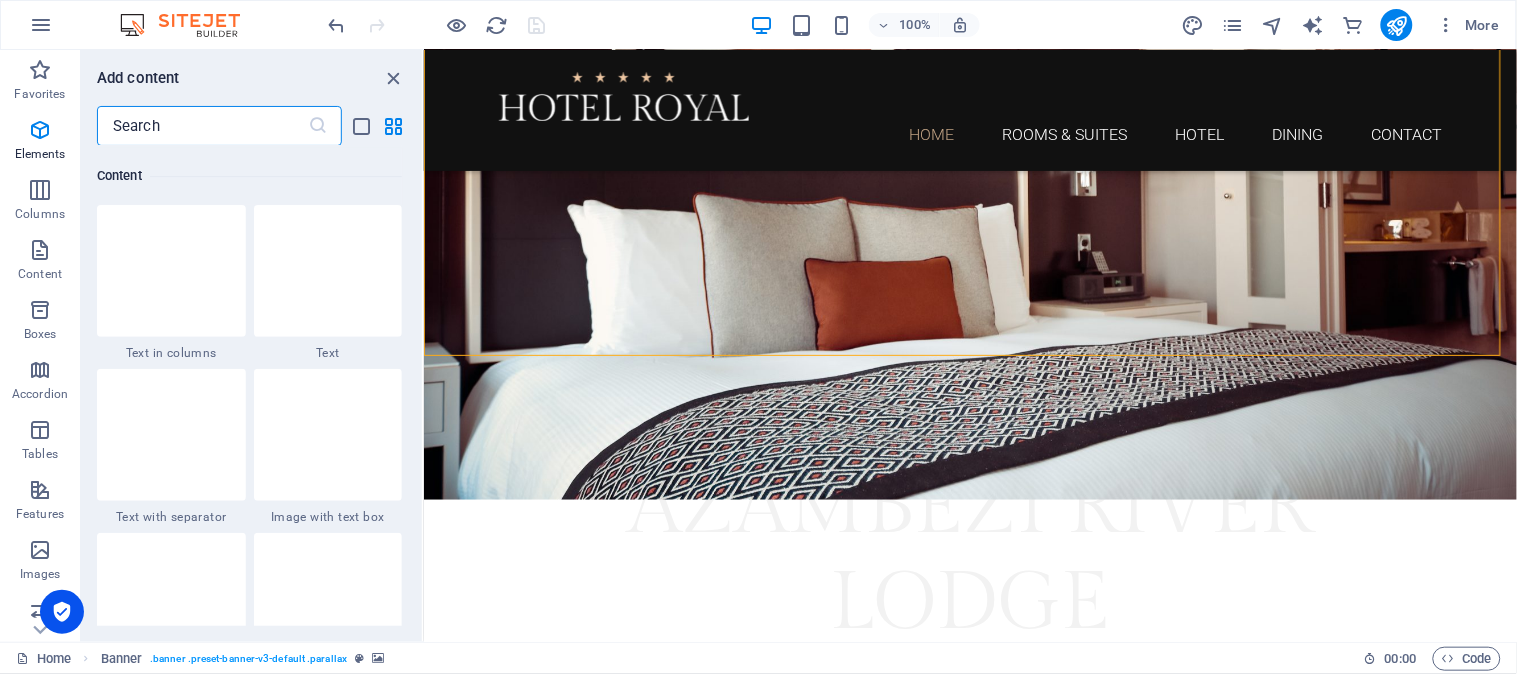 scroll, scrollTop: 3497, scrollLeft: 0, axis: vertical 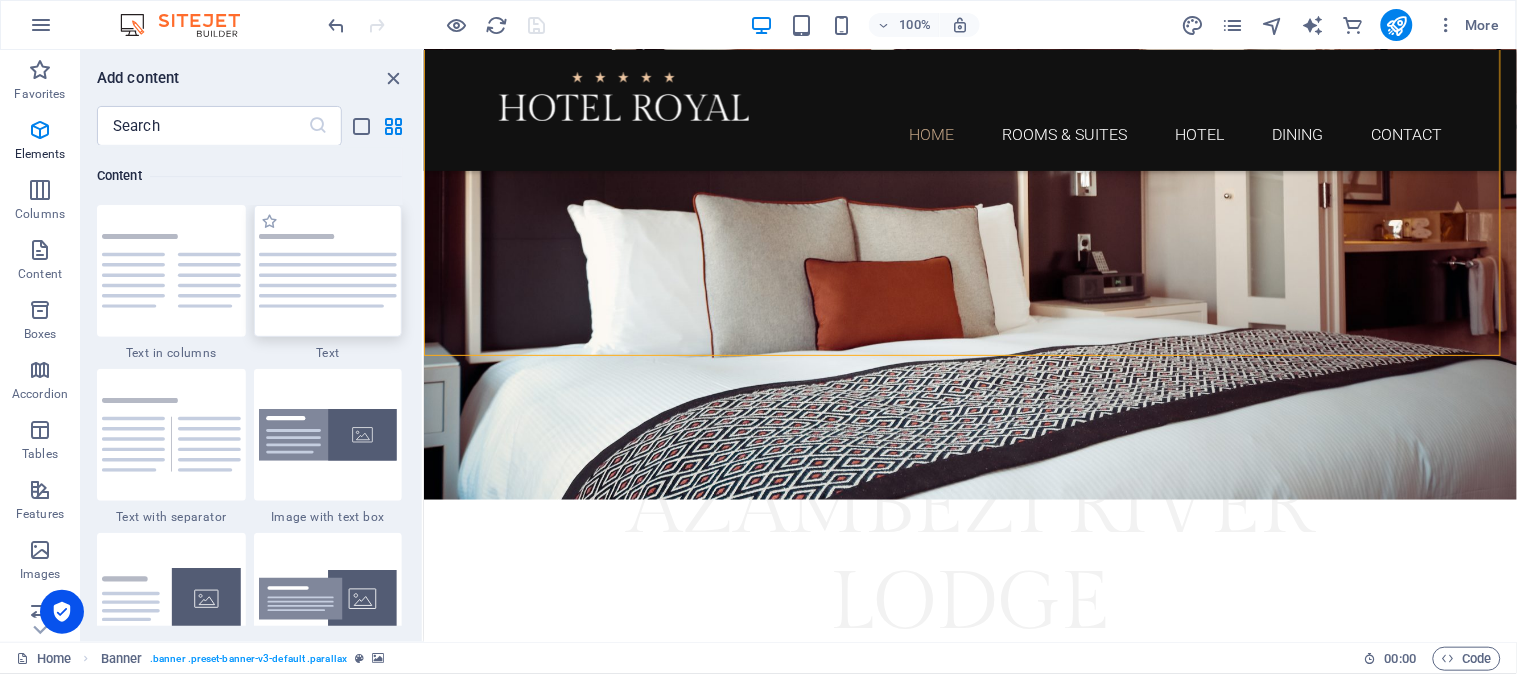 click at bounding box center (328, 271) 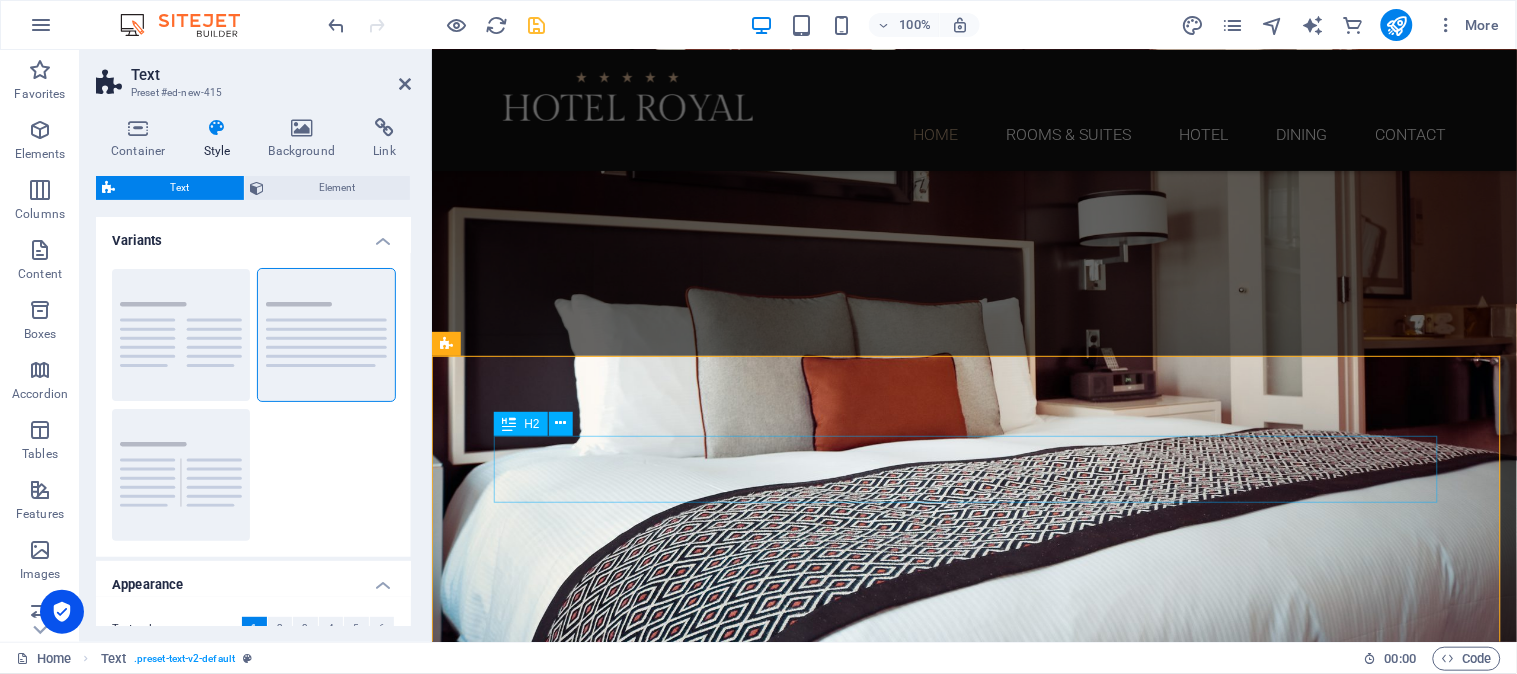 click on "Headline" at bounding box center [974, 1130] 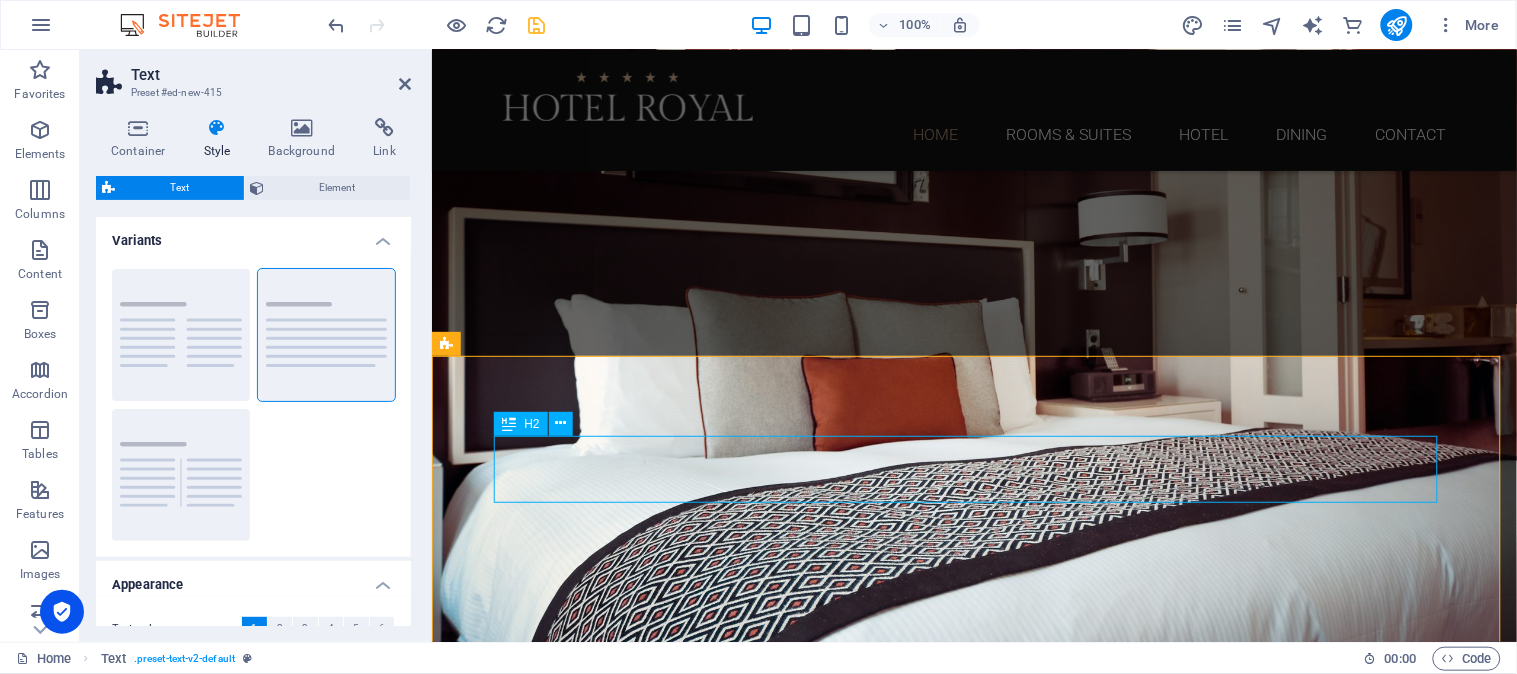 click on "Headline" at bounding box center (974, 1130) 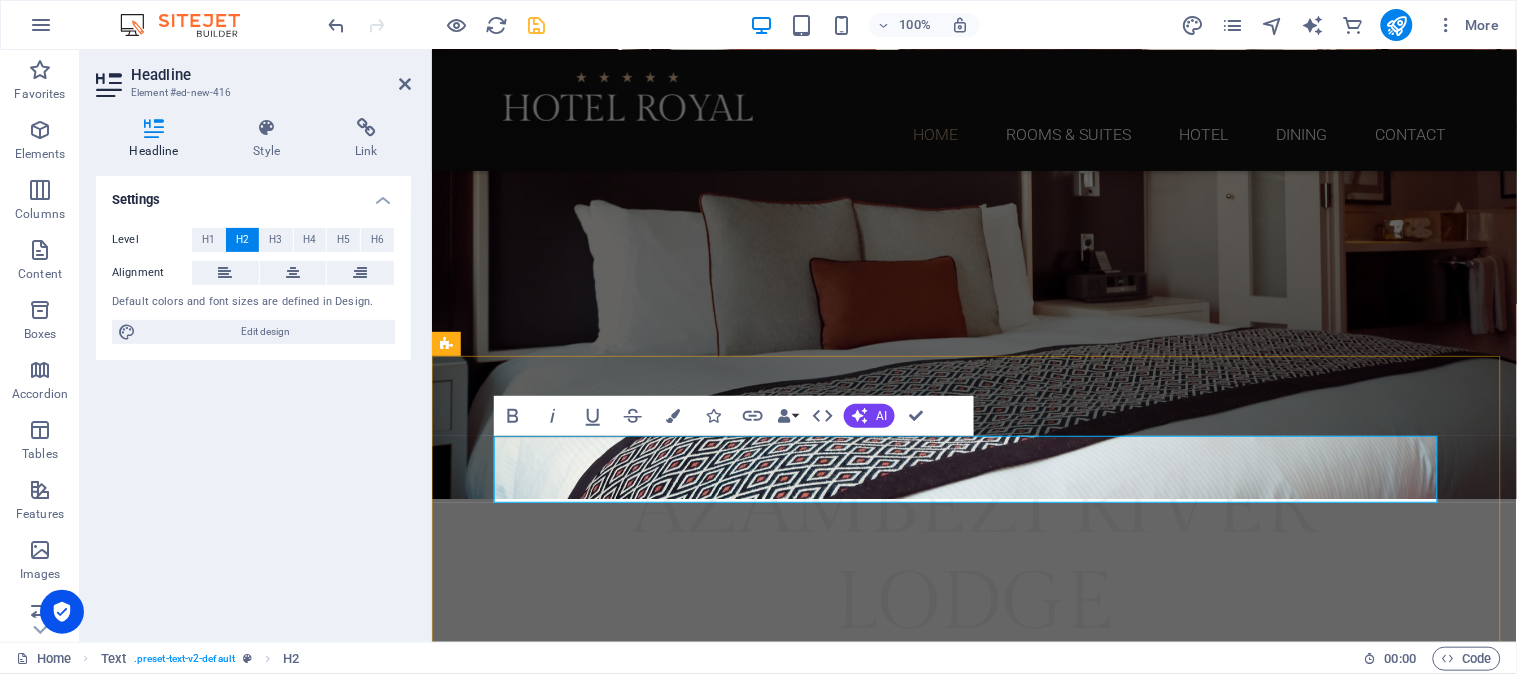 type 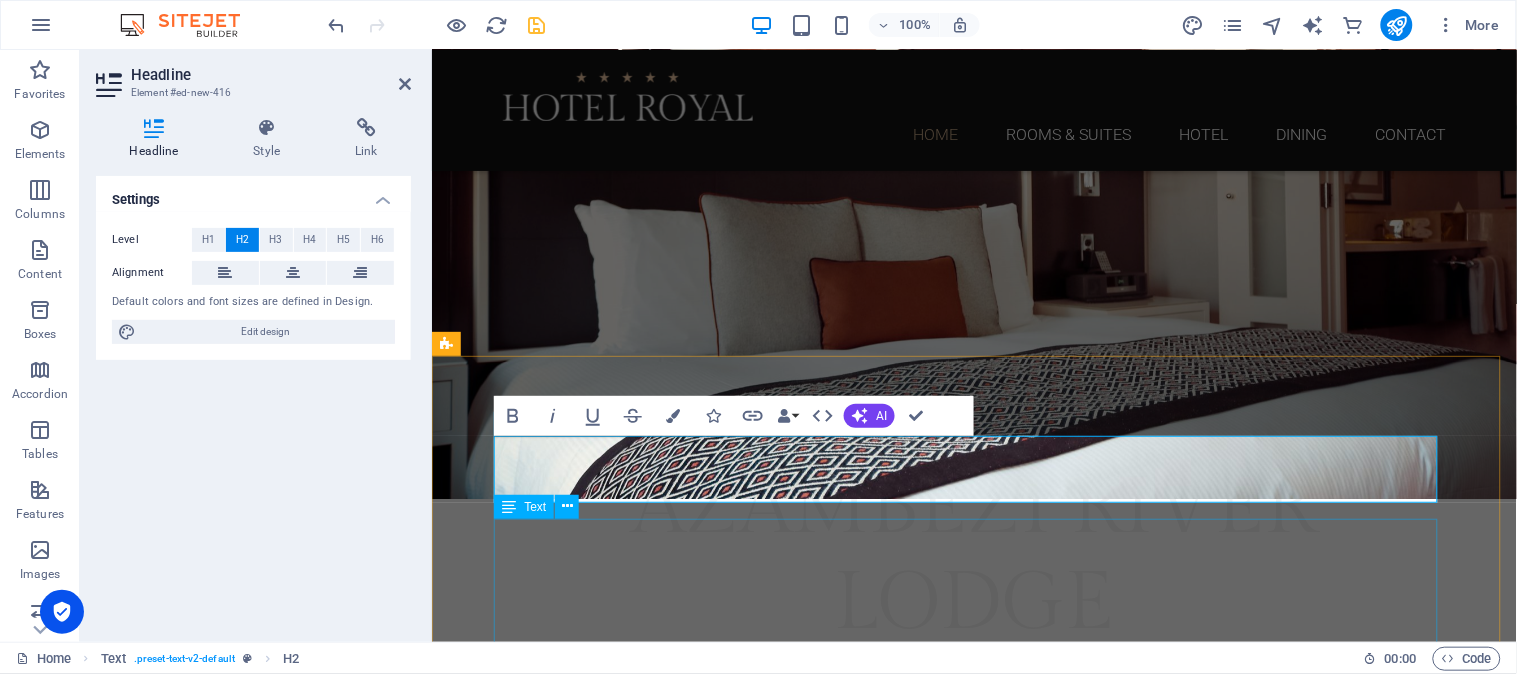 click on "Lorem ipsum dolor sitope amet, consectetur adipisicing elitip. Massumenda, dolore, cum vel modi asperiores consequatur suscipit quidem ducimus eveniet iure expedita consecteture odiogil voluptatum similique fugit voluptates atem accusamus quae quas dolorem tenetur facere tempora maiores adipisci reiciendis accusantium voluptatibus id voluptate tempore dolor harum nisi amet! Nobis, eaque. Aenean commodo ligula eget dolor. Lorem ipsum dolor sit amet, consectetuer adipiscing elit leget odiogil voluptatum similique fugit voluptates dolor. Libero assumenda, dolore, cum vel modi asperiores consequatur." at bounding box center (974, 1058) 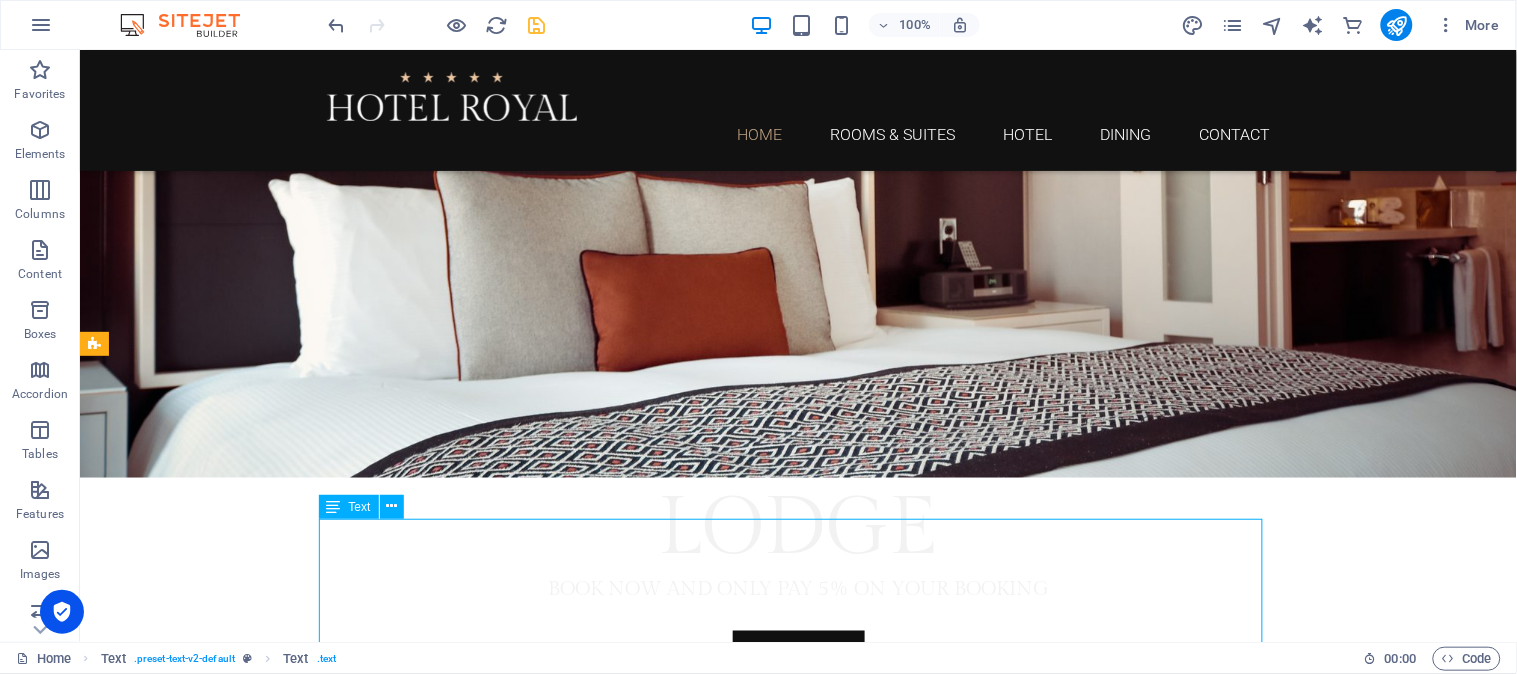 scroll, scrollTop: 444, scrollLeft: 0, axis: vertical 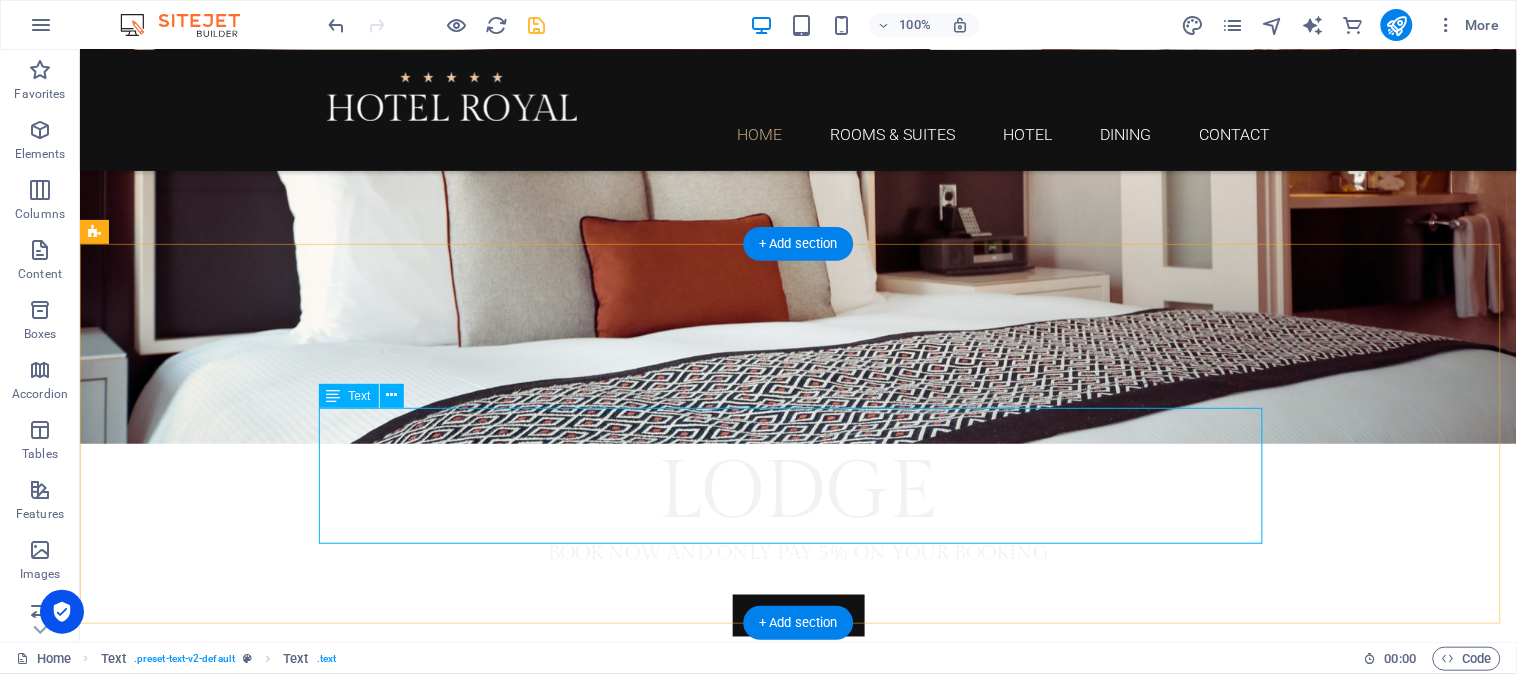 click on "Lorem ipsum dolor sitope amet, consectetur adipisicing elitip. Massumenda, dolore, cum vel modi asperiores consequatur suscipit quidem ducimus eveniet iure expedita consecteture odiogil voluptatum similique fugit voluptates atem accusamus quae quas dolorem tenetur facere tempora maiores adipisci reiciendis accusantium voluptatibus id voluptate tempore dolor harum nisi amet! Nobis, eaque. Aenean commodo ligula eget dolor. Lorem ipsum dolor sit amet, consectetuer adipiscing elit leget odiogil voluptatum similique fugit voluptates dolor. Libero assumenda, dolore, cum vel modi asperiores consequatur." at bounding box center (798, 947) 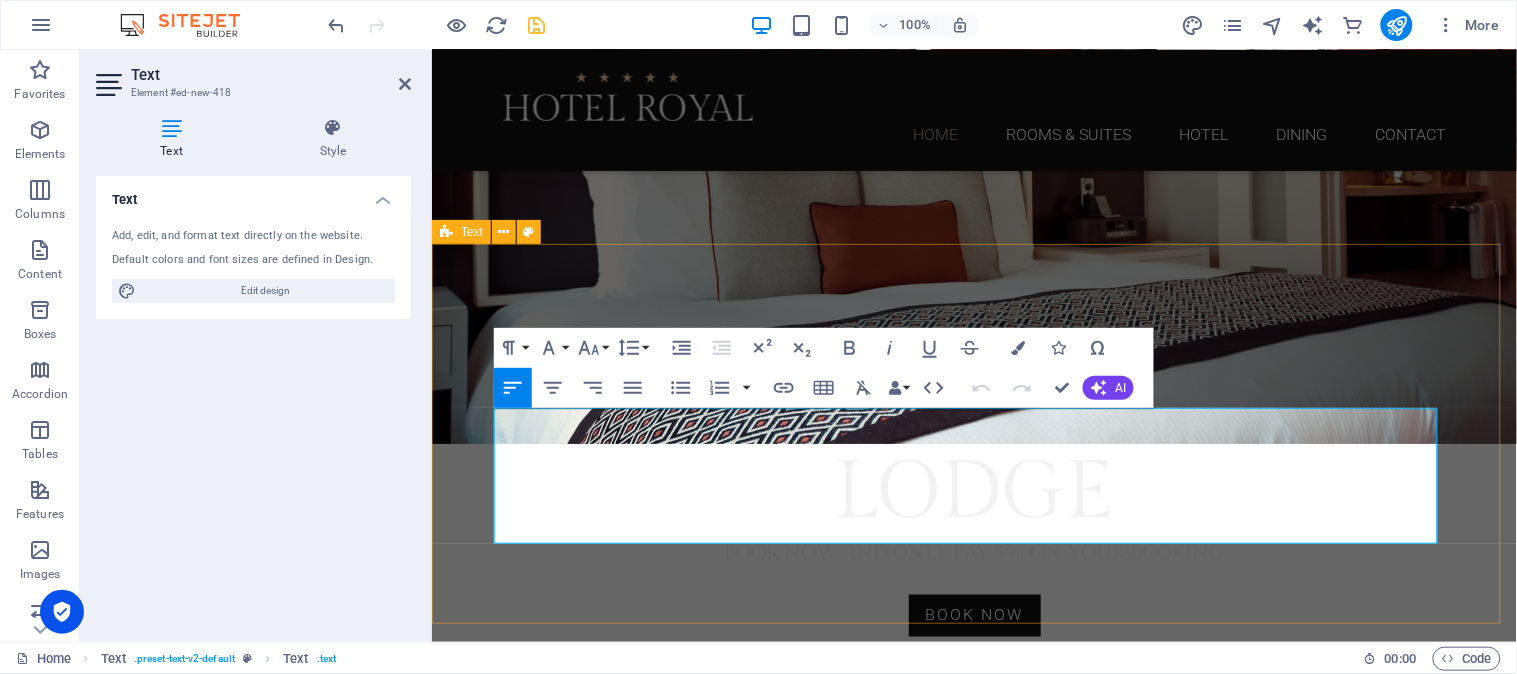 drag, startPoint x: 1077, startPoint y: 521, endPoint x: 489, endPoint y: 403, distance: 599.72327 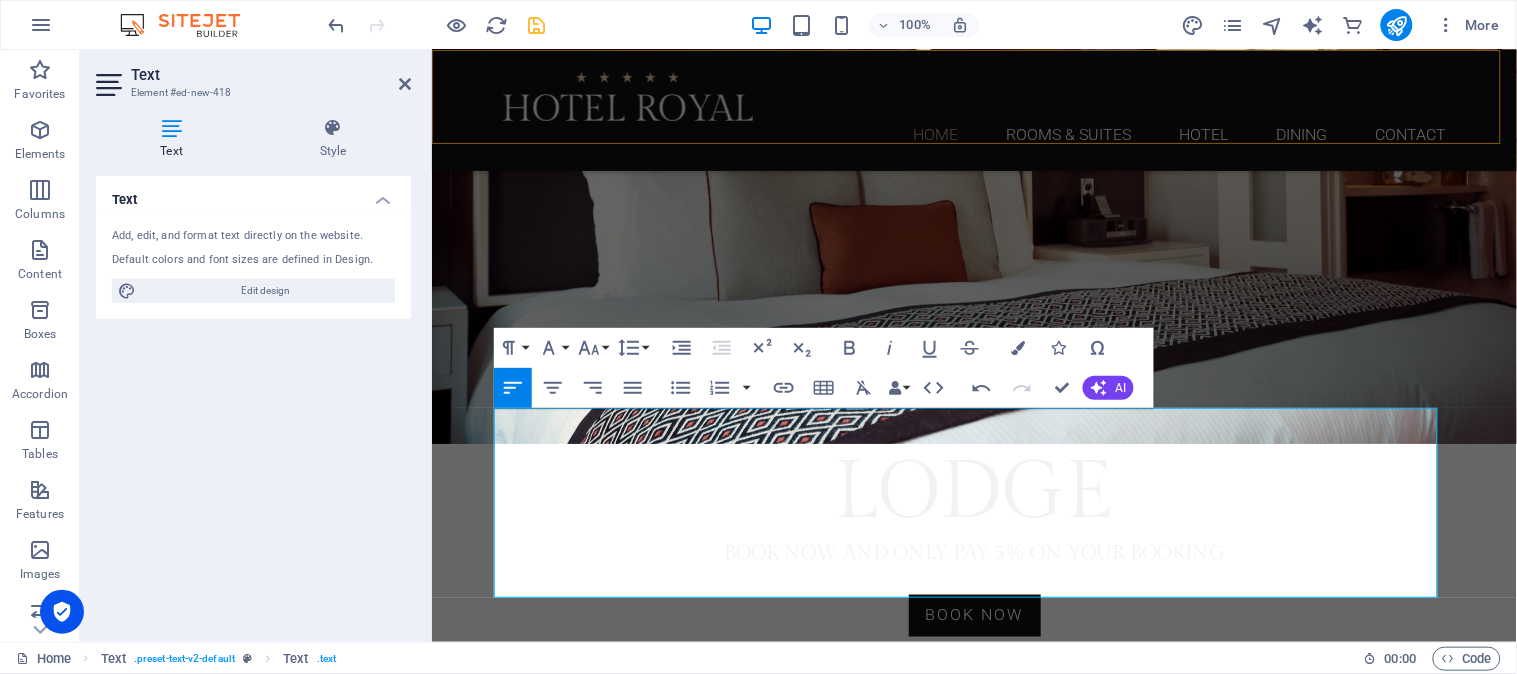 scroll, scrollTop: 11746, scrollLeft: 1, axis: both 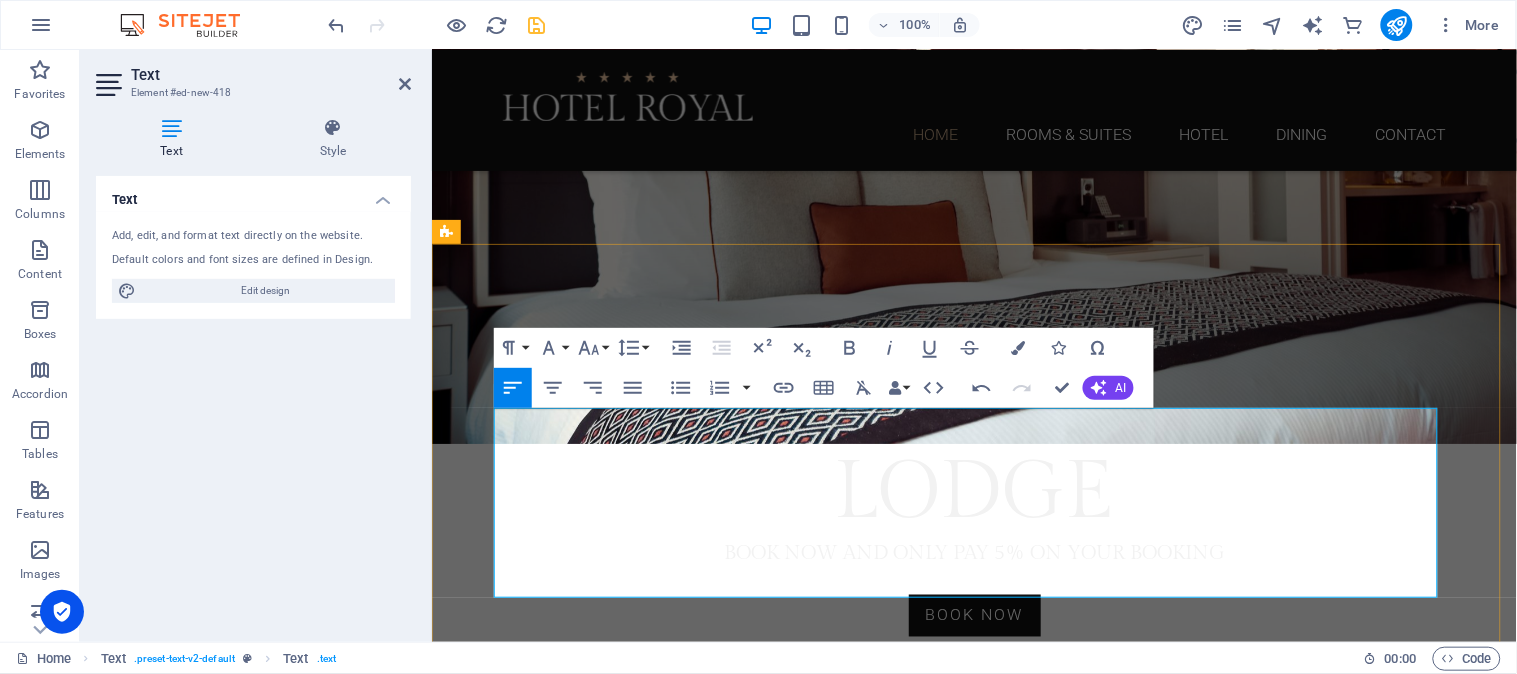 click on "The a’Zambezi River Lodge is a 4-star establishment, offering comfortable accommodation to families, couples and singles enjoying the scenic beauty of the Victoria Falls in Zimbabwe. The Lodge has traditional thatch architecture.The shuttle departing from the a’Zambezi Lodge makes frequent visits to this natural wonder in Zimbabwe possible, so you will be able to see and do everything the Victoria Falls has to offer." at bounding box center (974, 1015) 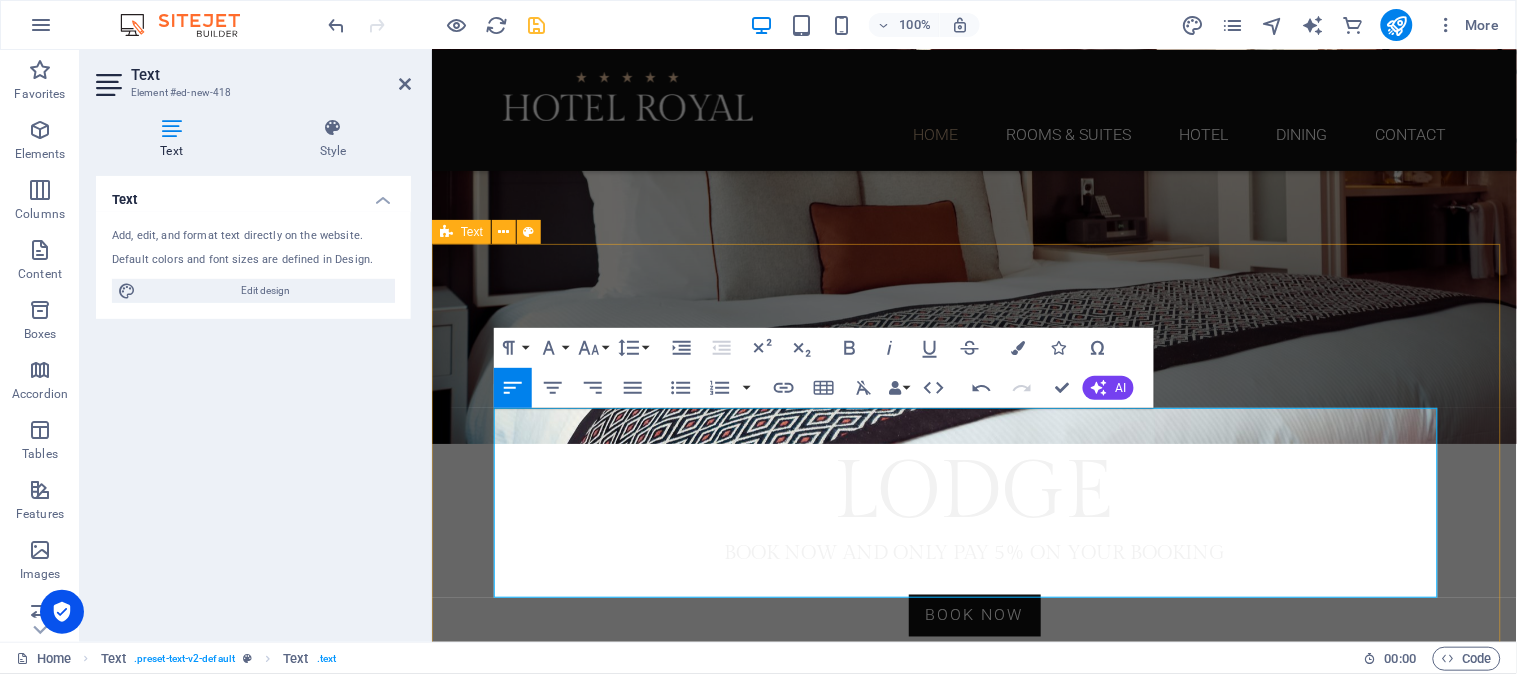 click on "A'zambezi River Lodge The a’Zambezi River Lodge is, as its name indicates, on the banks of the Zambezi River in Zimbabwe. It is one of a handful of lodges in the Victoria Falls region that is situated on the banks of the Zambezi, one of Africa’s giant rivers. The a’Zambezi River Lodge is a 4-star establishment, offering comfortable accommodation to families, couples and singles enjoying the scenic beauty of the Victoria Falls in Zimbabwe. The Lodge has traditional thatch architecture.  The shuttle departing from the a’Zambezi Lodge makes frequent visits to this natural wonder in Zimbabwe possible, so you will be able to see and do everything the Victoria Falls has to offer. The a’Zambezi River Lodge is, as its name indicates, on the banks of the Zambezi River in Zimbabwe. It is one of a handful of lodges in the Victoria Falls region that is situated on the banks of the Zambezi, one of Africa’s giant rivers." at bounding box center [973, 933] 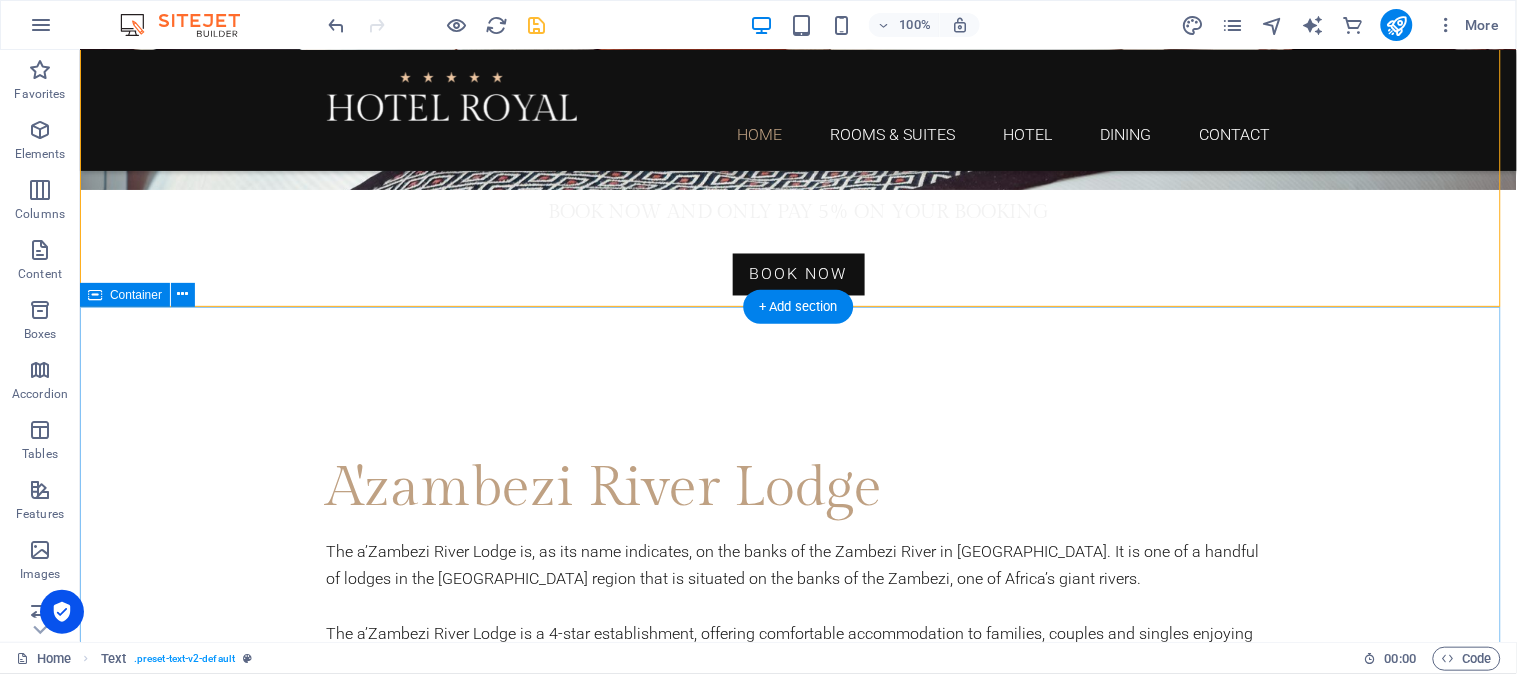 scroll, scrollTop: 1000, scrollLeft: 0, axis: vertical 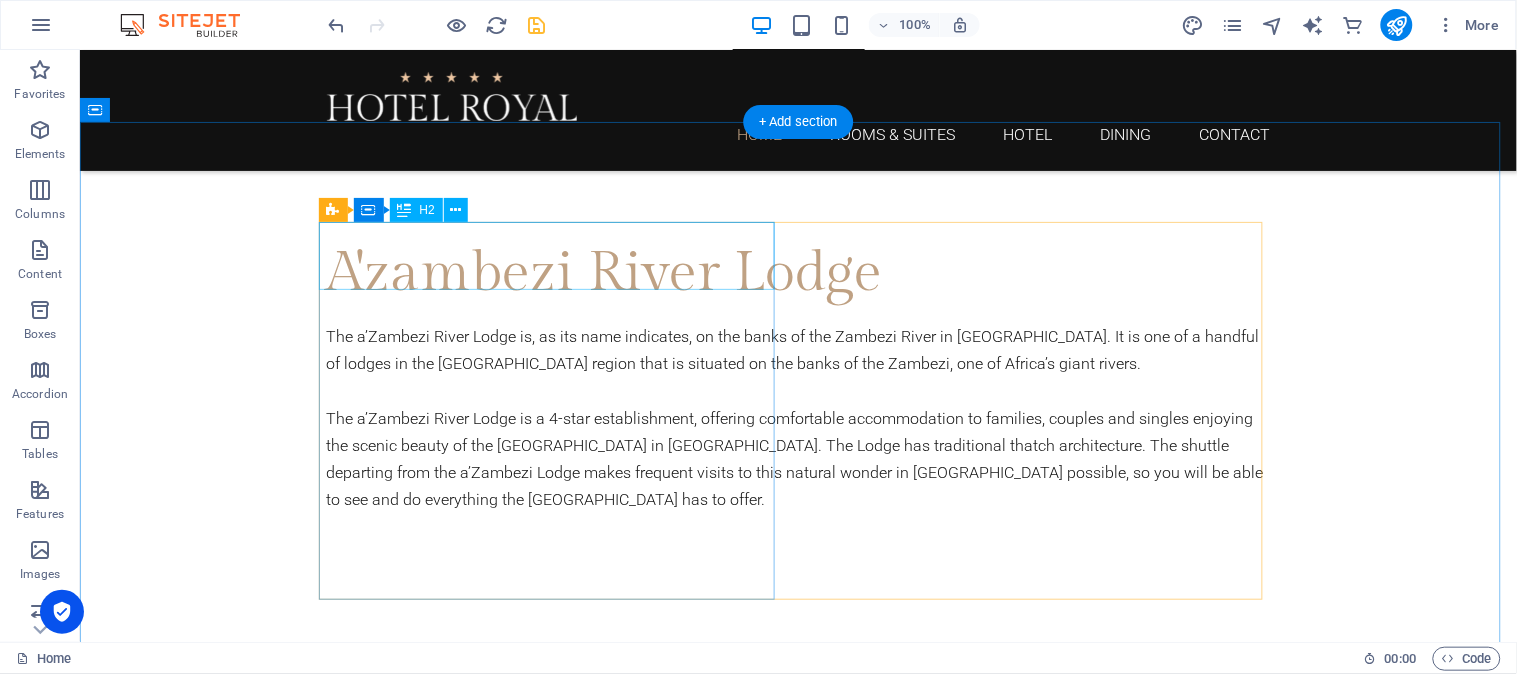 click on "Hotel Royal" at bounding box center [798, 727] 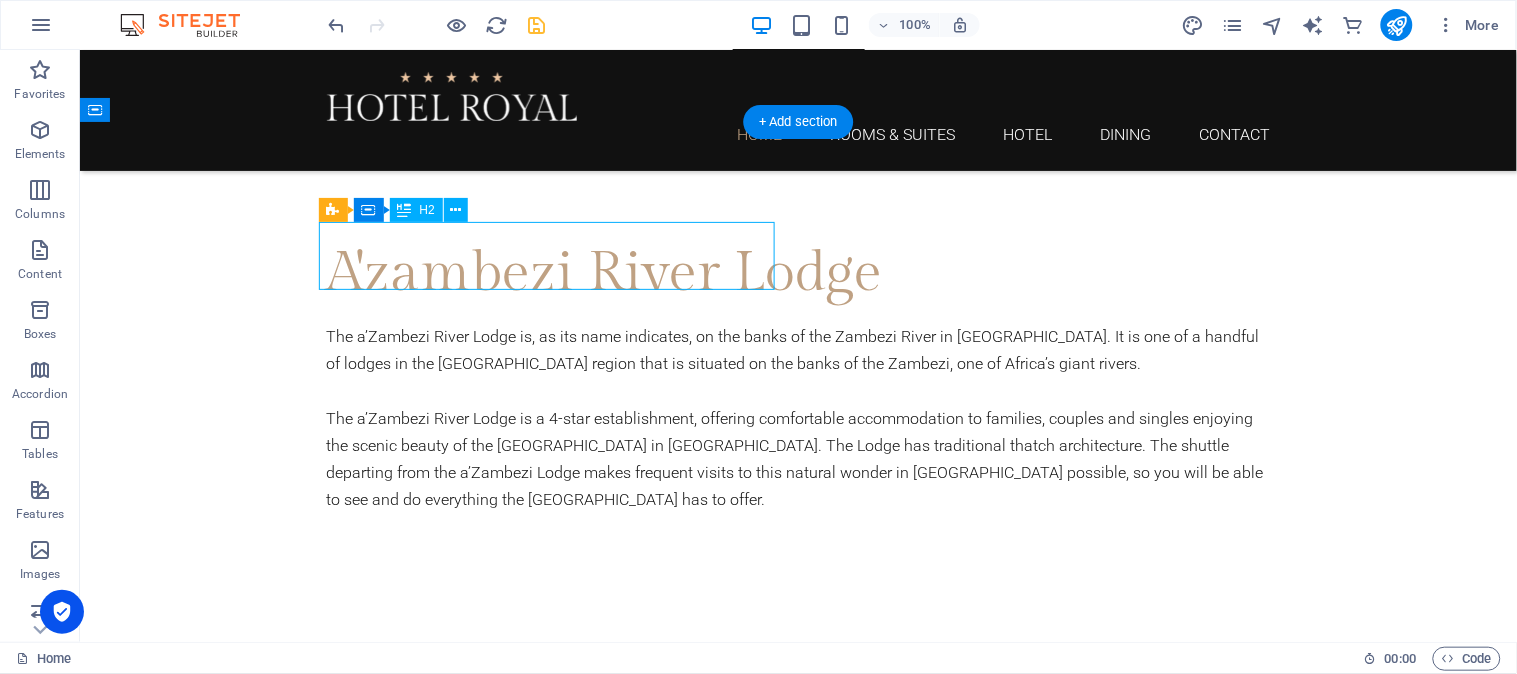 click on "Hotel Royal" at bounding box center [798, 727] 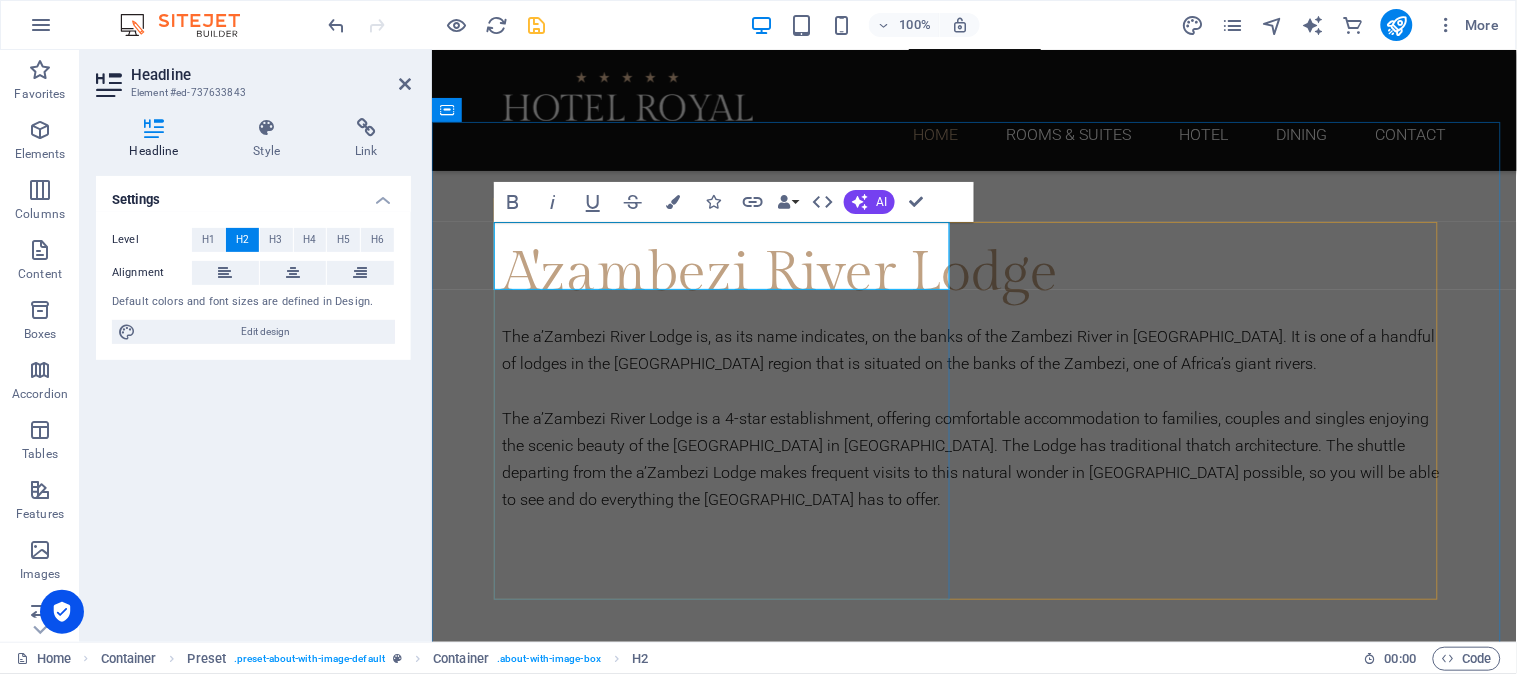 type 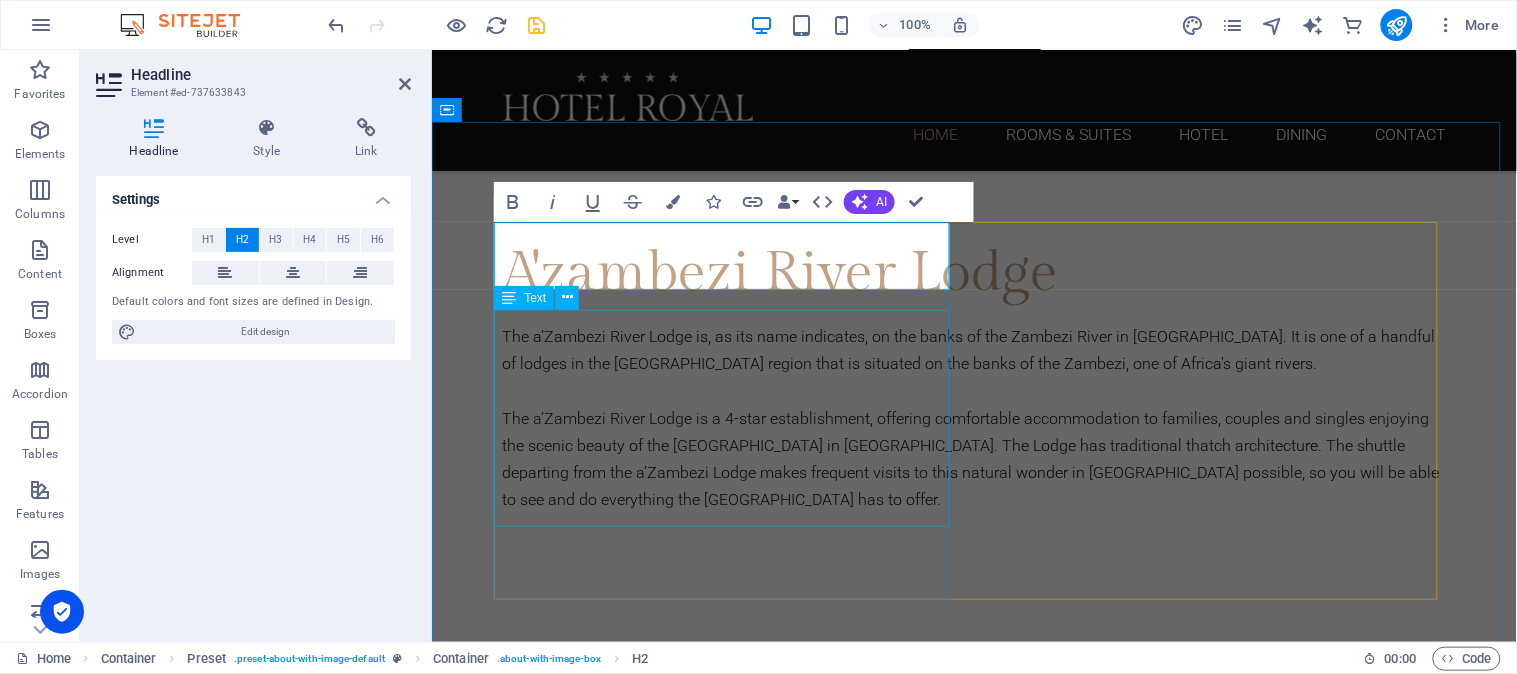 click on "Lorem ipsum dolor sit amet, consectetur adipisicing elit. Repellat, maiores, a libero atque assumenda praesentium cum magni odio dolor accusantium explicabo repudiandae molestiae. Itaque provident sit debitis aspernatur  Soluta deserunt incidunt ad cumque ex laboriosam Distinctio, mollitia, molestias excepturi Voluptatem veritatis iusto nam nulla" at bounding box center (974, 876) 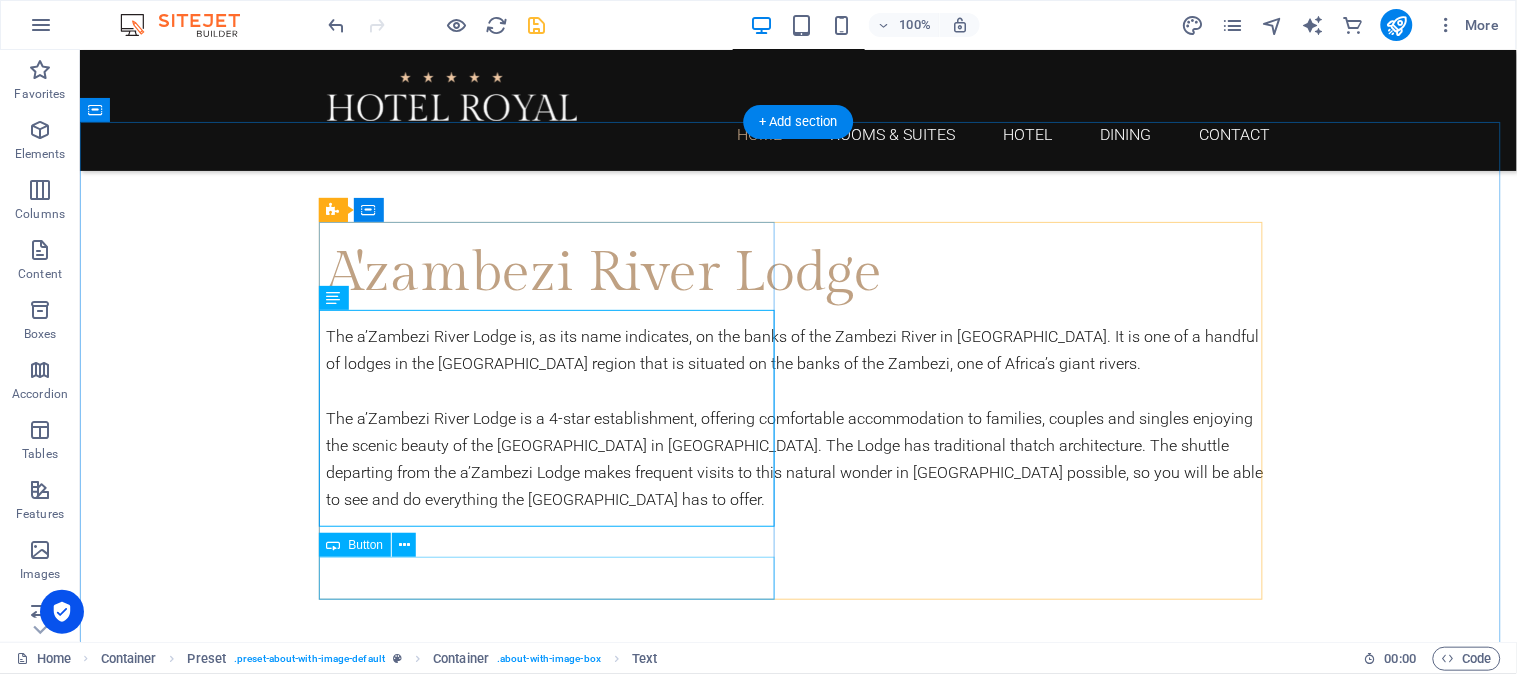 click on "Rooms & Suites" at bounding box center [798, 1022] 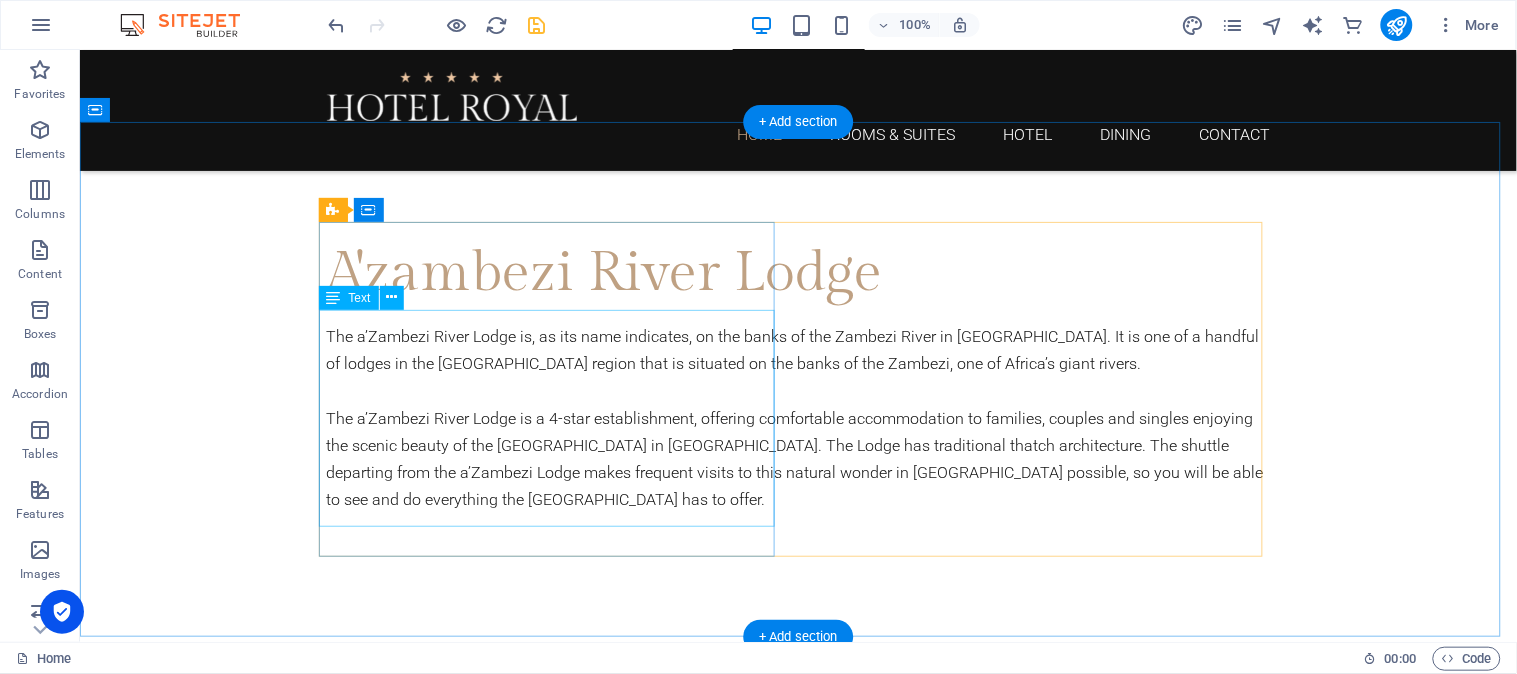 click on "Lorem ipsum dolor sit amet, consectetur adipisicing elit. Repellat, maiores, a libero atque assumenda praesentium cum magni odio dolor accusantium explicabo repudiandae molestiae. Itaque provident sit debitis aspernatur  Soluta deserunt incidunt ad cumque ex laboriosam Distinctio, mollitia, molestias excepturi Voluptatem veritatis iusto nam nulla" at bounding box center [798, 876] 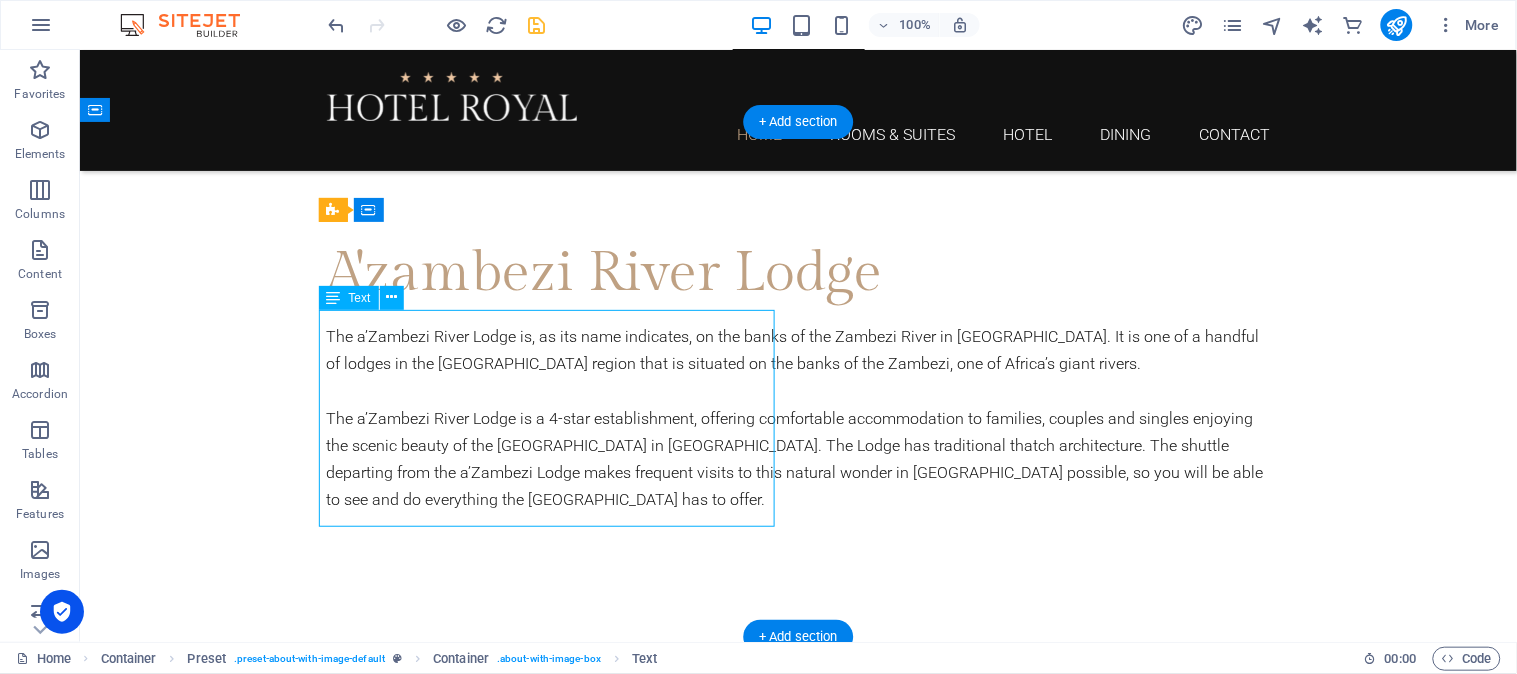 click on "Lorem ipsum dolor sit amet, consectetur adipisicing elit. Repellat, maiores, a libero atque assumenda praesentium cum magni odio dolor accusantium explicabo repudiandae molestiae. Itaque provident sit debitis aspernatur  Soluta deserunt incidunt ad cumque ex laboriosam Distinctio, mollitia, molestias excepturi Voluptatem veritatis iusto nam nulla" at bounding box center (798, 876) 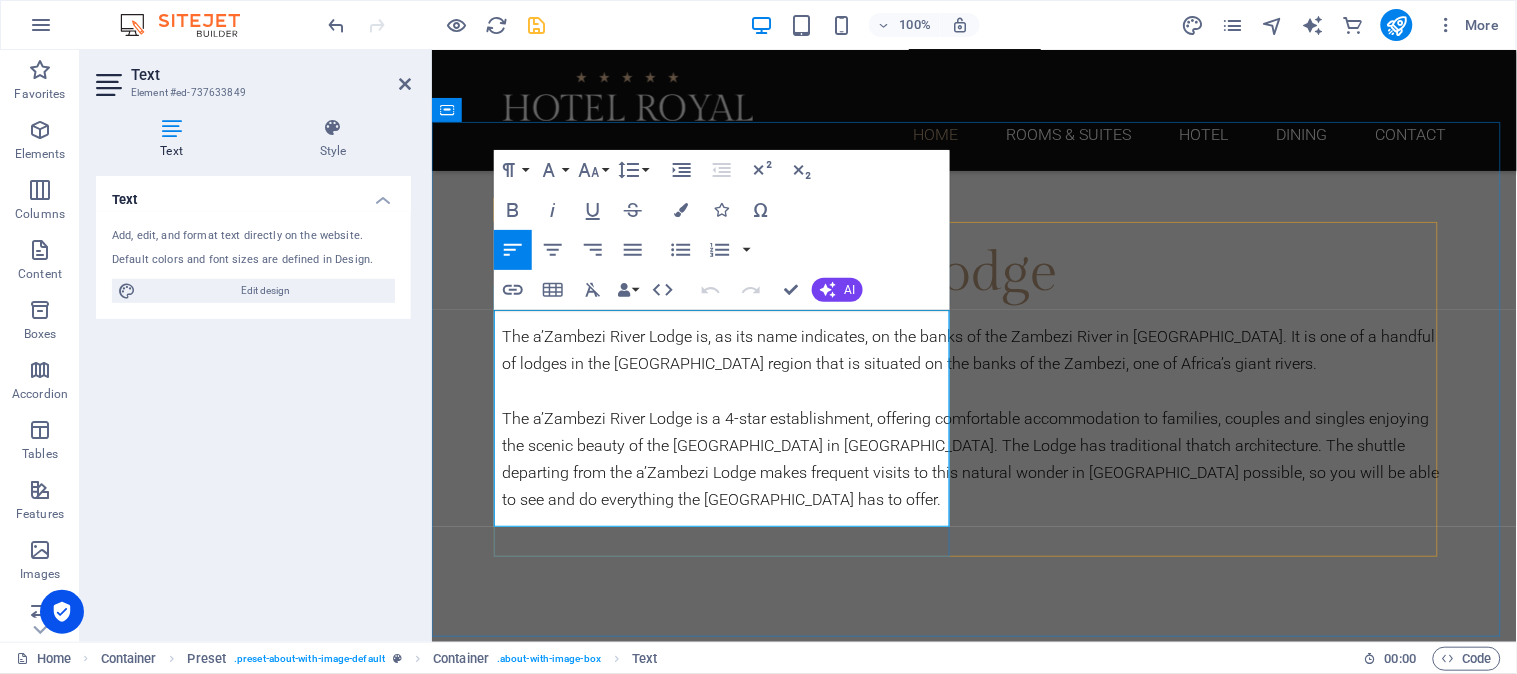 drag, startPoint x: 783, startPoint y: 523, endPoint x: 494, endPoint y: 326, distance: 349.75705 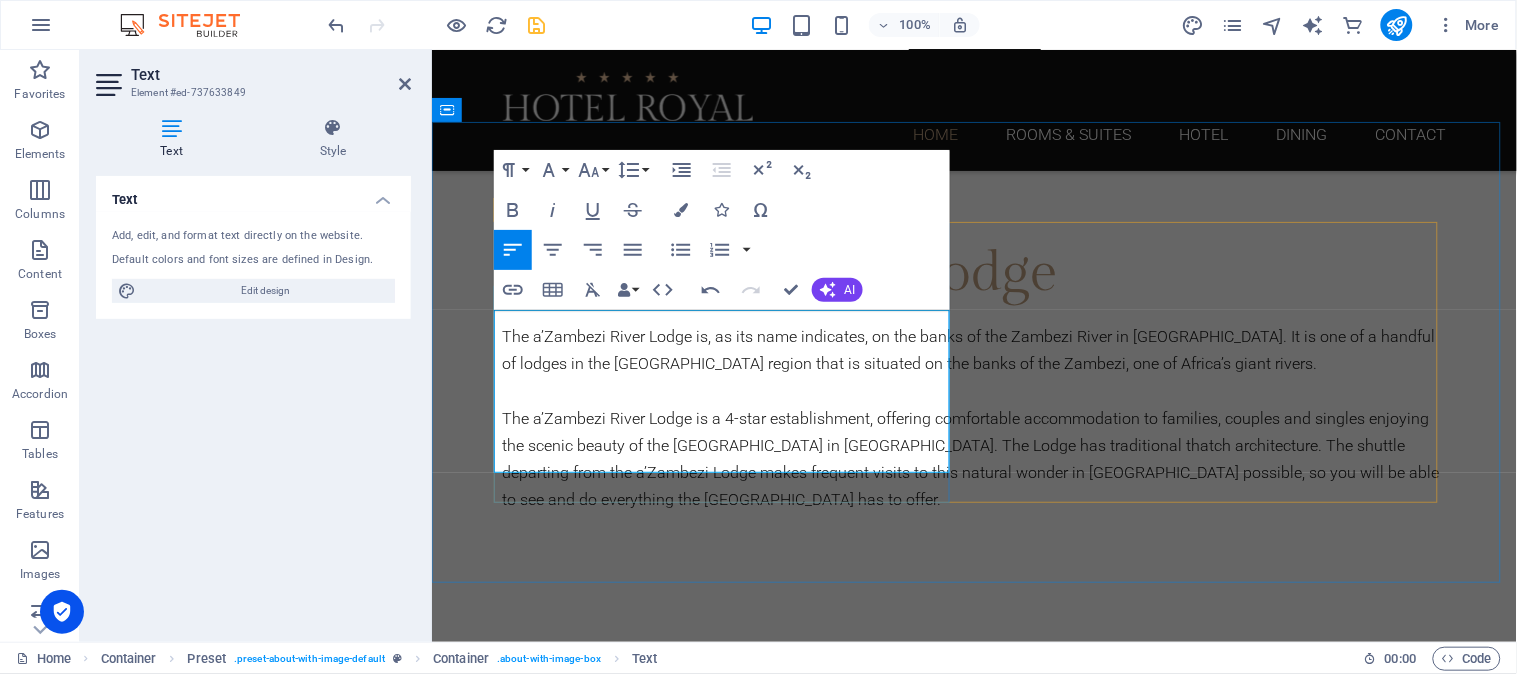 scroll, scrollTop: 6394, scrollLeft: 1, axis: both 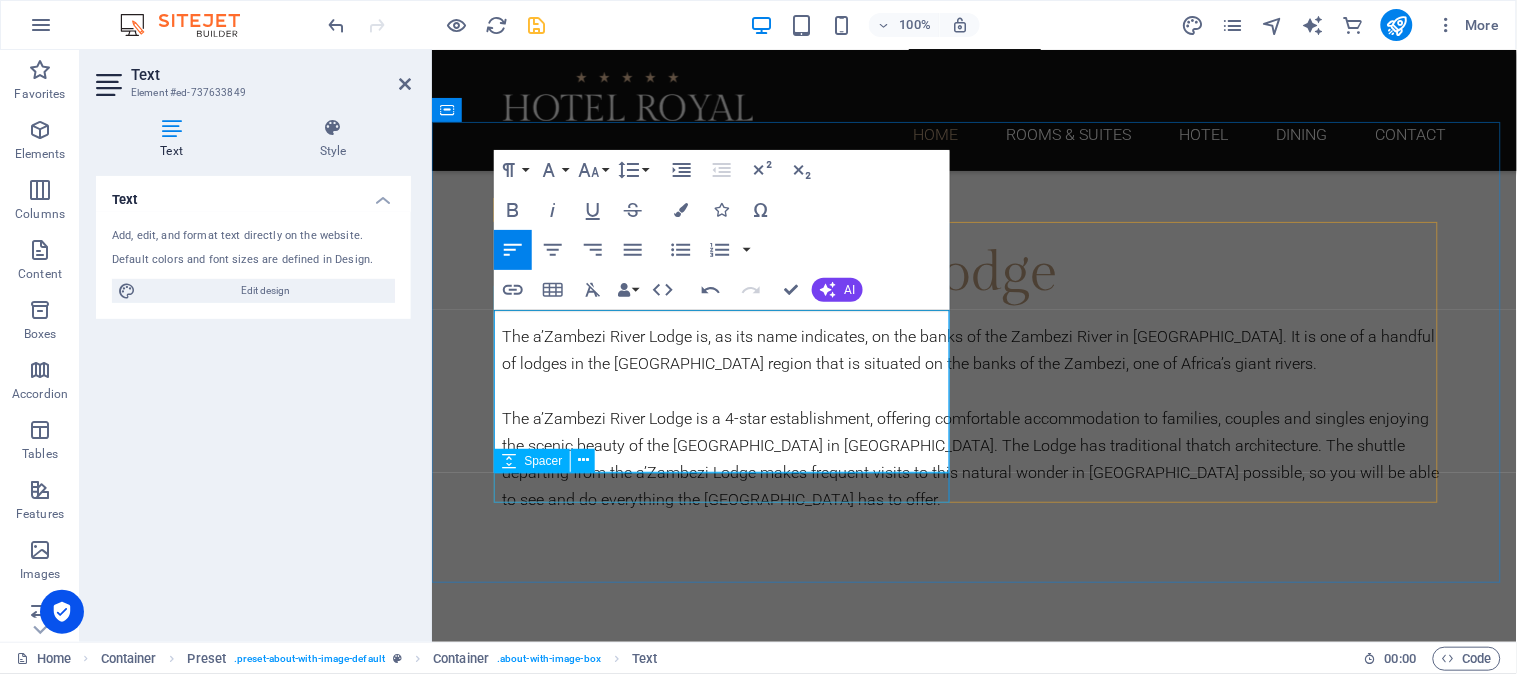 click at bounding box center (974, 877) 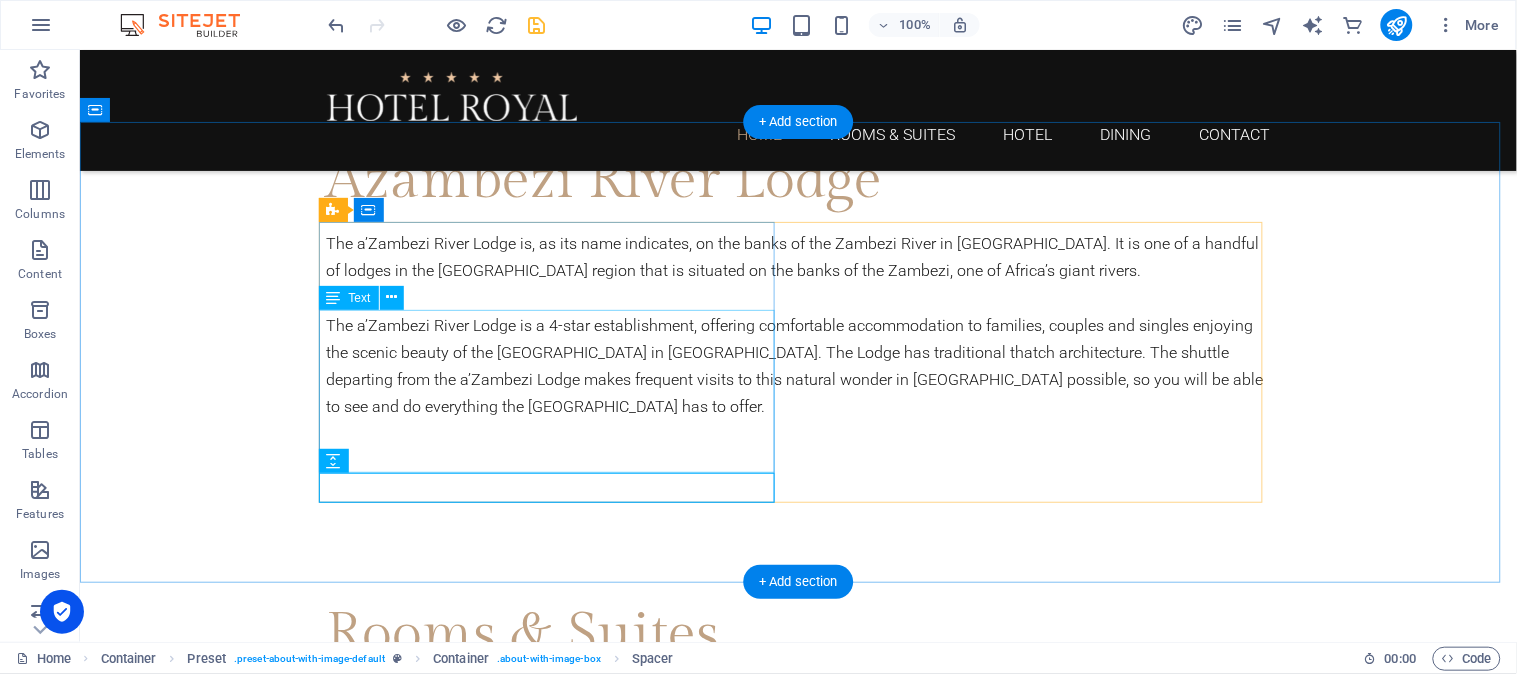 scroll, scrollTop: 1222, scrollLeft: 0, axis: vertical 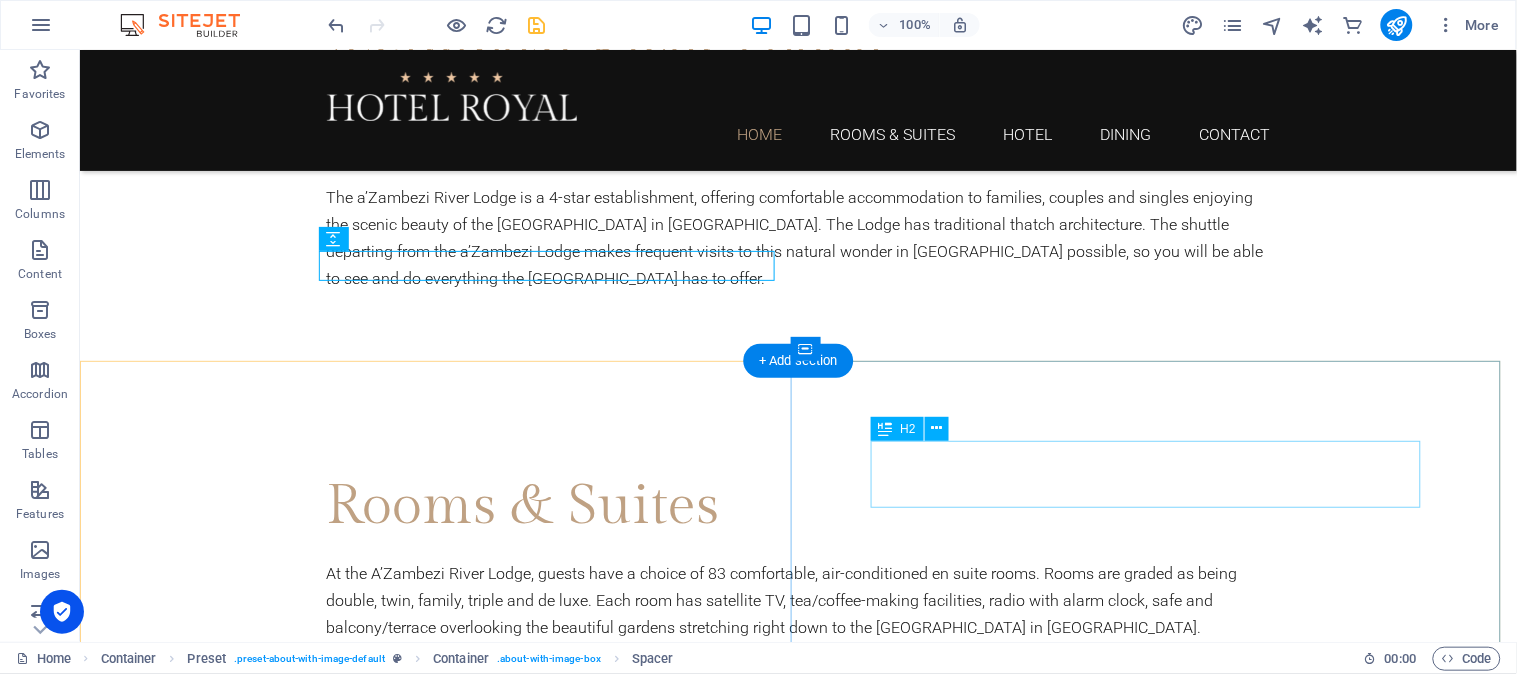 click on "Discover our Hotel" at bounding box center (798, 1675) 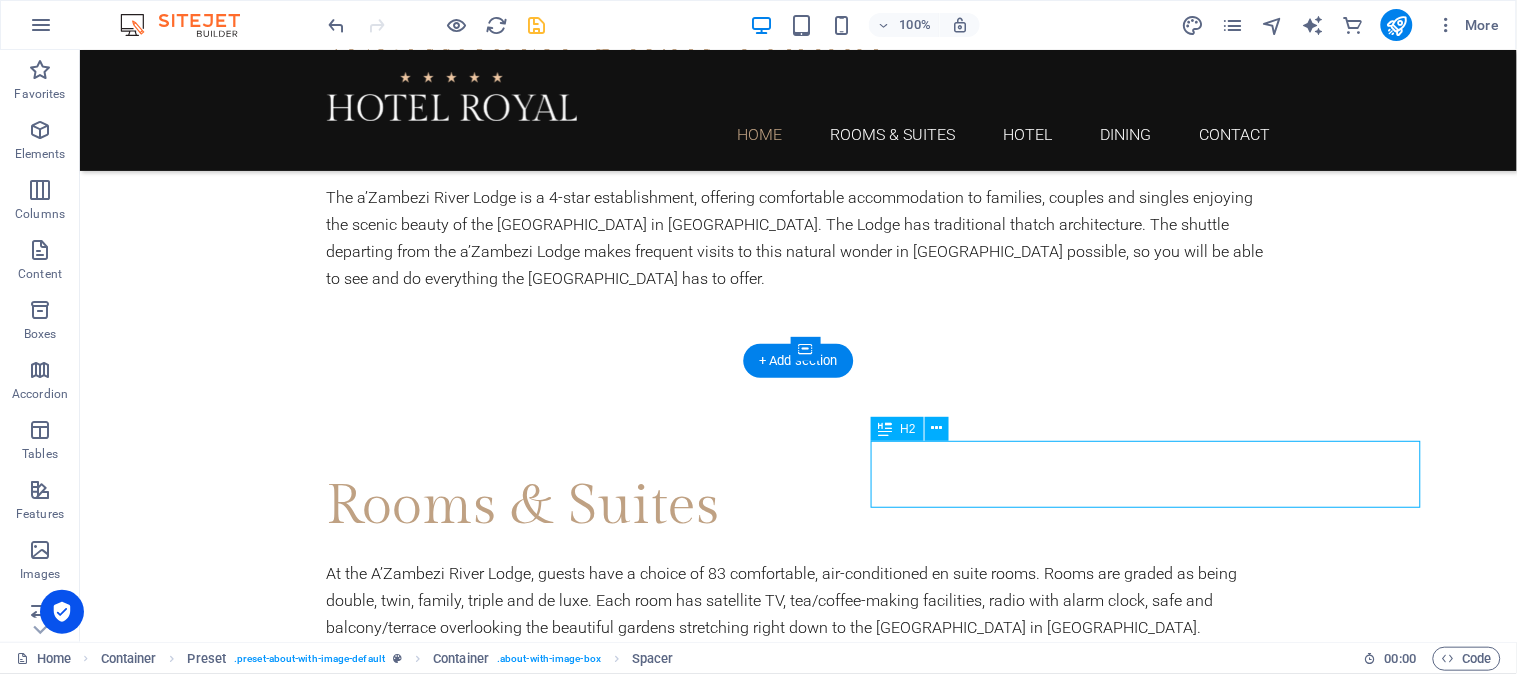 click on "Discover our Hotel" at bounding box center (798, 1675) 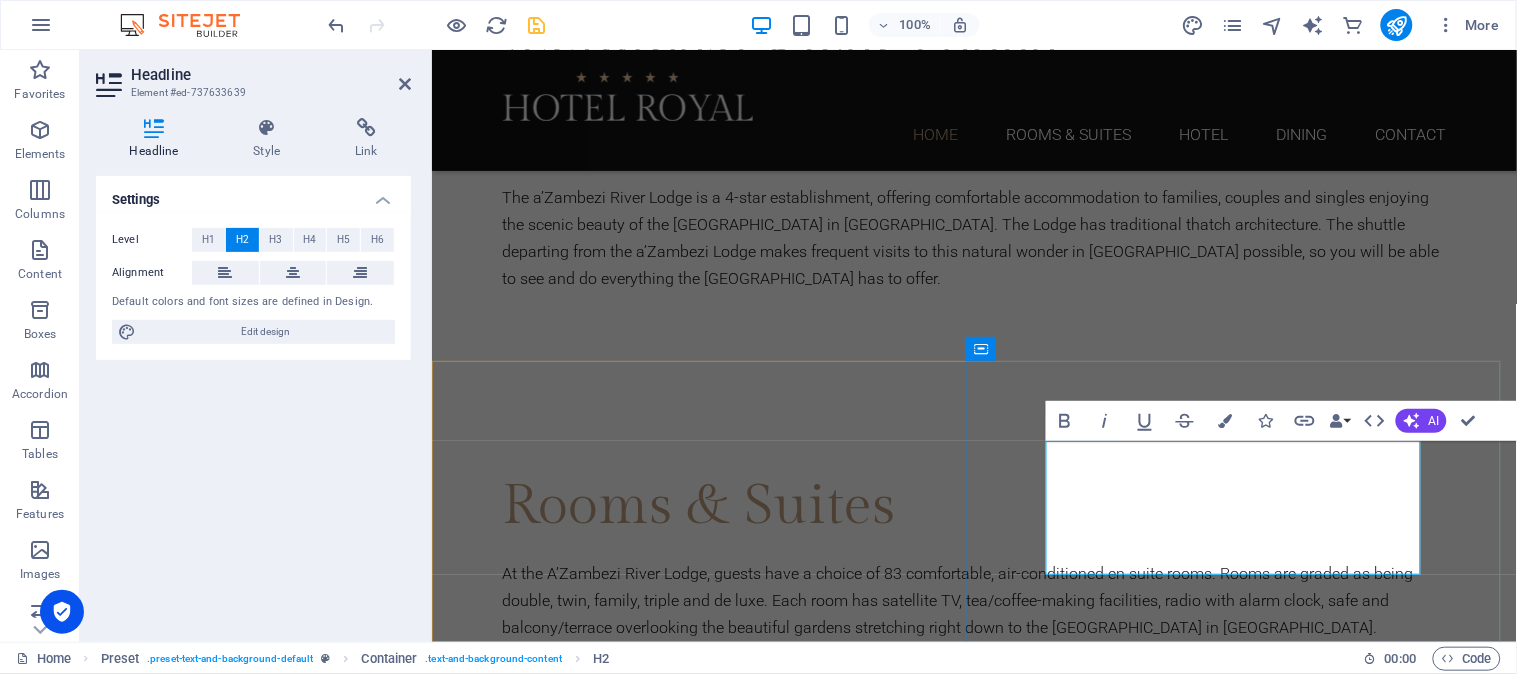type 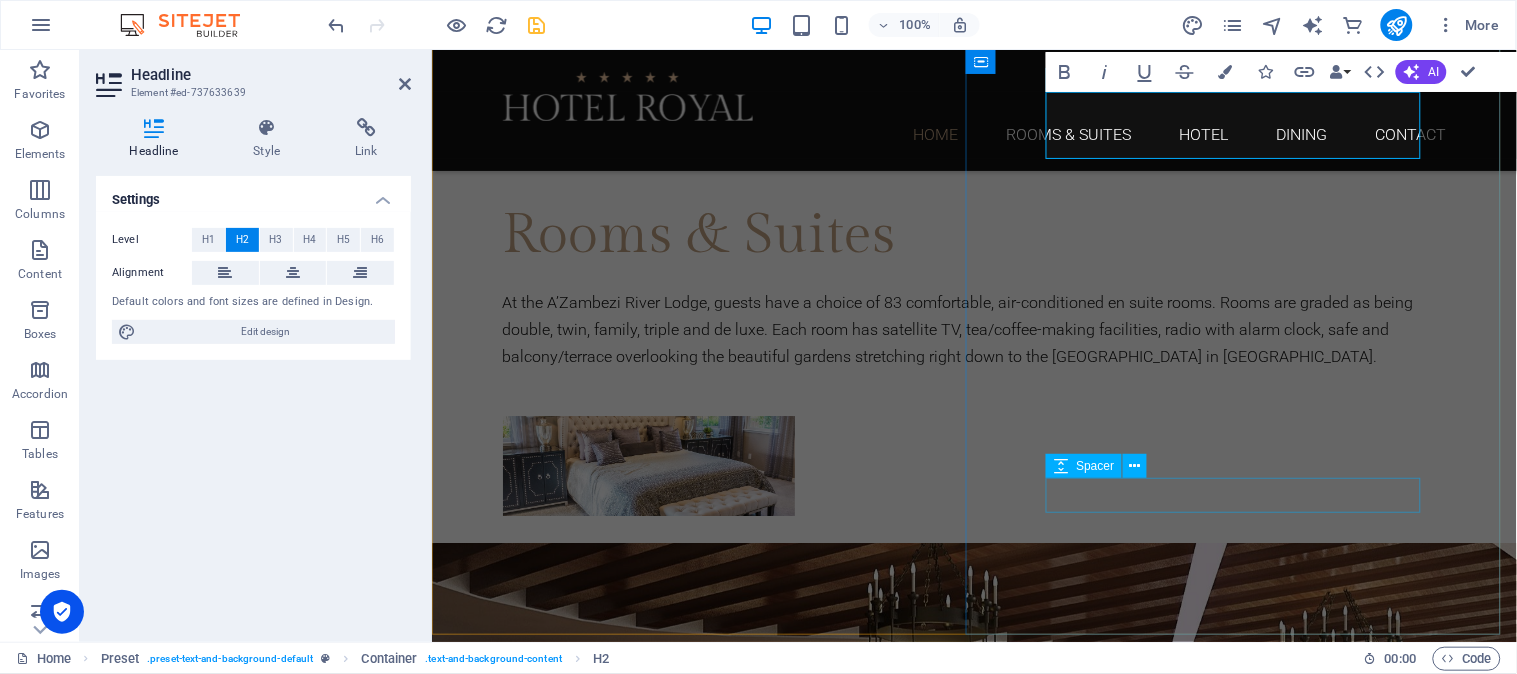 scroll, scrollTop: 1666, scrollLeft: 0, axis: vertical 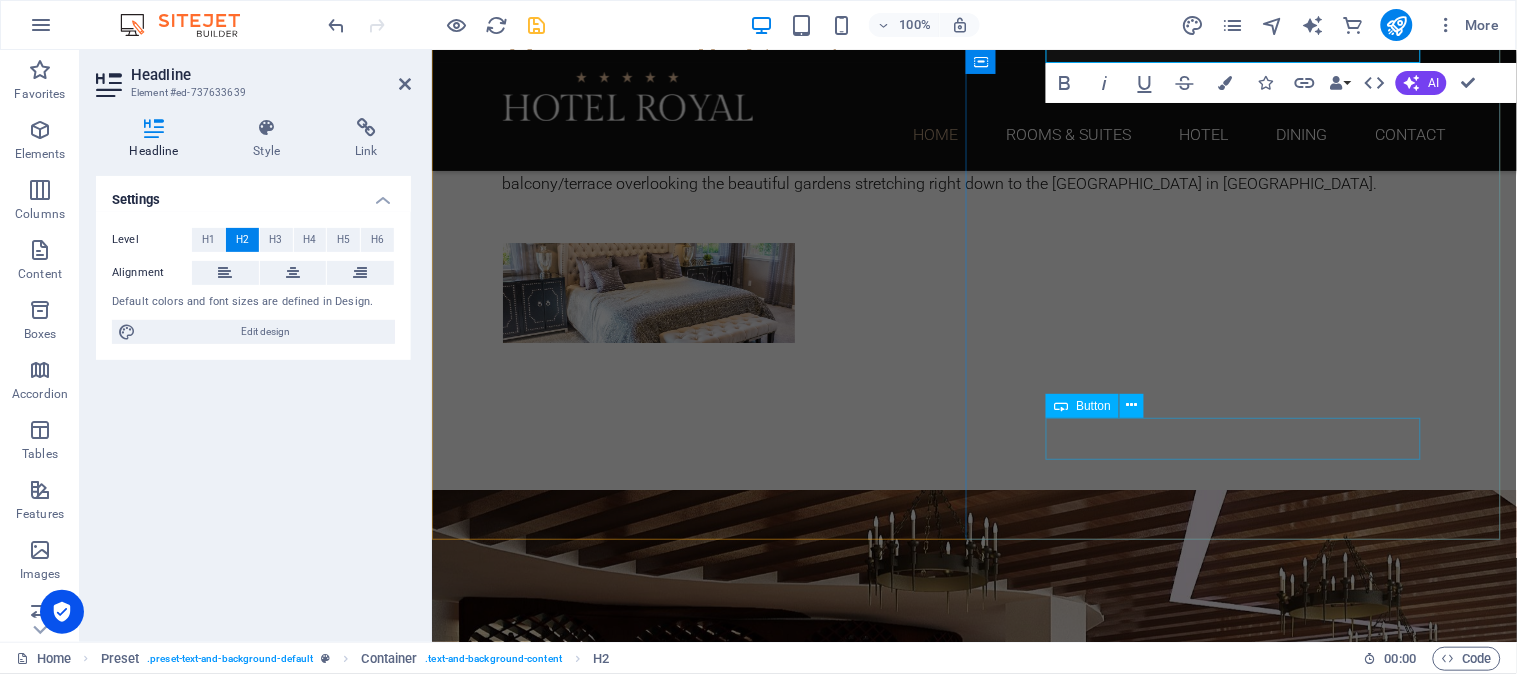 click on "Rooms & Suites" at bounding box center (974, 1531) 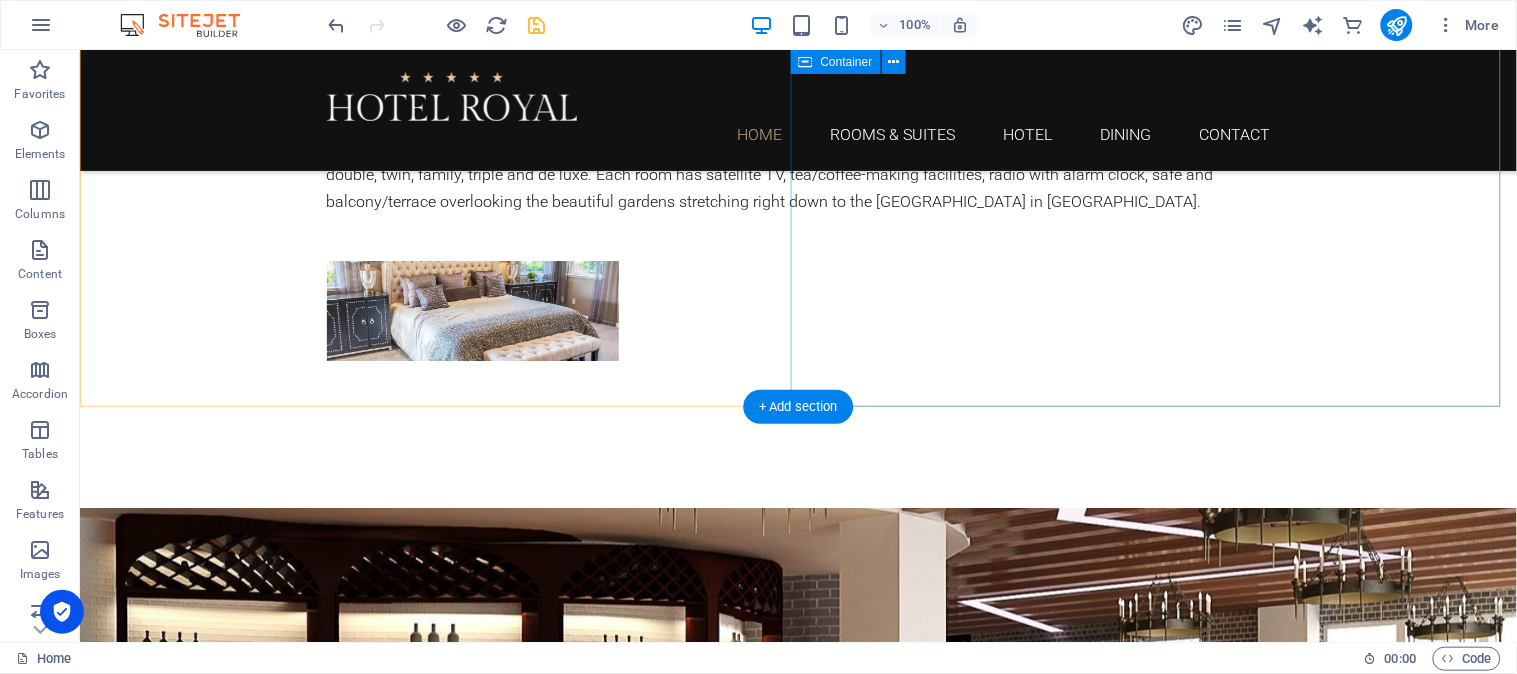 scroll, scrollTop: 1444, scrollLeft: 0, axis: vertical 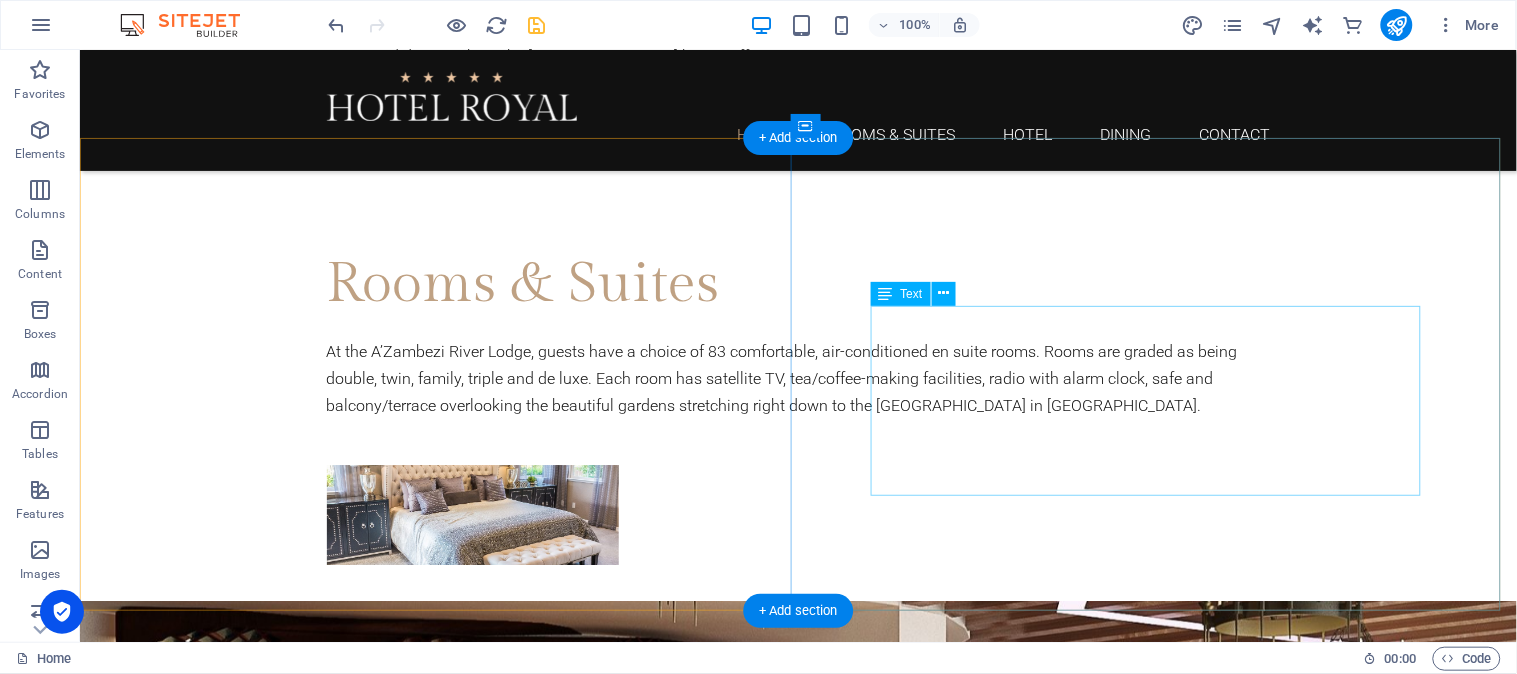 click on "Lorem ipsum dolor sit amet, consectetur adipisicing elit. Vitae, eos, voluptatem, et sequi distinctio adipisci omnis in error quas fuga tempore fugit incidunt quos. [PERSON_NAME], debitis architecto ducimus eligendi dignissimos modi ut non officiis repudiandae maiores. Fugit sit atque eaque dolorum autem reprehenderit porro omnis obcaecati laborum? Obcaecati, laboriosam, ex, deserunt, harum libero a voluptatem possimus culpa nisi eos quas dolore omnis debitis consequatur fugiat eaque nostrum excepturi nulla." at bounding box center (798, 1554) 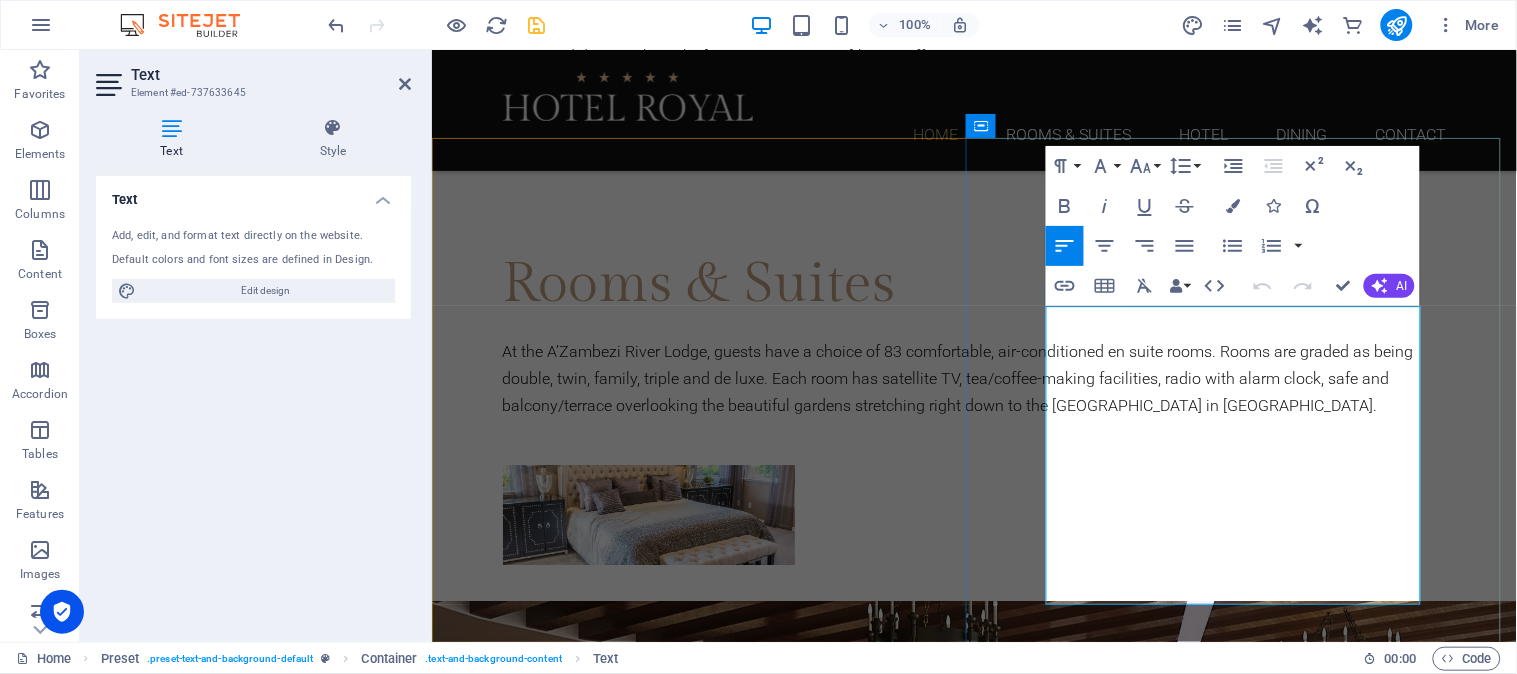drag, startPoint x: 1046, startPoint y: 321, endPoint x: 1251, endPoint y: 577, distance: 327.96494 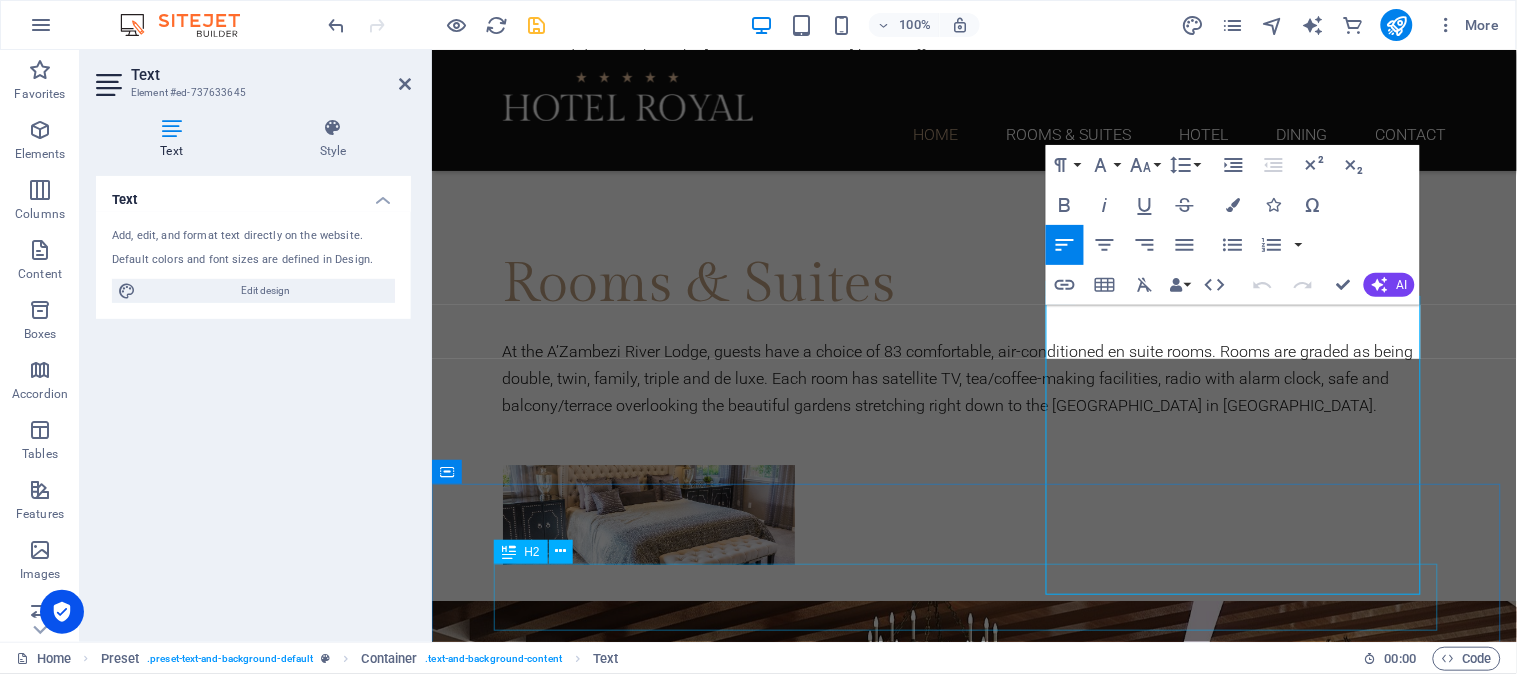 scroll, scrollTop: 1454, scrollLeft: 0, axis: vertical 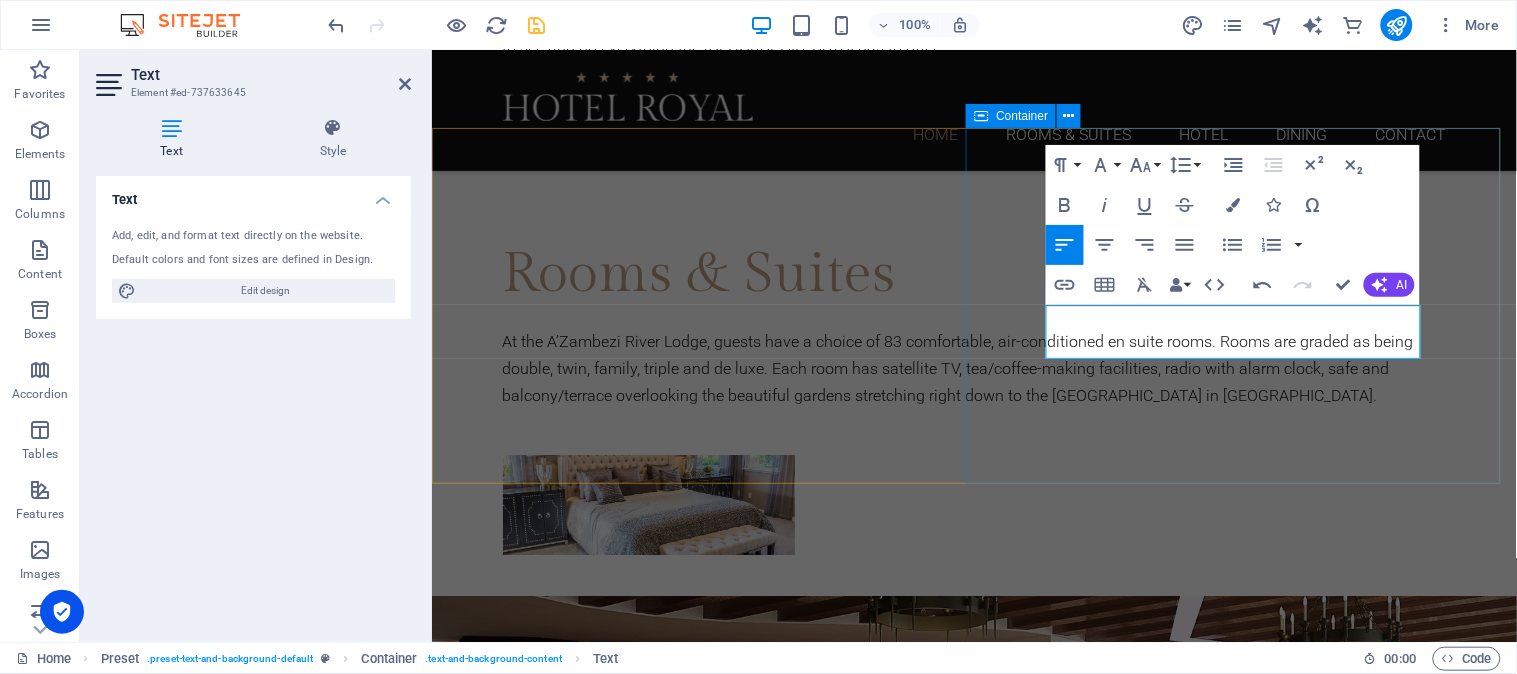 click on "Location Situated on the banks of the scenic Zambezi river, just 5 km from the famous Victoria Falls." at bounding box center [973, 1427] 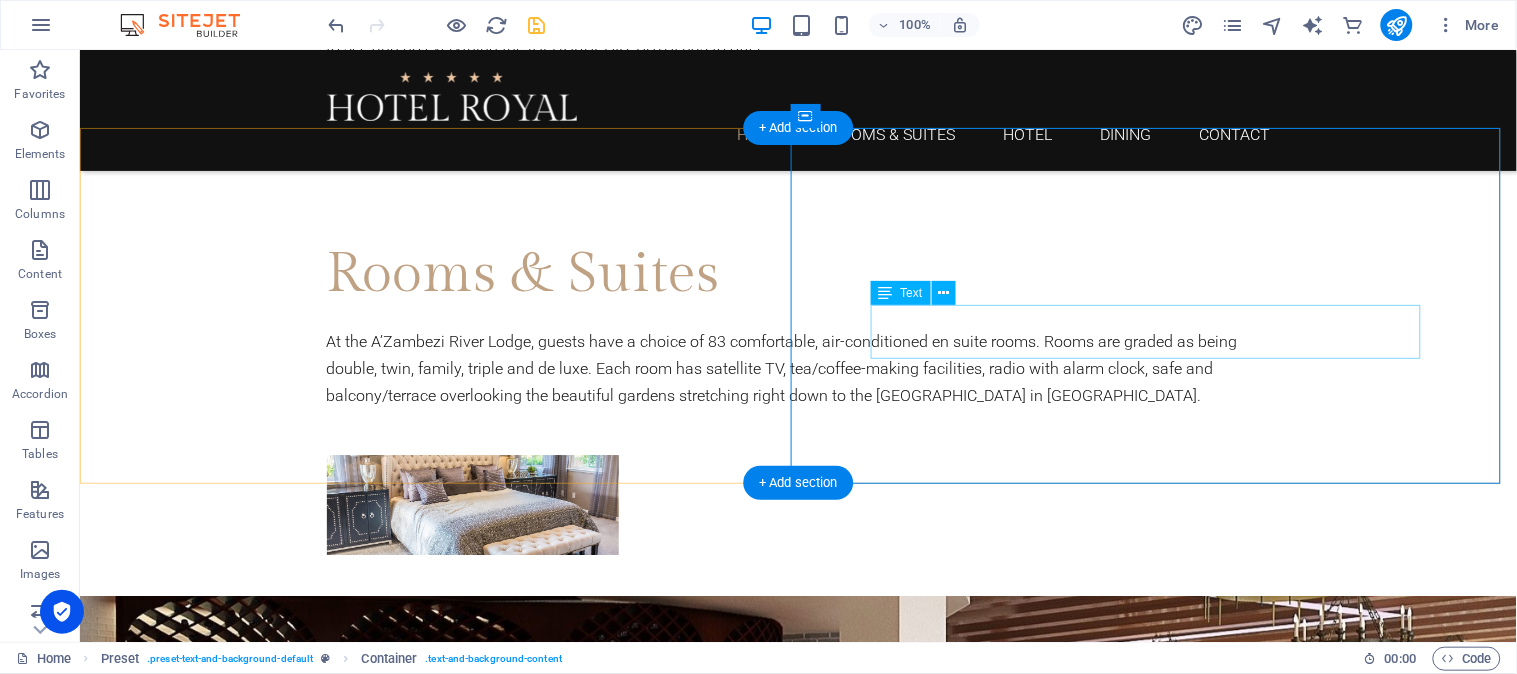 click on "Situated on the banks of the scenic Zambezi river, just 5 km from the famous Victoria Falls." at bounding box center [798, 1430] 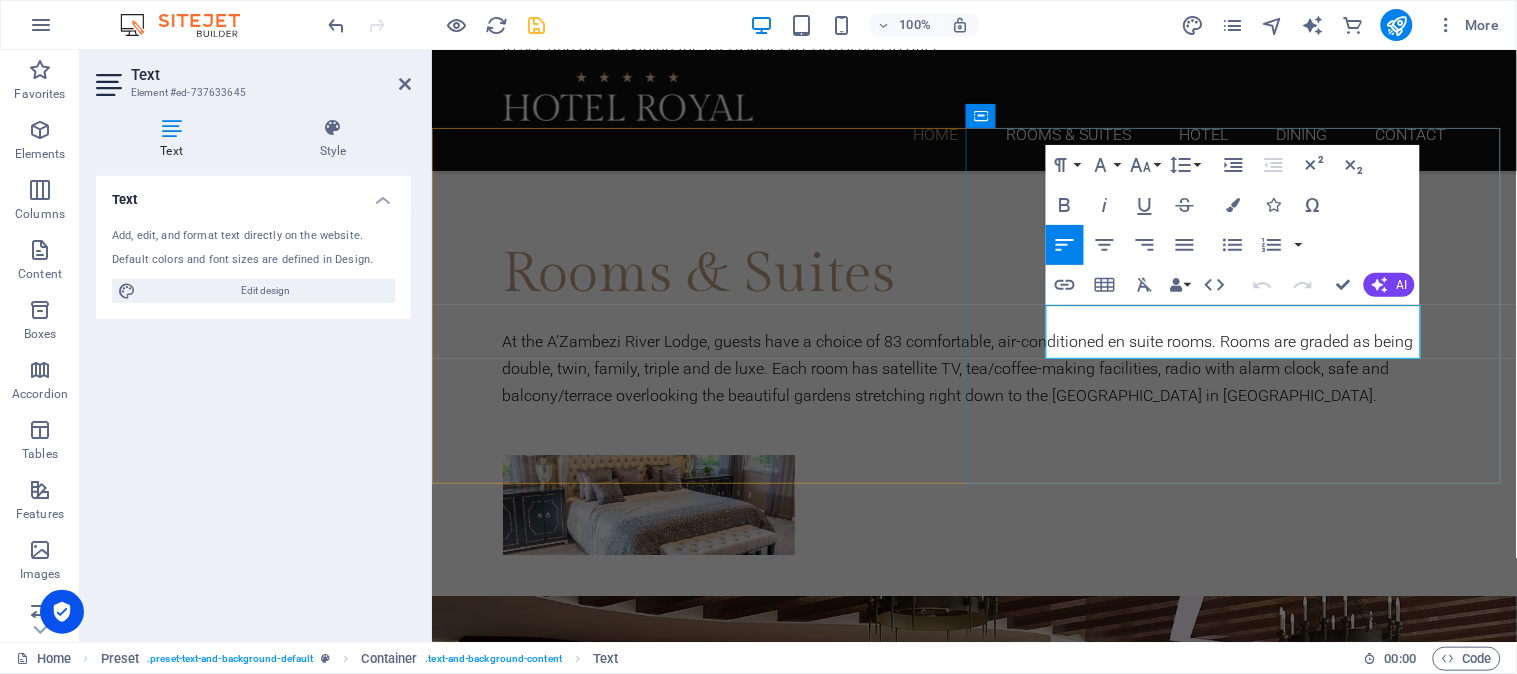 drag, startPoint x: 1346, startPoint y: 341, endPoint x: 1047, endPoint y: 313, distance: 300.30817 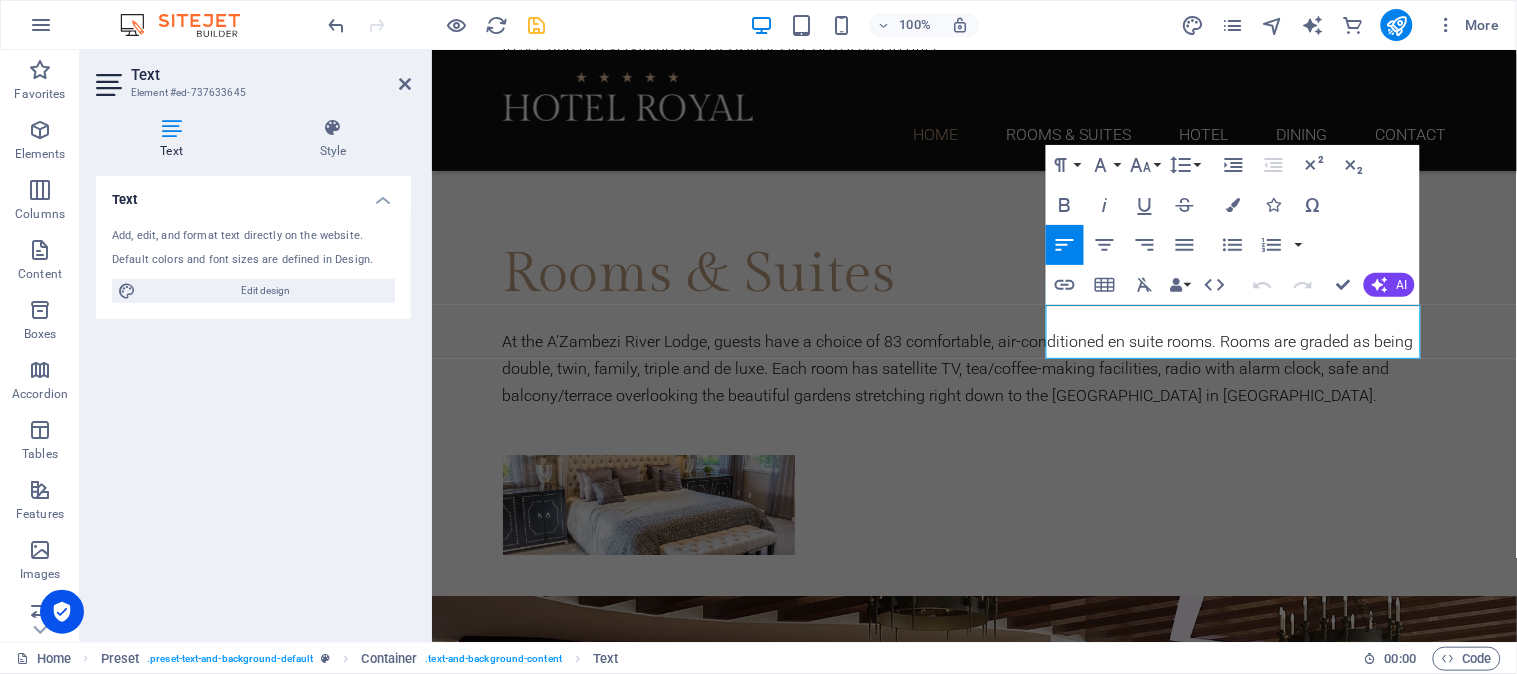 scroll, scrollTop: 1108, scrollLeft: 1, axis: both 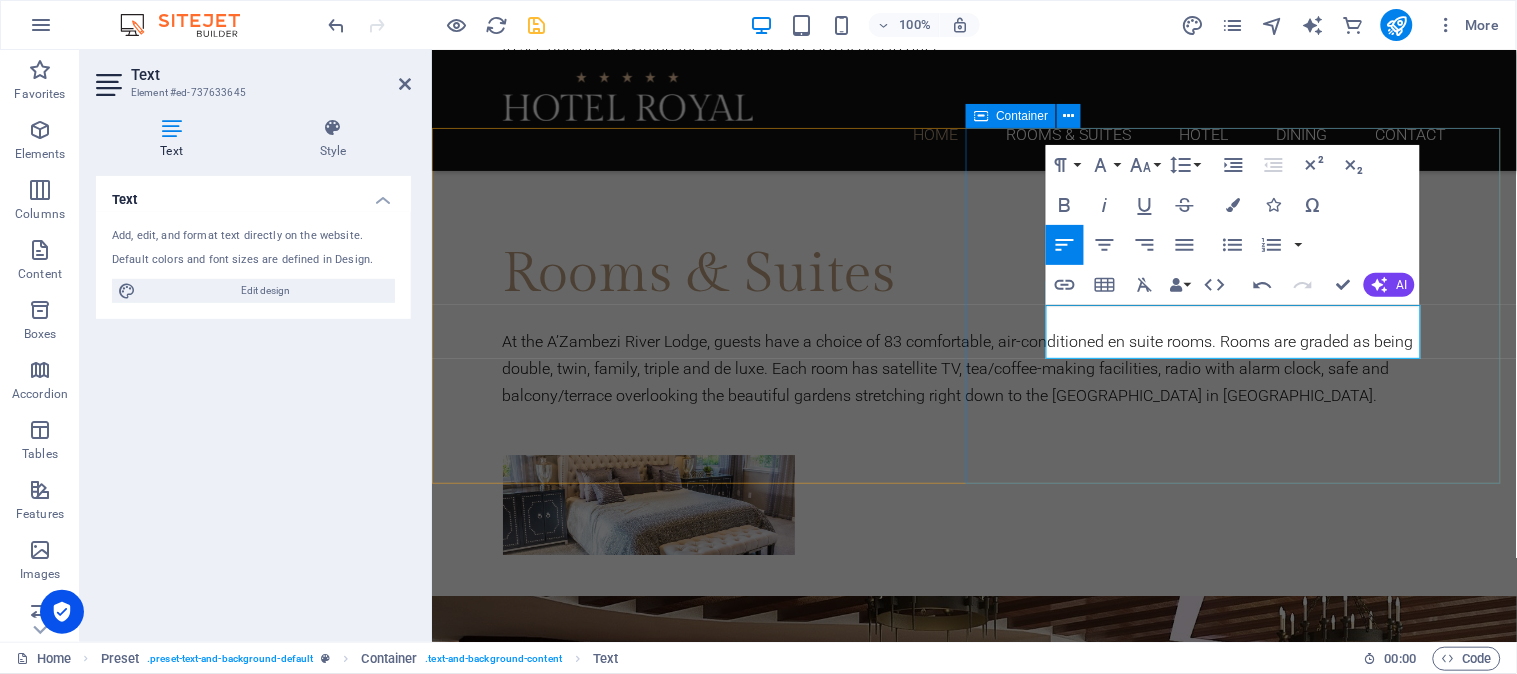 click on "Location Situated on the banks of the scenic Zambezi river, just 5 km from the famous Victoria Falls. Situated on the banks of the scenic Zambezi river, just 5 km from the famous Victoria Falls." at bounding box center (973, 1427) 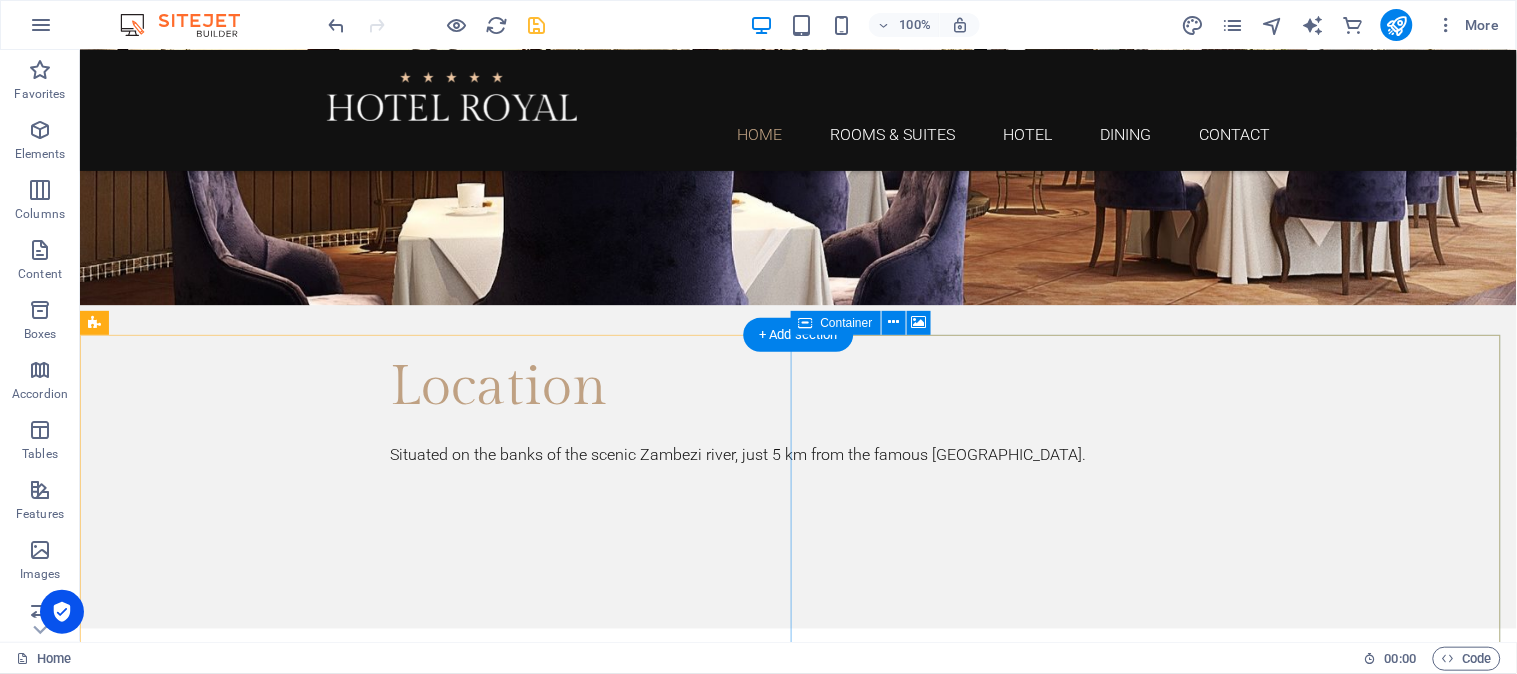 scroll, scrollTop: 2565, scrollLeft: 0, axis: vertical 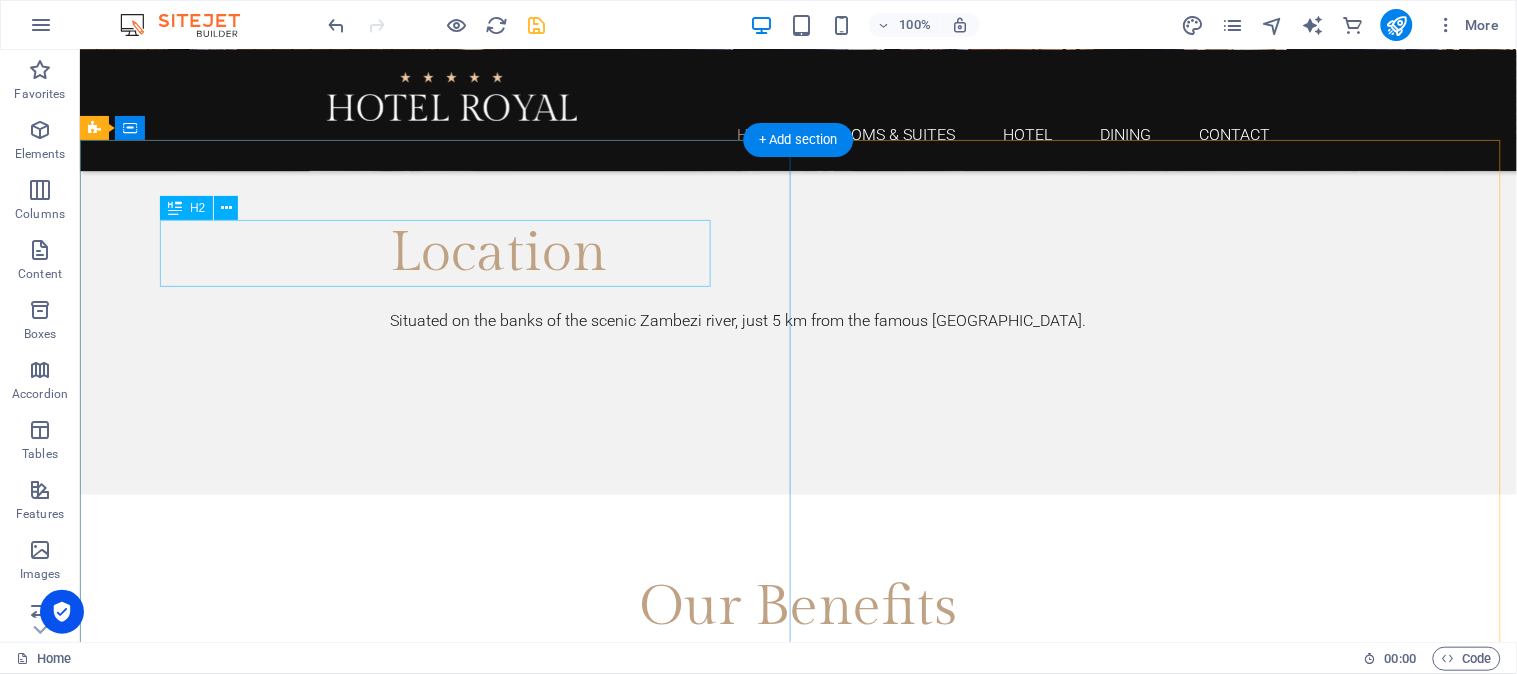 click on "Fine Dining" at bounding box center (798, 2084) 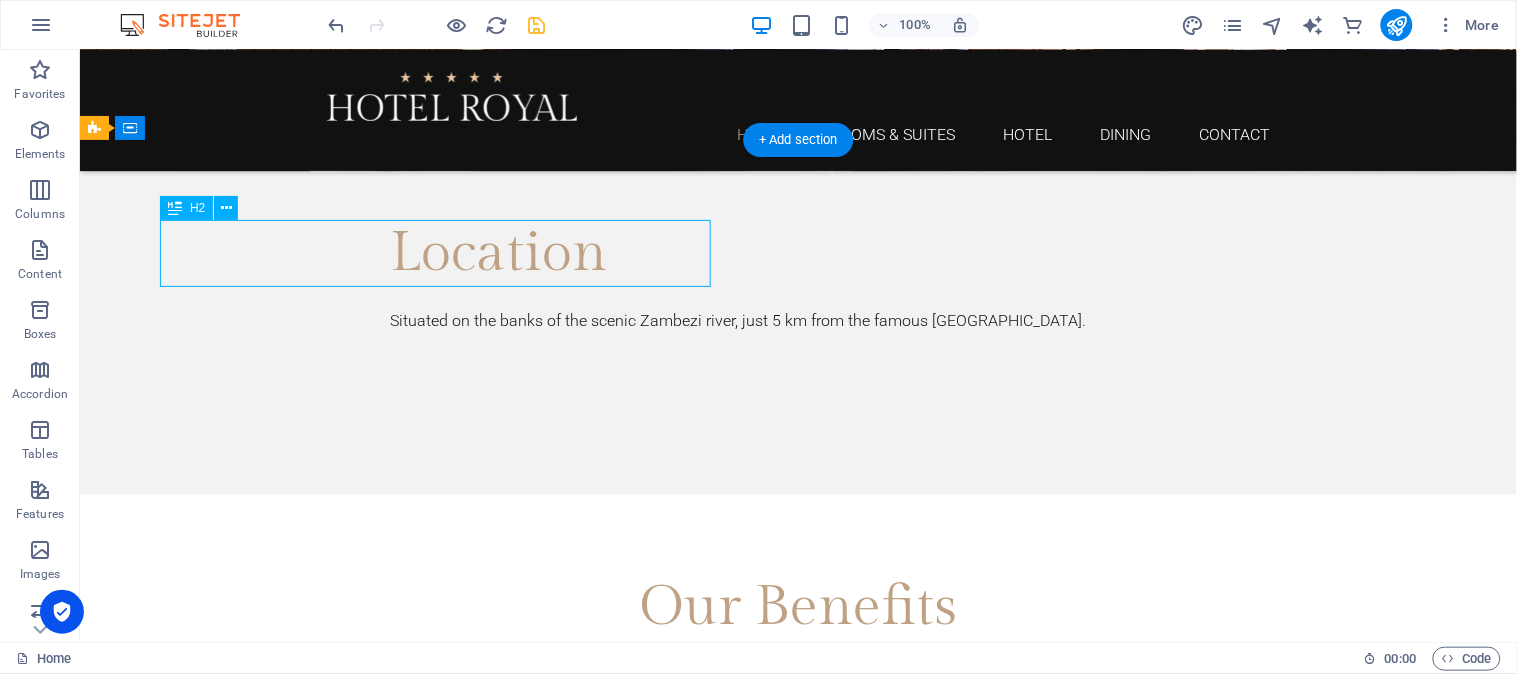 click on "Fine Dining" at bounding box center (798, 2084) 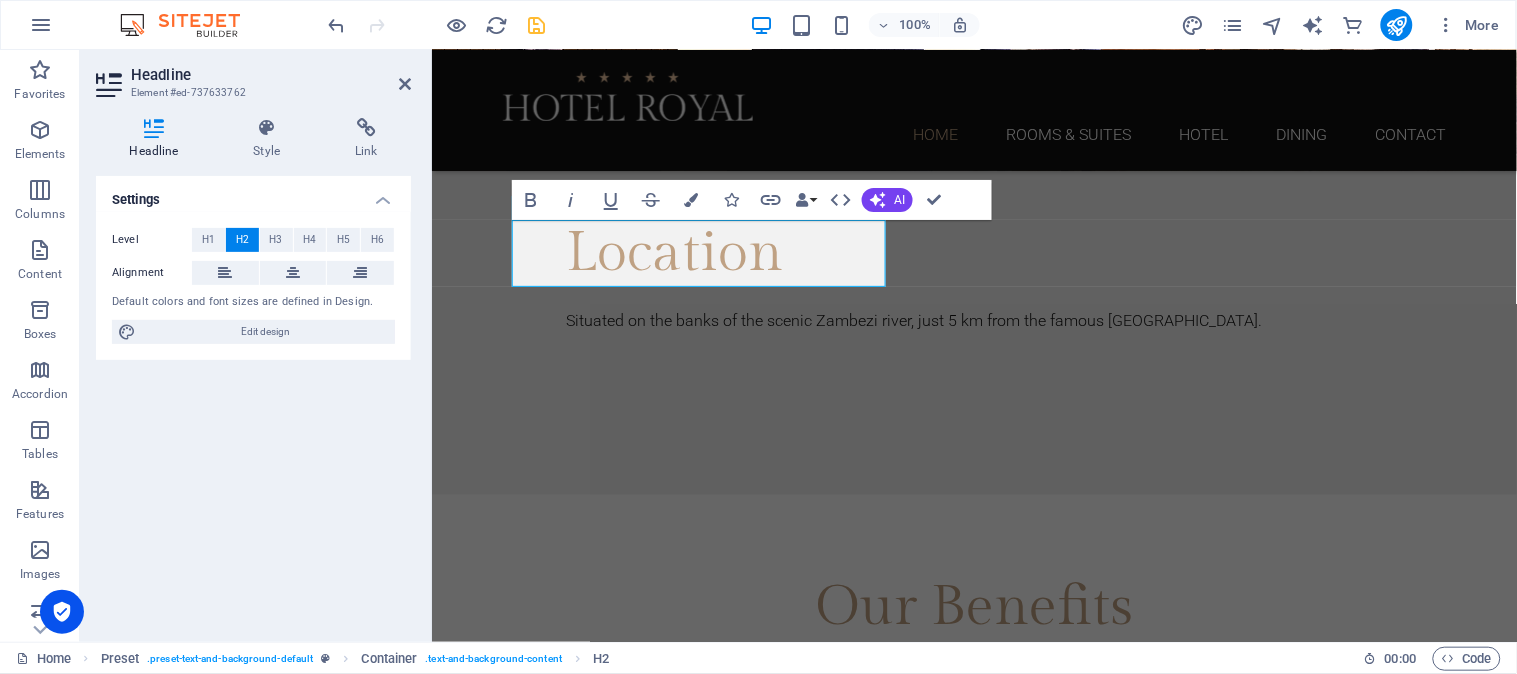 type 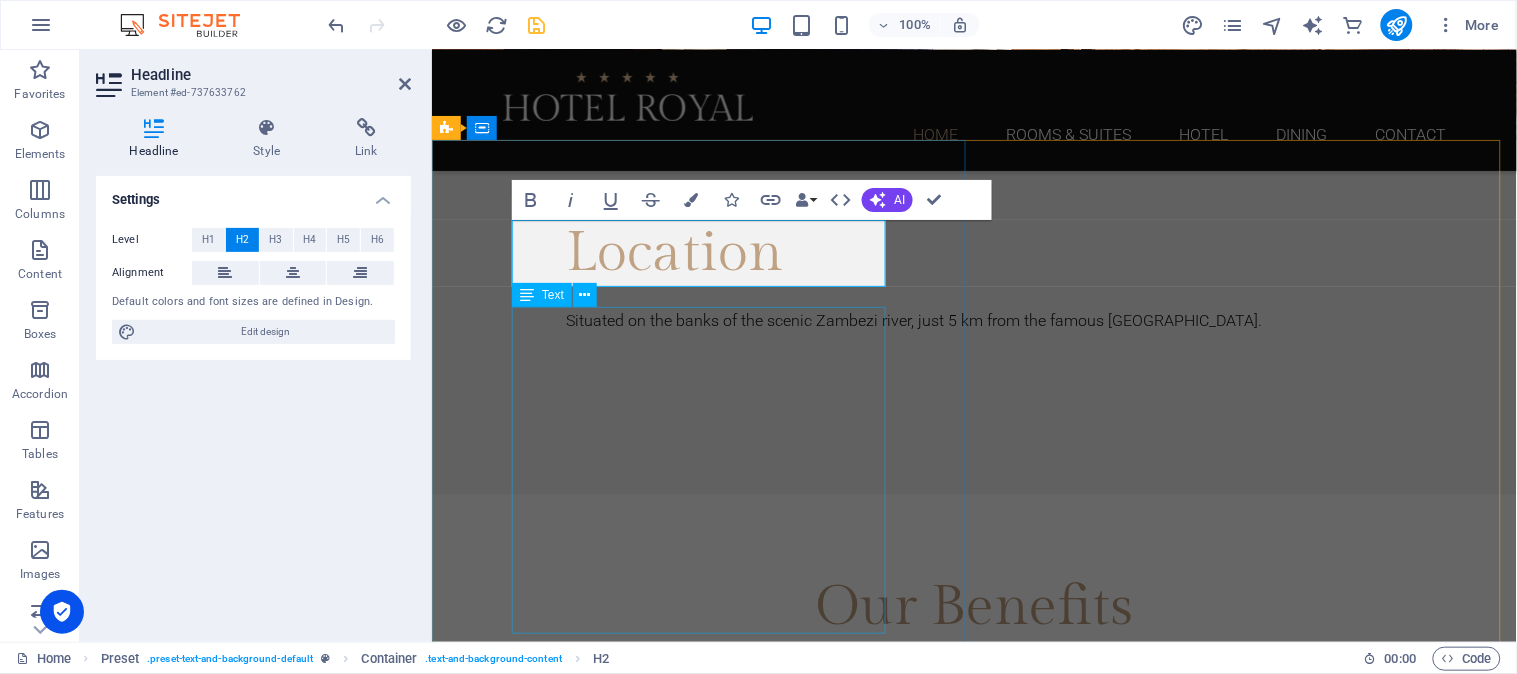 click on "Lorem ipsum dolor sit amet, consectetur adipisicing elit. Vitae, eos, voluptatem, et sequi distinctio adipisci omnis in error quas fuga tempore fugit incidunt quos. [PERSON_NAME], debitis architecto ducimus eligendi dignissimos modi ut non officiis repudiandae maiores. Fugit sit atque eaque dolorum autem reprehenderit porro omnis obcaecati?  Obcaecati, laboriosam, ex, deserunt, harum libero a voluptatem possimus culpa nisi eos quas dolore omnis debitis consequatur fugiat eaque nostrum excepturi nulla." at bounding box center [974, 2219] 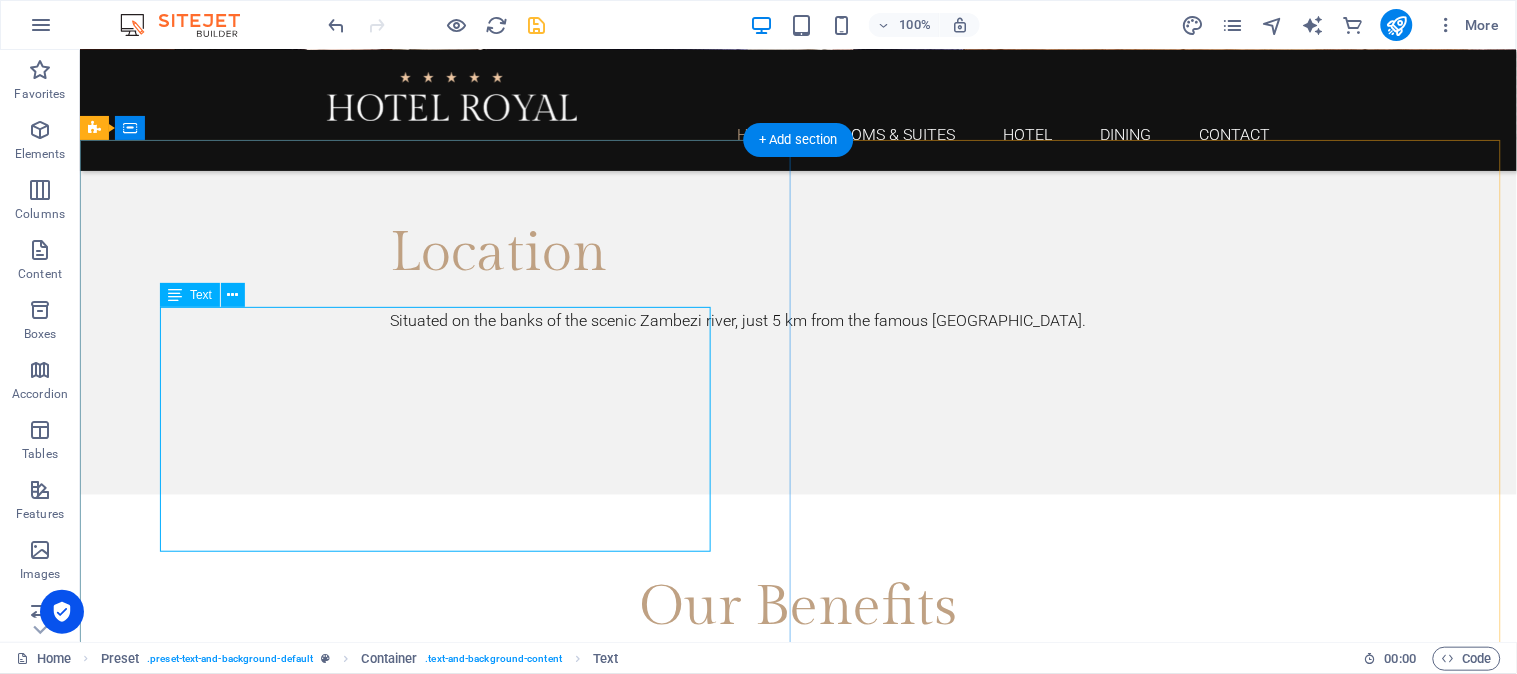 click on "Lorem ipsum dolor sit amet, consectetur adipisicing elit. Vitae, eos, voluptatem, et sequi distinctio adipisci omnis in error quas fuga tempore fugit incidunt quos. [PERSON_NAME], debitis architecto ducimus eligendi dignissimos modi ut non officiis repudiandae maiores. Fugit sit atque eaque dolorum autem reprehenderit porro omnis obcaecati?  Obcaecati, laboriosam, ex, deserunt, harum libero a voluptatem possimus culpa nisi eos quas dolore omnis debitis consequatur fugiat eaque nostrum excepturi nulla." at bounding box center (798, 2219) 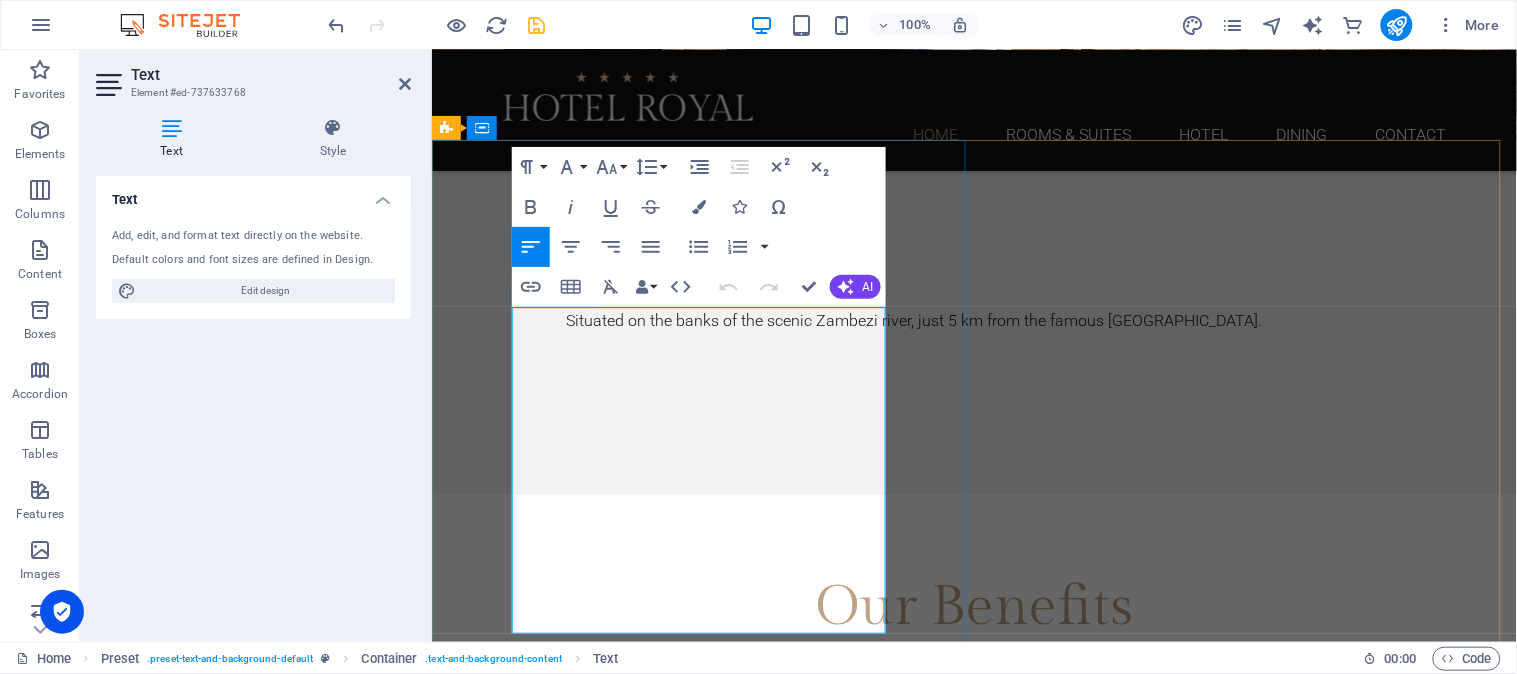 drag, startPoint x: 617, startPoint y: 617, endPoint x: 507, endPoint y: 316, distance: 320.46997 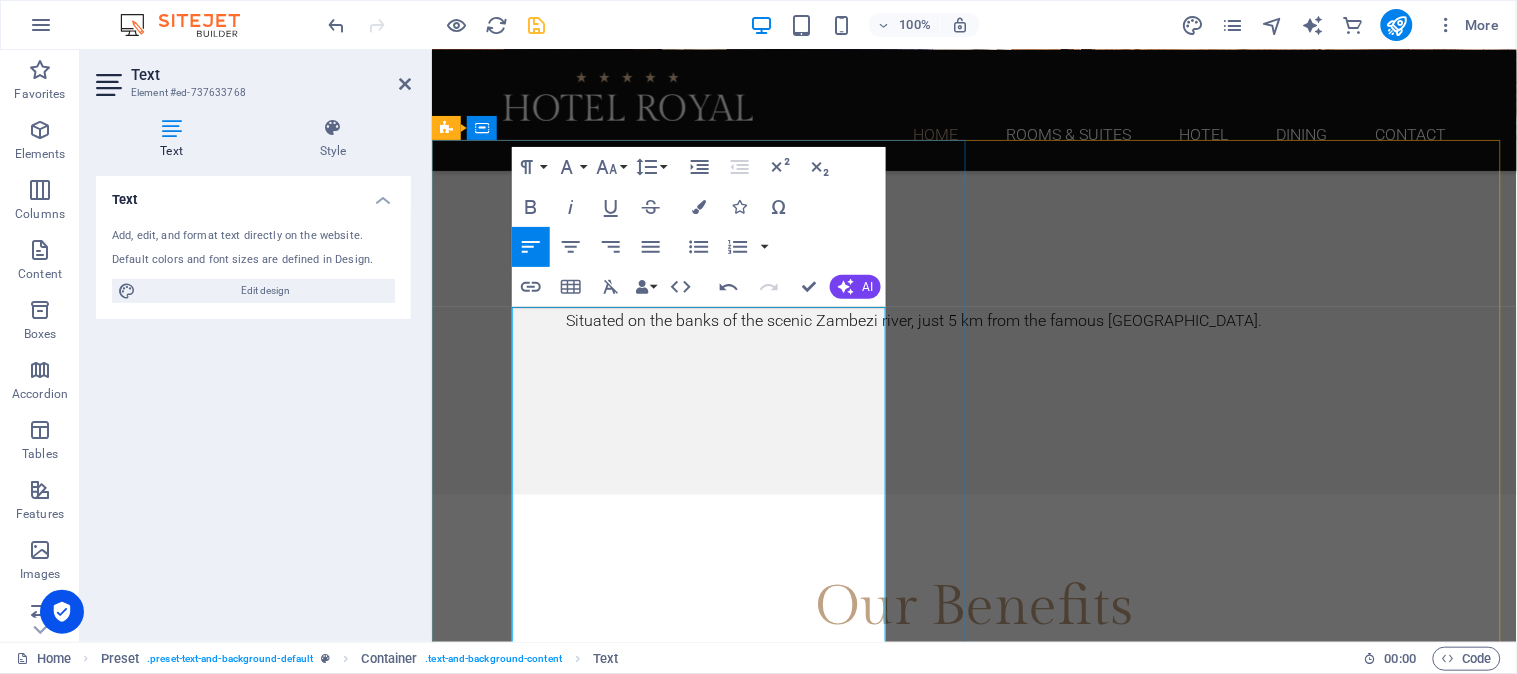 scroll, scrollTop: 27312, scrollLeft: 1, axis: both 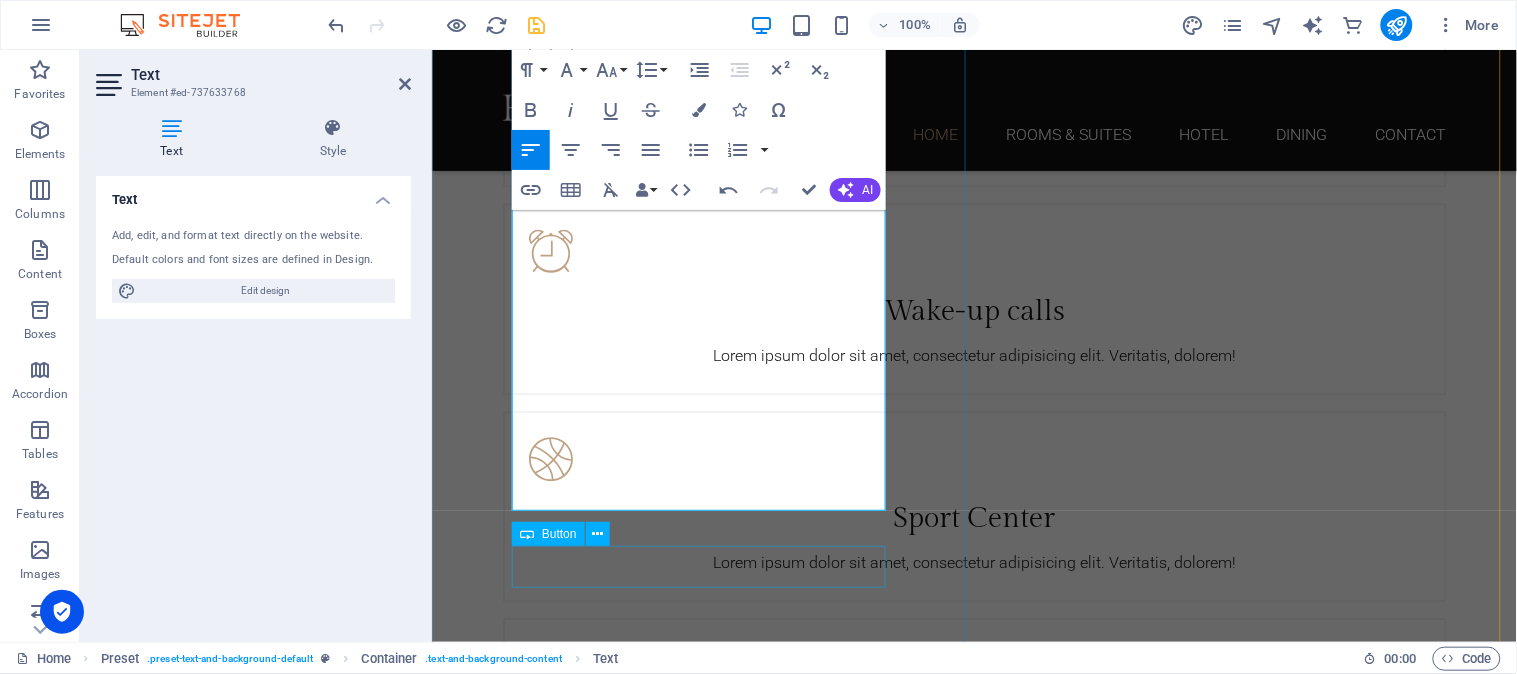 click on "Button" at bounding box center [548, 534] 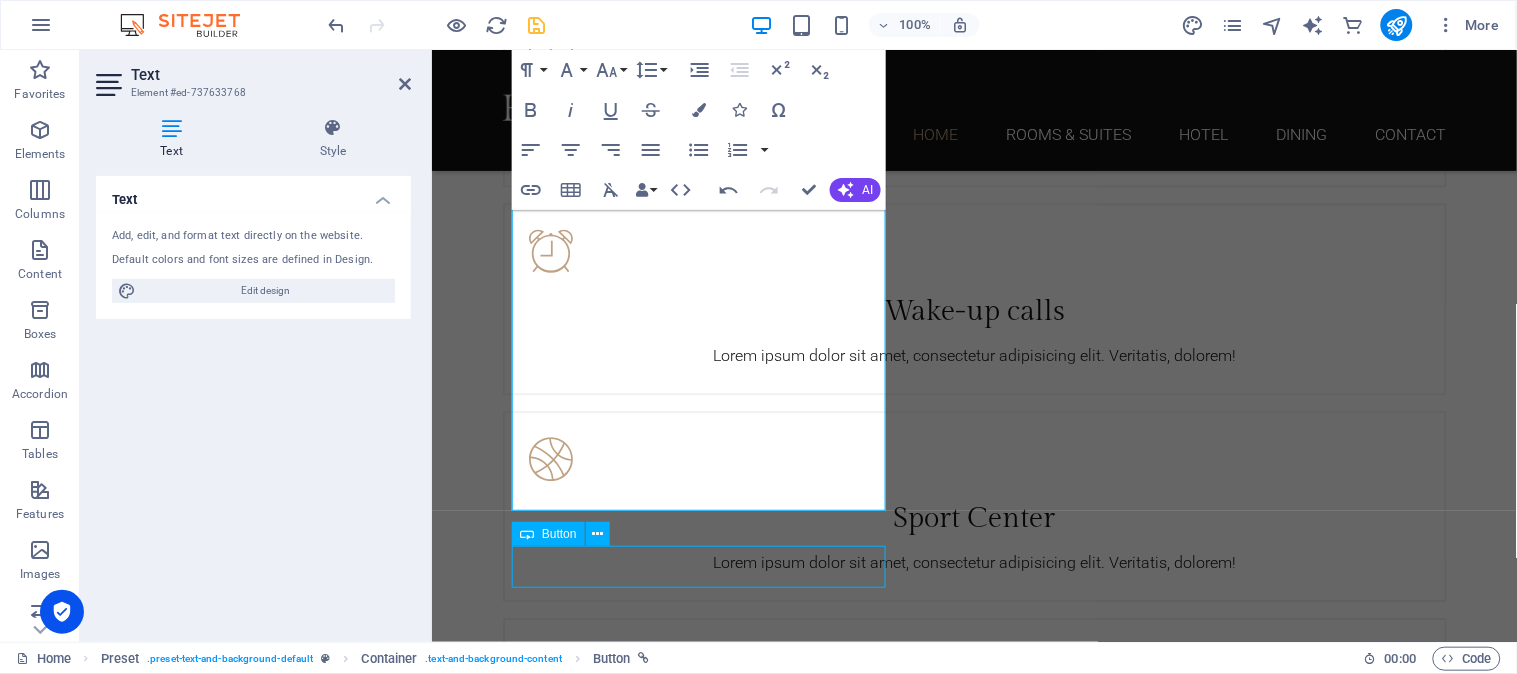 scroll, scrollTop: 3177, scrollLeft: 0, axis: vertical 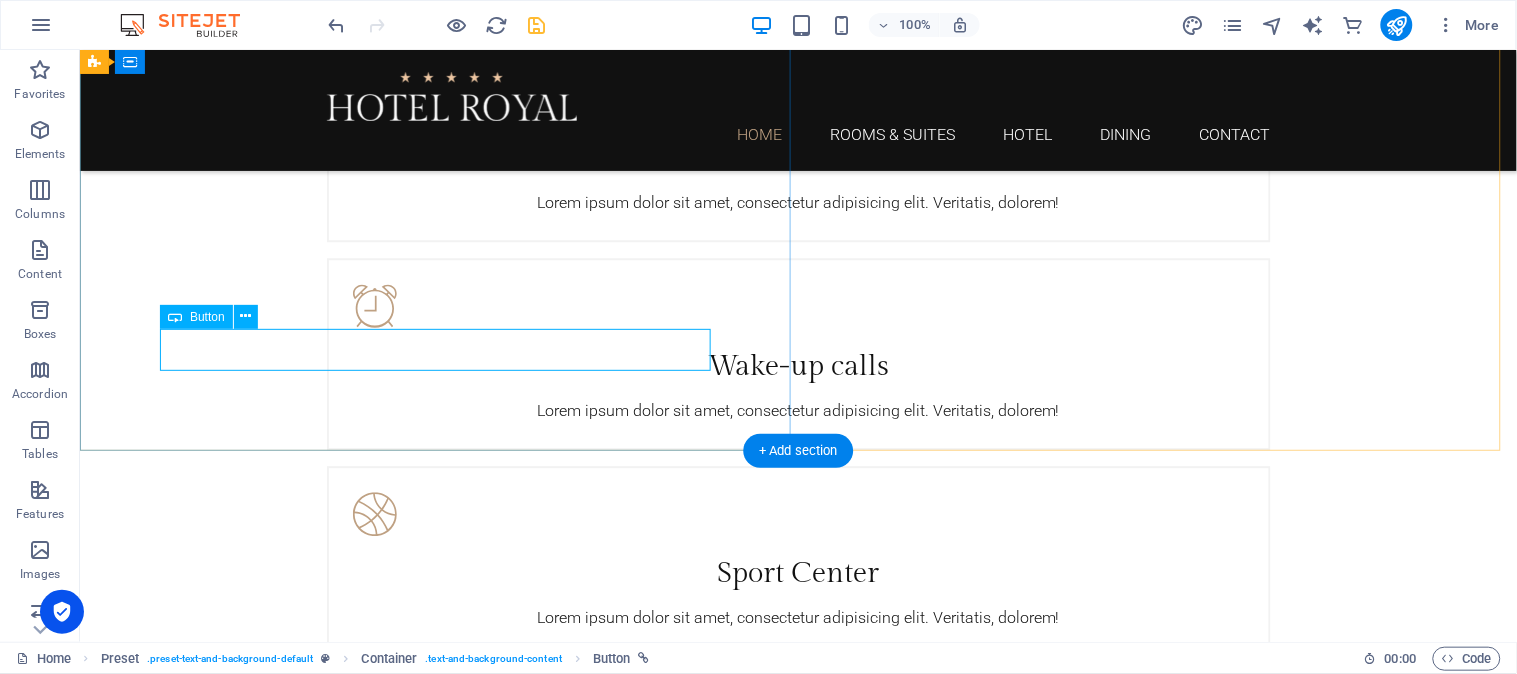 click on "Read more" at bounding box center (798, 2044) 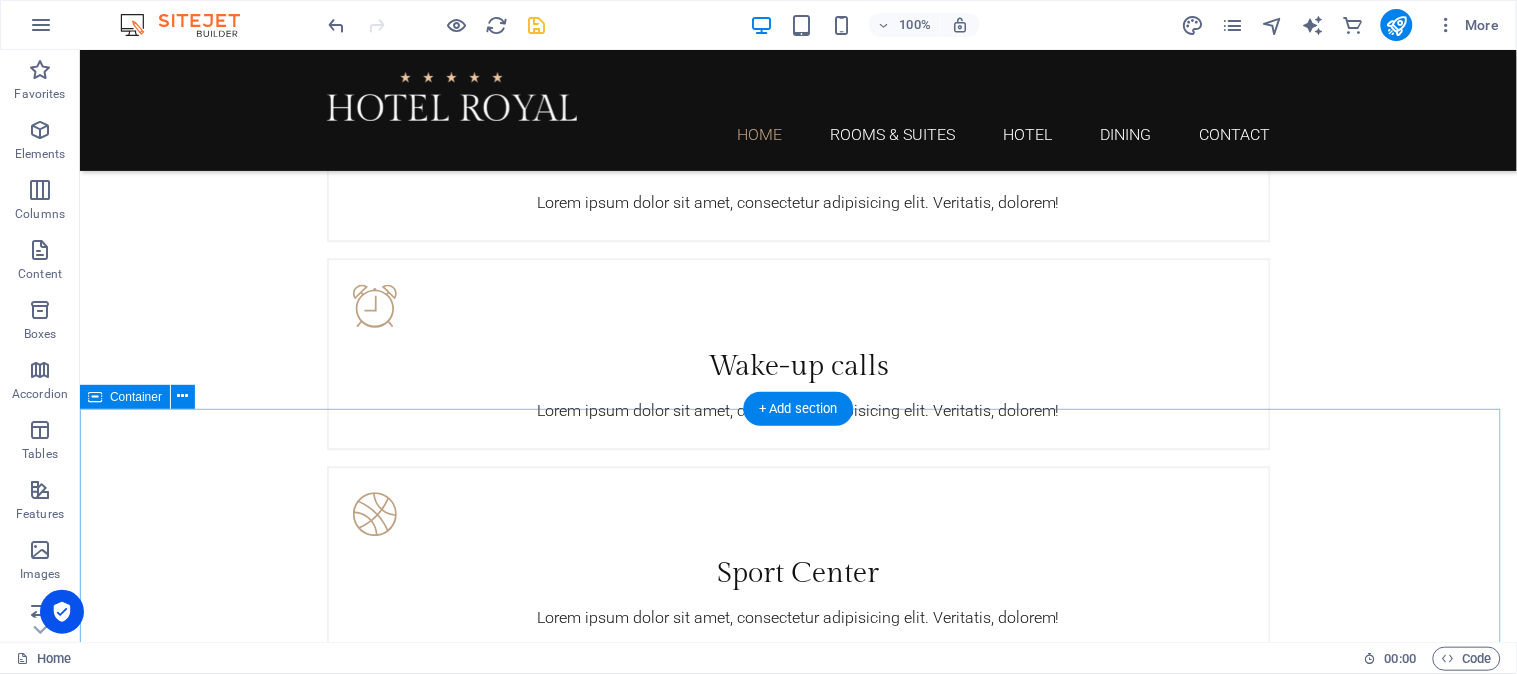 click on "What others say Alena Rodgers Lorem Ipsum   is simply dummy text of the printing and typesetting industry. Lorem Ipsum has been the industry's standard dummy text ever since the 1500s, when an unknown printer took a galley of type and scrambled it to make a type specimen book. It has survived not only five centuries, but also the leap into electronic typesetting, remaining essentially unchanged. It was popularised in the 1960s. Sam Johnson Lorem Ipsum   is simply dummy text of the printing and typesetting industry. Lorem Ipsum has been the industry's standard dummy text ever since the 1500s, when an unknown printer took a galley of type and scrambled it to make a type specimen book. It has survived not only five centuries, but also the leap into electronic typesetting, remaining essentially unchanged. It was popularised in the 1960s. Harry Burton Lorem Ipsum" at bounding box center (797, 3538) 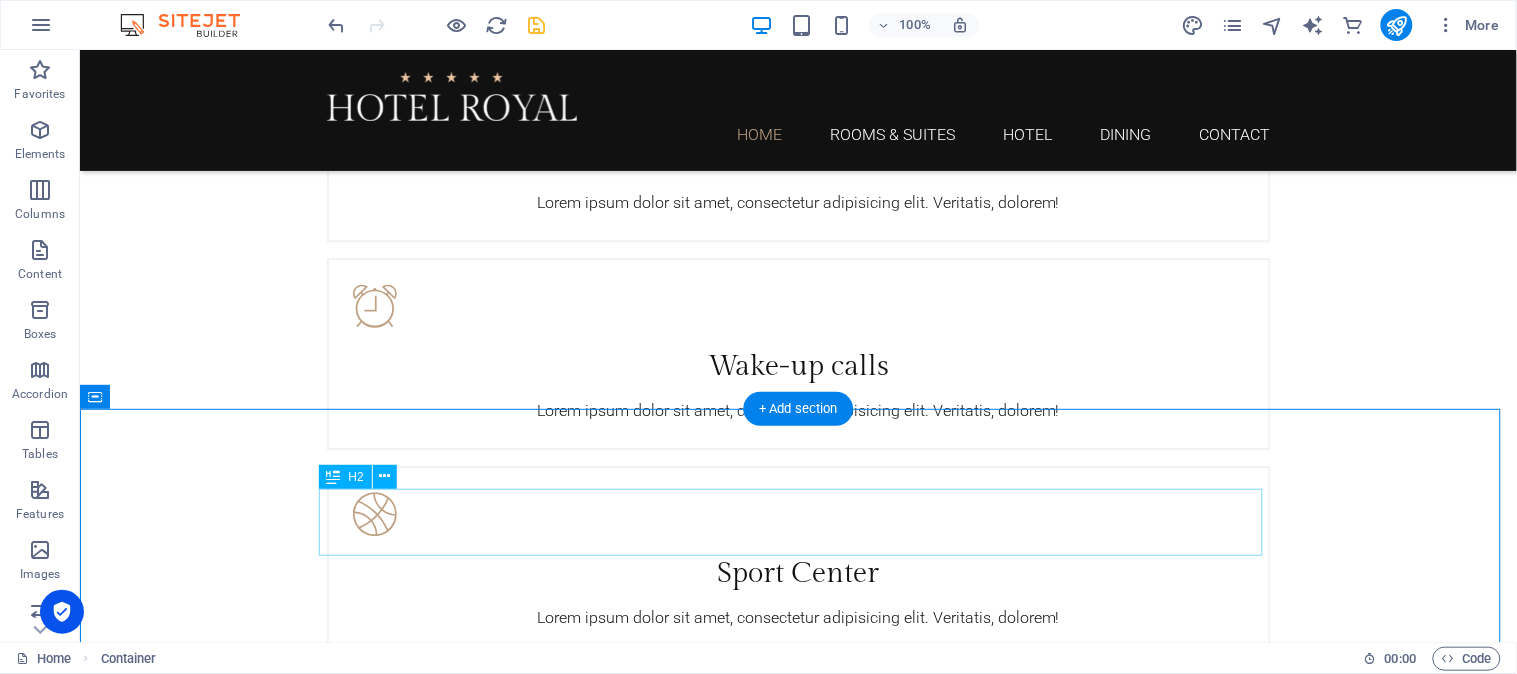 click on "What others say" at bounding box center [798, 3095] 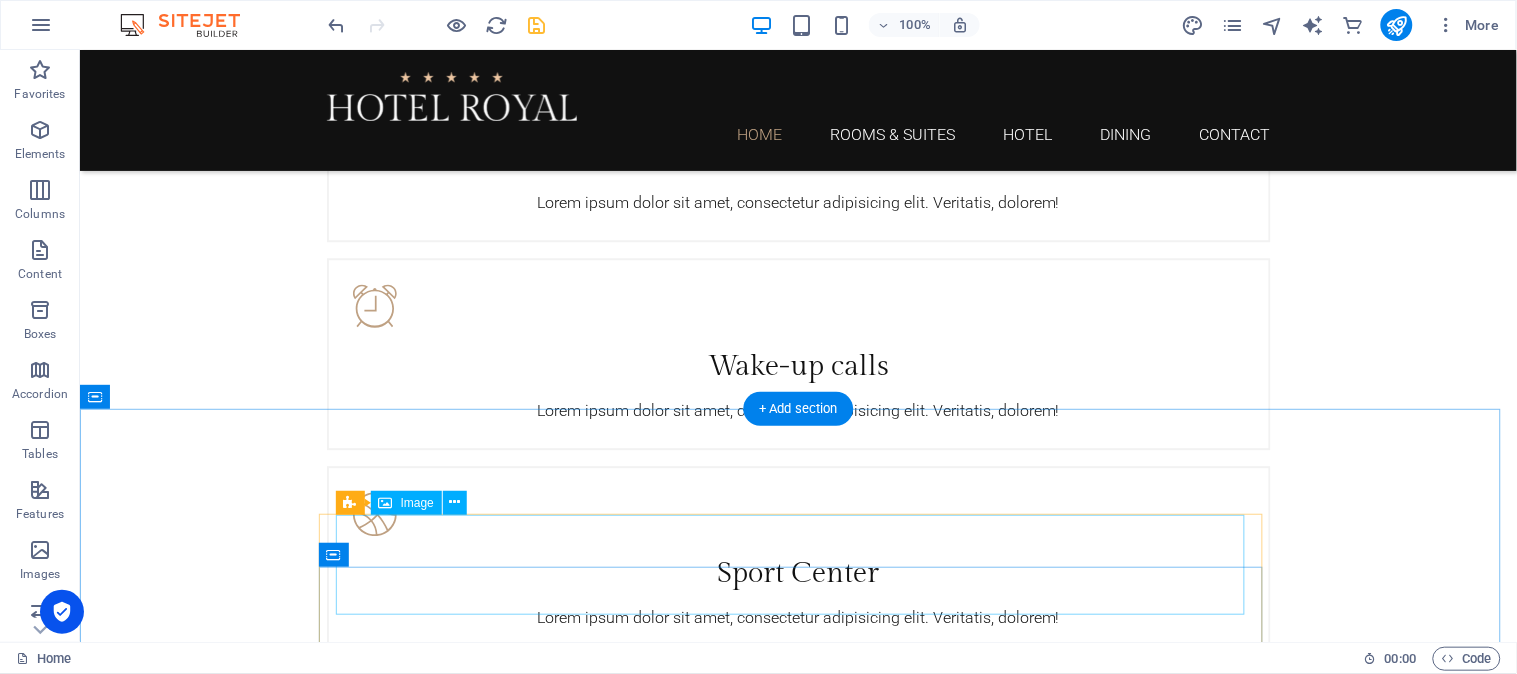 click at bounding box center [798, 3138] 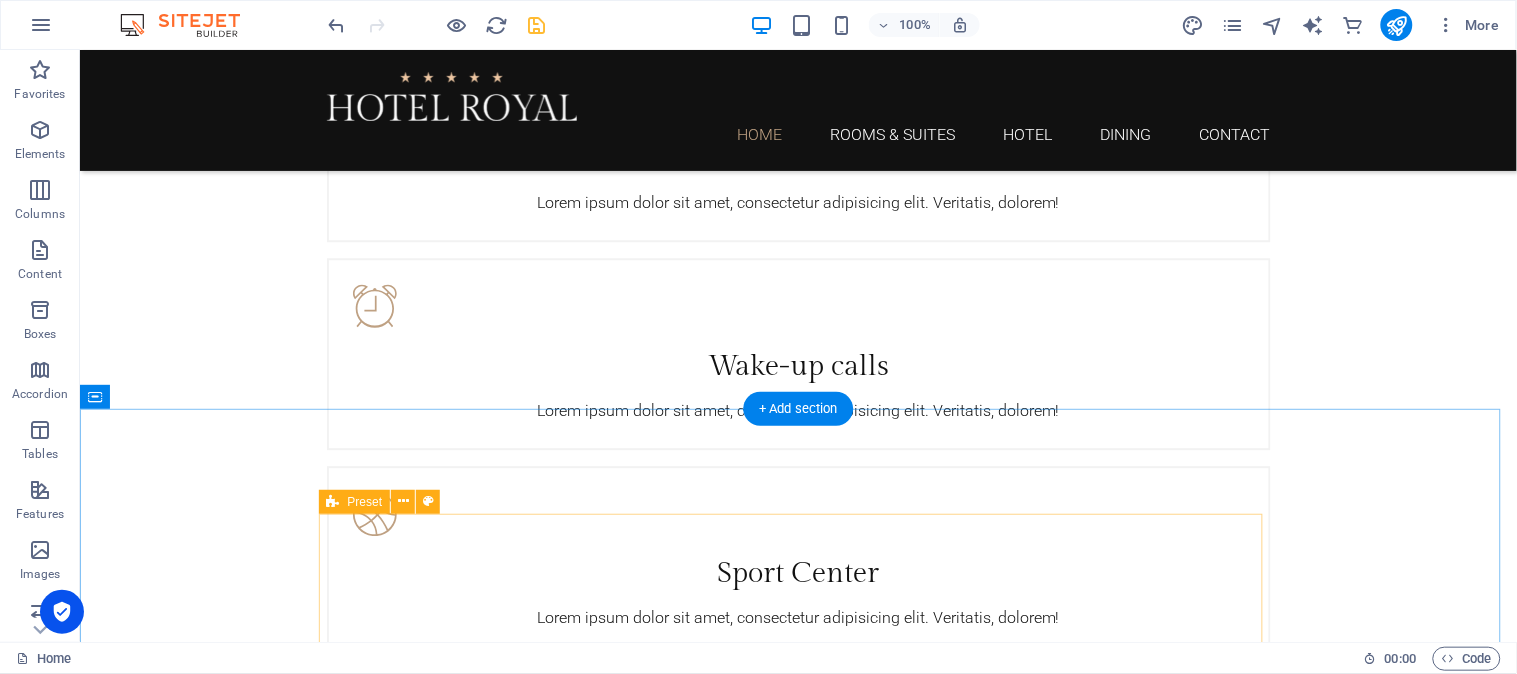 click on "[PERSON_NAME] Lorem Ipsum   is simply dummy text of the printing and typesetting industry. Lorem Ipsum has been the industry's standard dummy text ever since the 1500s, when an unknown printer took a galley of type and scrambled it to make a type specimen book. It has survived not only five centuries, but also the leap into electronic typesetting, remaining essentially unchanged. It was popularised in the 1960s. [PERSON_NAME] Lorem Ipsum   is simply dummy text of the printing and typesetting industry. Lorem Ipsum has been the industry's standard dummy text ever since the 1500s, when an unknown printer took a galley of type and scrambled it to make a type specimen book. It has survived not only five centuries, but also the leap into electronic typesetting, remaining essentially unchanged. It was popularised in the 1960s. [PERSON_NAME] Lorem Ipsum" at bounding box center (798, 3515) 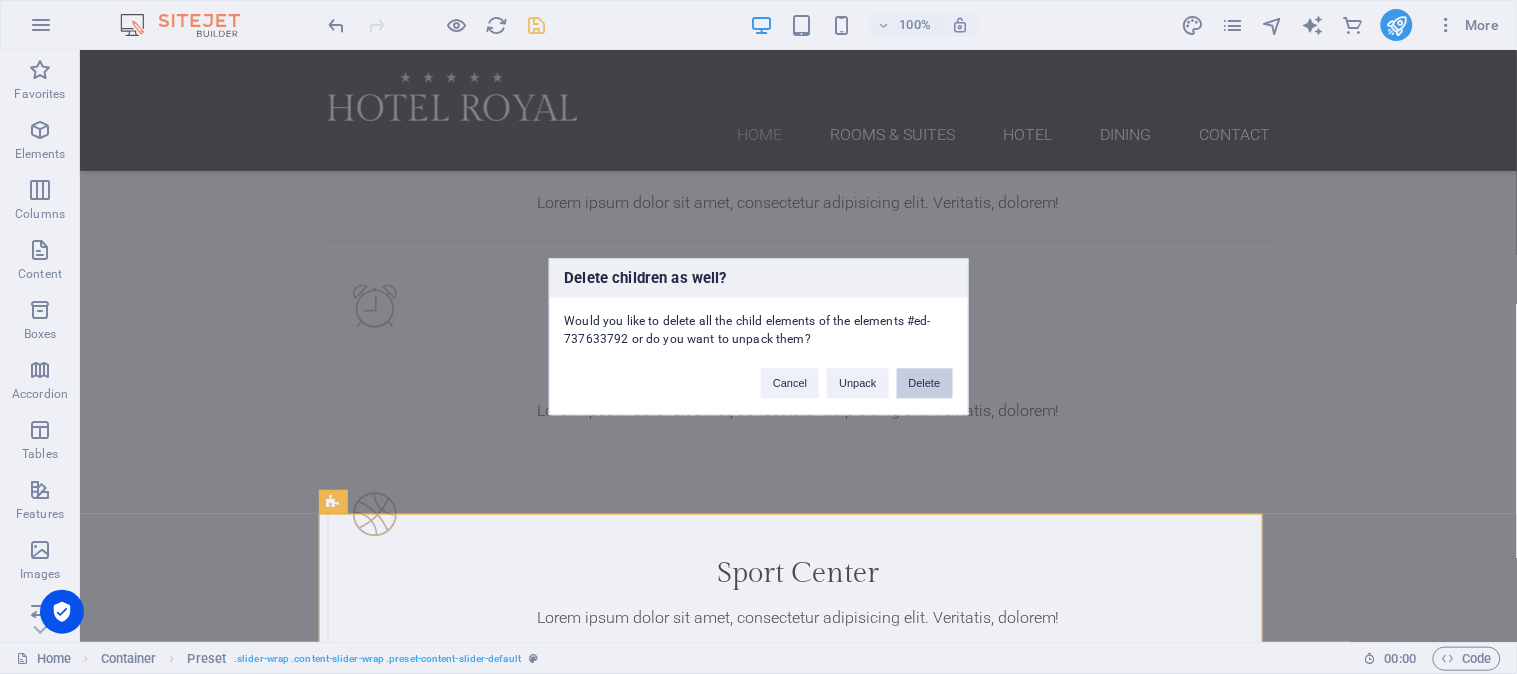 click on "Delete" at bounding box center [925, 384] 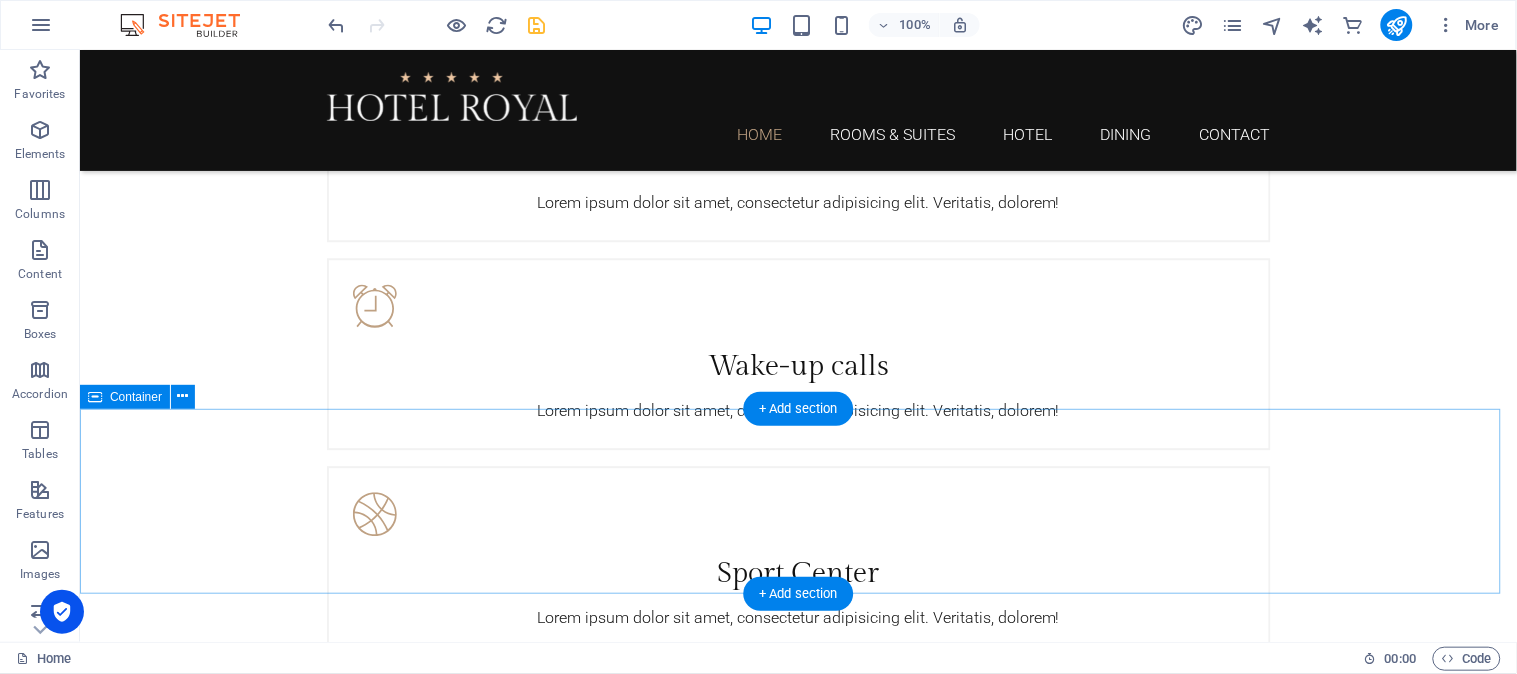 click at bounding box center (797, 3074) 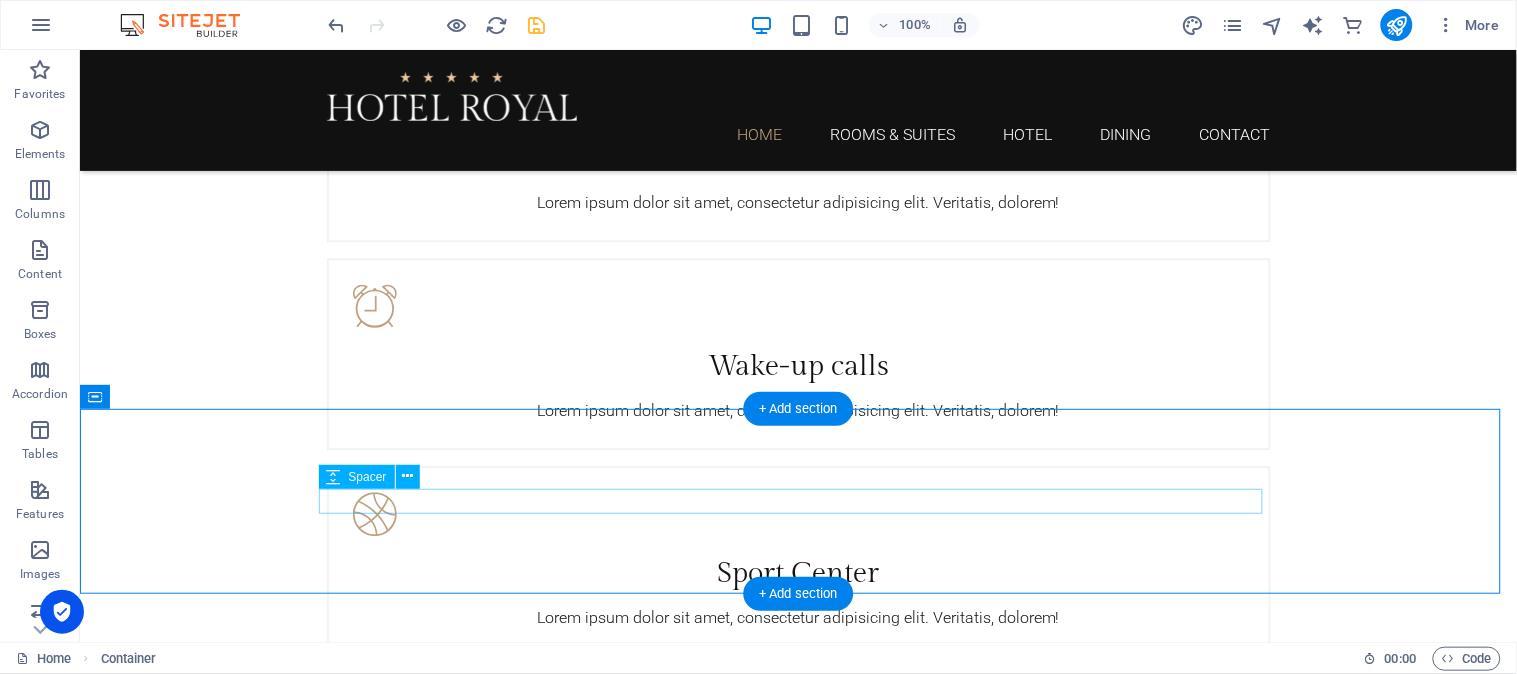 click at bounding box center (798, 3074) 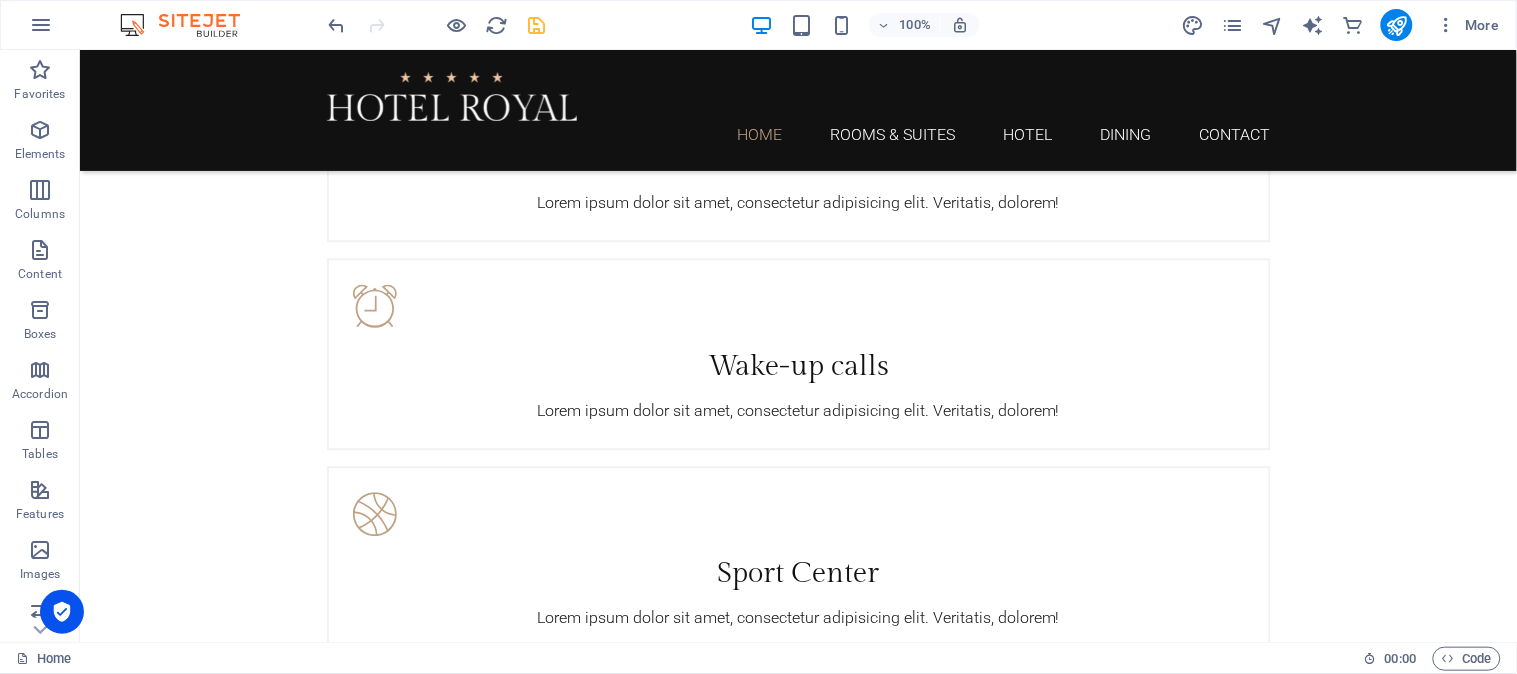 click at bounding box center [537, 25] 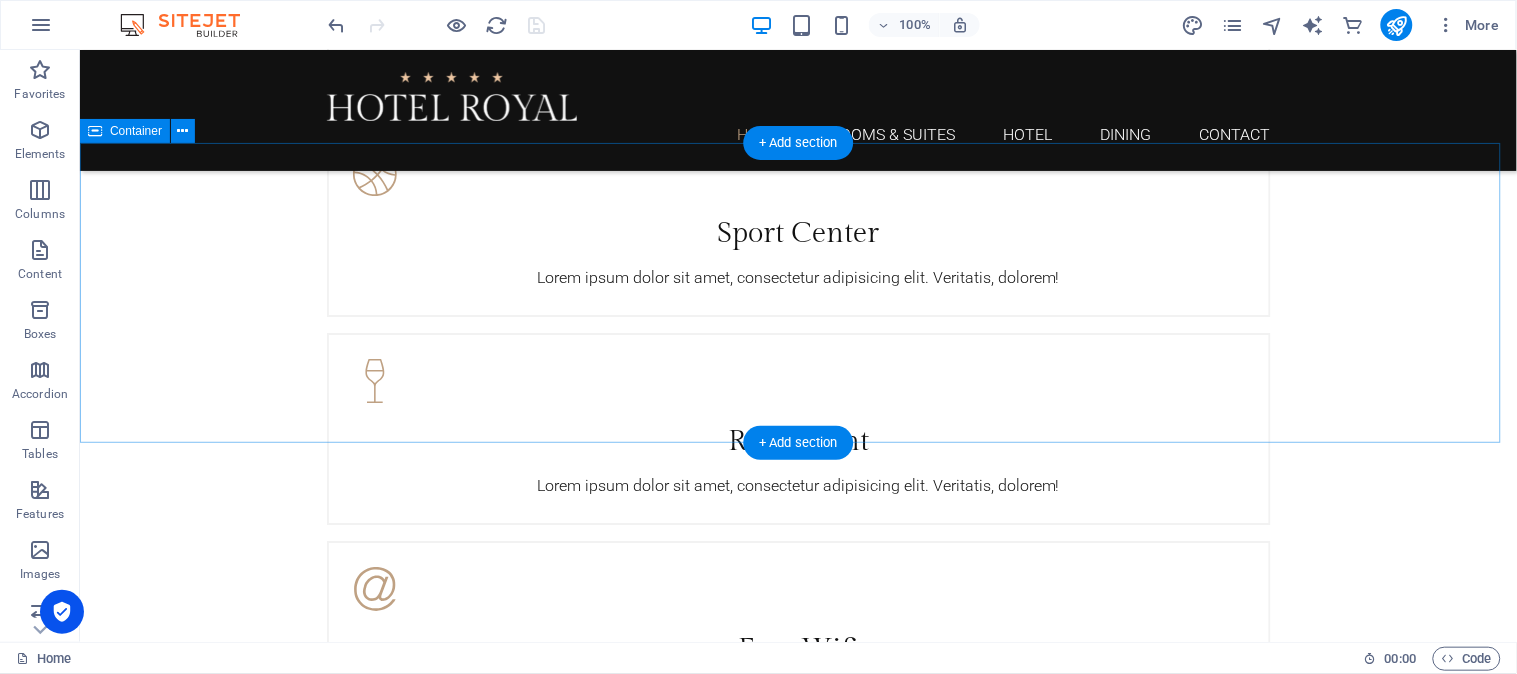 scroll, scrollTop: 3733, scrollLeft: 0, axis: vertical 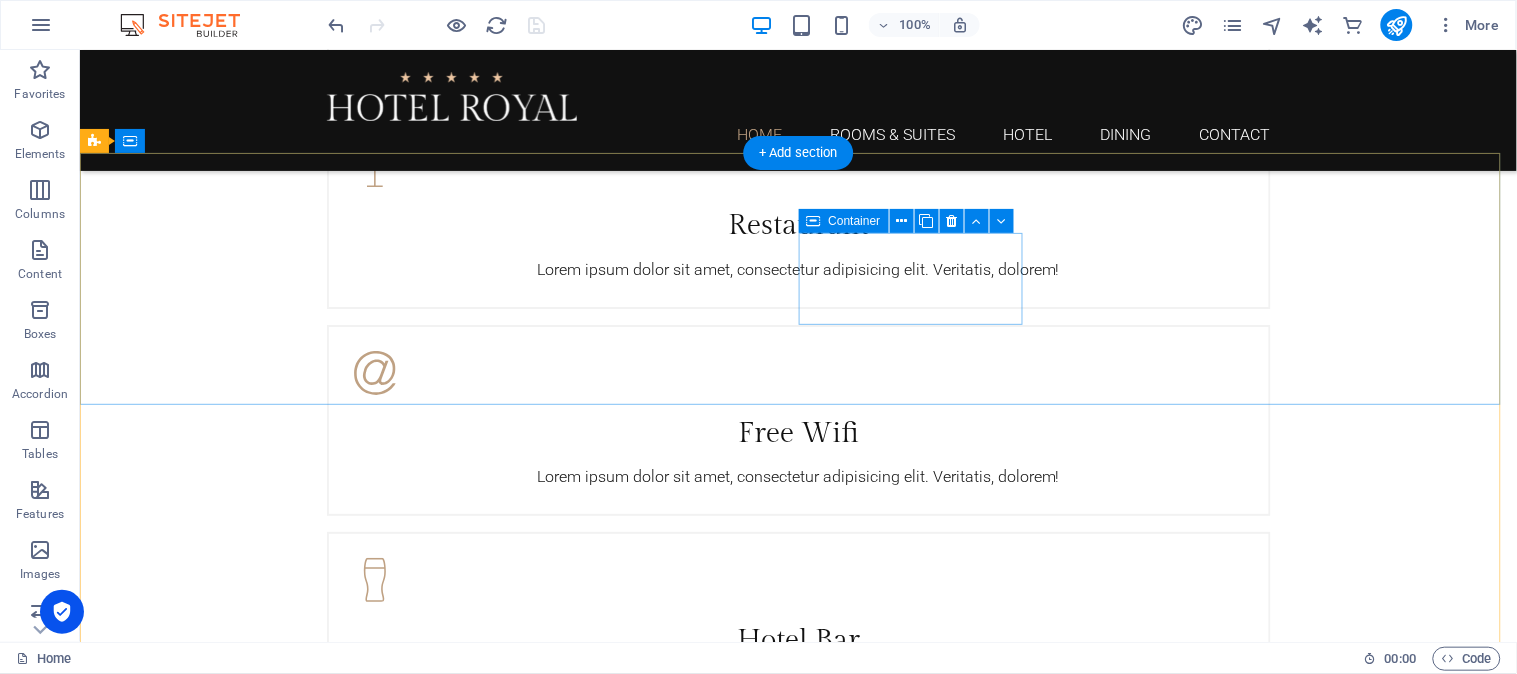 click on "Dining [DATE] - [DATE] 04 pm - 11 pm" at bounding box center [567, 3124] 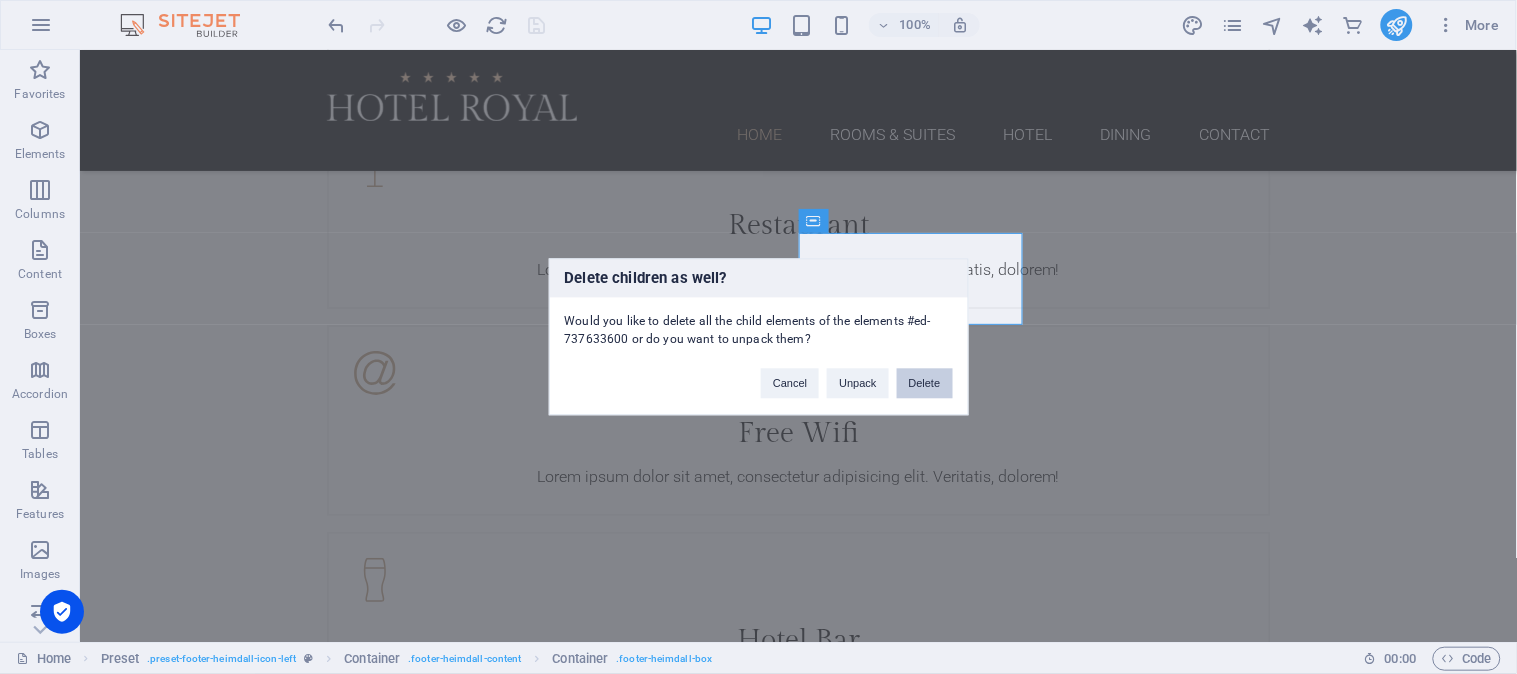 click on "Delete" at bounding box center (925, 384) 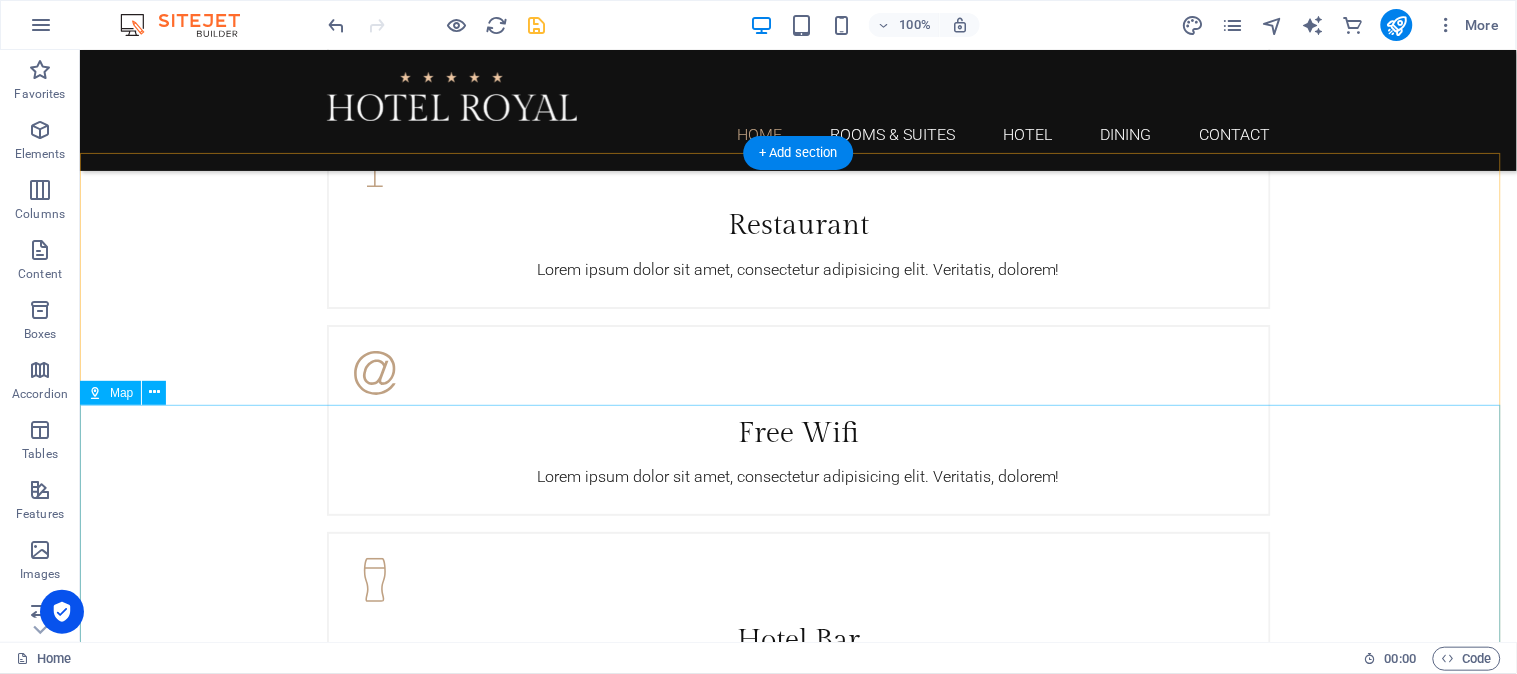 click at bounding box center (797, 3414) 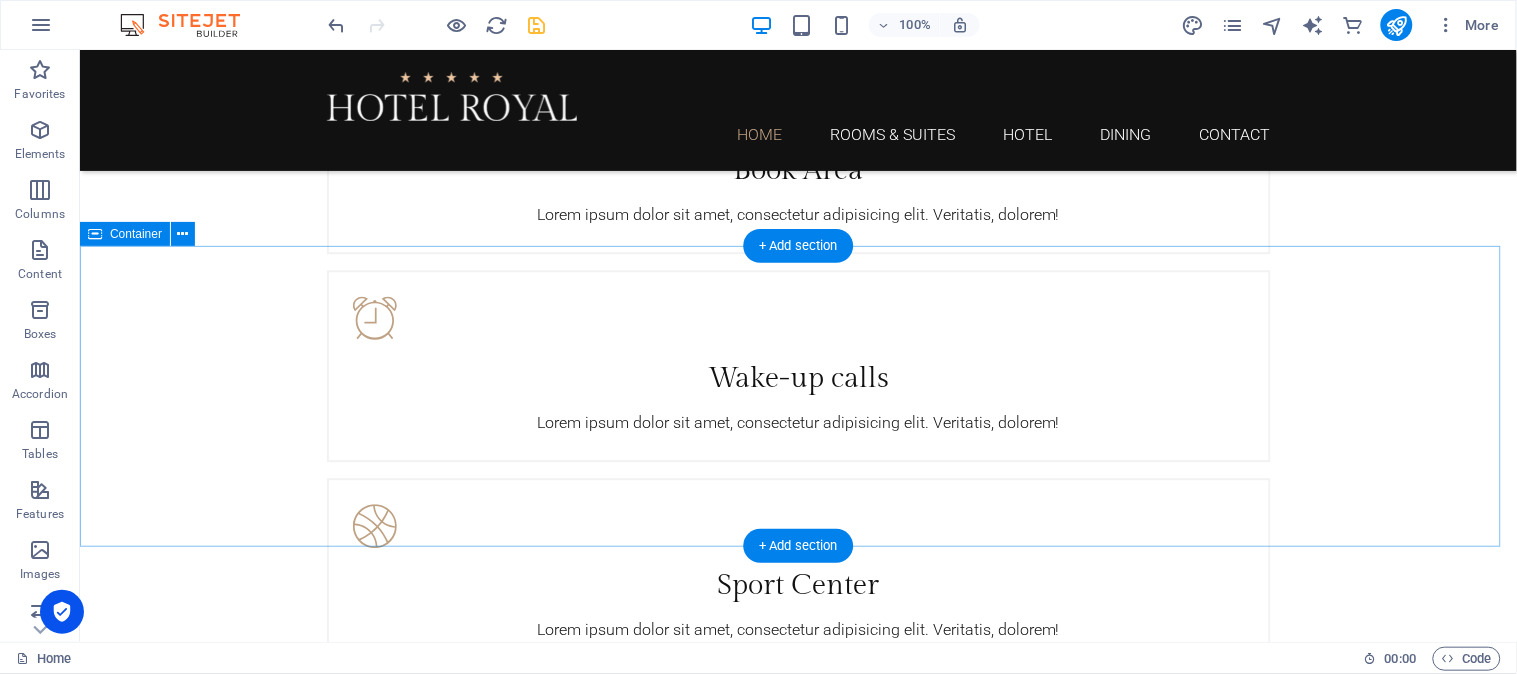 scroll, scrollTop: 3162, scrollLeft: 0, axis: vertical 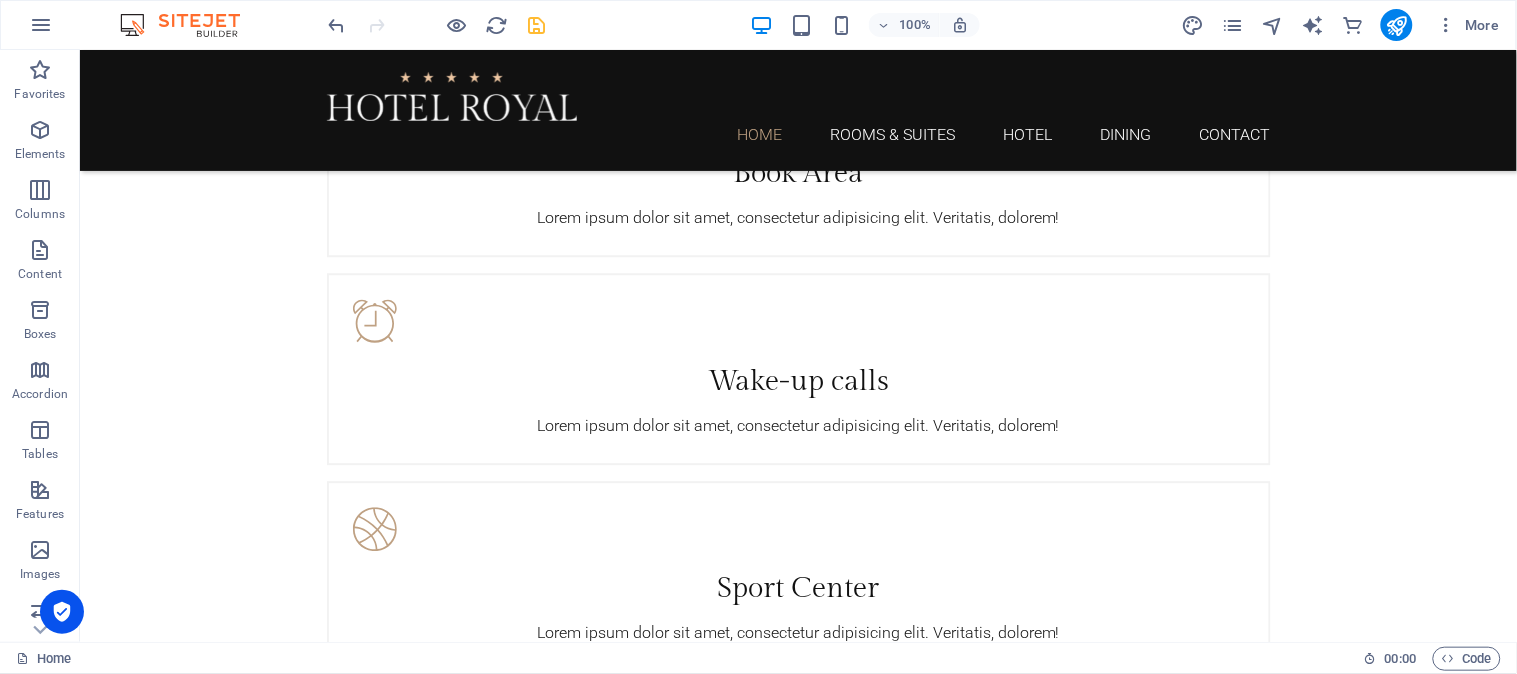 click at bounding box center [437, 25] 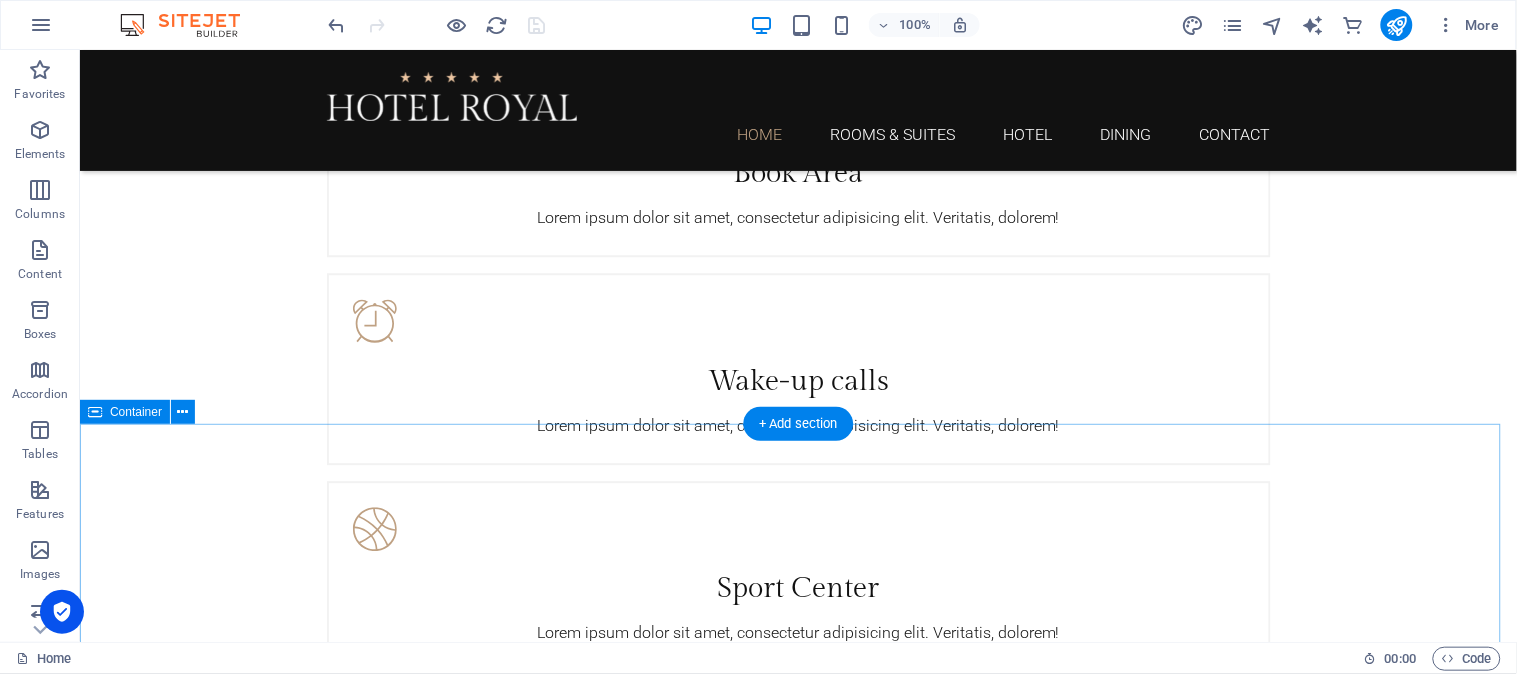 click on "Add elements" at bounding box center [738, 3178] 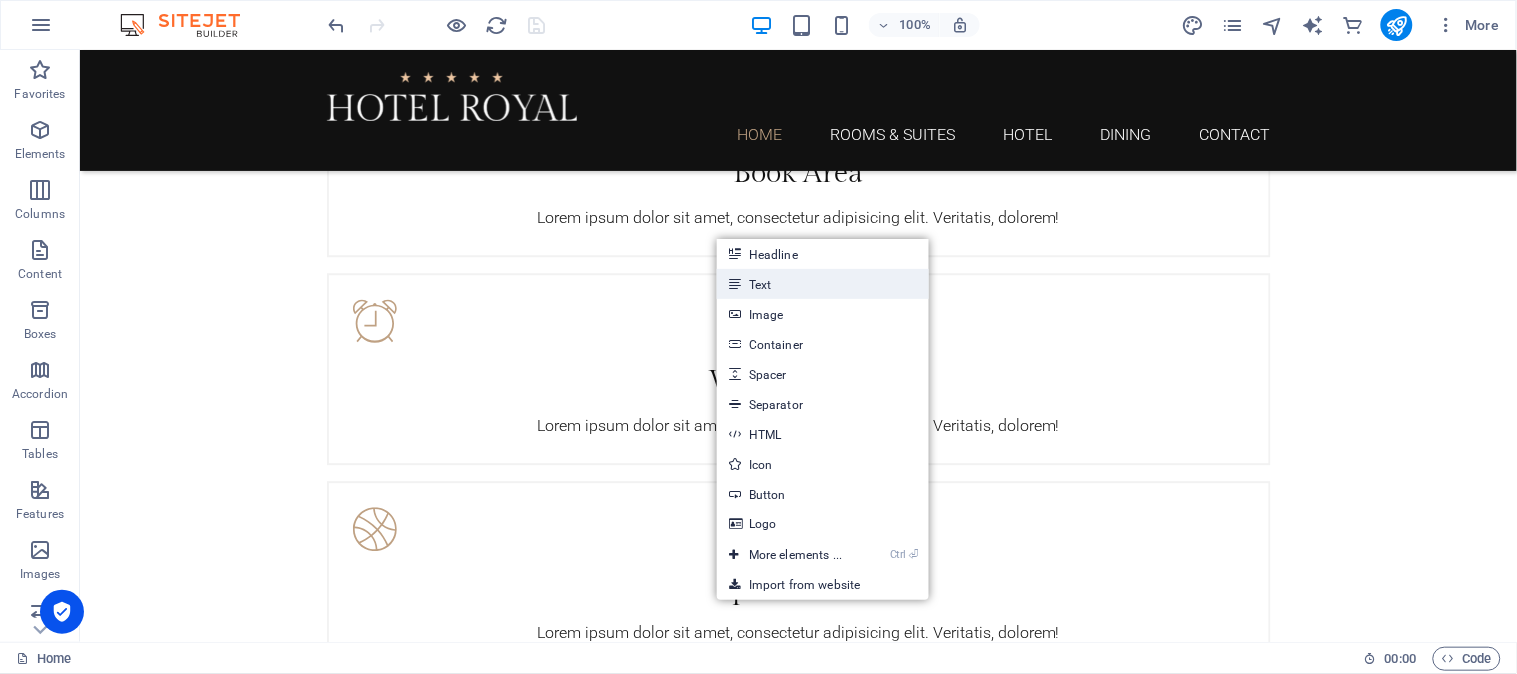 click on "Text" at bounding box center (823, 284) 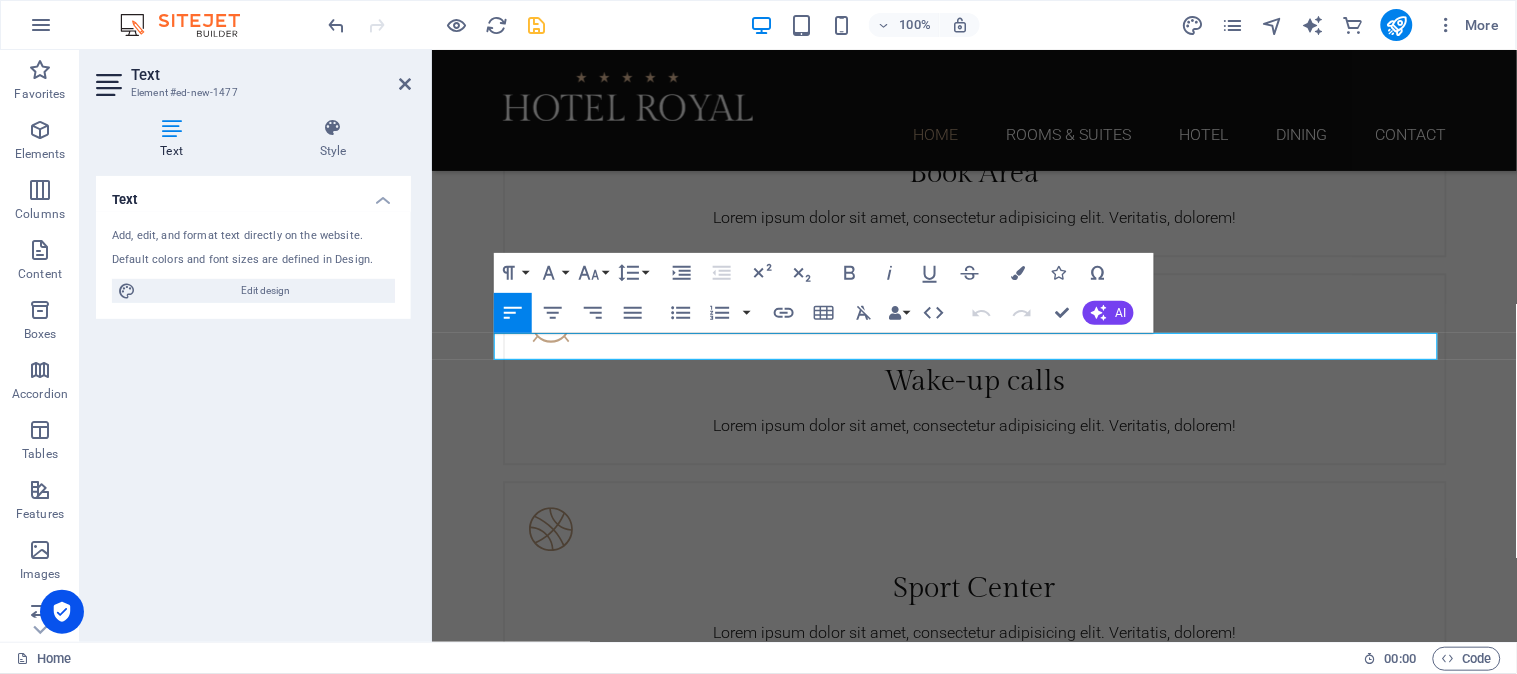 scroll, scrollTop: 3605, scrollLeft: 0, axis: vertical 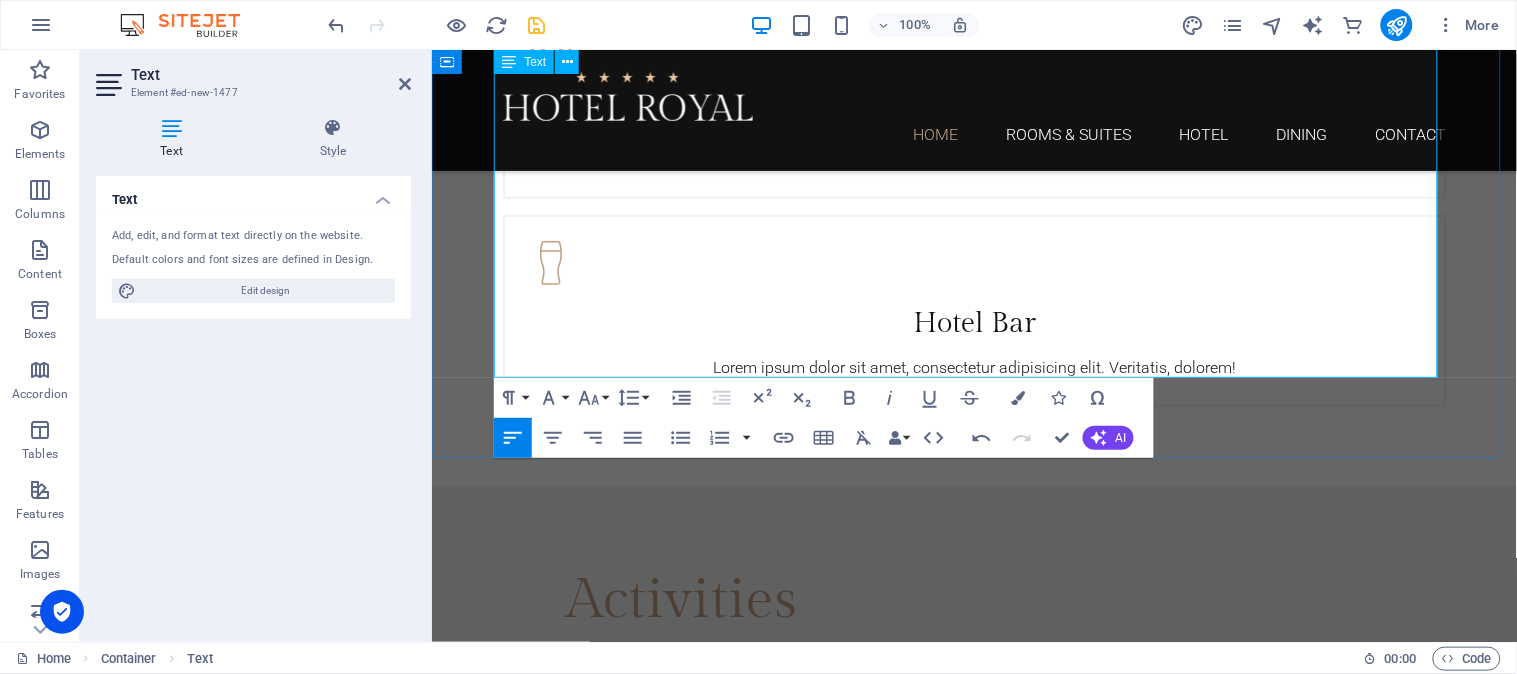 type 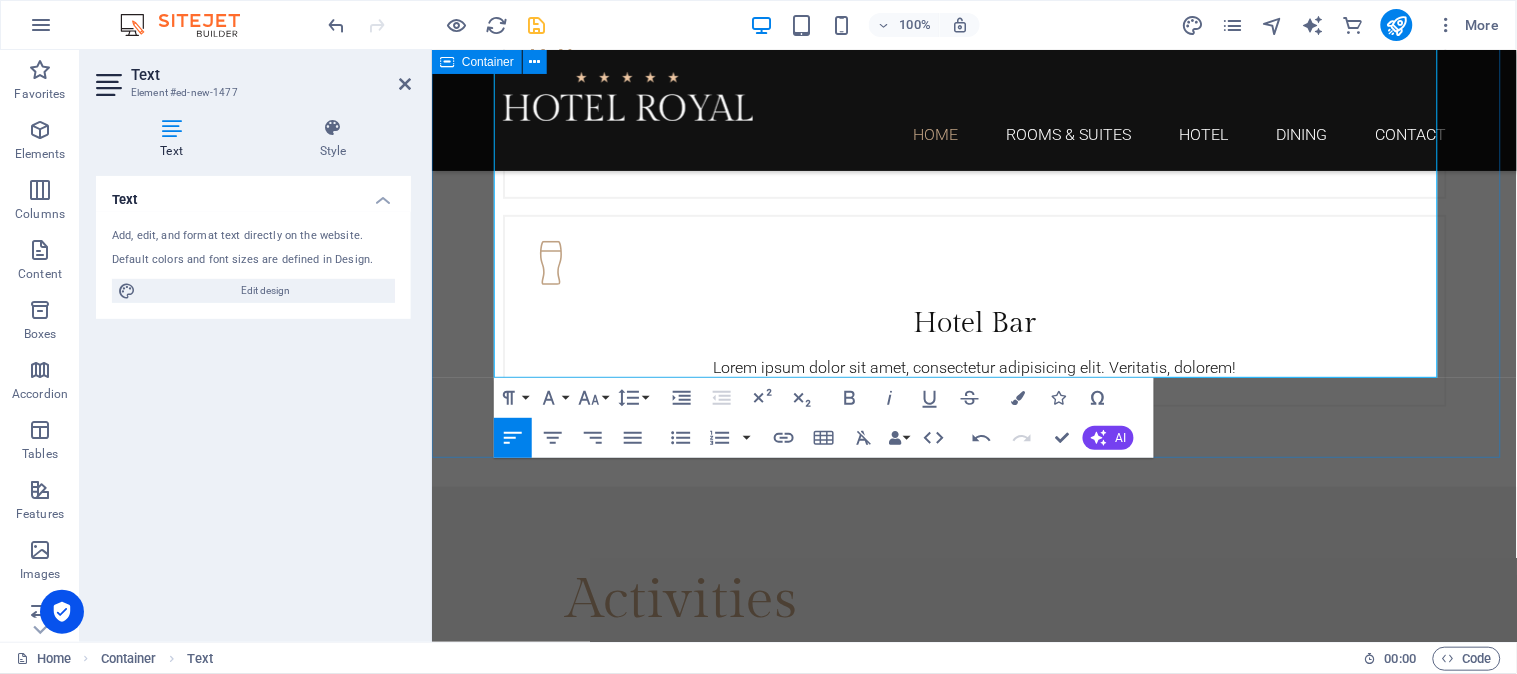click on "BOTSWANA LODGES If you are travelling from the Gauteng area to A'Zambezi Lodge a logical stop over would be Francistown. Woodlands Stop Over is near Francistown in Botswana.  This lodge offers self-catering accommodation and camping just outside of Francistown and is a restful haven. There are other Francistown Hotels such as Thapama Hotel and Marang Gardens Hotel which offer more sophisticated accommodation. Planet Baobab is a unique luxury accommodation on the Pans, the perfect place to explore the Makgadigadi. NAMIBIA LODGES If you paln a visit to Namibia after your visit to Victoria Falls and A'Zambezi River Lodge you will drive through the Caprivi to Etosha National Park where you can stay at Halali the most central and luxurious accommodation in Etosha Park. Sitemap / Links BOTSWANA LODGES NAMIBIA LODGES" at bounding box center [973, 2610] 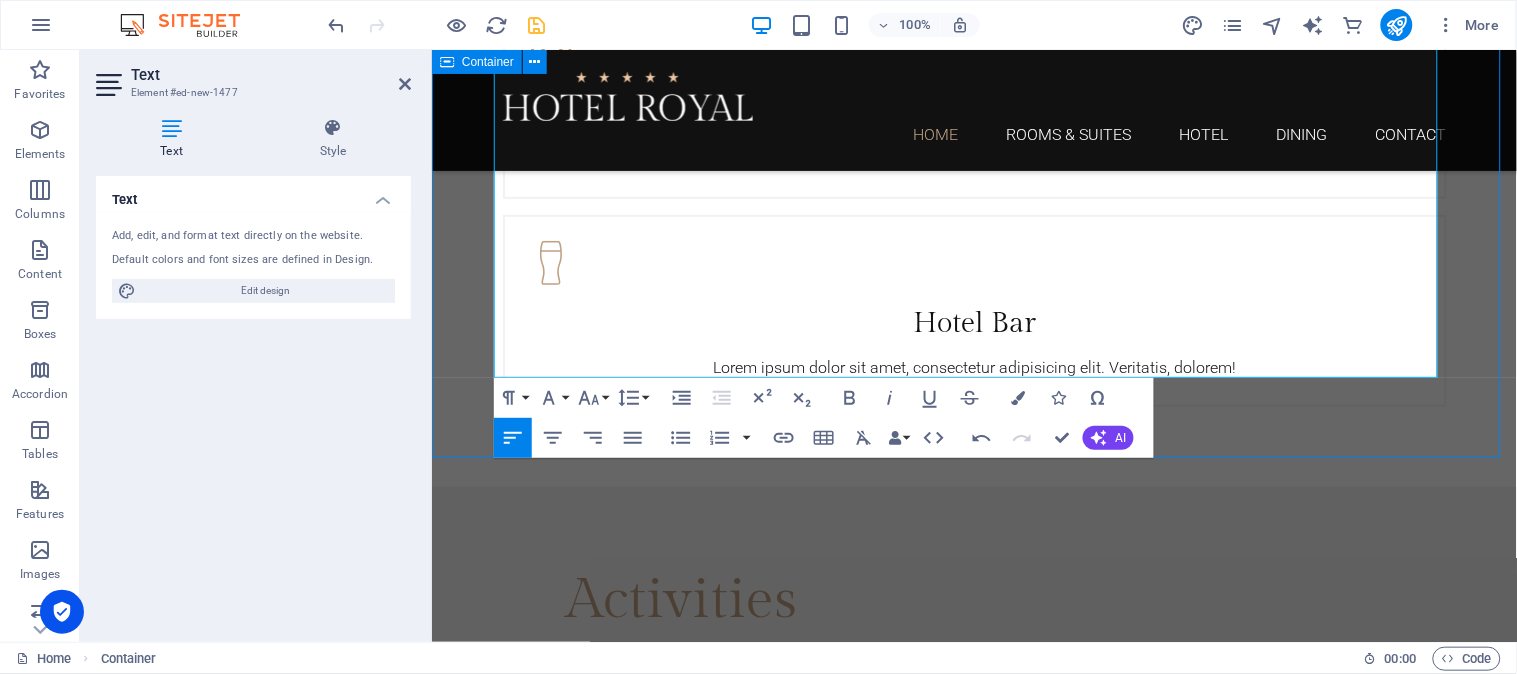 scroll, scrollTop: 3777, scrollLeft: 0, axis: vertical 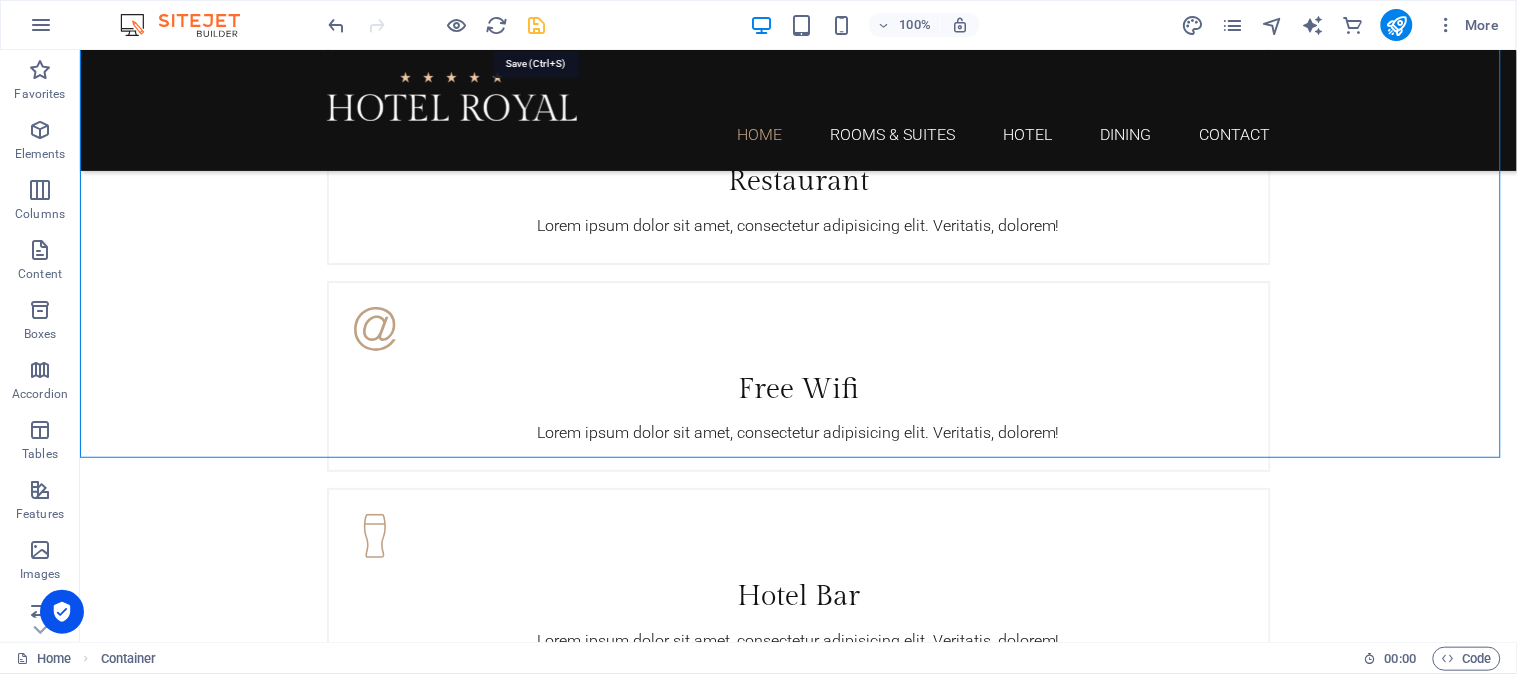 click at bounding box center (537, 25) 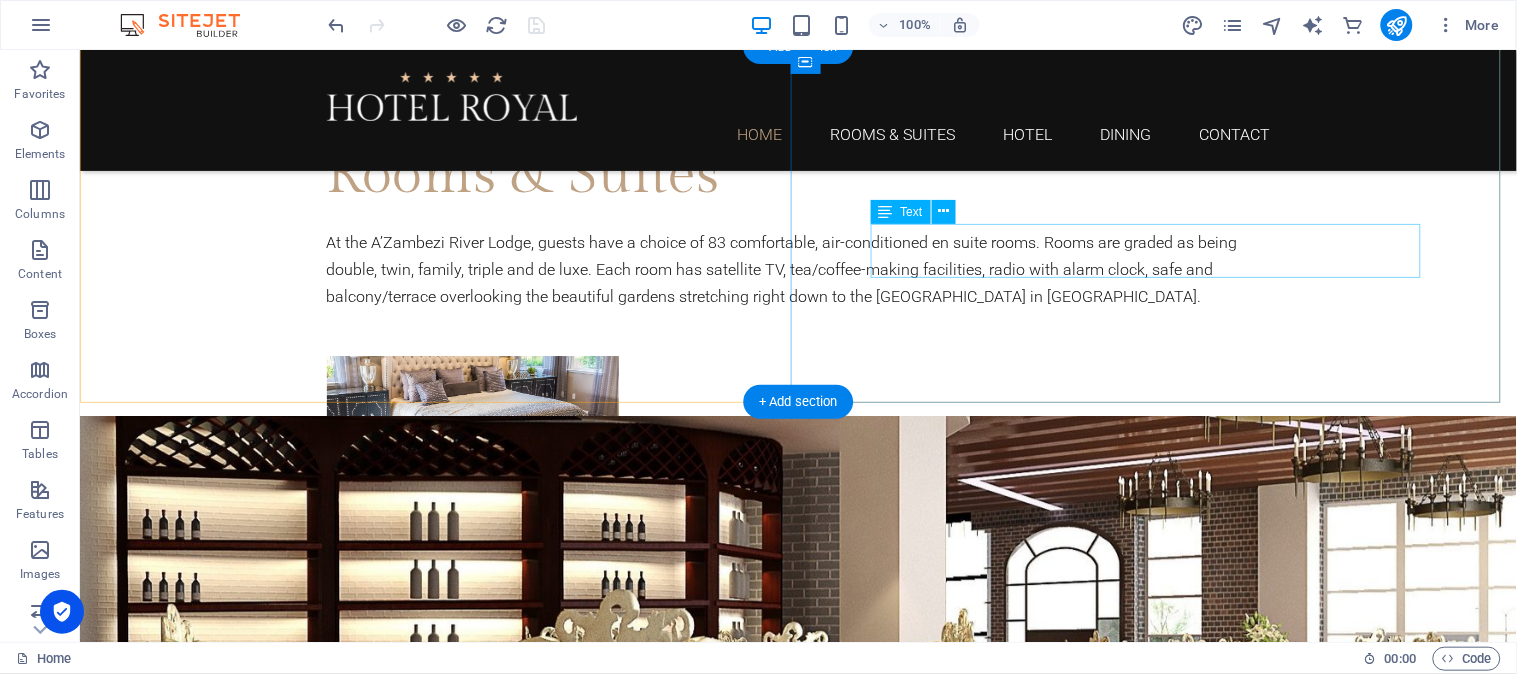 scroll, scrollTop: 1111, scrollLeft: 0, axis: vertical 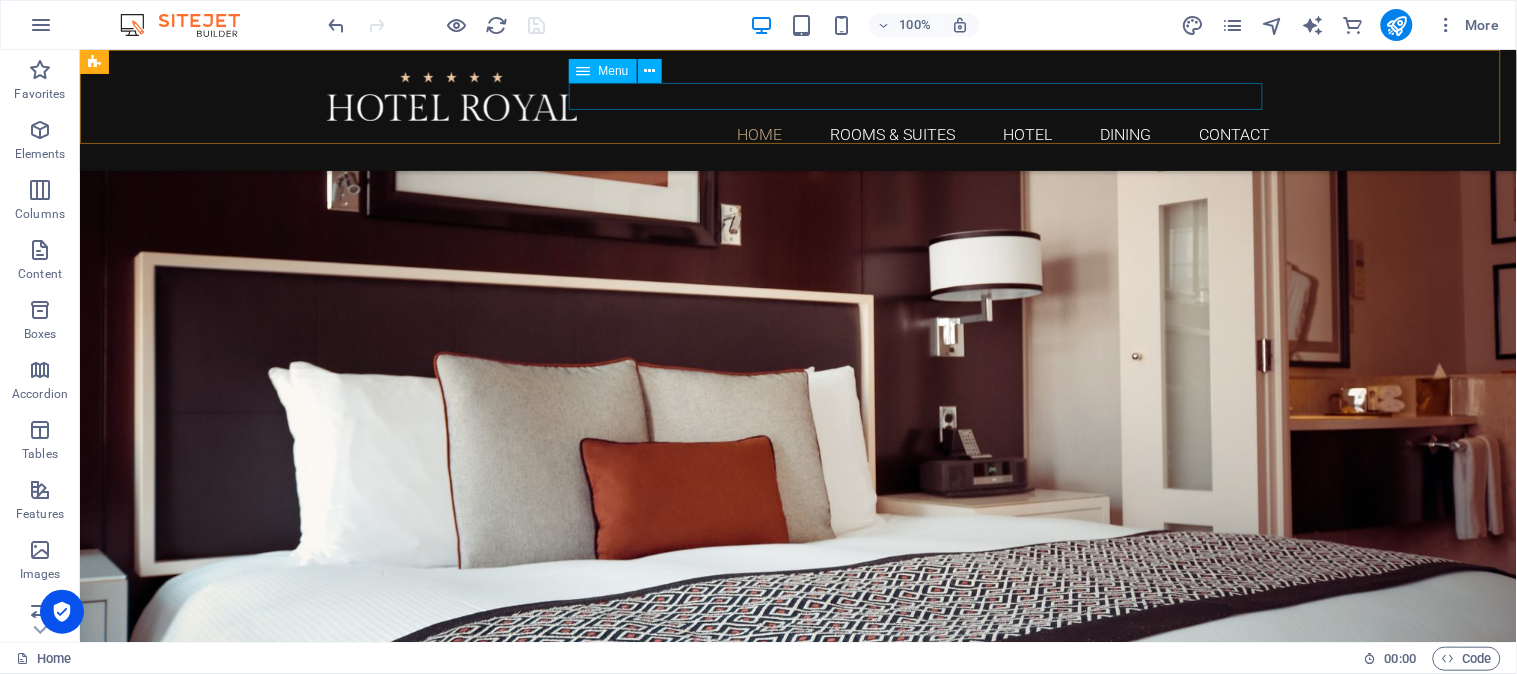 click on "Home Rooms & Suites Hotel Dining Contact" at bounding box center (798, 133) 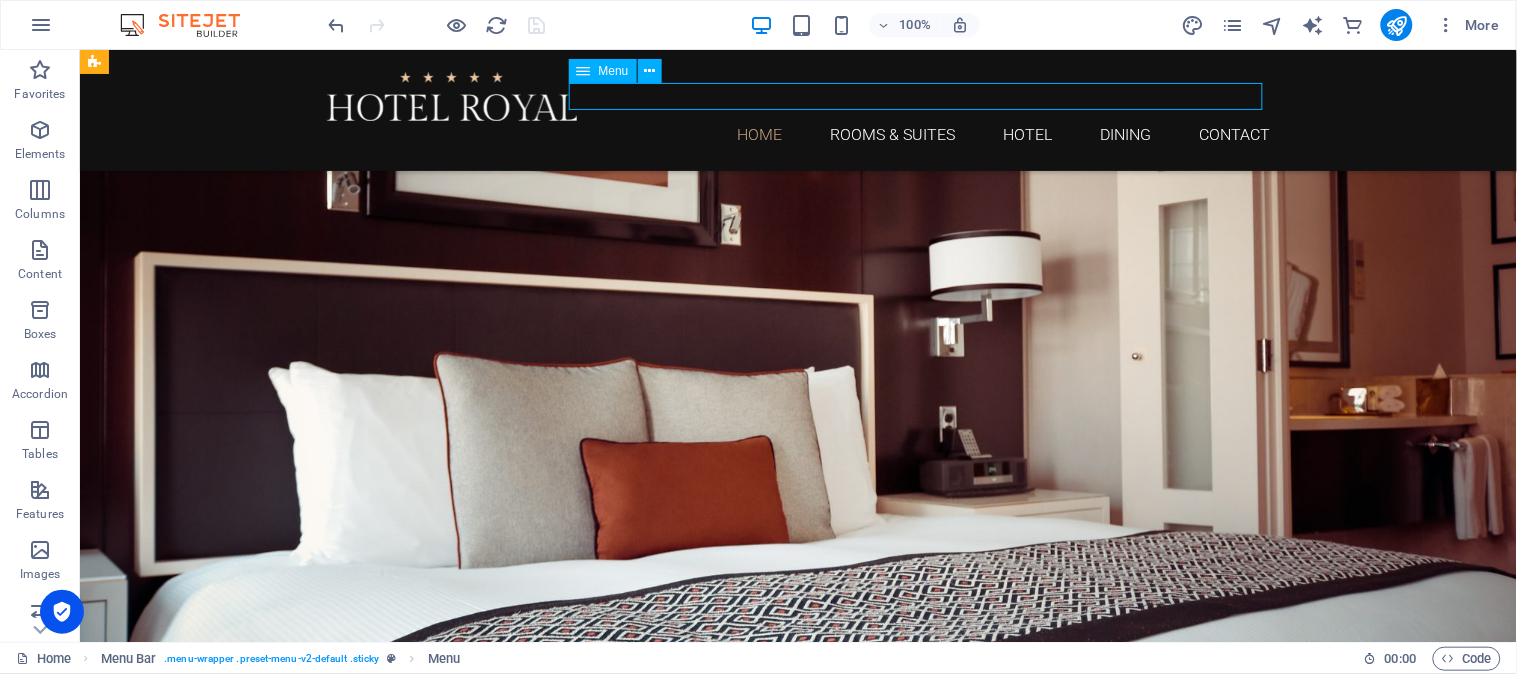 click on "Home Rooms & Suites Hotel Dining Contact" at bounding box center [798, 133] 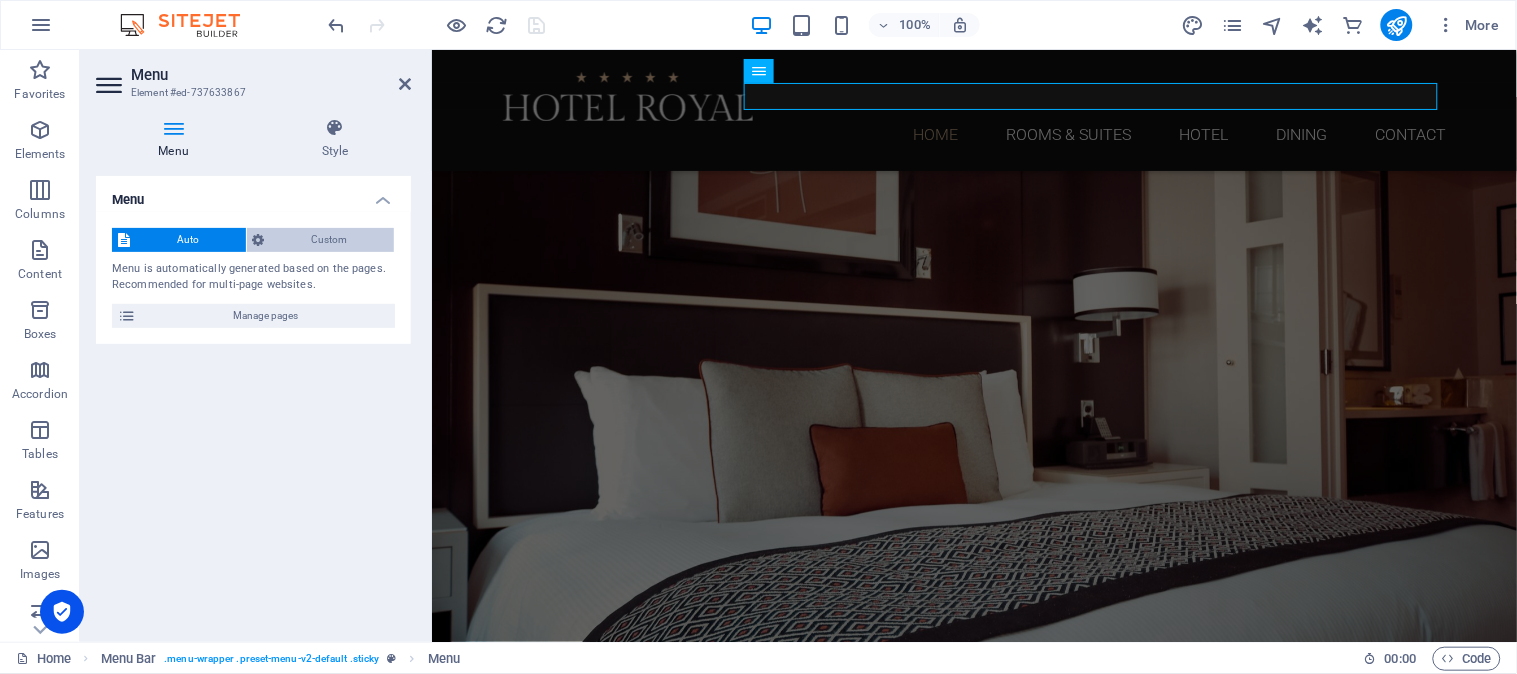 click on "Custom" at bounding box center (330, 240) 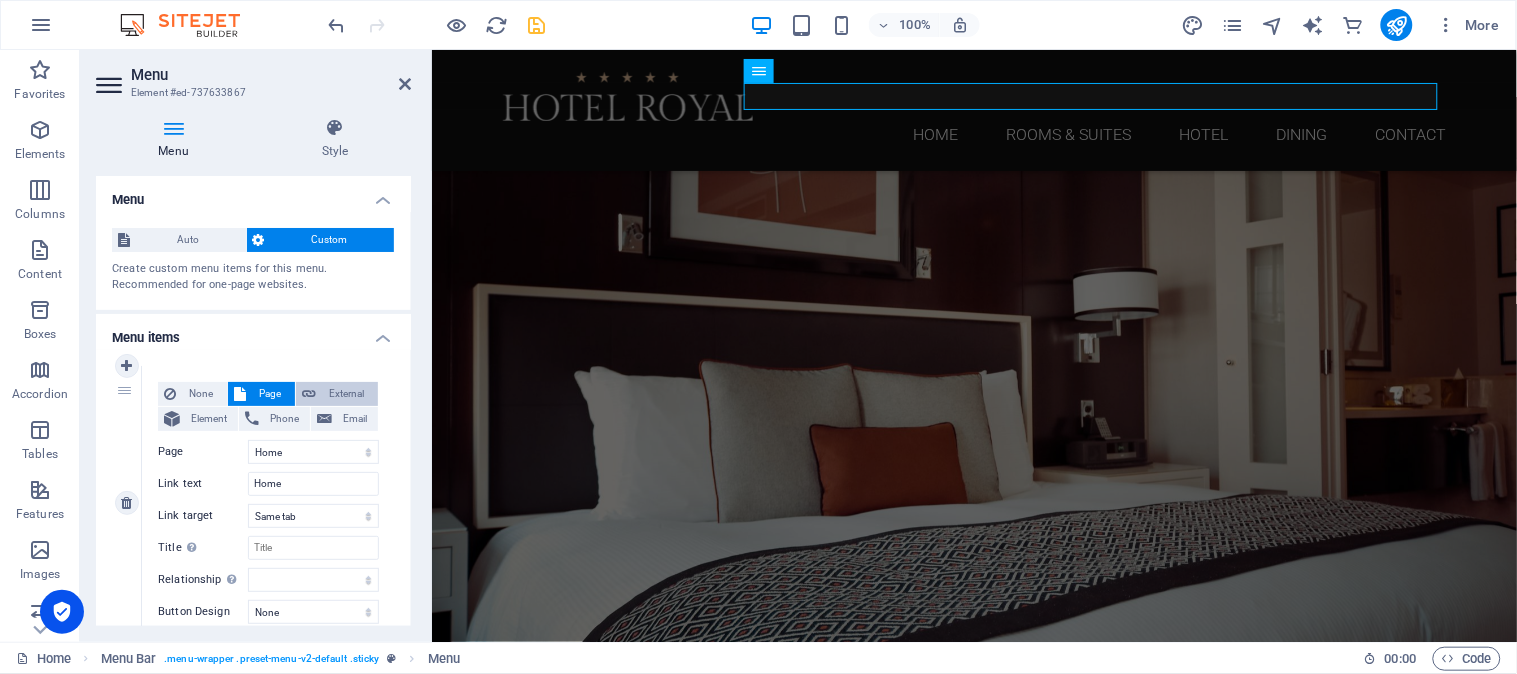 click on "External" at bounding box center [347, 394] 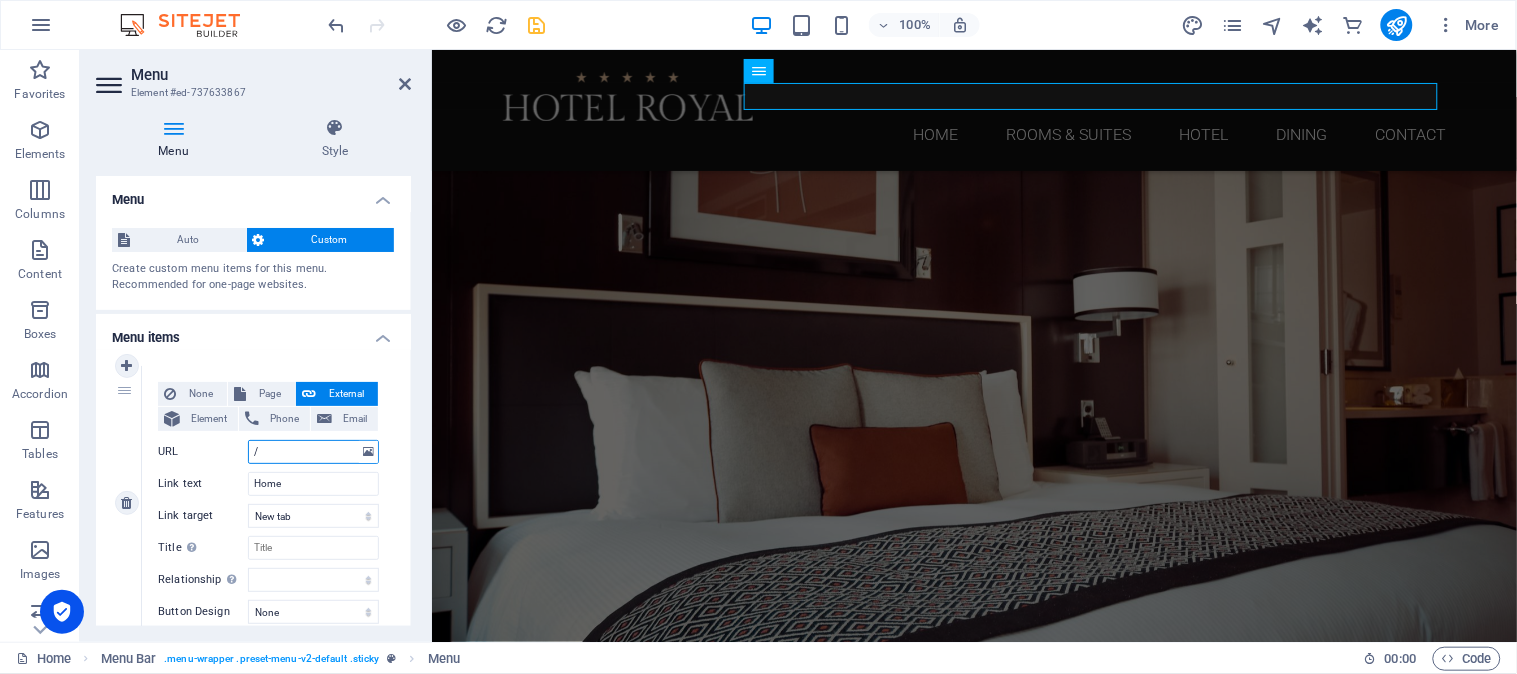 type 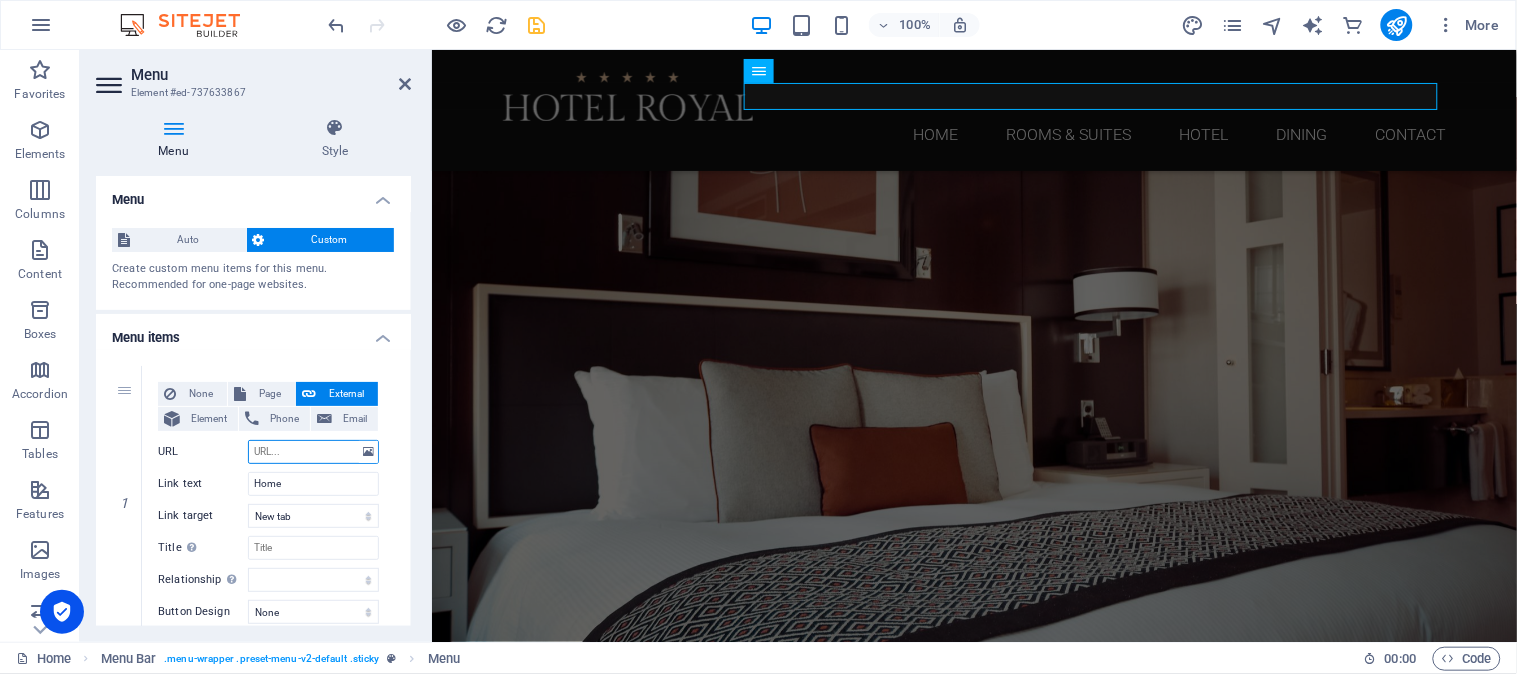 select 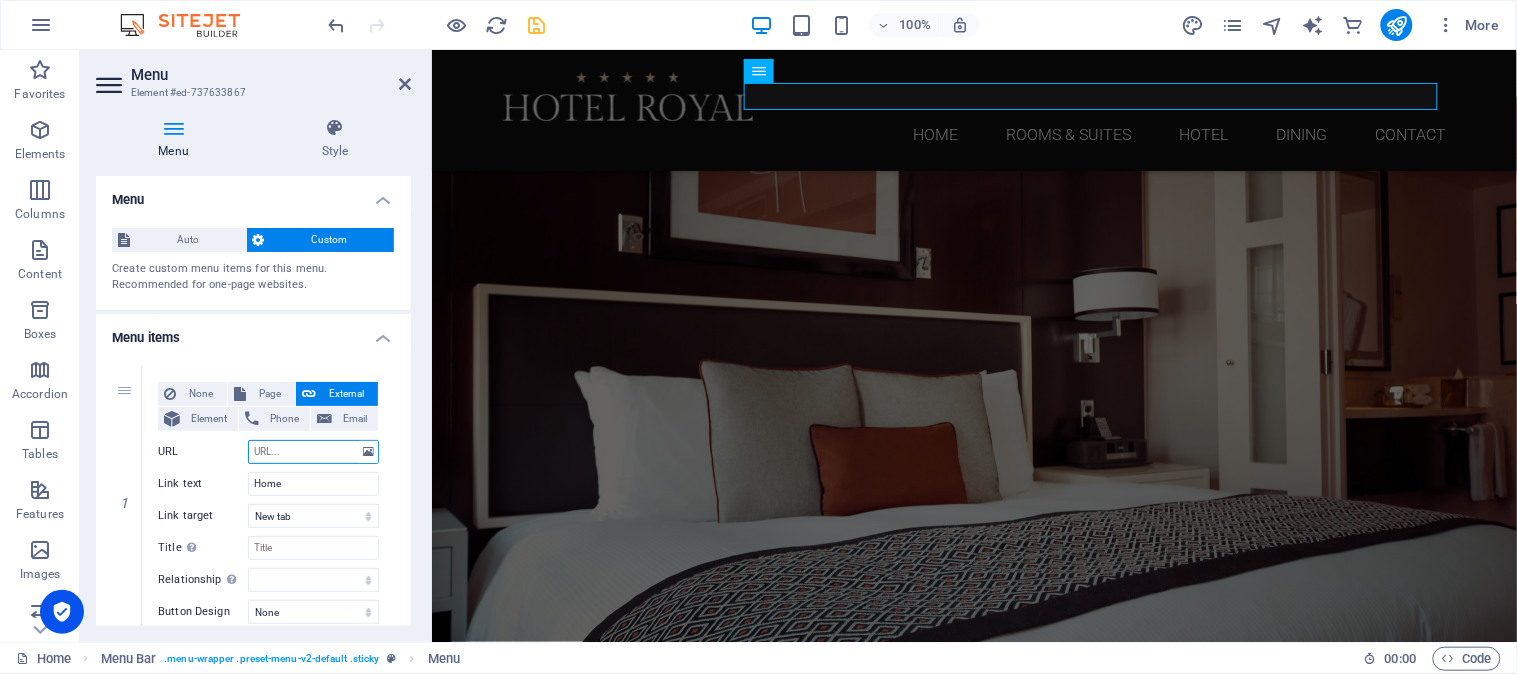 select 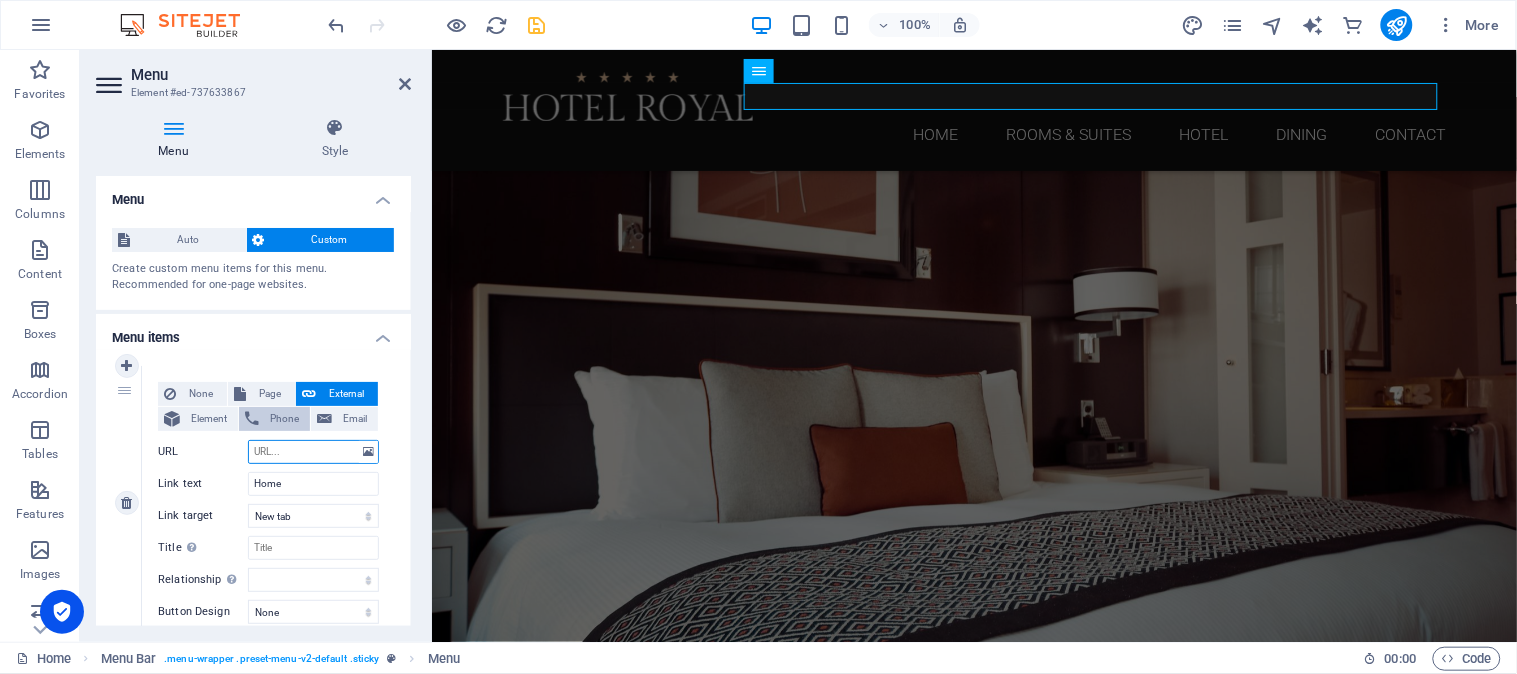 paste on "[URL][DOMAIN_NAME]" 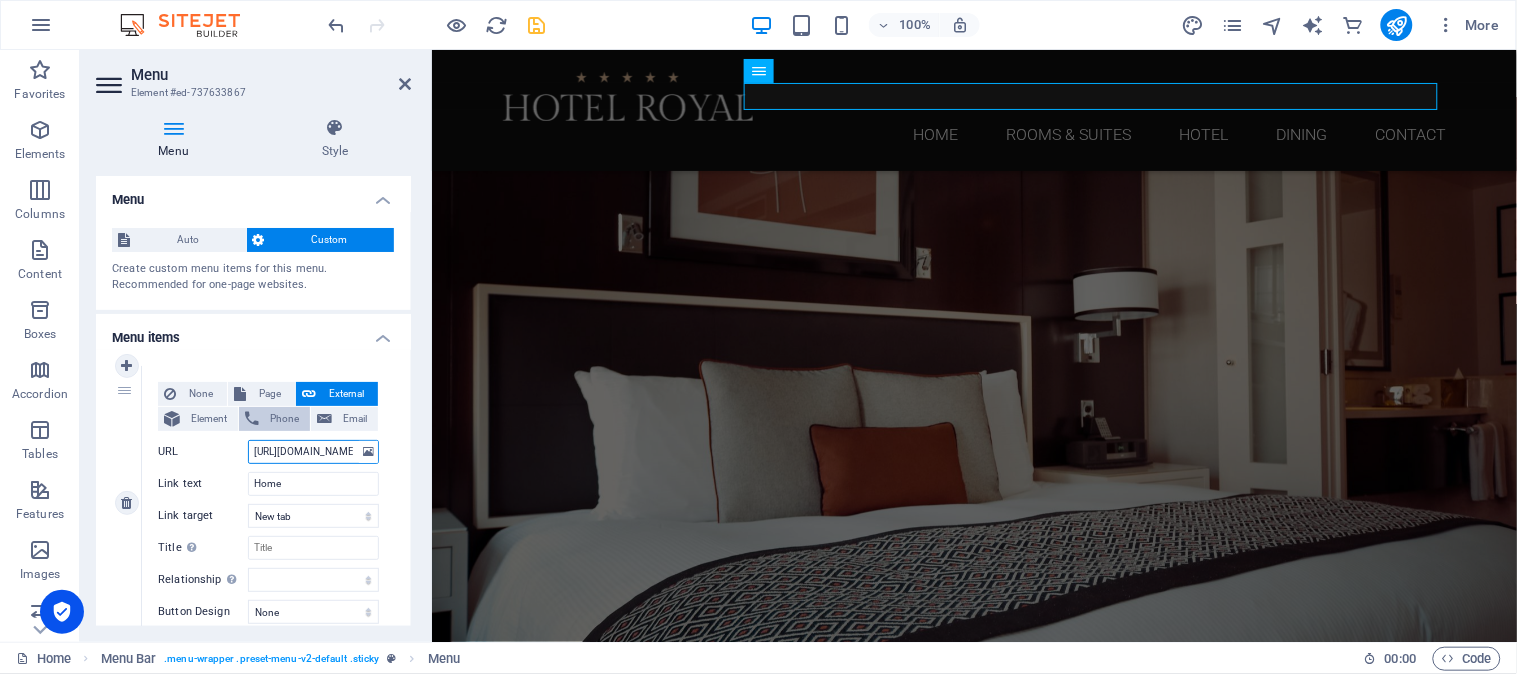 scroll, scrollTop: 0, scrollLeft: 20, axis: horizontal 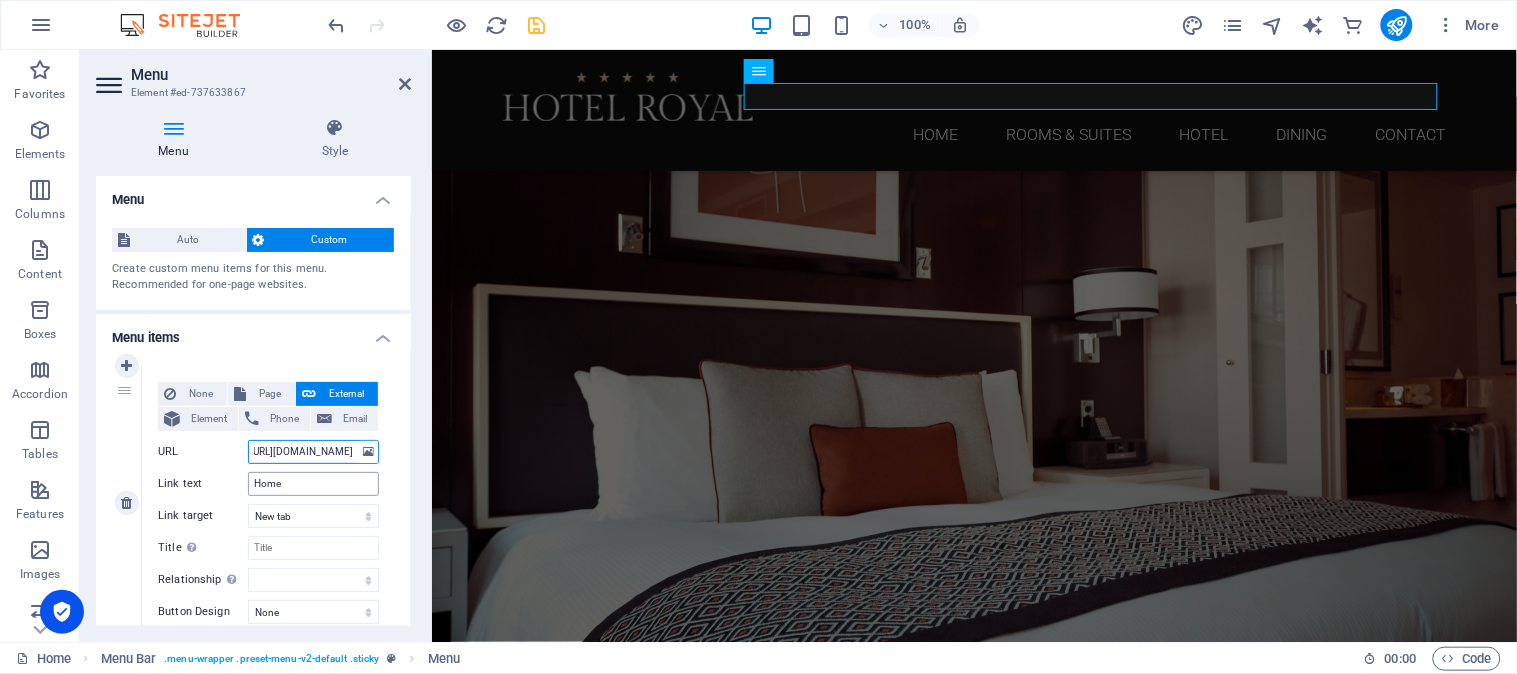 select 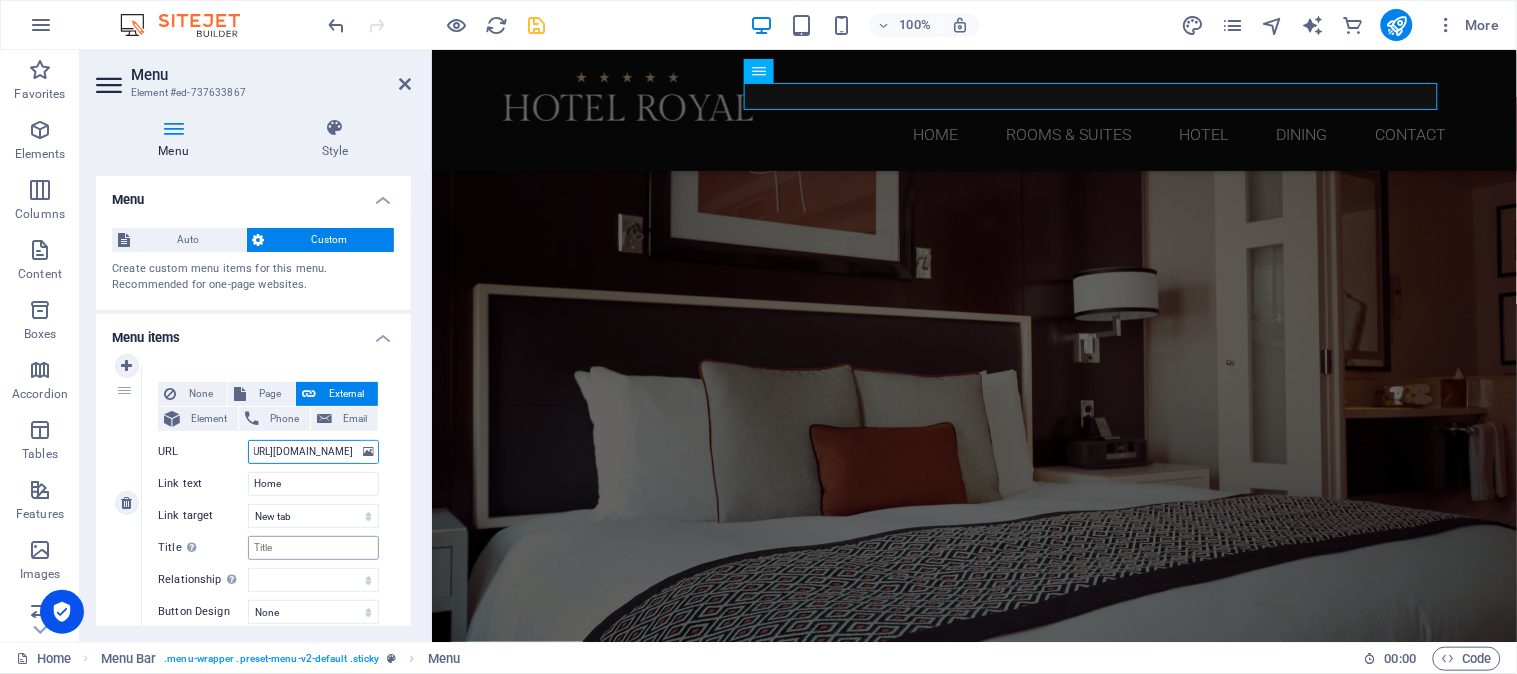 type on "[URL][DOMAIN_NAME]" 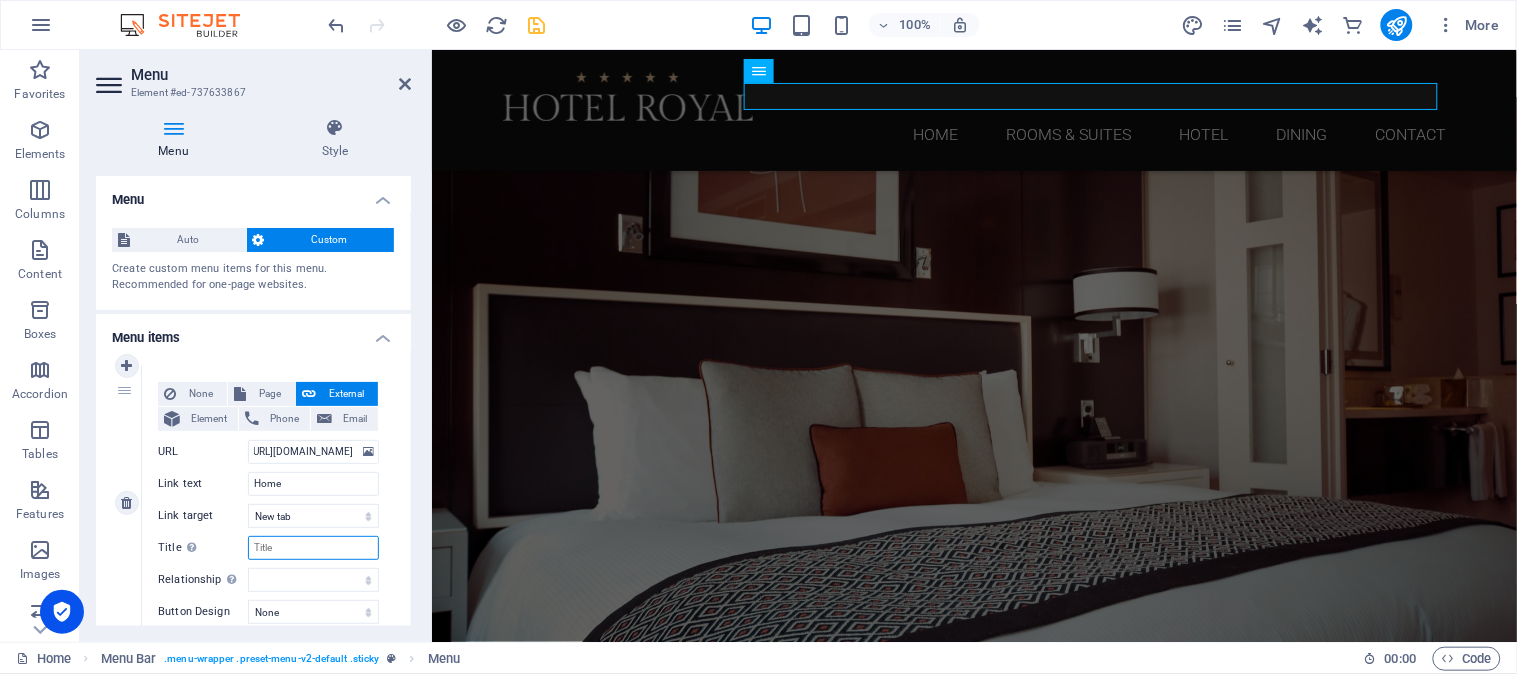click on "Title Additional link description, should not be the same as the link text. The title is most often shown as a tooltip text when the mouse moves over the element. Leave empty if uncertain." at bounding box center (313, 548) 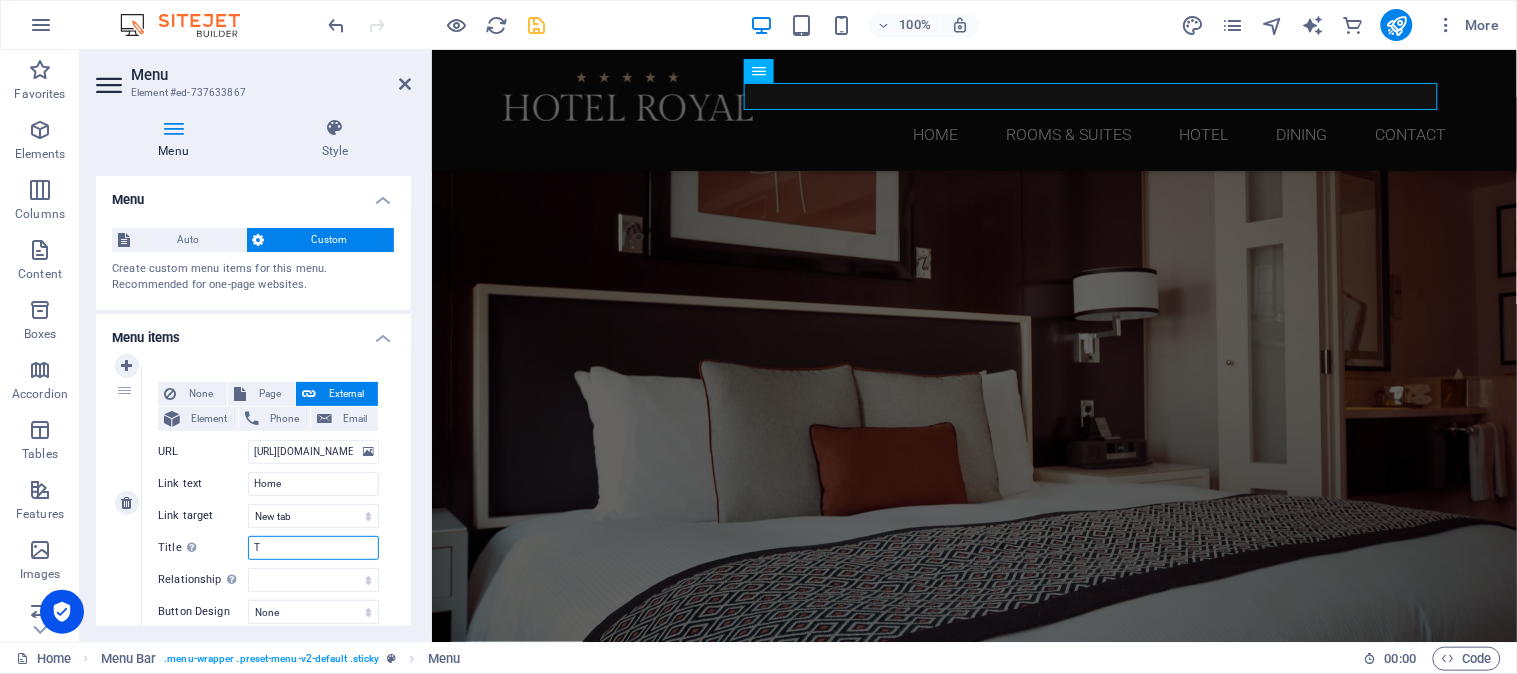 type on "Te" 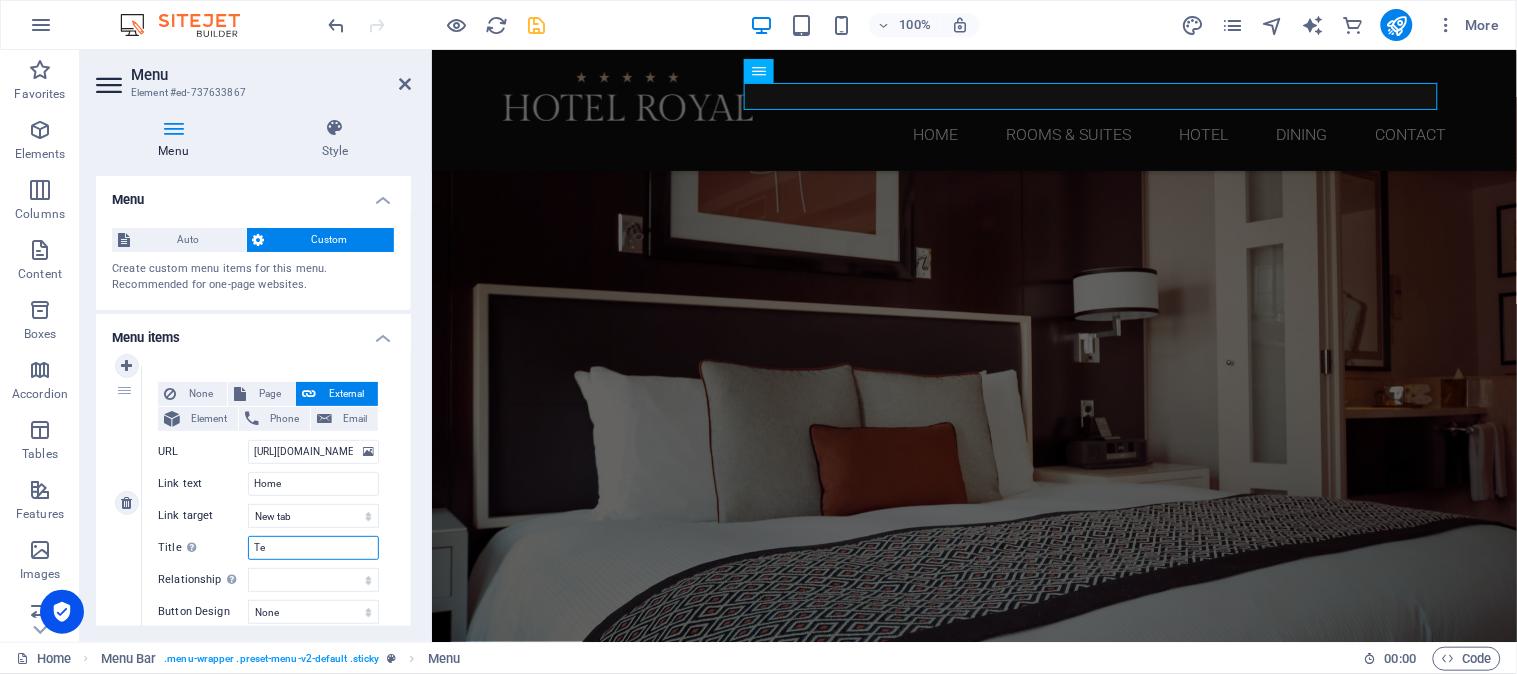 select 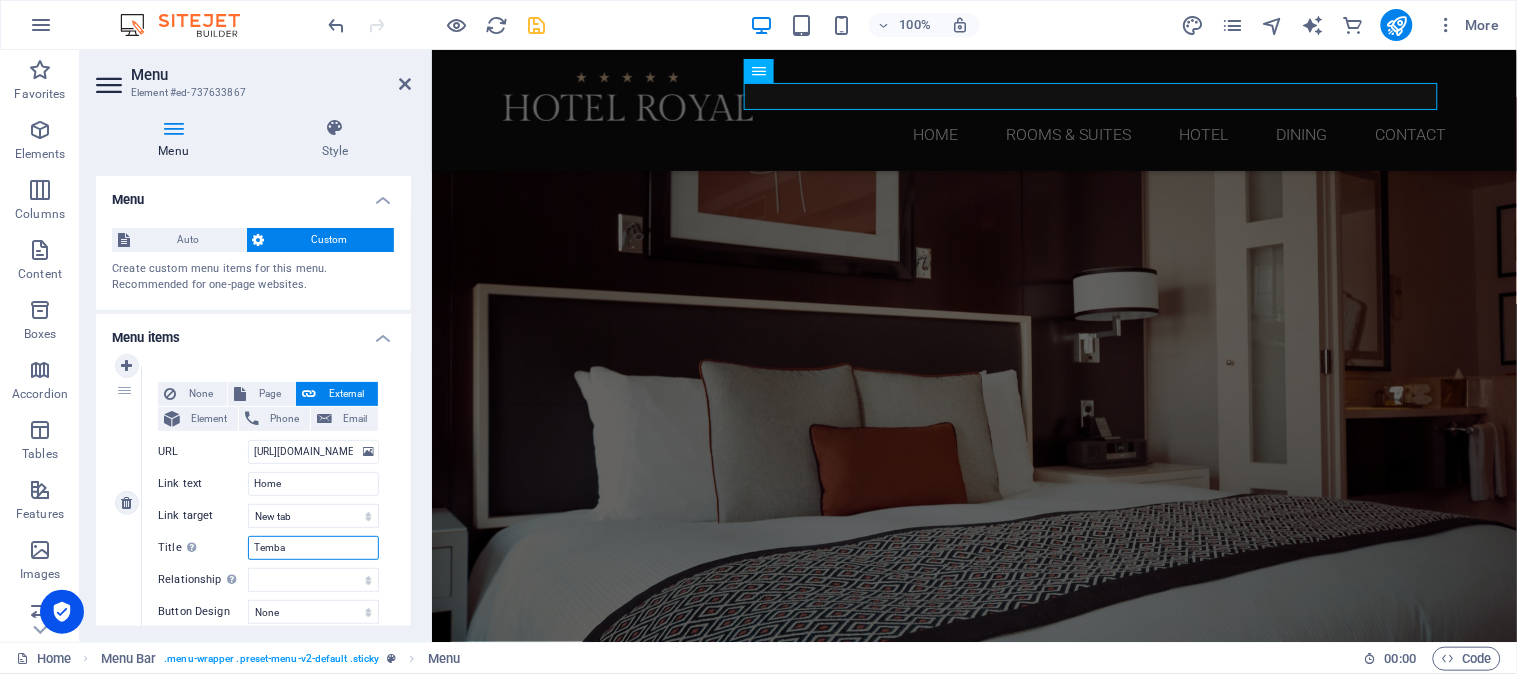 type on "Temba" 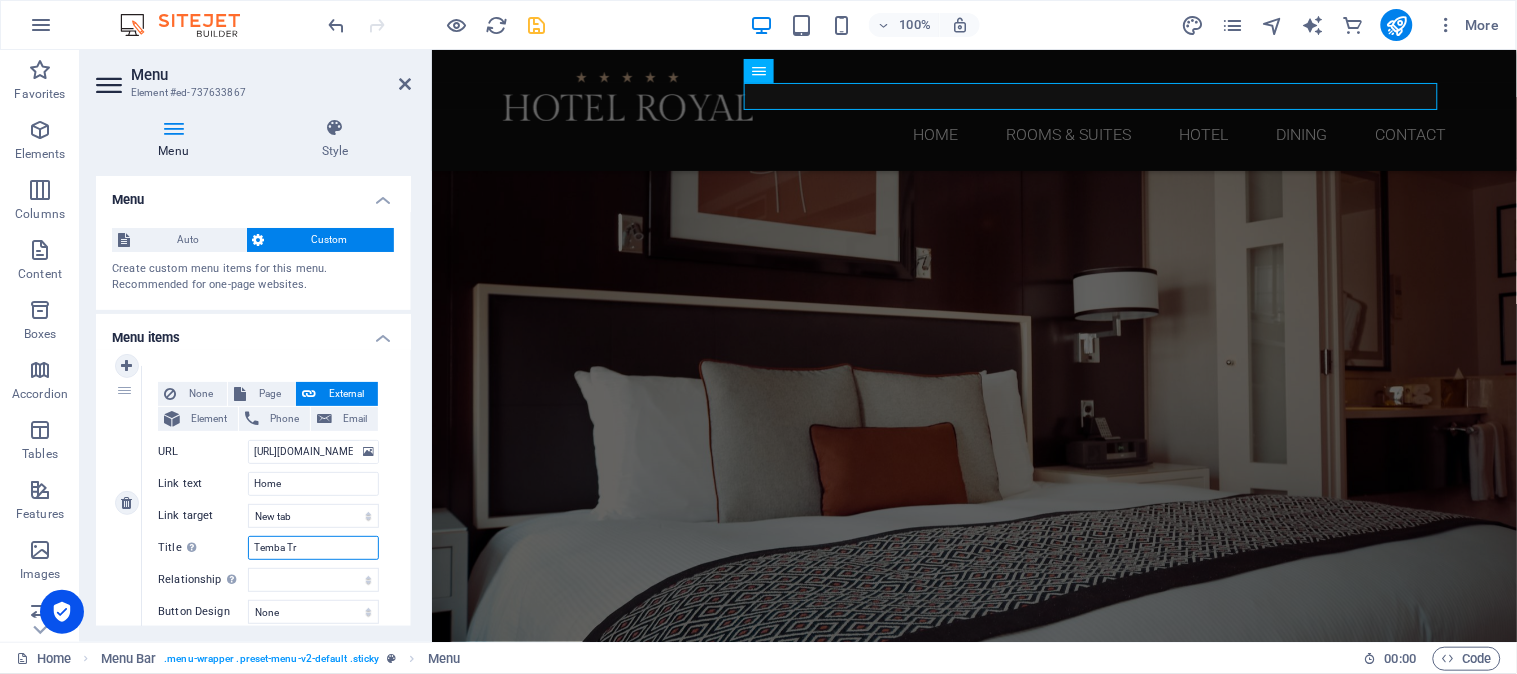 type on "Temba Tra" 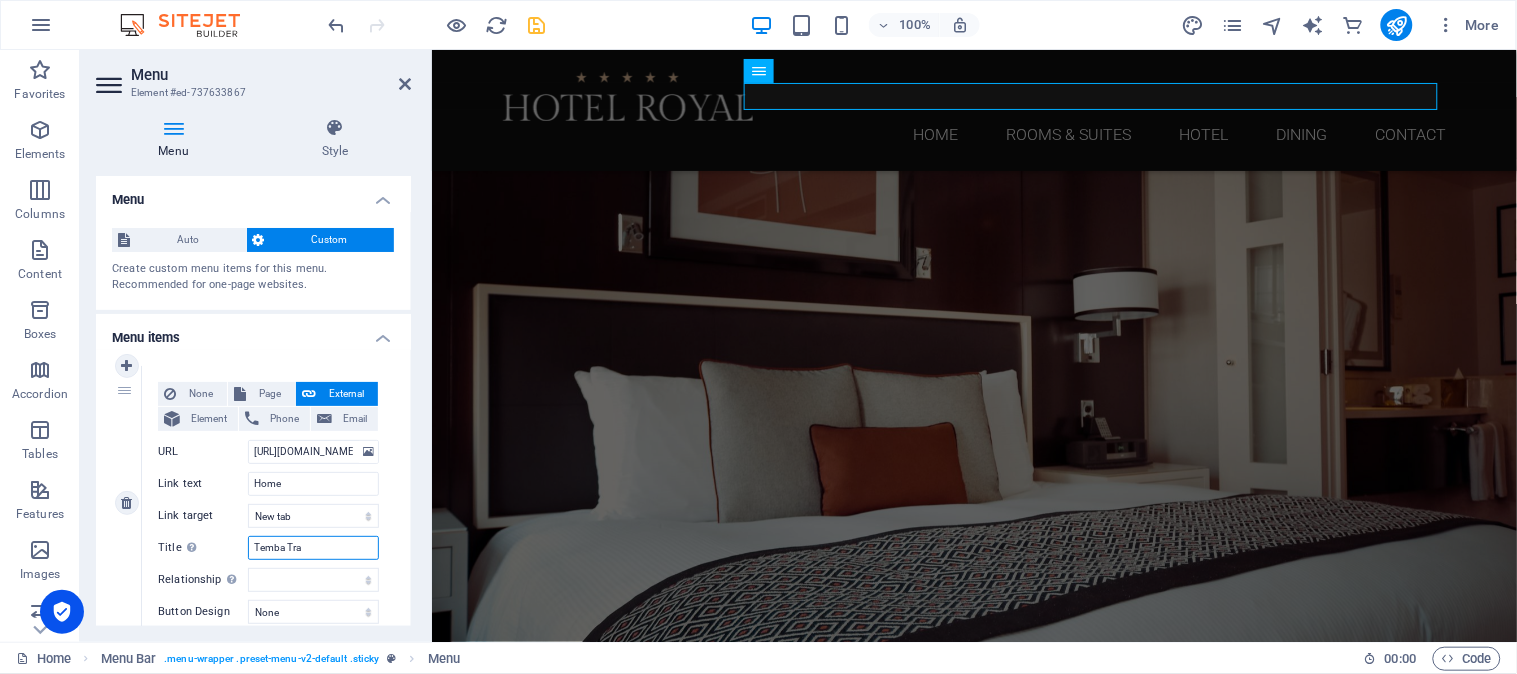 select 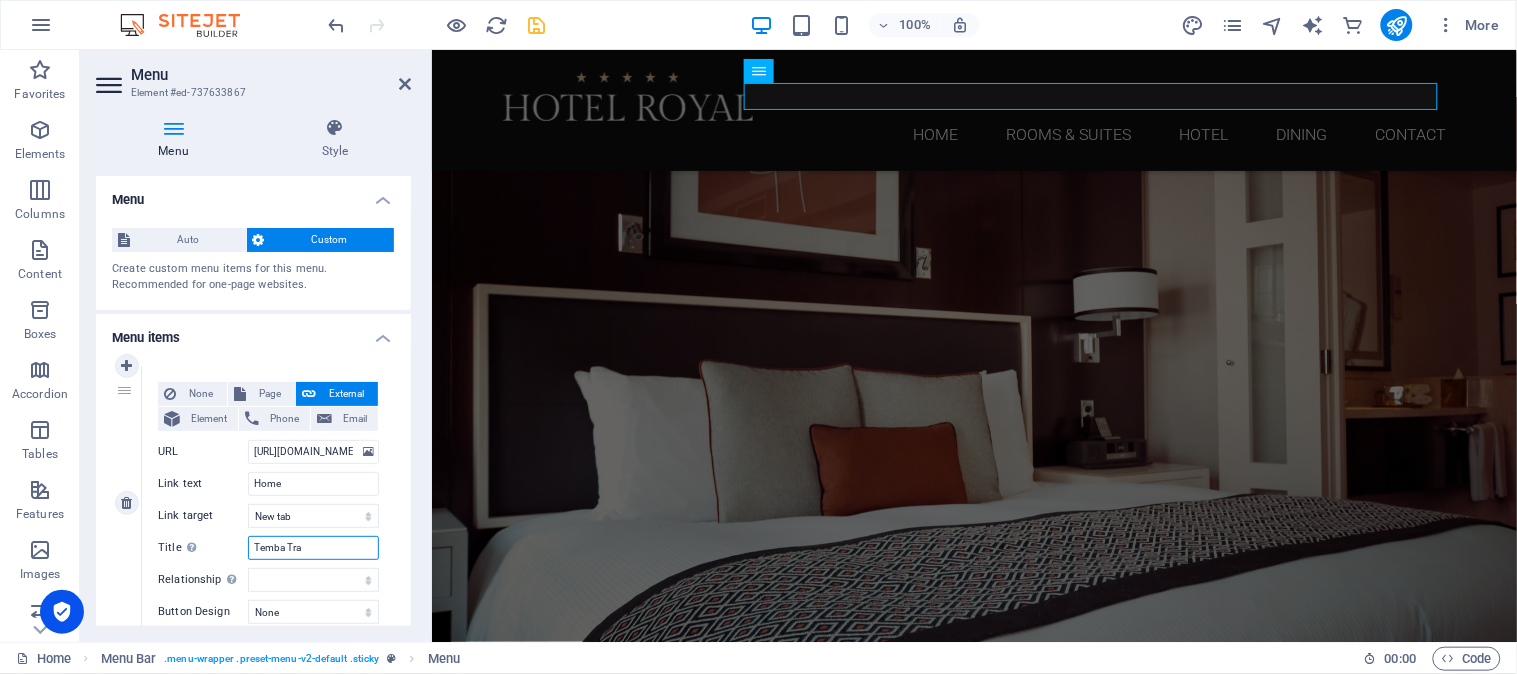 select 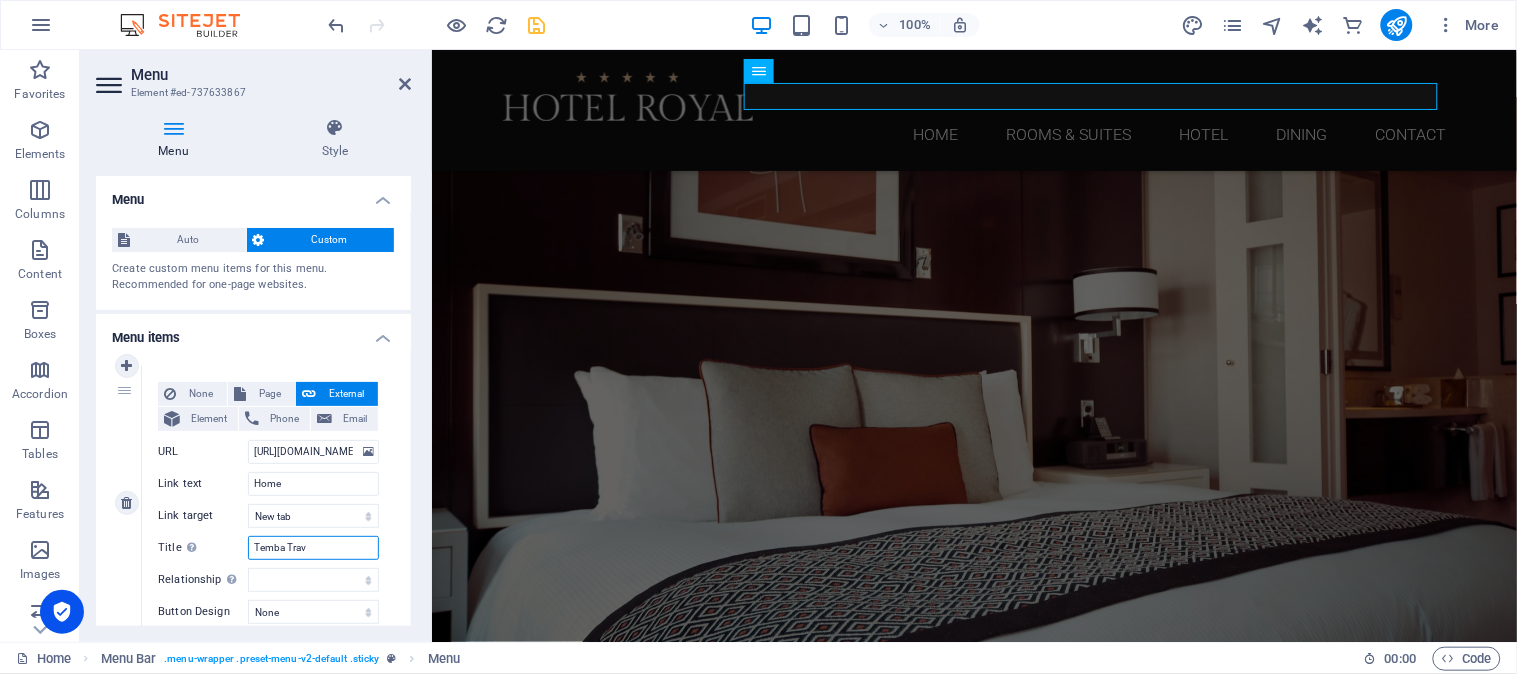 type on "Temba Trave" 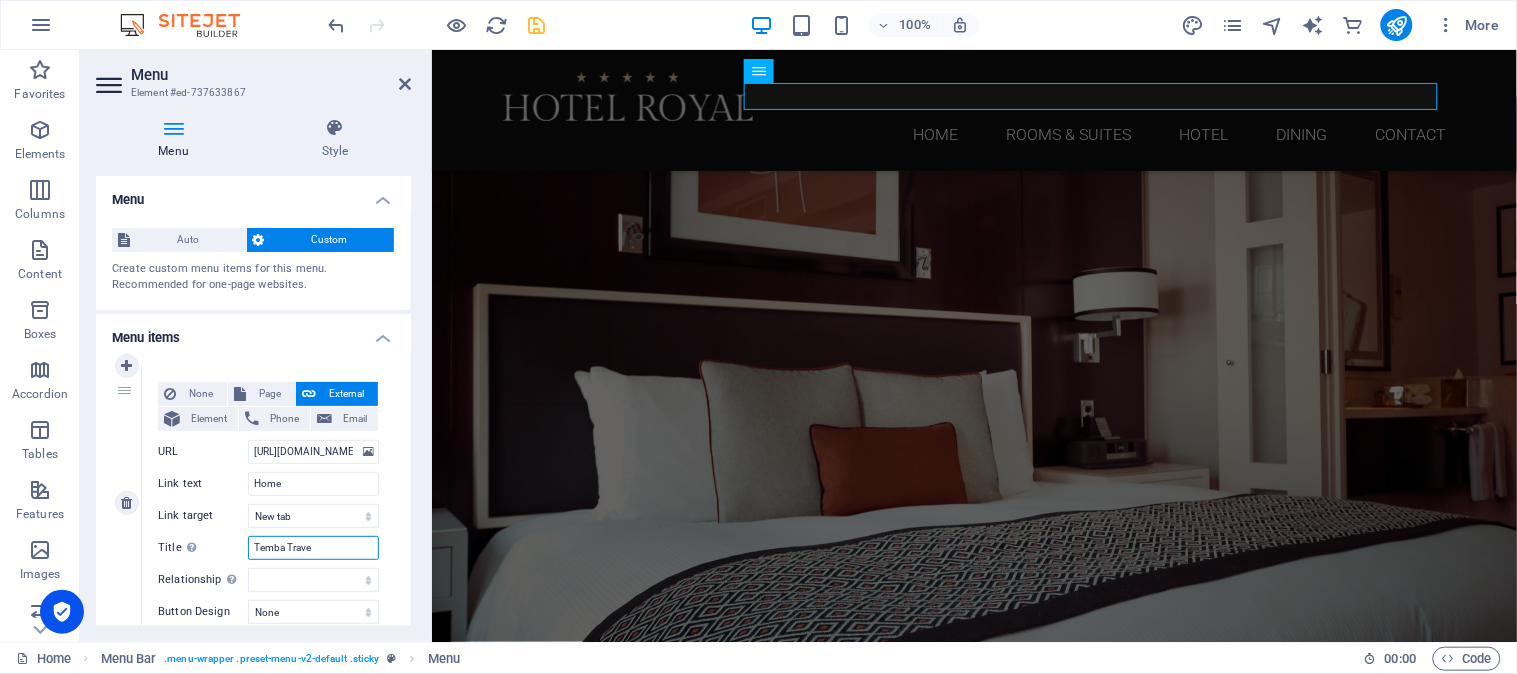 select 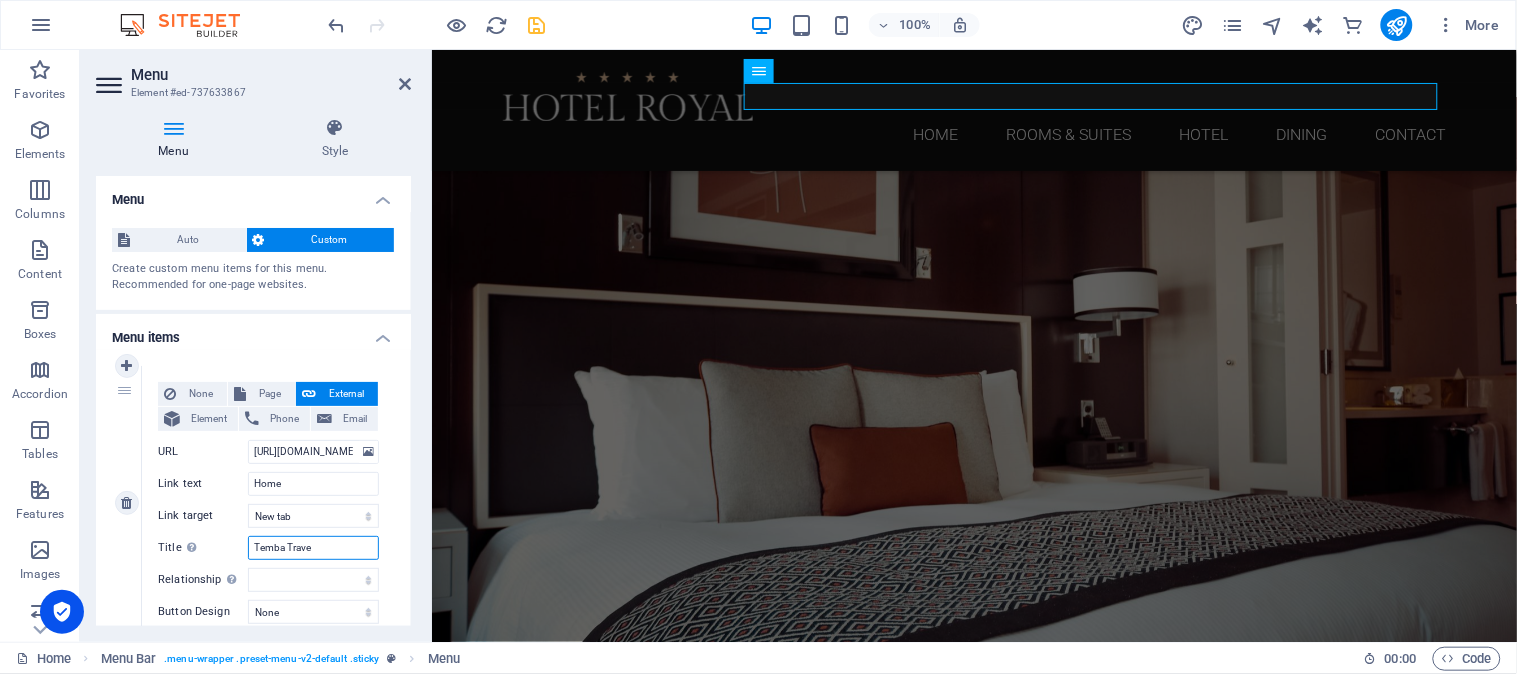 type on "Temba Travel" 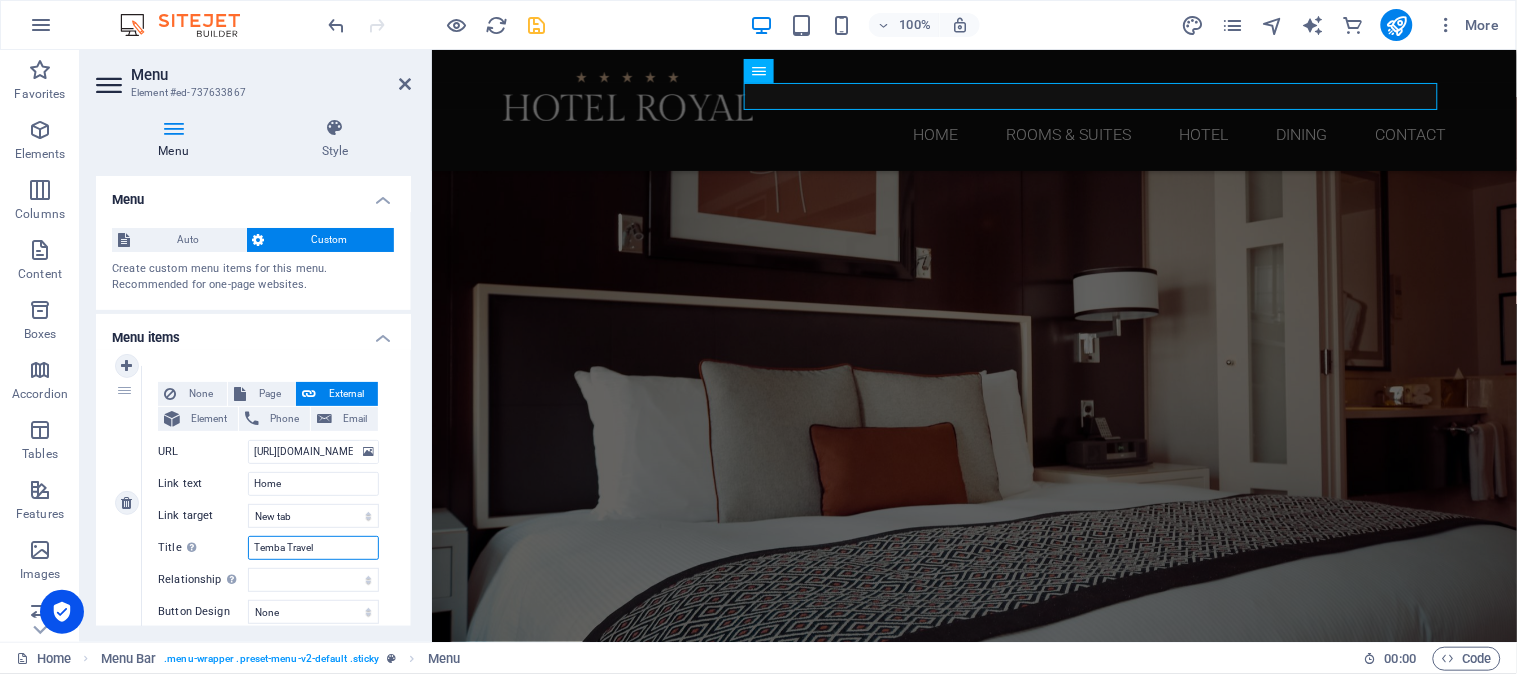 select 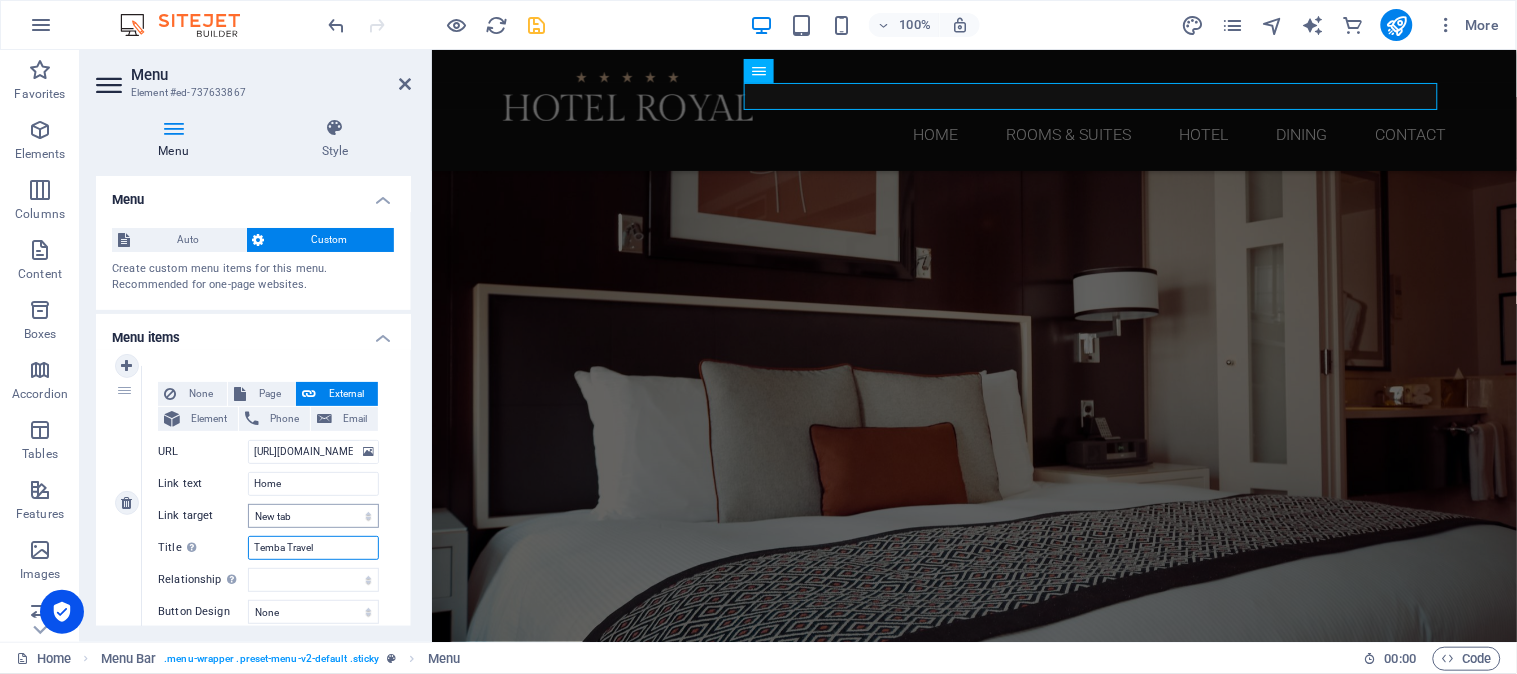 scroll, scrollTop: 333, scrollLeft: 0, axis: vertical 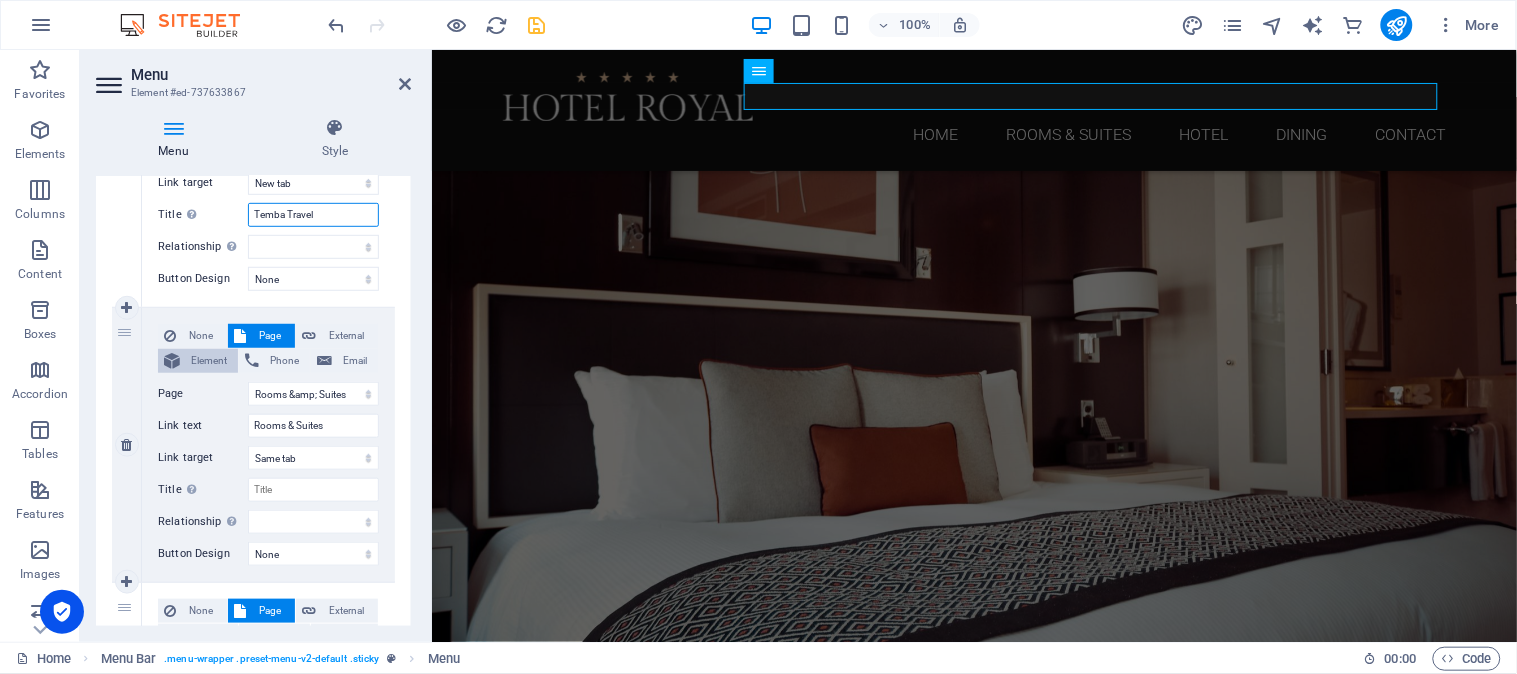 type on "Temba Travel" 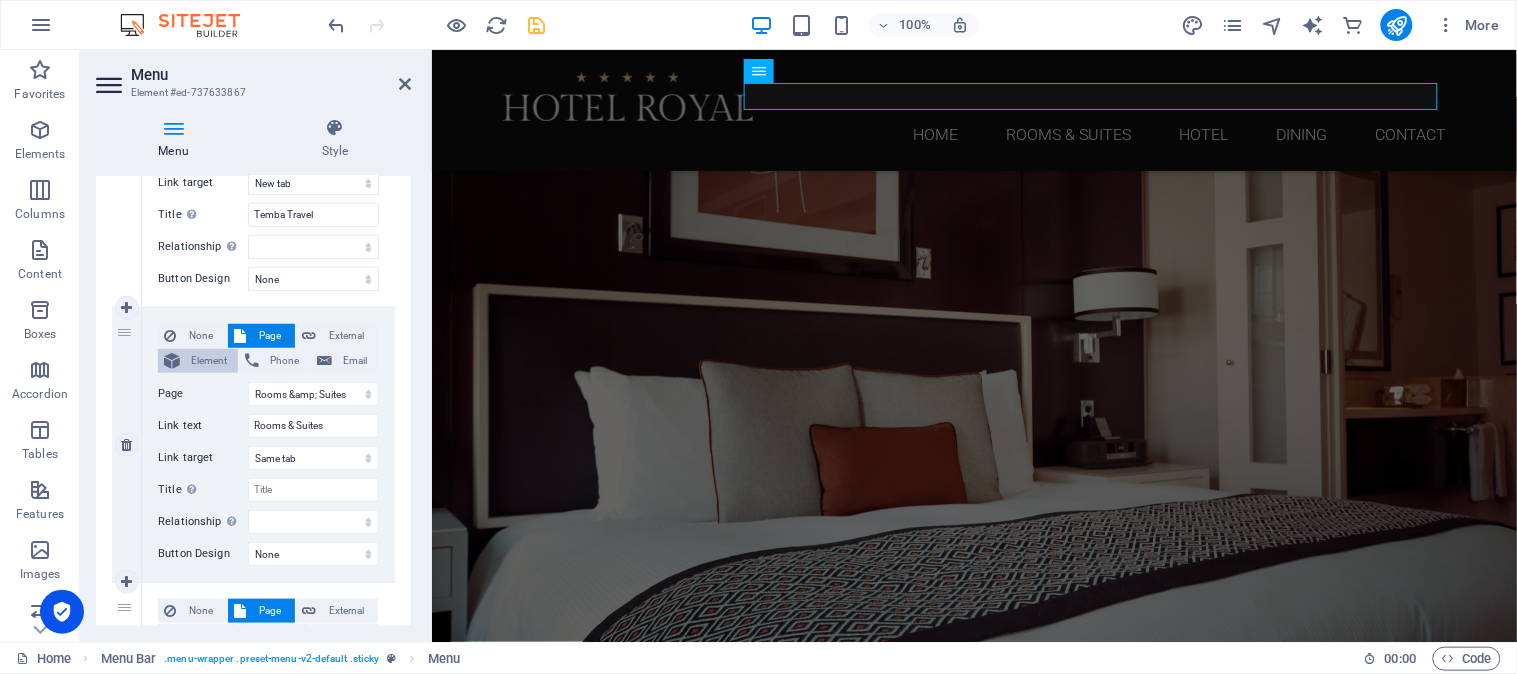 click on "Element" at bounding box center [198, 361] 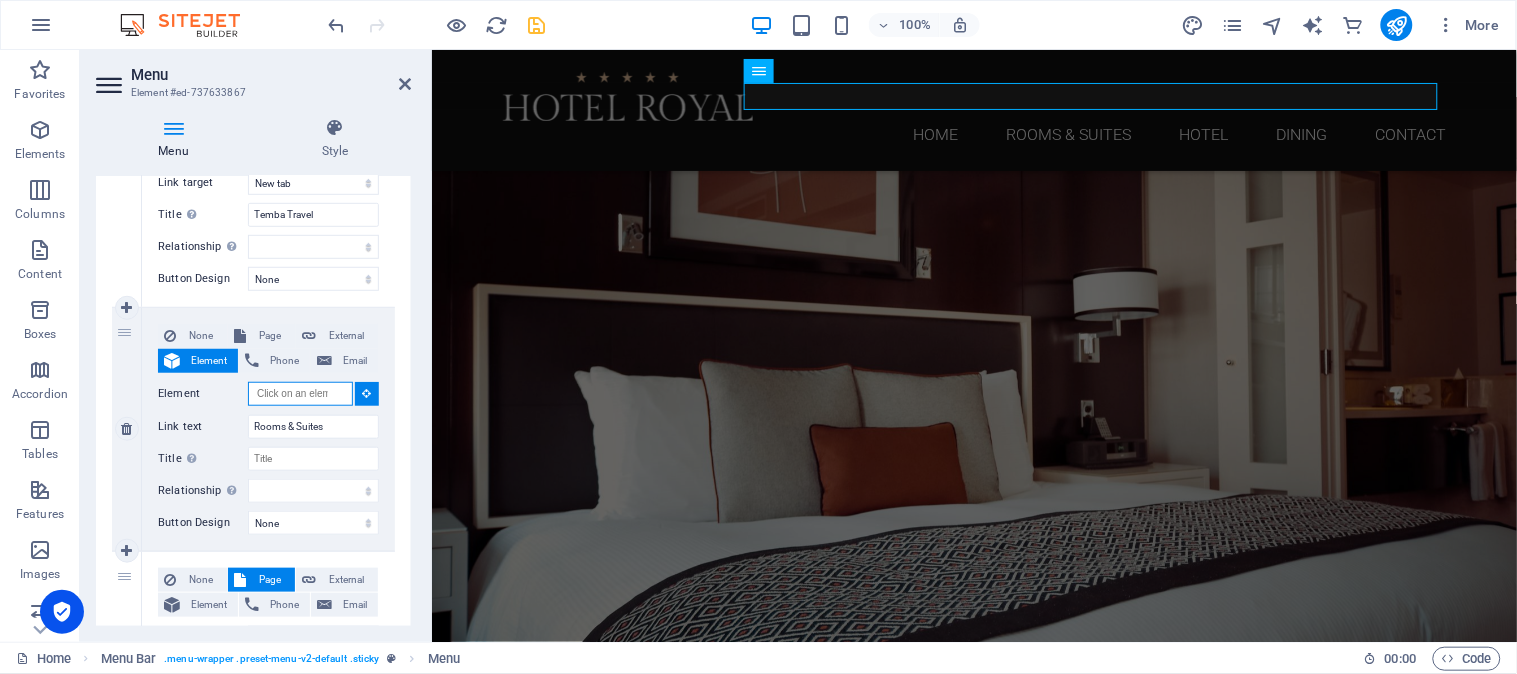 select 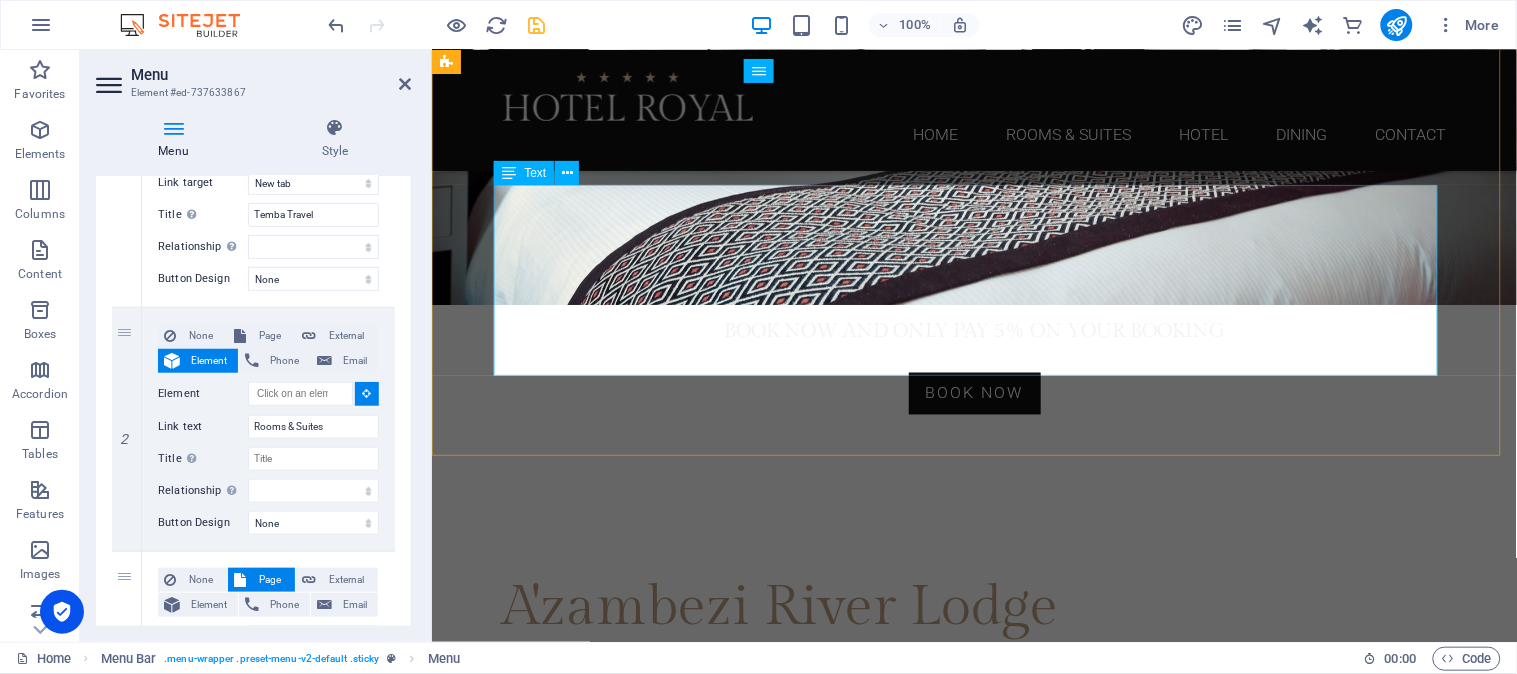 scroll, scrollTop: 888, scrollLeft: 0, axis: vertical 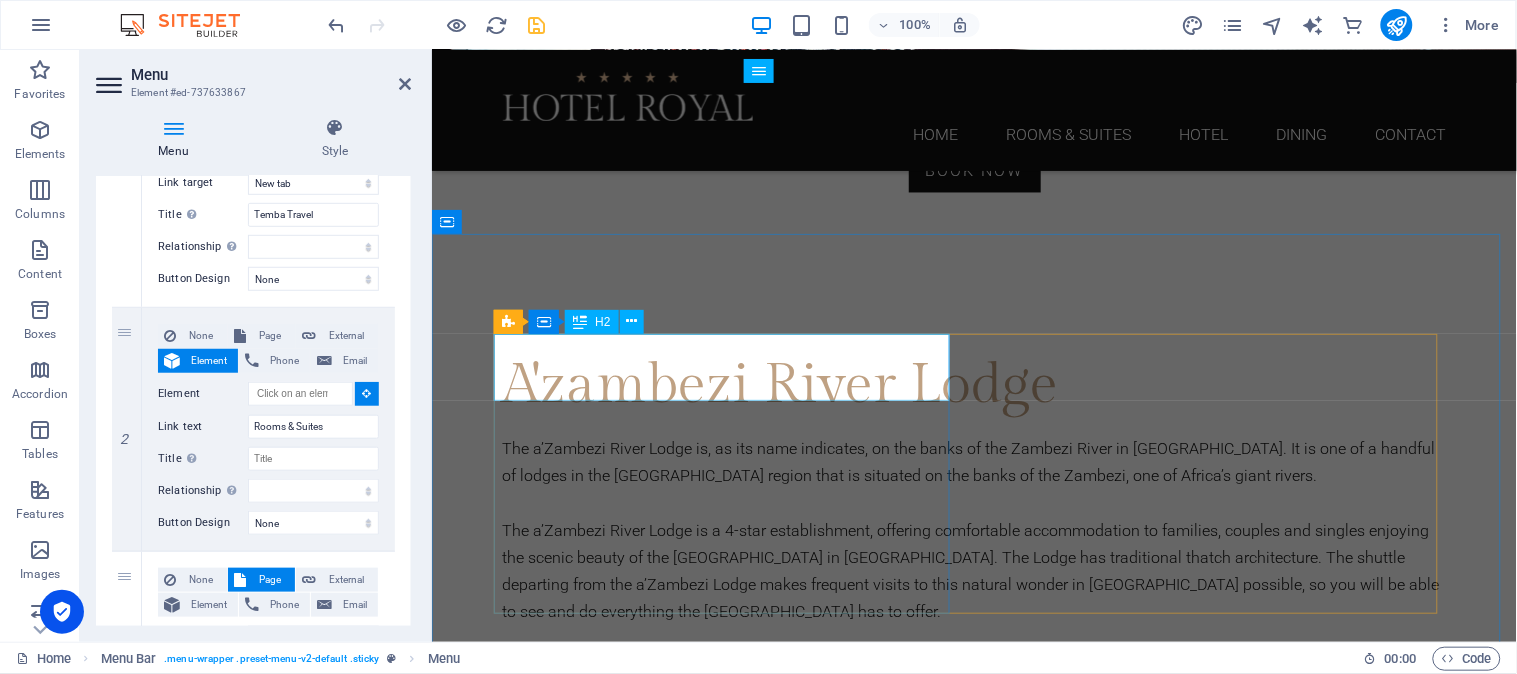 click on "Rooms & Suites" at bounding box center [974, 839] 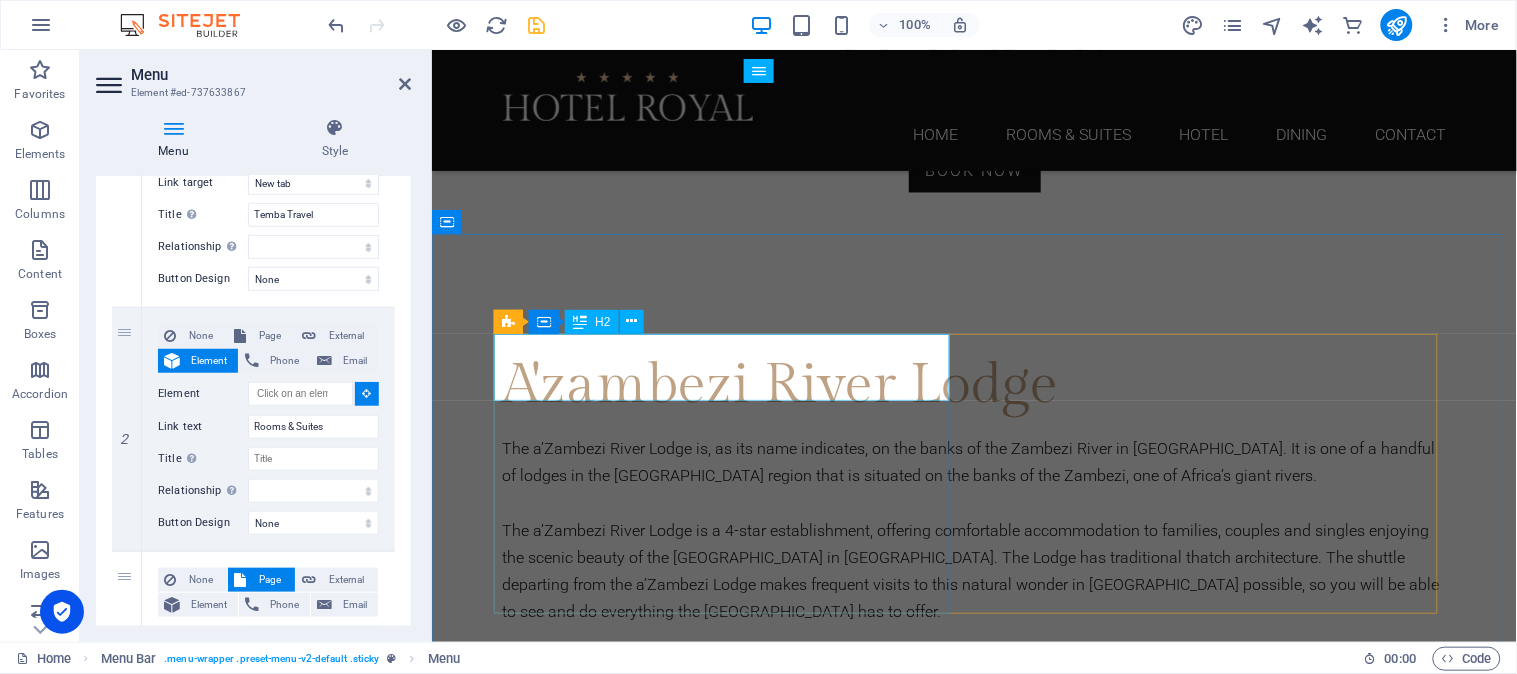 select 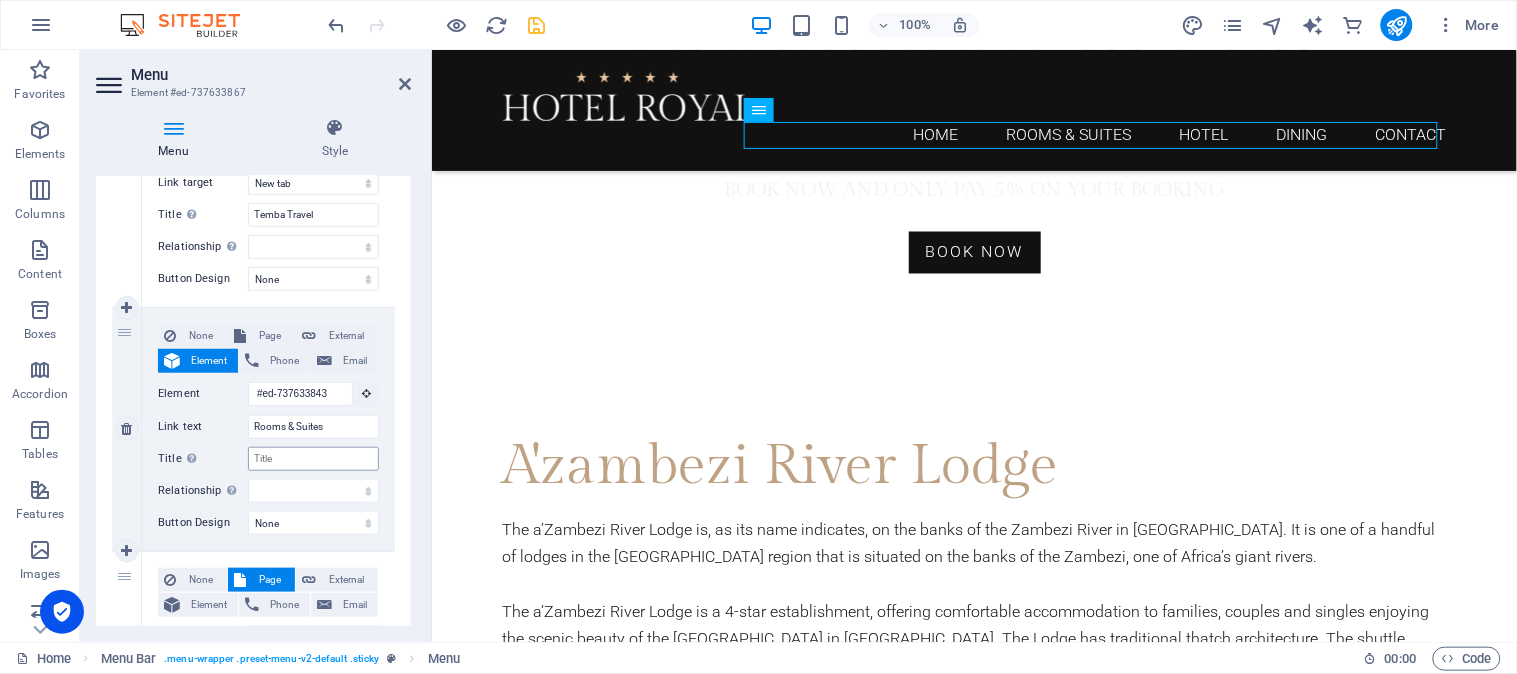 scroll, scrollTop: 794, scrollLeft: 0, axis: vertical 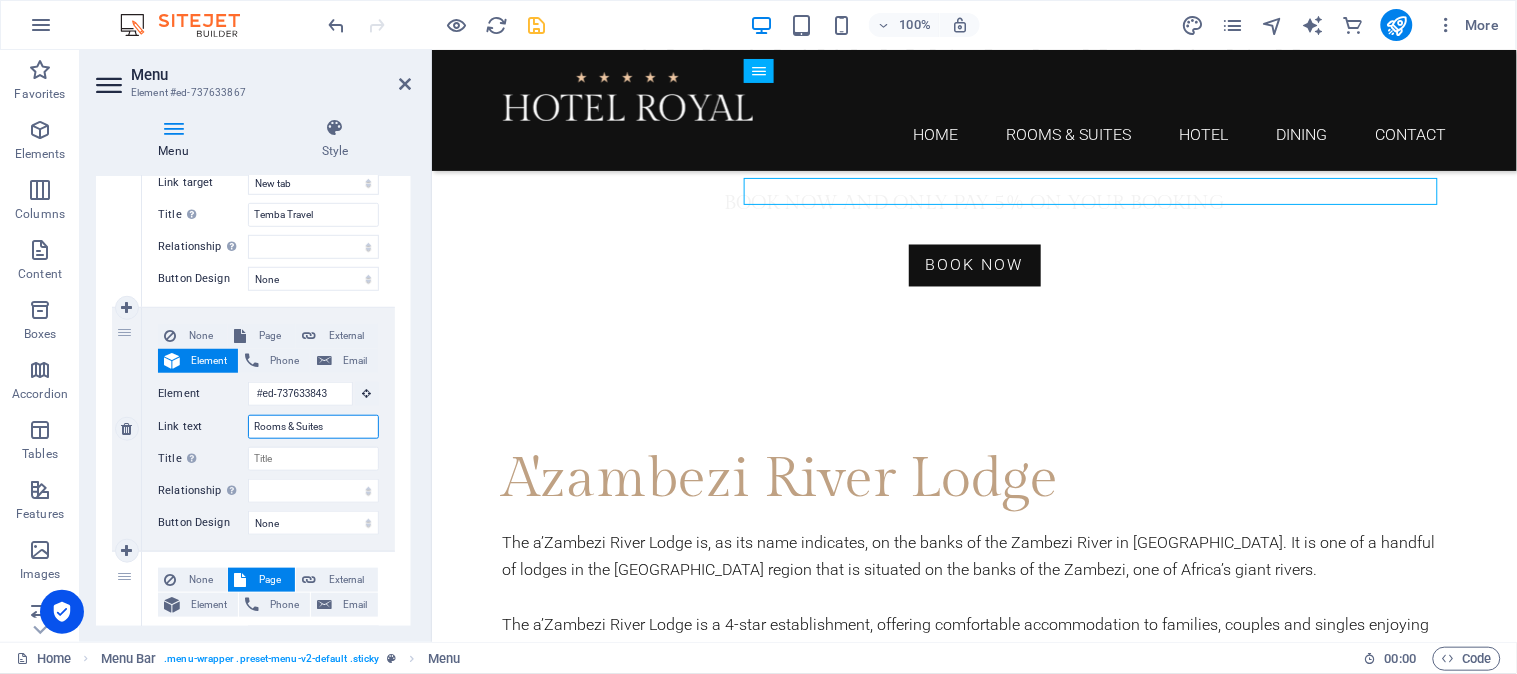 click on "Rooms & Suites" at bounding box center (313, 427) 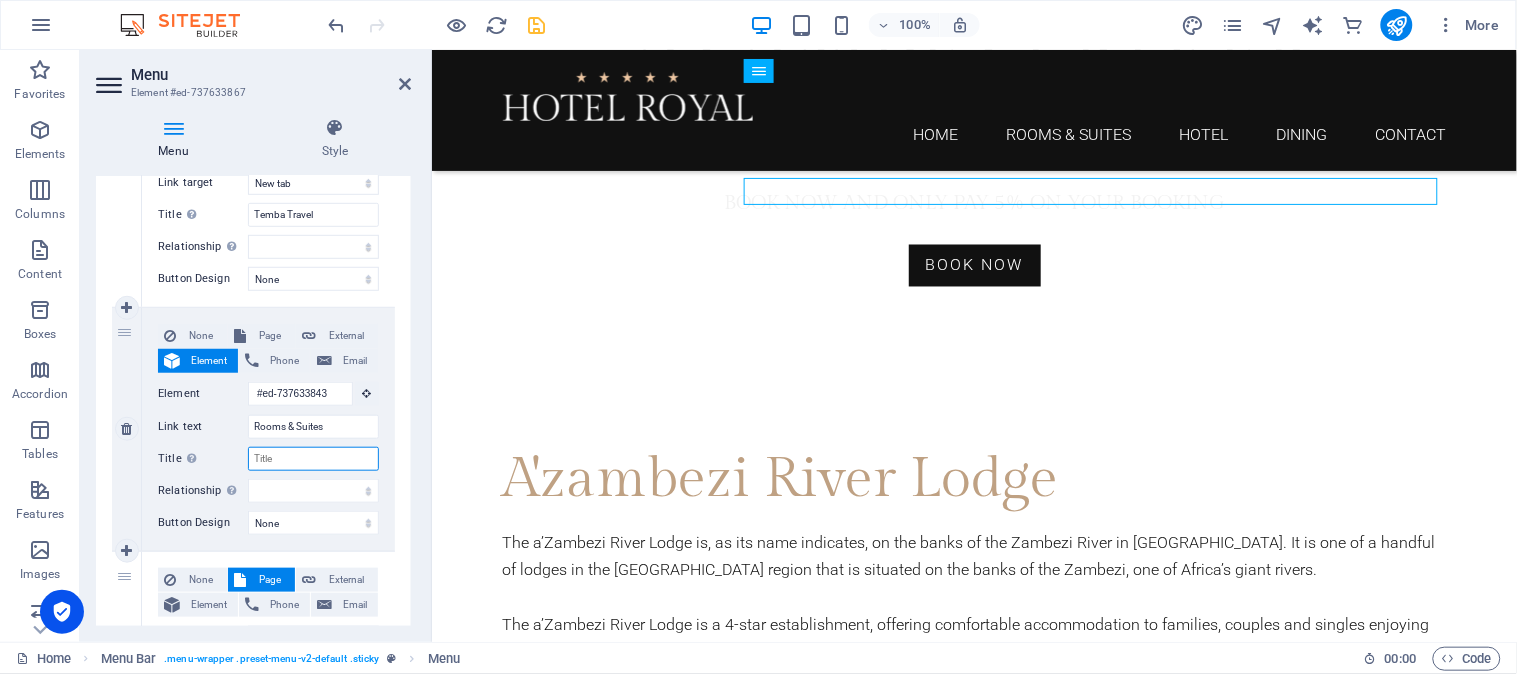 click on "Title Additional link description, should not be the same as the link text. The title is most often shown as a tooltip text when the mouse moves over the element. Leave empty if uncertain." at bounding box center [313, 459] 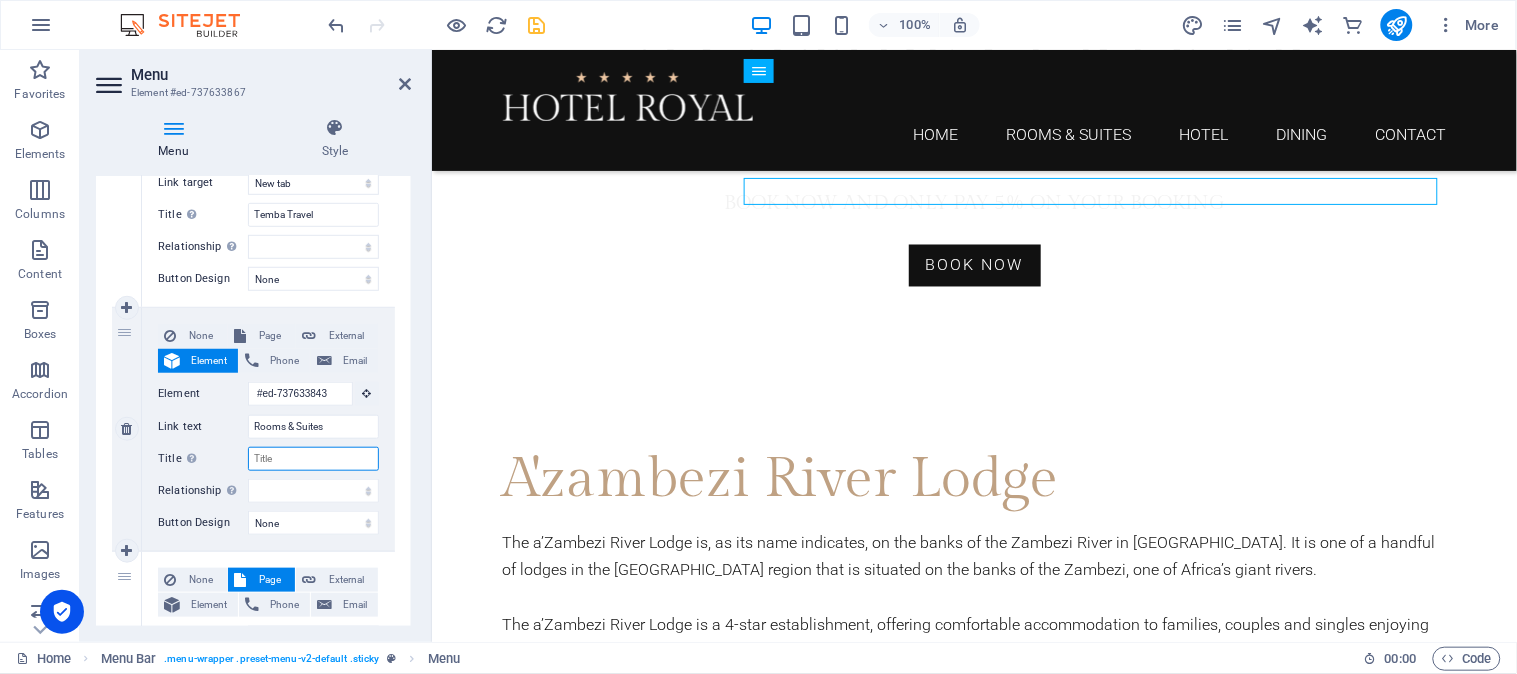 paste on "Rooms & Suites" 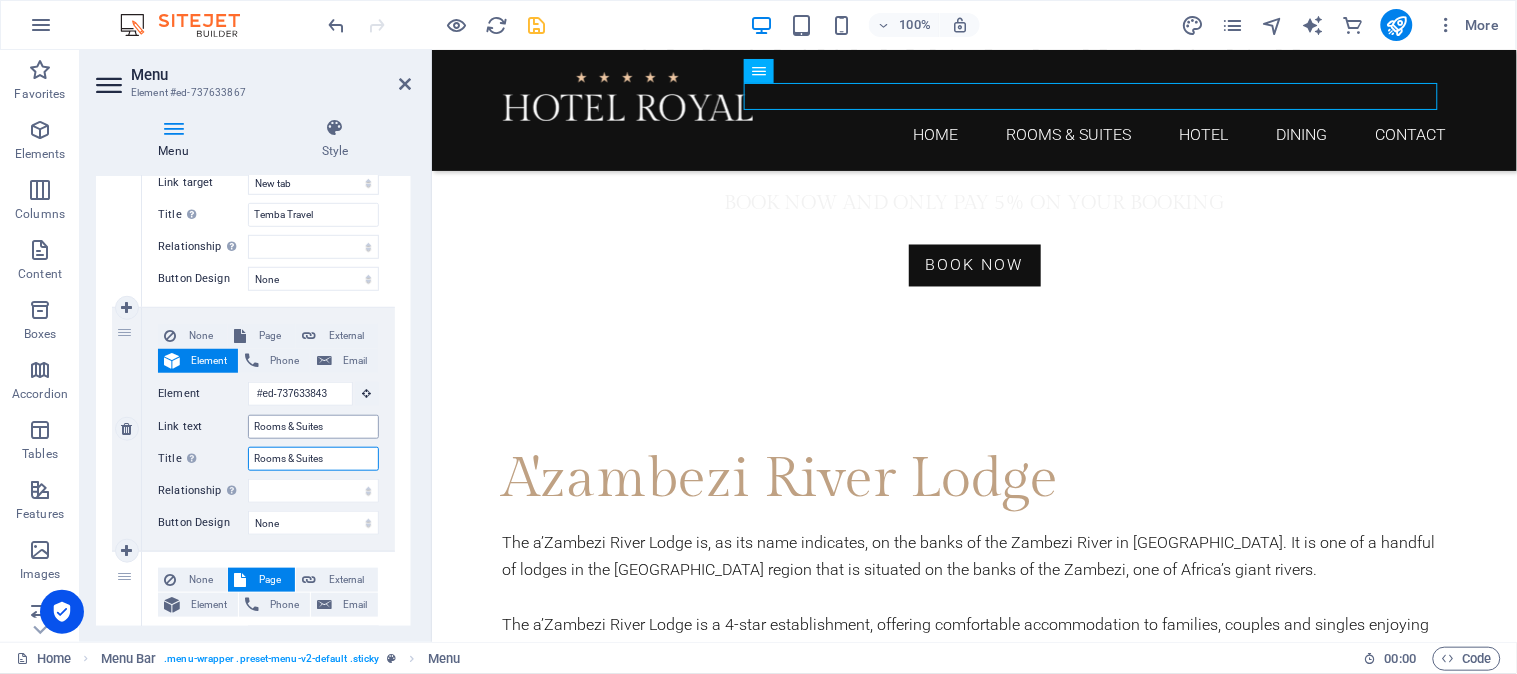 select 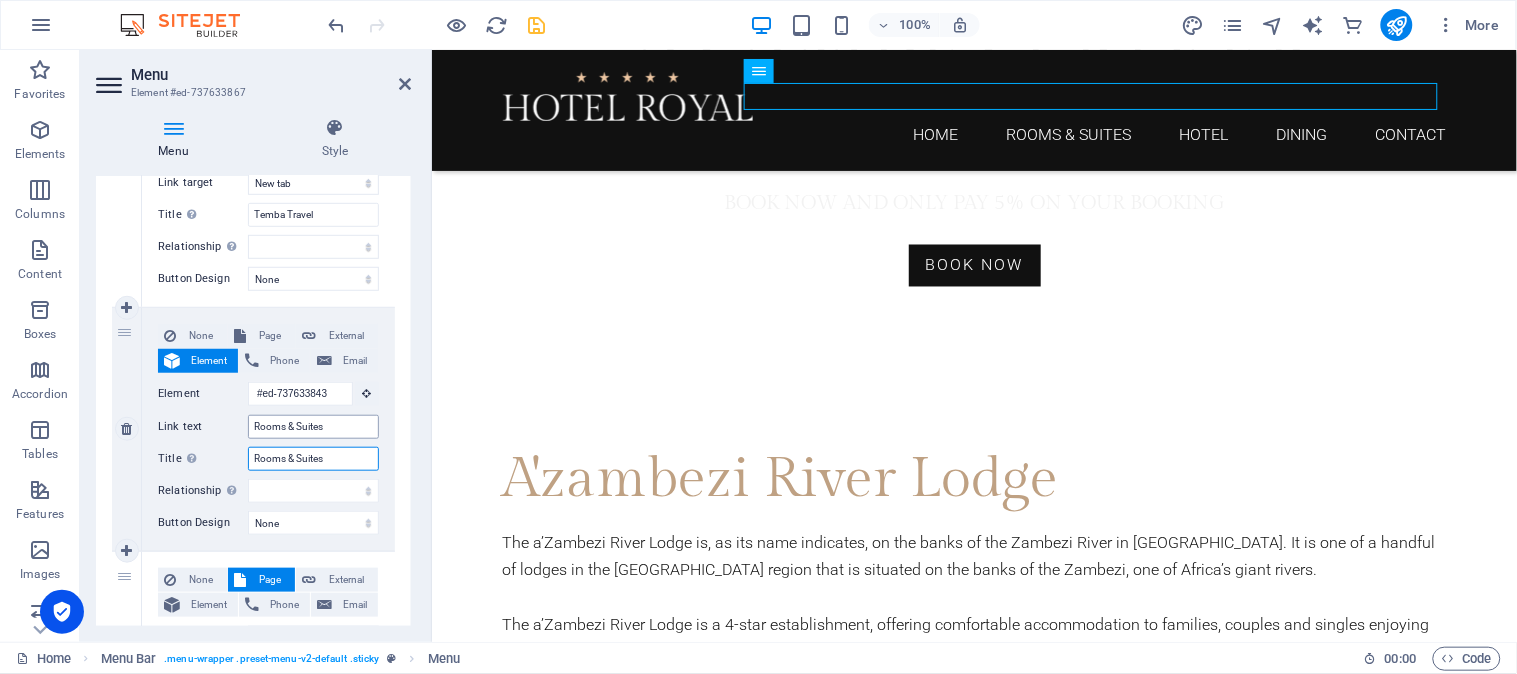 select 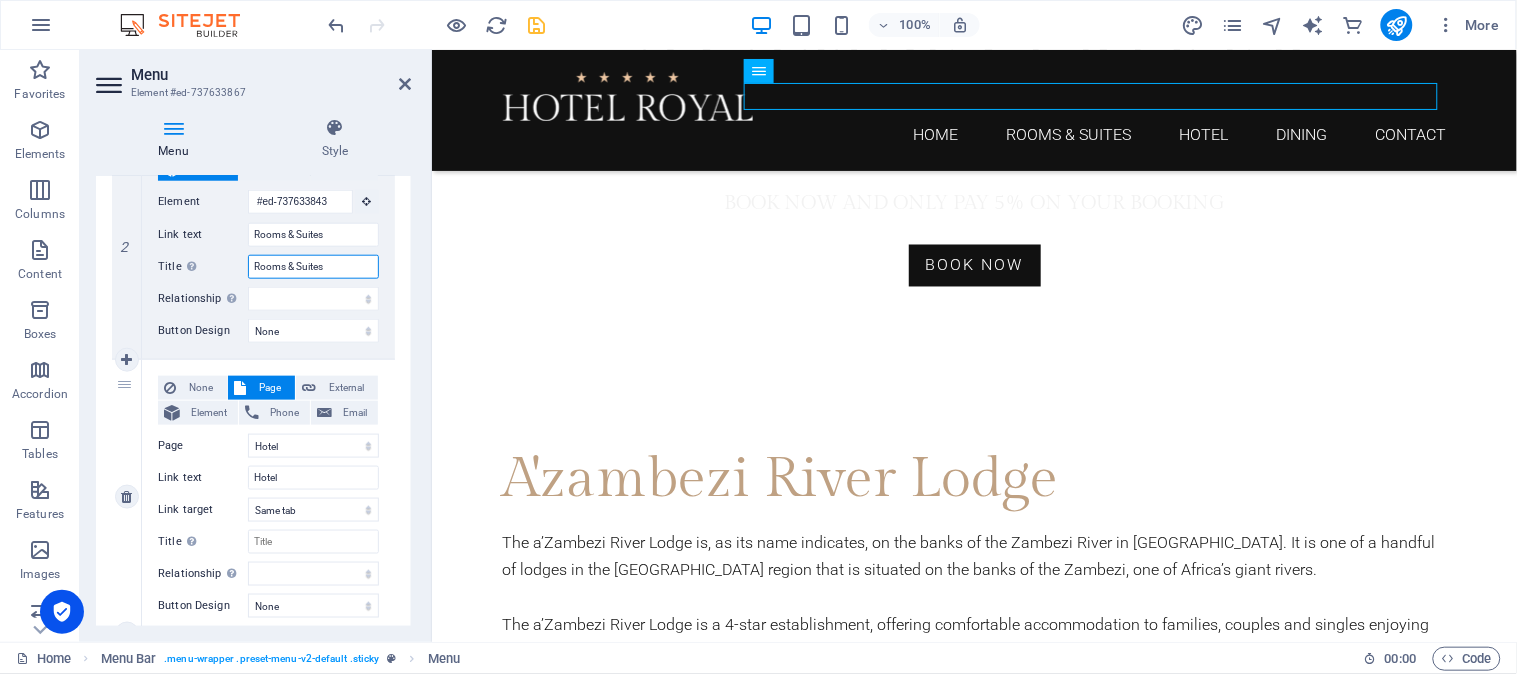 scroll, scrollTop: 555, scrollLeft: 0, axis: vertical 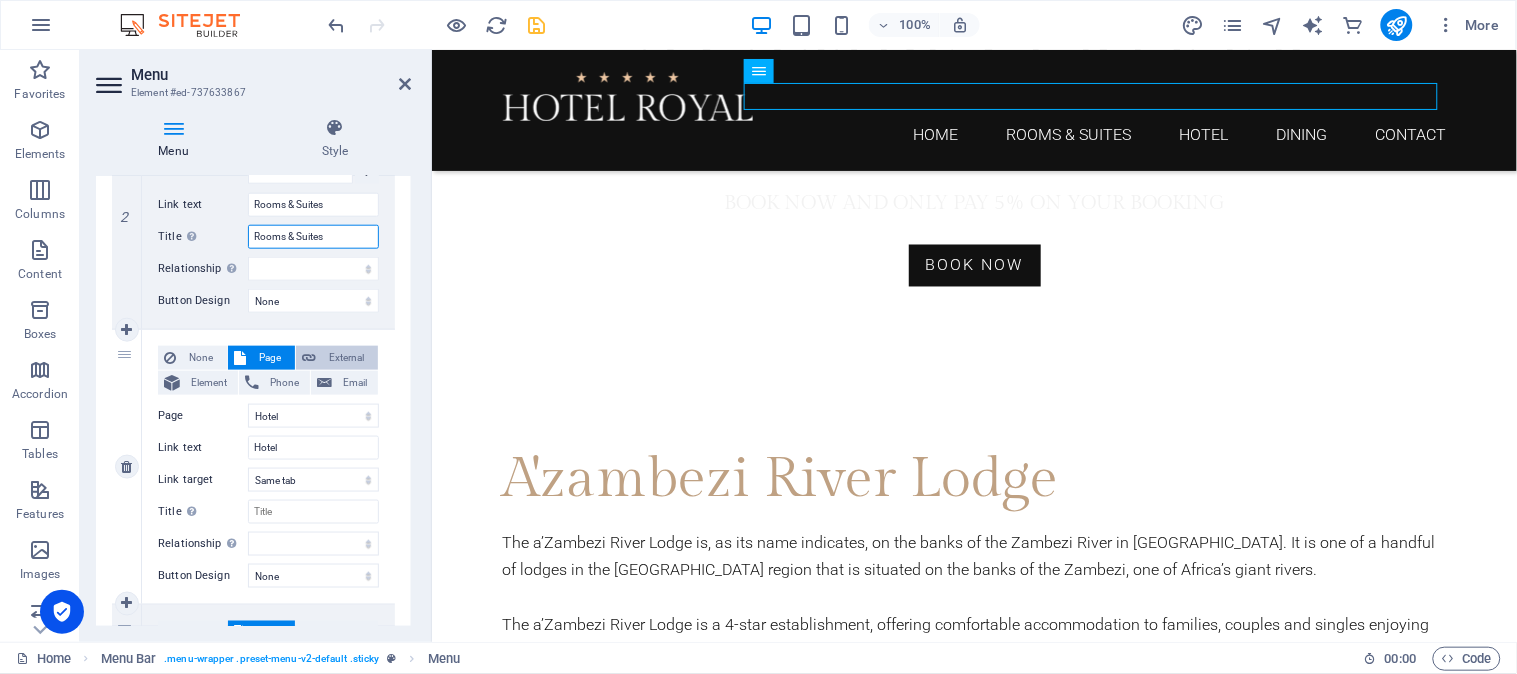 type on "Rooms & Suites" 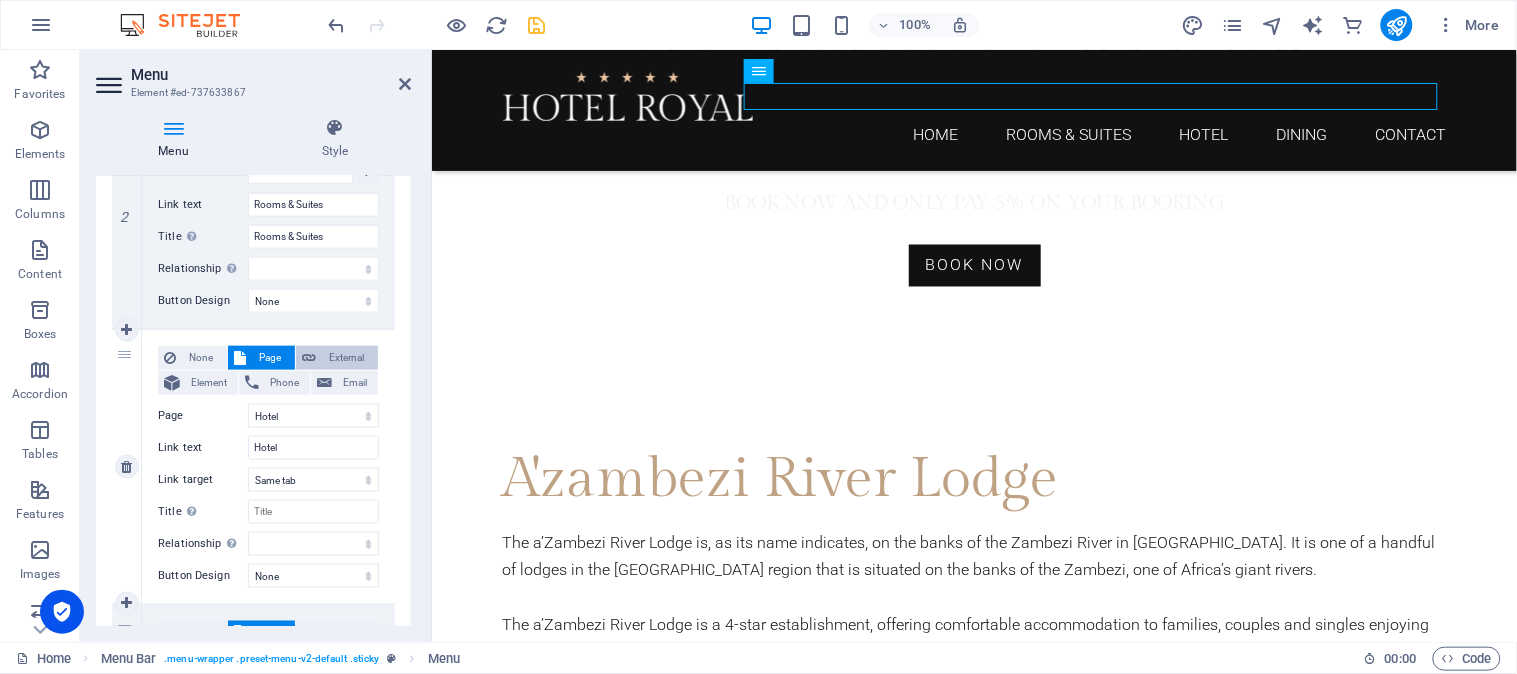 click on "External" at bounding box center (347, 358) 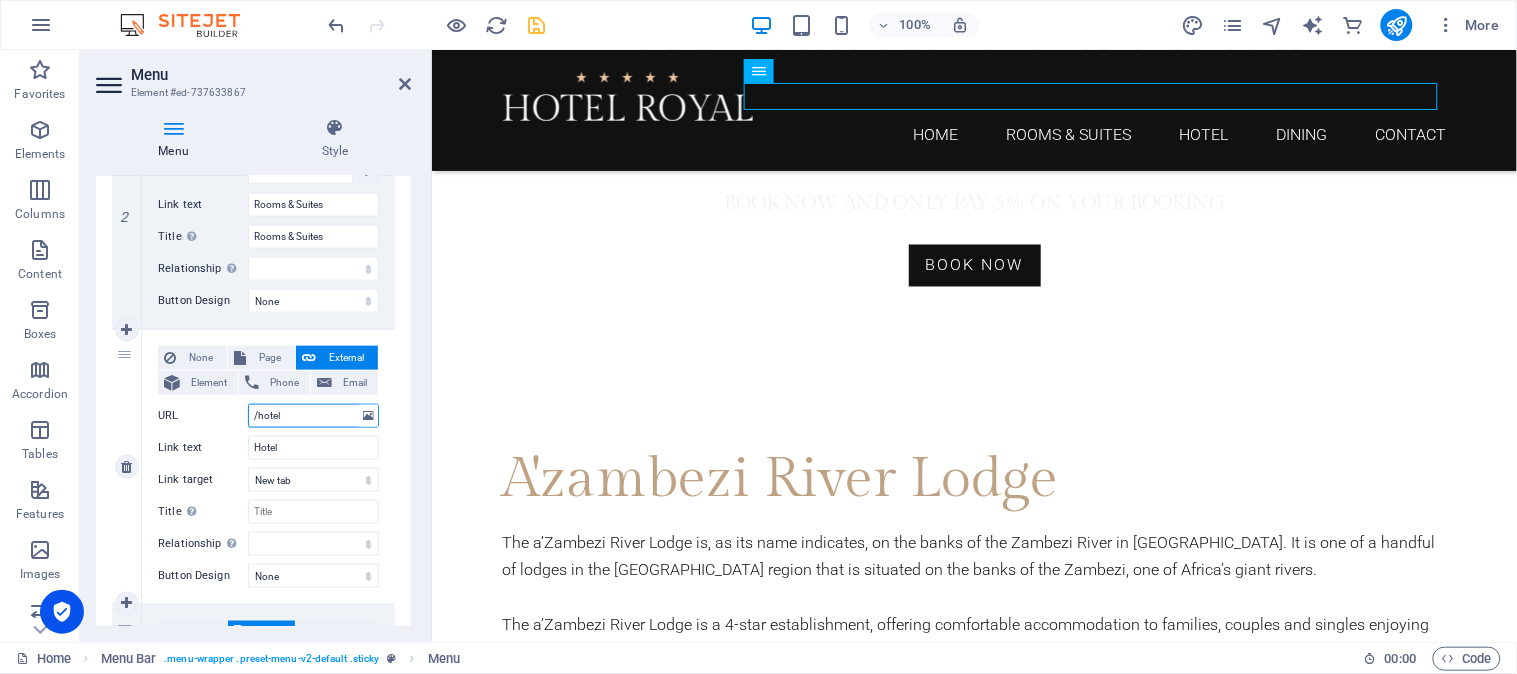 click on "/hotel" at bounding box center (313, 416) 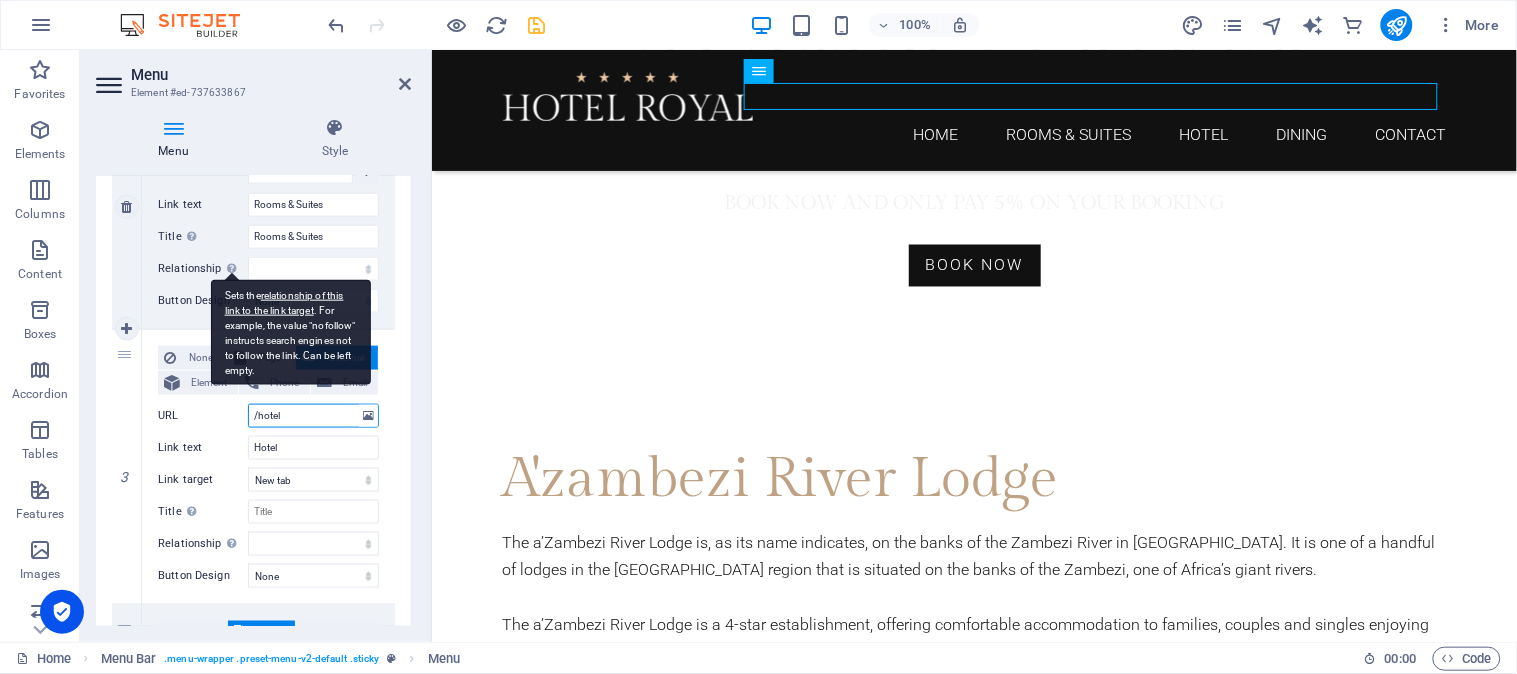 scroll, scrollTop: 700, scrollLeft: 0, axis: vertical 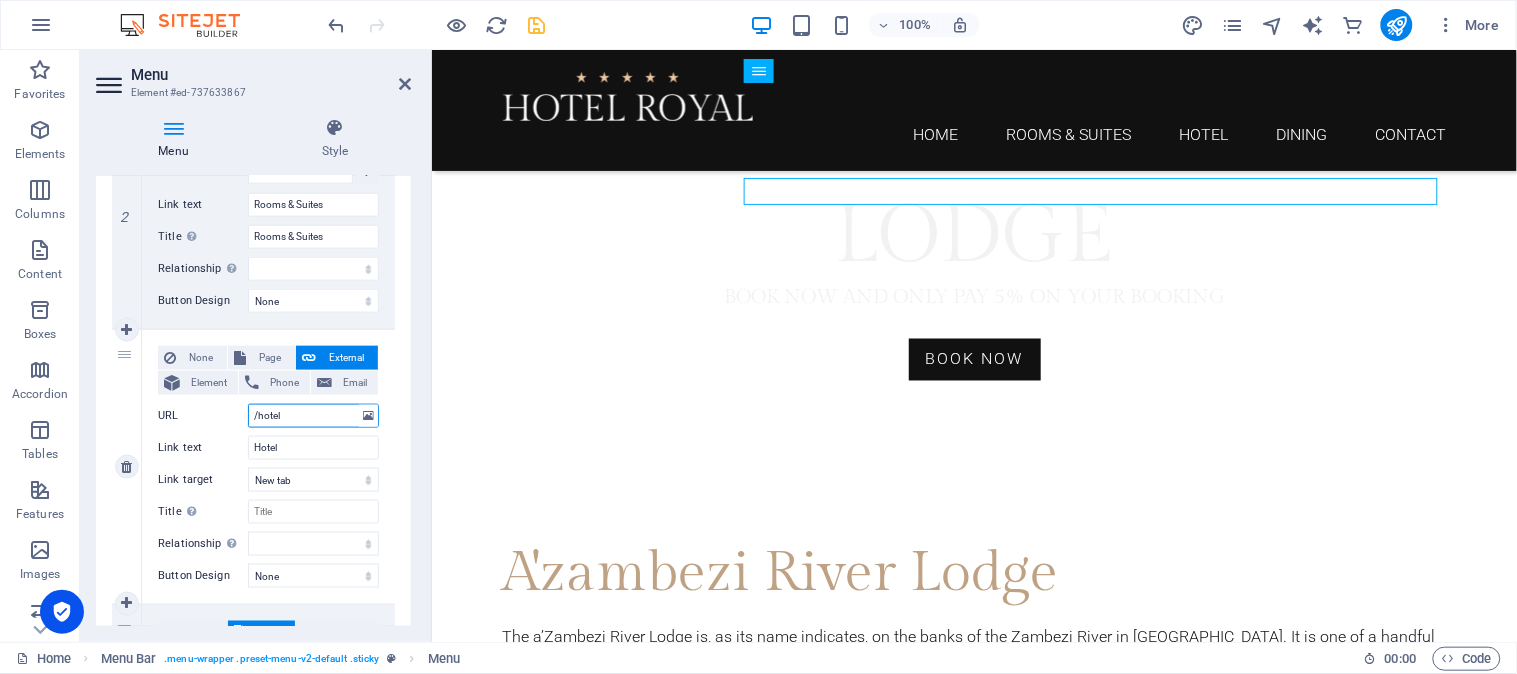 paste on "http://www.tembalodges.co.uk/zimbabwe/index.htm" 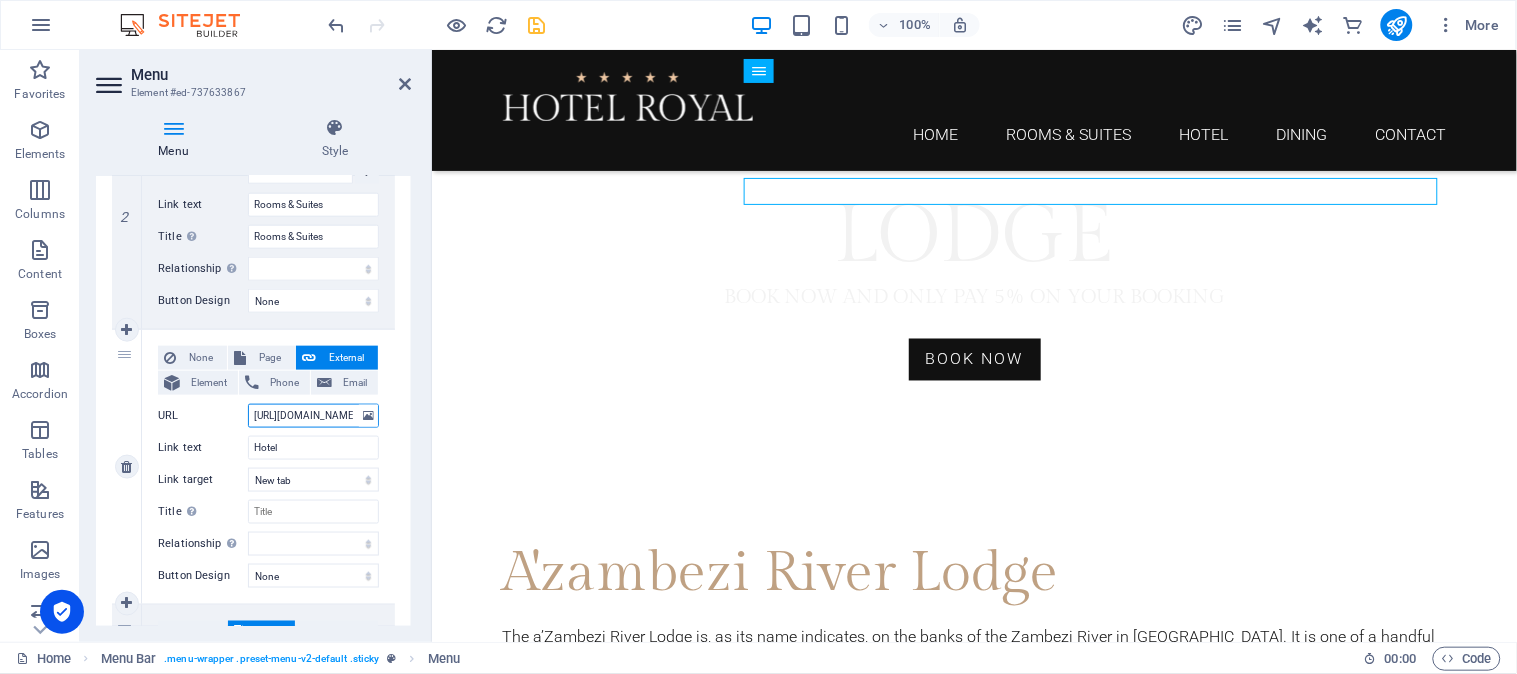 scroll, scrollTop: 0, scrollLeft: 141, axis: horizontal 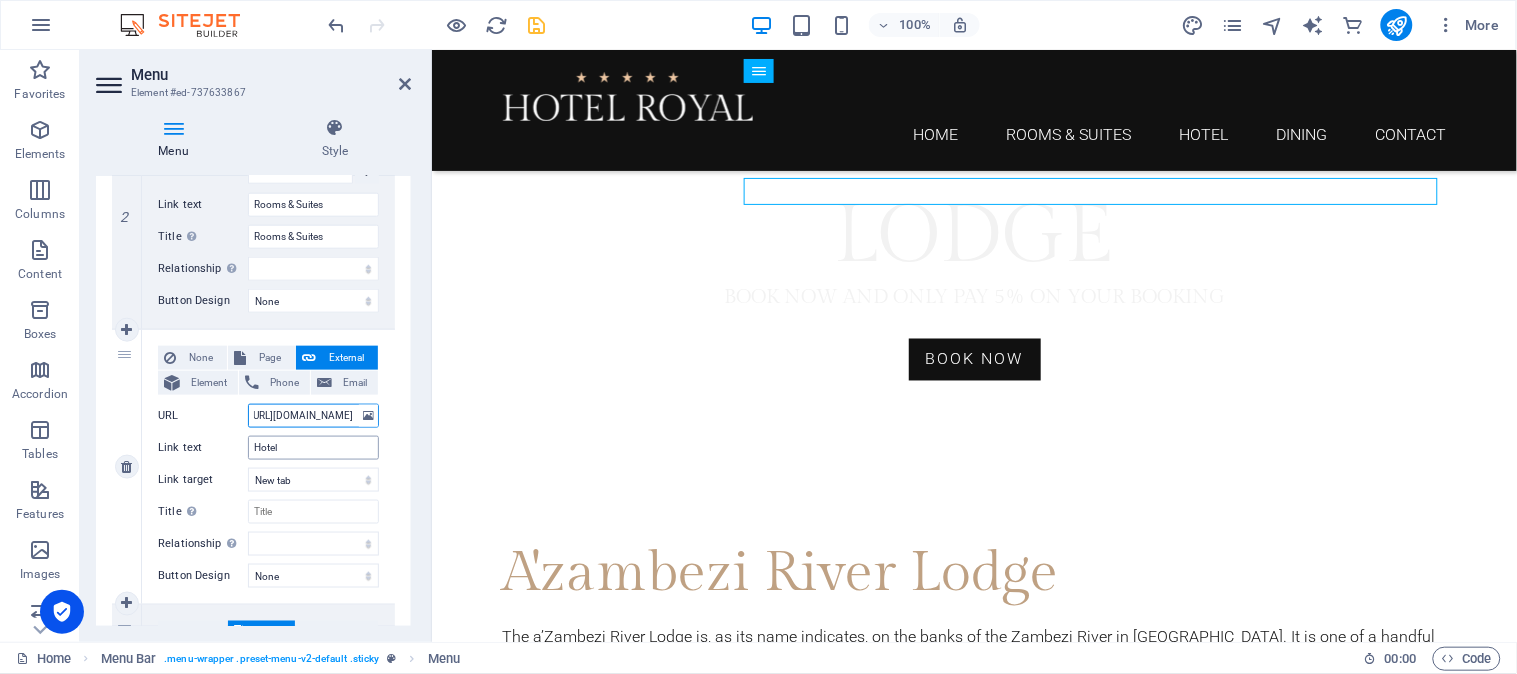 select 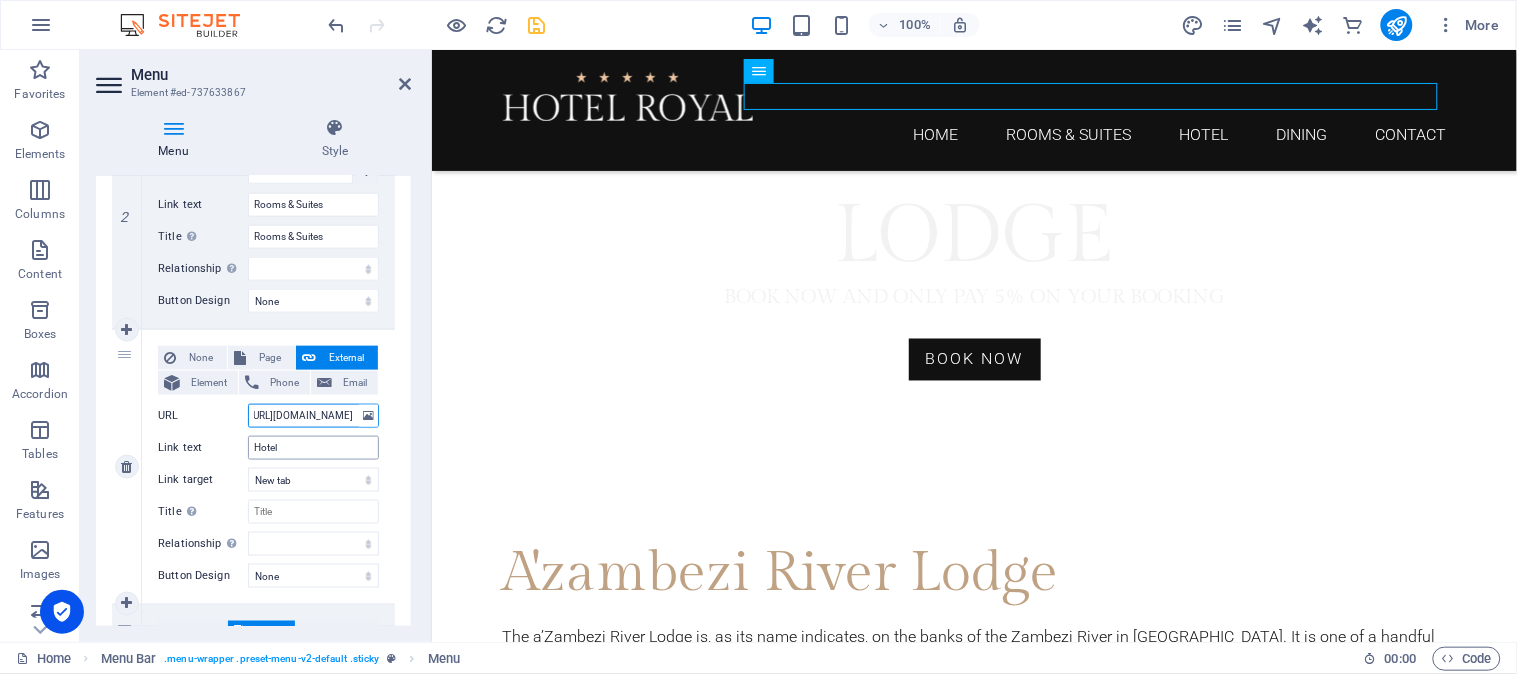 type on "[URL][DOMAIN_NAME]" 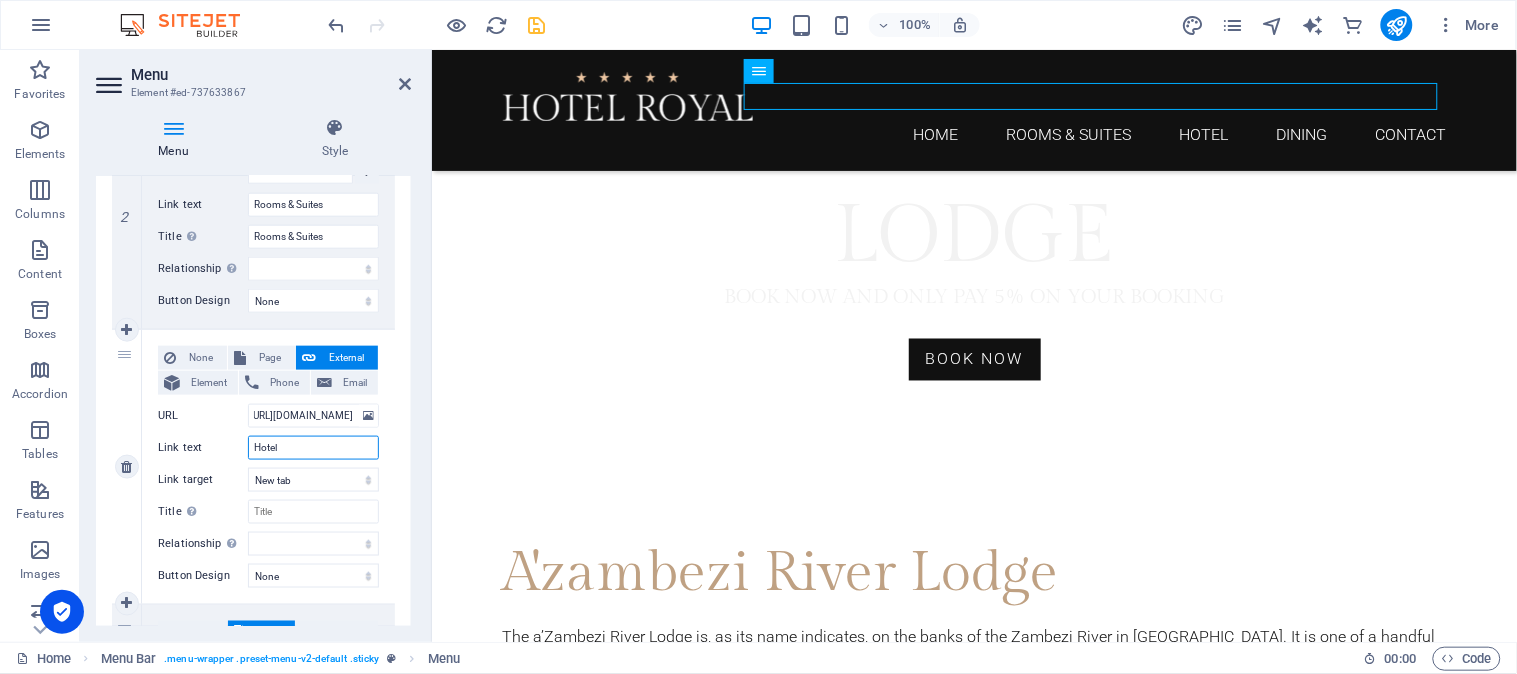 click on "Hotel" at bounding box center (313, 448) 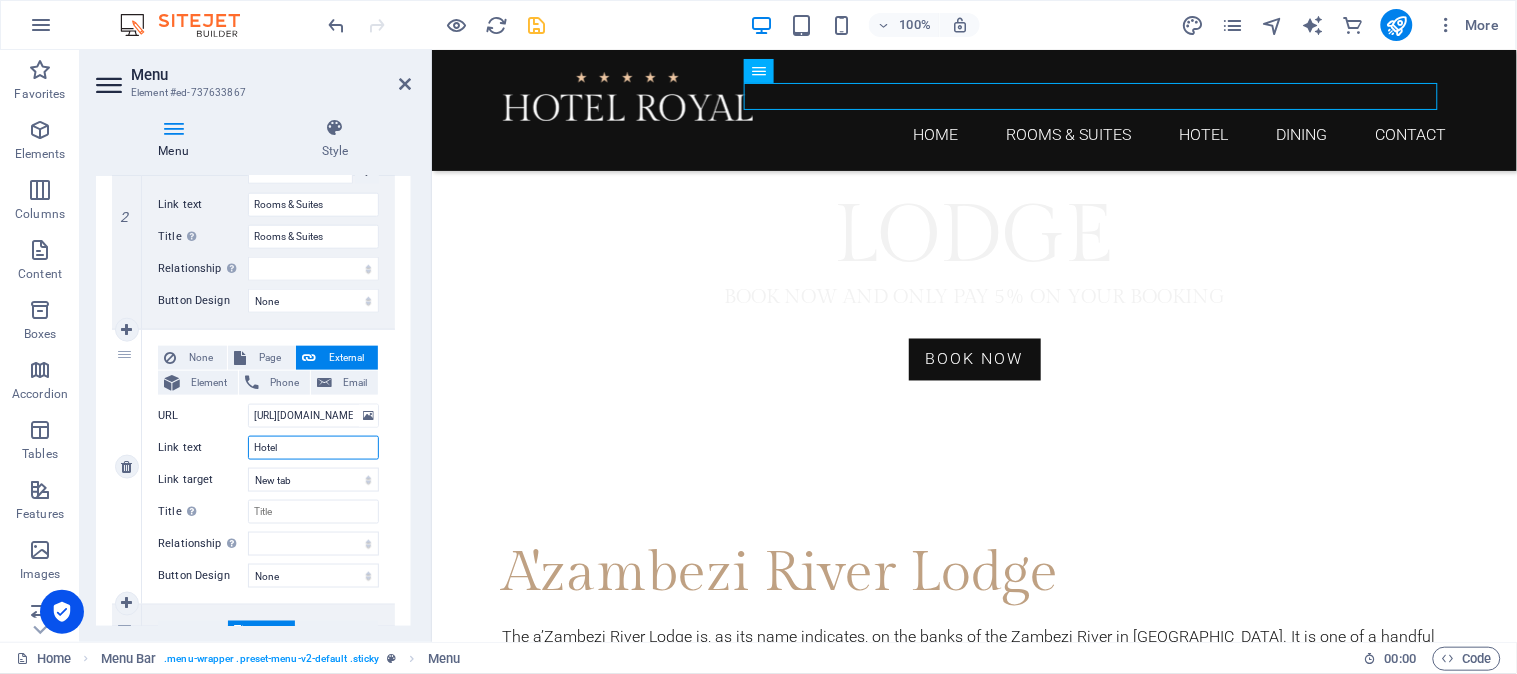 click on "Hotel" at bounding box center (313, 448) 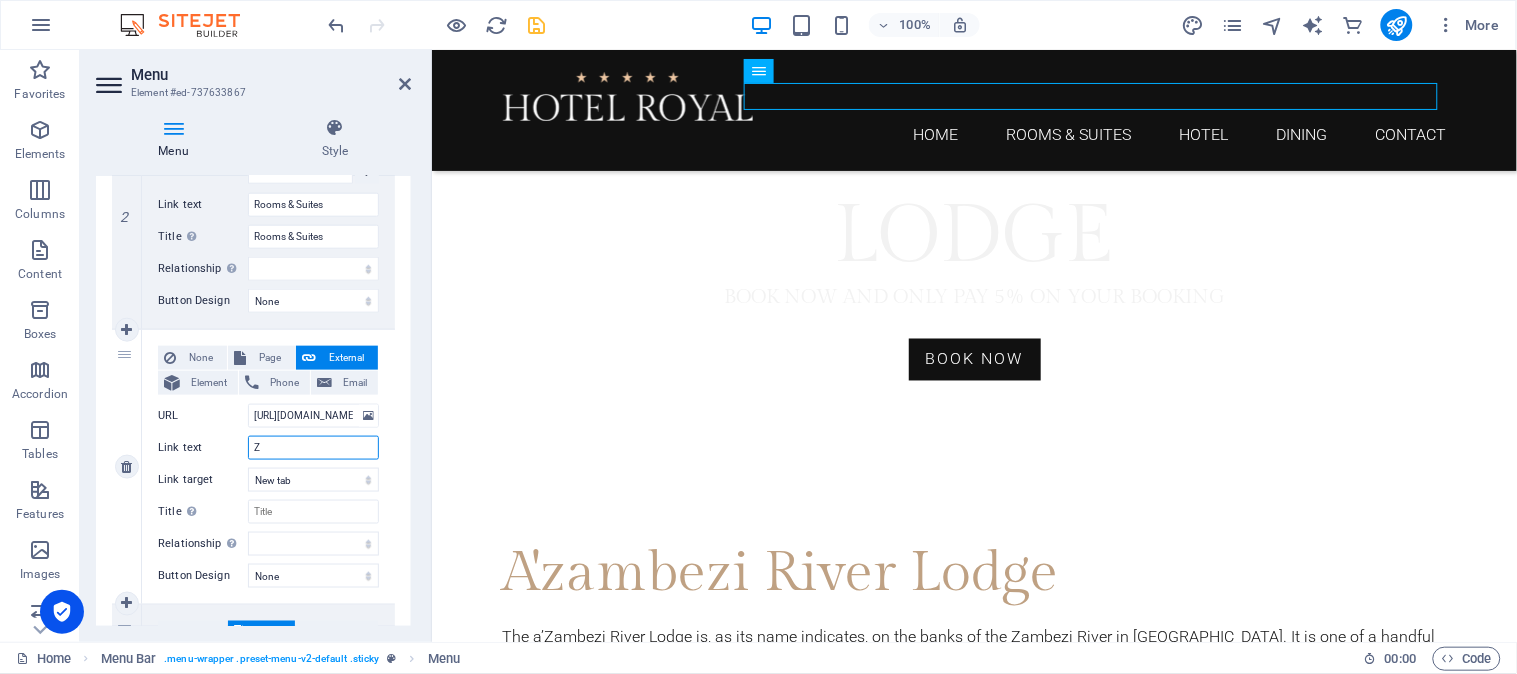 type on "Zi" 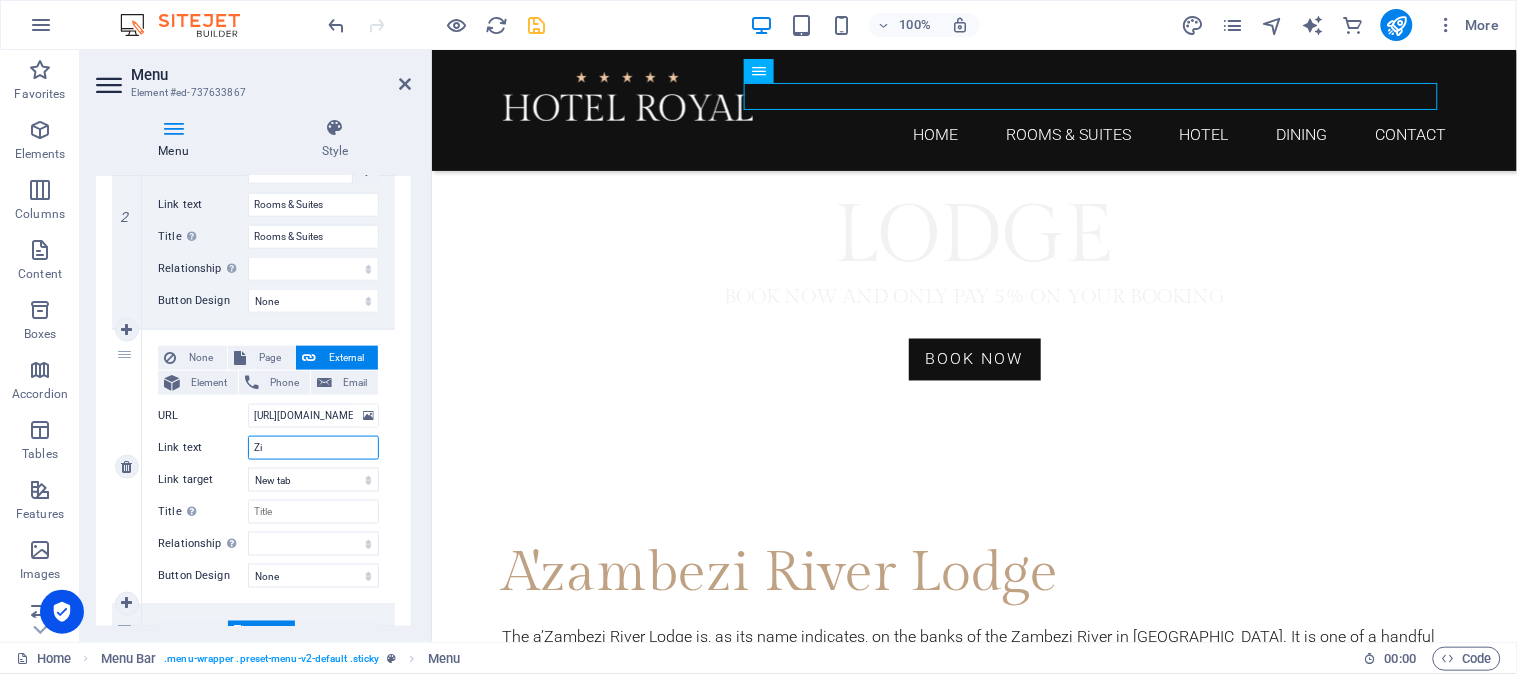 select 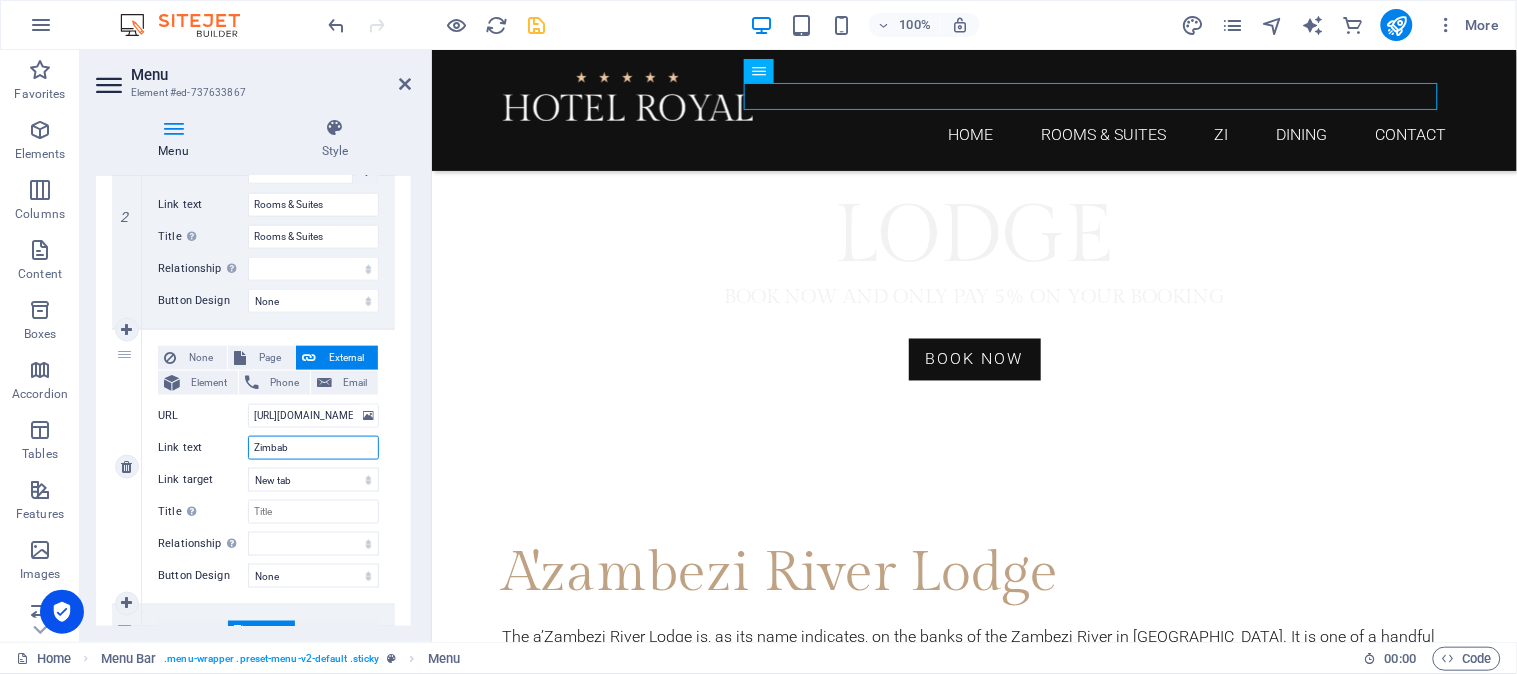type on "Zimbabw" 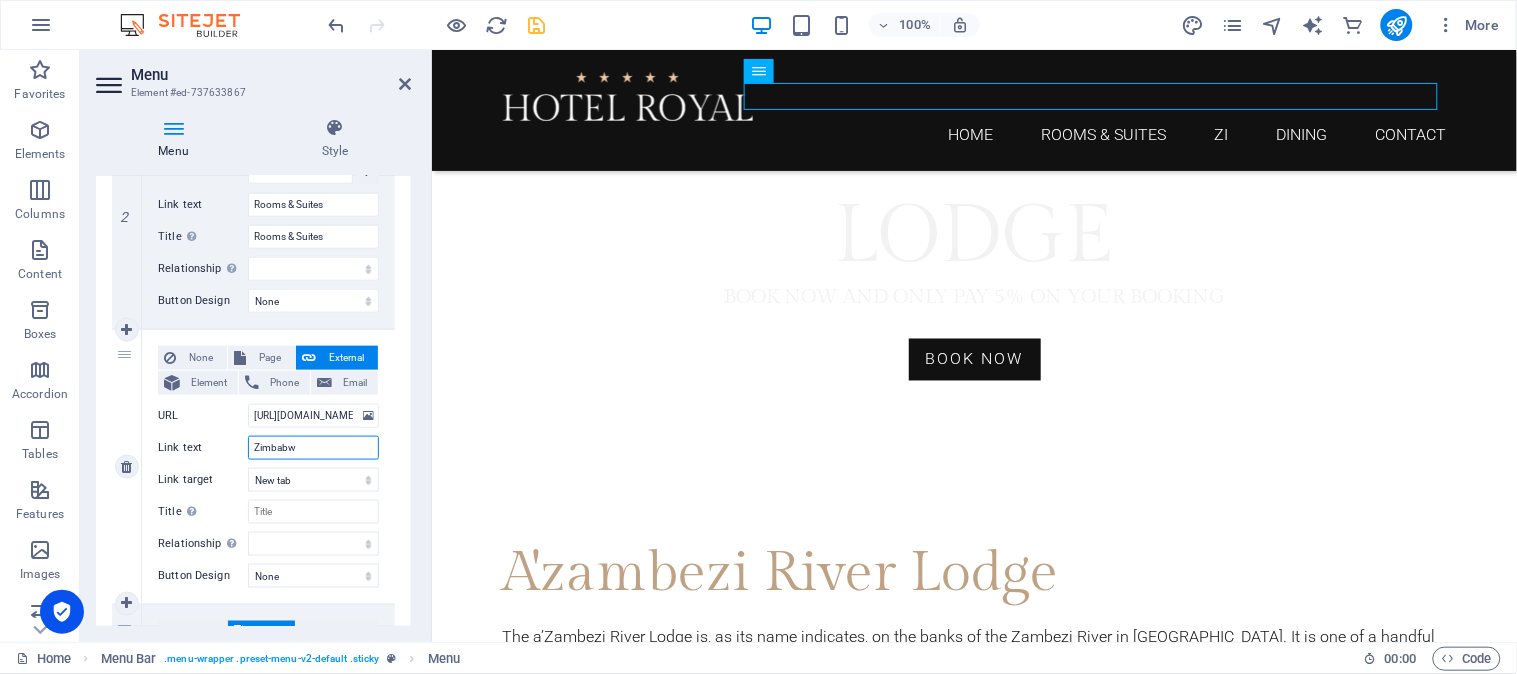 select 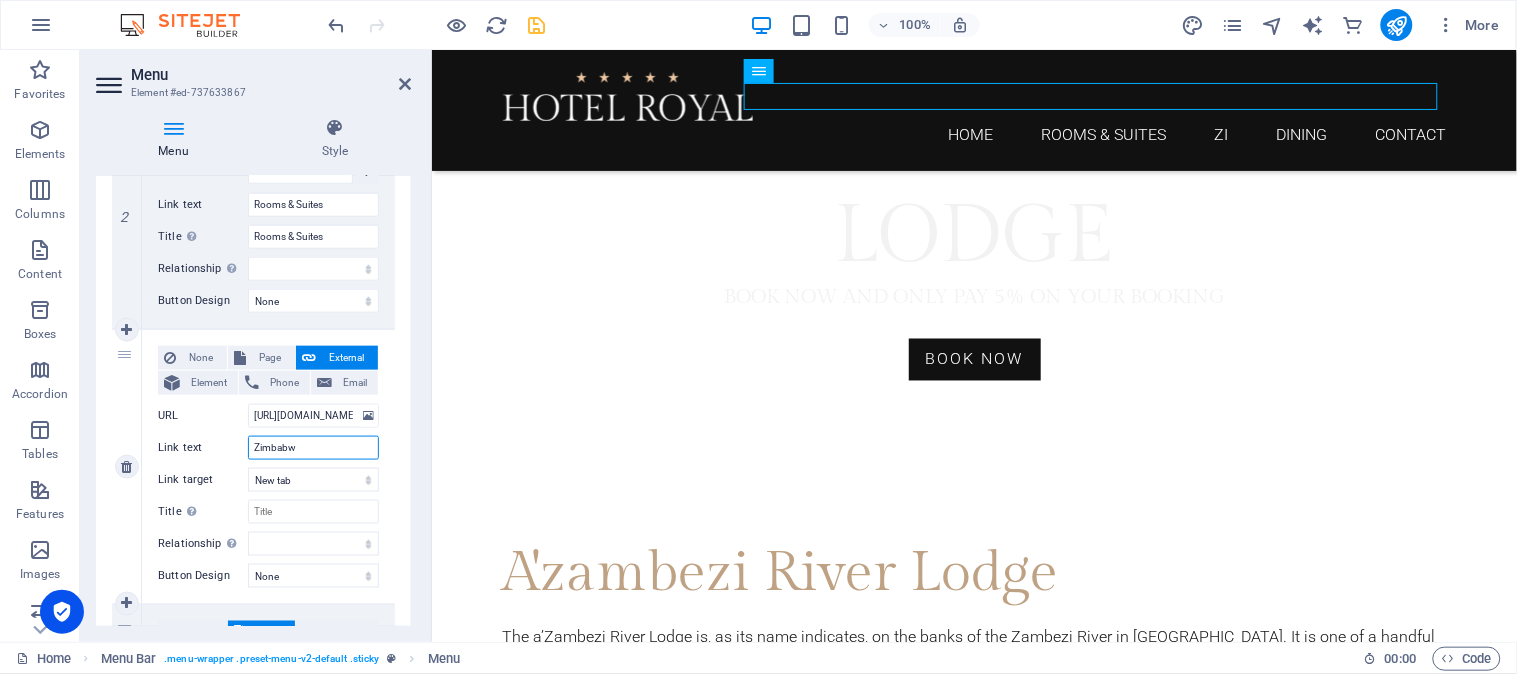 select 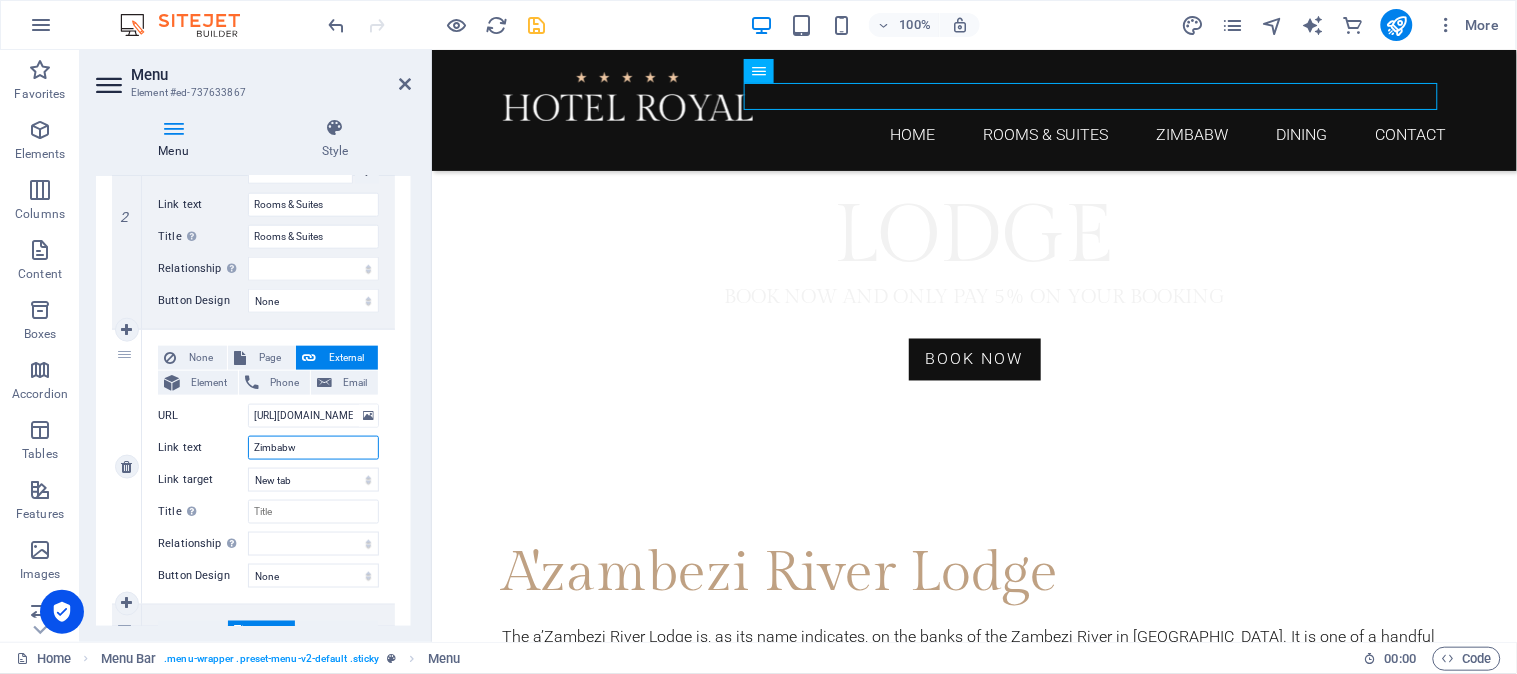 type on "Zimbabwr" 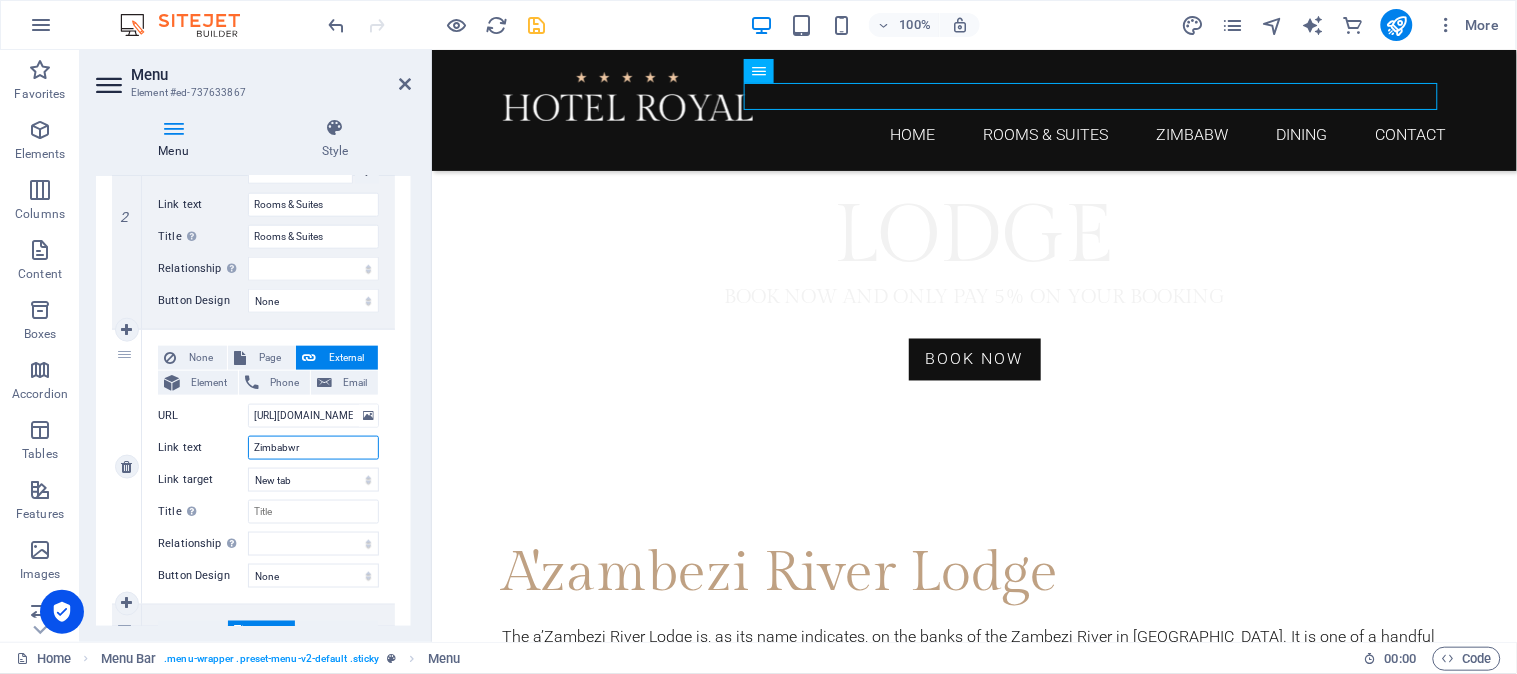 select 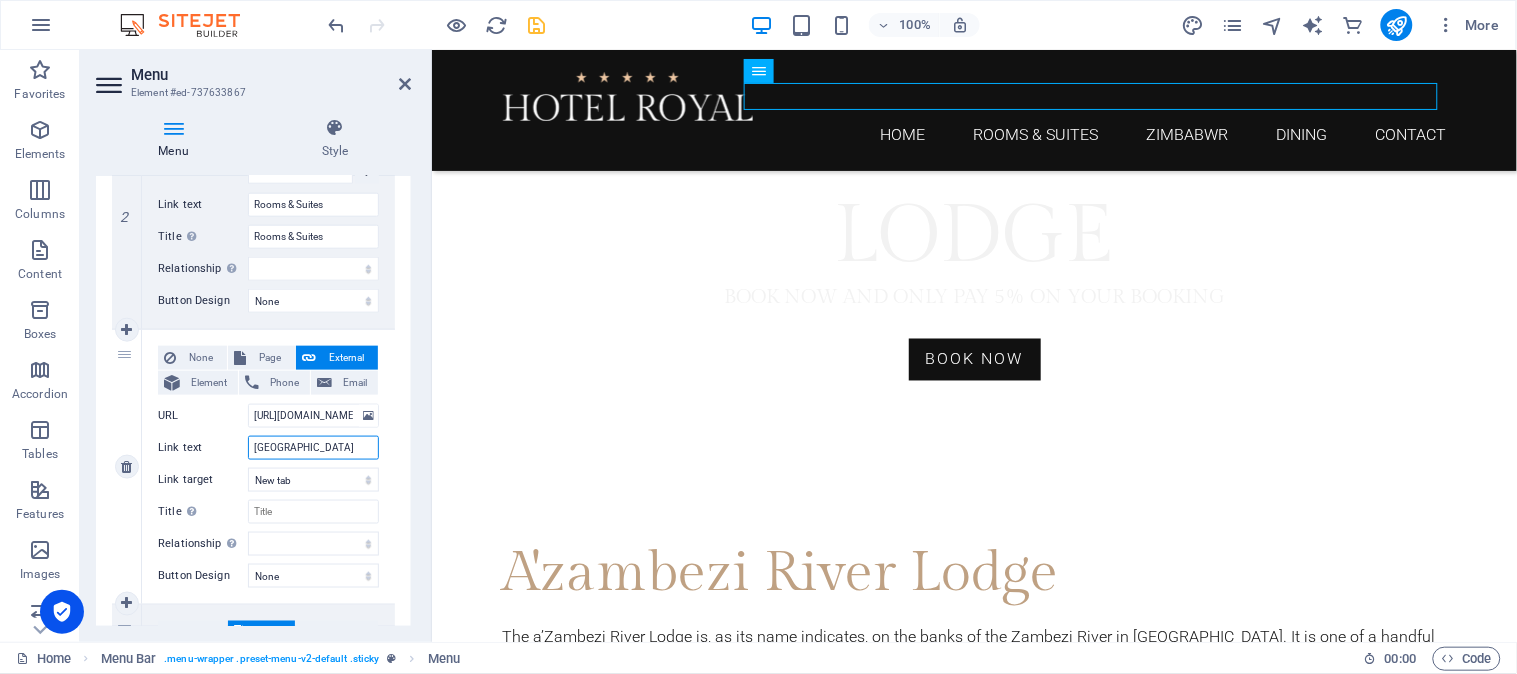 type on "[GEOGRAPHIC_DATA]" 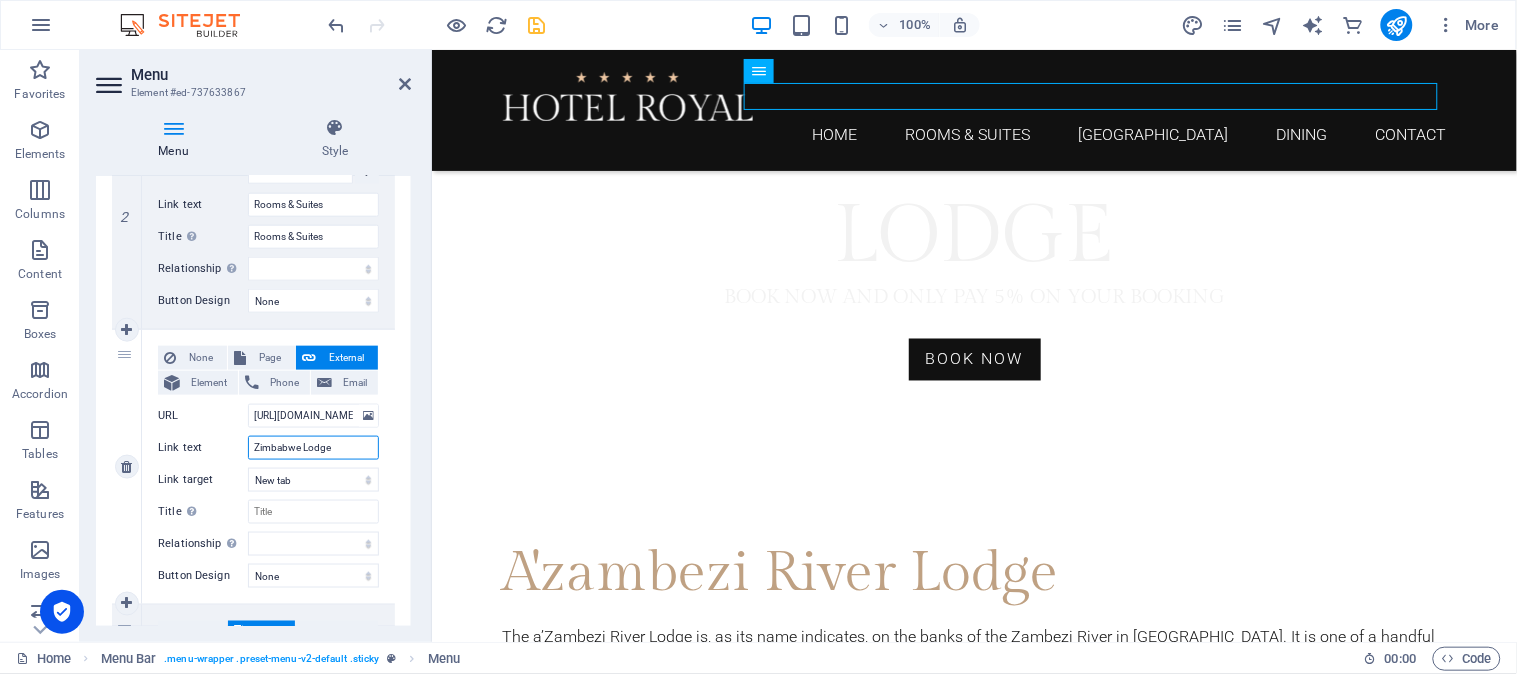 type on "Zimbabwe Lodges" 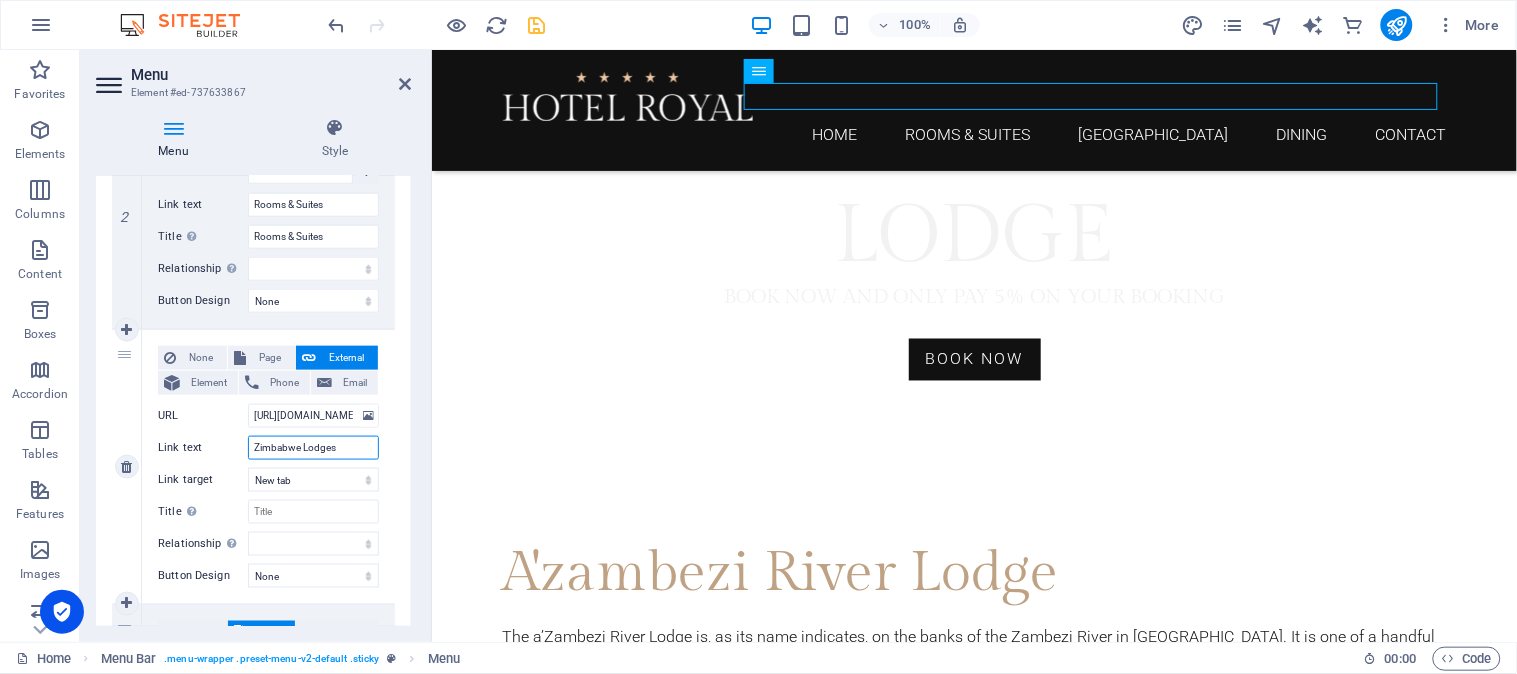 select 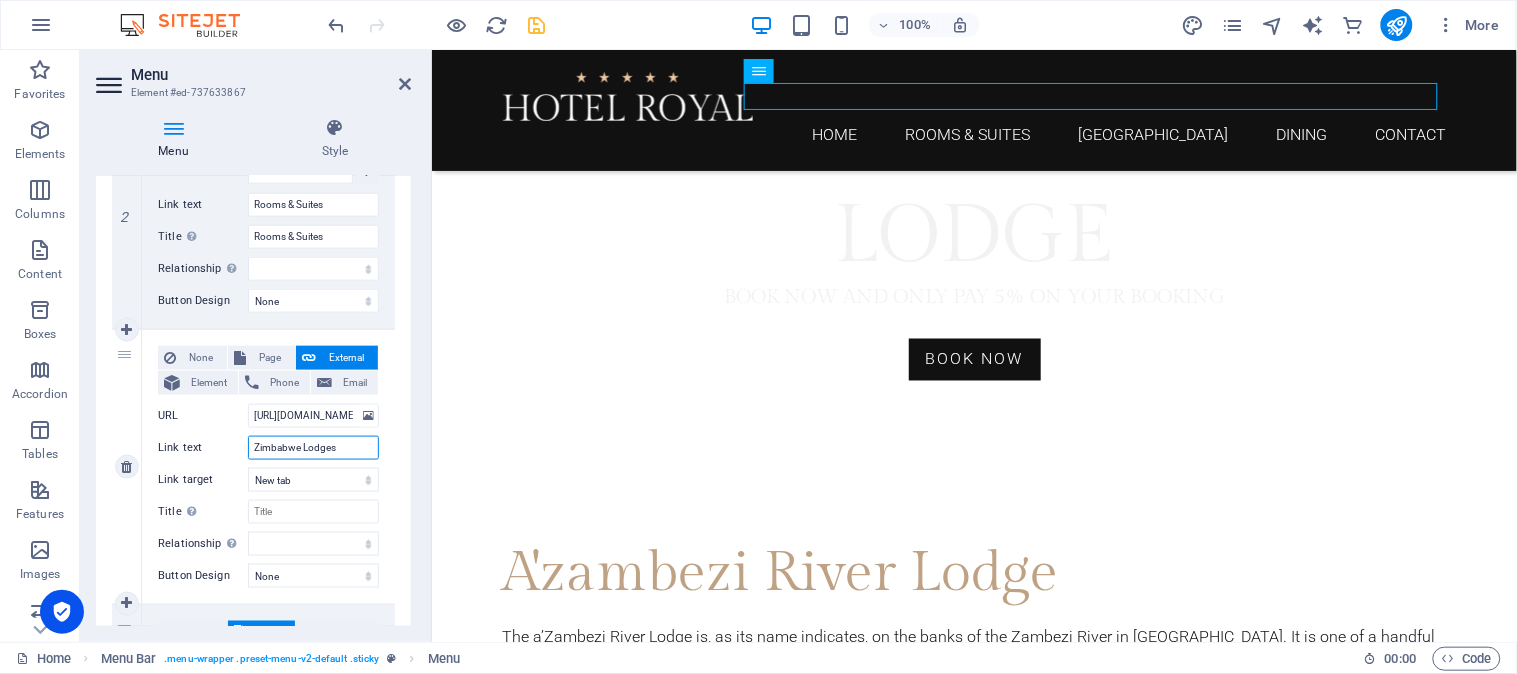select 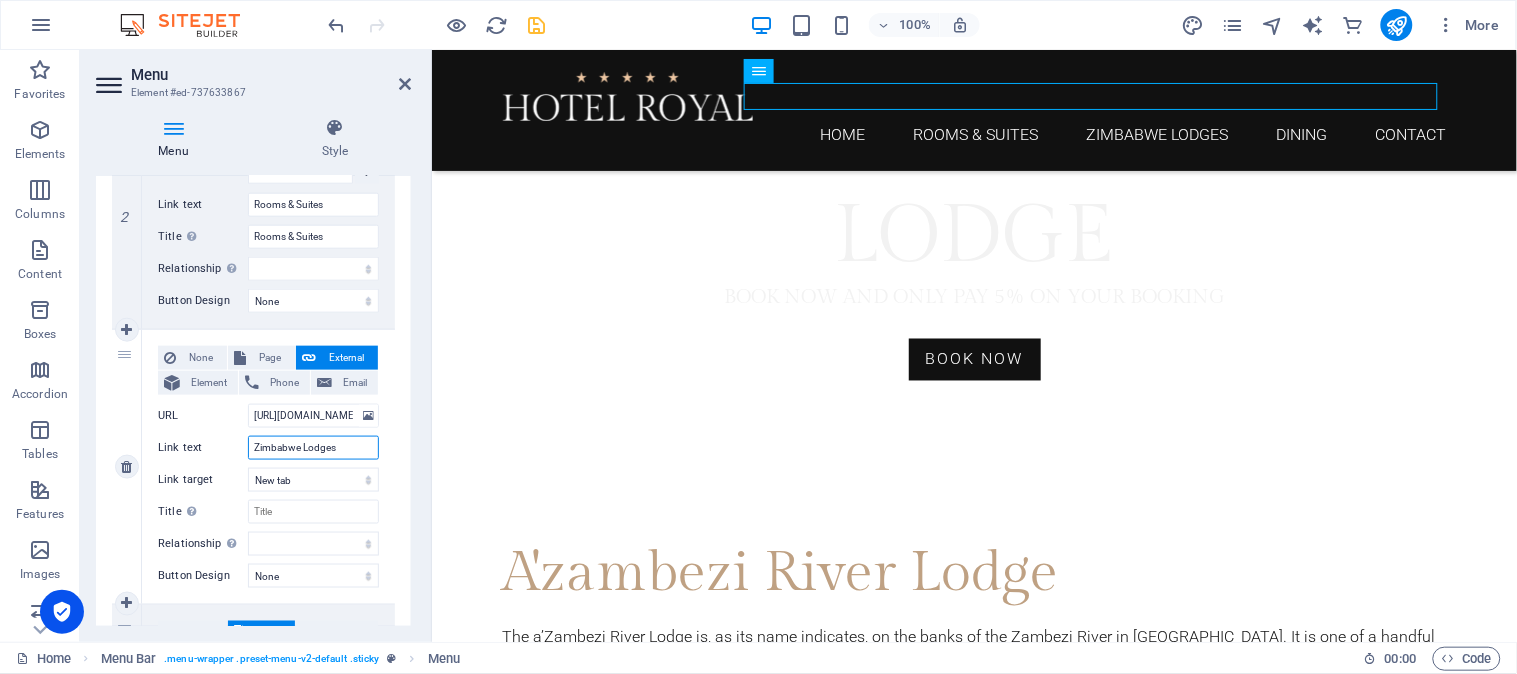 click on "Zimbabwe Lodges" at bounding box center (313, 448) 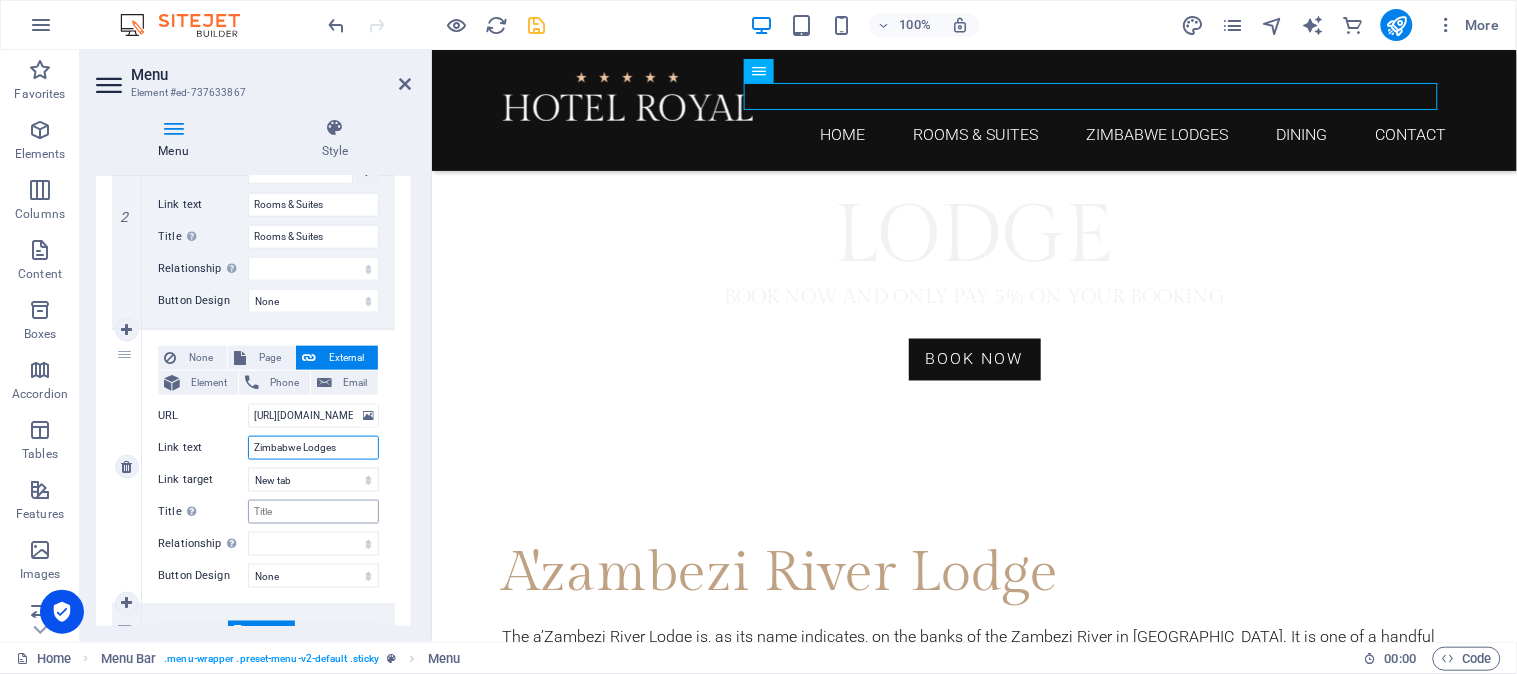 type on "Zimbabwe Lodges" 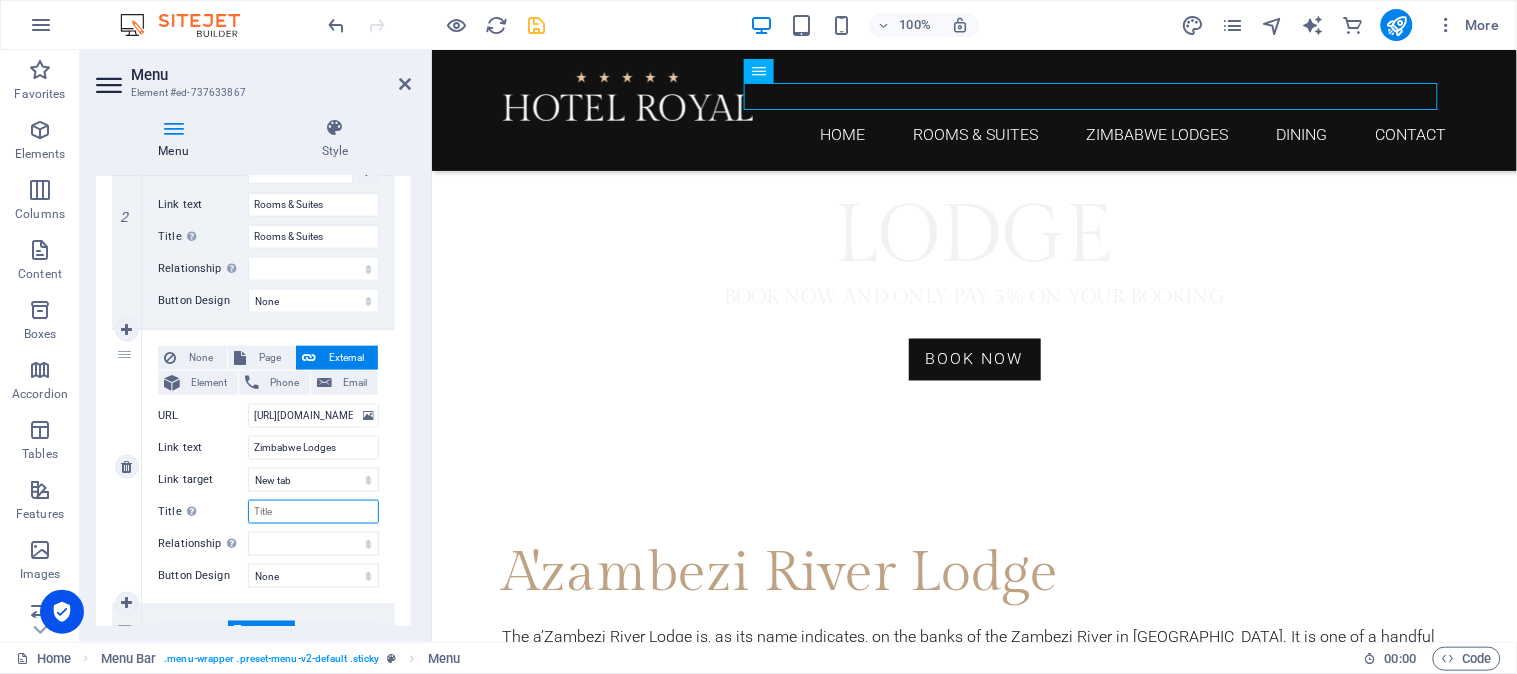 click on "Title Additional link description, should not be the same as the link text. The title is most often shown as a tooltip text when the mouse moves over the element. Leave empty if uncertain." at bounding box center (313, 512) 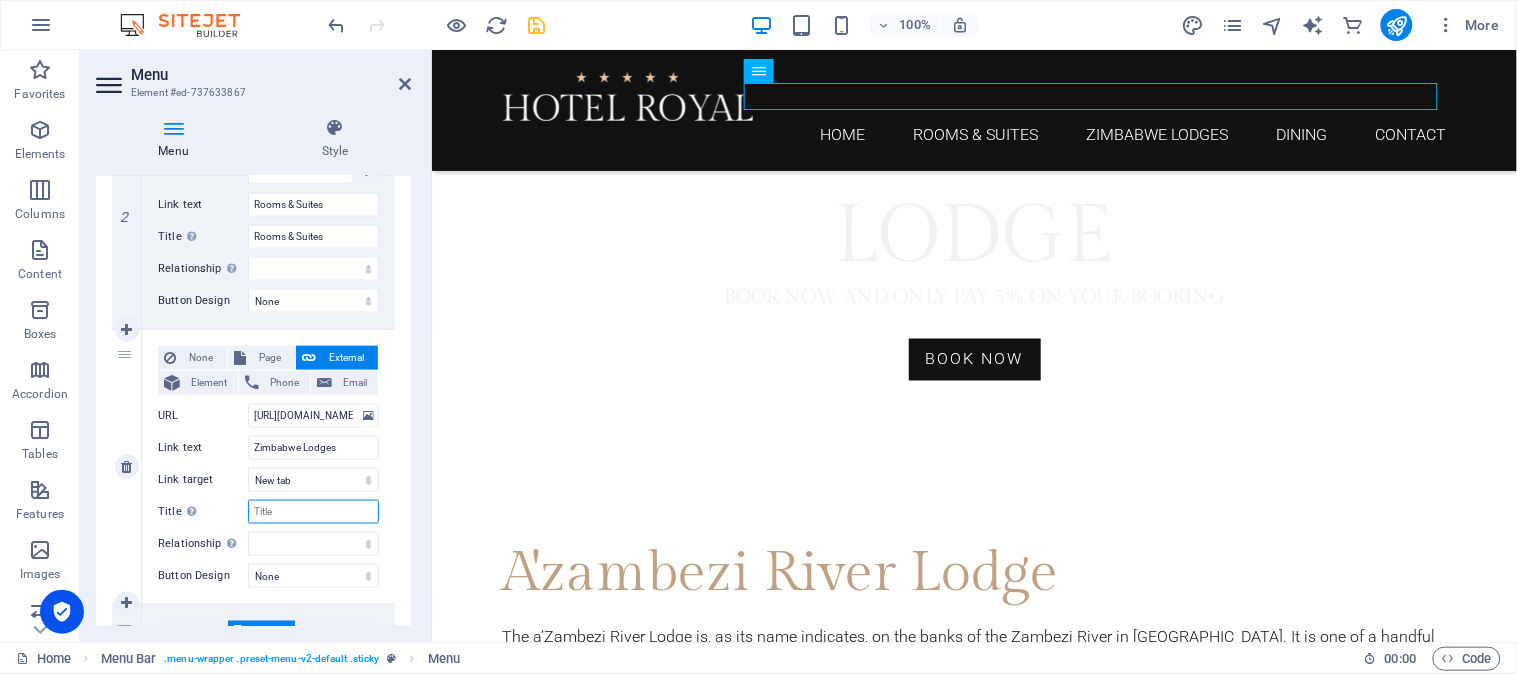 select 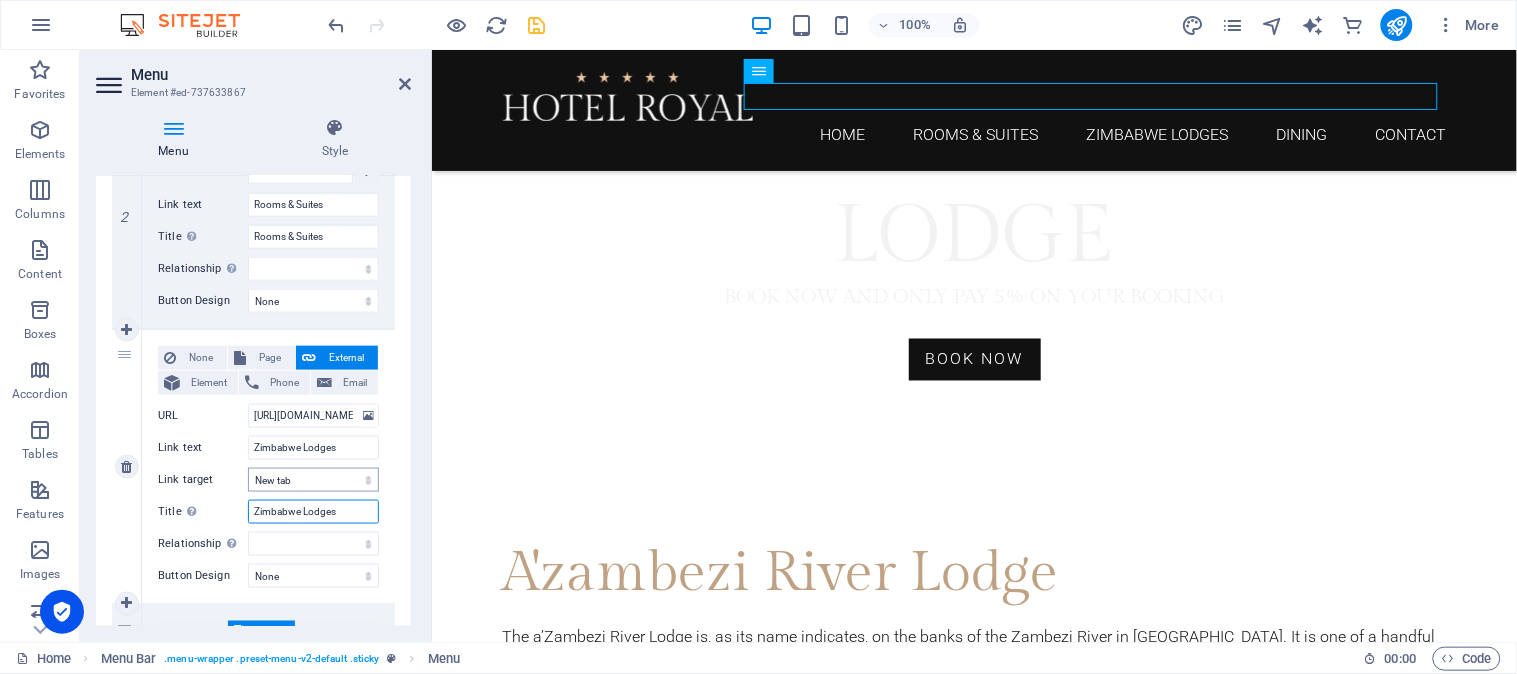 select 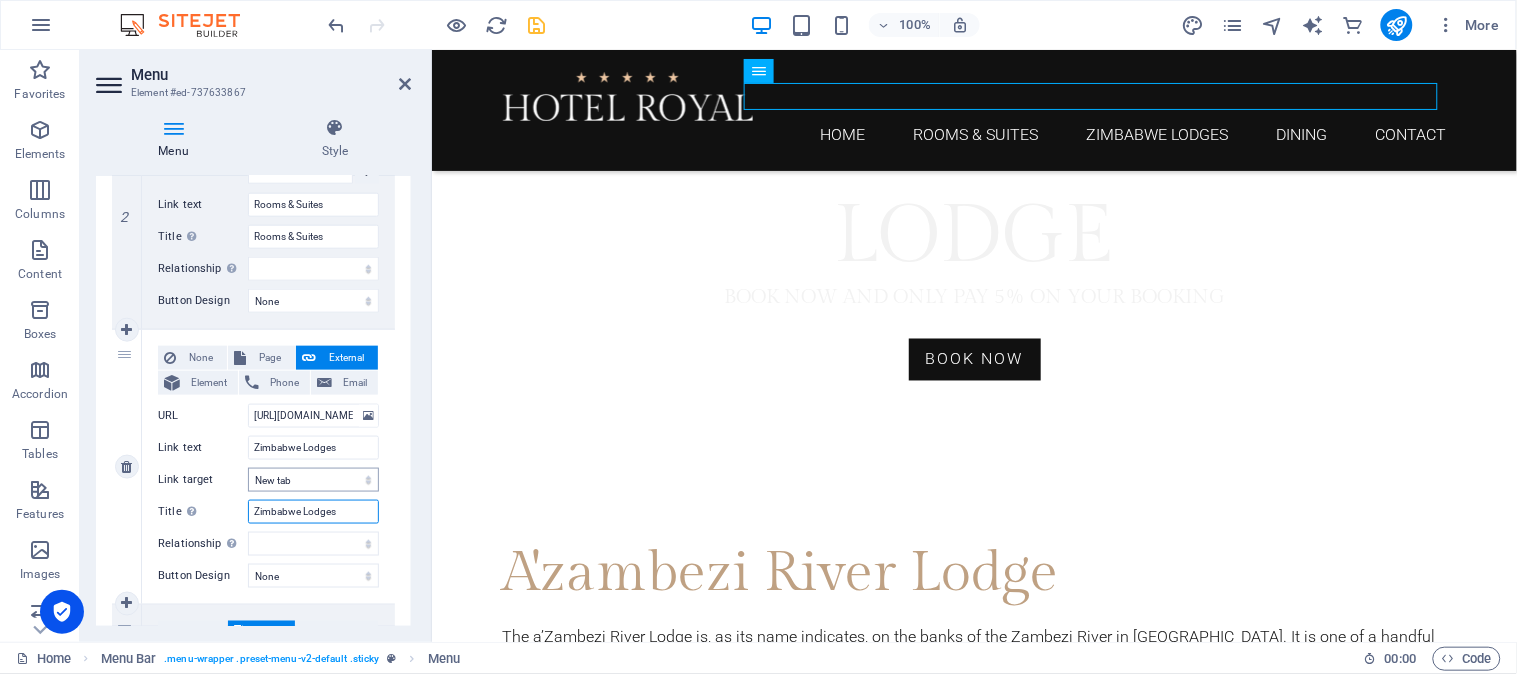 select 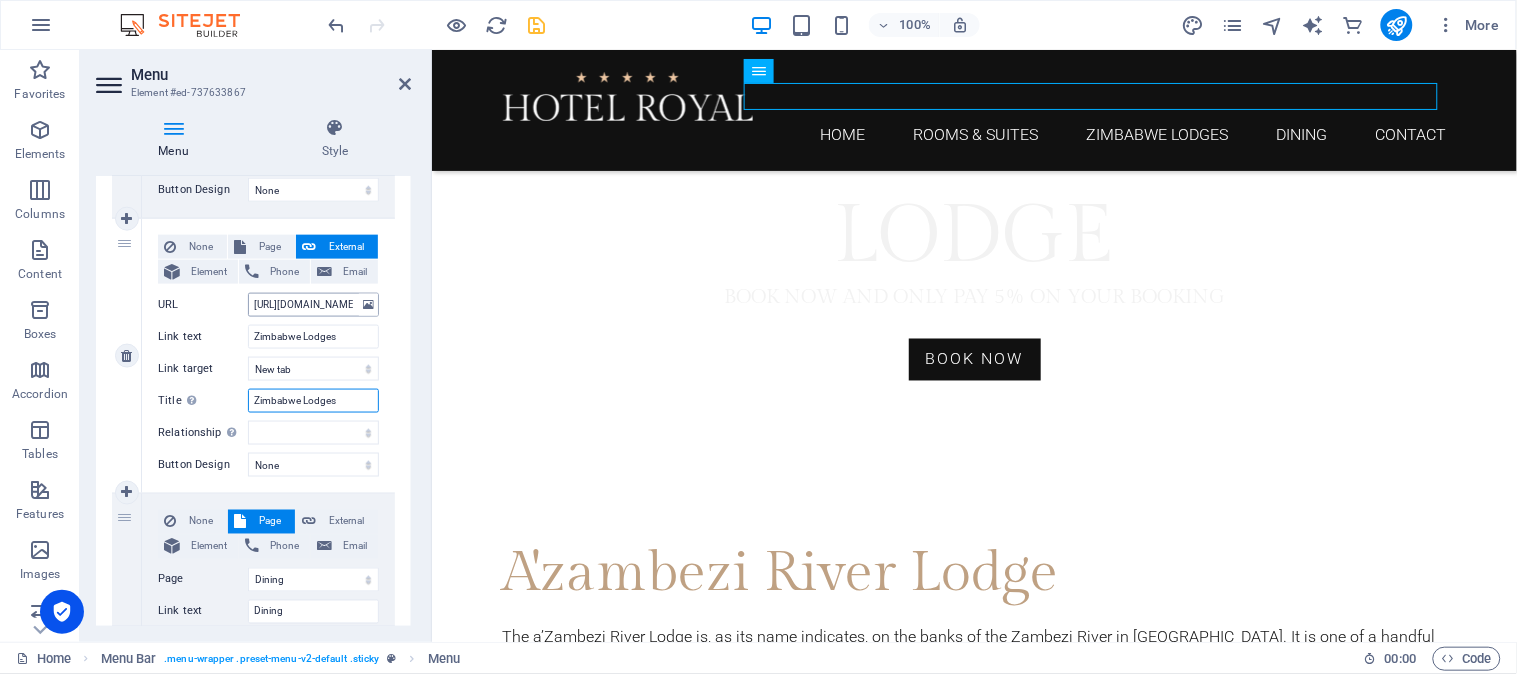 scroll, scrollTop: 777, scrollLeft: 0, axis: vertical 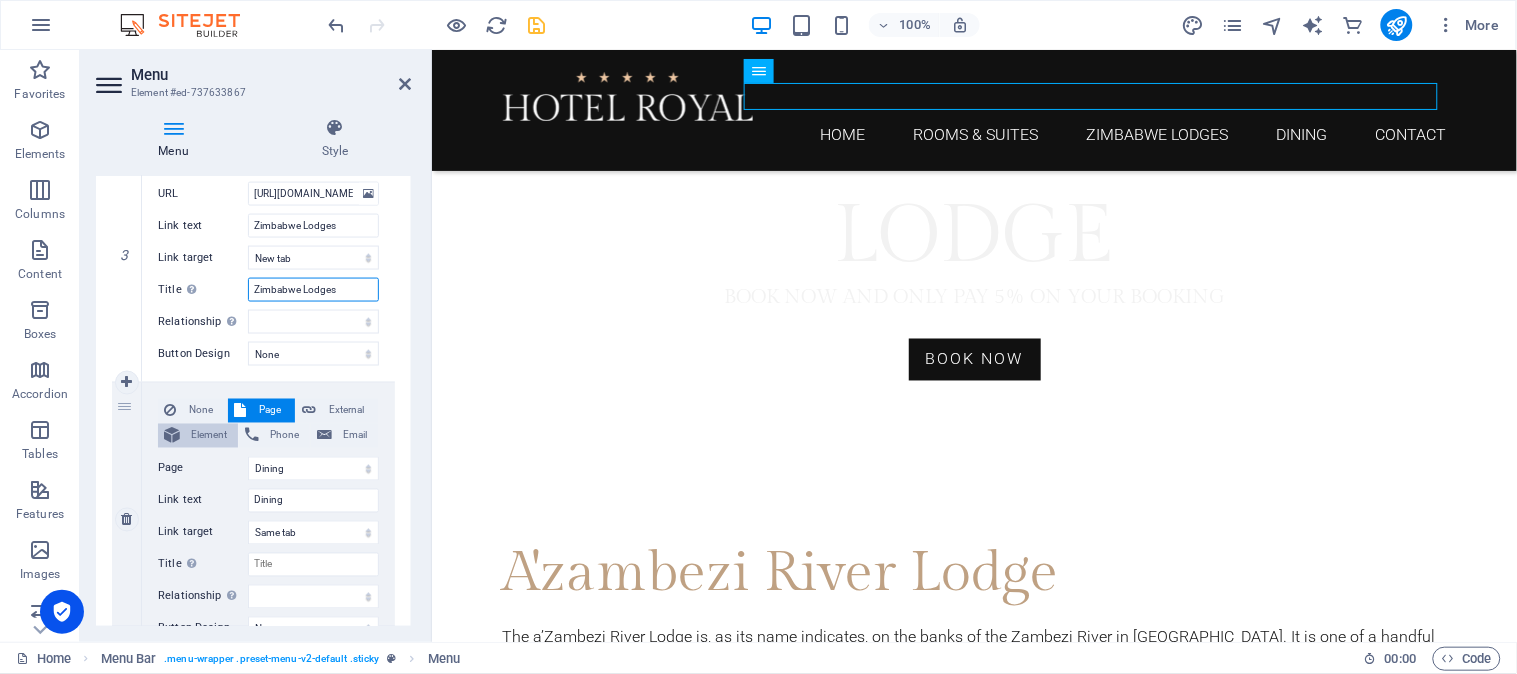 type on "Zimbabwe Lodges" 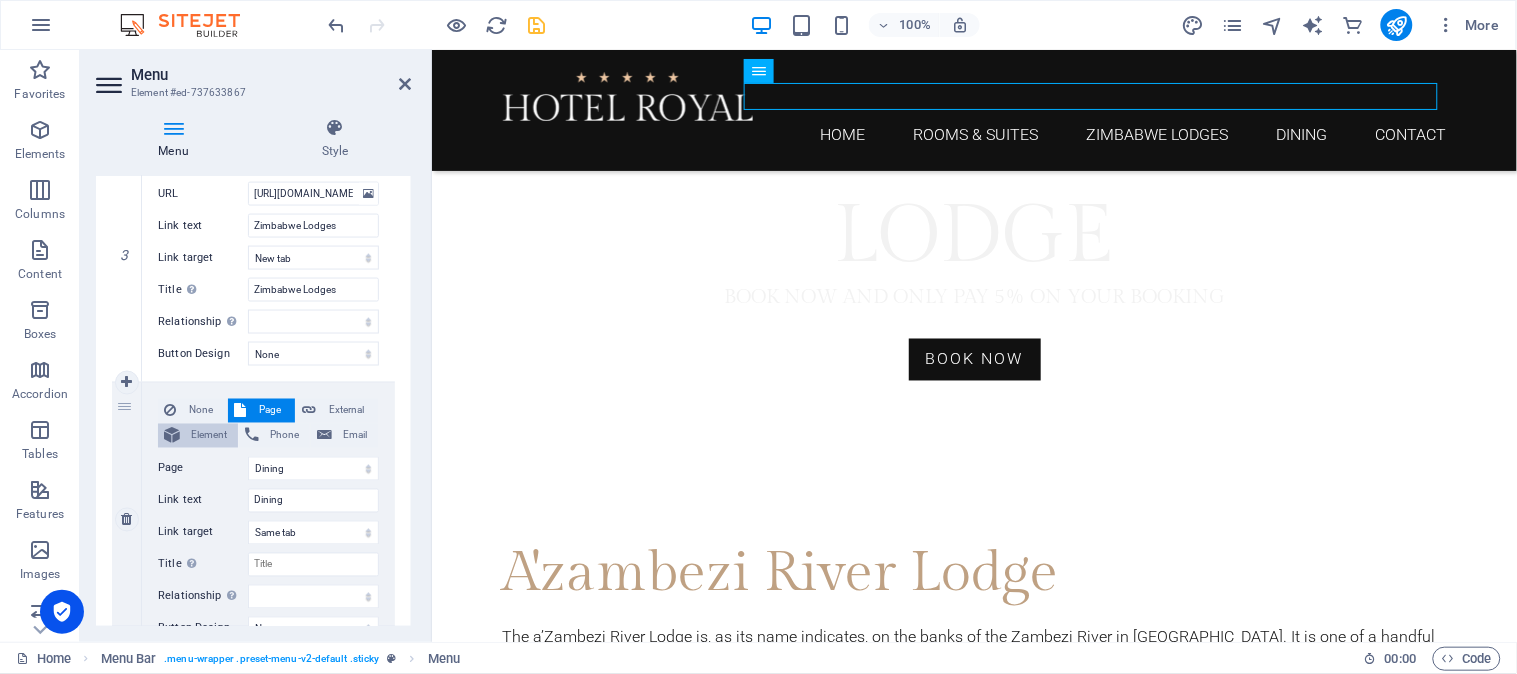 click on "Element" at bounding box center [209, 436] 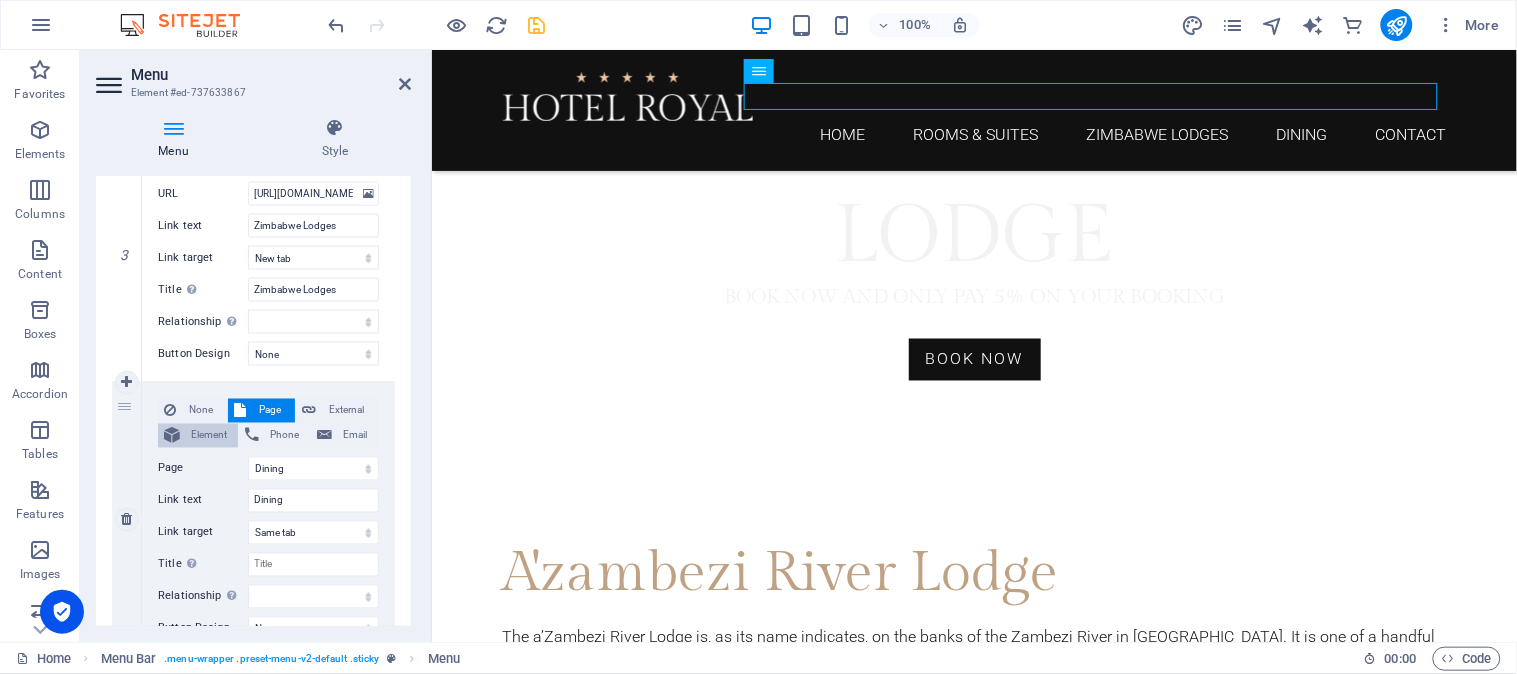 select 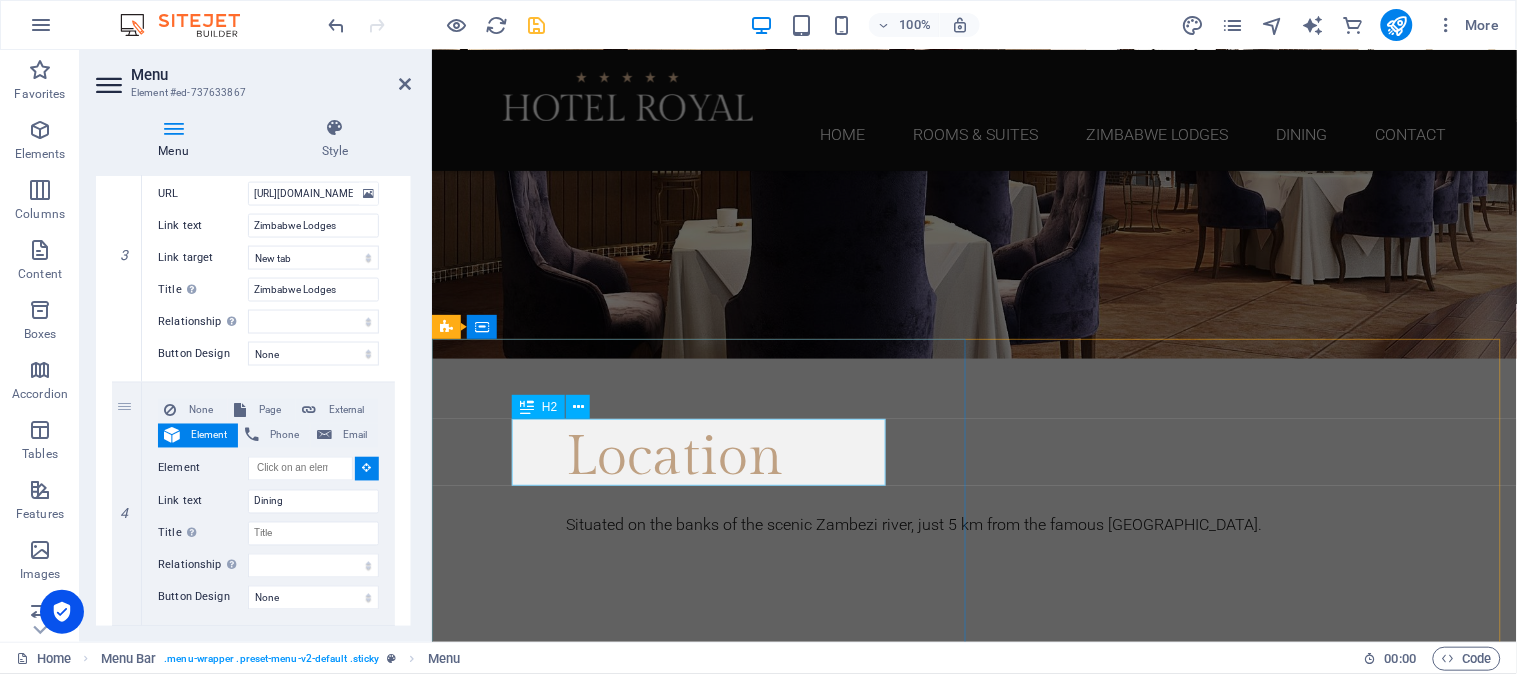 scroll, scrollTop: 2366, scrollLeft: 0, axis: vertical 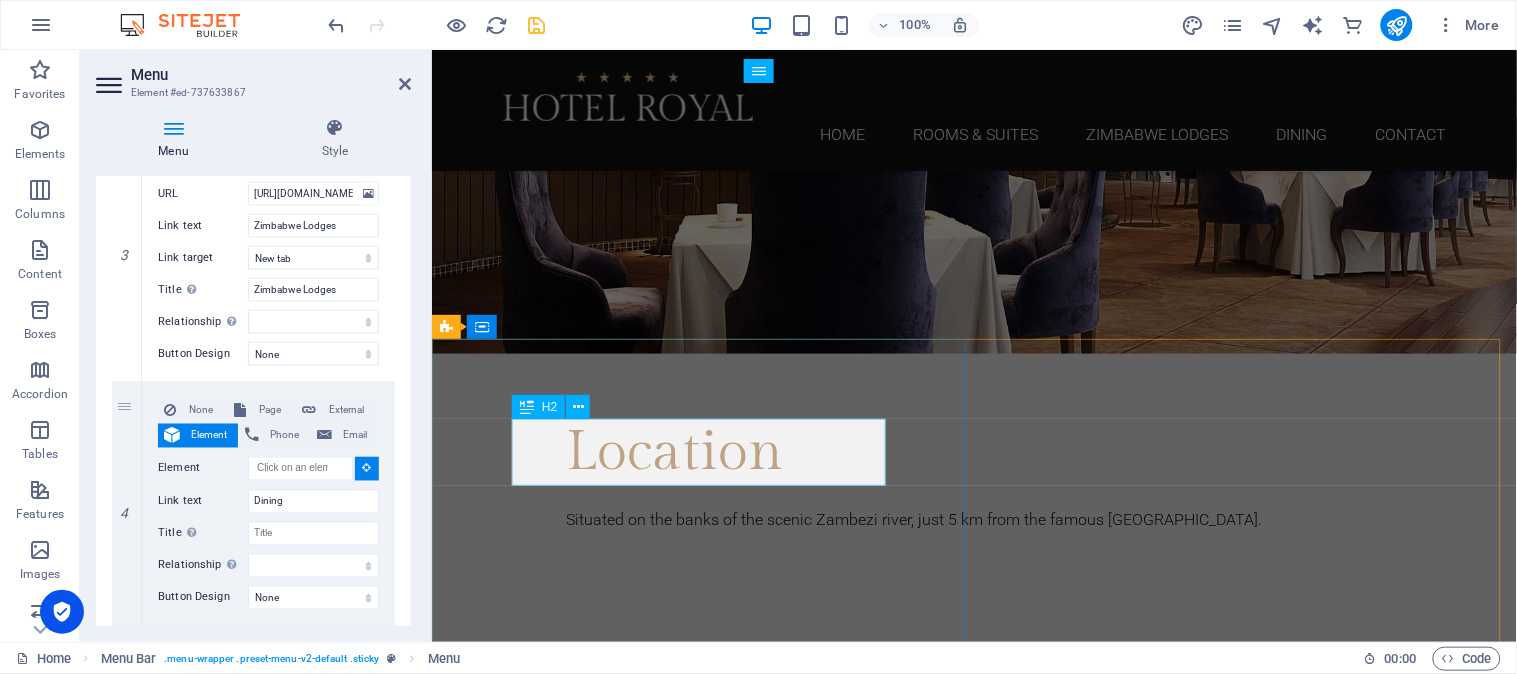 click on "Activities" at bounding box center [974, 2283] 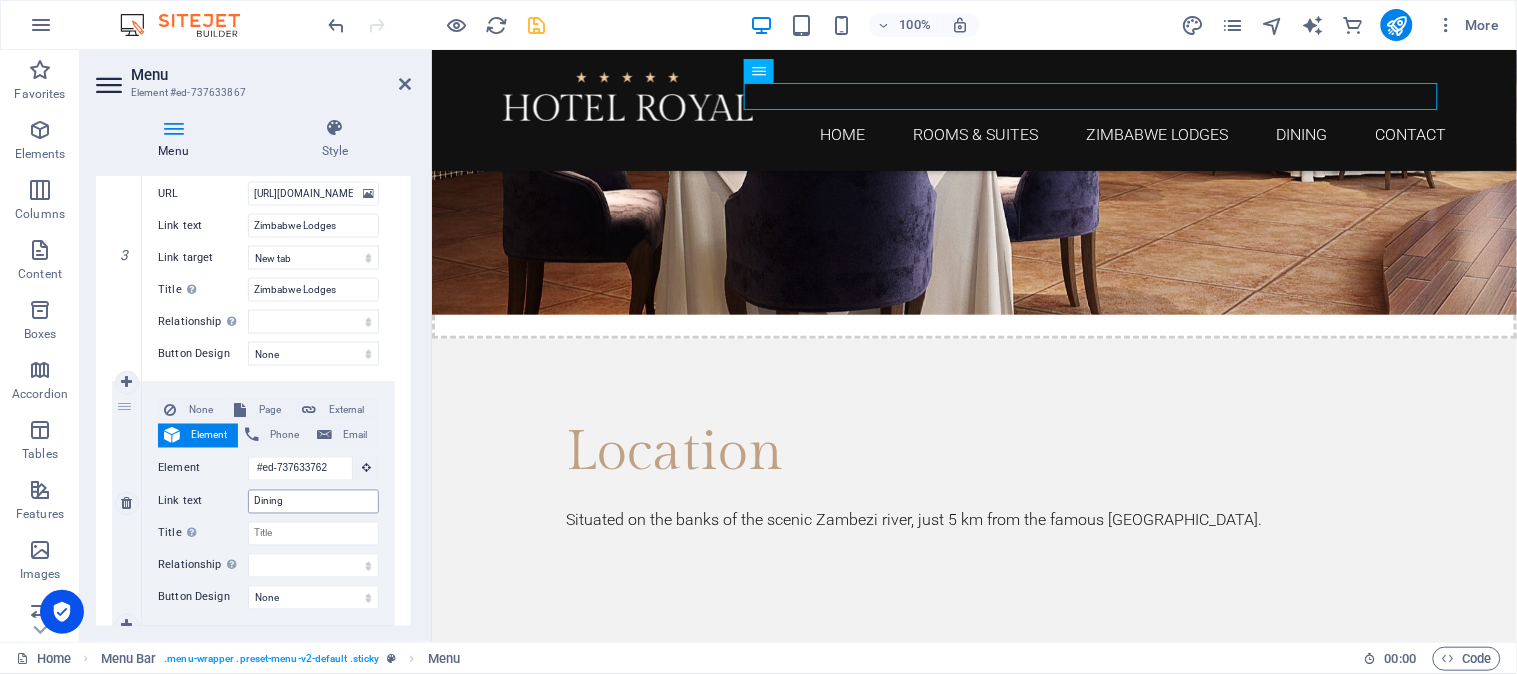 scroll, scrollTop: 2272, scrollLeft: 0, axis: vertical 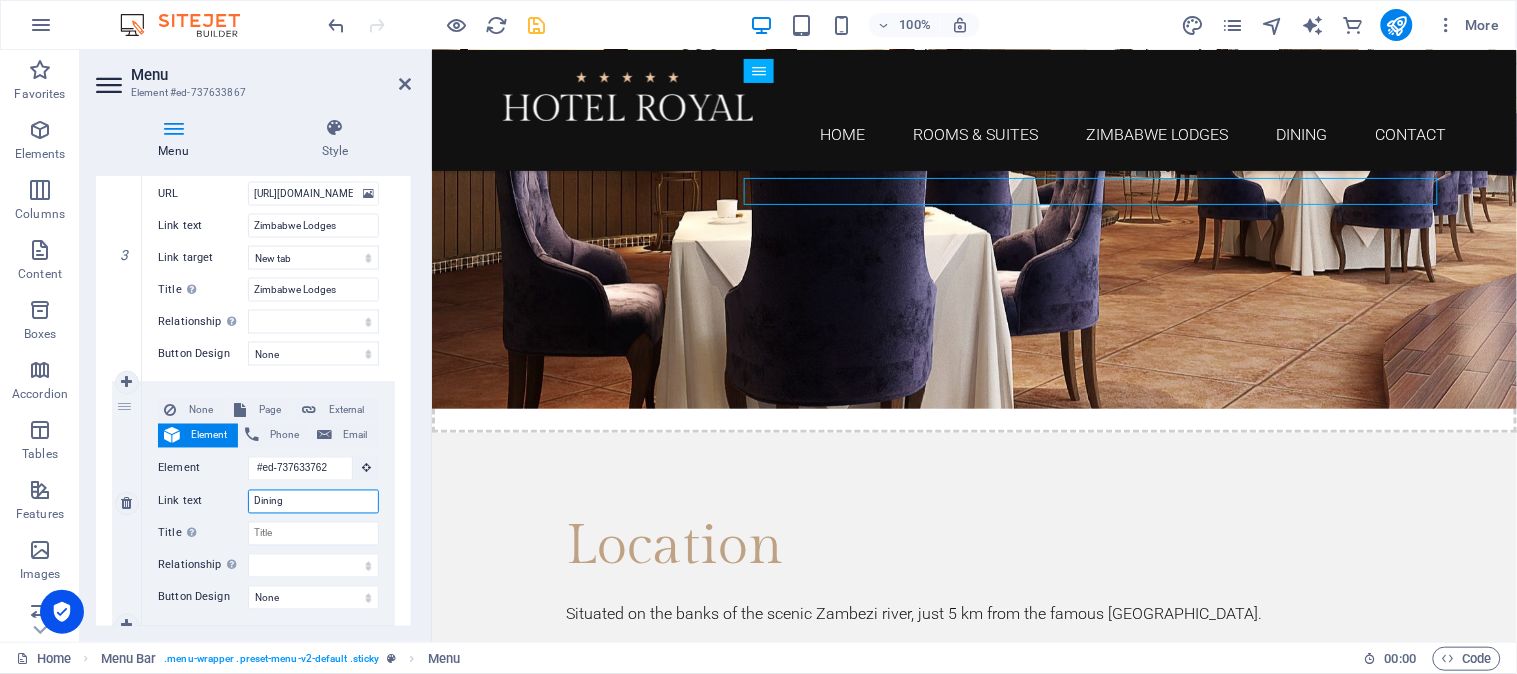 click on "Dining" at bounding box center [313, 502] 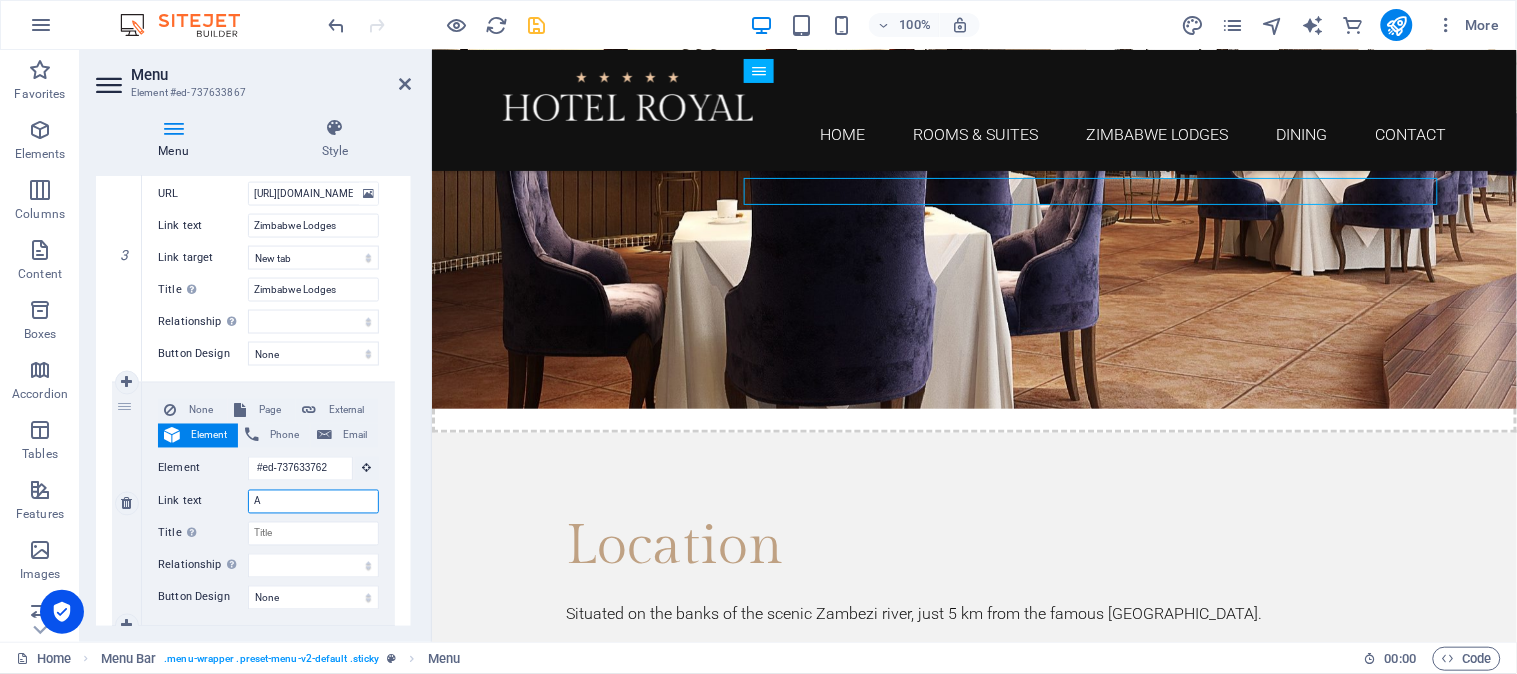 type on "Ac" 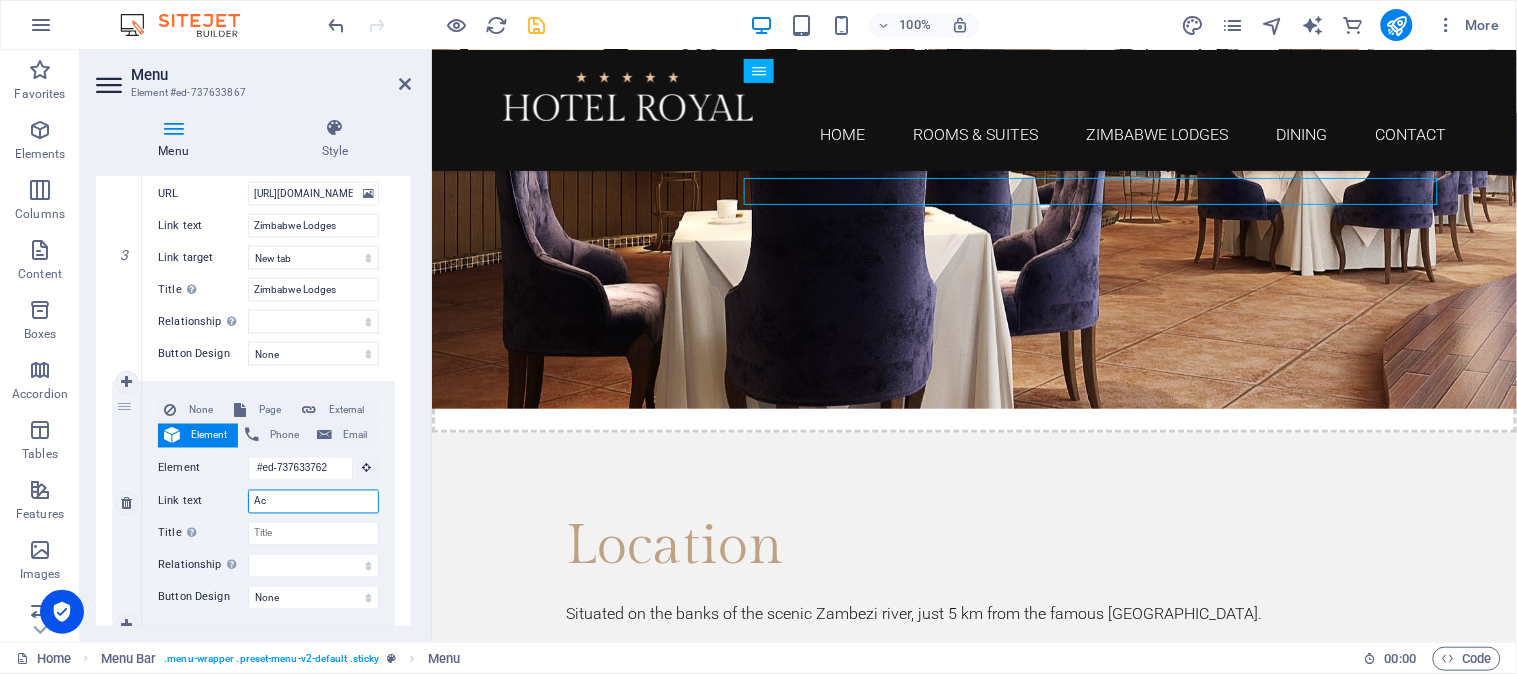 select 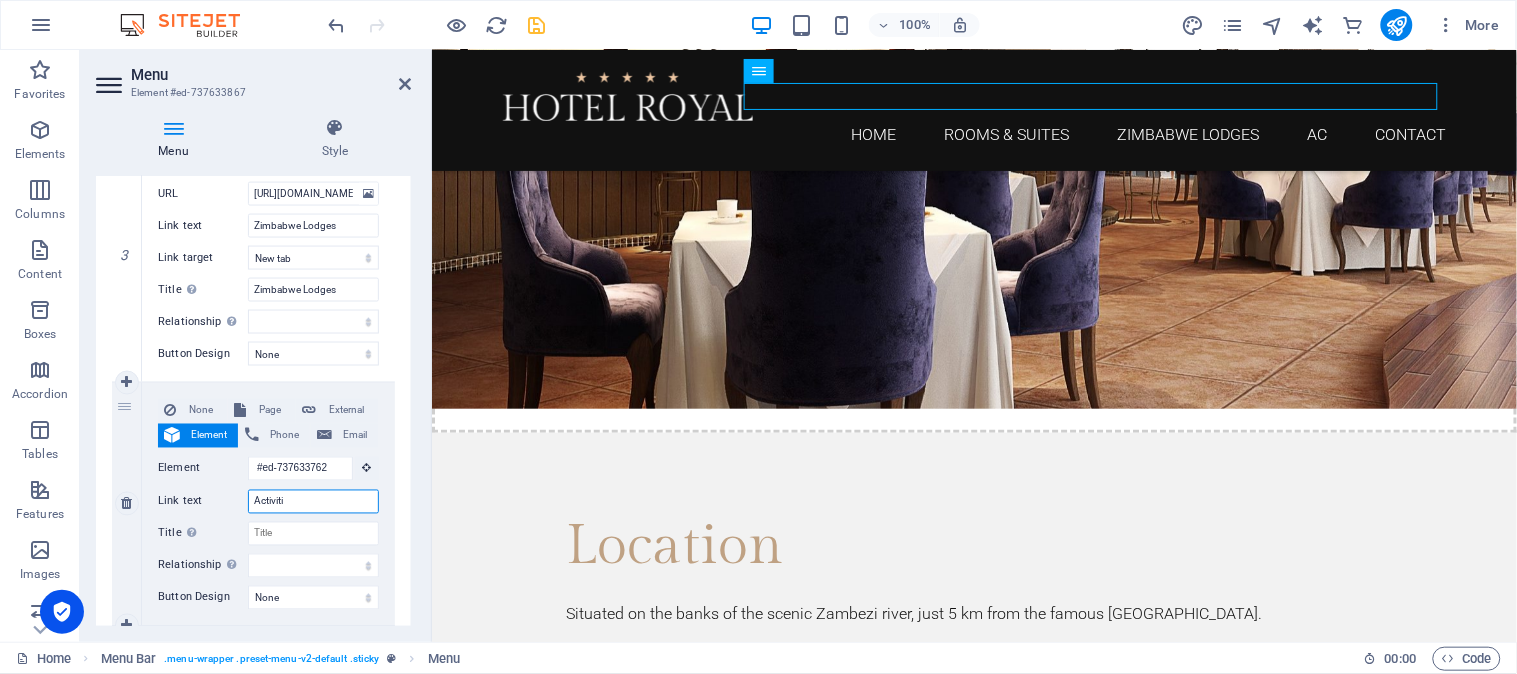 type on "Activitie" 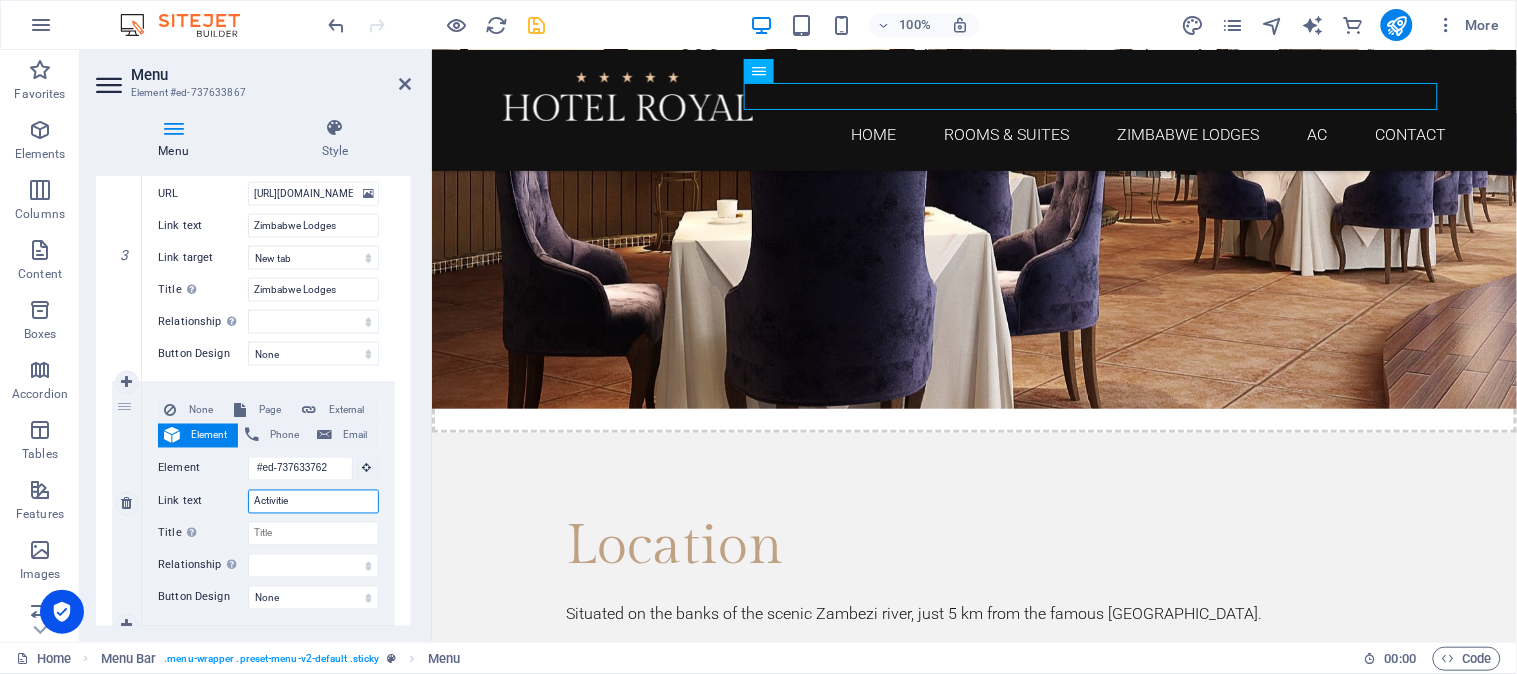 select 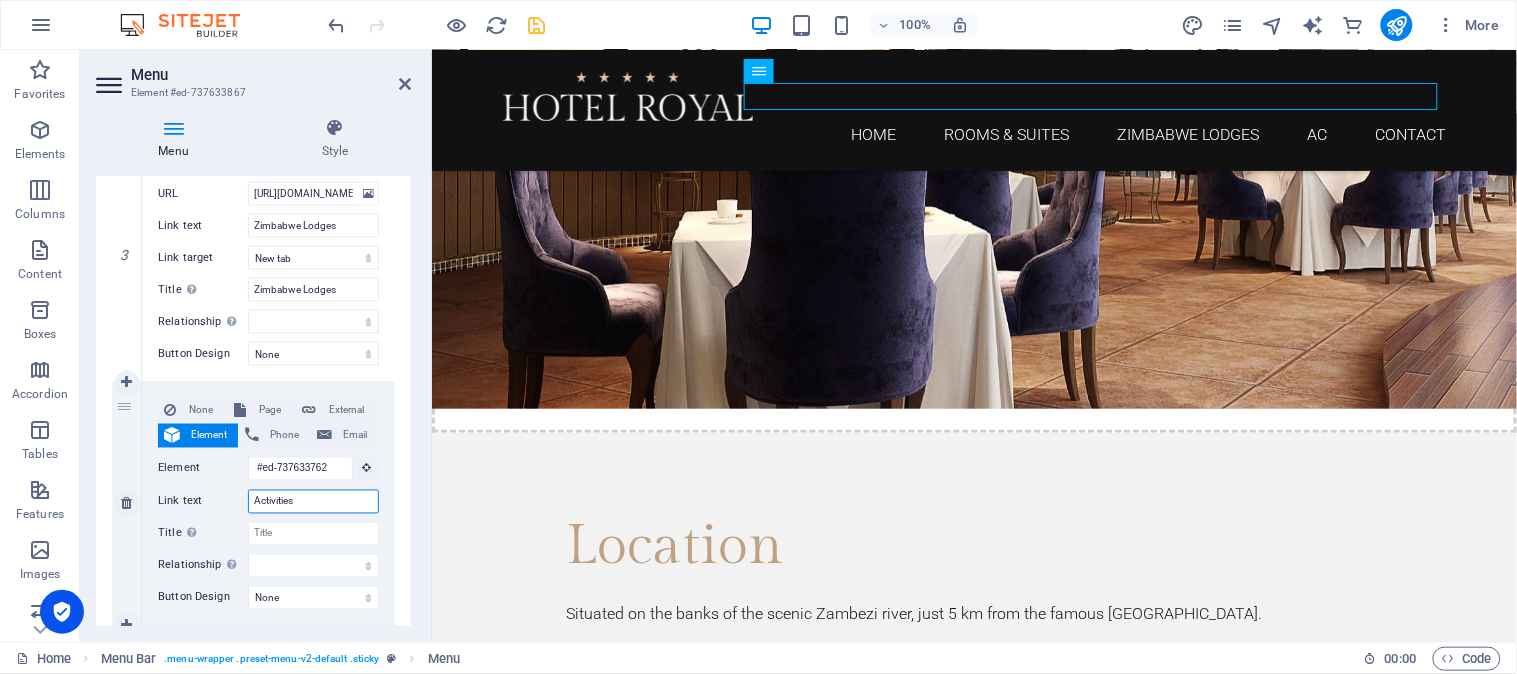 select 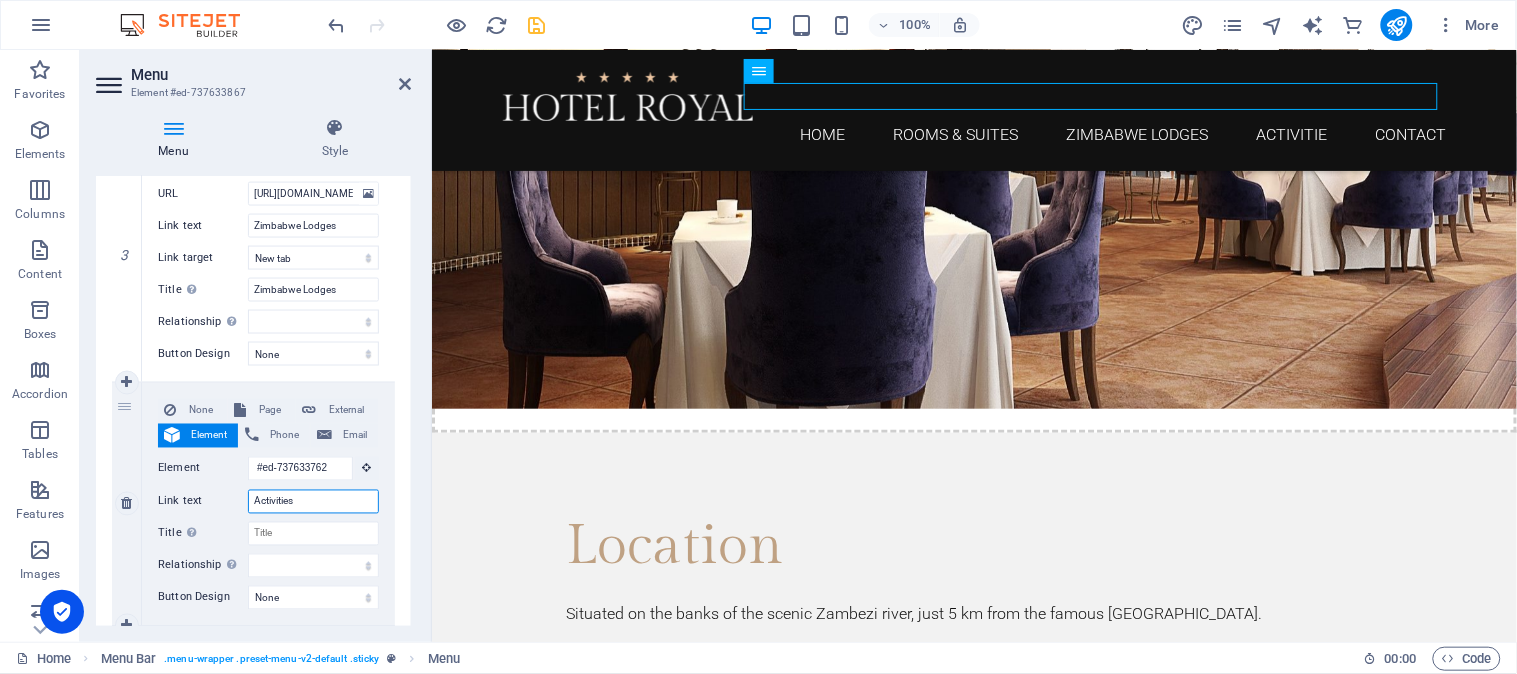 select 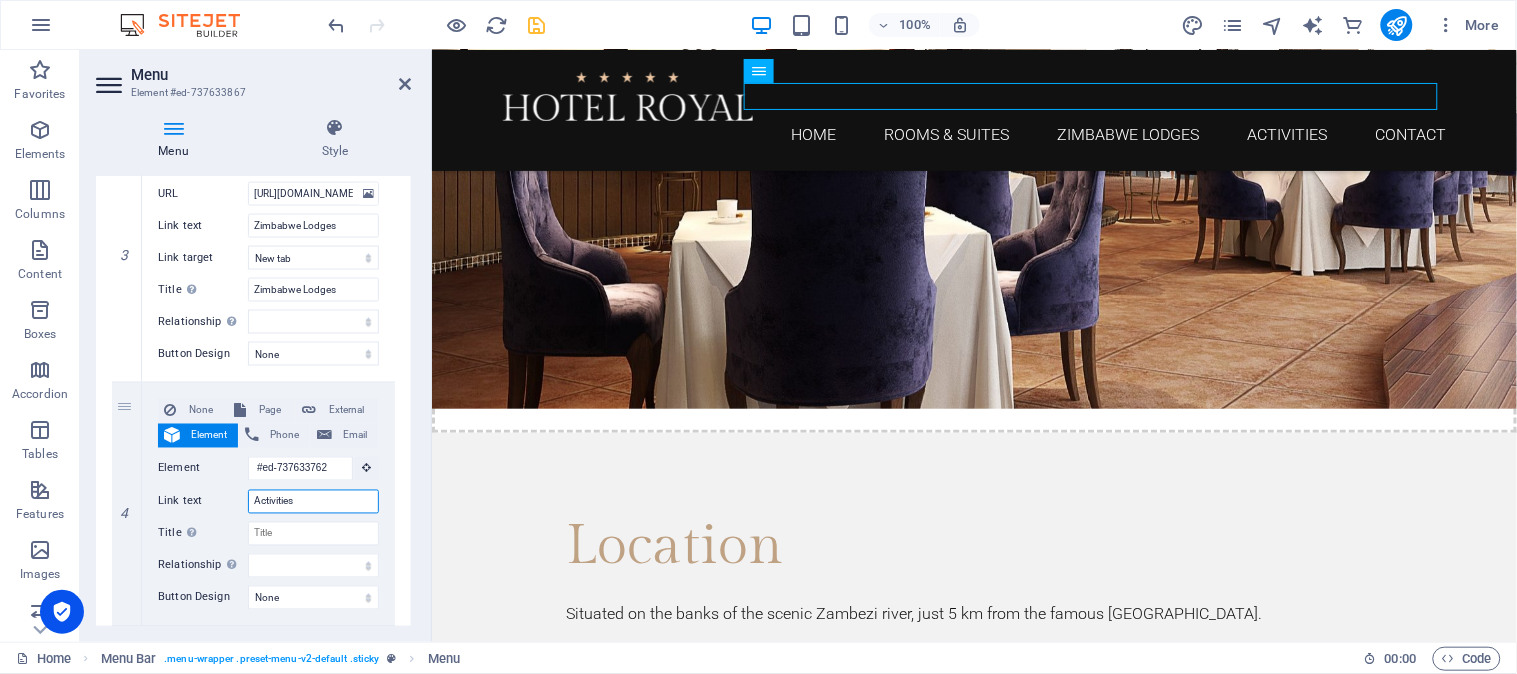 type on "Activities" 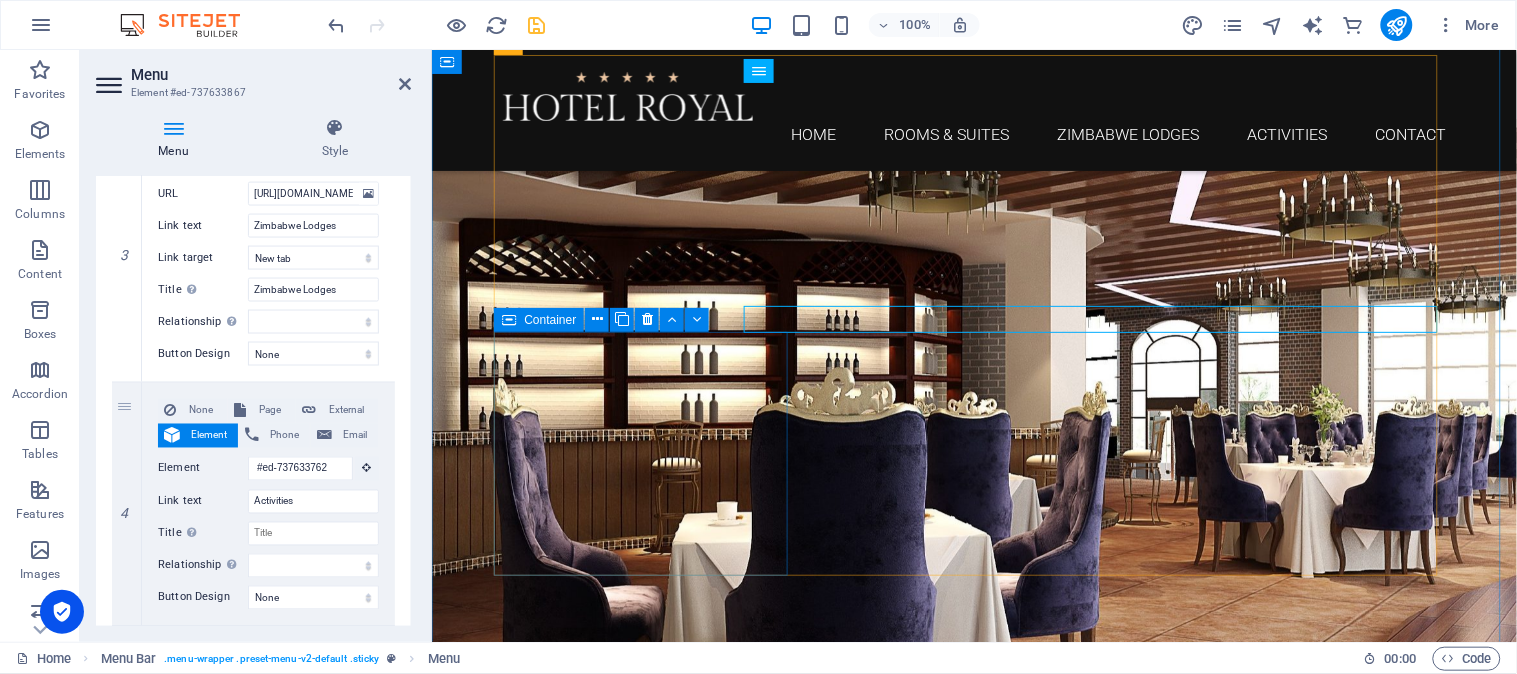 scroll, scrollTop: 1938, scrollLeft: 0, axis: vertical 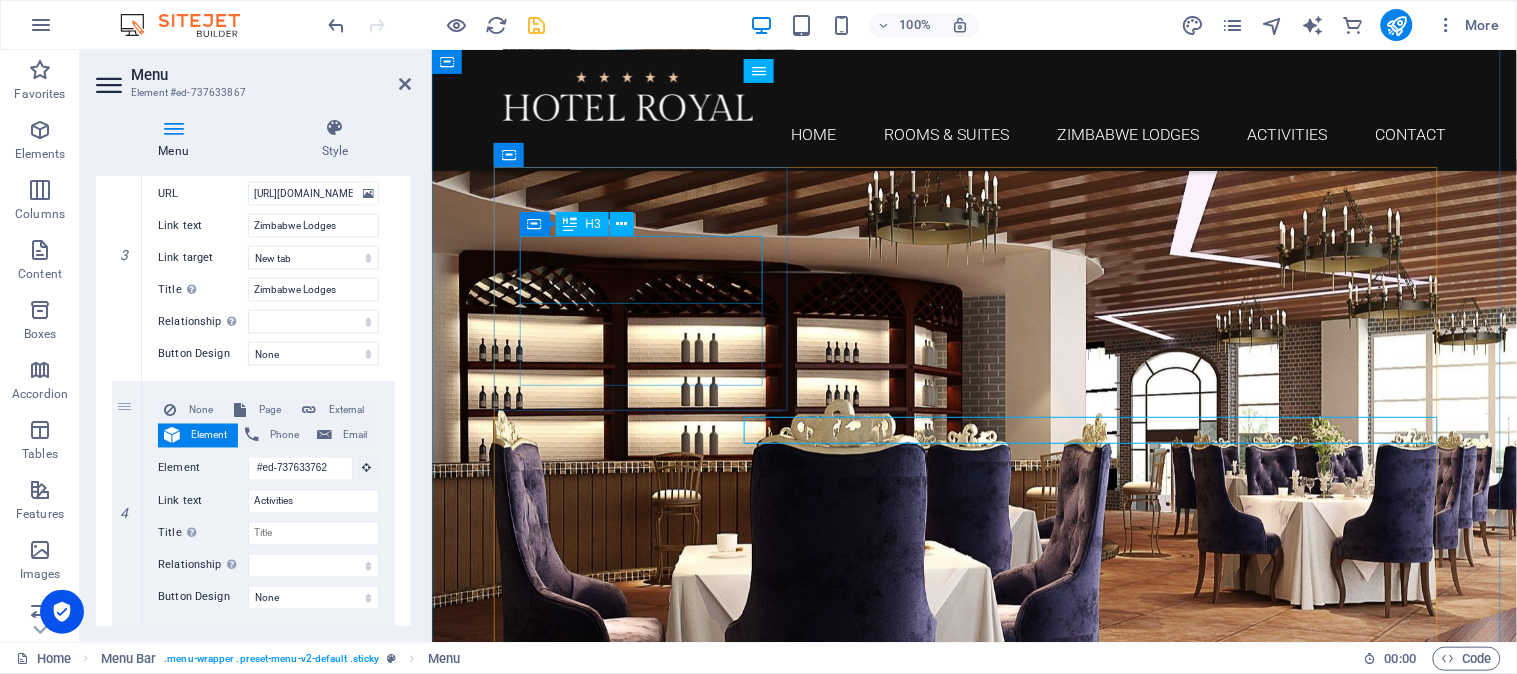 click on "Book Area" at bounding box center [974, 1393] 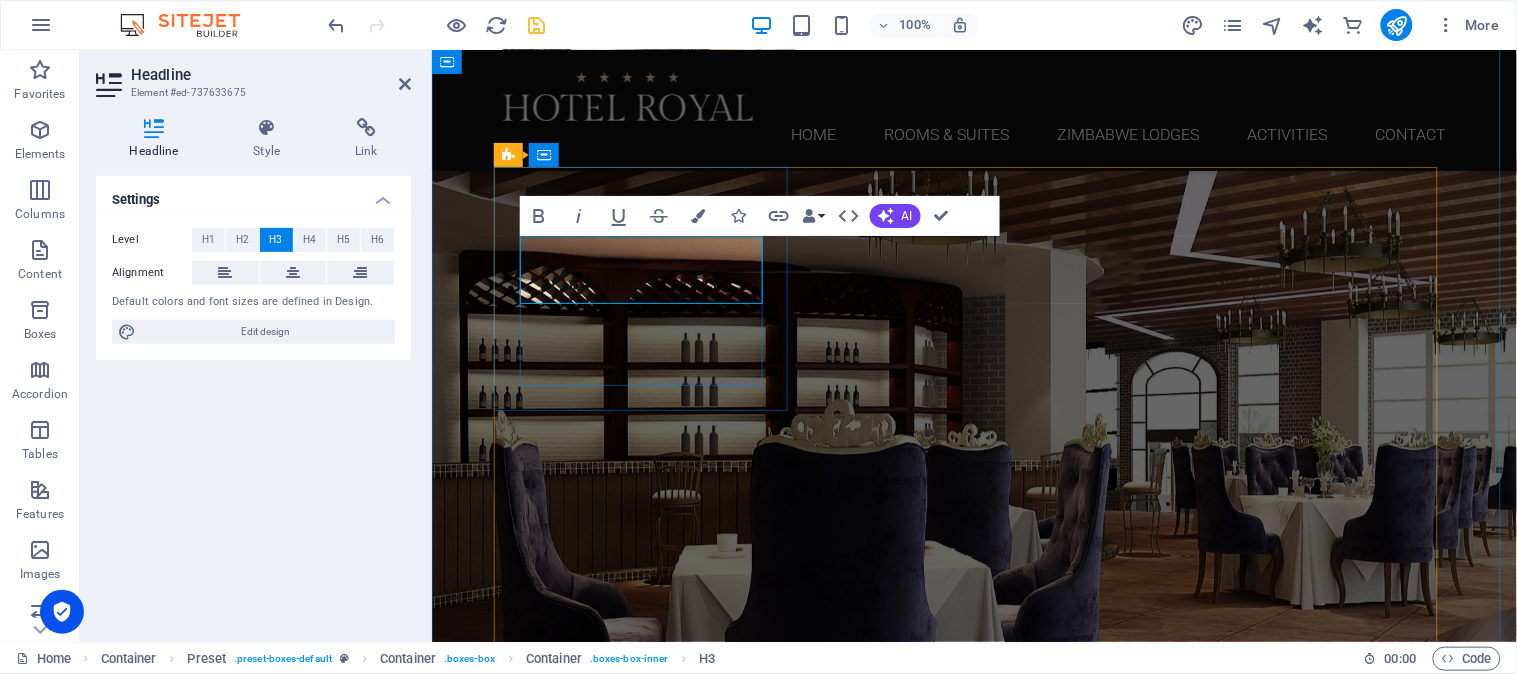 type 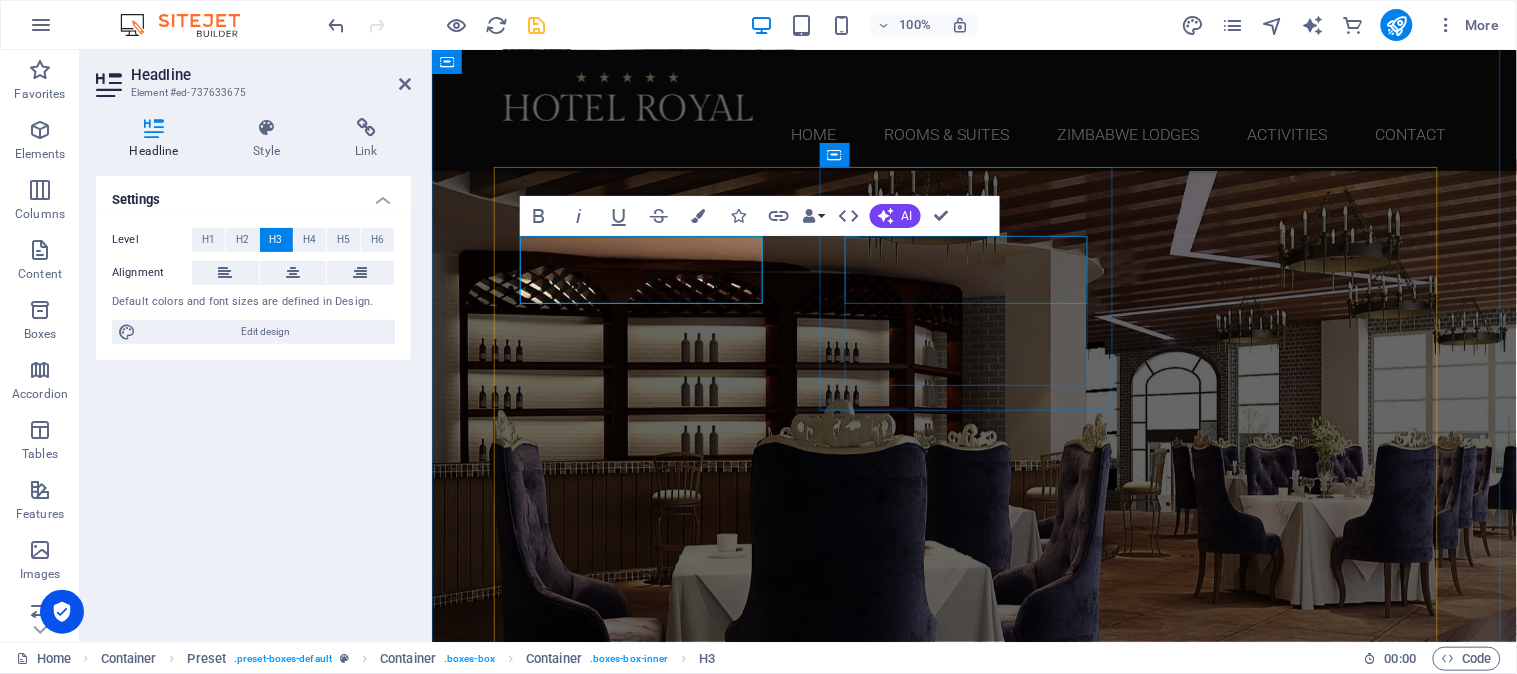 click on "Wake-up calls" at bounding box center [974, 1601] 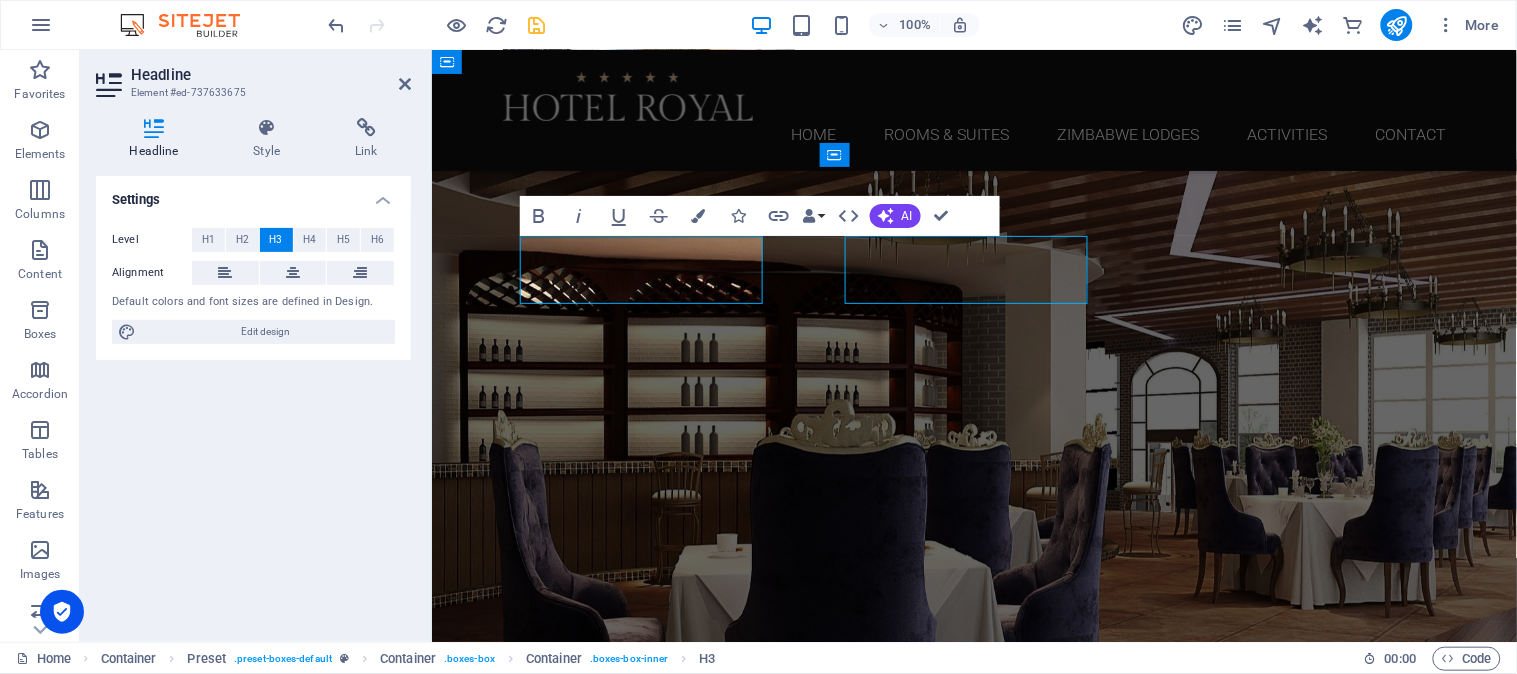 click on "Wake-up calls" at bounding box center [974, 1601] 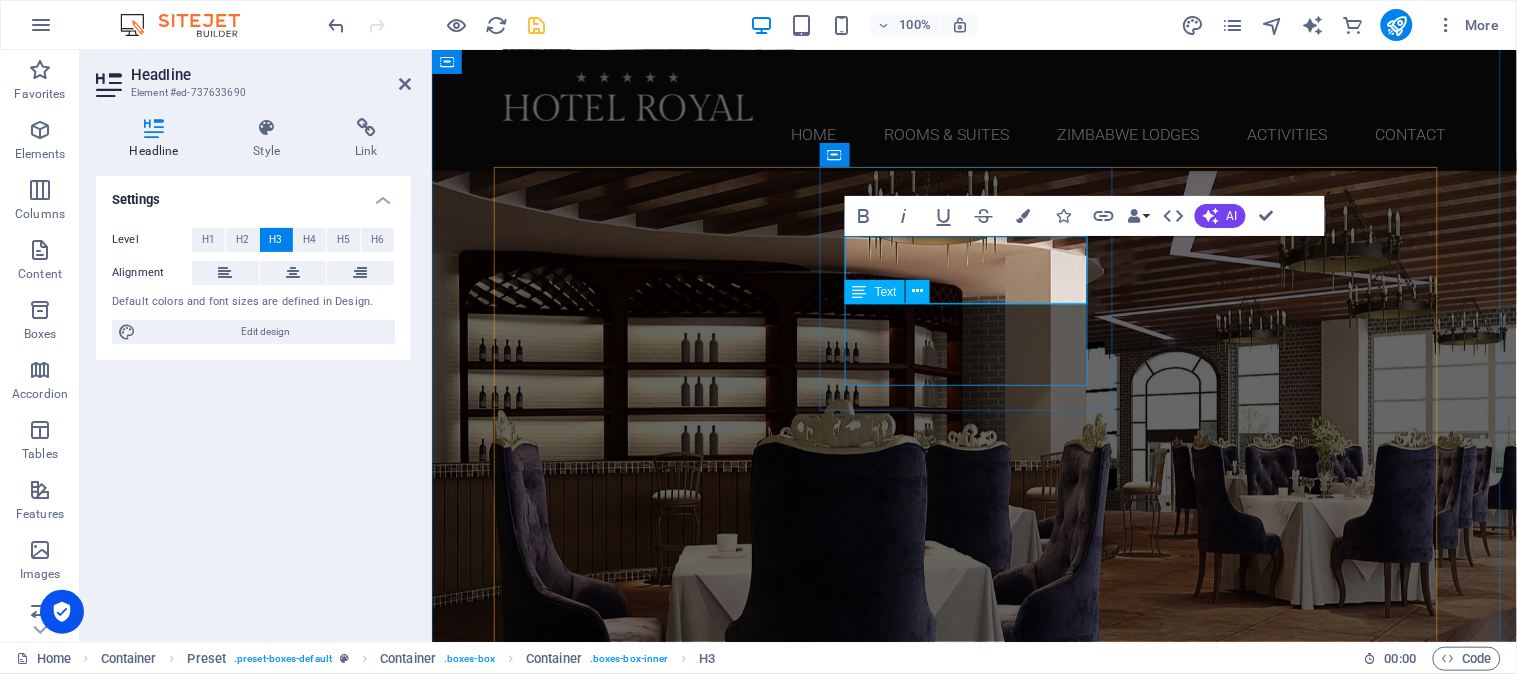 click on "Lorem ipsum dolor sit amet, consectetur adipisicing elit. Veritatis, dolorem!" at bounding box center (974, 1648) 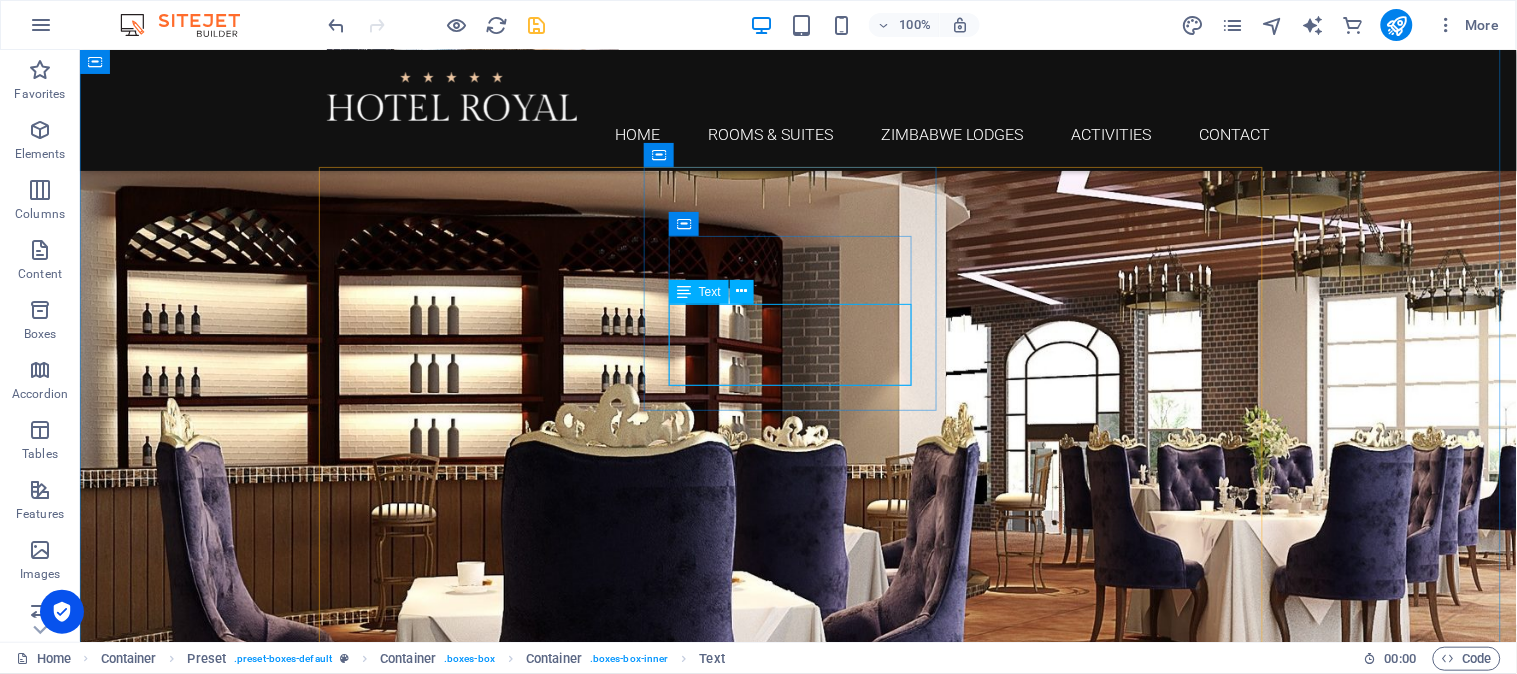 click on "Lorem ipsum dolor sit amet, consectetur adipisicing elit. Veritatis, dolorem!" at bounding box center [798, 1648] 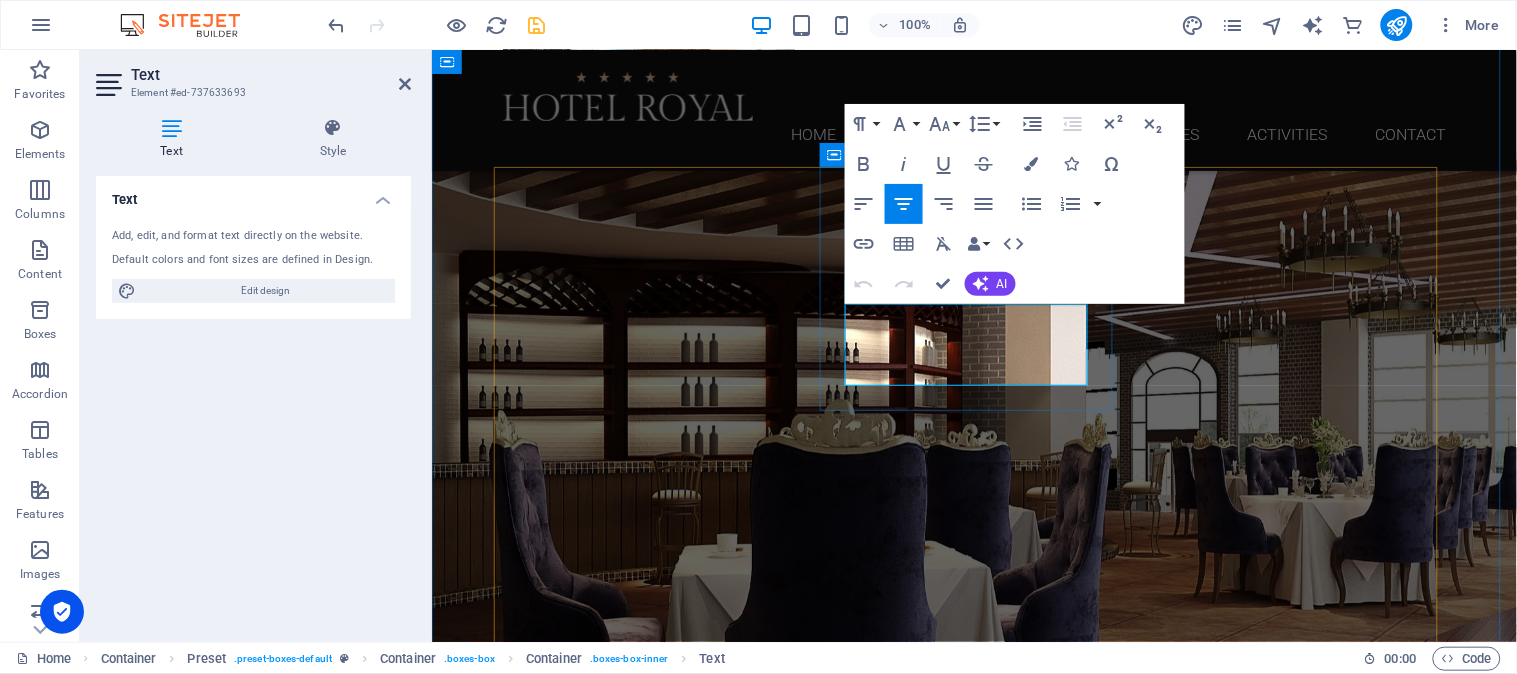 drag, startPoint x: 866, startPoint y: 320, endPoint x: 1031, endPoint y: 365, distance: 171.0263 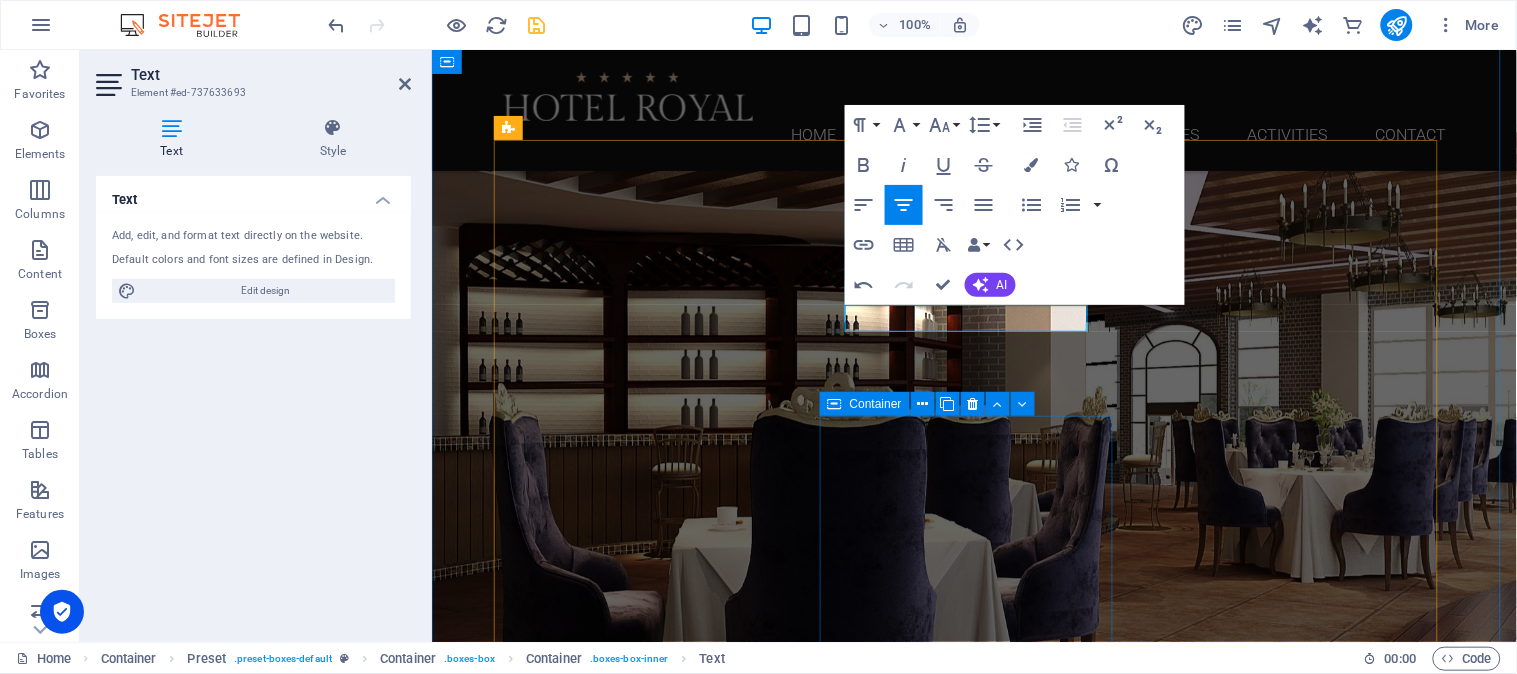 click on "Free Wifi Lorem ipsum dolor sit amet, consectetur adipisicing elit. Veritatis, dolorem!" at bounding box center (974, 2188) 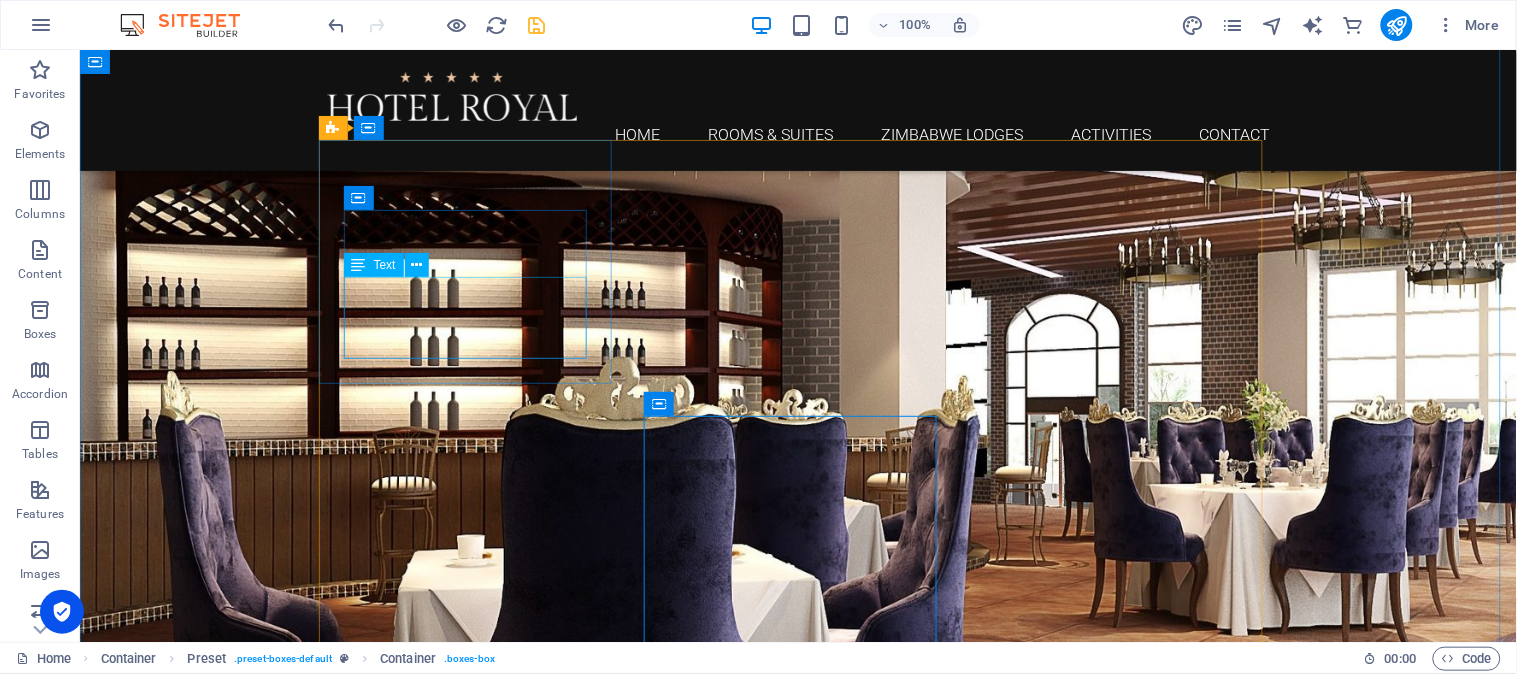 click on "Lorem ipsum dolor sit amet, consectetur adipisicing elit. Veritatis, dolorem!" at bounding box center [798, 1413] 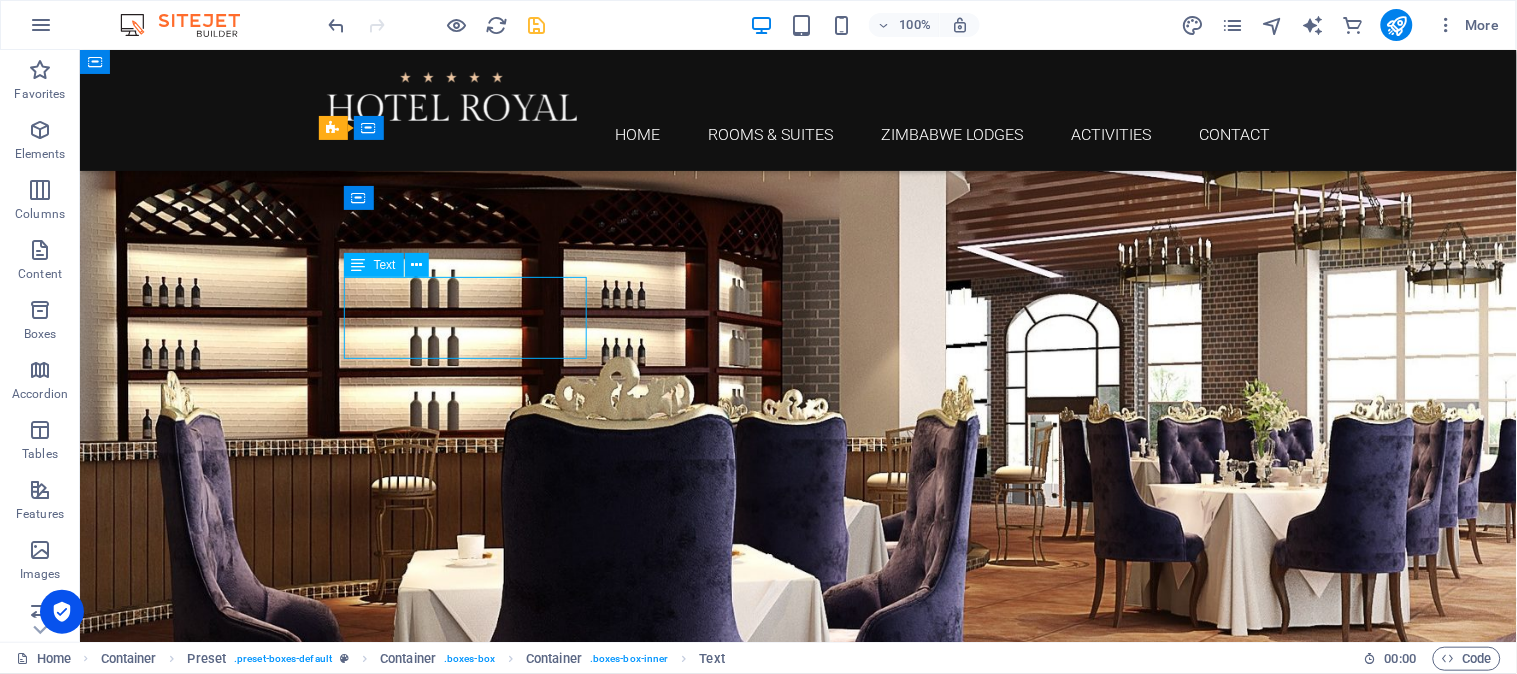 click on "Lorem ipsum dolor sit amet, consectetur adipisicing elit. Veritatis, dolorem!" at bounding box center [798, 1413] 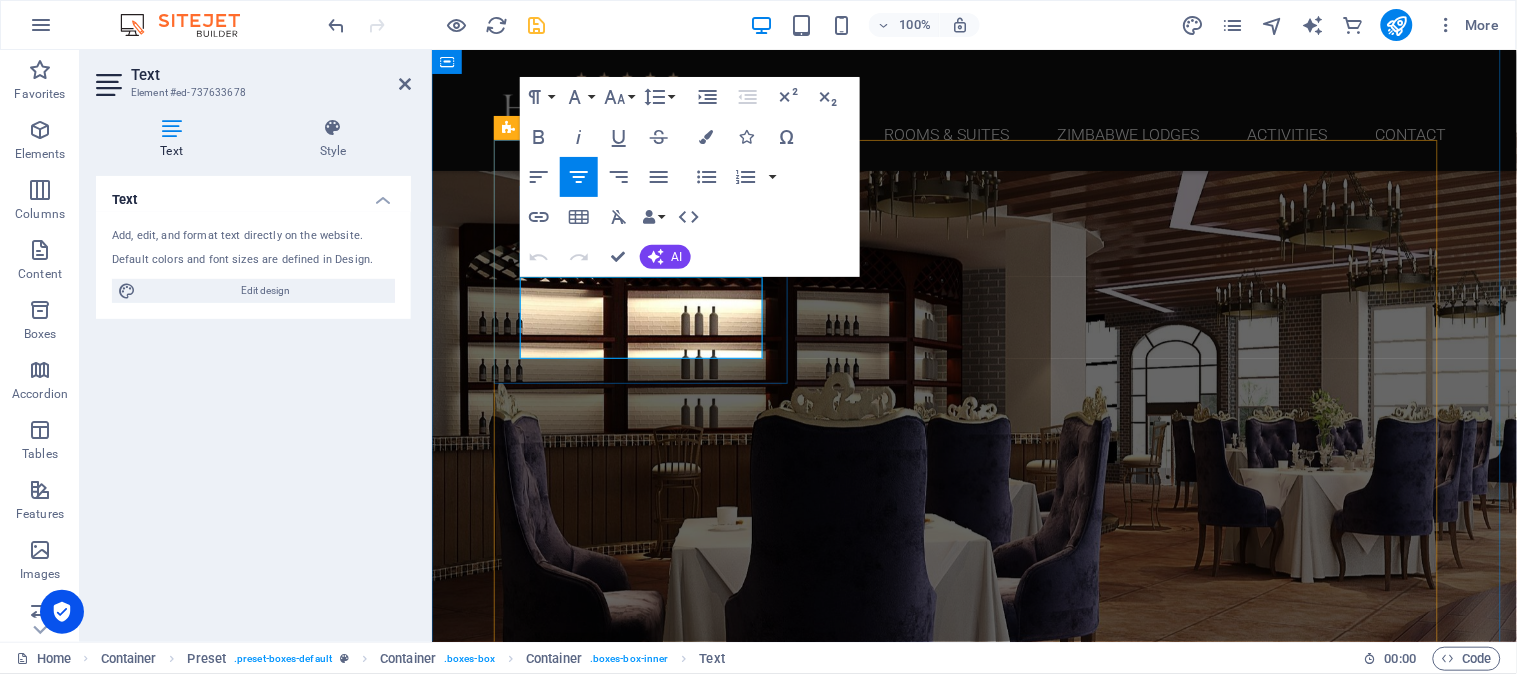 drag, startPoint x: 707, startPoint y: 352, endPoint x: 532, endPoint y: 303, distance: 181.73058 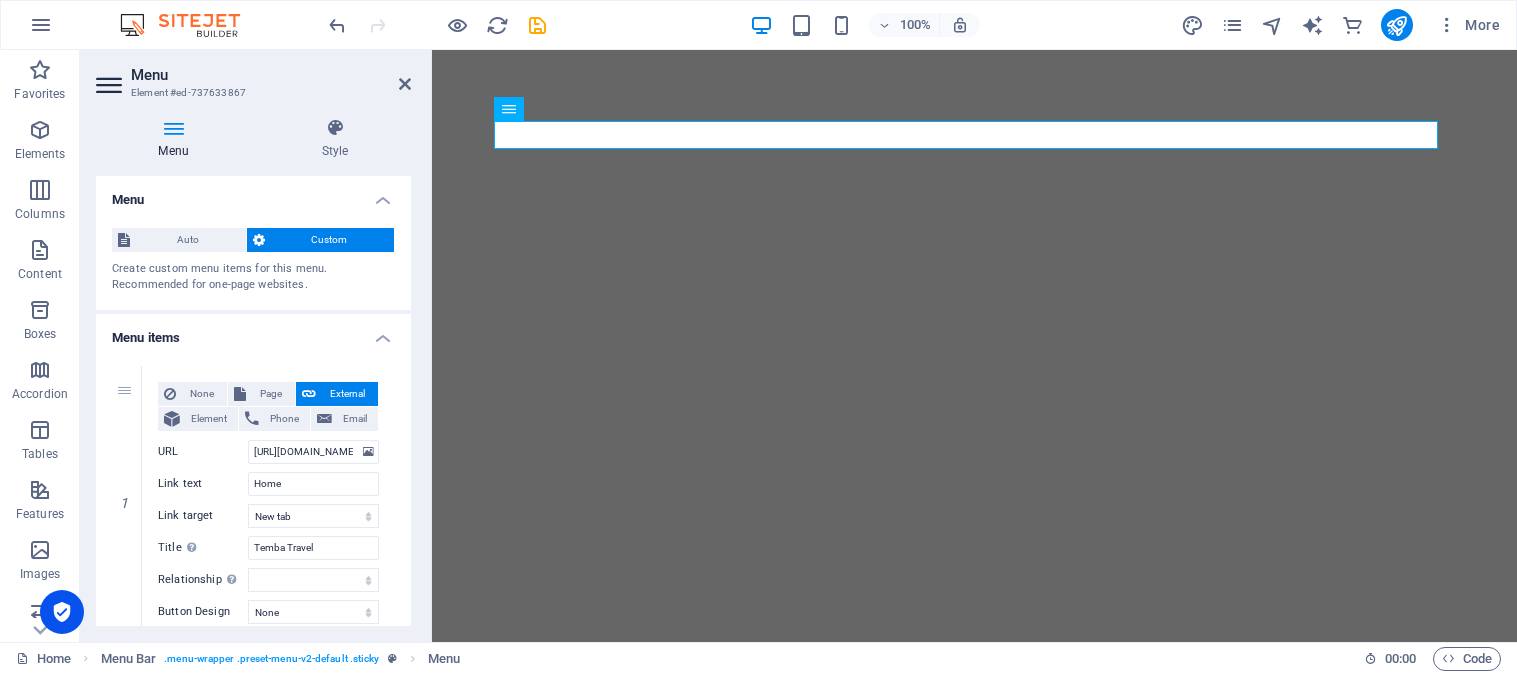 select on "4" 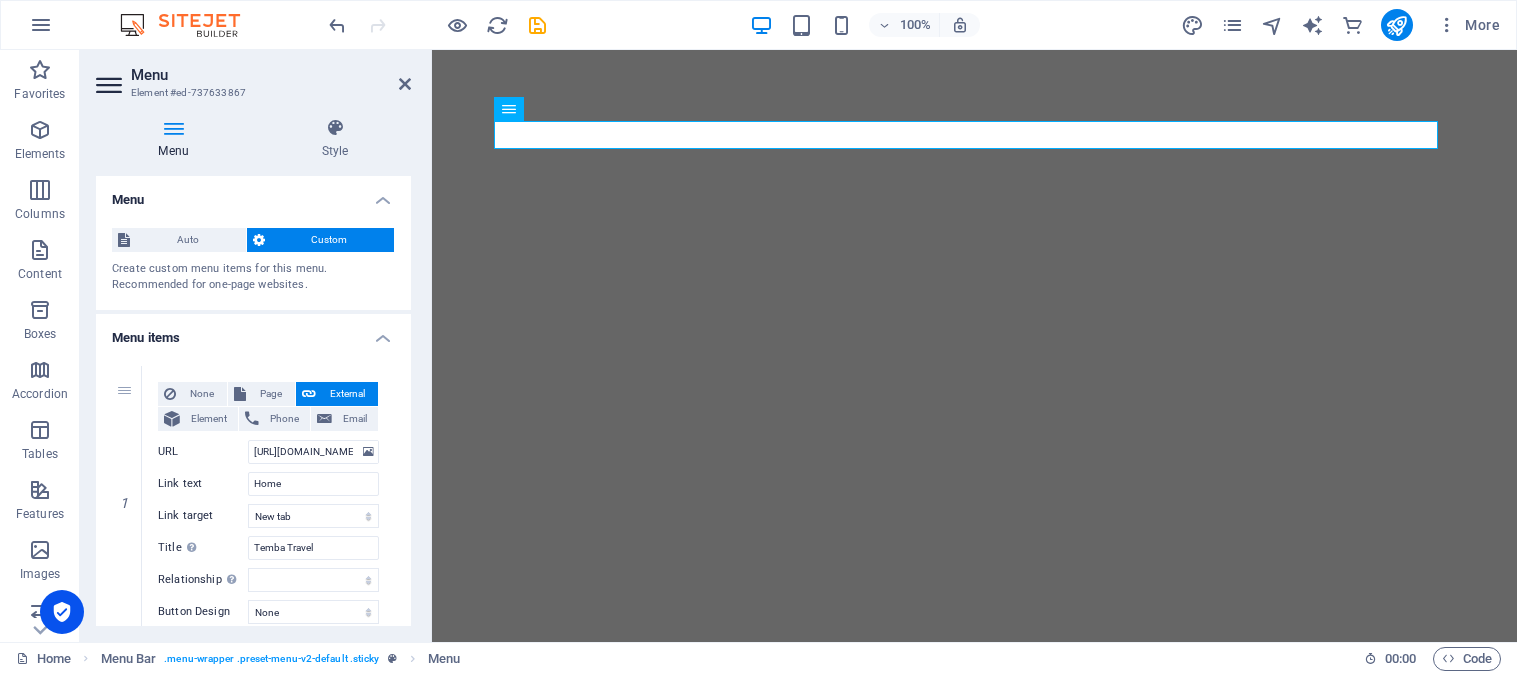 scroll, scrollTop: 0, scrollLeft: 0, axis: both 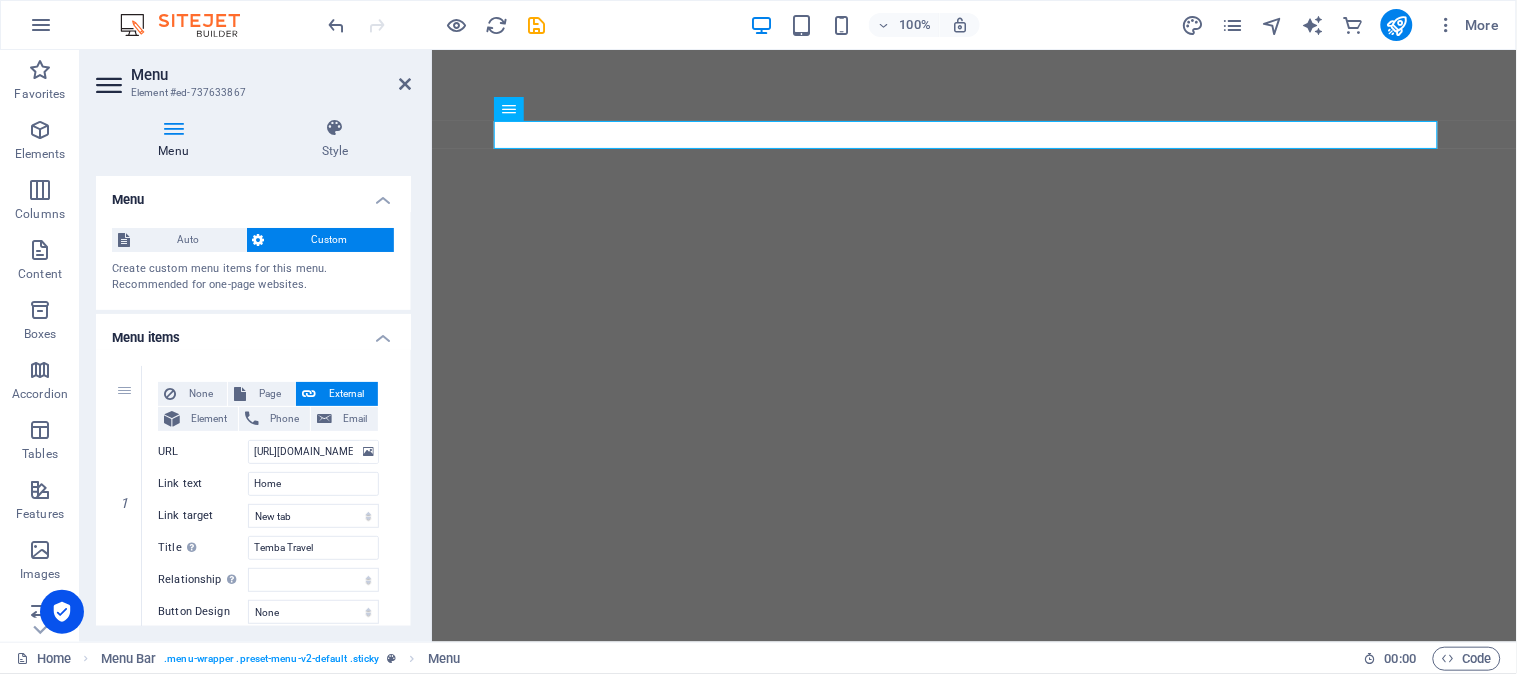 select 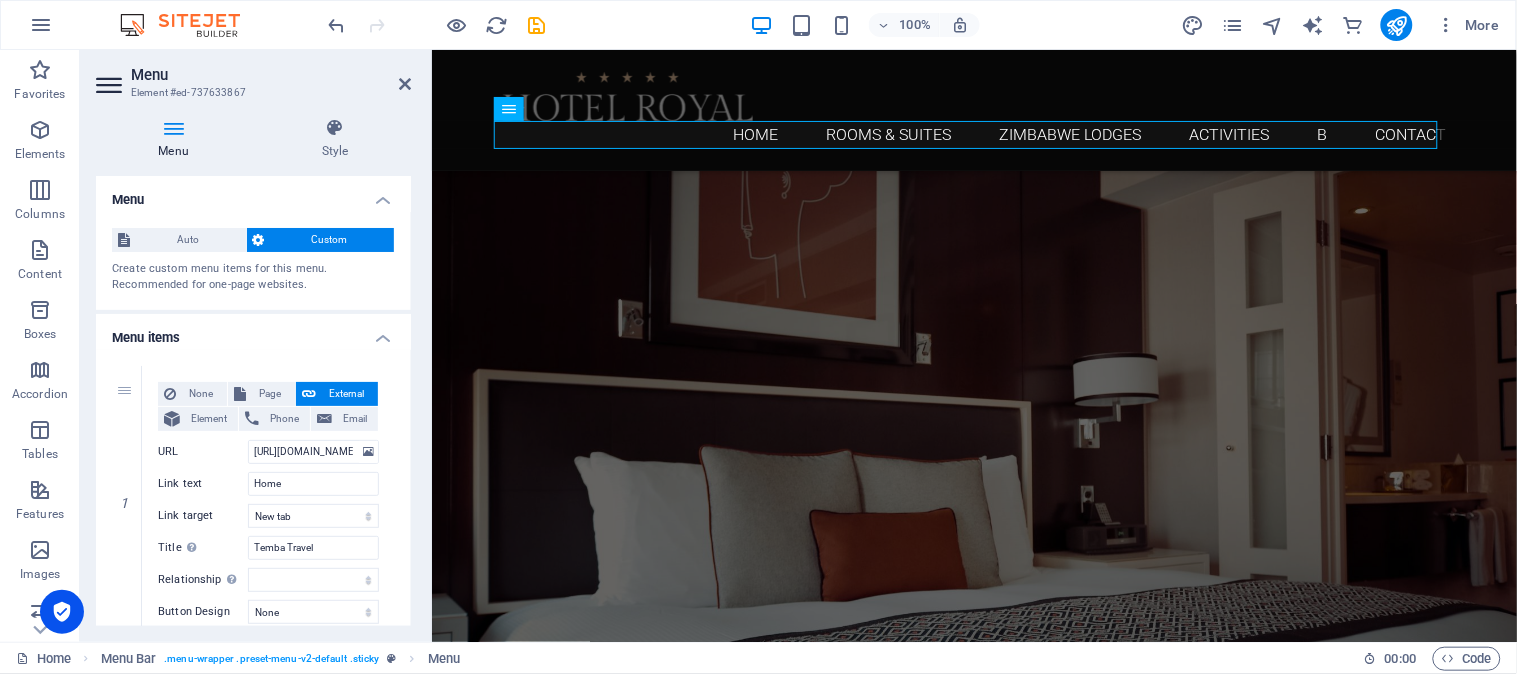 scroll, scrollTop: 995, scrollLeft: 0, axis: vertical 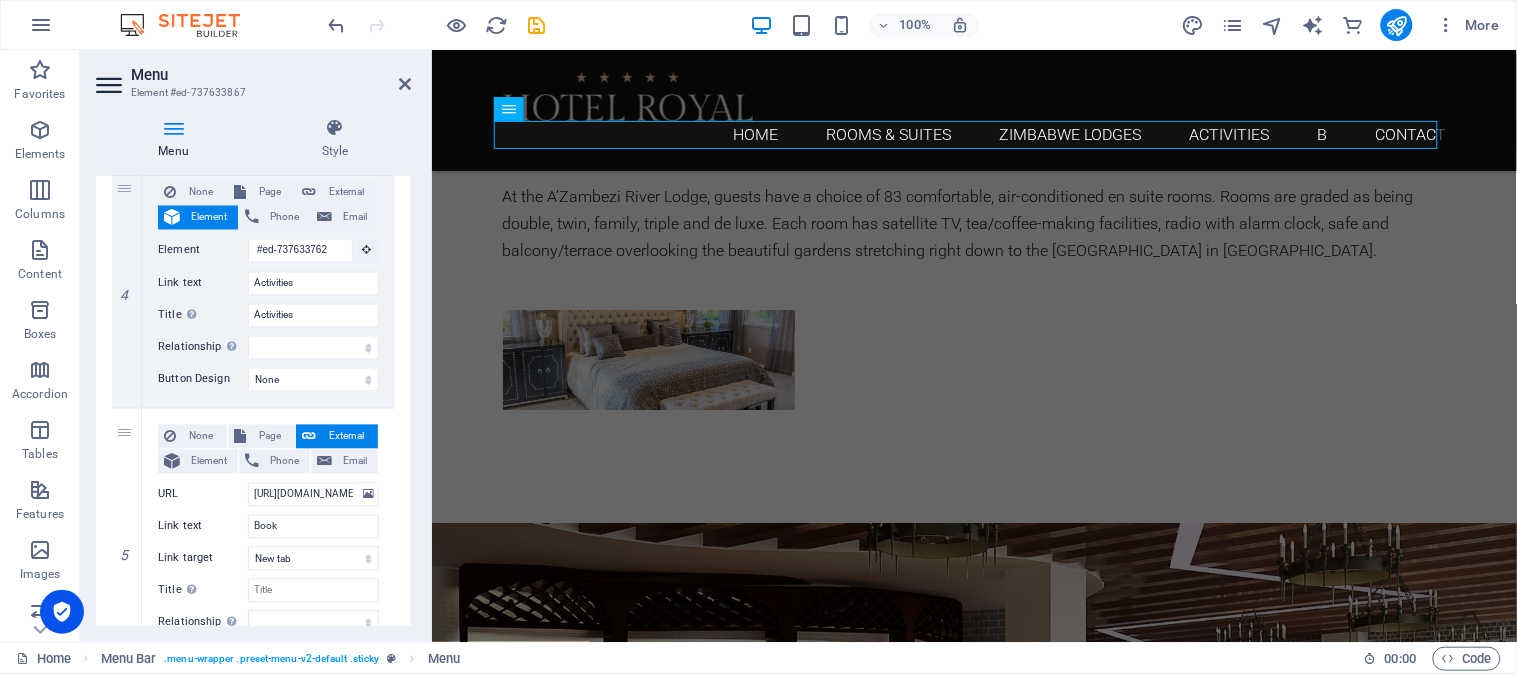 type on "Book" 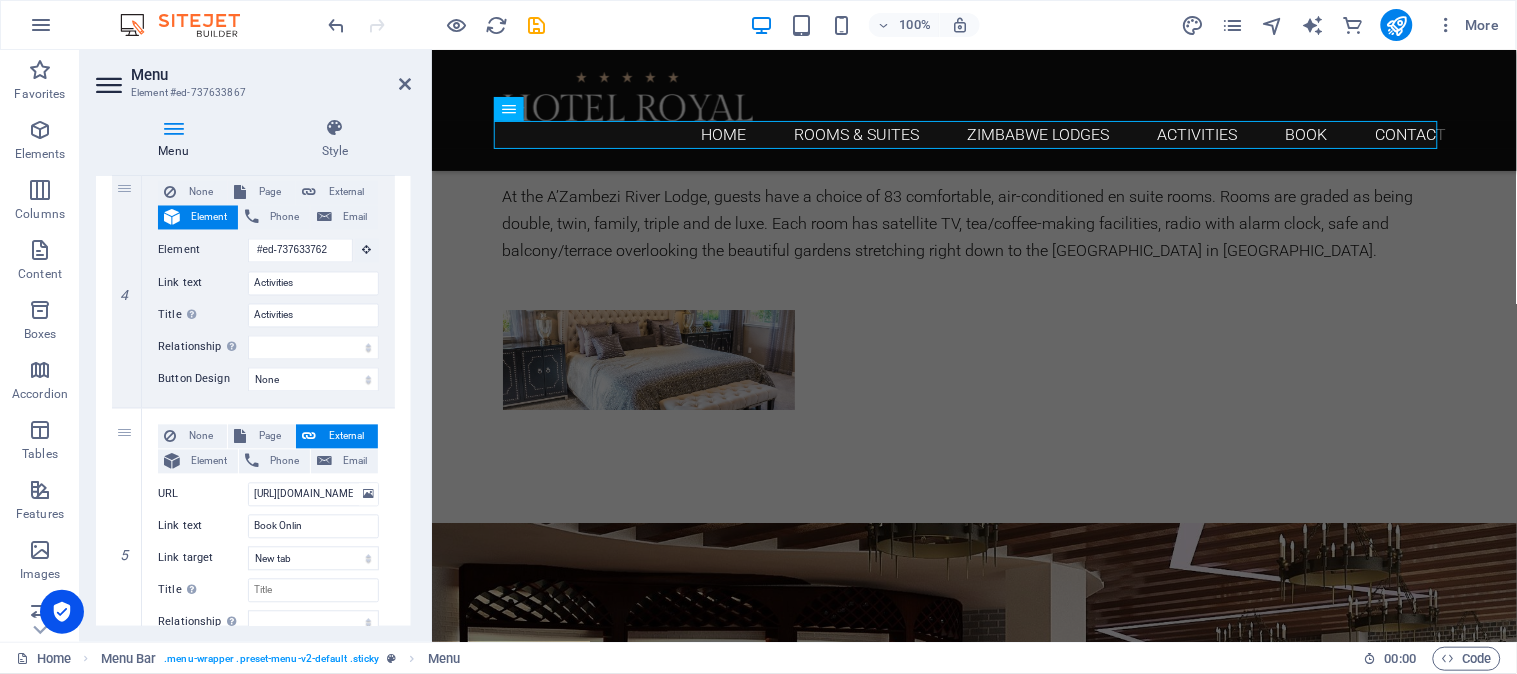 type on "Book Online" 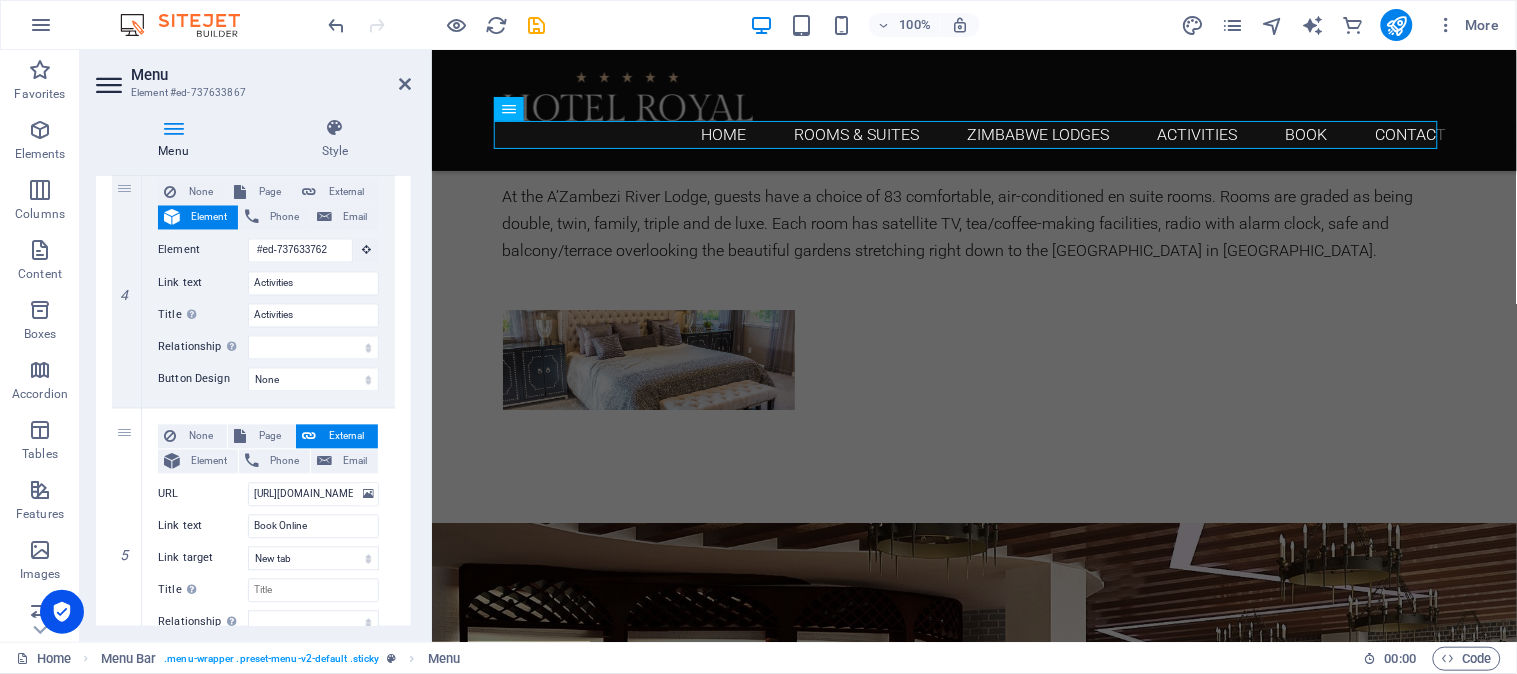 select 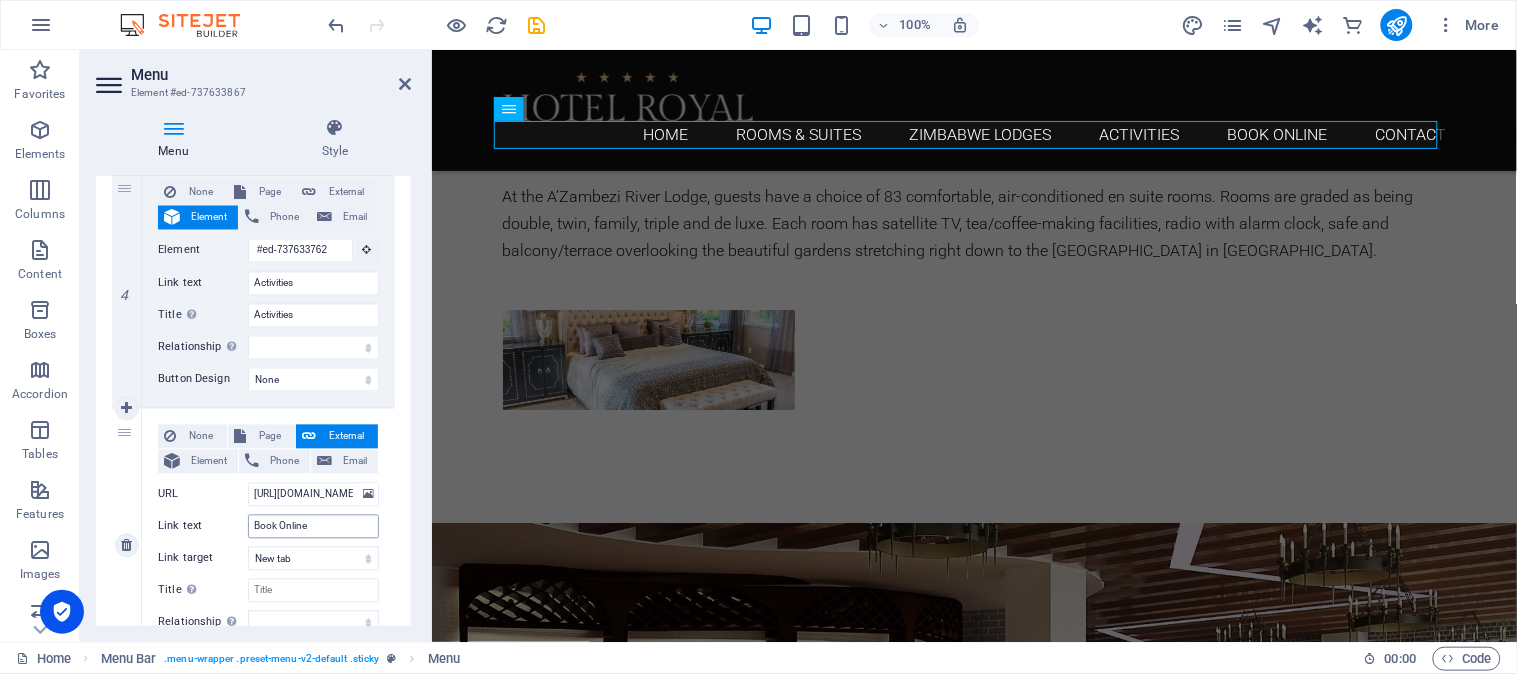 click on "Book Online" at bounding box center (313, 527) 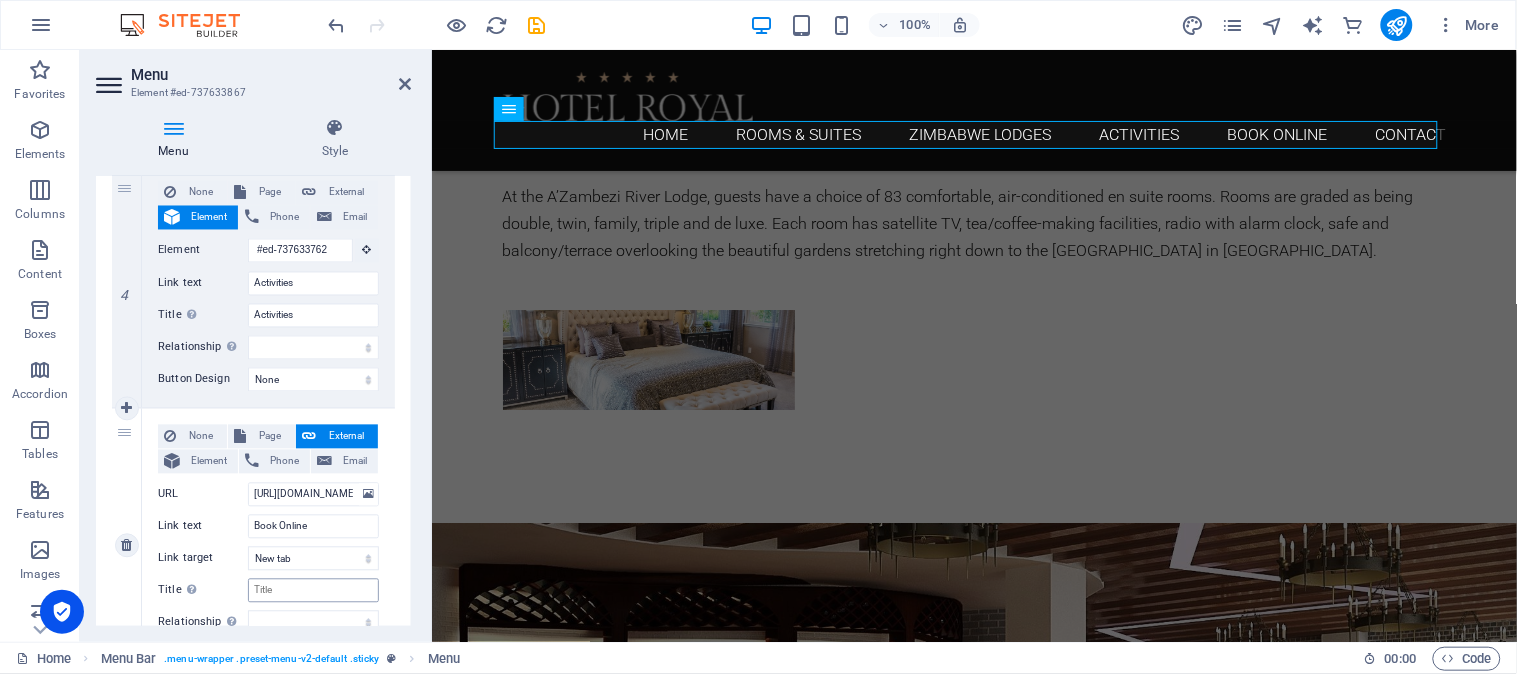 type on "Book Online" 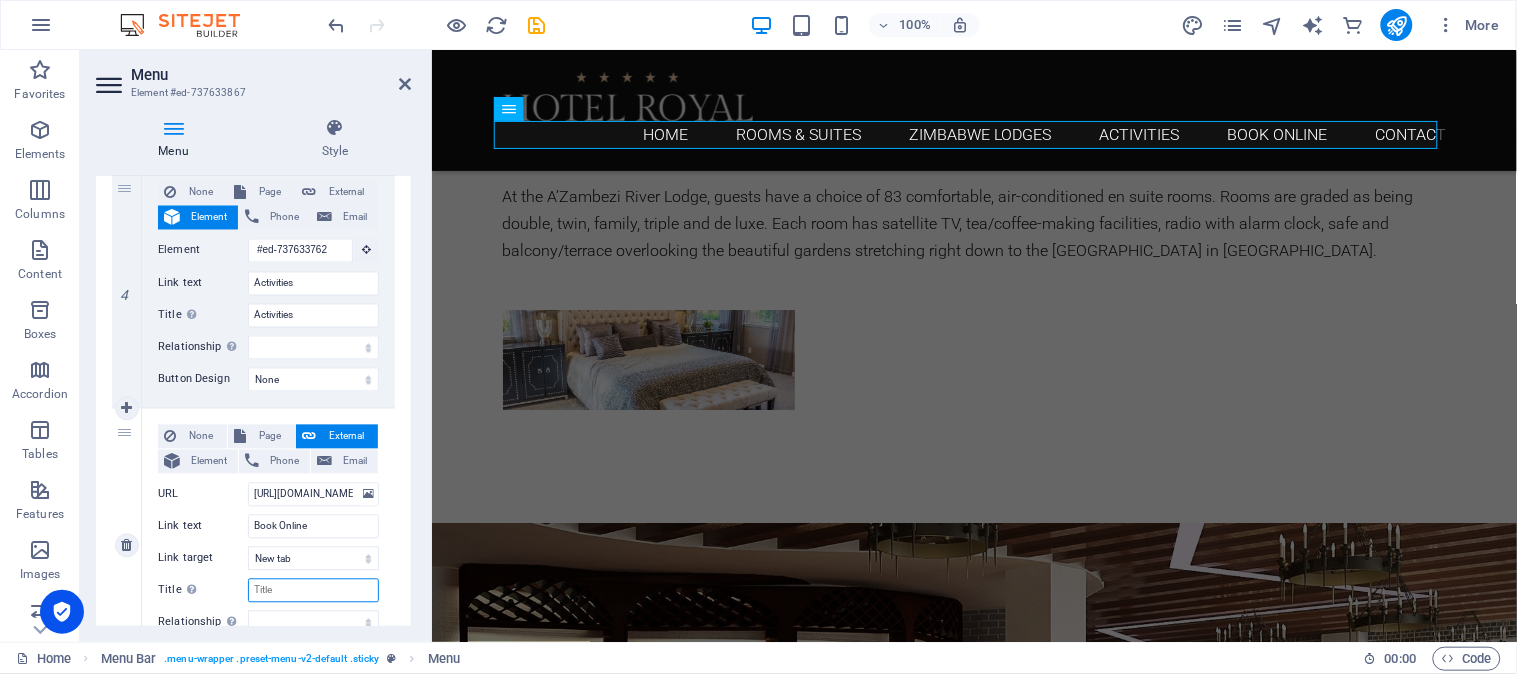 click on "Title Additional link description, should not be the same as the link text. The title is most often shown as a tooltip text when the mouse moves over the element. Leave empty if uncertain." at bounding box center (313, 591) 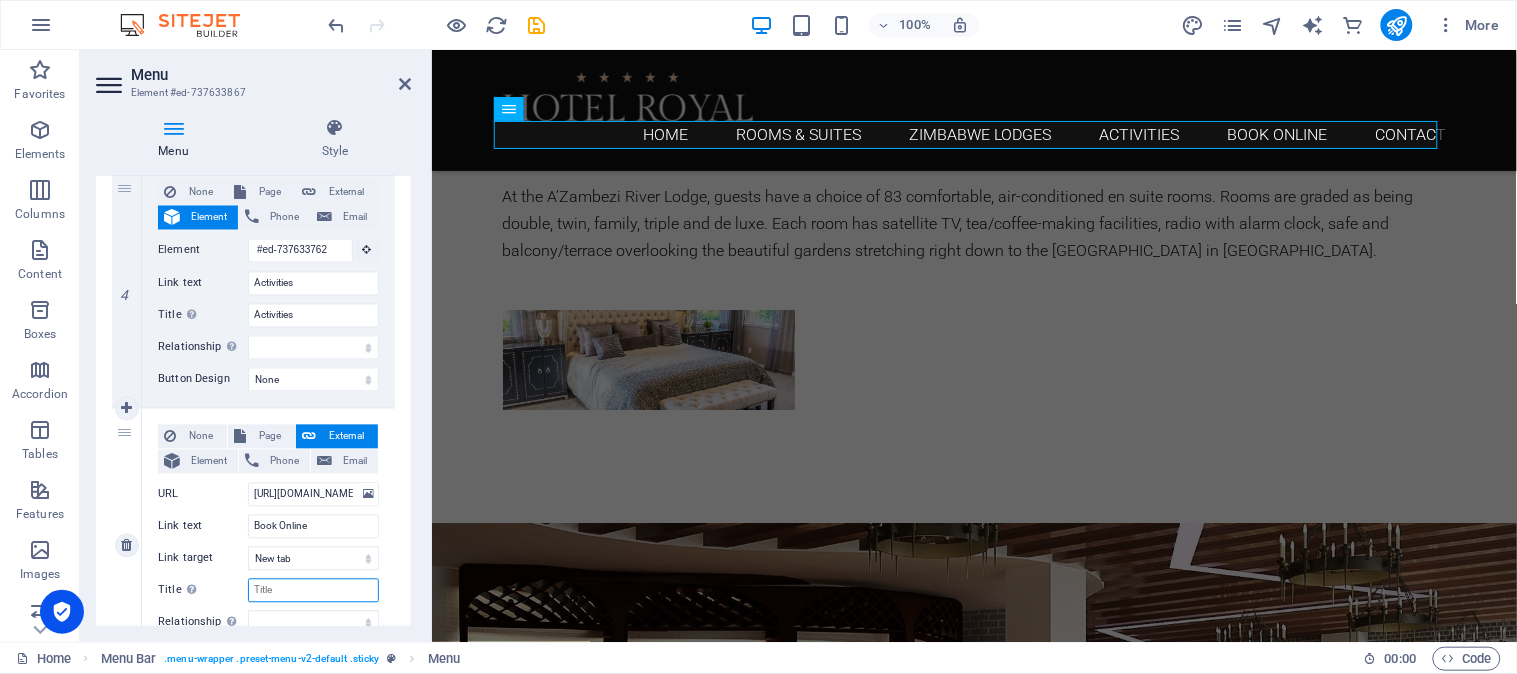 select 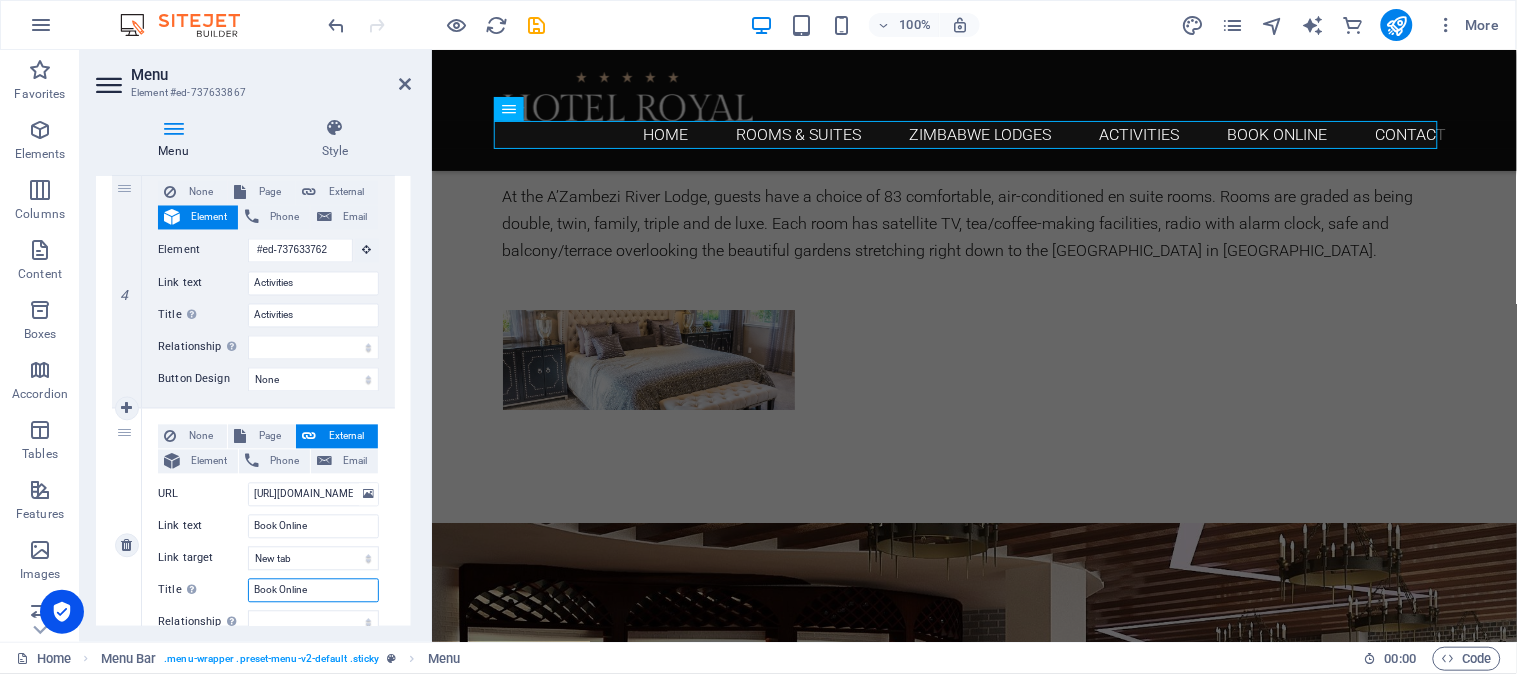 select 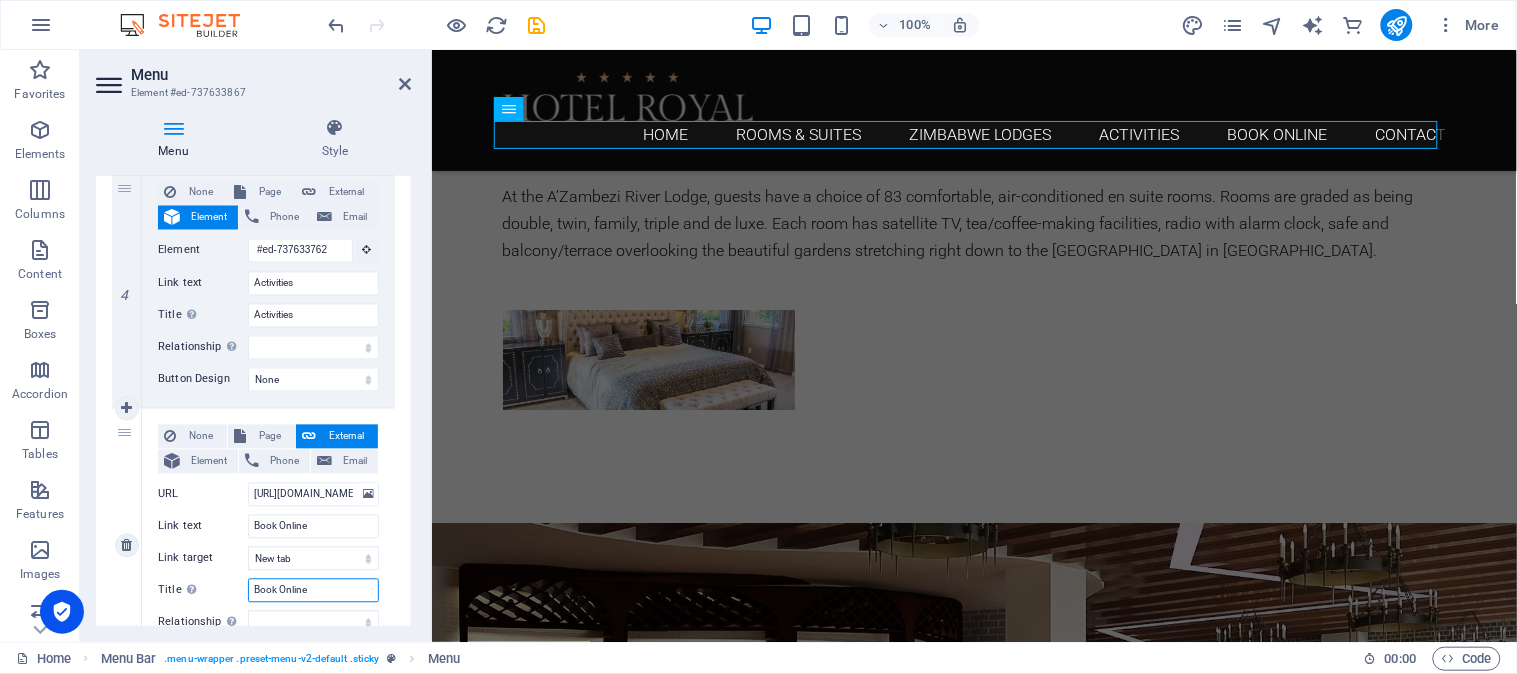 select 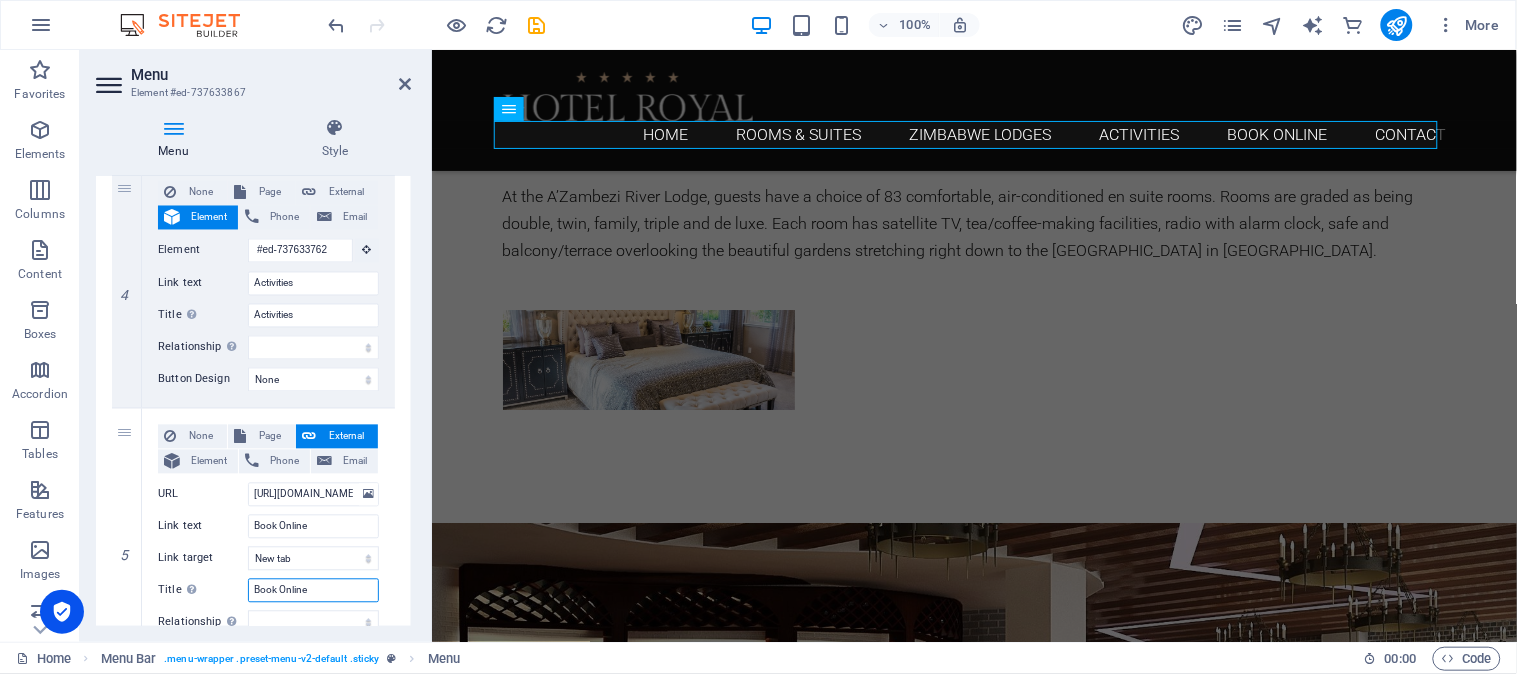 type on "Book Online" 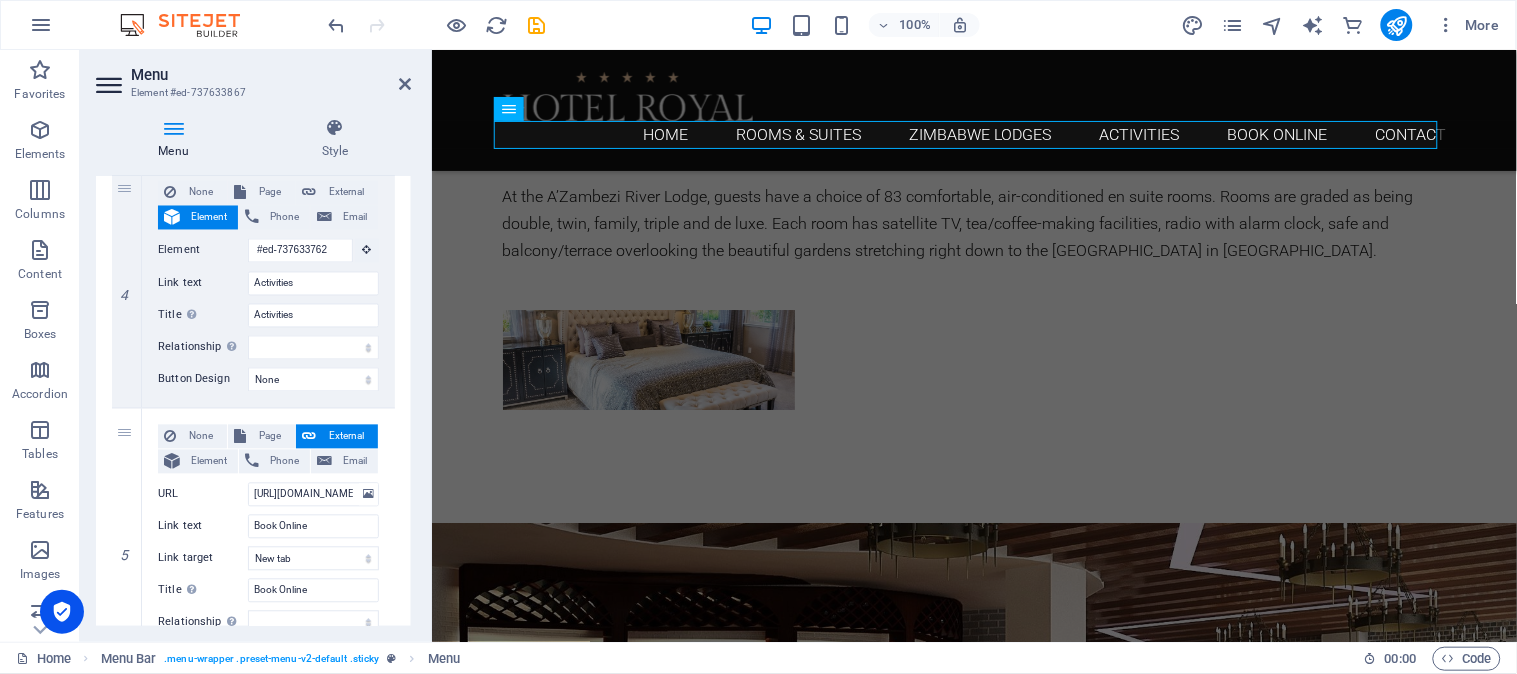 click on "1 None Page External Element Phone Email Page Home Rooms &amp; Suites Hotel Dining Contact Legal Notice Privacy Element
URL https://www.temba.co.za/ Phone Email Link text Home Link target New tab Same tab Overlay Title Additional link description, should not be the same as the link text. The title is most often shown as a tooltip text when the mouse moves over the element. Leave empty if uncertain. Temba Travel Relationship Sets the  relationship of this link to the link target . For example, the value "nofollow" instructs search engines not to follow the link. Can be left empty. alternate author bookmark external help license next nofollow noreferrer noopener prev search tag Button Design None Default Primary Secondary 2 None Page External Element Phone Email Page Home Rooms &amp; Suites Hotel Dining Contact Legal Notice Privacy Element #ed-737633843
URL /rooms-suites Phone Email Link text Rooms & Suites Link target New tab Same tab Overlay Title Rooms & Suites" at bounding box center [253, 164] 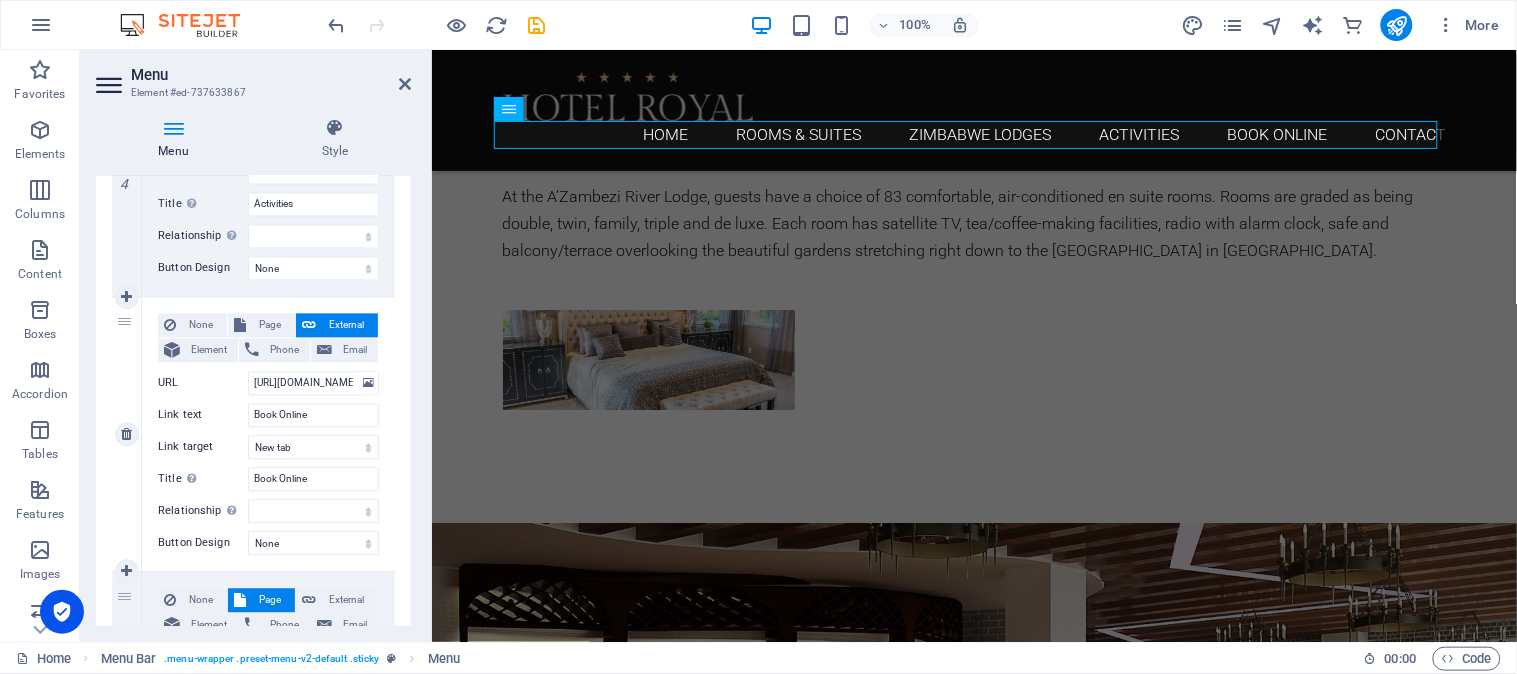 scroll, scrollTop: 1328, scrollLeft: 0, axis: vertical 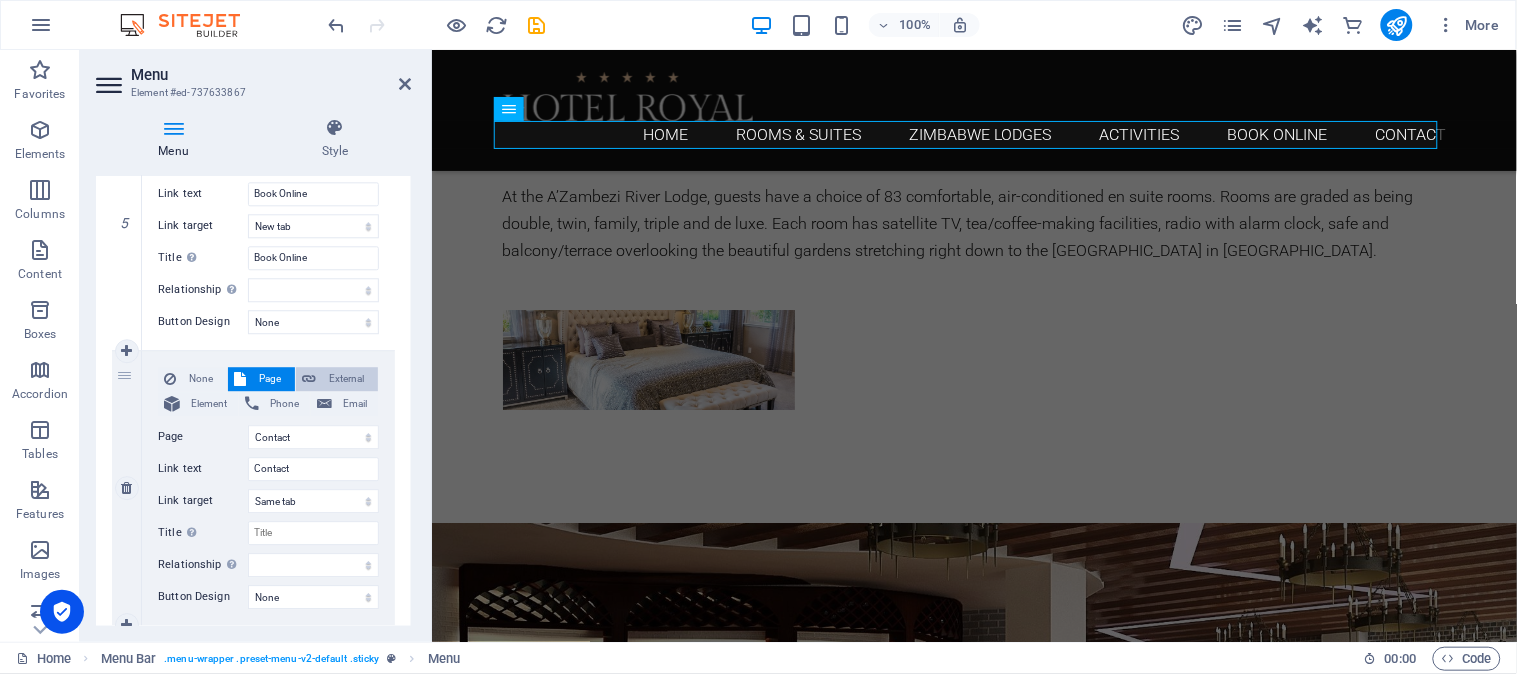 click on "External" at bounding box center [347, 379] 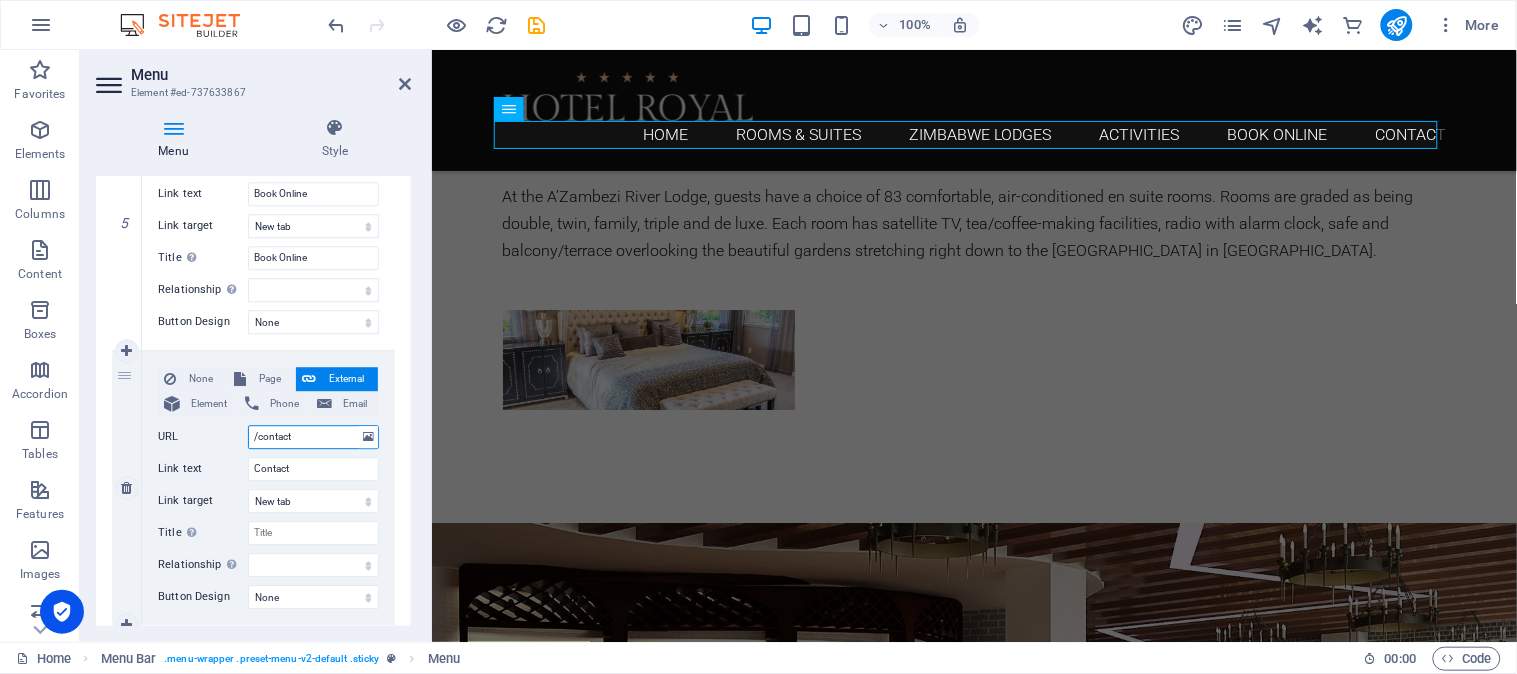 click on "/contact" at bounding box center (313, 437) 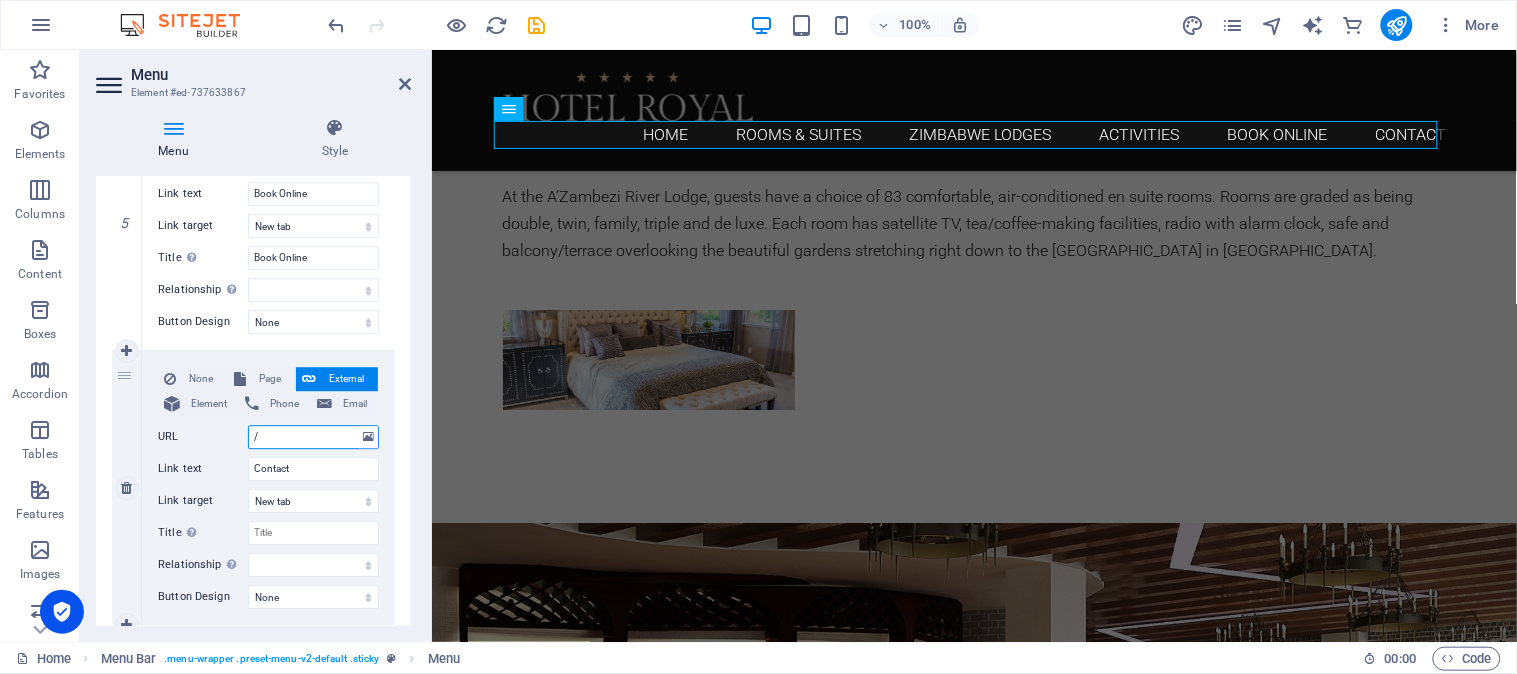 type 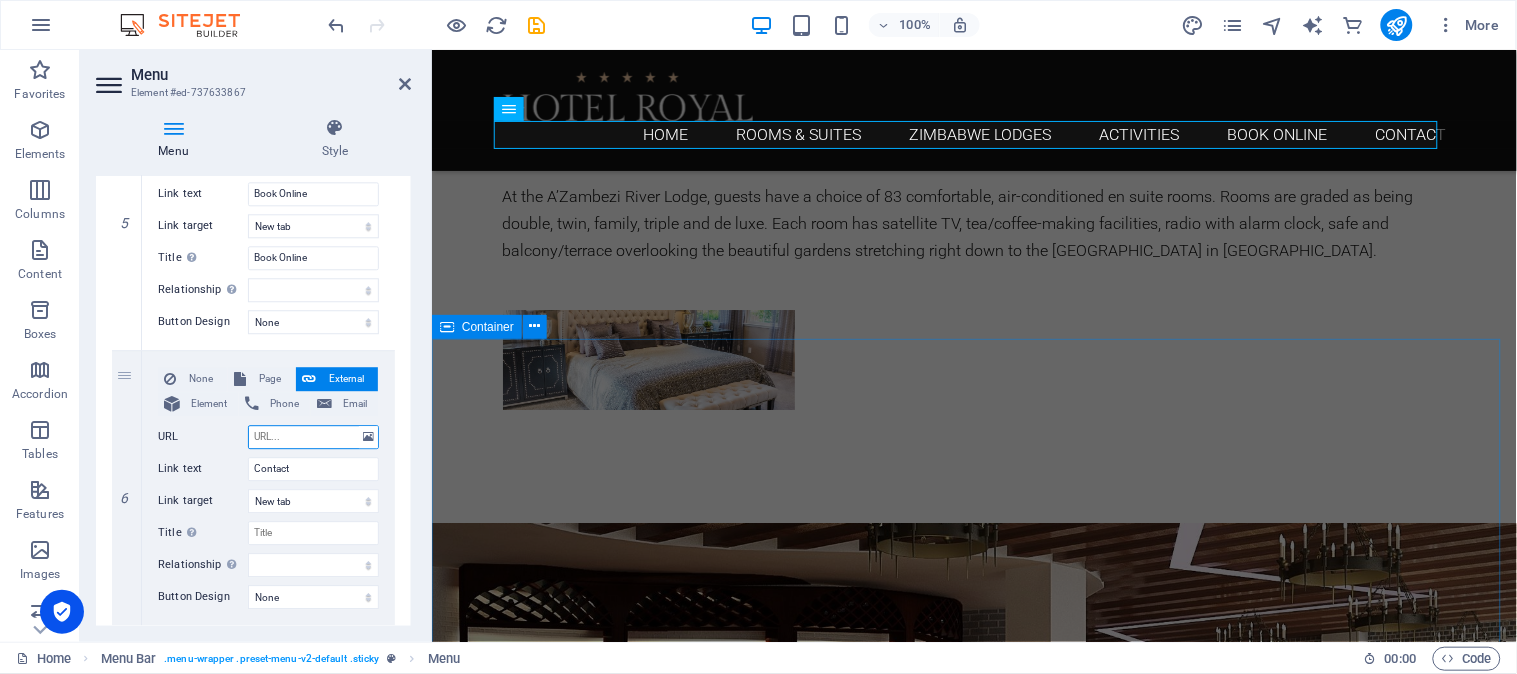 select 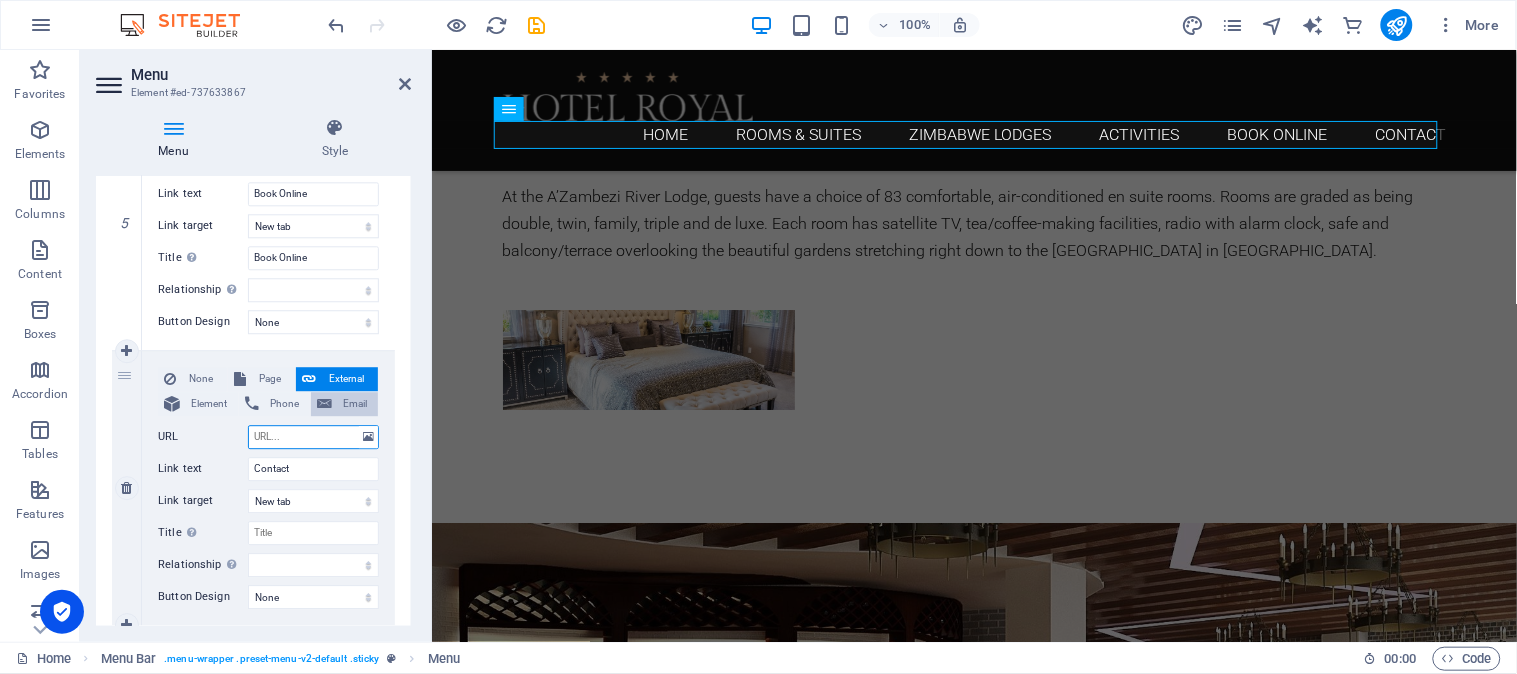 paste on "[URL][DOMAIN_NAME]" 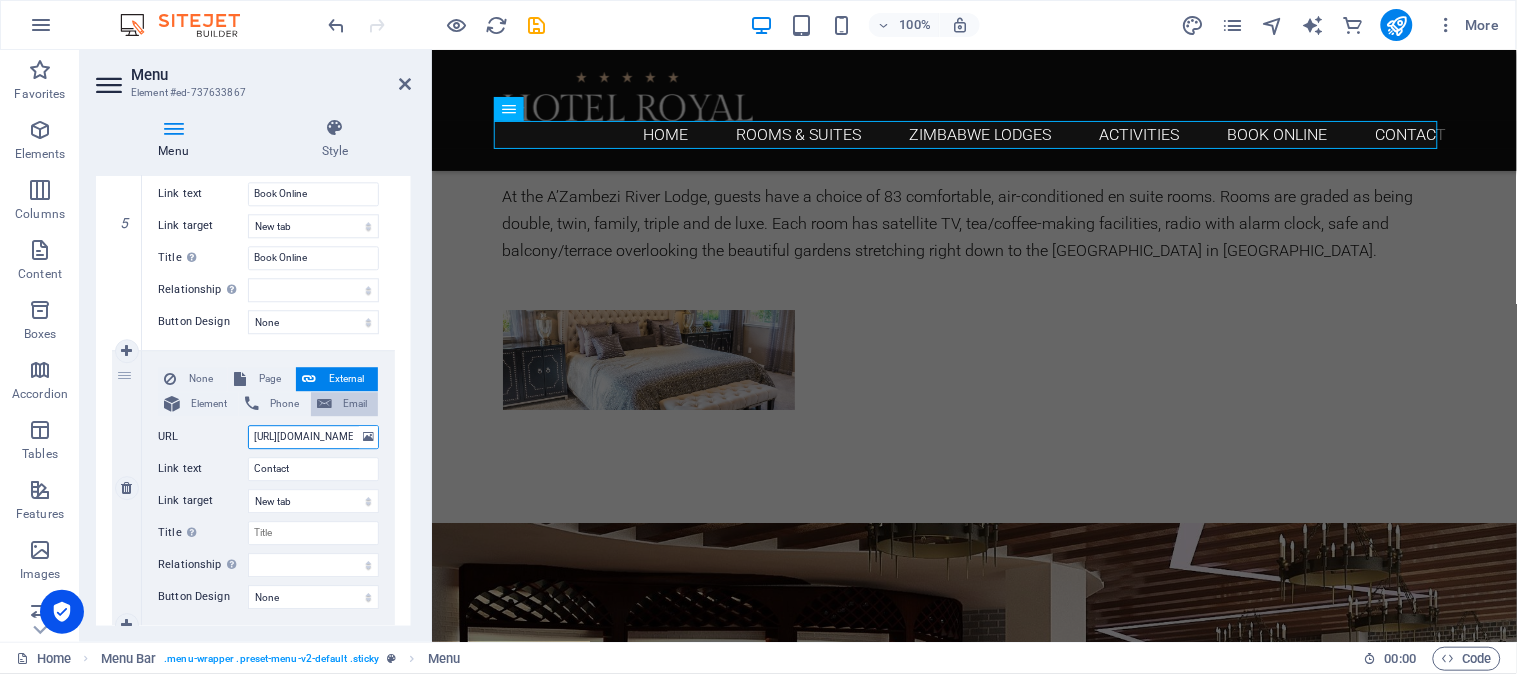 scroll, scrollTop: 0, scrollLeft: 97, axis: horizontal 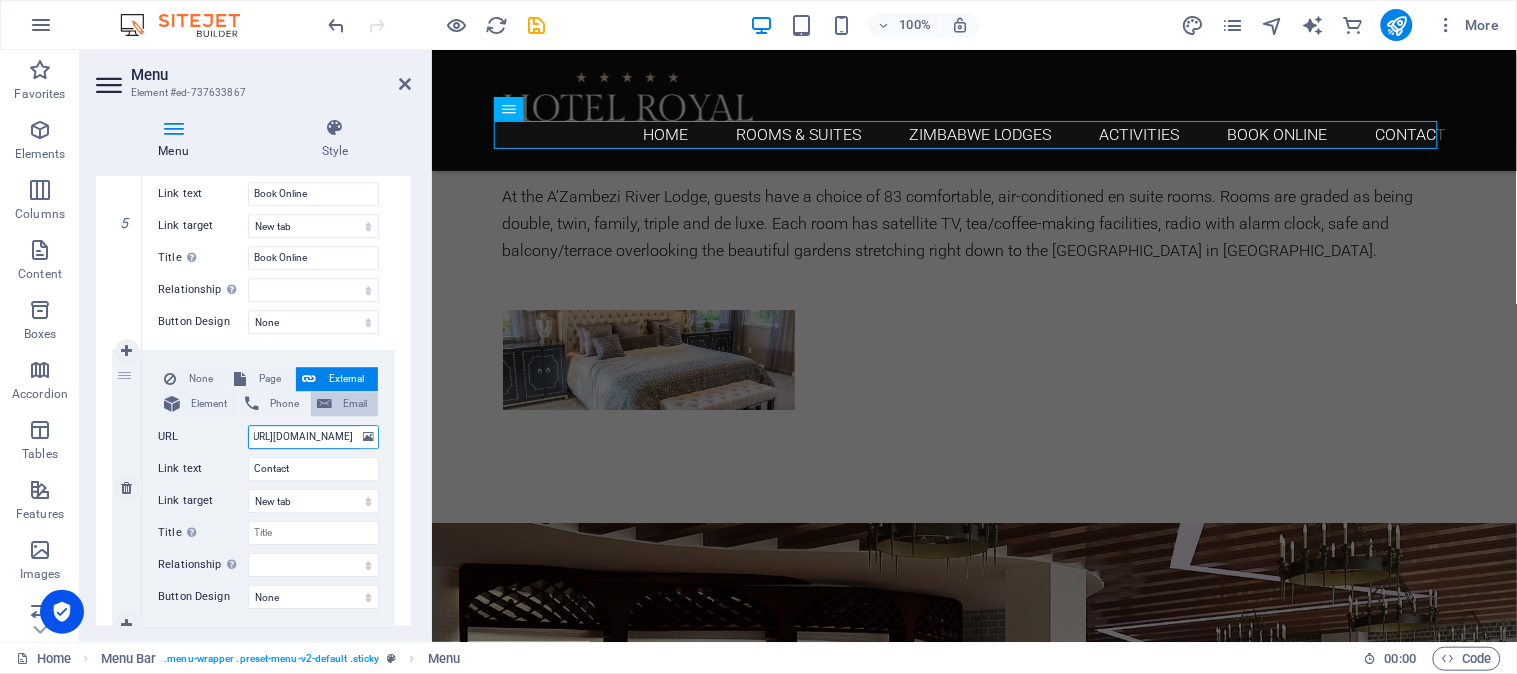 select 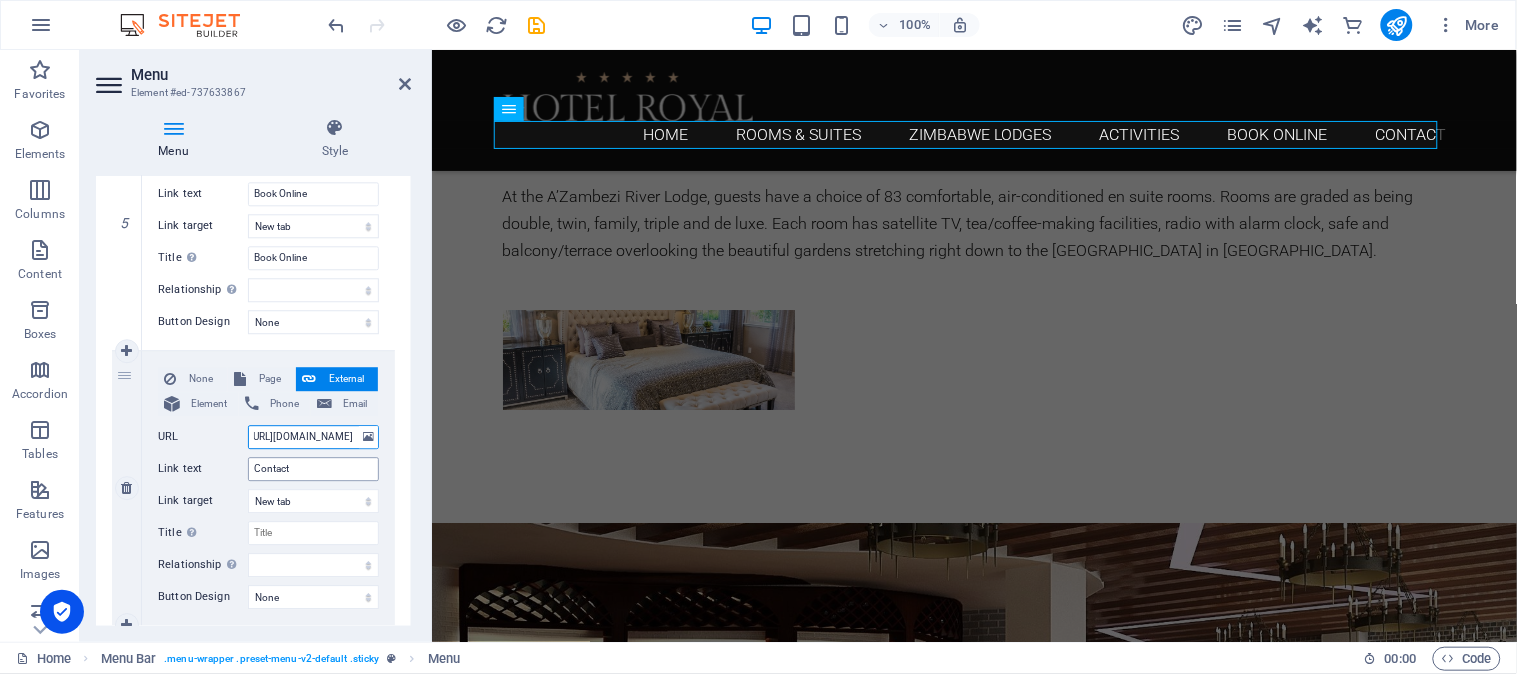 type on "[URL][DOMAIN_NAME]" 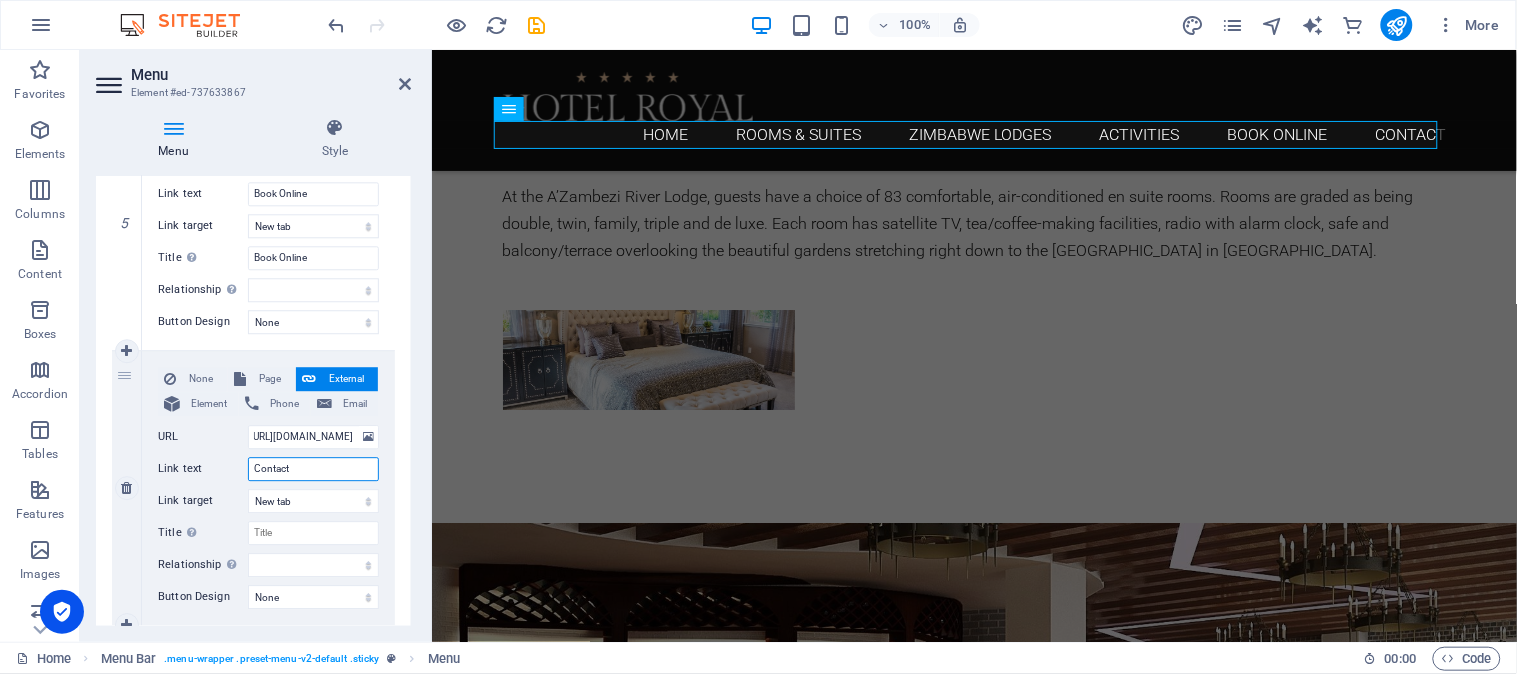 click on "Contact" at bounding box center (313, 469) 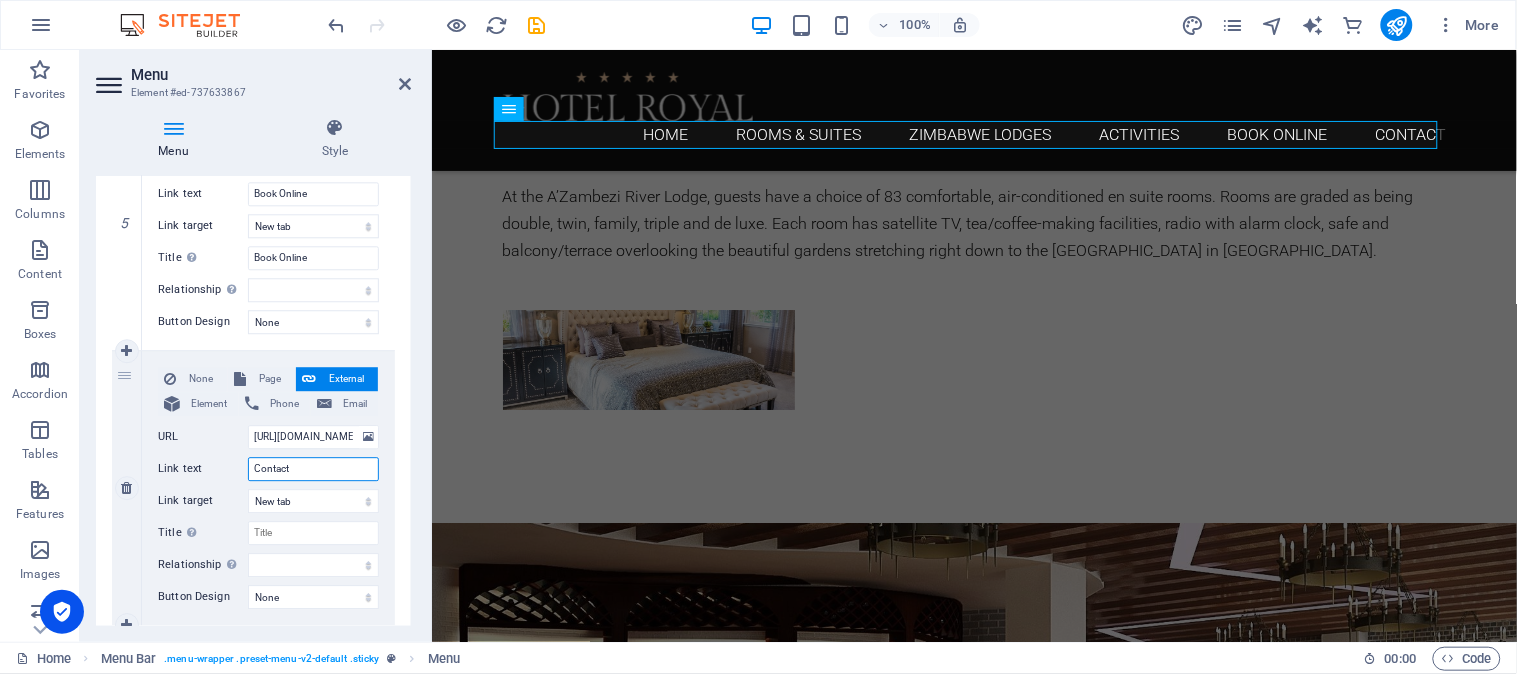 click on "Contact" at bounding box center [313, 469] 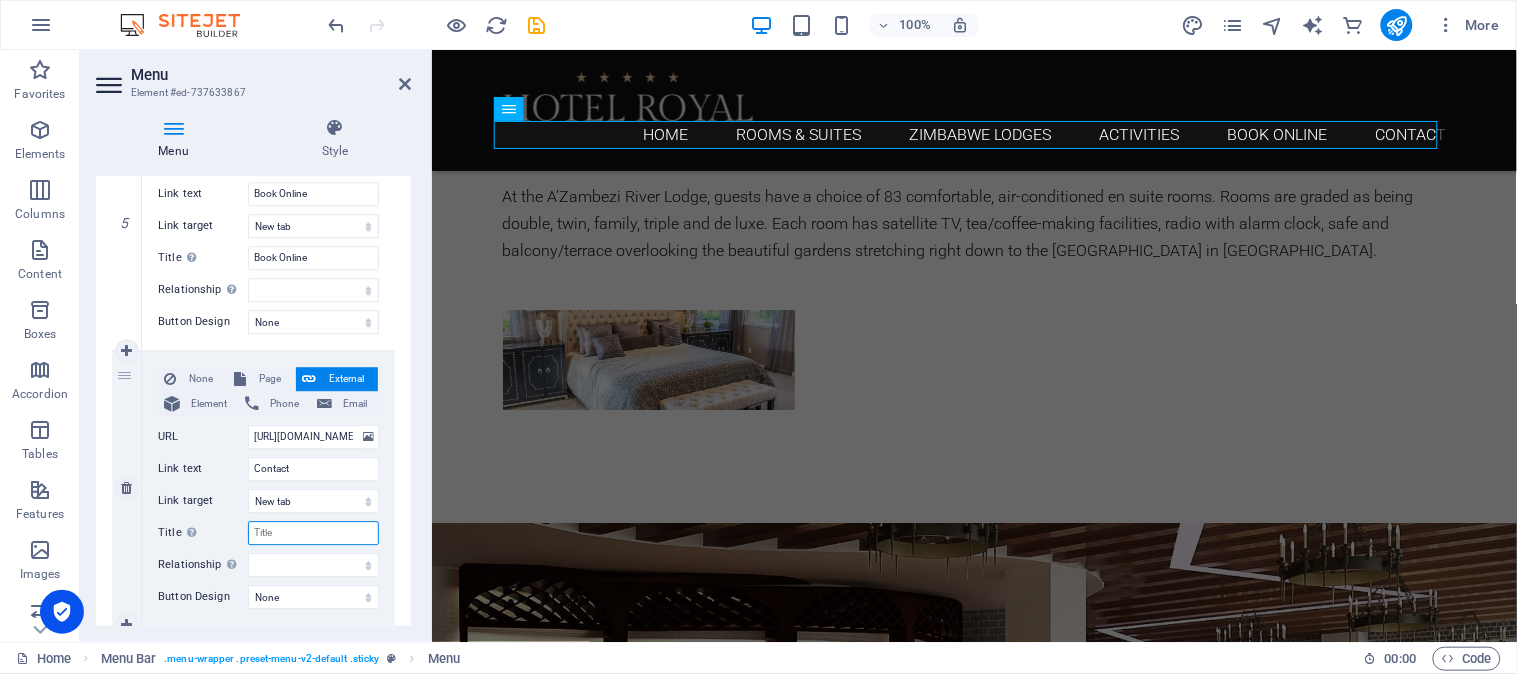 click on "Title Additional link description, should not be the same as the link text. The title is most often shown as a tooltip text when the mouse moves over the element. Leave empty if uncertain." at bounding box center (313, 533) 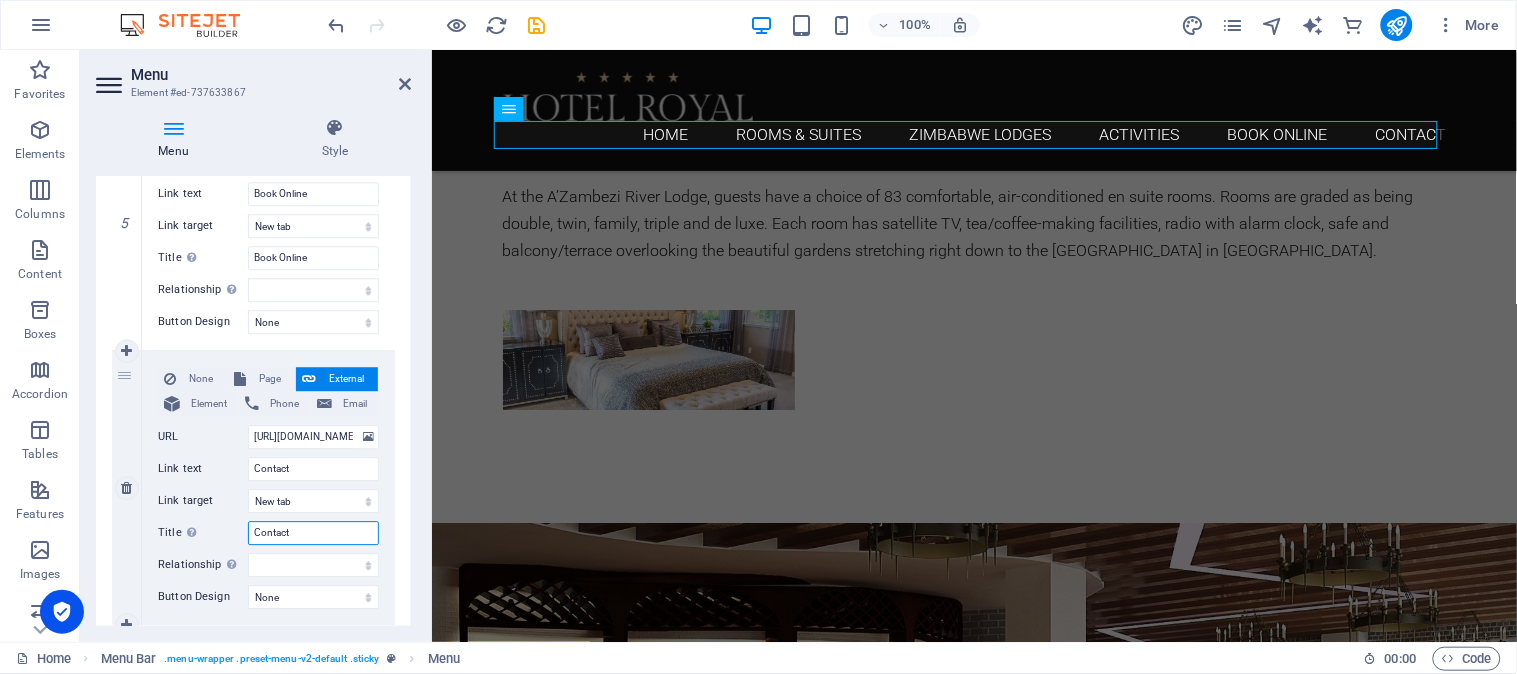 type on "Contact" 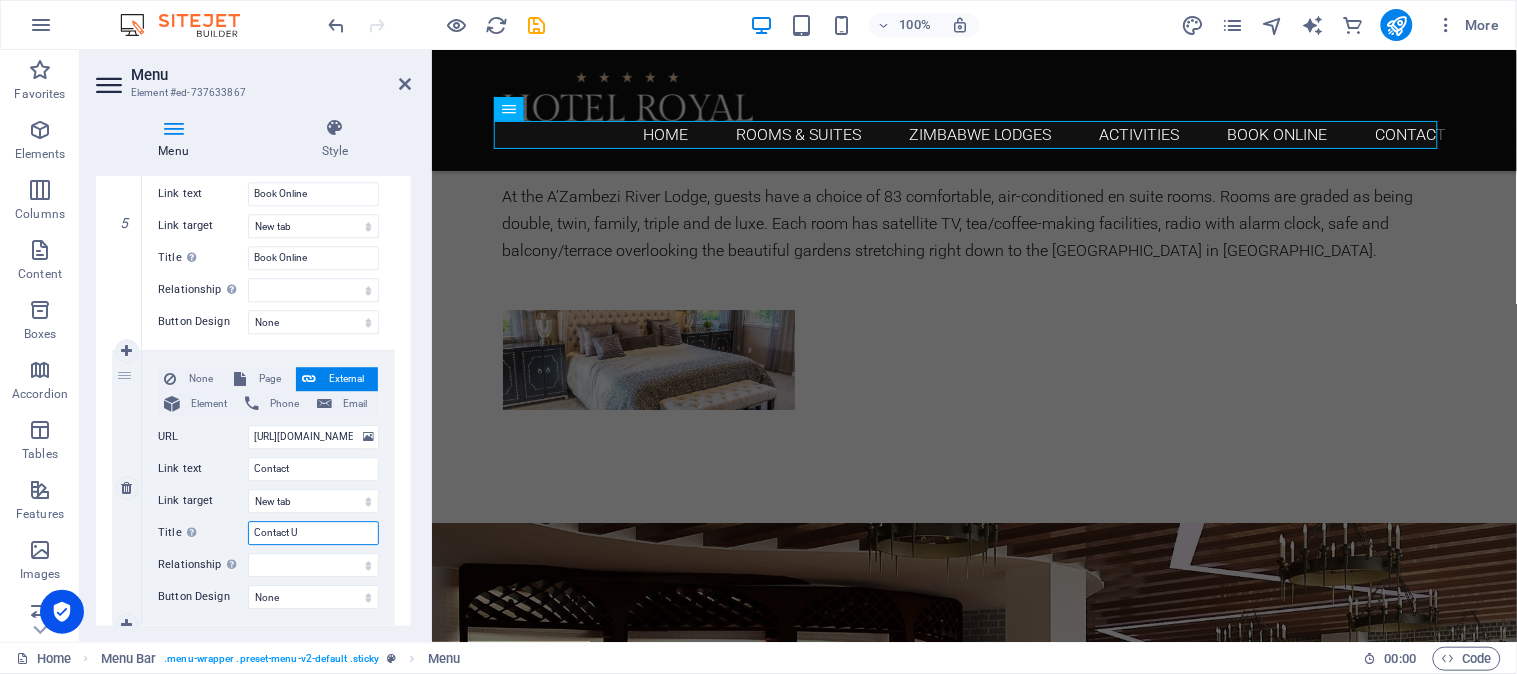 type on "Contact Us" 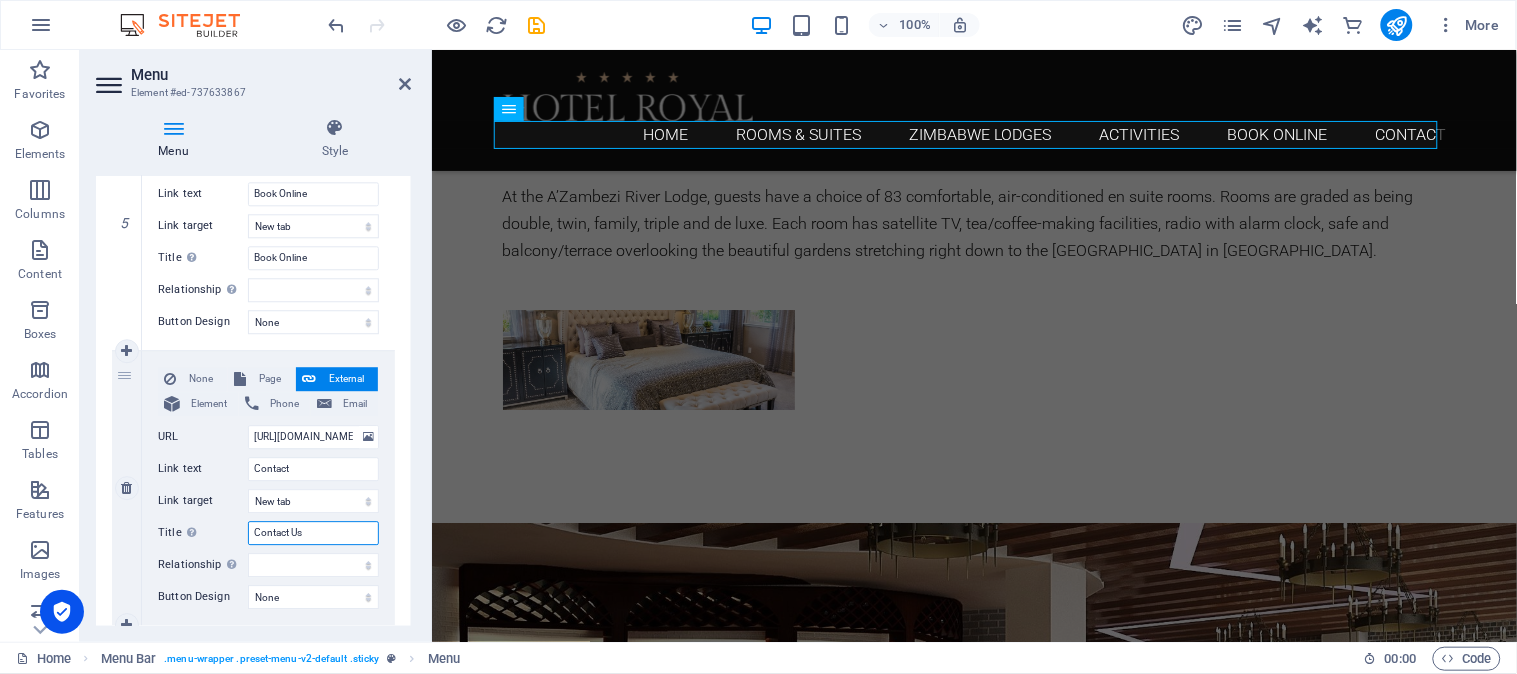 select 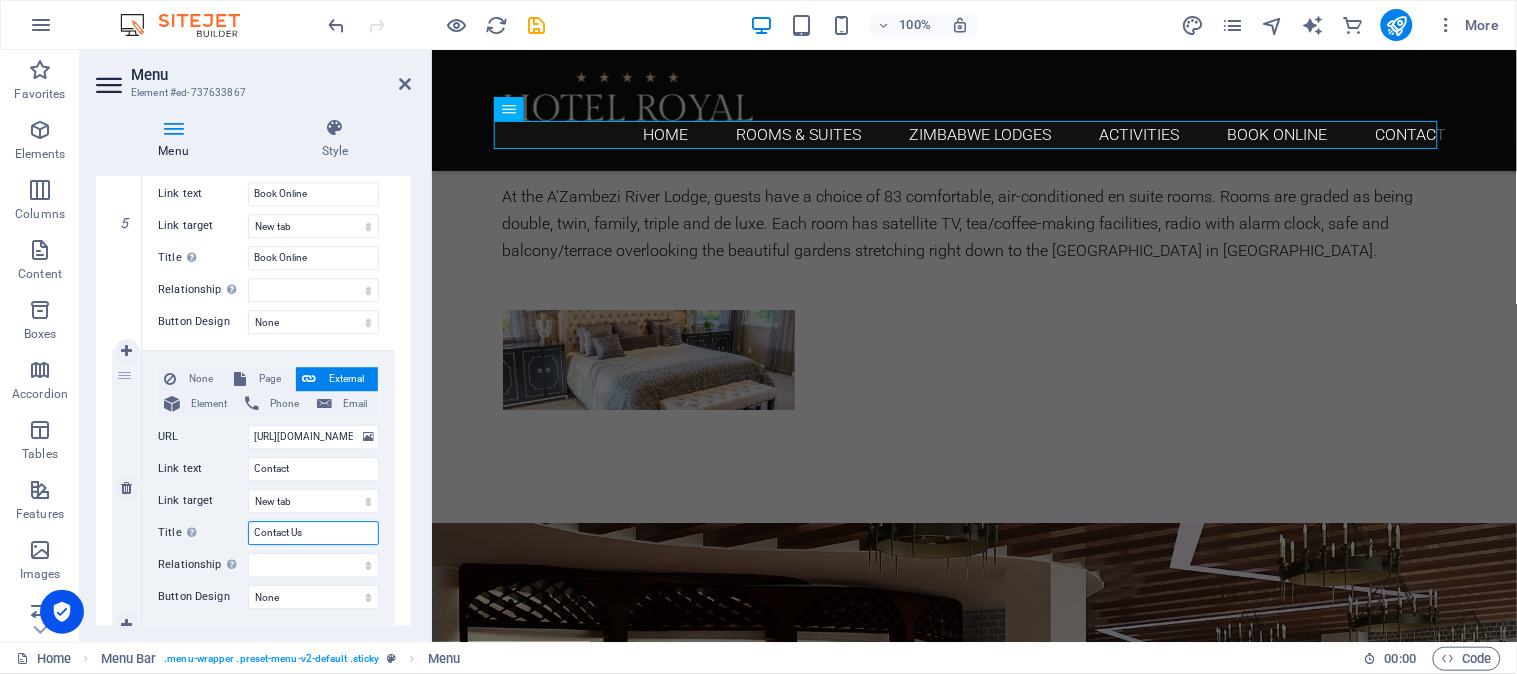 select 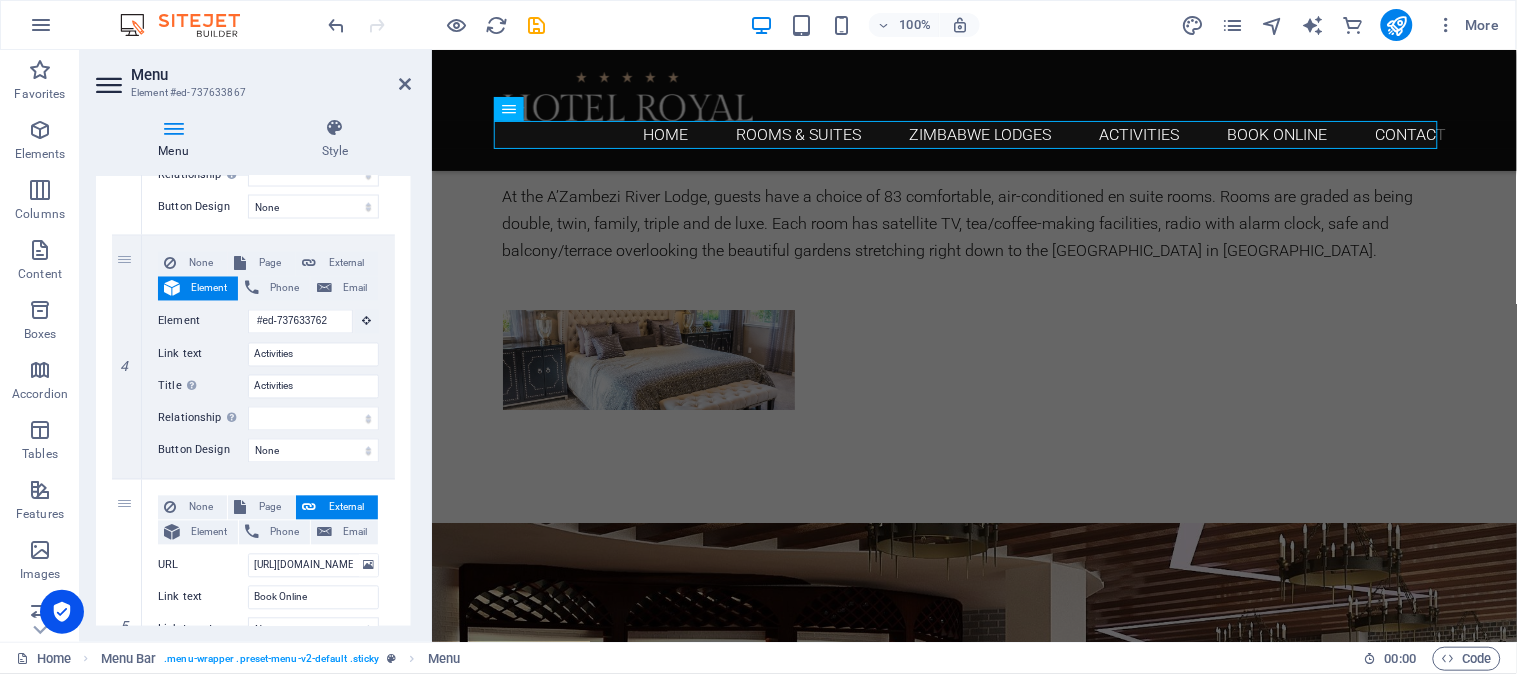 scroll, scrollTop: 884, scrollLeft: 0, axis: vertical 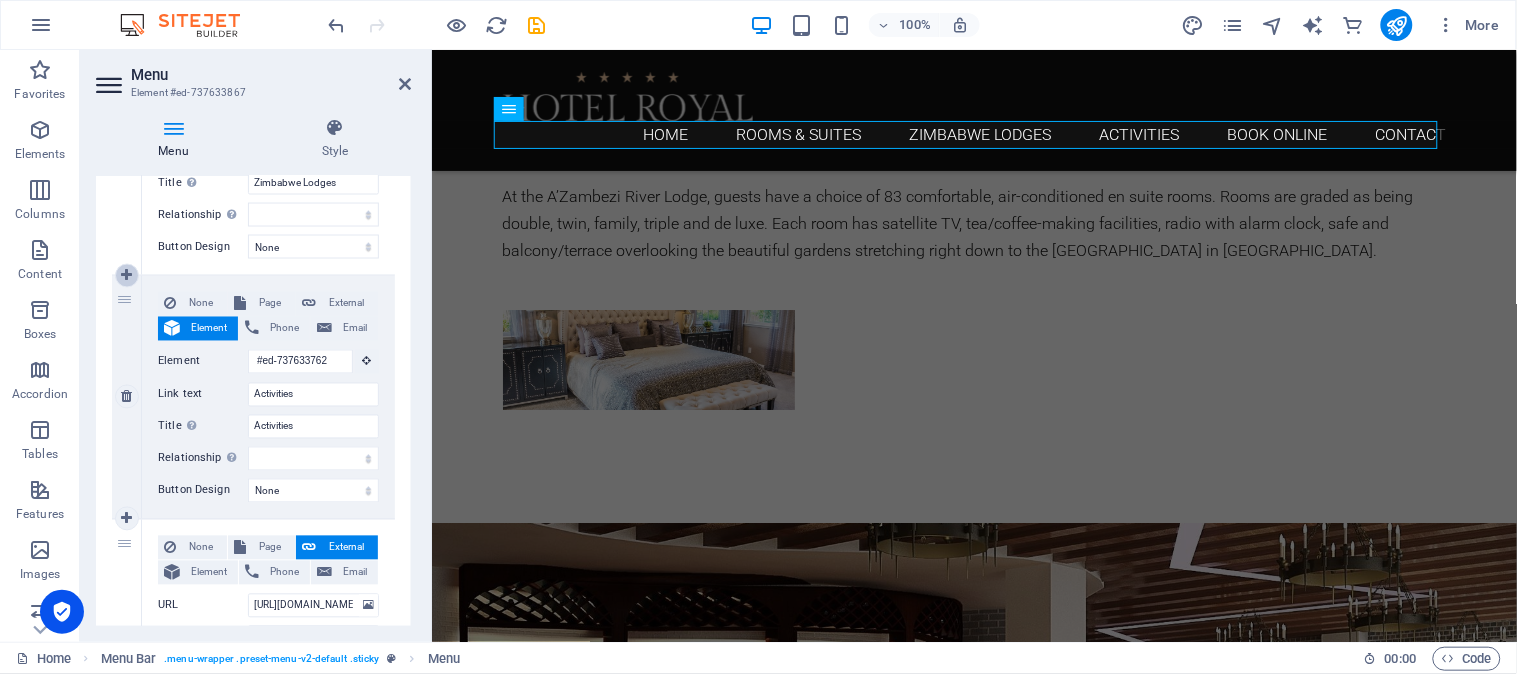type on "Contact Us" 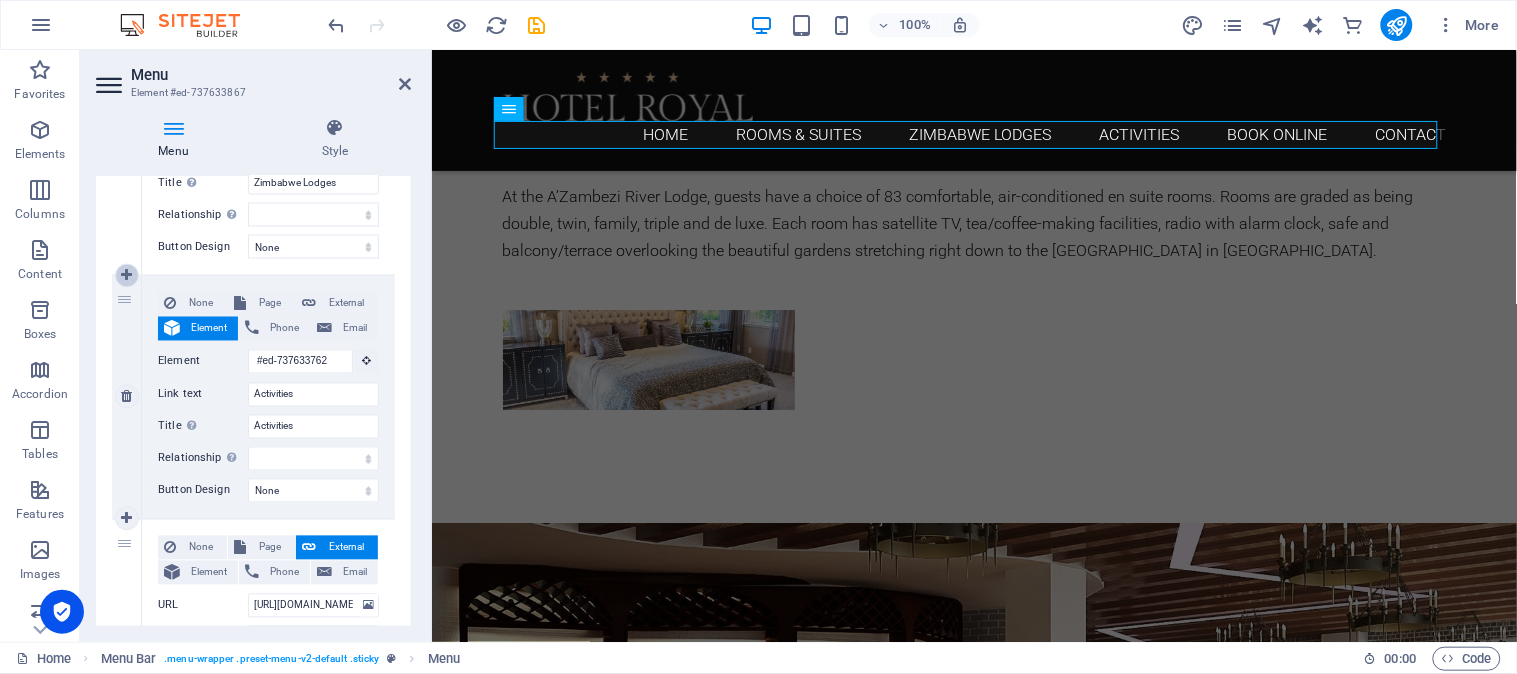 type 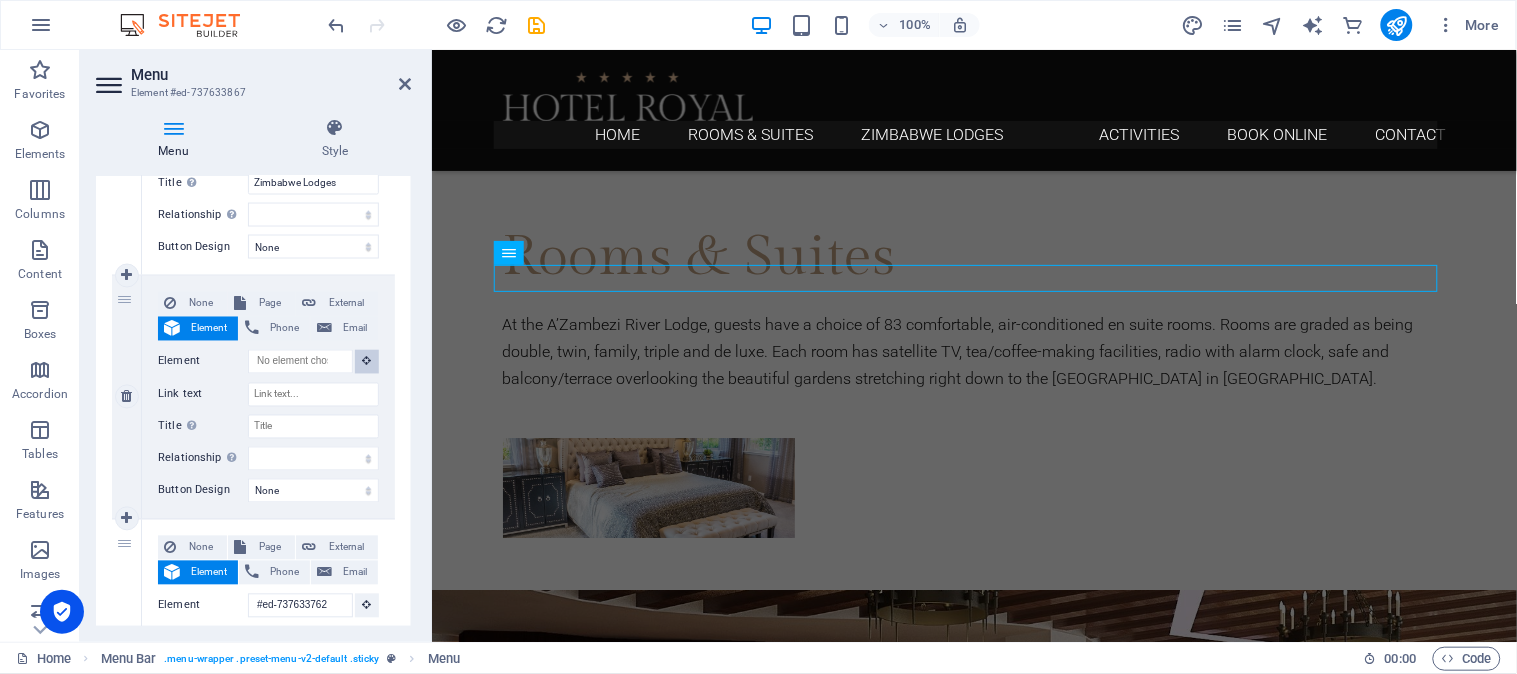 scroll, scrollTop: 1505, scrollLeft: 0, axis: vertical 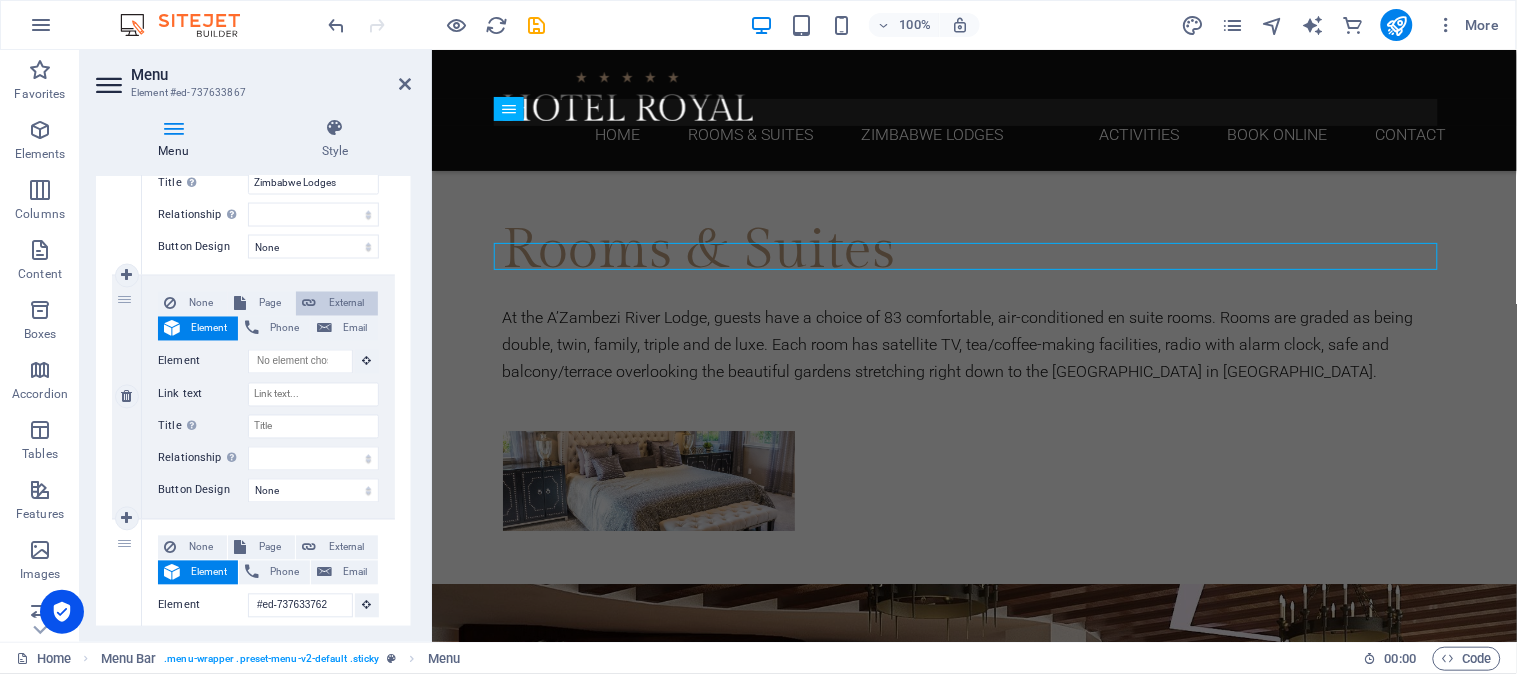 click on "External" at bounding box center [347, 304] 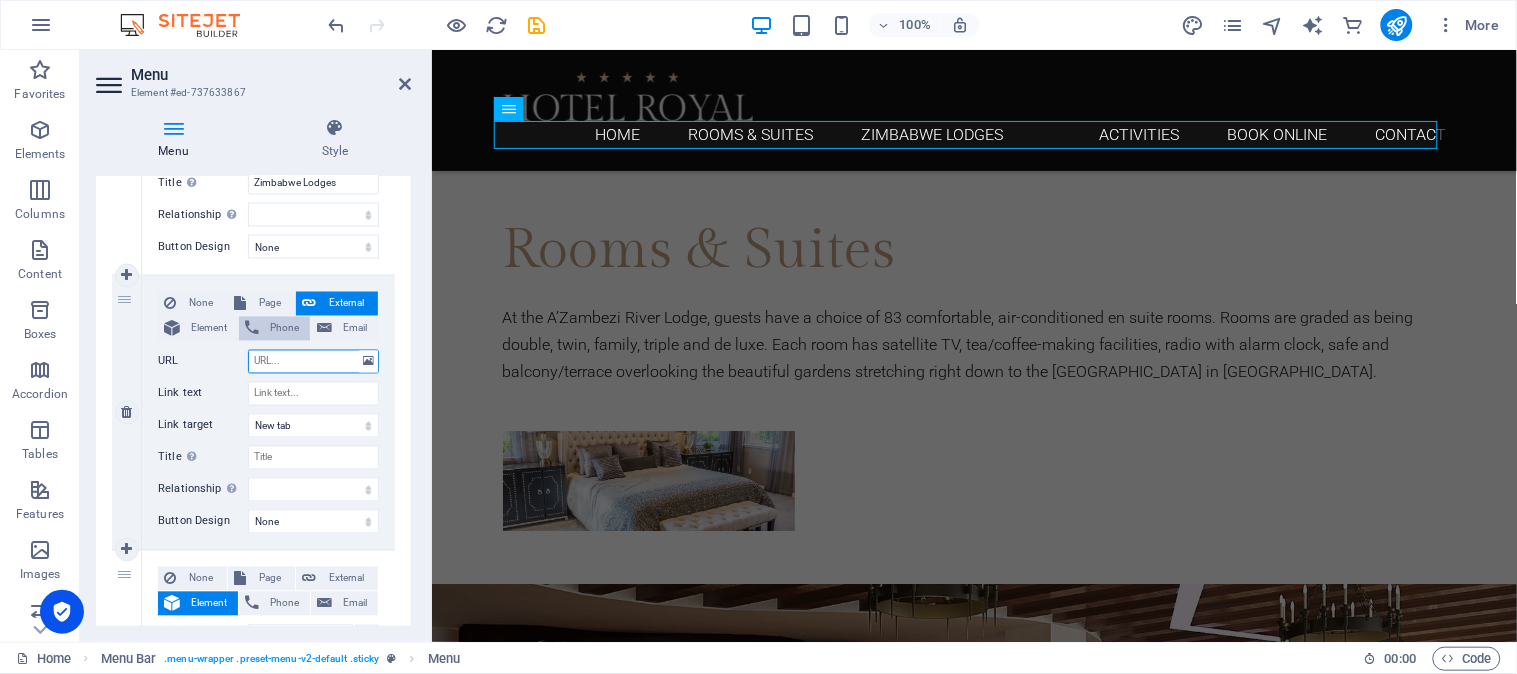 paste on "[URL][DOMAIN_NAME]" 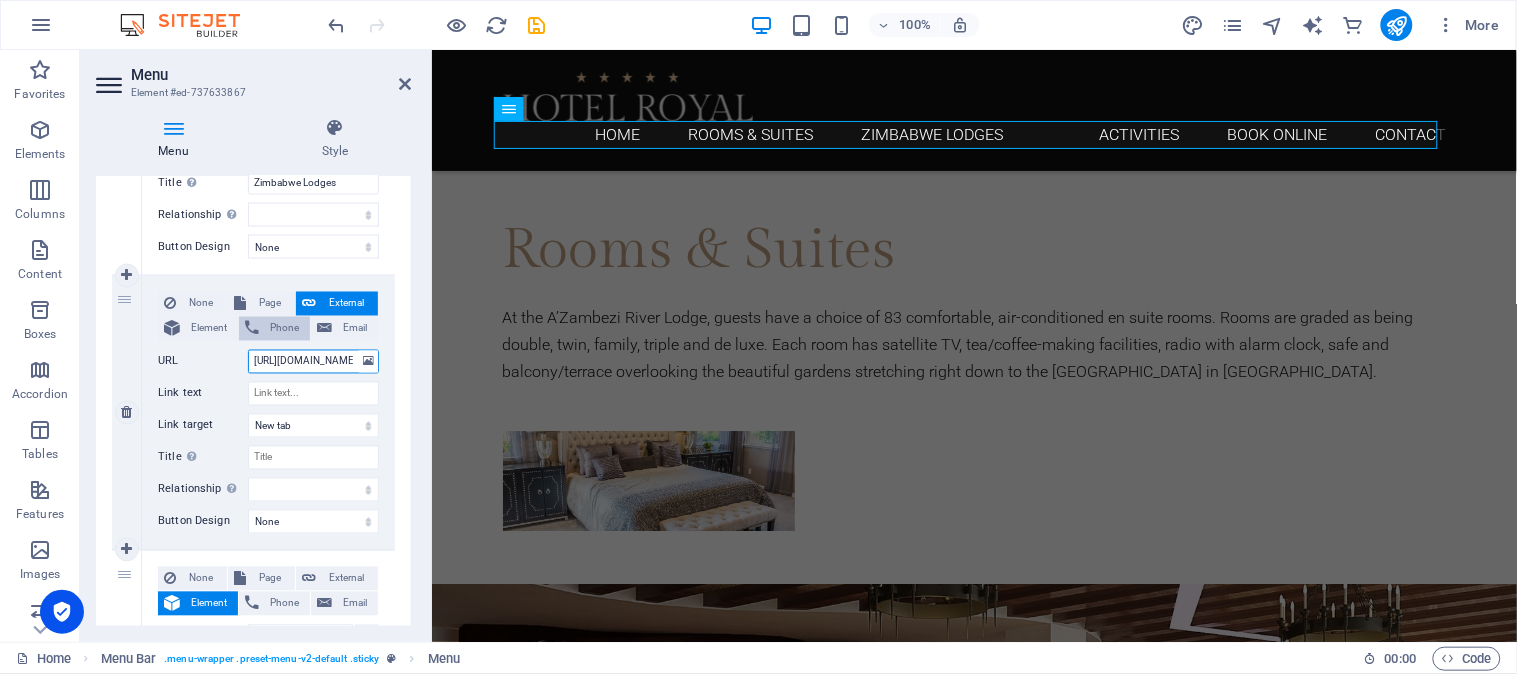 scroll, scrollTop: 0, scrollLeft: 82, axis: horizontal 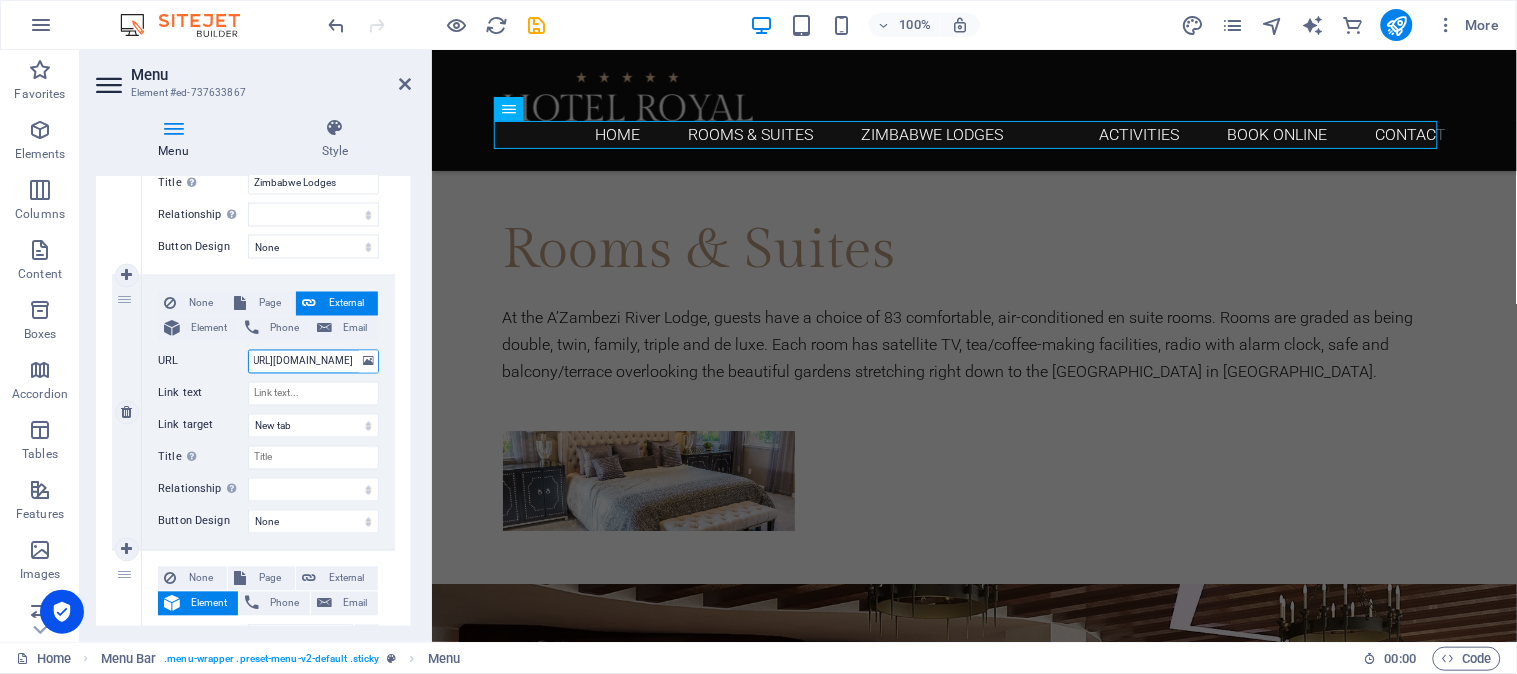 select 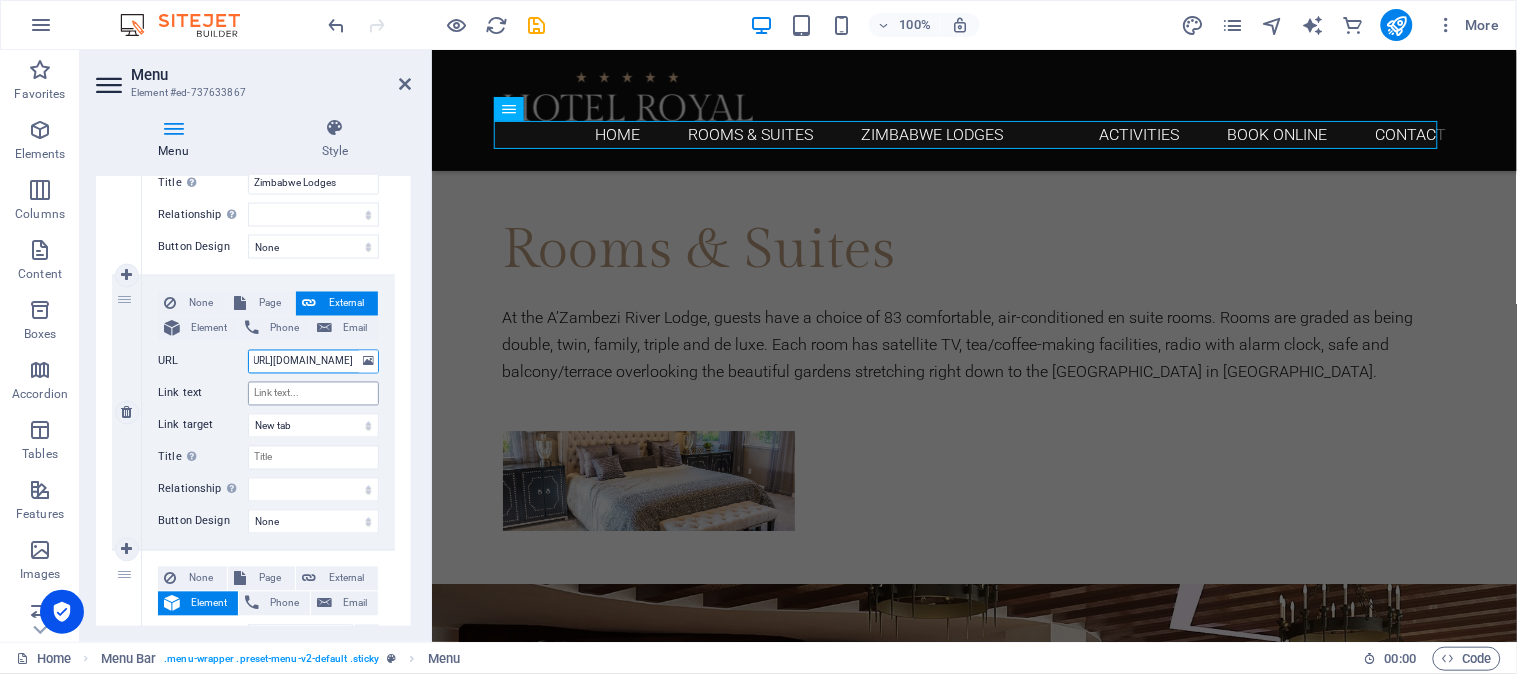 type on "[URL][DOMAIN_NAME]" 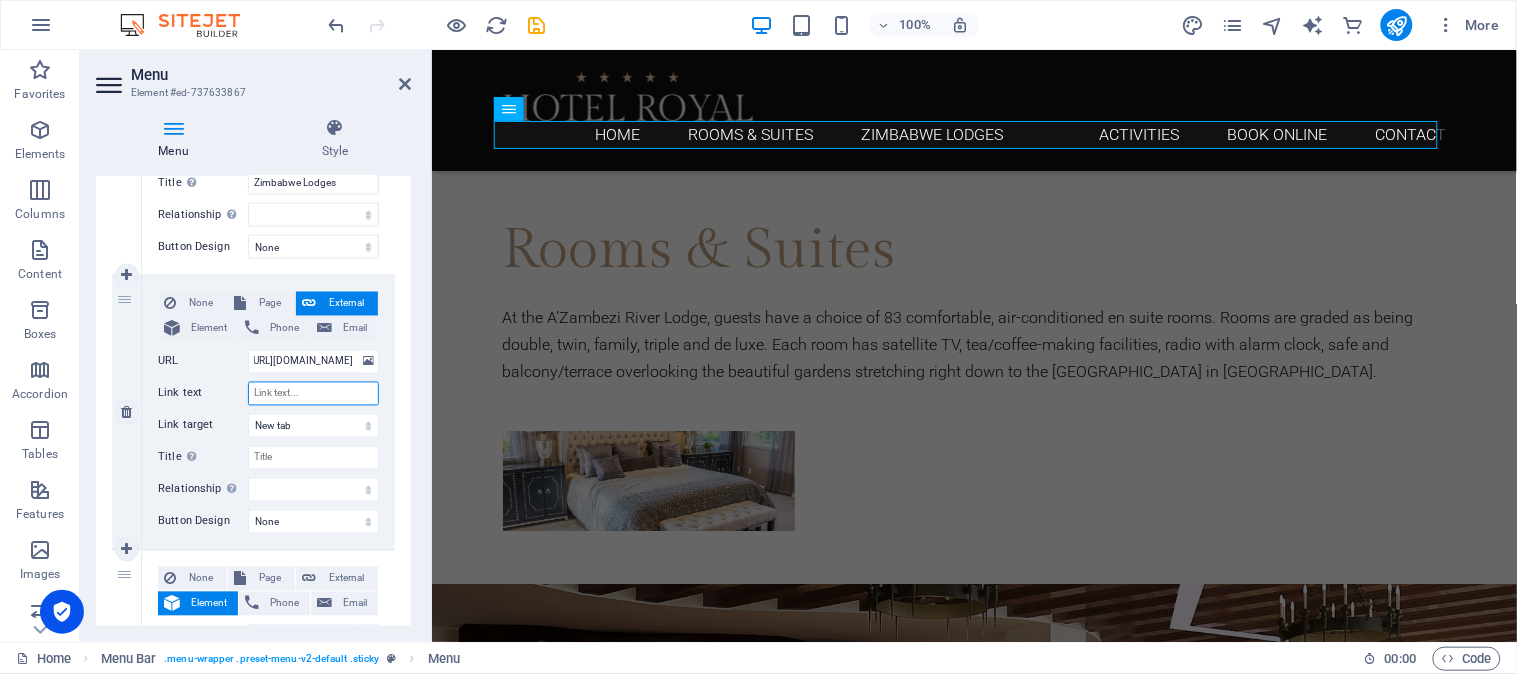 click on "Link text" at bounding box center [313, 394] 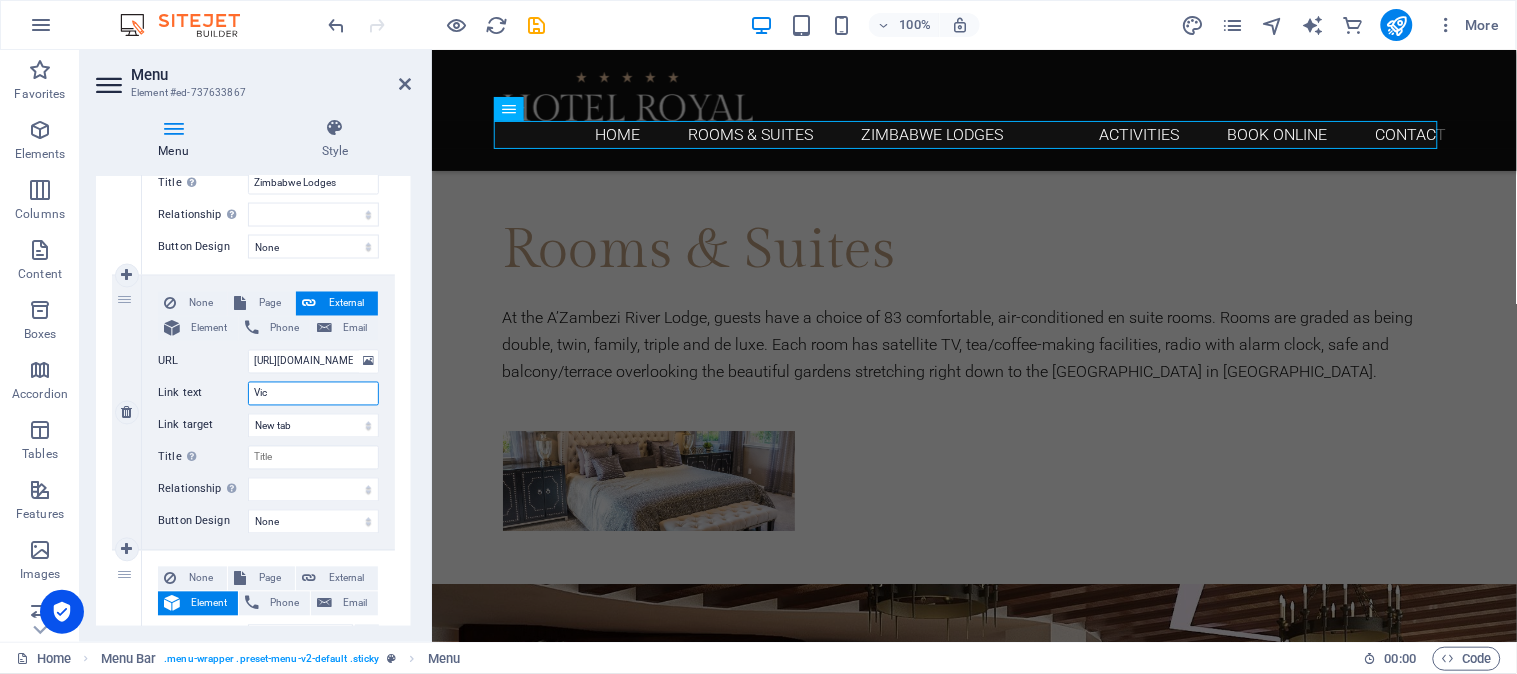 type on "Vic" 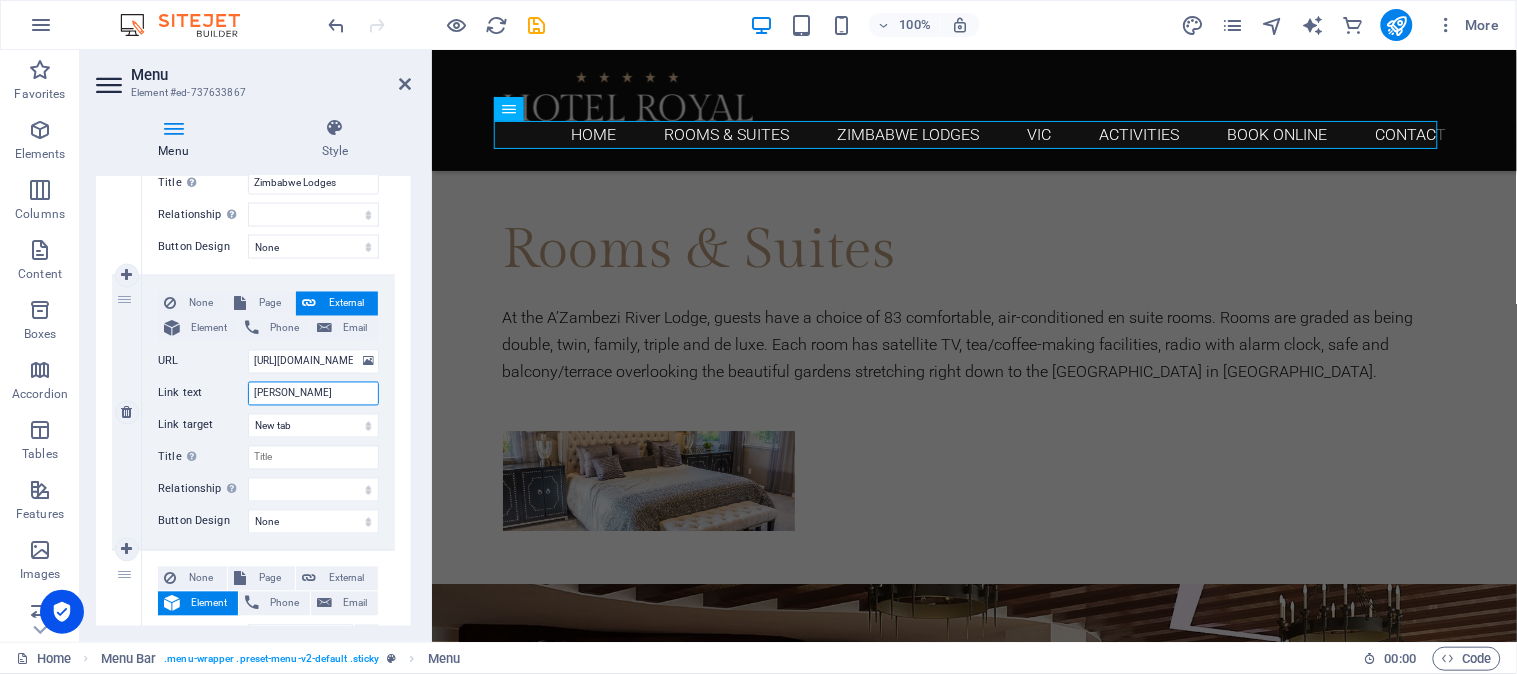 type on "[PERSON_NAME]" 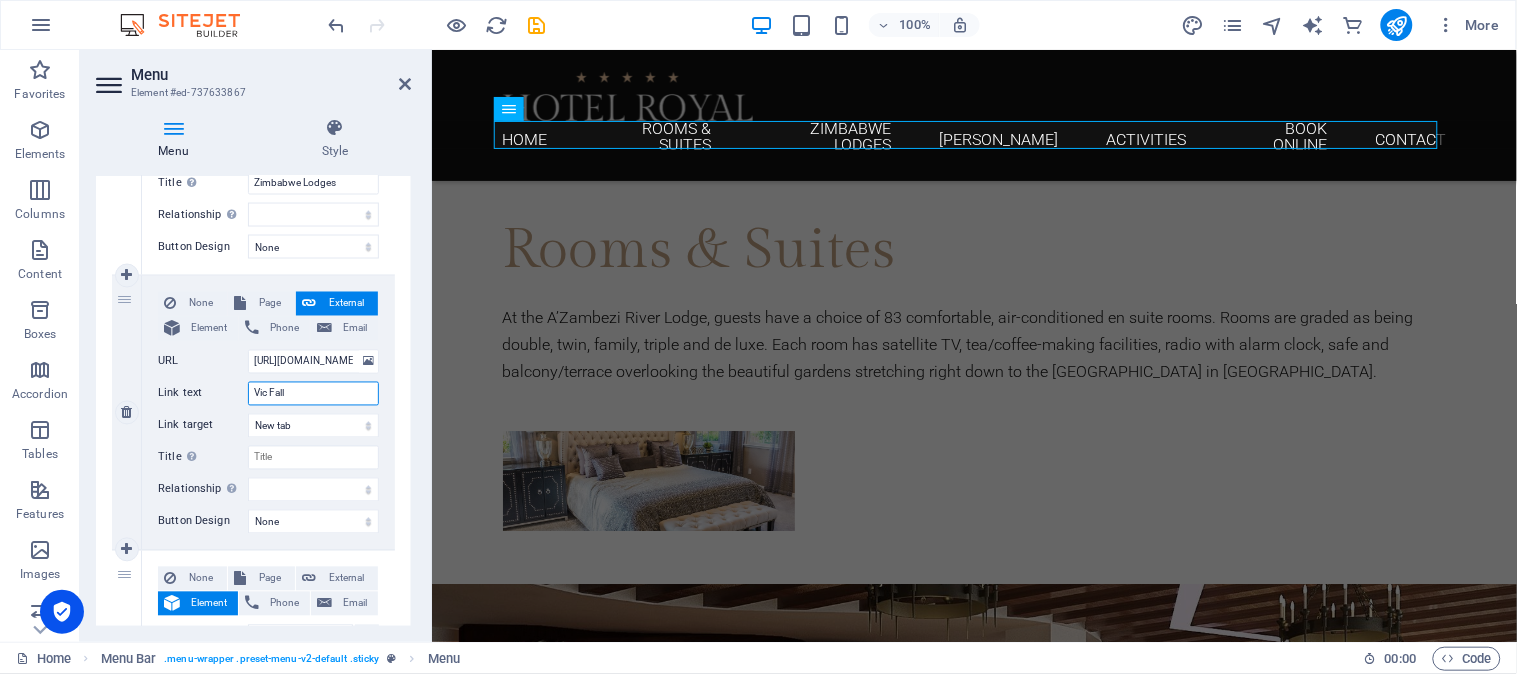 type on "[GEOGRAPHIC_DATA]" 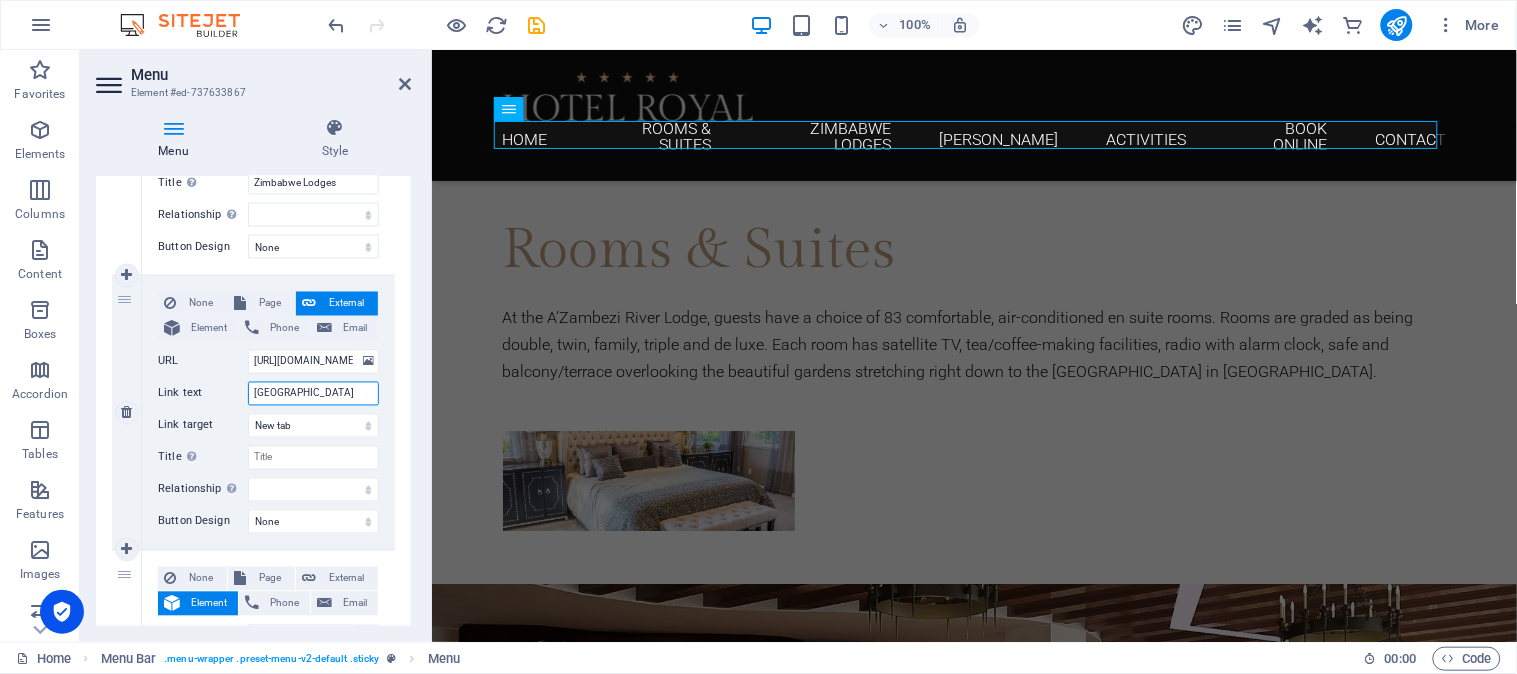select 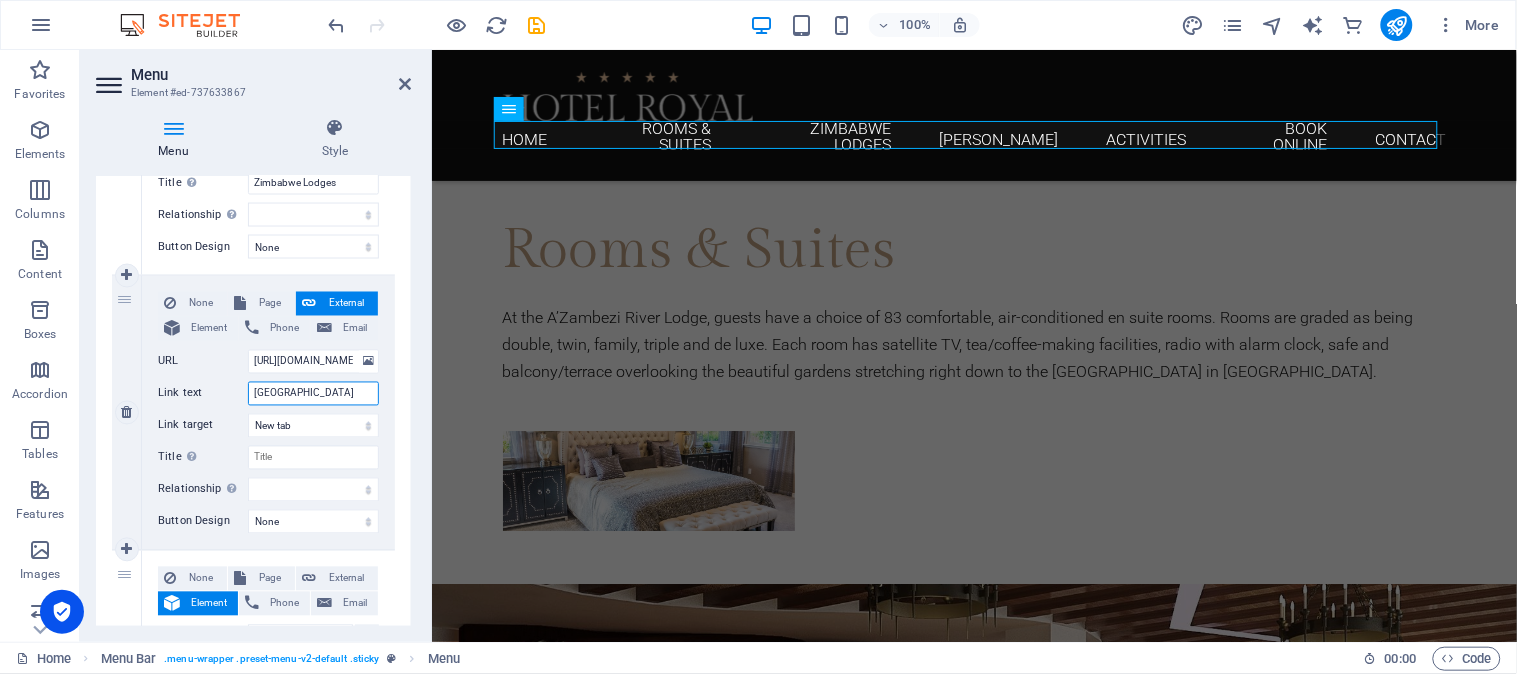 select 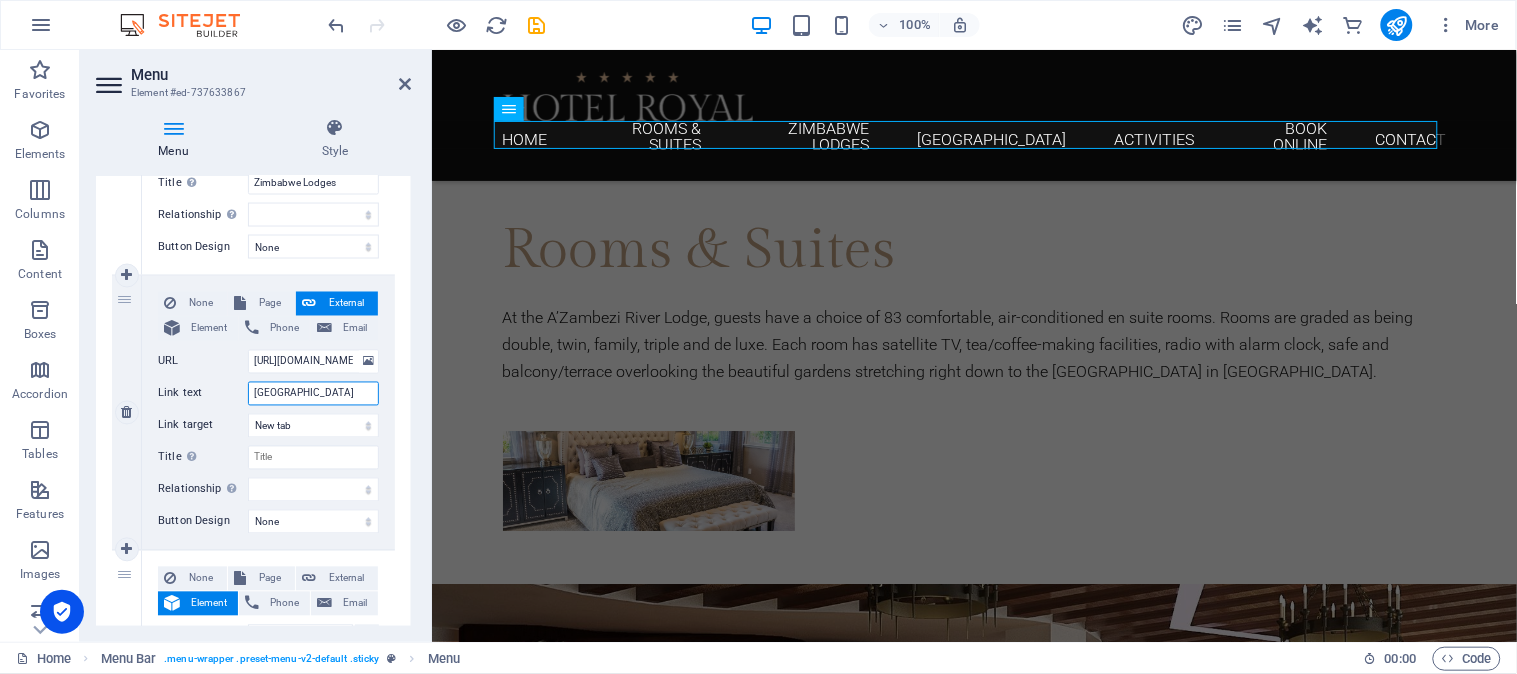 type on "[GEOGRAPHIC_DATA]" 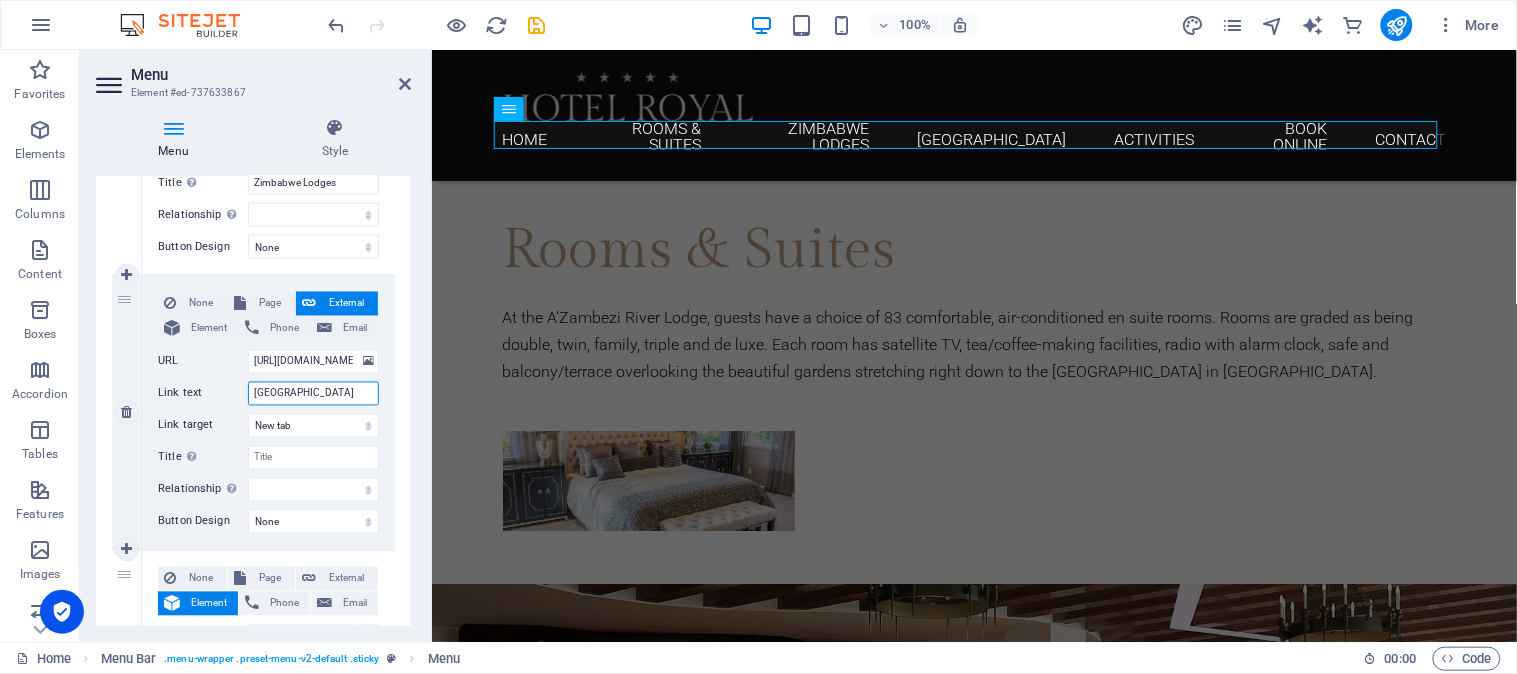 select 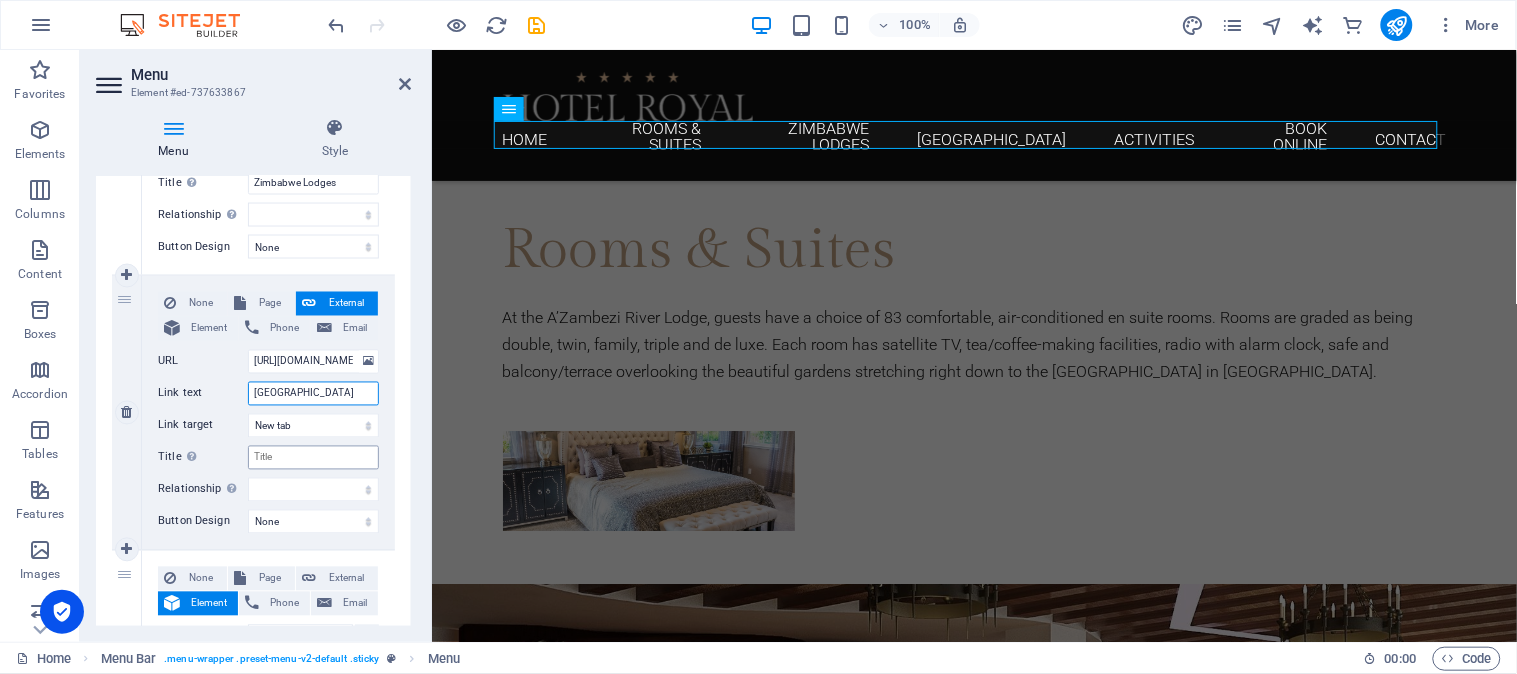 type on "[GEOGRAPHIC_DATA]" 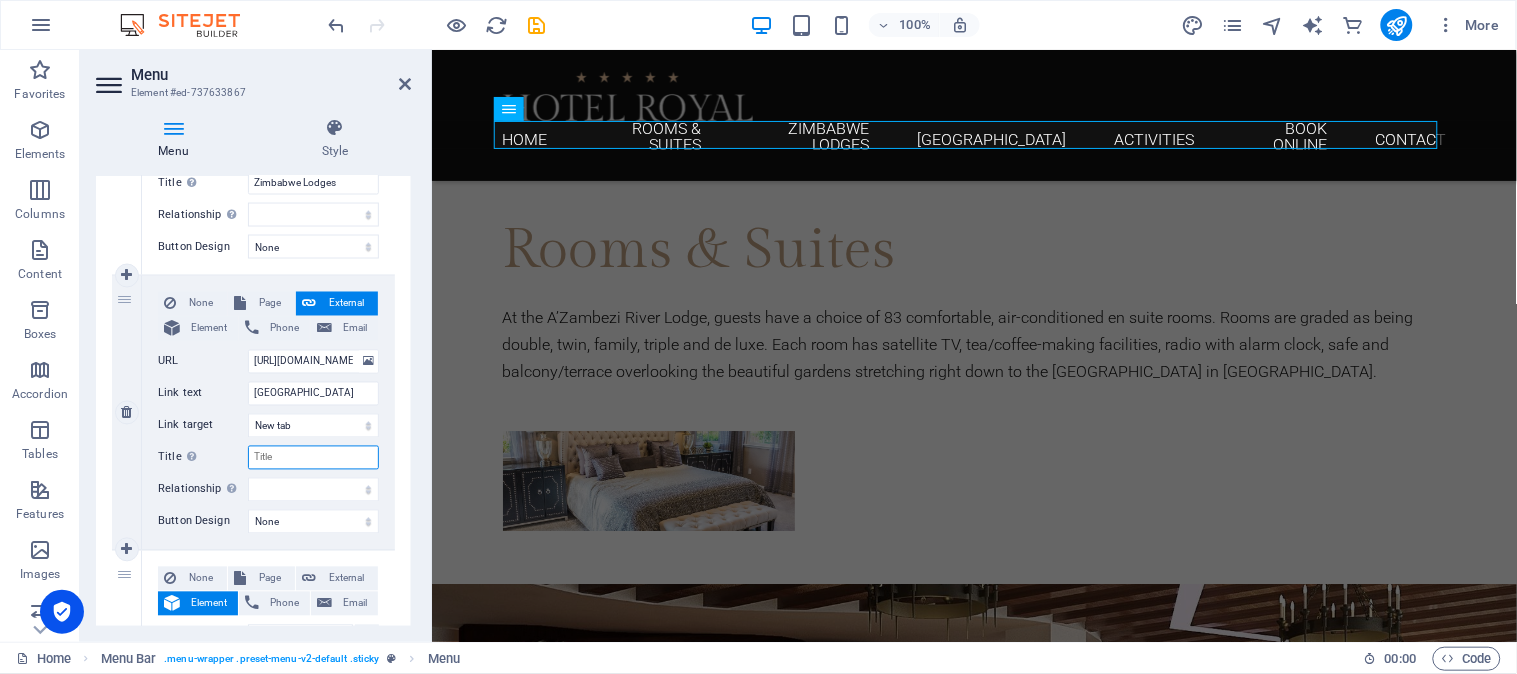 click on "Title Additional link description, should not be the same as the link text. The title is most often shown as a tooltip text when the mouse moves over the element. Leave empty if uncertain." at bounding box center [313, 458] 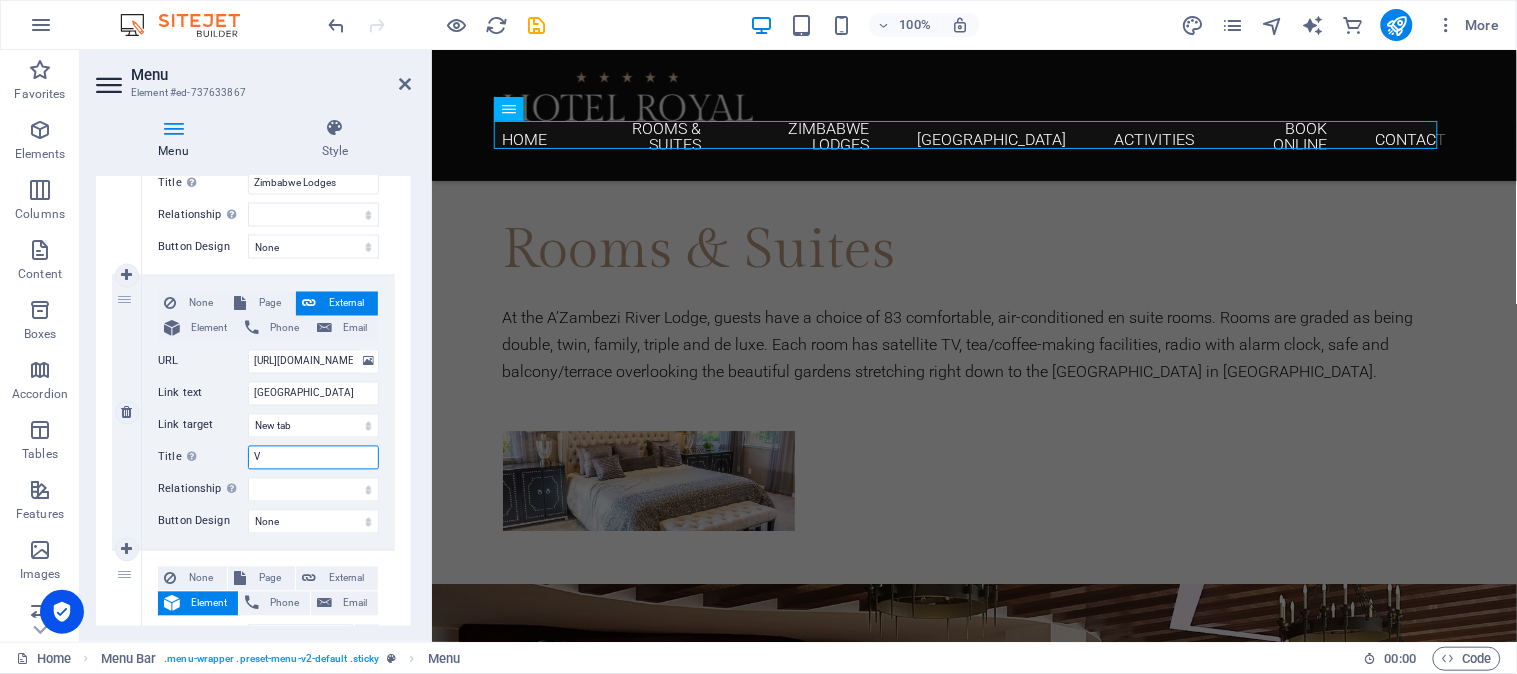select 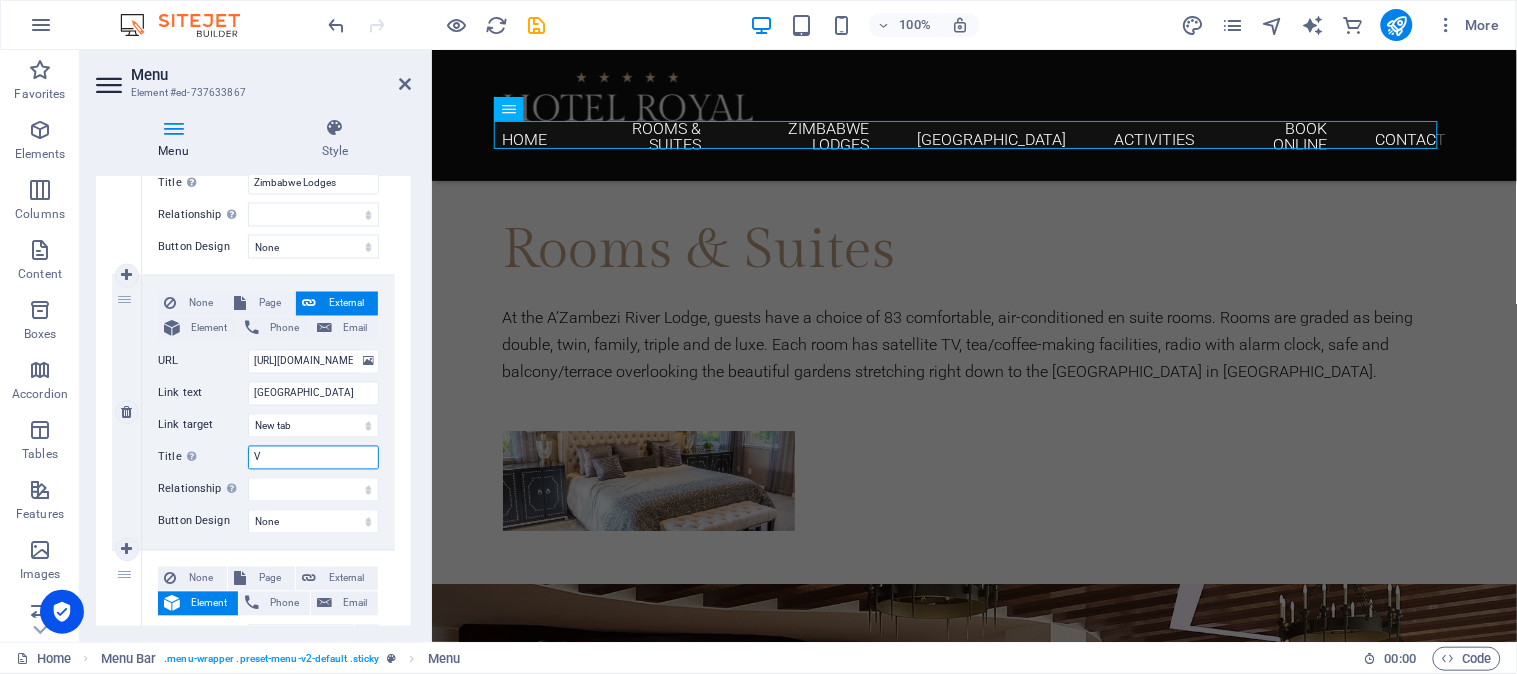 select 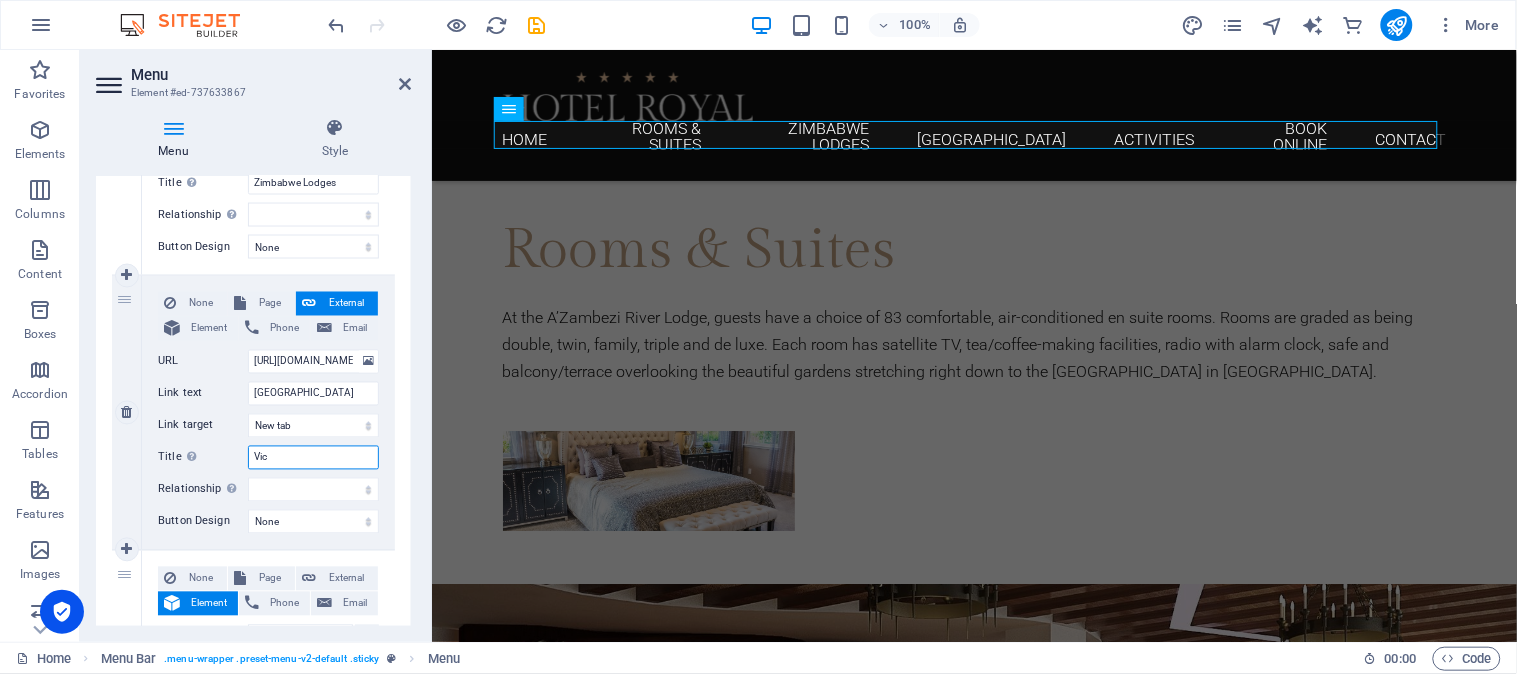 type on "Vic" 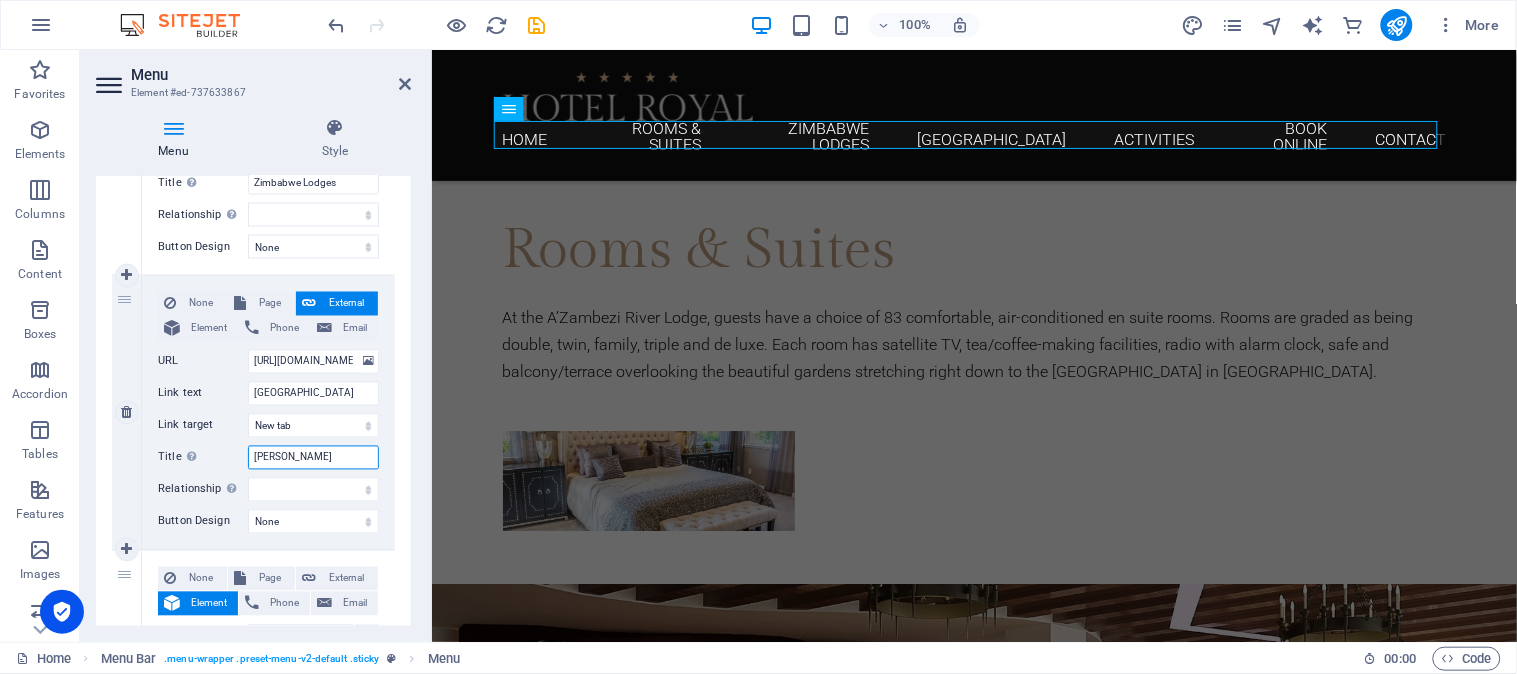 type on "[PERSON_NAME]" 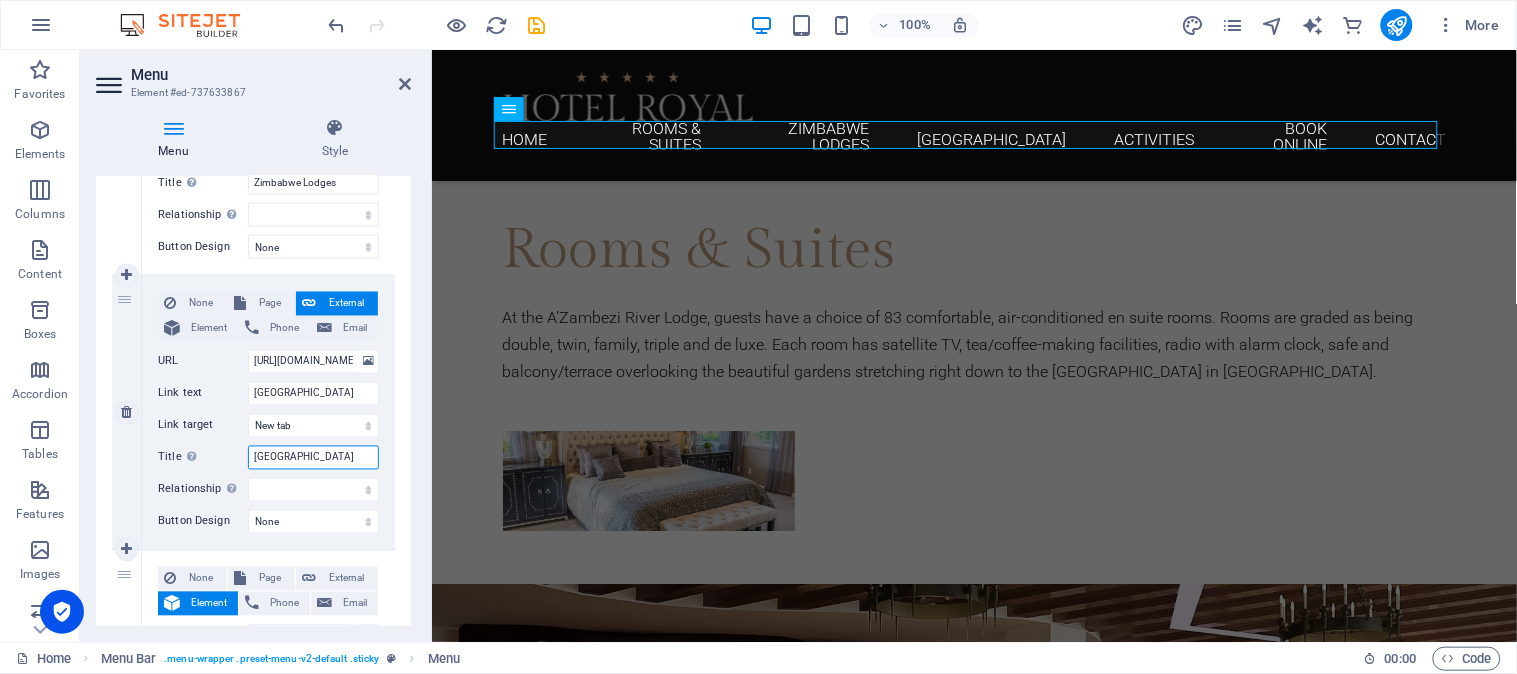 type on "Vic Falls A" 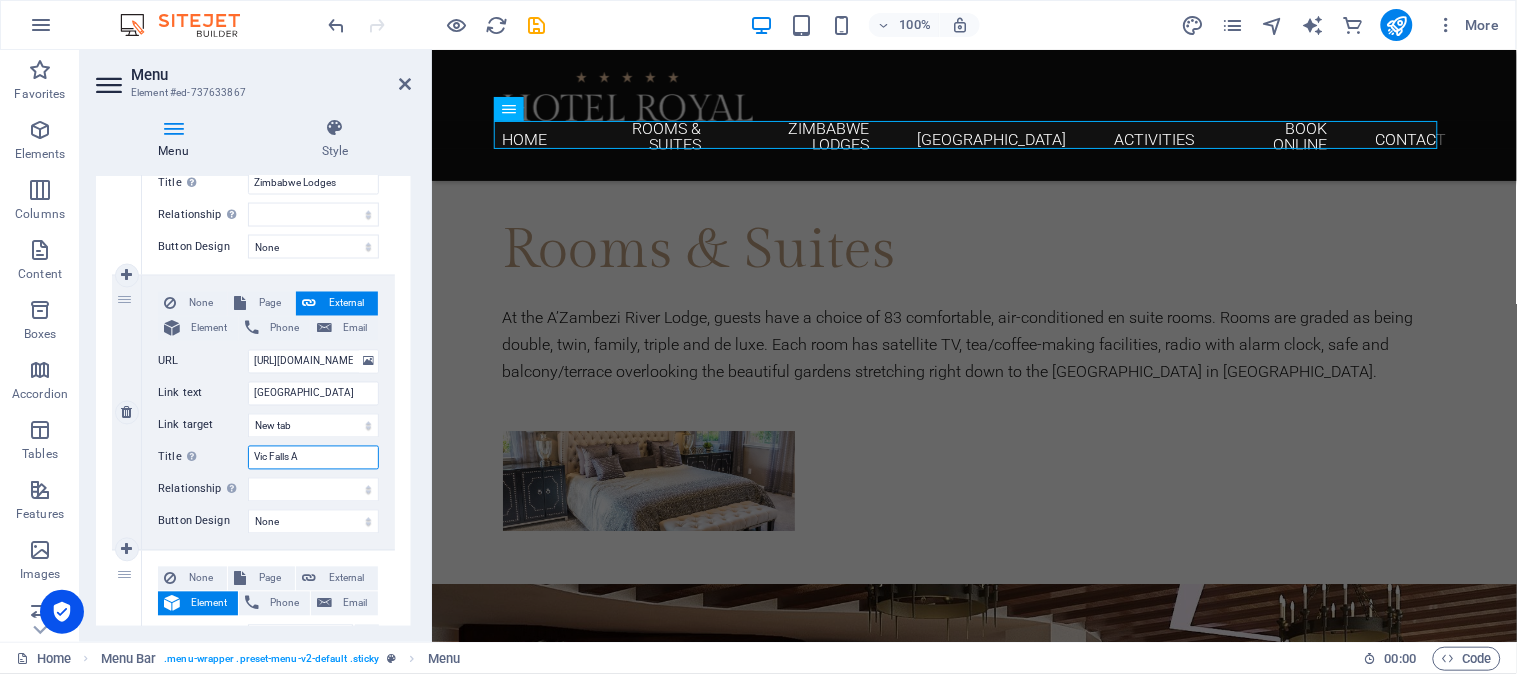 select 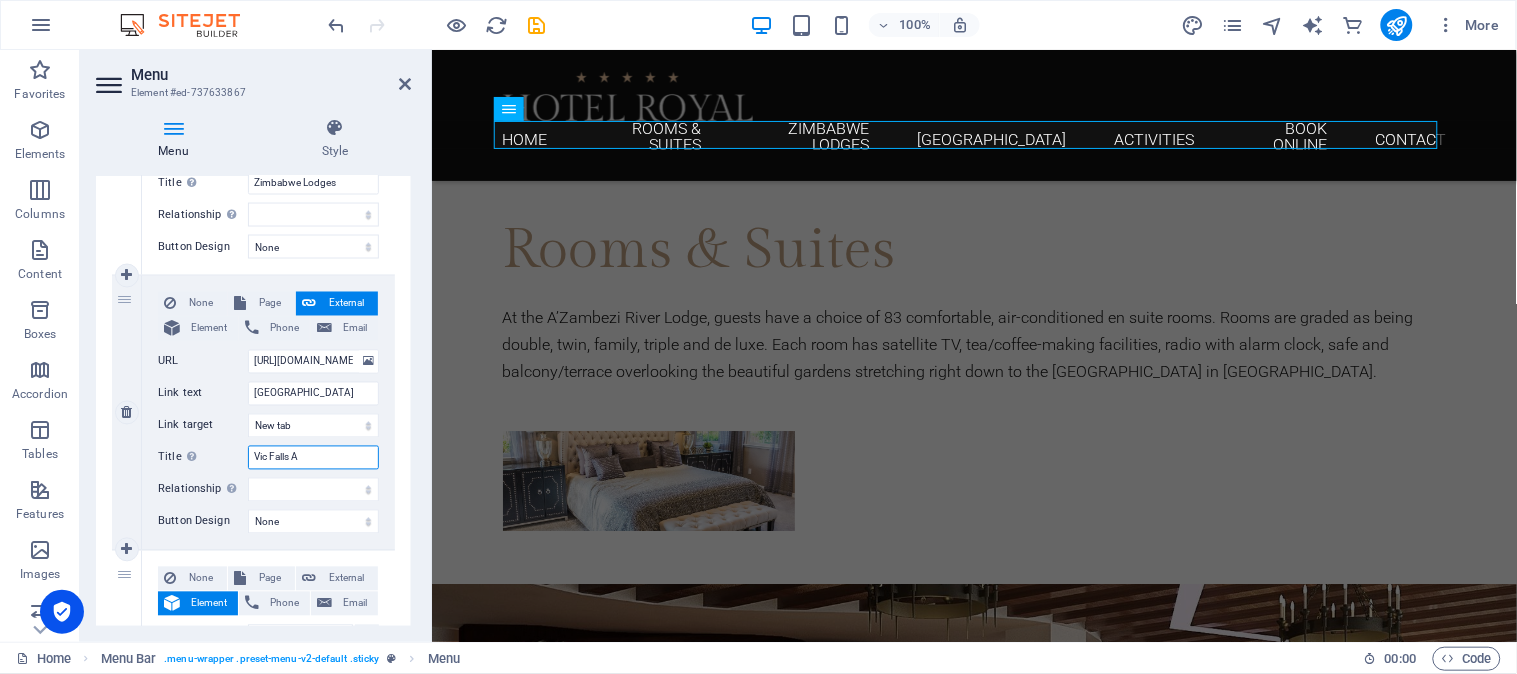 select 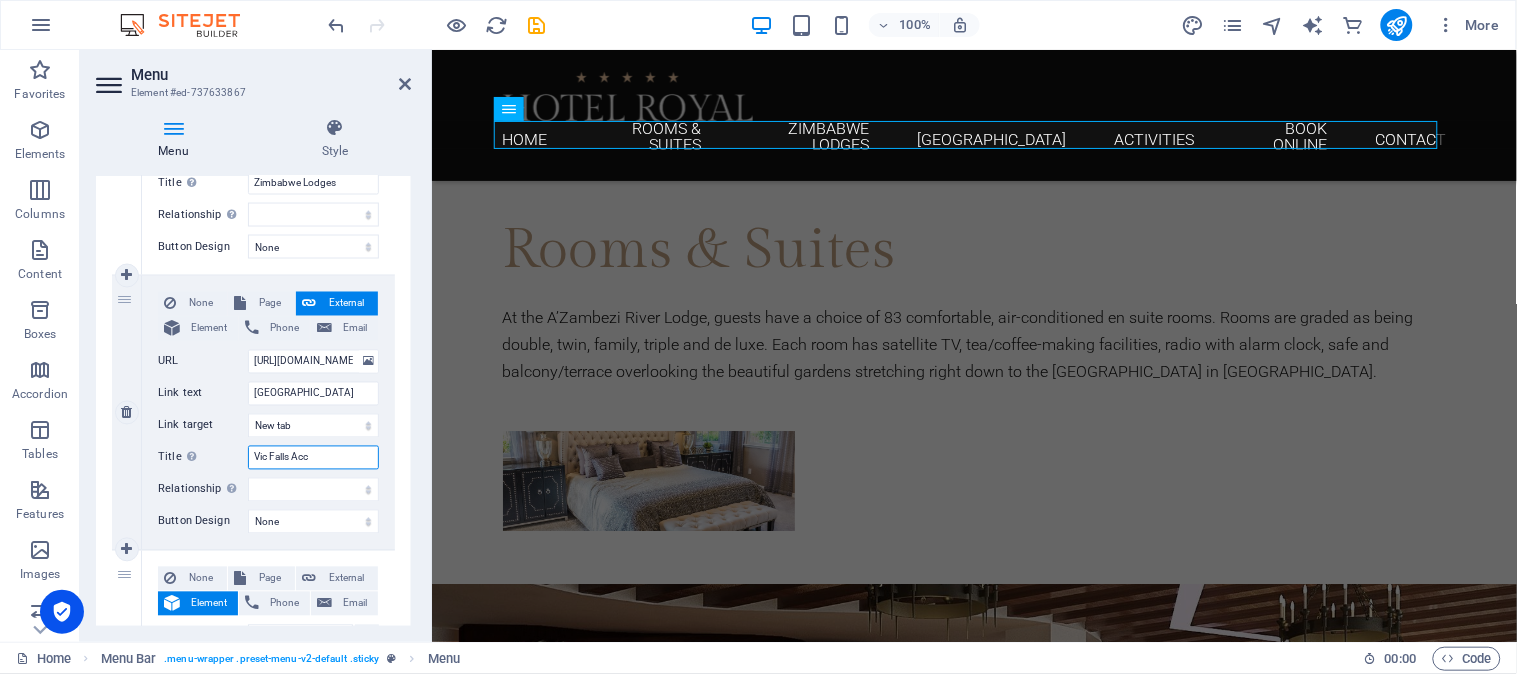 type on "Vic Falls Acco" 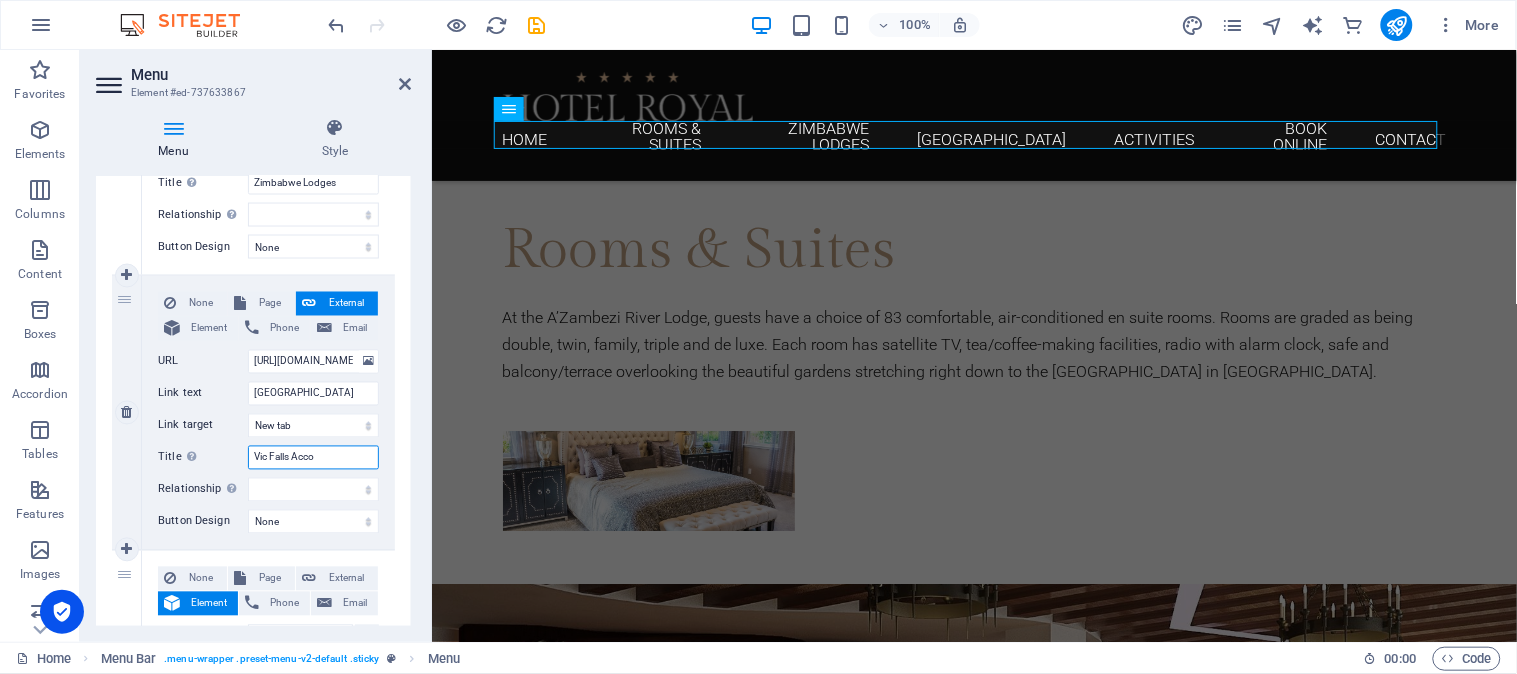 select 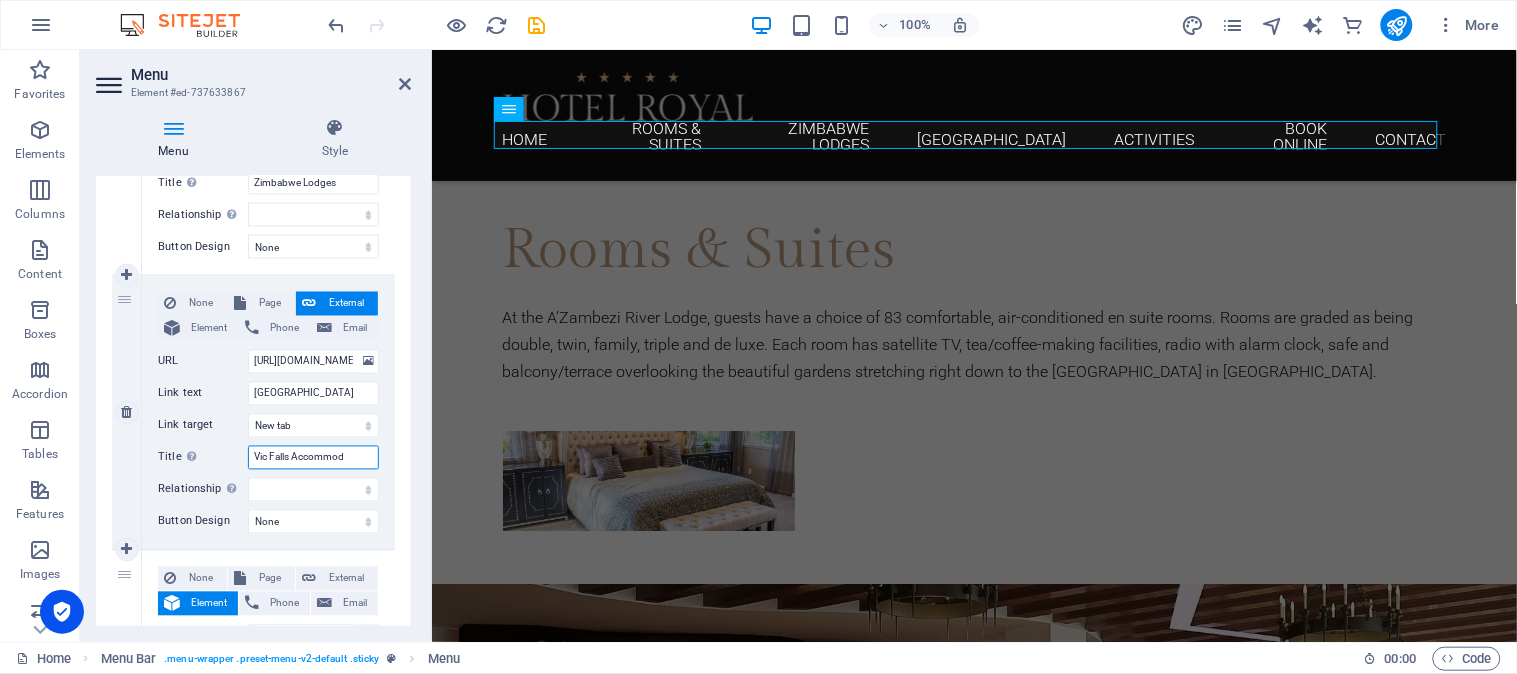 type on "Vic Falls Accommoda" 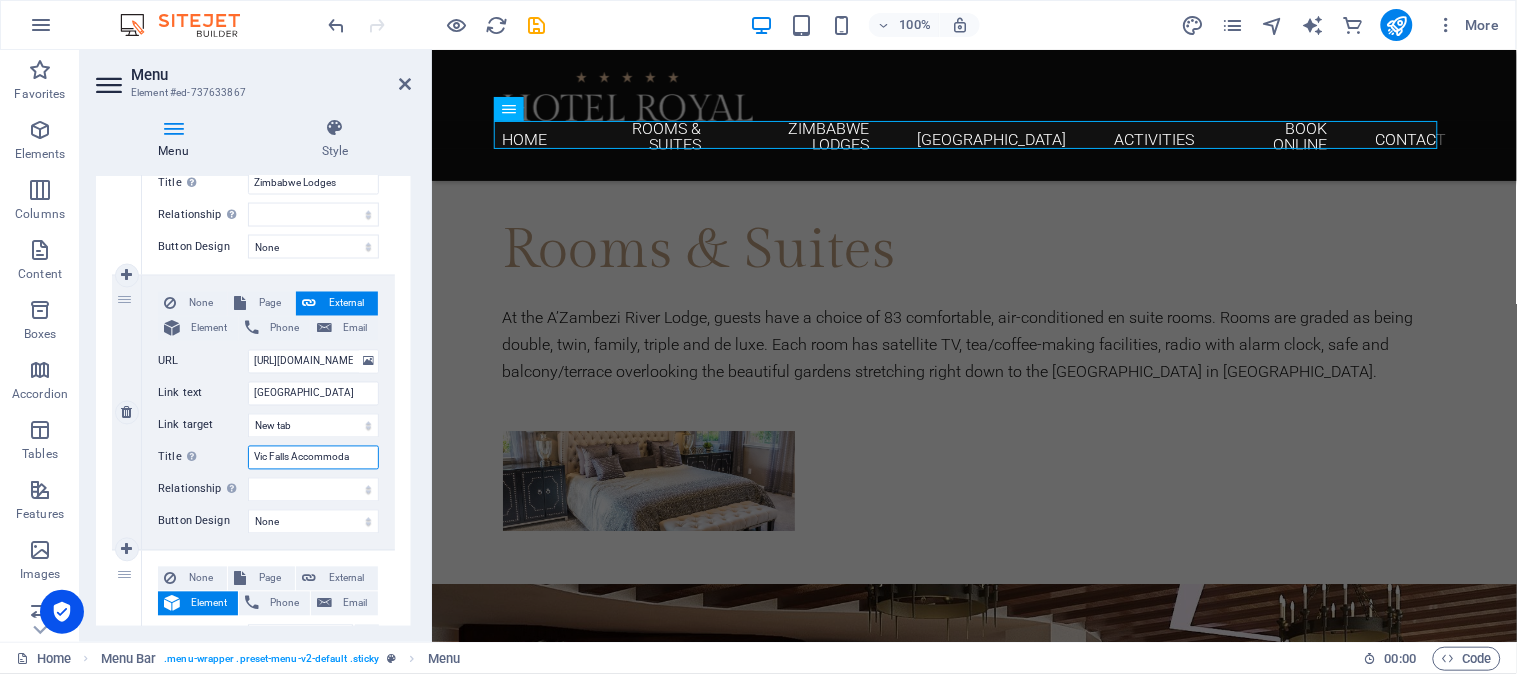 select 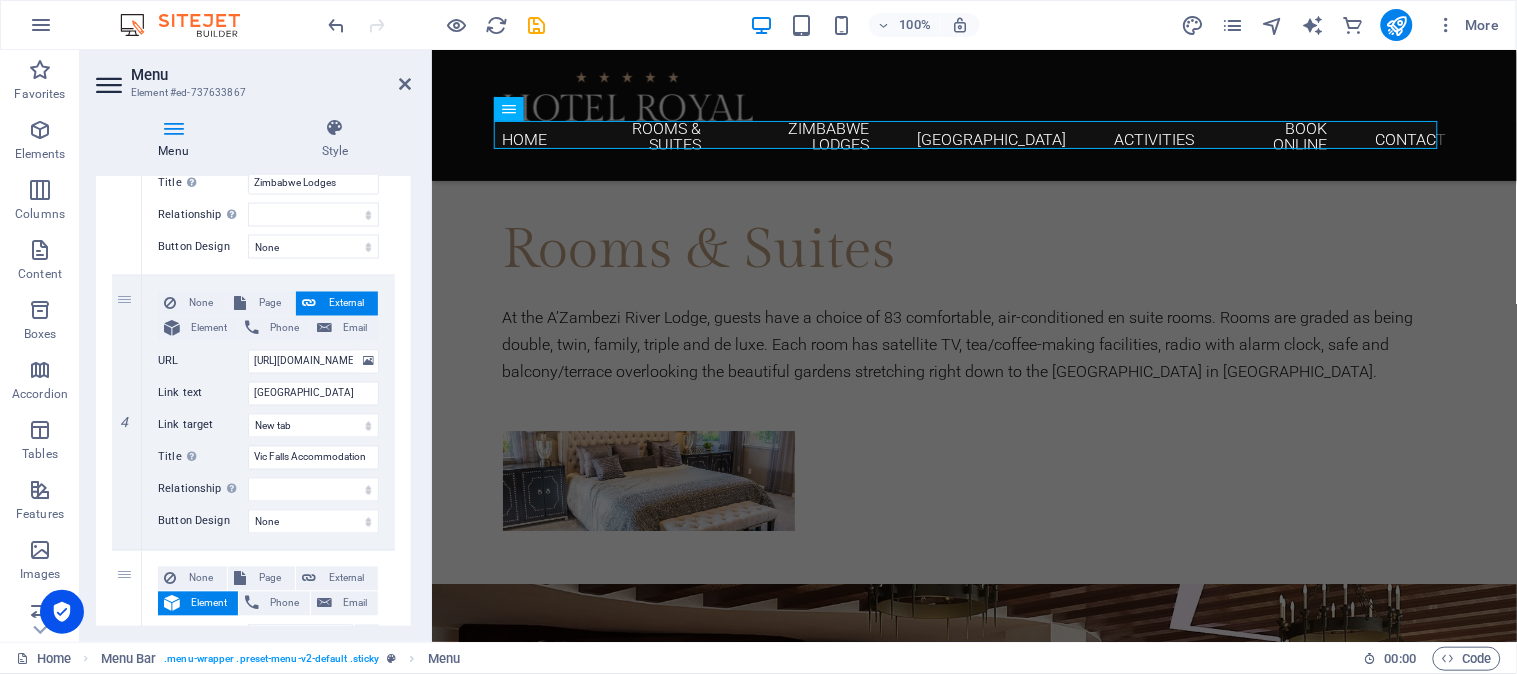 click on "1 None Page External Element Phone Email Page Home Rooms &amp; Suites Hotel Dining Contact Legal Notice Privacy Element
URL https://www.temba.co.za/ Phone Email Link text Home Link target New tab Same tab Overlay Title Additional link description, should not be the same as the link text. The title is most often shown as a tooltip text when the mouse moves over the element. Leave empty if uncertain. Temba Travel Relationship Sets the  relationship of this link to the link target . For example, the value "nofollow" instructs search engines not to follow the link. Can be left empty. alternate author bookmark external help license next nofollow noreferrer noopener prev search tag Button Design None Default Primary Secondary 2 None Page External Element Phone Email Page Home Rooms &amp; Suites Hotel Dining Contact Legal Notice Privacy Element #ed-737633843
URL /rooms-suites Phone Email Link text Rooms & Suites Link target New tab Same tab Overlay Title Rooms & Suites" at bounding box center [253, 413] 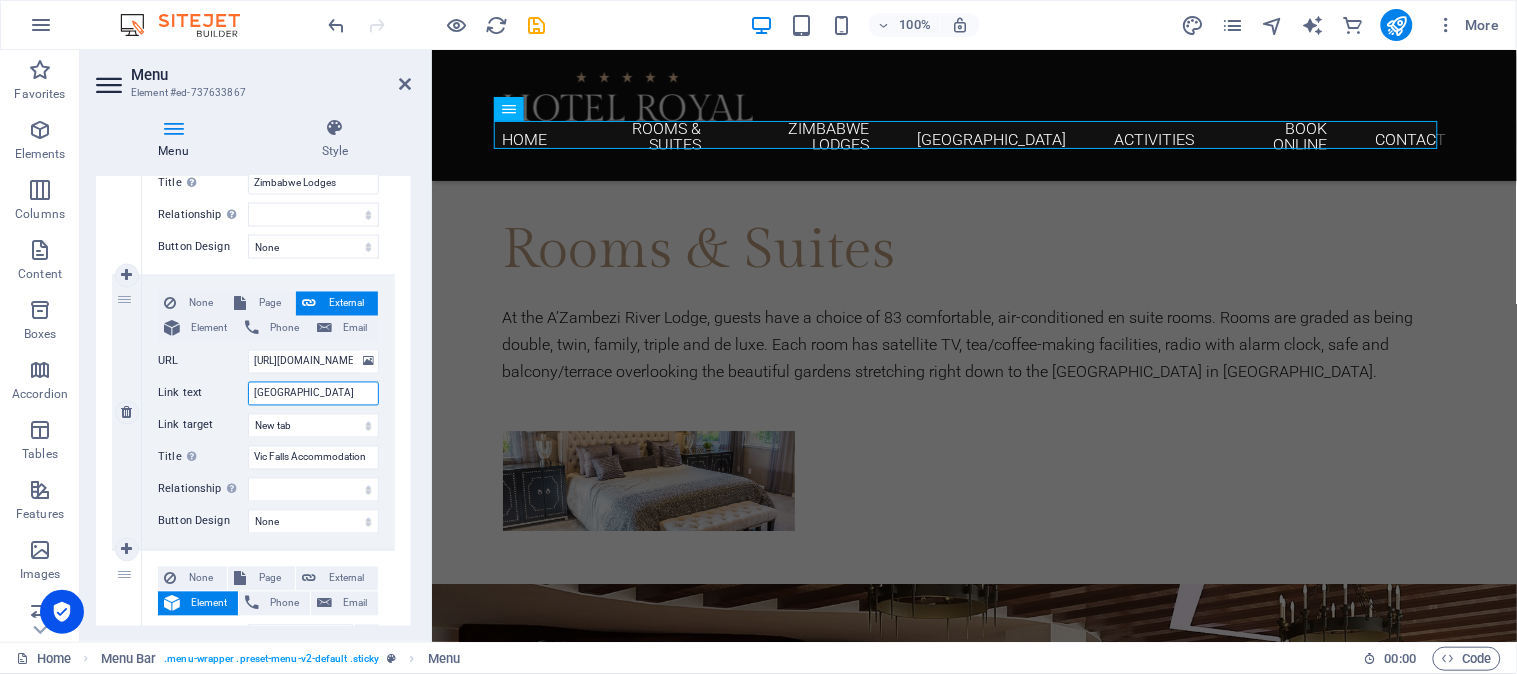 click on "[GEOGRAPHIC_DATA]" at bounding box center (313, 394) 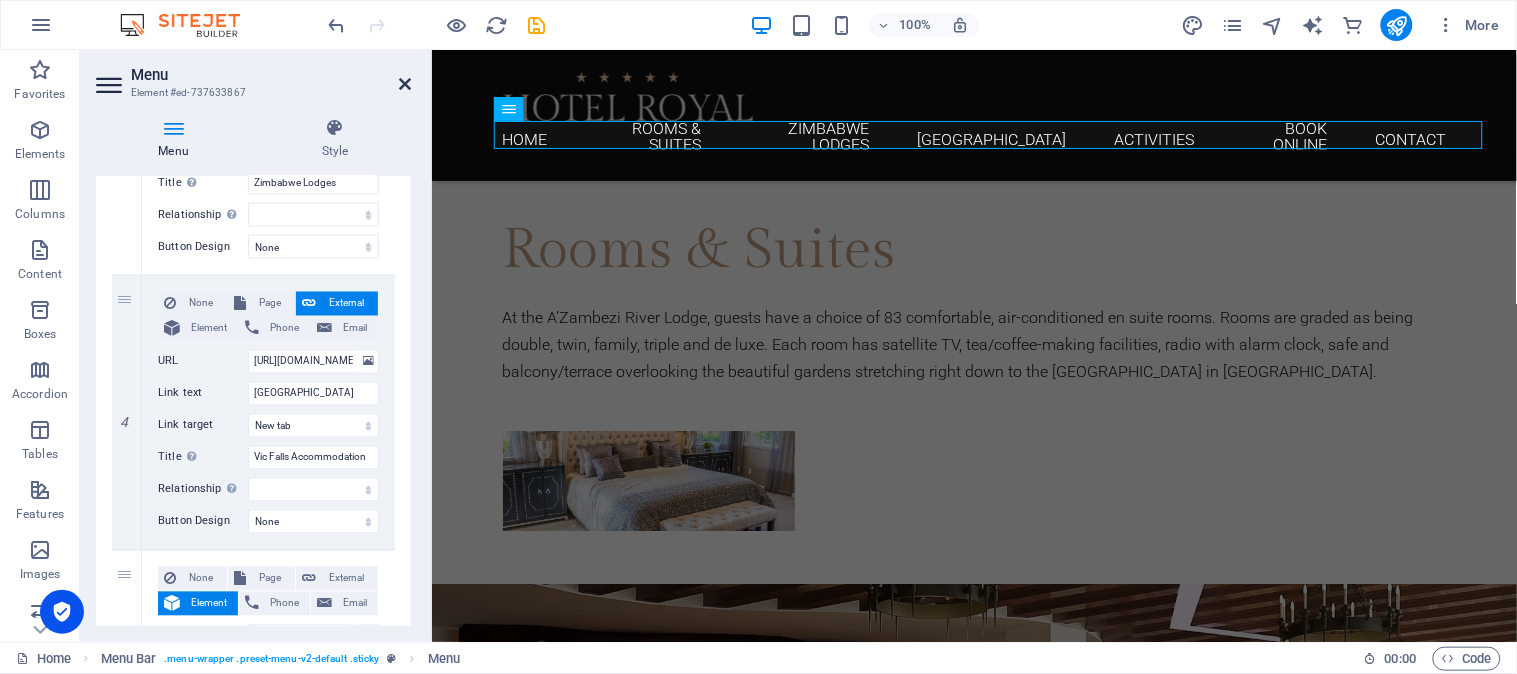 click at bounding box center [405, 84] 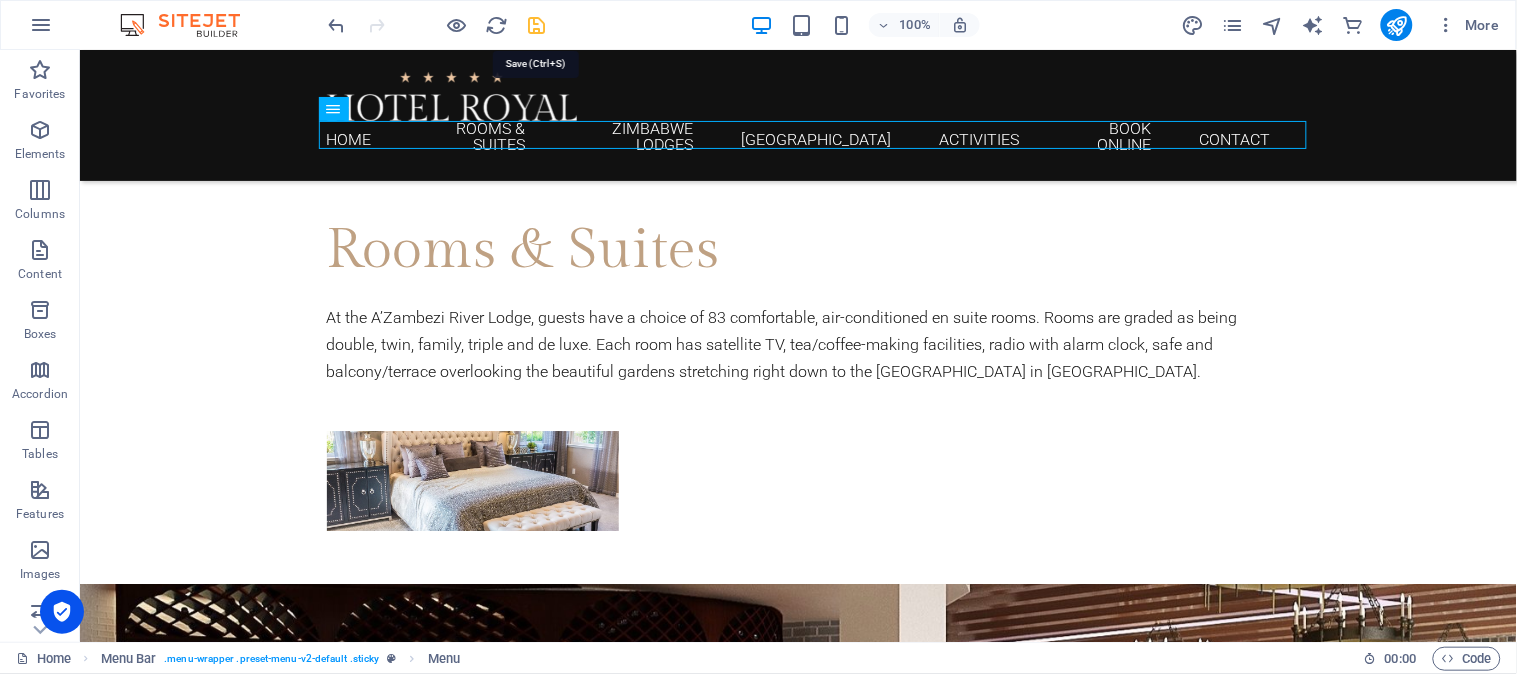 click at bounding box center [537, 25] 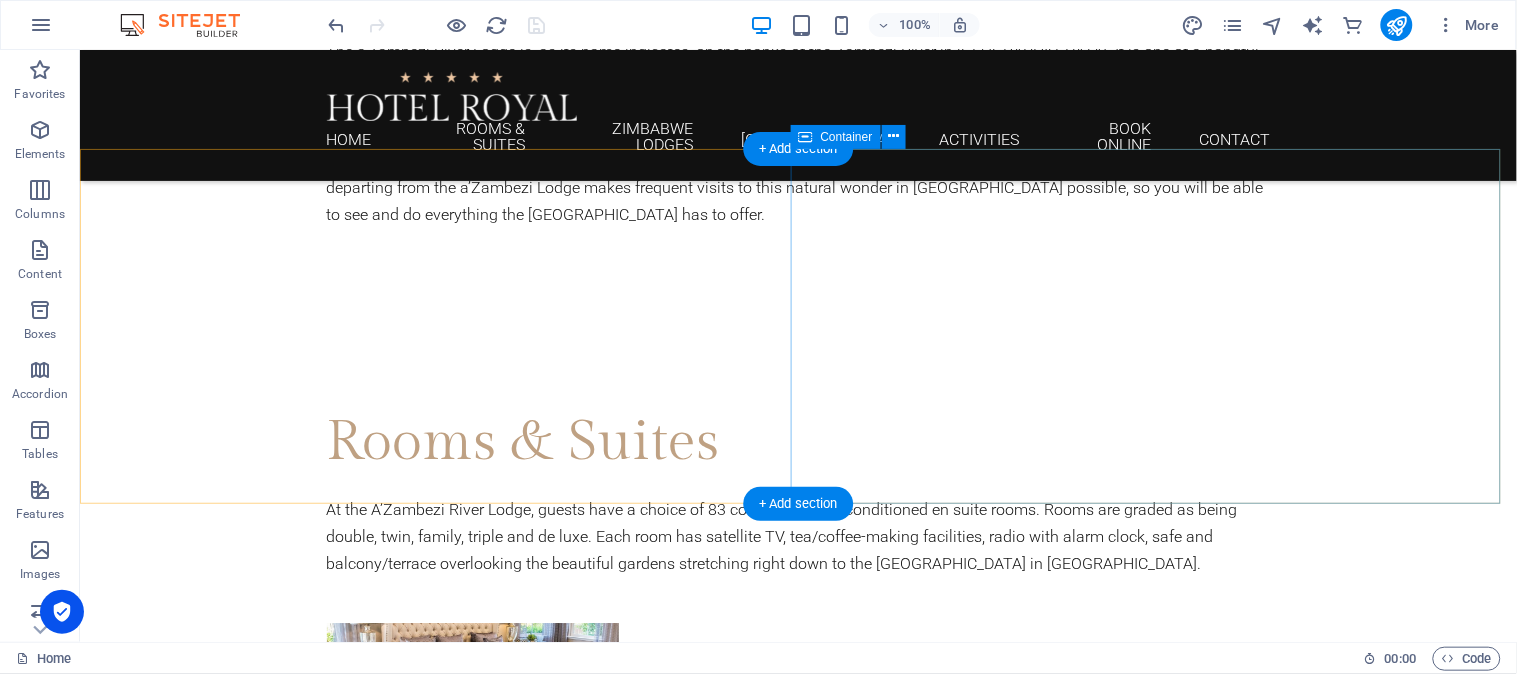 scroll, scrollTop: 1283, scrollLeft: 0, axis: vertical 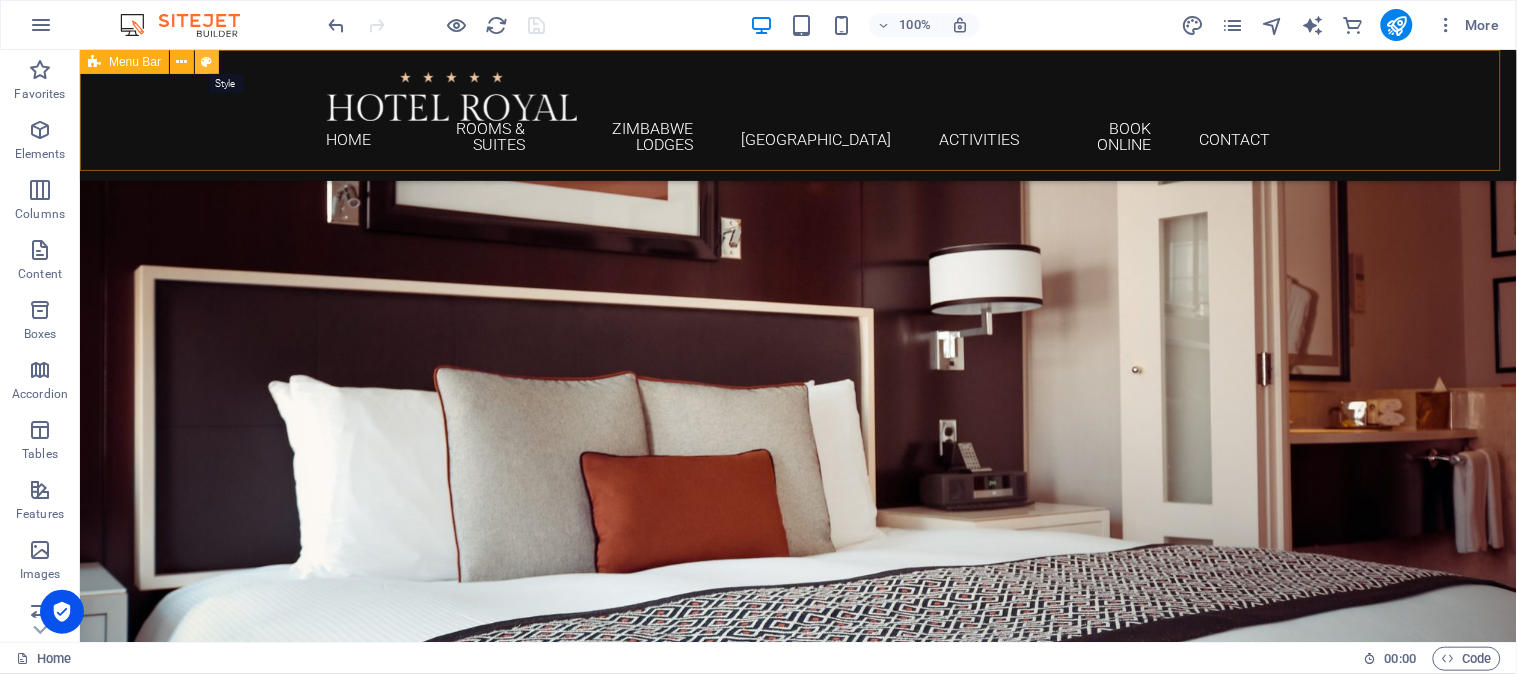 click at bounding box center [207, 62] 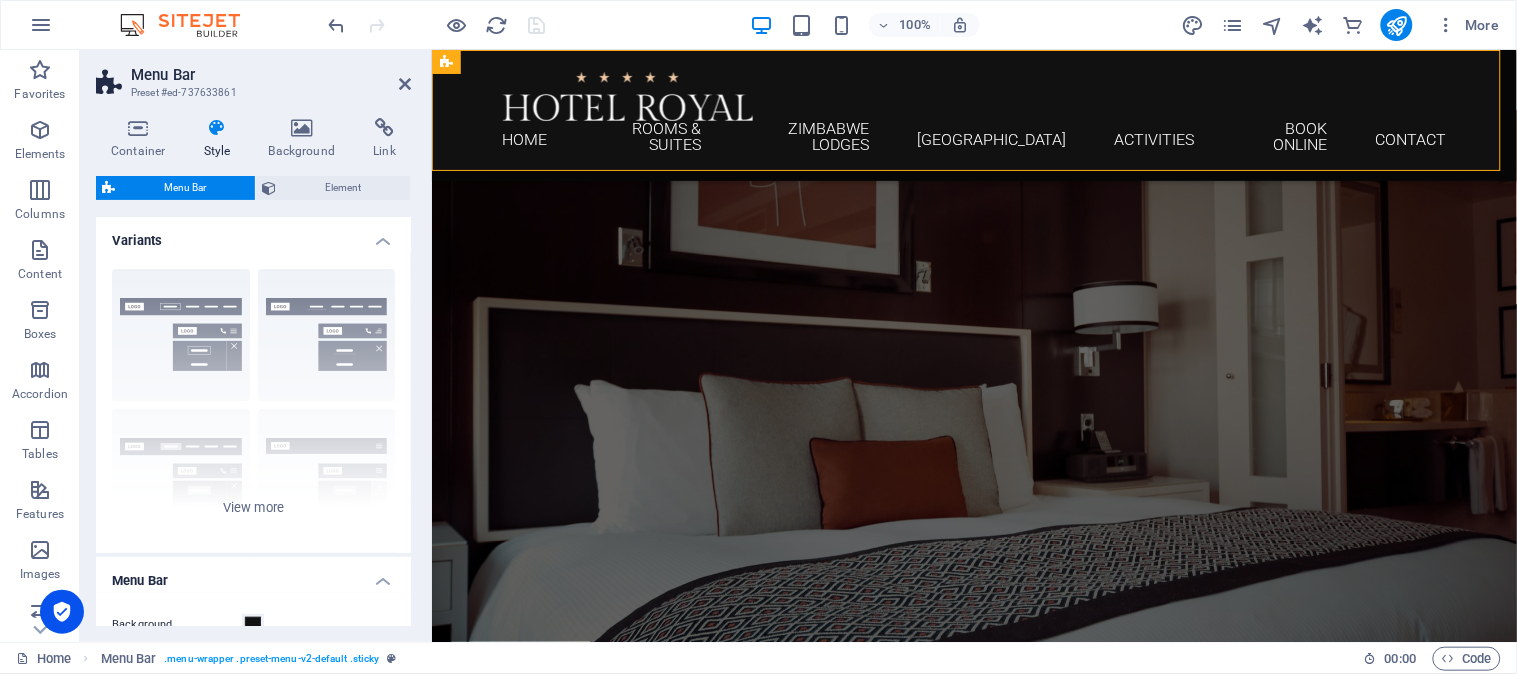 scroll, scrollTop: 111, scrollLeft: 0, axis: vertical 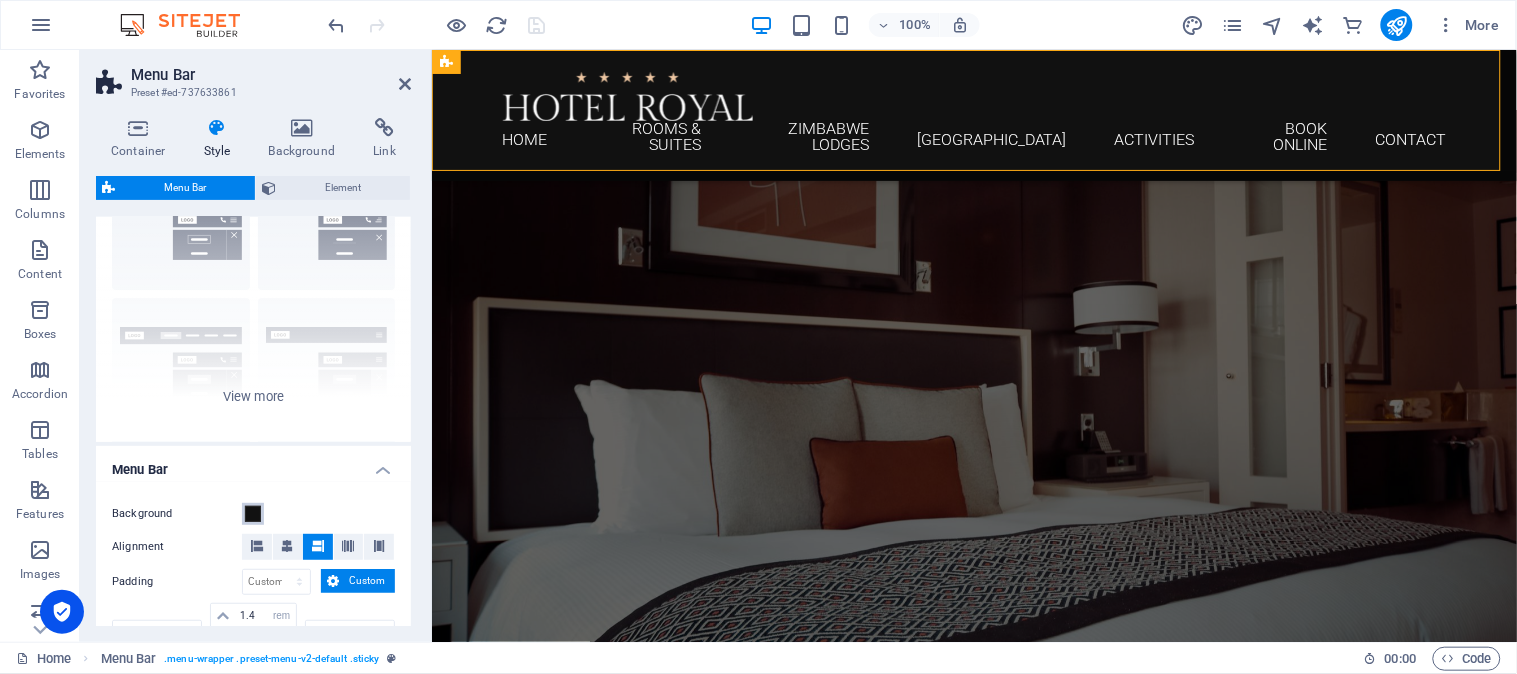 click on "Background" at bounding box center (253, 514) 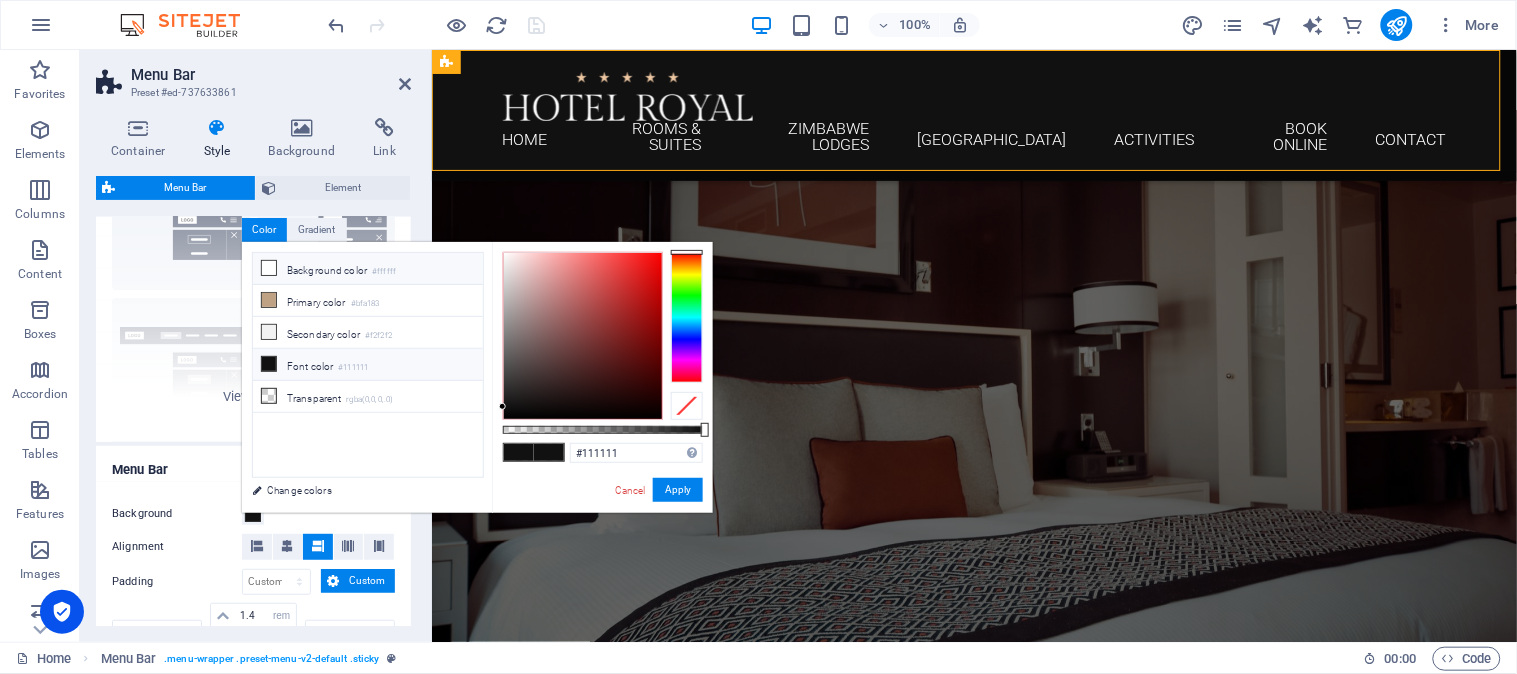 click on "Background color
#ffffff" at bounding box center [368, 269] 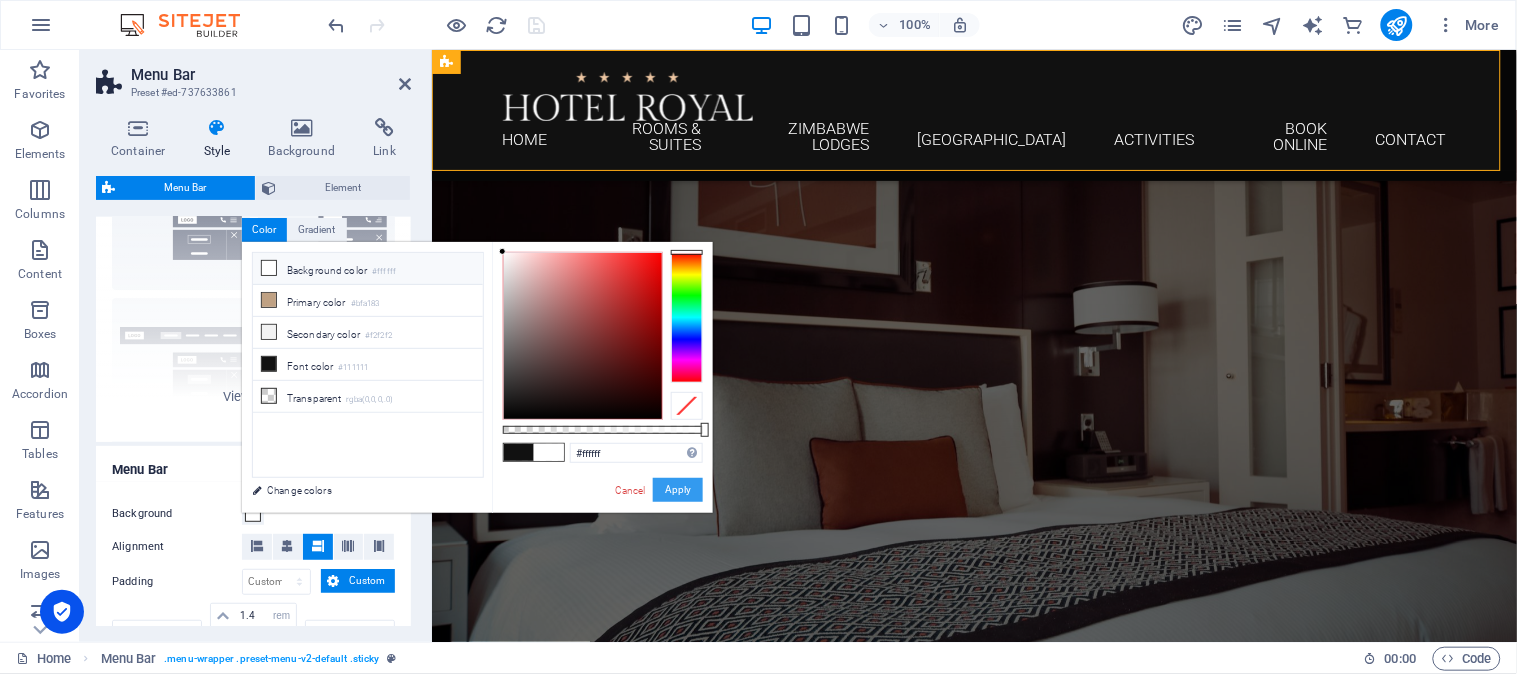 click on "Apply" at bounding box center [678, 490] 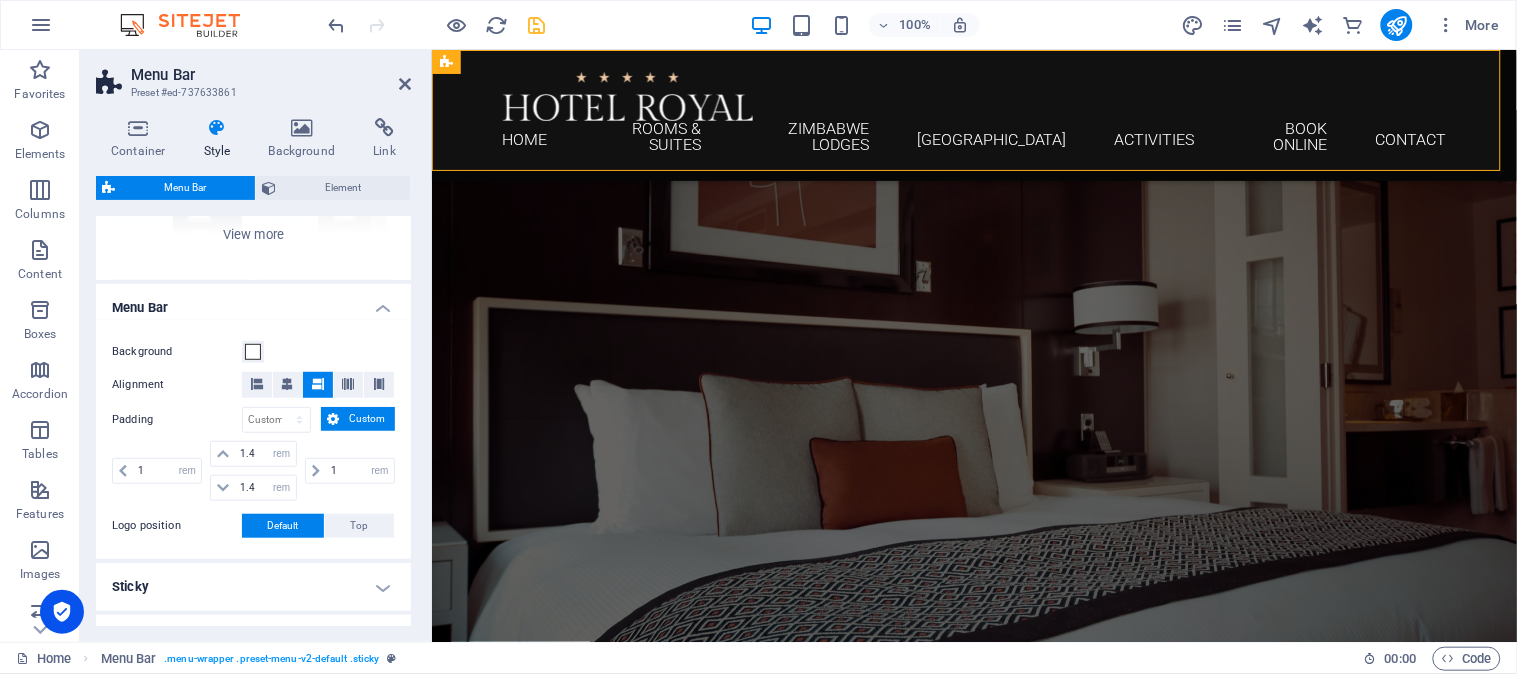 scroll, scrollTop: 444, scrollLeft: 0, axis: vertical 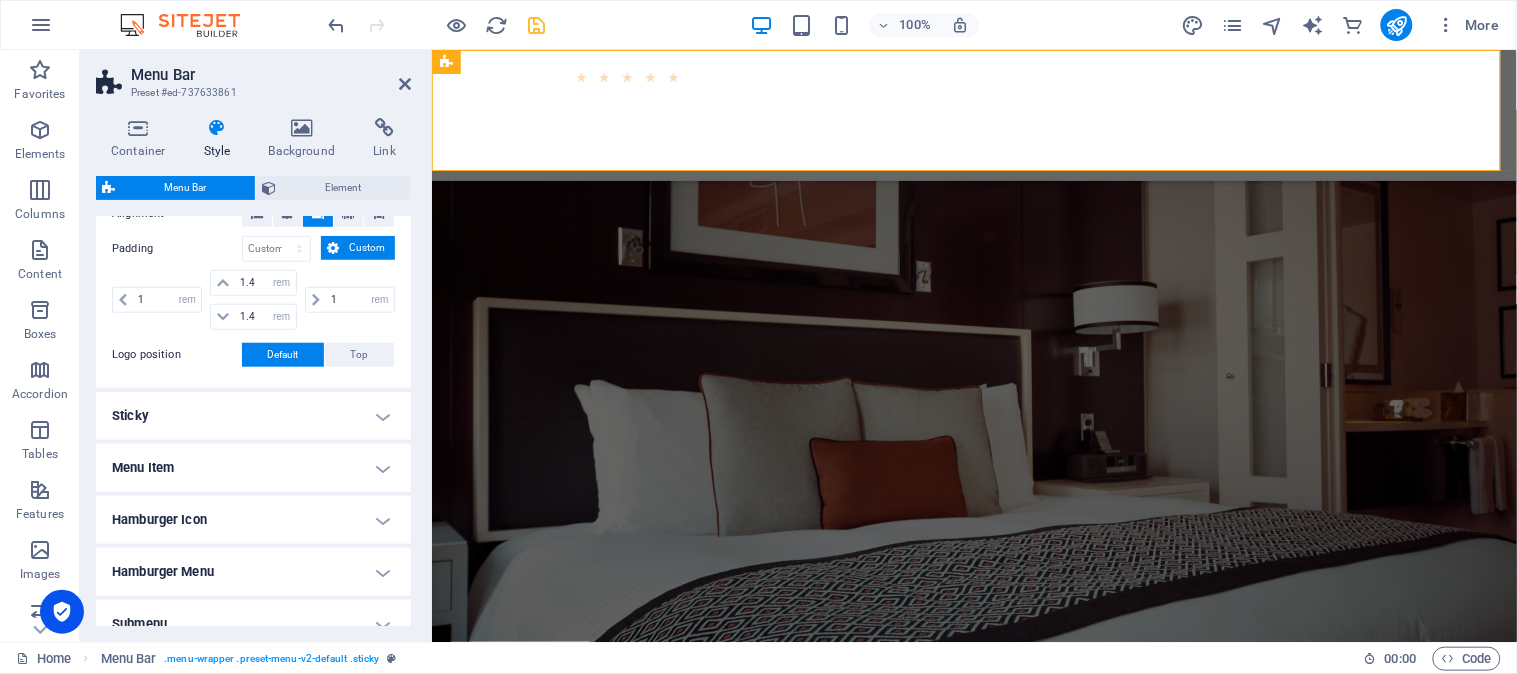 click on "Menu Item" at bounding box center [253, 468] 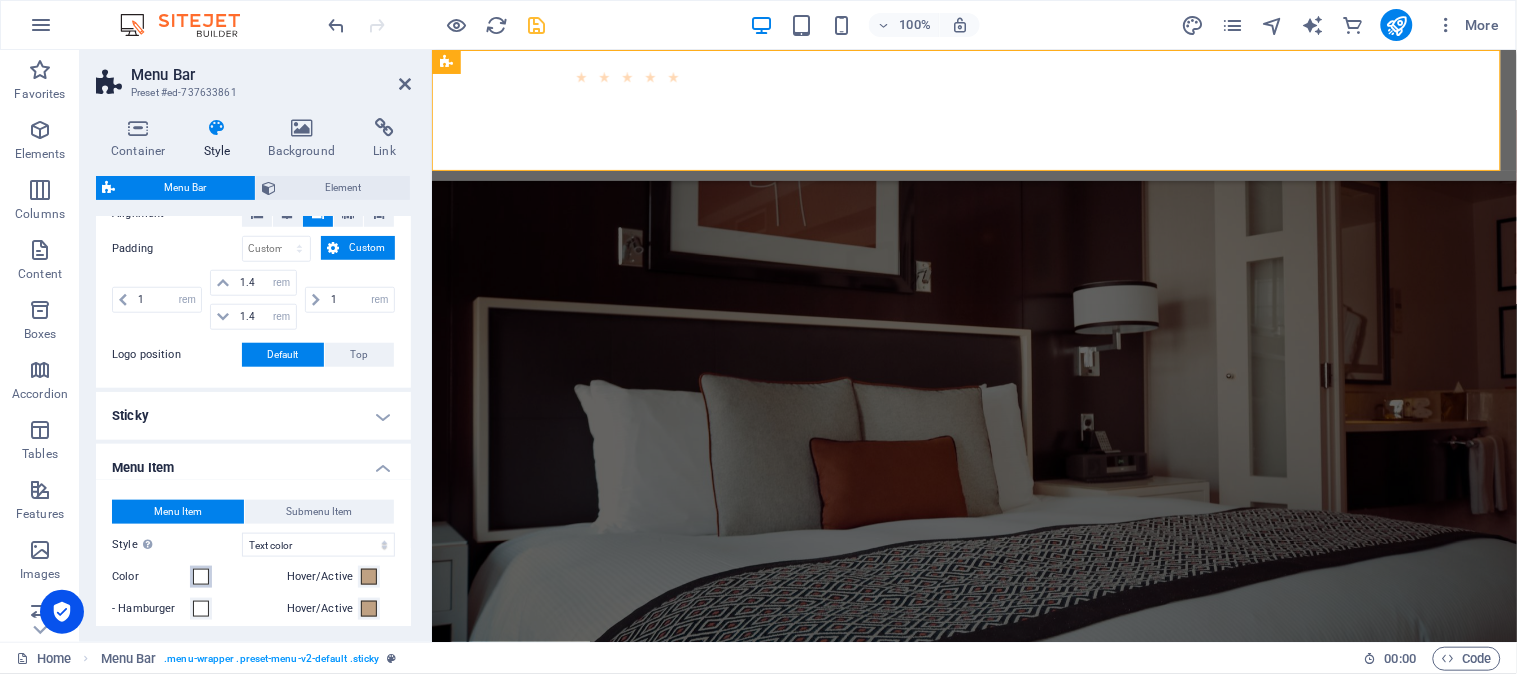 click at bounding box center (201, 577) 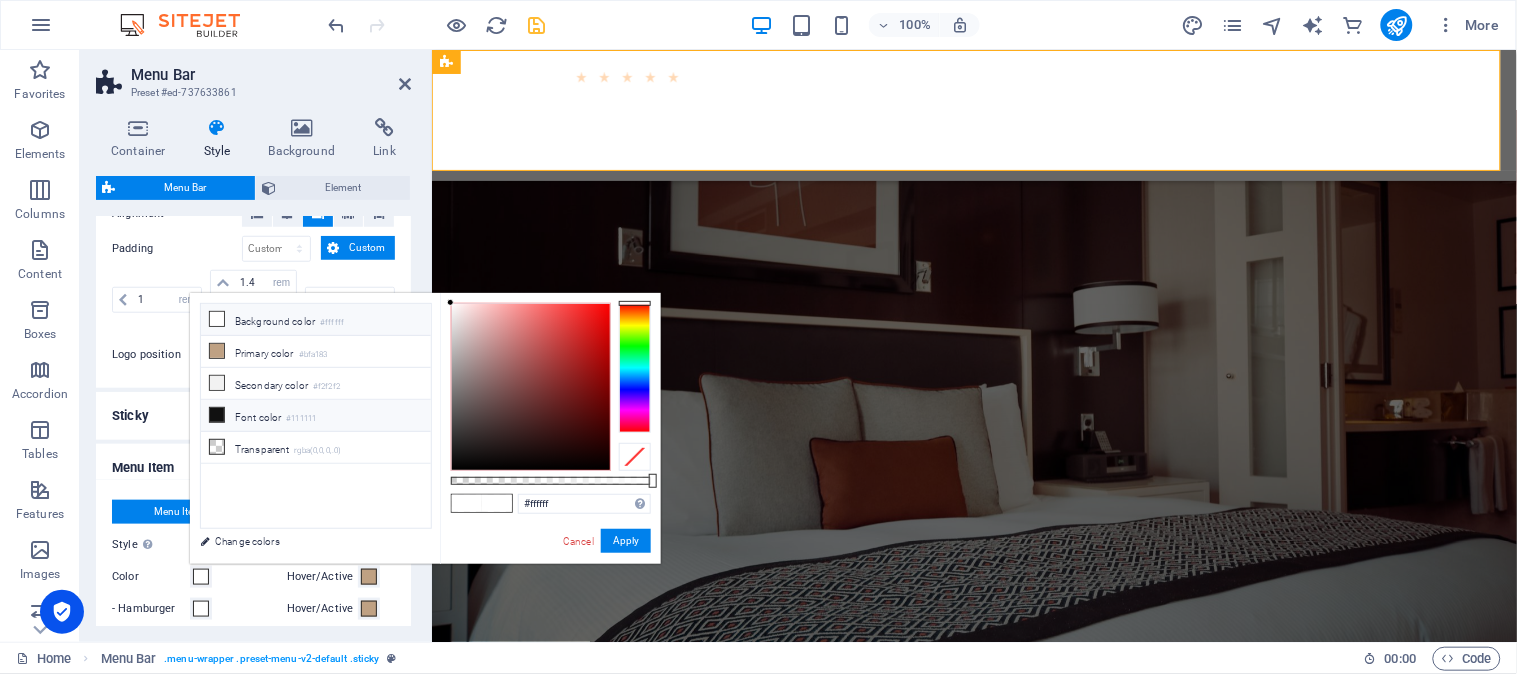 click on "Font color
#111111" at bounding box center [316, 416] 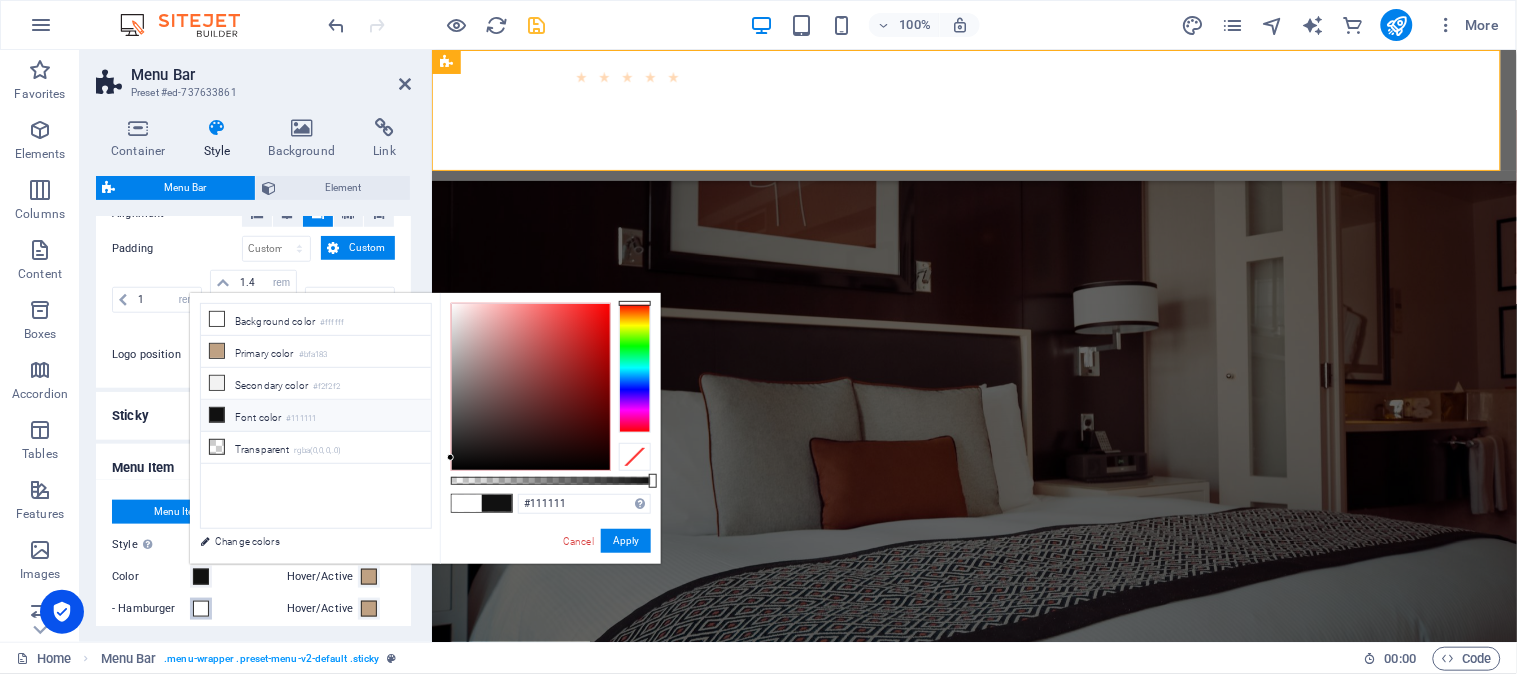 click at bounding box center [201, 609] 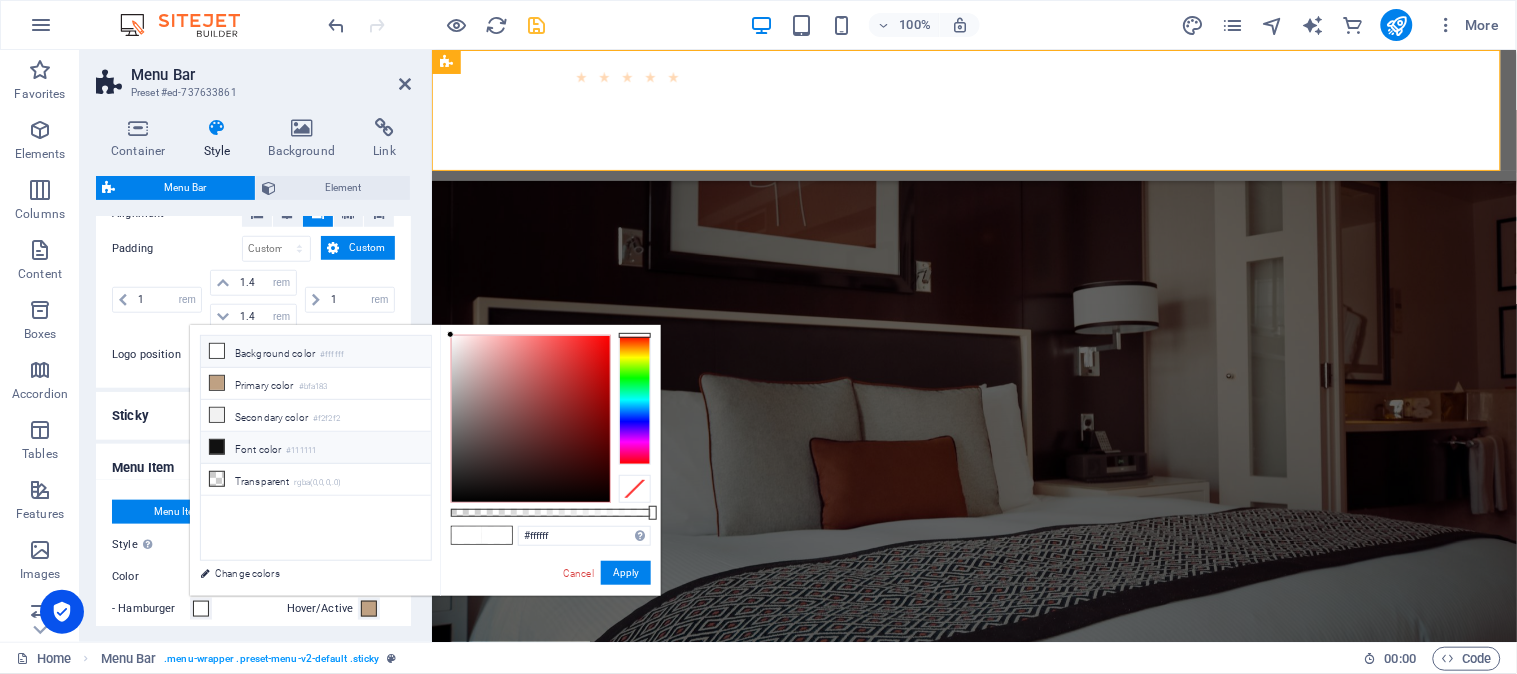 click on "Font color
#111111" at bounding box center [316, 448] 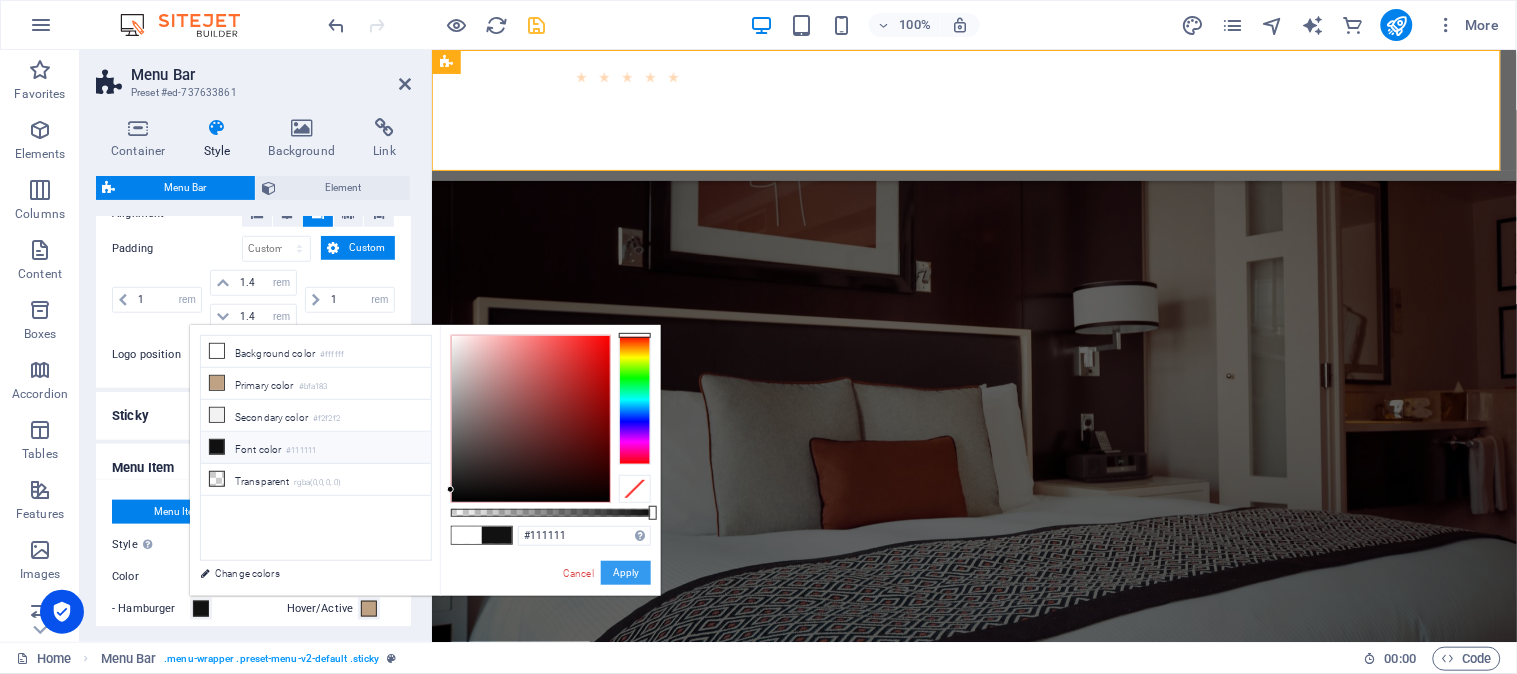 click on "Apply" at bounding box center (626, 573) 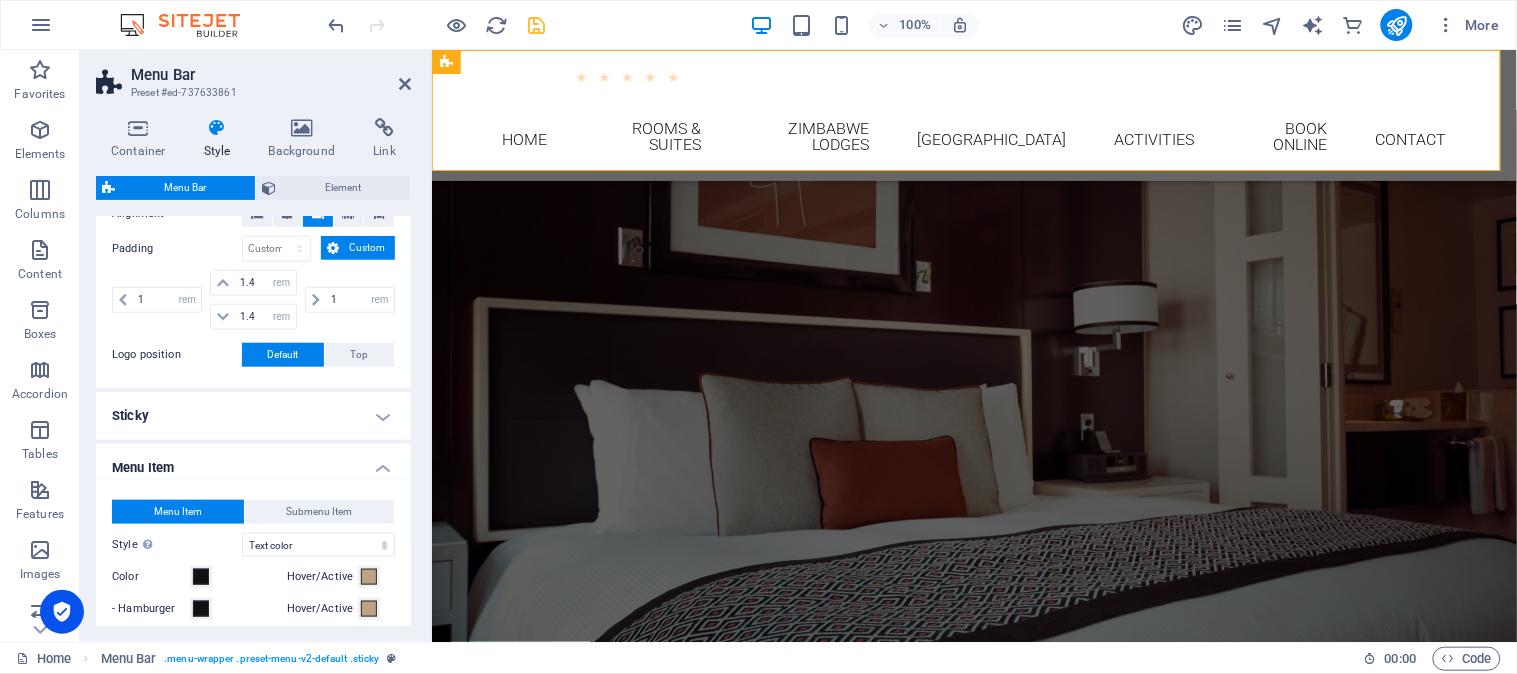 click on "Menu Bar Preset #ed-737633861
Container Style Background Link Size Height Default px rem % vh vw Min. height None px rem % vh vw Width Default px rem % em vh vw Min. width None px rem % vh vw Content width Default Custom width Width Default px rem % em vh vw Min. width None px rem % vh vw Default padding Custom spacing Default content width and padding can be changed under Design. Edit design Layout (Flexbox) Alignment Determines the flex direction. Default Main axis Determine how elements should behave along the main axis inside this container (justify content). Default Side axis Control the vertical direction of the element inside of the container (align items). Default Wrap Default On Off Fill Controls the distances and direction of elements on the y-axis across several lines (align content). Default Accessibility ARIA helps assistive technologies (like screen readers) to understand the role, state, and behavior of web elements Role The ARIA role defines the purpose of an element.  None %" at bounding box center (256, 346) 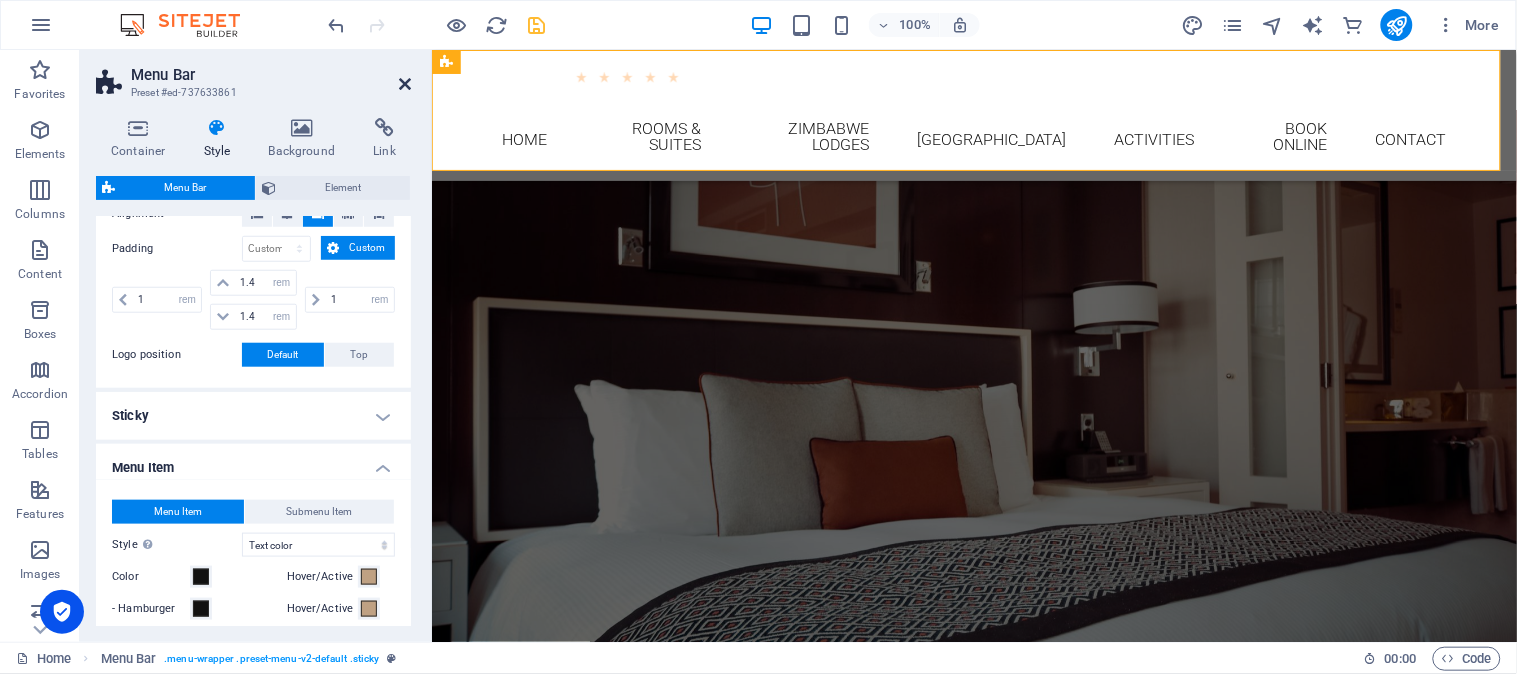 drag, startPoint x: 402, startPoint y: 84, endPoint x: 324, endPoint y: 32, distance: 93.74433 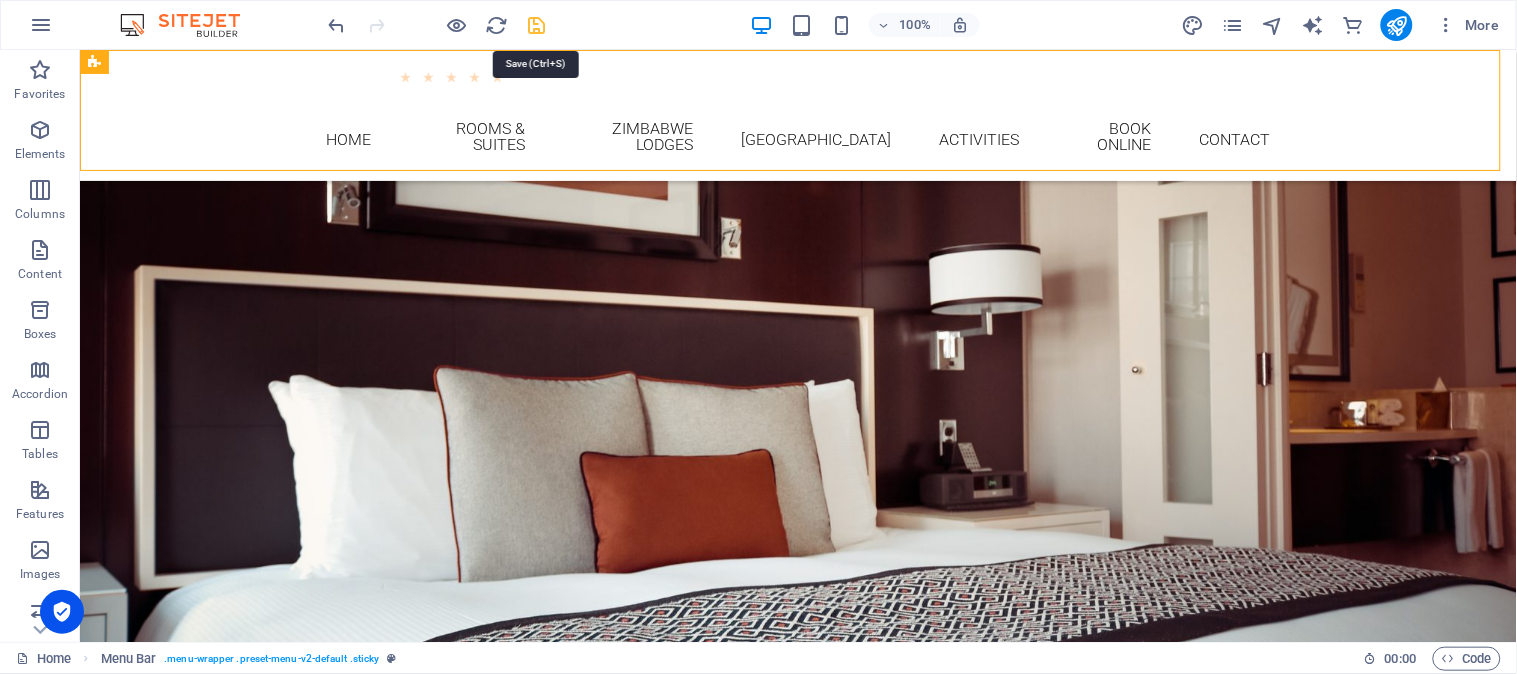 click at bounding box center [537, 25] 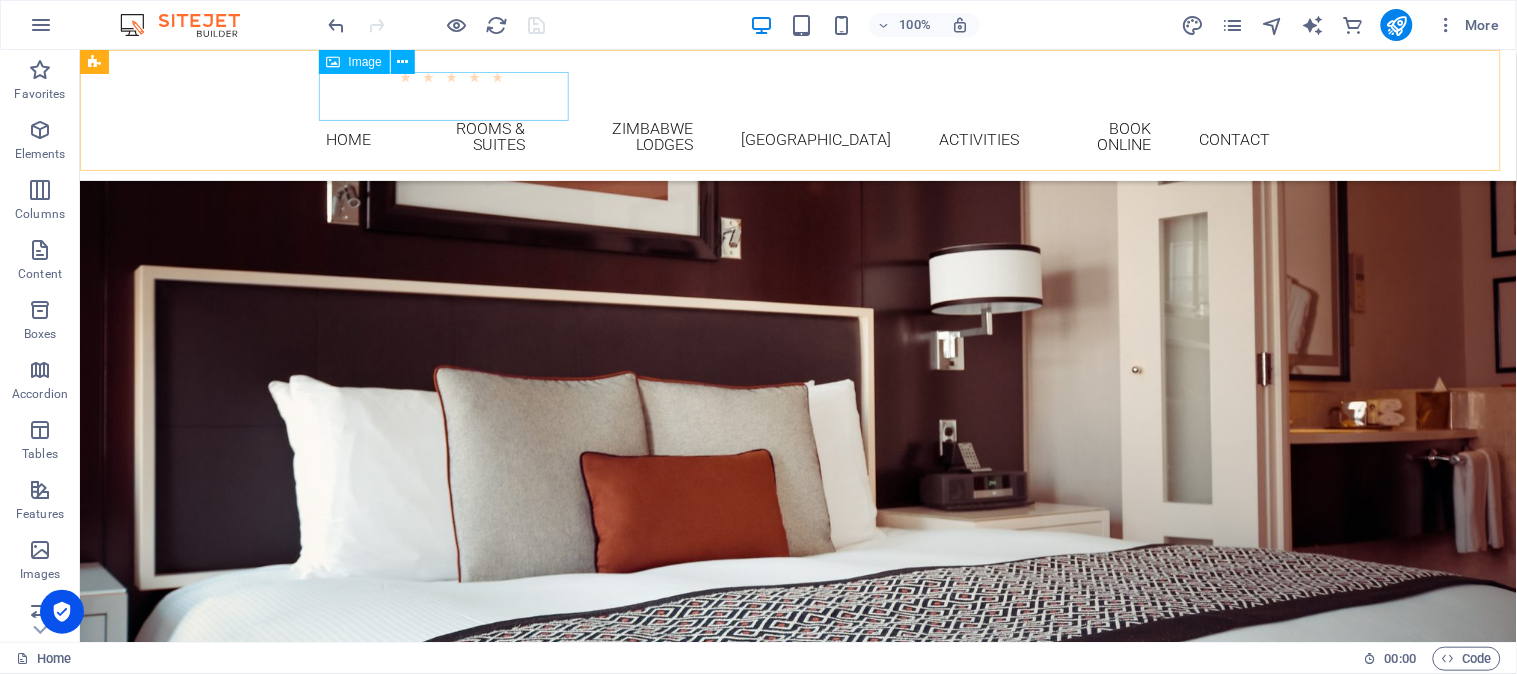 click at bounding box center (798, 95) 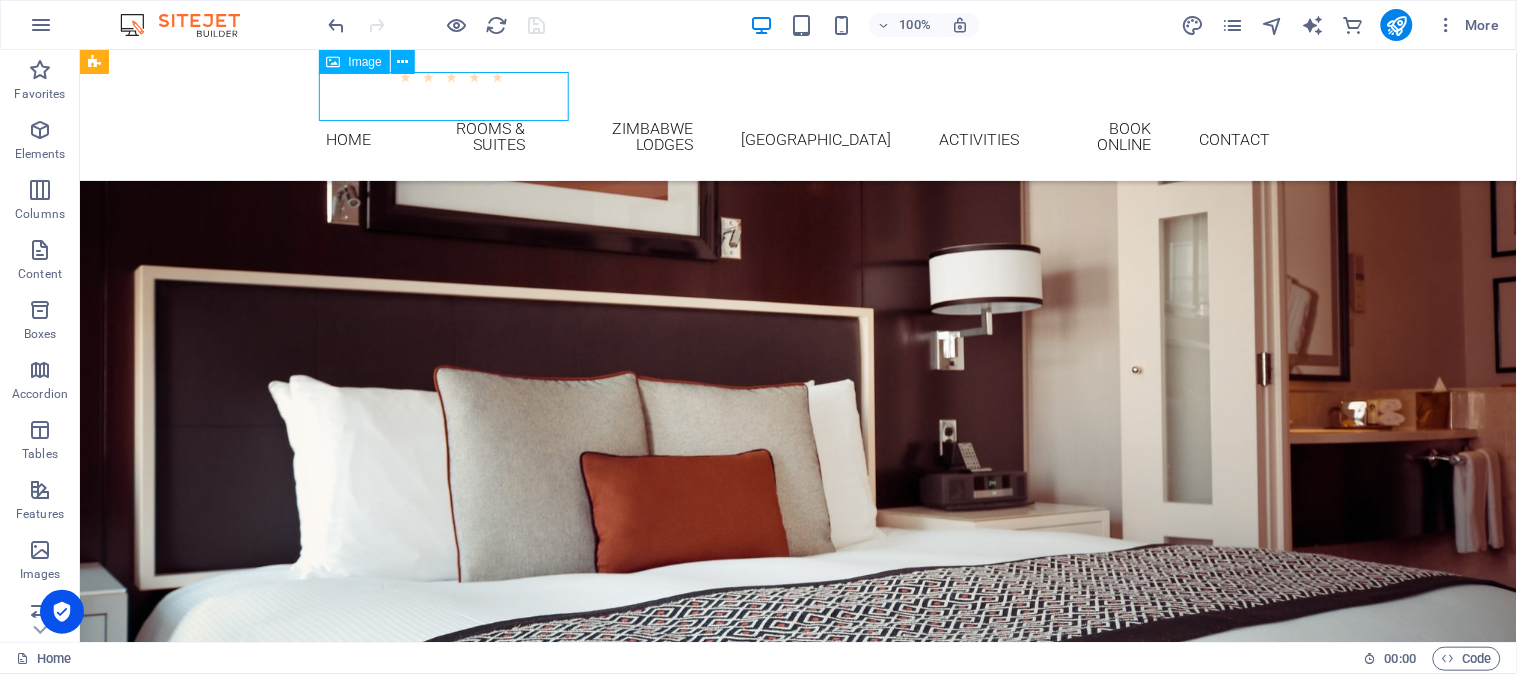 click at bounding box center [798, 95] 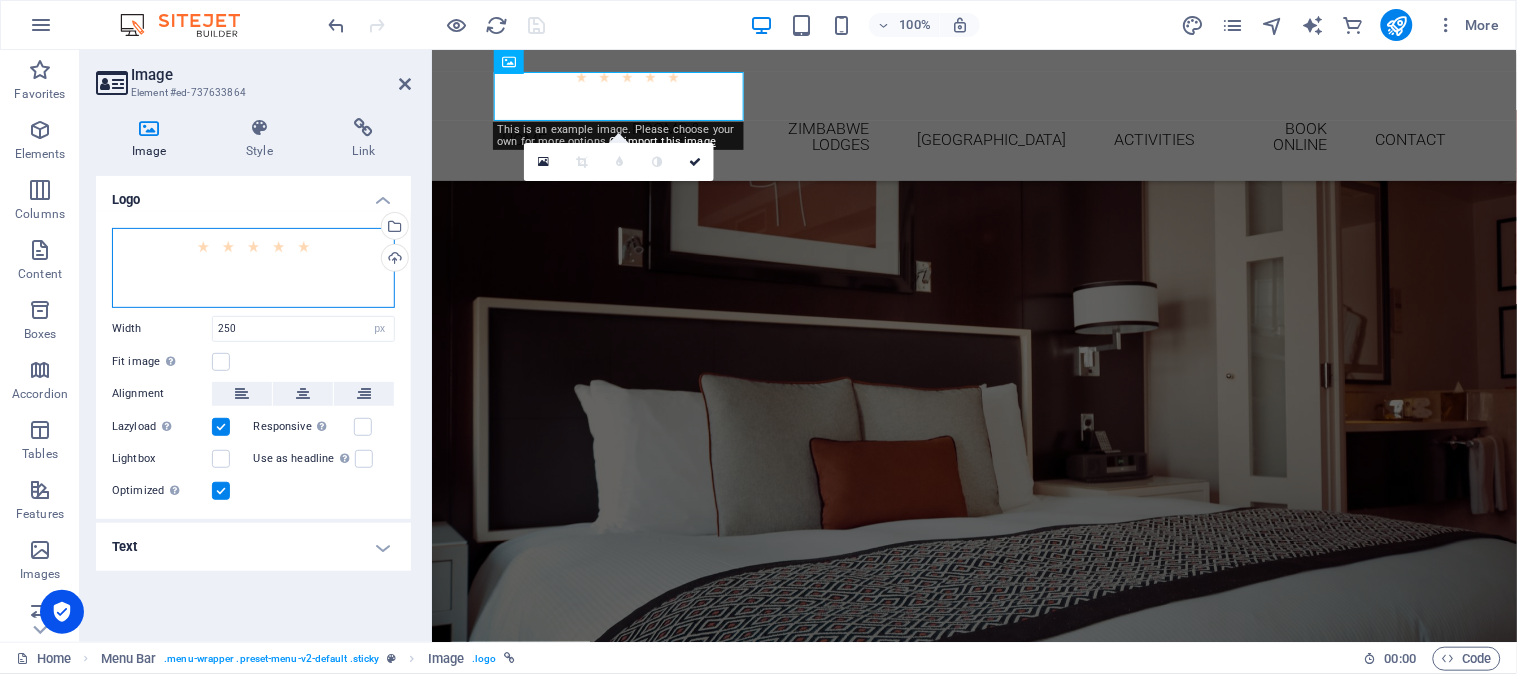click on "Drag files here, click to choose files or select files from Files or our free stock photos & videos" at bounding box center [253, 268] 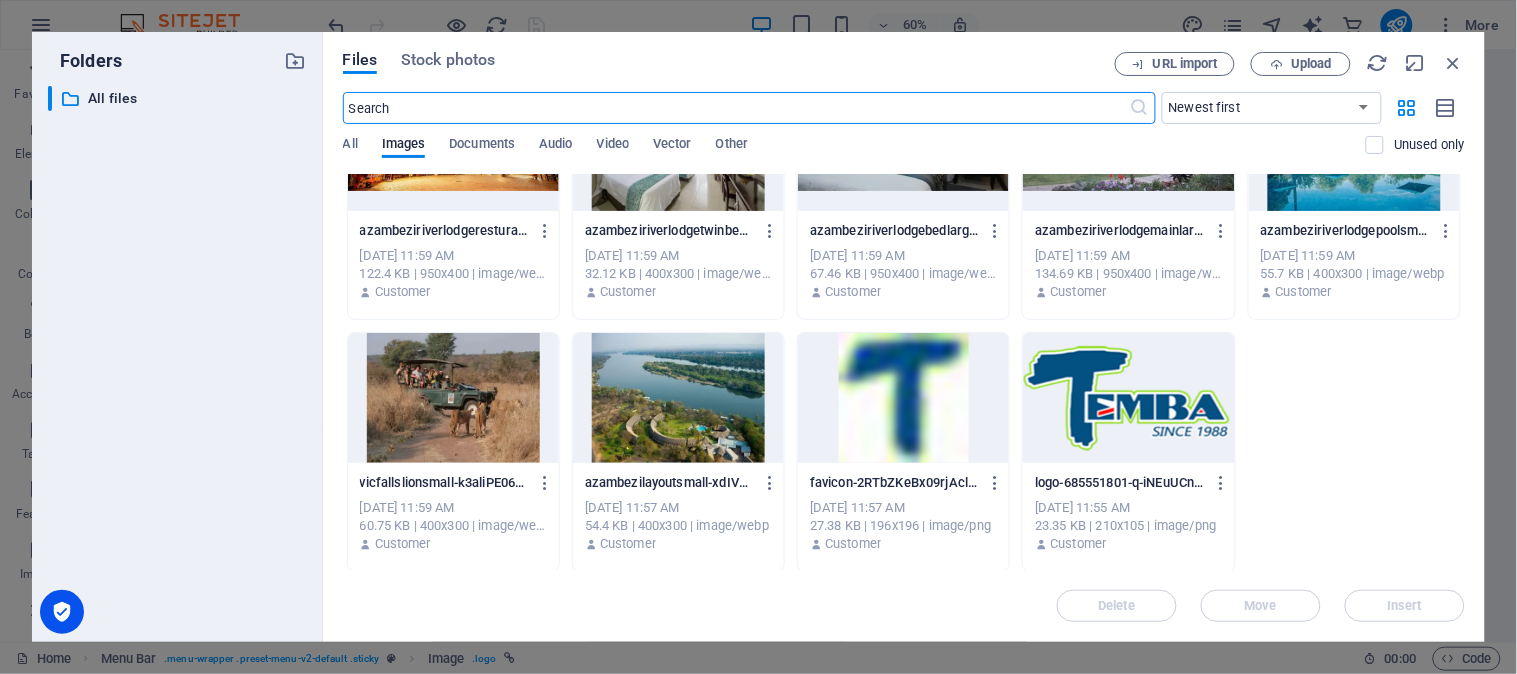 scroll, scrollTop: 347, scrollLeft: 0, axis: vertical 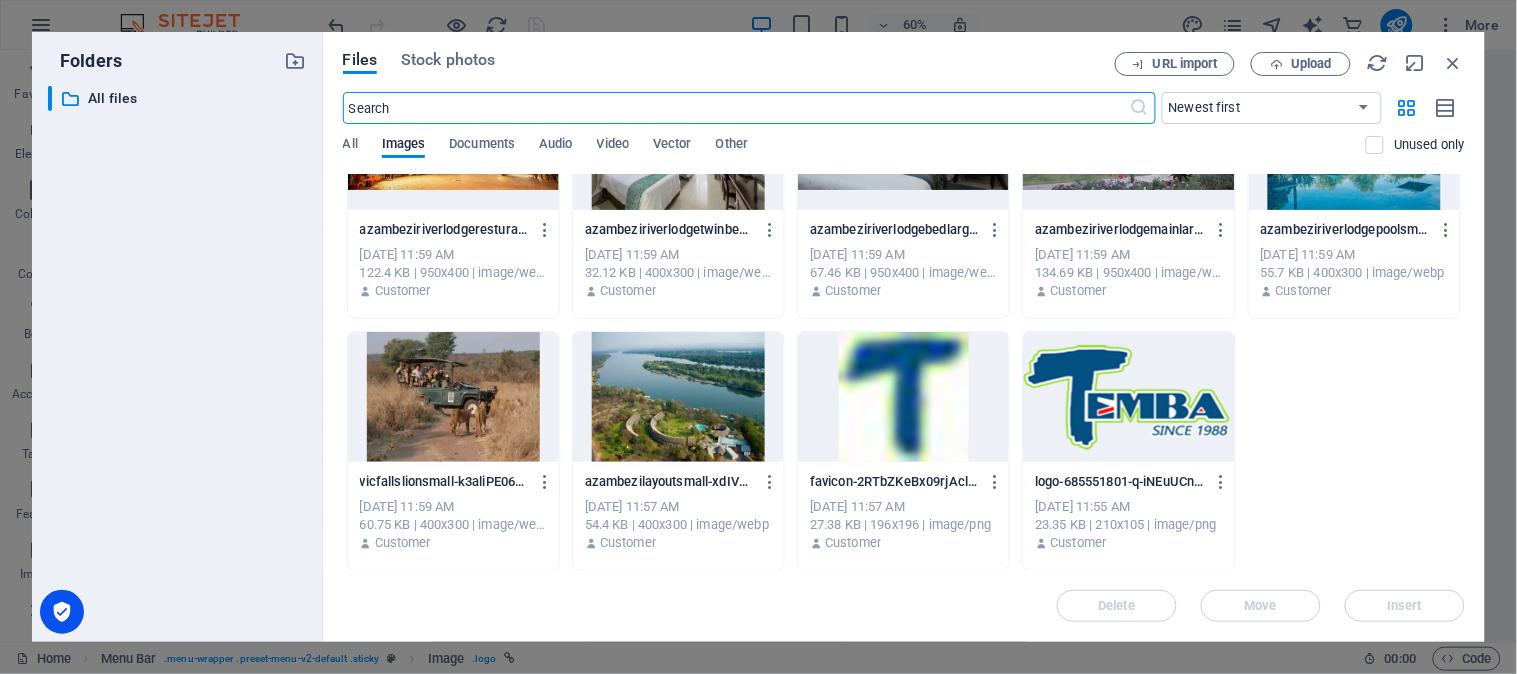 click at bounding box center [1128, 397] 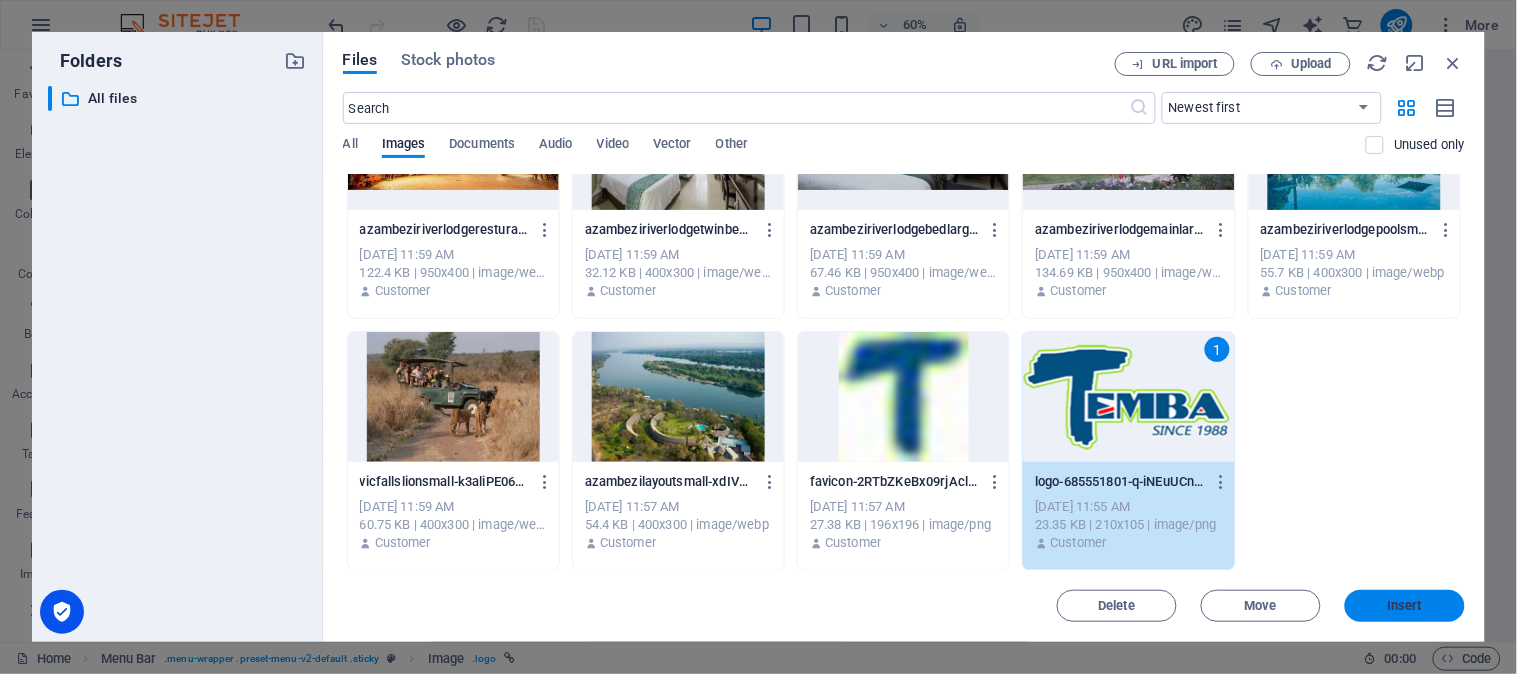 click on "Insert" at bounding box center (1405, 606) 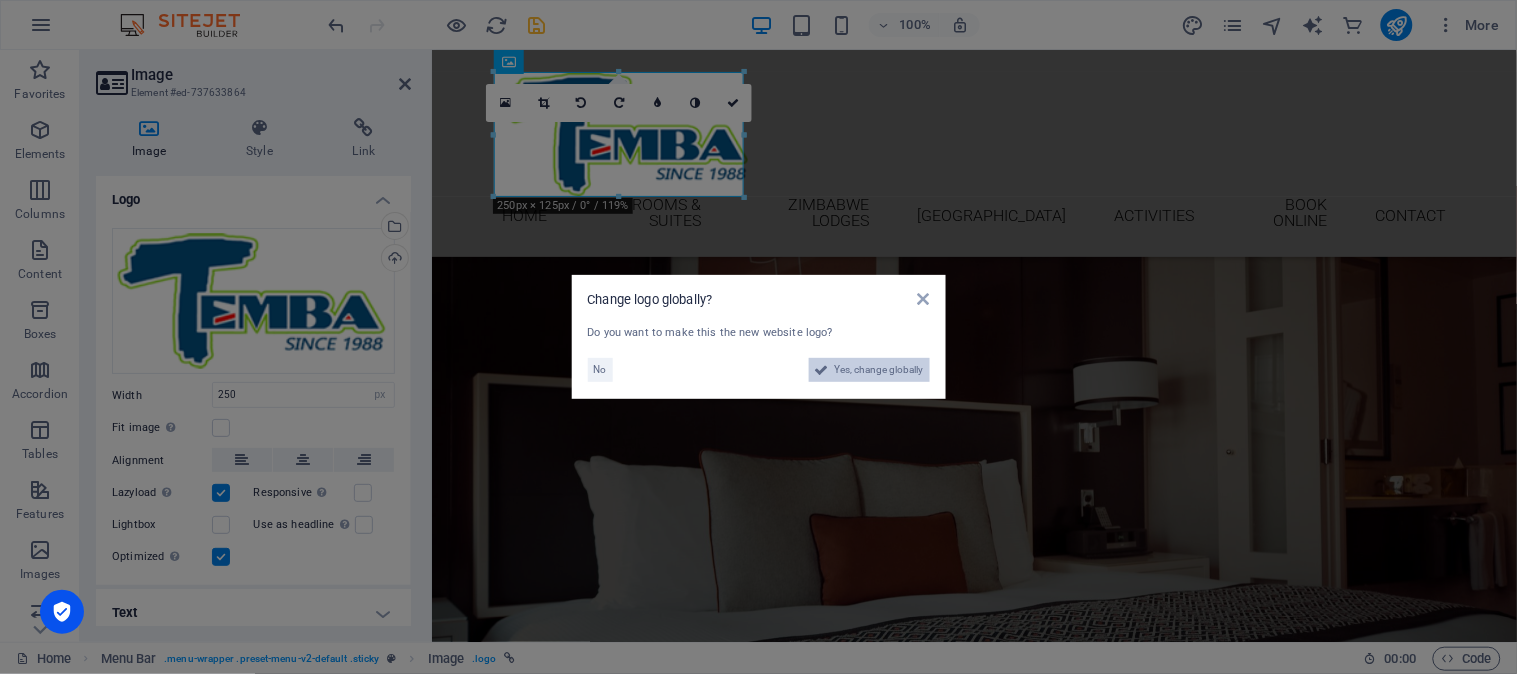 click on "Yes, change globally" at bounding box center (879, 370) 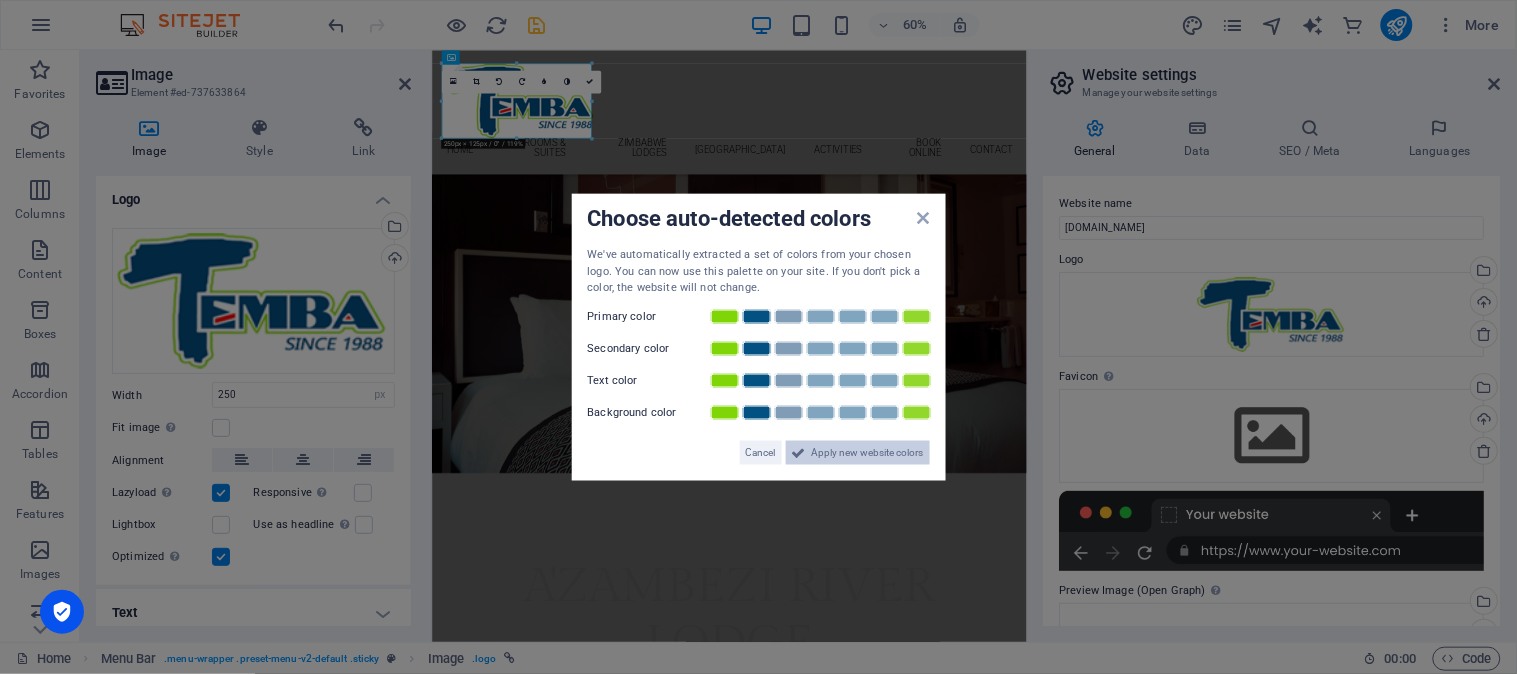 click on "Apply new website colors" at bounding box center (868, 452) 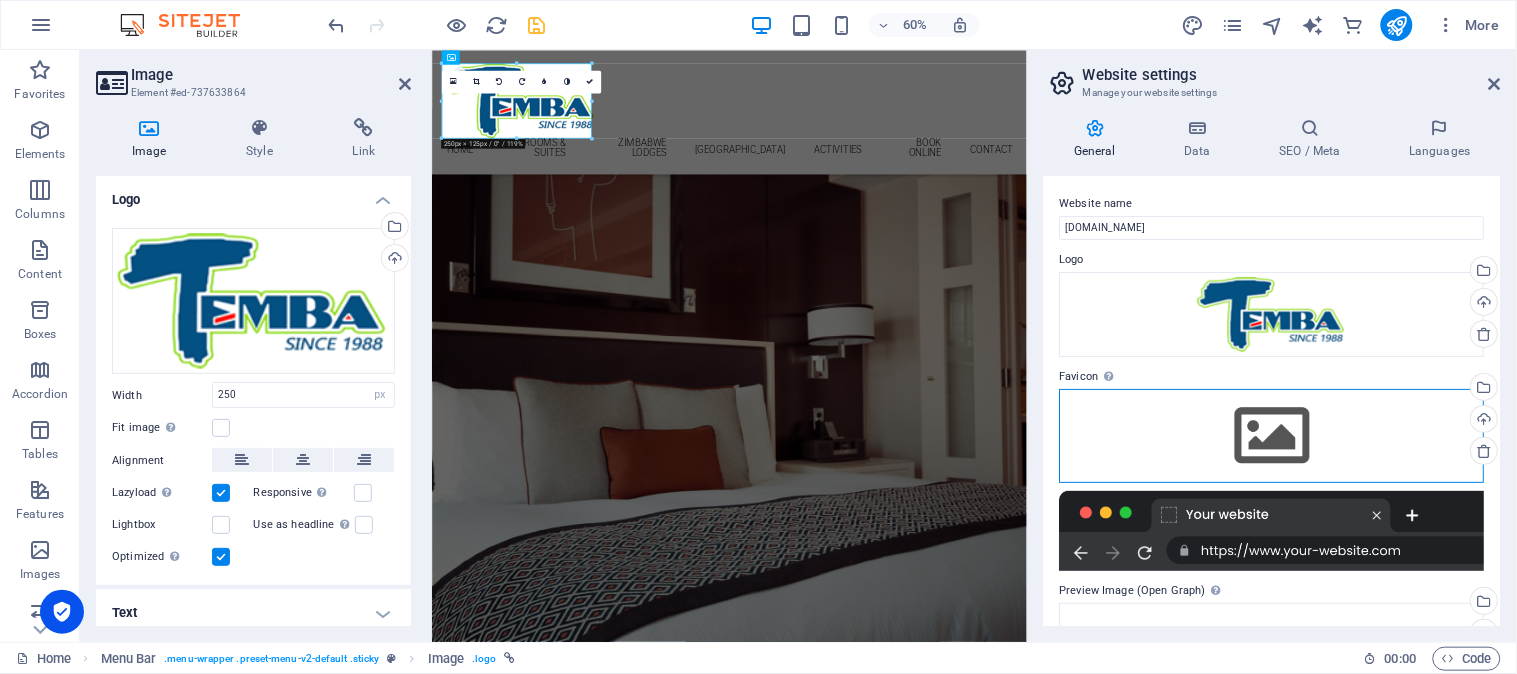 click on "Drag files here, click to choose files or select files from Files or our free stock photos & videos" at bounding box center (1272, 436) 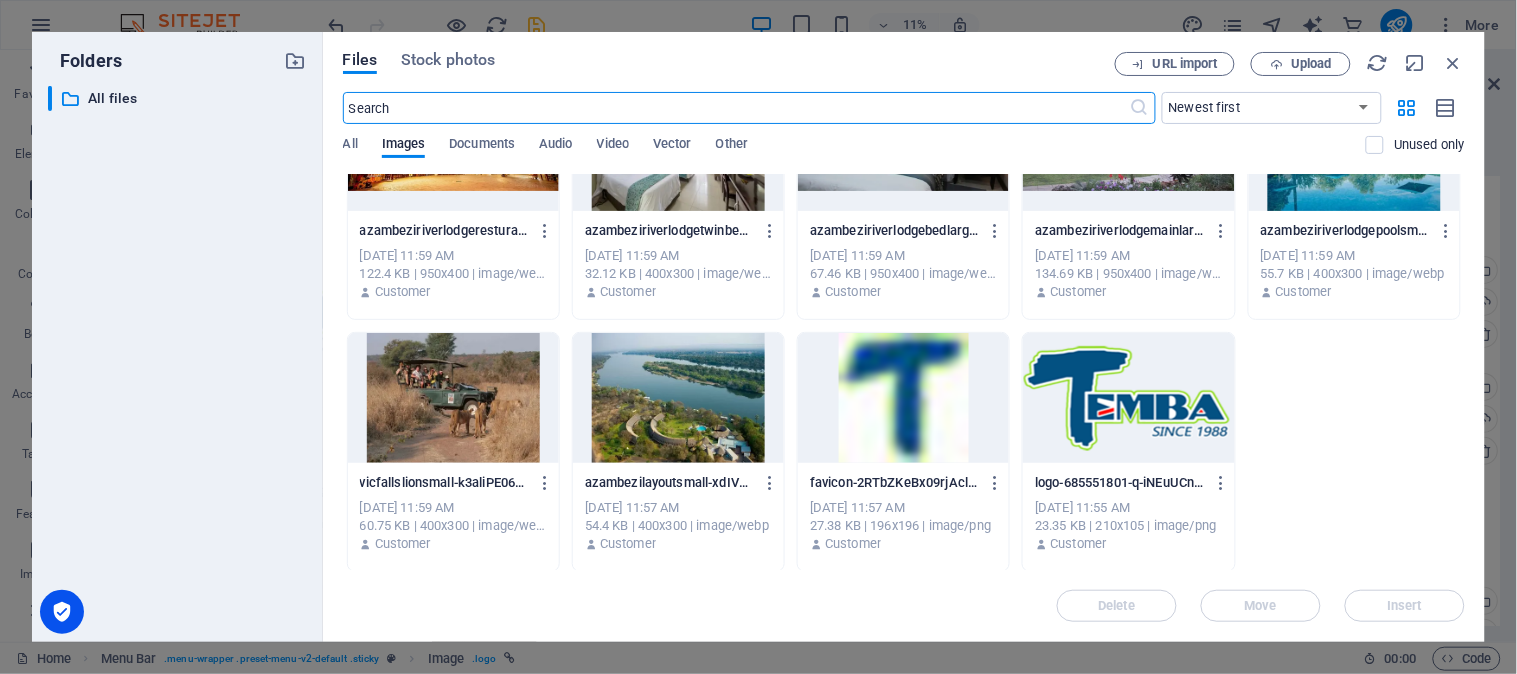 scroll, scrollTop: 347, scrollLeft: 0, axis: vertical 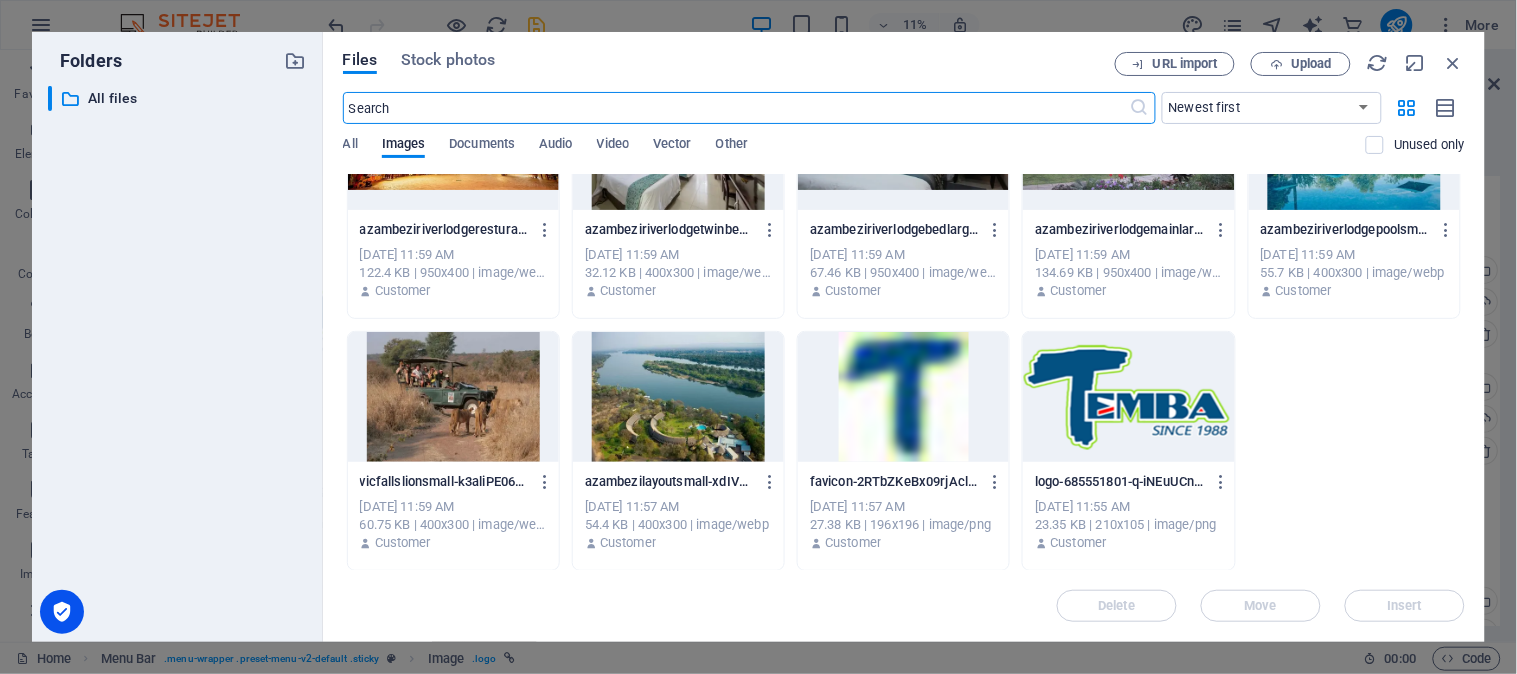 click at bounding box center [903, 397] 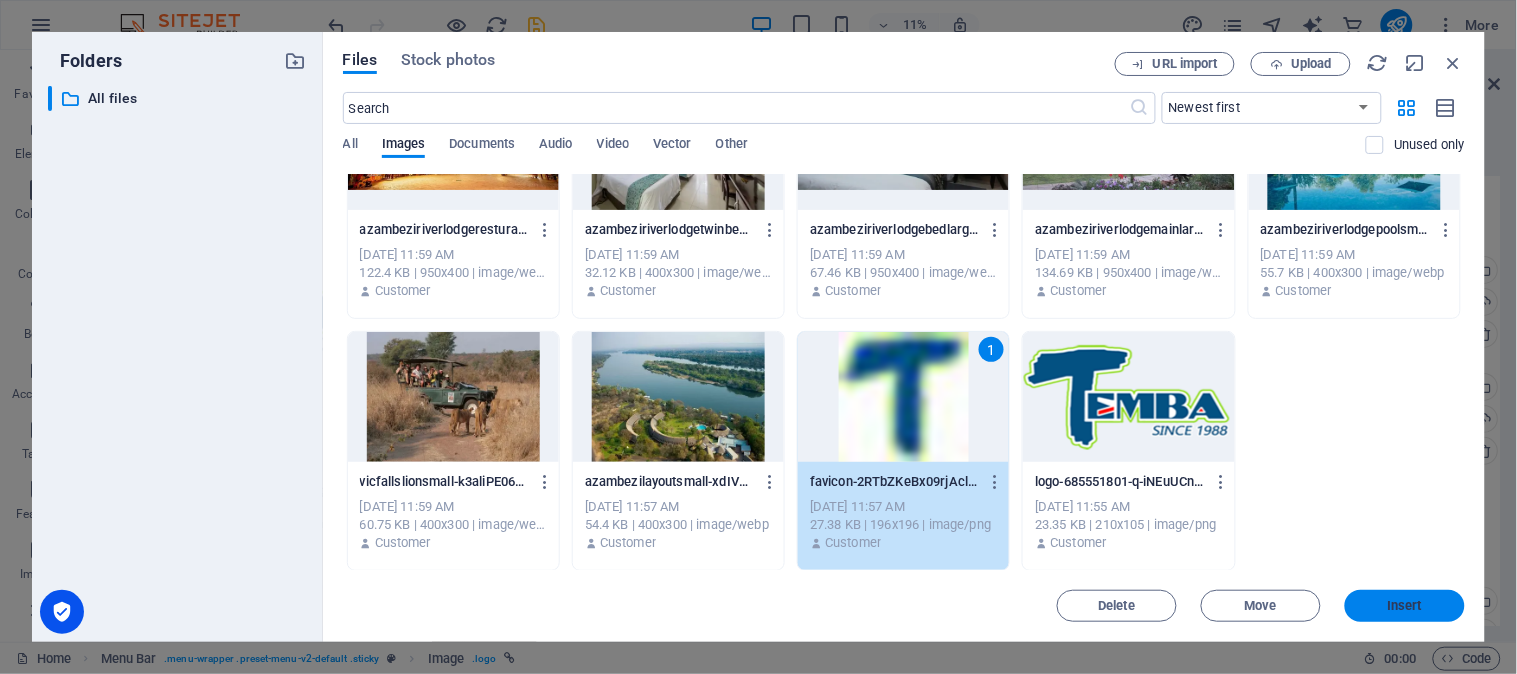 click on "Insert" at bounding box center (1405, 606) 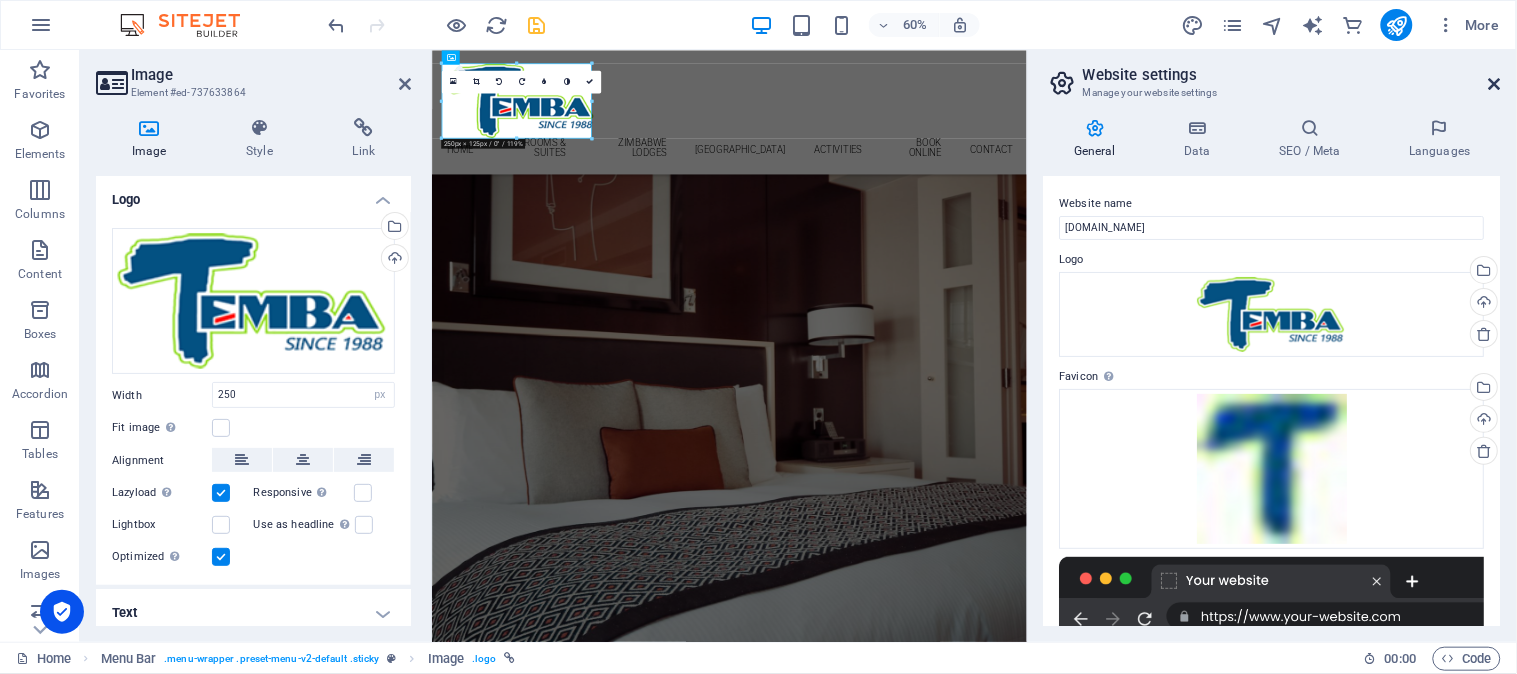drag, startPoint x: 1494, startPoint y: 87, endPoint x: 1051, endPoint y: 41, distance: 445.38187 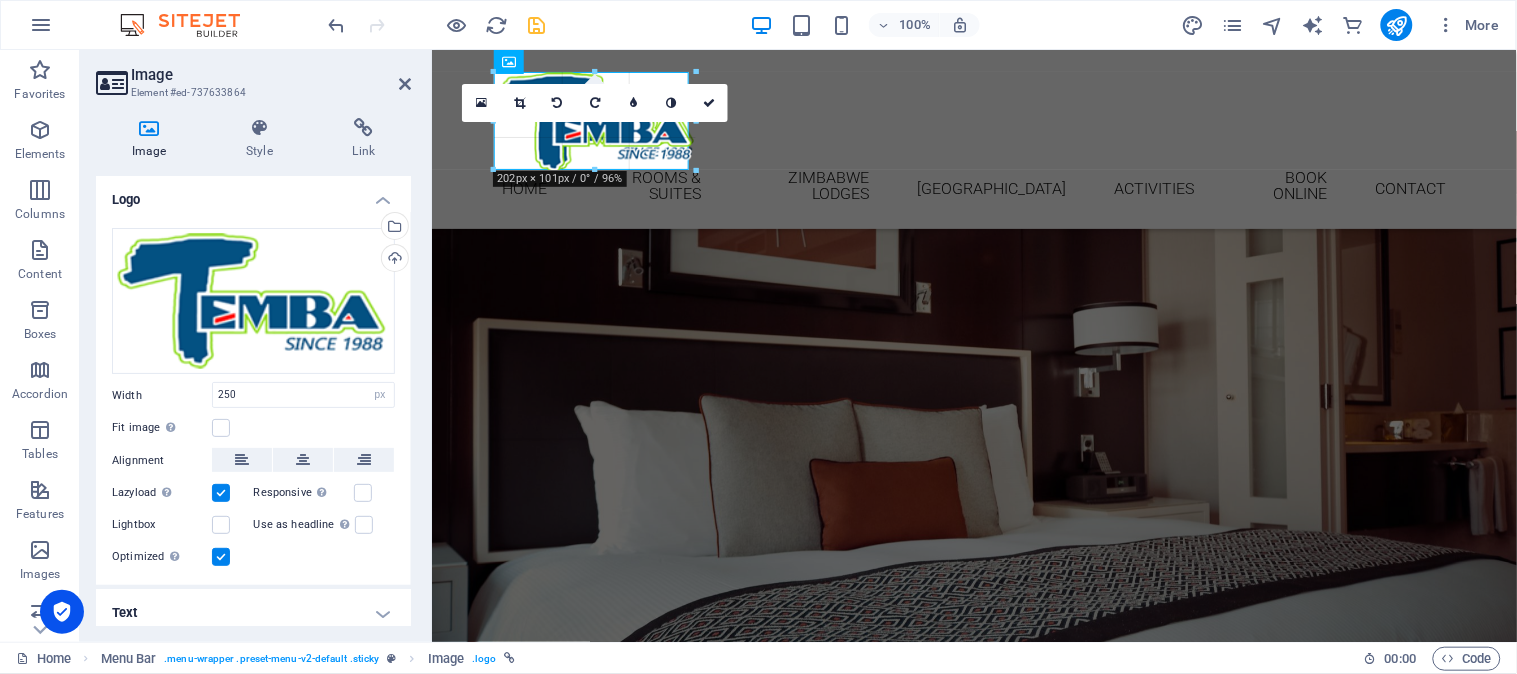 drag, startPoint x: 743, startPoint y: 198, endPoint x: 688, endPoint y: 168, distance: 62.649822 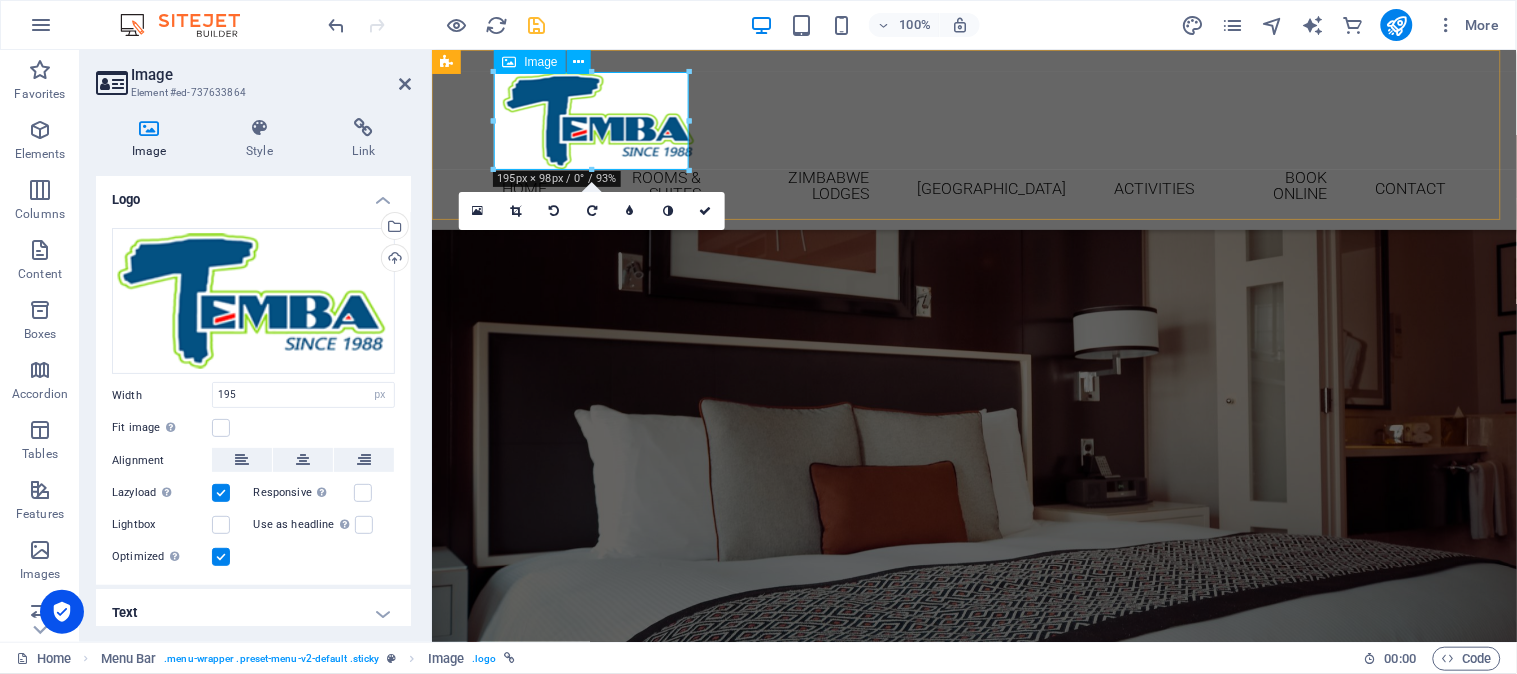 click at bounding box center [974, 120] 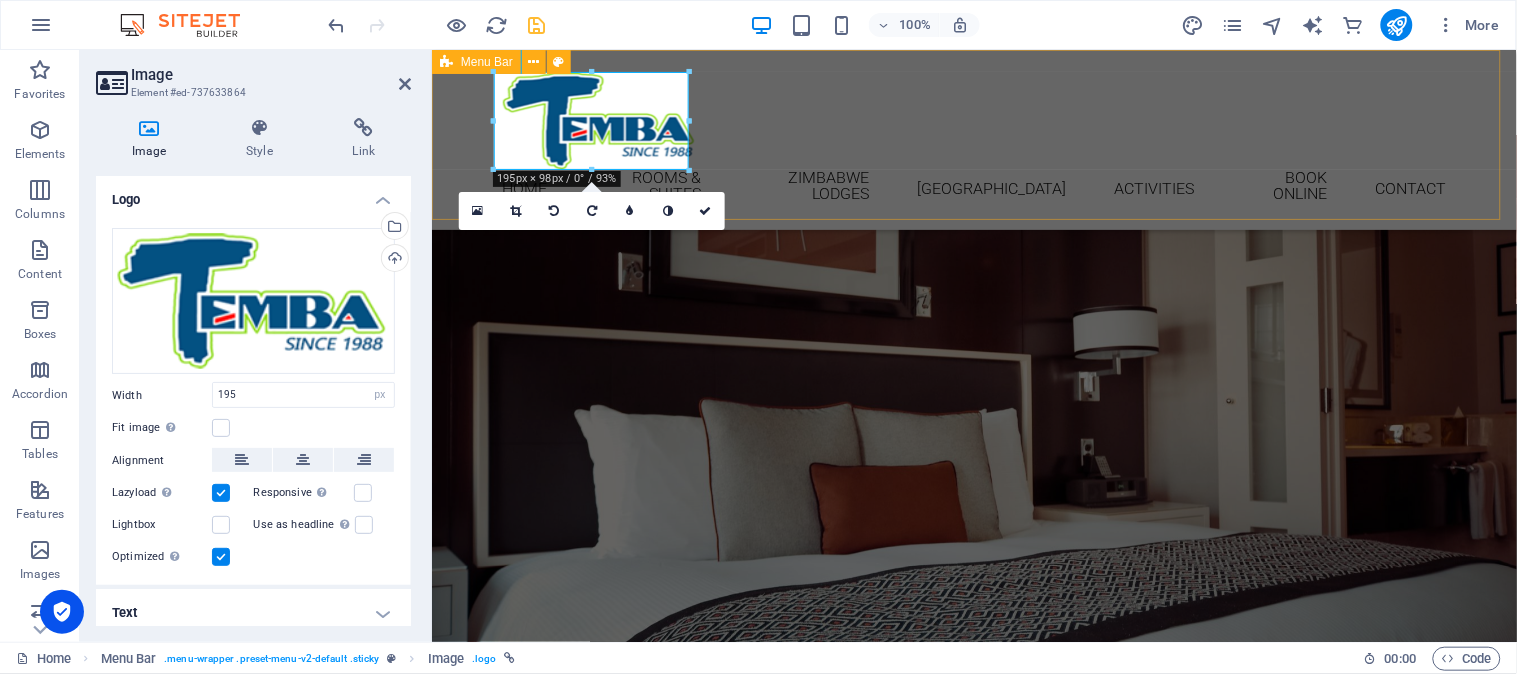 click on "Home Rooms & Suites Zimbabwe Lodges Vic Falls Lodges Activities Book Online Contact" at bounding box center (973, 139) 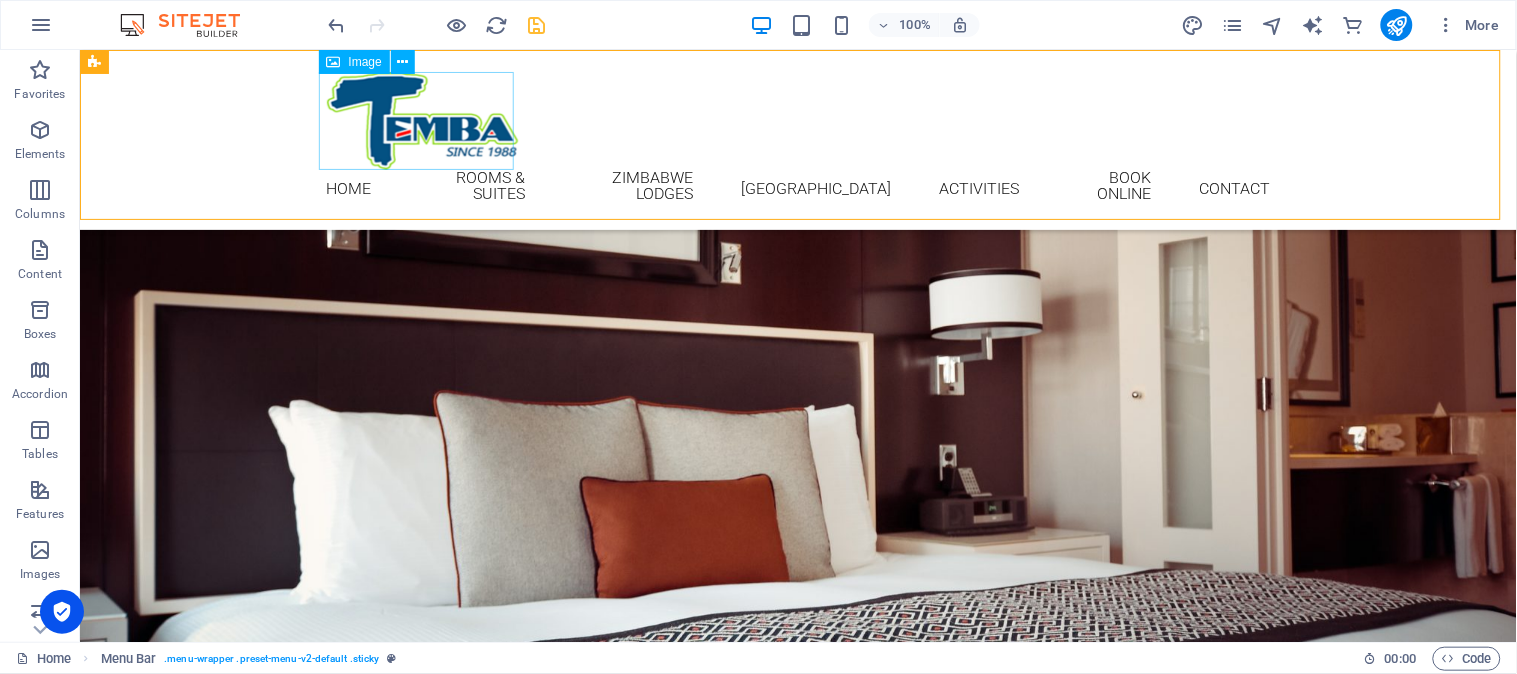 click at bounding box center [798, 120] 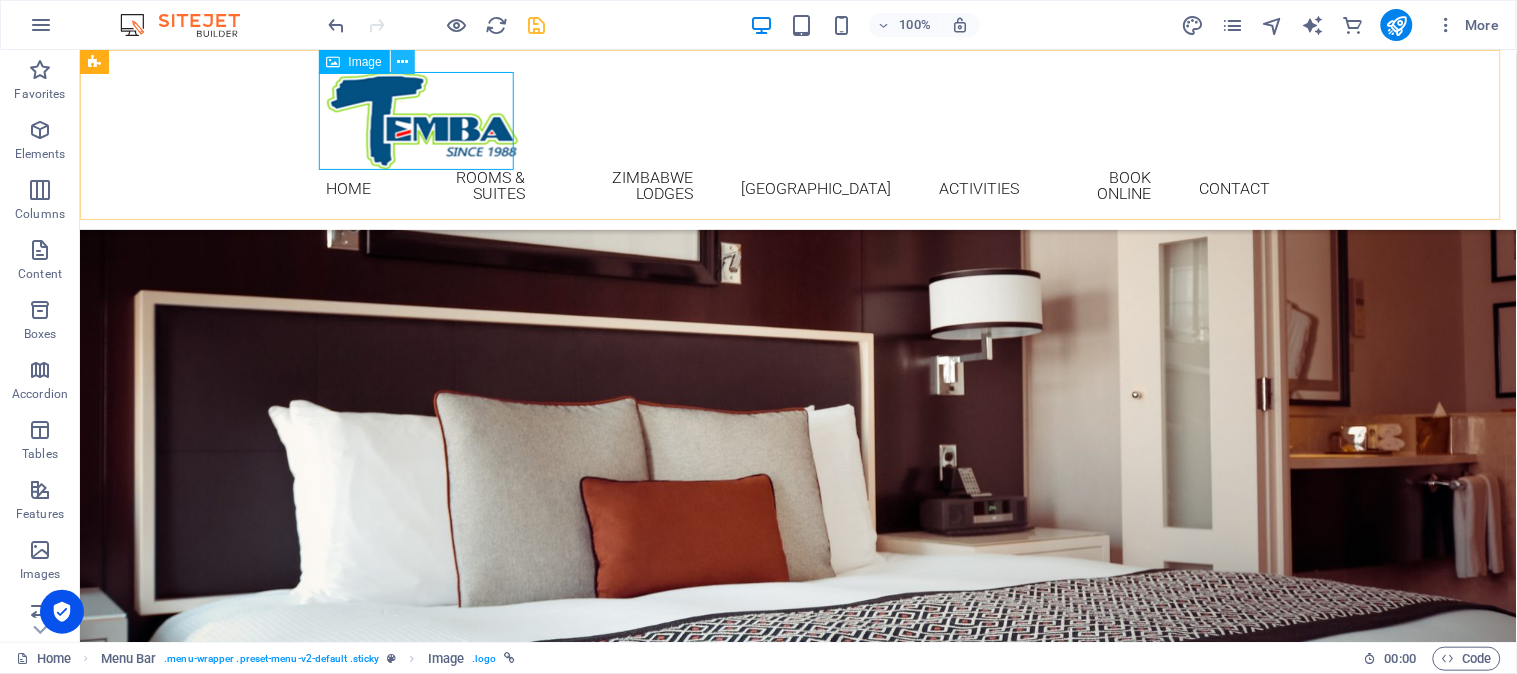 click at bounding box center [403, 62] 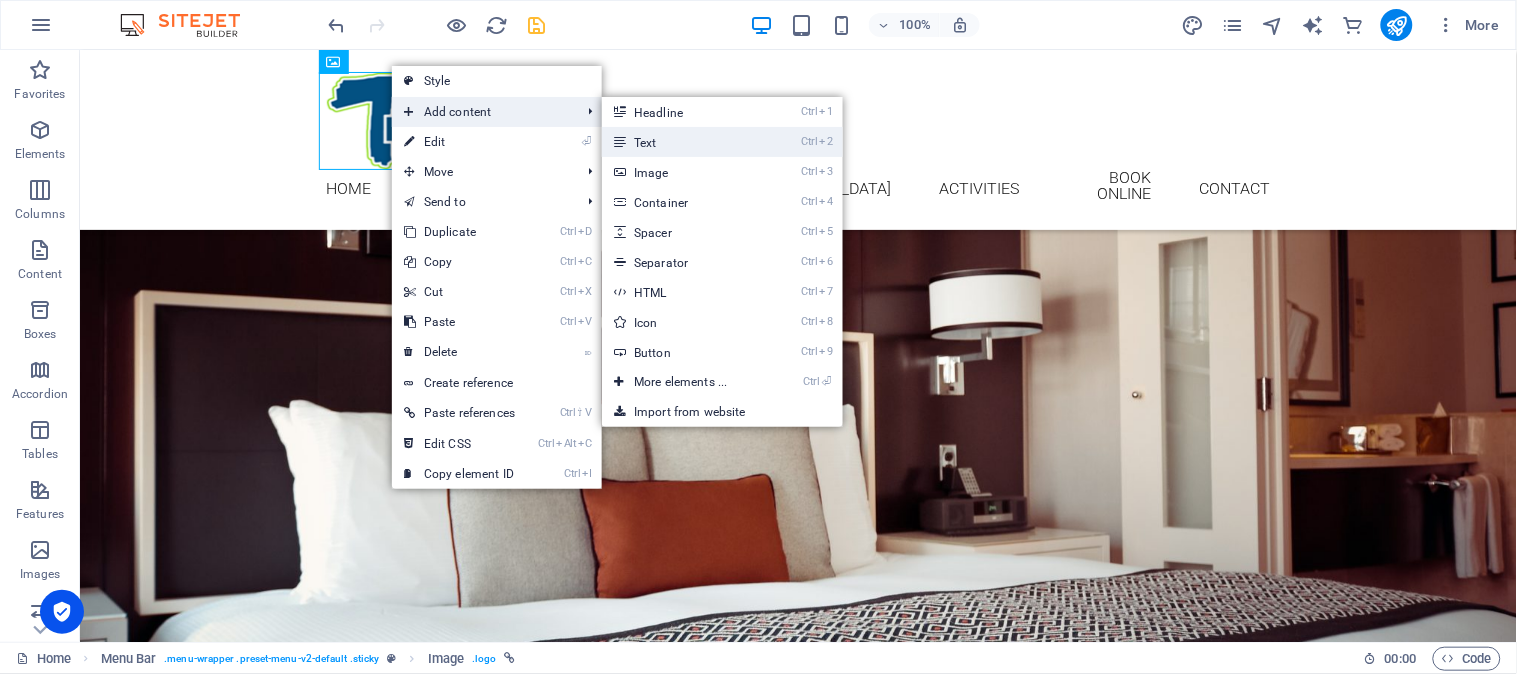 click on "Ctrl 2  Text" at bounding box center [684, 142] 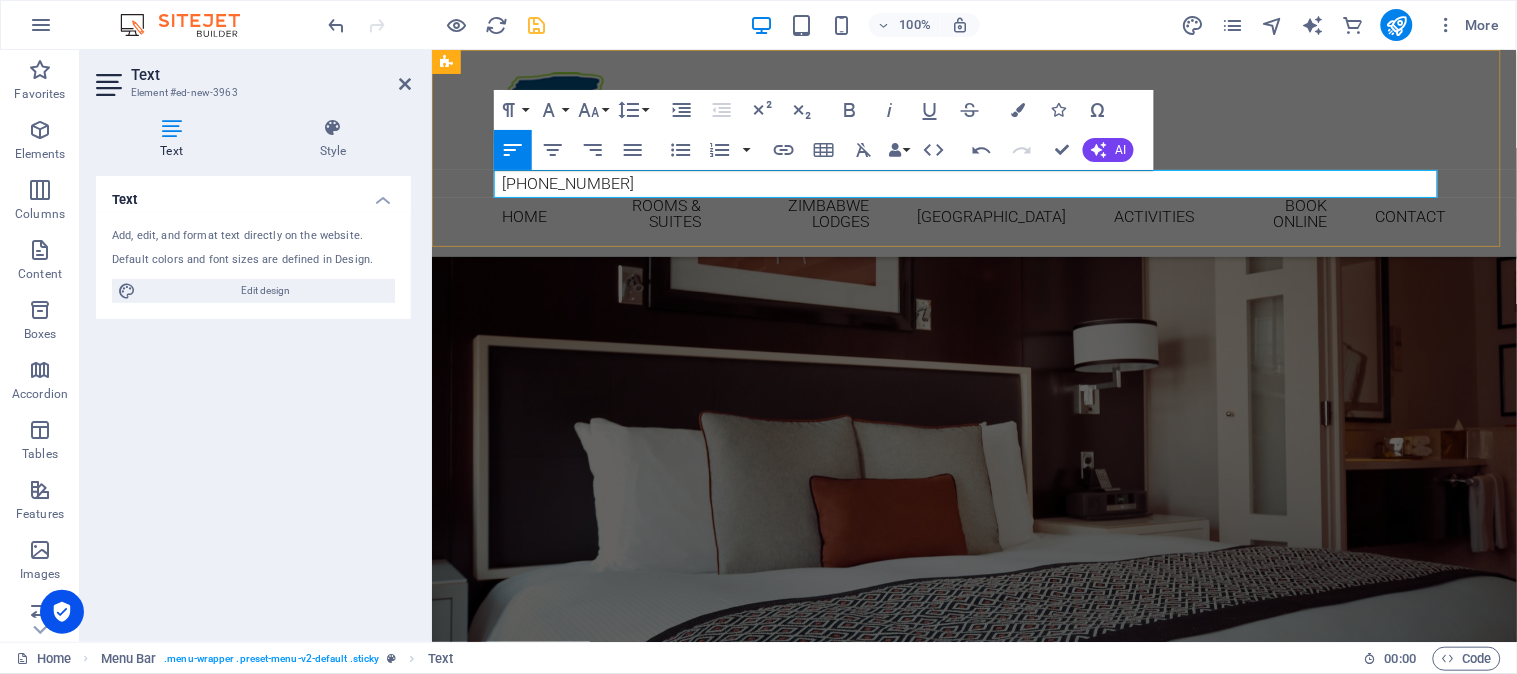 click on "+27 (0)21 855 0395" at bounding box center [974, 182] 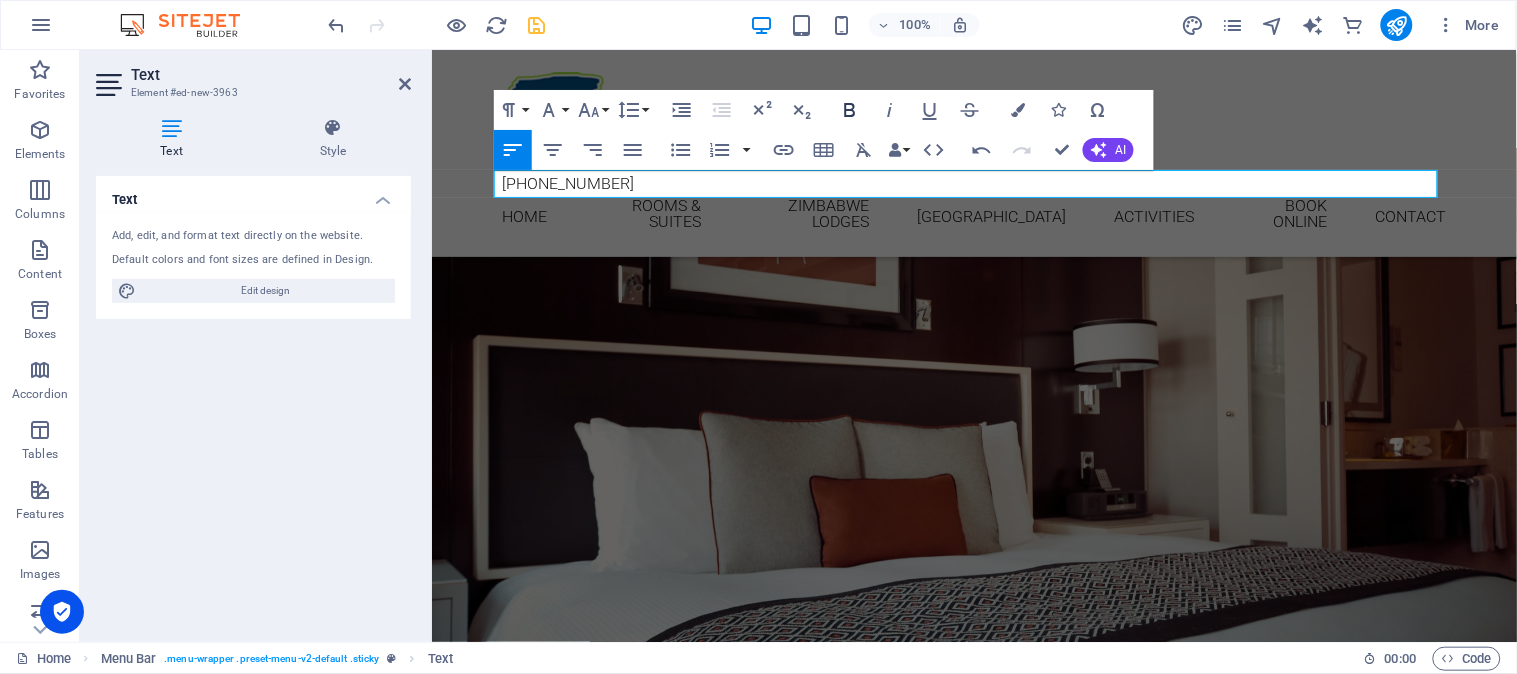 click 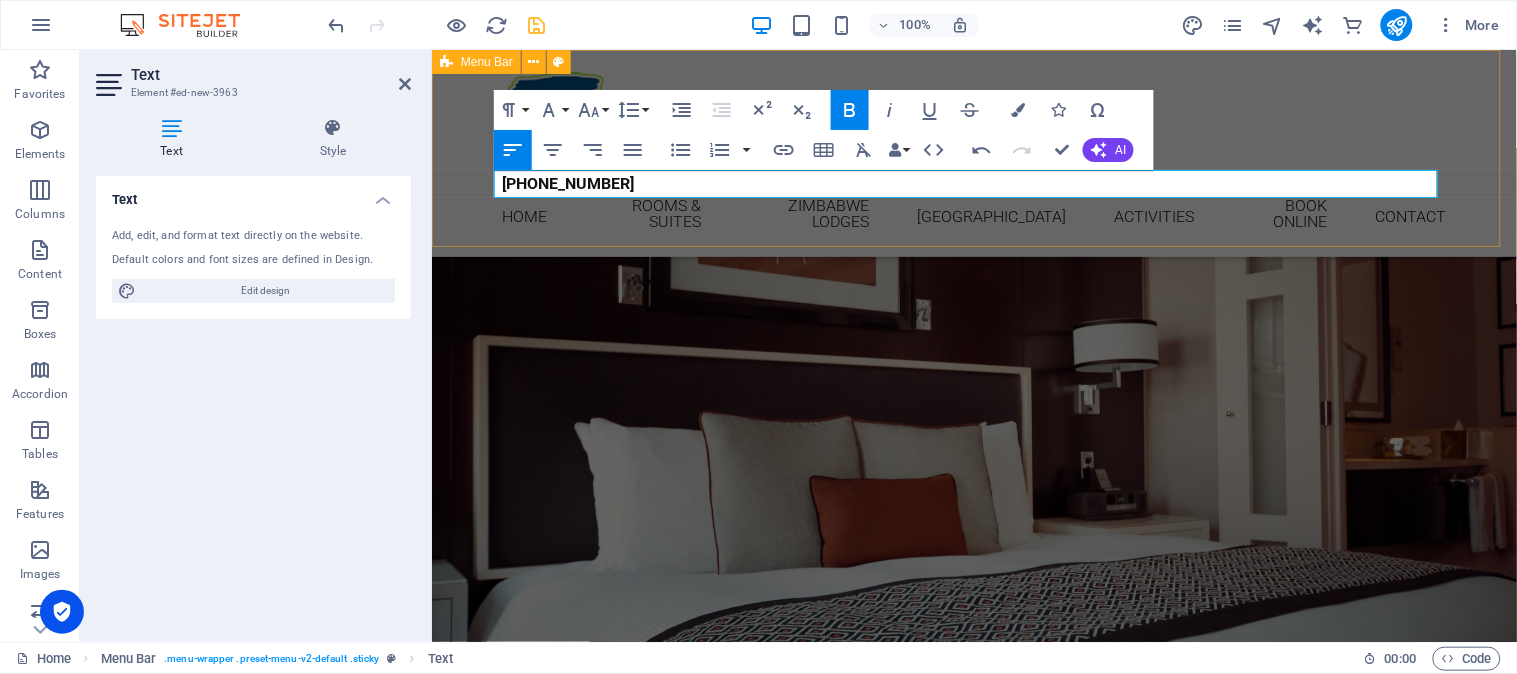 click on "+27 (0)21 855 0395 Home Rooms & Suites Zimbabwe Lodges Vic Falls Lodges Activities Book Online Contact" at bounding box center [973, 152] 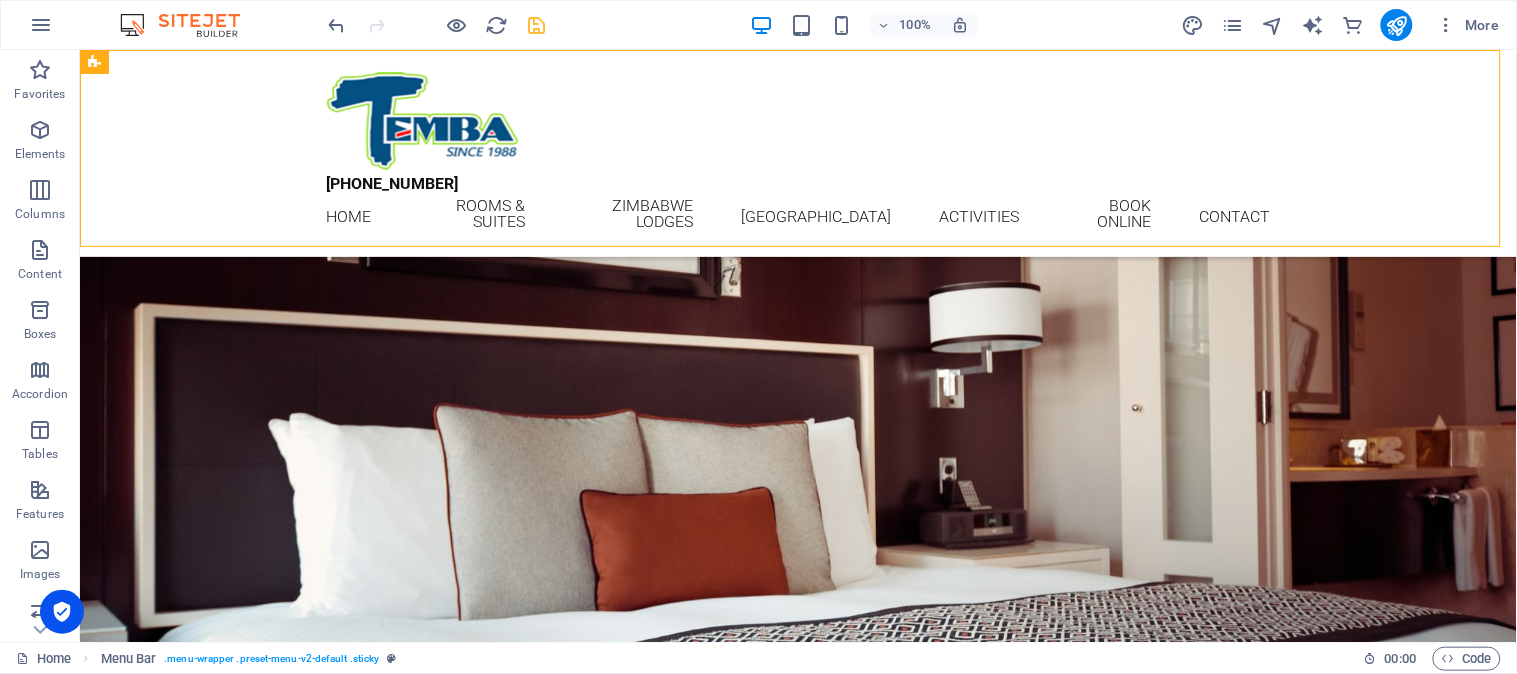 click at bounding box center (537, 25) 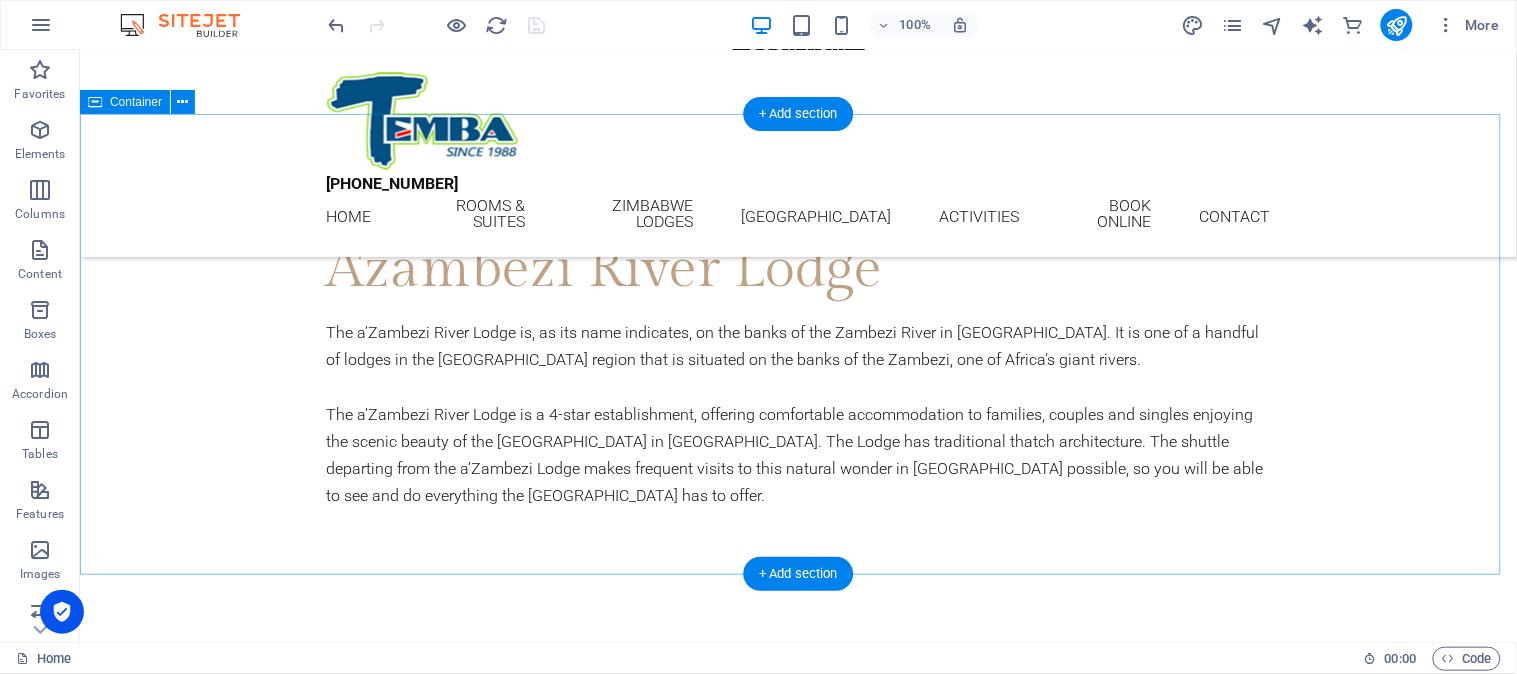 scroll, scrollTop: 1111, scrollLeft: 0, axis: vertical 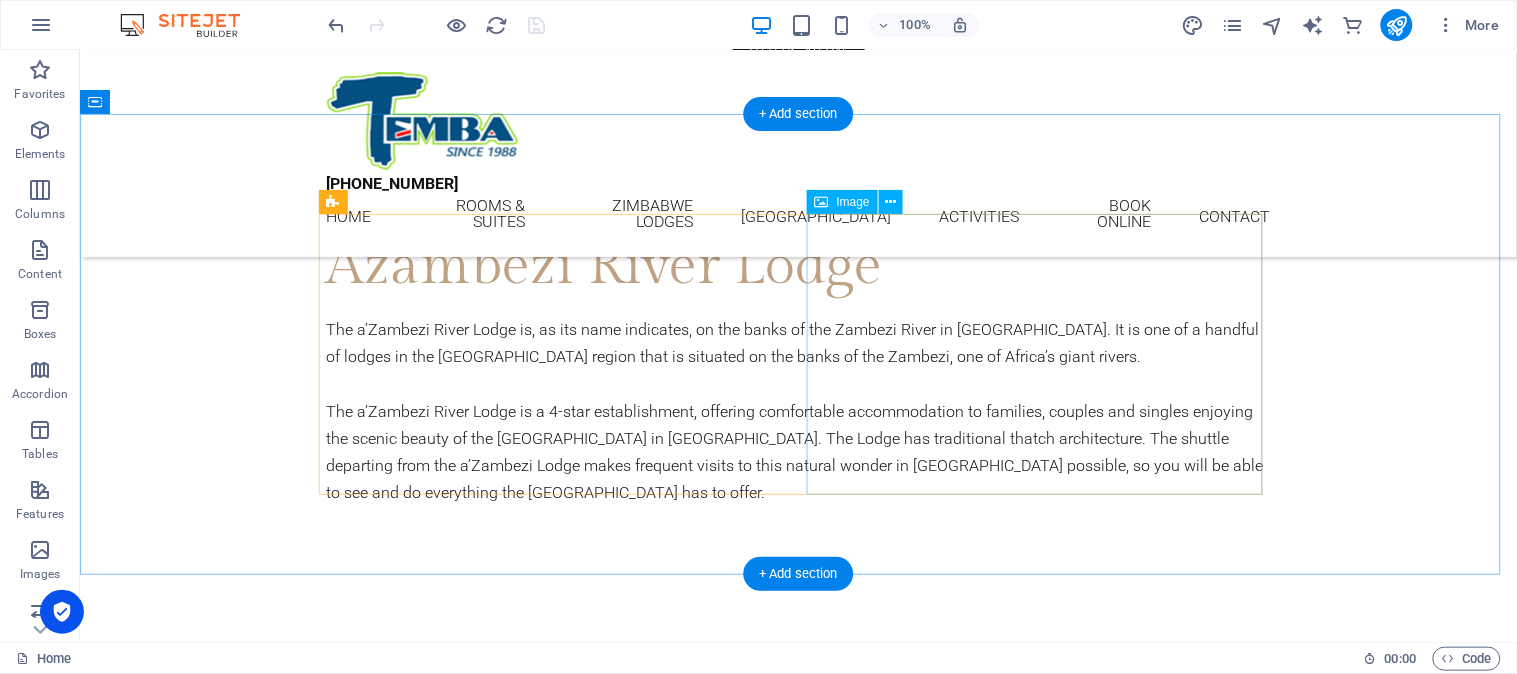 click at bounding box center [472, 950] 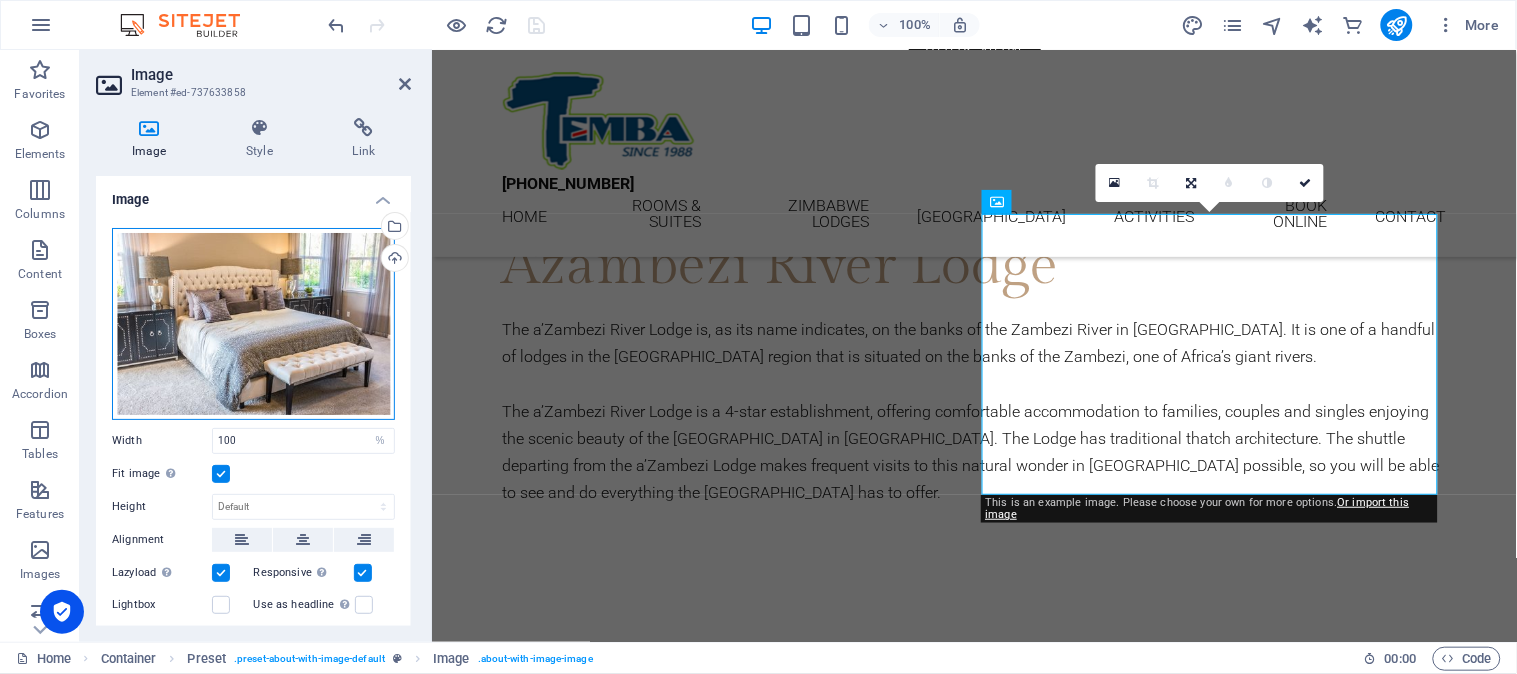 click on "Drag files here, click to choose files or select files from Files or our free stock photos & videos" at bounding box center (253, 324) 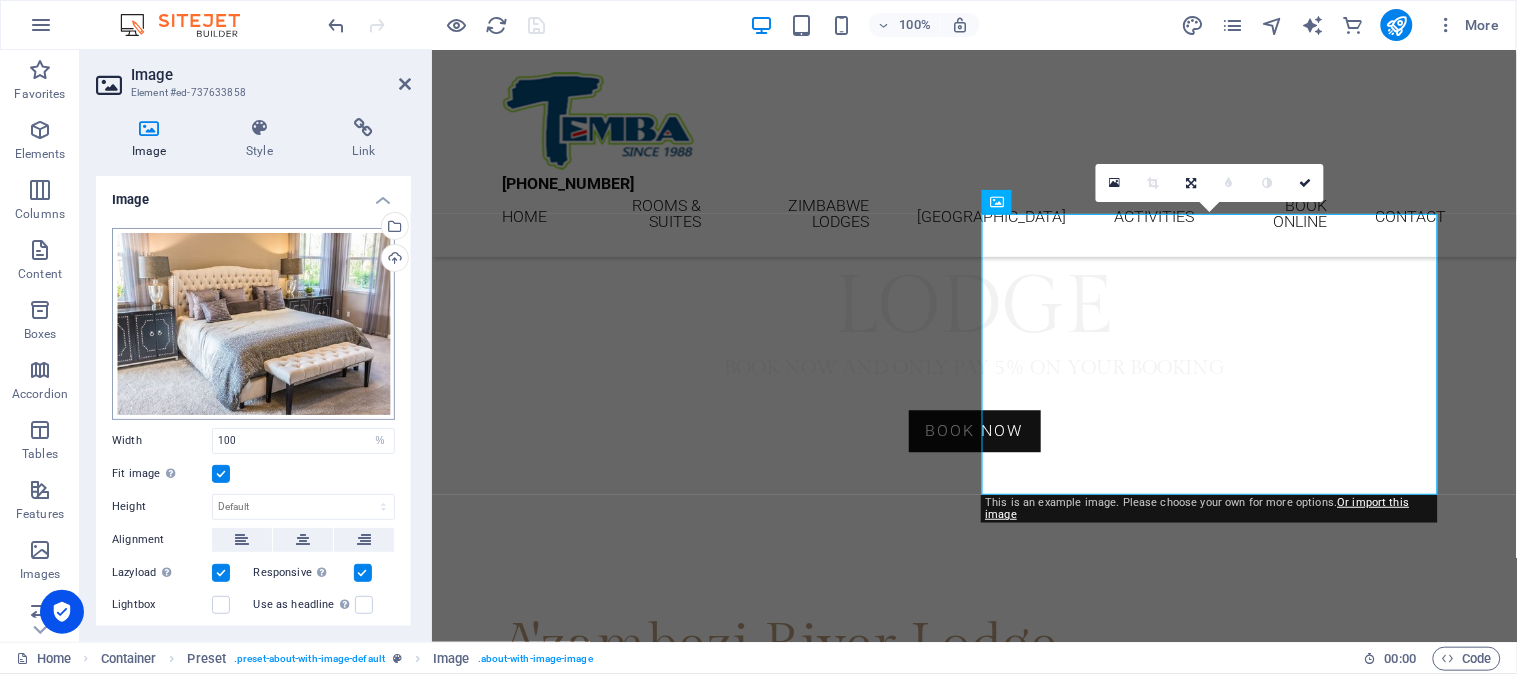 scroll, scrollTop: 1474, scrollLeft: 0, axis: vertical 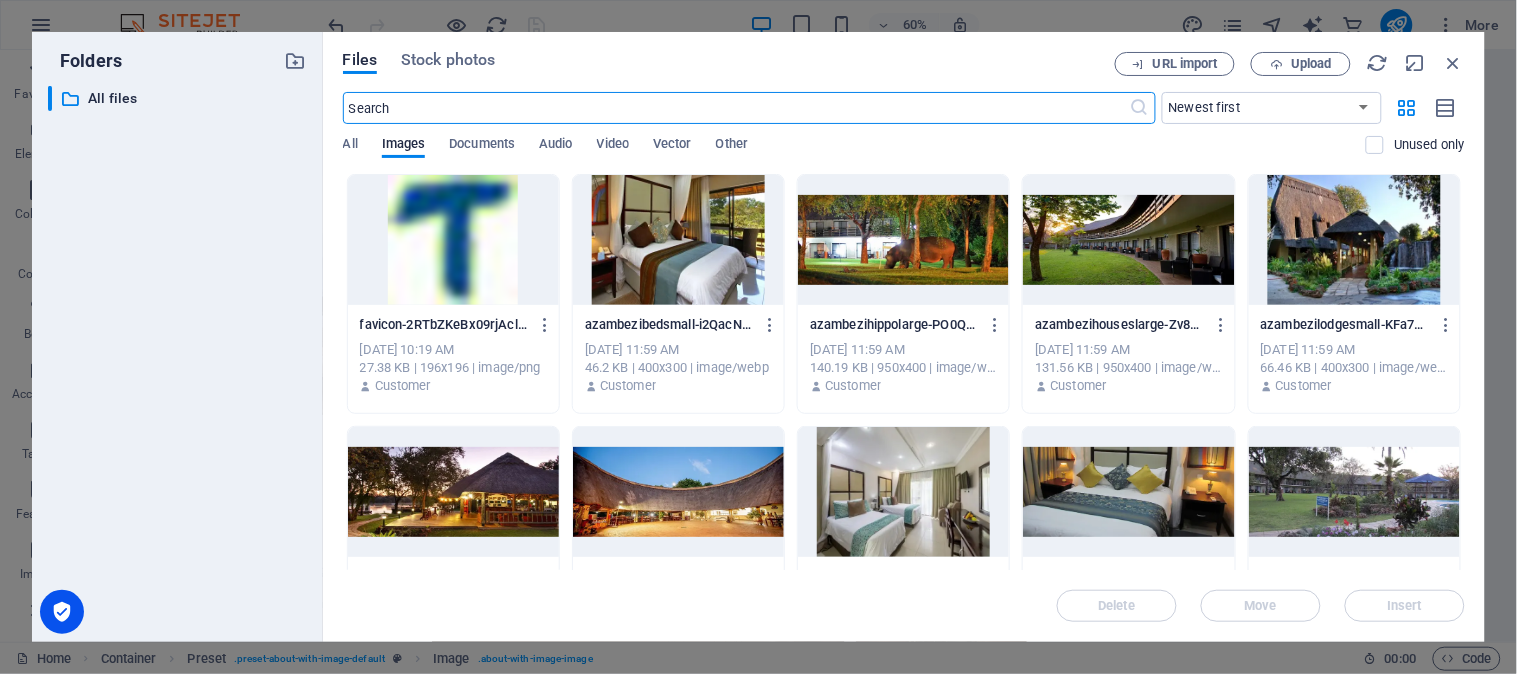 click at bounding box center (678, 240) 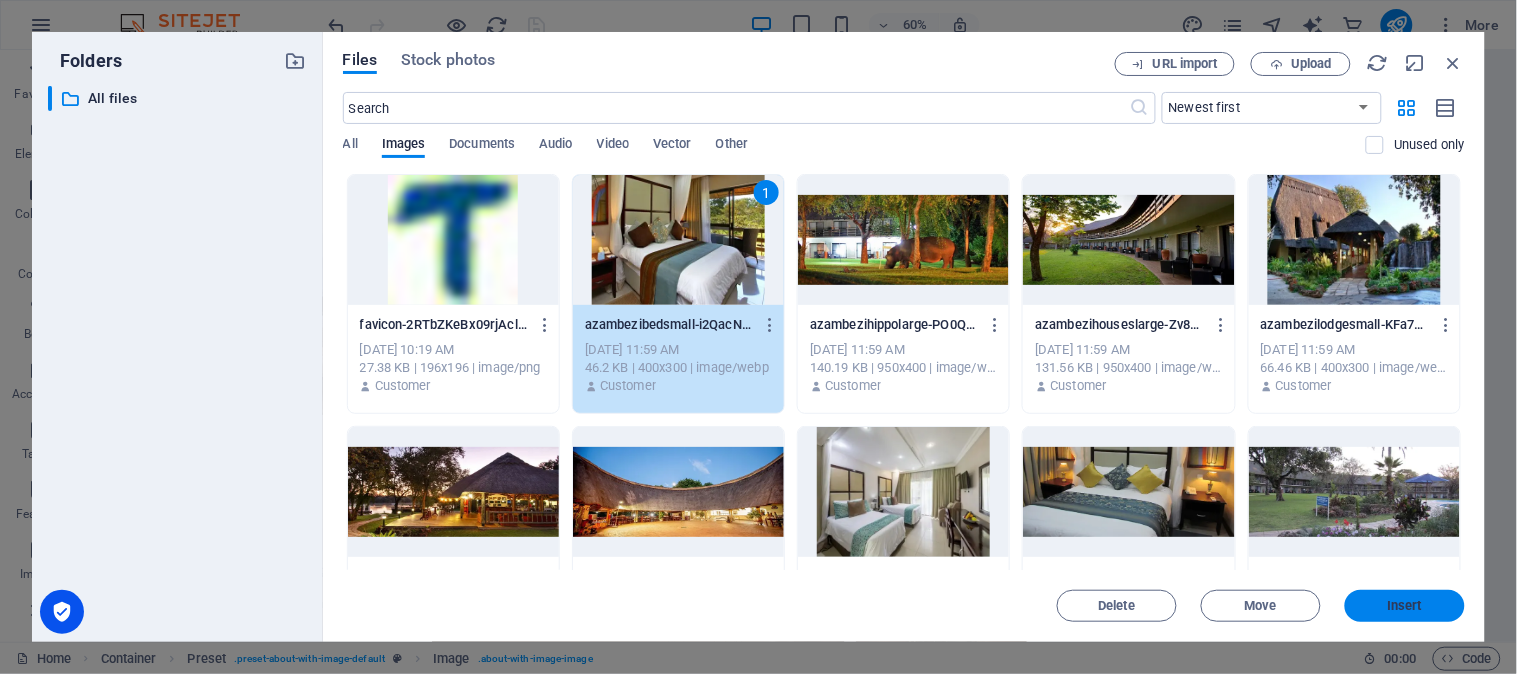 click on "Insert" at bounding box center (1405, 606) 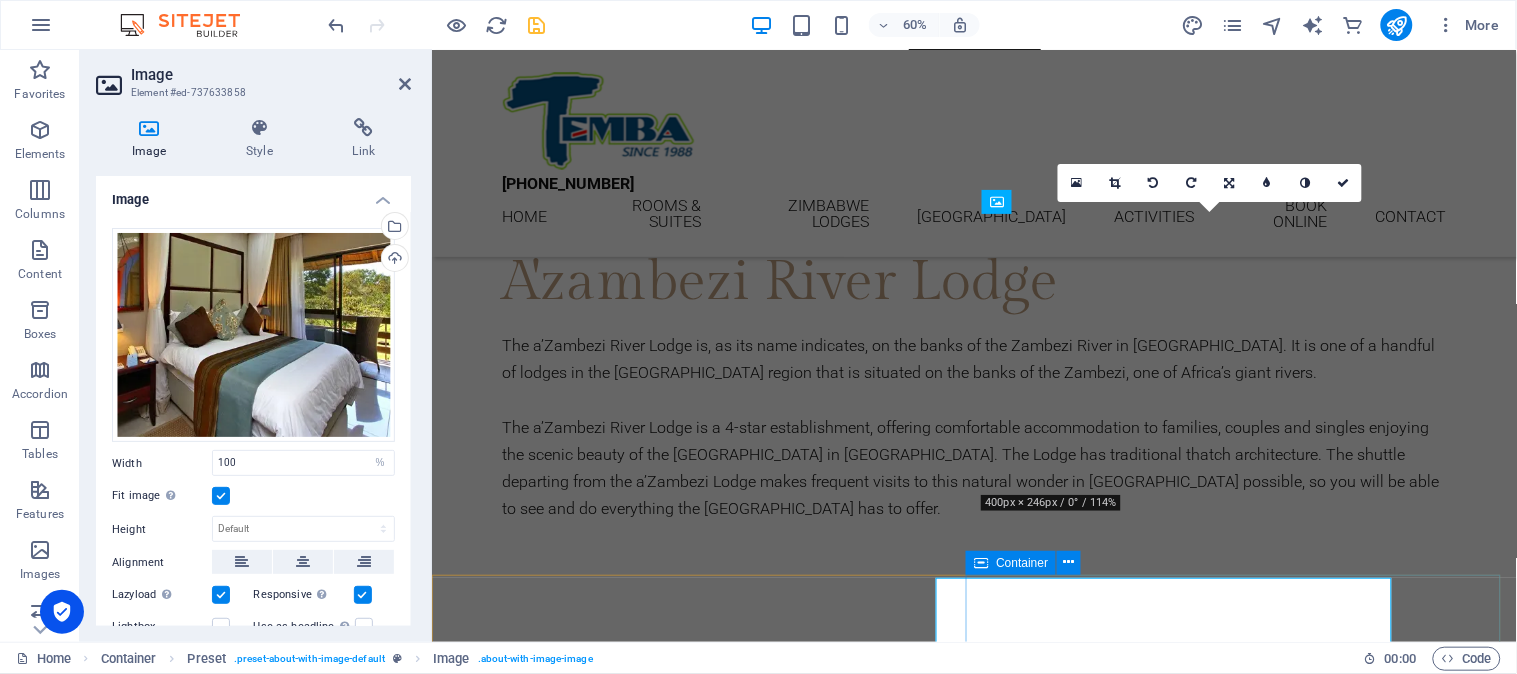 scroll, scrollTop: 1111, scrollLeft: 0, axis: vertical 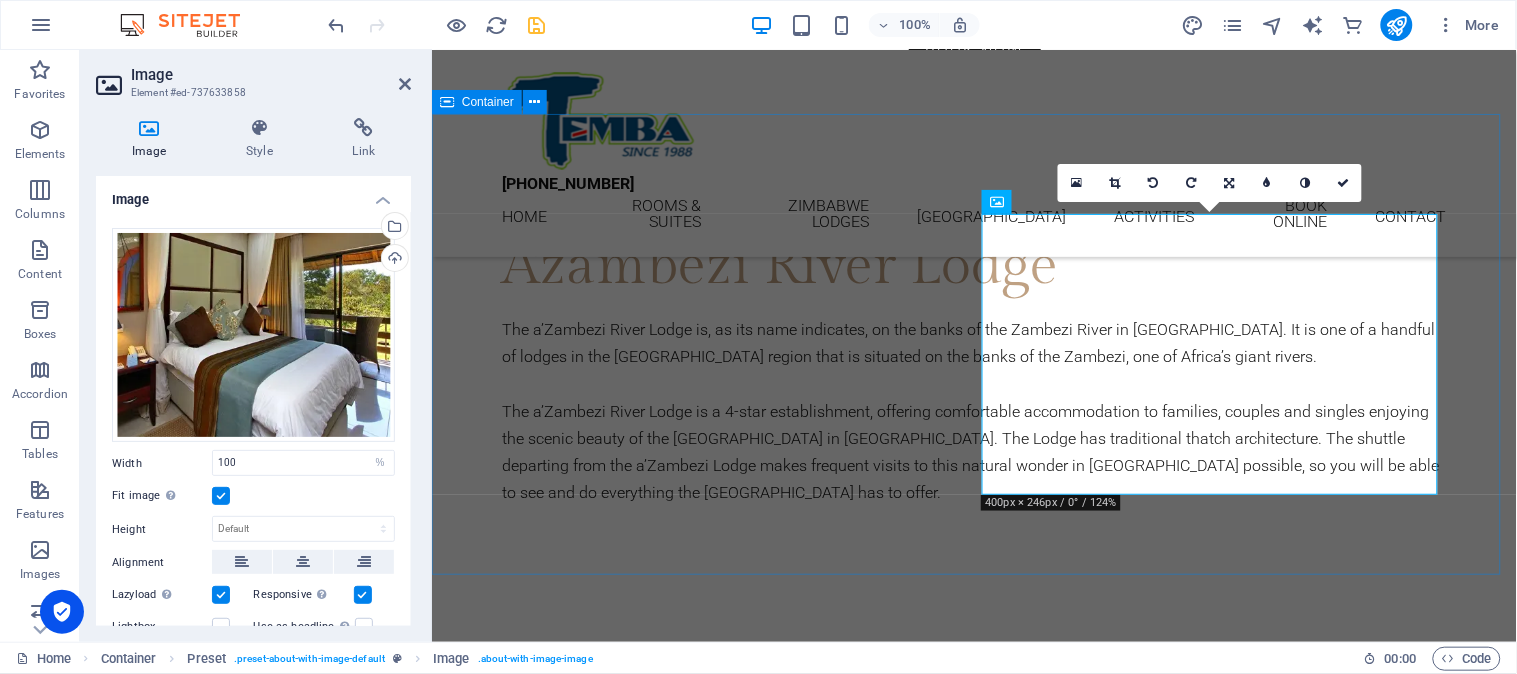click on "Rooms & Suites At the A’Zambezi River Lodge, guests have a choice of 83 comfortable, air-conditioned en suite rooms. Rooms are graded as being double, twin, family, triple and de luxe. Each room has satellite TV, tea/coffee-making facilities, radio with alarm clock, safe and balcony/terrace overlooking the beautiful gardens stretching right down to the Zambezi River in Zimbabwe." at bounding box center (973, 833) 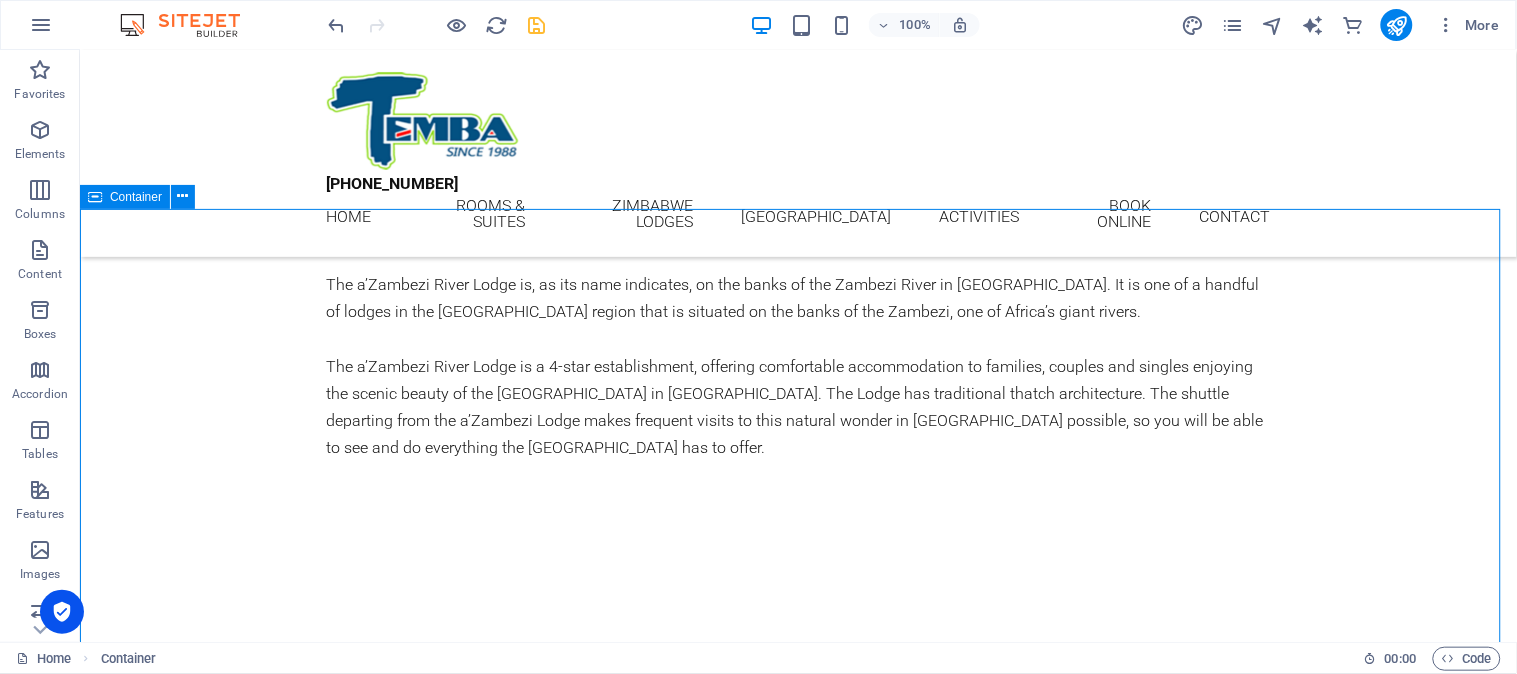 scroll, scrollTop: 1333, scrollLeft: 0, axis: vertical 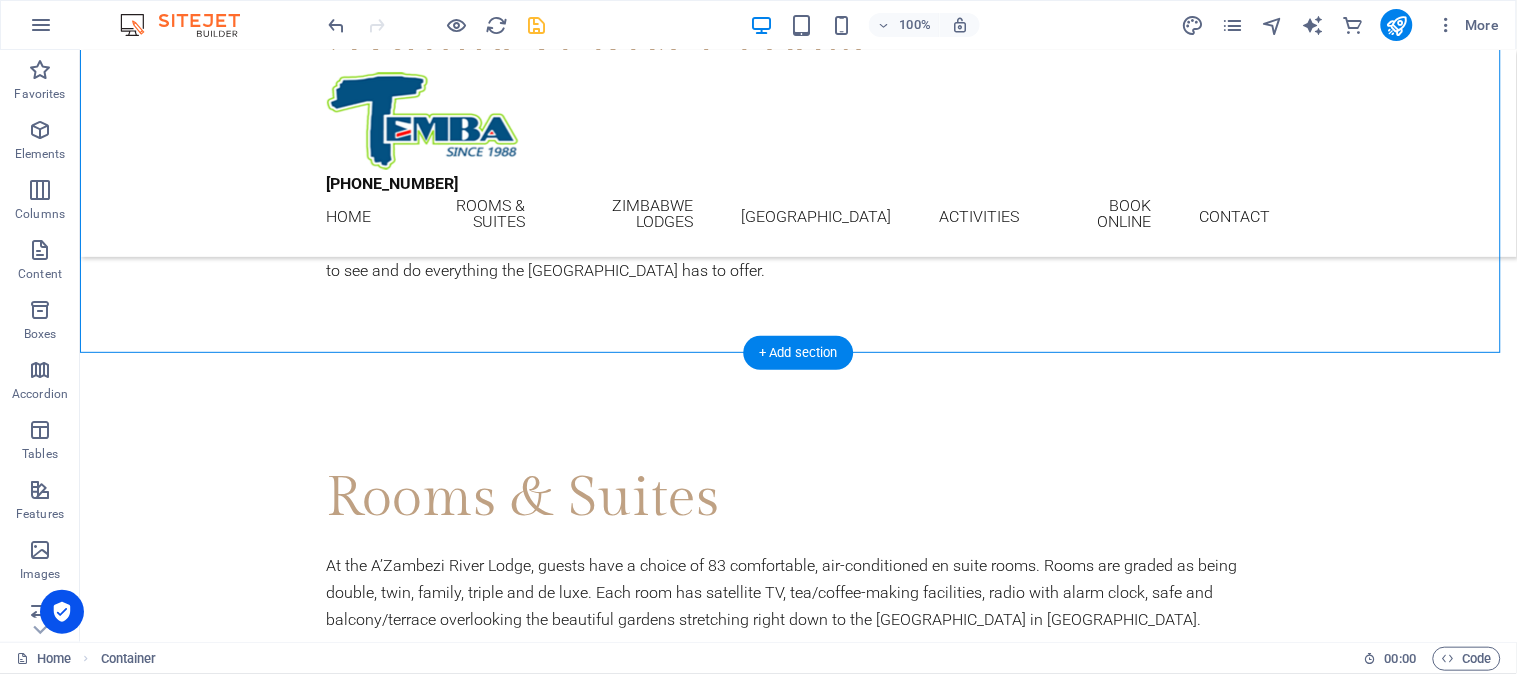 click at bounding box center [797, 944] 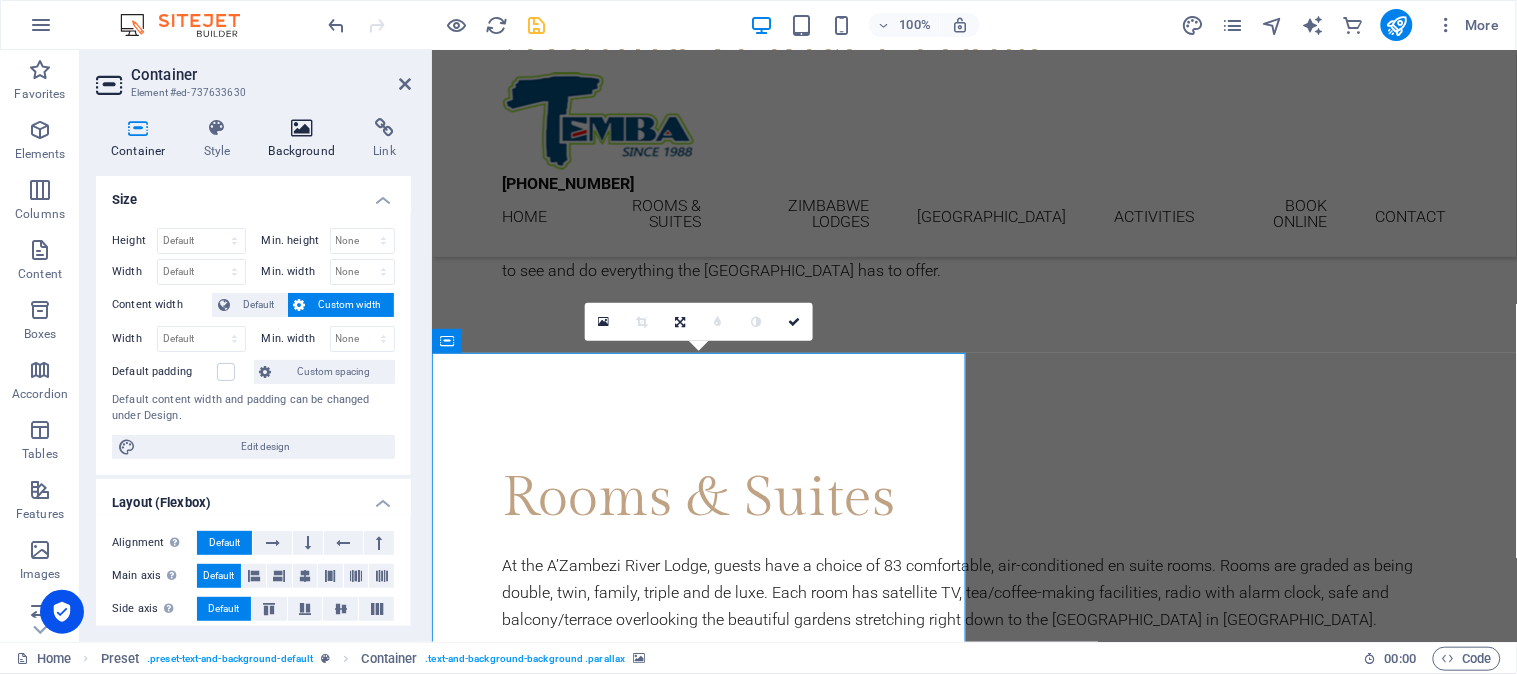 click at bounding box center [302, 128] 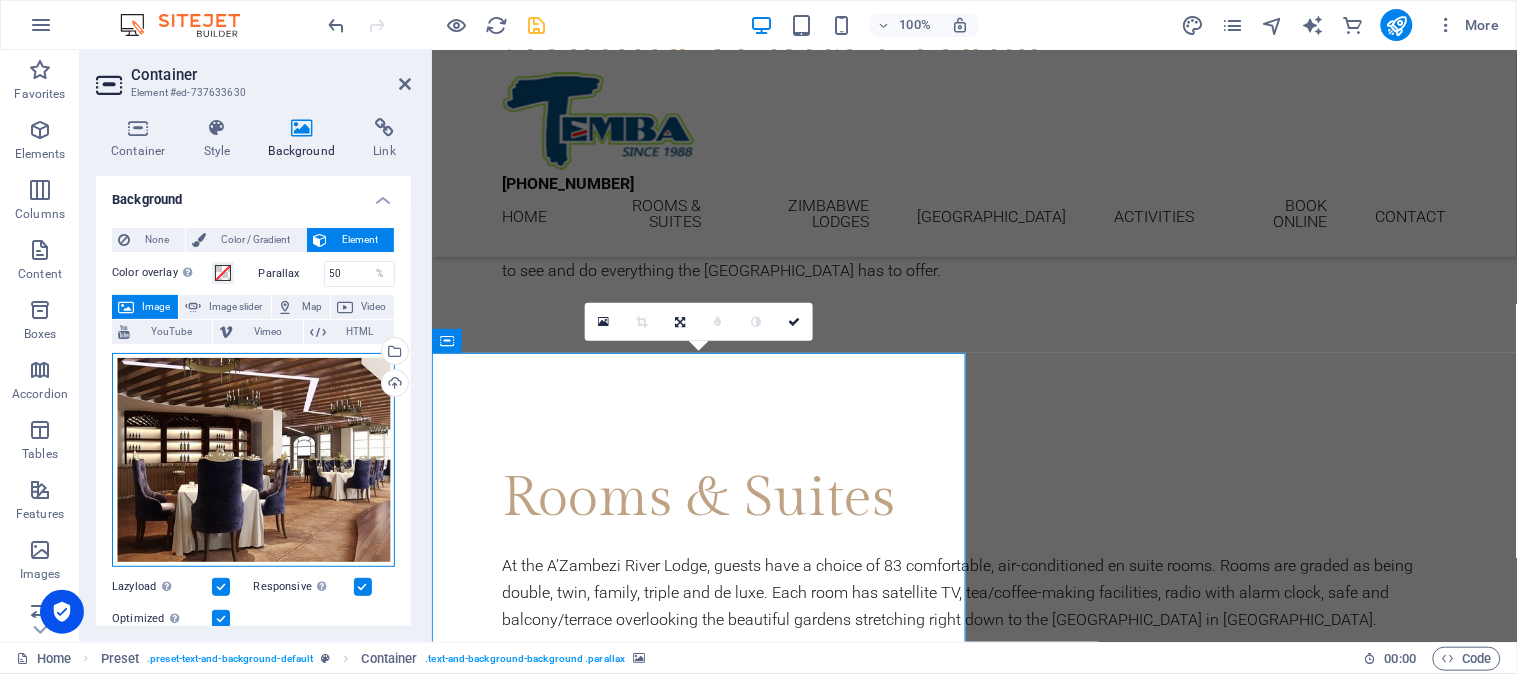 click on "Drag files here, click to choose files or select files from Files or our free stock photos & videos" at bounding box center (253, 460) 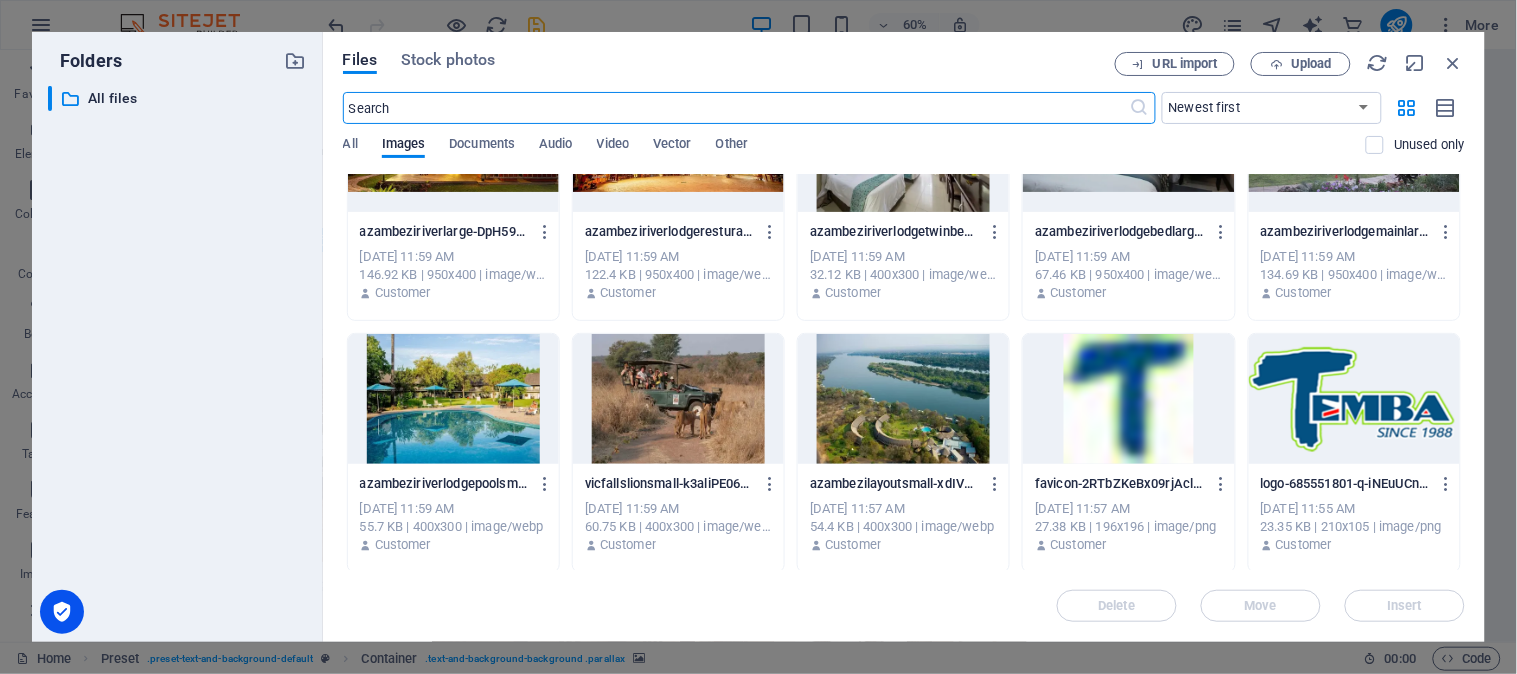 scroll, scrollTop: 347, scrollLeft: 0, axis: vertical 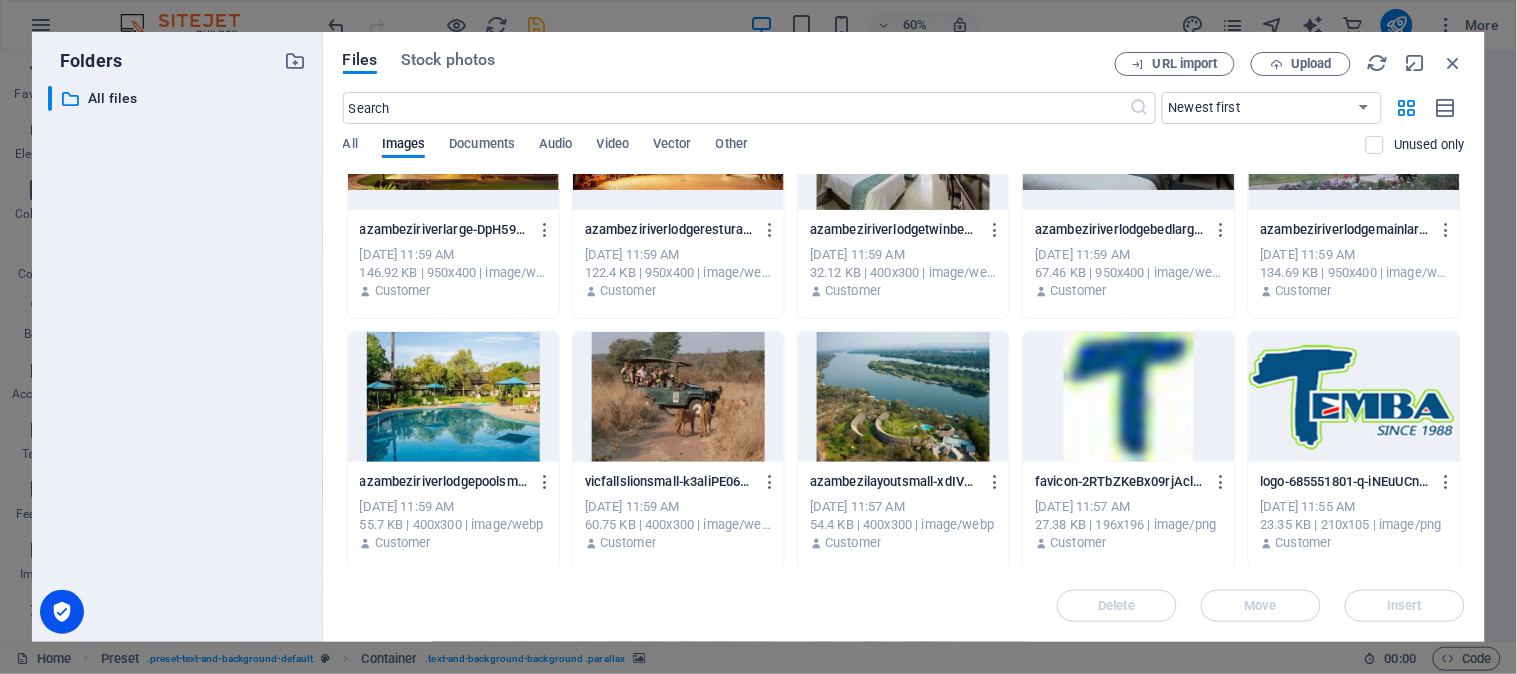 click at bounding box center [903, 397] 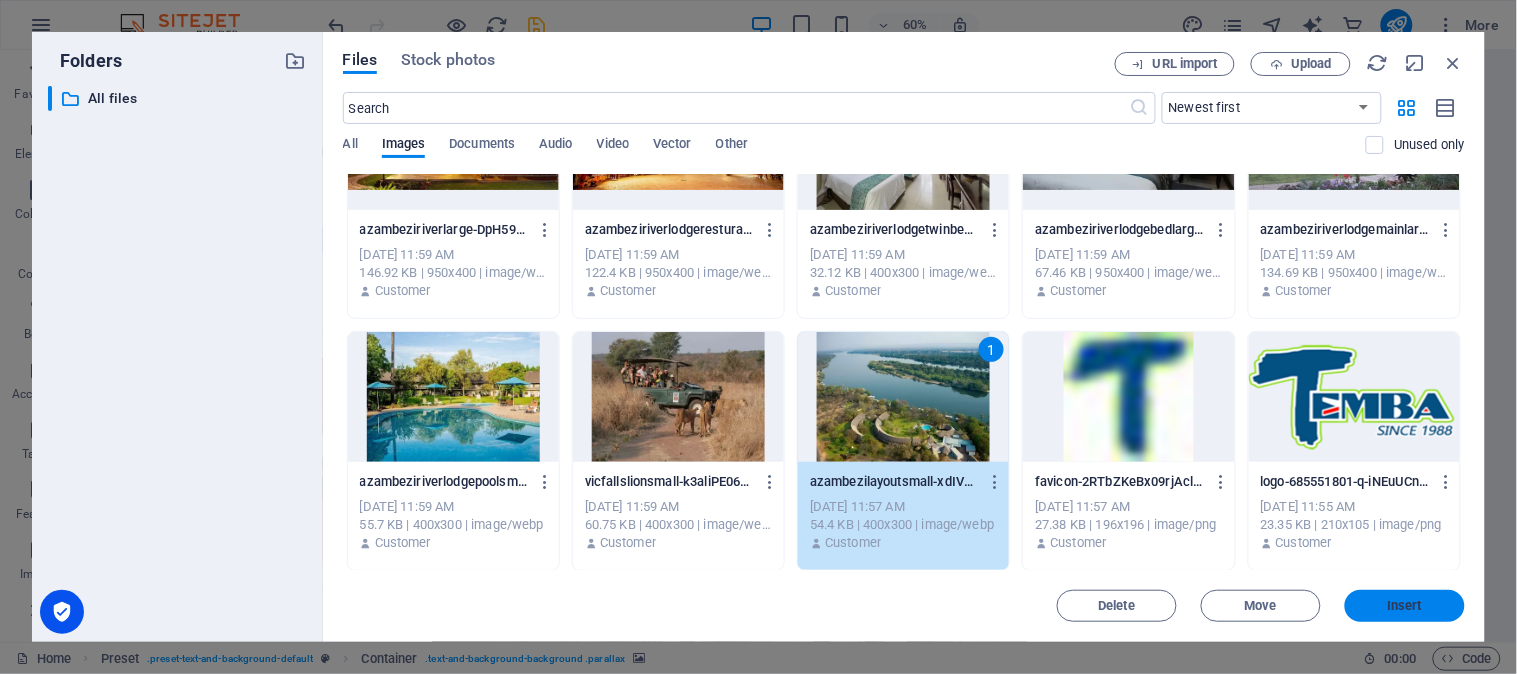 click on "Insert" at bounding box center (1405, 606) 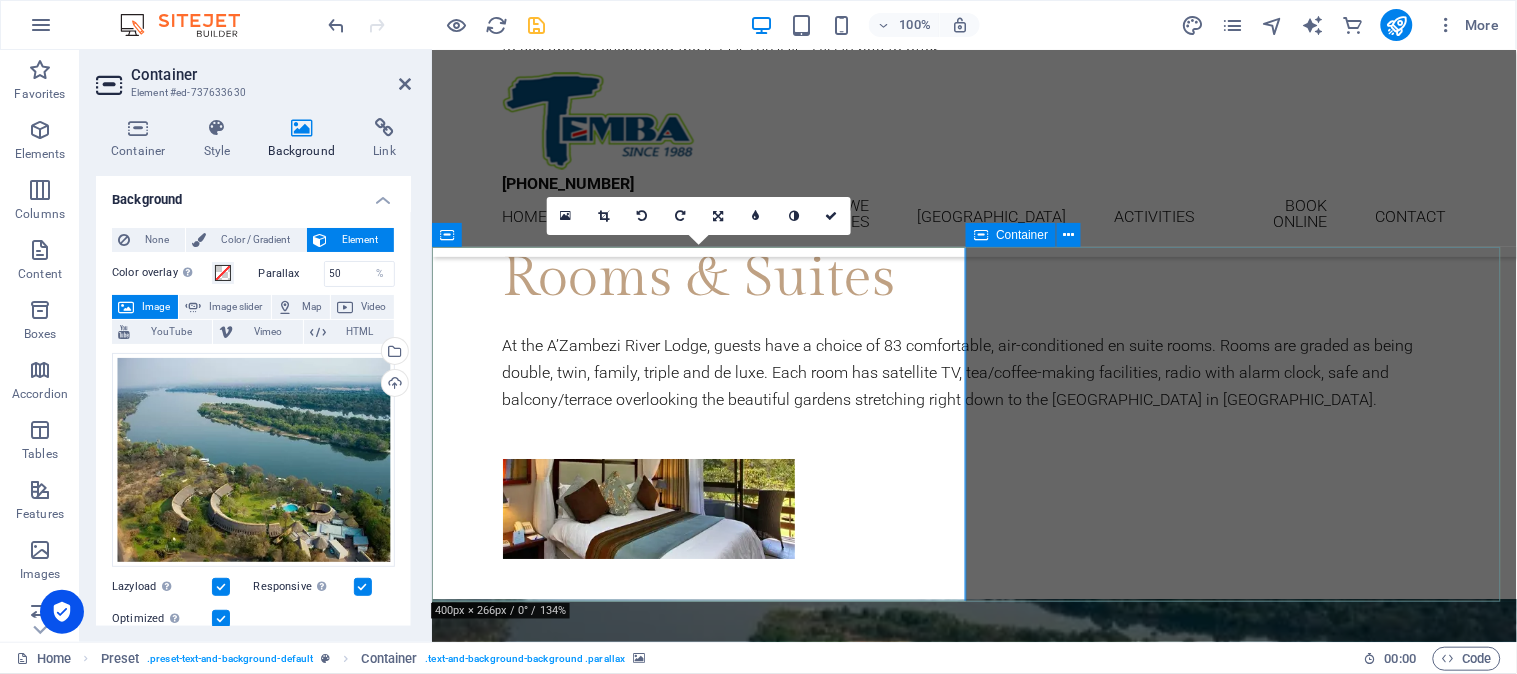 scroll, scrollTop: 1555, scrollLeft: 0, axis: vertical 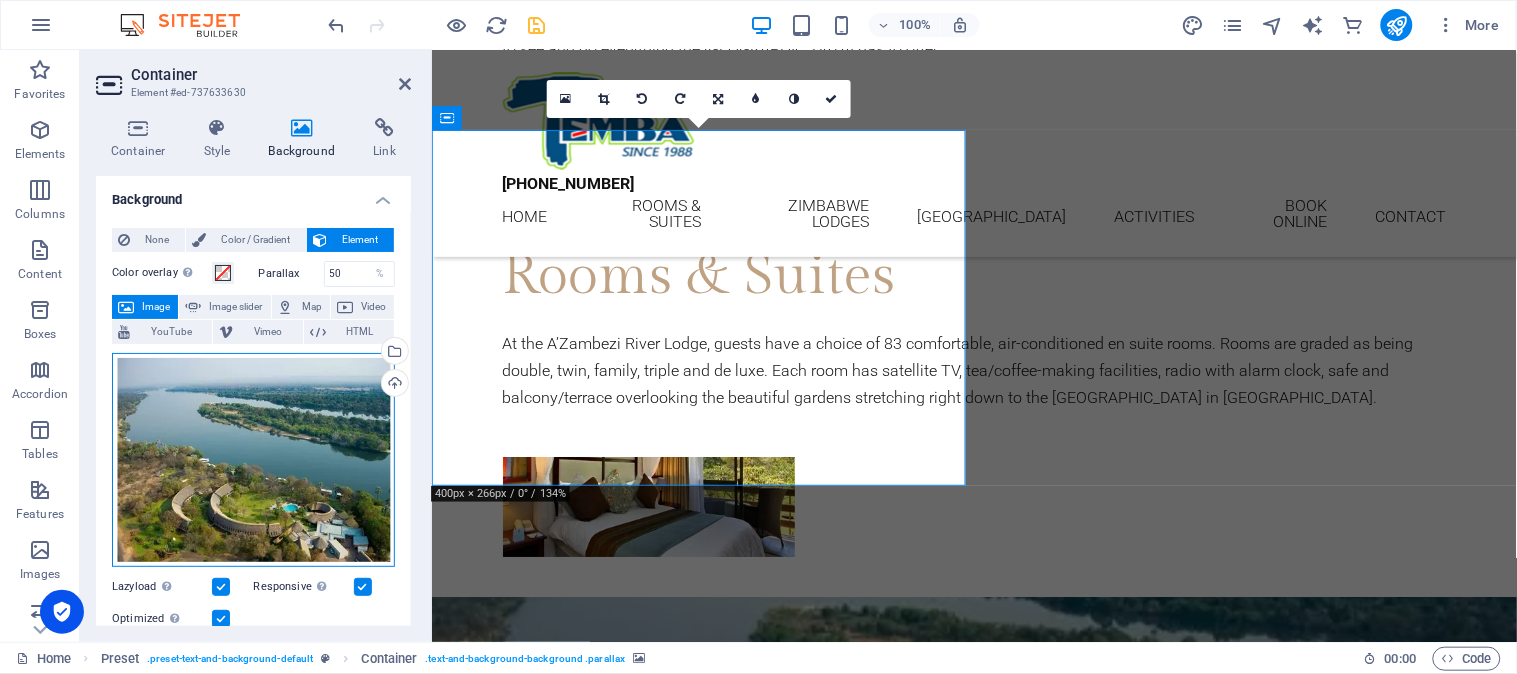 click on "Drag files here, click to choose files or select files from Files or our free stock photos & videos" at bounding box center [253, 460] 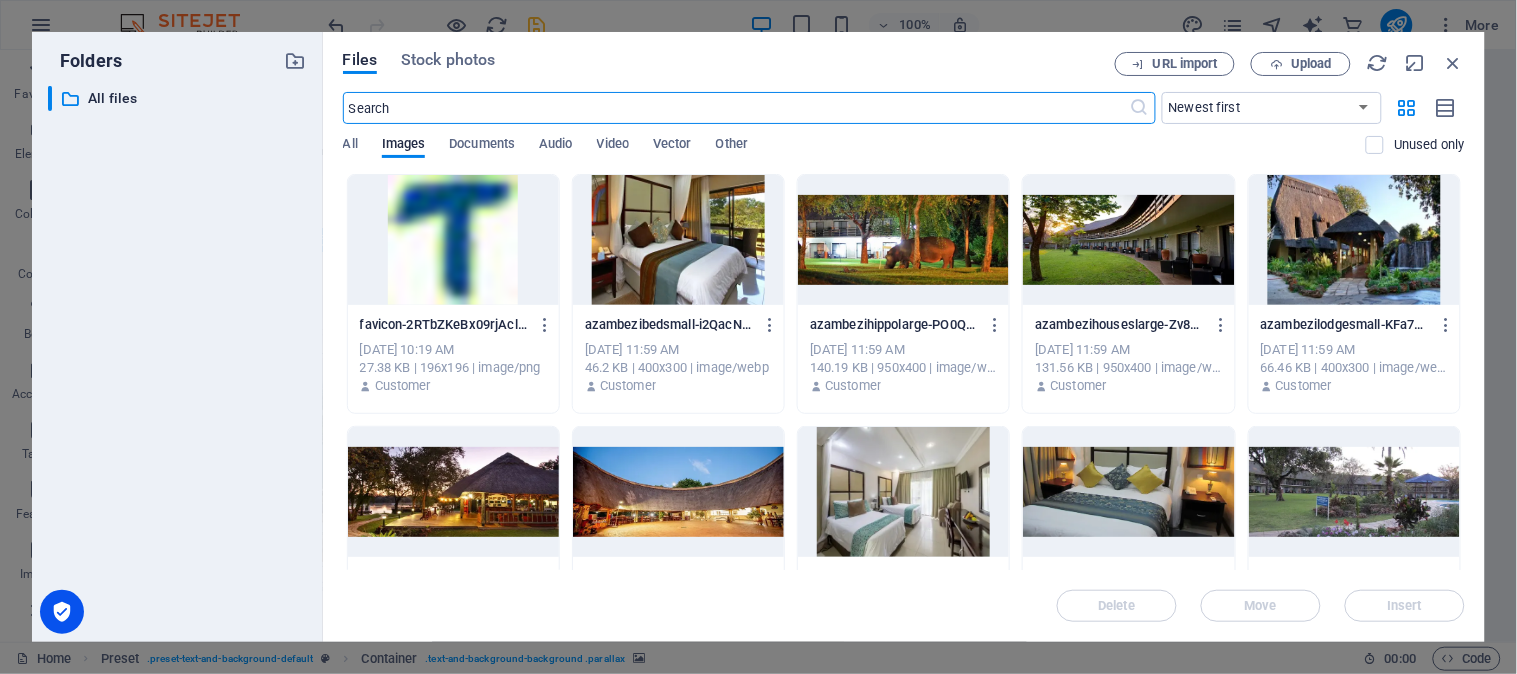 scroll, scrollTop: 1920, scrollLeft: 0, axis: vertical 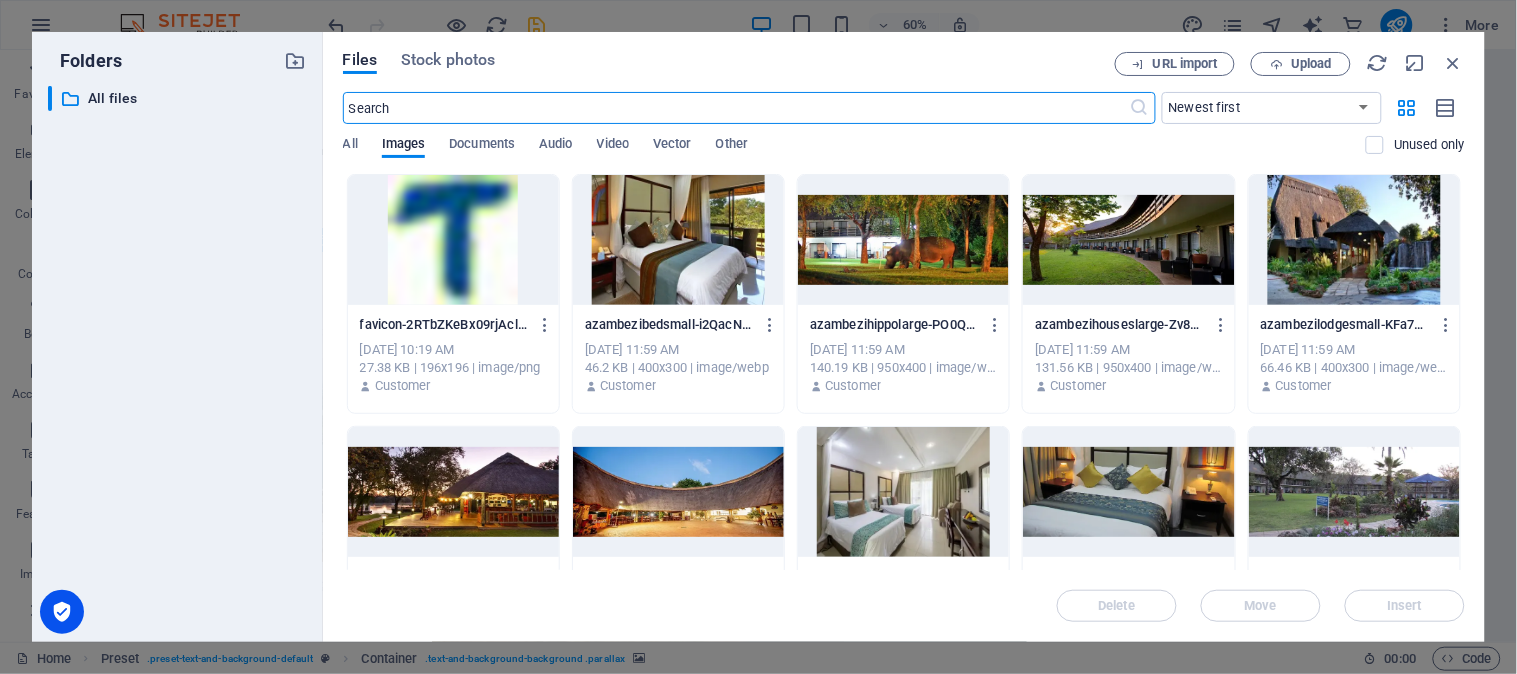 click at bounding box center (678, 240) 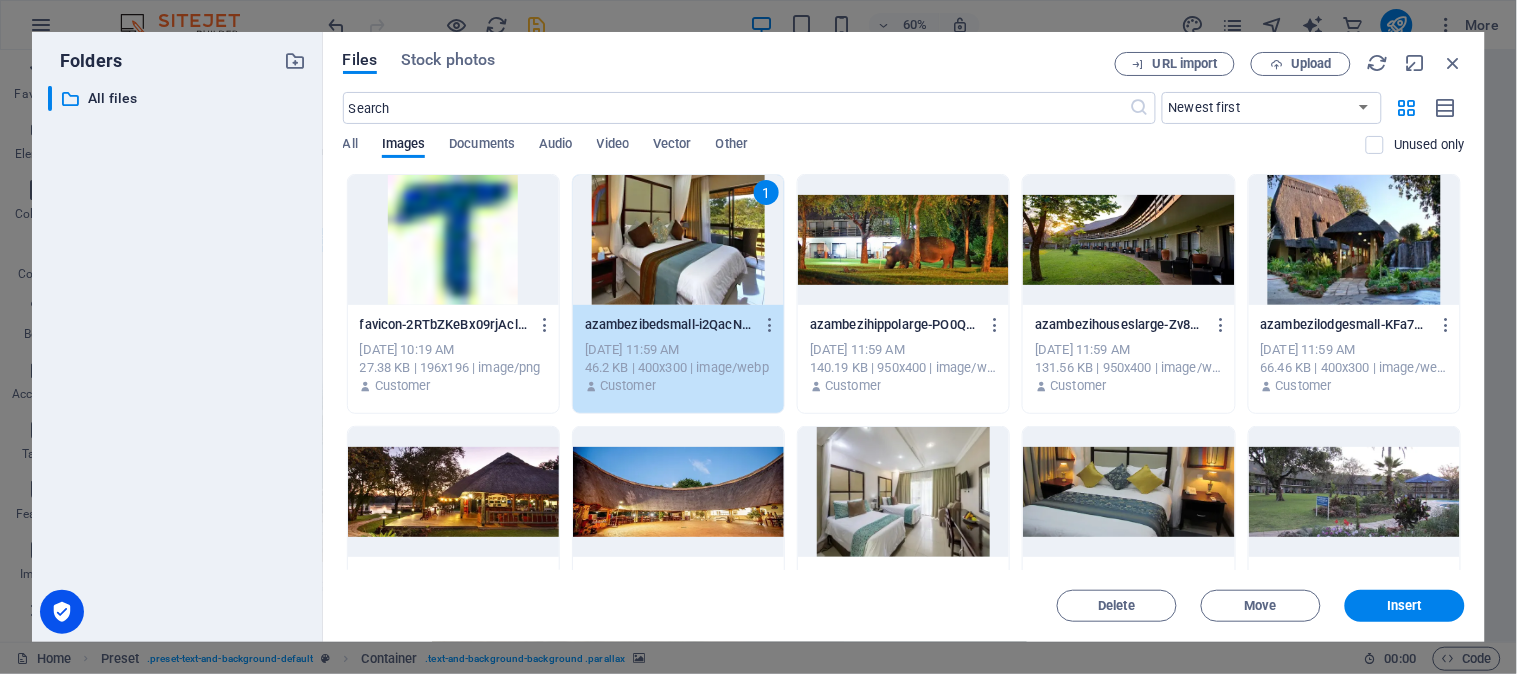 click at bounding box center (903, 240) 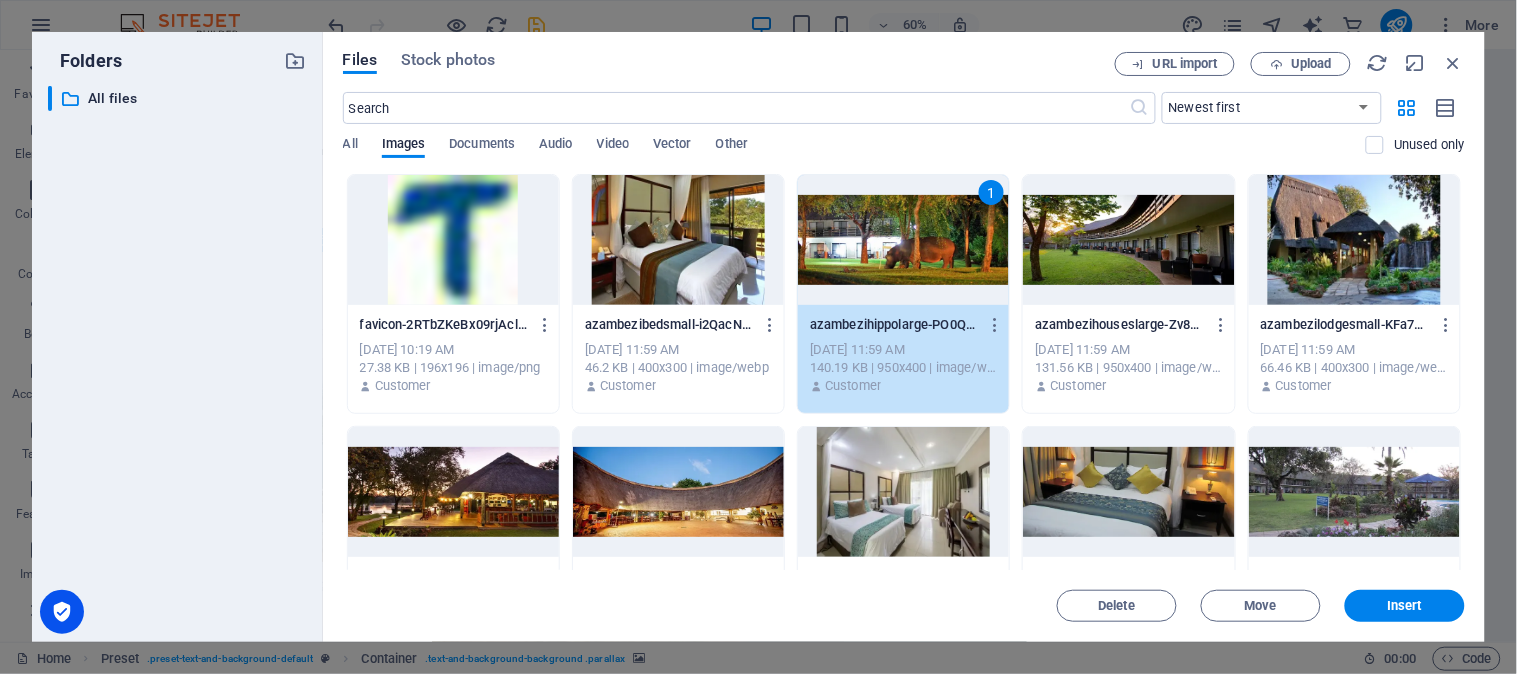 click at bounding box center [1128, 240] 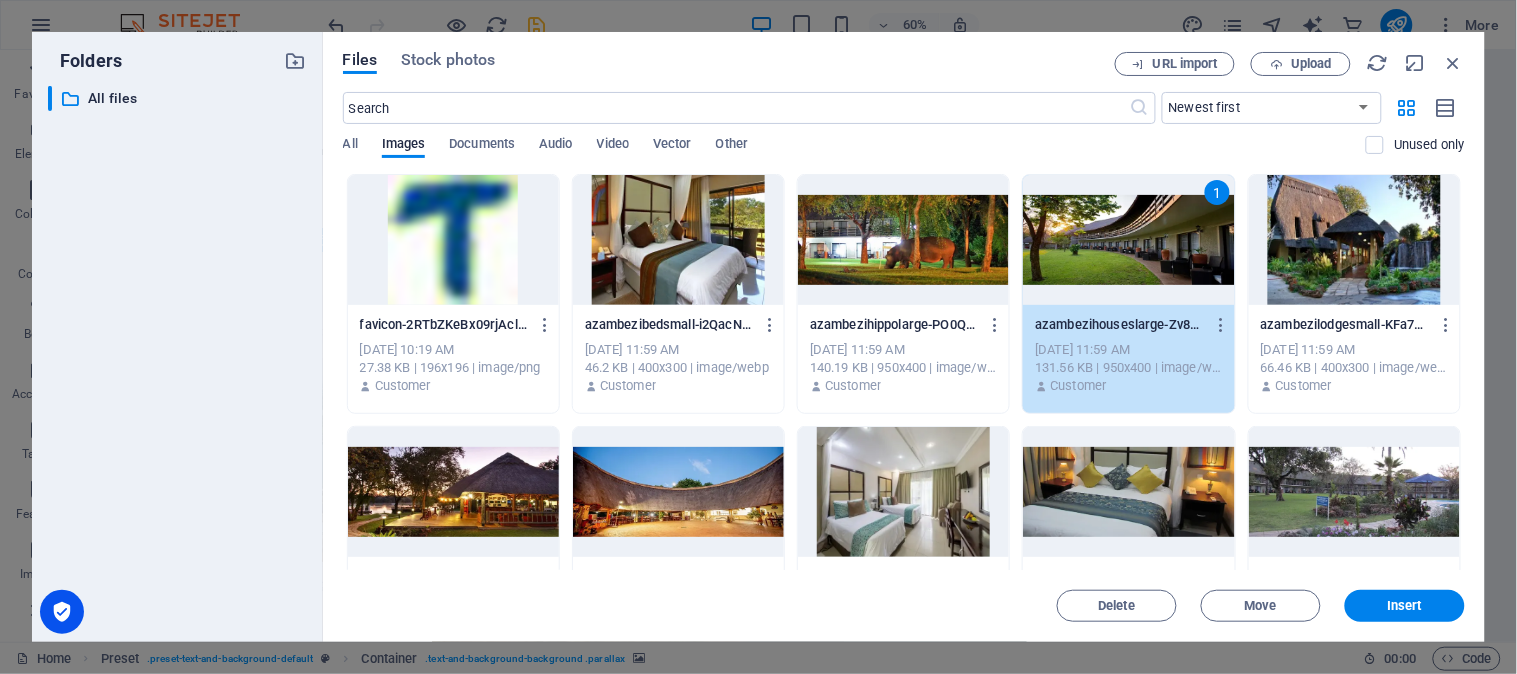 click at bounding box center [903, 240] 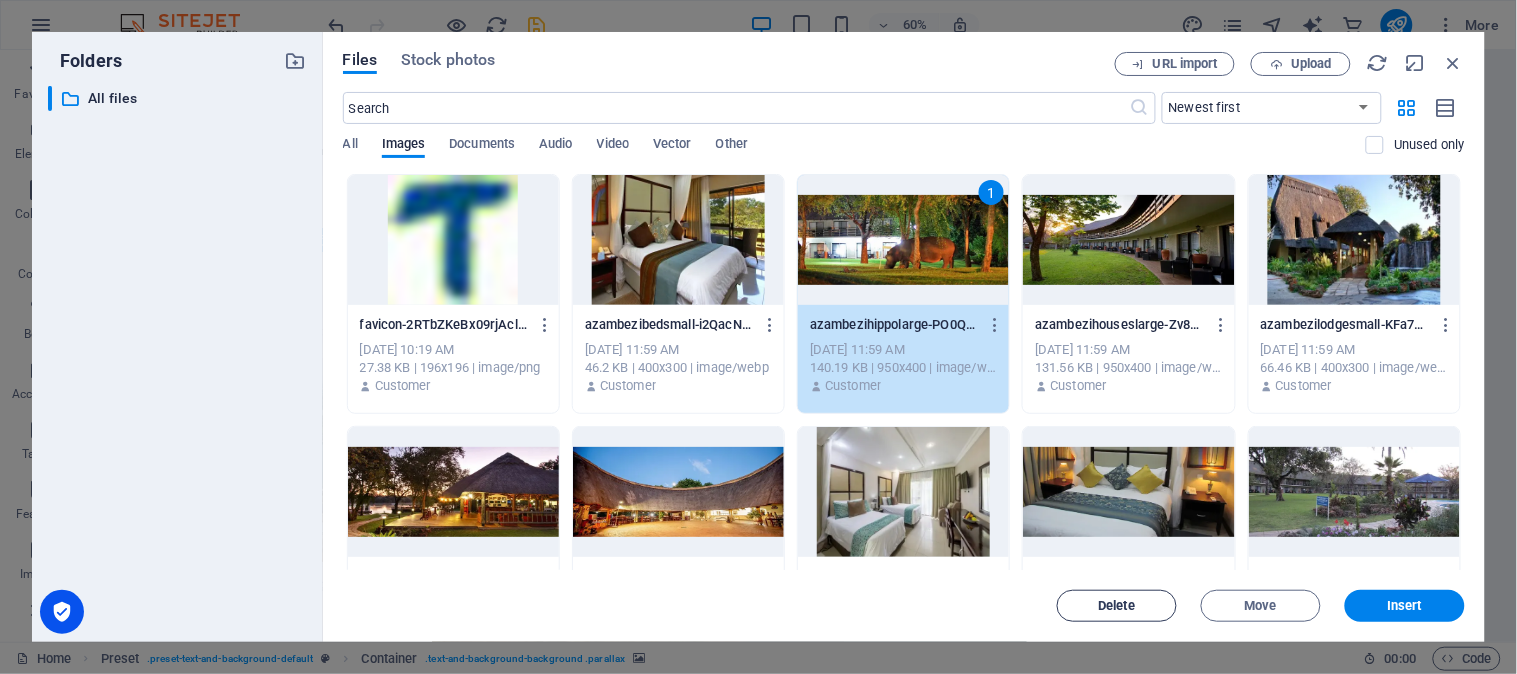 click on "Delete" at bounding box center [1117, 606] 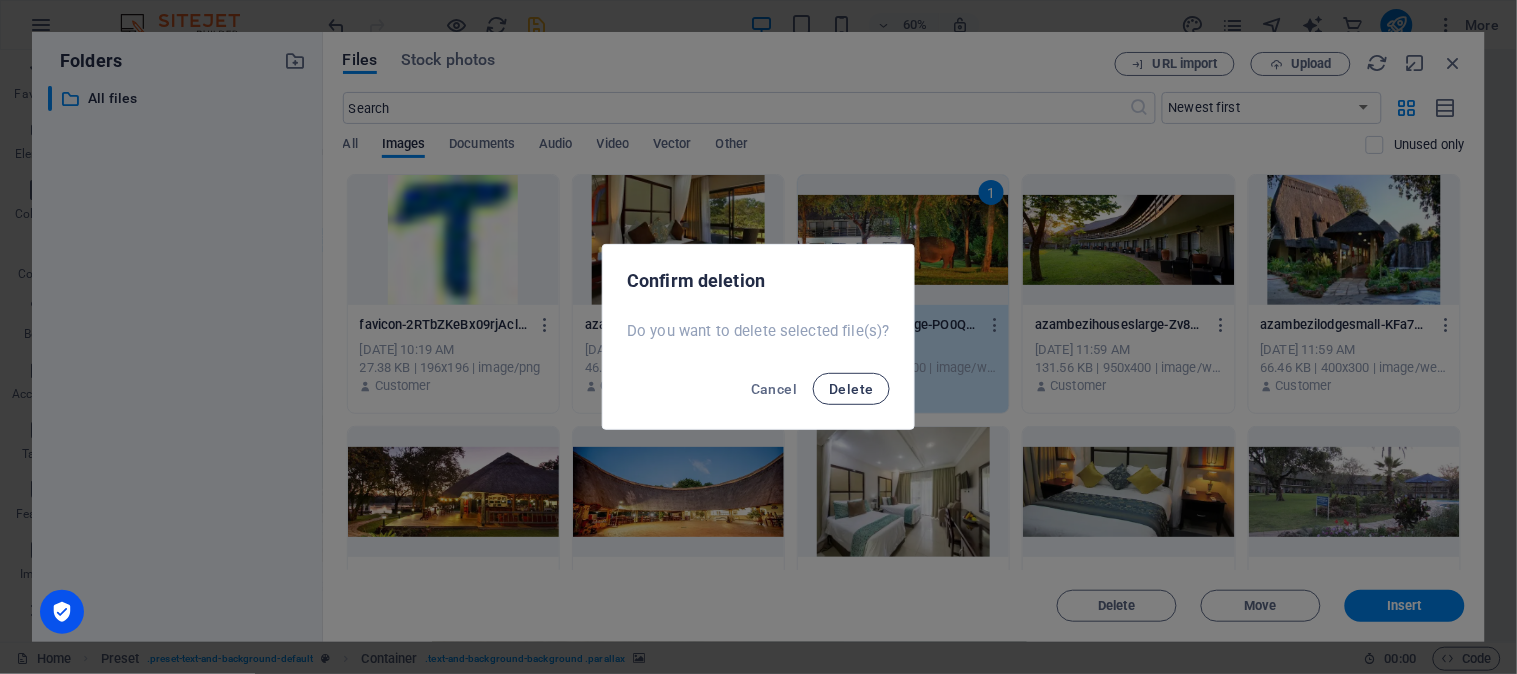 click on "Delete" at bounding box center (851, 389) 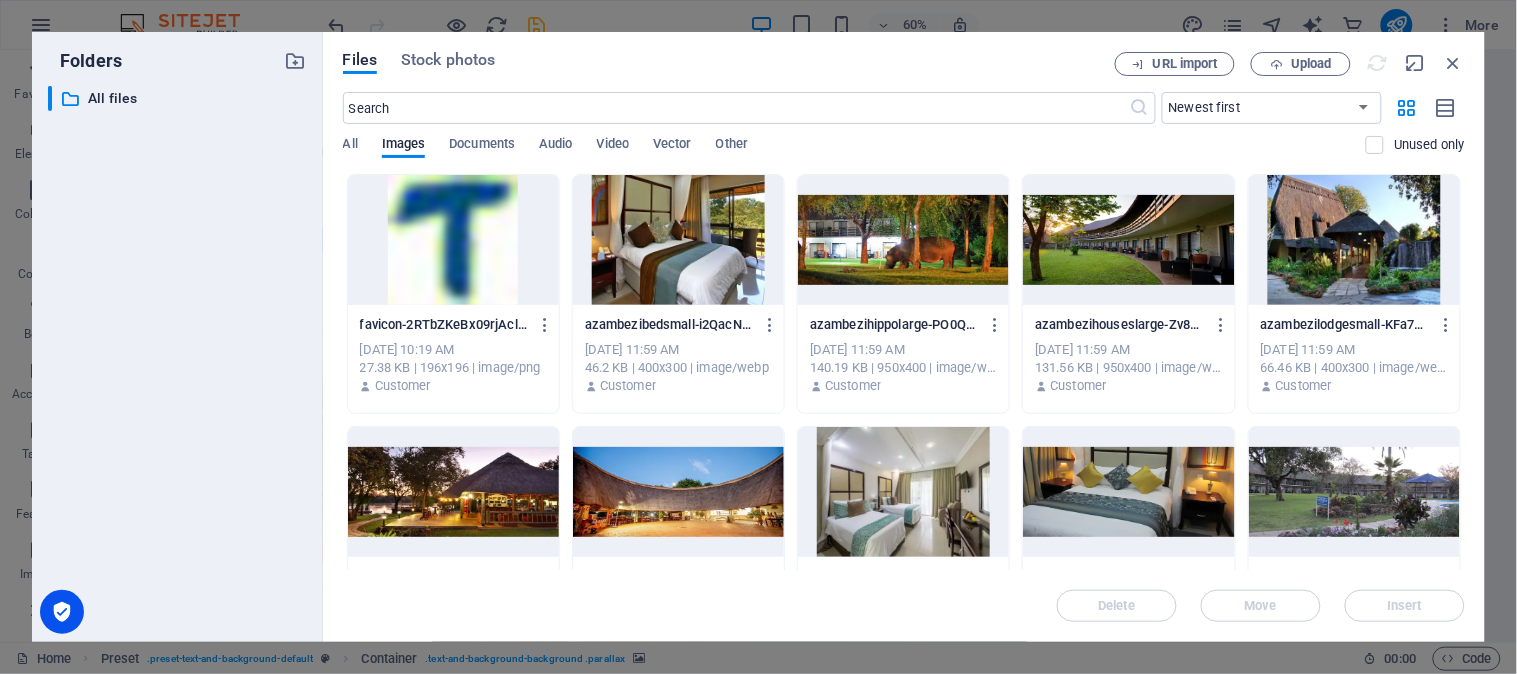 click at bounding box center (903, 240) 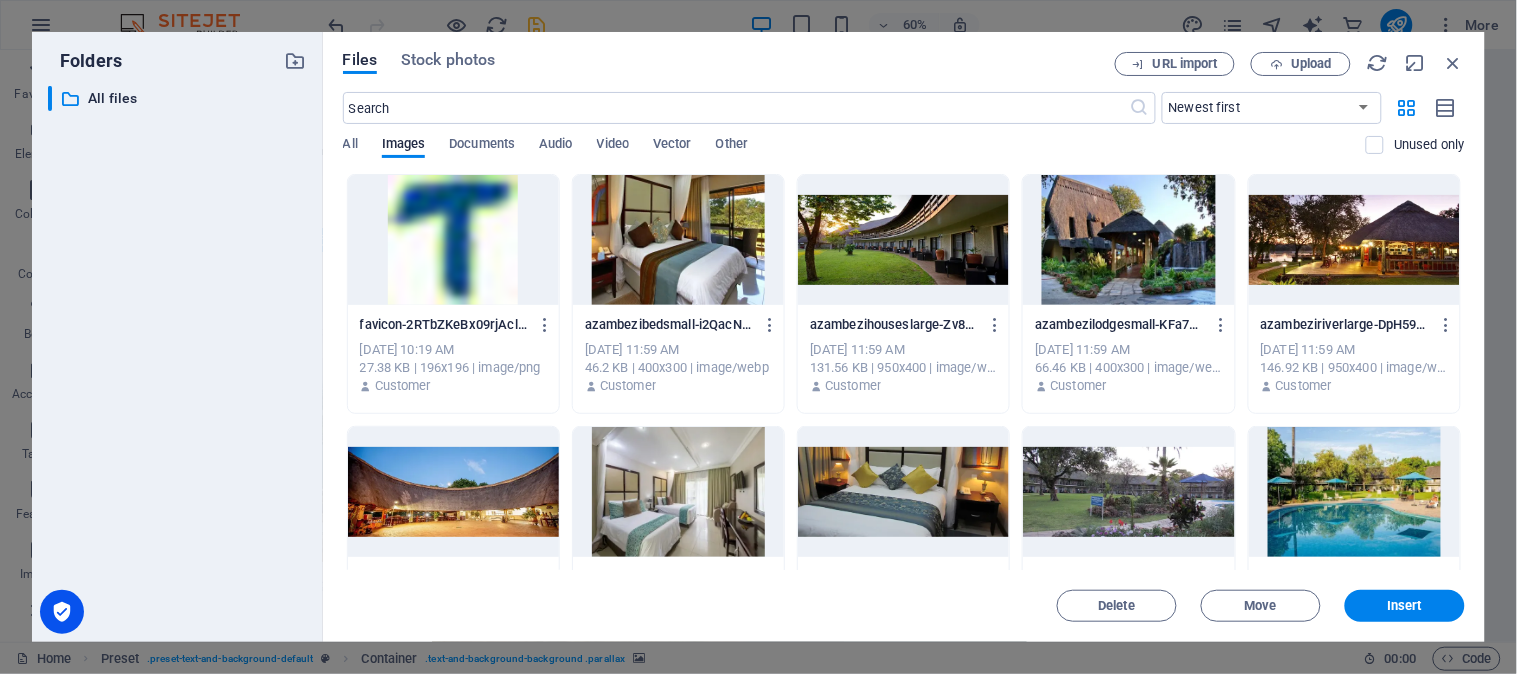 click at bounding box center (903, 240) 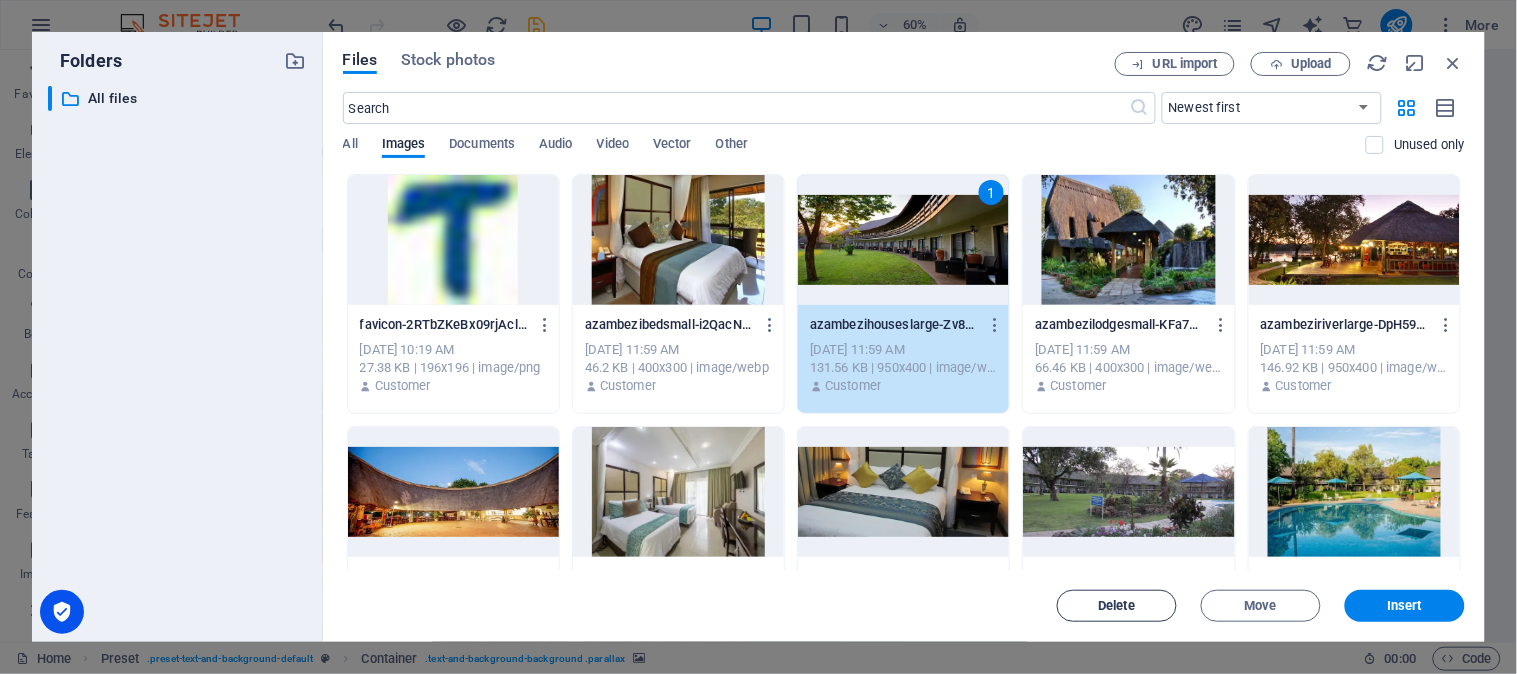 click on "Delete" at bounding box center [1117, 606] 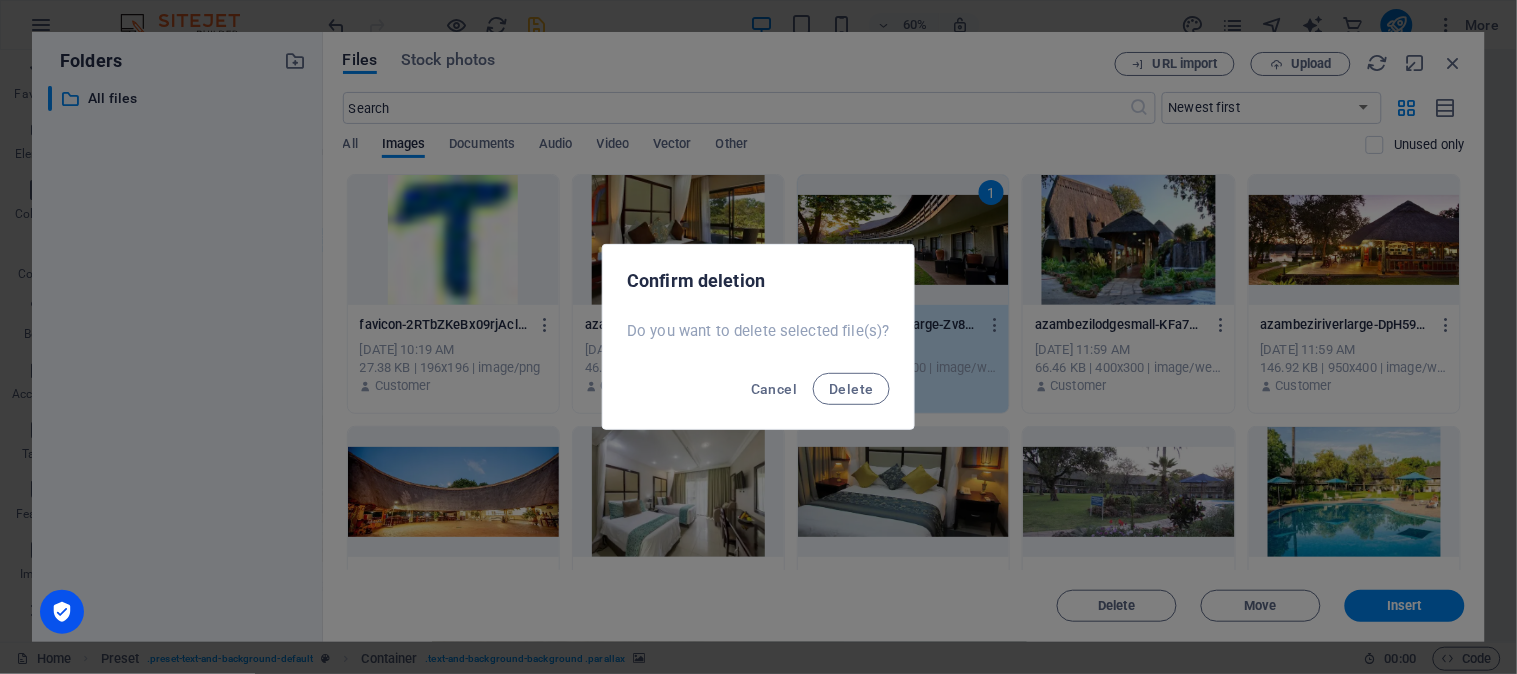 click on "Cancel Delete" at bounding box center (758, 395) 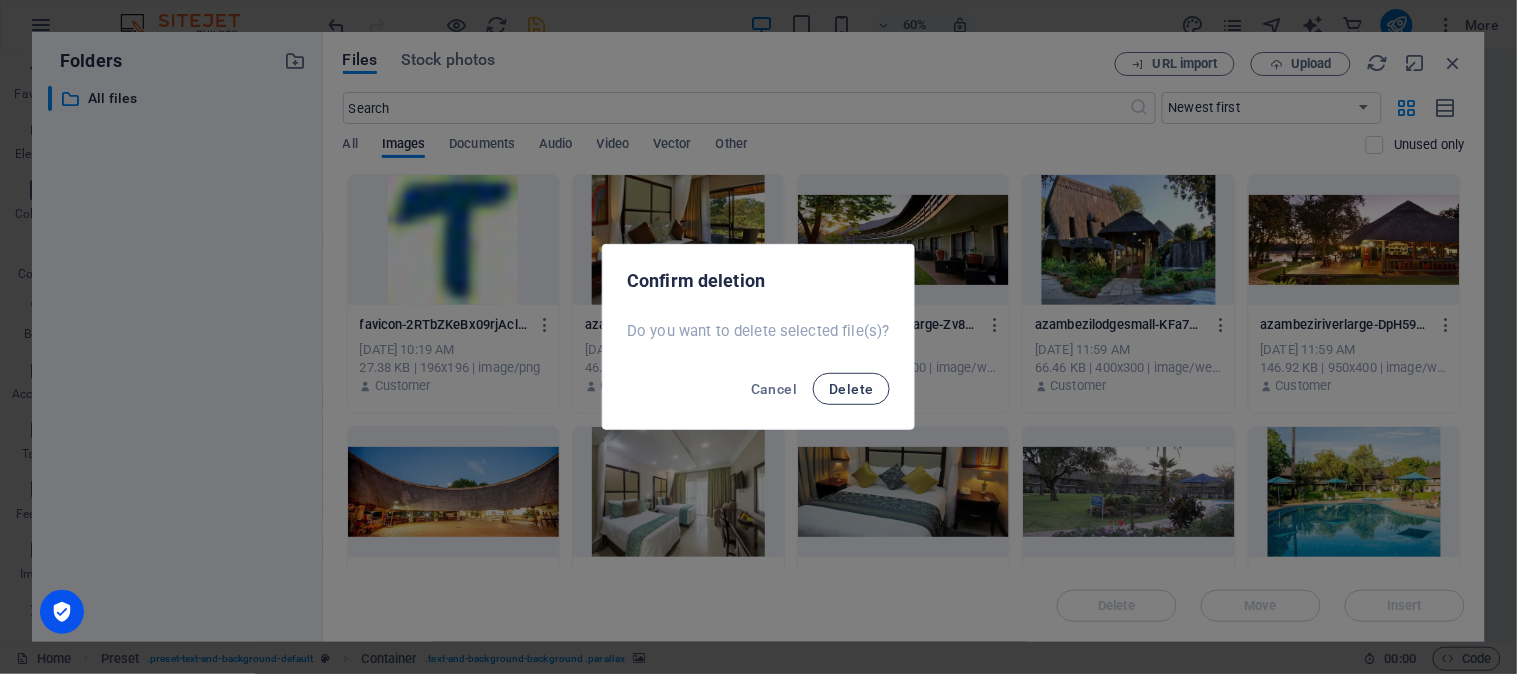 click on "Delete" at bounding box center (851, 389) 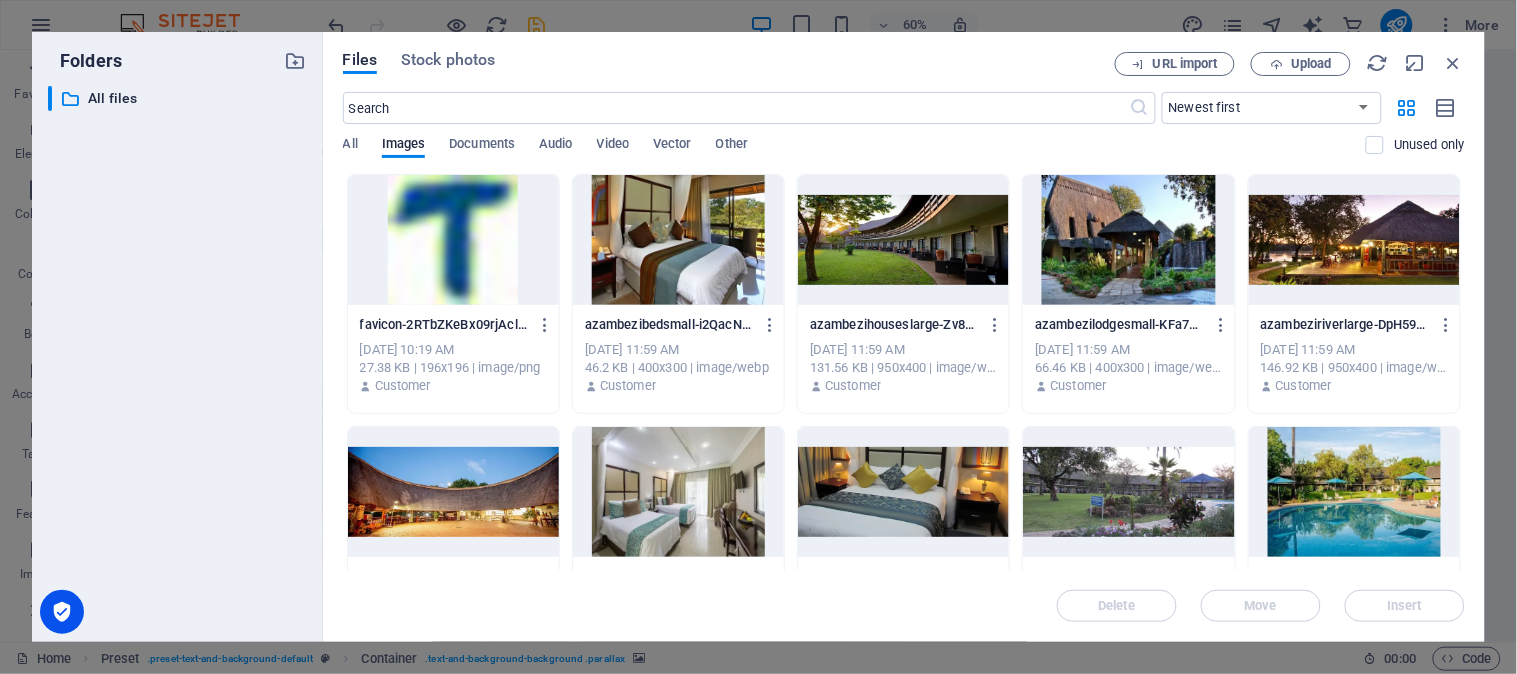 click at bounding box center (678, 240) 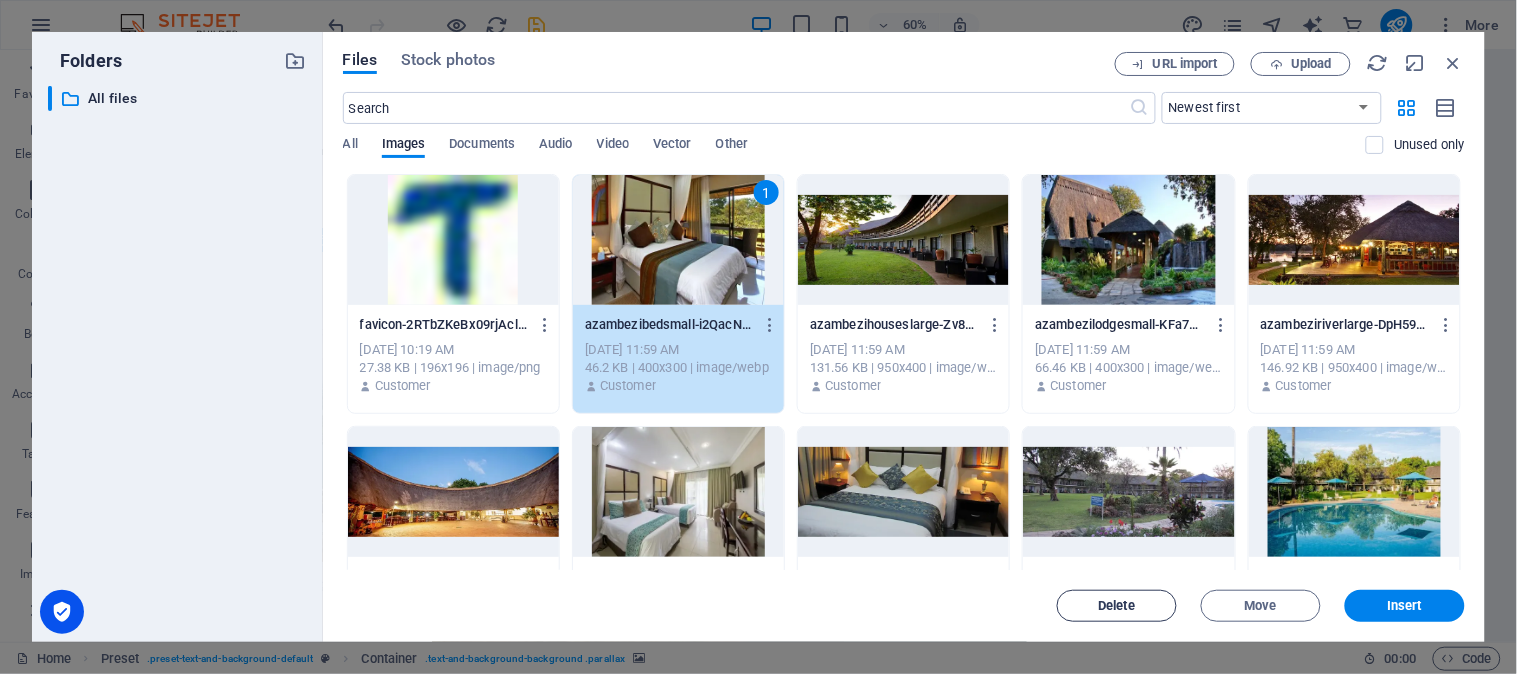 click on "Delete" at bounding box center [1117, 606] 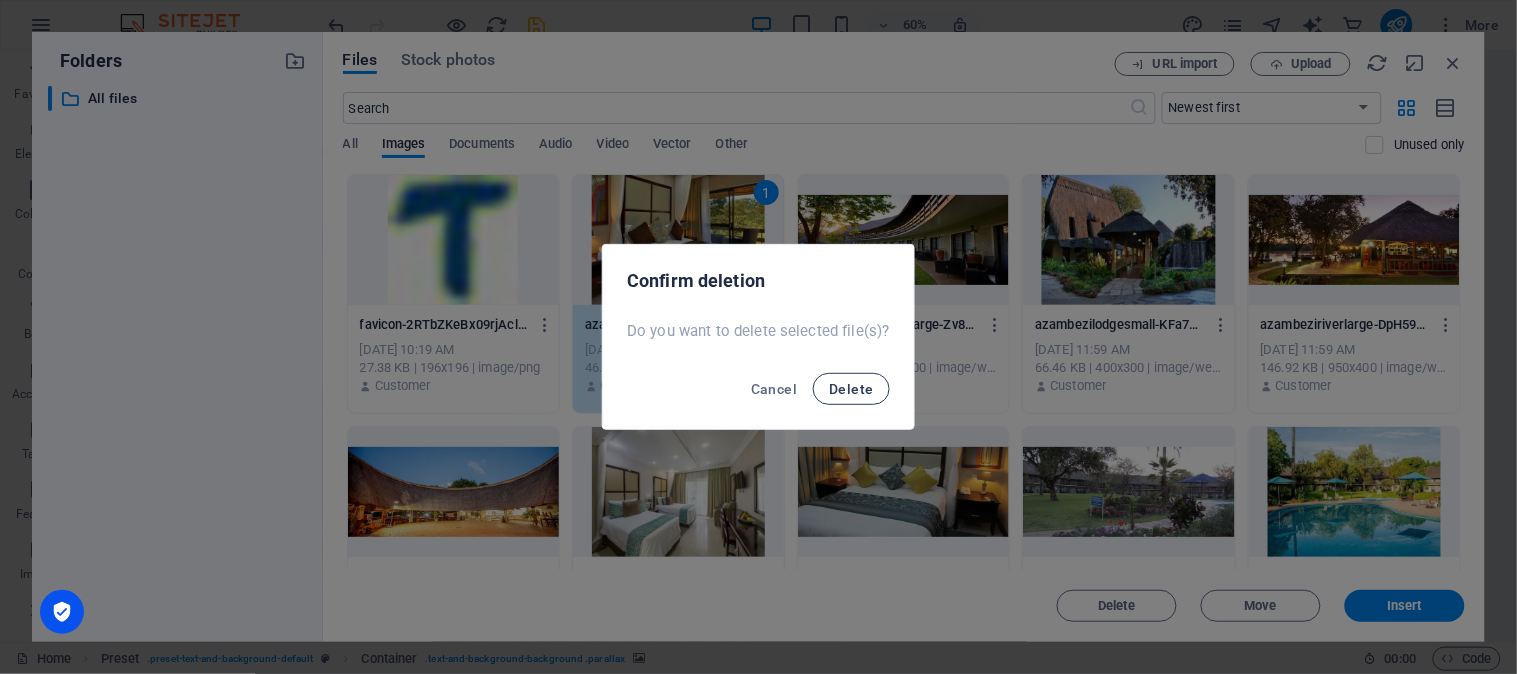 click on "Delete" at bounding box center [851, 389] 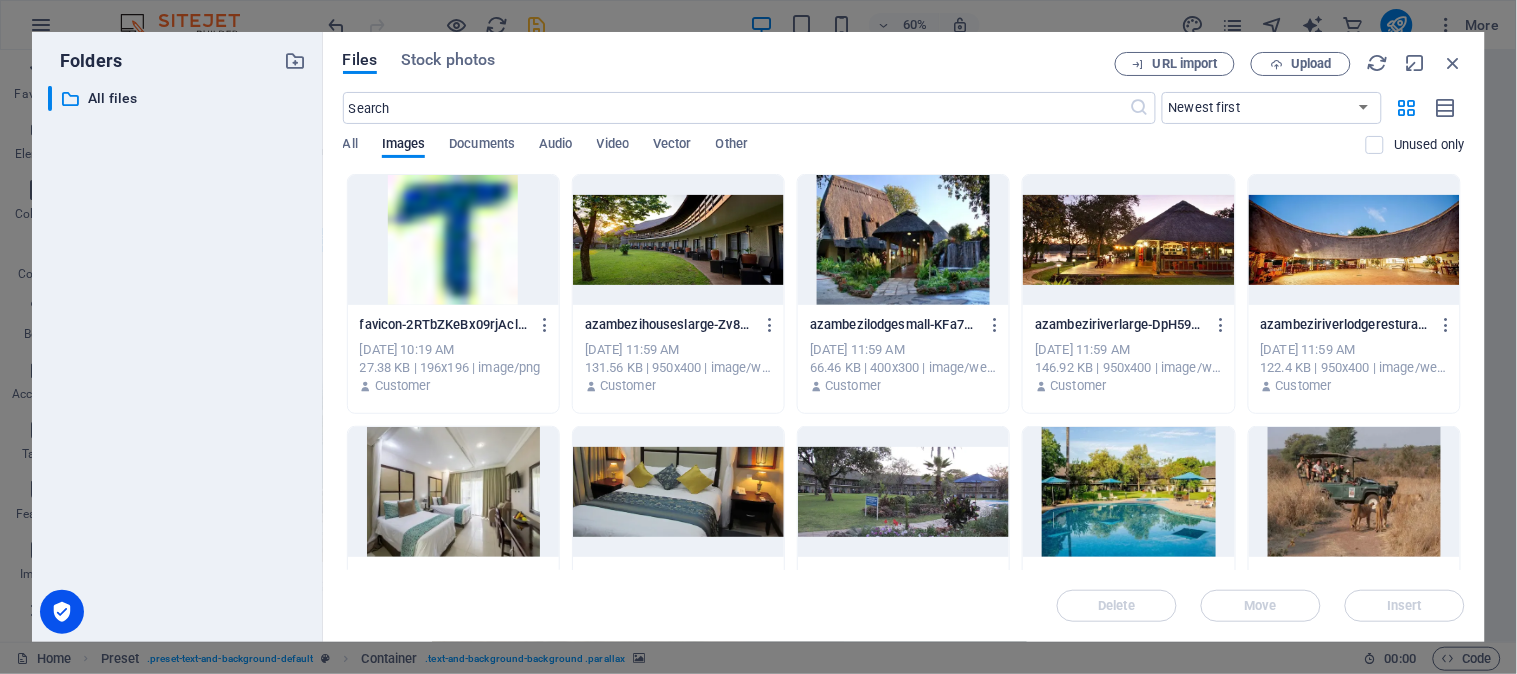 click at bounding box center (678, 240) 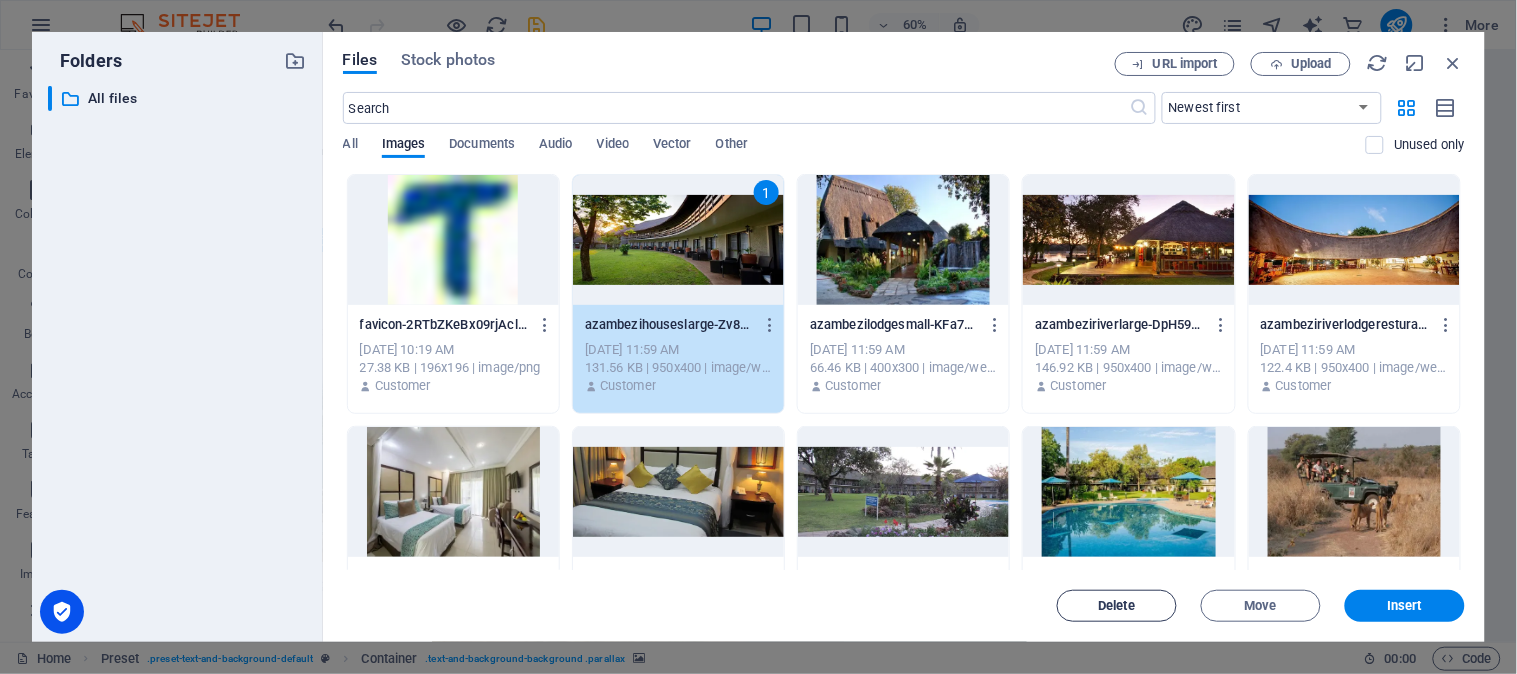 click on "Delete" at bounding box center (1117, 606) 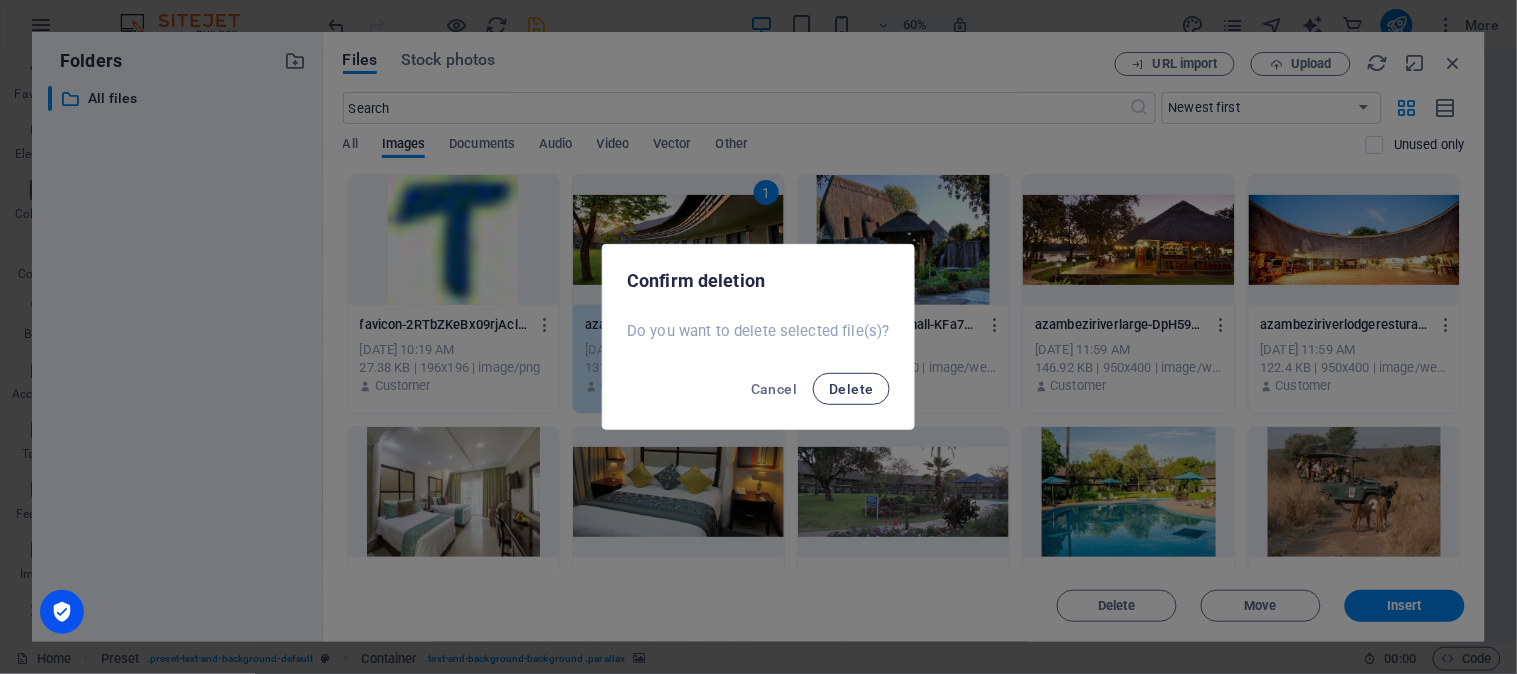click on "Delete" at bounding box center [851, 389] 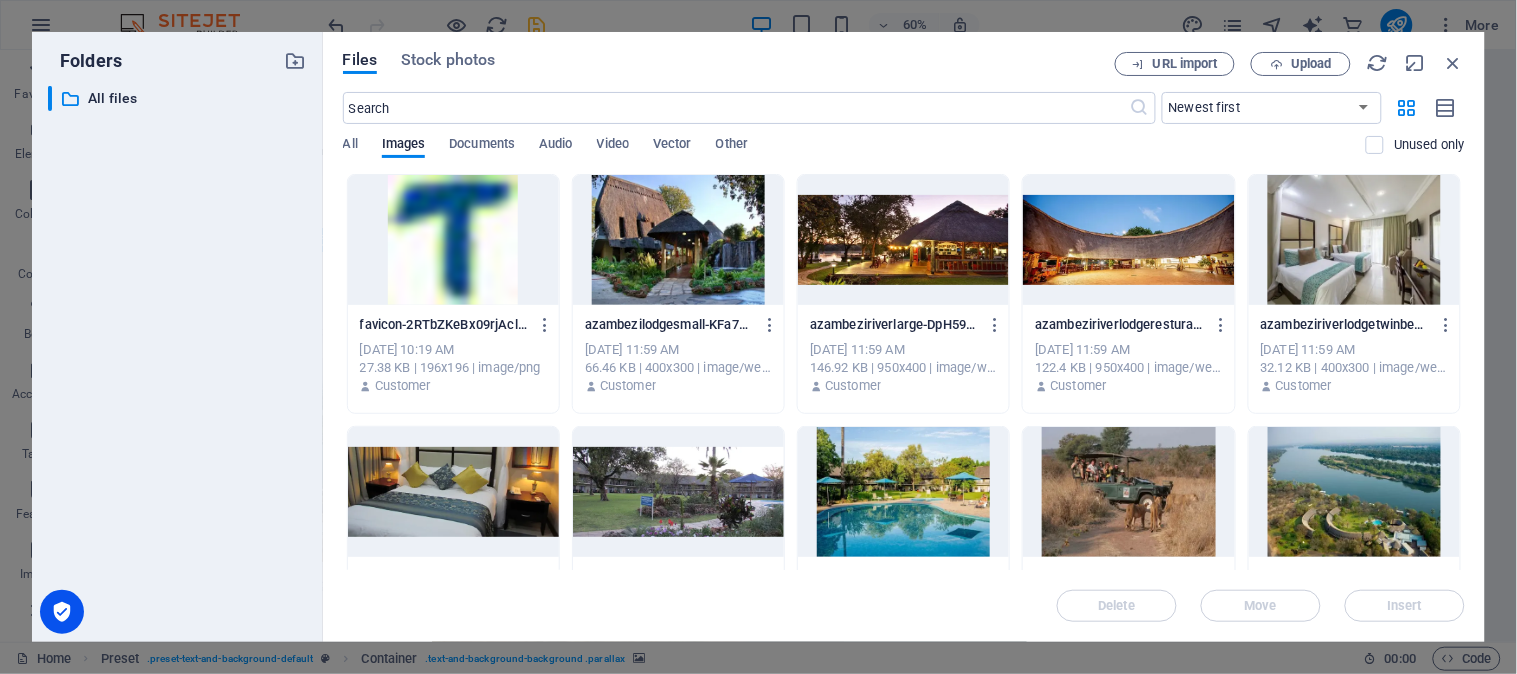 click at bounding box center (678, 240) 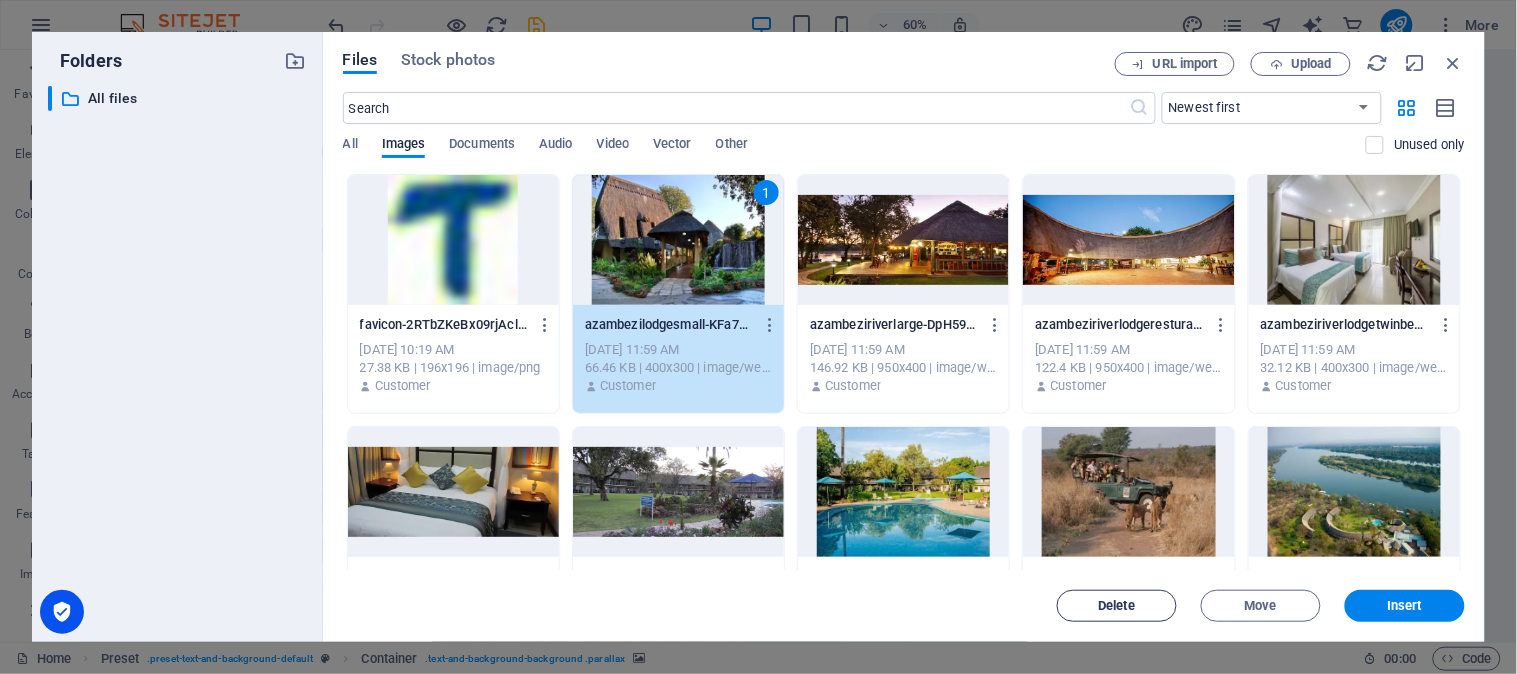 click on "Delete" at bounding box center (1117, 606) 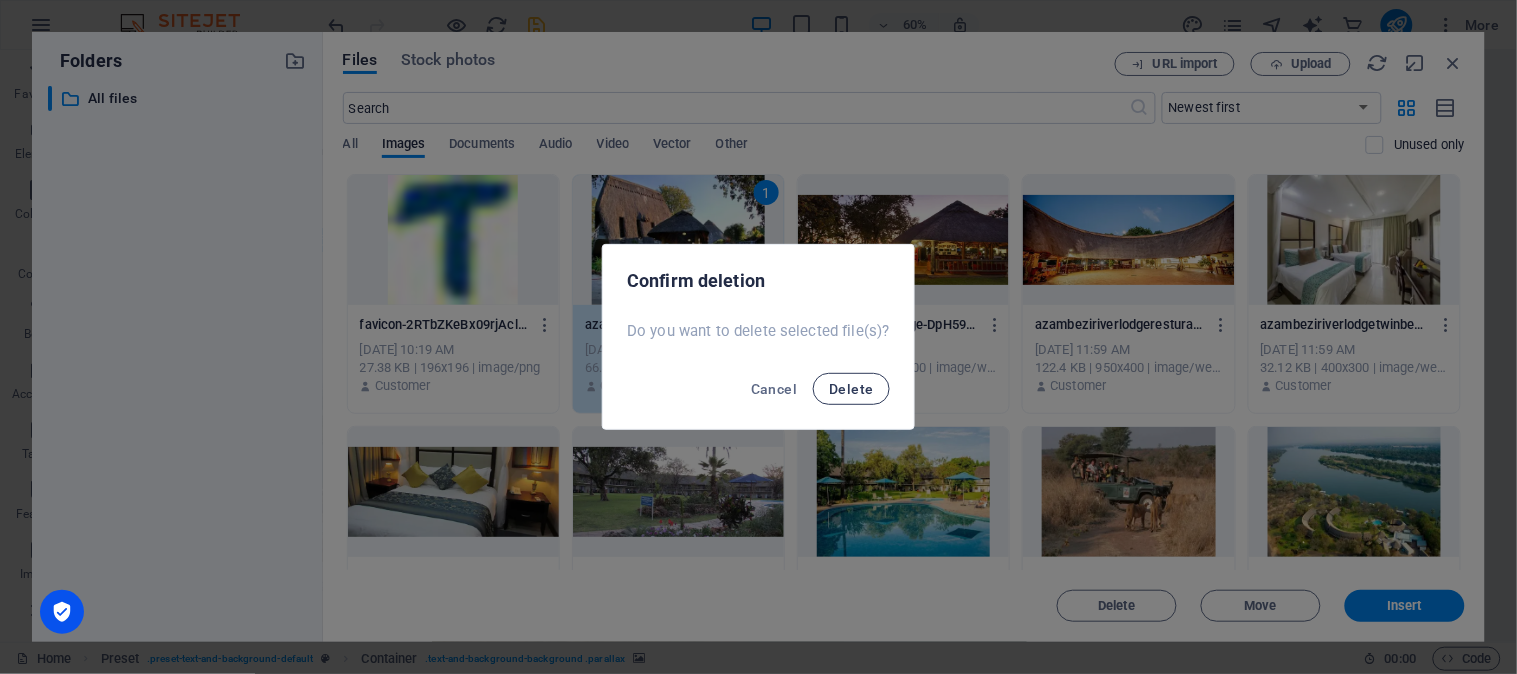 click on "Delete" at bounding box center [851, 389] 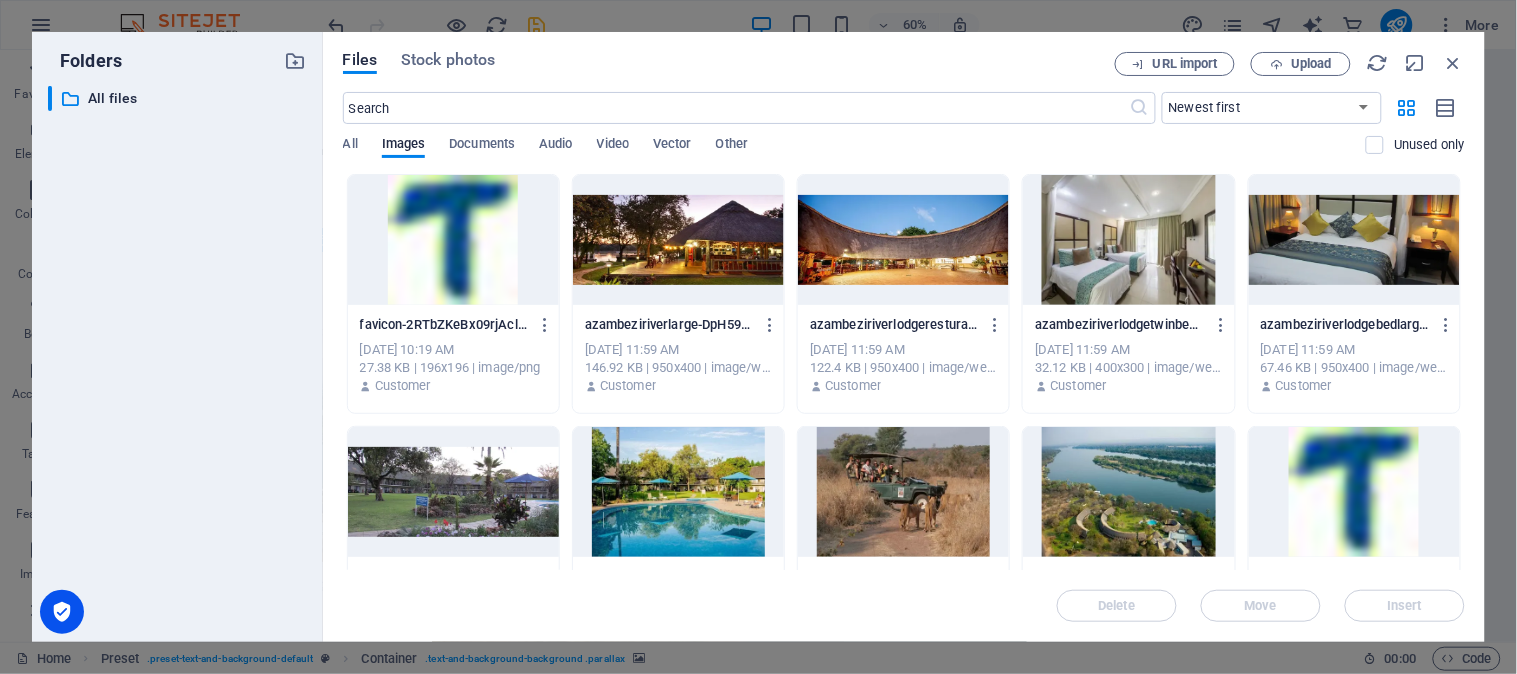 click at bounding box center (678, 240) 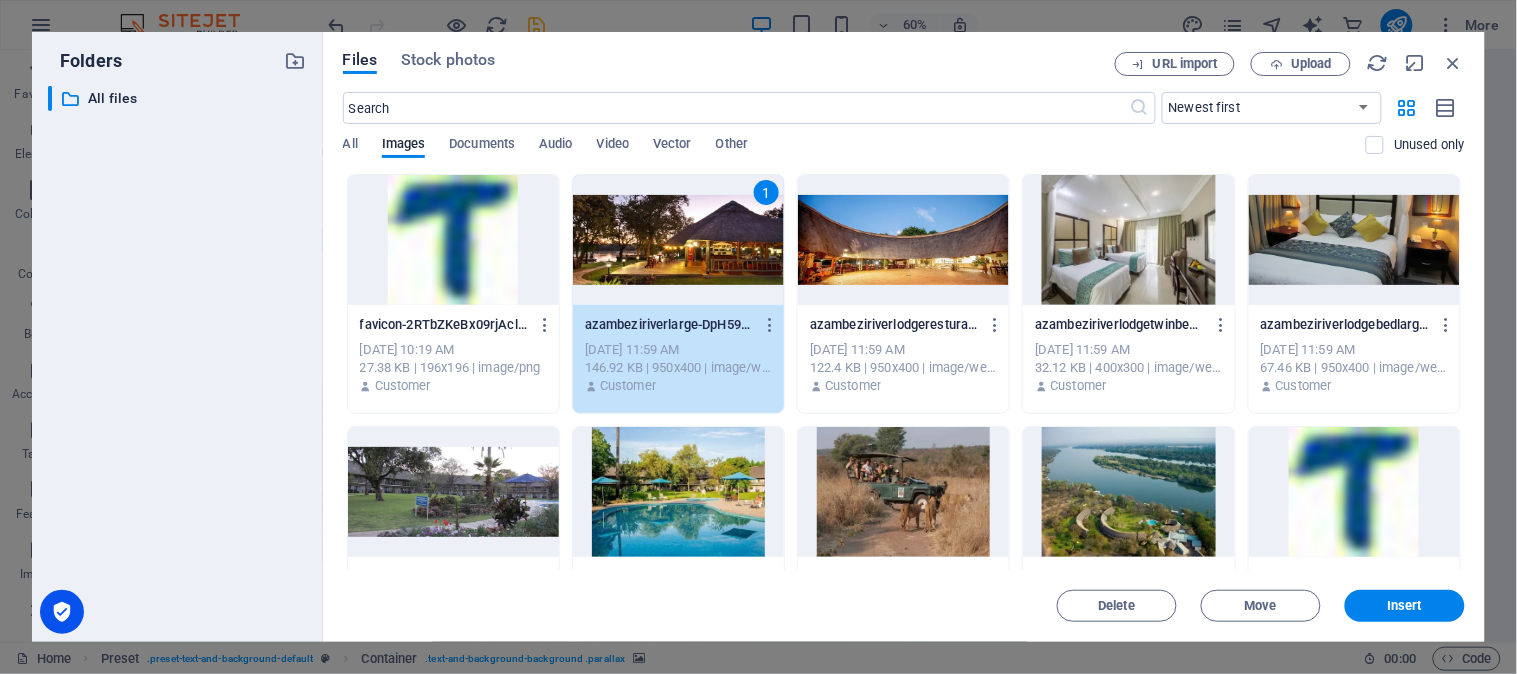 click at bounding box center (903, 240) 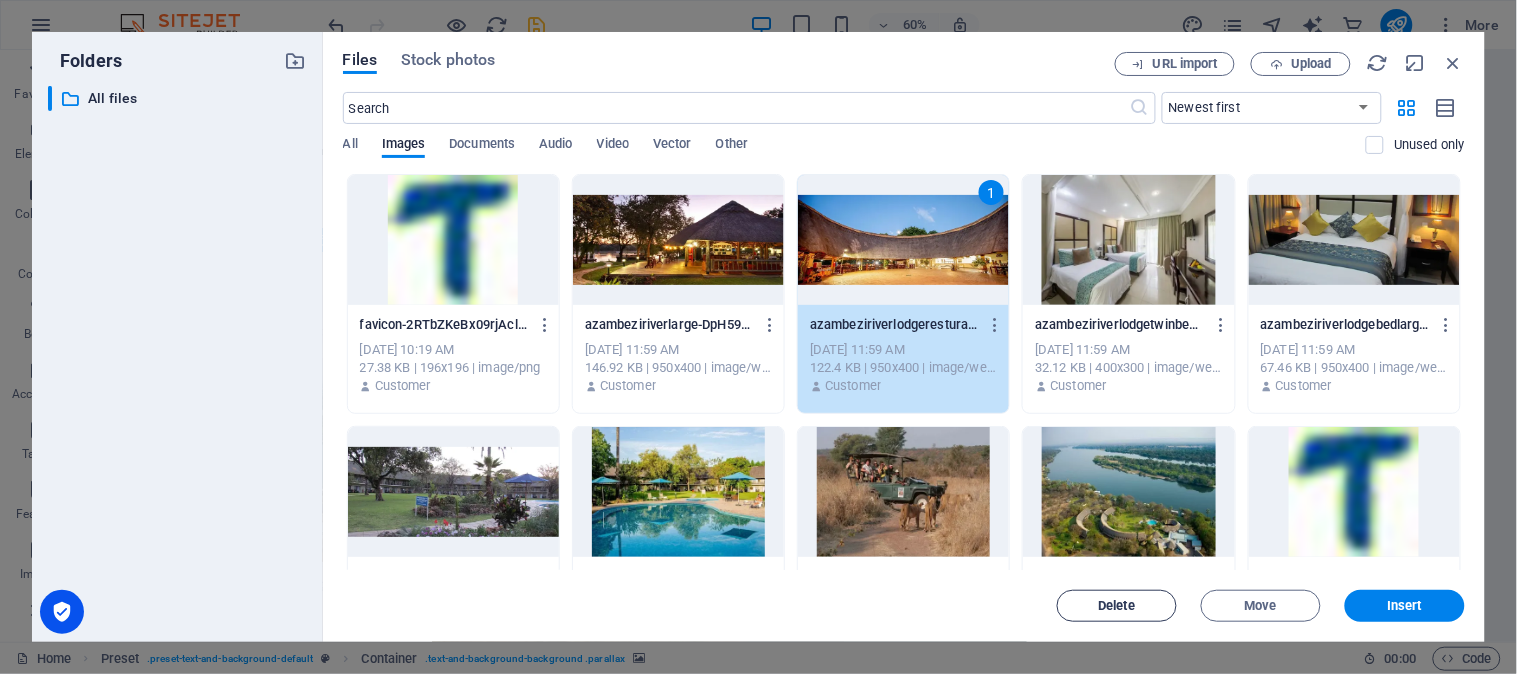 click on "Delete" at bounding box center [1117, 606] 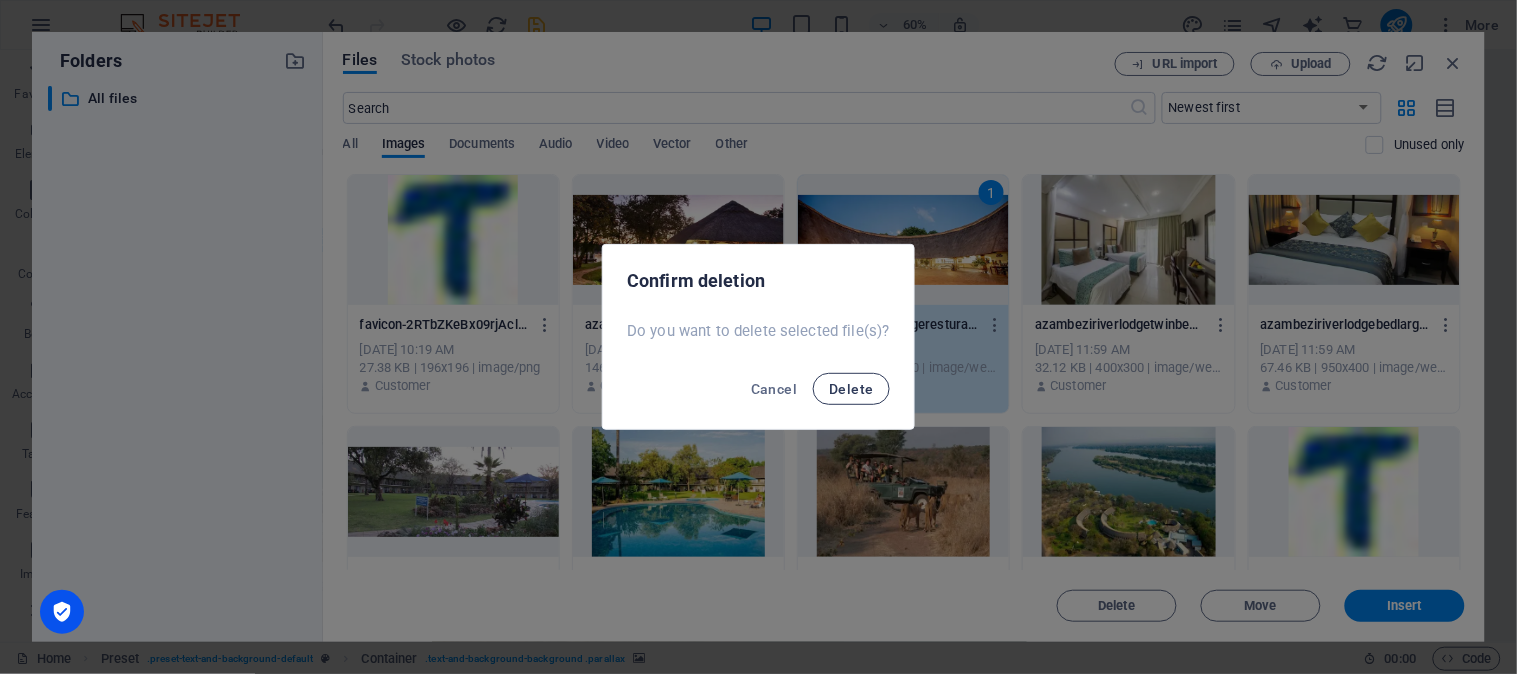 click on "Delete" at bounding box center [851, 389] 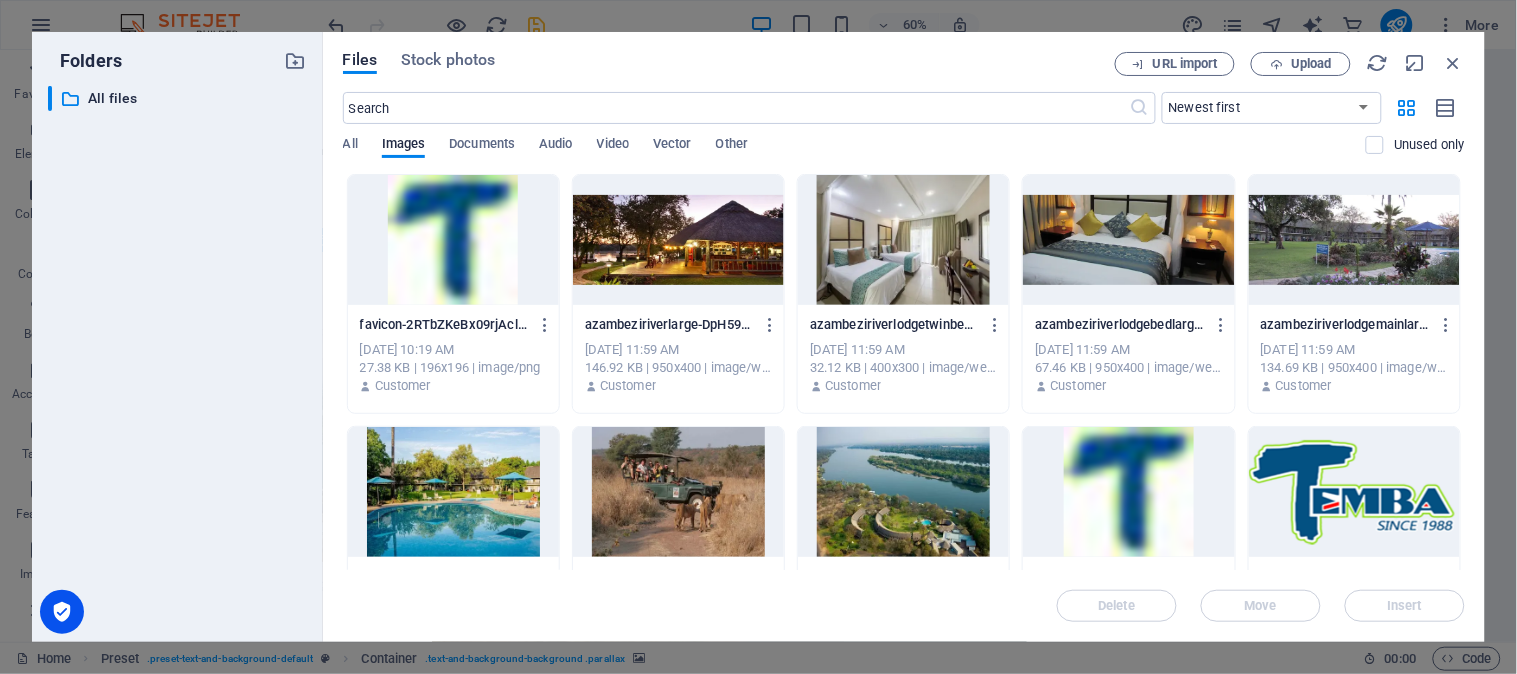 click at bounding box center [903, 240] 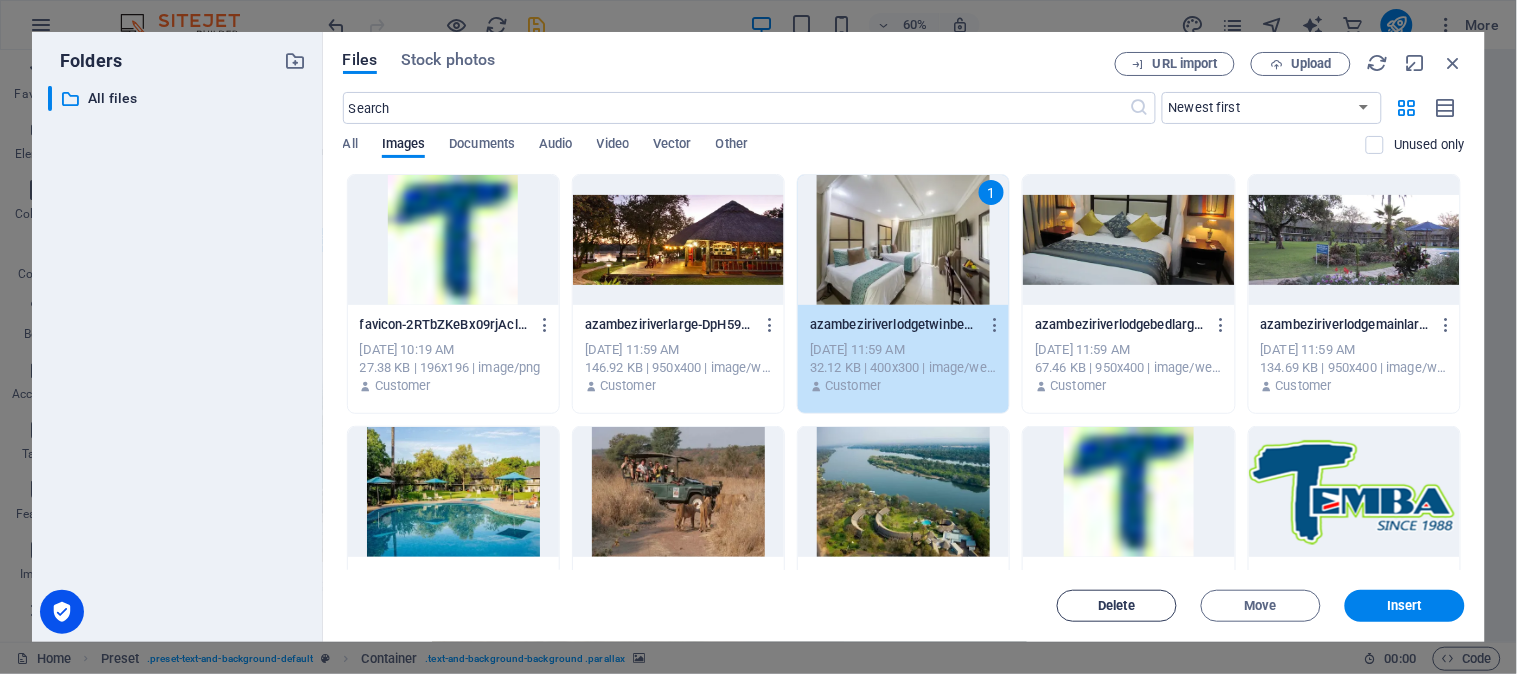 click on "Delete" at bounding box center (1117, 606) 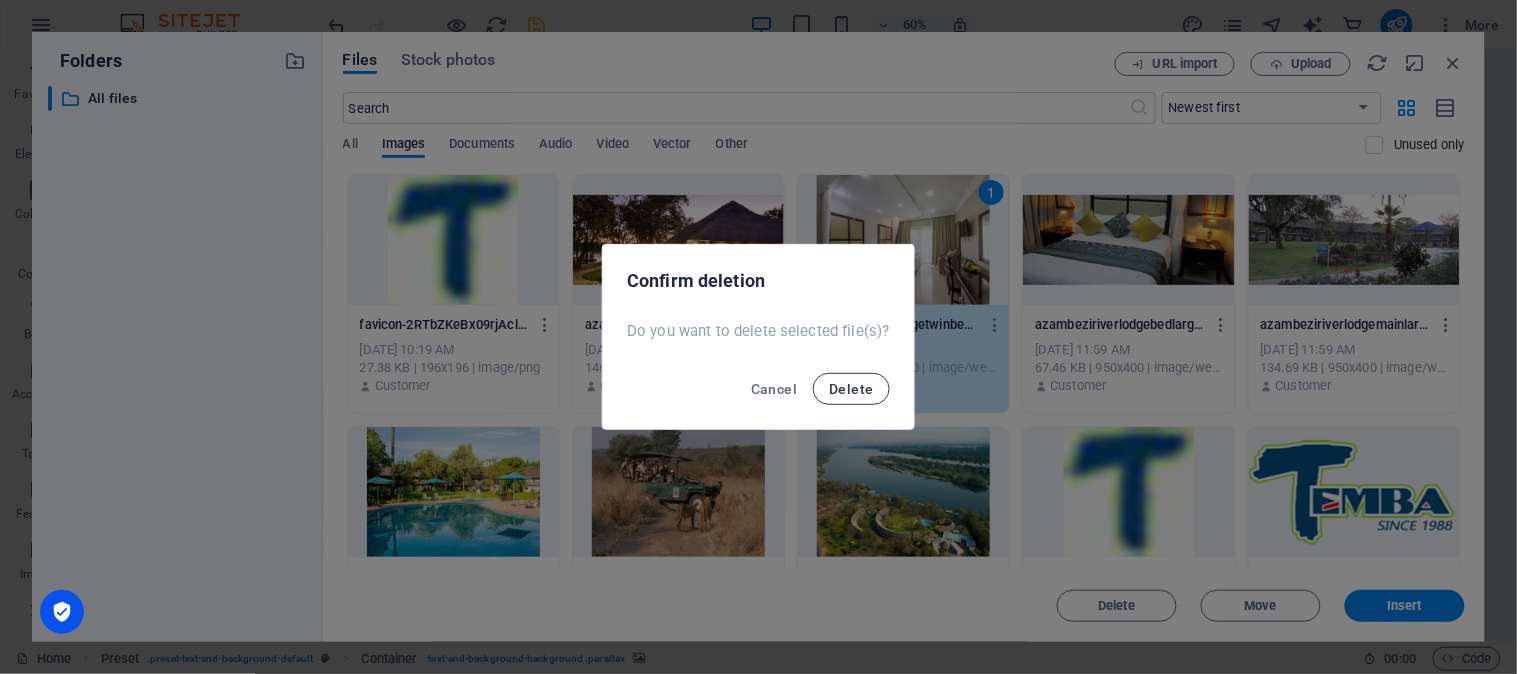 click on "Delete" at bounding box center [851, 389] 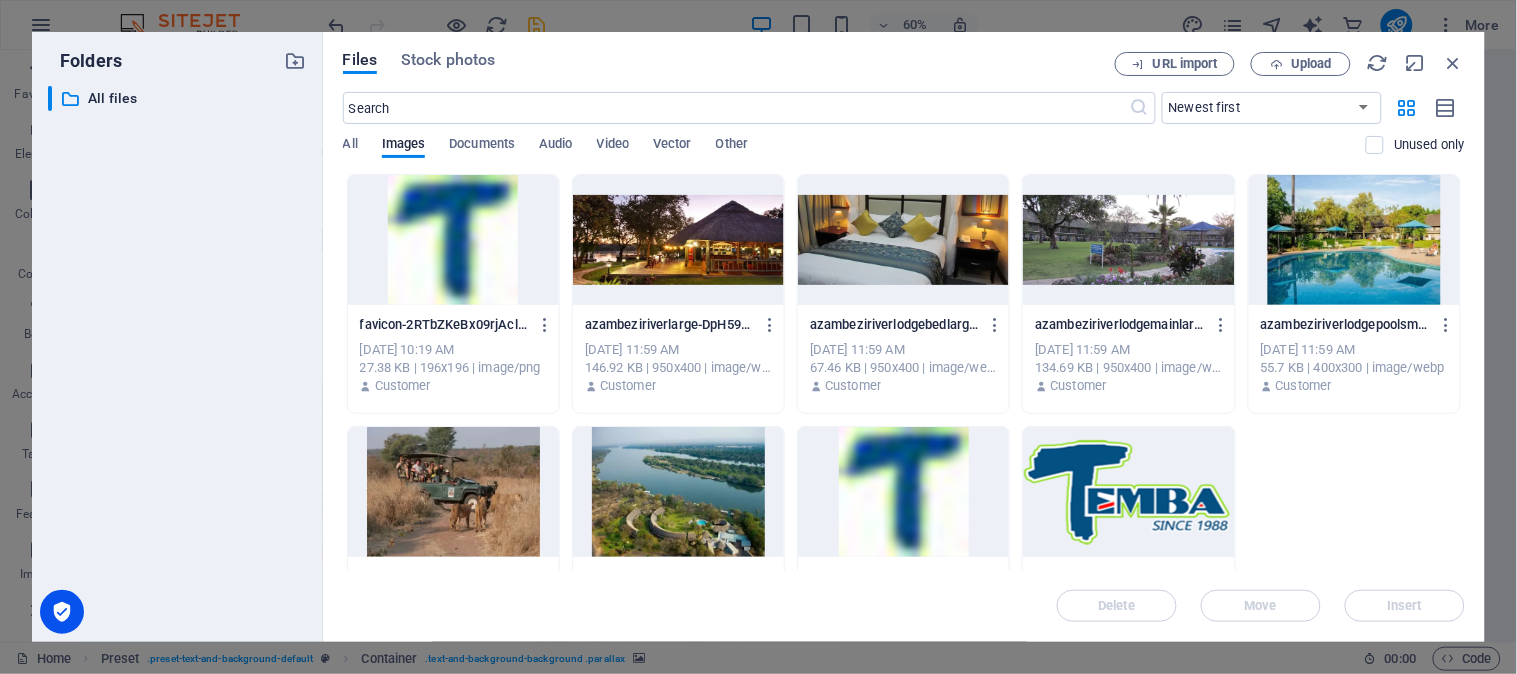 click at bounding box center (903, 240) 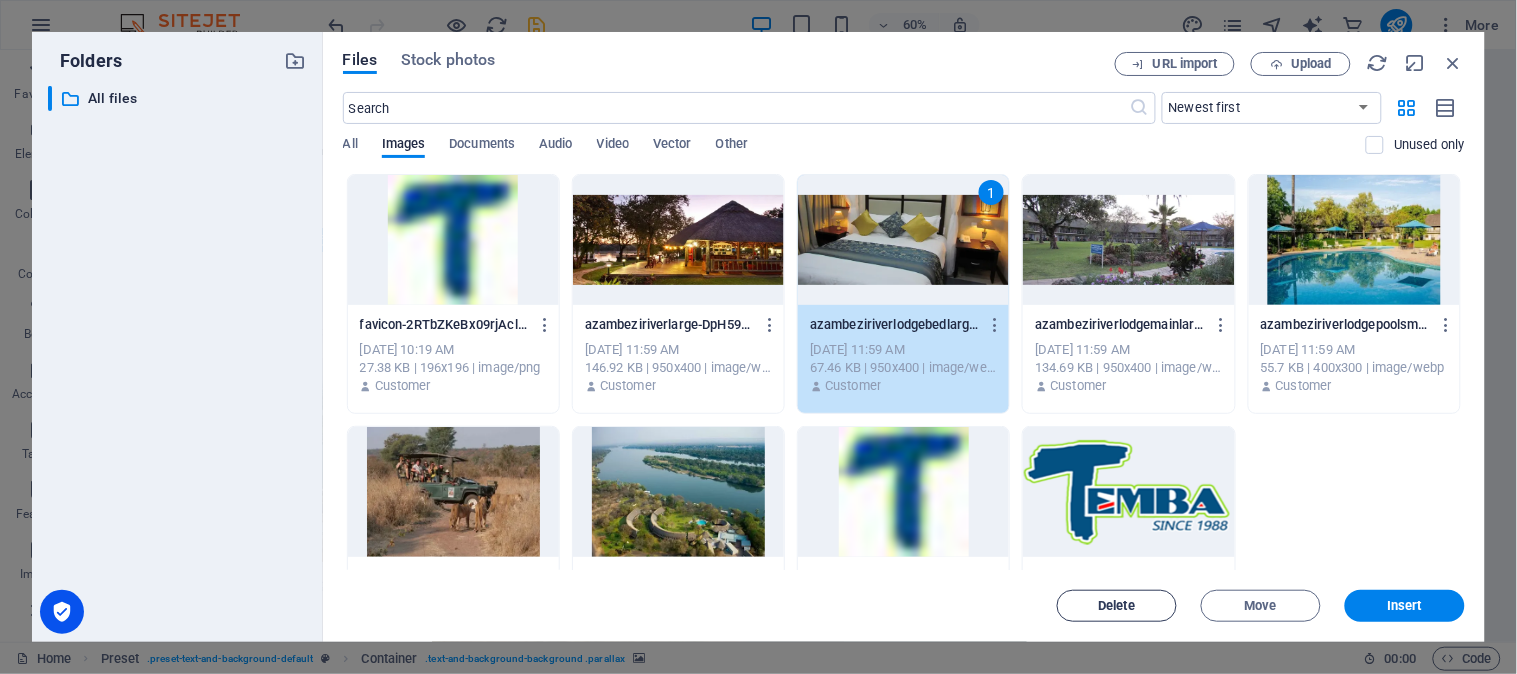 click on "Delete" at bounding box center (1117, 606) 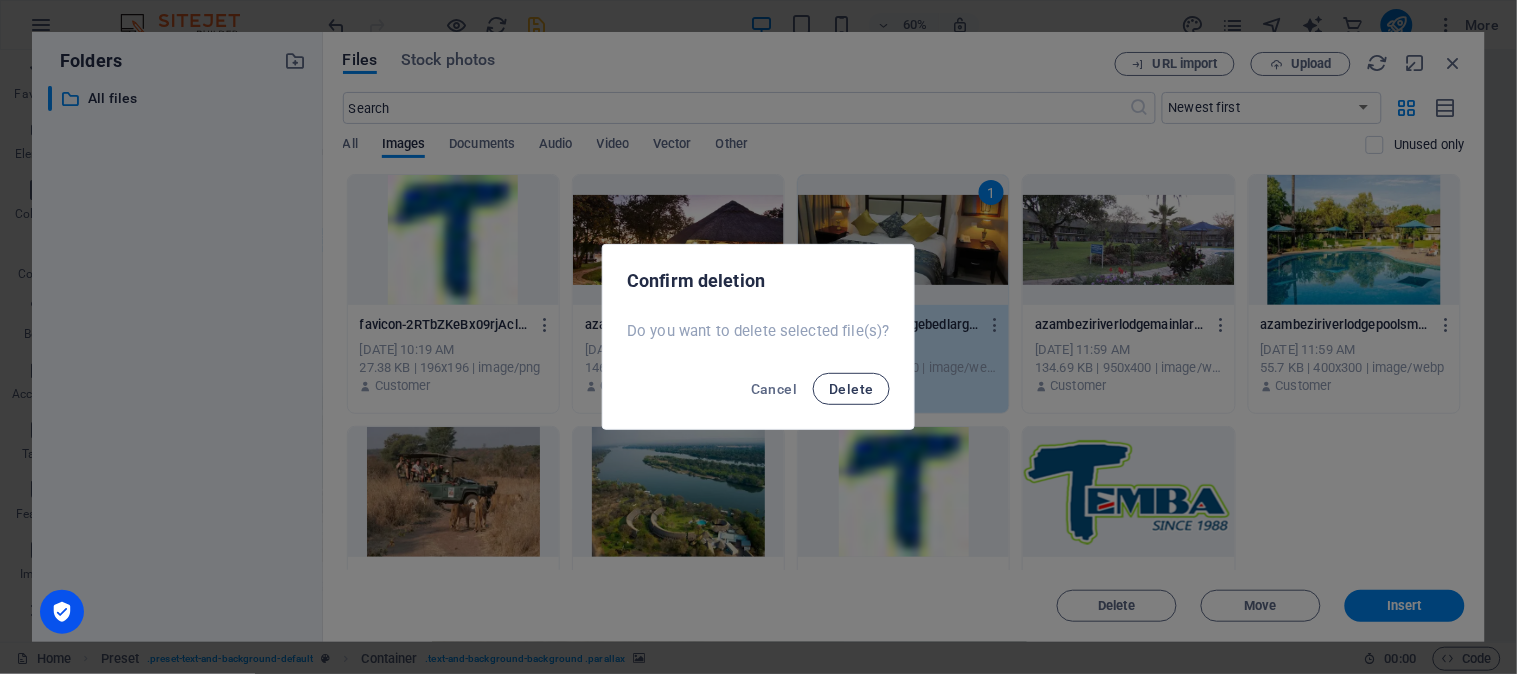 click on "Delete" at bounding box center (851, 389) 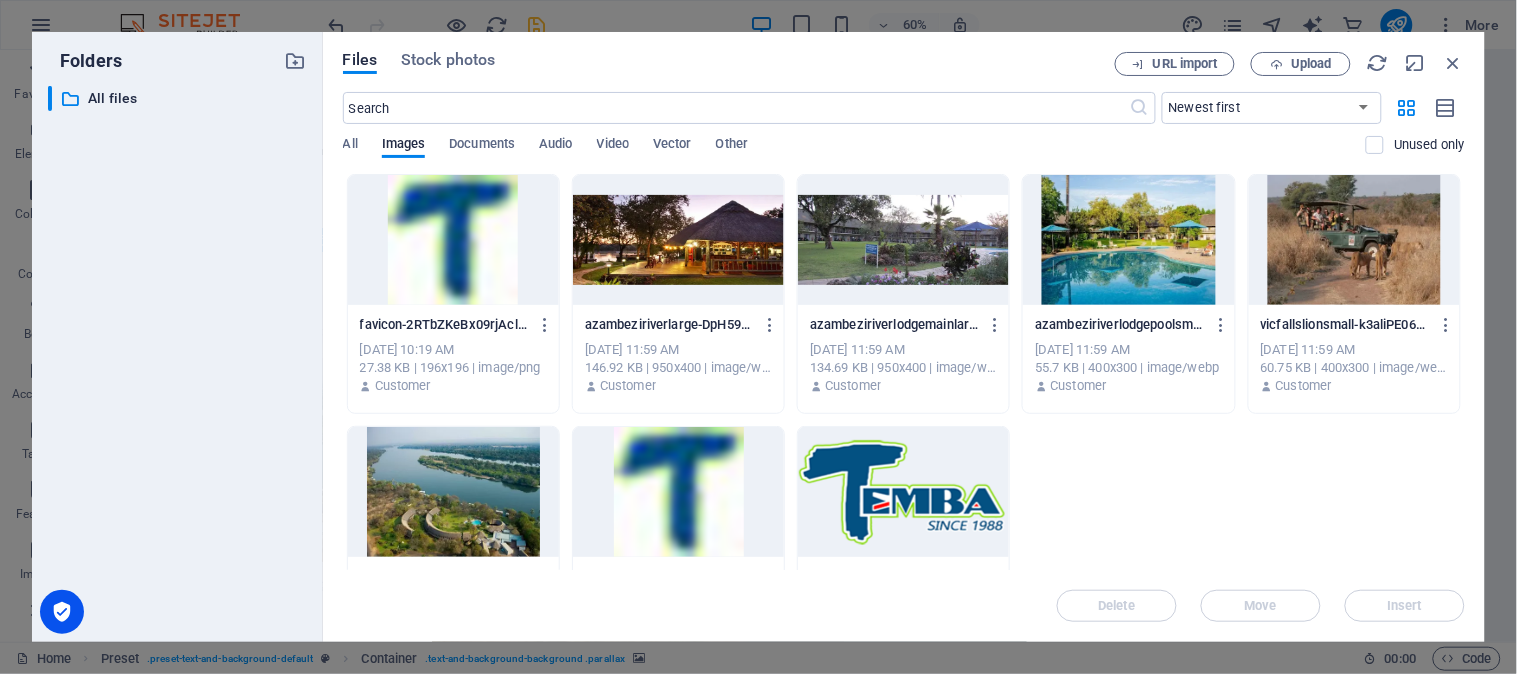 click at bounding box center (903, 240) 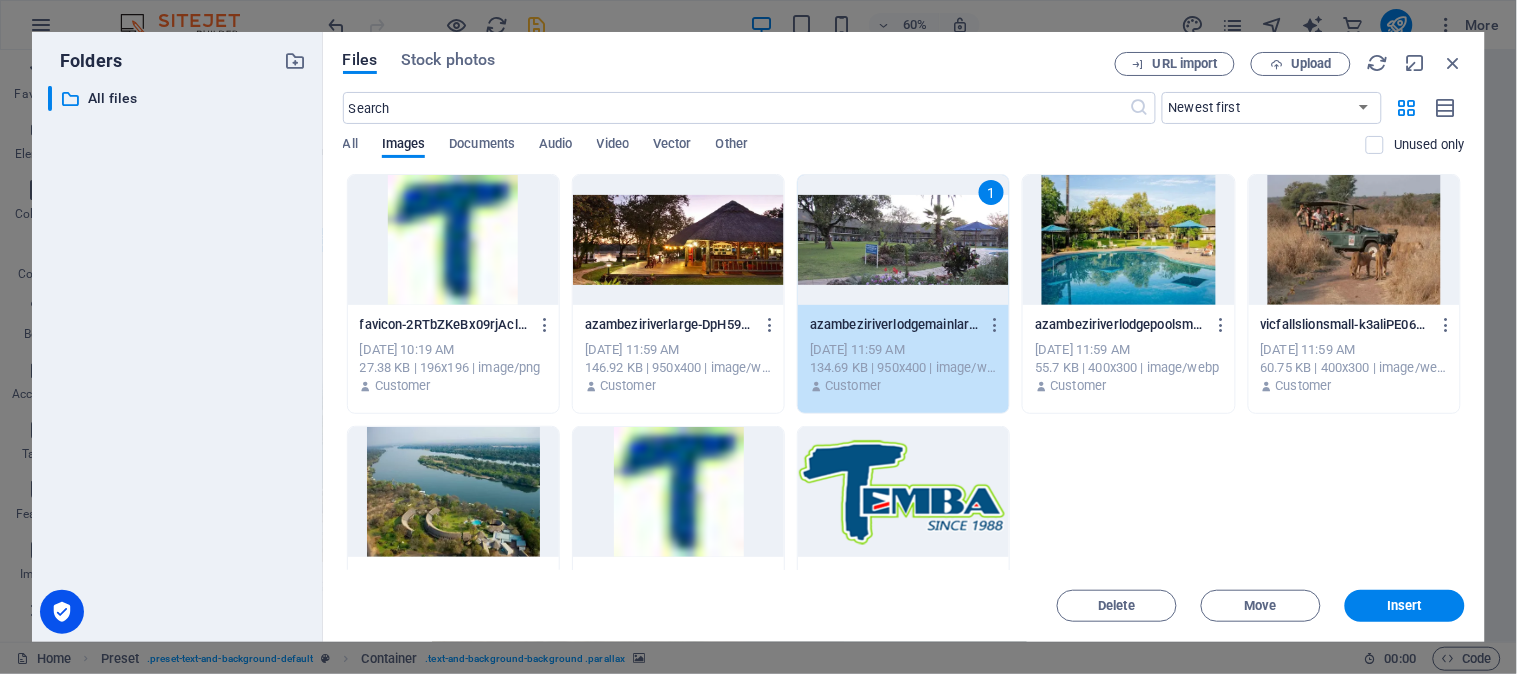 click on "Files Stock photos URL import Upload ​ Newest first Oldest first Name (A-Z) Name (Z-A) Size (0-9) Size (9-0) Resolution (0-9) Resolution (9-0) All Images Documents Audio Video Vector Other Unused only Drop files here to upload them instantly favicon-2RTbZKeBx09rjAclwZi7Pg-ILkaRcuDxZzA2_x2WDUDWQ-BeOJ3RoLlSjBDzMjqcIQqw.png favicon-2RTbZKeBx09rjAclwZi7Pg-ILkaRcuDxZzA2_x2WDUDWQ-BeOJ3RoLlSjBDzMjqcIQqw.png Jul 1, 2025 10:19 AM 27.38 KB | 196x196 | image/png Customer azambeziriverlarge-DpH59gS84TB1llER4JQRIw.webp azambeziriverlarge-DpH59gS84TB1llER4JQRIw.webp Jun 6, 2025 11:59 AM 146.92 KB | 950x400 | image/webp Customer 1 azambeziriverlodgemainlarge-M6G4XsUX6Tr_Hd0bHoWLlw.webp azambeziriverlodgemainlarge-M6G4XsUX6Tr_Hd0bHoWLlw.webp Jun 6, 2025 11:59 AM 134.69 KB | 950x400 | image/webp Customer azambeziriverlodgepoolsmall-k_uVxmh7pQxPjKFP2kVjtQ.webp azambeziriverlodgepoolsmall-k_uVxmh7pQxPjKFP2kVjtQ.webp Jun 6, 2025 11:59 AM 55.7 KB | 400x300 | image/webp Customer vicfallslionsmall-k3aliPE06e79Md2xWXSlWA.webp Move" at bounding box center [904, 337] 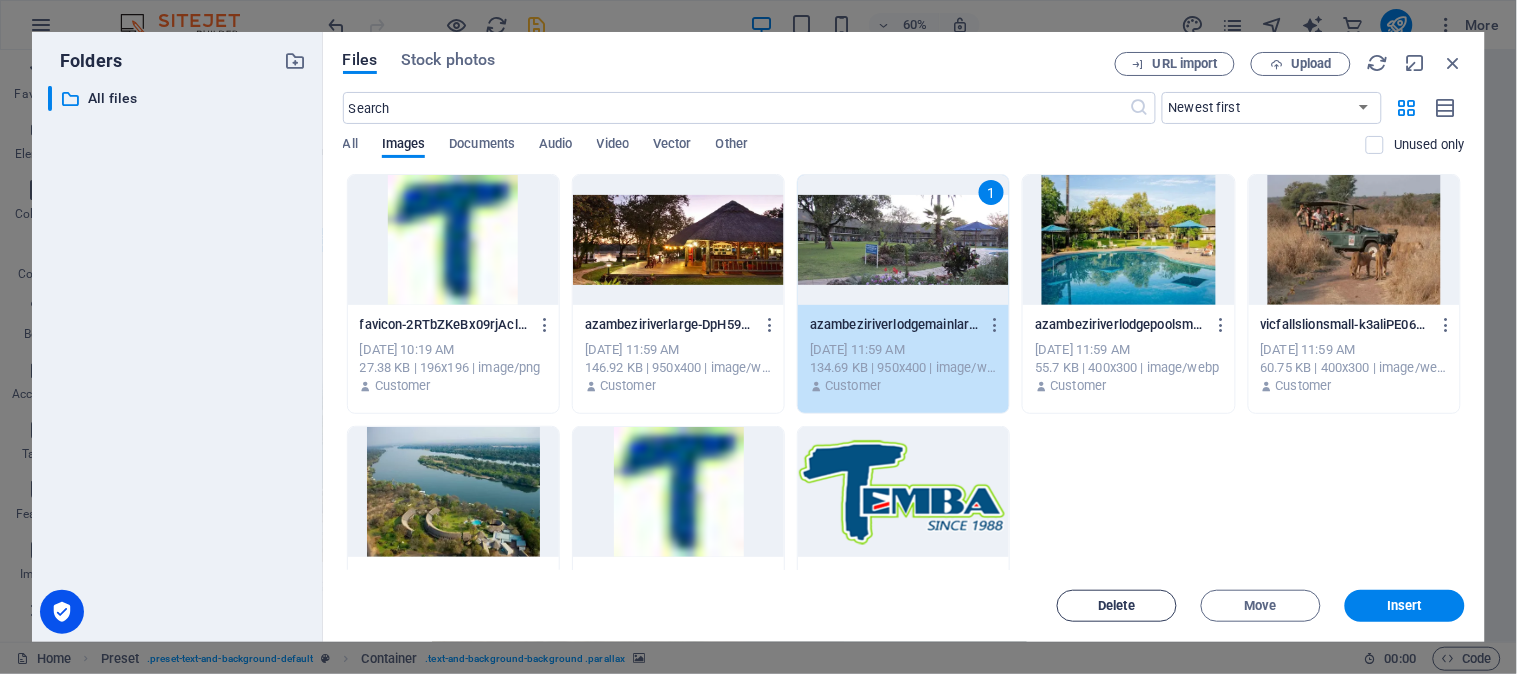 click on "Delete" at bounding box center [1117, 606] 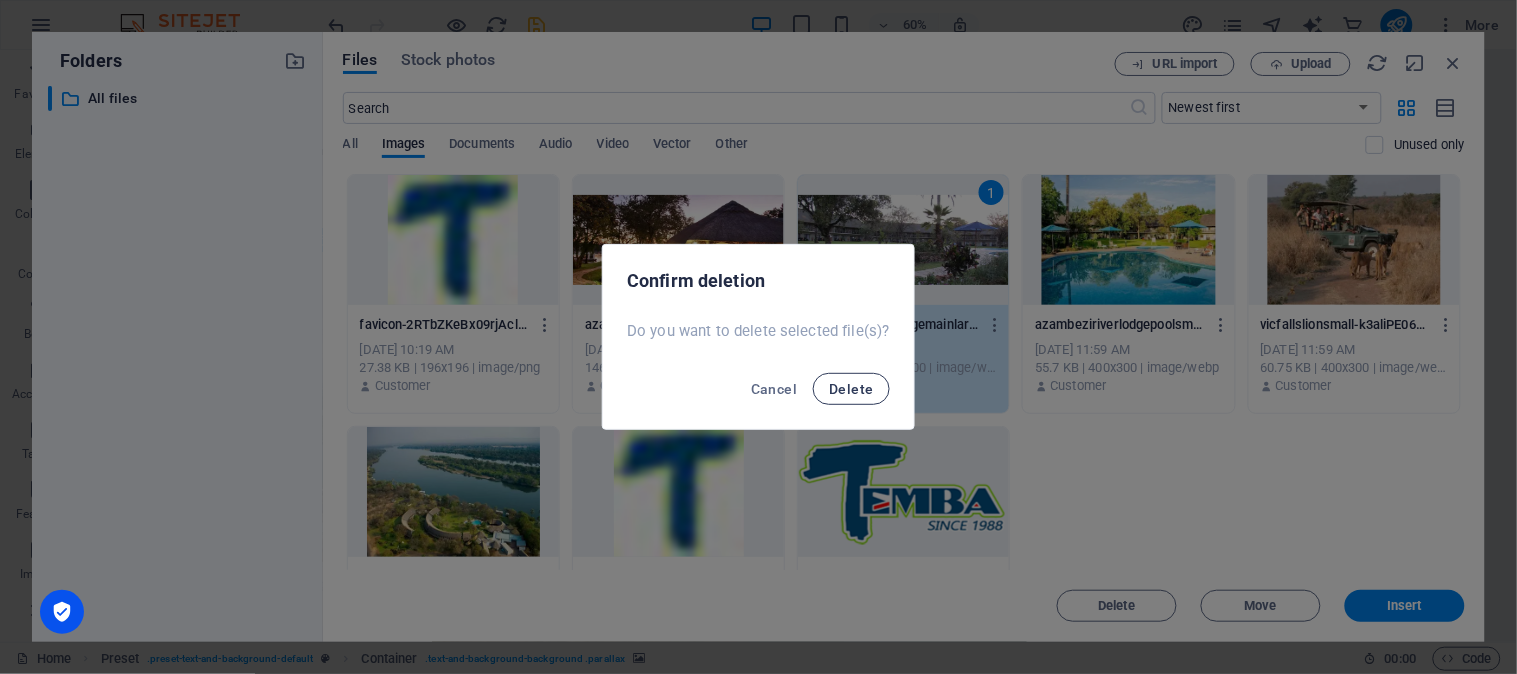 click on "Delete" at bounding box center [851, 389] 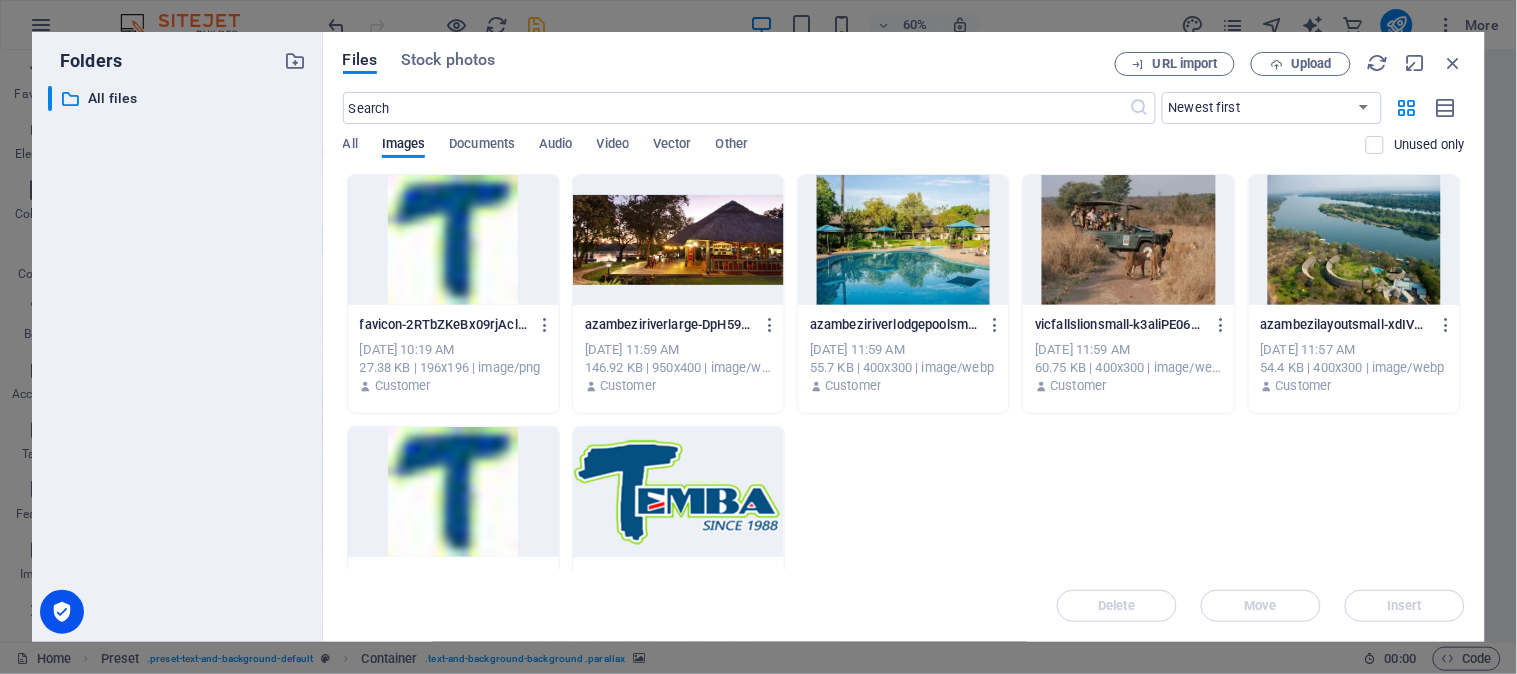 click at bounding box center (903, 240) 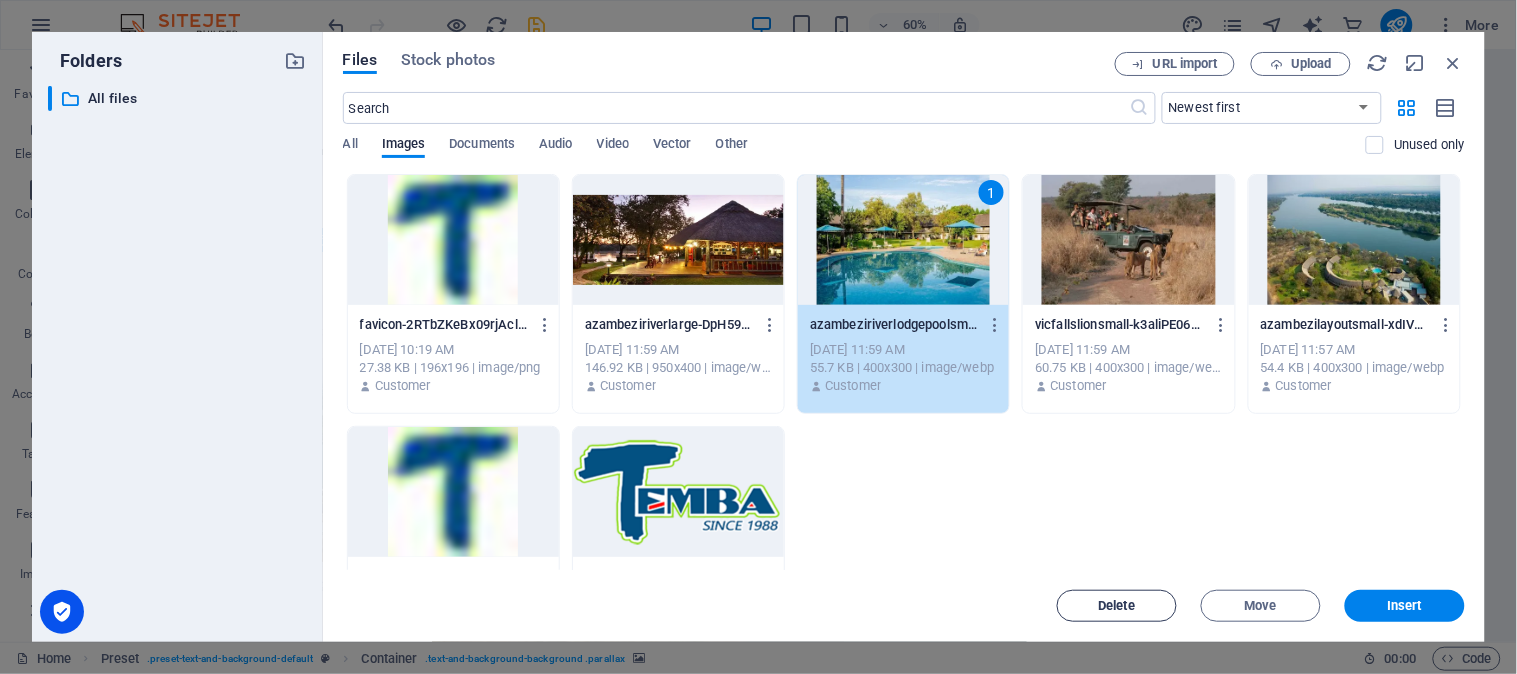 click on "Delete" at bounding box center (1117, 606) 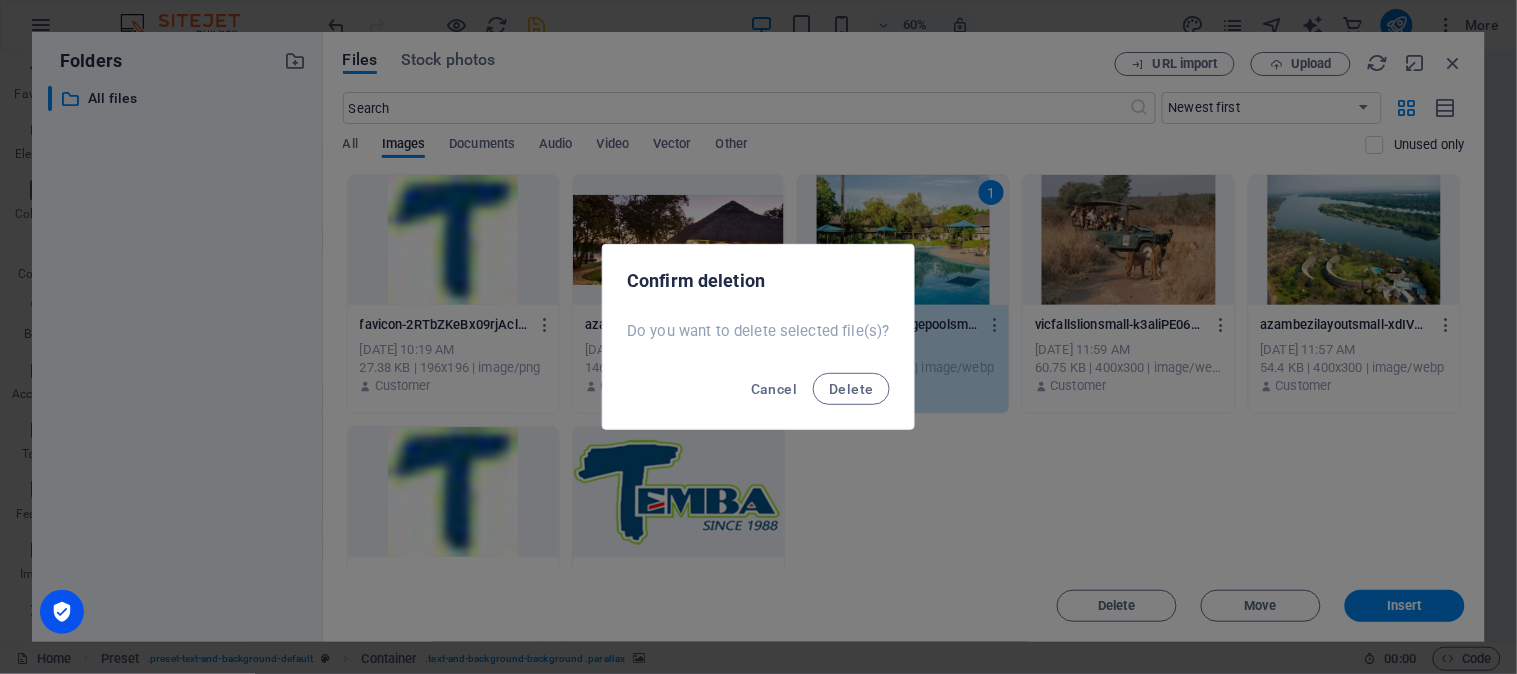 click on "Cancel Delete" at bounding box center [758, 395] 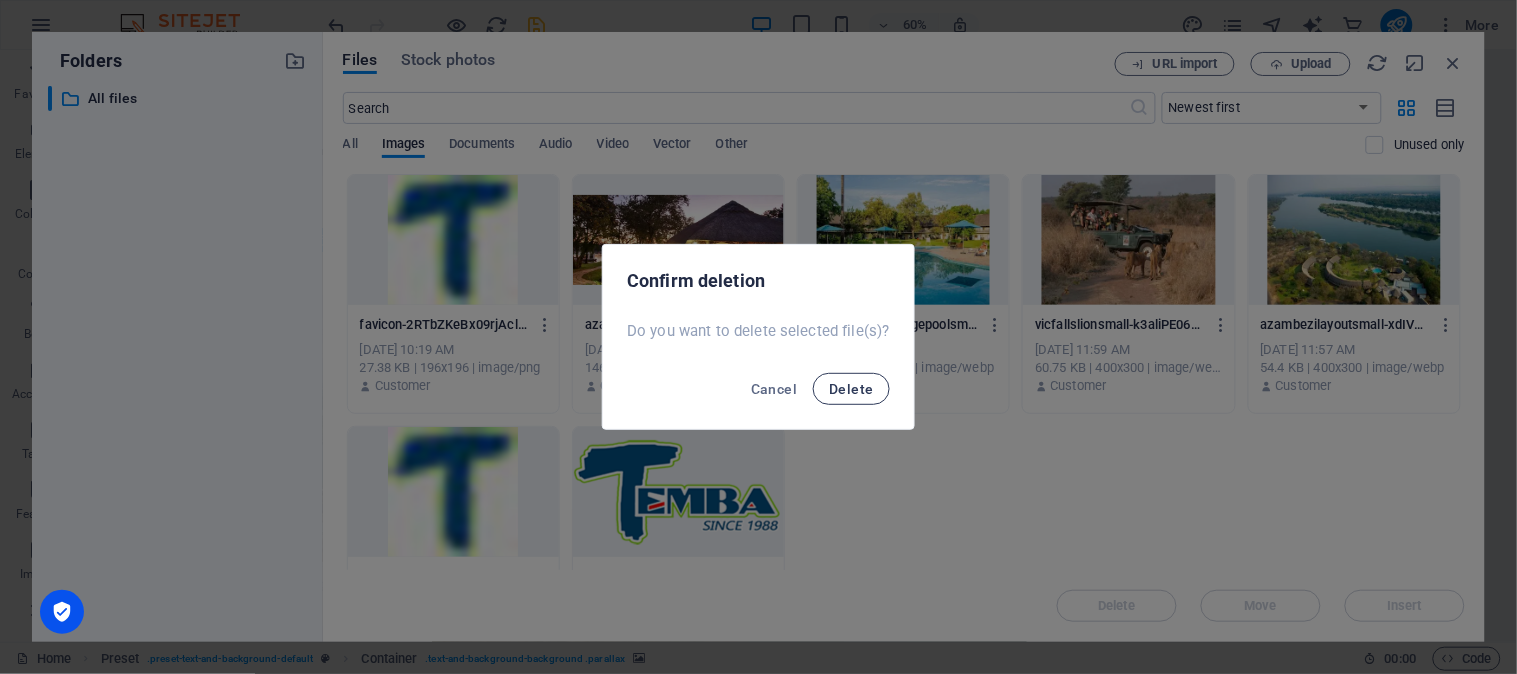 click on "Delete" at bounding box center (851, 389) 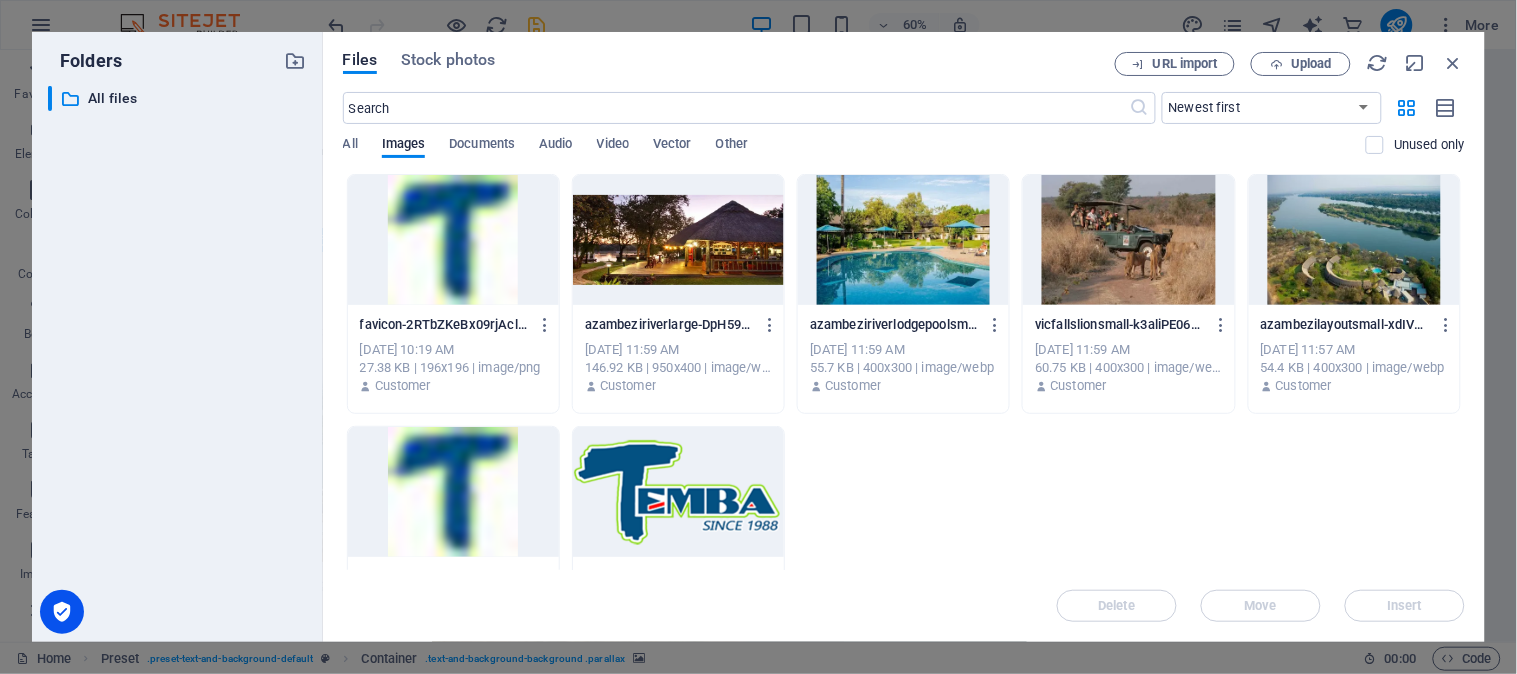 click at bounding box center [903, 240] 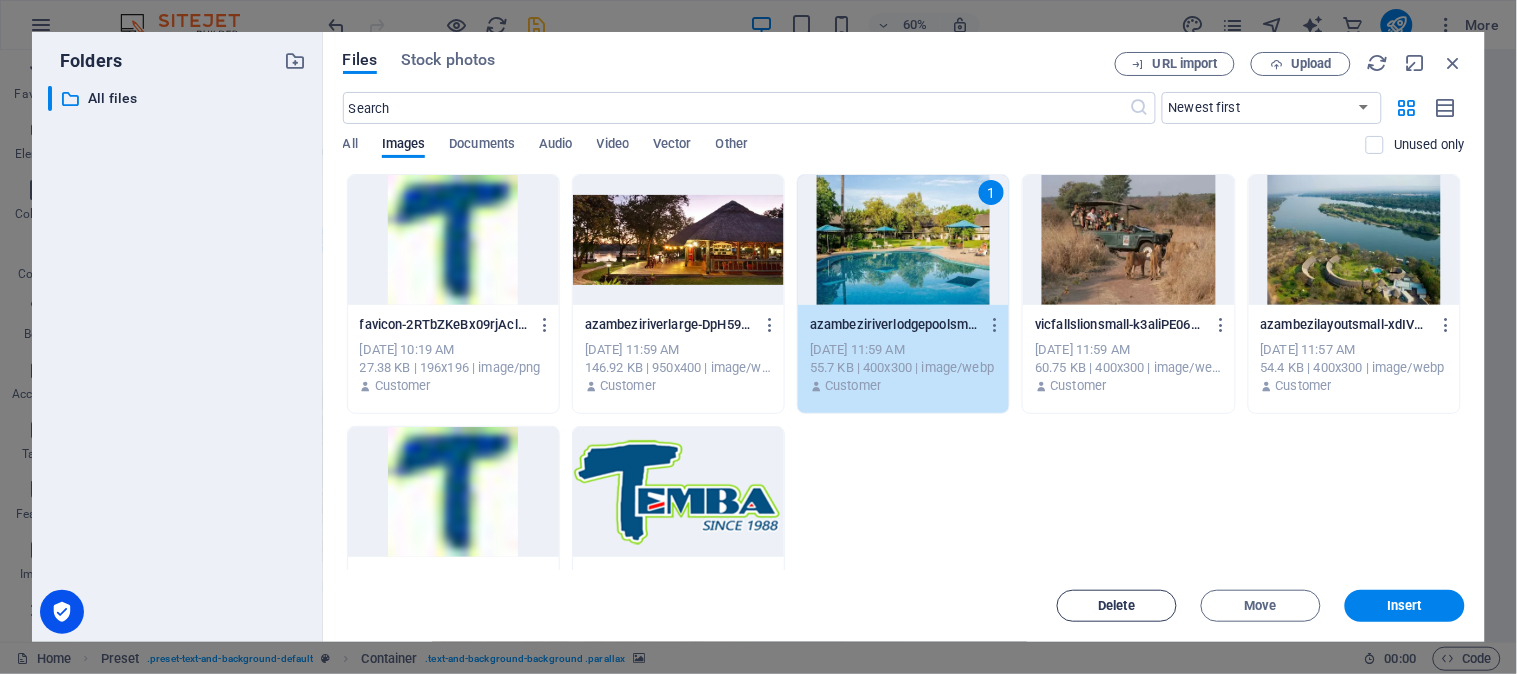 click on "Delete" at bounding box center [1117, 606] 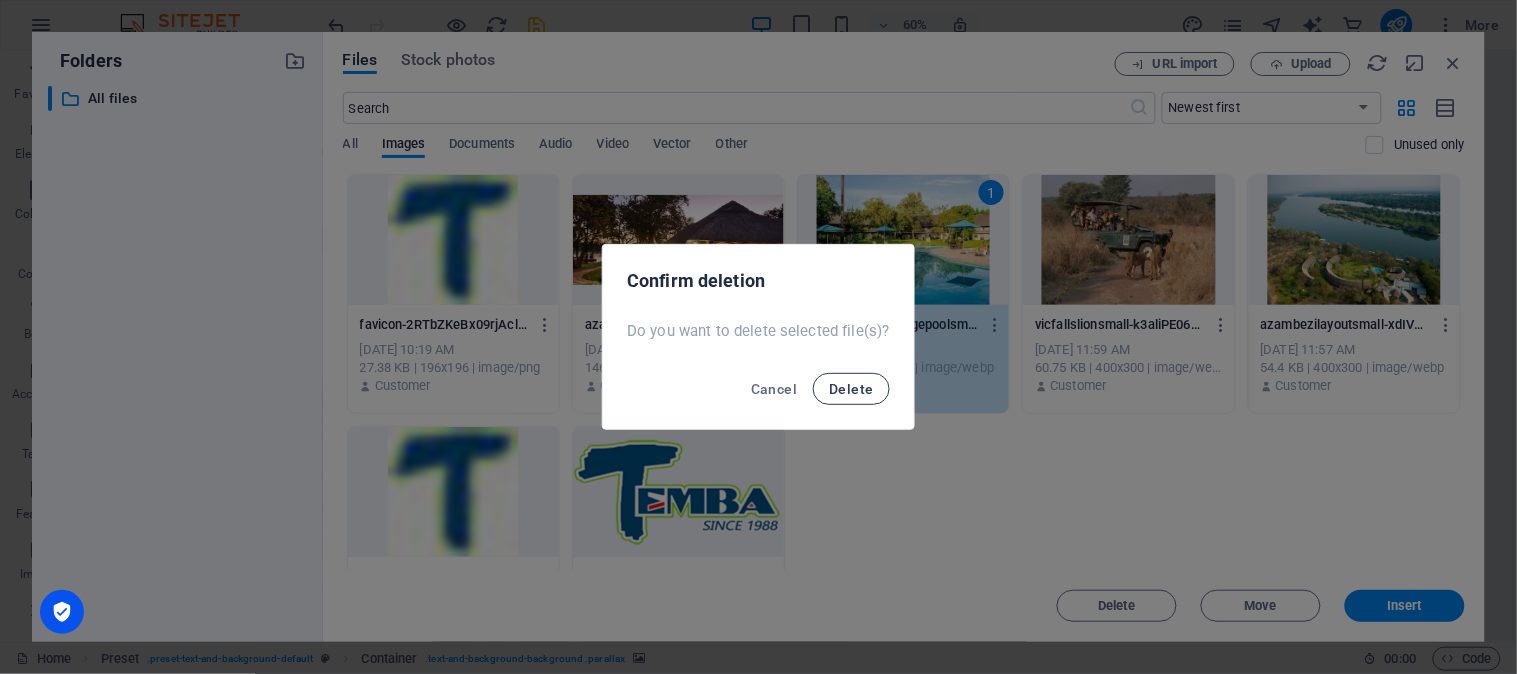 click on "Delete" at bounding box center [851, 389] 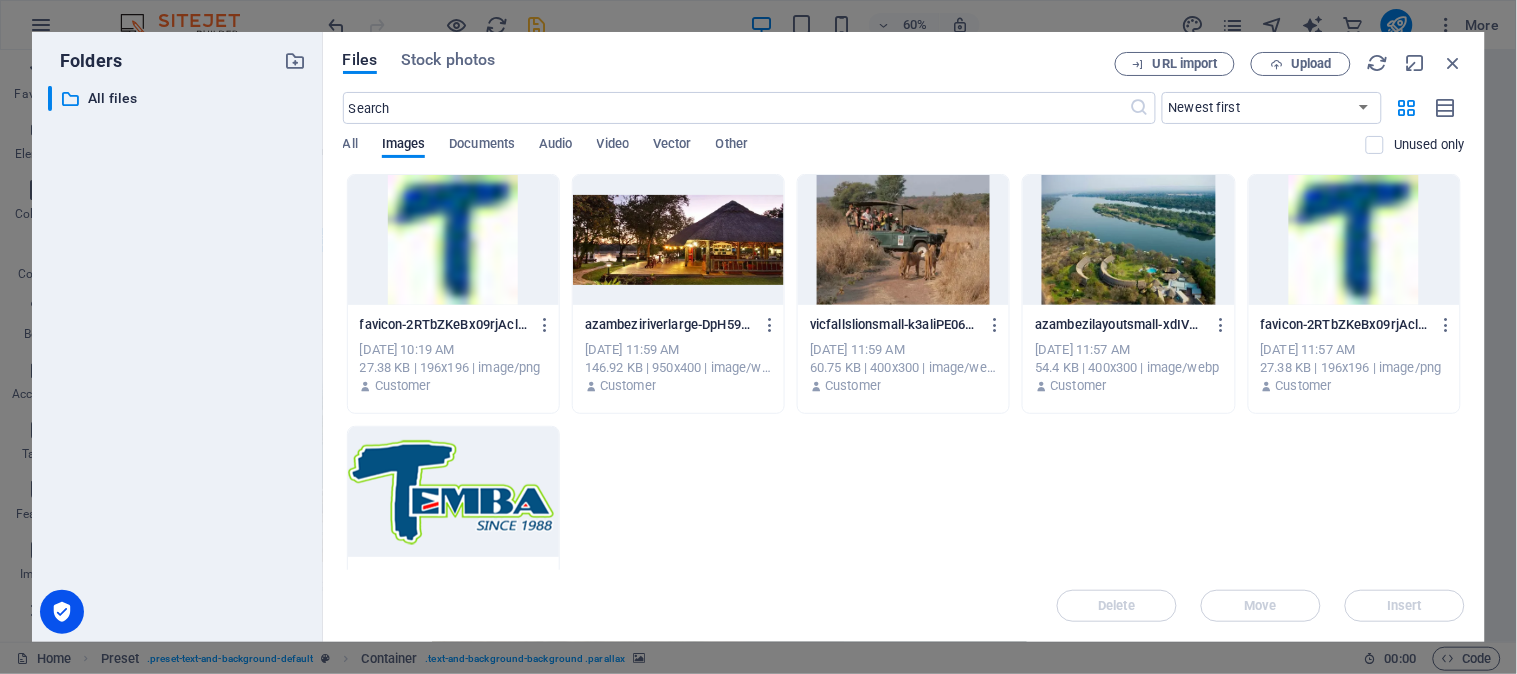 click at bounding box center [903, 240] 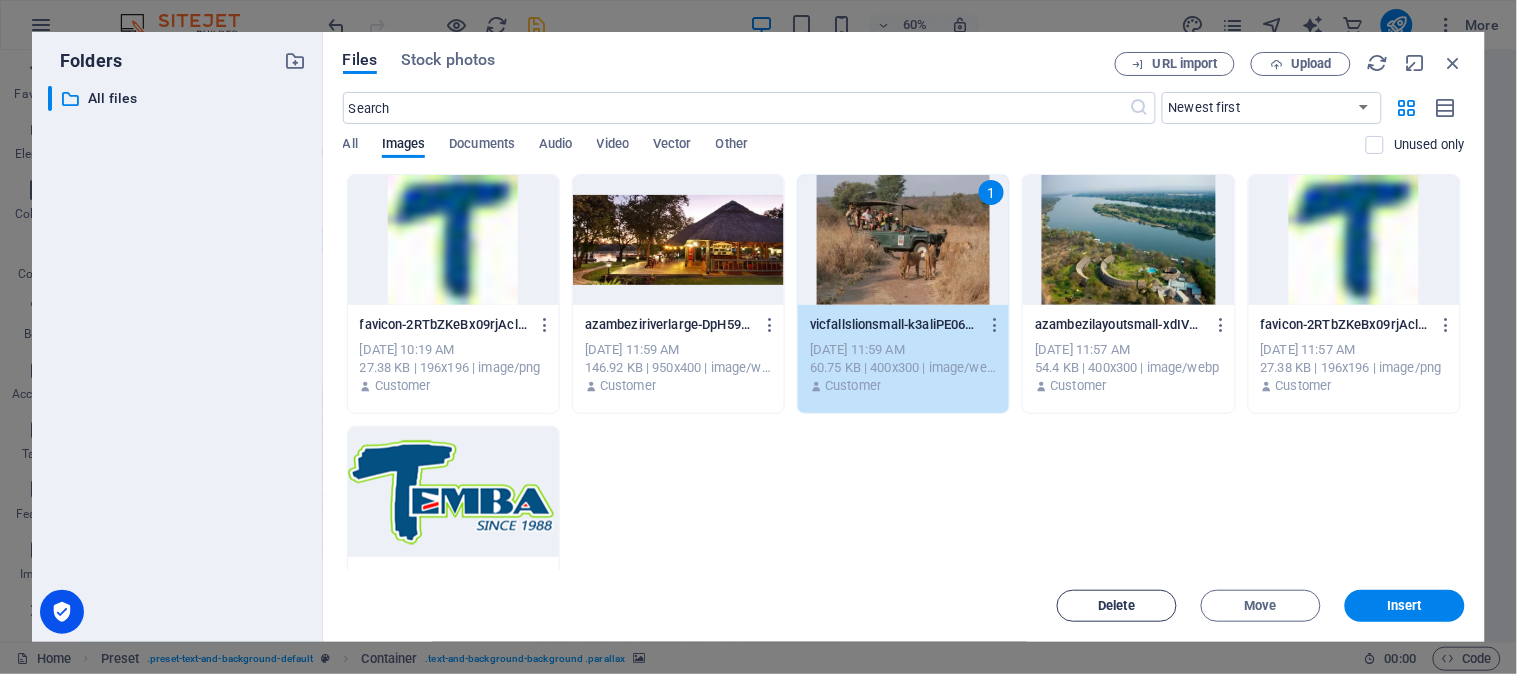 click on "Delete" at bounding box center [1117, 606] 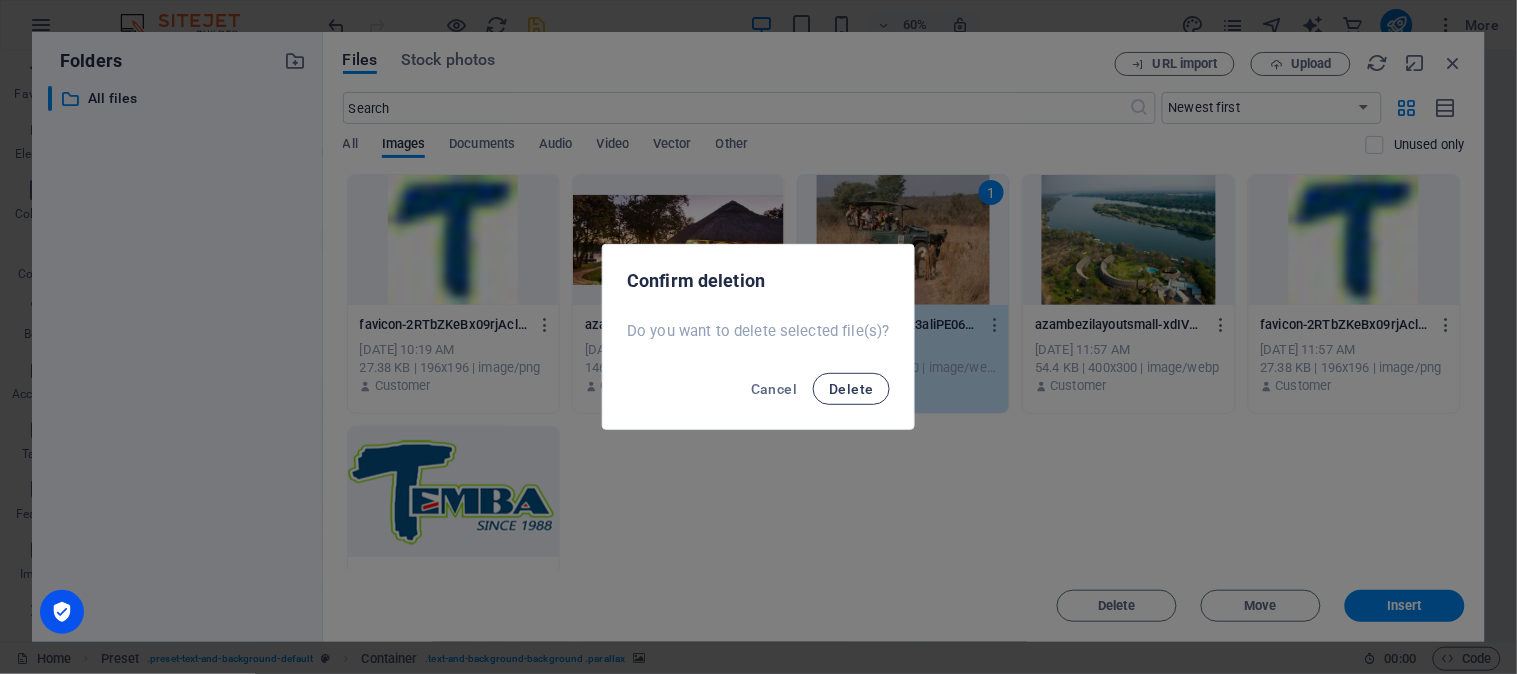 click on "Delete" at bounding box center (851, 389) 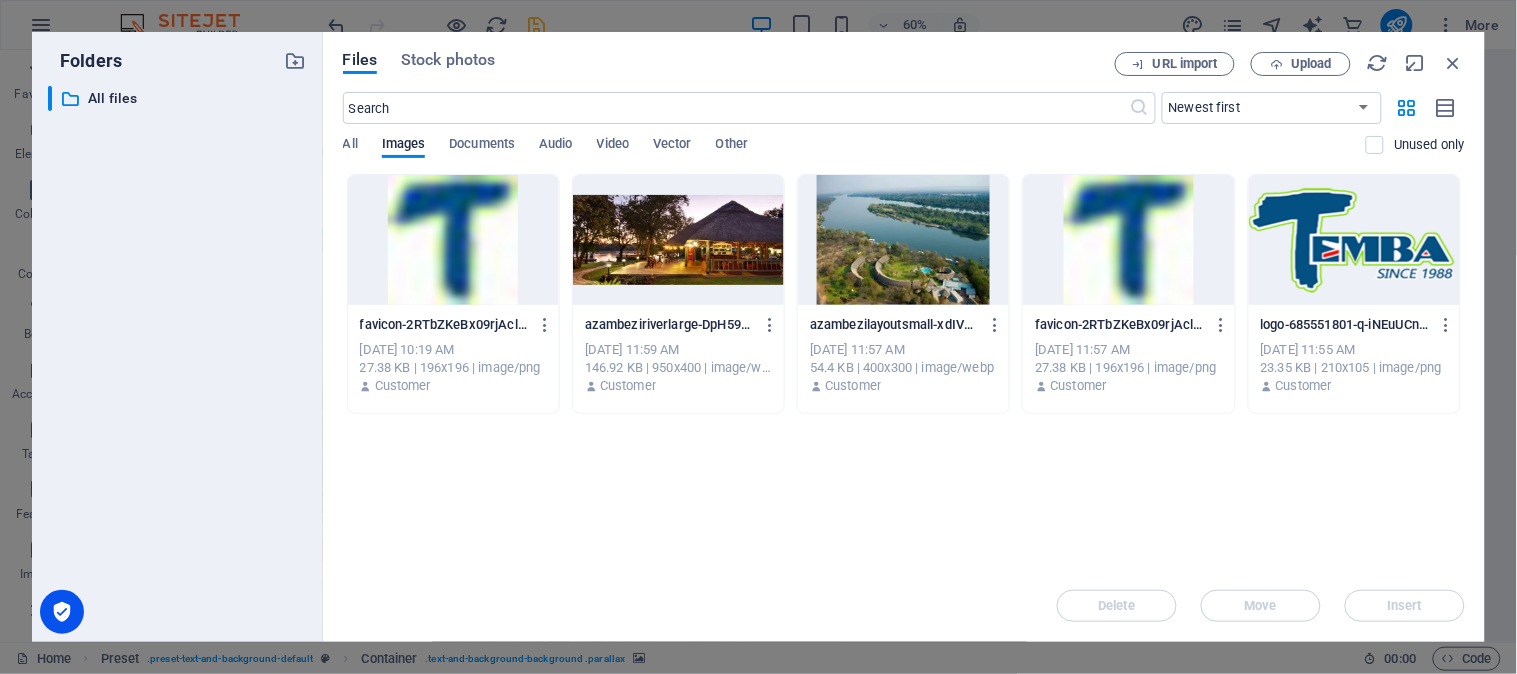 click at bounding box center [903, 240] 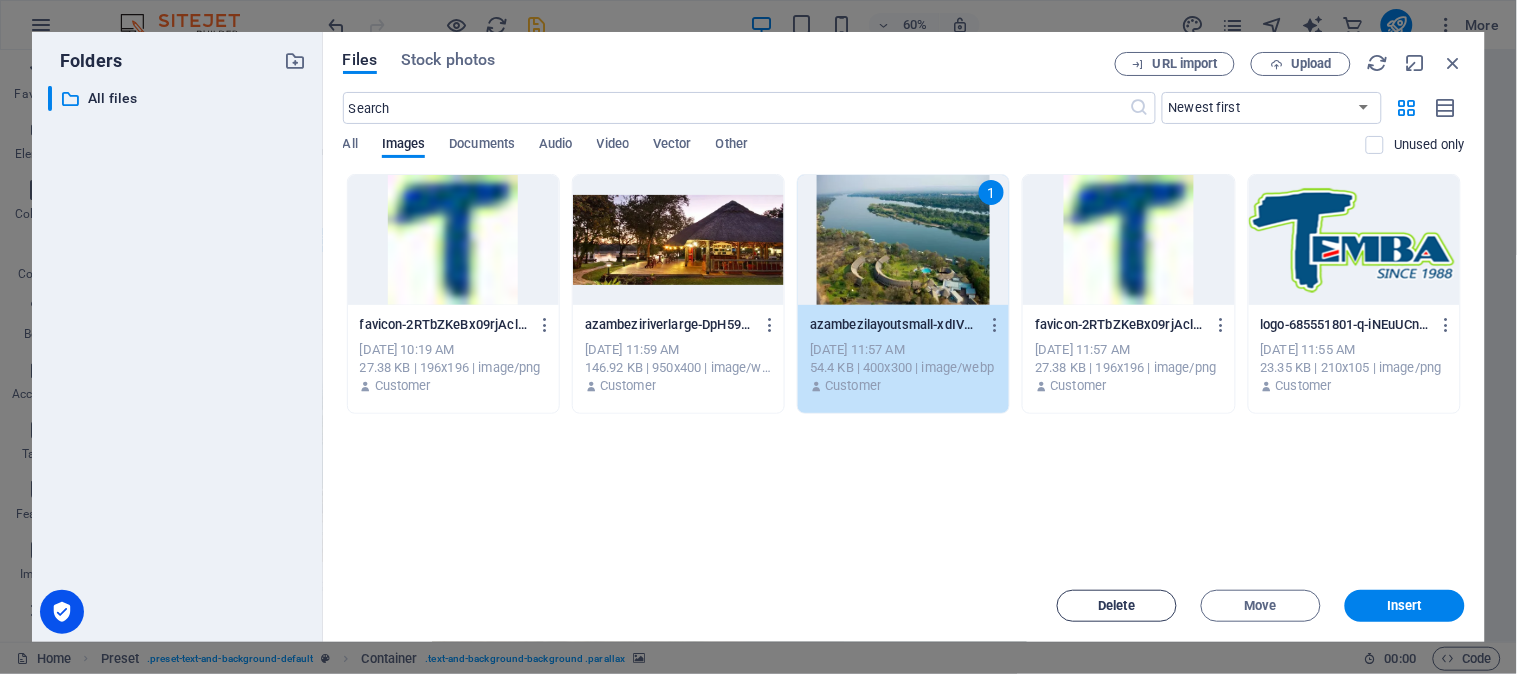 click on "Delete" at bounding box center (1117, 606) 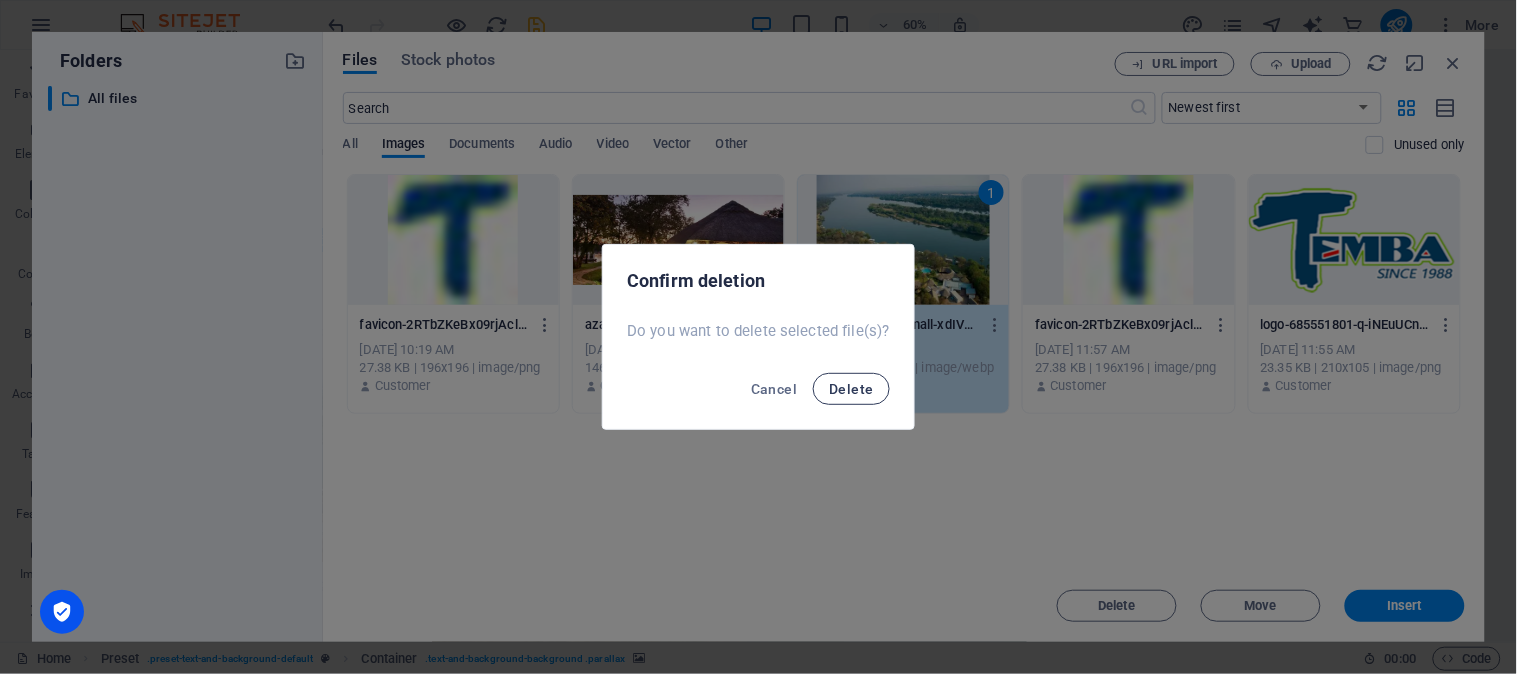 click on "Delete" at bounding box center (851, 389) 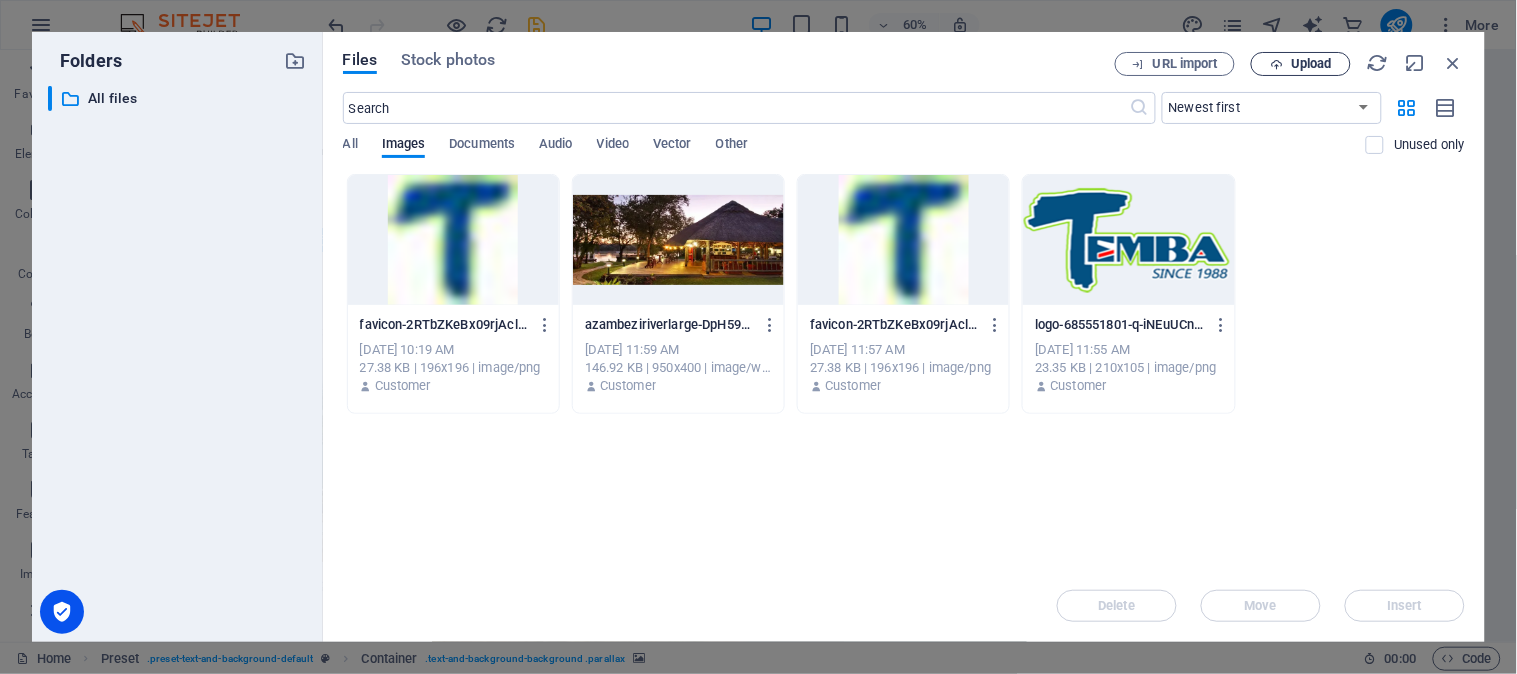 click on "Upload" at bounding box center [1301, 64] 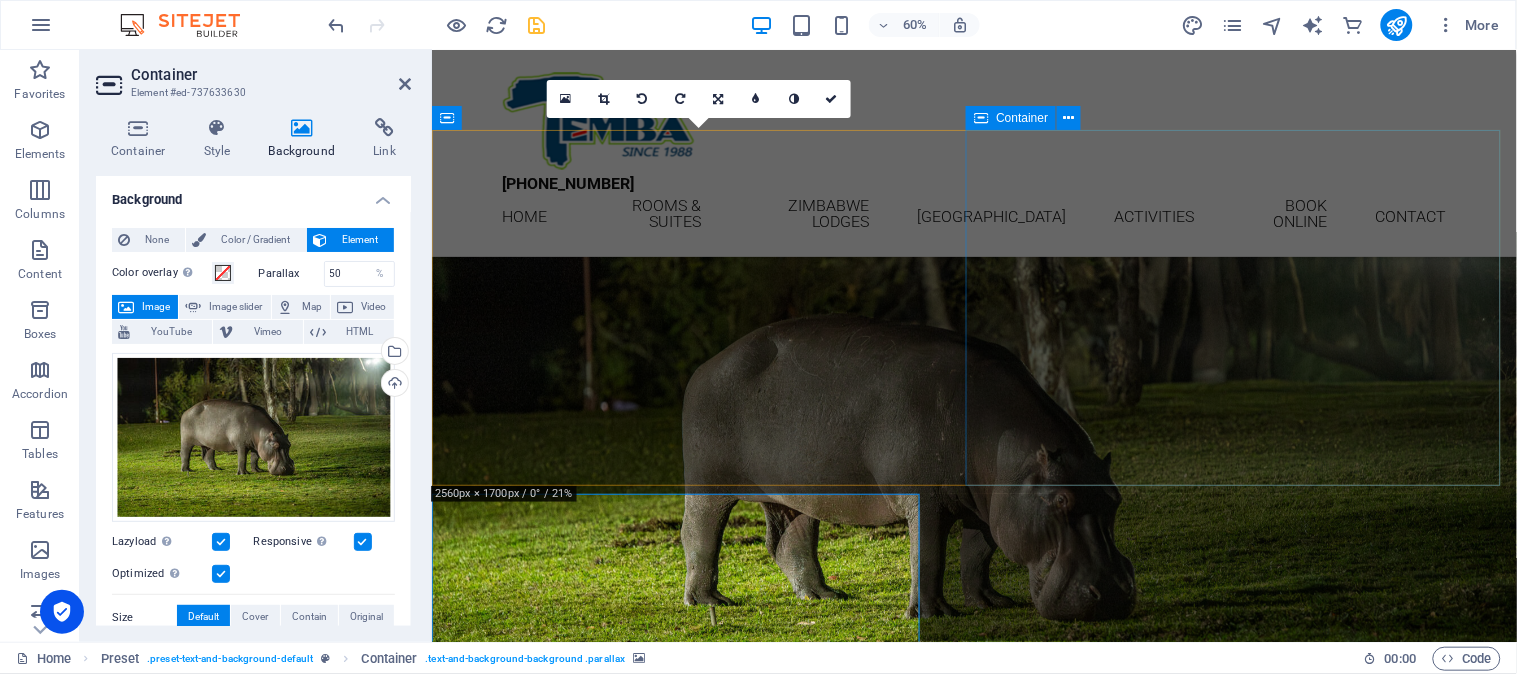 scroll, scrollTop: 1555, scrollLeft: 0, axis: vertical 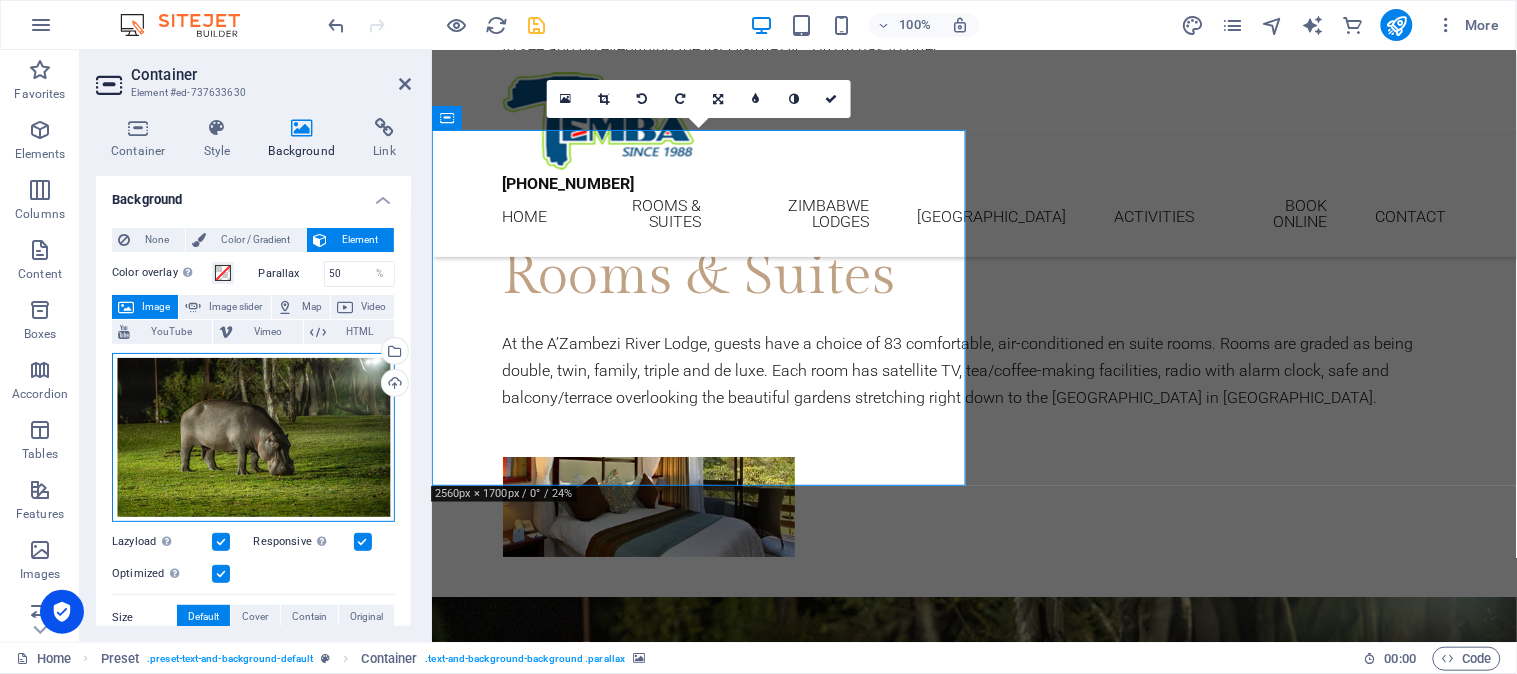 click on "Drag files here, click to choose files or select files from Files or our free stock photos & videos" at bounding box center (253, 438) 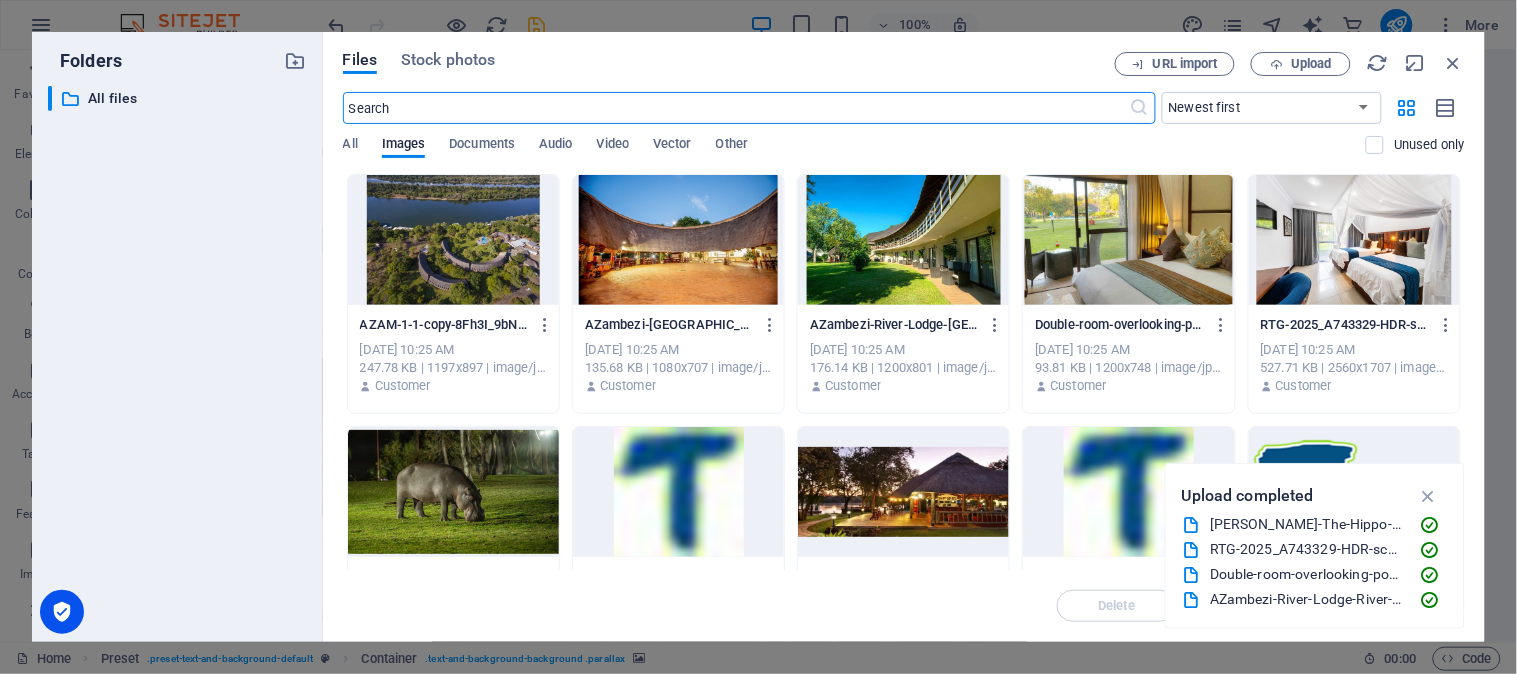scroll, scrollTop: 1920, scrollLeft: 0, axis: vertical 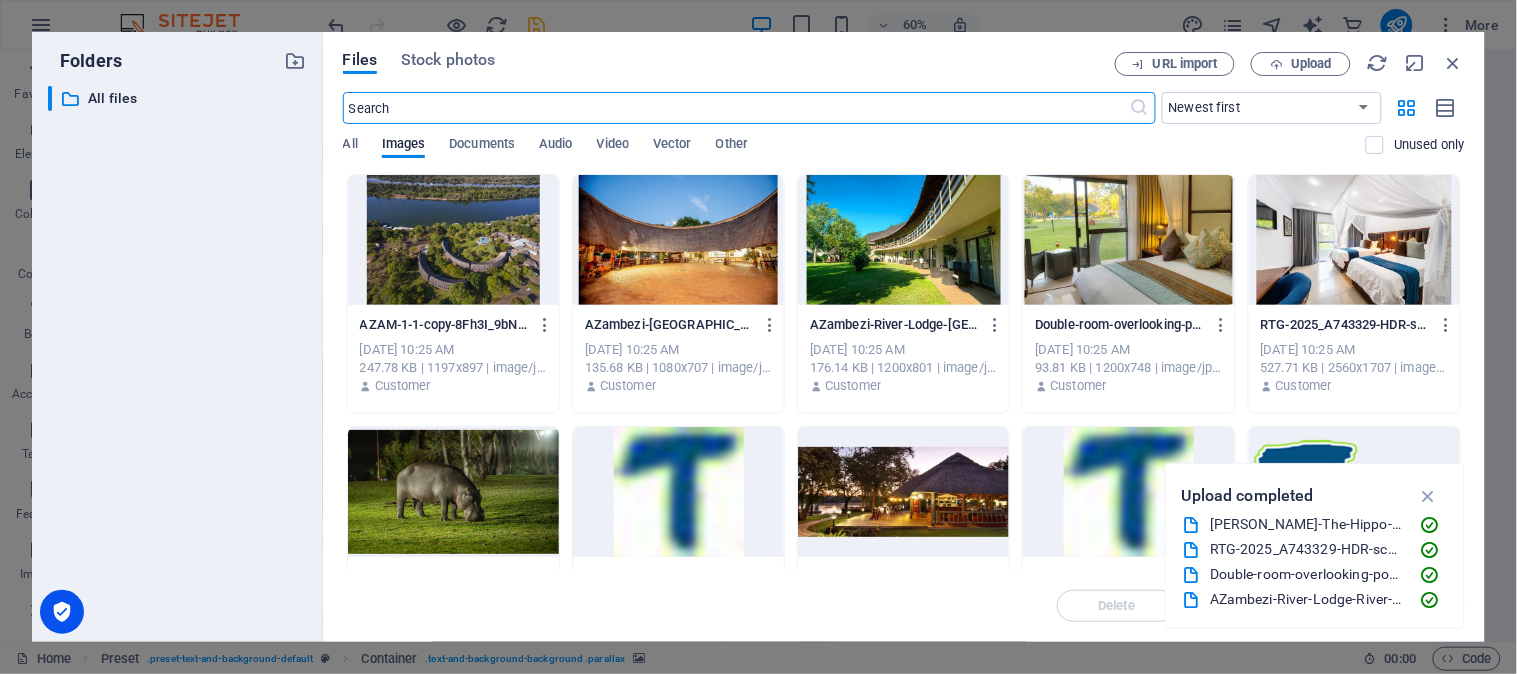 click at bounding box center (453, 240) 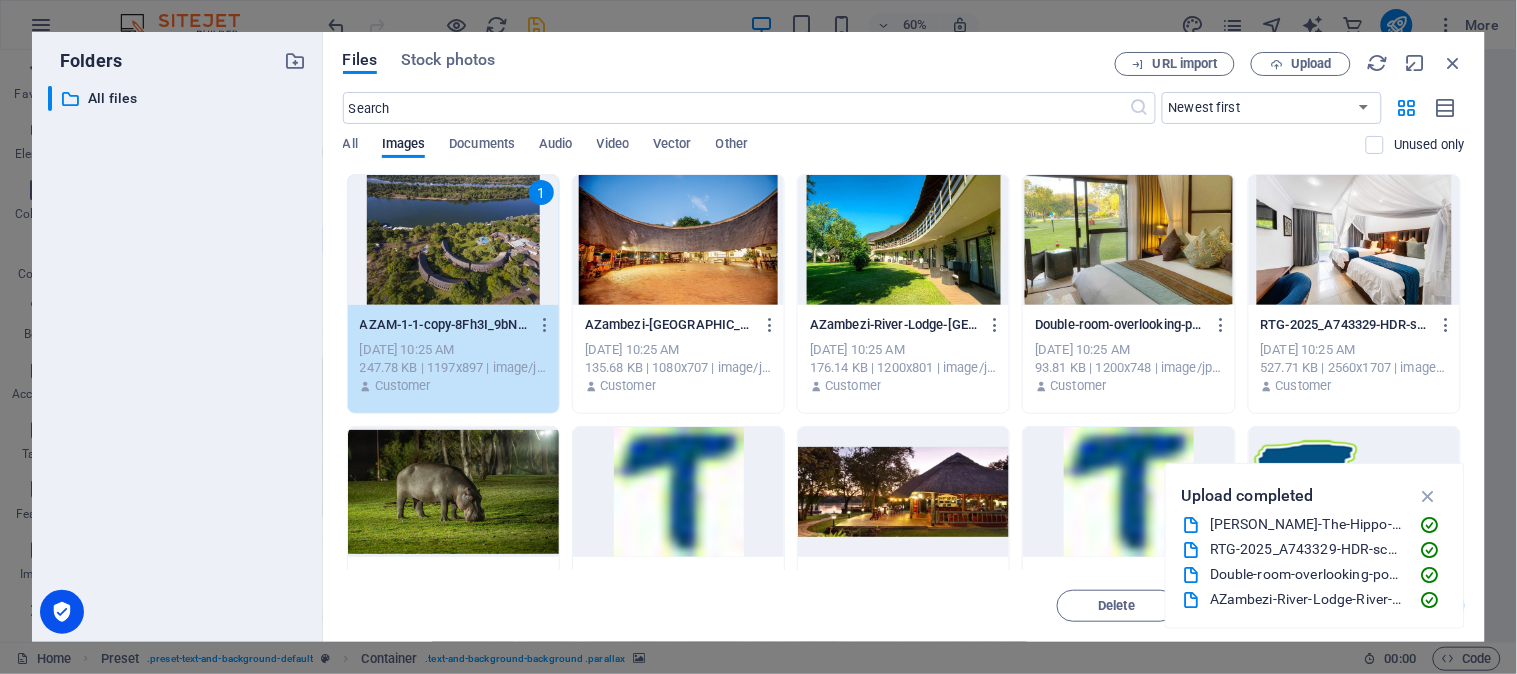 click on "1" at bounding box center (453, 240) 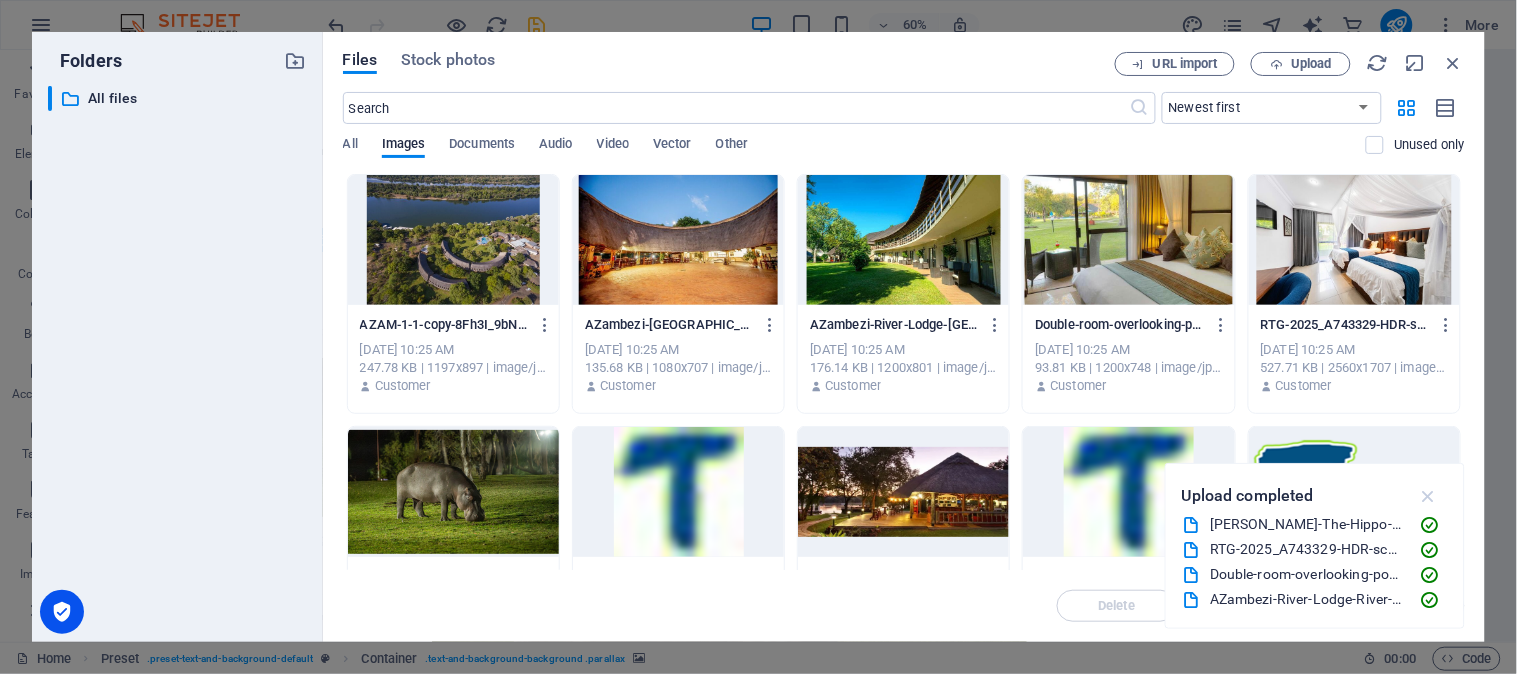 click at bounding box center (1428, 496) 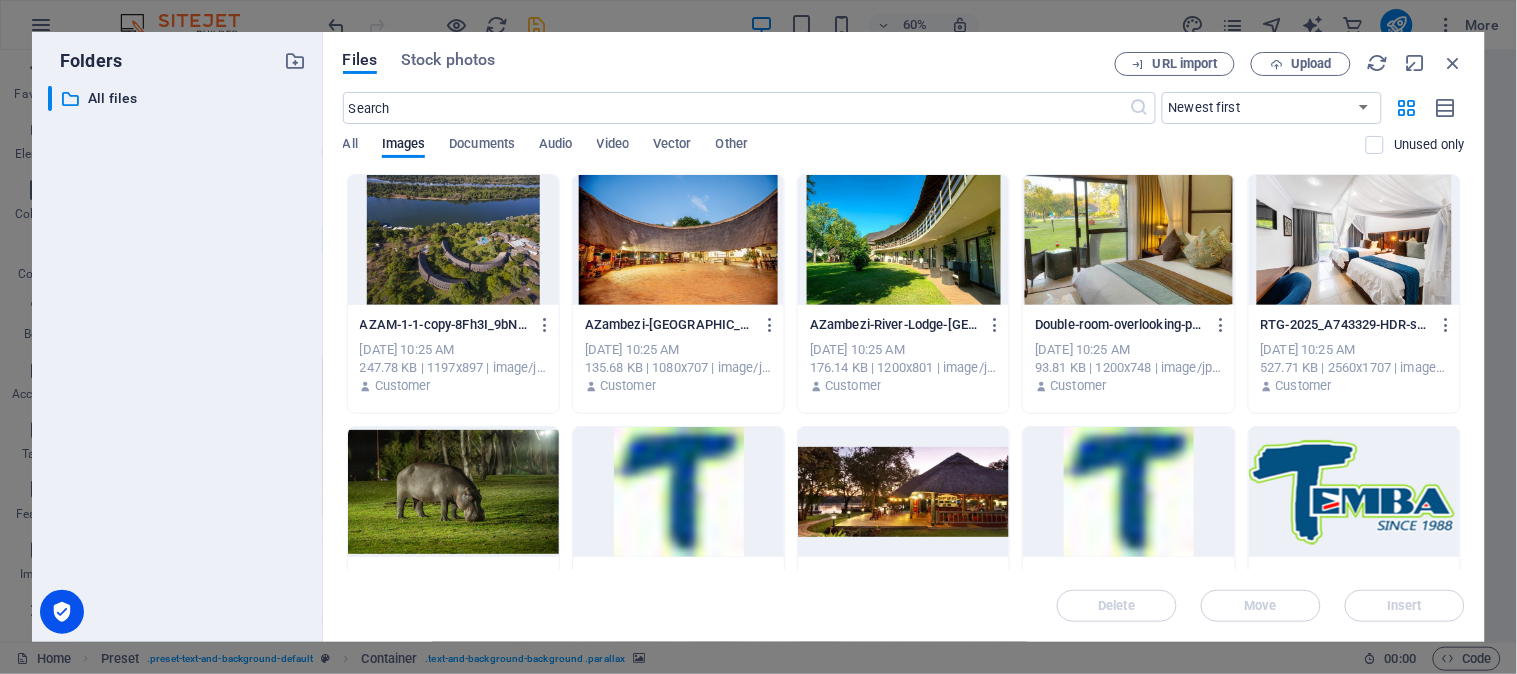 click on "Files Stock photos URL import Upload ​ Newest first Oldest first Name (A-Z) Name (Z-A) Size (0-9) Size (9-0) Resolution (0-9) Resolution (9-0) All Images Documents Audio Video Vector Other Unused only Drop files here to upload them instantly AZAM-1-1-copy-8Fh3I_9bN6GgfXz9pgDyYA.jpg AZAM-1-1-copy-8Fh3I_9bN6GgfXz9pgDyYA.jpg Jul 1, 2025 10:25 AM 247.78 KB | 1197x897 | image/jpeg Customer AZambezi-River-Lodge-Amulonga-Restaurant3-ypBfpOdhj9hNLQXHo8wFig.jpg AZambezi-River-Lodge-Amulonga-Restaurant3-ypBfpOdhj9hNLQXHo8wFig.jpg Jul 1, 2025 10:25 AM 135.68 KB | 1080x707 | image/jpeg Customer AZambezi-River-Lodge-River-Facing-block-copy-qrT4gs2qirwbactfOwDU0Q.jpg AZambezi-River-Lodge-River-Facing-block-copy-qrT4gs2qirwbactfOwDU0Q.jpg Jul 1, 2025 10:25 AM 176.14 KB | 1200x801 | image/jpeg Customer Double-room-overlooking-pool-copy-byn6IOO5j2kzxtABdUTQpQ.jpg Double-room-overlooking-pool-copy-byn6IOO5j2kzxtABdUTQpQ.jpg Jul 1, 2025 10:25 AM 93.81 KB | 1200x748 | image/jpeg Customer Jul 1, 2025 10:25 AM Customer Customer" at bounding box center (904, 337) 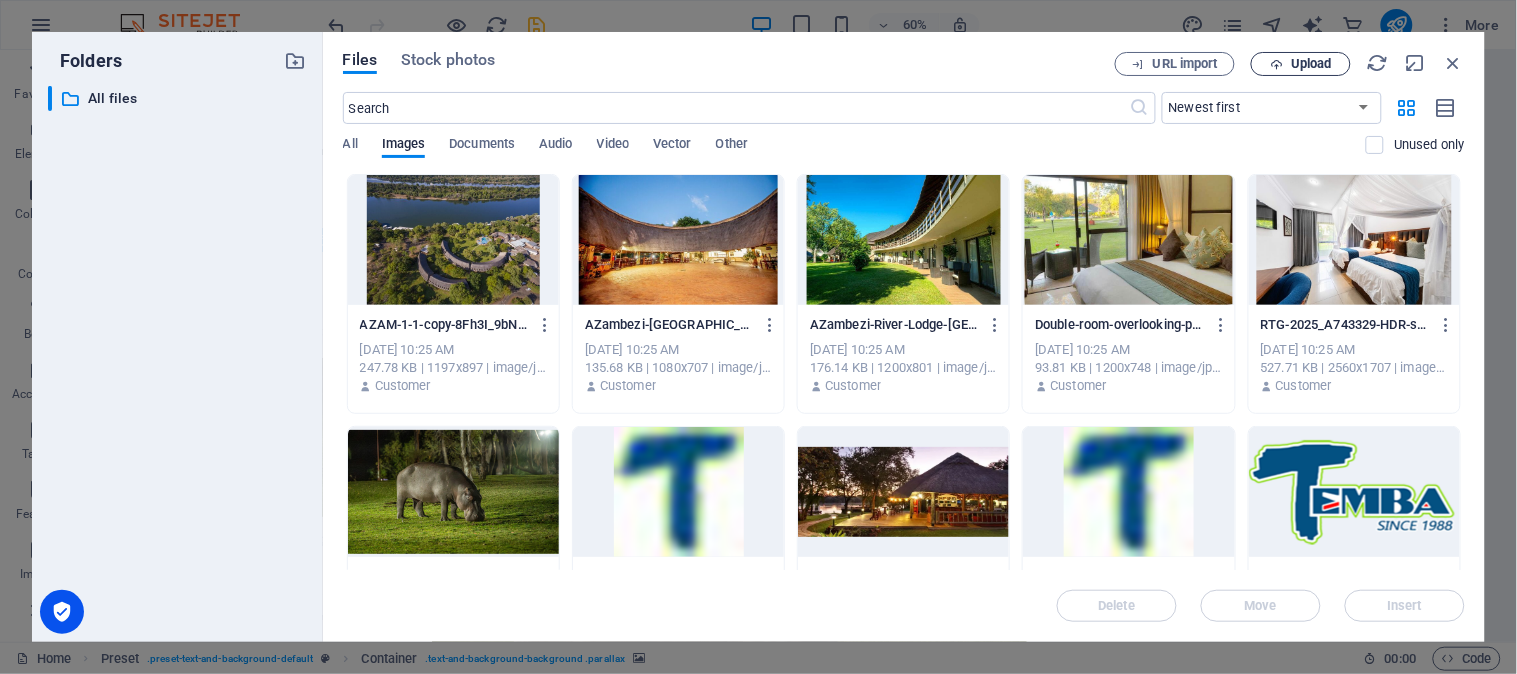 click on "Upload" at bounding box center (1311, 64) 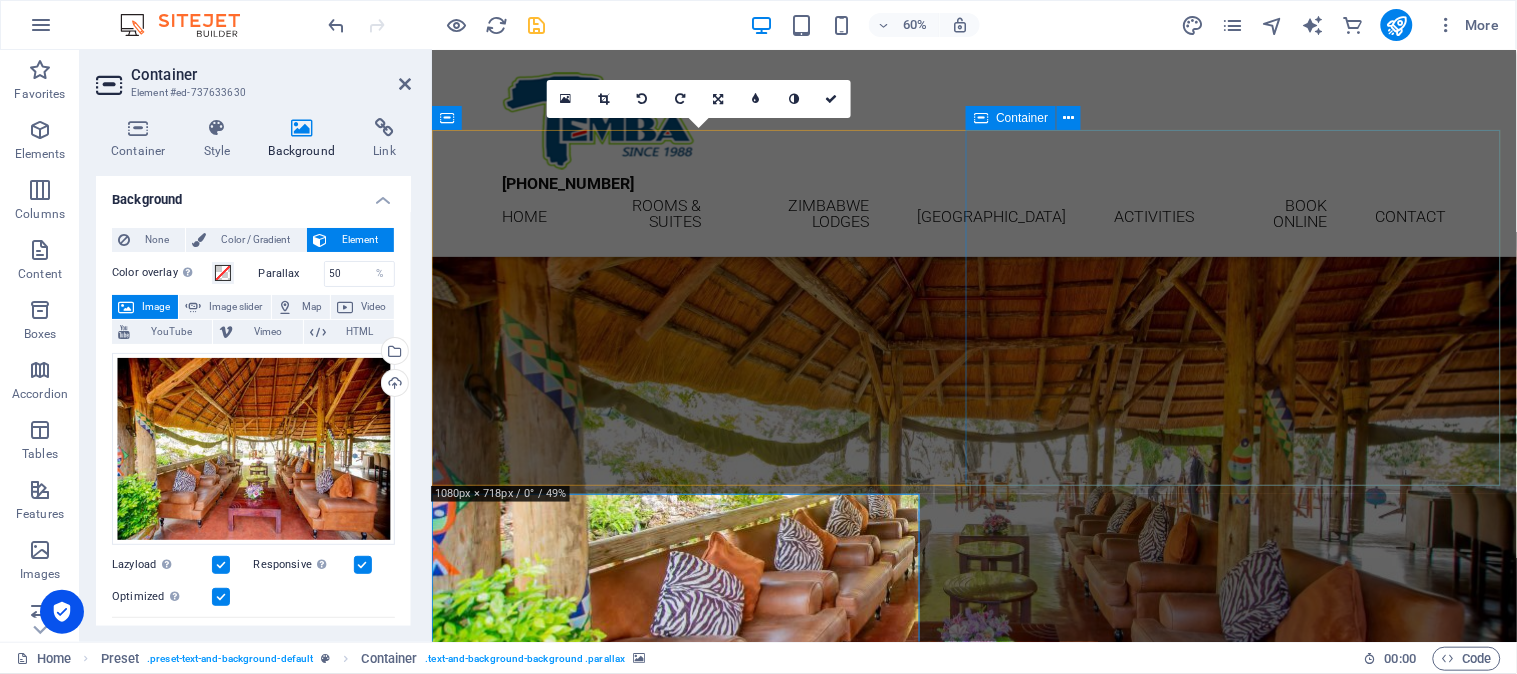 scroll, scrollTop: 1555, scrollLeft: 0, axis: vertical 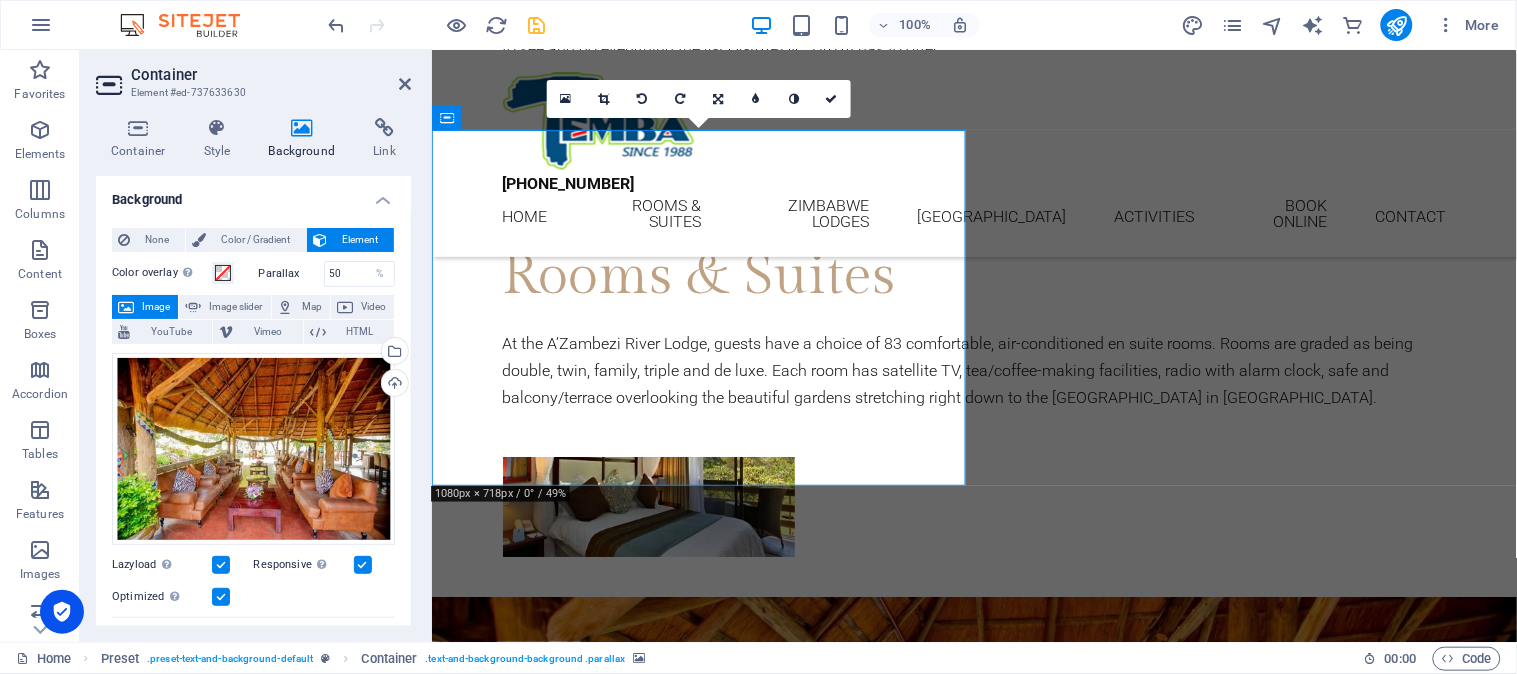 click at bounding box center [973, 833] 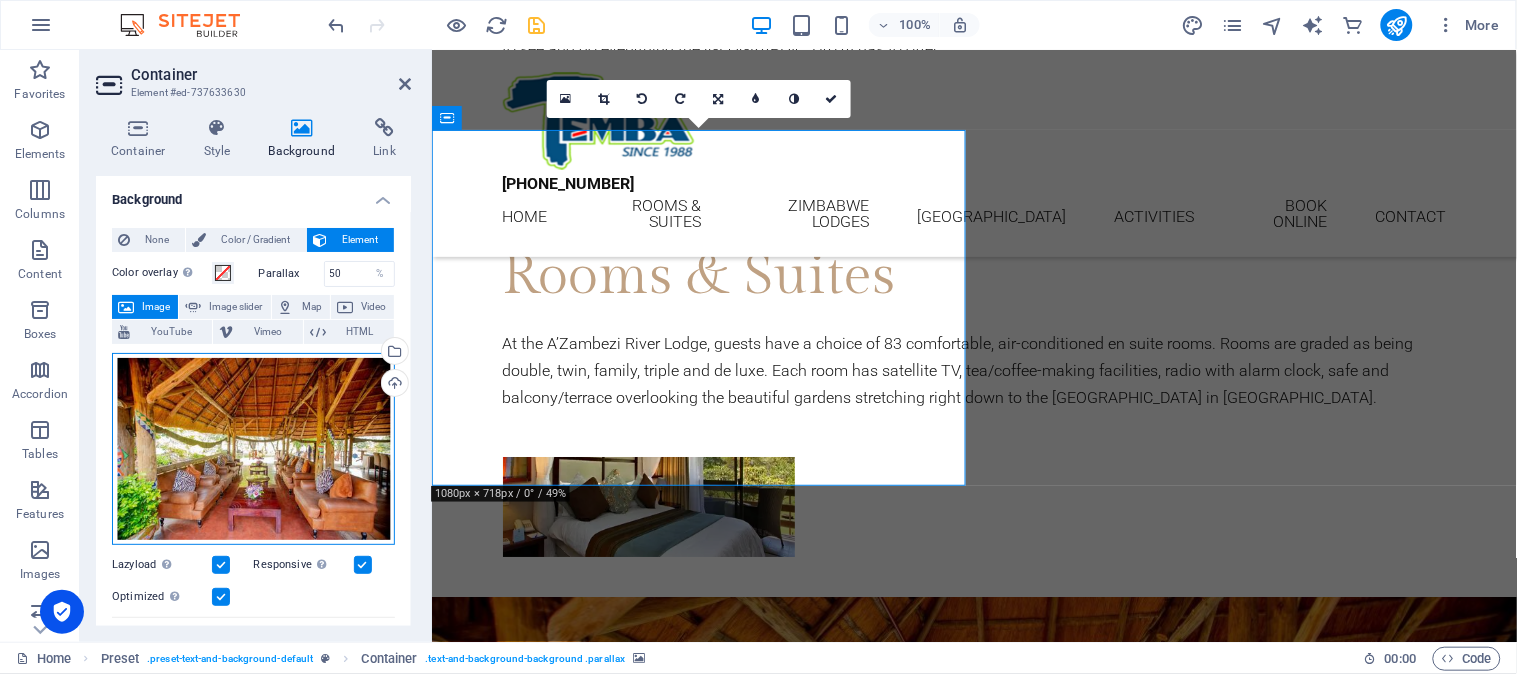 click on "Drag files here, click to choose files or select files from Files or our free stock photos & videos" at bounding box center [253, 449] 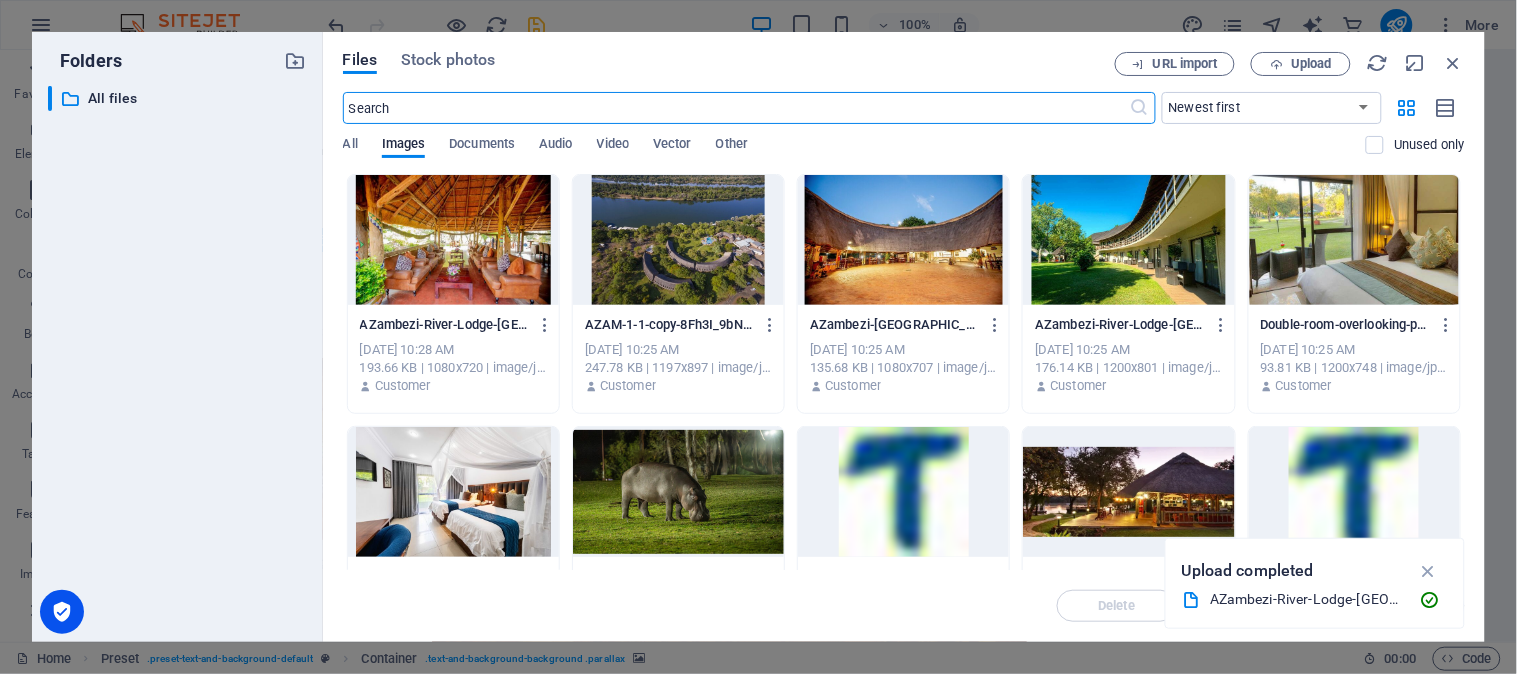 scroll, scrollTop: 1920, scrollLeft: 0, axis: vertical 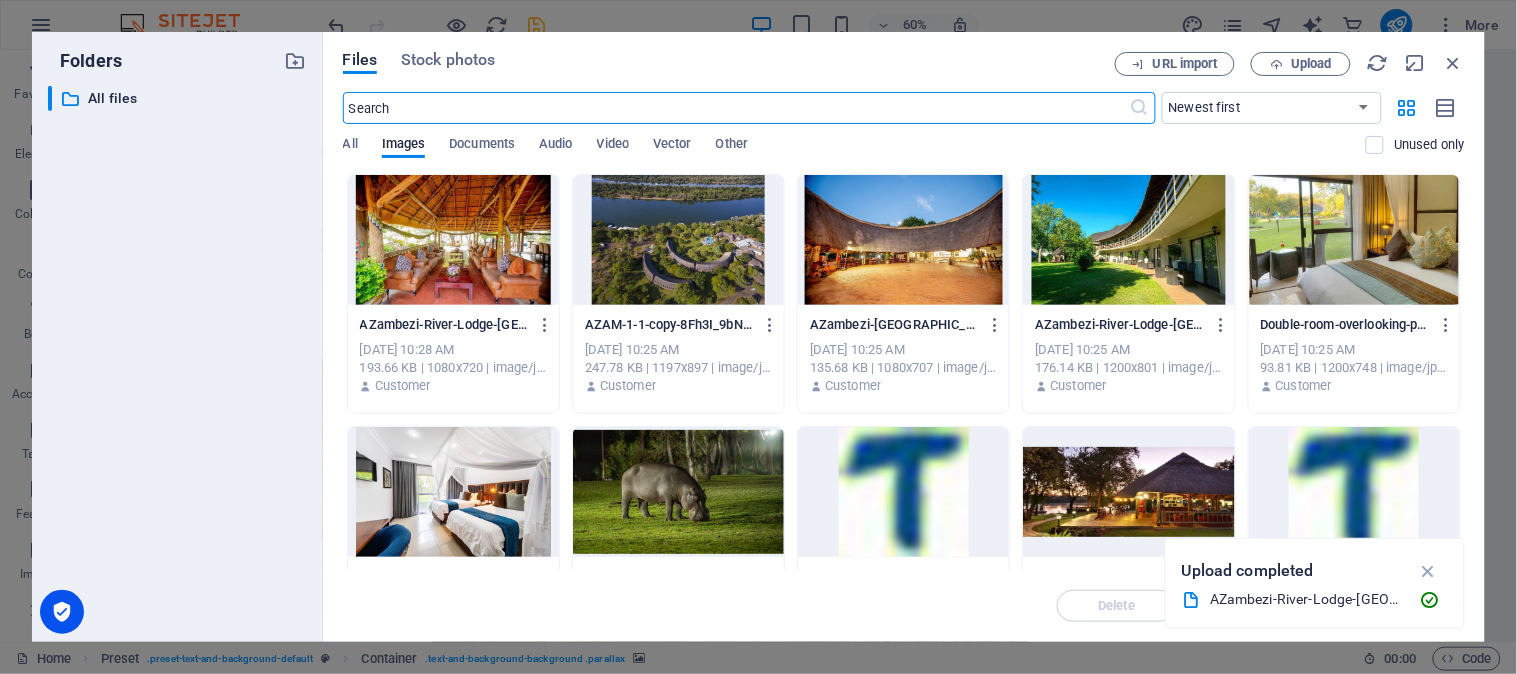 click at bounding box center [678, 240] 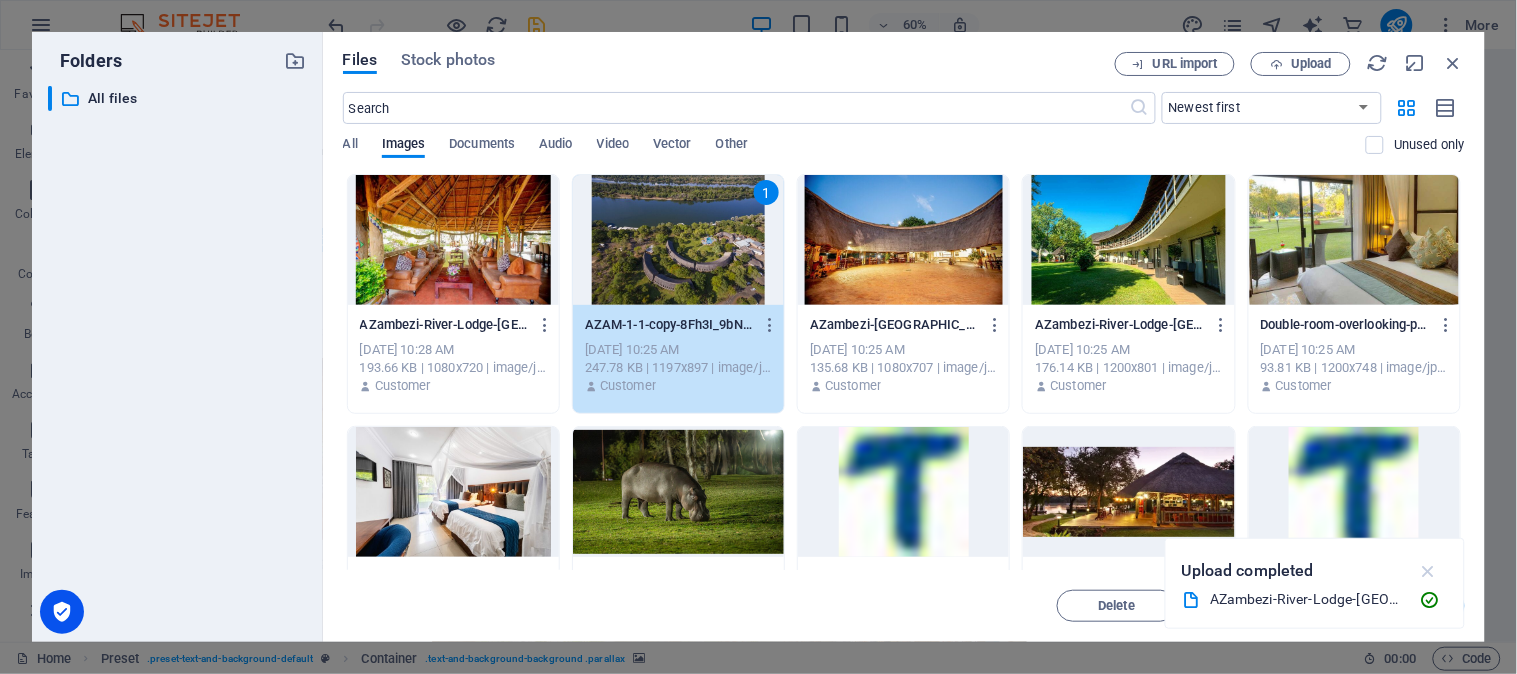 click at bounding box center (1428, 571) 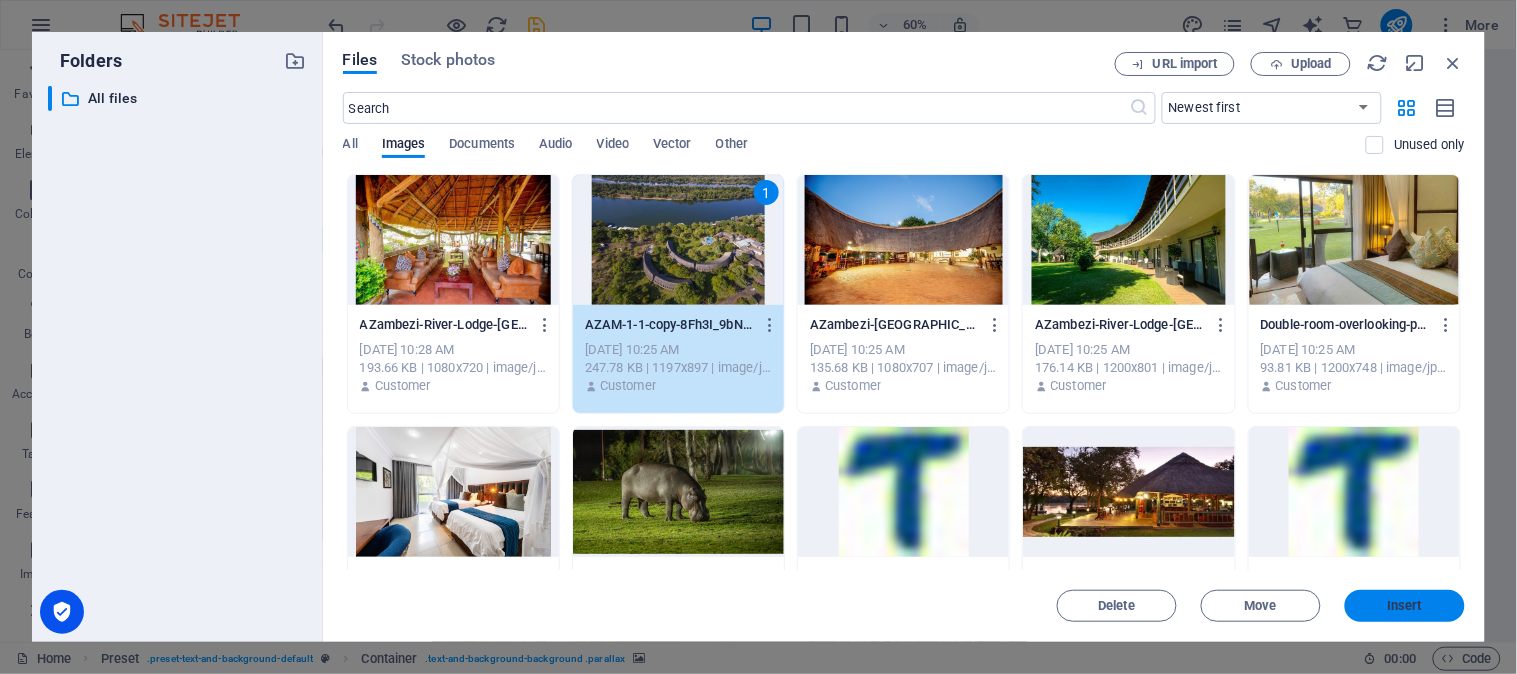 click on "Insert" at bounding box center (1405, 606) 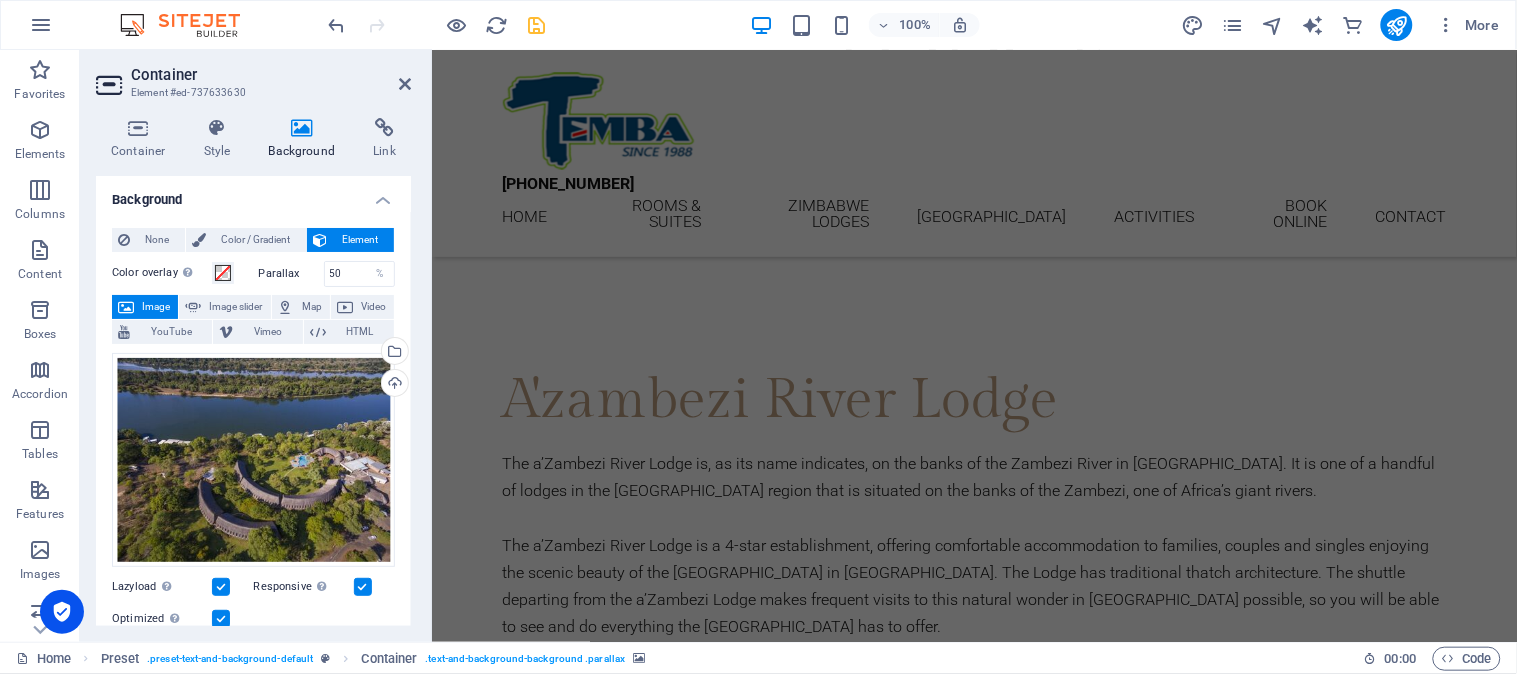 scroll, scrollTop: 1000, scrollLeft: 0, axis: vertical 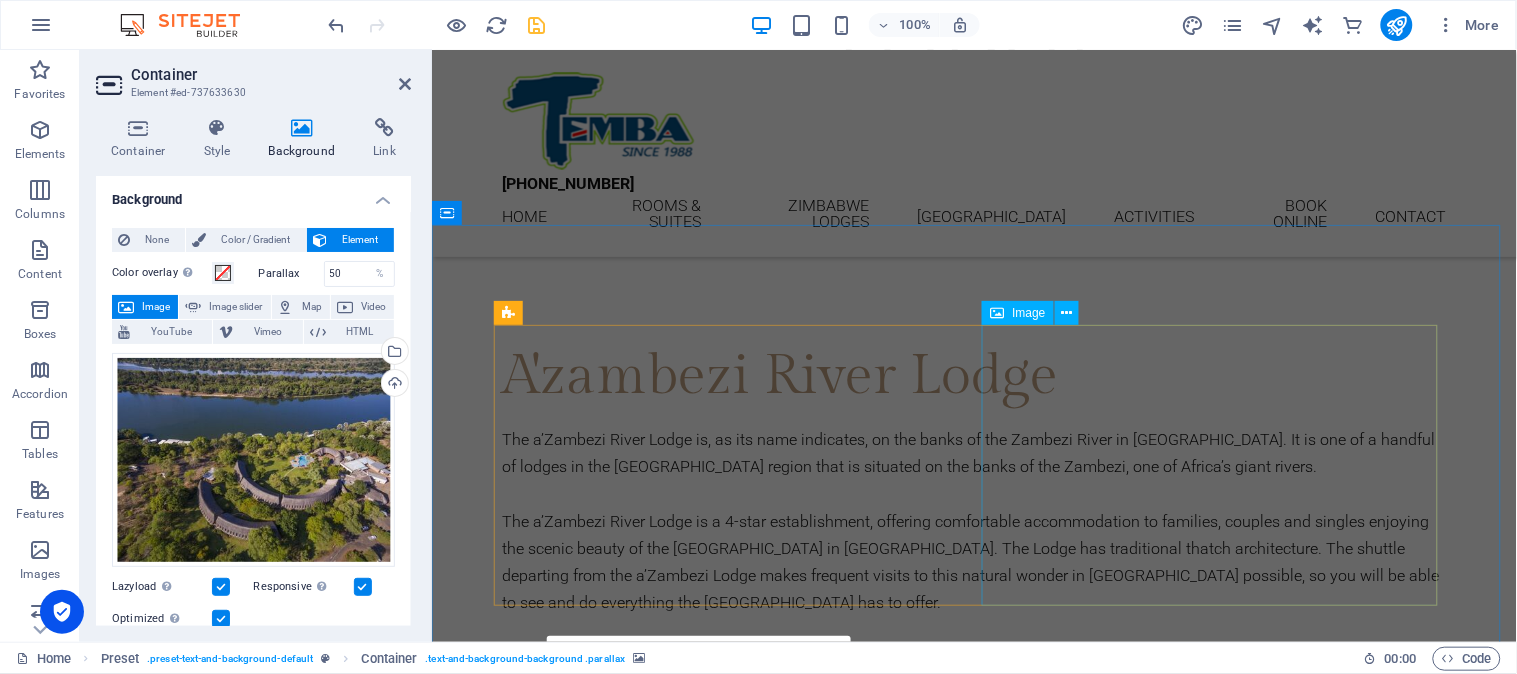 click at bounding box center (648, 1061) 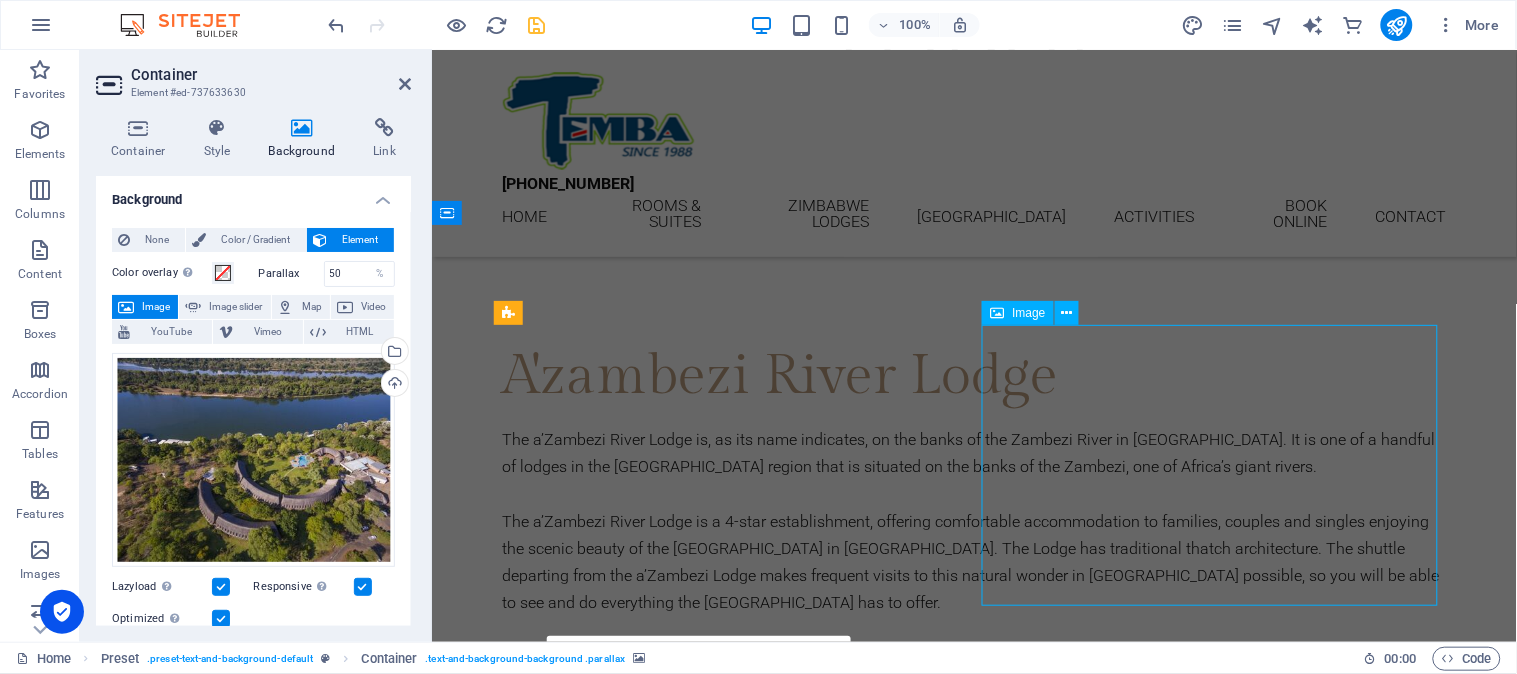 click at bounding box center (648, 1061) 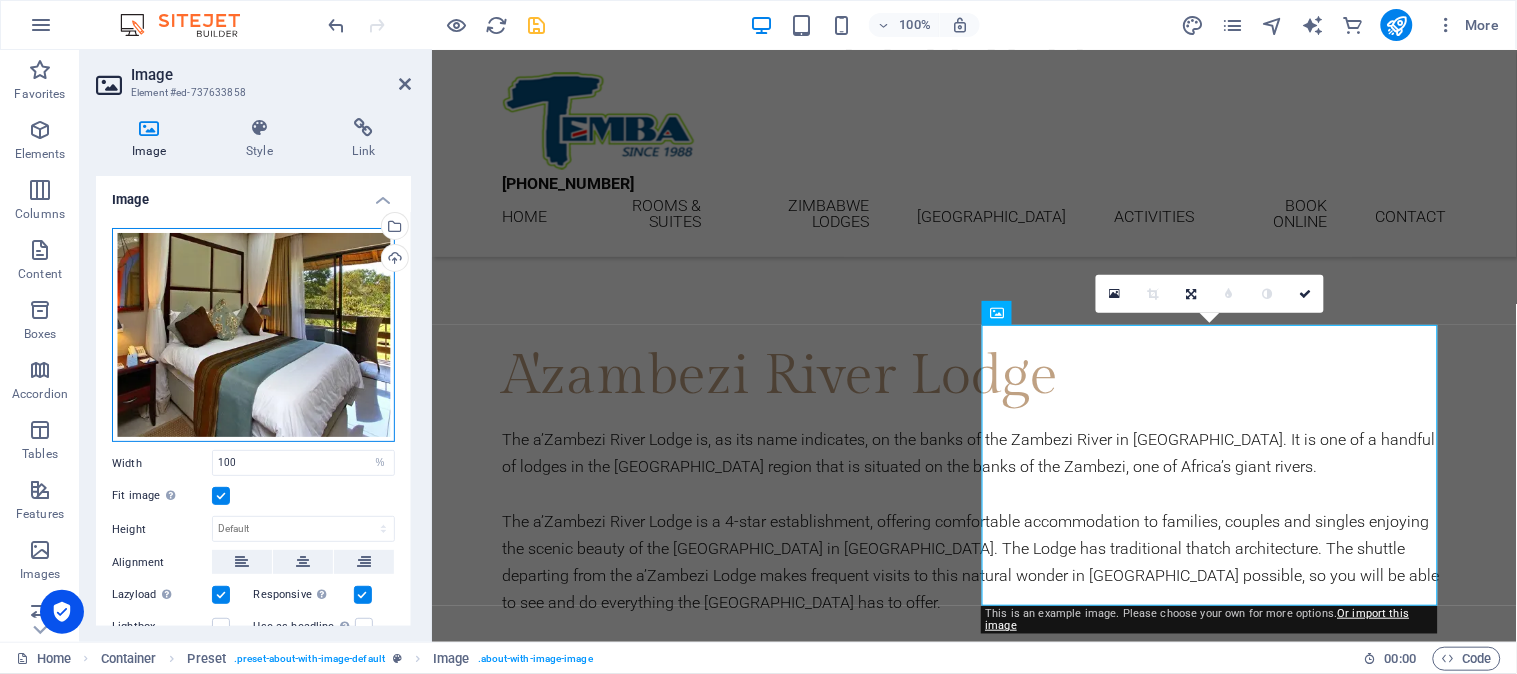 click on "Drag files here, click to choose files or select files from Files or our free stock photos & videos" at bounding box center [253, 335] 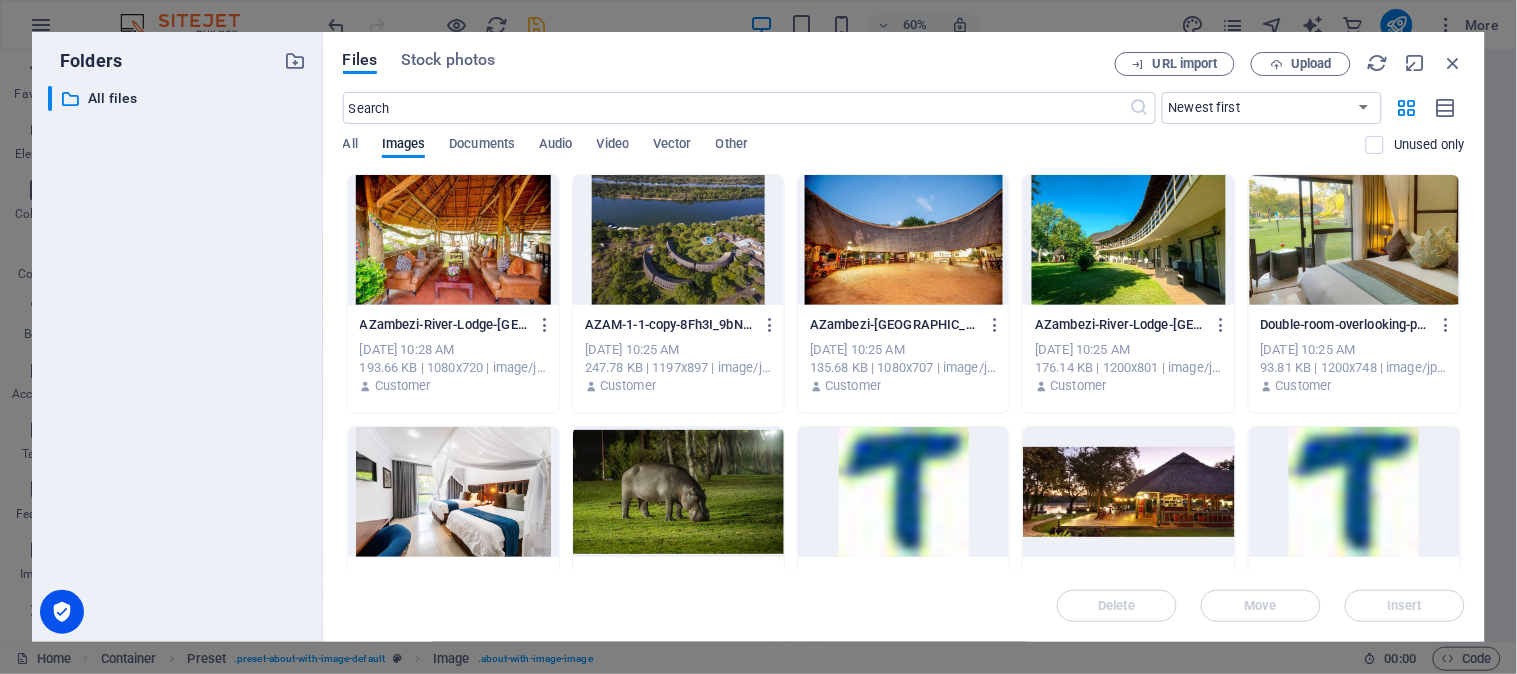 click at bounding box center (1354, 240) 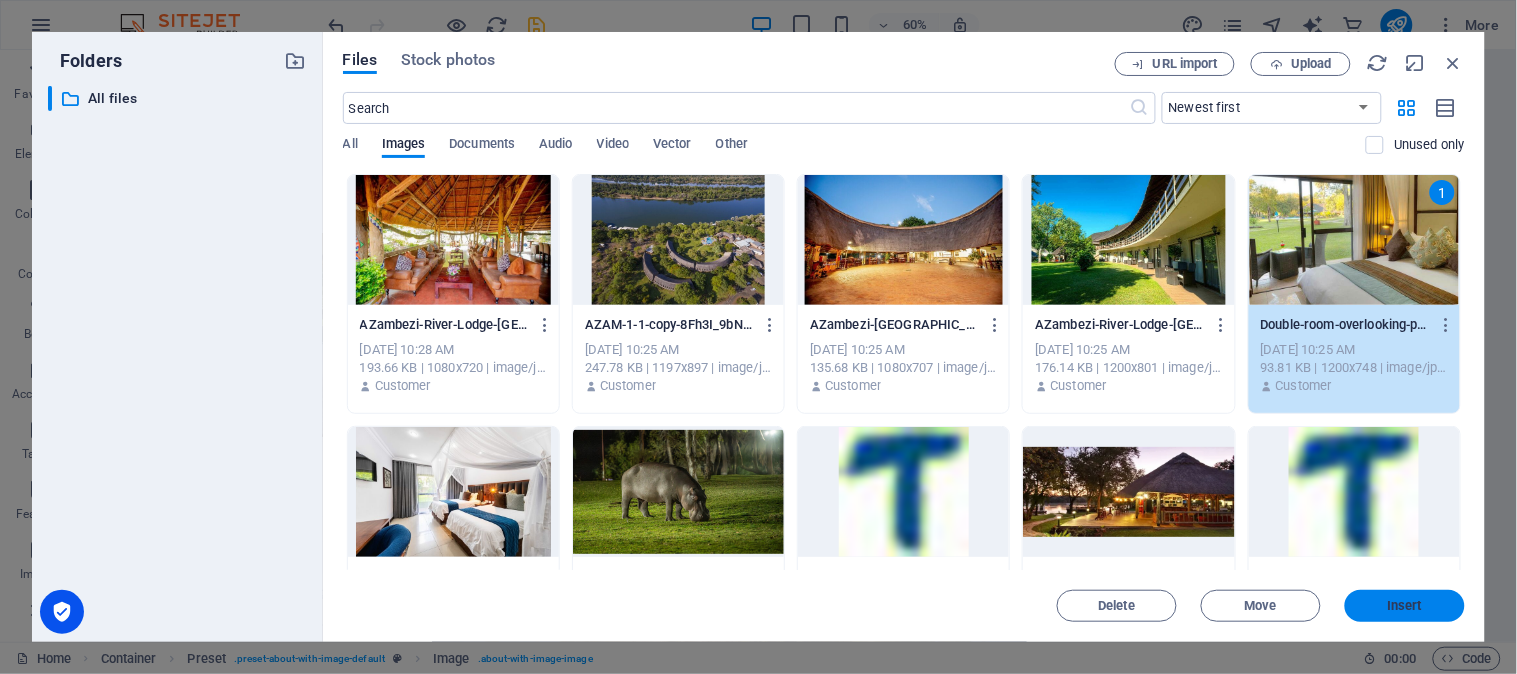 click on "Insert" at bounding box center [1405, 606] 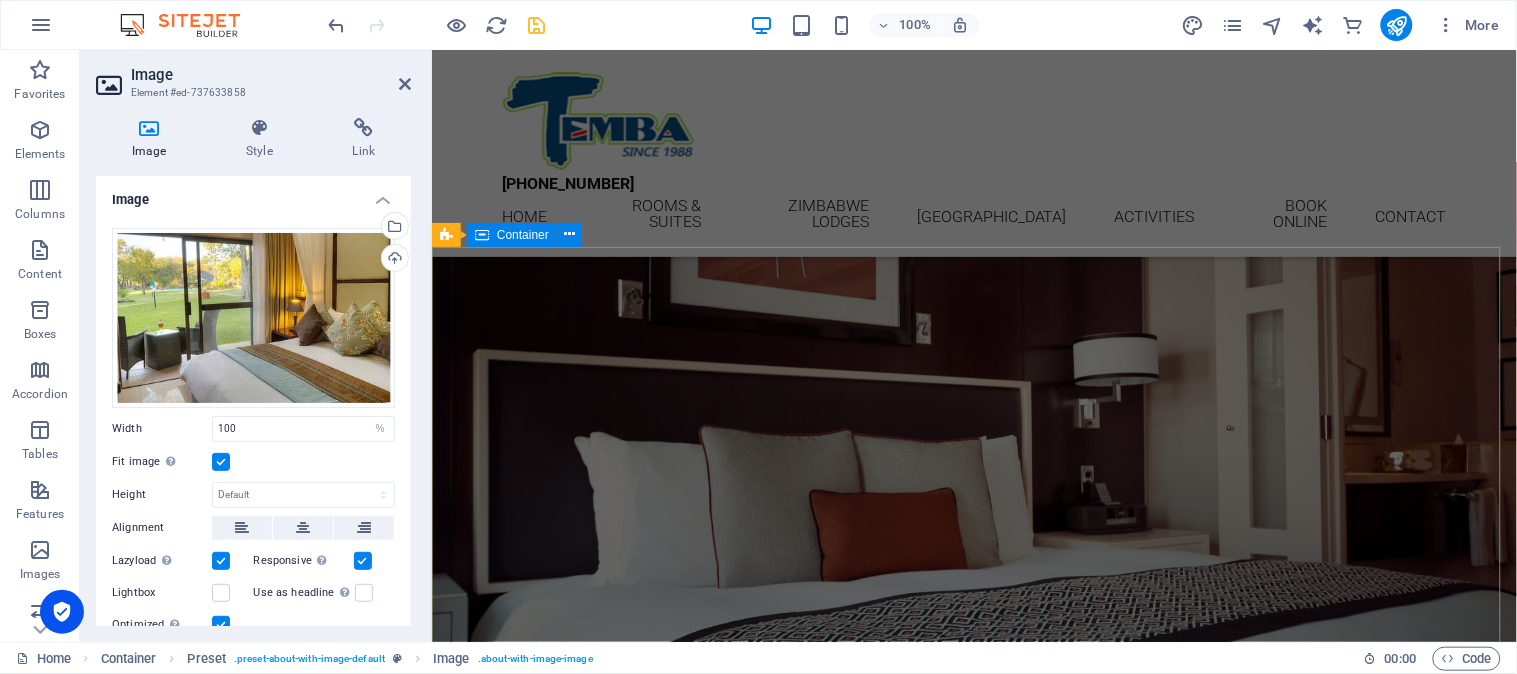 scroll, scrollTop: 0, scrollLeft: 0, axis: both 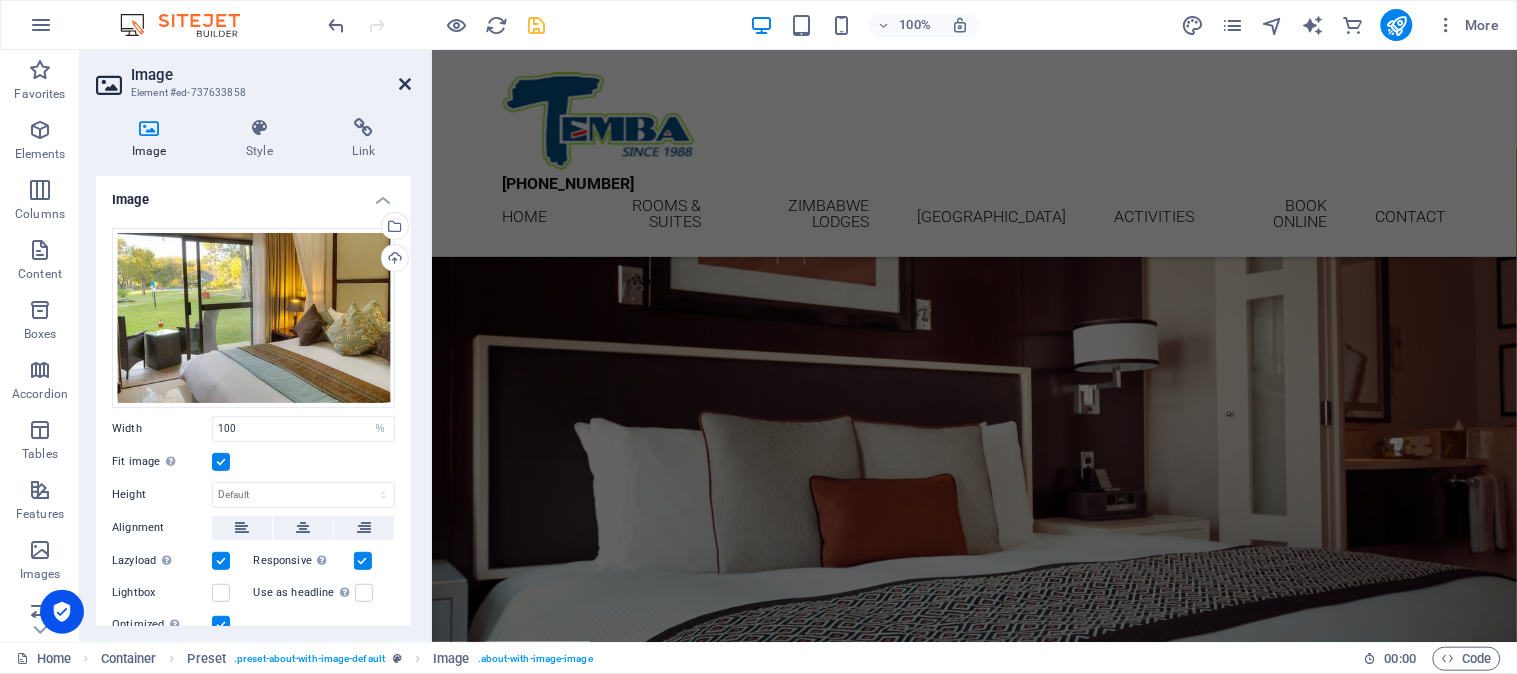 click at bounding box center (405, 84) 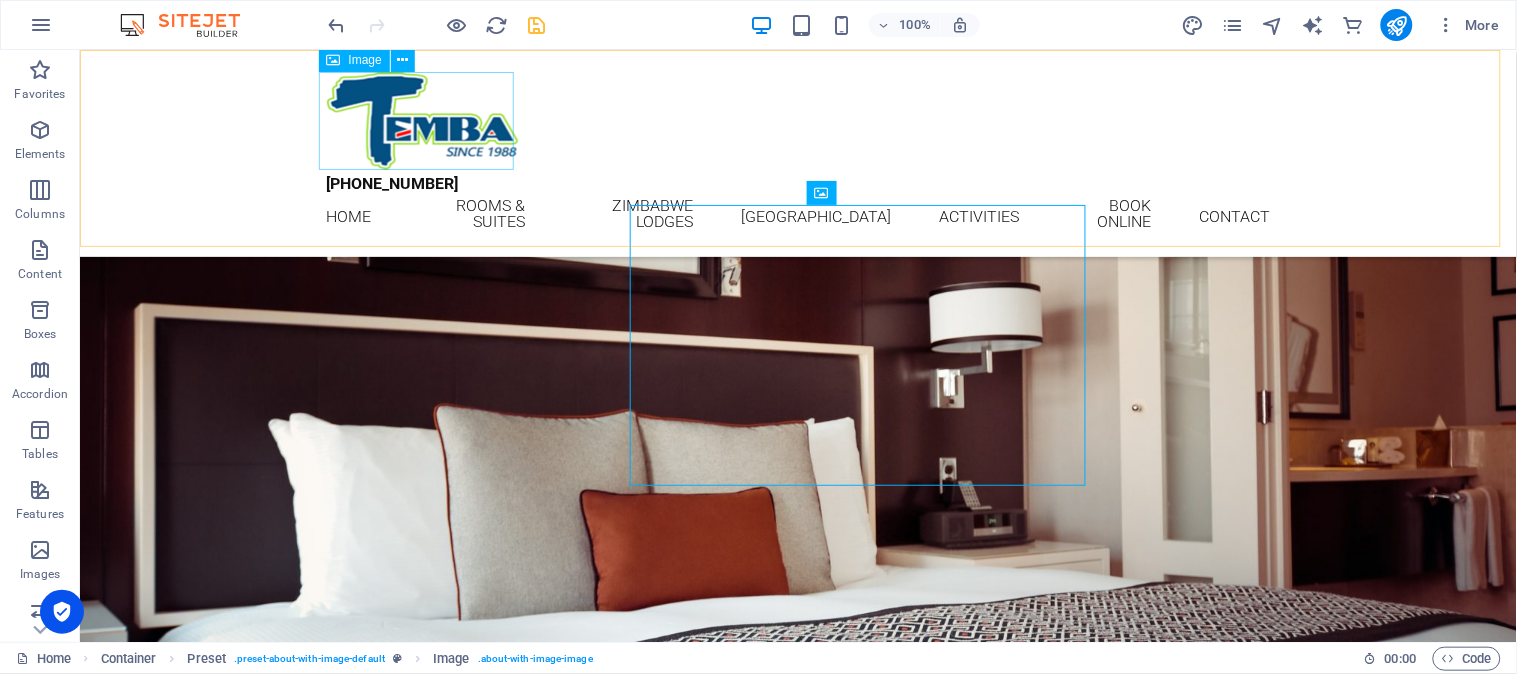 scroll, scrollTop: 1120, scrollLeft: 0, axis: vertical 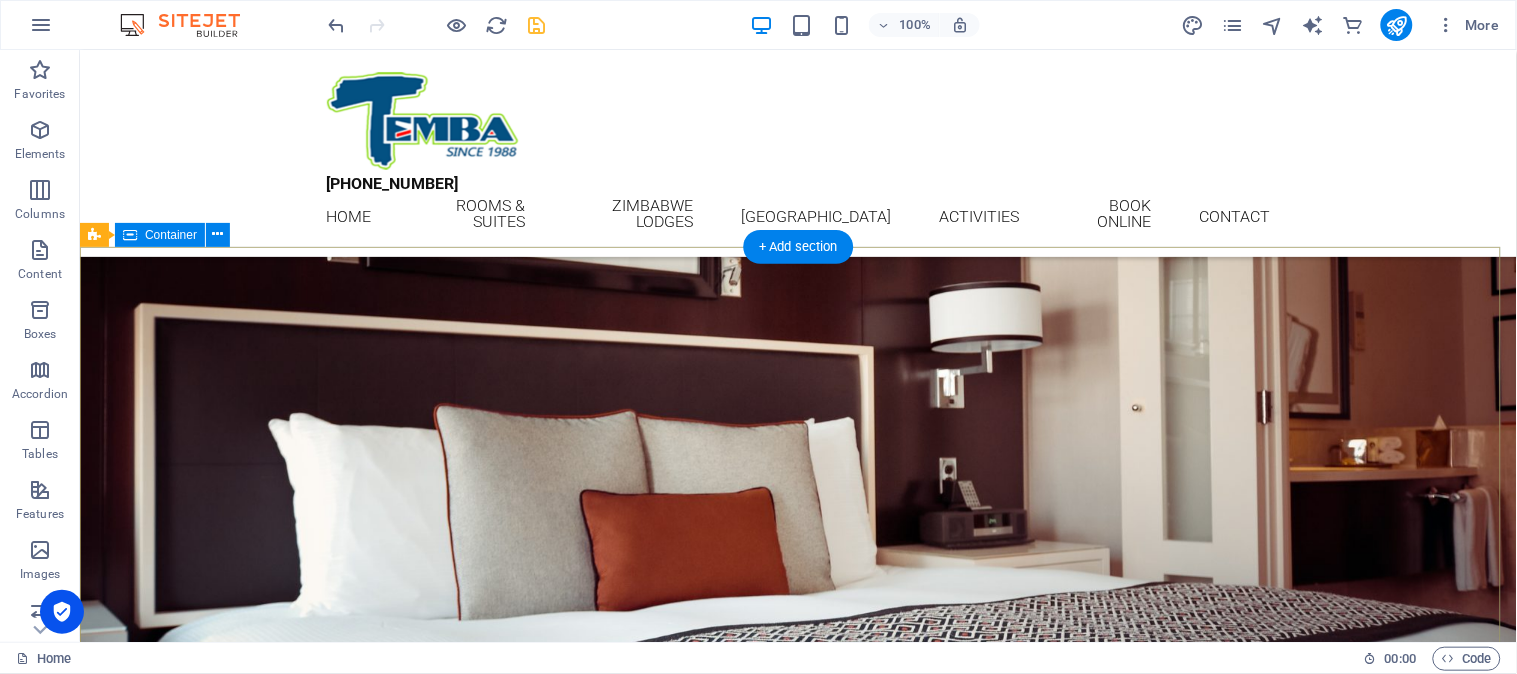 click on "A'ZAMBEZI RIVER LODGE BOOK NOW AND ONLY PAY 5% ON YOUR BOOKING BOOK NOW" at bounding box center (797, 1039) 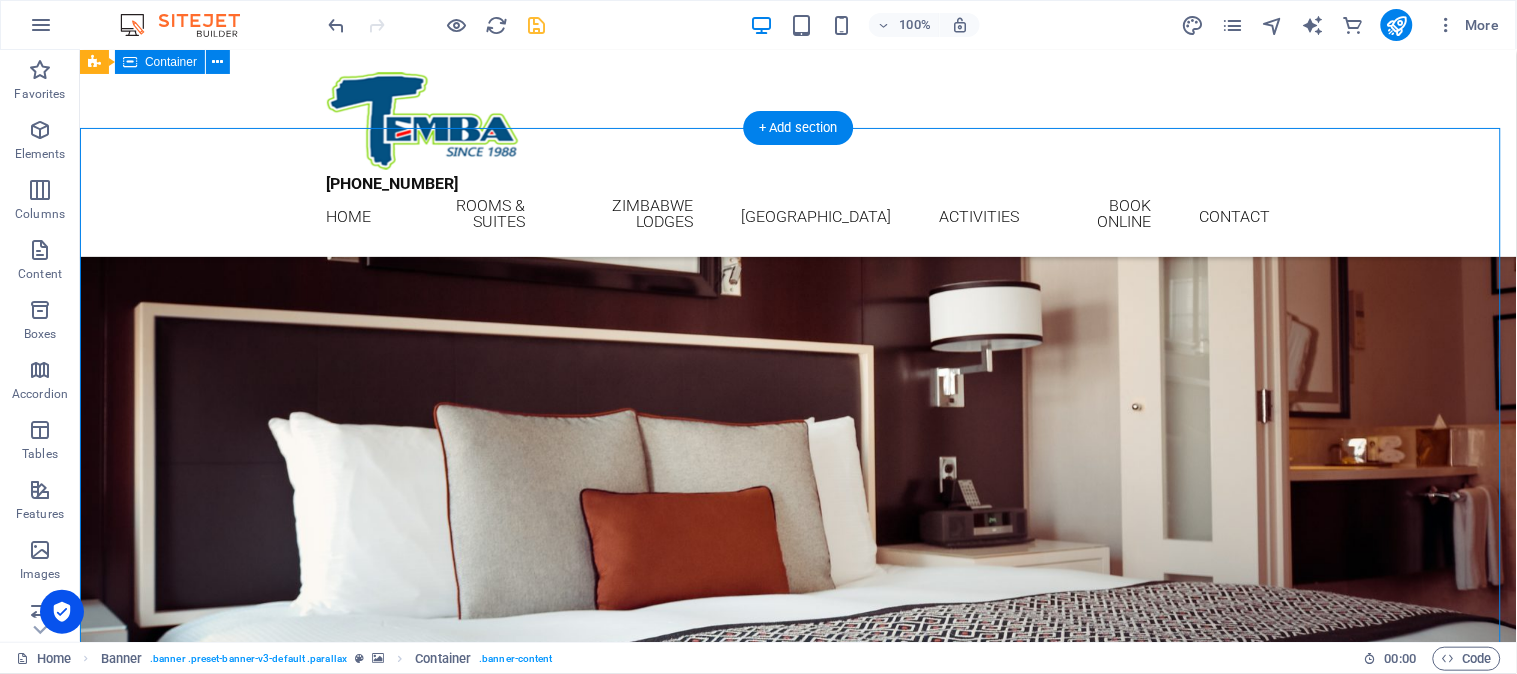 scroll, scrollTop: 0, scrollLeft: 0, axis: both 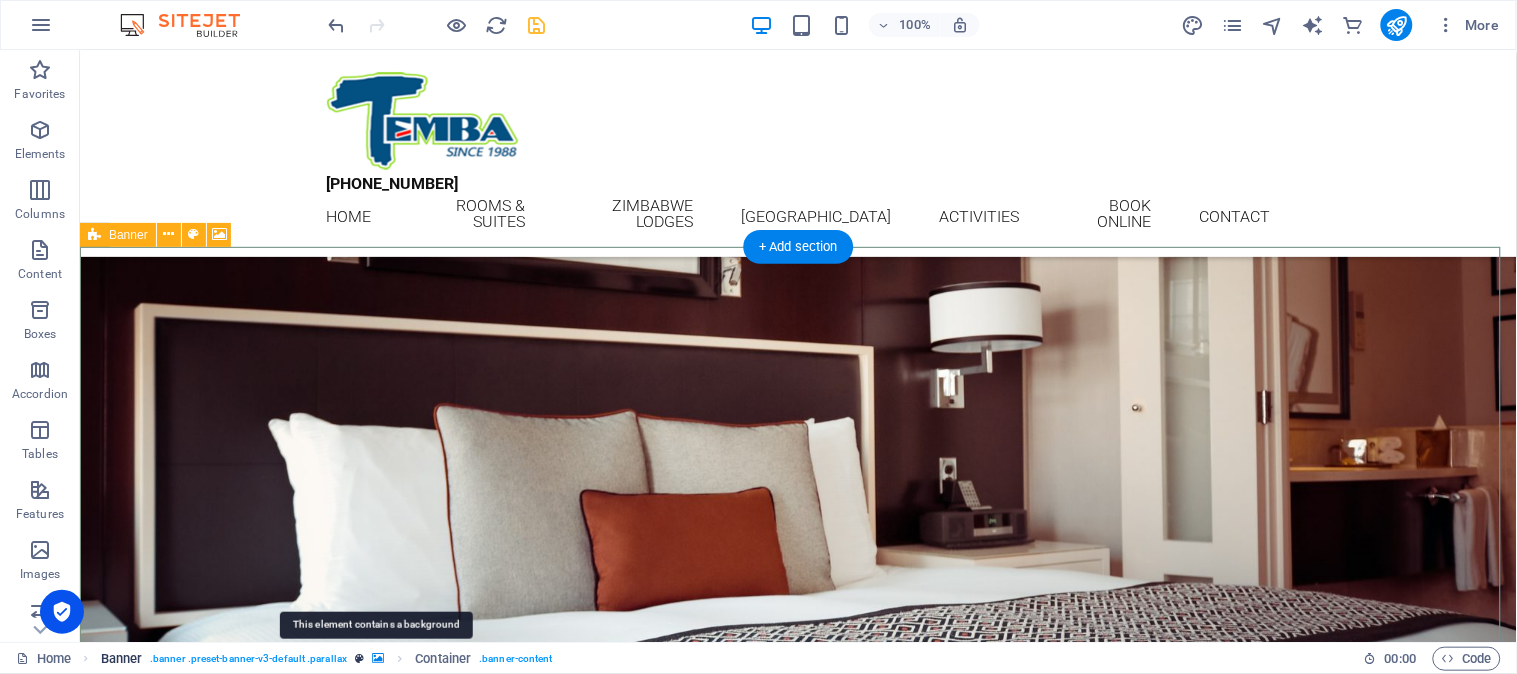 click at bounding box center [378, 658] 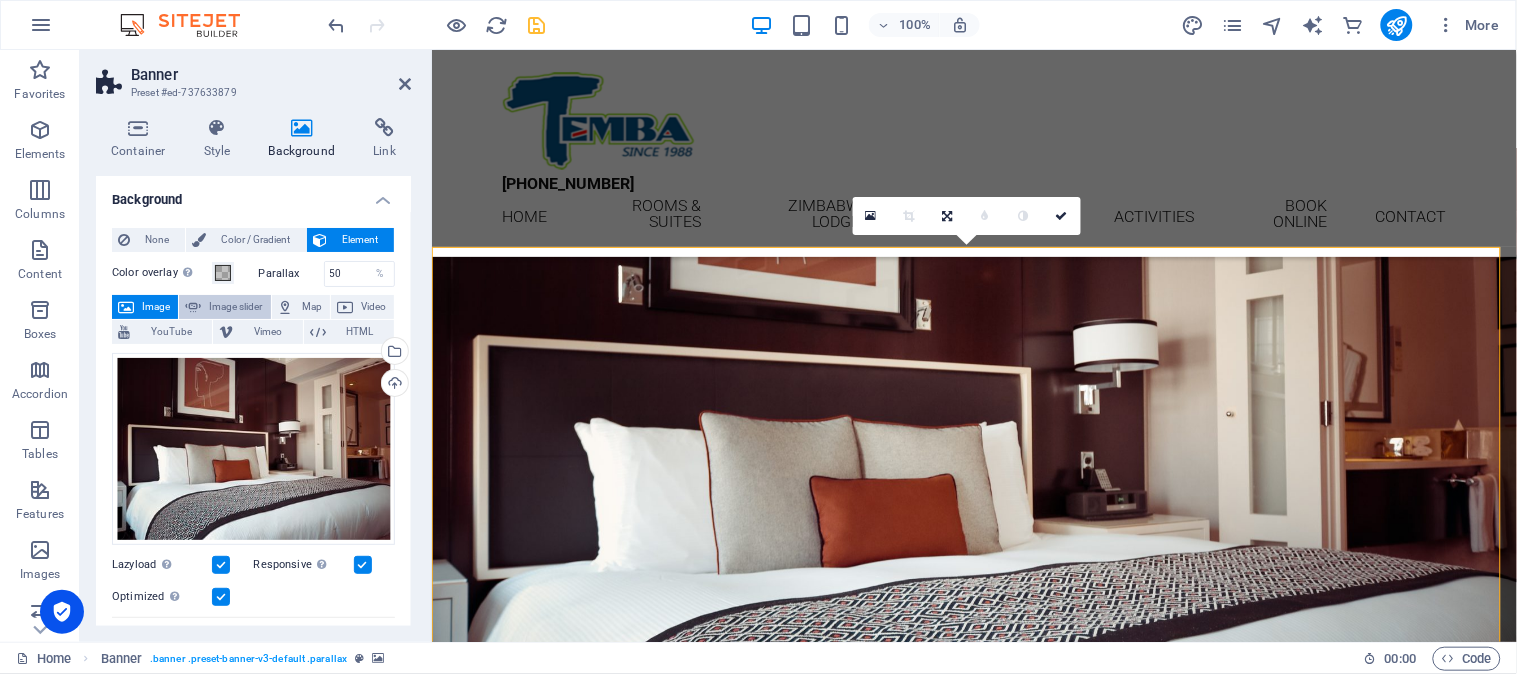 click on "Image slider" at bounding box center (235, 307) 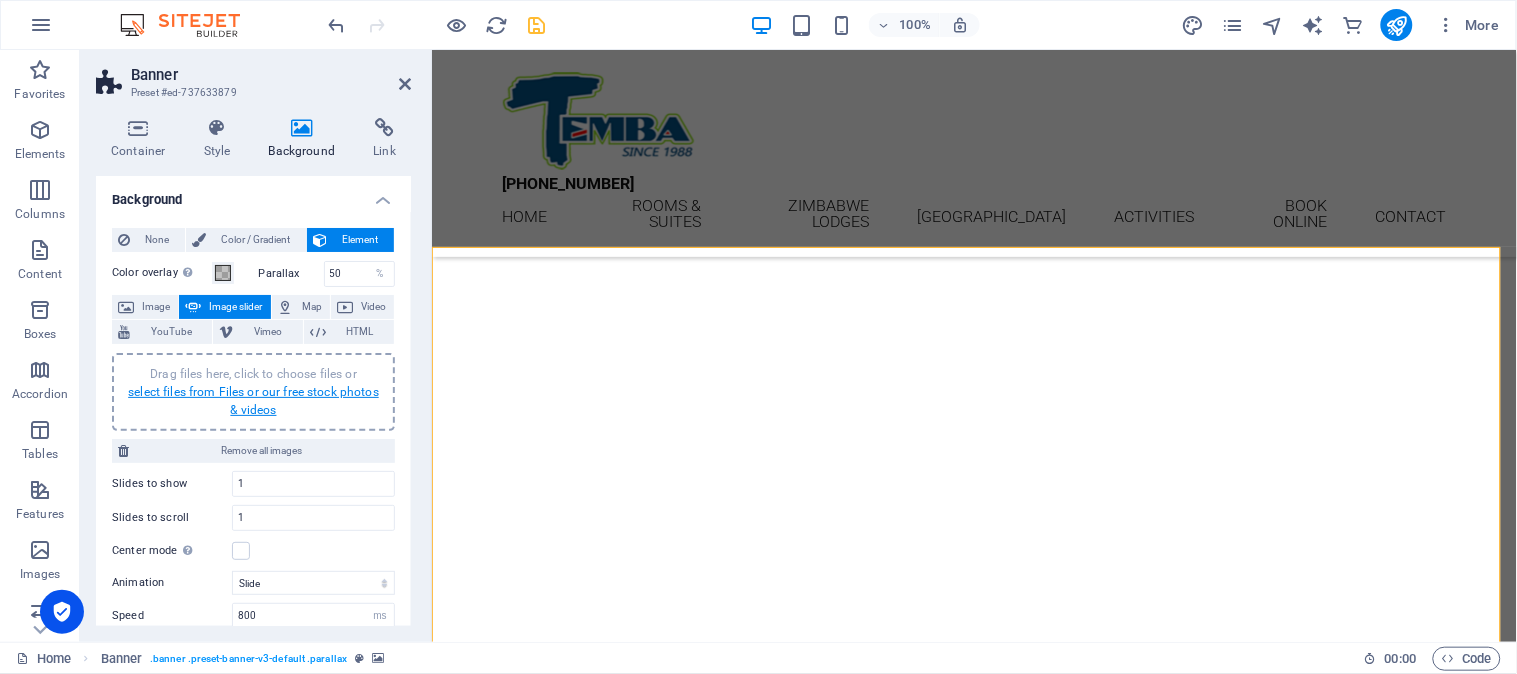click on "select files from Files or our free stock photos & videos" at bounding box center (253, 401) 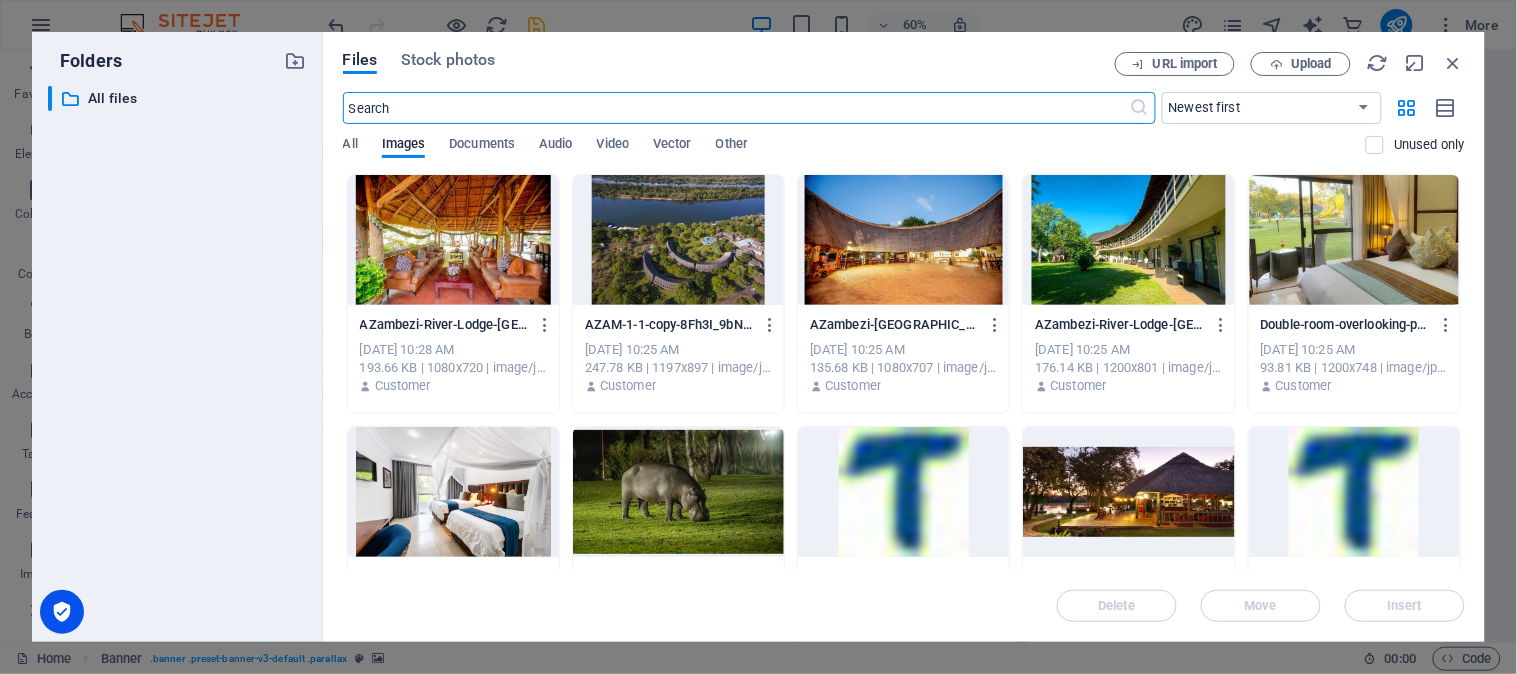 click at bounding box center (903, 240) 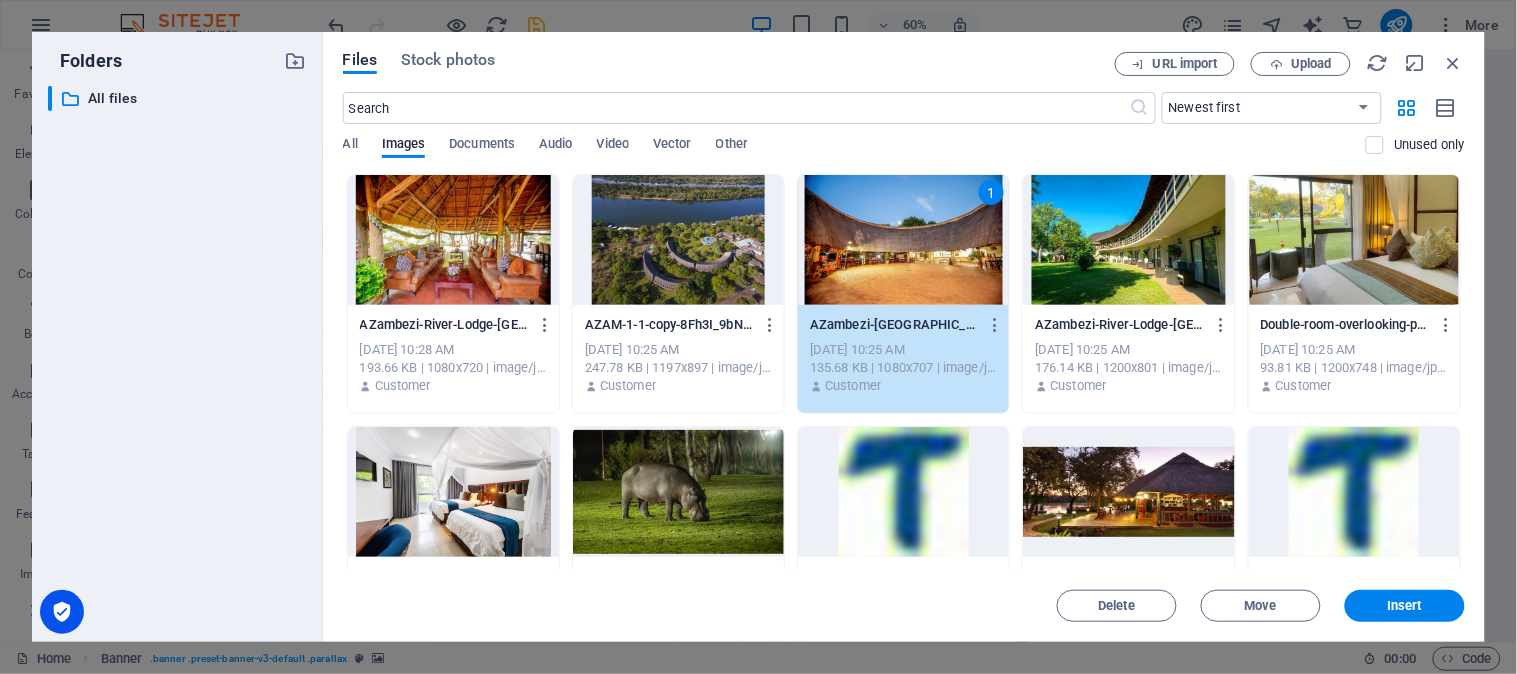 click at bounding box center [1128, 240] 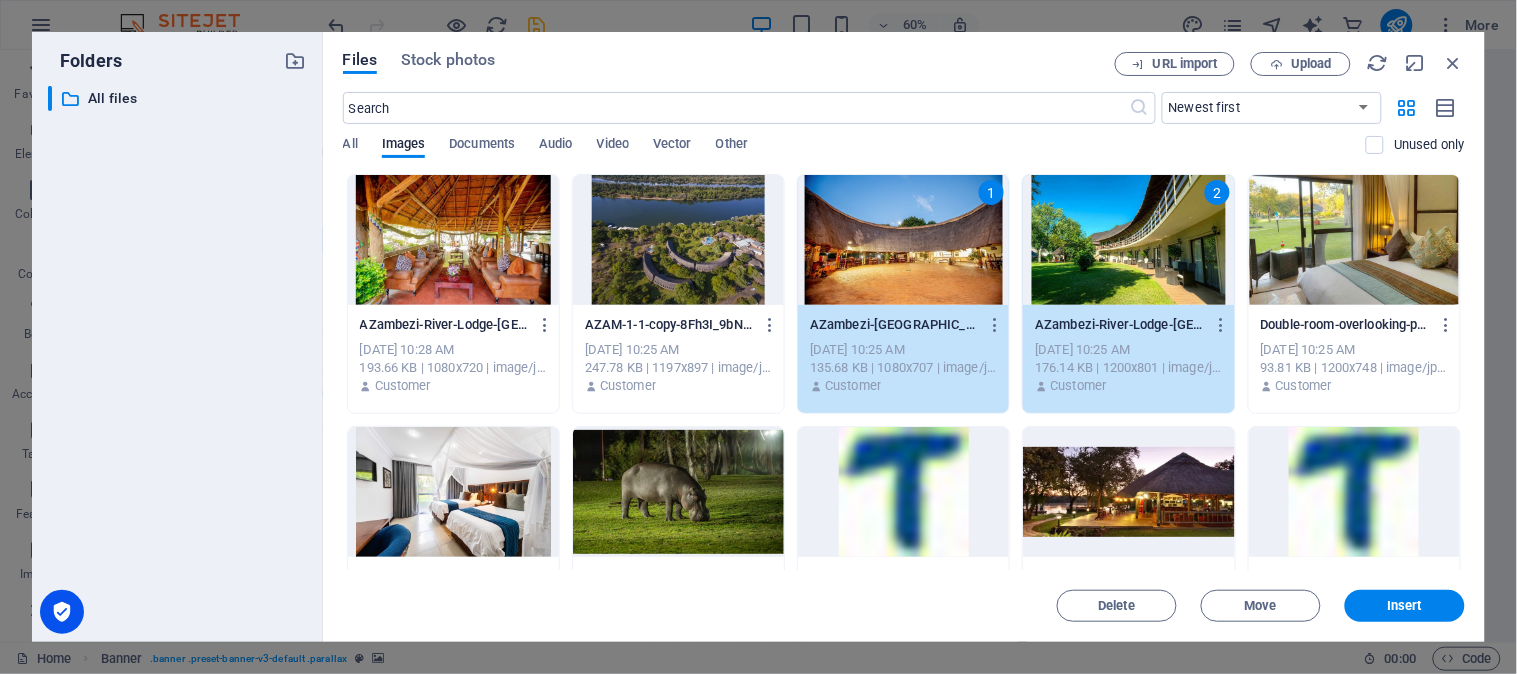 click at bounding box center [453, 240] 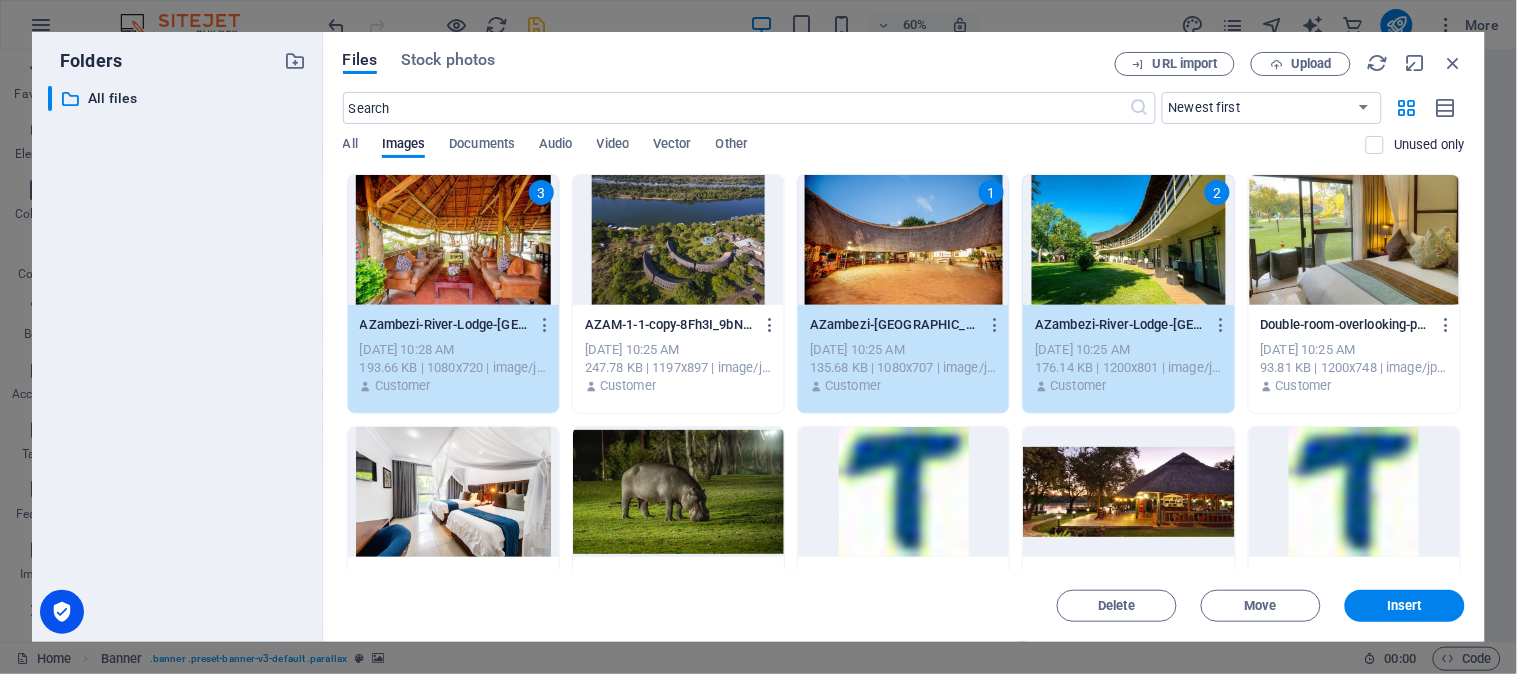 click at bounding box center [453, 492] 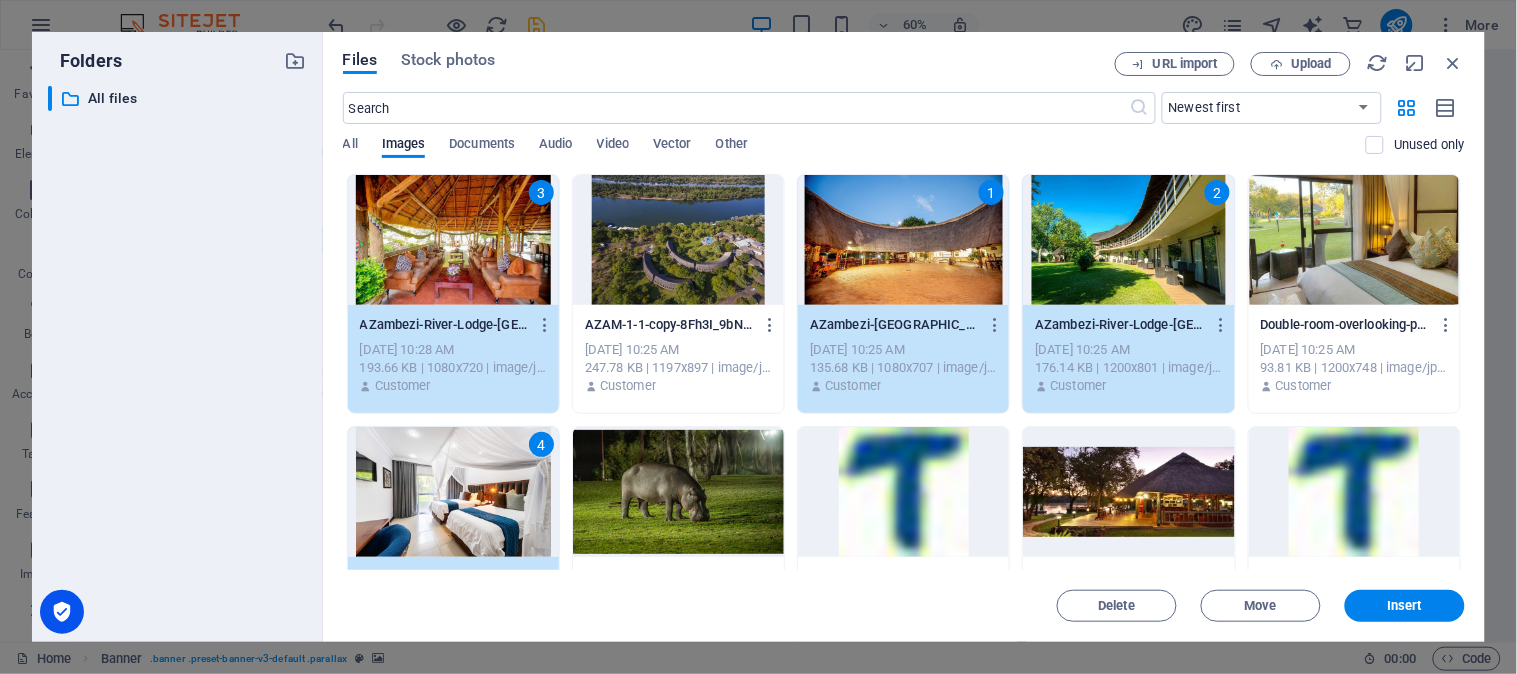 click at bounding box center (678, 492) 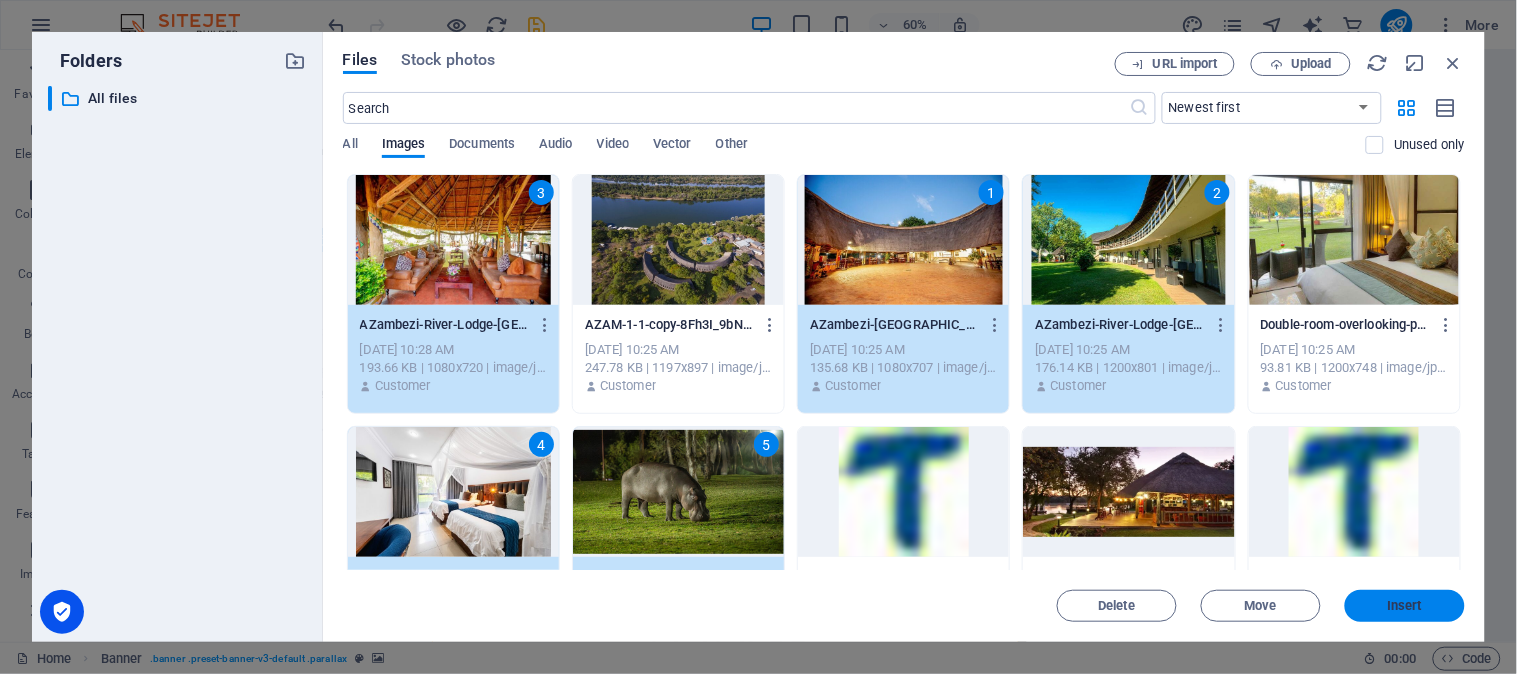 click on "Insert" at bounding box center (1405, 606) 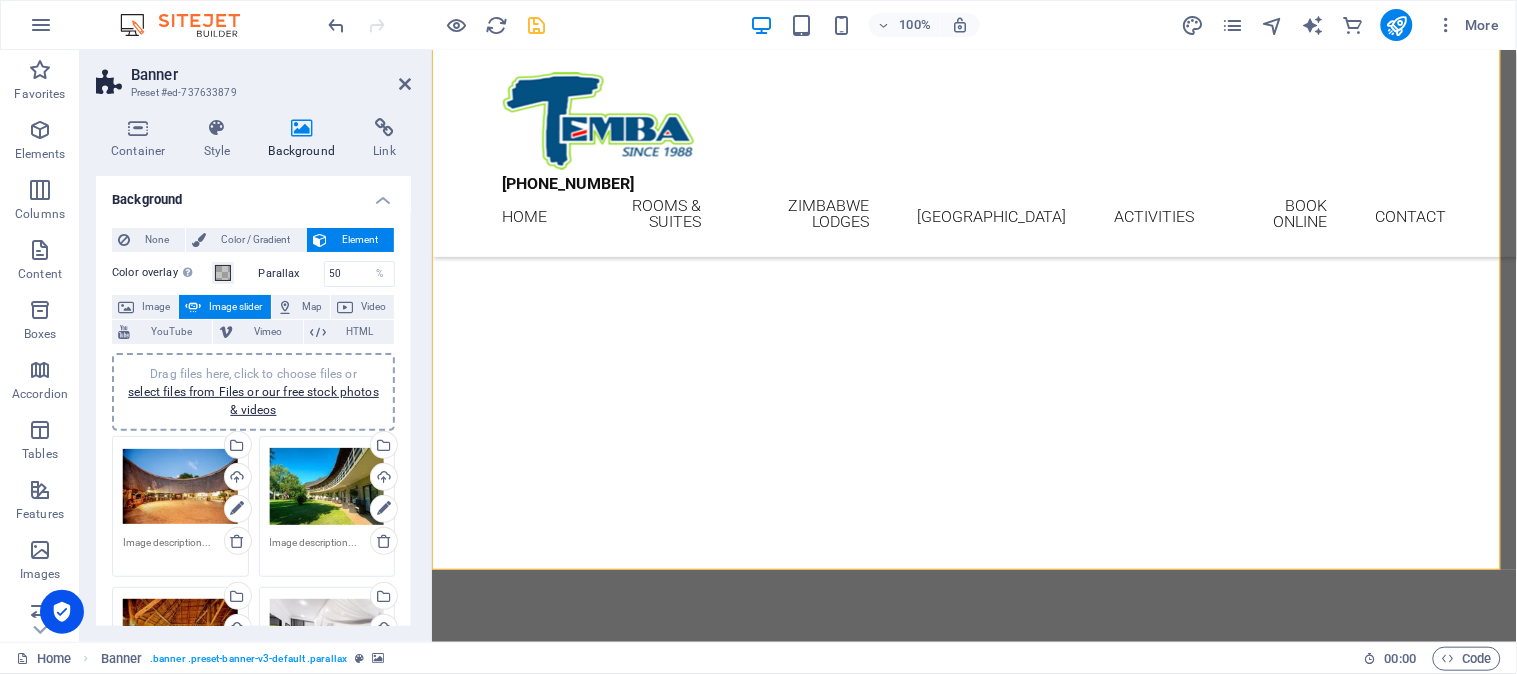 scroll, scrollTop: 111, scrollLeft: 0, axis: vertical 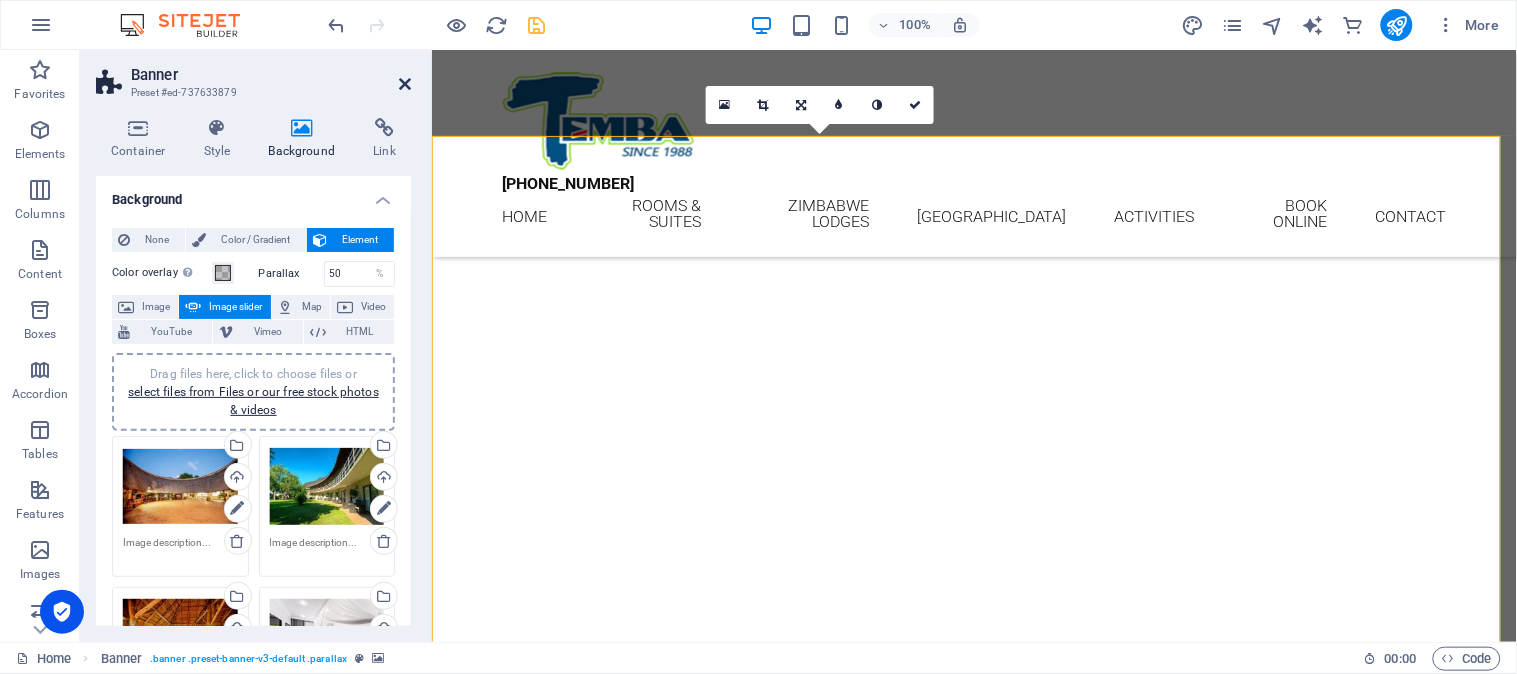 click at bounding box center (405, 84) 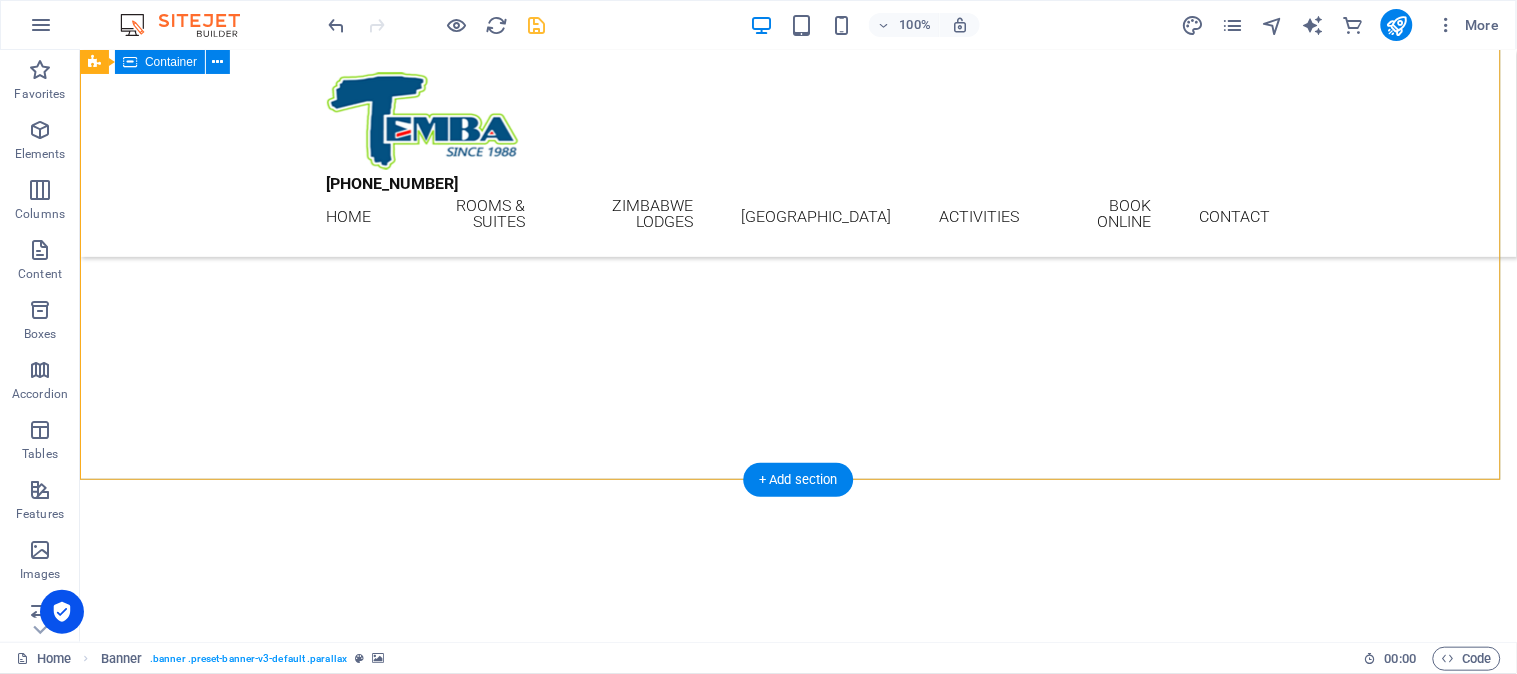 scroll, scrollTop: 0, scrollLeft: 0, axis: both 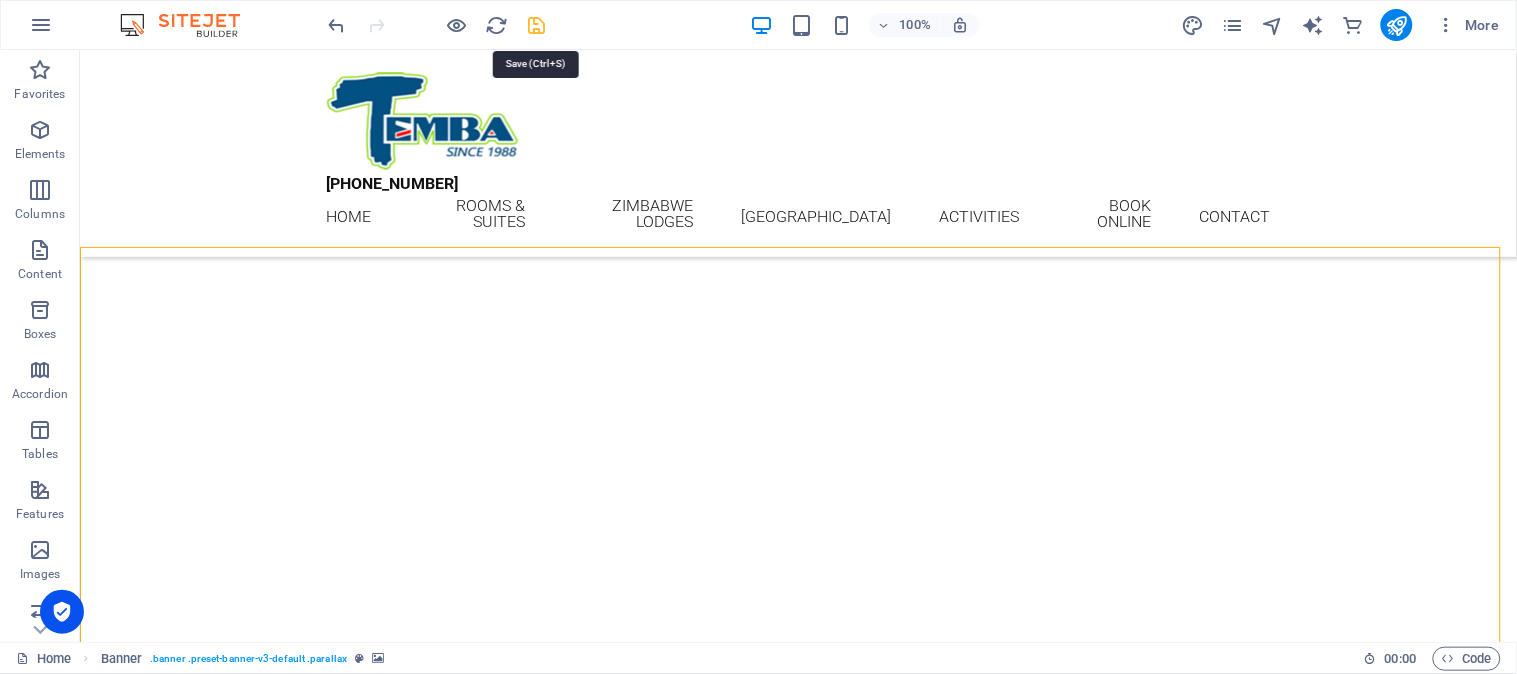 click at bounding box center [537, 25] 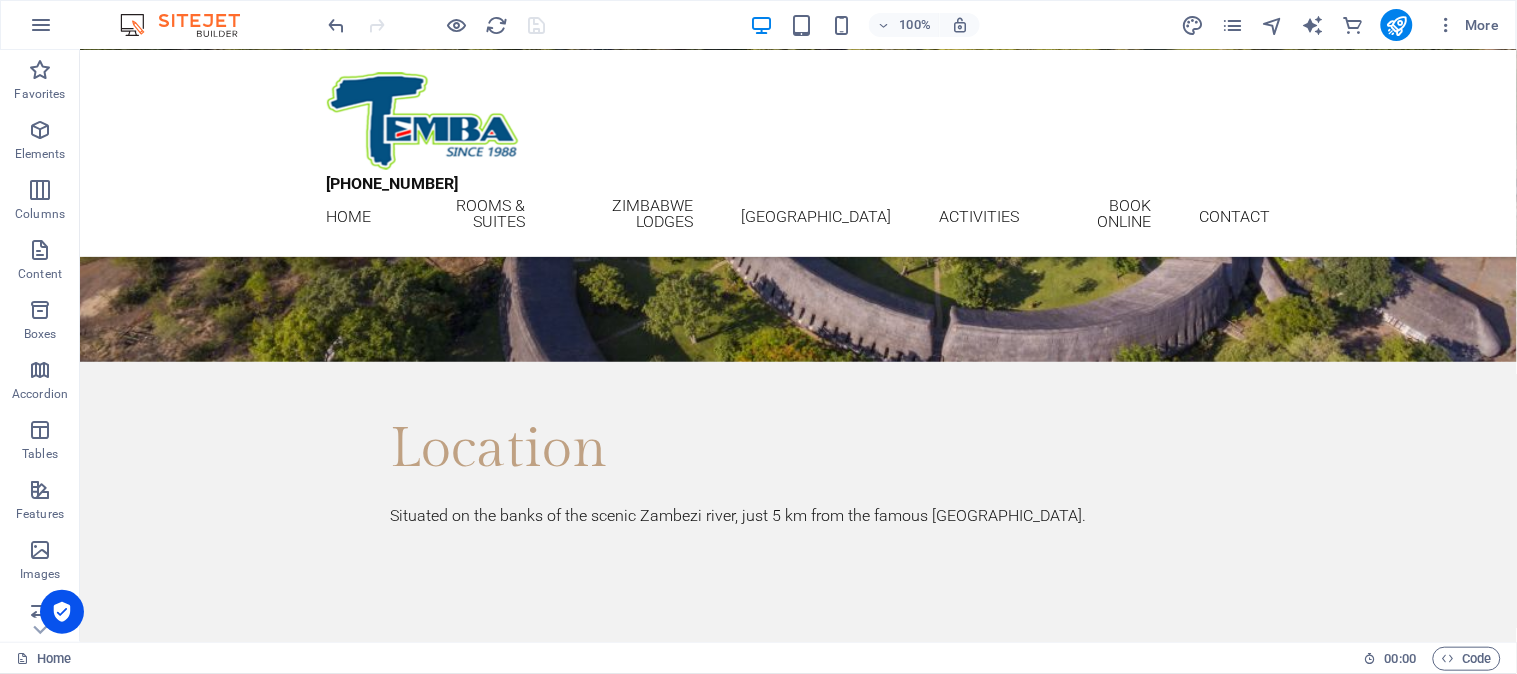 scroll, scrollTop: 2410, scrollLeft: 0, axis: vertical 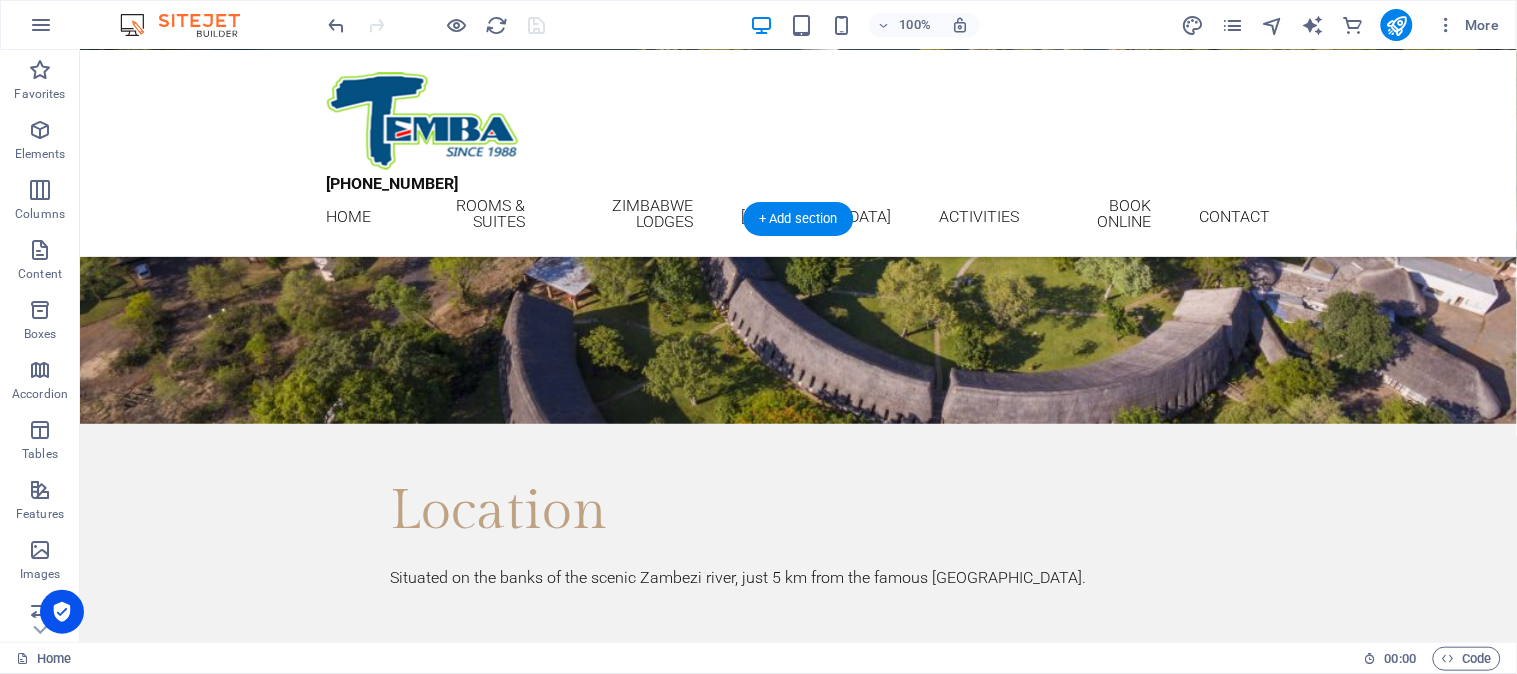 click at bounding box center (797, 3045) 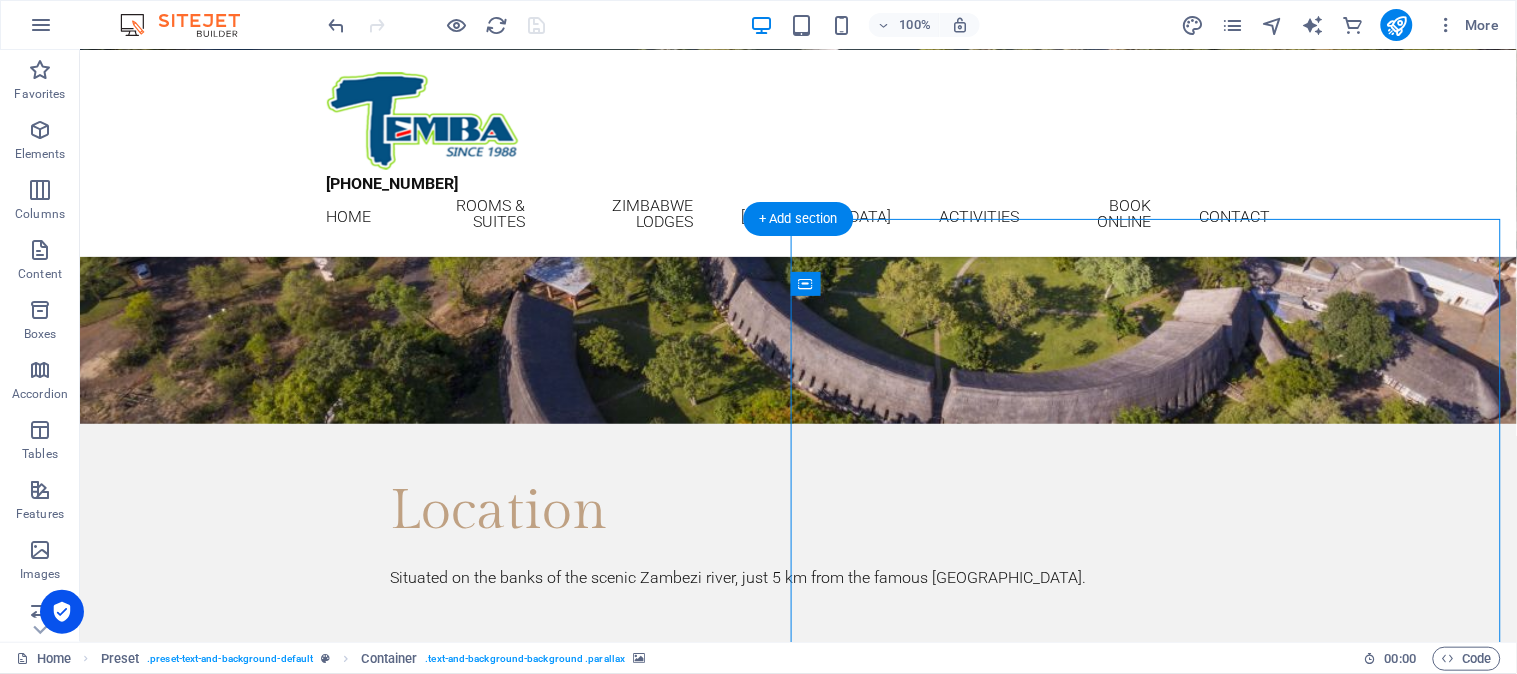 click at bounding box center [797, 3045] 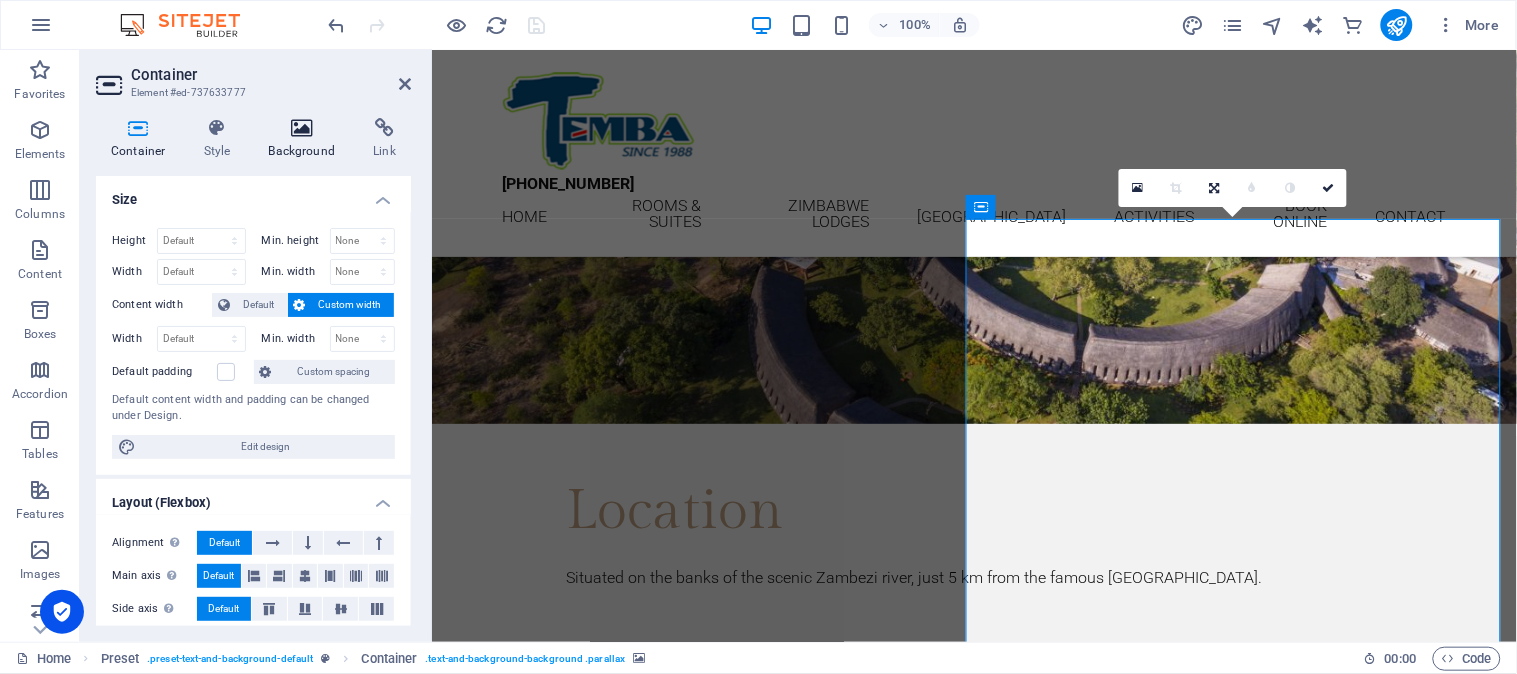 click at bounding box center [302, 128] 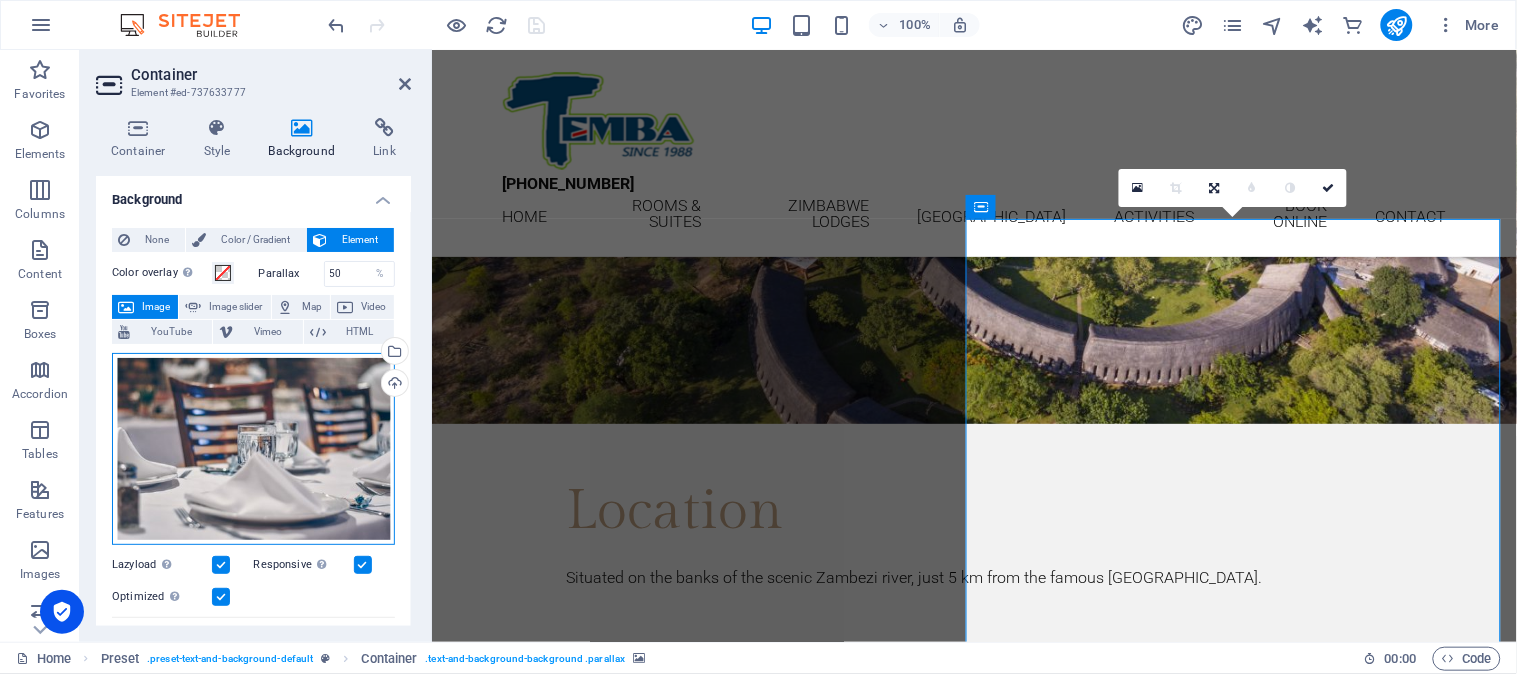 click on "Drag files here, click to choose files or select files from Files or our free stock photos & videos" at bounding box center [253, 449] 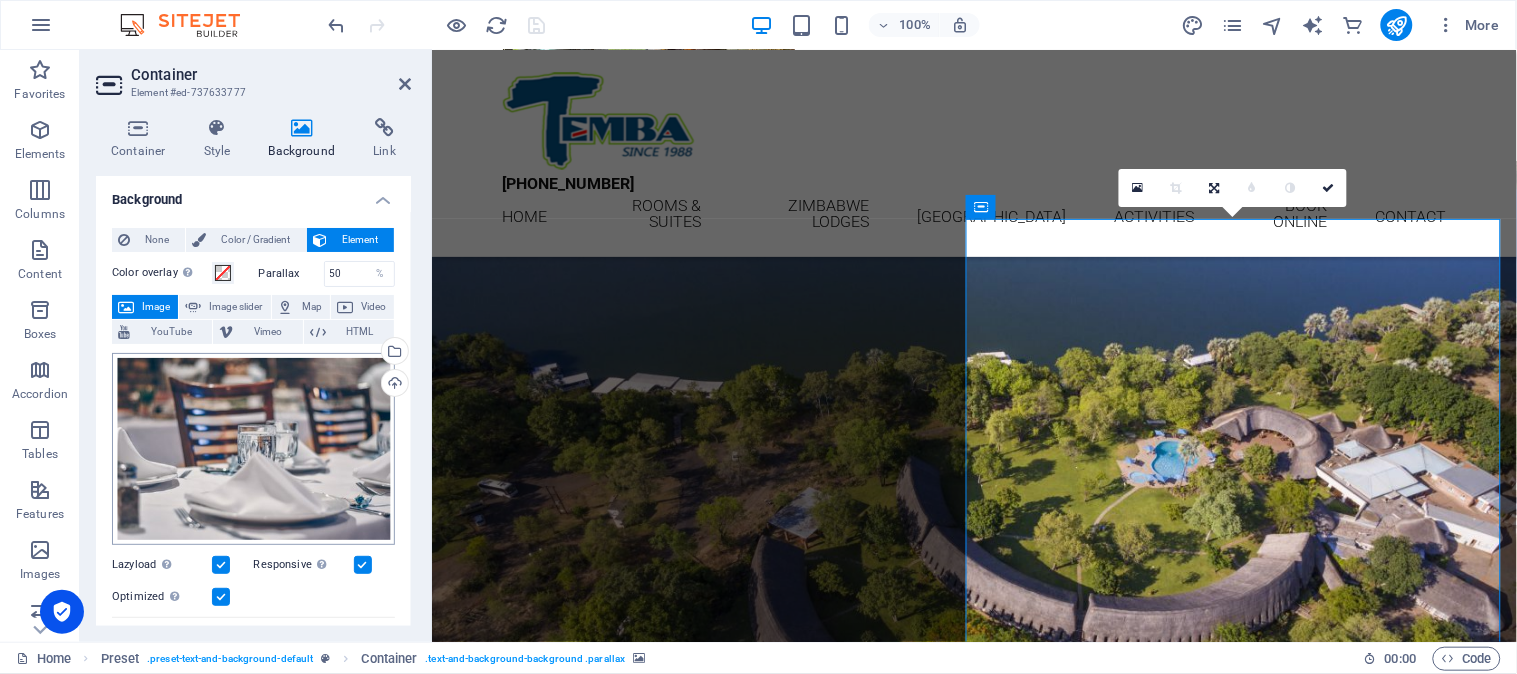 scroll, scrollTop: 3011, scrollLeft: 0, axis: vertical 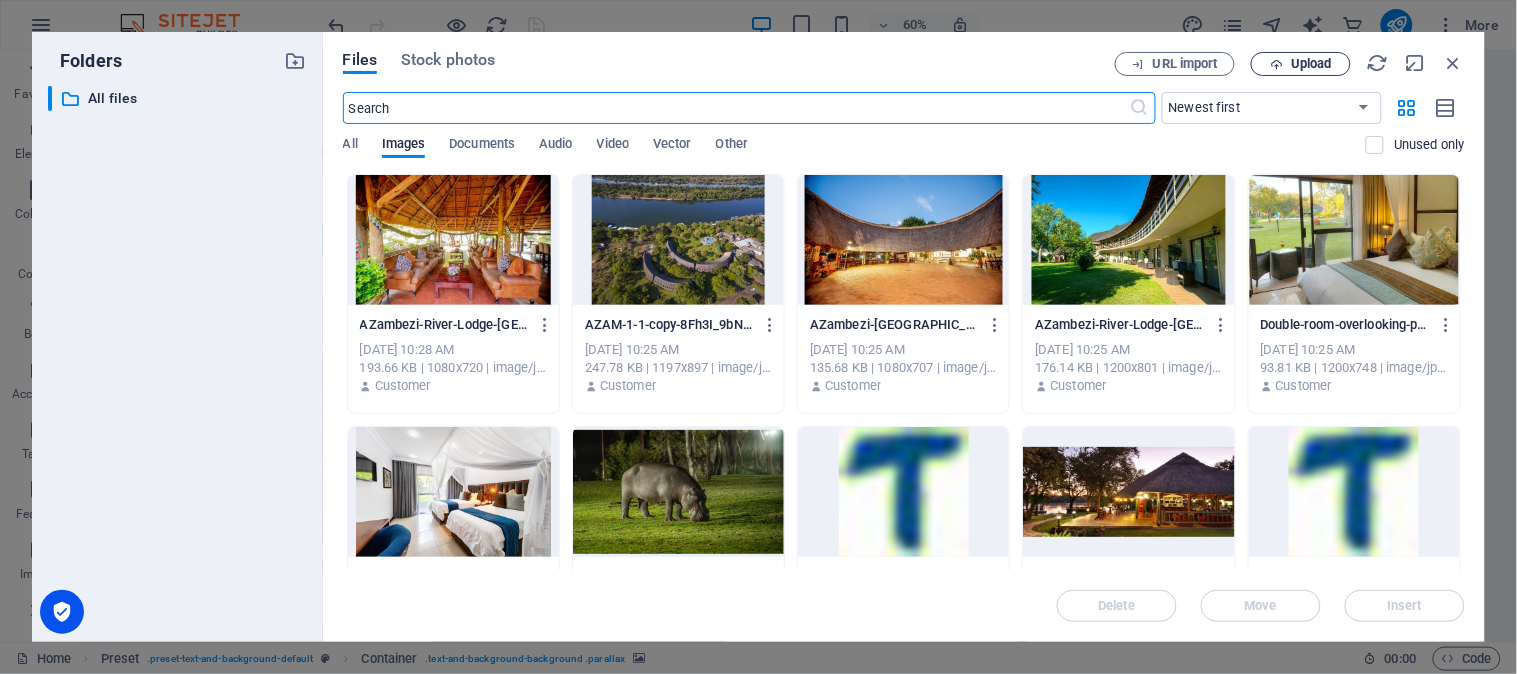 click at bounding box center [1276, 64] 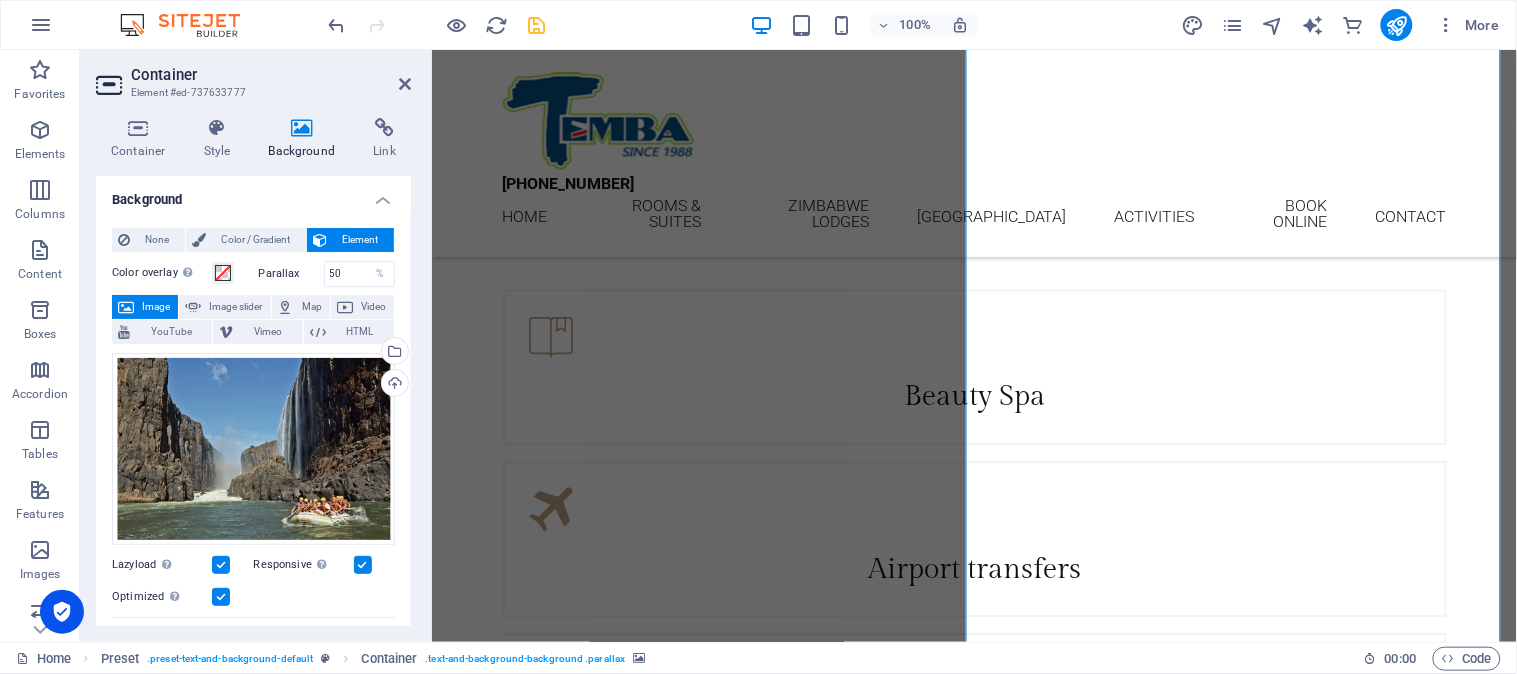 scroll, scrollTop: 3076, scrollLeft: 0, axis: vertical 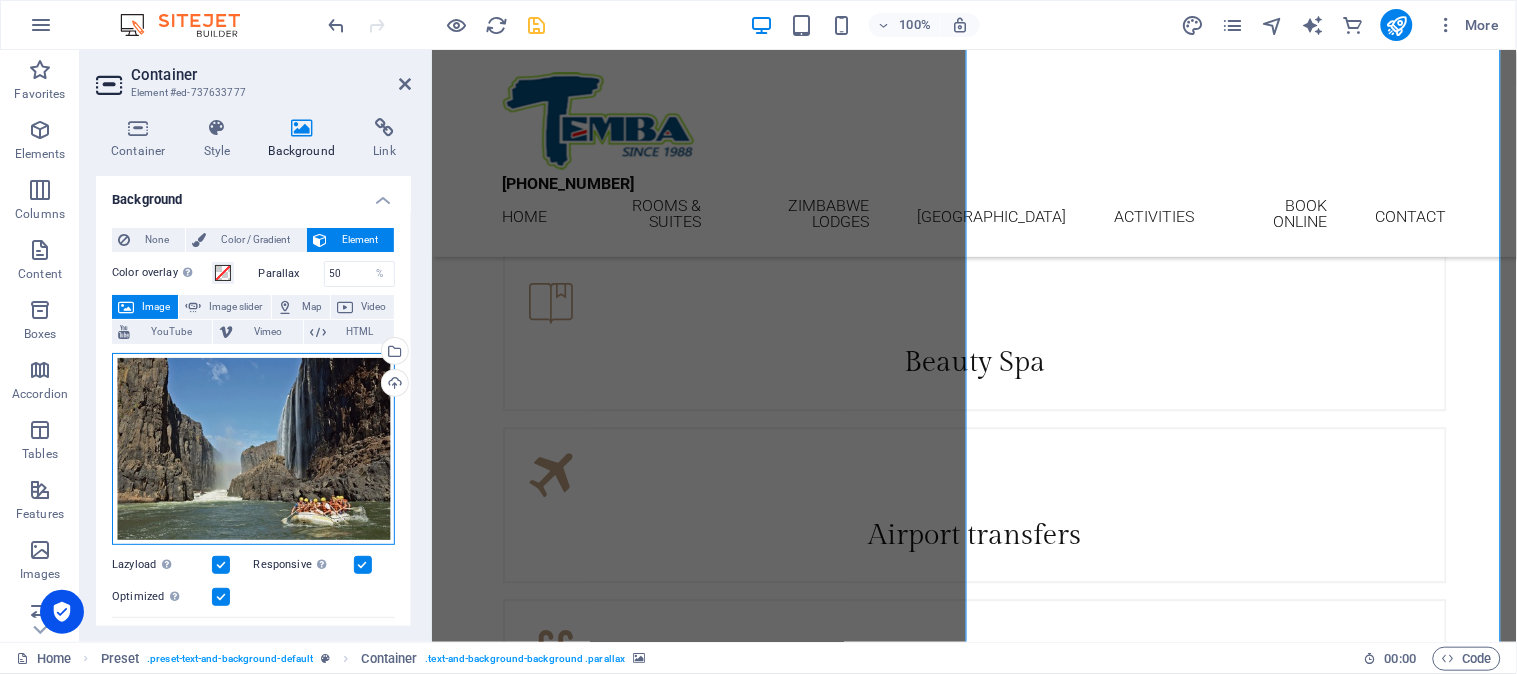 click on "Drag files here, click to choose files or select files from Files or our free stock photos & videos" at bounding box center [253, 449] 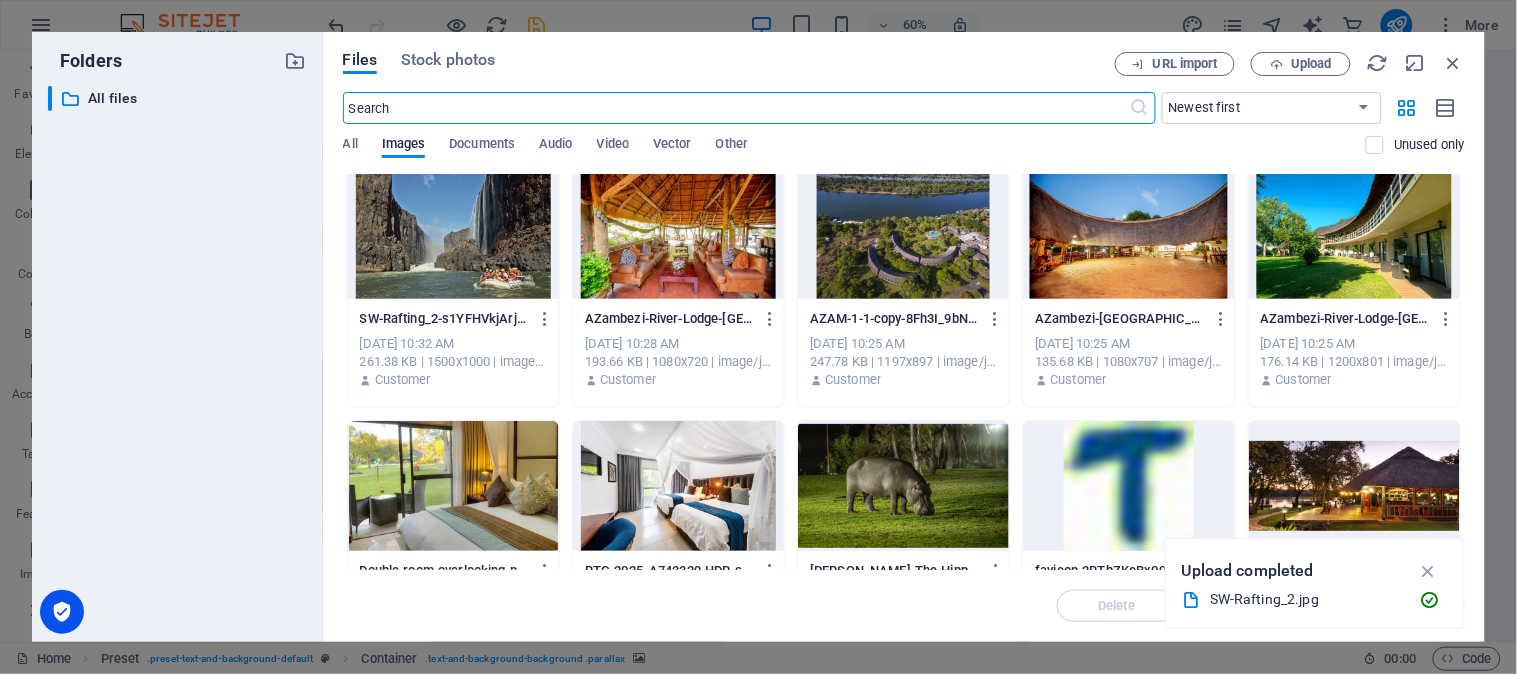 scroll, scrollTop: 0, scrollLeft: 0, axis: both 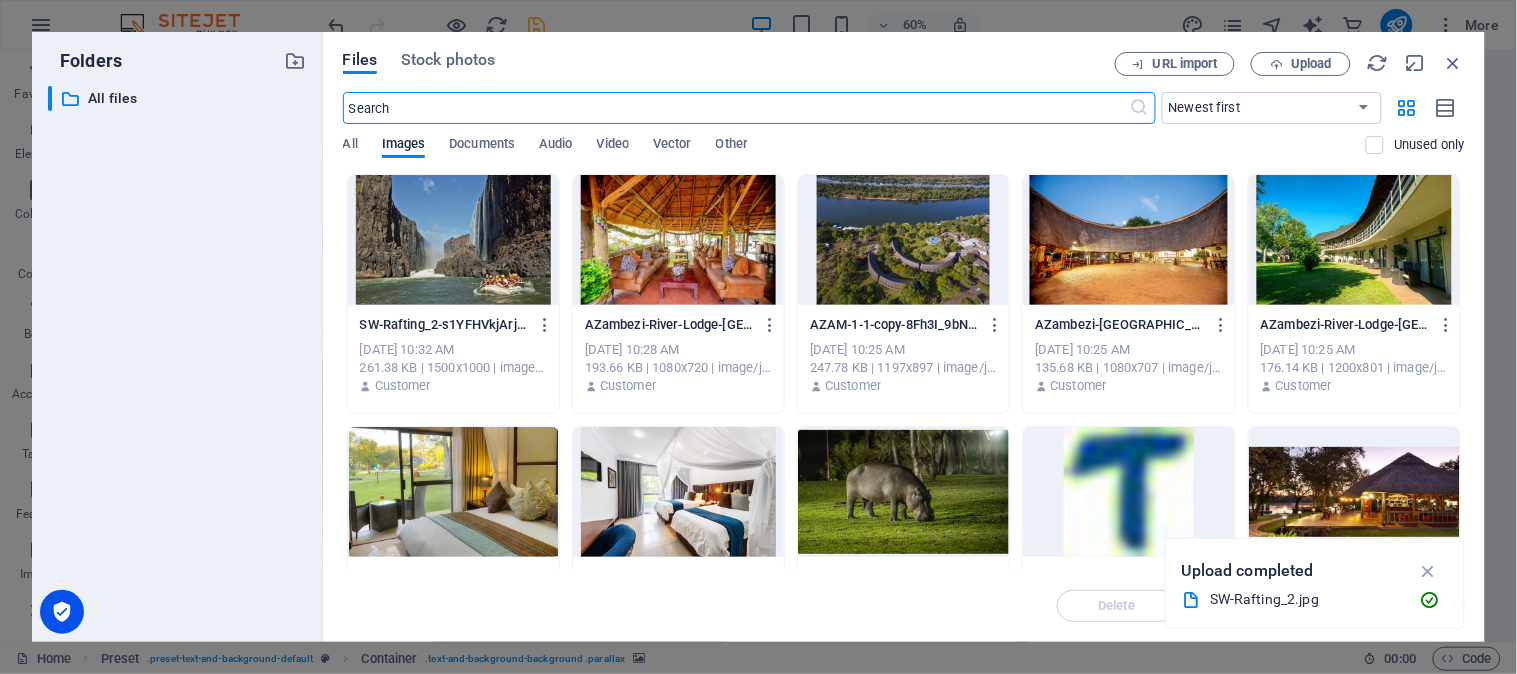 click at bounding box center (453, 240) 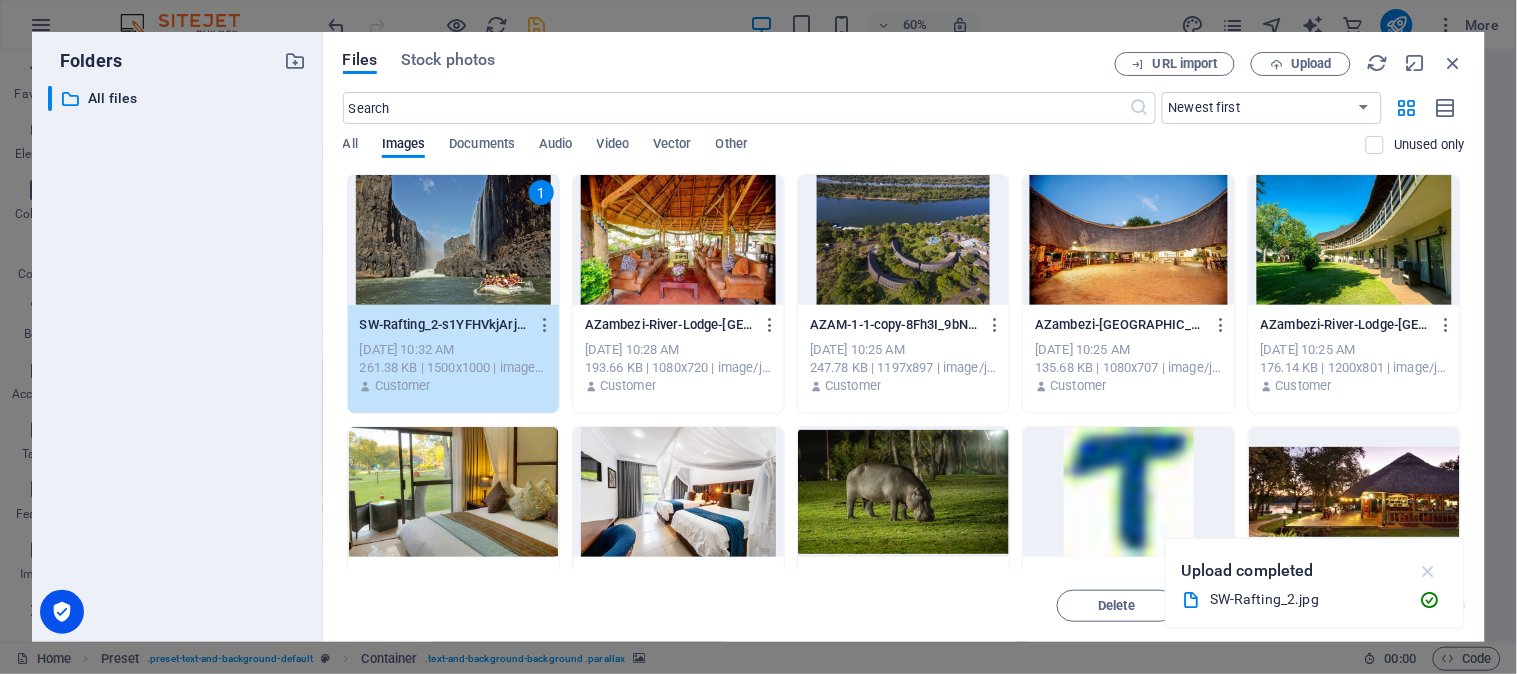 click at bounding box center (1428, 571) 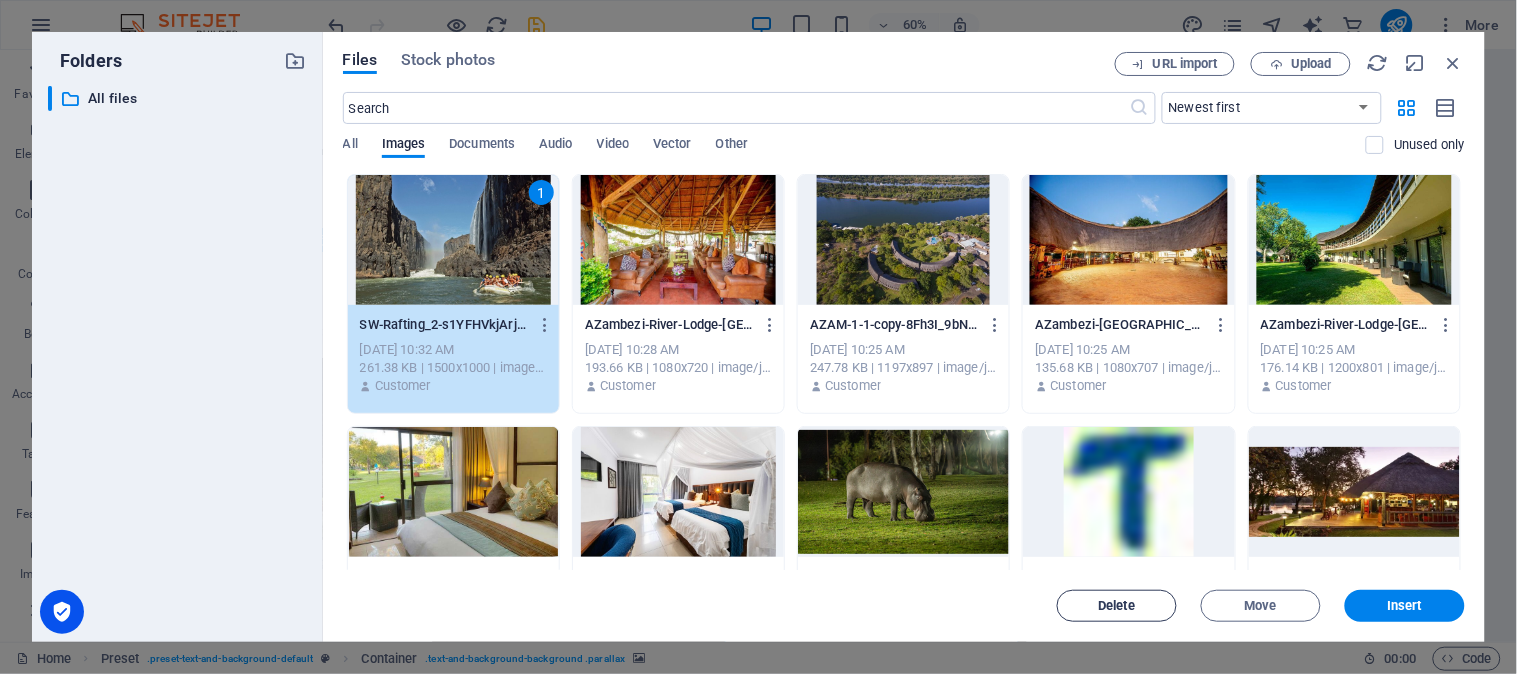 click on "Delete" at bounding box center (1117, 606) 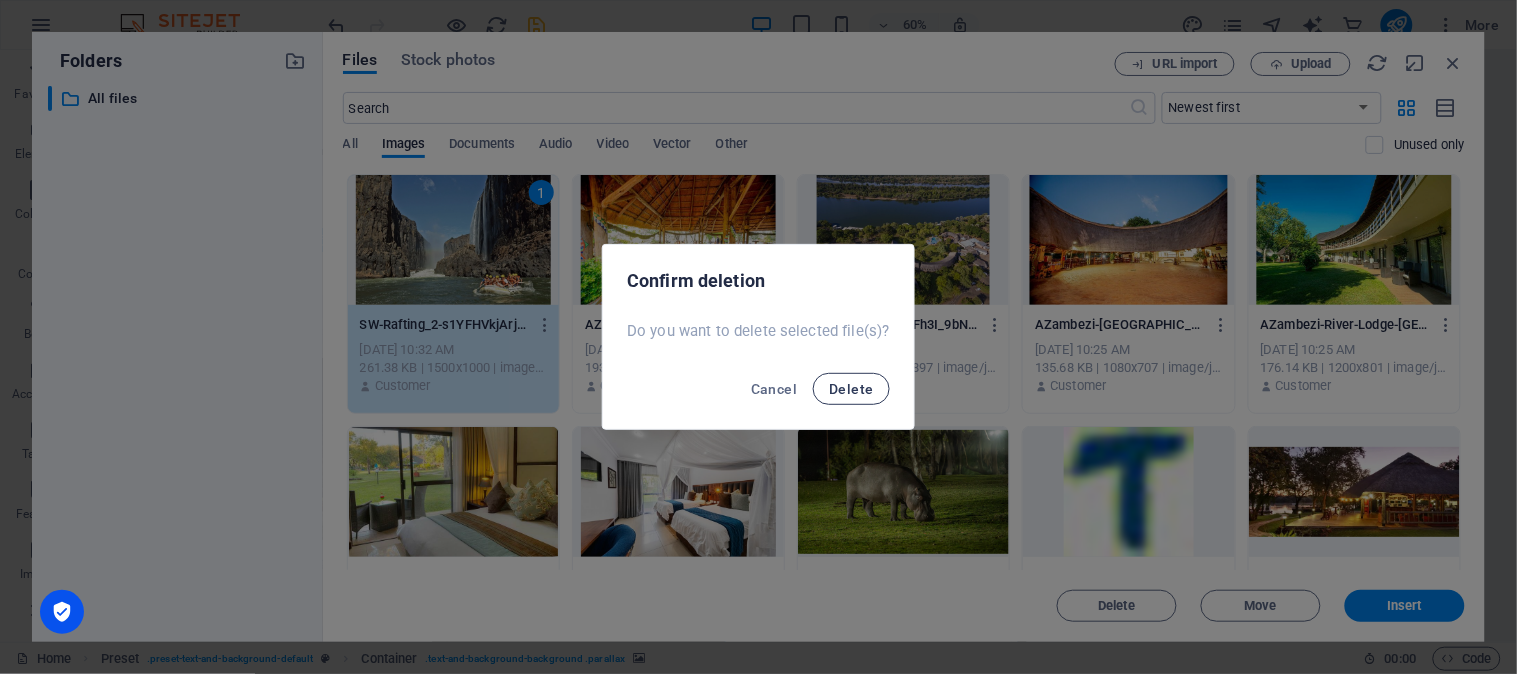 click on "Delete" at bounding box center (851, 389) 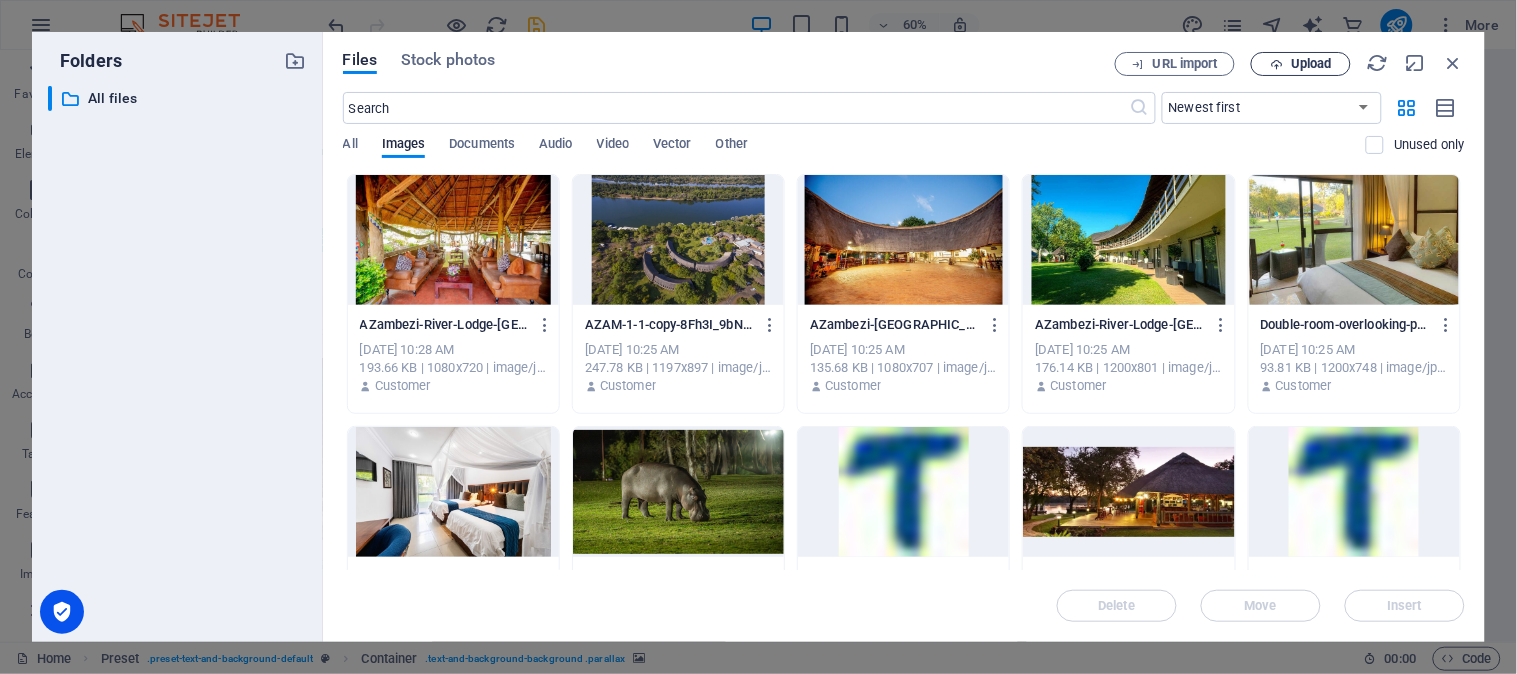 click on "Upload" at bounding box center (1311, 64) 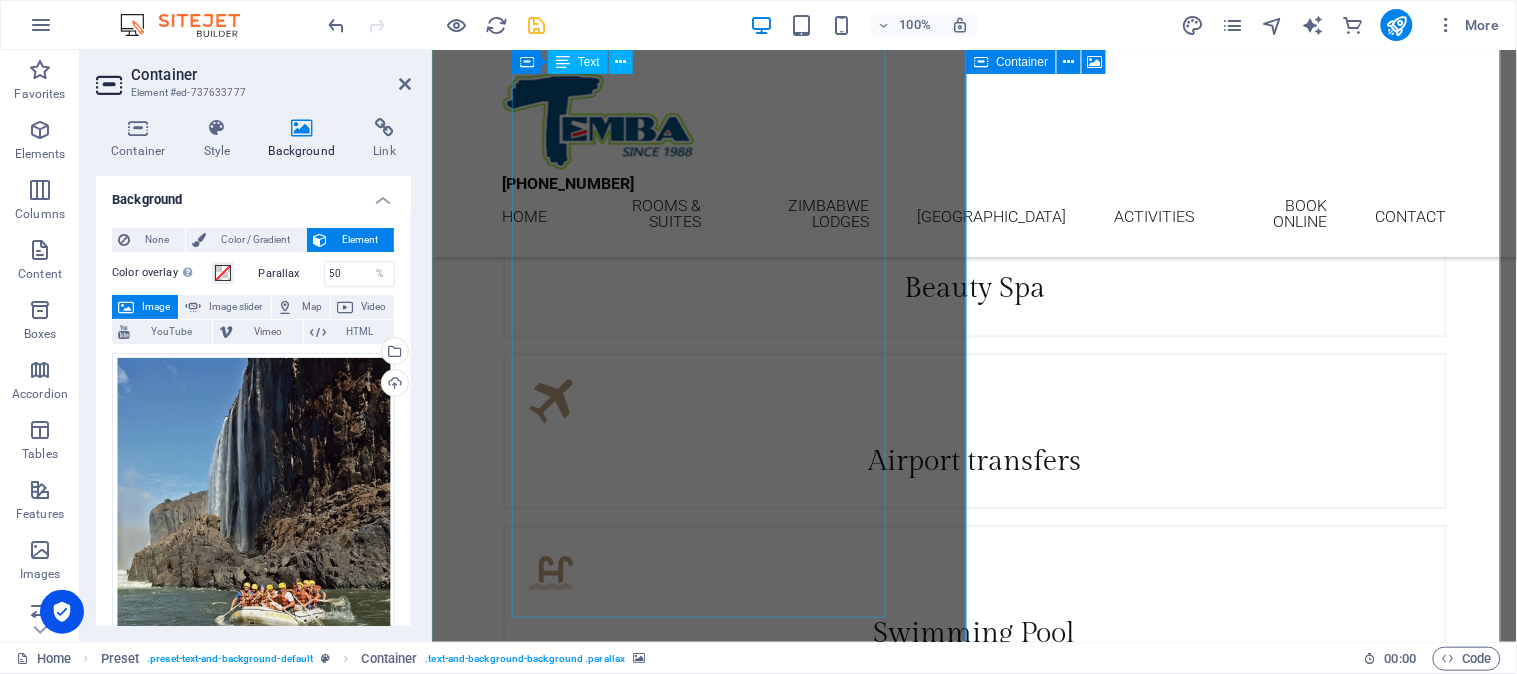 scroll, scrollTop: 3252, scrollLeft: 0, axis: vertical 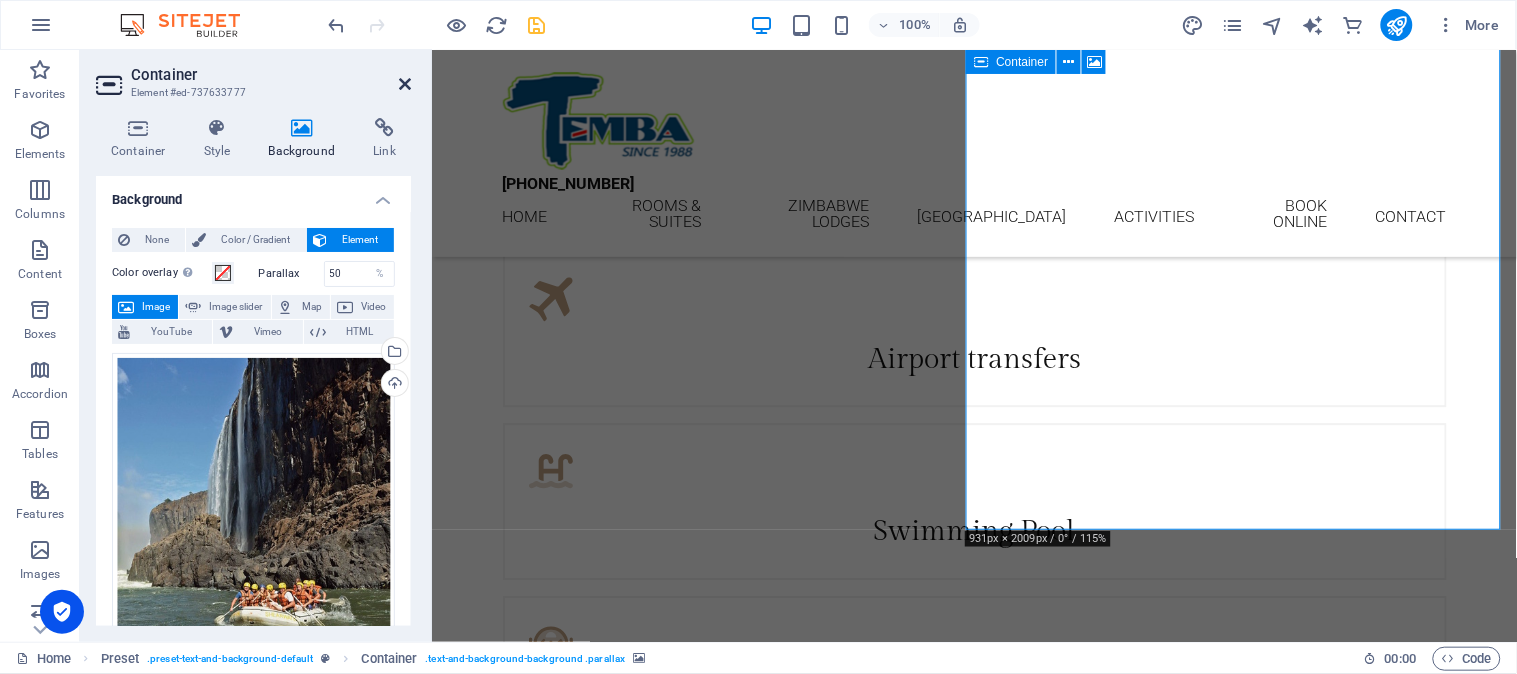 drag, startPoint x: 405, startPoint y: 87, endPoint x: 326, endPoint y: 37, distance: 93.49332 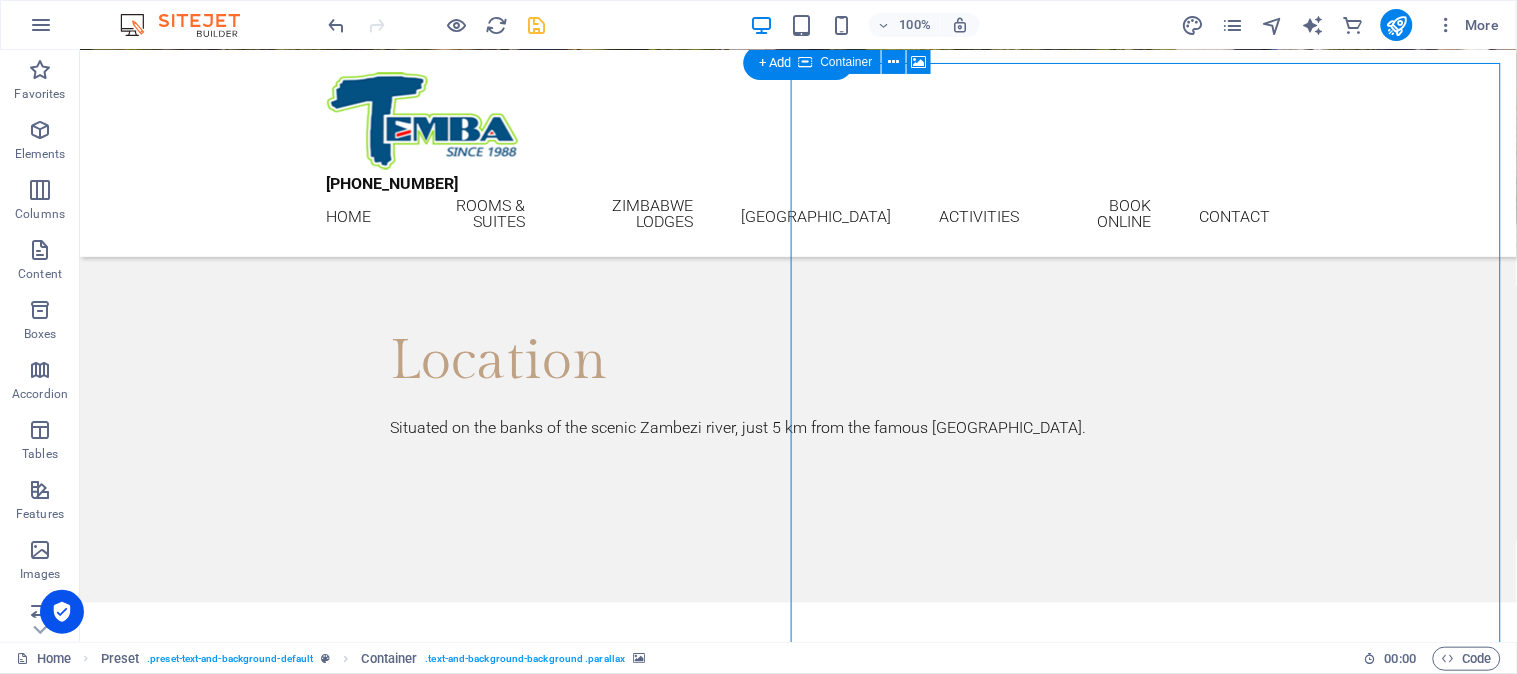 scroll, scrollTop: 2448, scrollLeft: 0, axis: vertical 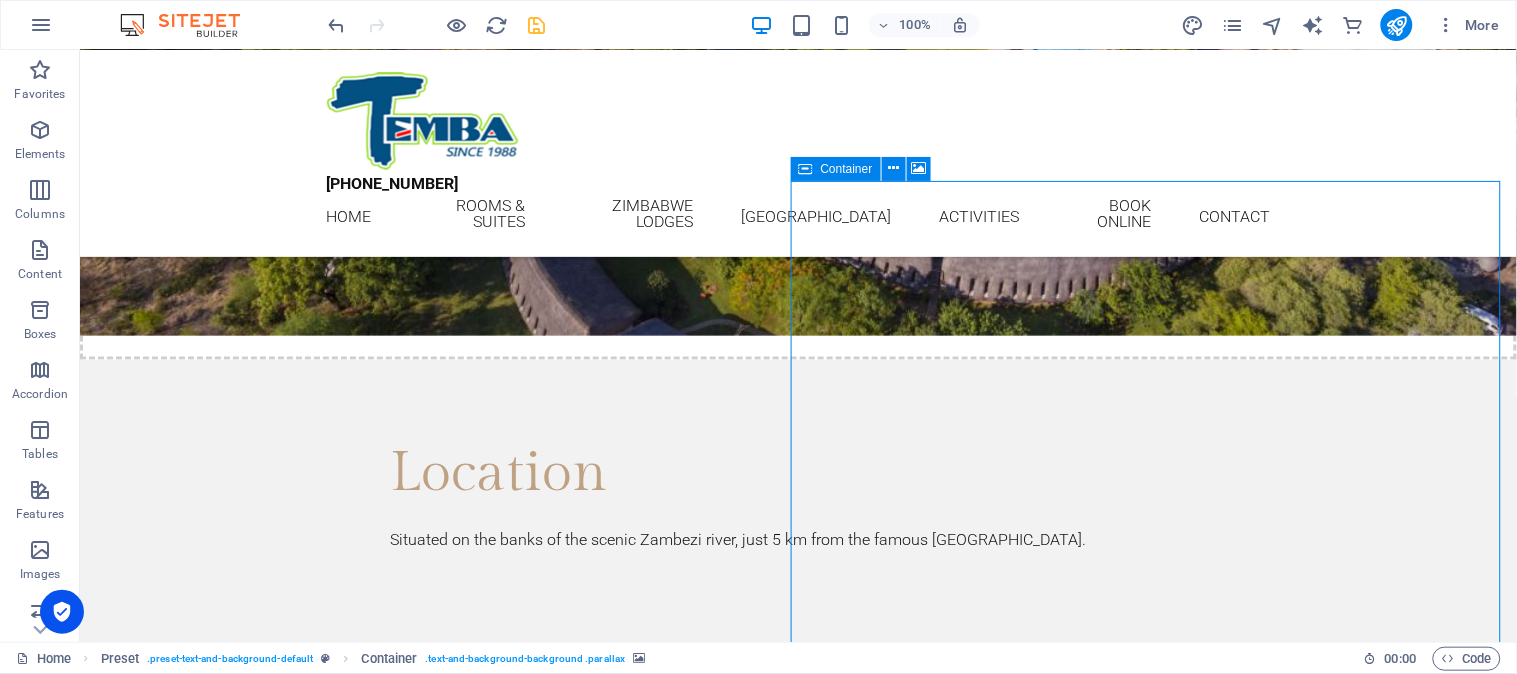 click at bounding box center (537, 25) 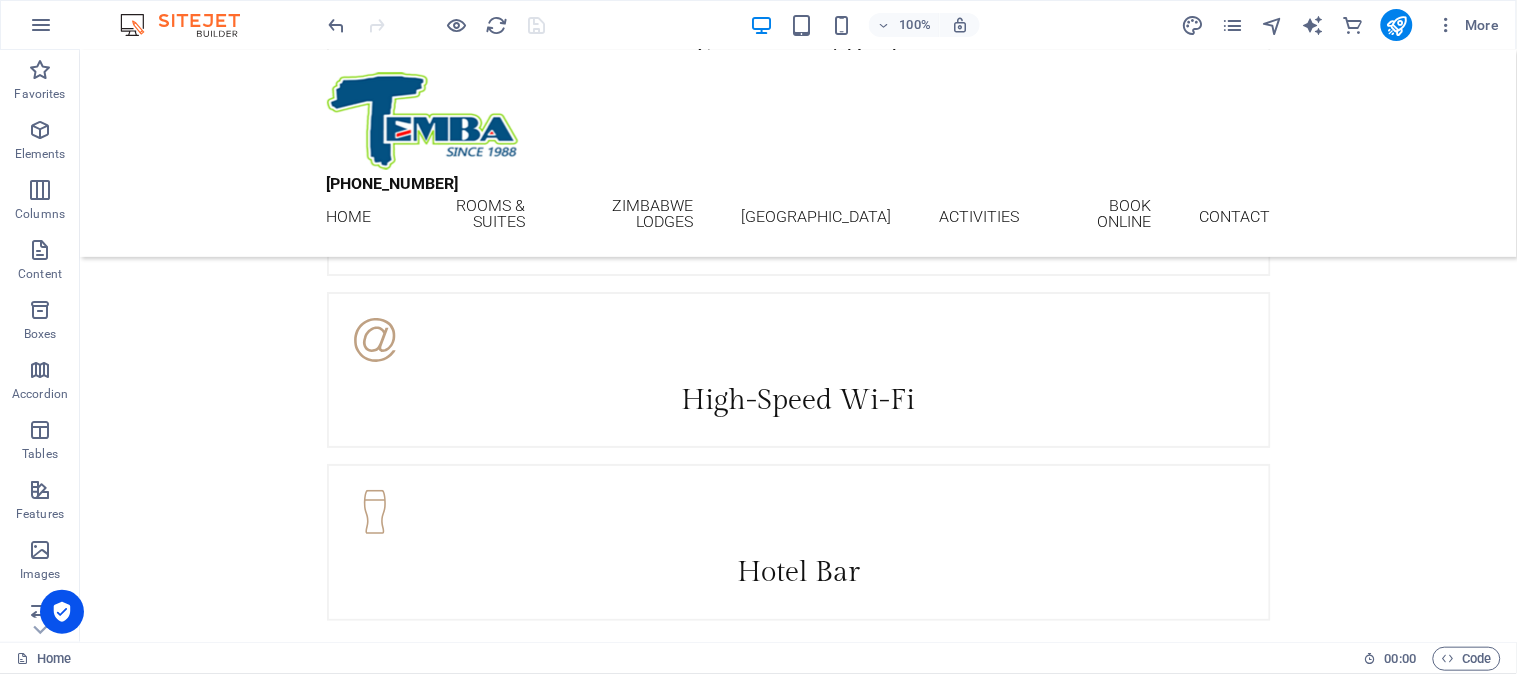 scroll, scrollTop: 3737, scrollLeft: 0, axis: vertical 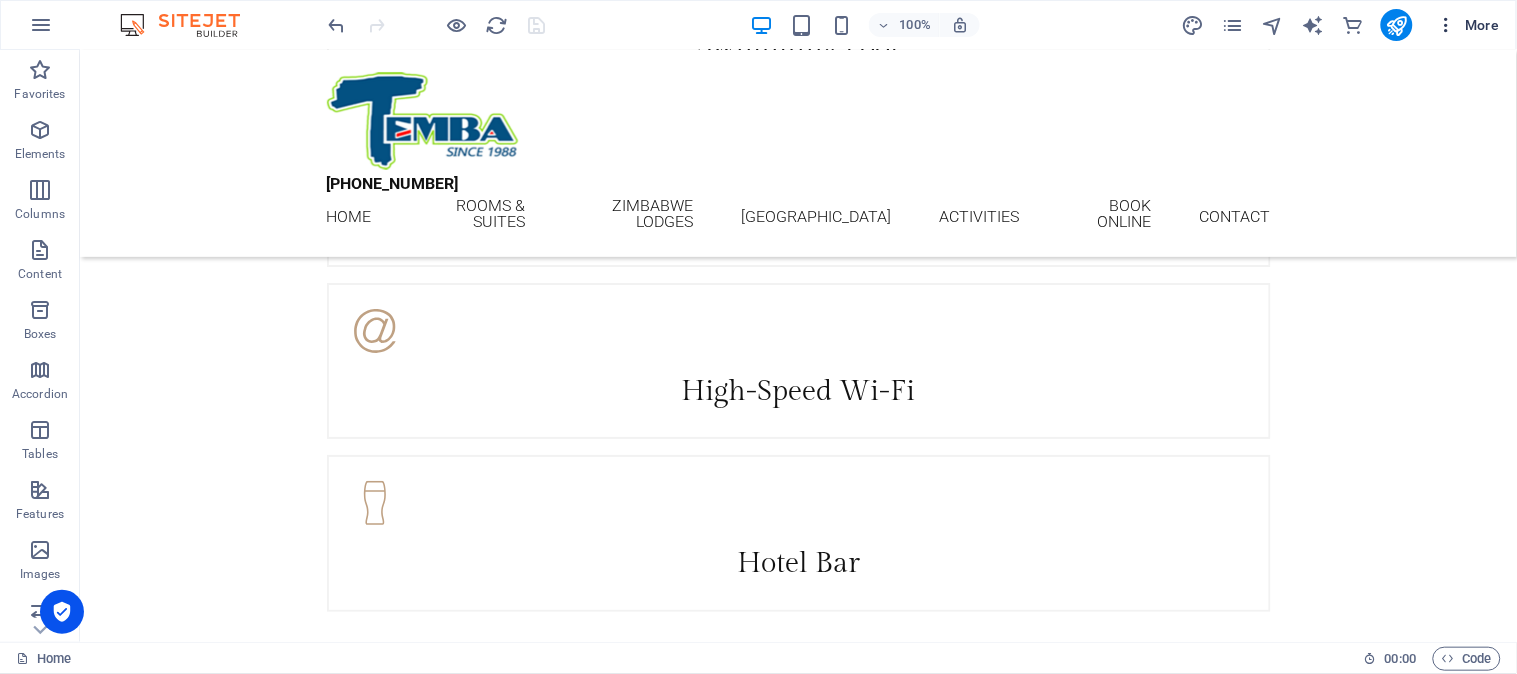 click on "More" at bounding box center (1468, 25) 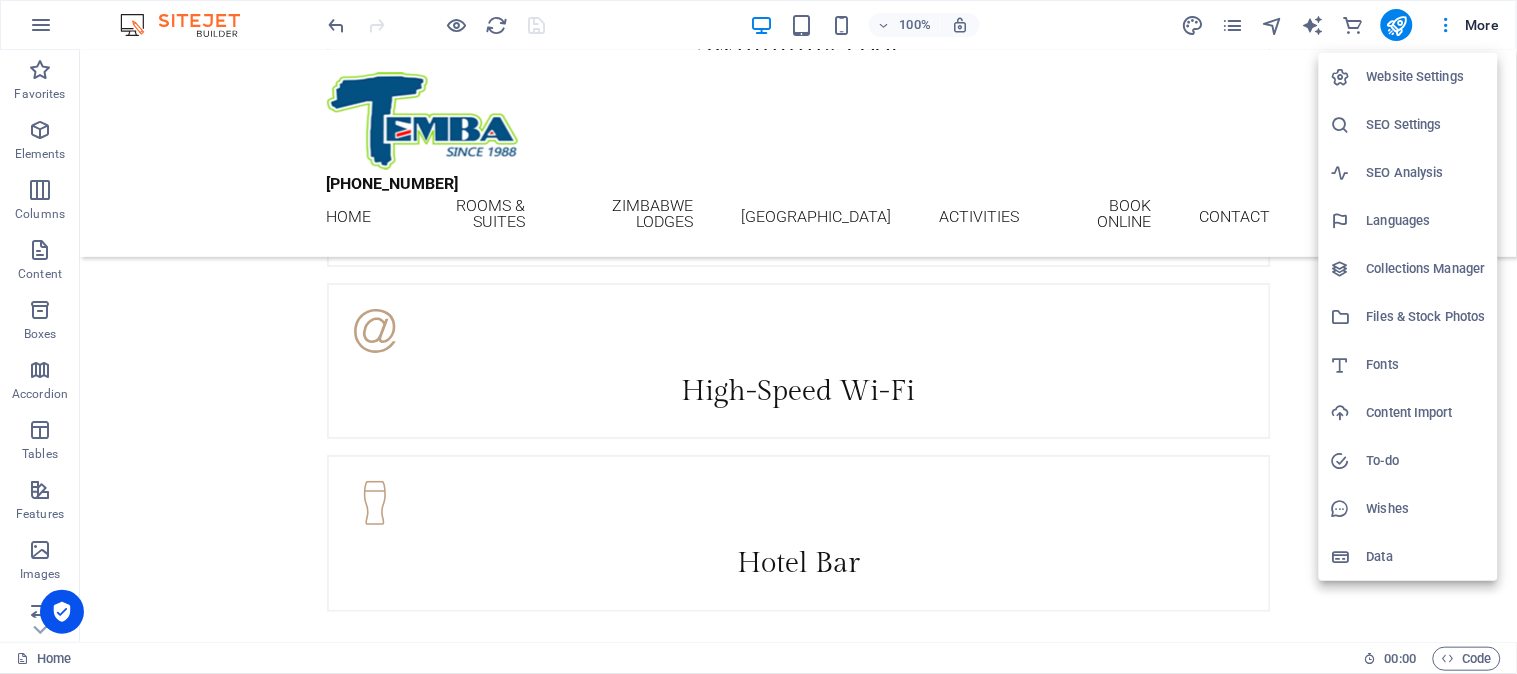 click on "SEO Settings" at bounding box center [1426, 125] 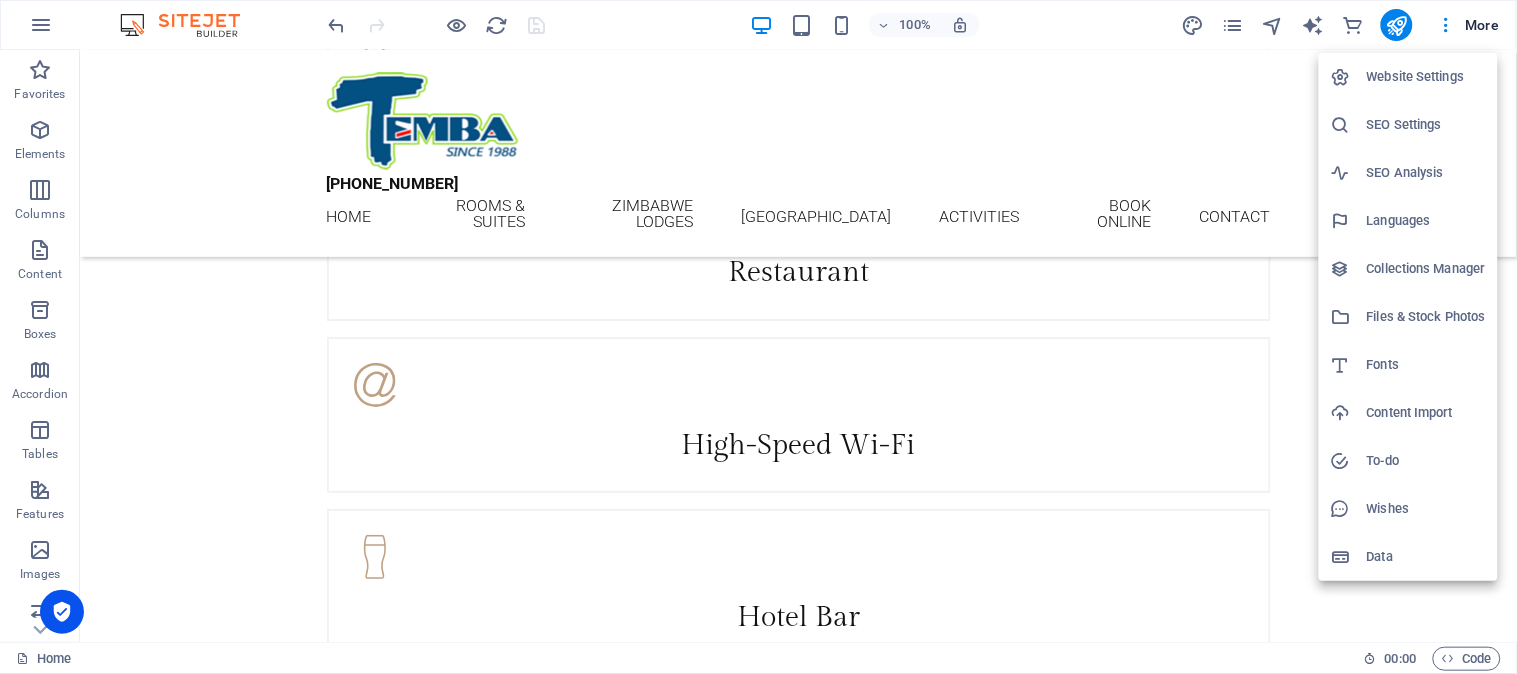scroll, scrollTop: 4192, scrollLeft: 0, axis: vertical 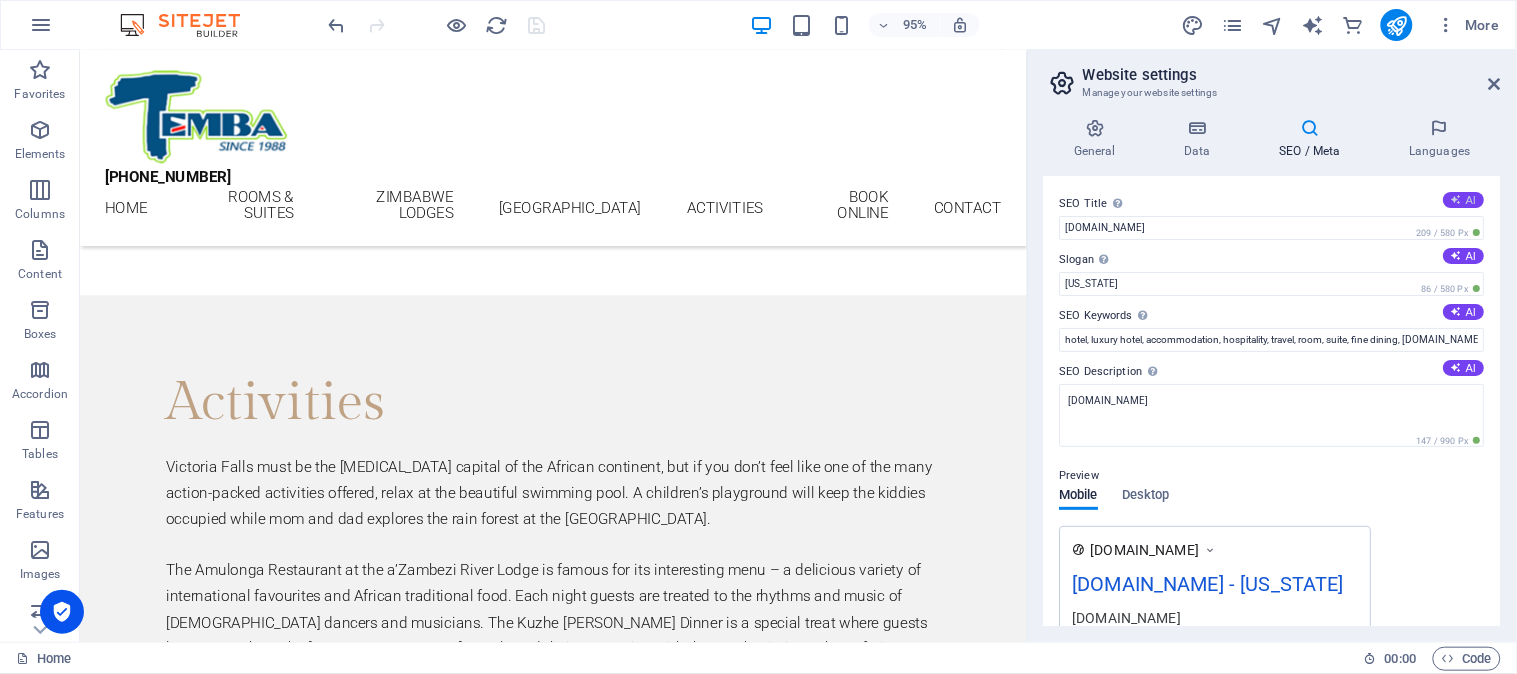 click on "AI" at bounding box center [1464, 200] 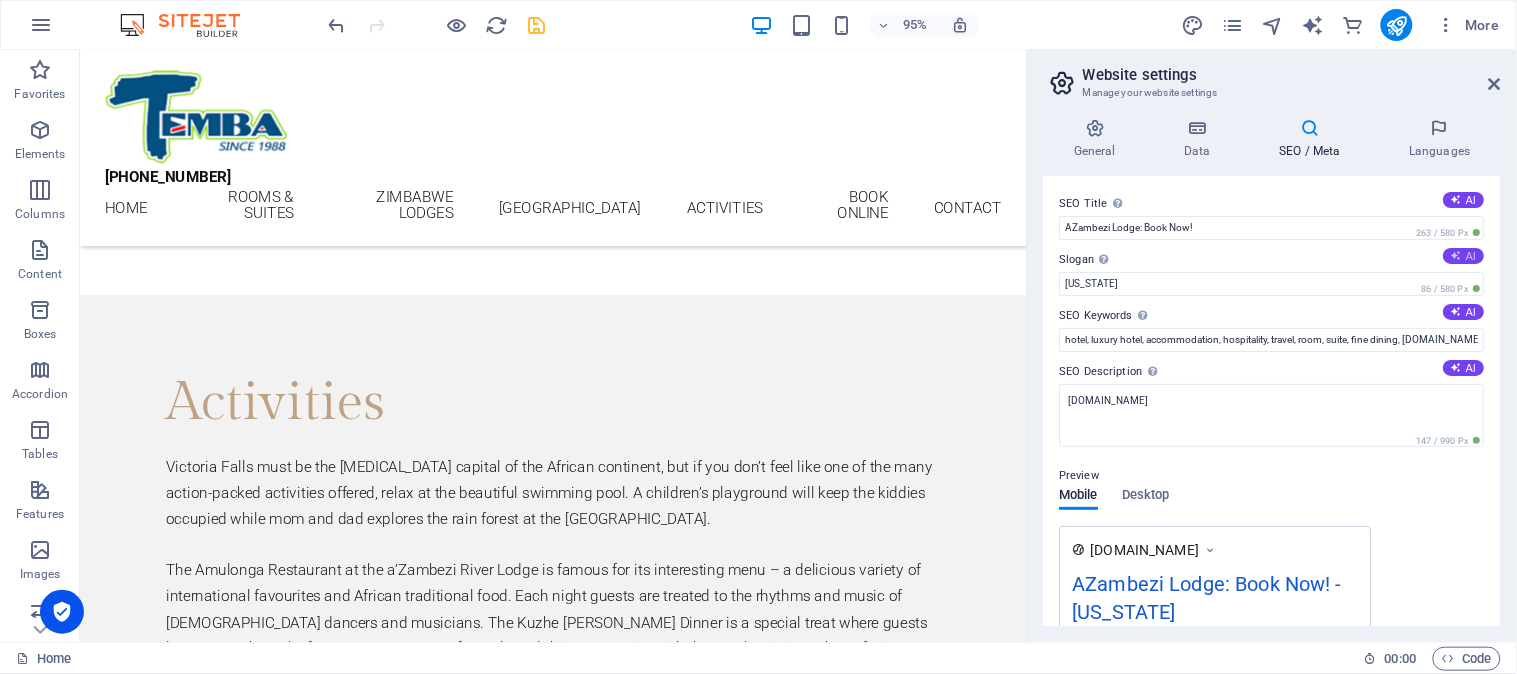 click on "AI" at bounding box center [1464, 256] 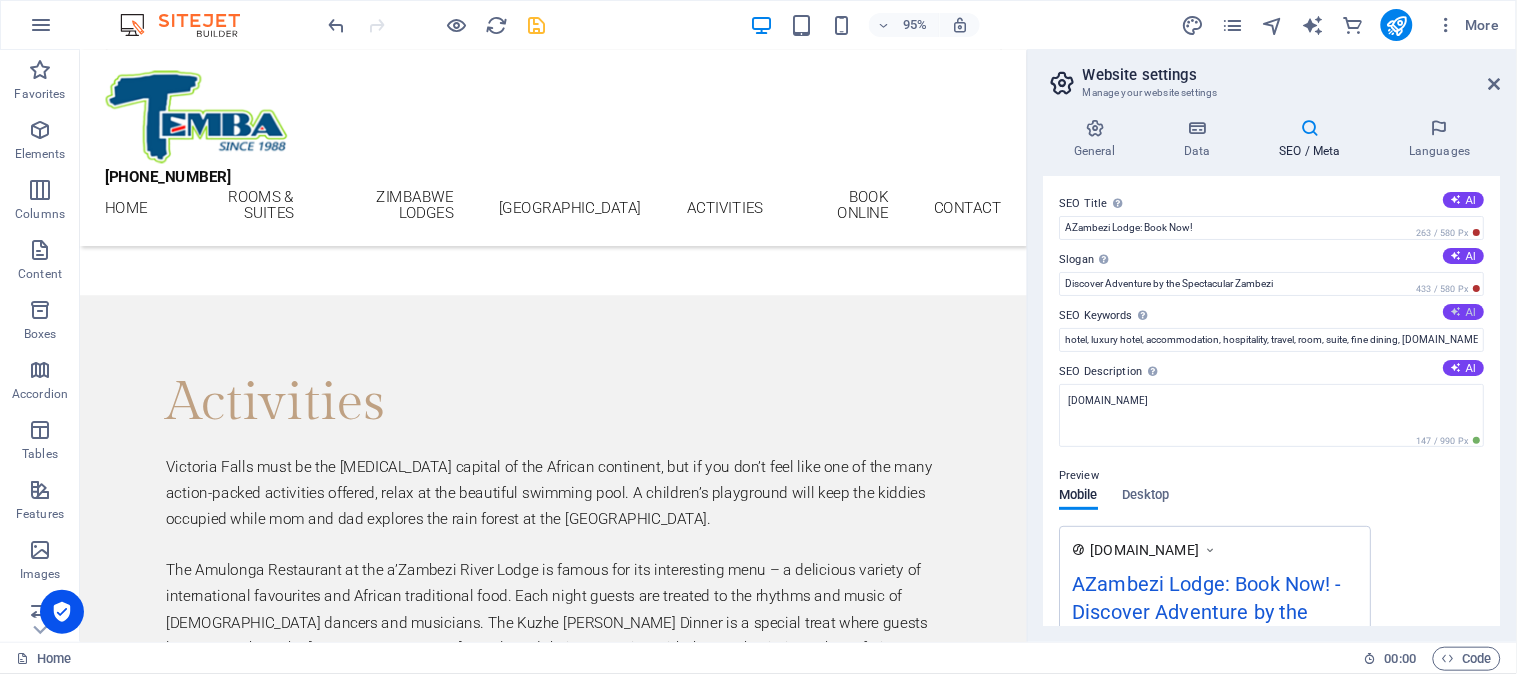 click at bounding box center (1457, 311) 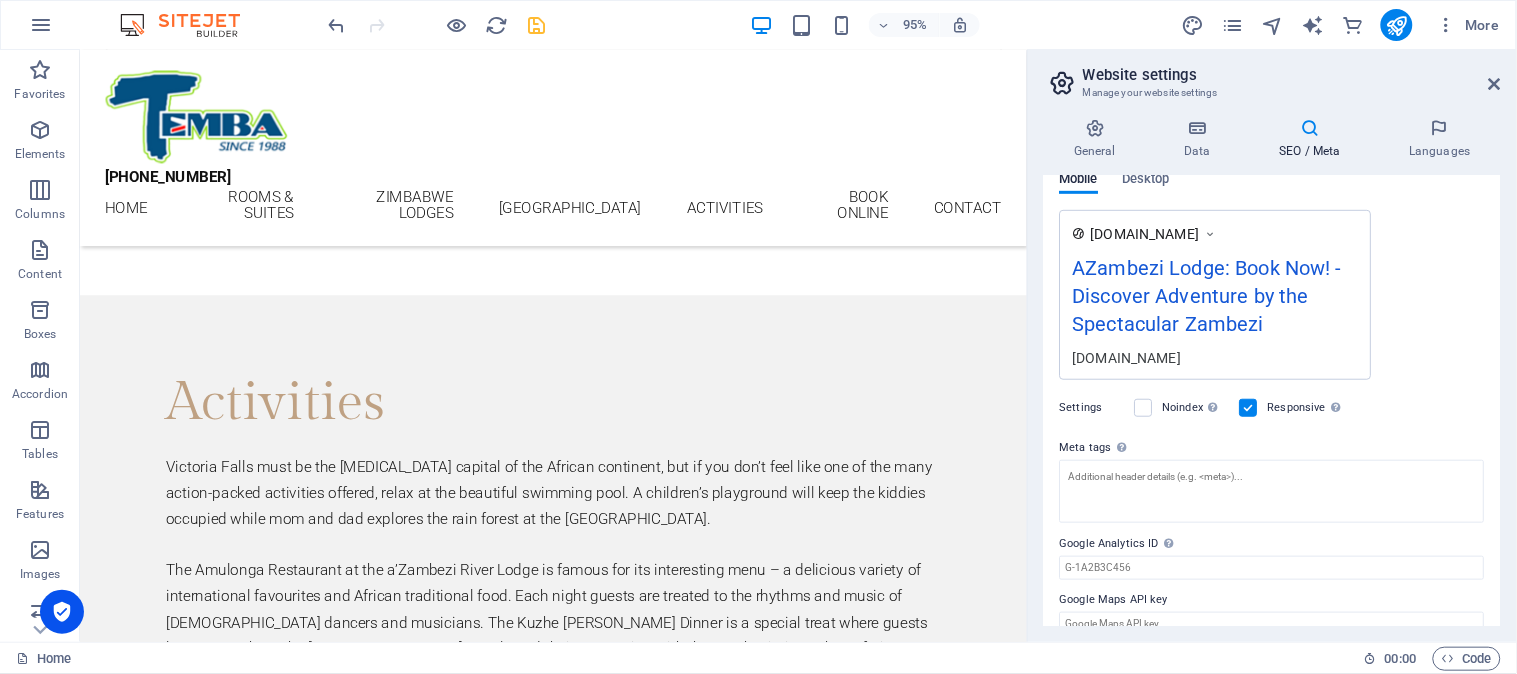 scroll, scrollTop: 333, scrollLeft: 0, axis: vertical 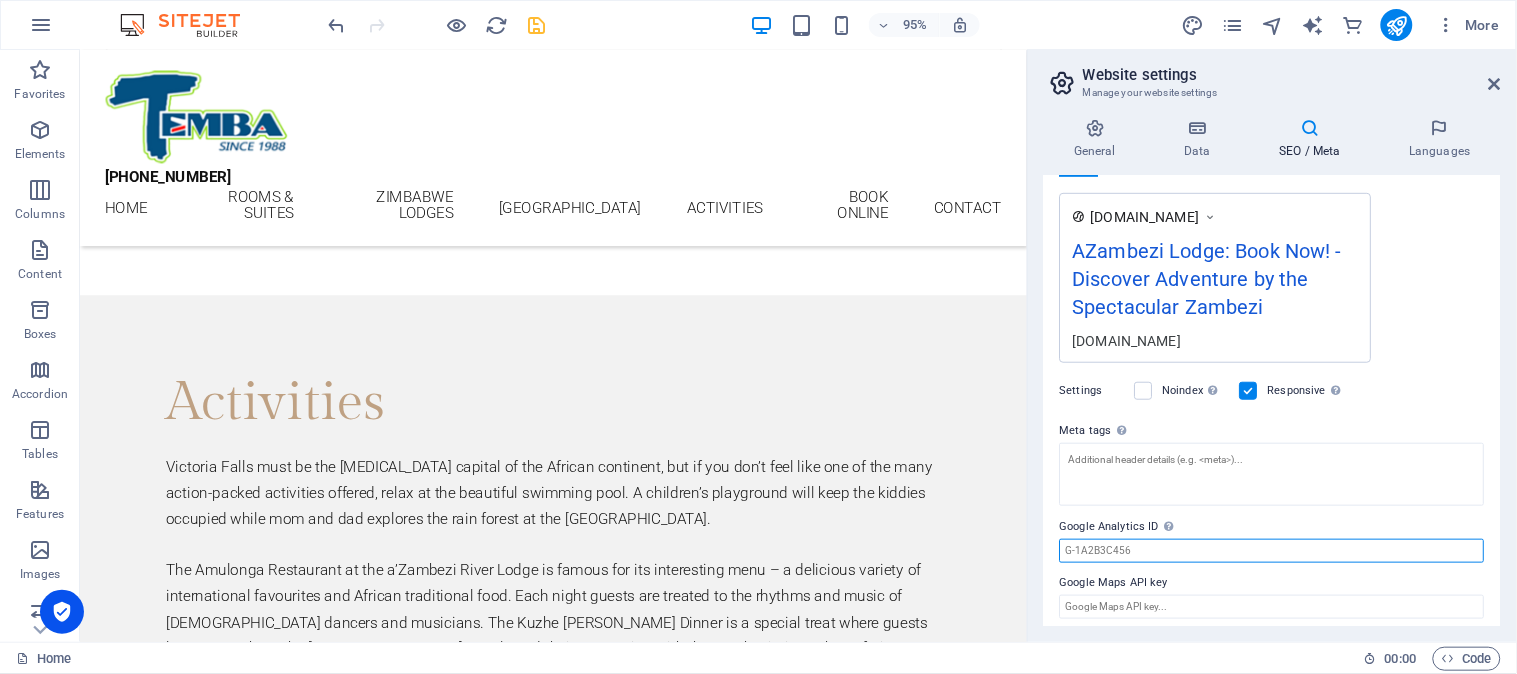 click on "Google Analytics ID Please only add the Google Analytics ID. We automatically include the ID in the tracking snippet. The Analytics ID looks similar to e.g. G-1A2B3C456" at bounding box center [1272, 551] 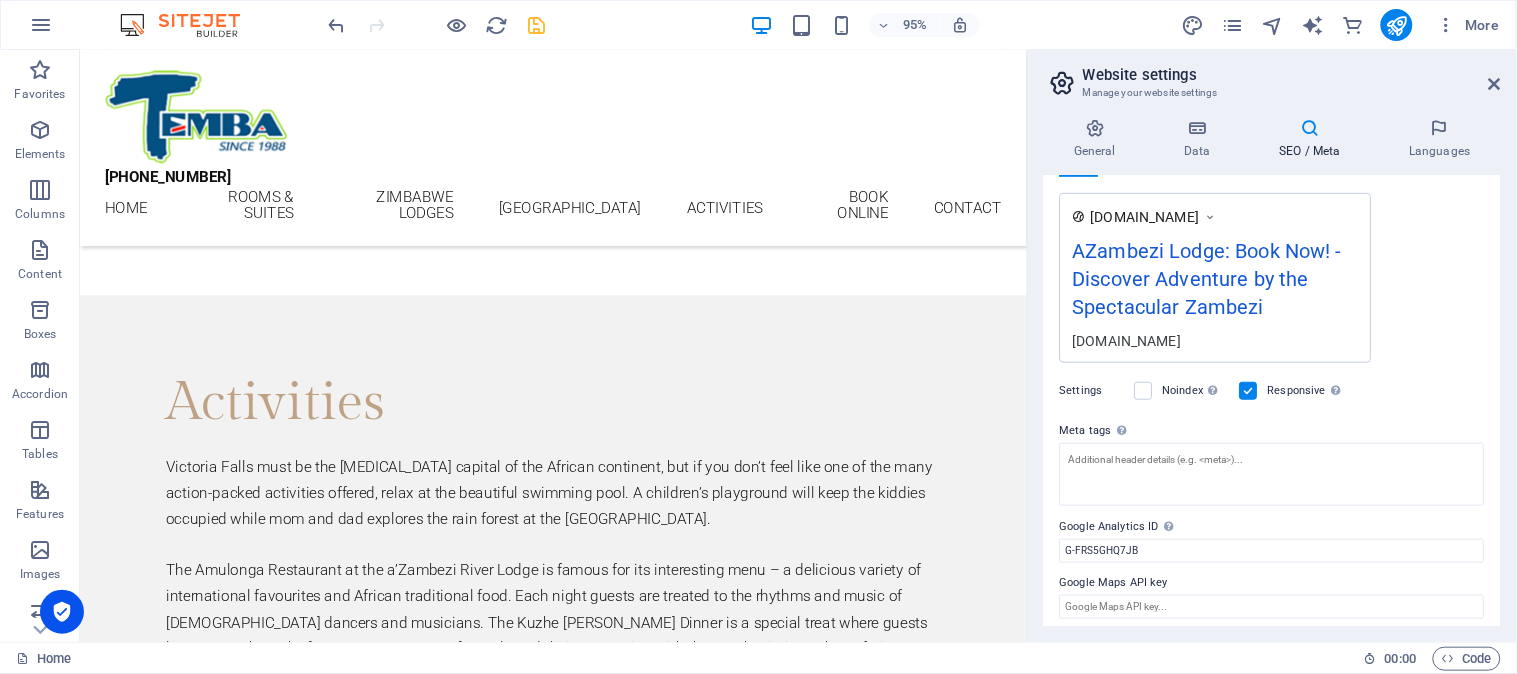 click on "Google Maps API key" at bounding box center [1272, 583] 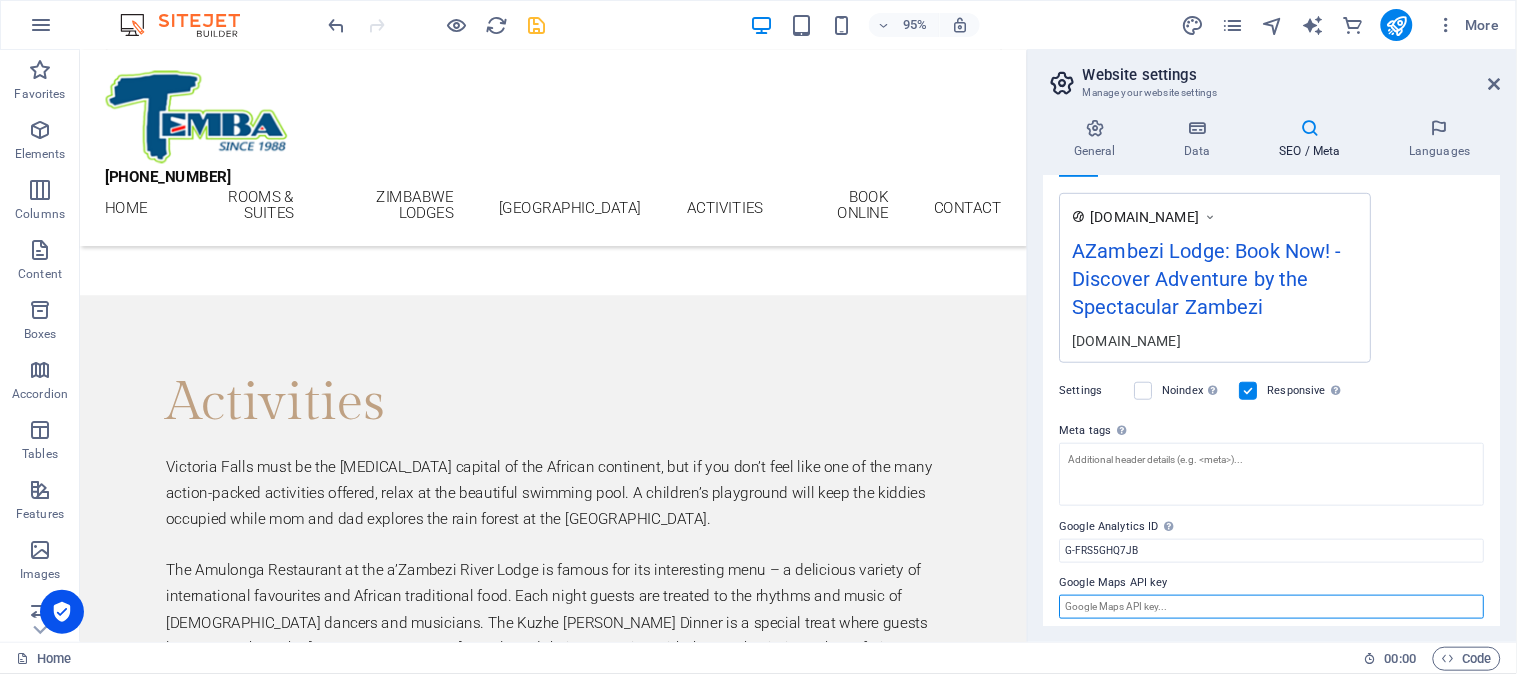 click on "Google Maps API key" at bounding box center (1272, 607) 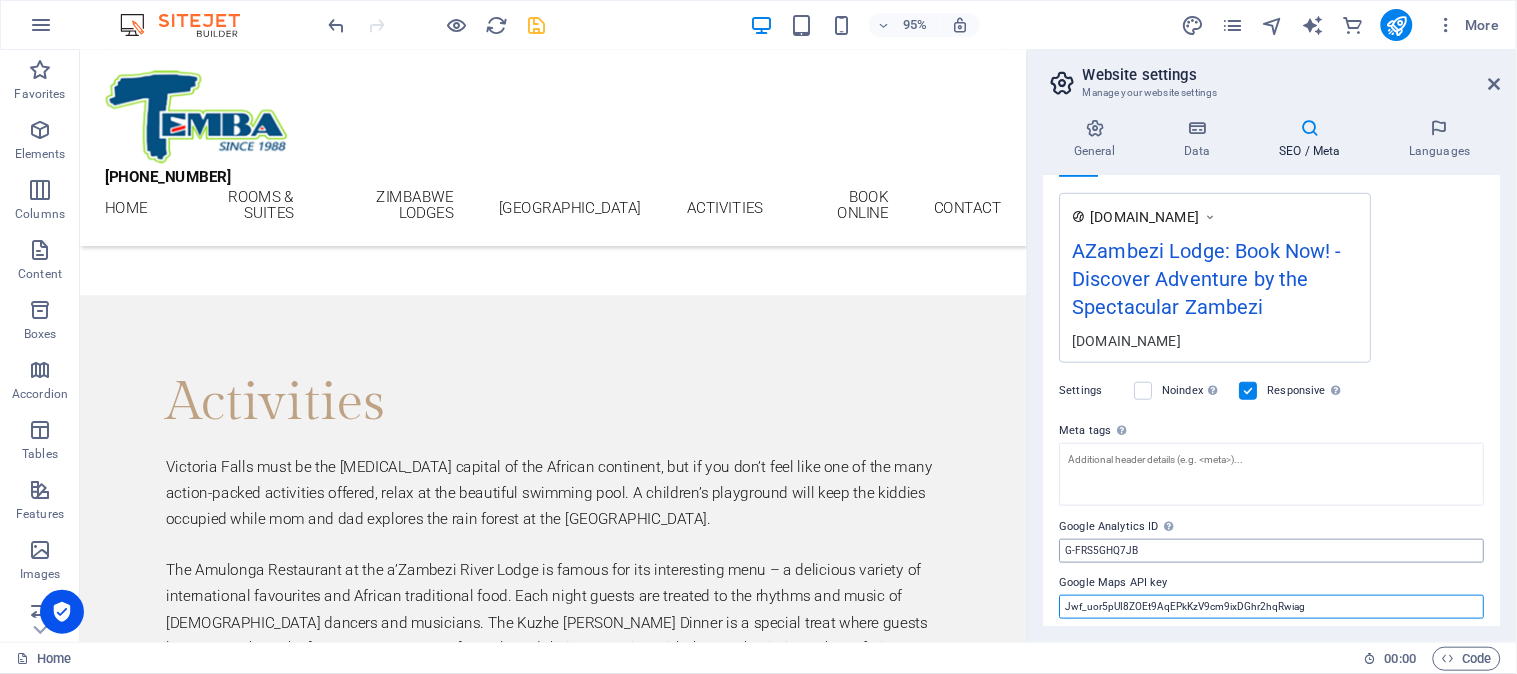 scroll, scrollTop: 341, scrollLeft: 0, axis: vertical 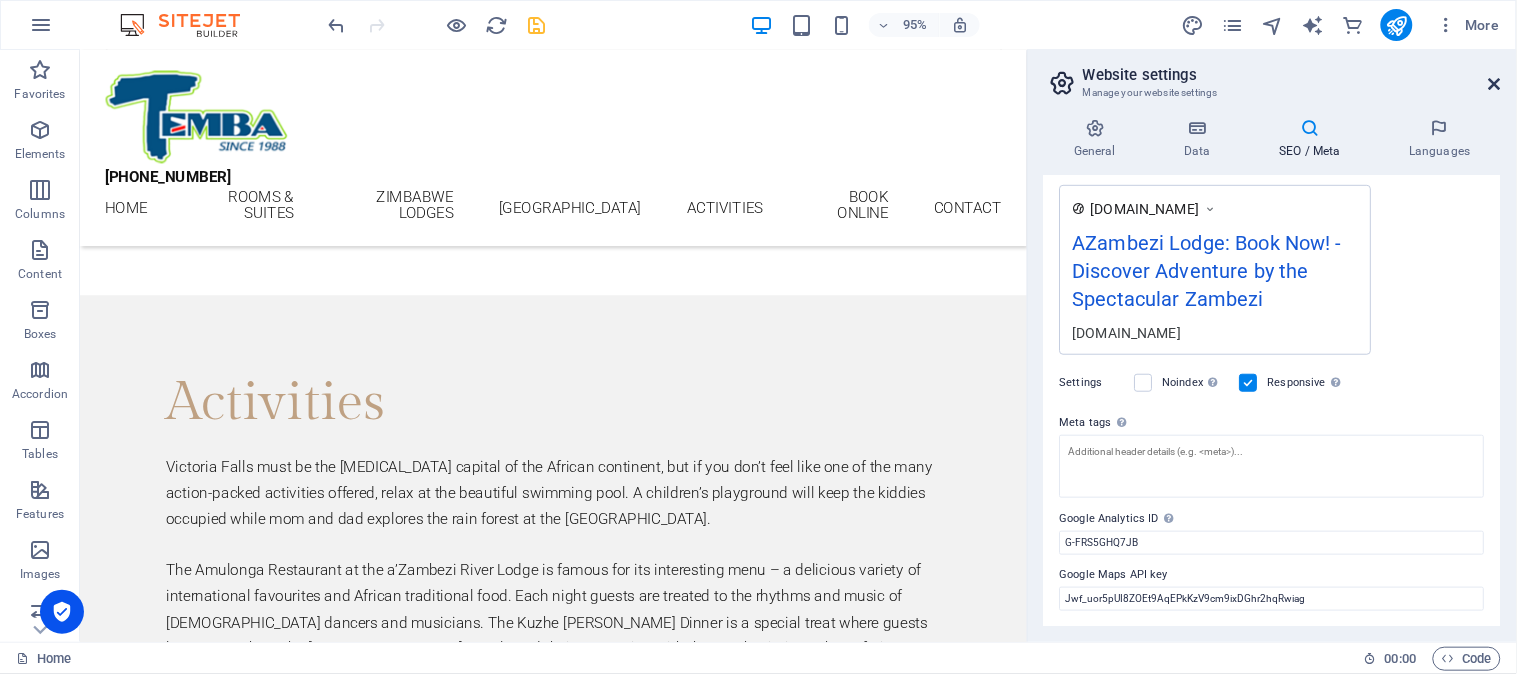 click at bounding box center [1495, 84] 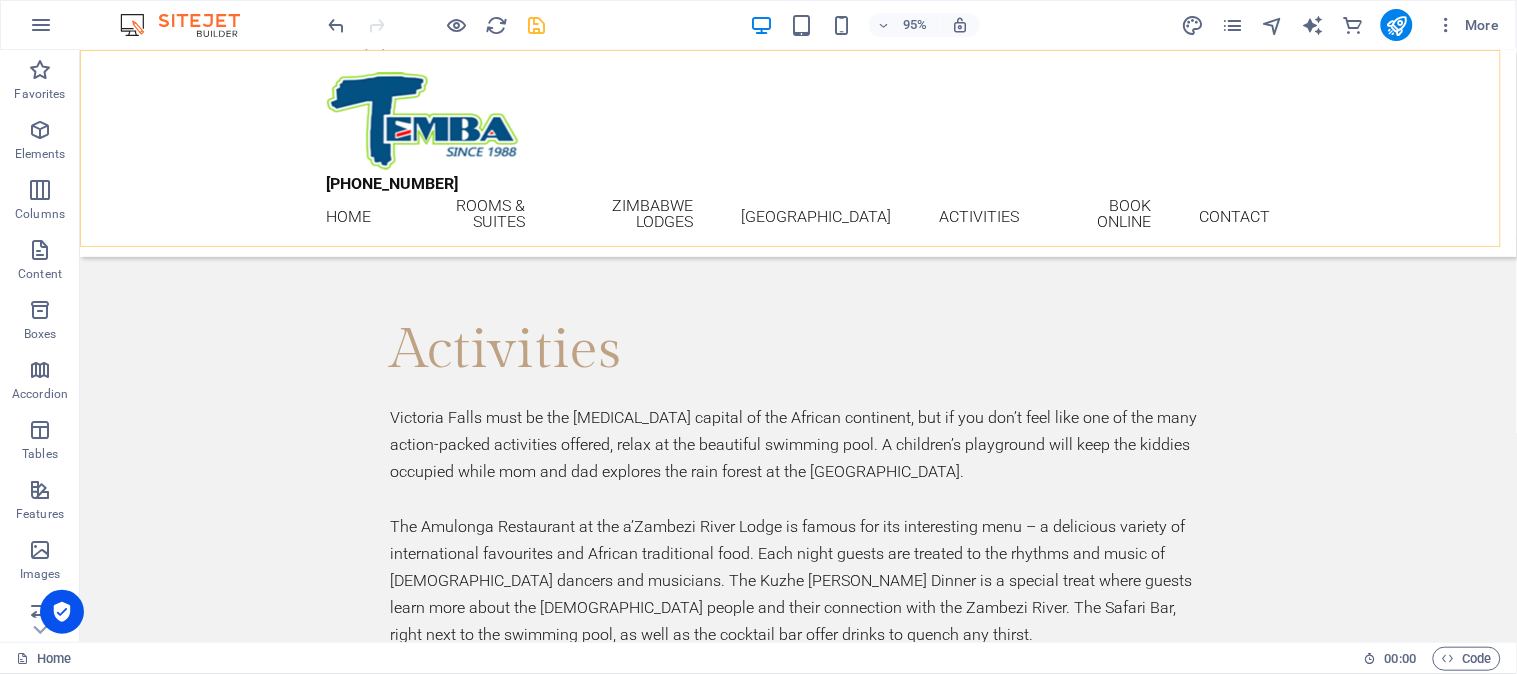 scroll, scrollTop: 3737, scrollLeft: 0, axis: vertical 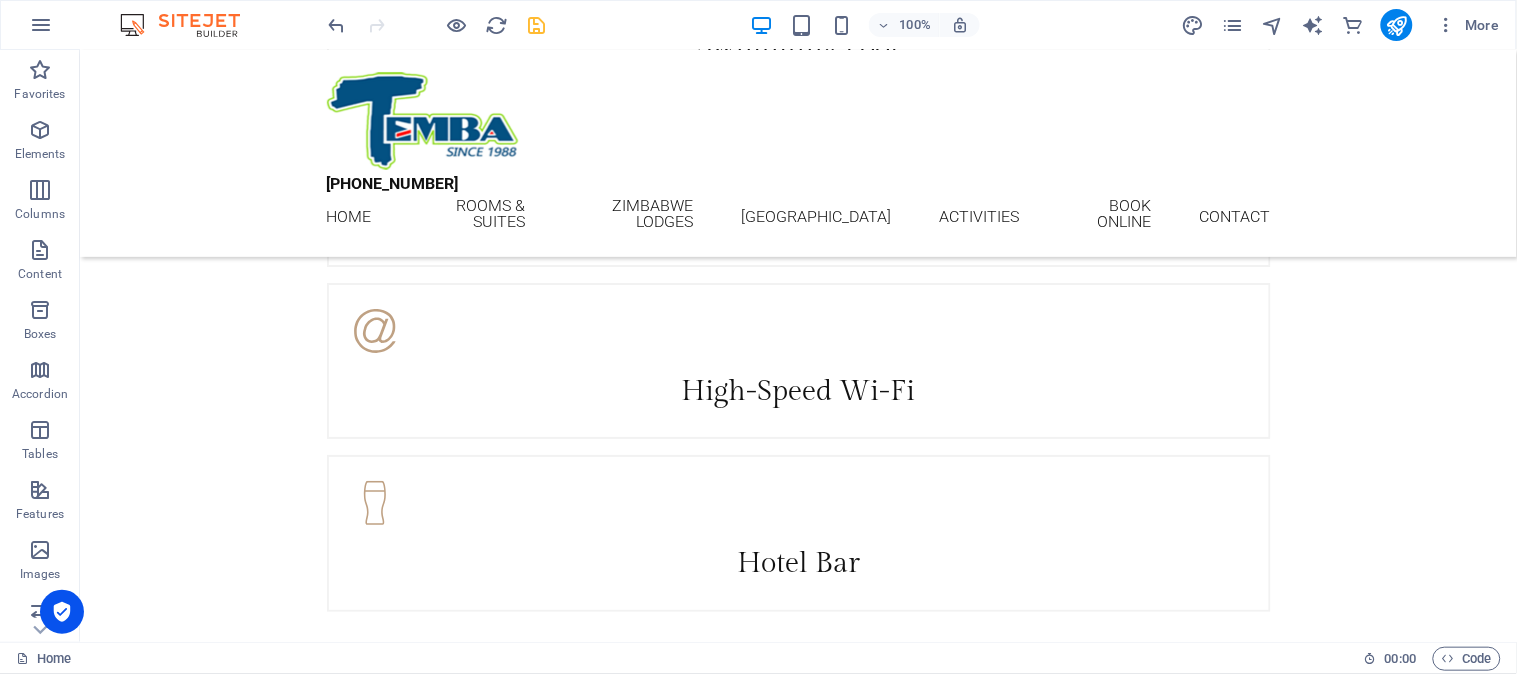 click at bounding box center (537, 25) 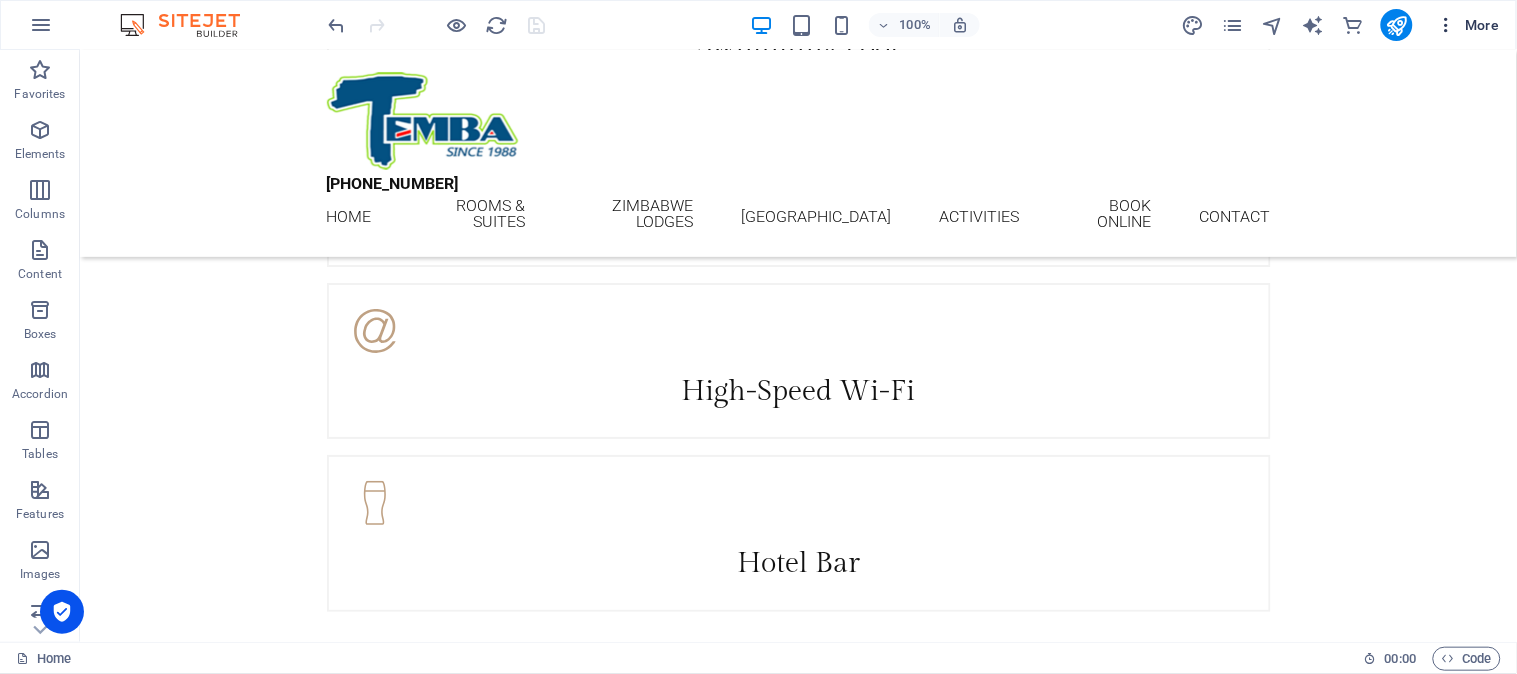 click on "More" at bounding box center (1468, 25) 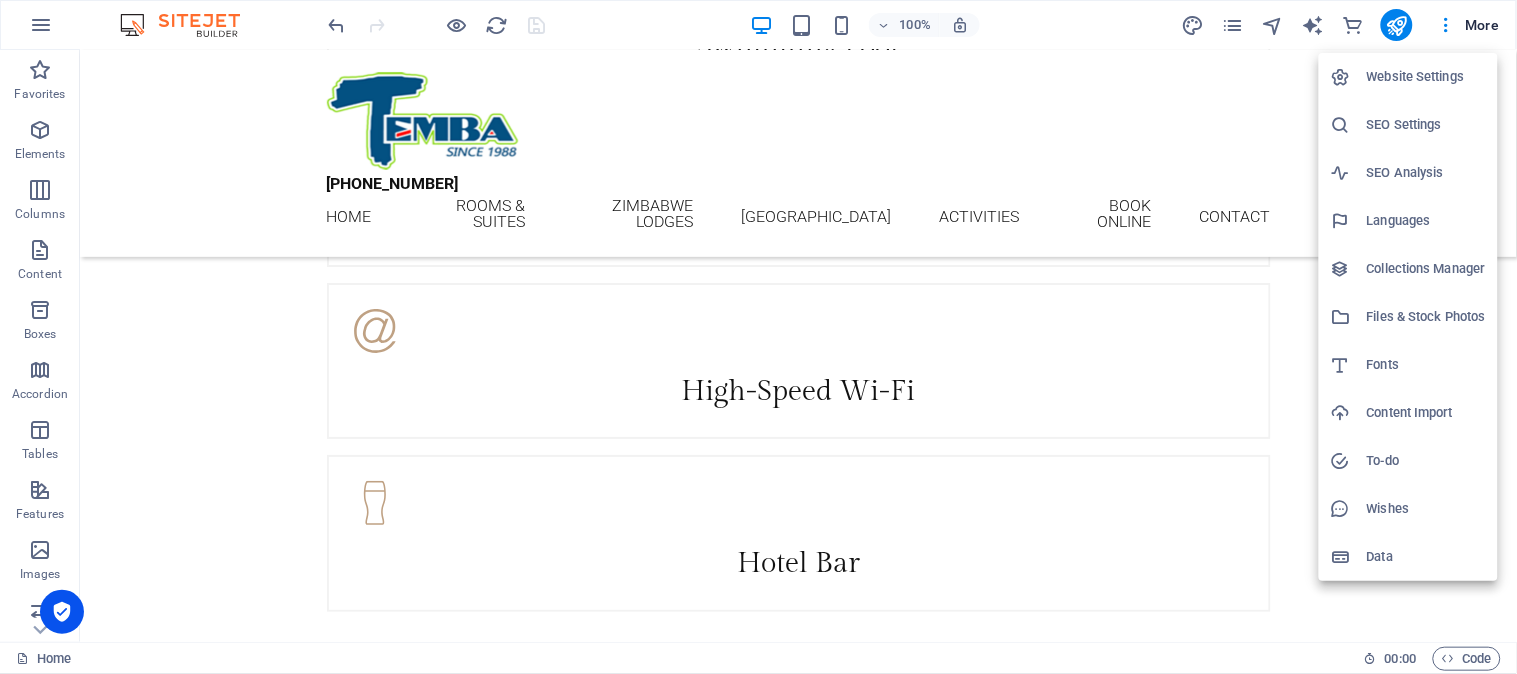 click on "SEO Settings" at bounding box center [1426, 125] 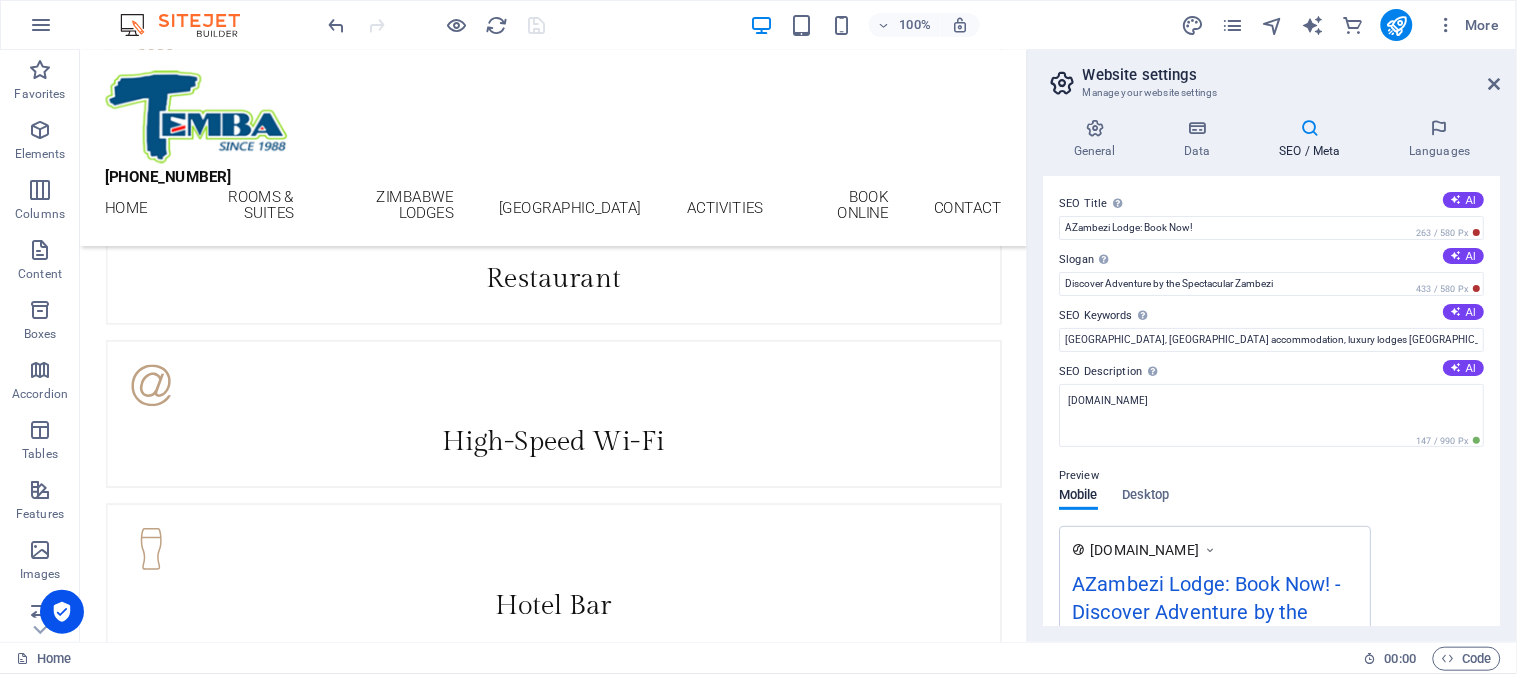scroll, scrollTop: 4192, scrollLeft: 0, axis: vertical 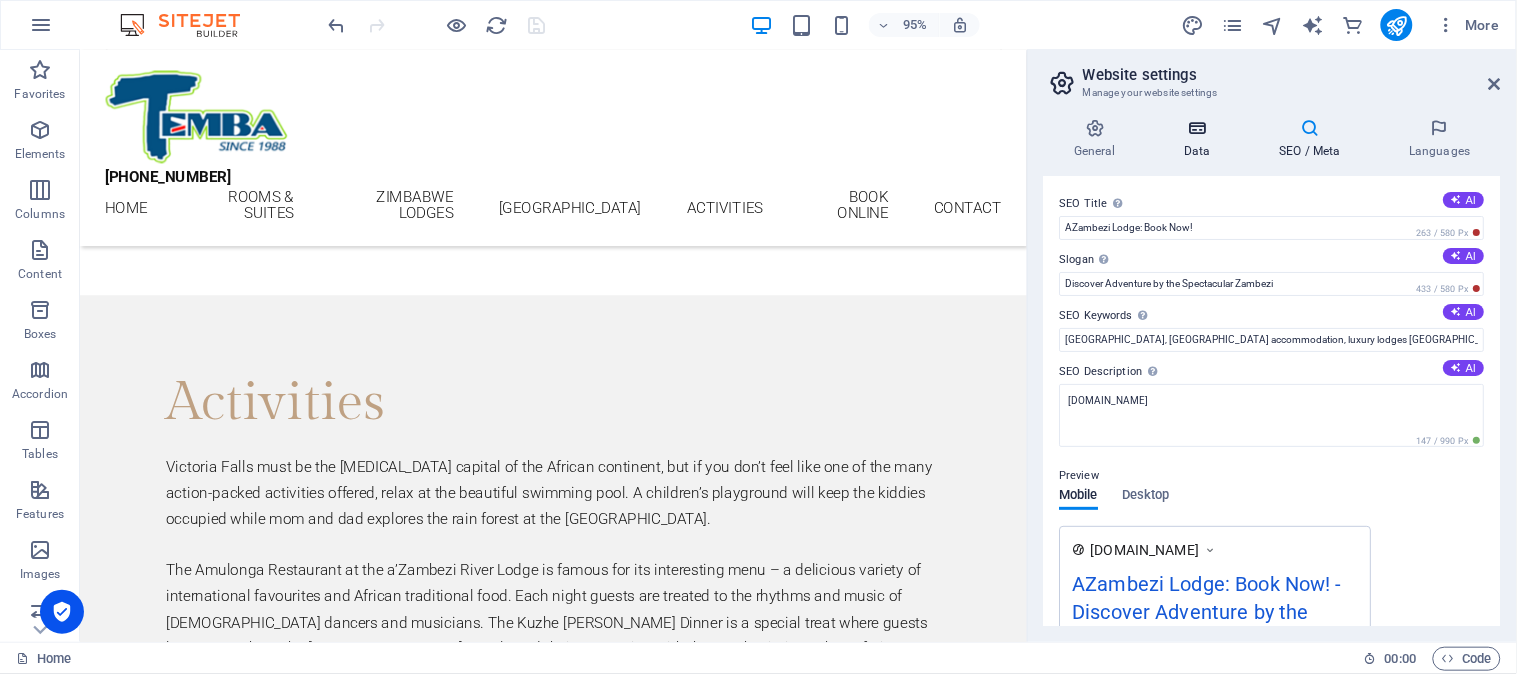 click on "Data" at bounding box center (1201, 139) 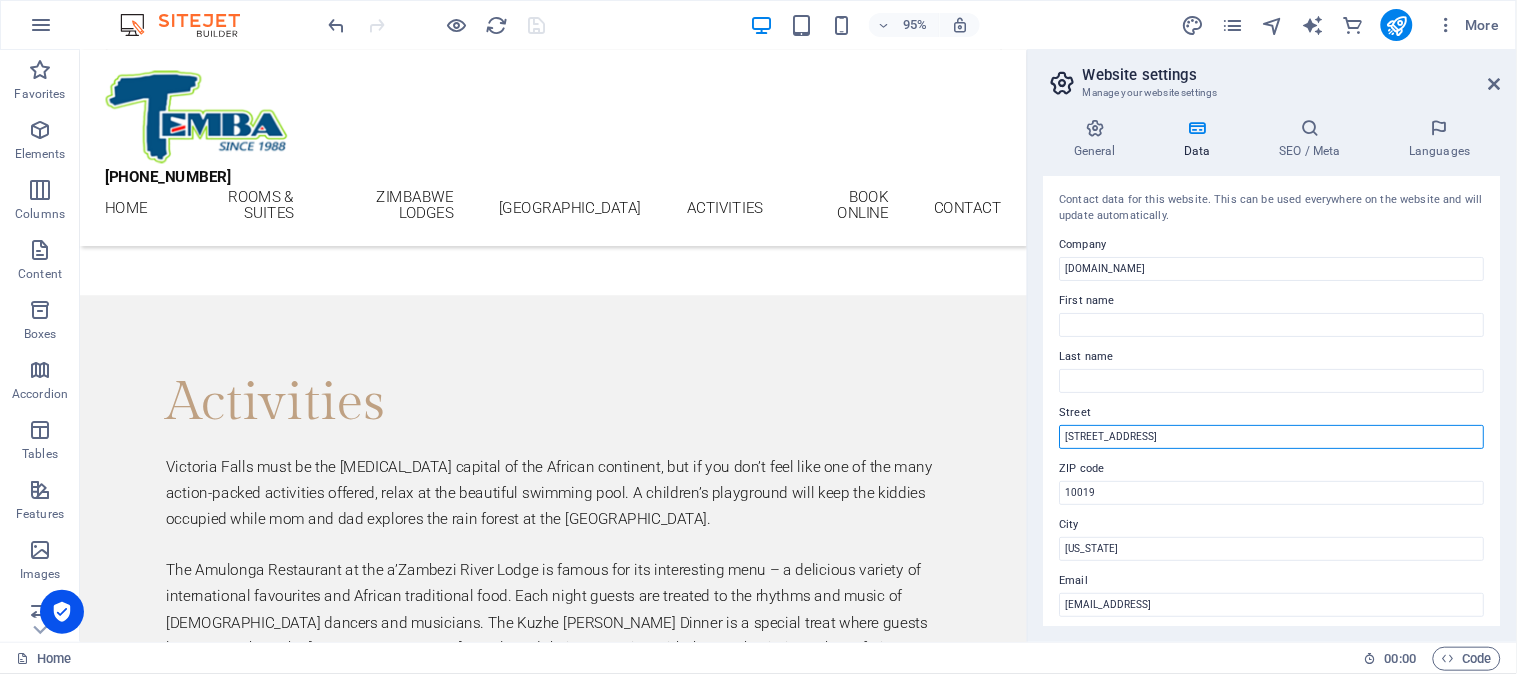 click on "[STREET_ADDRESS]" at bounding box center [1272, 437] 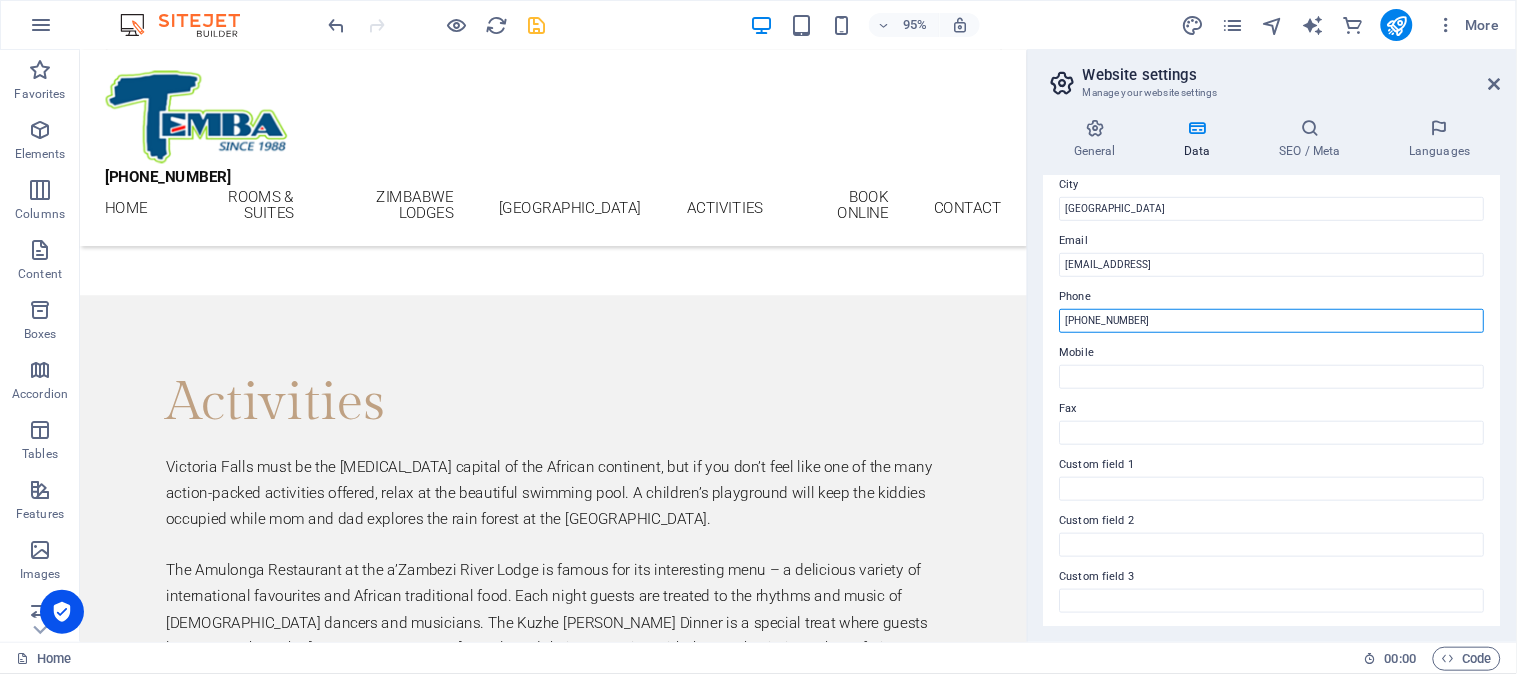 scroll, scrollTop: 370, scrollLeft: 0, axis: vertical 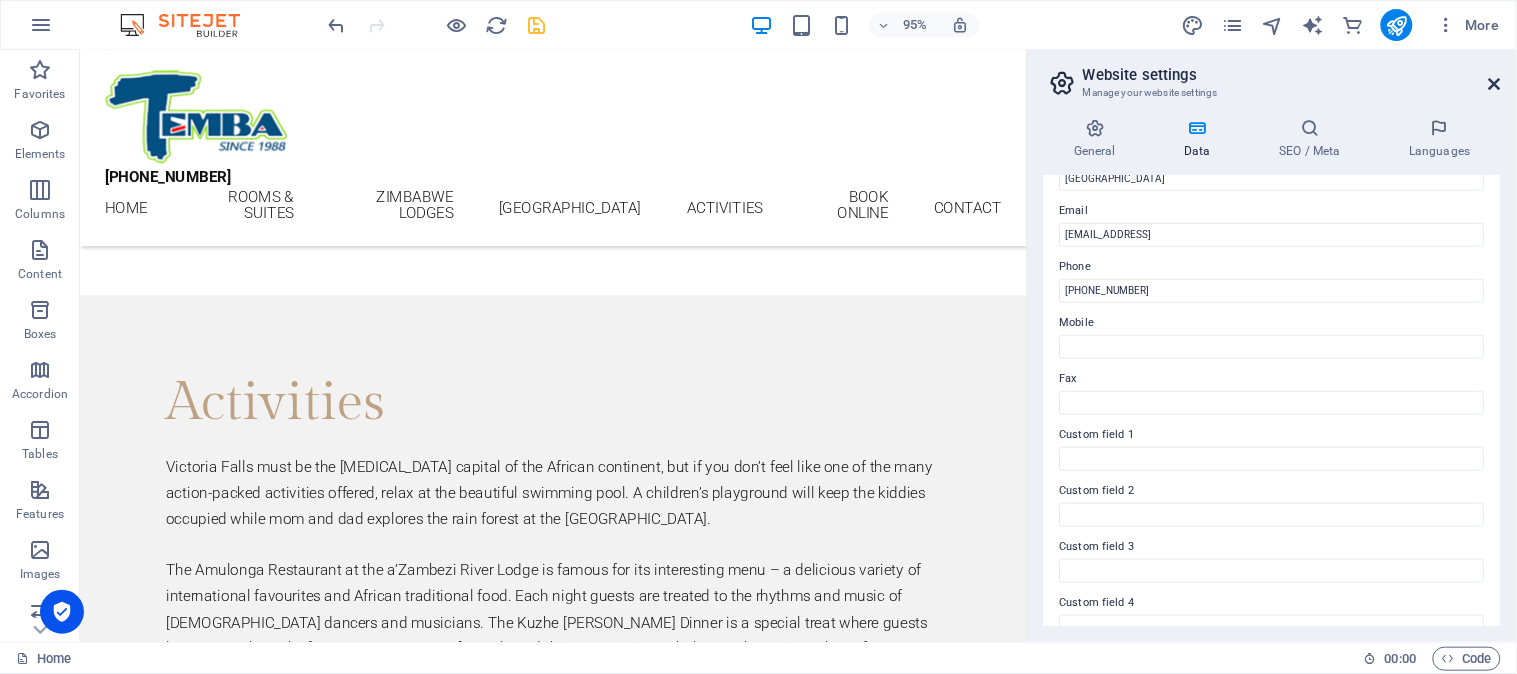 click at bounding box center [1495, 84] 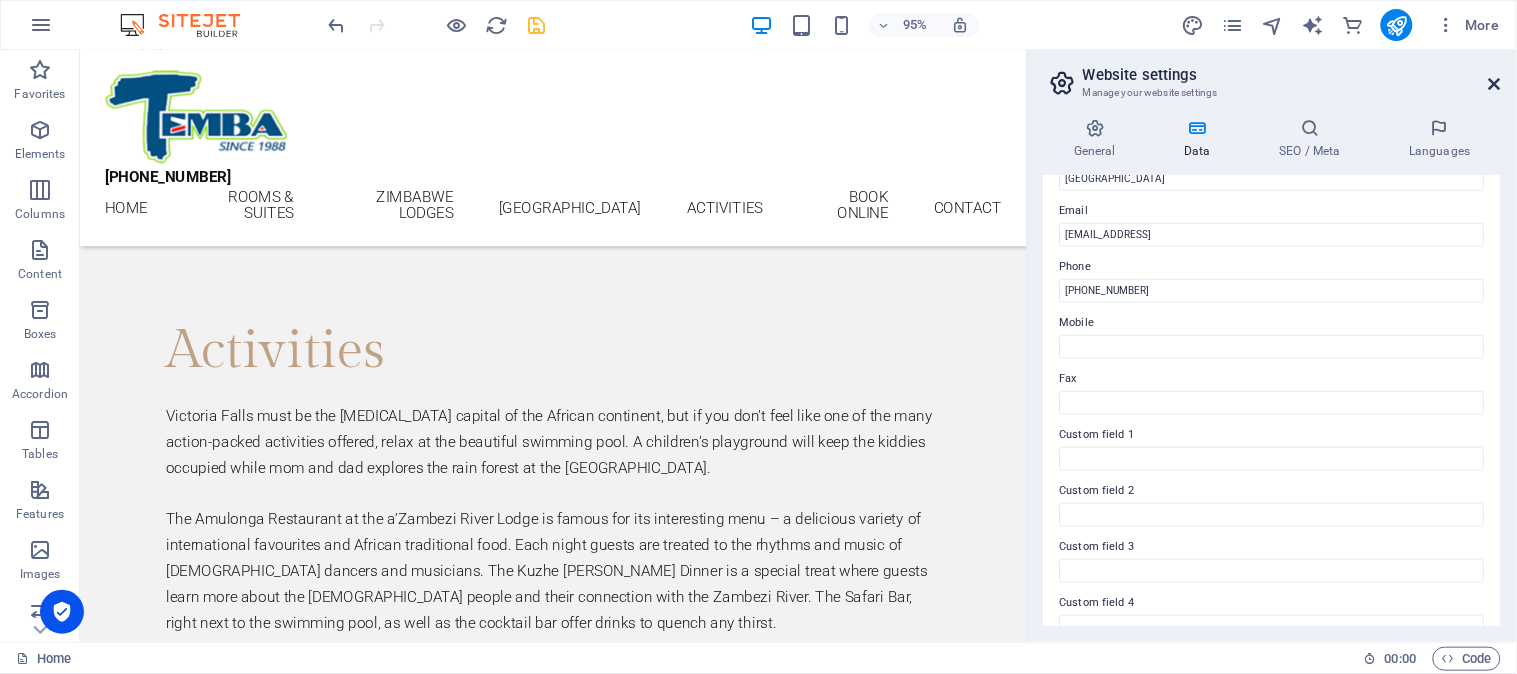 scroll, scrollTop: 3737, scrollLeft: 0, axis: vertical 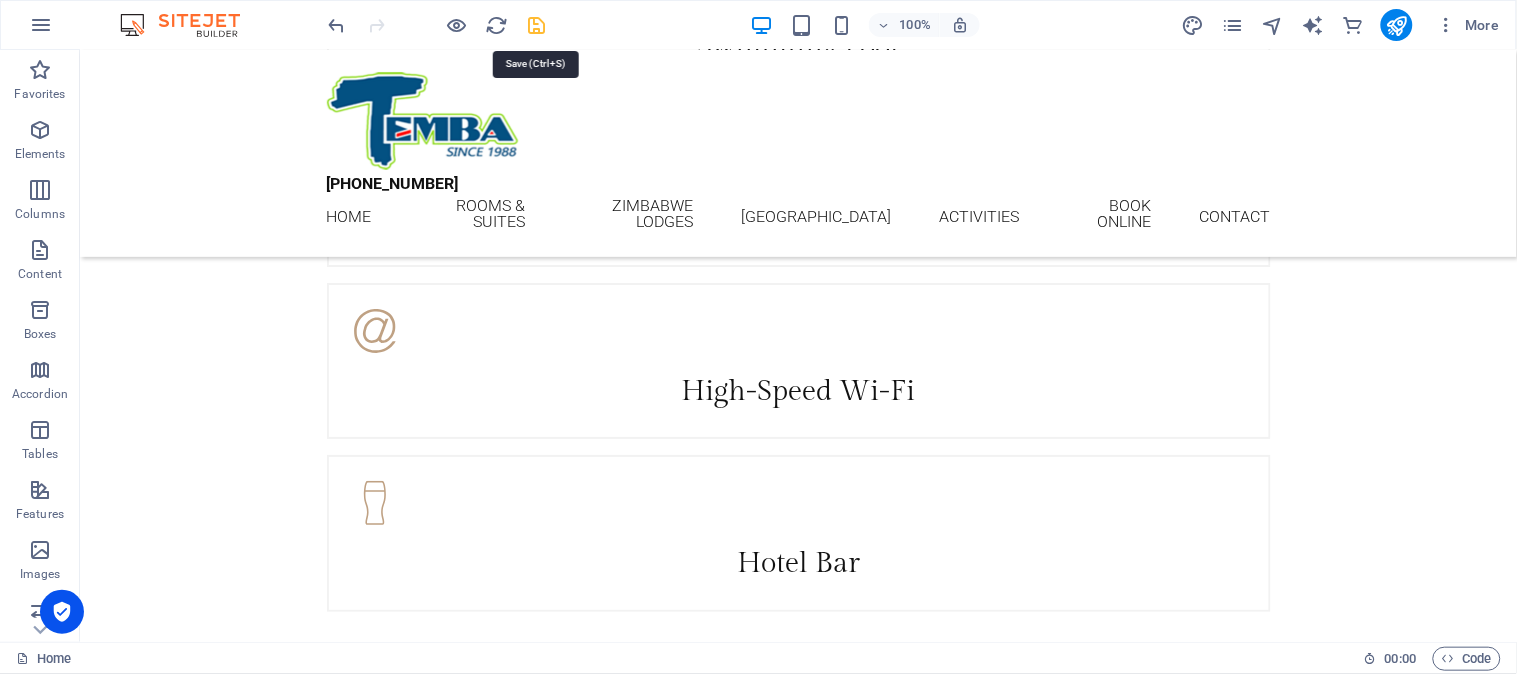 click at bounding box center [537, 25] 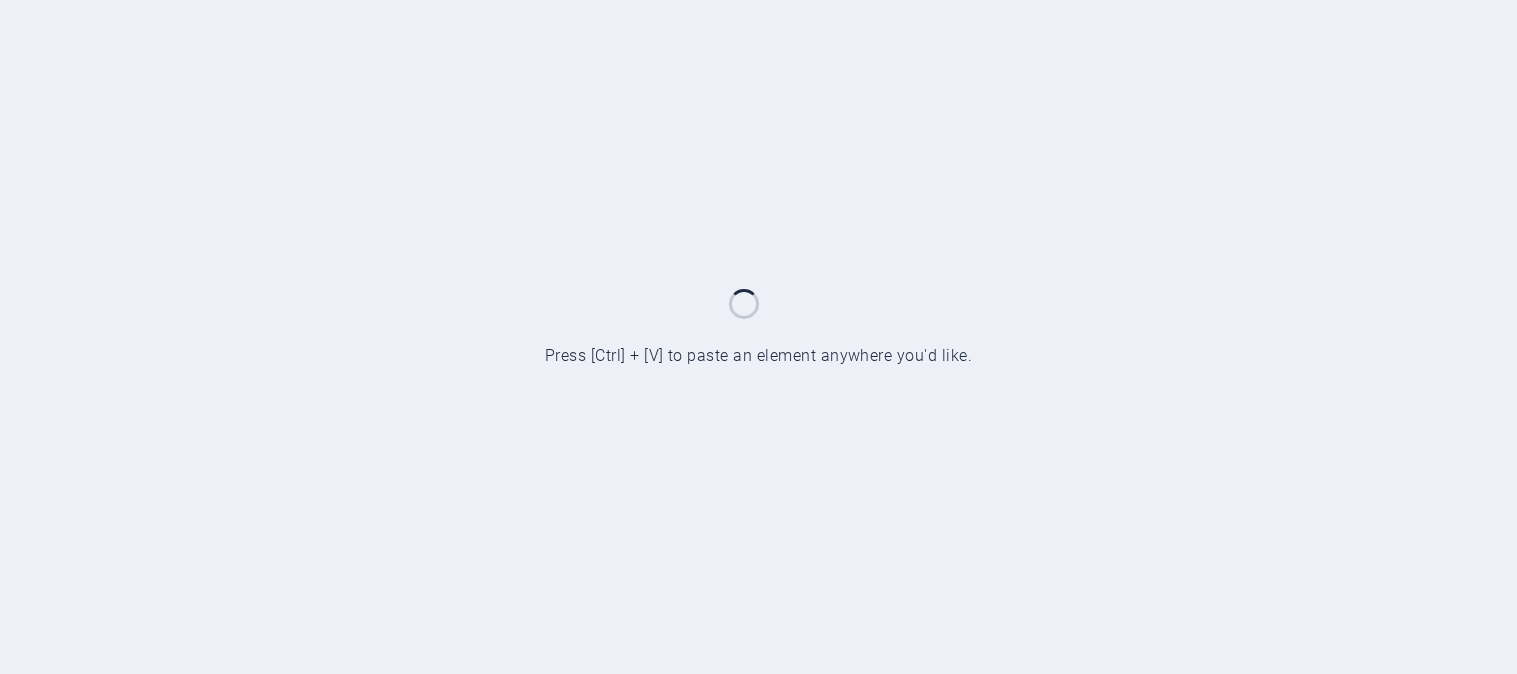 scroll, scrollTop: 0, scrollLeft: 0, axis: both 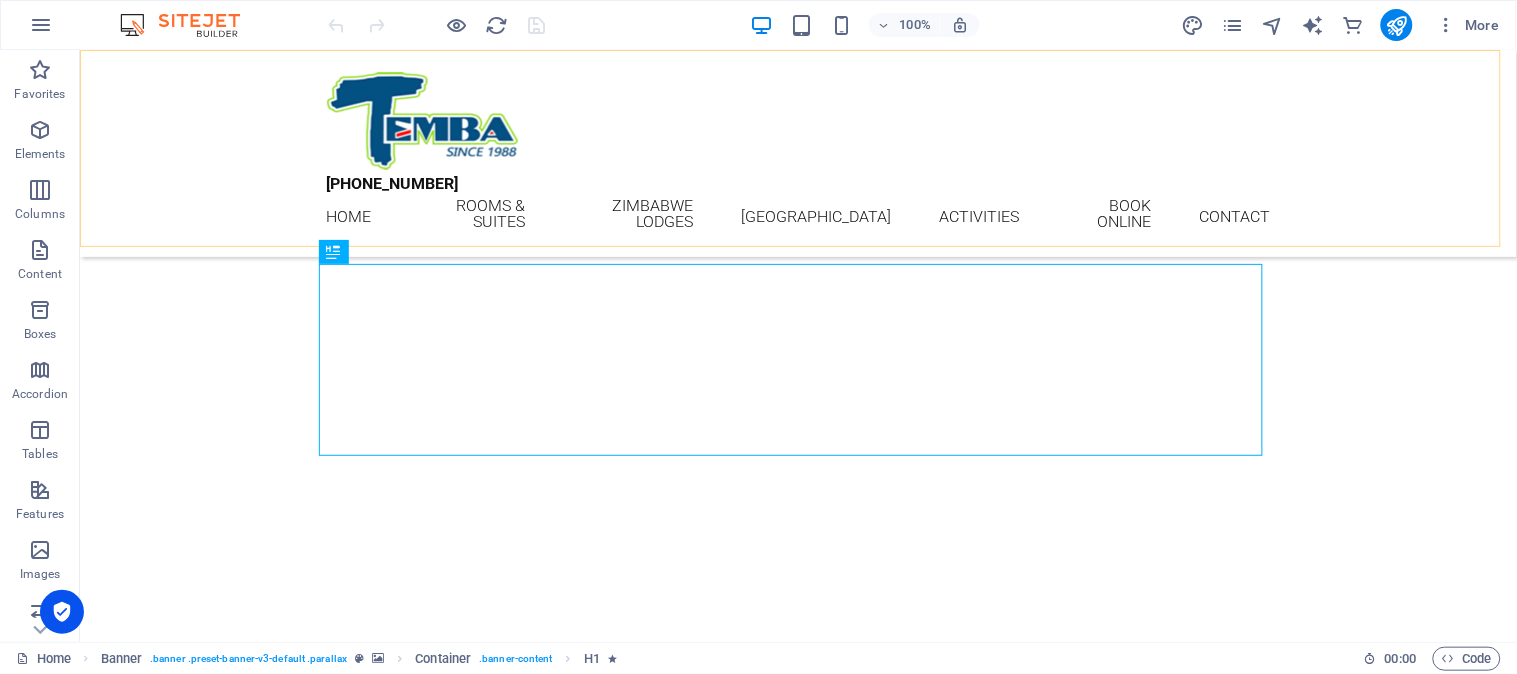 click on "+27 (0)21 855 0395 Home Rooms & Suites Zimbabwe Lodges Vic Falls Lodges Activities Book Online Contact" at bounding box center (797, 152) 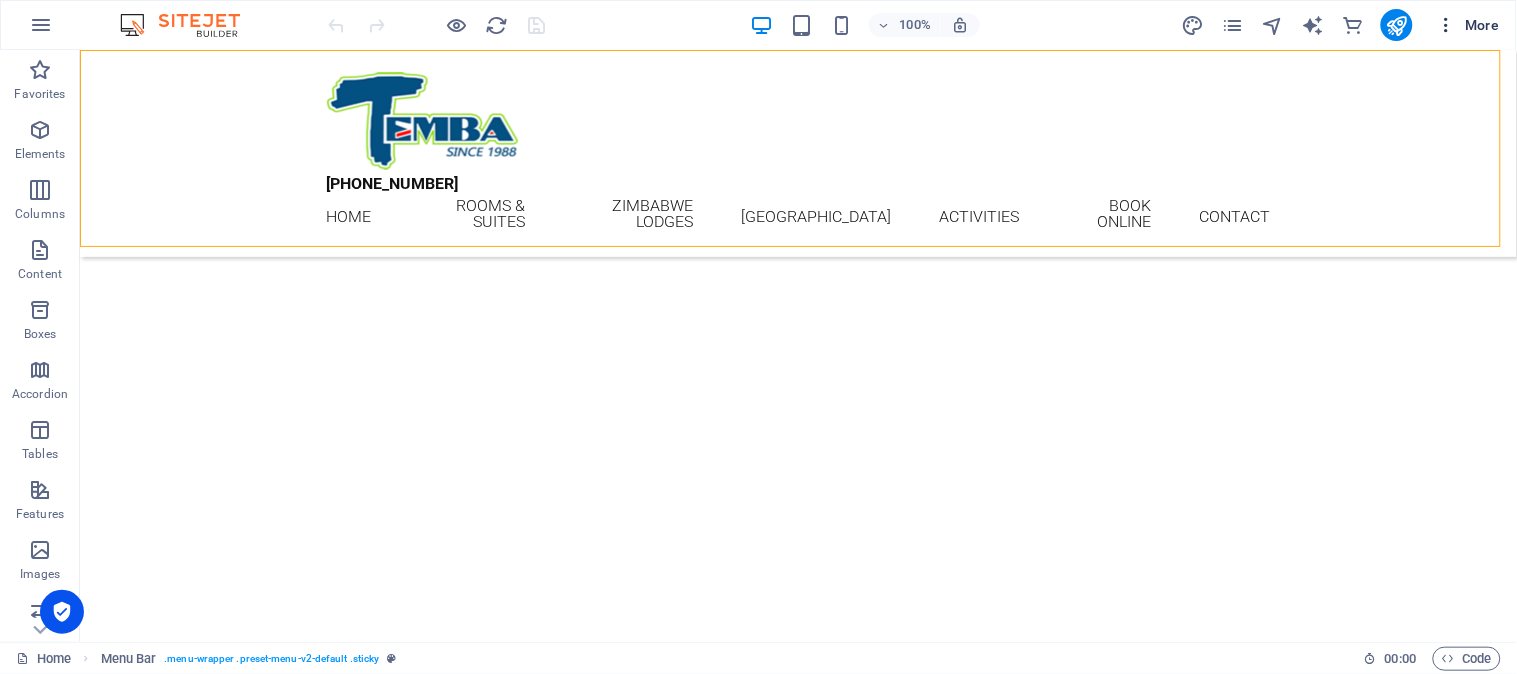 click on "More" at bounding box center (1468, 25) 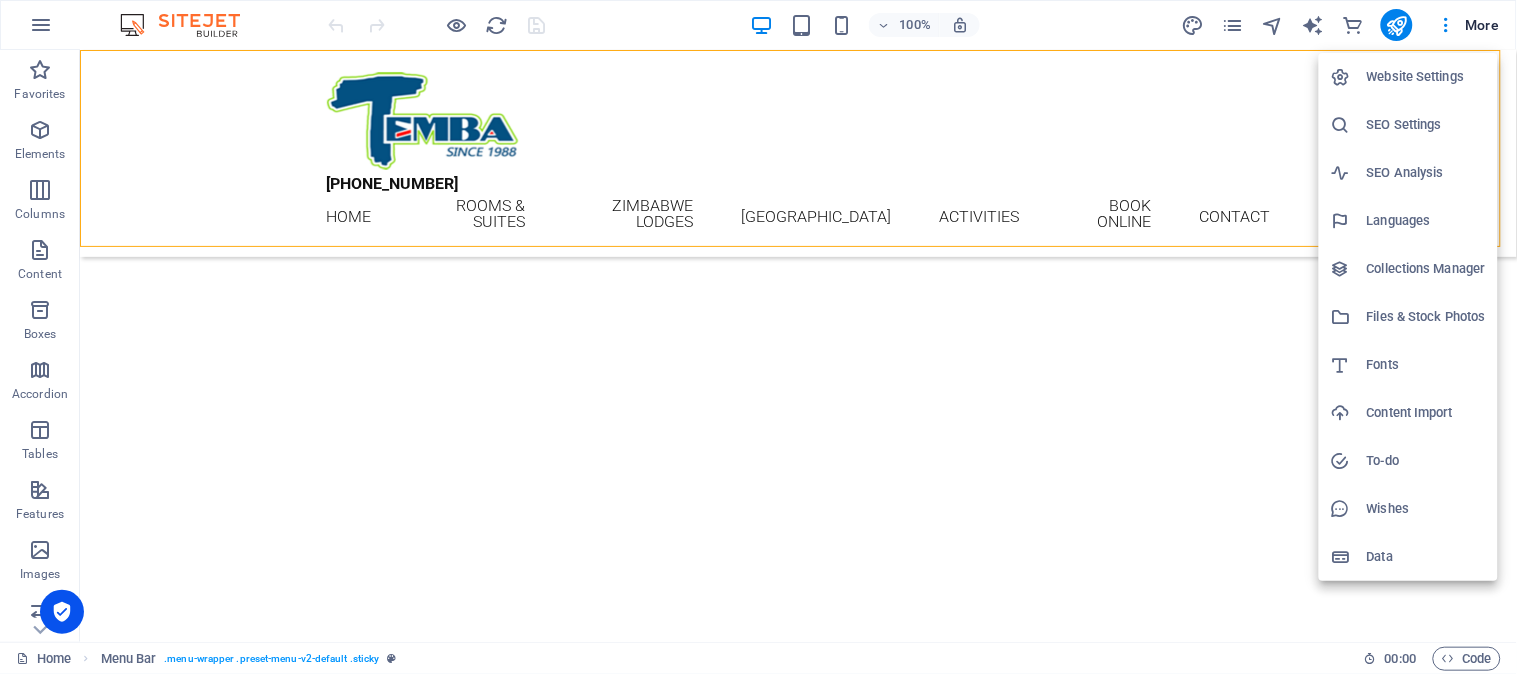 click on "SEO Settings" at bounding box center (1426, 125) 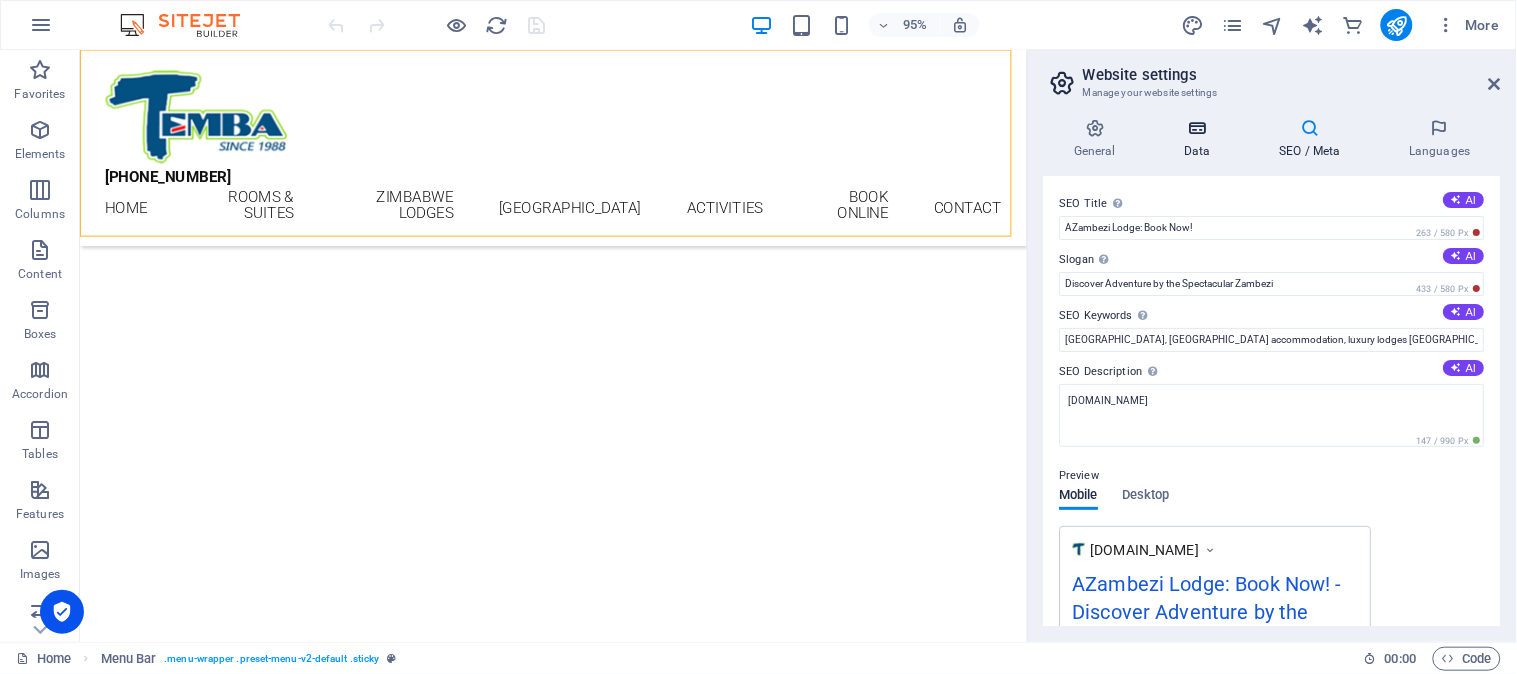 click at bounding box center [1197, 128] 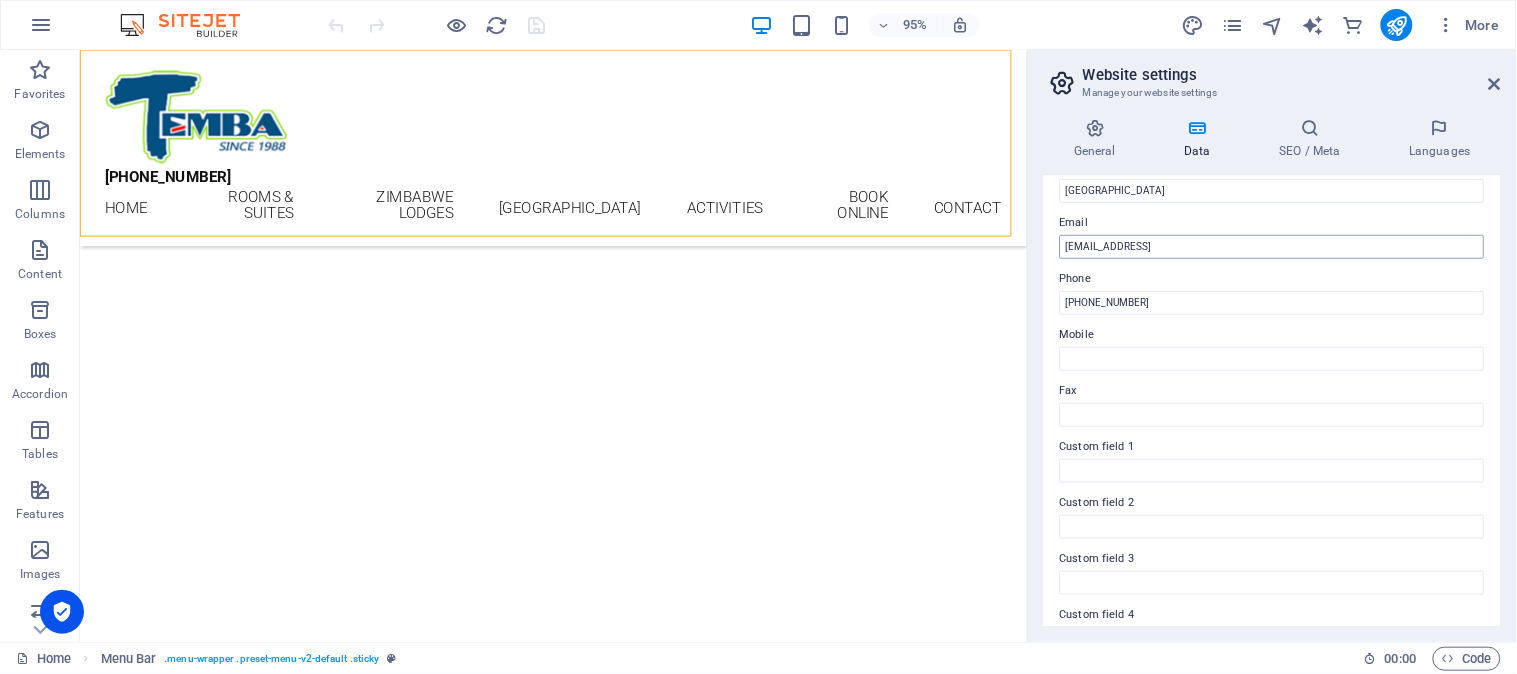 scroll, scrollTop: 508, scrollLeft: 0, axis: vertical 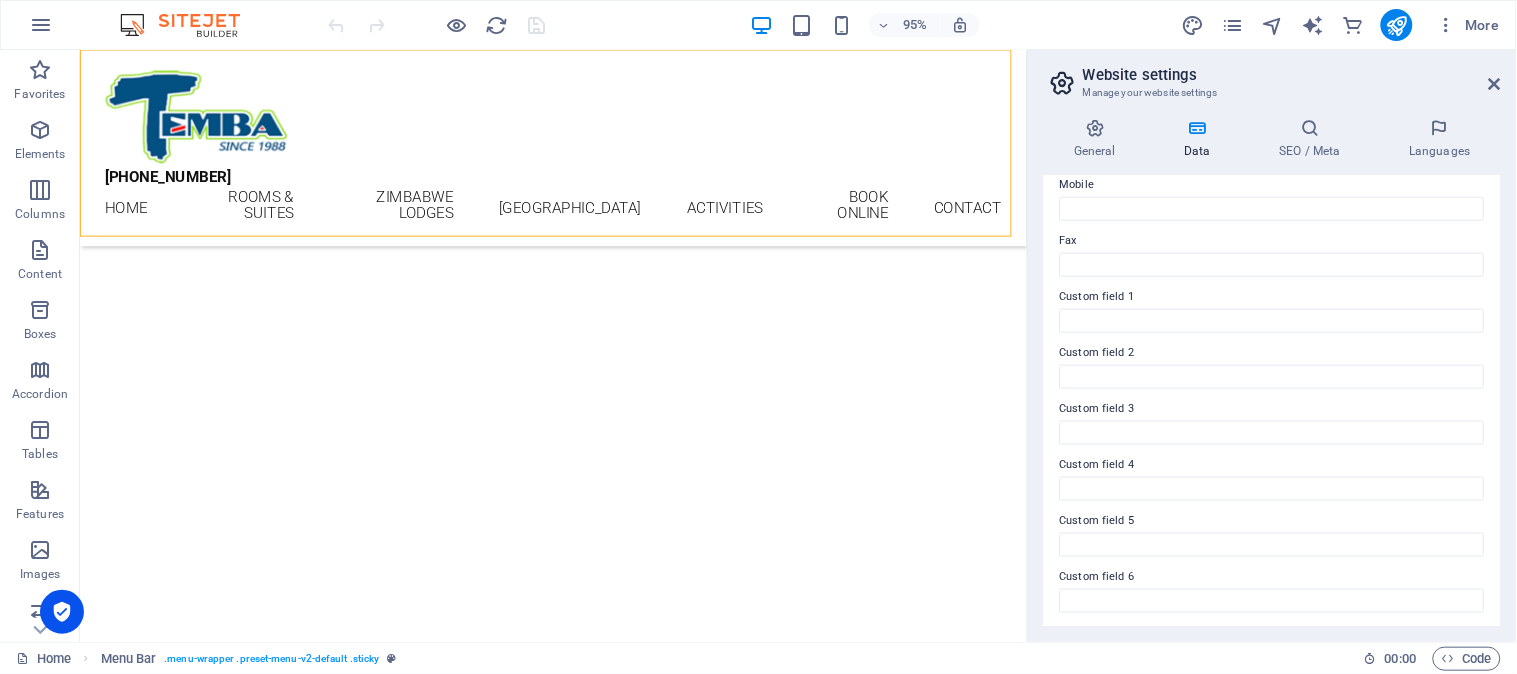 click on "Website settings Manage your website settings  General  Data  SEO / Meta  Languages Website name zambeziriverlodge.com Logo Drag files here, click to choose files or select files from Files or our free stock photos & videos Select files from the file manager, stock photos, or upload file(s) Upload Favicon Set the favicon of your website here. A favicon is a small icon shown in the browser tab next to your website title. It helps visitors identify your website. Drag files here, click to choose files or select files from Files or our free stock photos & videos Select files from the file manager, stock photos, or upload file(s) Upload Preview Image (Open Graph) This image will be shown when the website is shared on social networks Drag files here, click to choose files or select files from Files or our free stock photos & videos Select files from the file manager, stock photos, or upload file(s) Upload Contact data for this website. This can be used everywhere on the website and will update automatically. Street" at bounding box center (1272, 346) 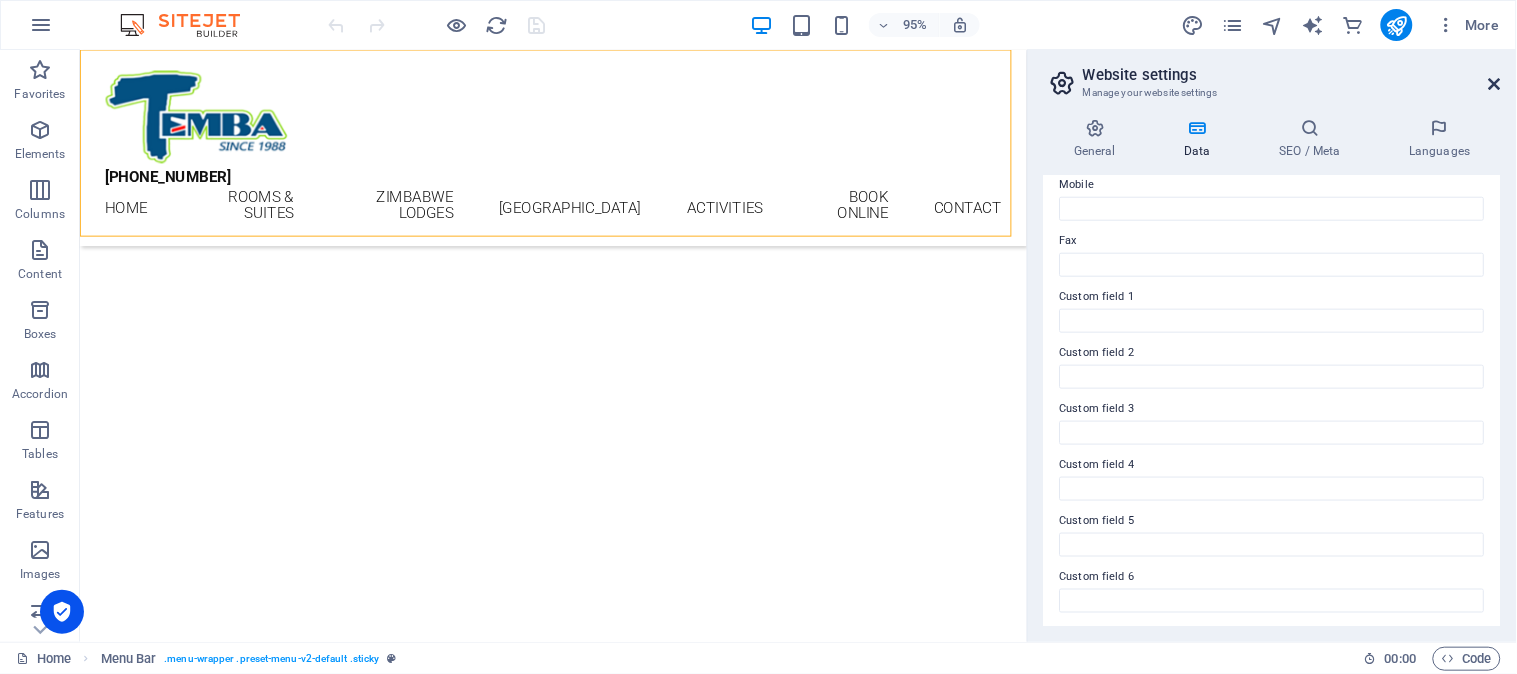 click at bounding box center (1495, 84) 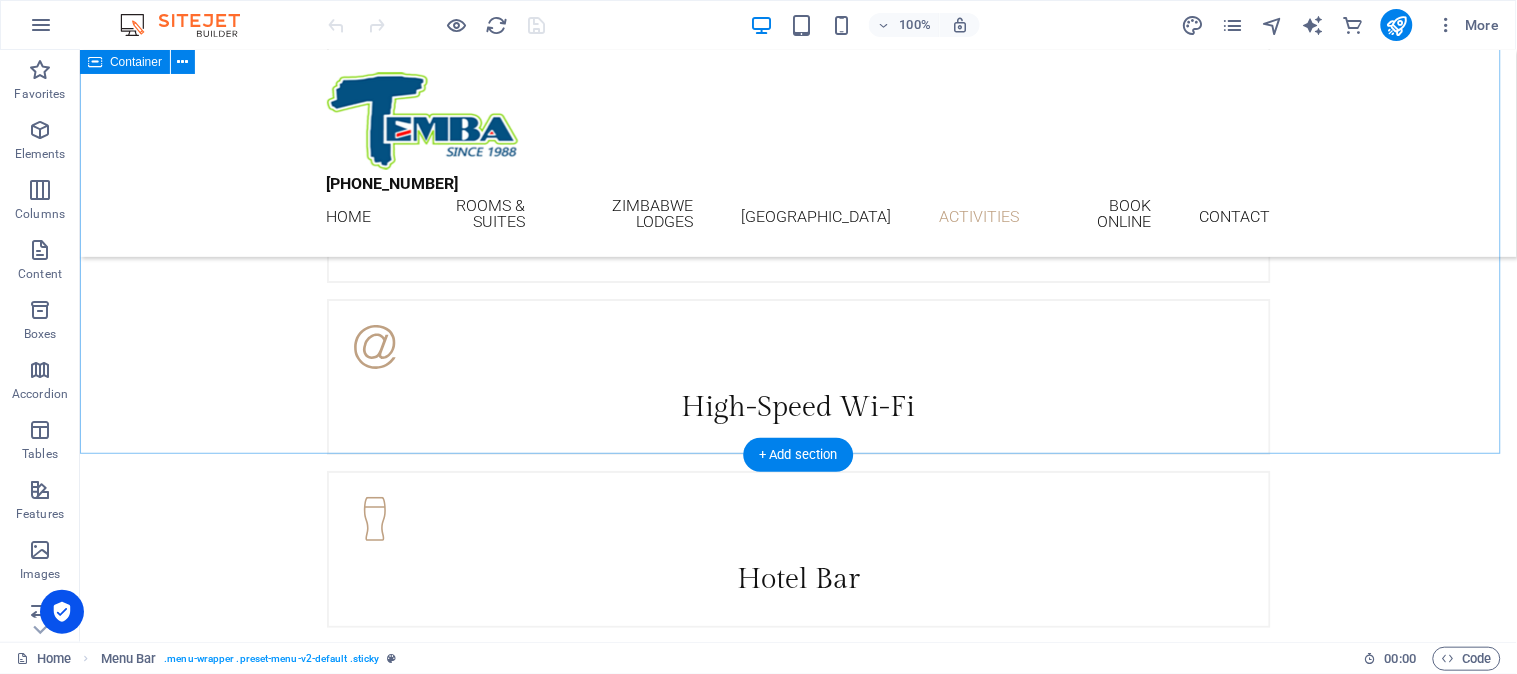scroll, scrollTop: 3768, scrollLeft: 0, axis: vertical 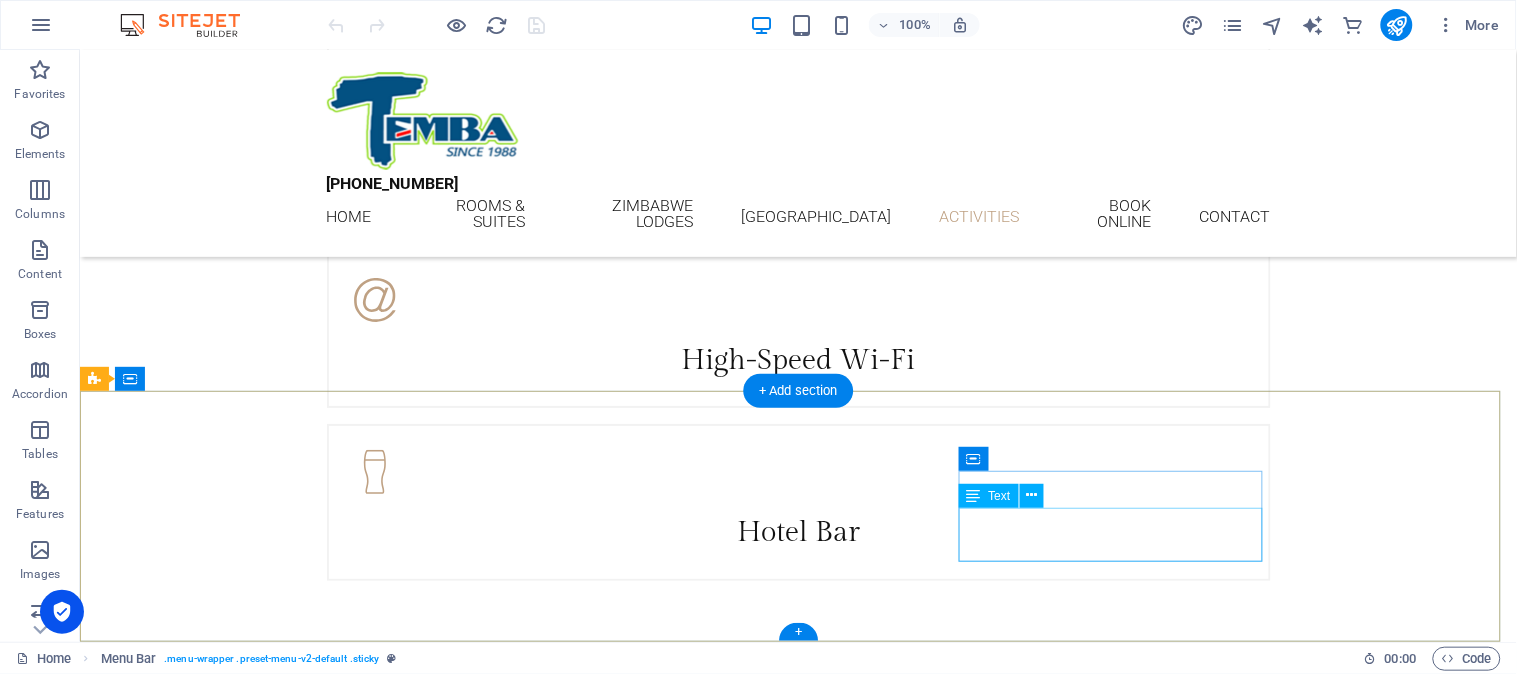 click on "00af7d8d67ec341697de2665475c71@cpanel.local Legal Notice  |  Privacy" at bounding box center [567, 3443] 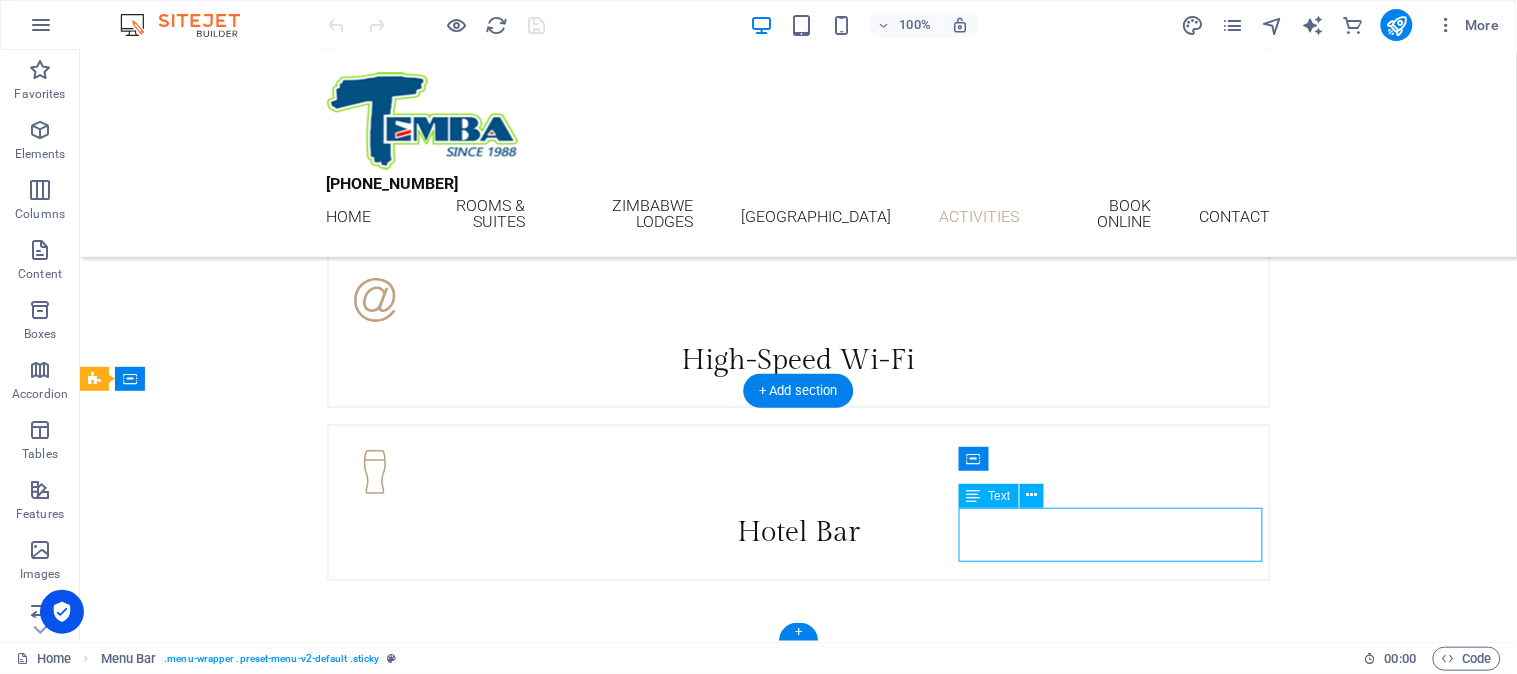 click on "00af7d8d67ec341697de2665475c71@cpanel.local Legal Notice  |  Privacy" at bounding box center [567, 3443] 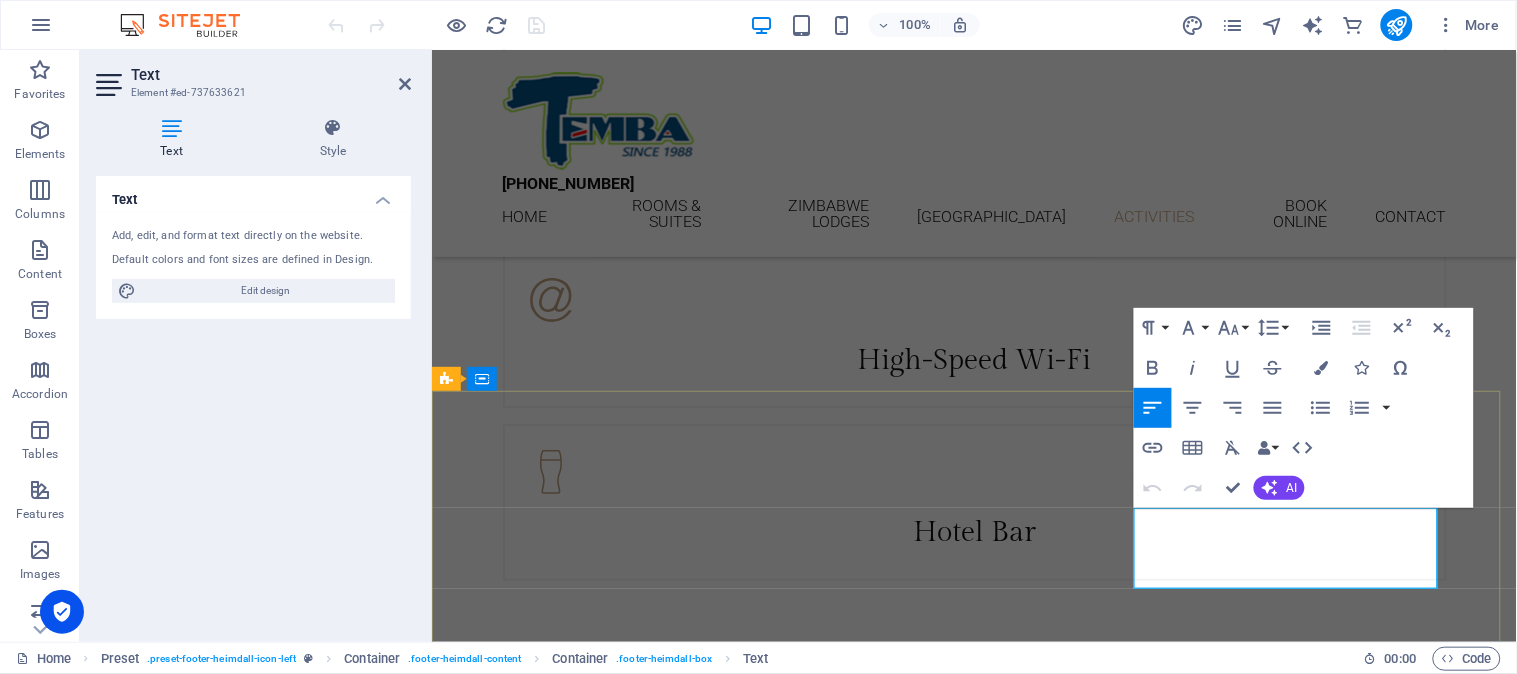 scroll, scrollTop: 4041, scrollLeft: 0, axis: vertical 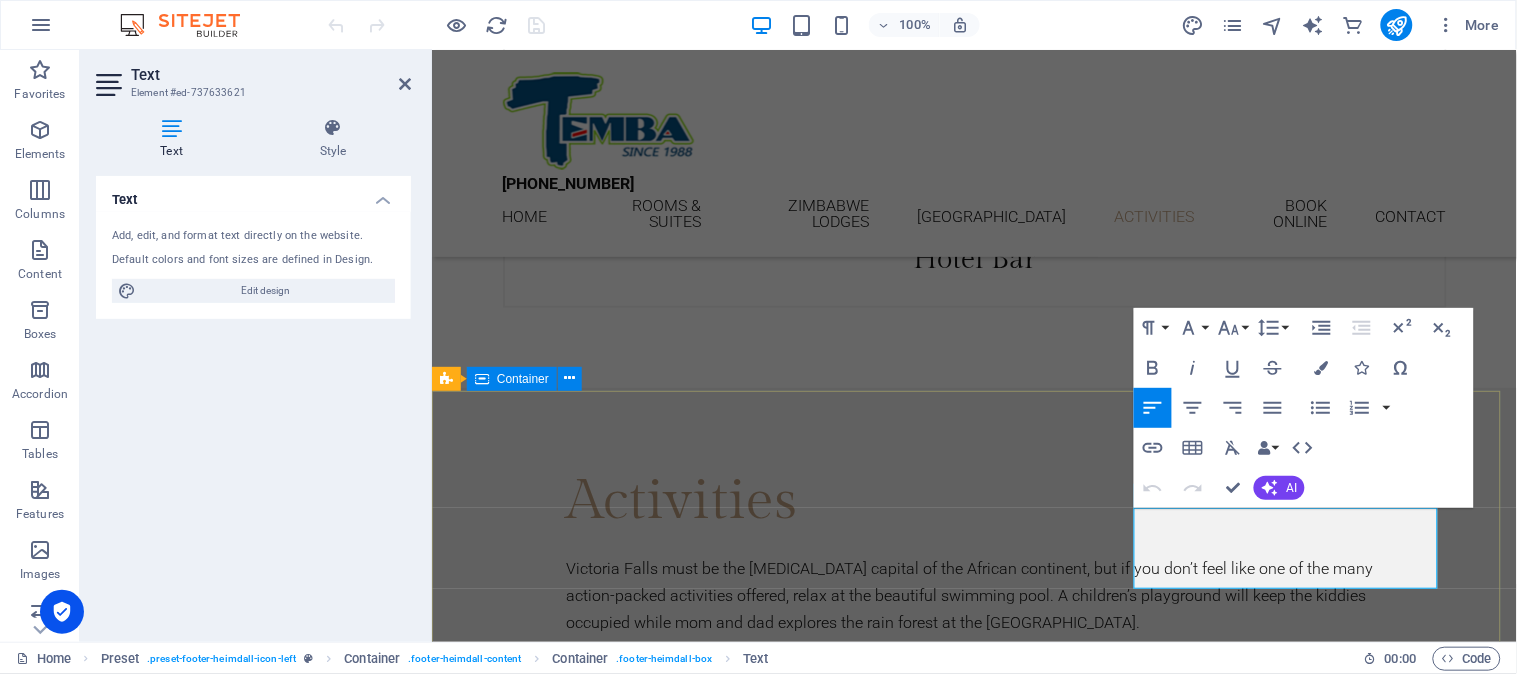 drag, startPoint x: 1327, startPoint y: 566, endPoint x: 1129, endPoint y: 521, distance: 203.04926 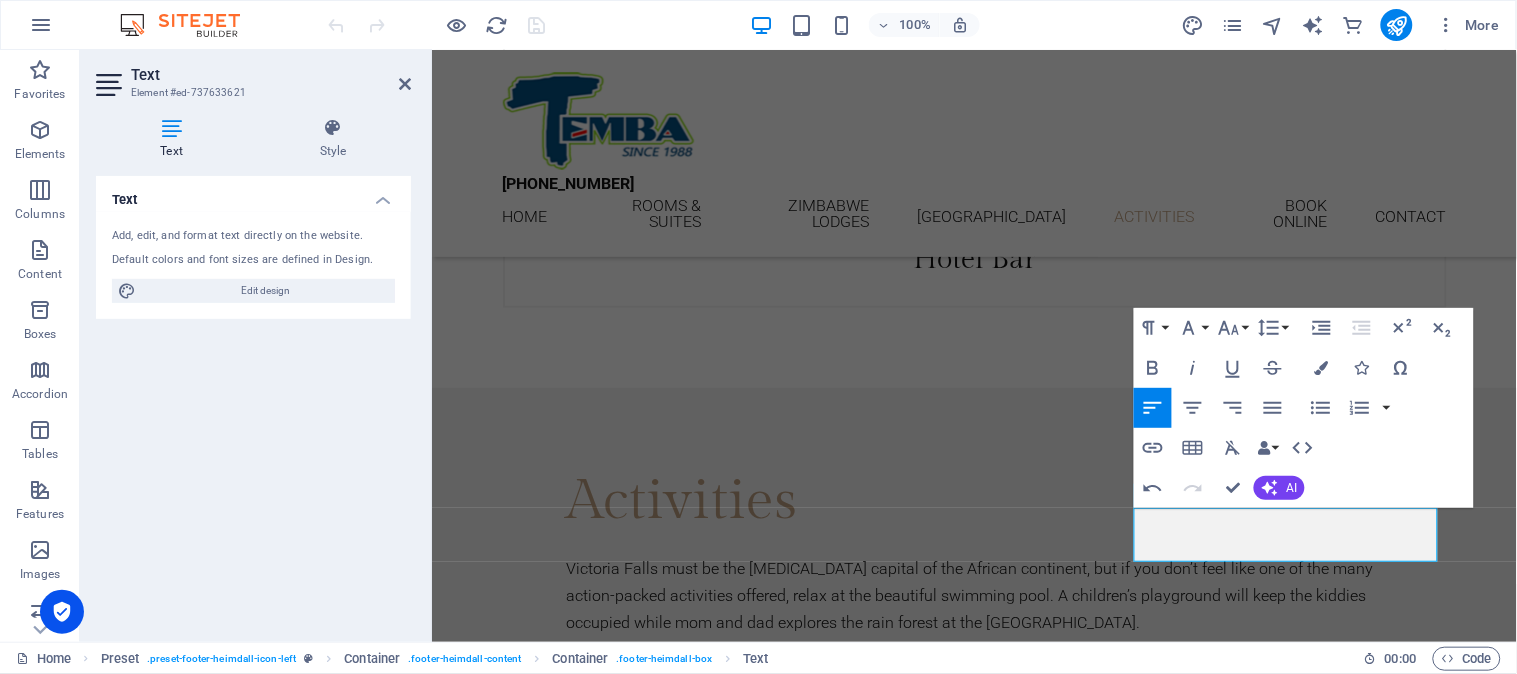 scroll, scrollTop: 392, scrollLeft: 5, axis: both 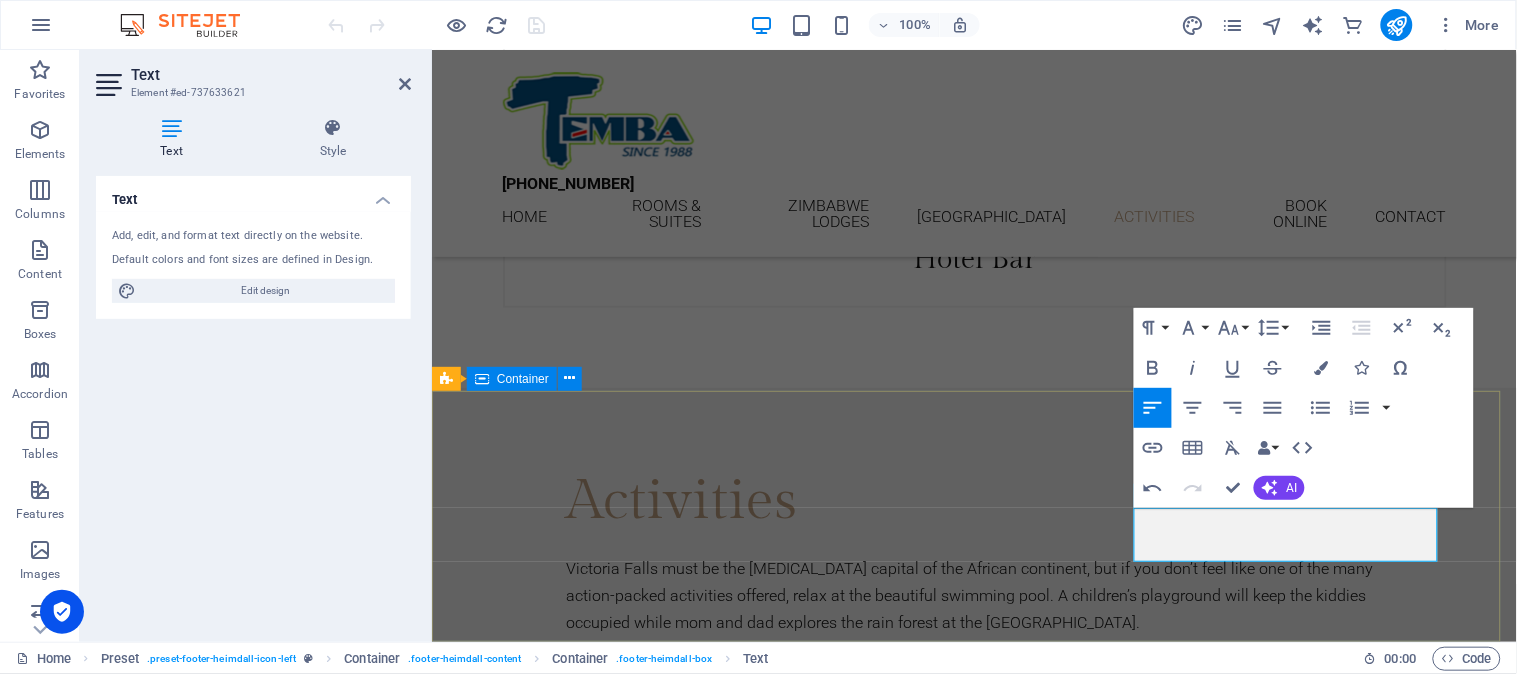 click on "Address 11 Broad Oaks Close Somerset West   7130 Phone Call us now: +27 (0)21 855 0395 Contact Temba © 2025 | All Rights Reserved |  www.temba.co.za Temba © 2025 | All Rights Reserved | www.temba.co.za" at bounding box center [973, 3131] 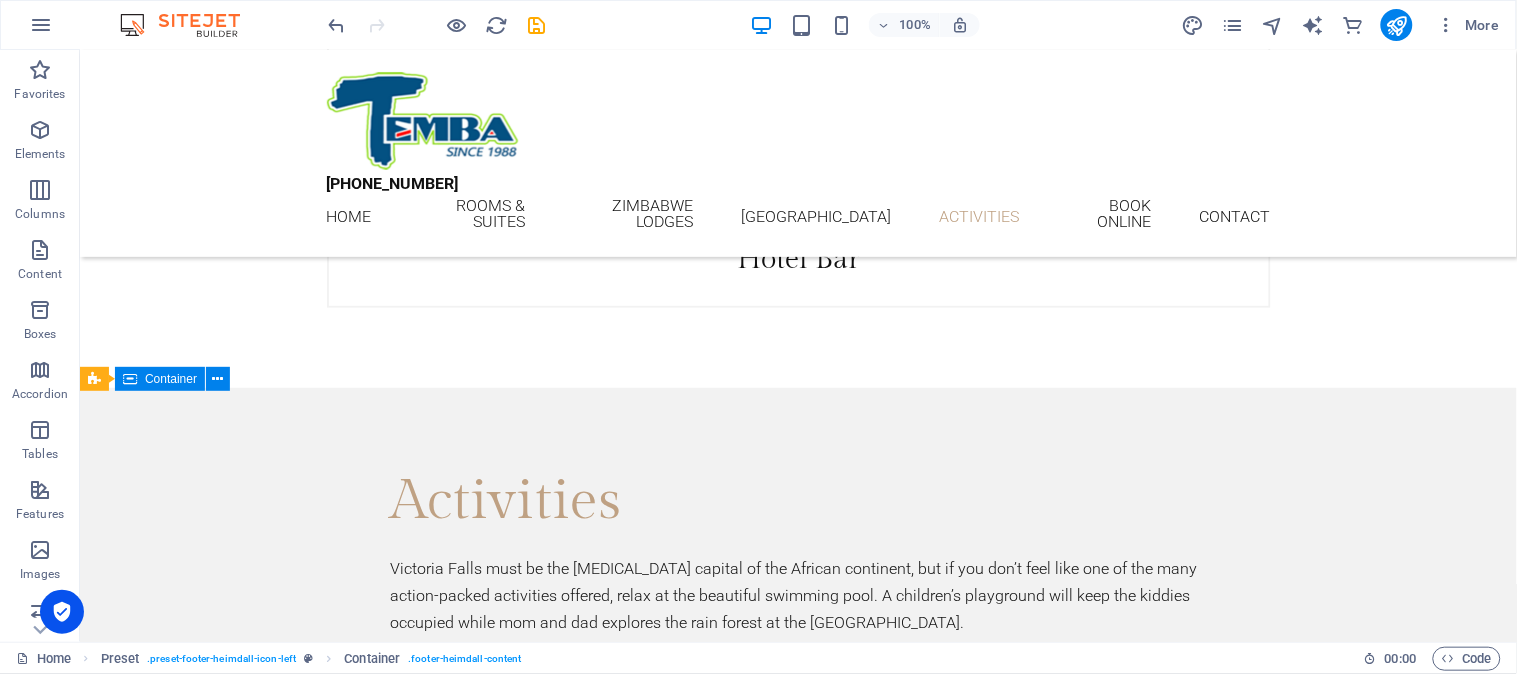 scroll, scrollTop: 3768, scrollLeft: 0, axis: vertical 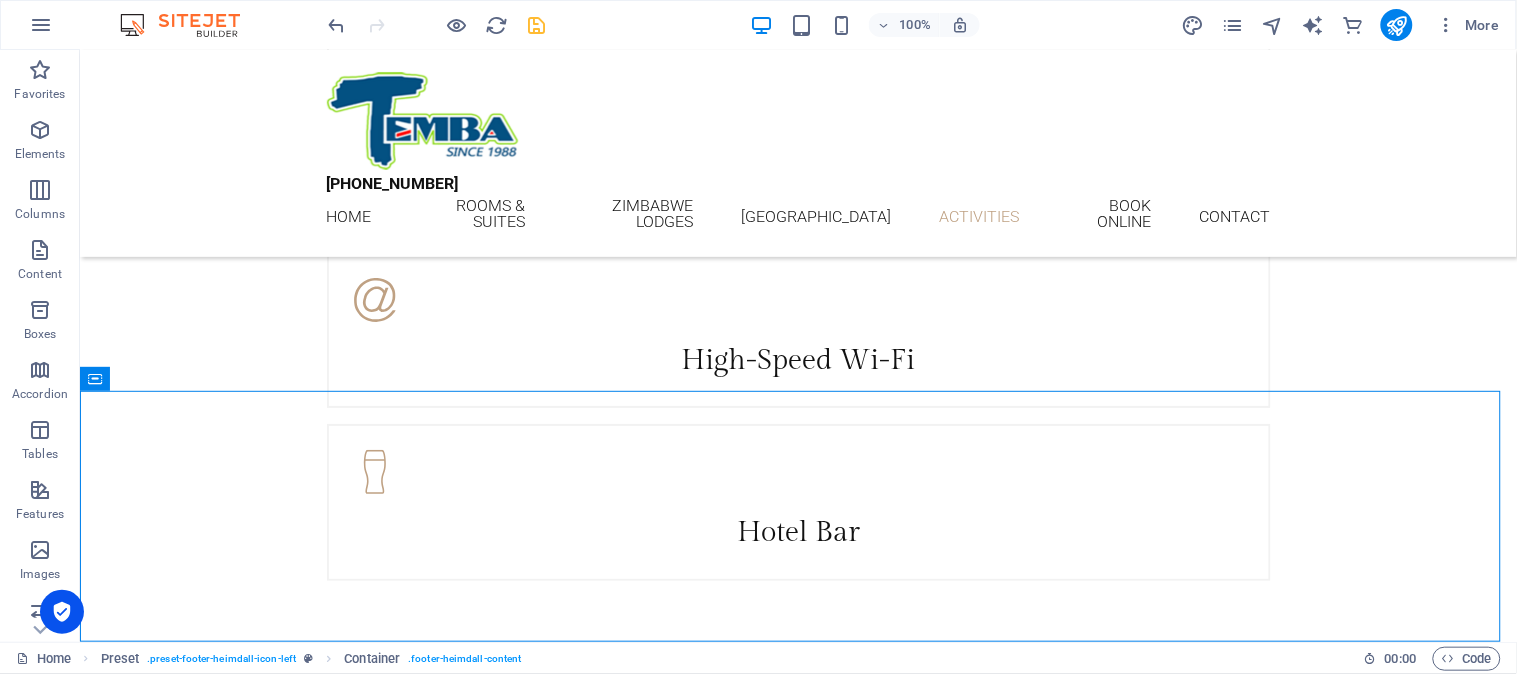 click at bounding box center [537, 25] 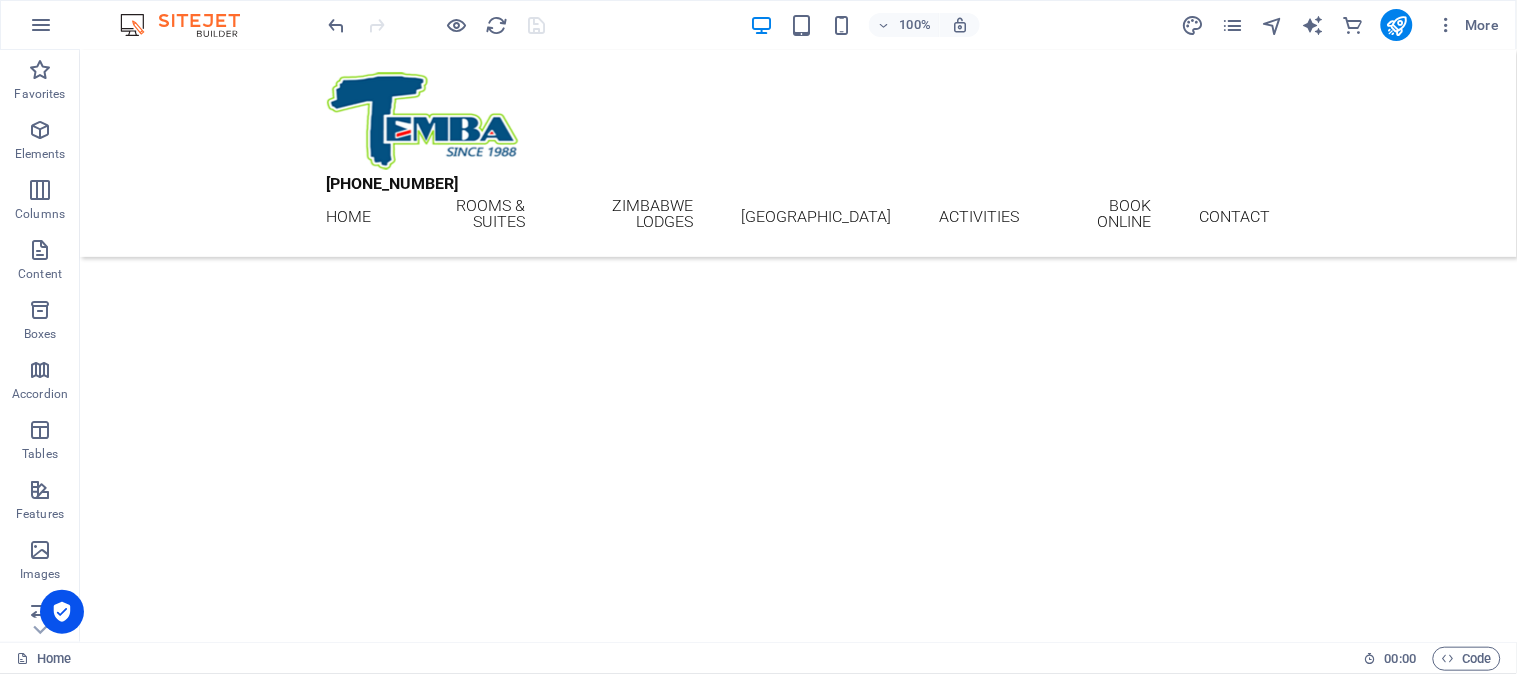 scroll, scrollTop: 0, scrollLeft: 0, axis: both 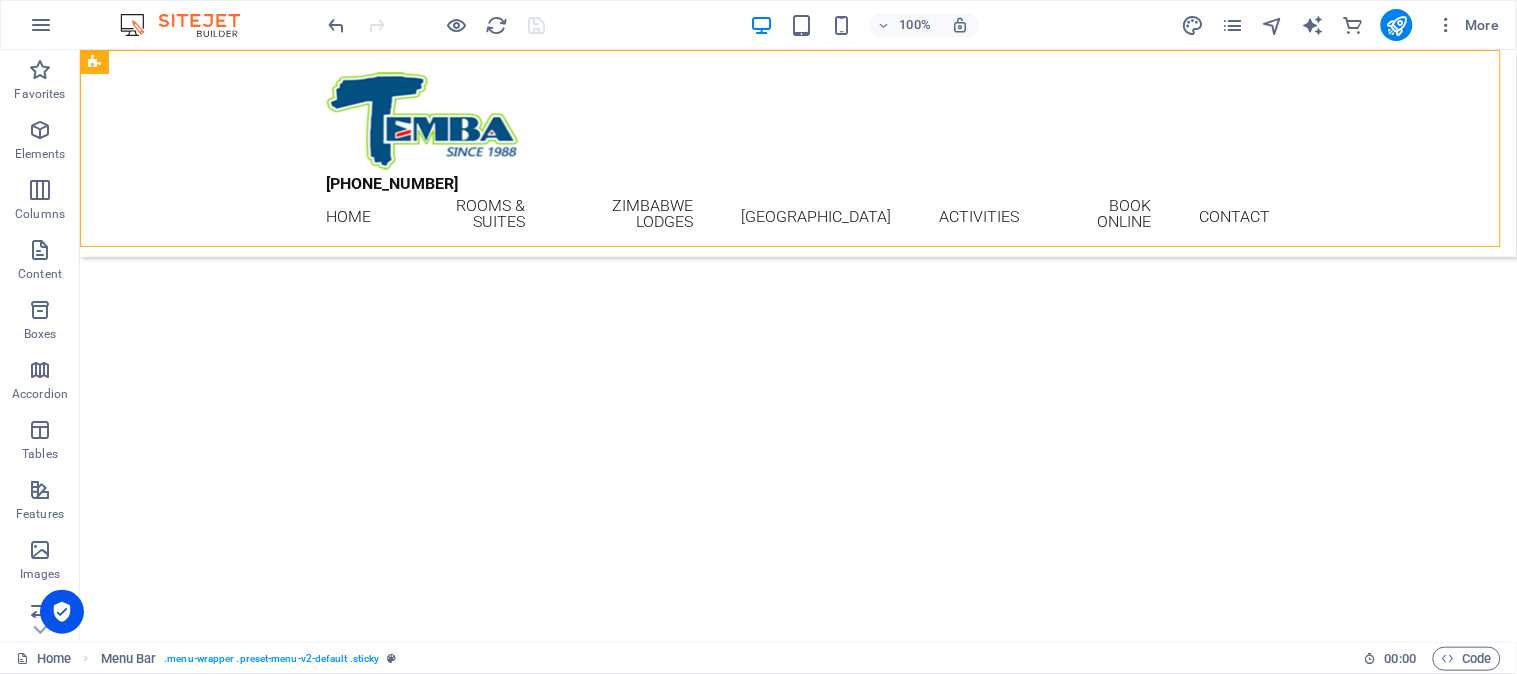 drag, startPoint x: 1496, startPoint y: 72, endPoint x: 1504, endPoint y: 232, distance: 160.19987 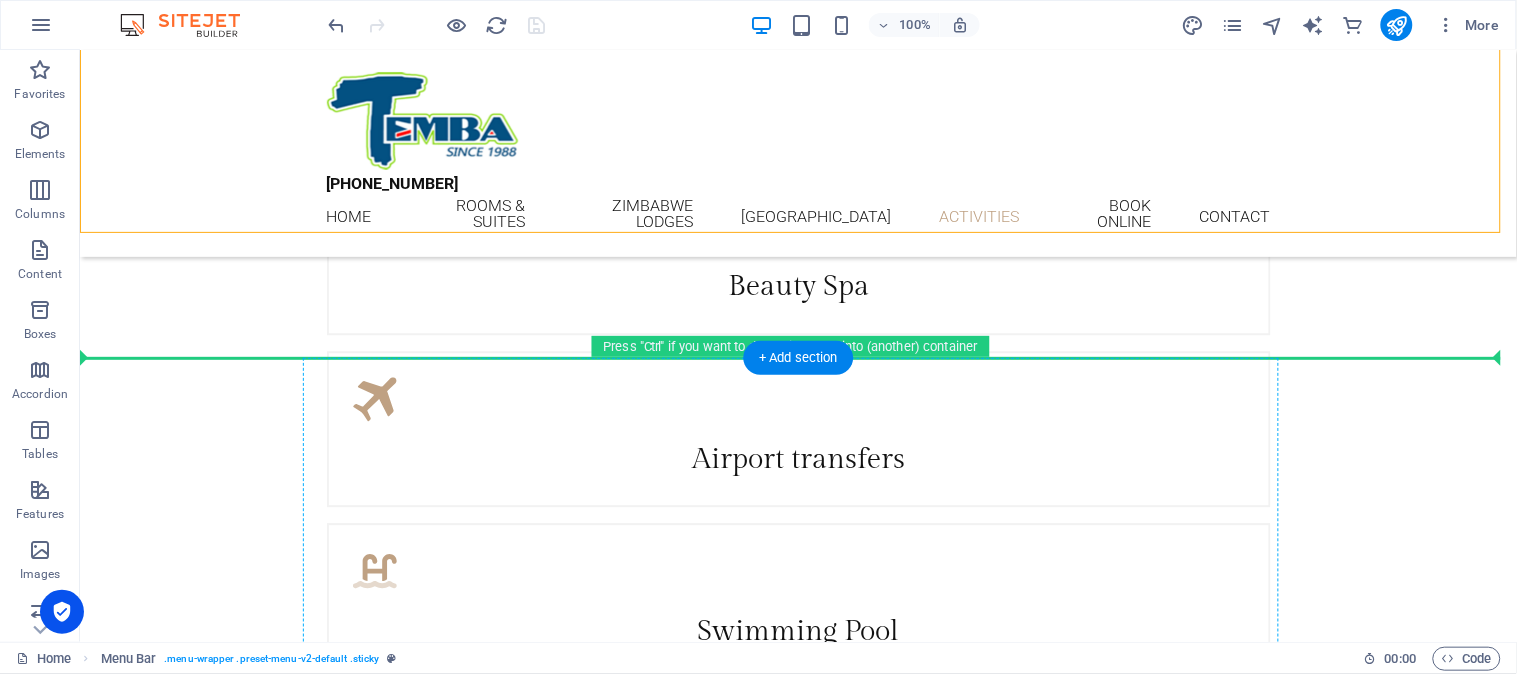 scroll, scrollTop: 3157, scrollLeft: 0, axis: vertical 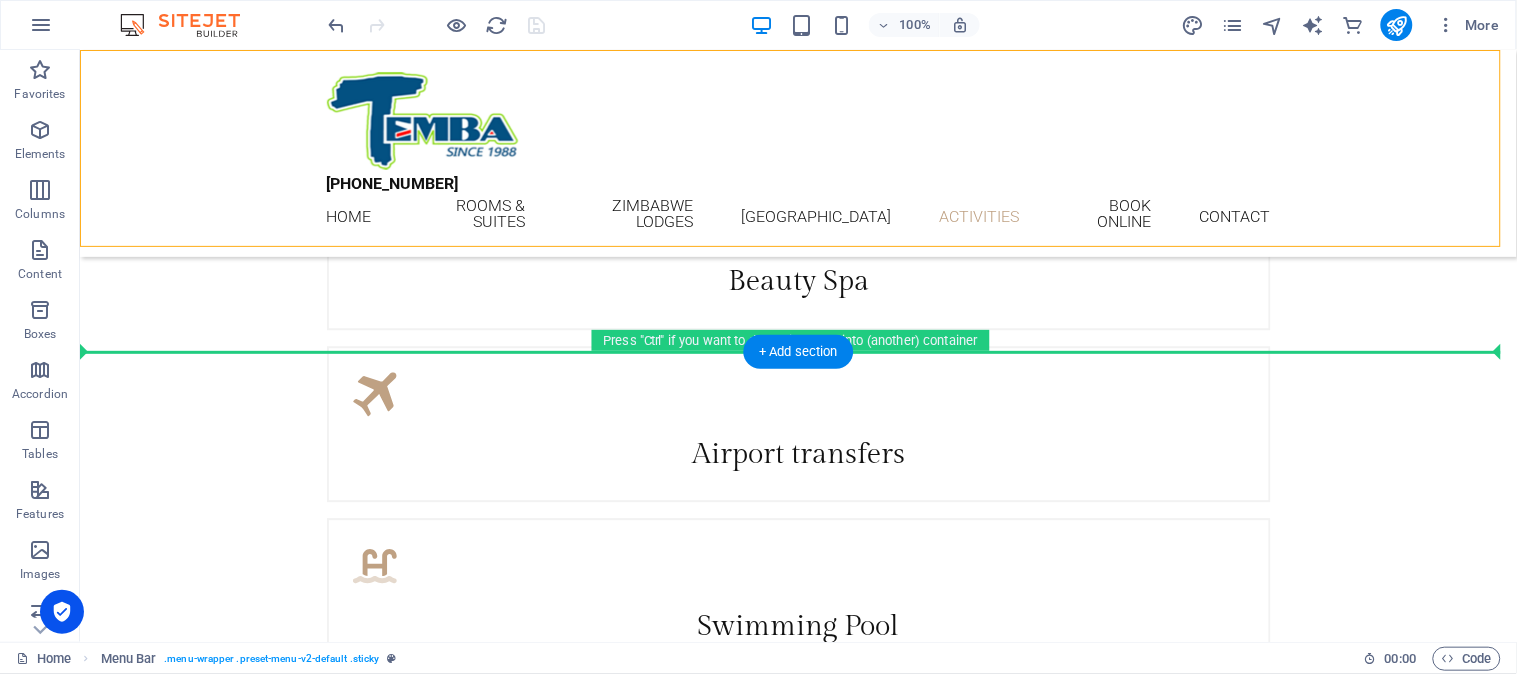 click on "+27 (0)21 855 0395 Home Rooms & Suites Zimbabwe Lodges Vic Falls Lodges Activities Book Online Contact A'ZAMBEZI RIVER LODGE BOOK NOW AND ONLY PAY 5% ON YOUR BOOKING BOOK NOW A'zambezi River Lodge The a’Zambezi River Lodge is, as its name indicates, on the banks of the Zambezi River in Zimbabwe. It is one of a handful of lodges in the Victoria Falls region that is situated on the banks of the Zambezi, one of Africa’s giant rivers. The a’Zambezi River Lodge is a 4-star establishment, offering comfortable accommodation to families, couples and singles enjoying the scenic beauty of the Victoria Falls in Zimbabwe. The Lodge has traditional thatch architecture. The shuttle departing from the a’Zambezi Lodge makes frequent visits to this natural wonder in Zimbabwe possible, so you will be able to see and do everything the Victoria Falls has to offer. Rooms & Suites Drop content here or  Add elements  Paste clipboard Location Our Benefits Beauty Spa Airport transfers .fa-secondary{opacity:.4} Swimming Pool" at bounding box center (797, 611) 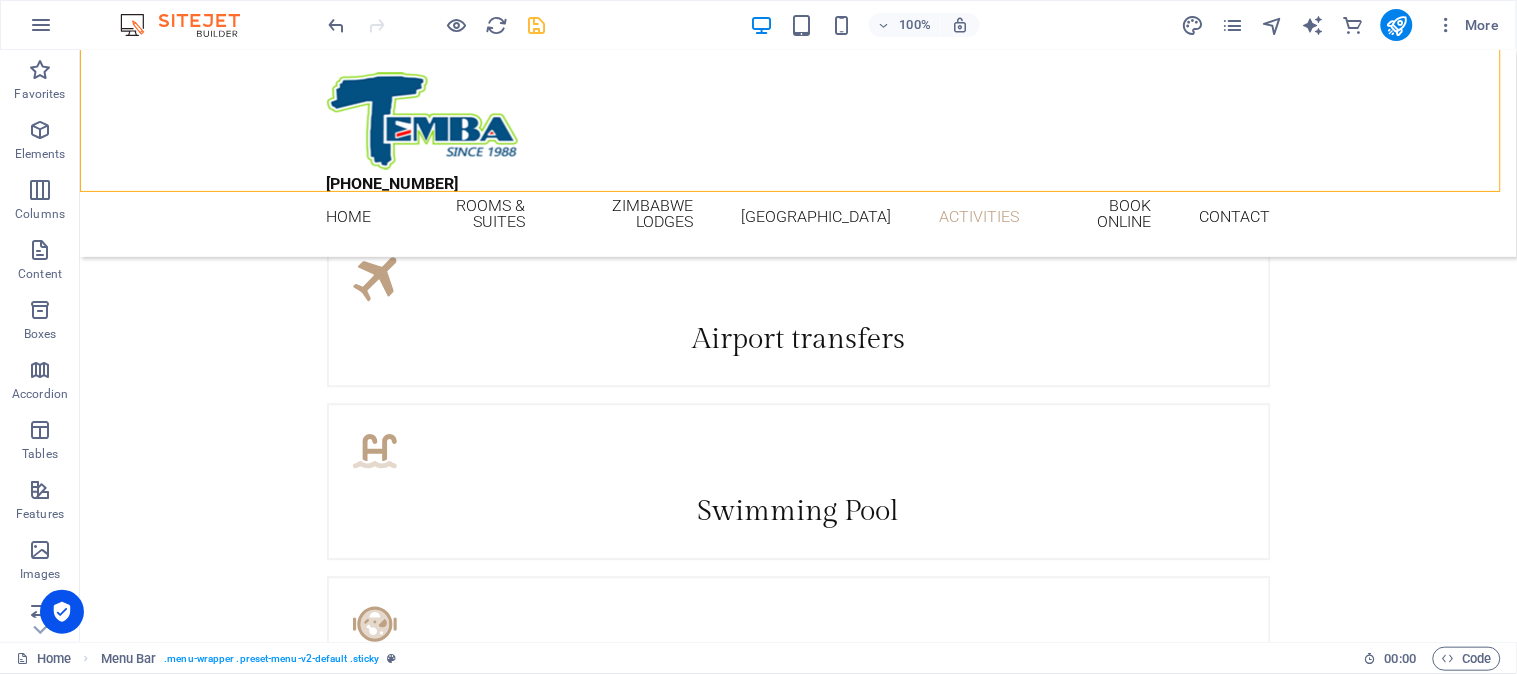 scroll, scrollTop: 3183, scrollLeft: 0, axis: vertical 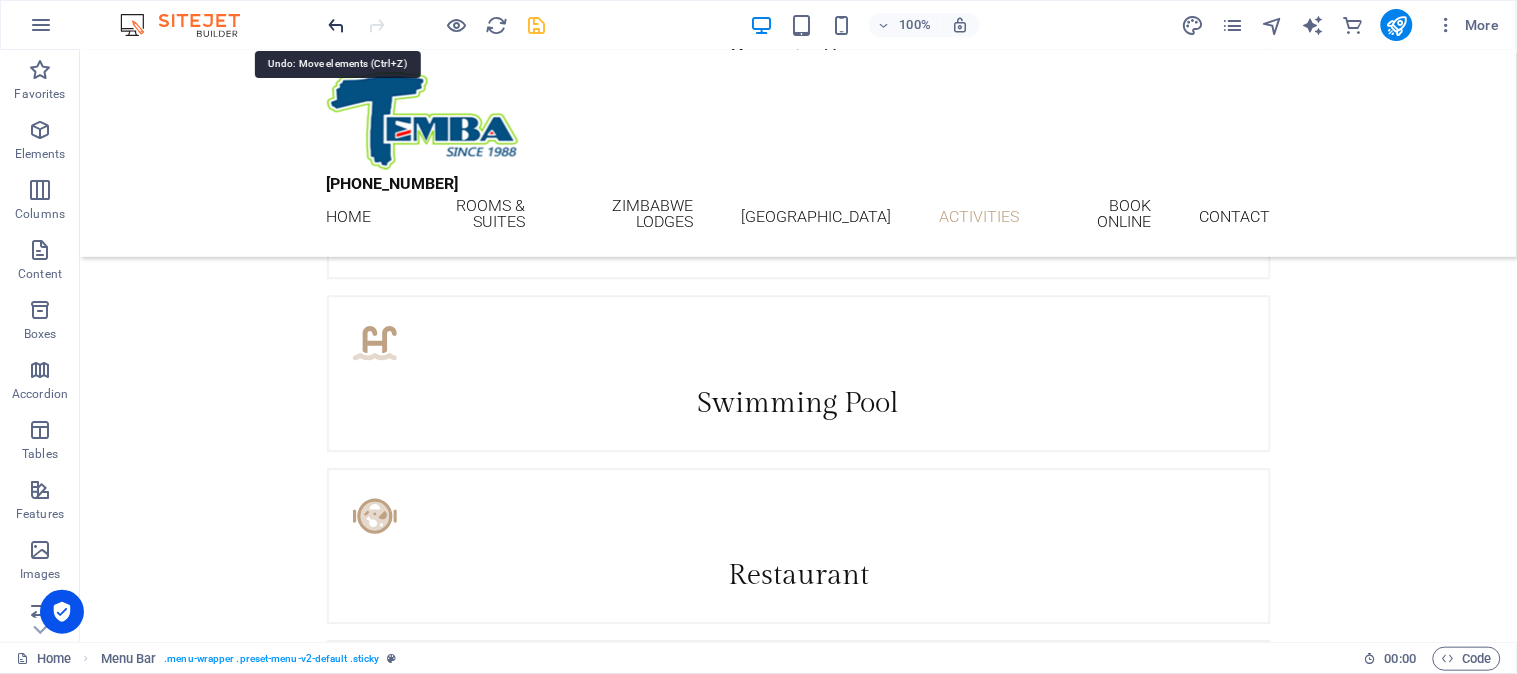 click at bounding box center [337, 25] 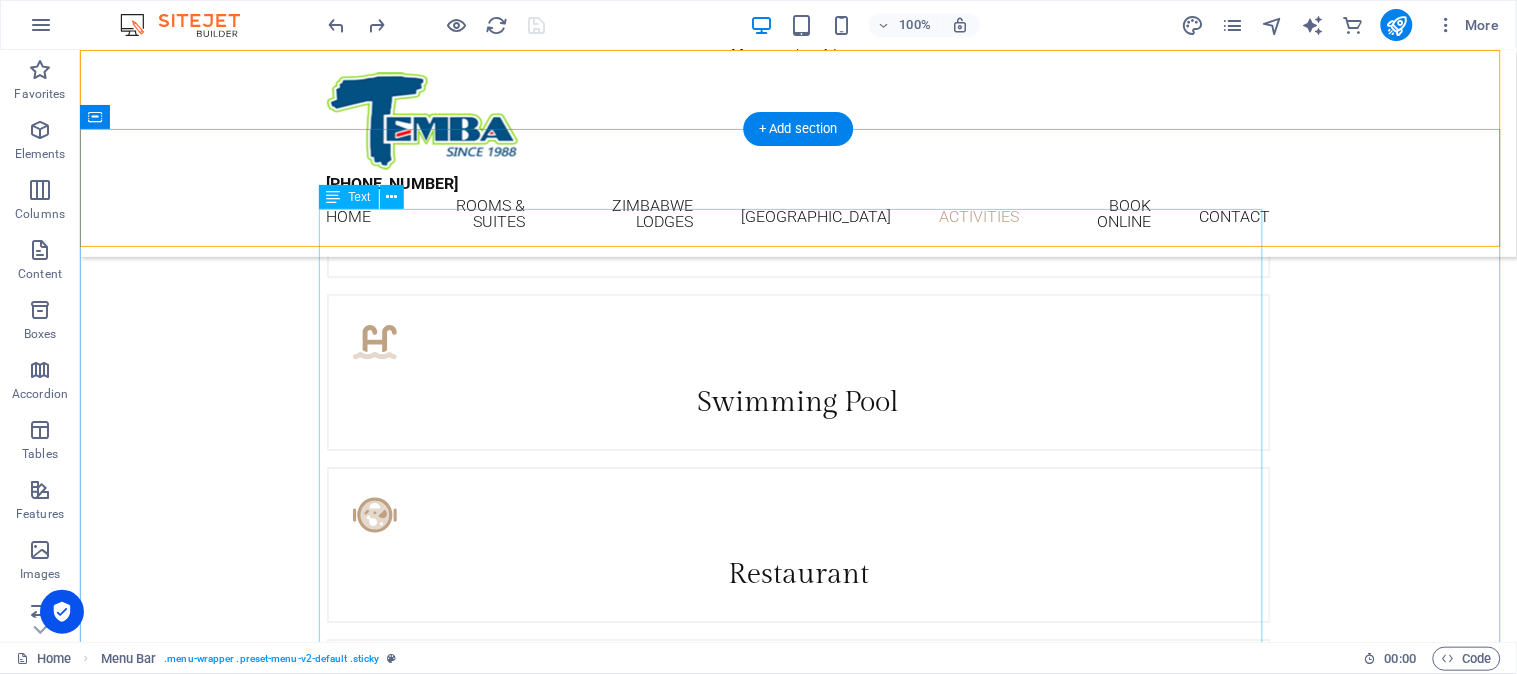 scroll, scrollTop: 3158, scrollLeft: 0, axis: vertical 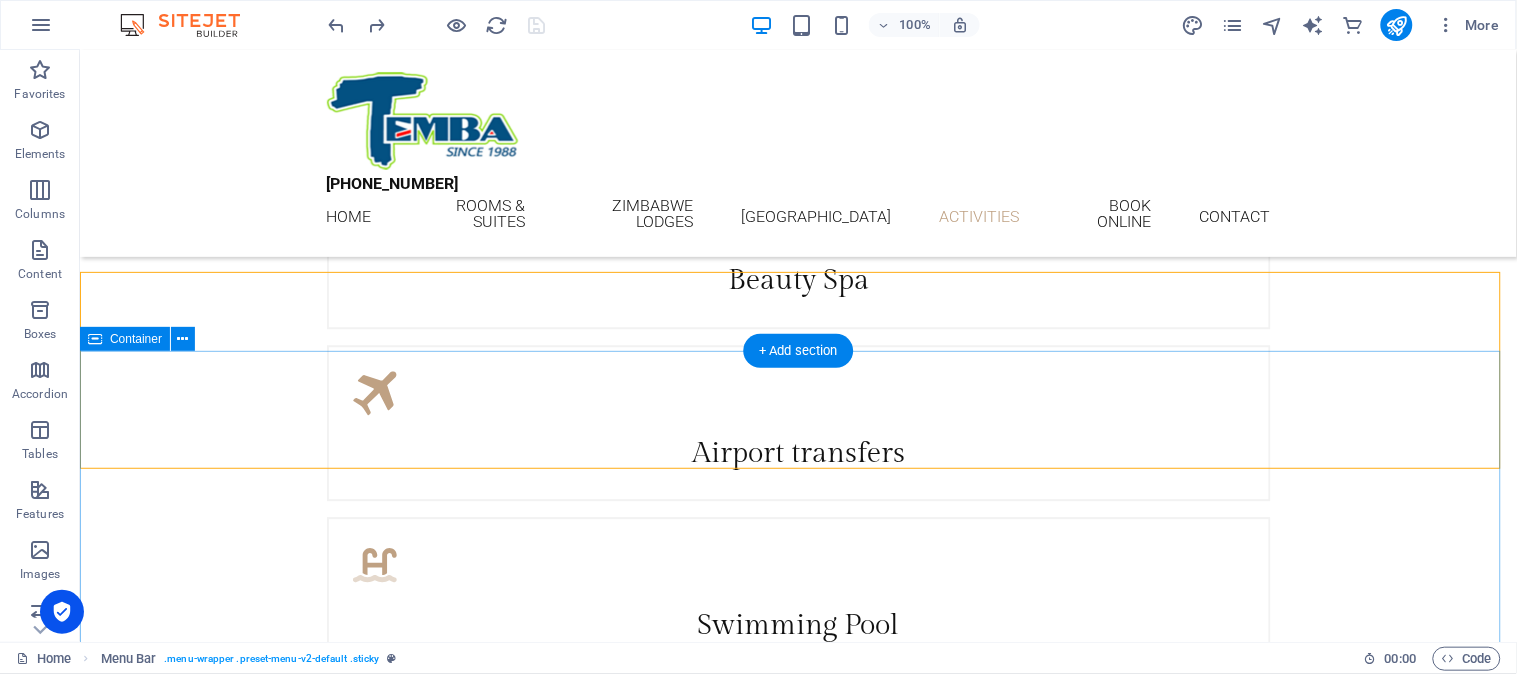 click on "BOTSWANA LODGES If you are travelling from the Gauteng area to A'Zambezi Lodge a logical stop over would be Francistown. Woodlands Stop Over is near Francistown in Botswana.  This lodge offers self-catering accommodation and camping just outside of Francistown and is a restful haven. There are other Francistown Hotels such as Thapama Hotel and Marang Gardens Hotel which offer more sophisticated accommodation. Planet Baobab is a unique luxury accommodation on the Pans, the perfect place to explore the Makgadigadi. NAMIBIA LODGES If you paln a visit to Namibia after your visit to Victoria Falls and A'Zambezi River Lodge you will drive through the Caprivi to Etosha National Park where you can stay at Halali the most central and luxurious accommodation in Etosha Park. Sitemap / Links" at bounding box center [797, 3258] 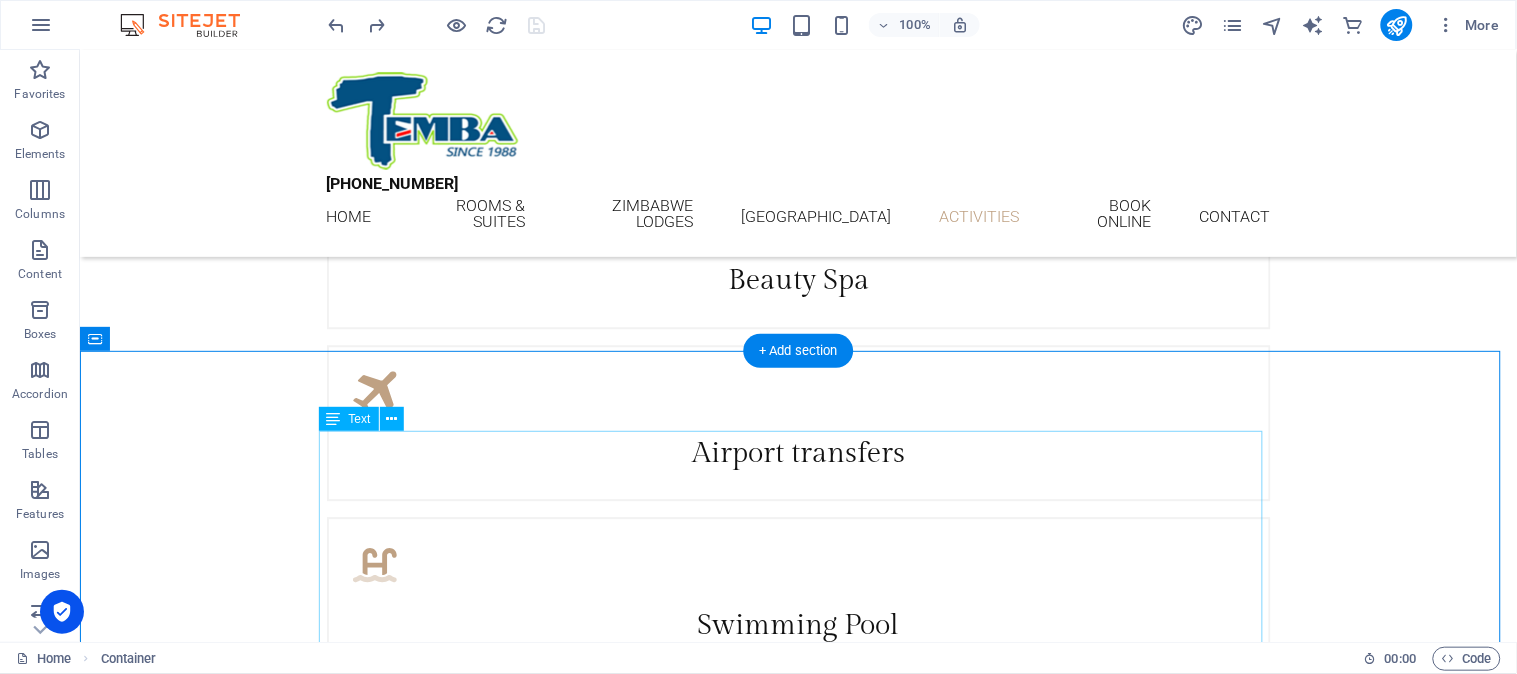 click on "BOTSWANA LODGES If you are travelling from the Gauteng area to A'Zambezi Lodge a logical stop over would be Francistown. Woodlands Stop Over is near Francistown in Botswana.  This lodge offers self-catering accommodation and camping just outside of Francistown and is a restful haven. There are other Francistown Hotels such as Thapama Hotel and Marang Gardens Hotel which offer more sophisticated accommodation. Planet Baobab is a unique luxury accommodation on the Pans, the perfect place to explore the Makgadigadi. NAMIBIA LODGES If you paln a visit to Namibia after your visit to Victoria Falls and A'Zambezi River Lodge you will drive through the Caprivi to Etosha National Park where you can stay at Halali the most central and luxurious accommodation in Etosha Park. Sitemap / Links" at bounding box center (798, 3258) 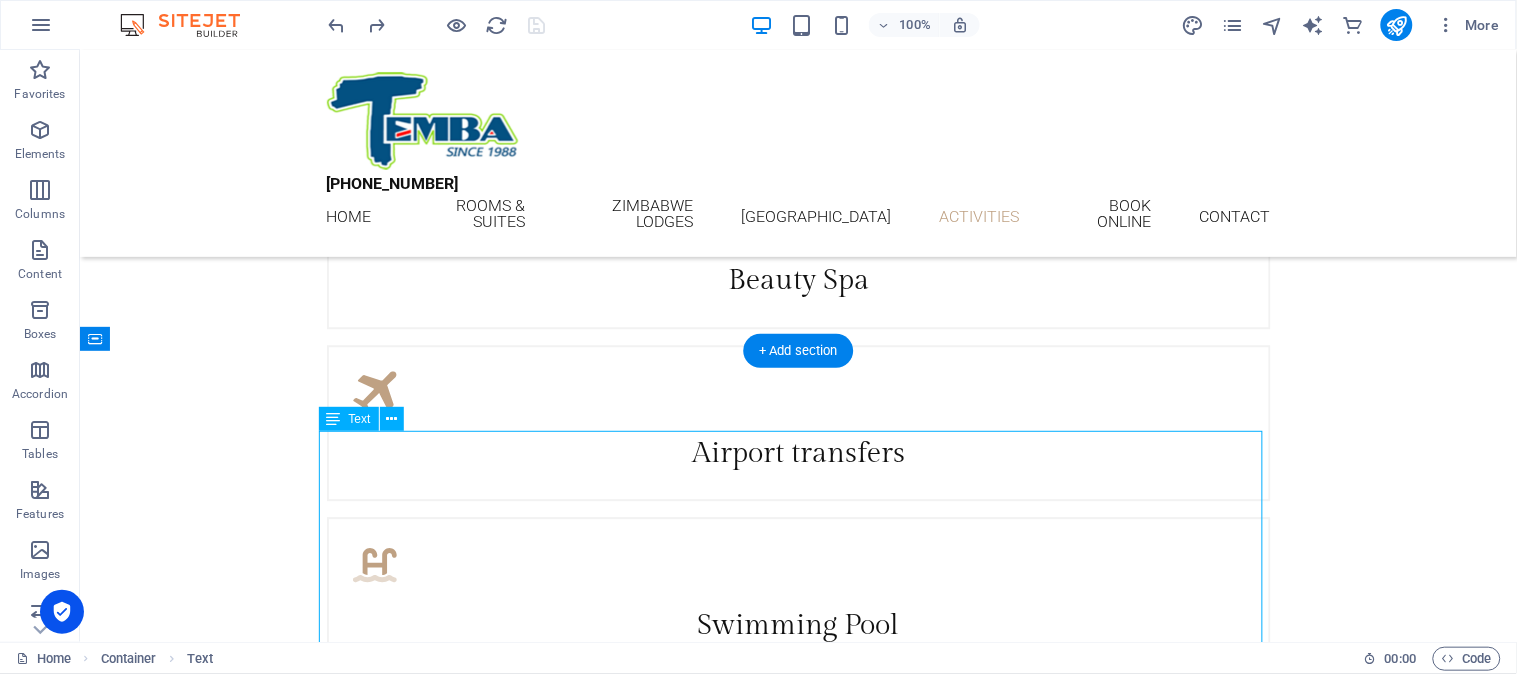 click on "BOTSWANA LODGES If you are travelling from the Gauteng area to A'Zambezi Lodge a logical stop over would be Francistown. Woodlands Stop Over is near Francistown in Botswana.  This lodge offers self-catering accommodation and camping just outside of Francistown and is a restful haven. There are other Francistown Hotels such as Thapama Hotel and Marang Gardens Hotel which offer more sophisticated accommodation. Planet Baobab is a unique luxury accommodation on the Pans, the perfect place to explore the Makgadigadi. NAMIBIA LODGES If you paln a visit to Namibia after your visit to Victoria Falls and A'Zambezi River Lodge you will drive through the Caprivi to Etosha National Park where you can stay at Halali the most central and luxurious accommodation in Etosha Park. Sitemap / Links" at bounding box center [798, 3258] 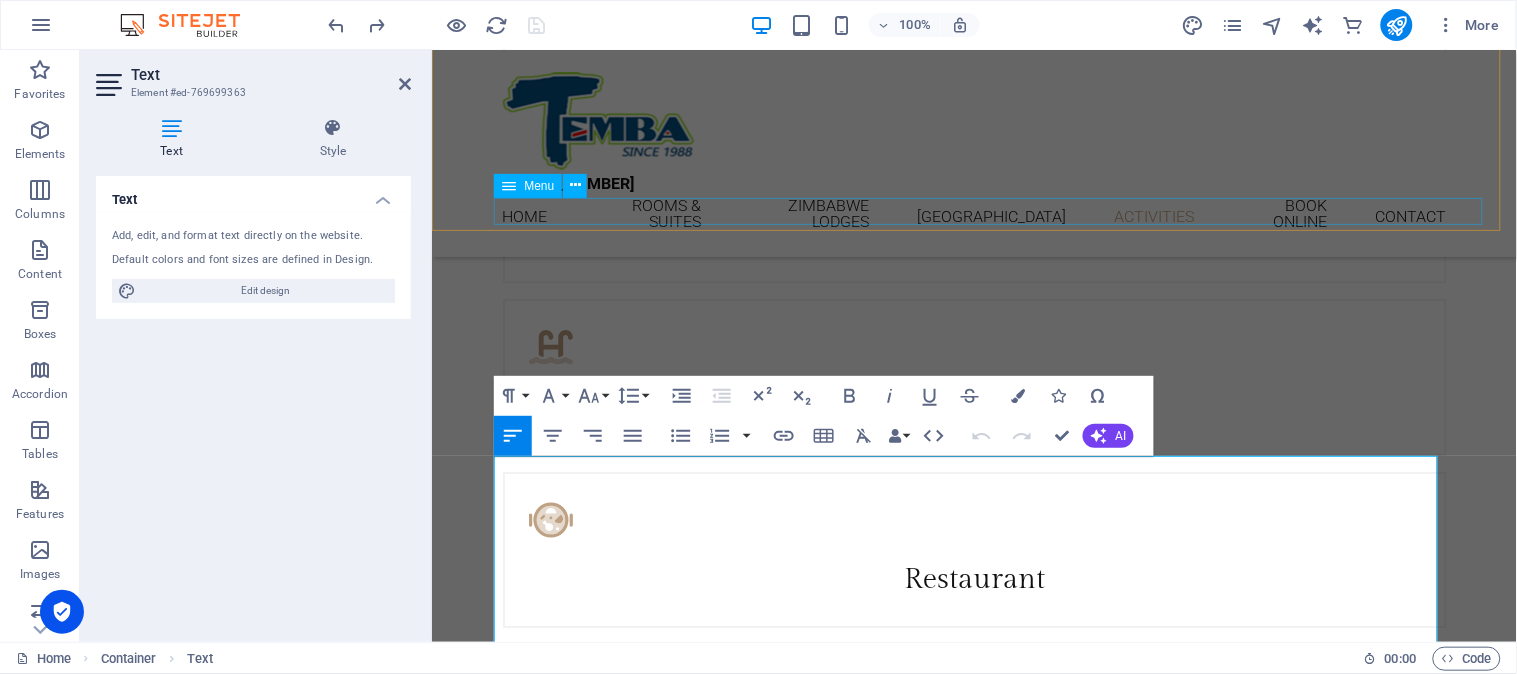 scroll, scrollTop: 3406, scrollLeft: 0, axis: vertical 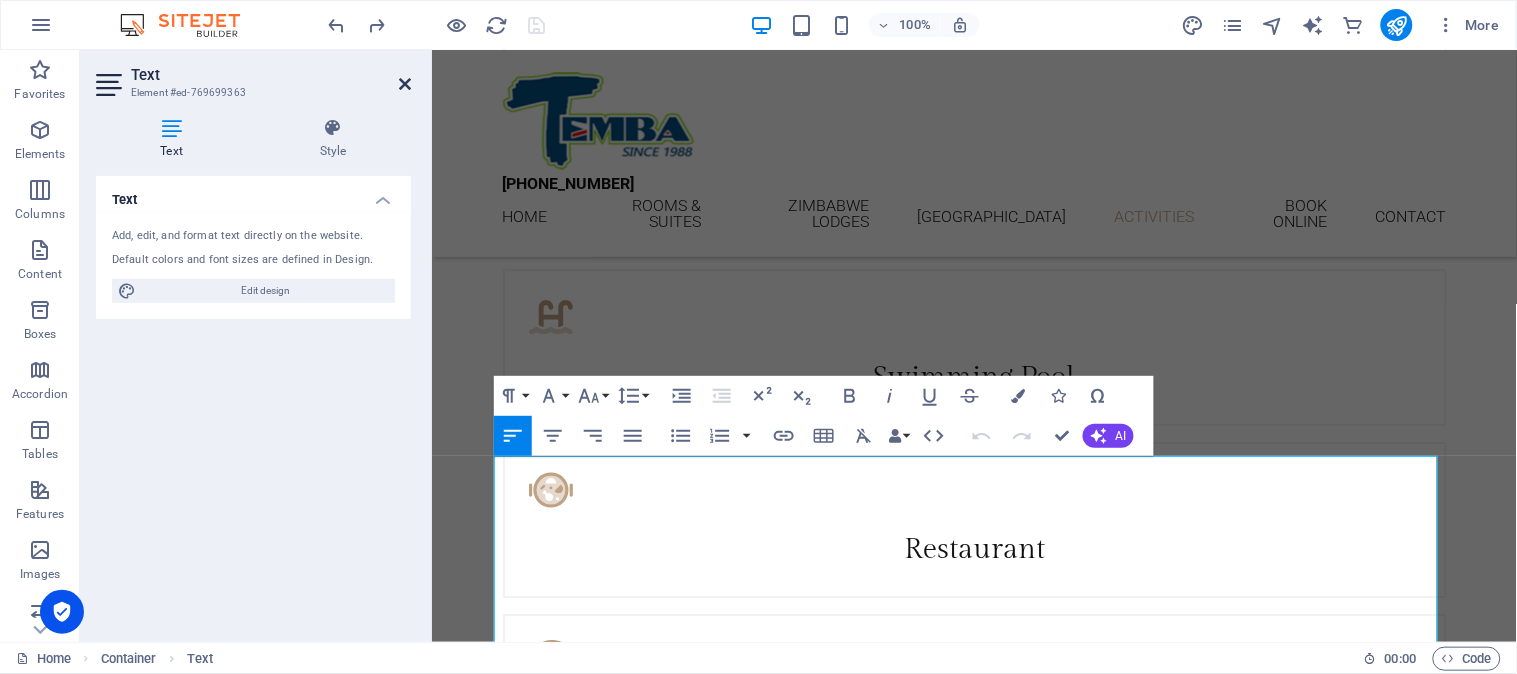 click at bounding box center (405, 84) 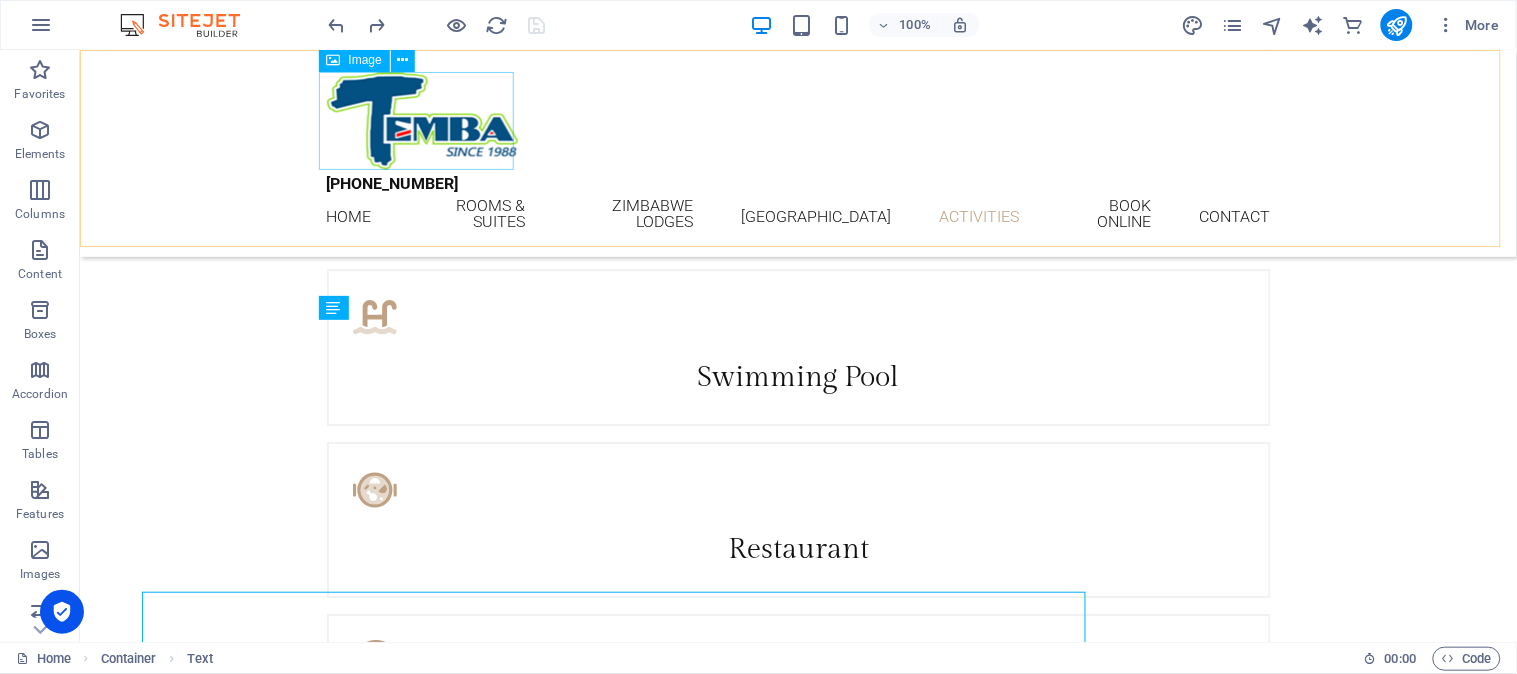 scroll, scrollTop: 3270, scrollLeft: 0, axis: vertical 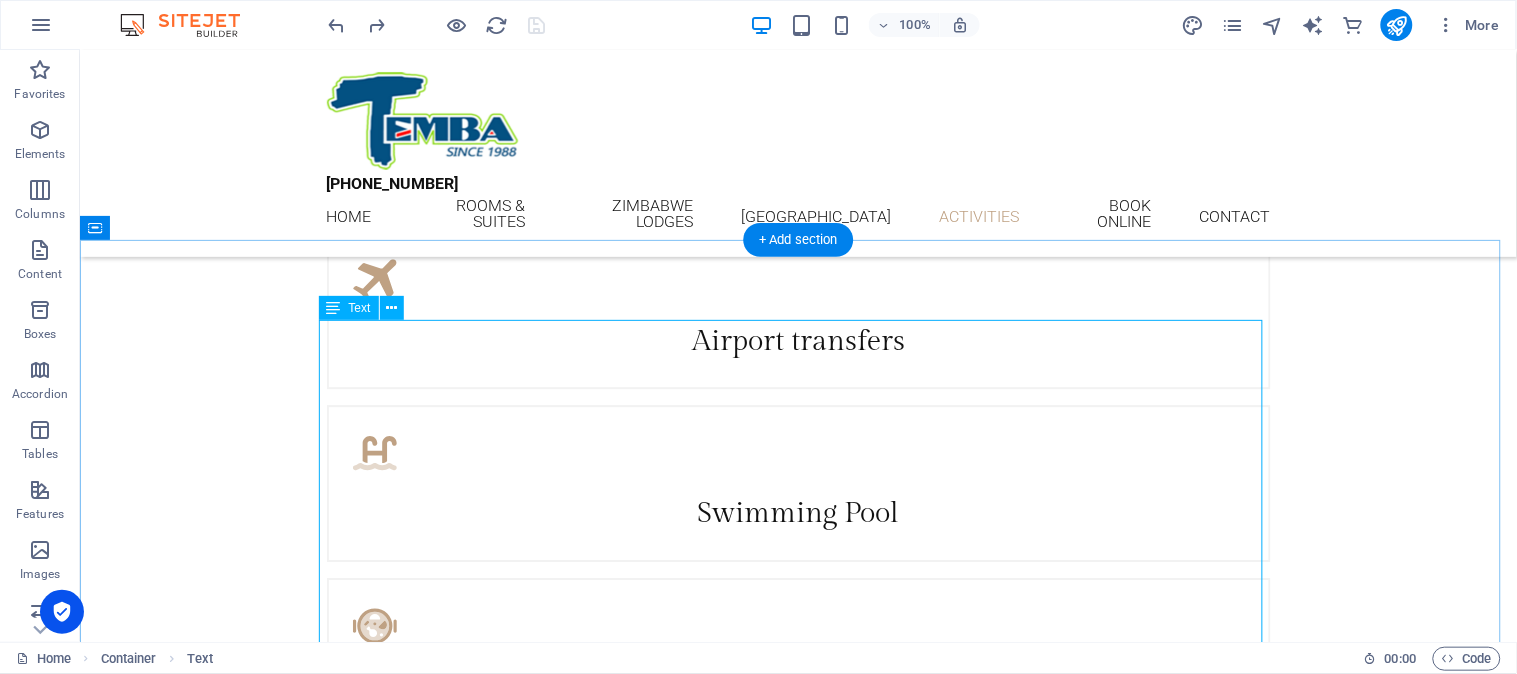 click on "BOTSWANA LODGES If you are travelling from the Gauteng area to A'Zambezi Lodge a logical stop over would be Francistown. Woodlands Stop Over is near Francistown in Botswana.  This lodge offers self-catering accommodation and camping just outside of Francistown and is a restful haven. There are other Francistown Hotels such as Thapama Hotel and Marang Gardens Hotel which offer more sophisticated accommodation. Planet Baobab is a unique luxury accommodation on the Pans, the perfect place to explore the Makgadigadi. NAMIBIA LODGES If you paln a visit to Namibia after your visit to Victoria Falls and A'Zambezi River Lodge you will drive through the Caprivi to Etosha National Park where you can stay at Halali the most central and luxurious accommodation in Etosha Park. Sitemap / Links" at bounding box center [798, 3146] 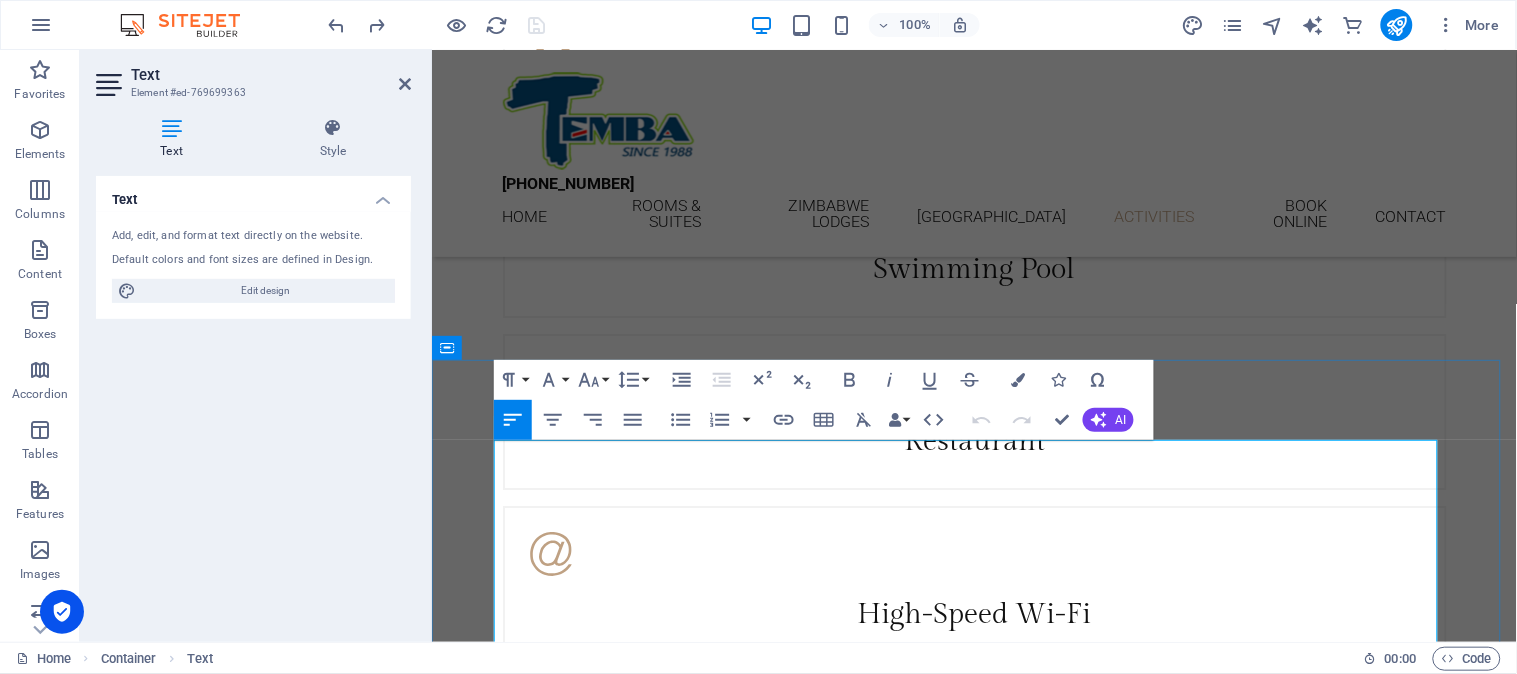 scroll, scrollTop: 3517, scrollLeft: 0, axis: vertical 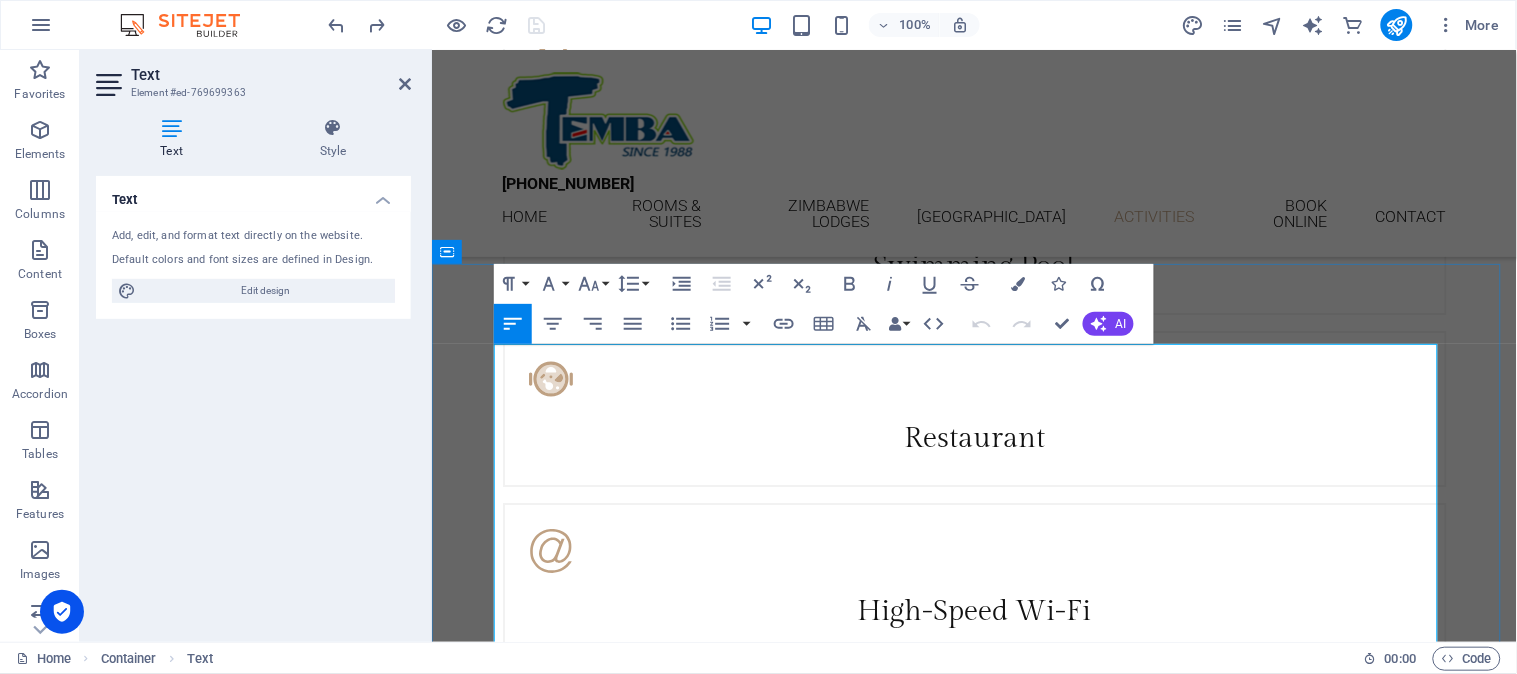 drag, startPoint x: 1223, startPoint y: 381, endPoint x: 1372, endPoint y: 384, distance: 149.0302 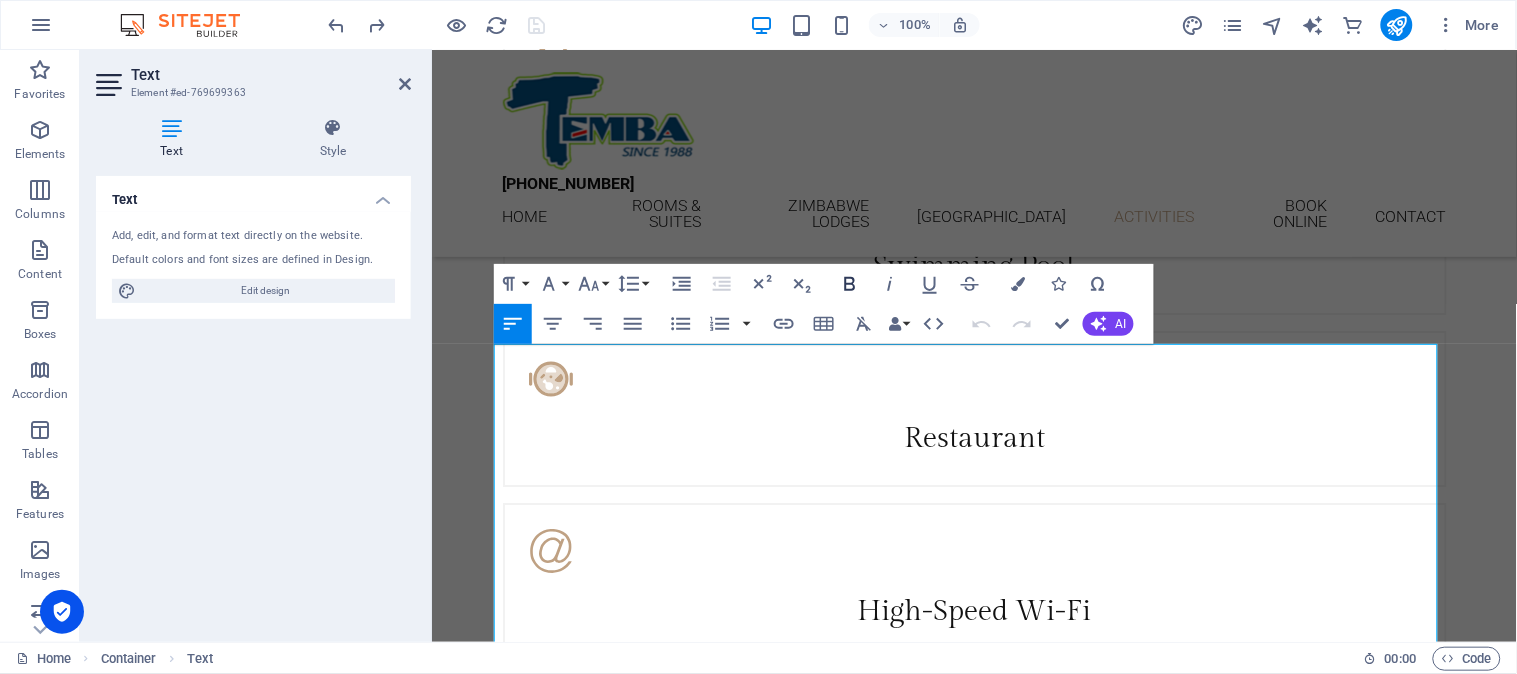 click 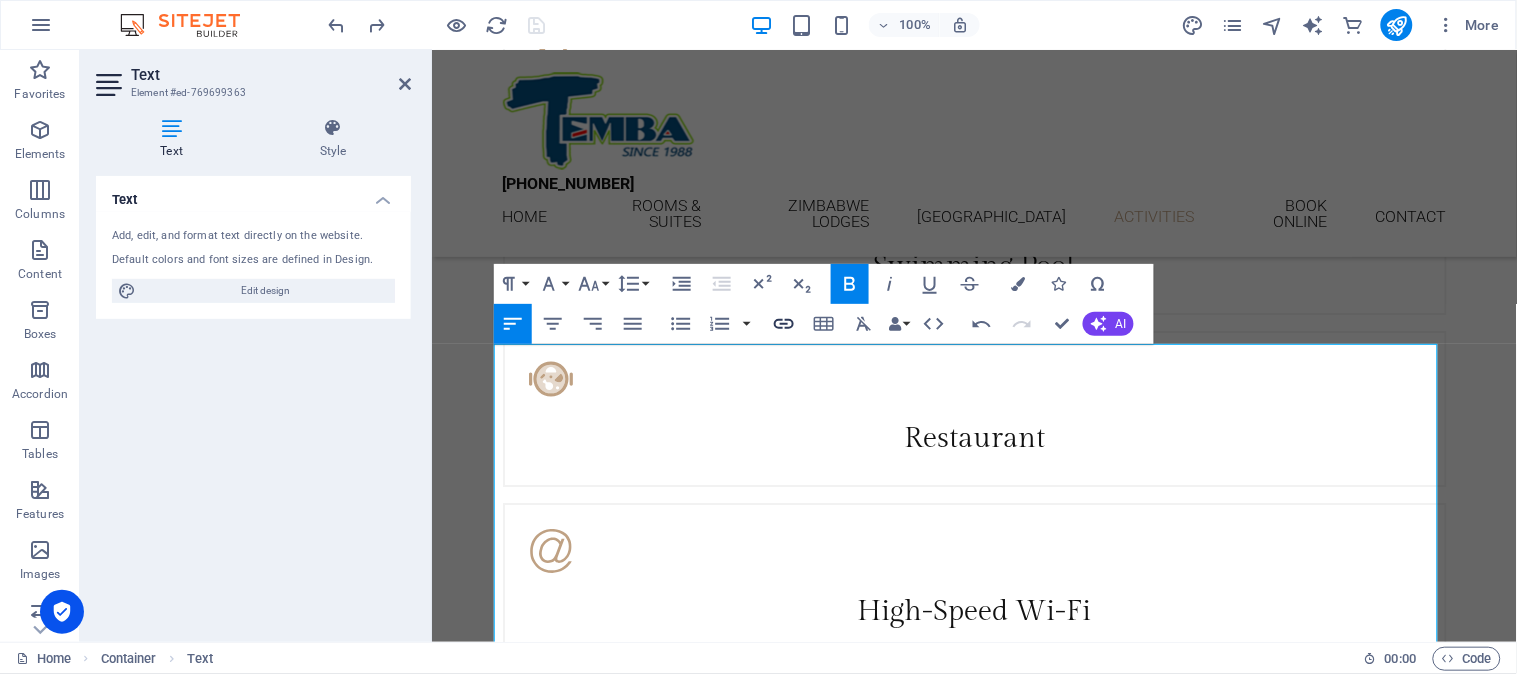 click 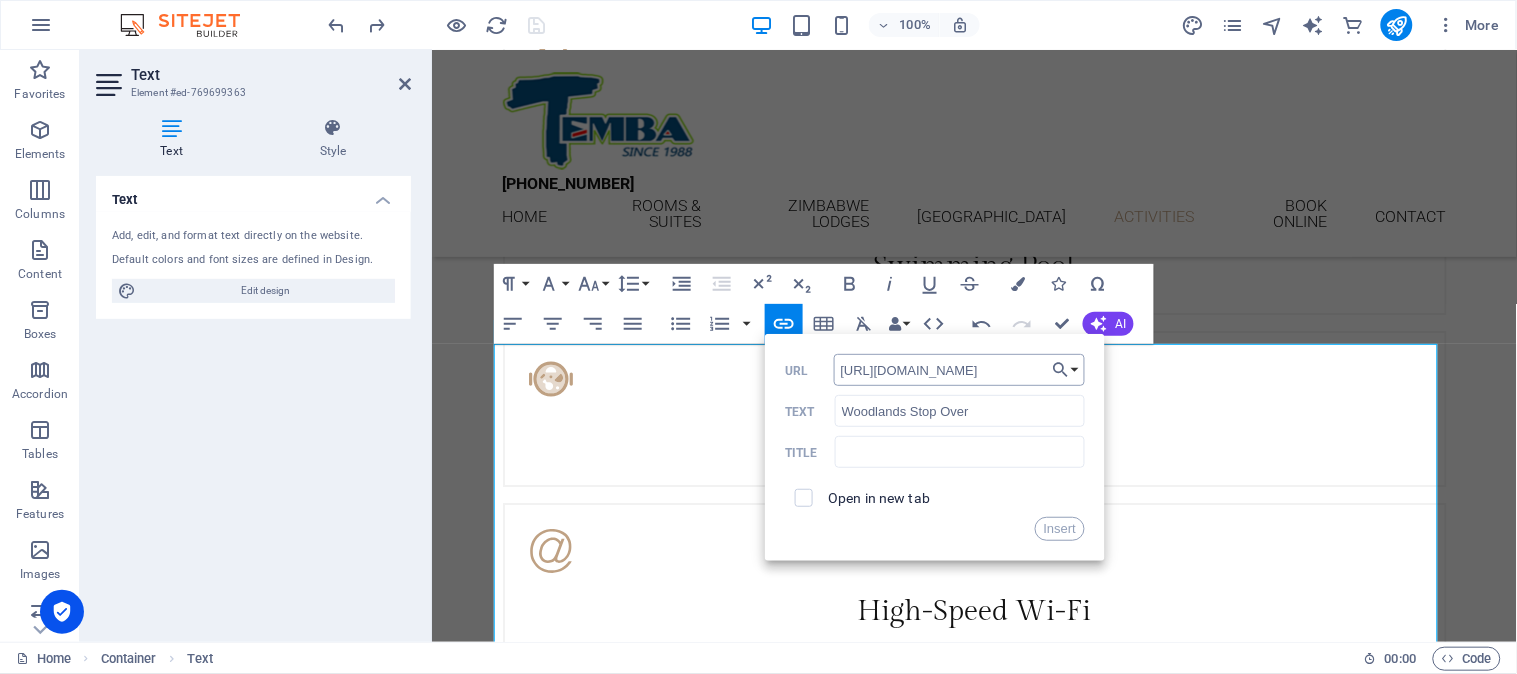scroll, scrollTop: 0, scrollLeft: 150, axis: horizontal 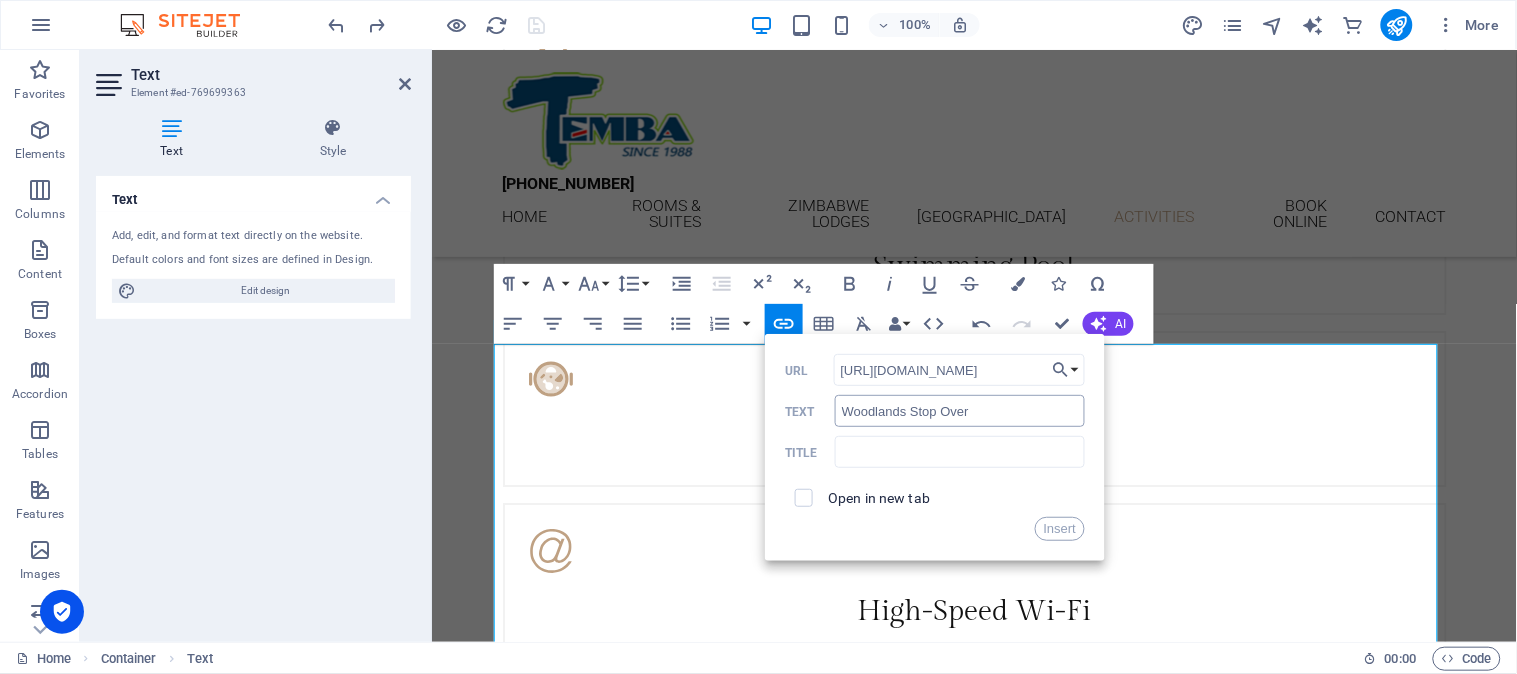 type on "https://www.temba.co.za/botswana/woodlands-stop-over.html" 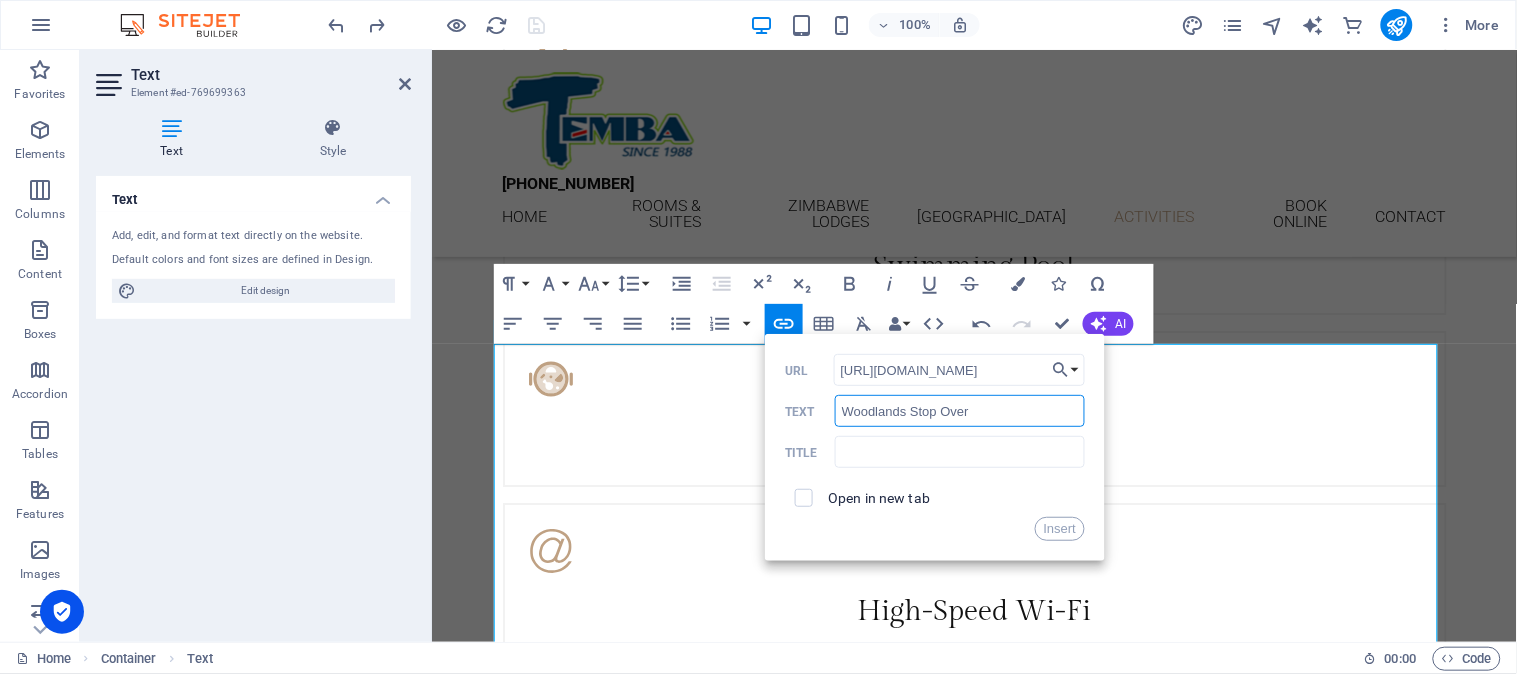 click on "Woodlands Stop Over" at bounding box center (960, 411) 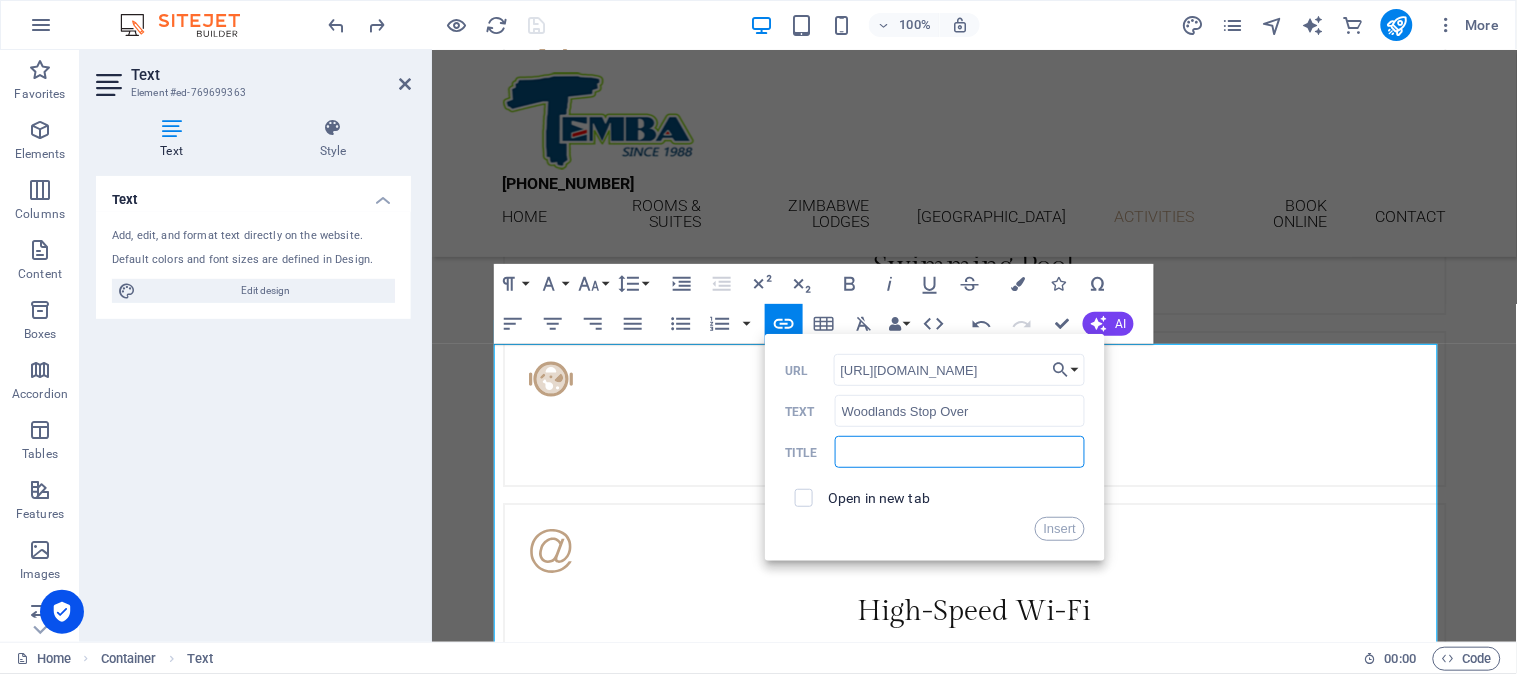 click at bounding box center (960, 452) 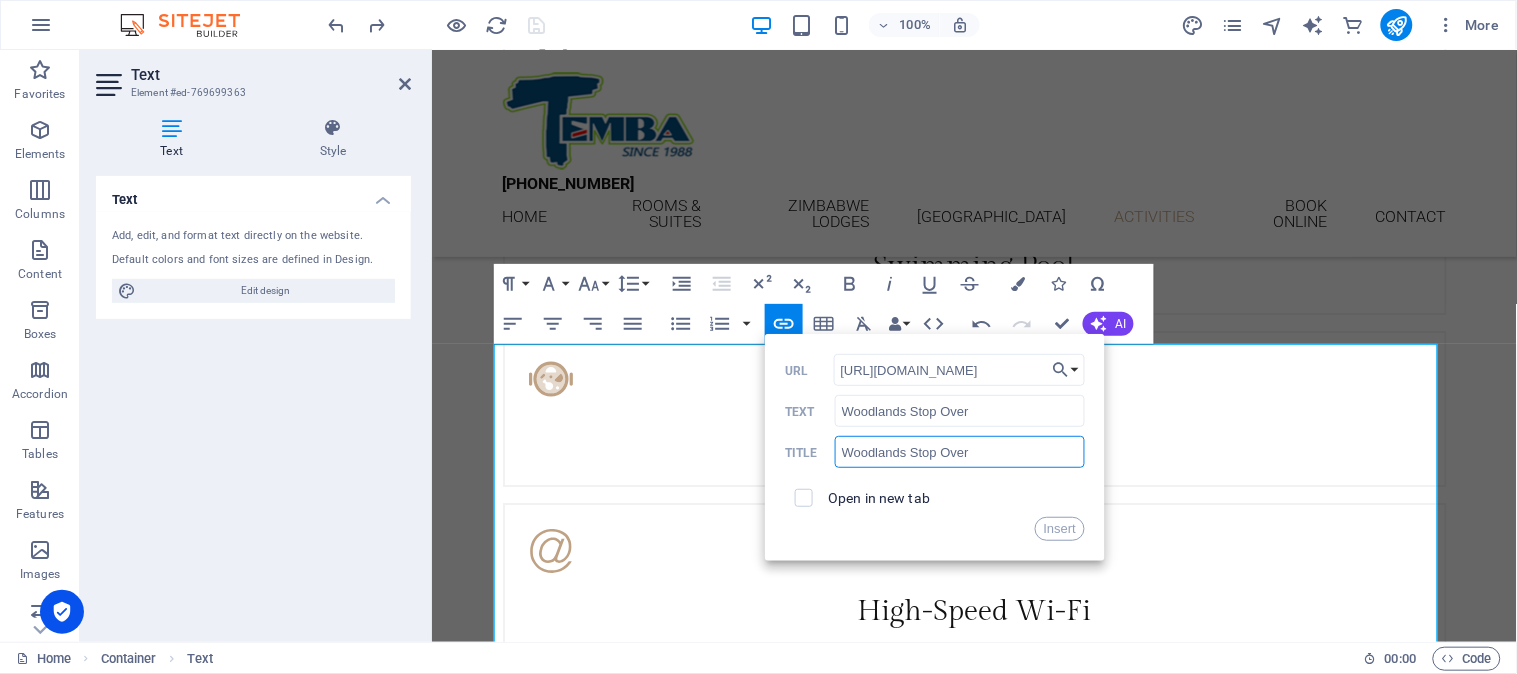type on "Woodlands Stop Over" 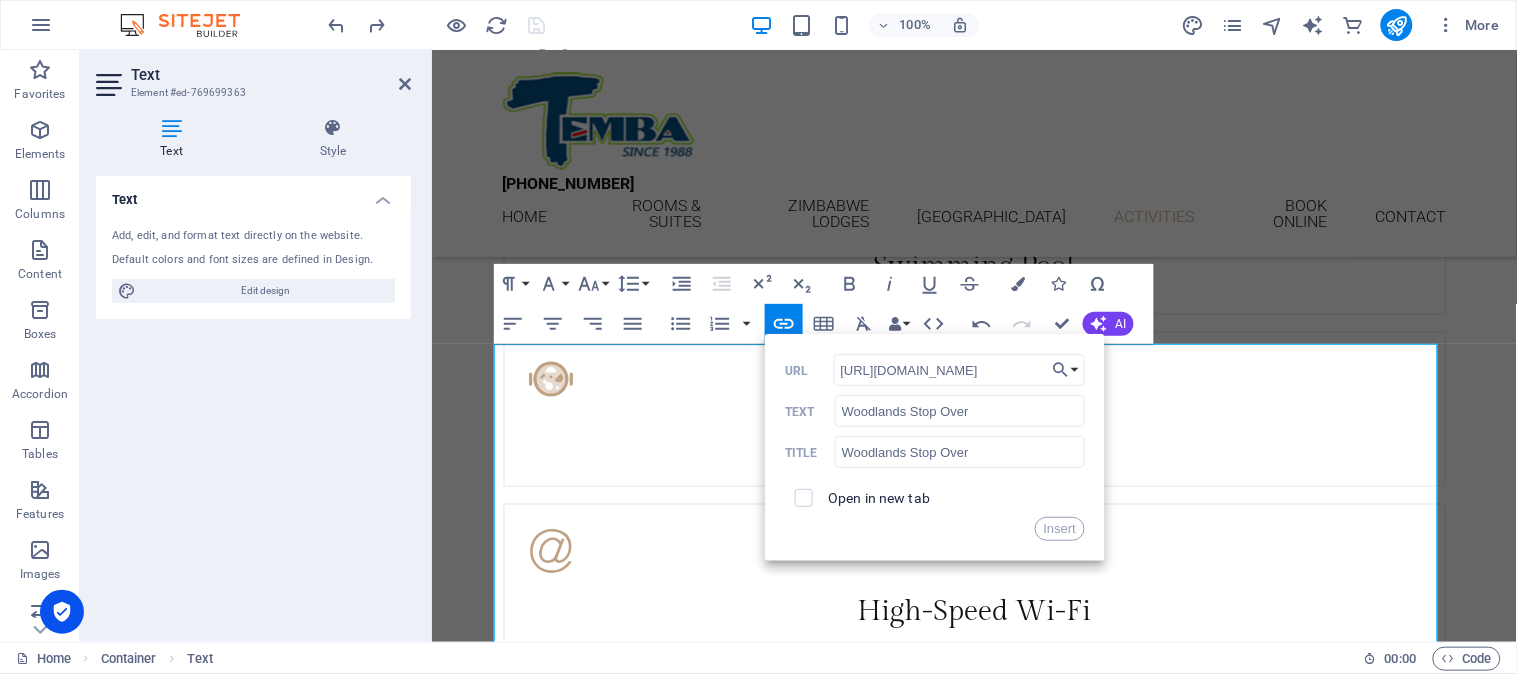 click on "Open in new tab" at bounding box center [879, 498] 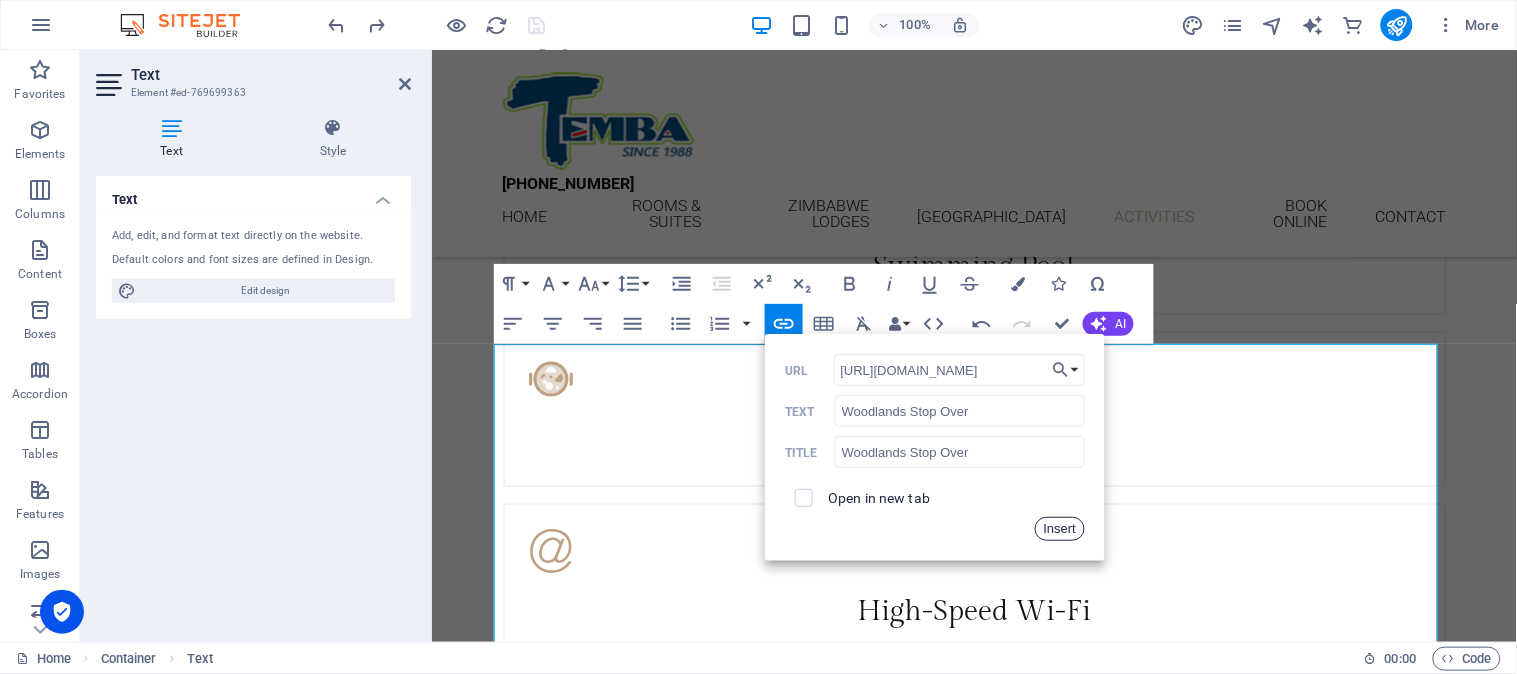 click on "Insert" at bounding box center [1060, 529] 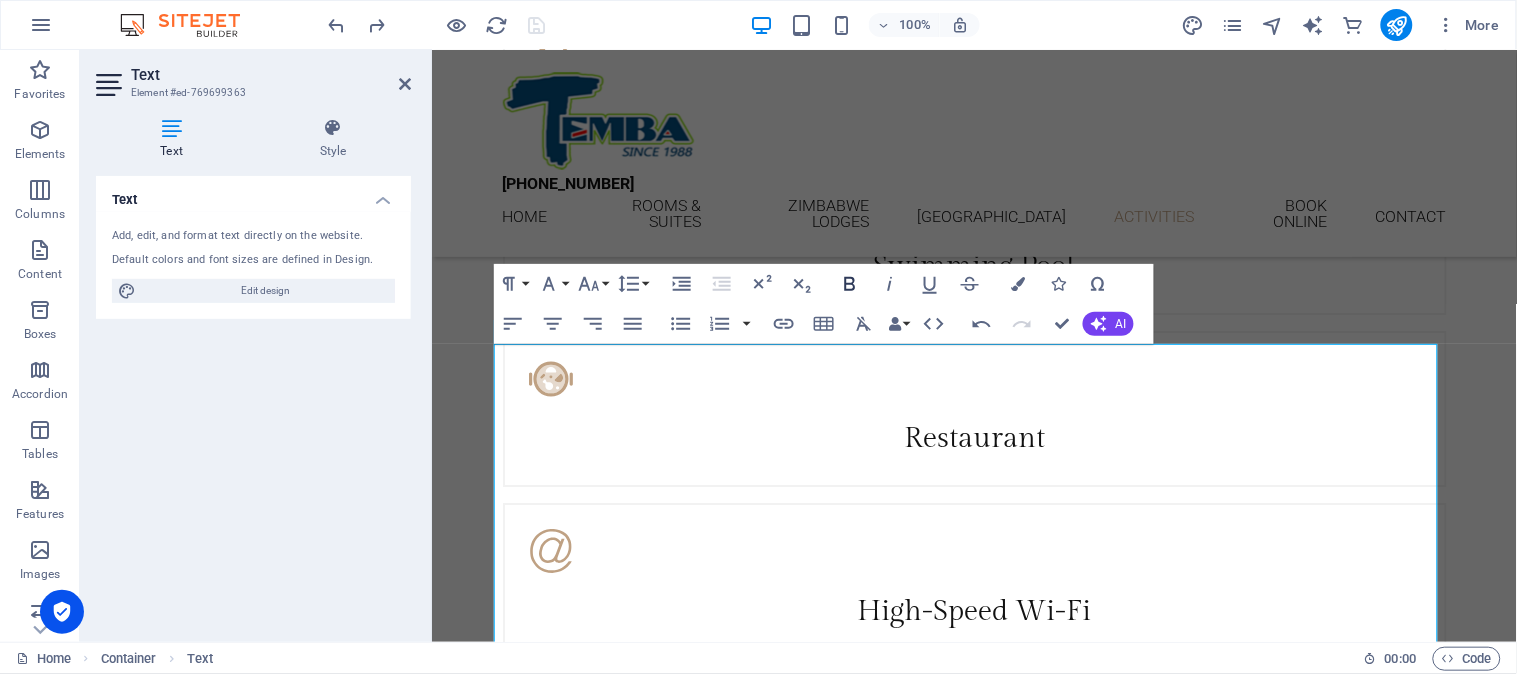 click 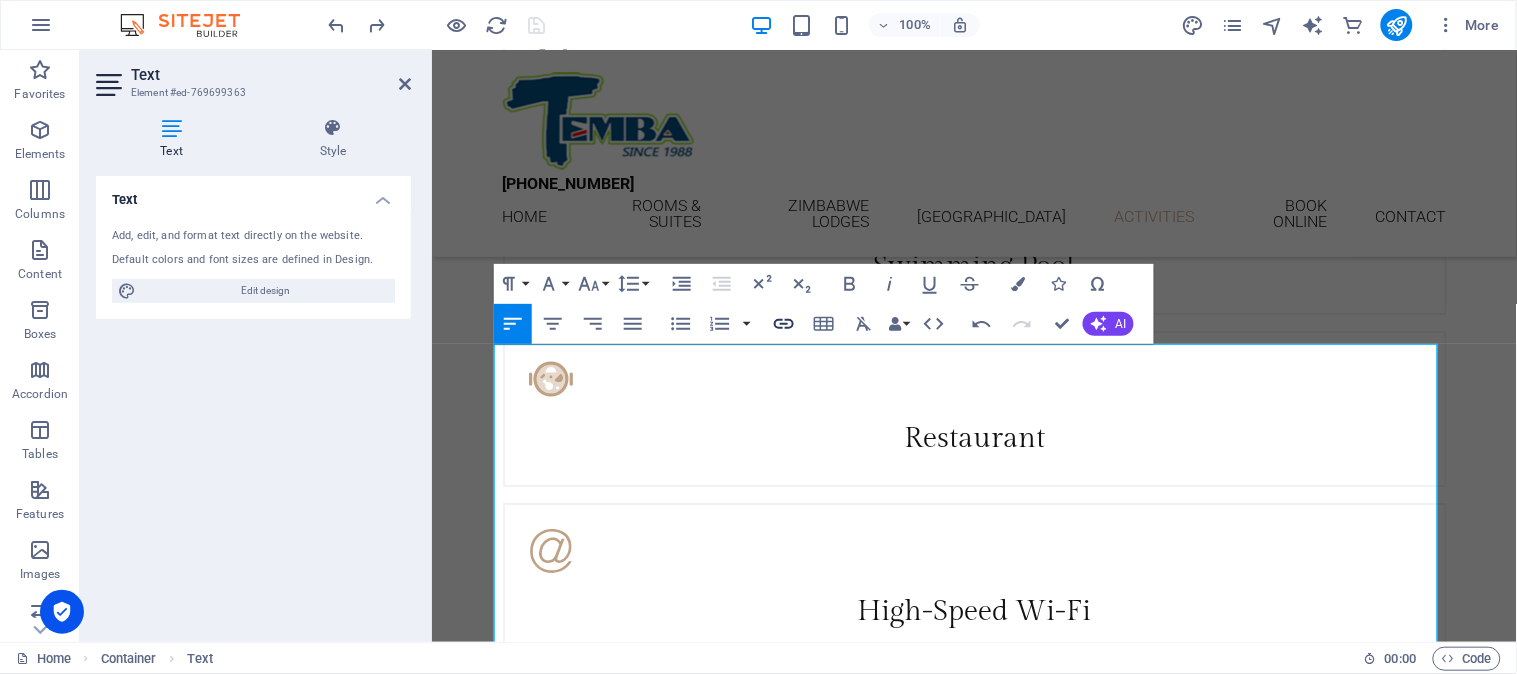 checkbox on "true" 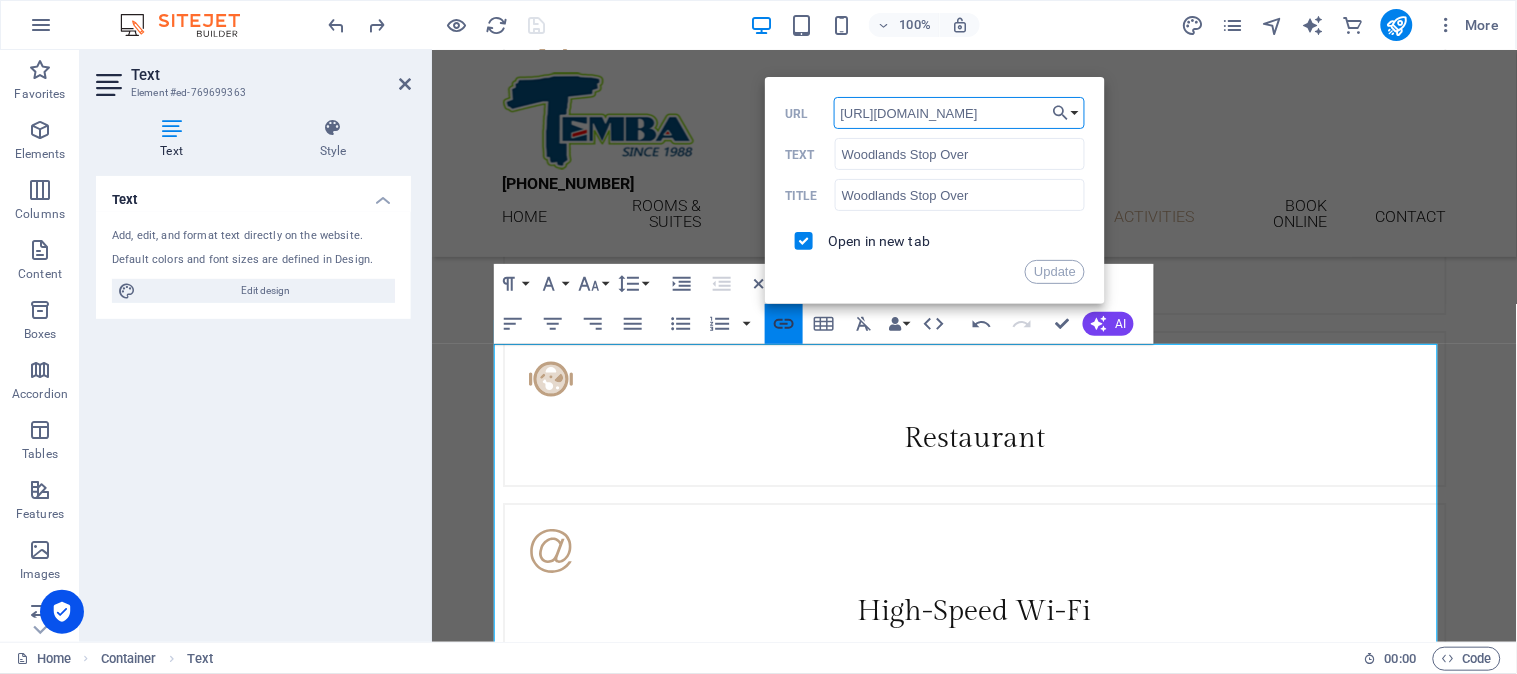 scroll, scrollTop: 0, scrollLeft: 151, axis: horizontal 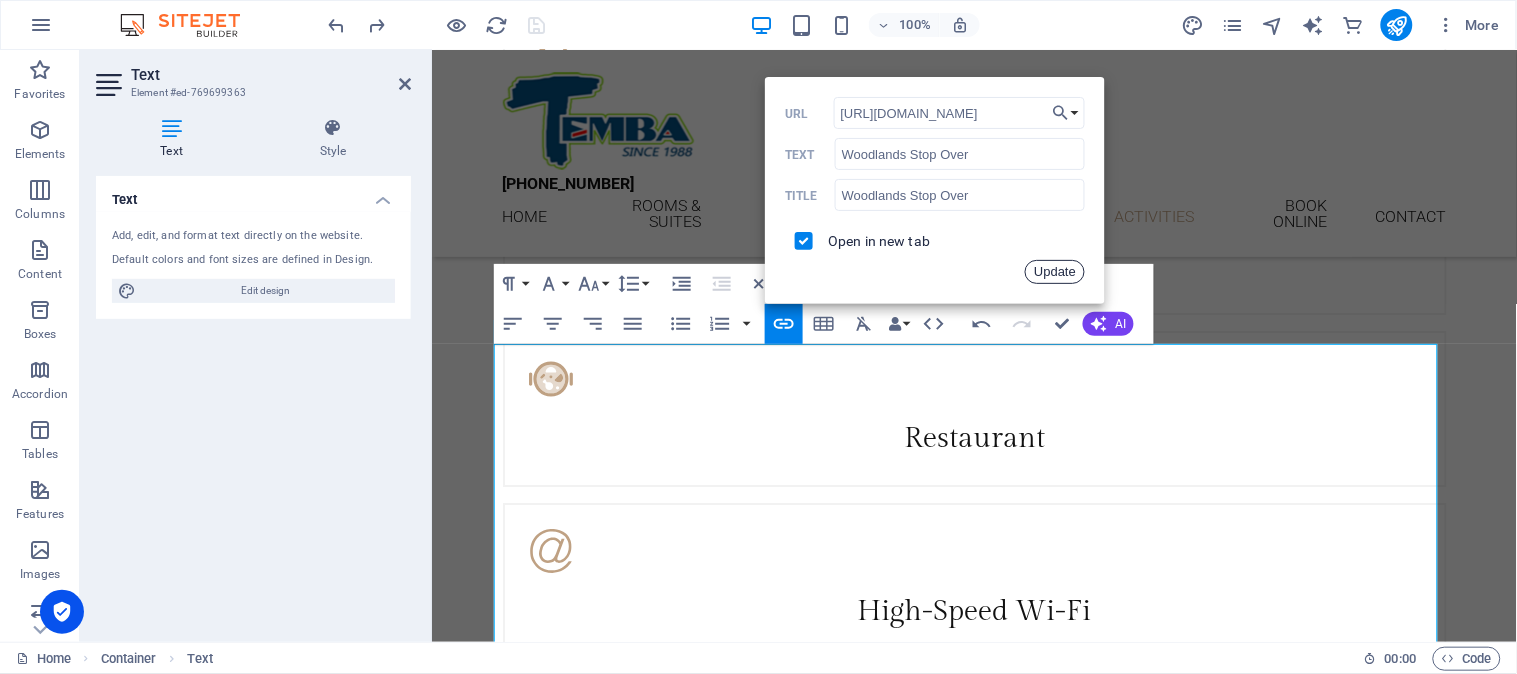 click on "Update" at bounding box center (1055, 272) 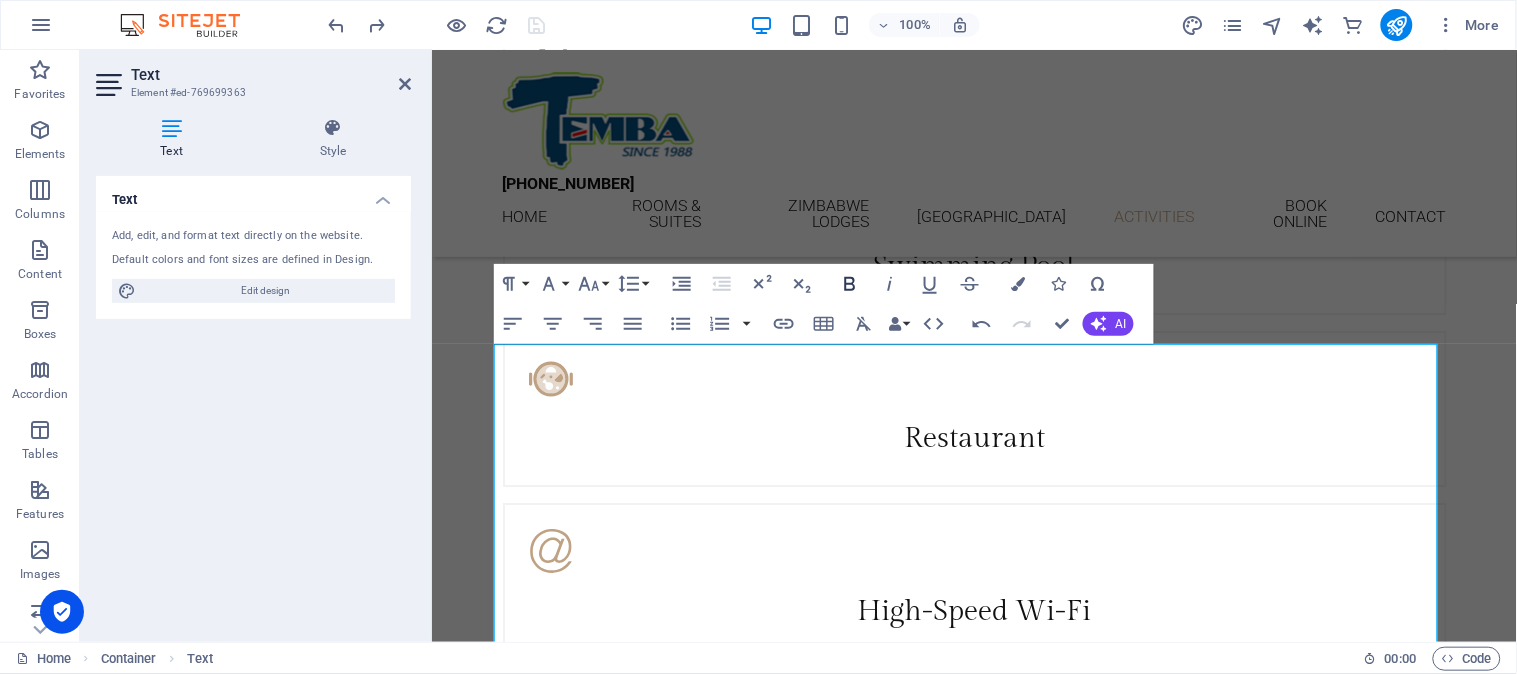 click 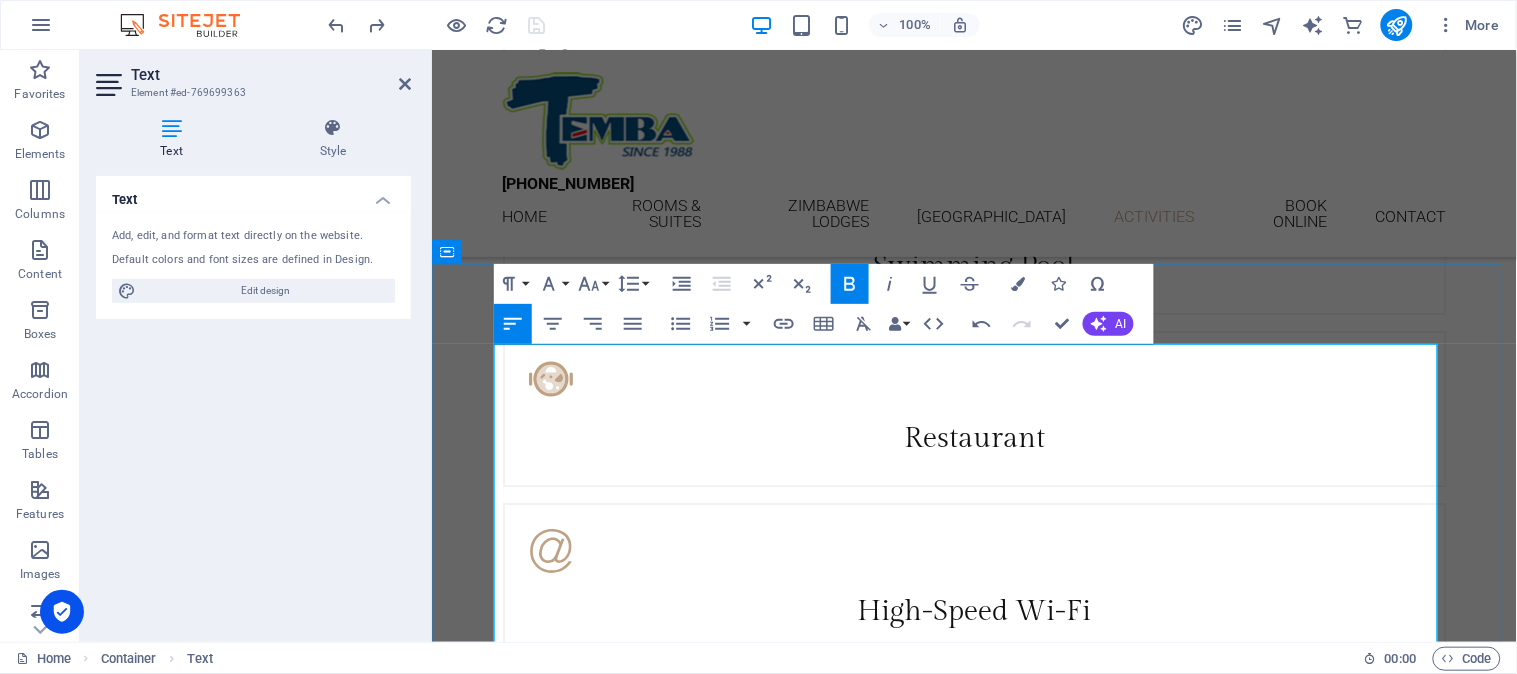 click on "If you are travelling from the Gauteng area to A'Zambezi Lodge a logical stop over would be Francistown.  Woodlands Stop Over  is near Francistown in Botswana.  This lodge offers self-catering accommodation and camping just outside of Francistown and is a restful haven. There are other Francistown Hotels such as Thapama Hotel and Marang Gardens Hotel which offer more sophisticated accommodation. Planet Baobab is a unique luxury accommodation on the Pans, the perfect place to explore the Makgadigadi." at bounding box center (974, 2845) 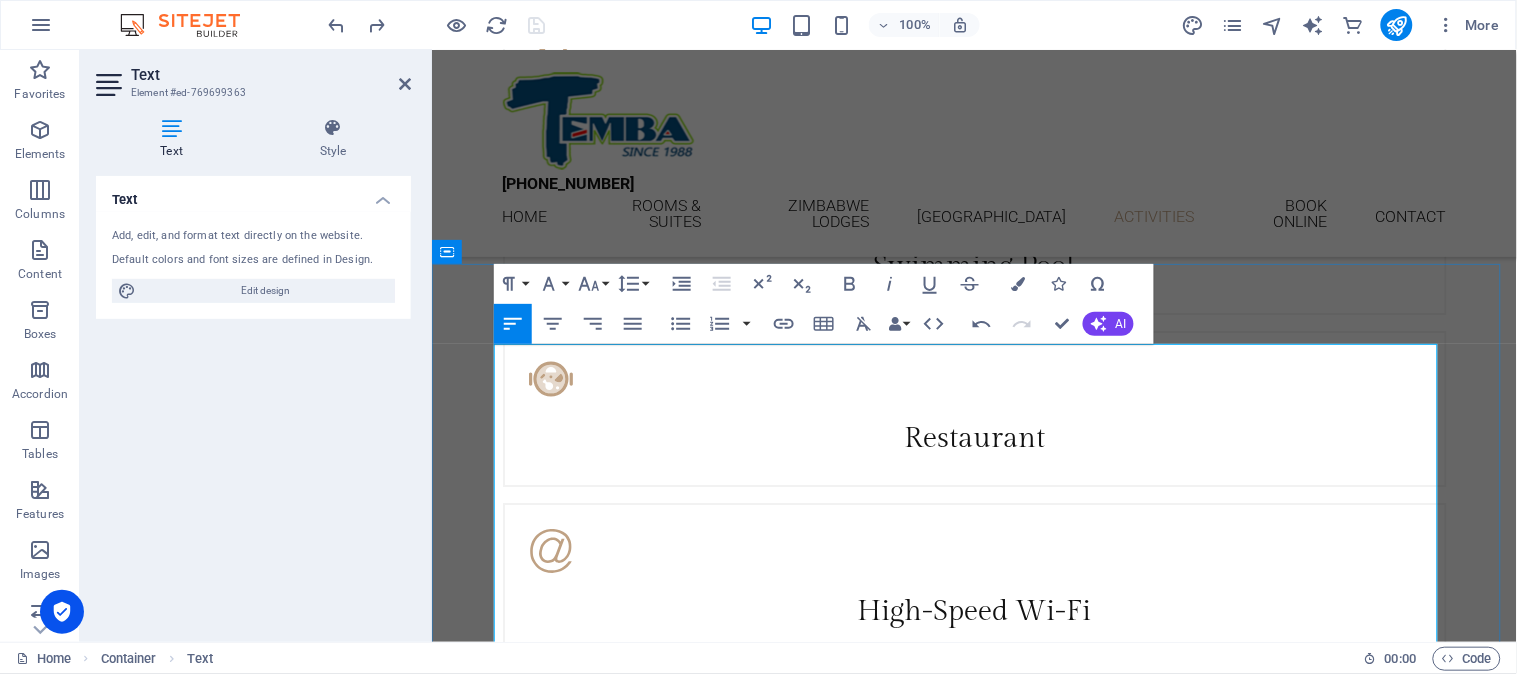 drag, startPoint x: 855, startPoint y: 439, endPoint x: 880, endPoint y: 439, distance: 25 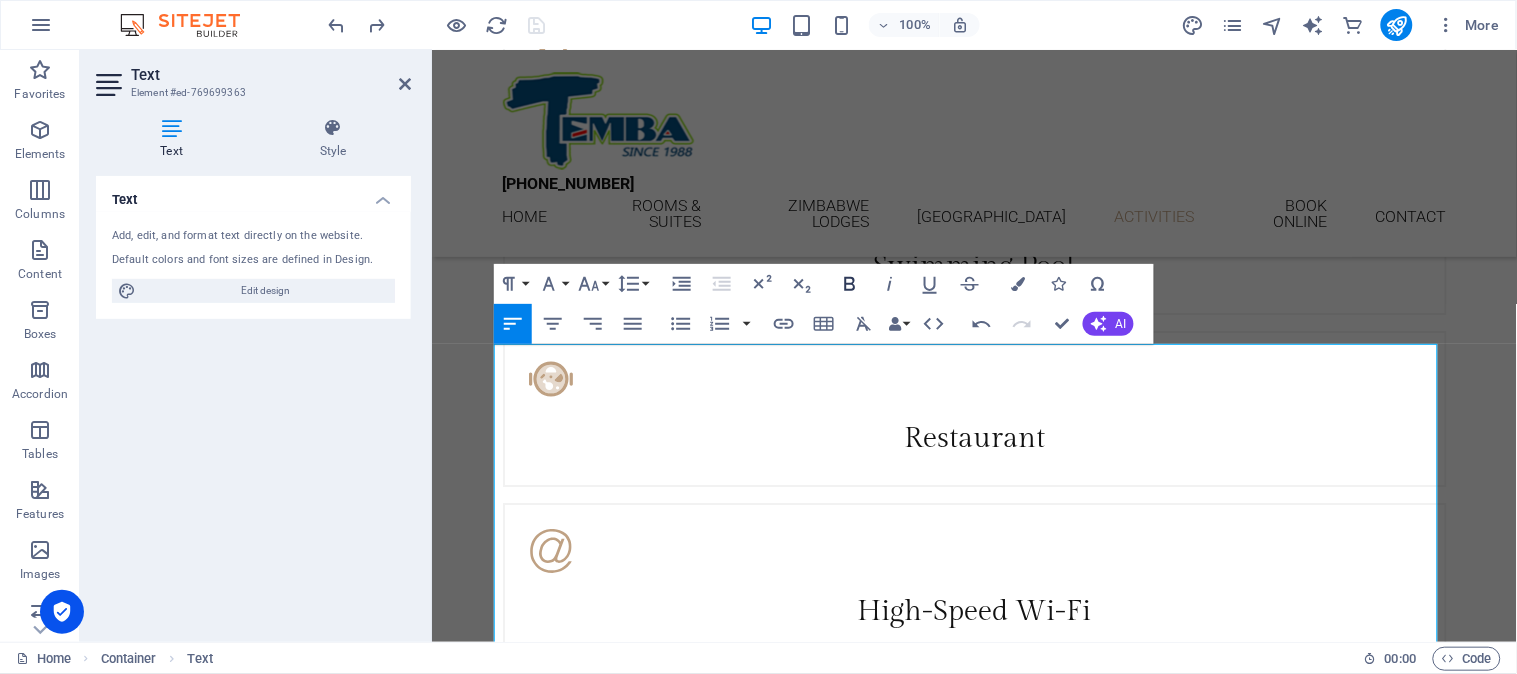 click 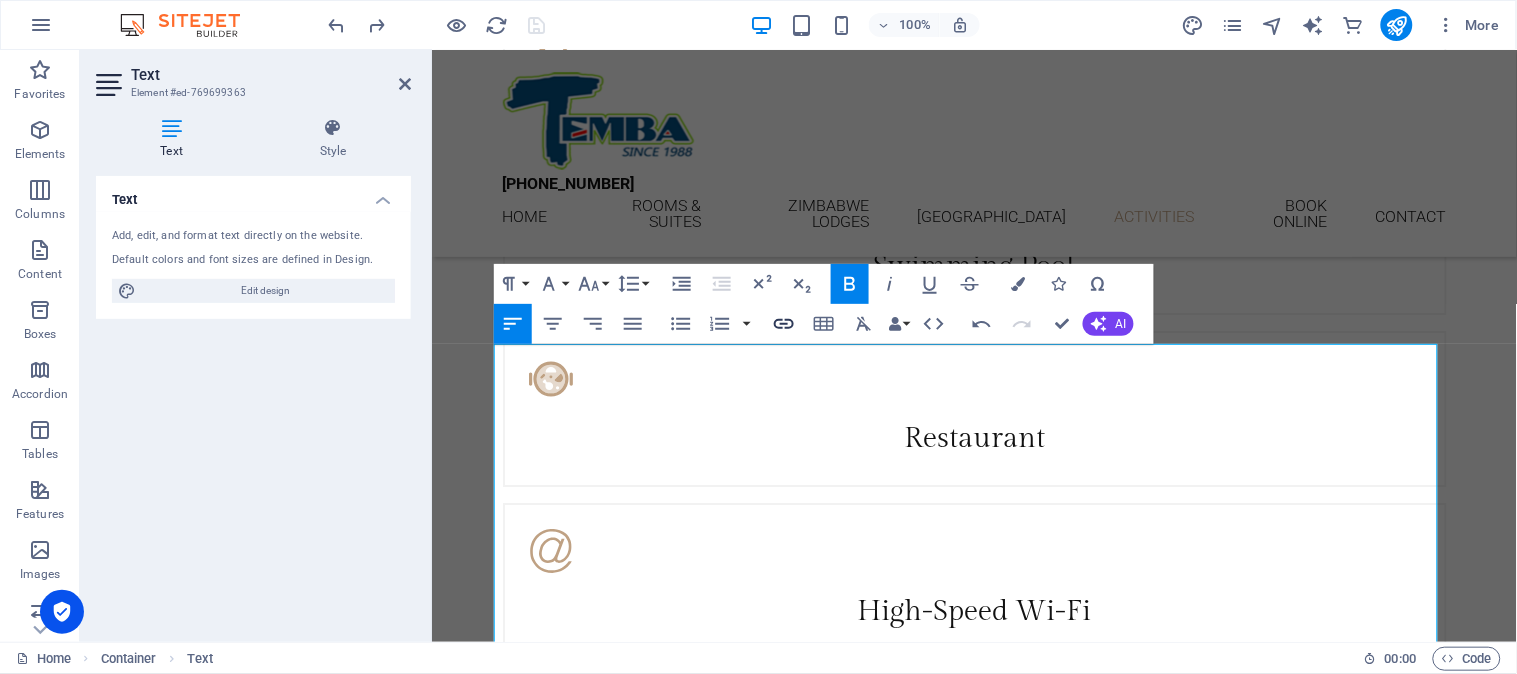 type 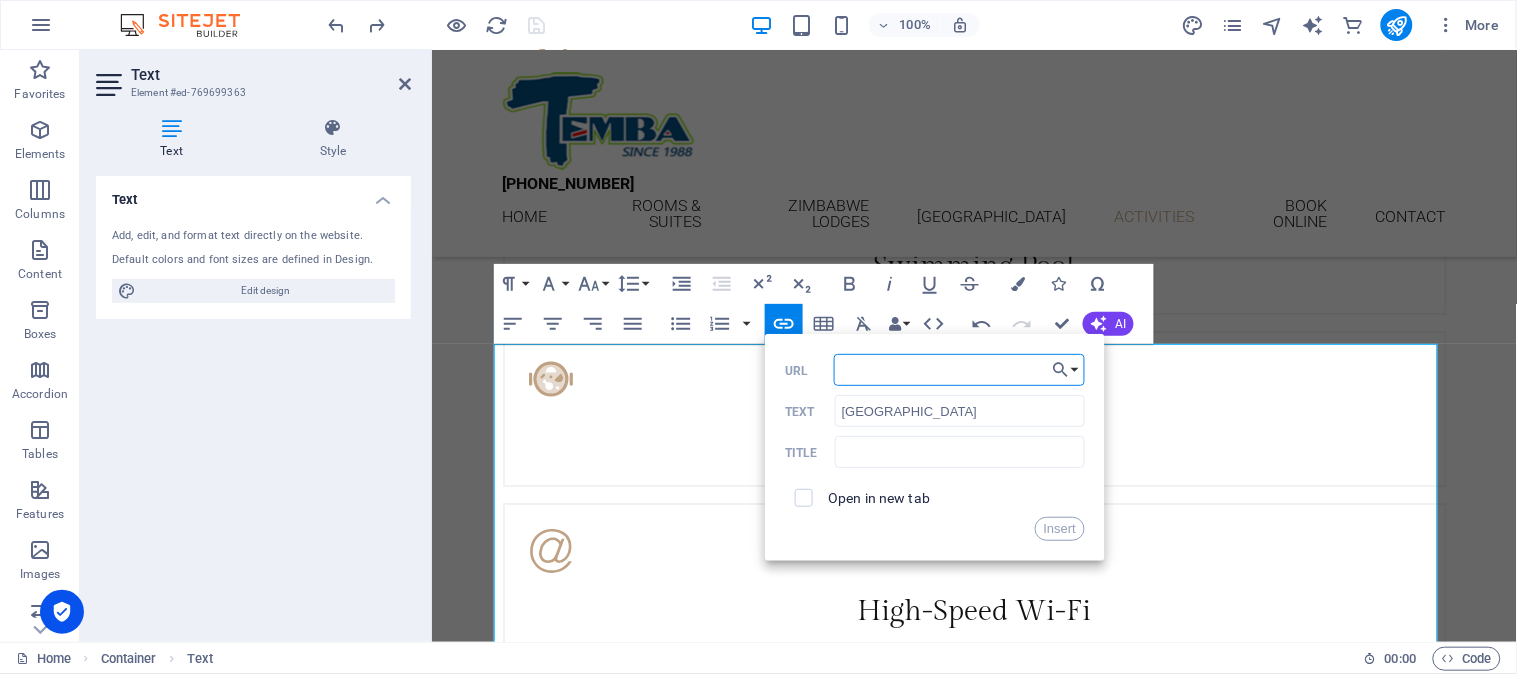 paste on "https://thapamahotel.com/" 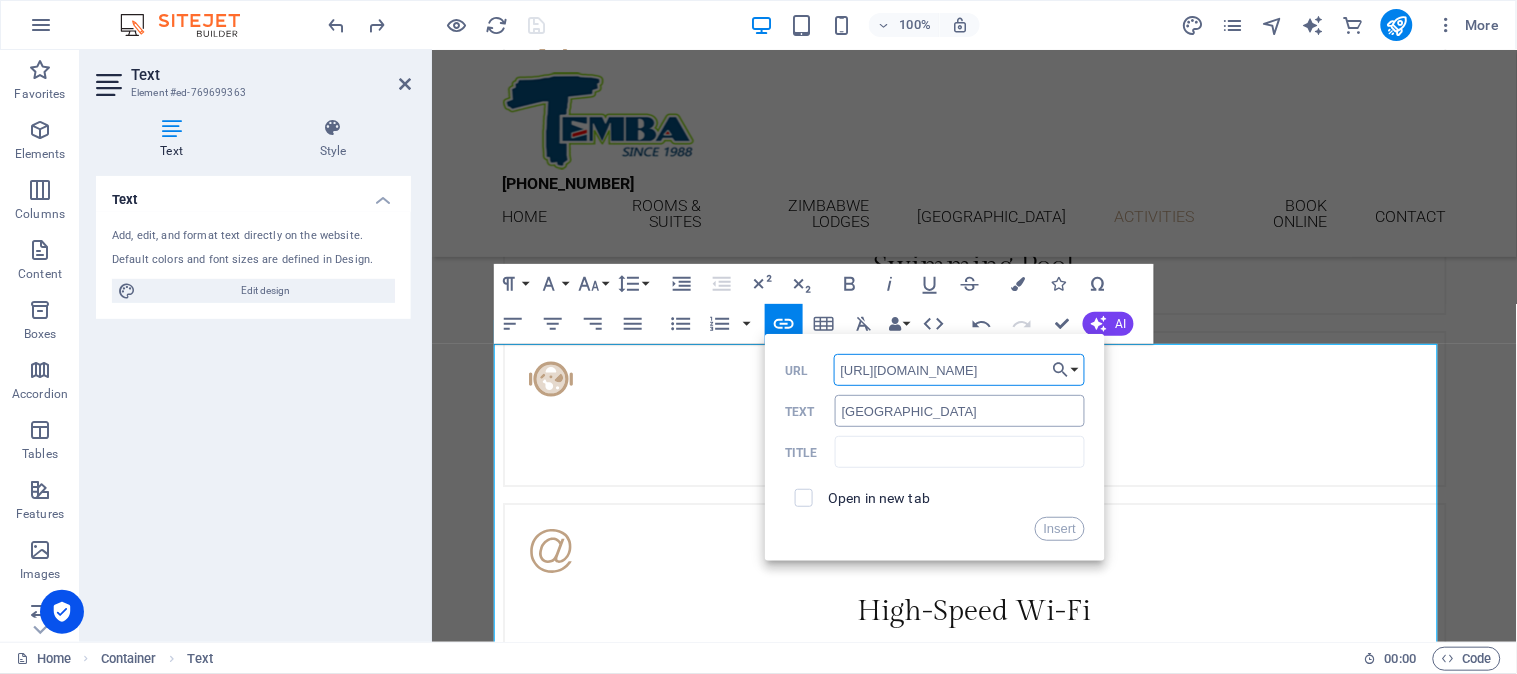 type on "https://thapamahotel.com/" 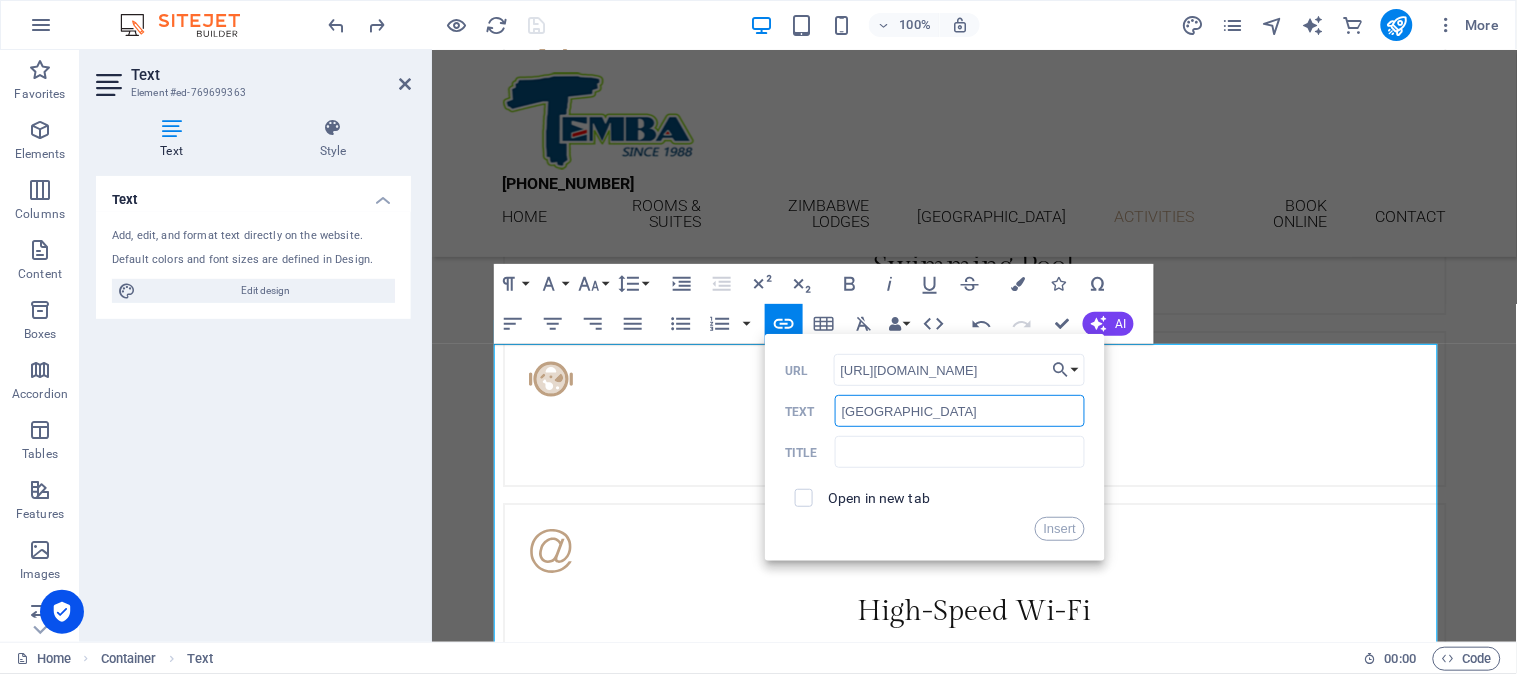 click on "[GEOGRAPHIC_DATA]" at bounding box center [960, 411] 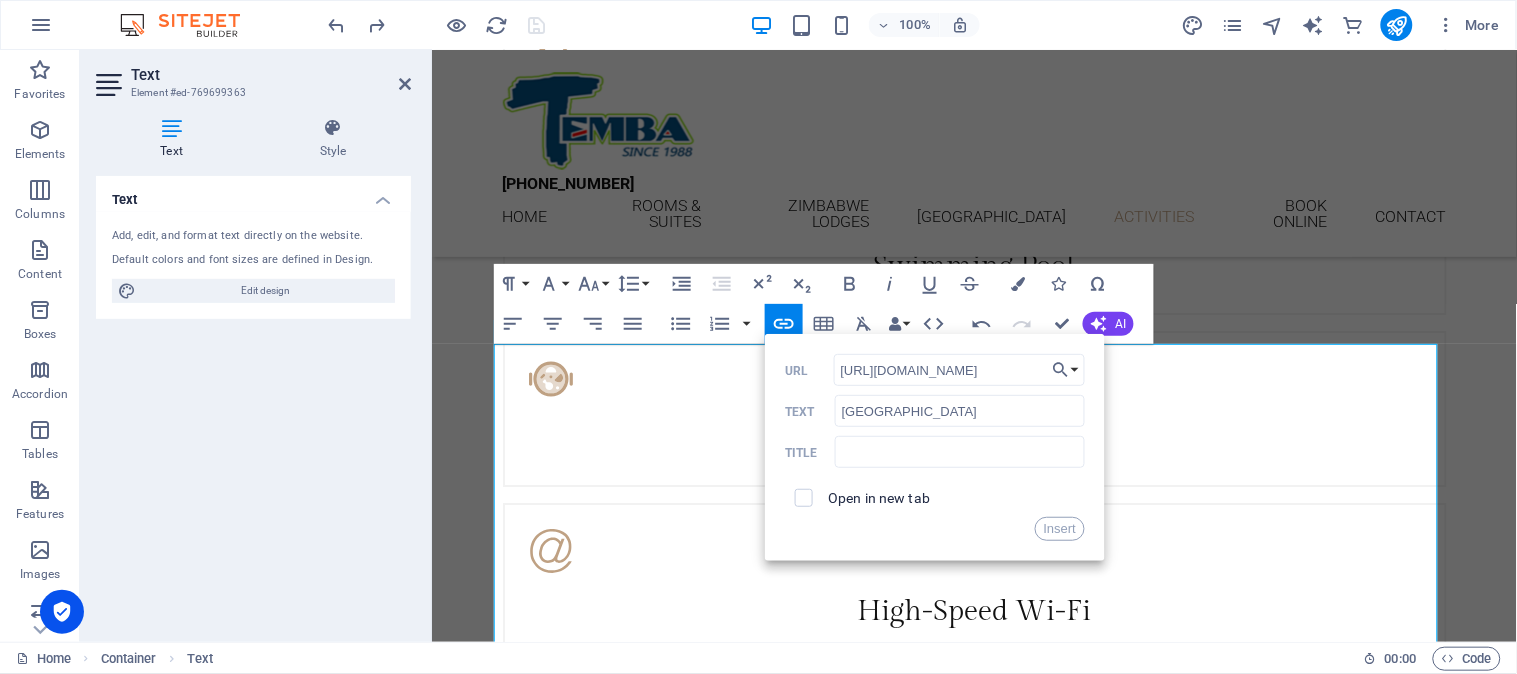 click on "Title" at bounding box center [935, 452] 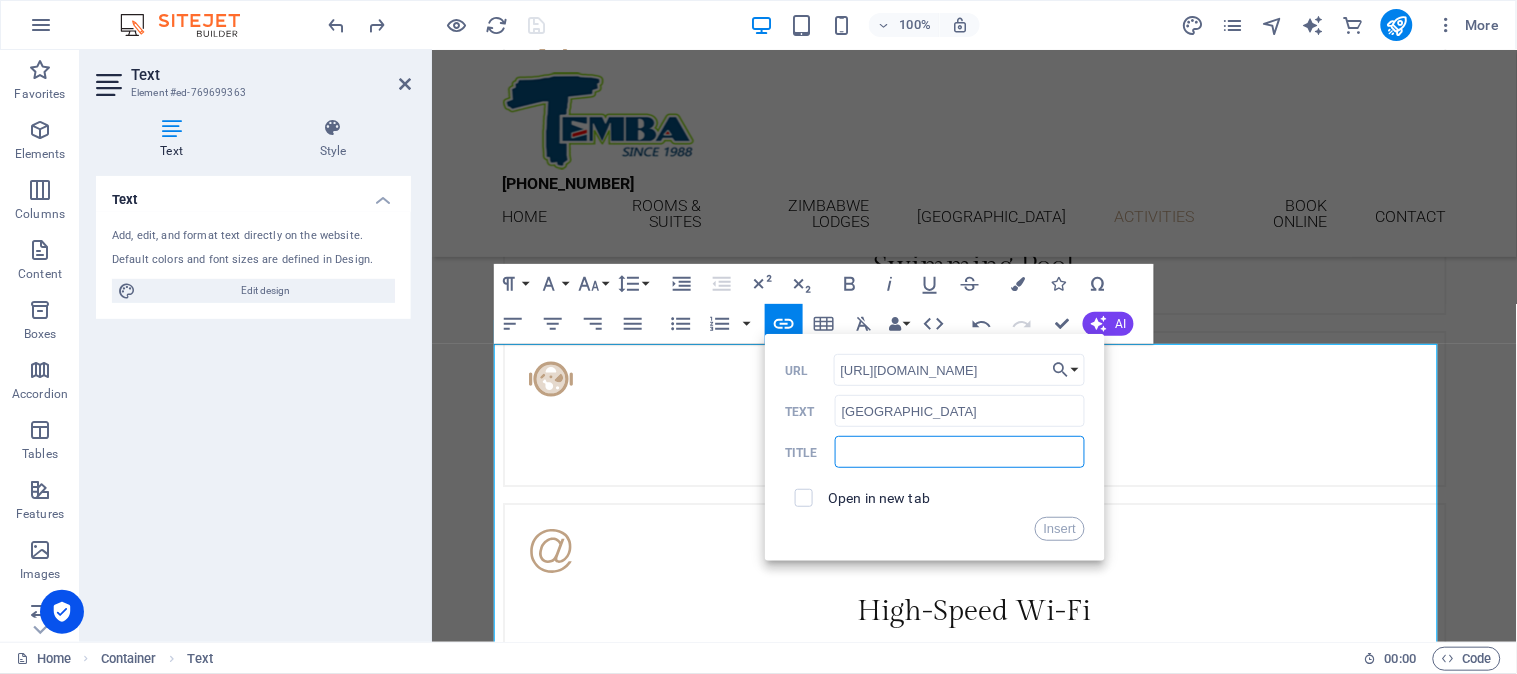 click at bounding box center (960, 452) 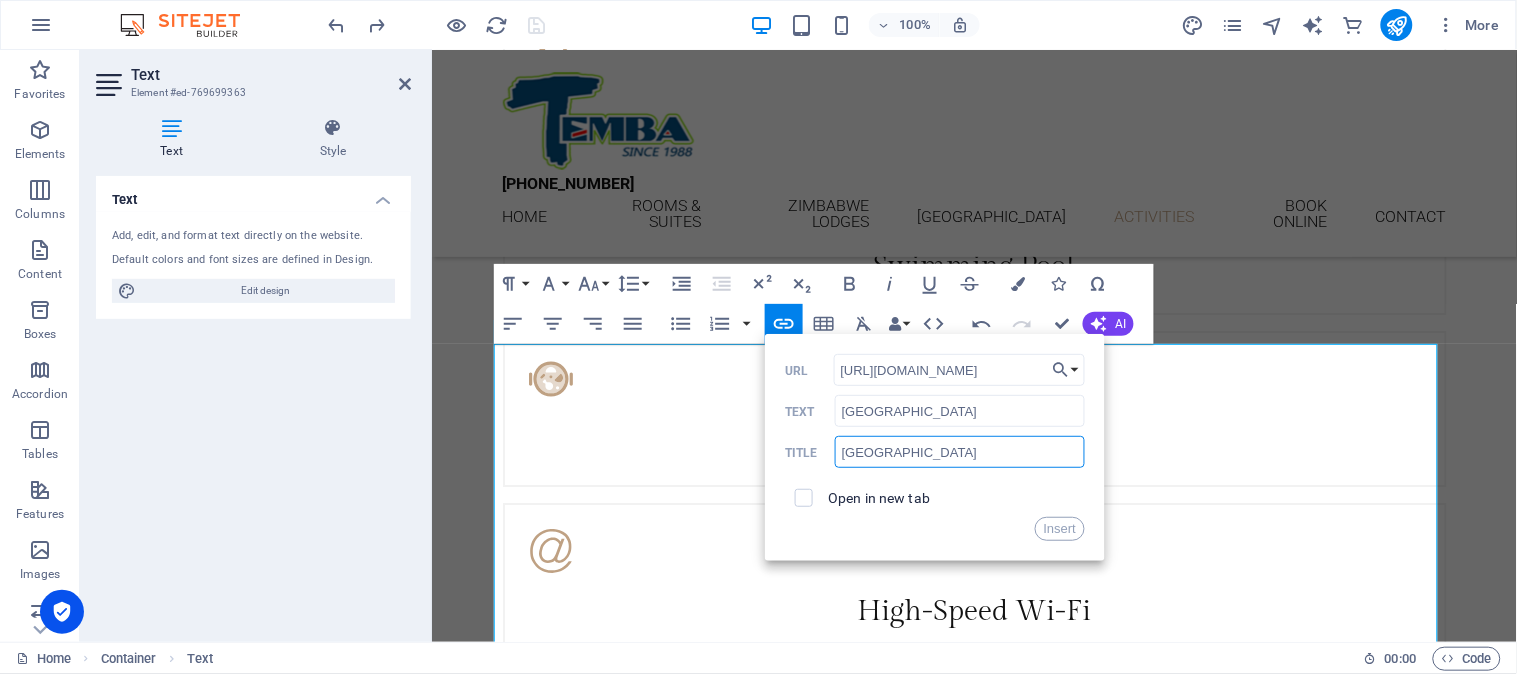 type on "[GEOGRAPHIC_DATA]" 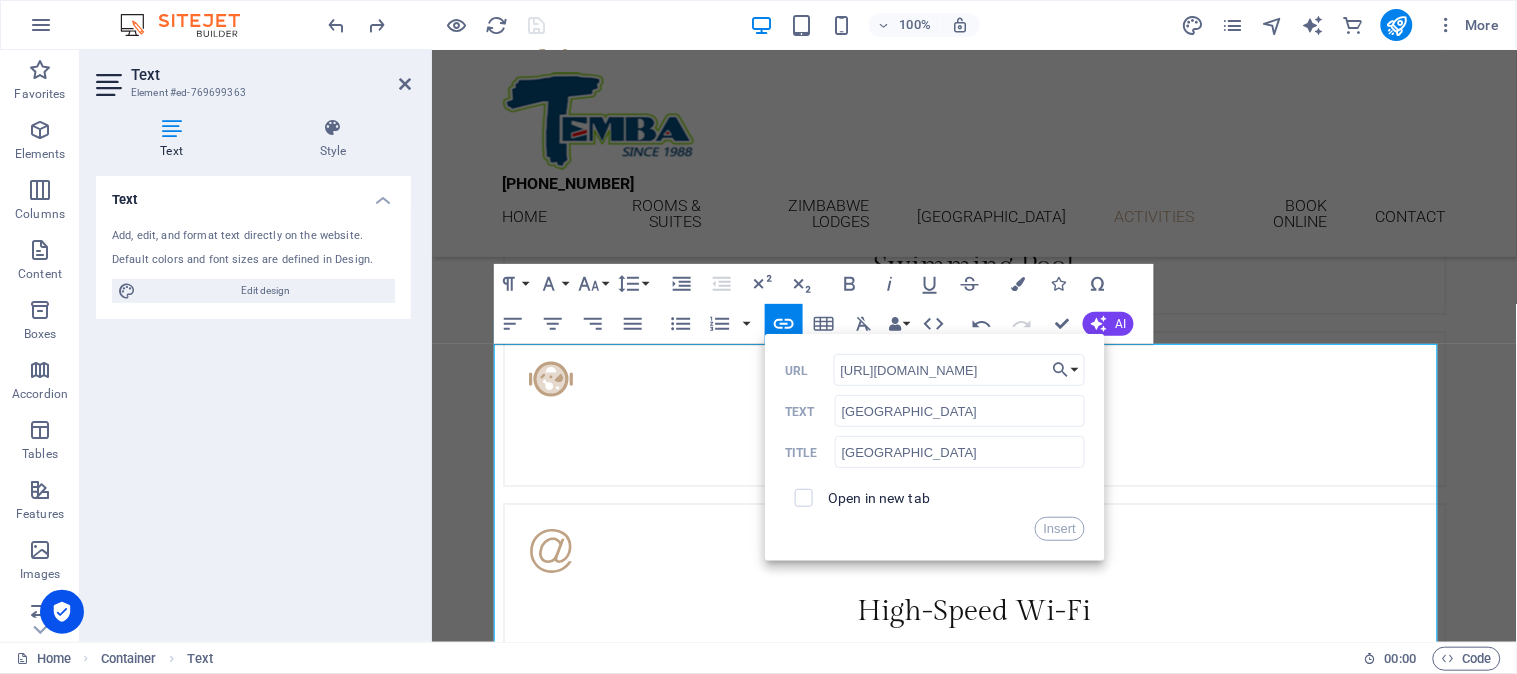 click on "Open in new tab" at bounding box center [879, 498] 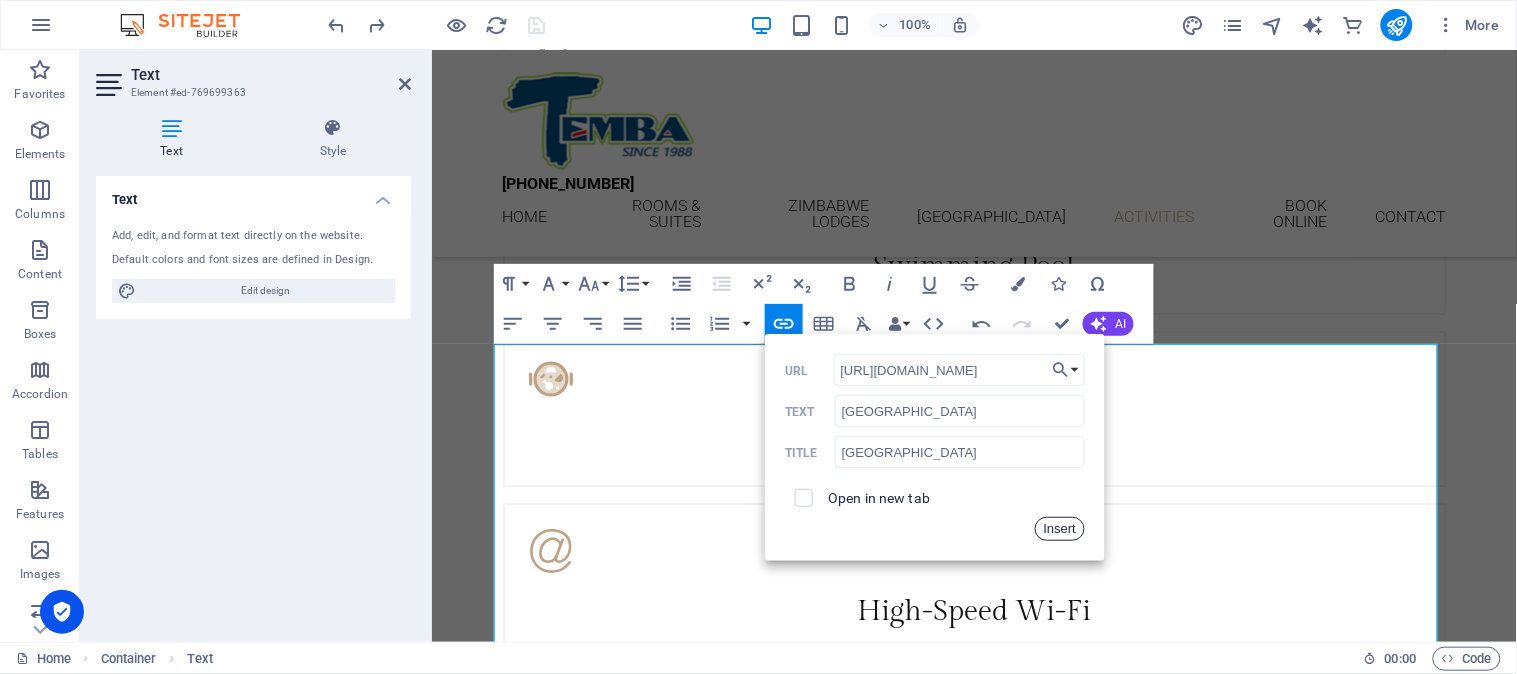 click on "Insert" at bounding box center (1060, 529) 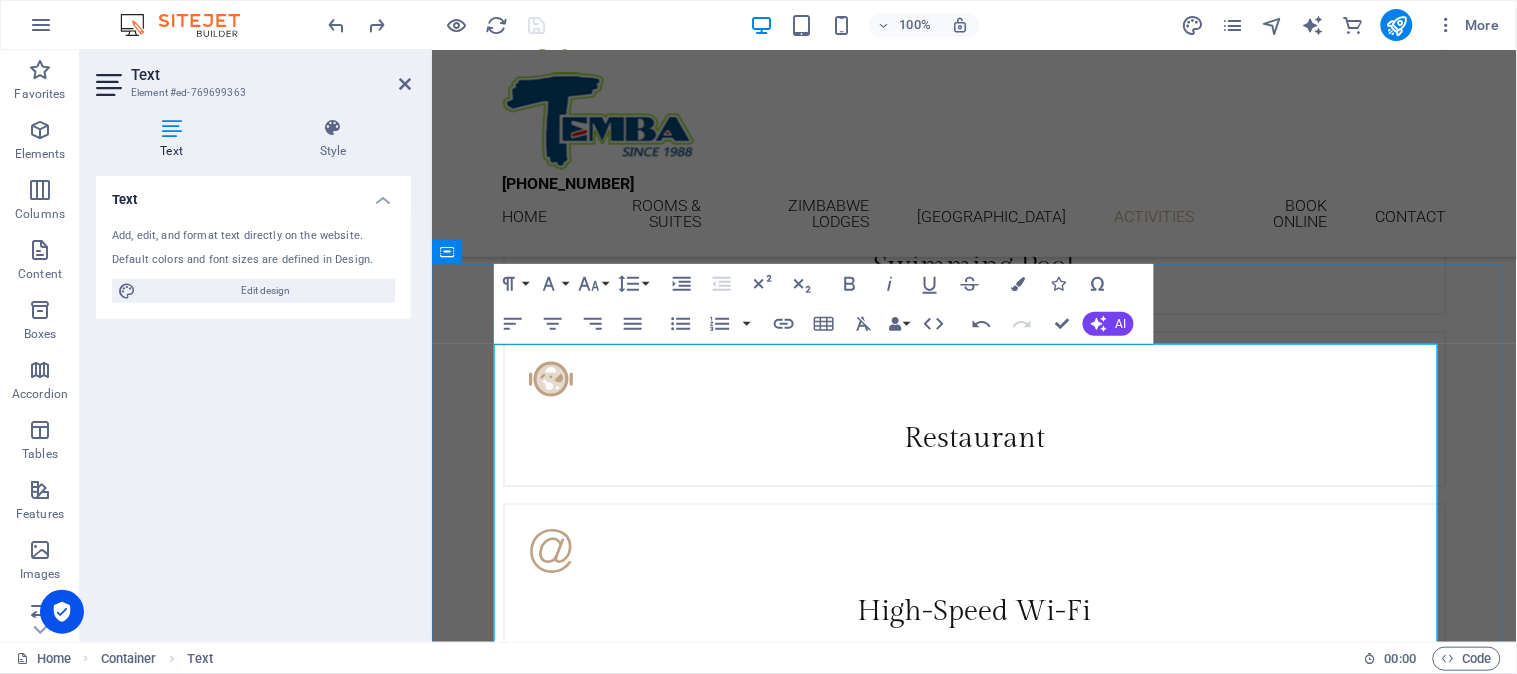 drag, startPoint x: 1000, startPoint y: 440, endPoint x: 1153, endPoint y: 441, distance: 153.00327 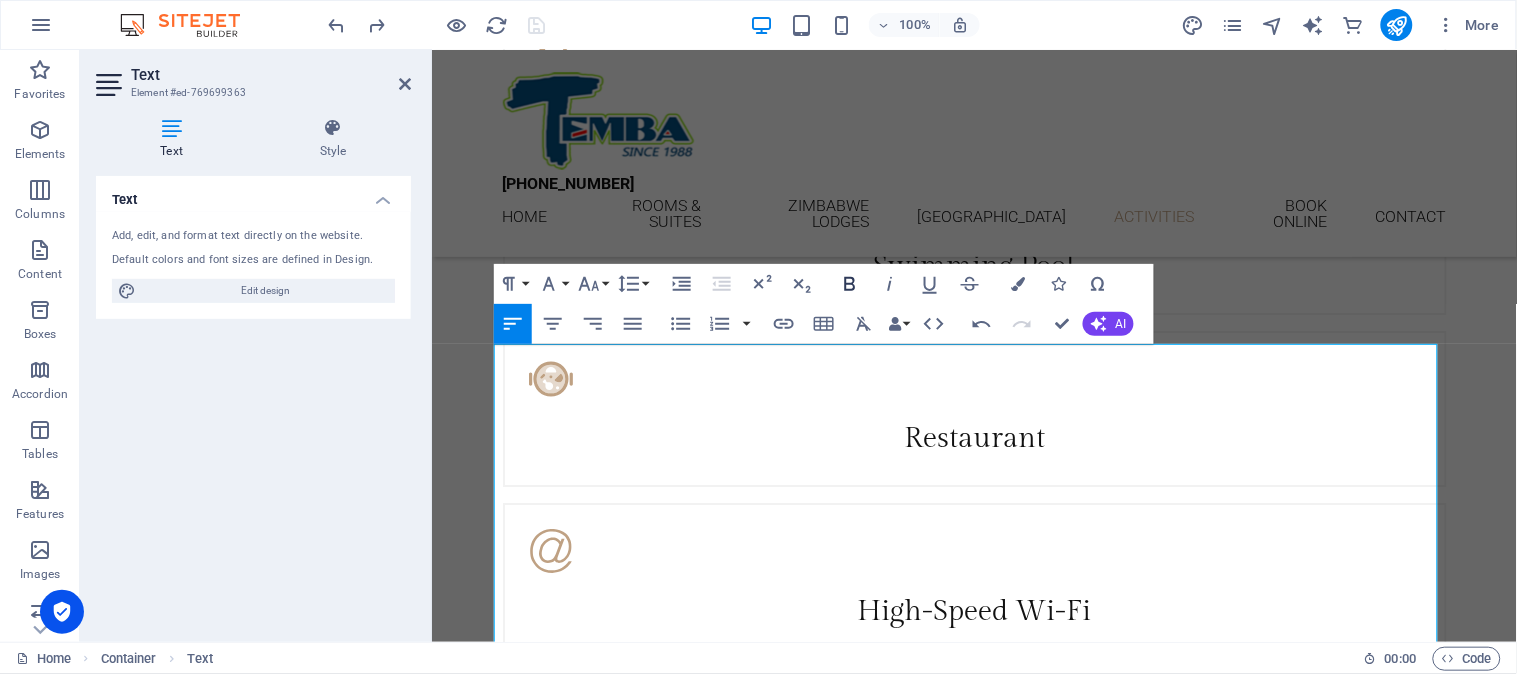 click 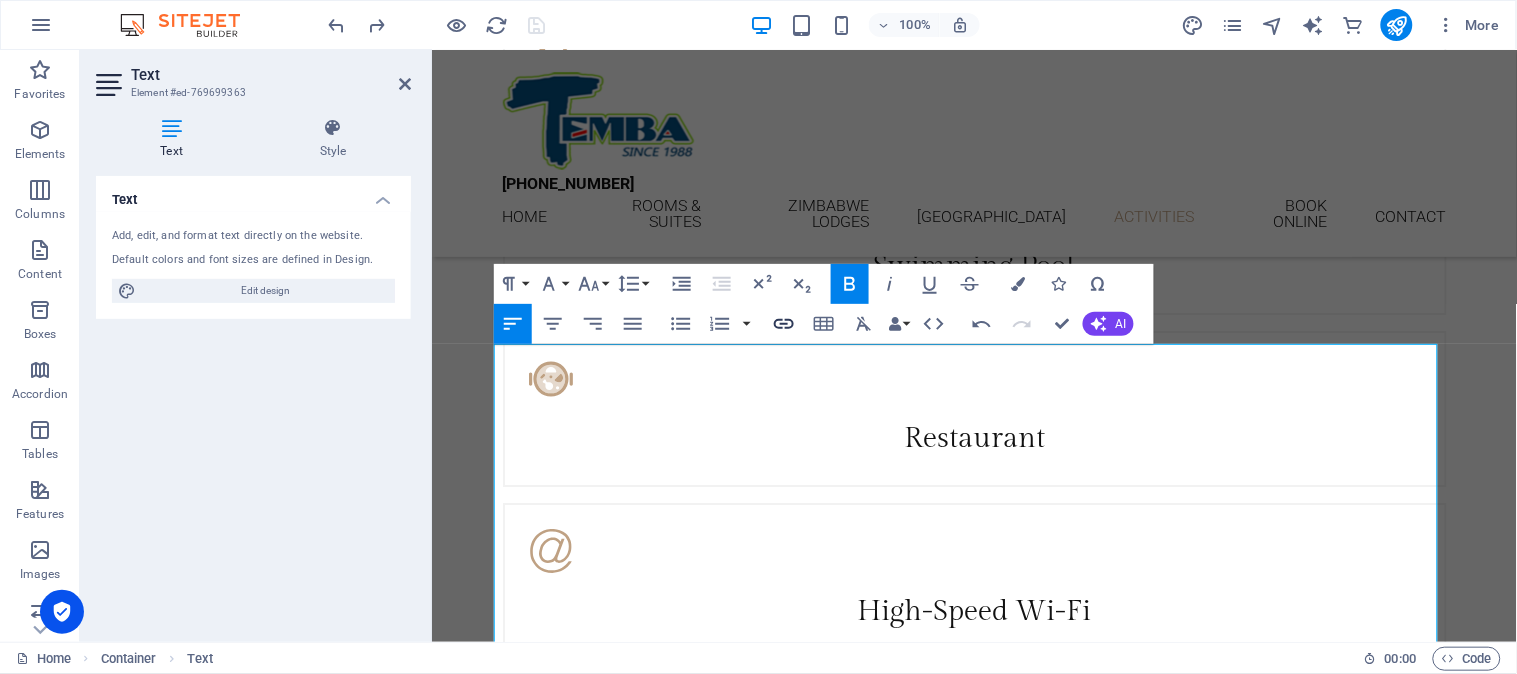 type 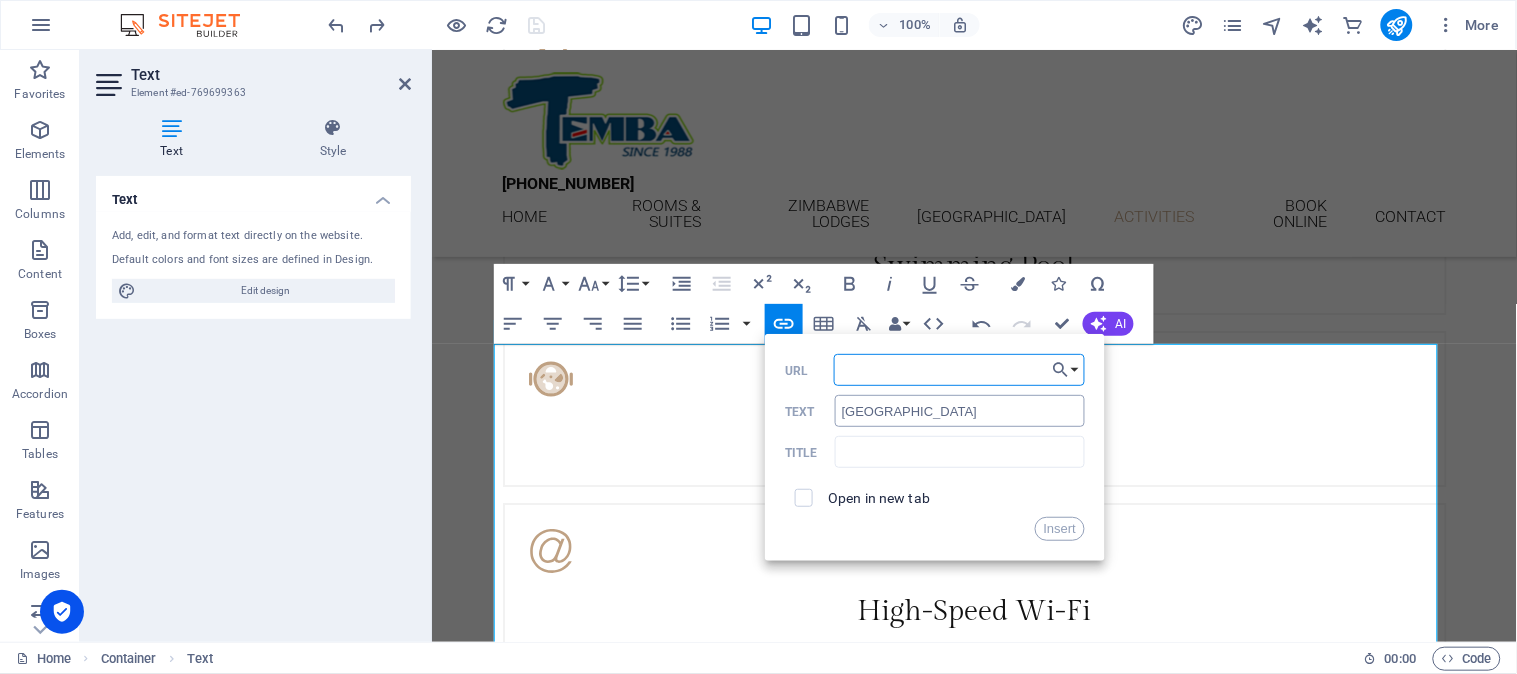 paste on "https://www.thapamahotel.com/maranghotel.html" 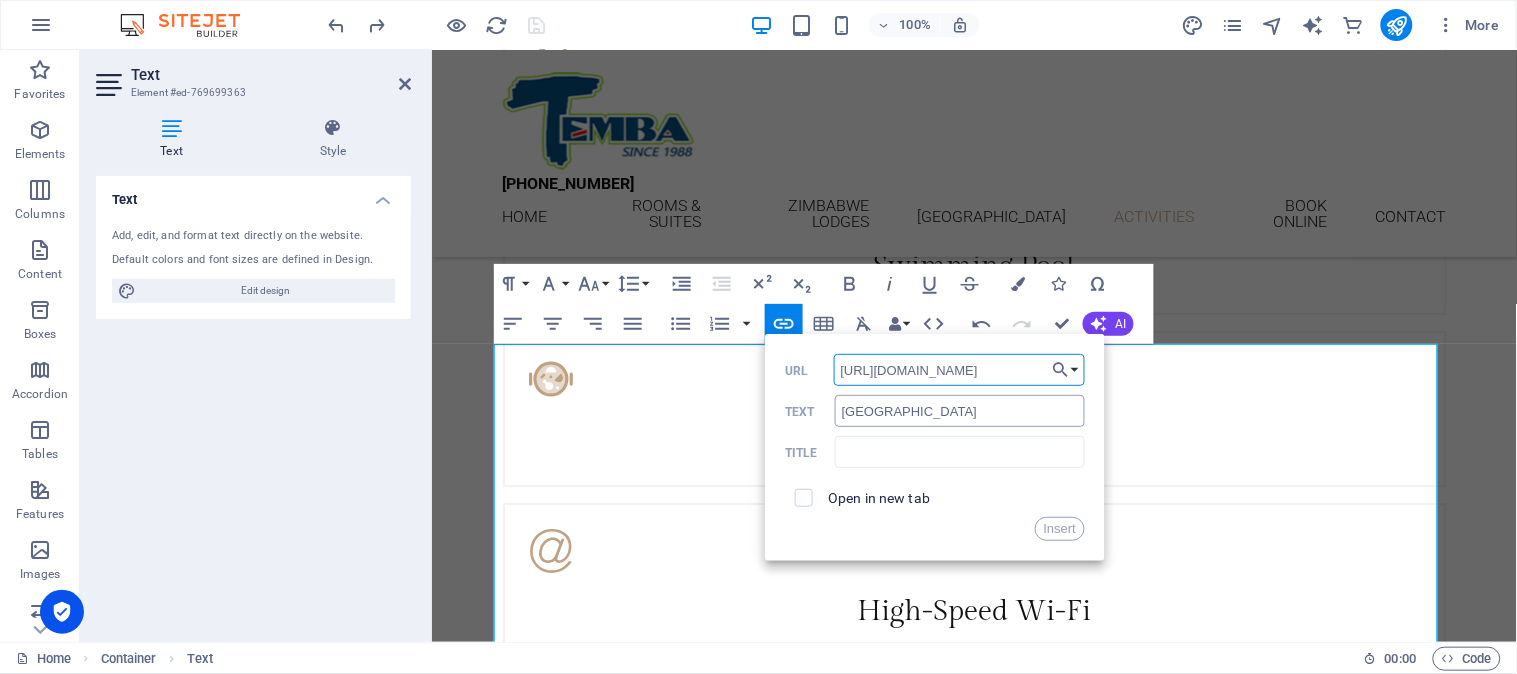 scroll, scrollTop: 0, scrollLeft: 78, axis: horizontal 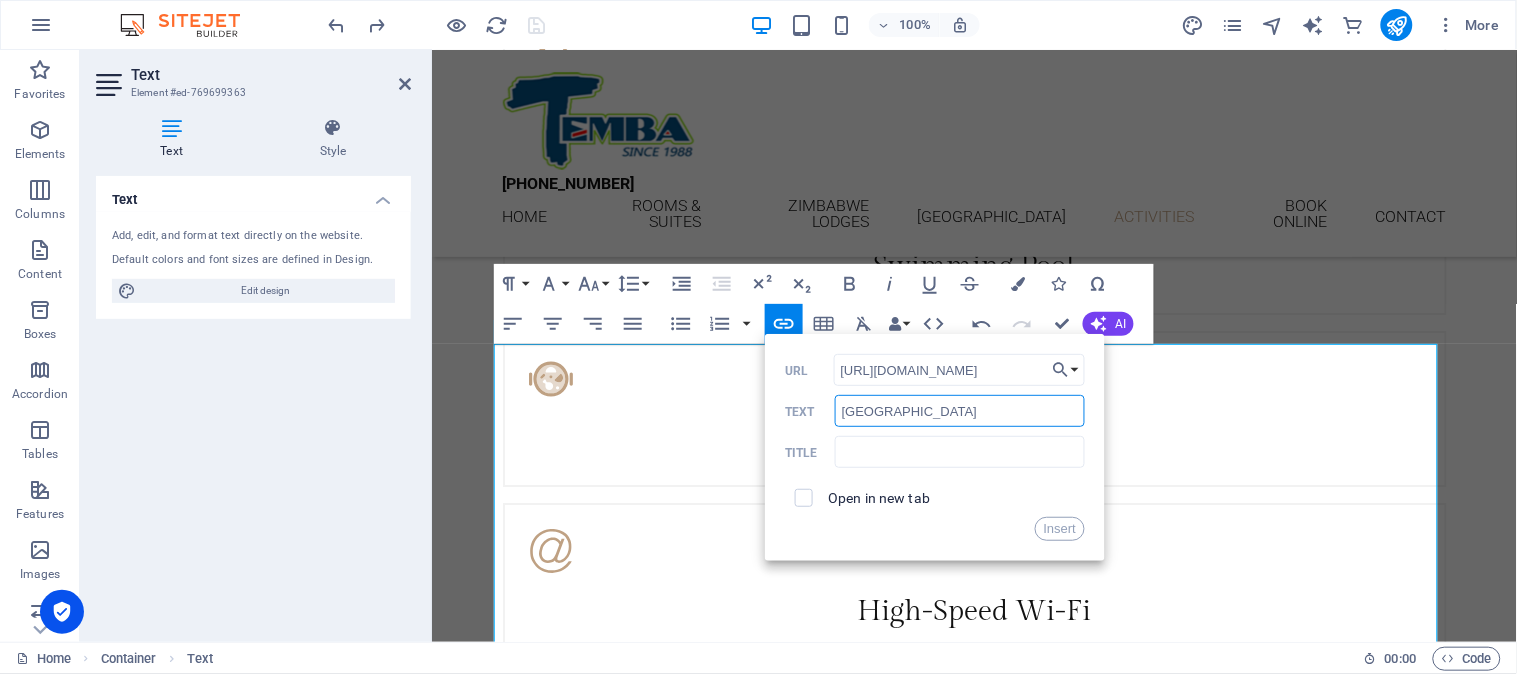 click on "Marang Gardens Hotel" at bounding box center [960, 411] 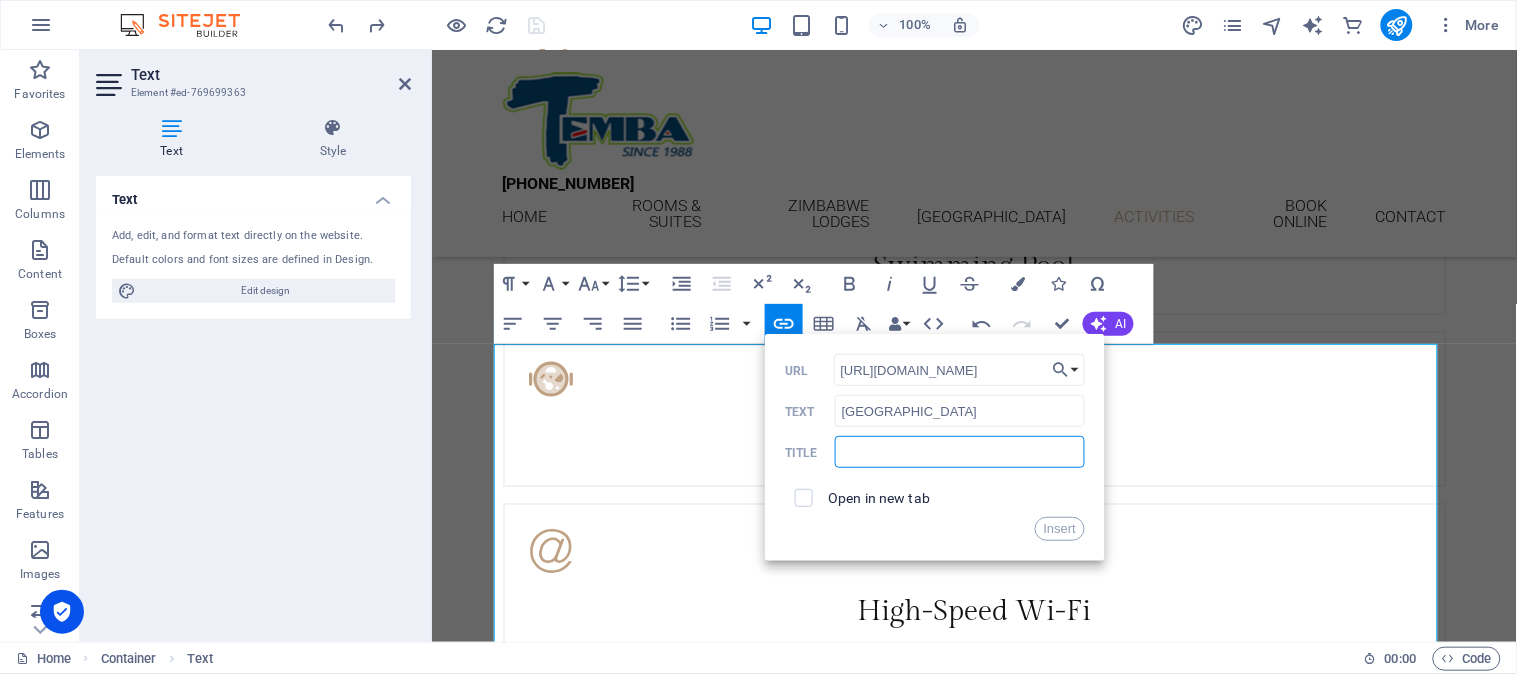 click at bounding box center [960, 452] 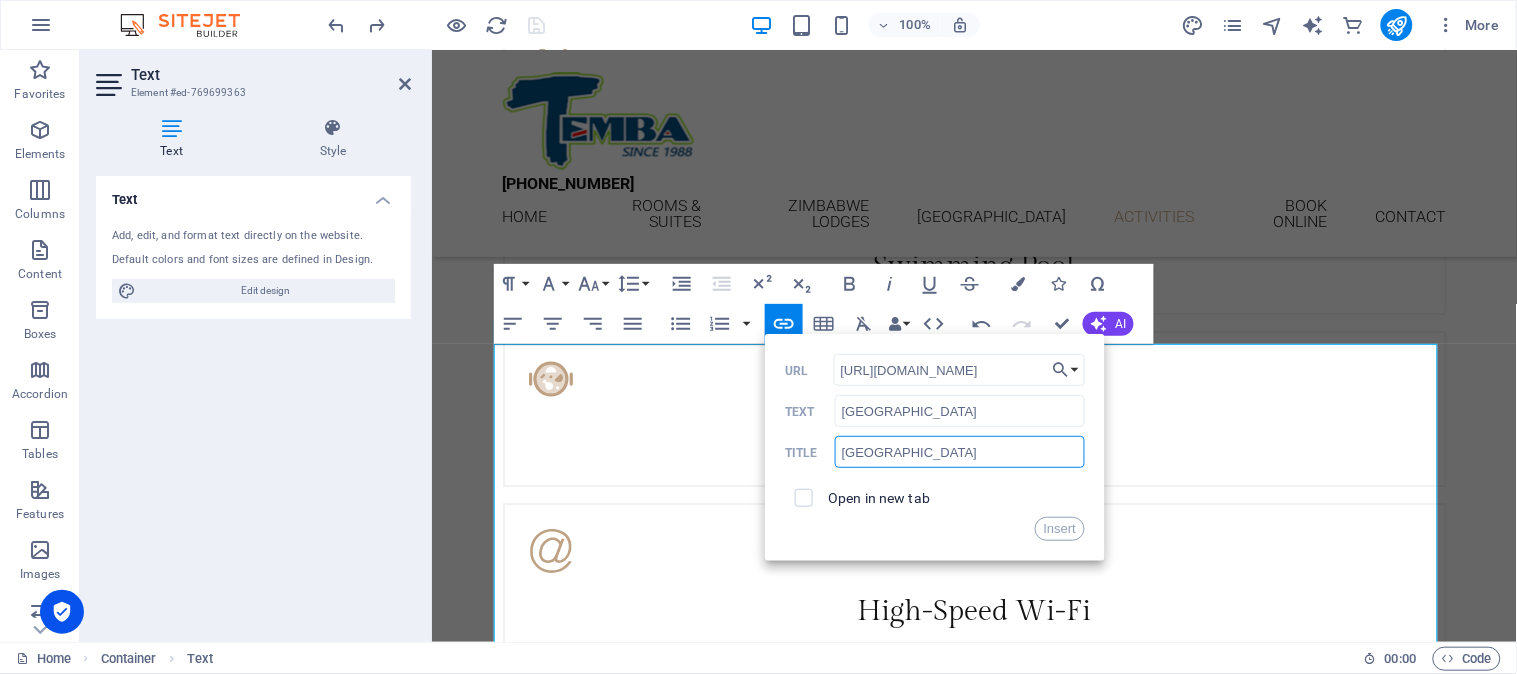 type on "Marang Gardens Hotel" 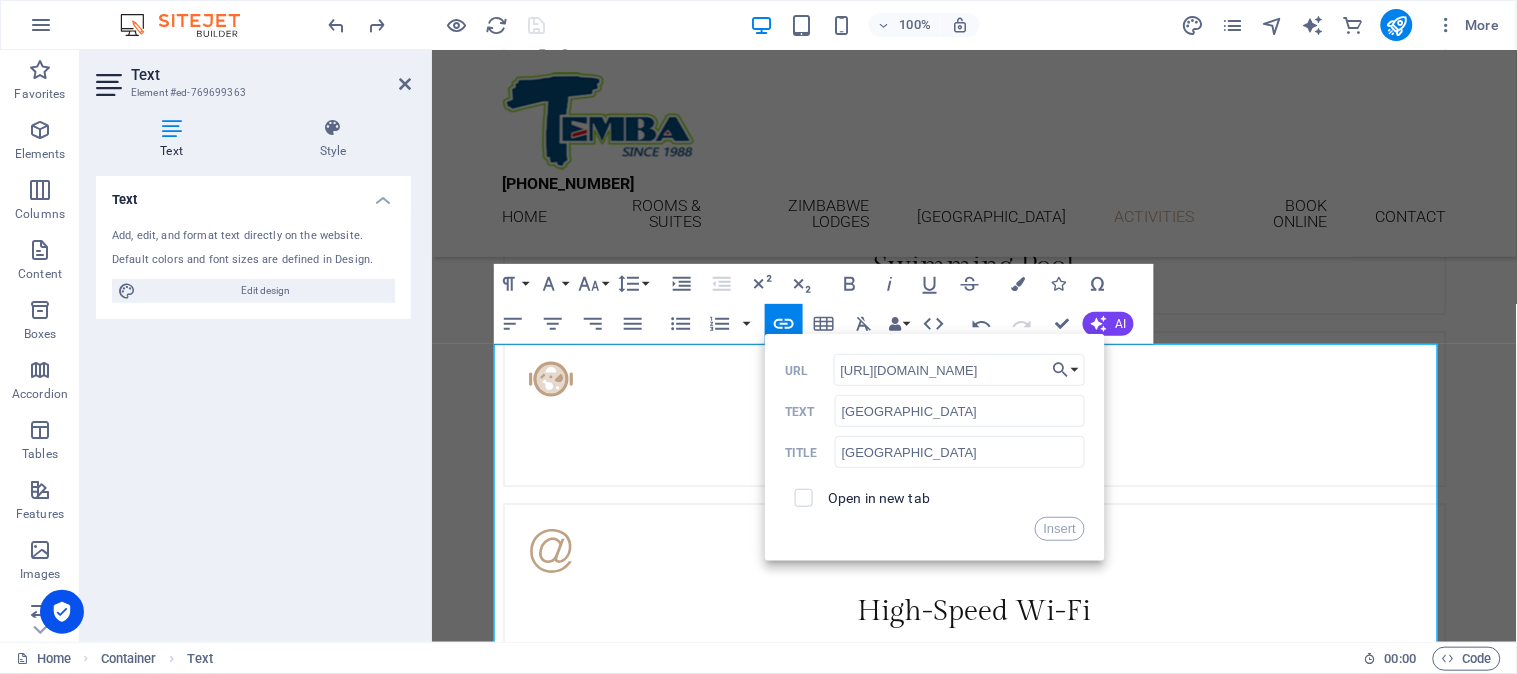 click on "Open in new tab" at bounding box center (879, 498) 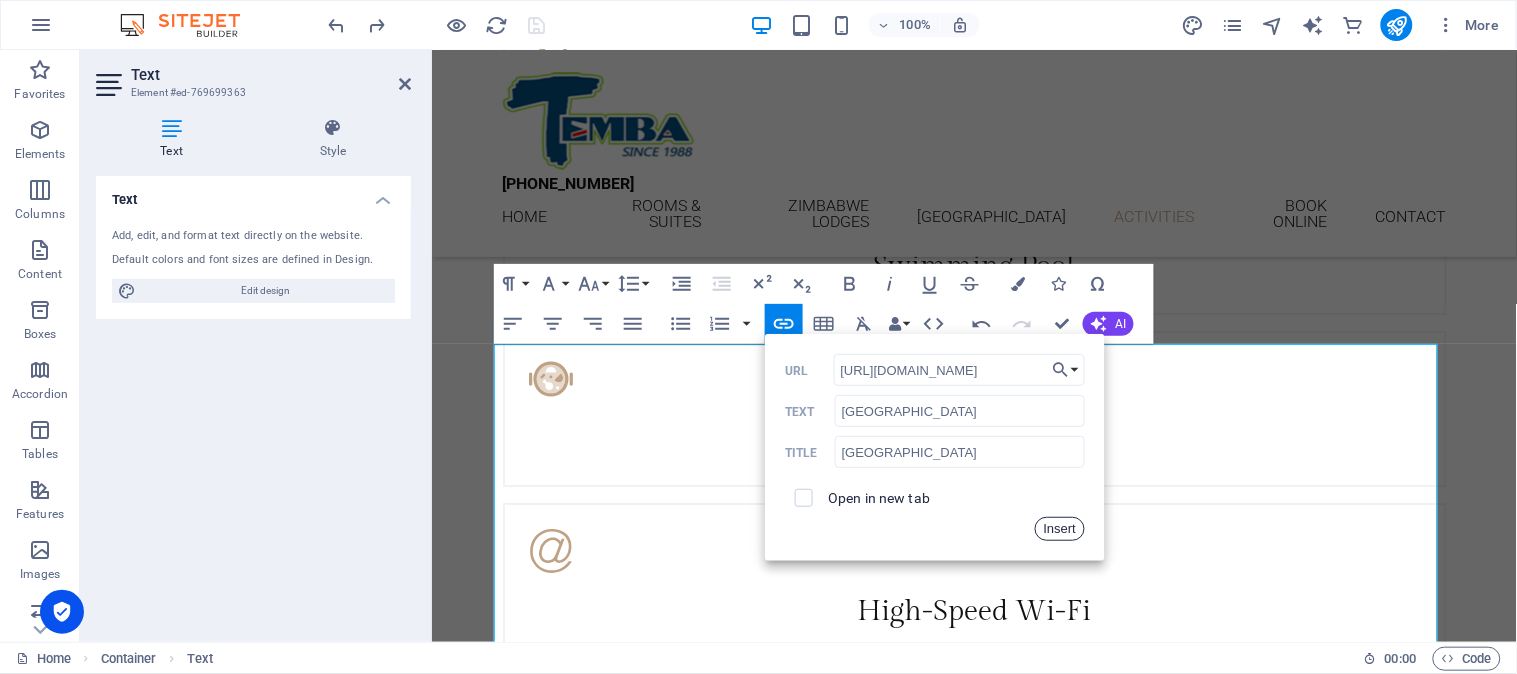 click on "Insert" at bounding box center (1060, 529) 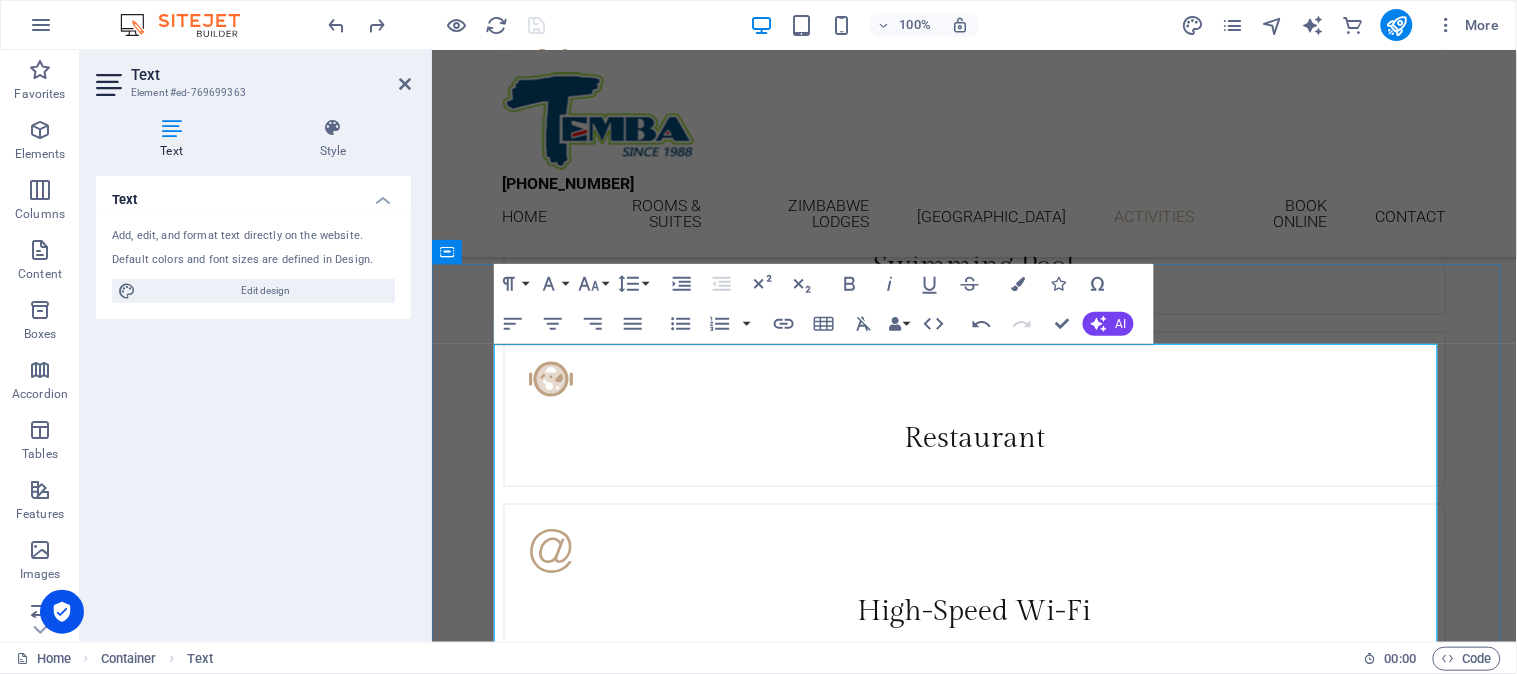 drag, startPoint x: 616, startPoint y: 465, endPoint x: 717, endPoint y: 471, distance: 101.17806 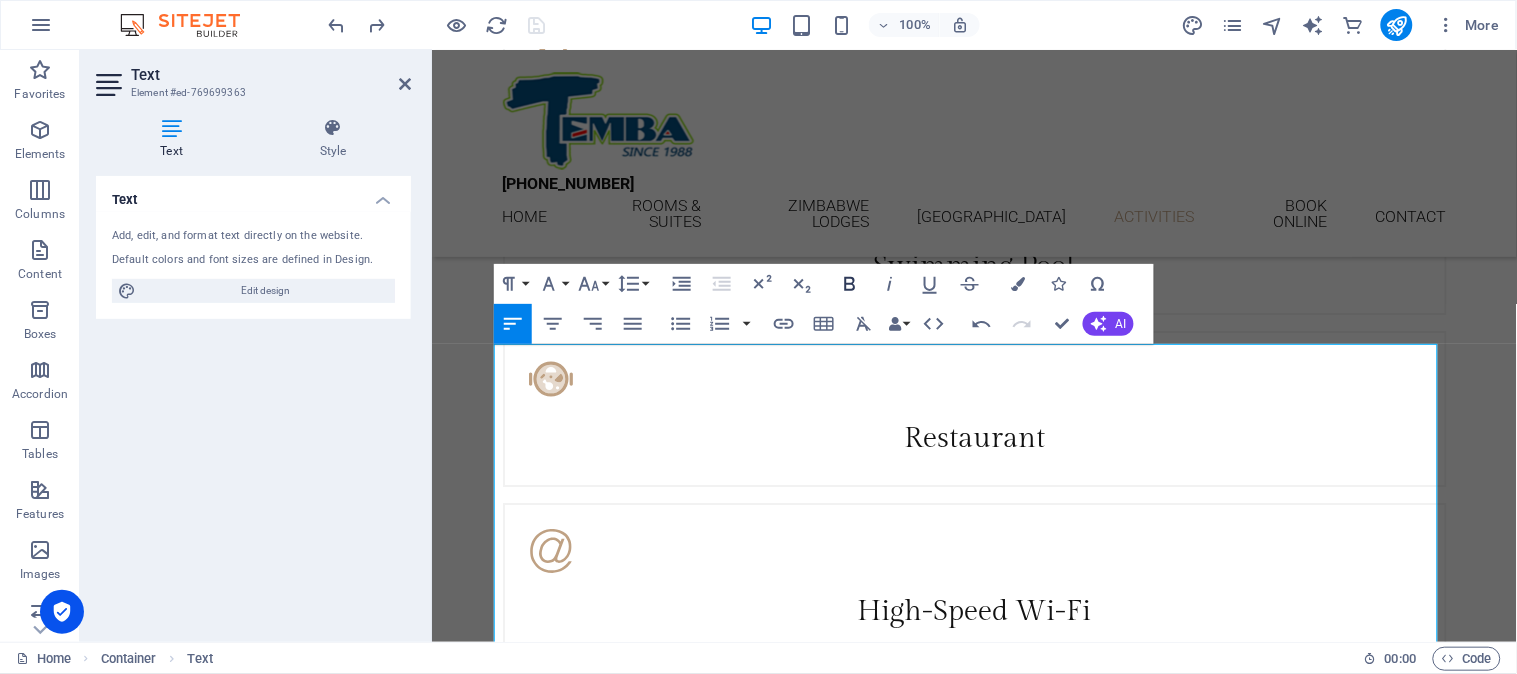 click 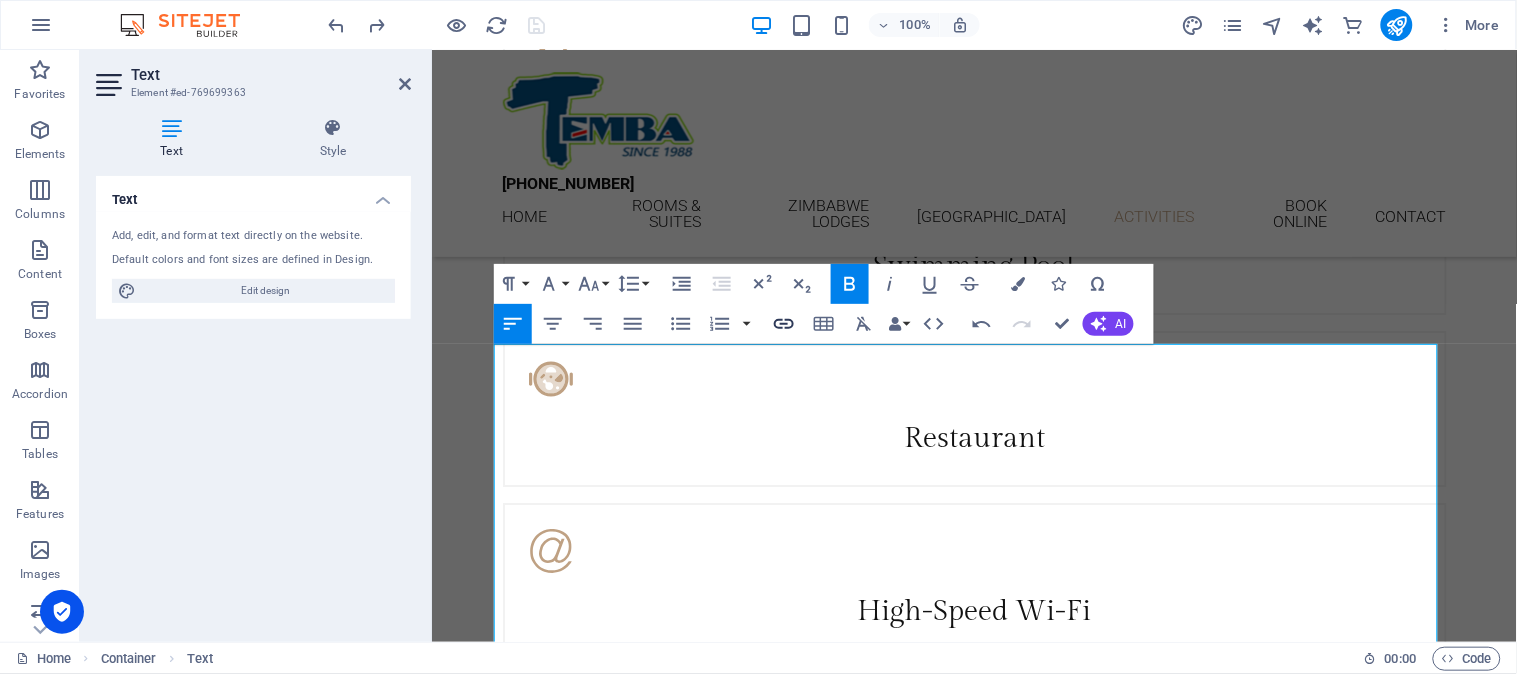 type 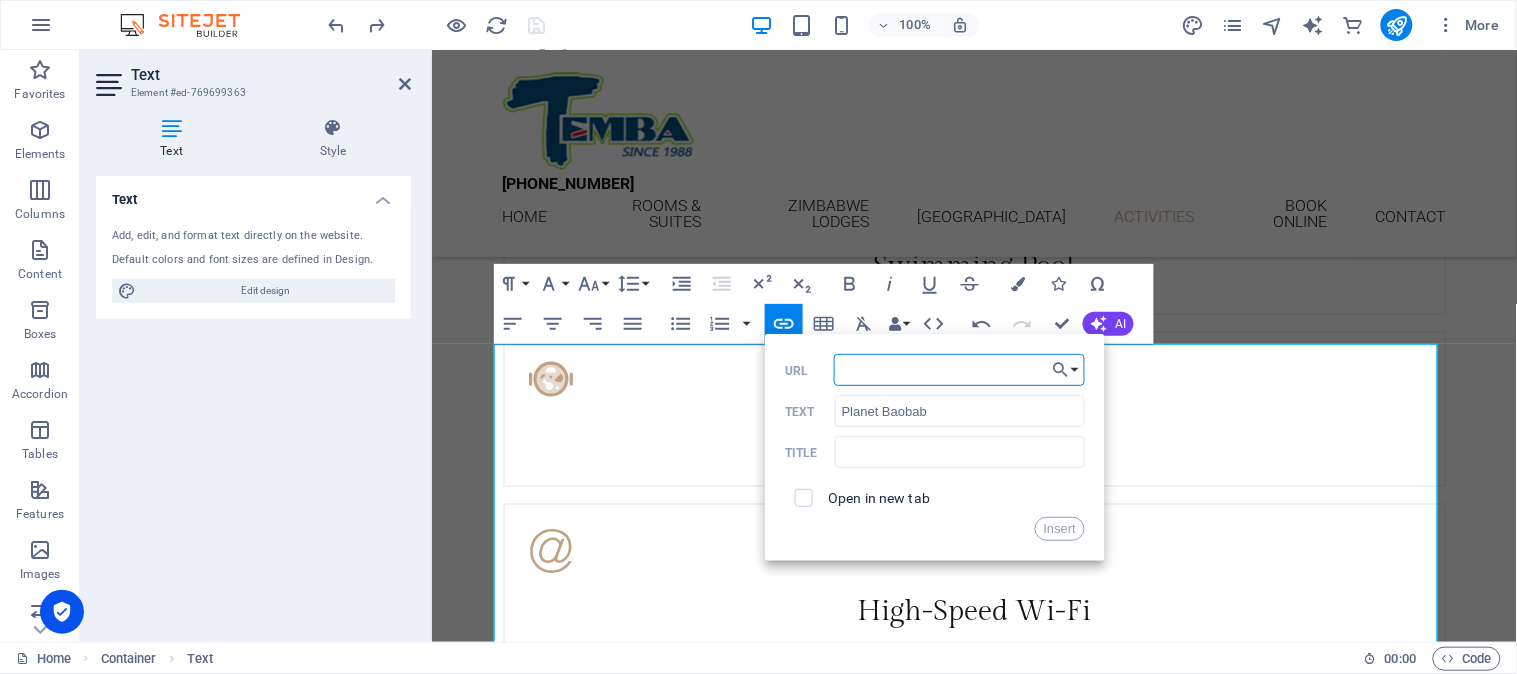 paste on "https://www.planetbaobab.net/" 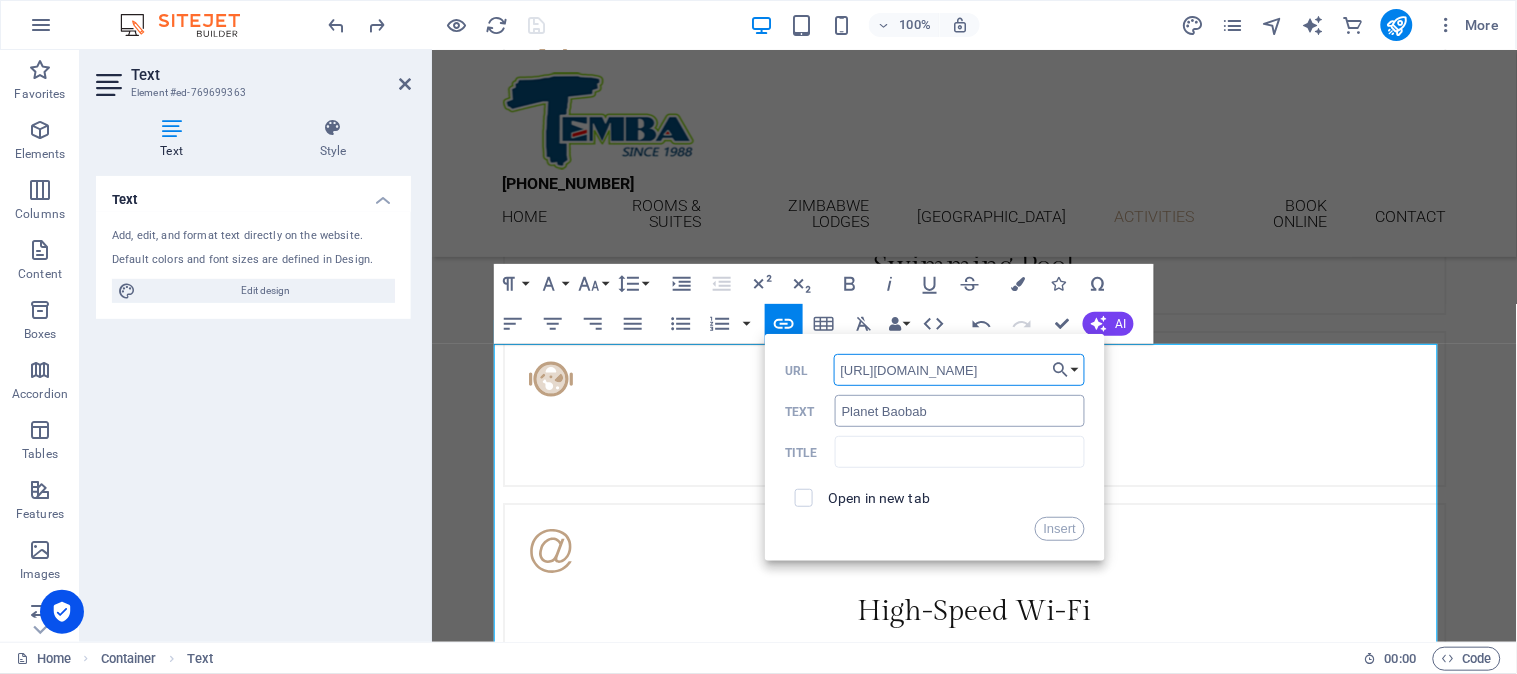 type on "https://www.planetbaobab.net/" 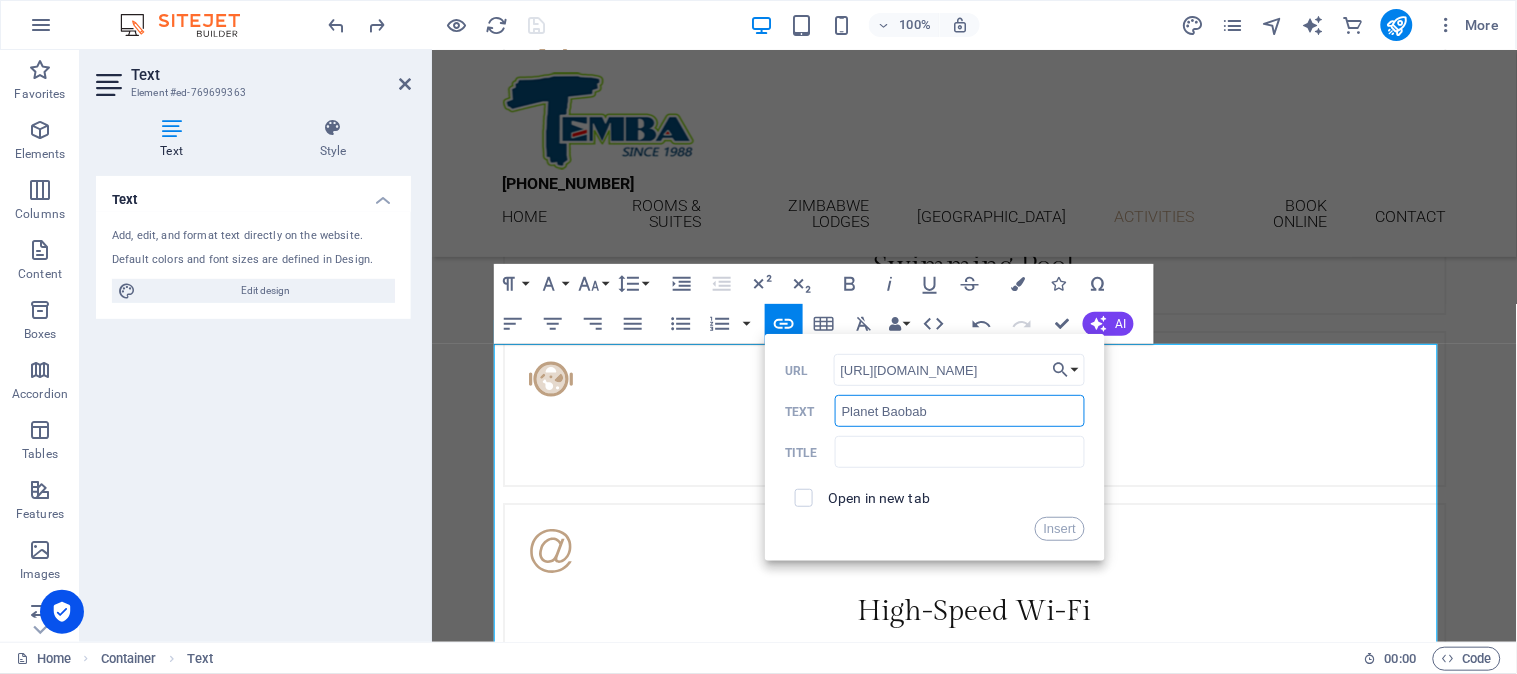 click on "Planet Baobab" at bounding box center (960, 411) 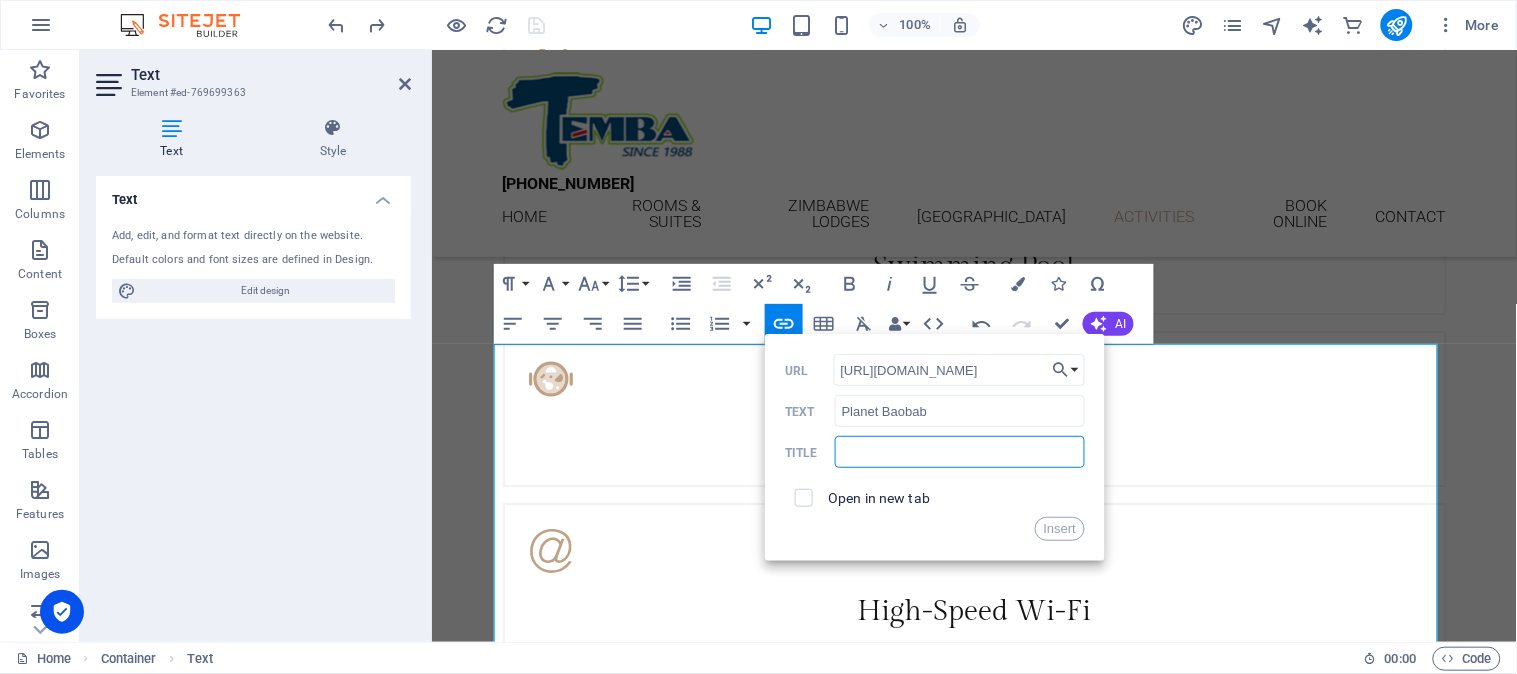 click at bounding box center (960, 452) 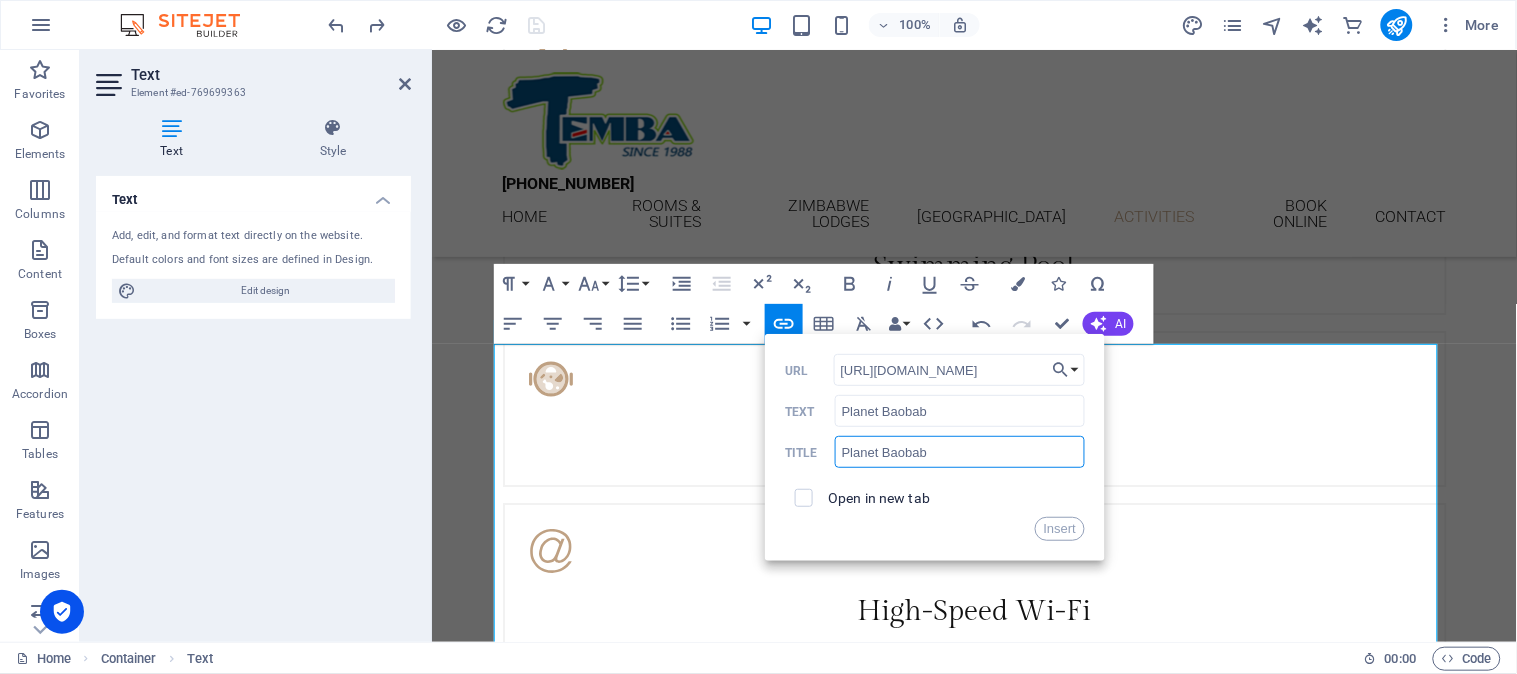 type on "Planet Baobab" 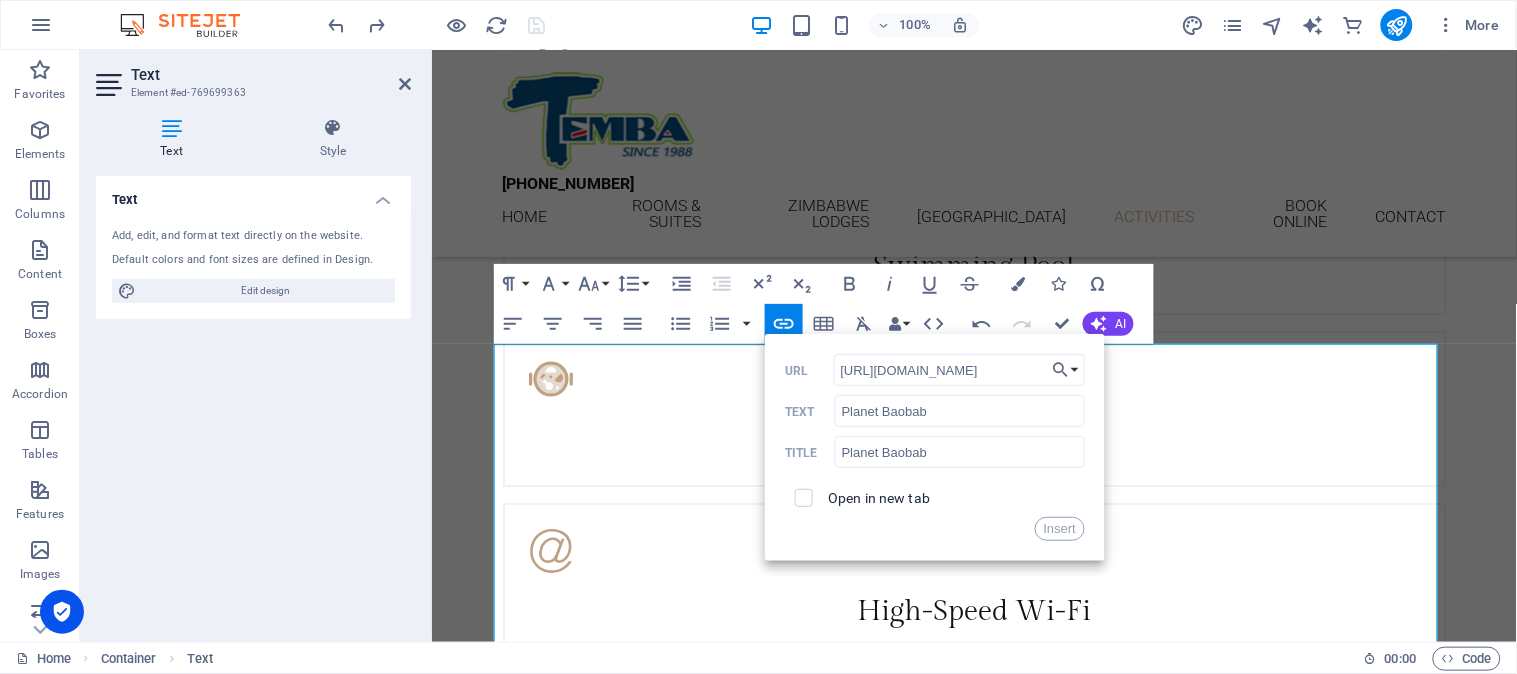 click on "Open in new tab" at bounding box center [879, 498] 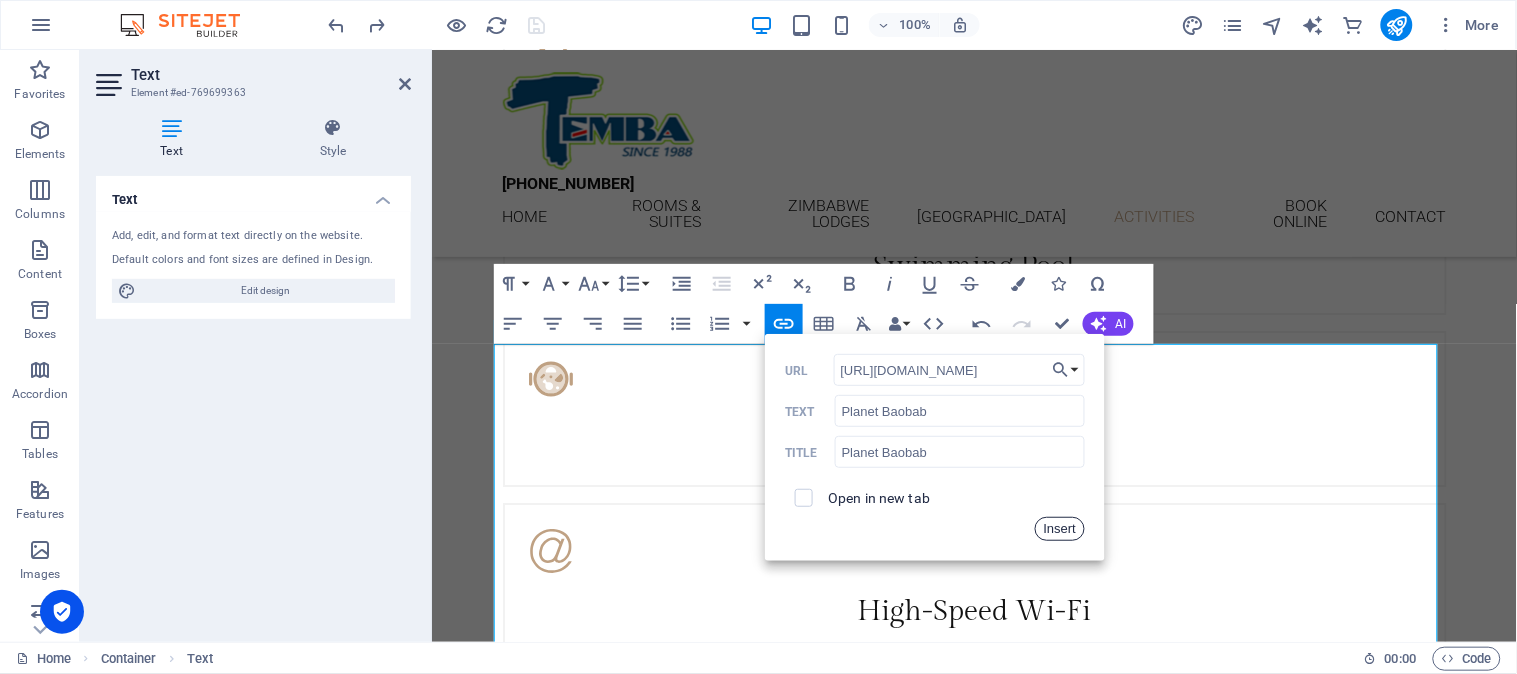 click on "Insert" at bounding box center [1060, 529] 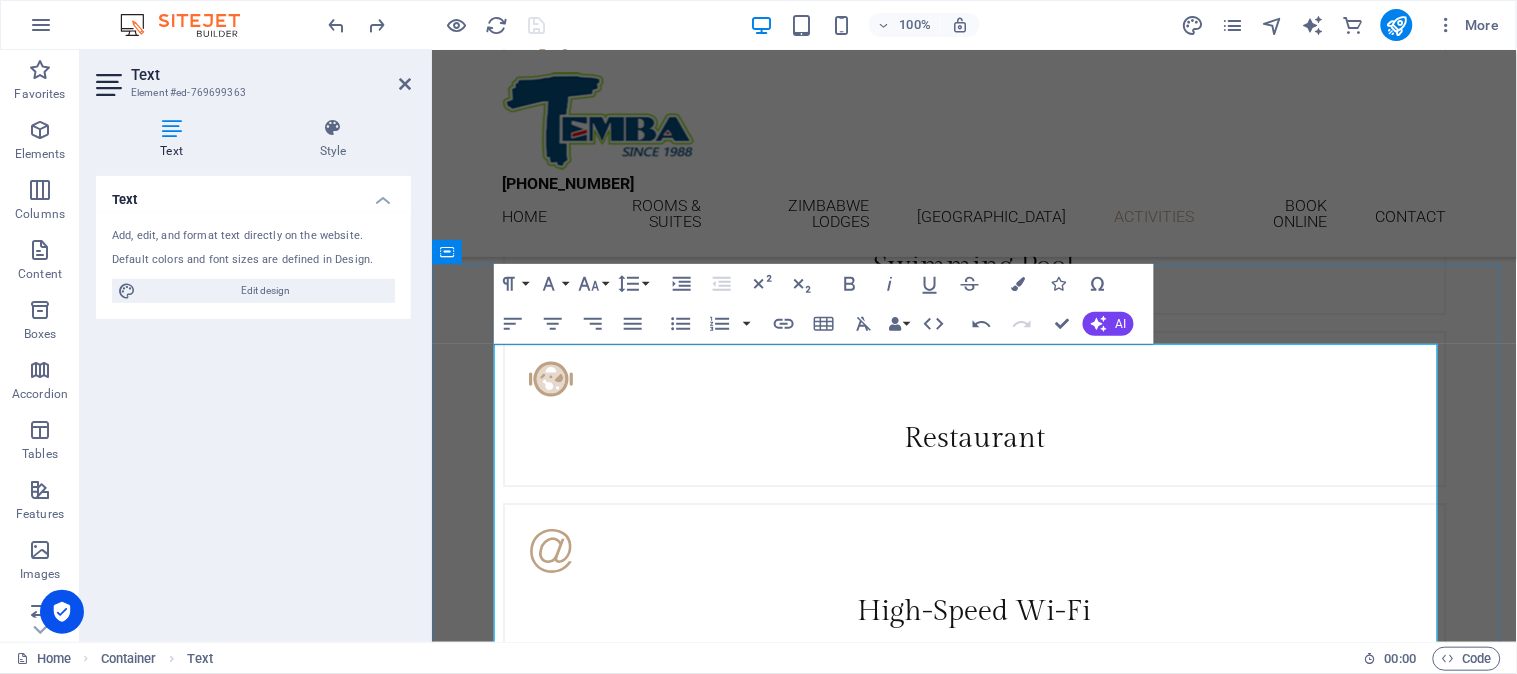 click at bounding box center (974, 2953) 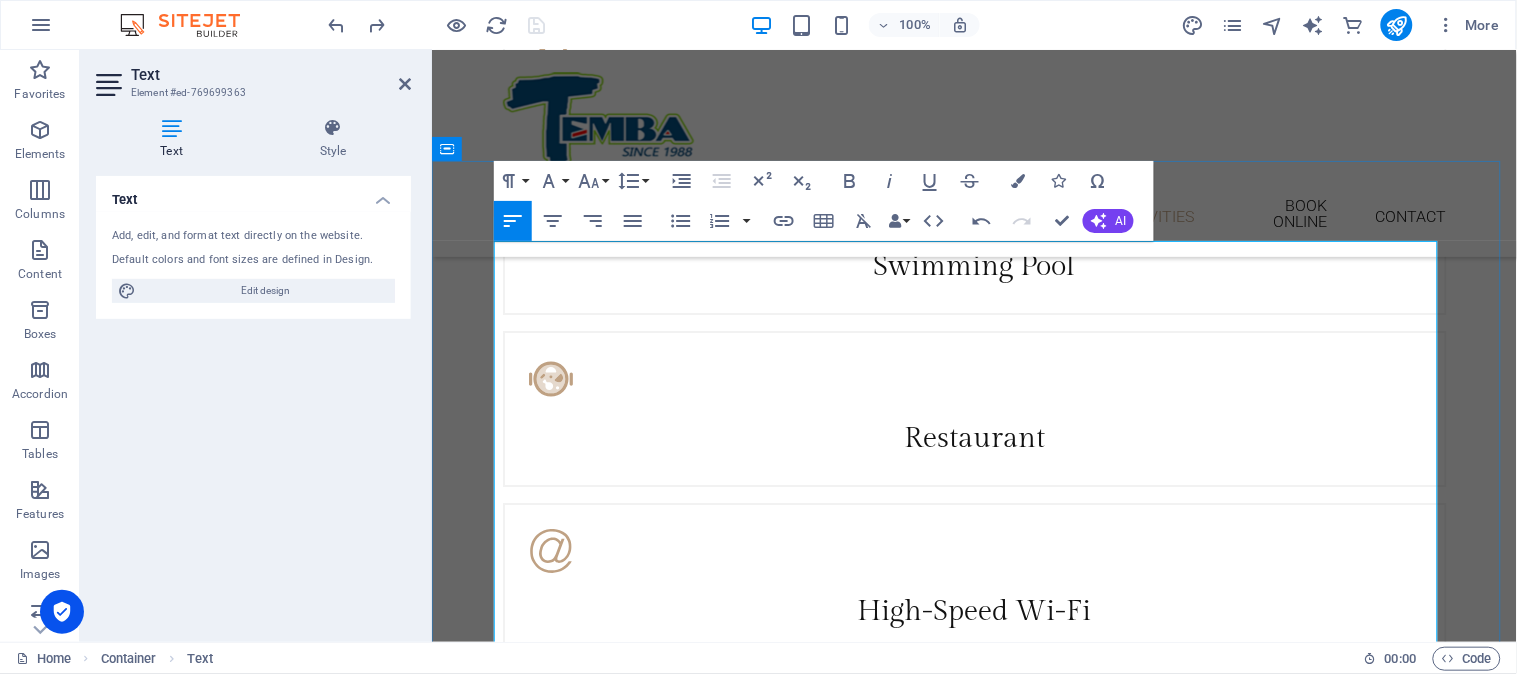 scroll, scrollTop: 3628, scrollLeft: 0, axis: vertical 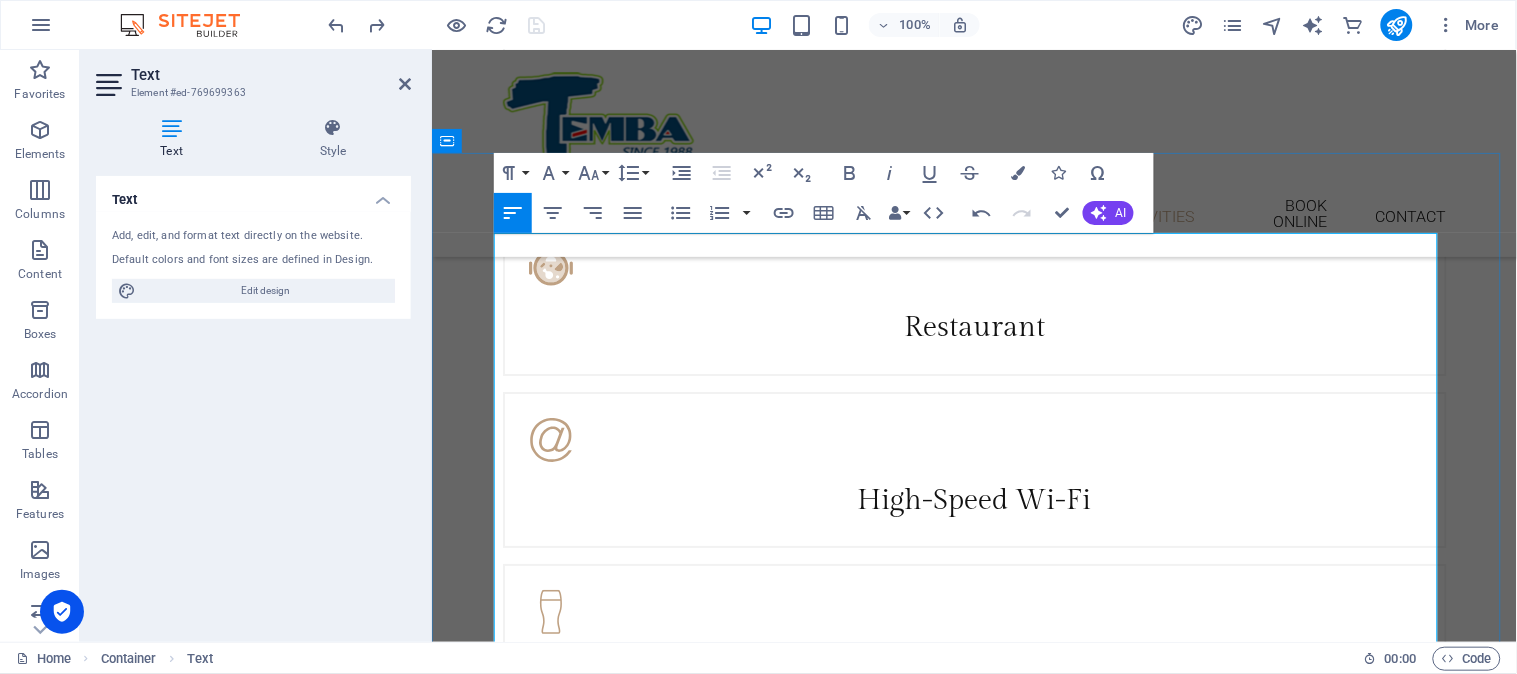 click on "If you paln a visit to Namibia after your visit to Victoria Falls and A'Zambezi River Lodge you will drive through the Caprivi to Etosha National Park where you can stay at Halali the most central and luxurious accommodation in Etosha Park." at bounding box center [974, 2925] 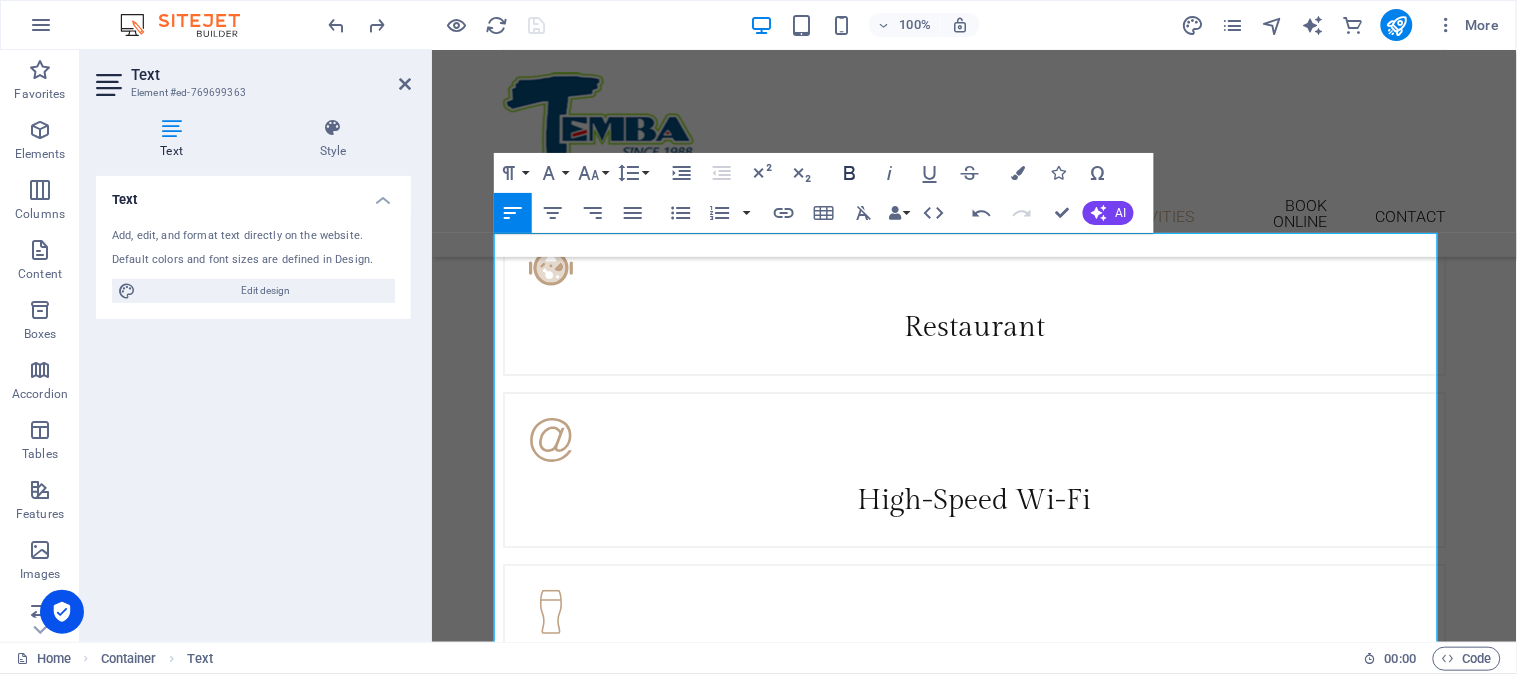 click 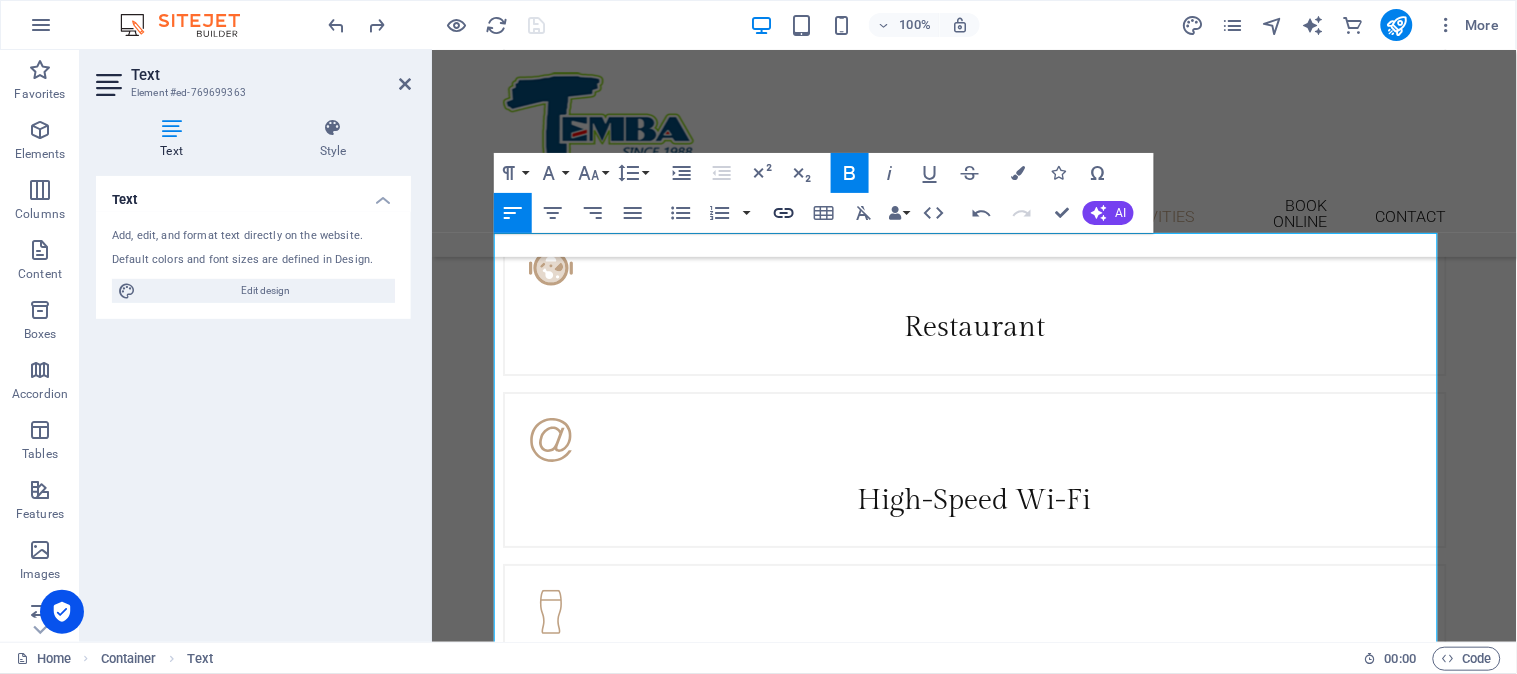 type 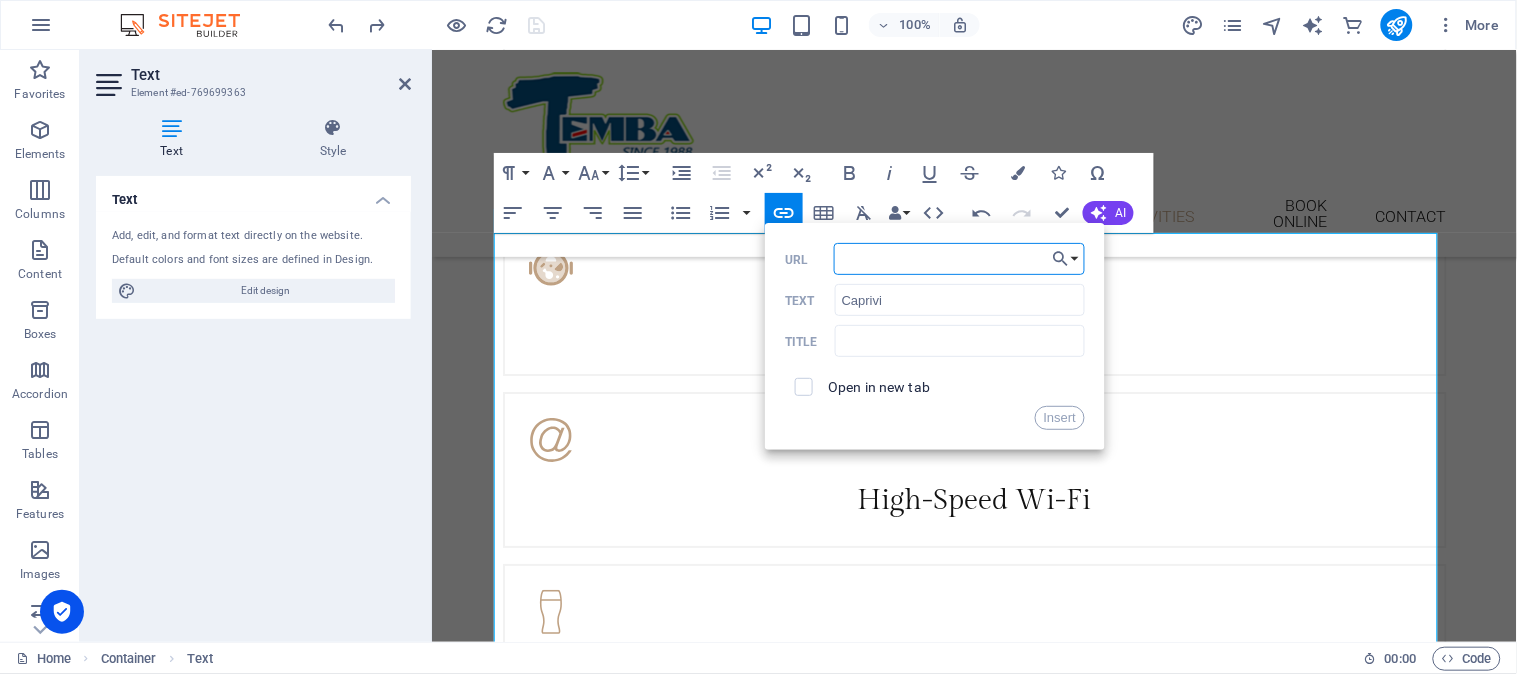 paste on "https://www.caprivi-accommodation.com/" 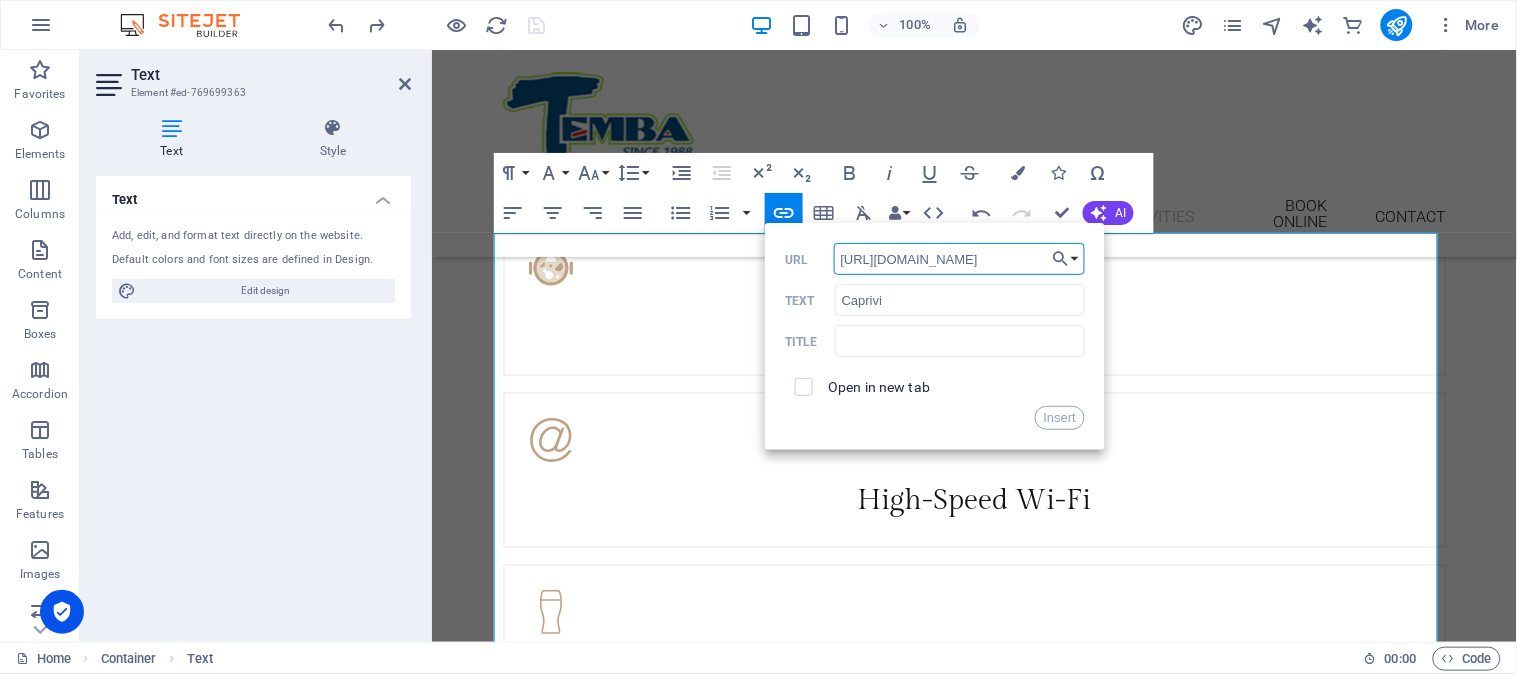 scroll, scrollTop: 0, scrollLeft: 33, axis: horizontal 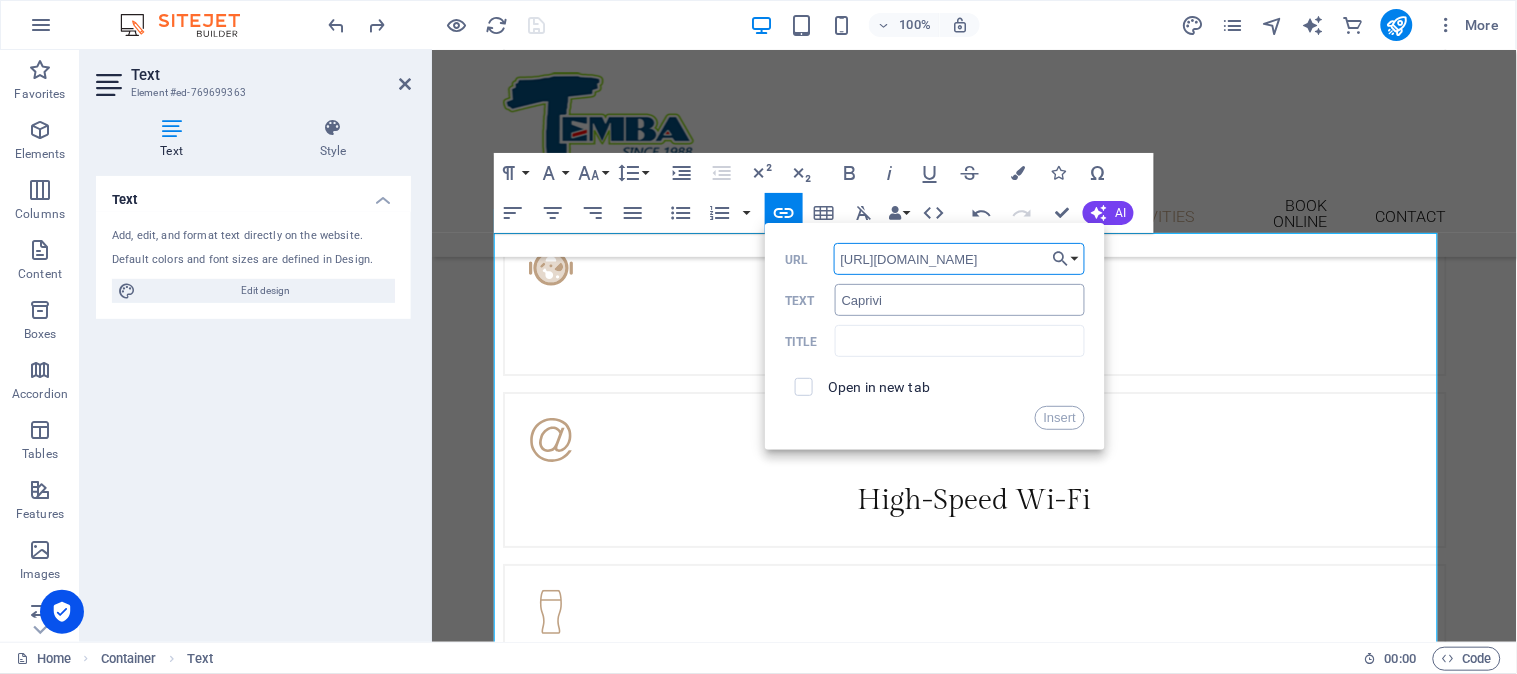 type on "https://www.caprivi-accommodation.com/" 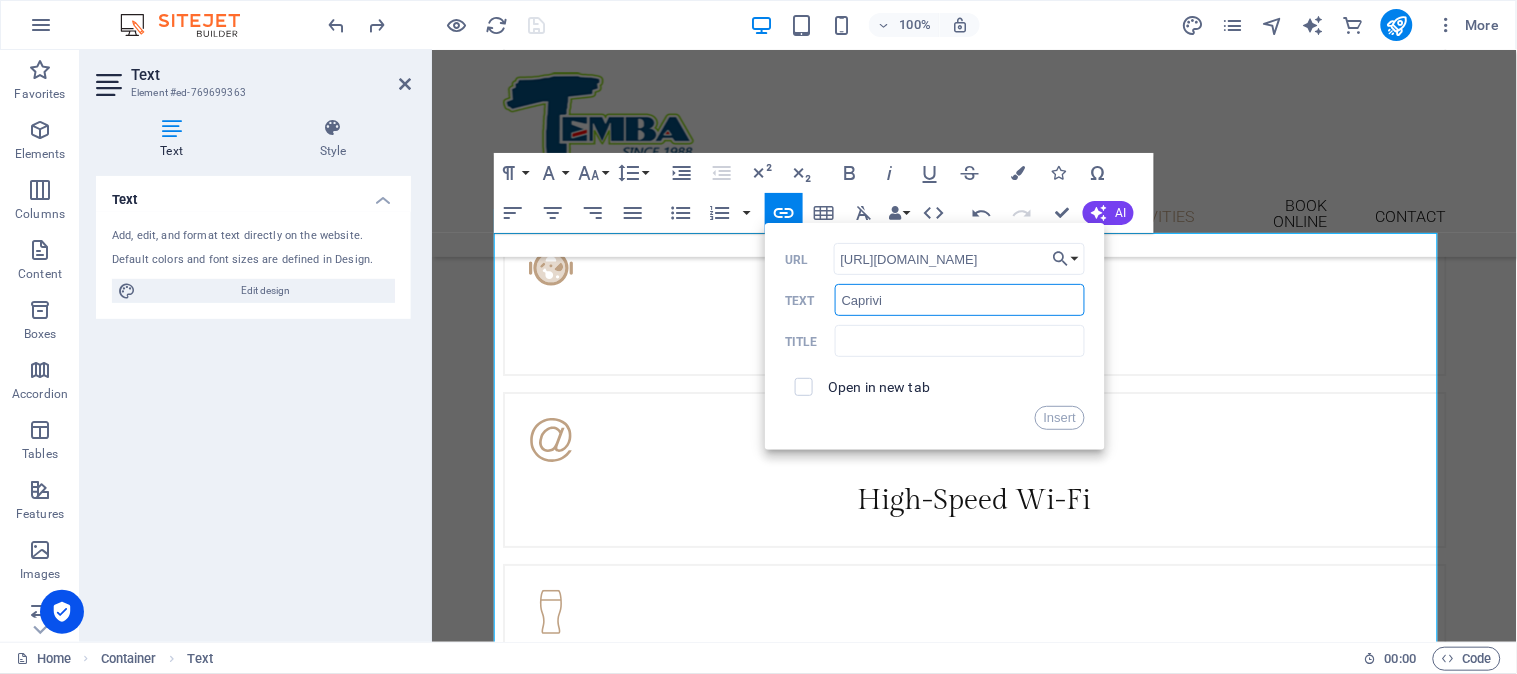 click on "Caprivi" at bounding box center (960, 300) 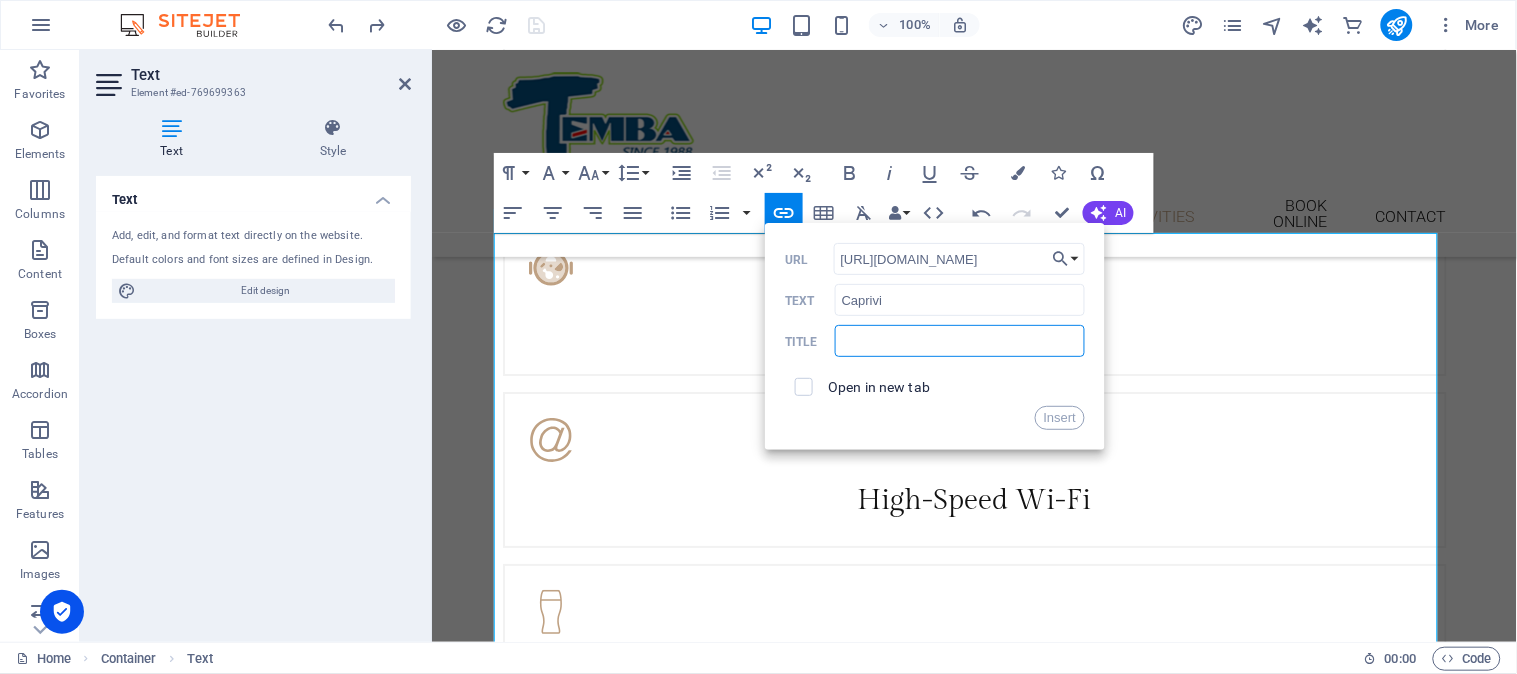 click at bounding box center (960, 341) 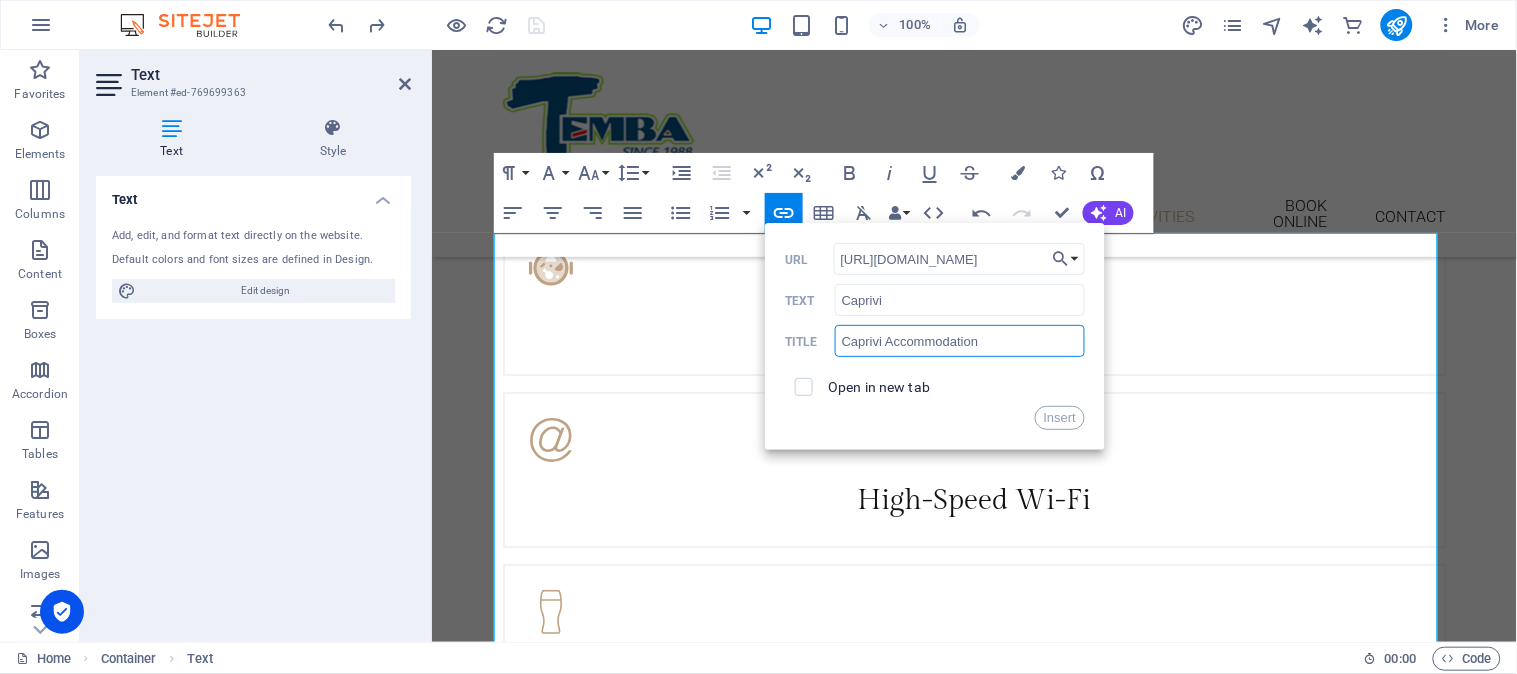 type on "Caprivi Accommodation" 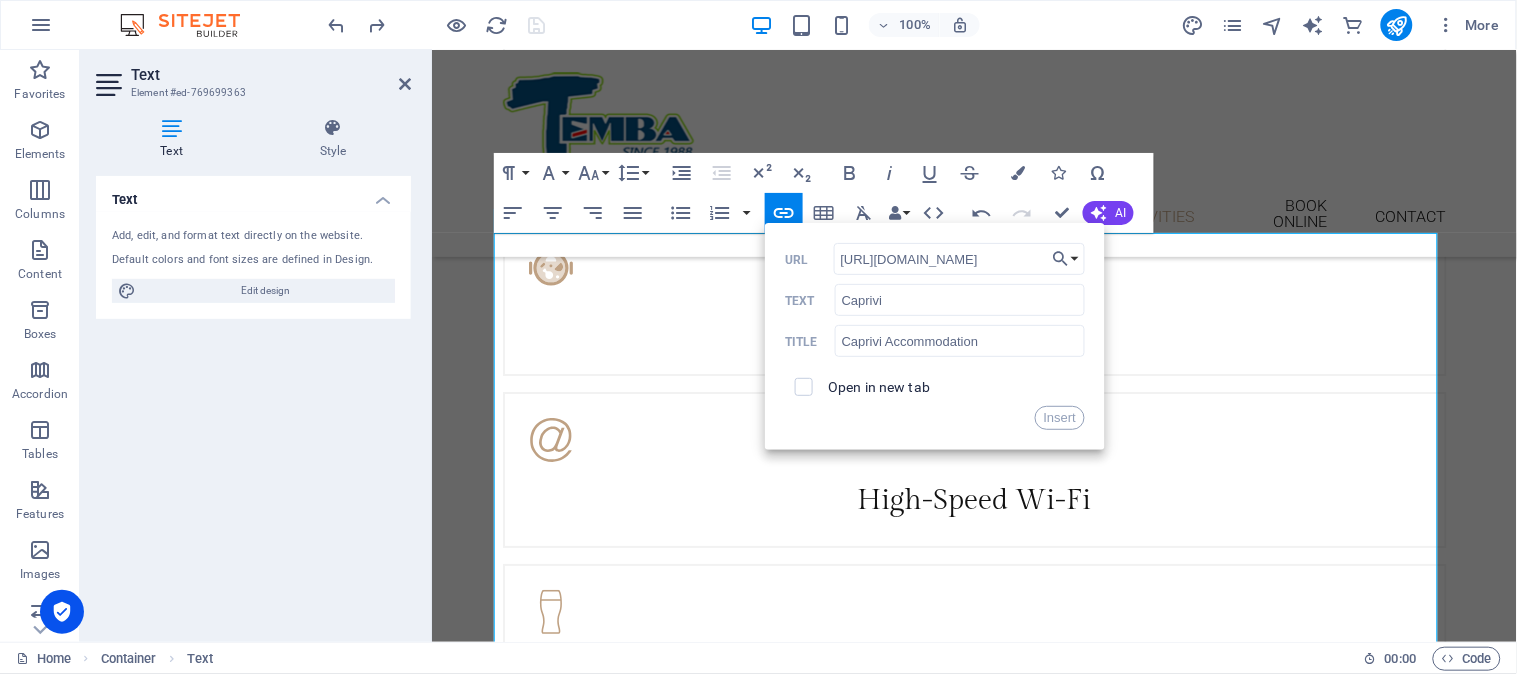 click on "Open in new tab" at bounding box center (879, 387) 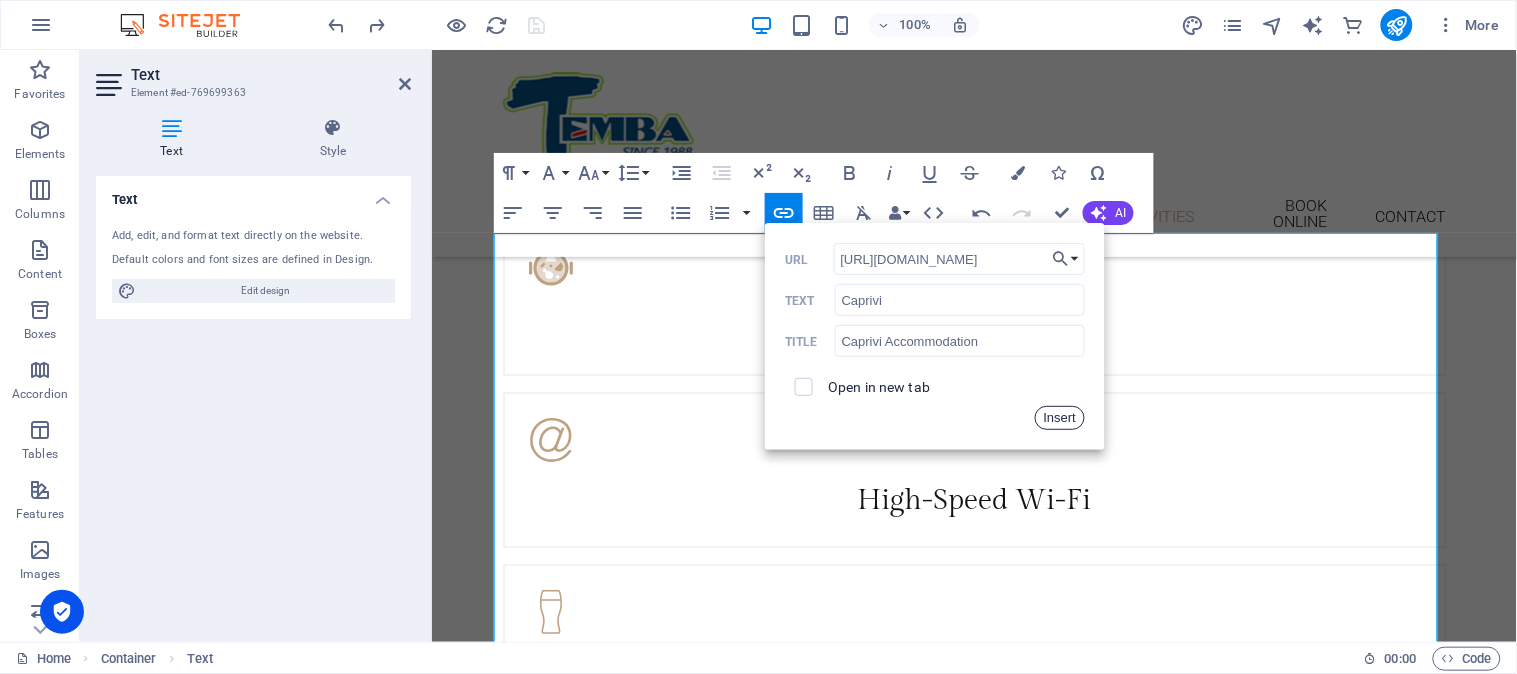 click on "Insert" at bounding box center (1060, 418) 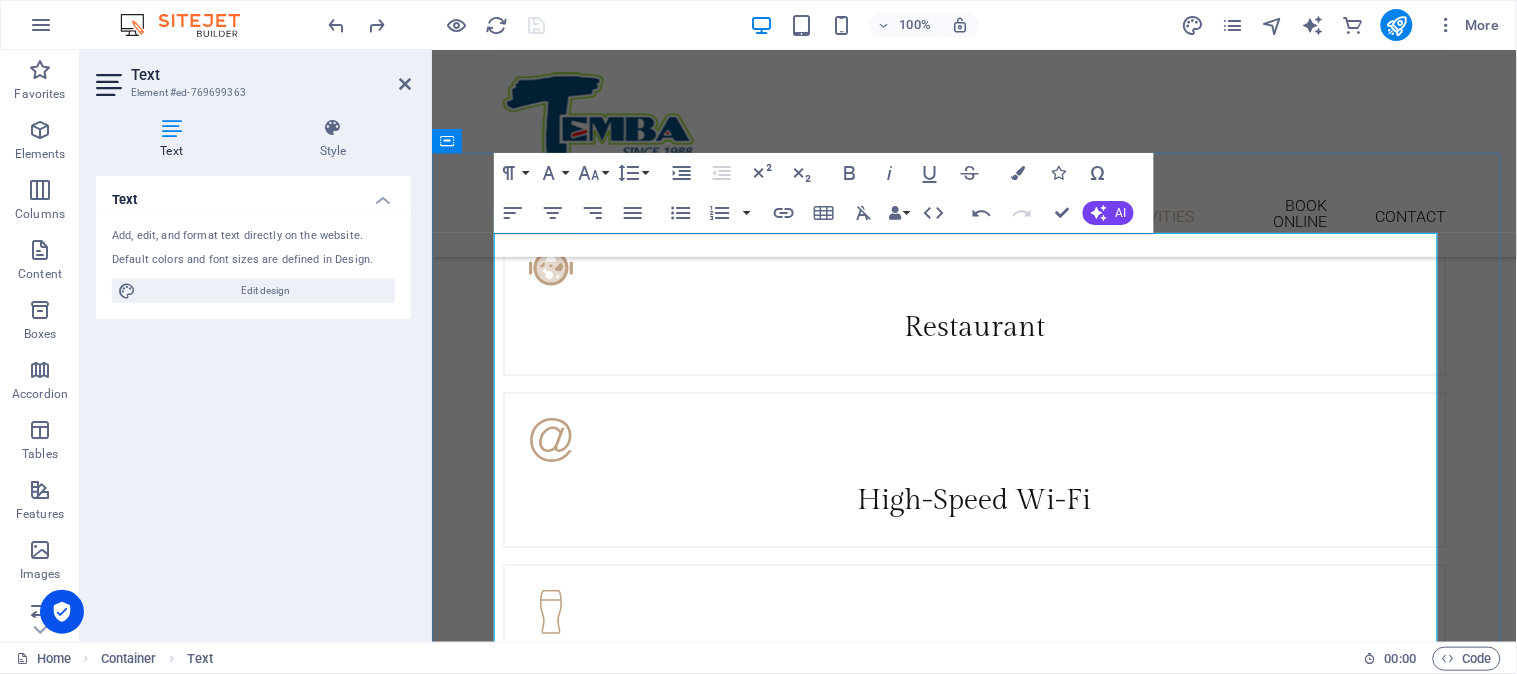 drag, startPoint x: 1352, startPoint y: 462, endPoint x: 586, endPoint y: 489, distance: 766.4757 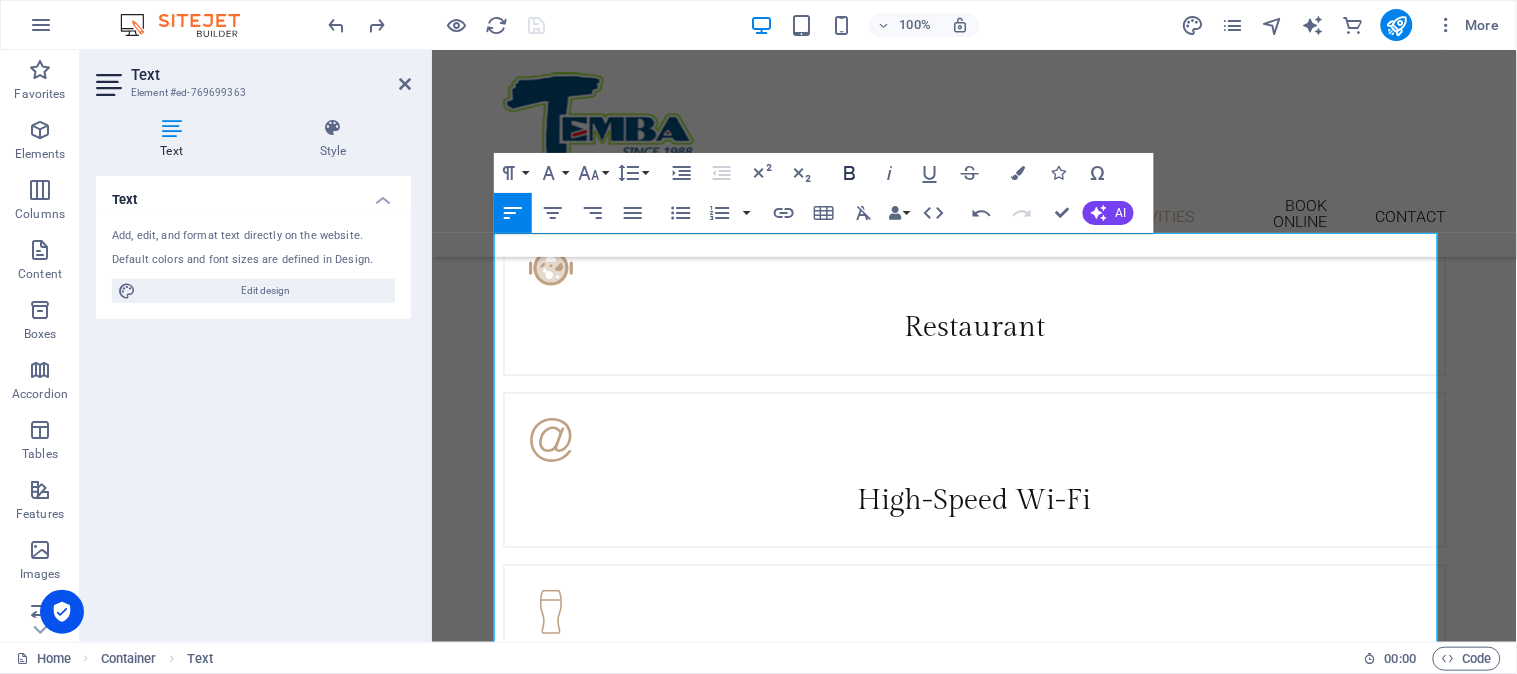 click on "Bold" at bounding box center (850, 173) 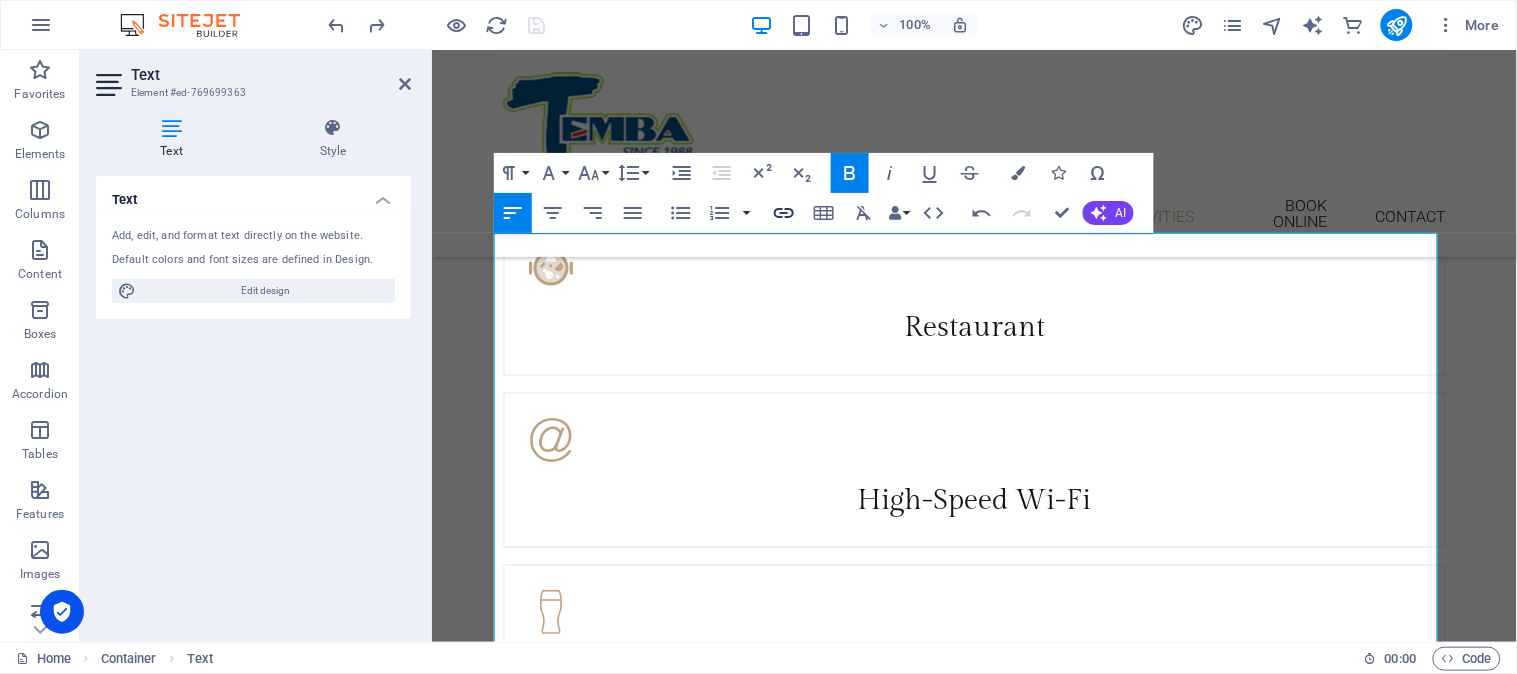type 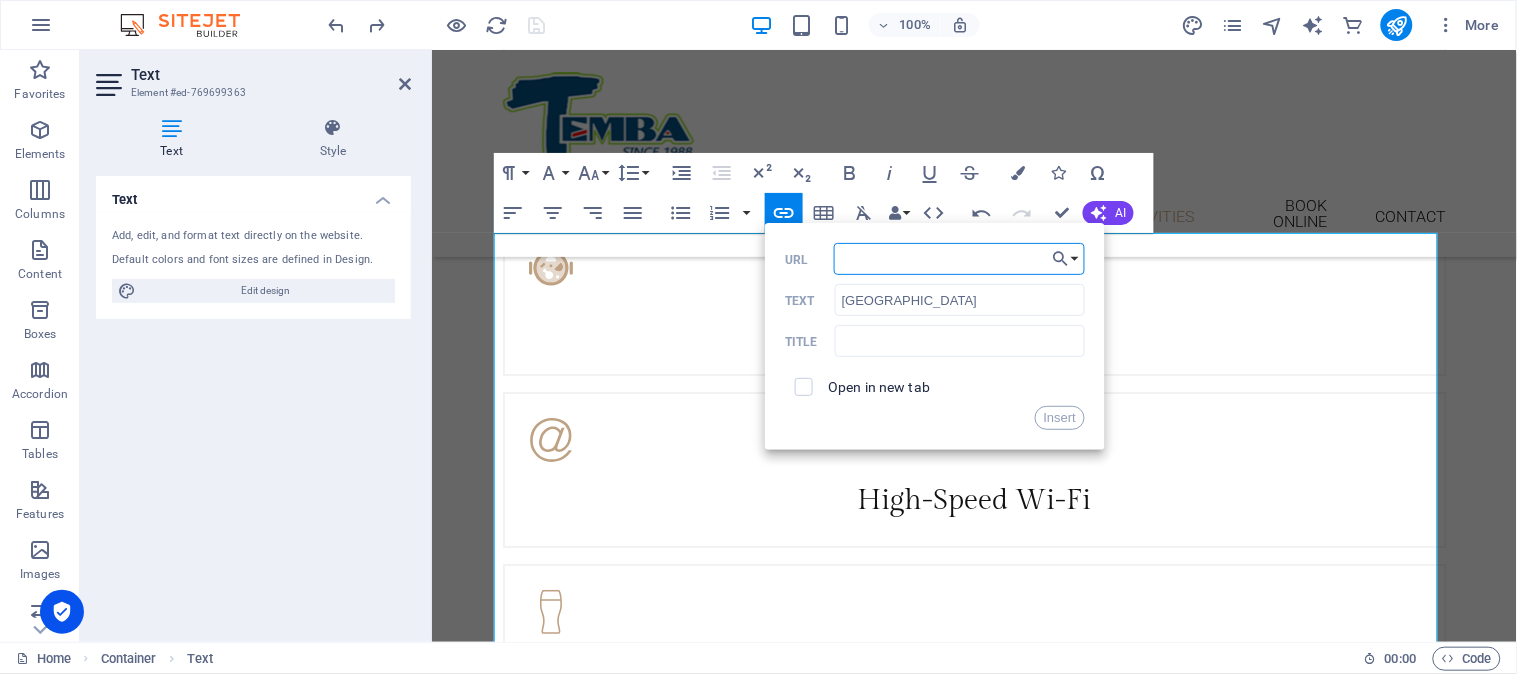 paste on "https://www.etoshanamibia.net/" 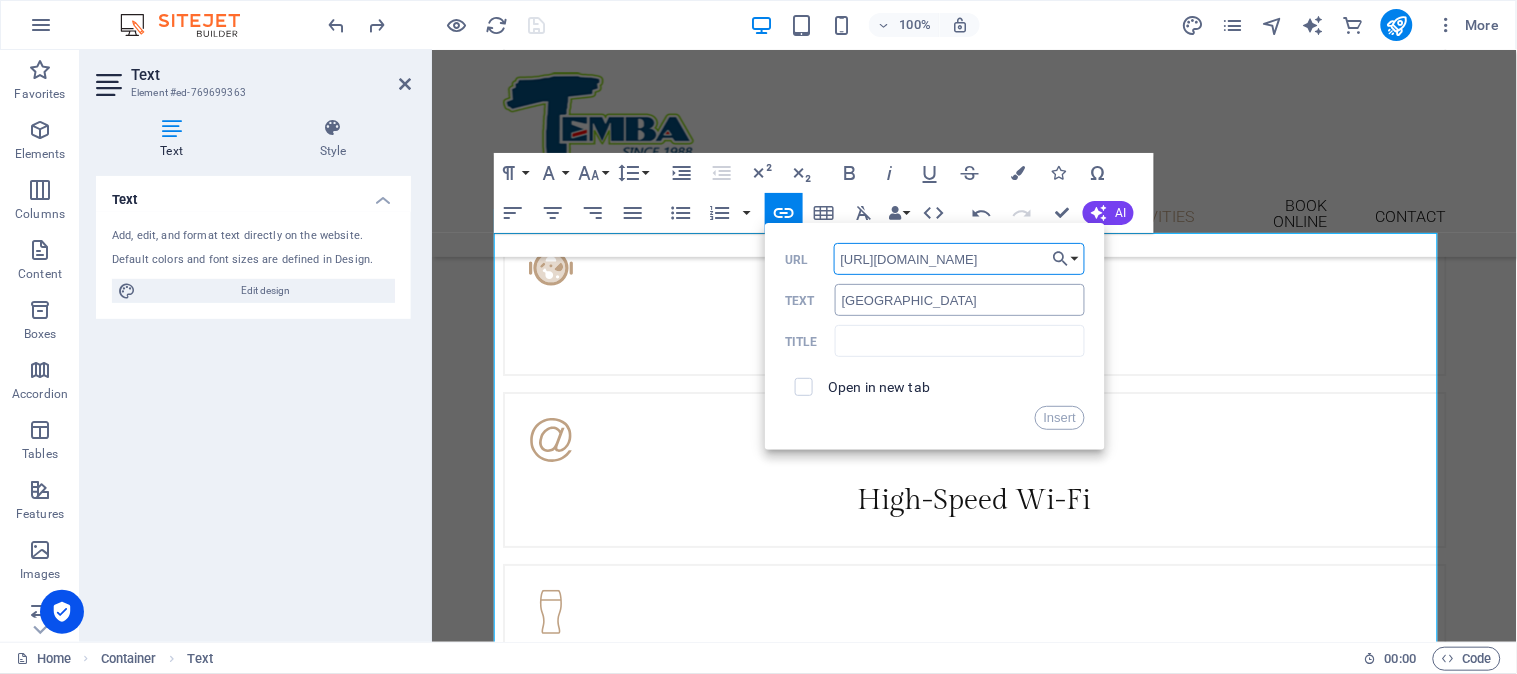 type on "https://www.etoshanamibia.net/" 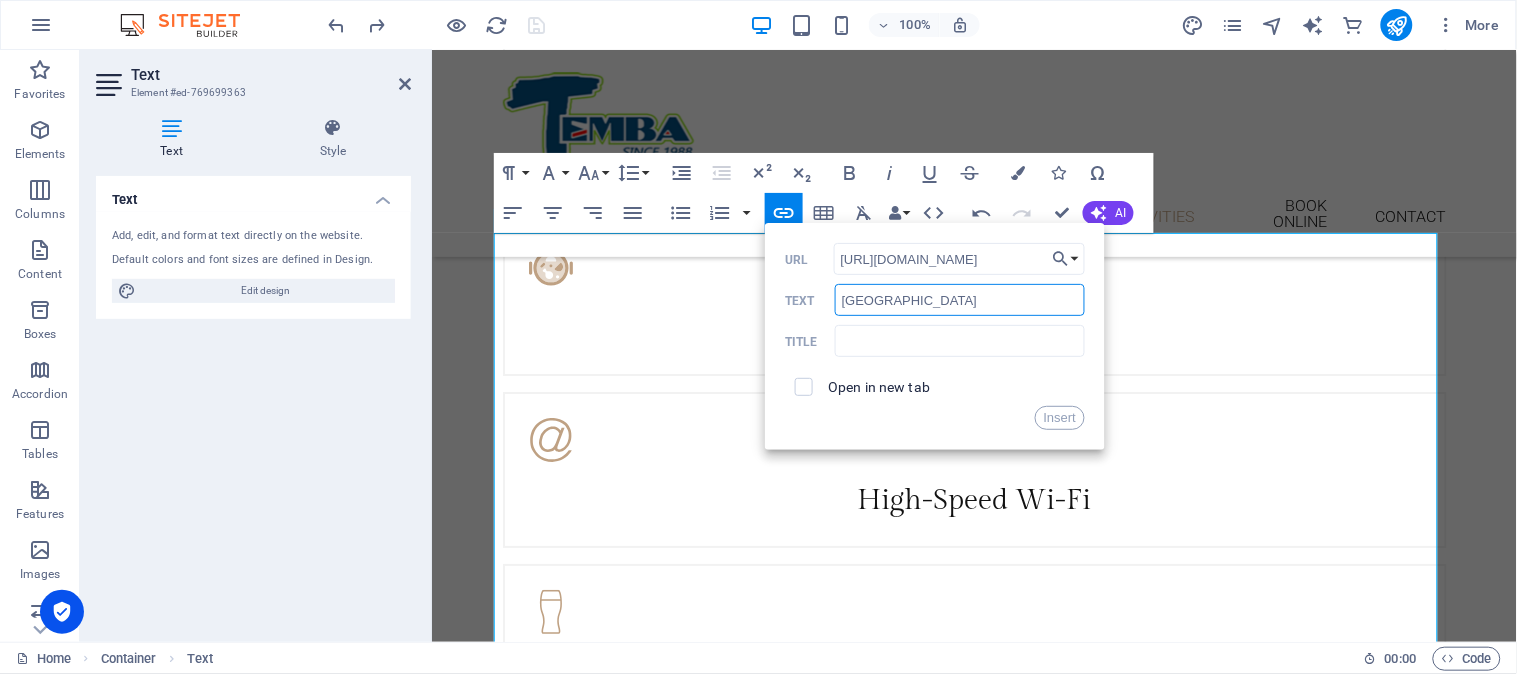 click on "Etosha National Park" at bounding box center [960, 300] 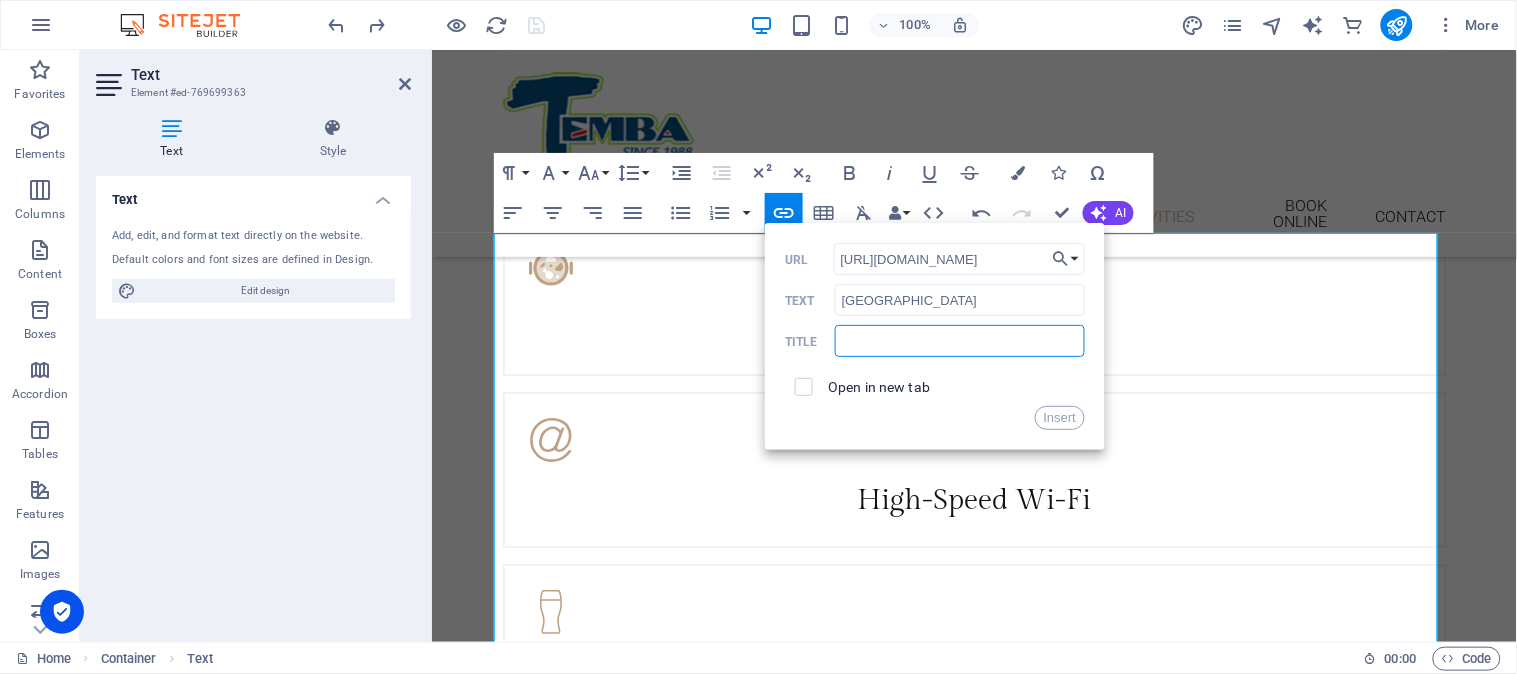 click at bounding box center (960, 341) 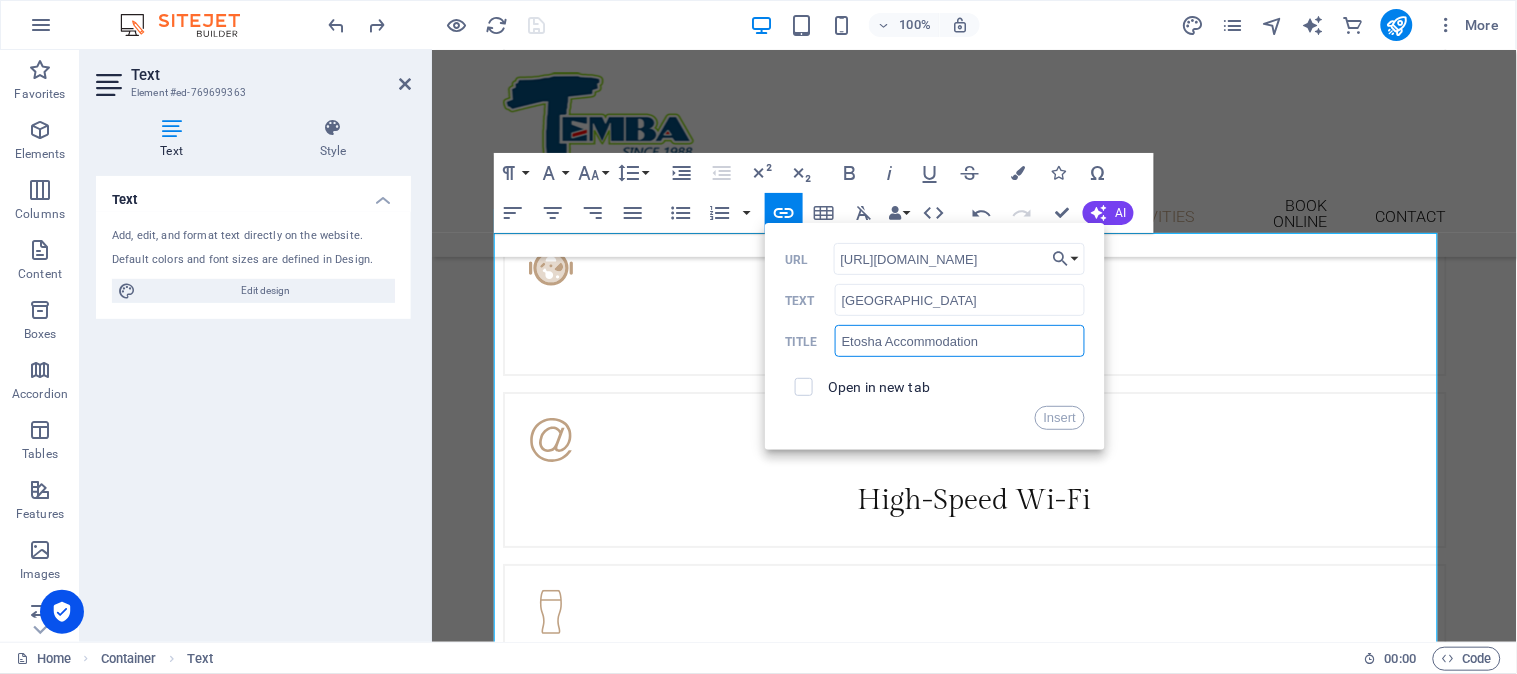 type on "Etosha Accommodation" 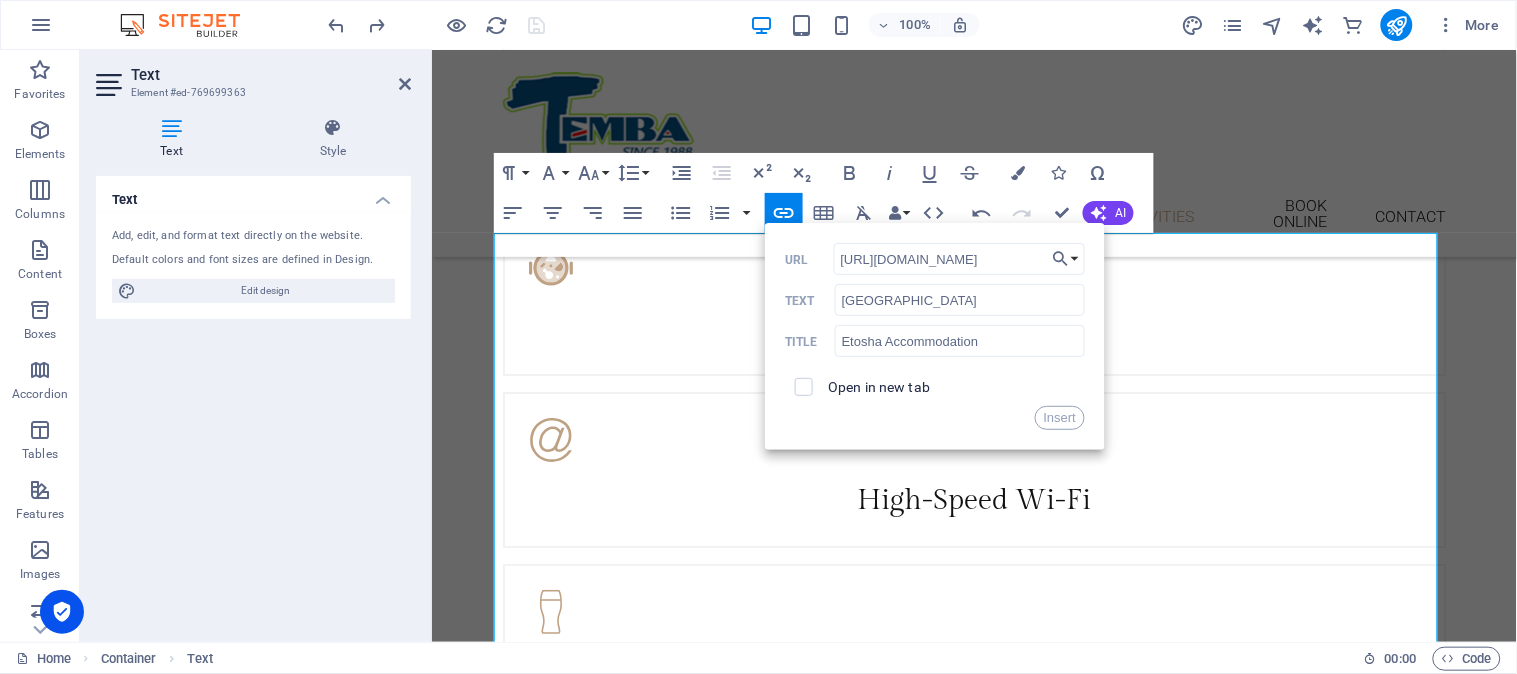 click on "Open in new tab" at bounding box center (935, 387) 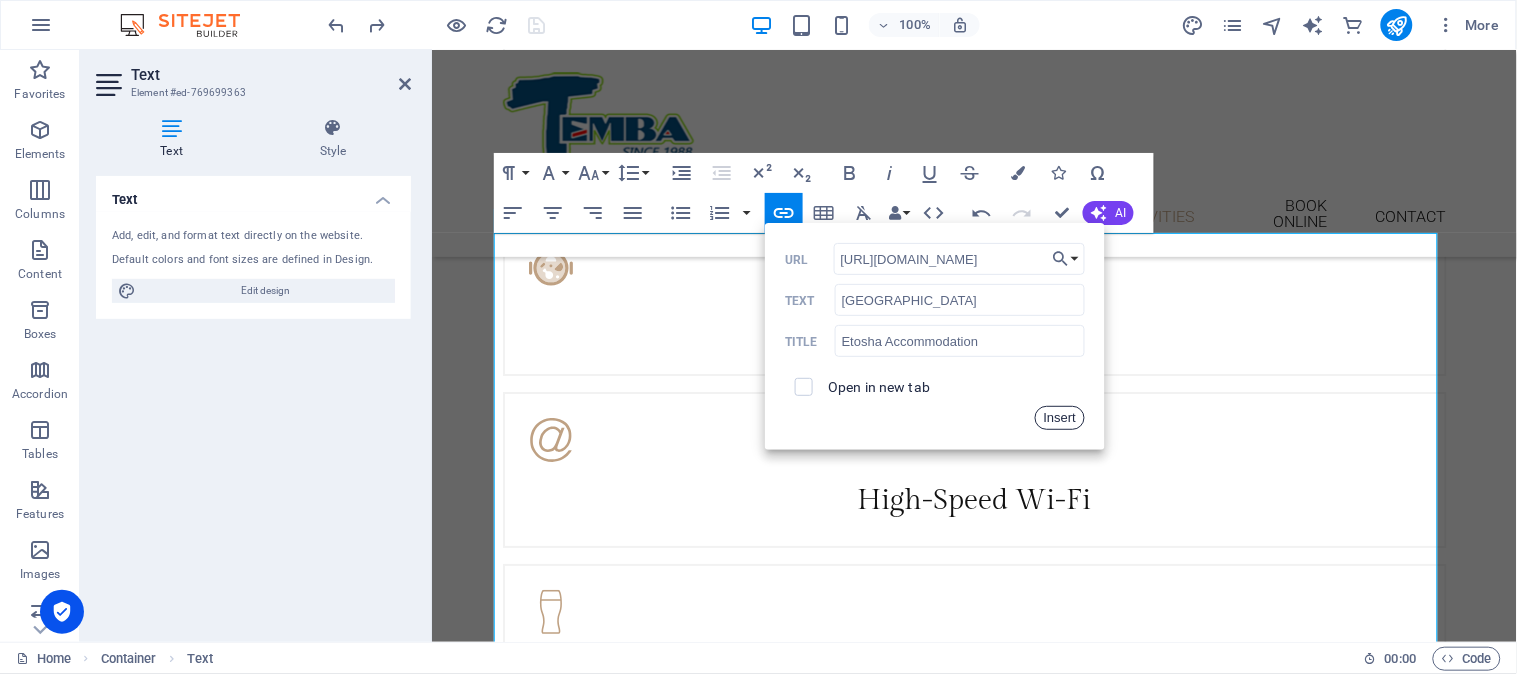 click on "Insert" at bounding box center [1060, 418] 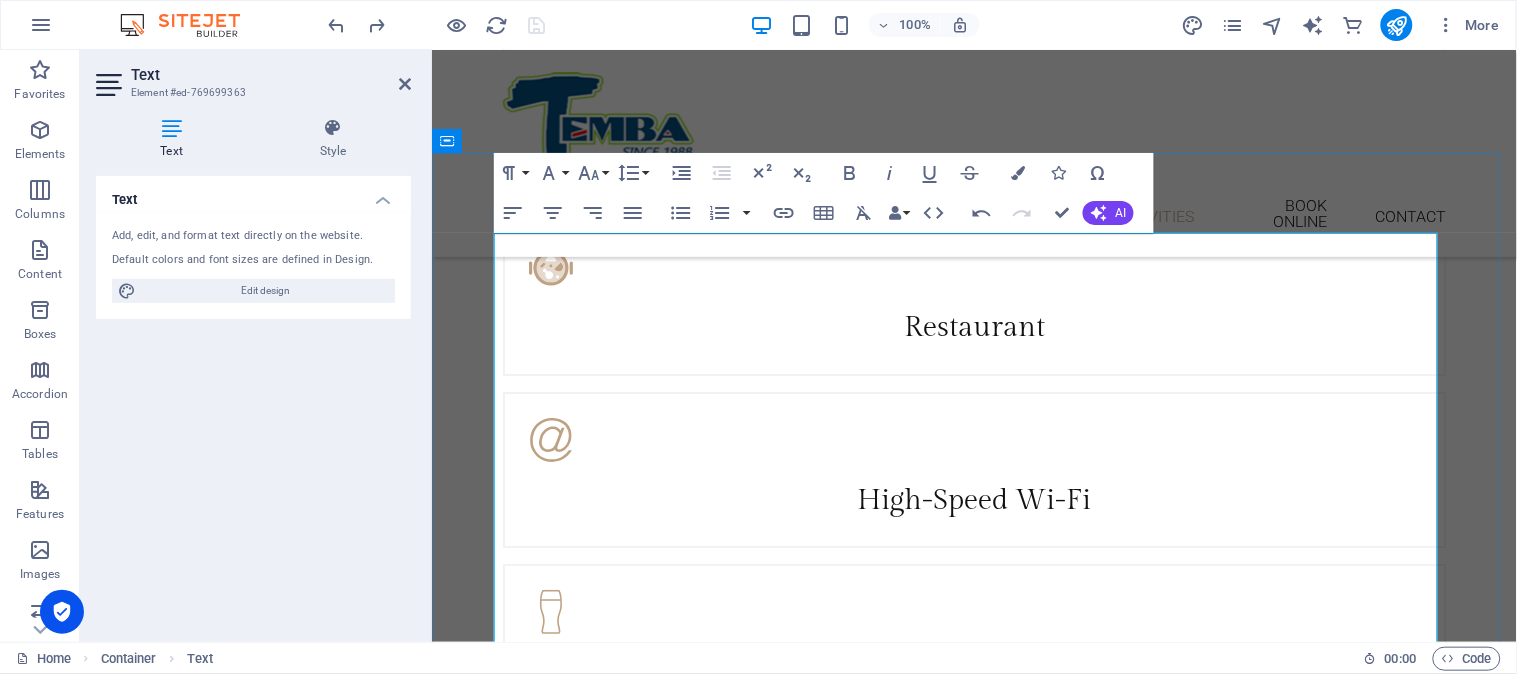 drag, startPoint x: 753, startPoint y: 493, endPoint x: 790, endPoint y: 493, distance: 37 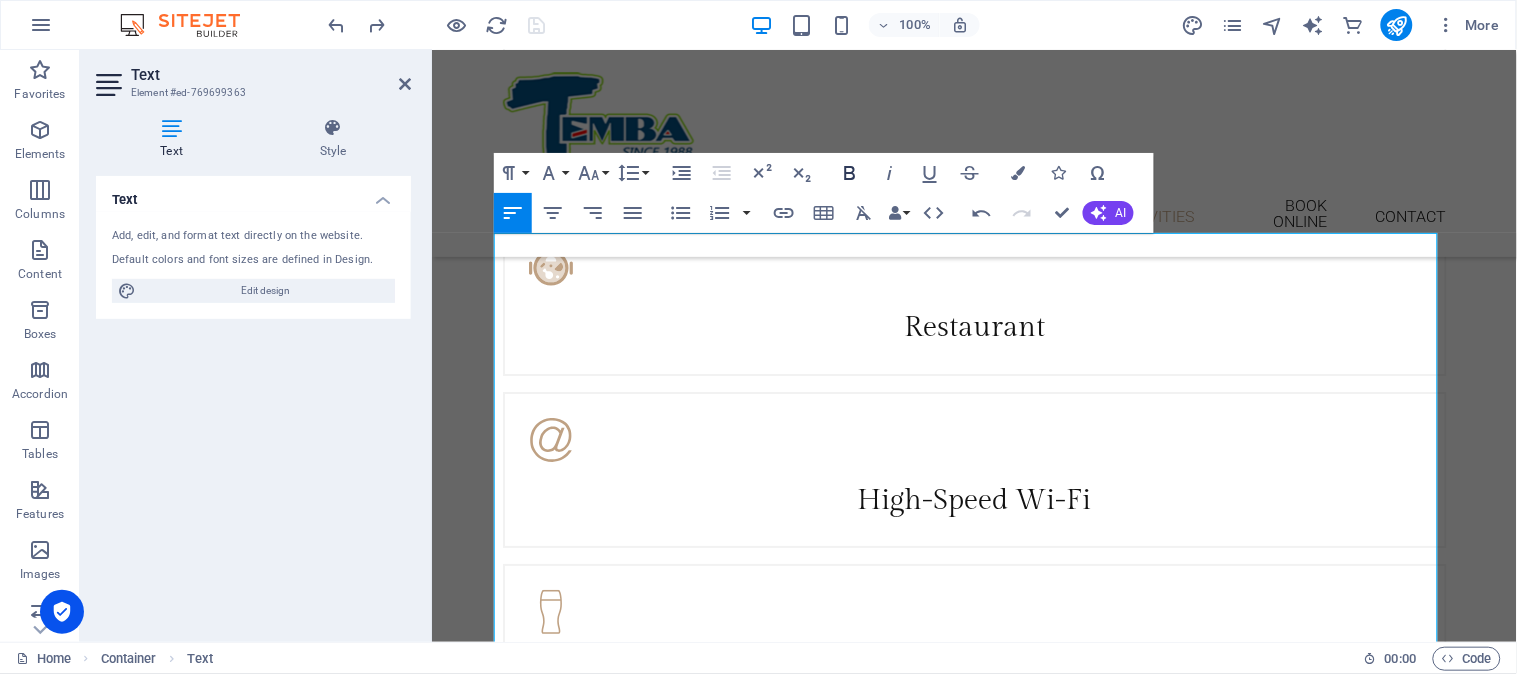 click 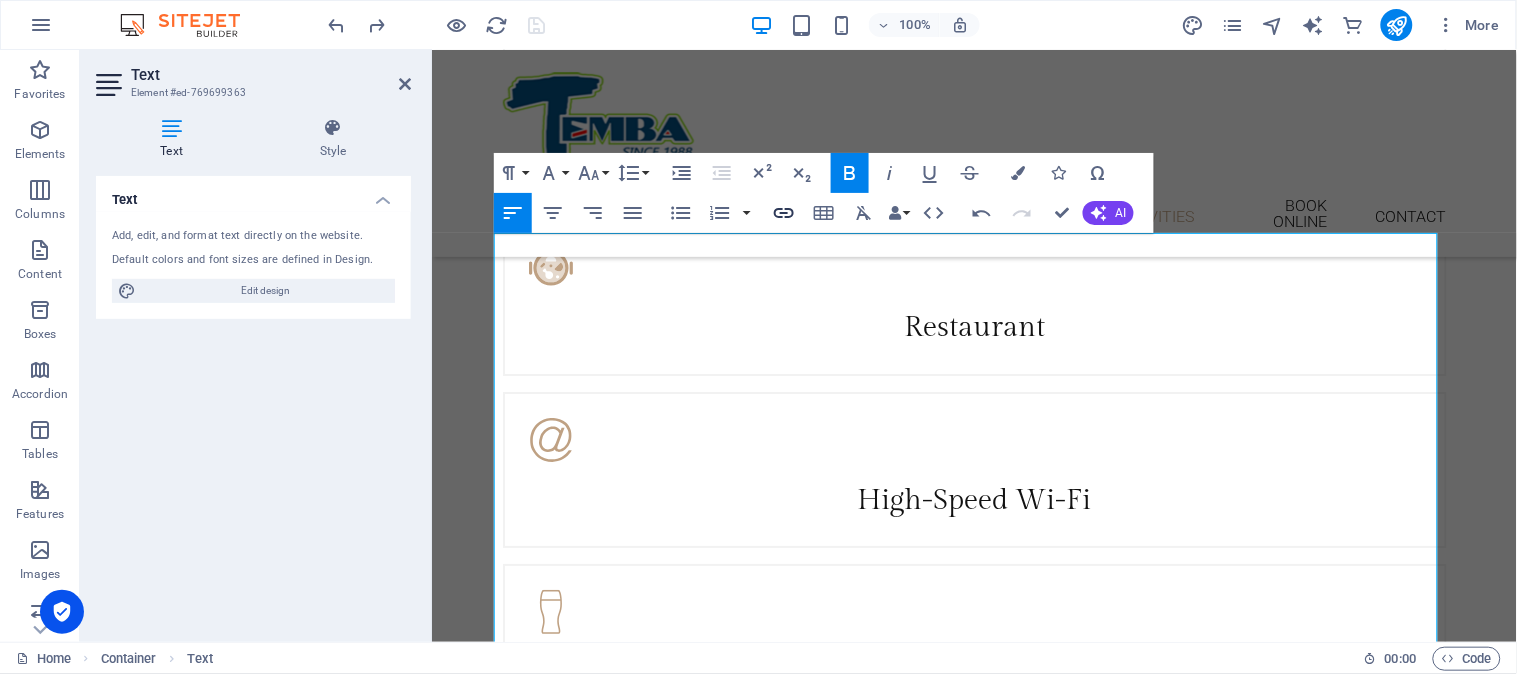 type 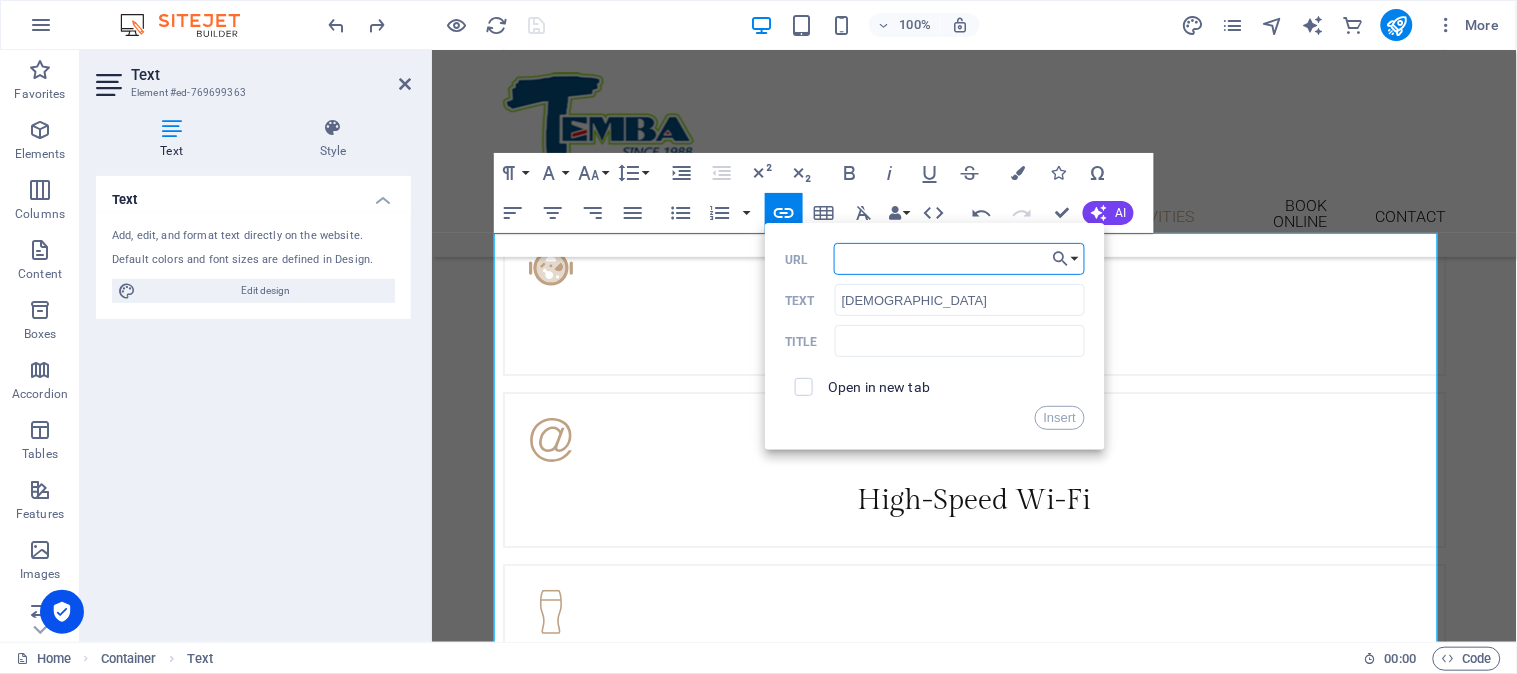 paste on "https://www.etoshahalali.com/" 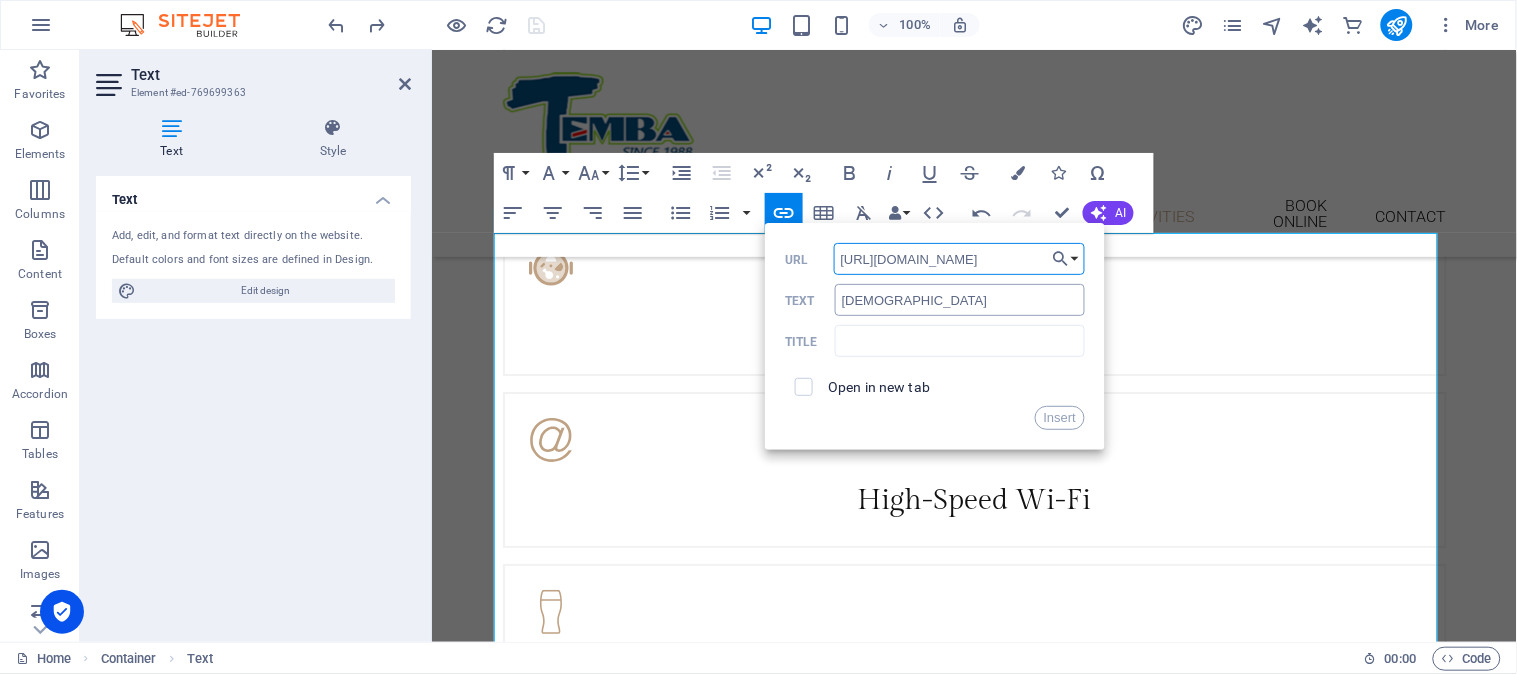 type on "https://www.etoshahalali.com/" 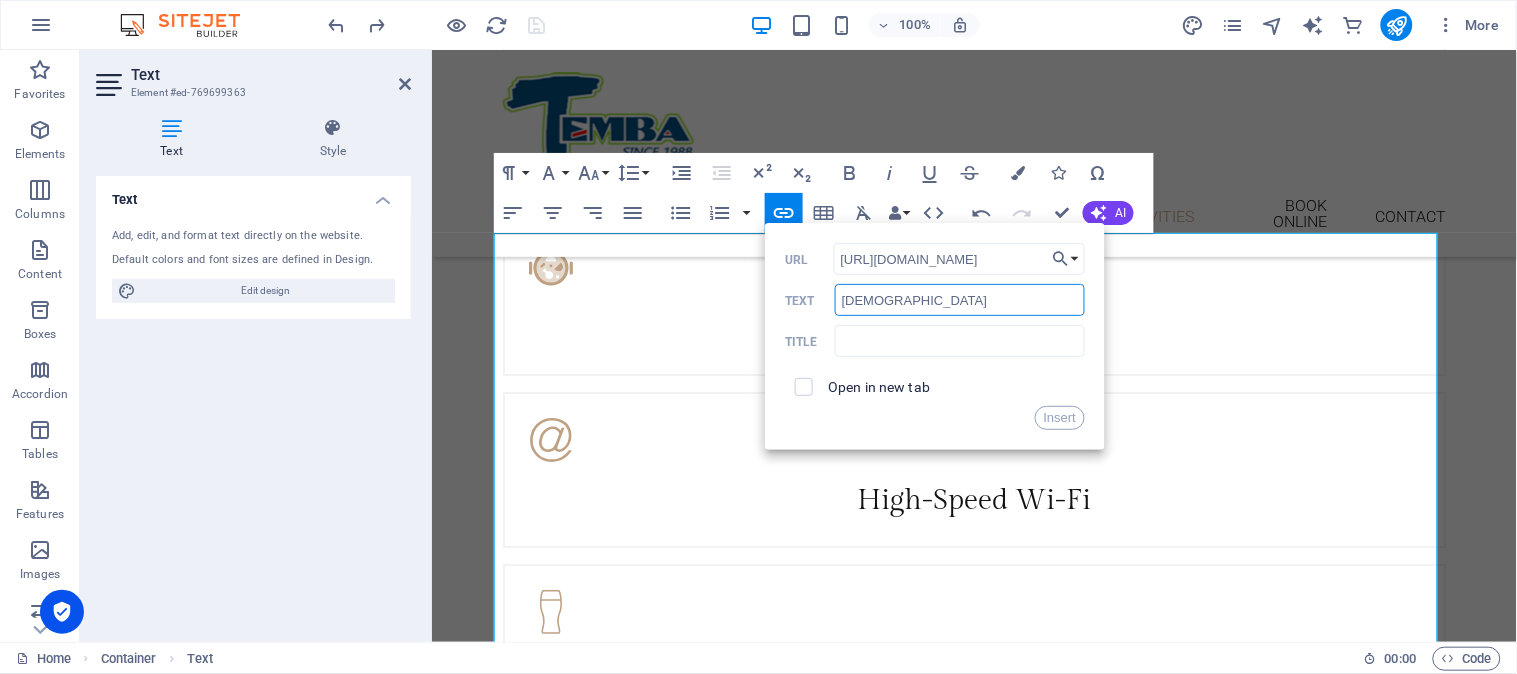 click on "Halali" at bounding box center [960, 300] 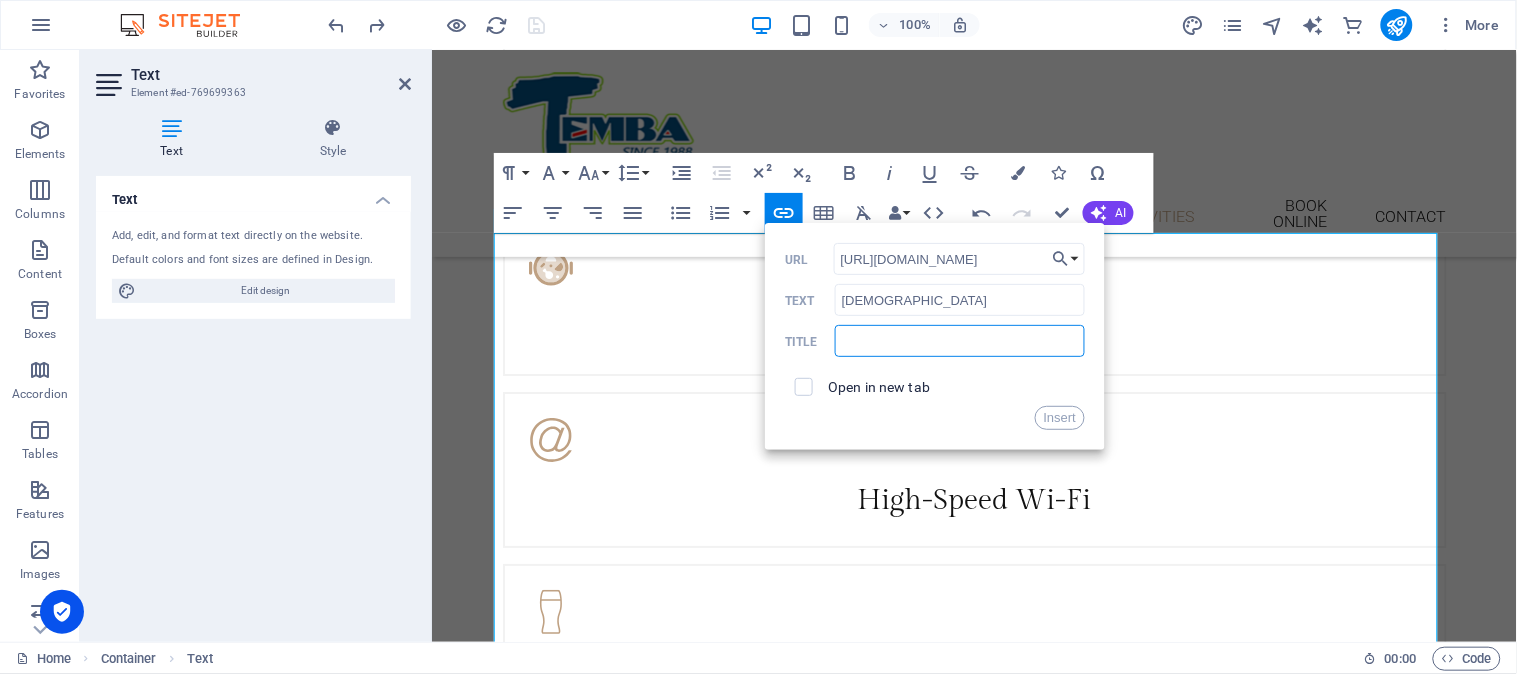 click at bounding box center [960, 341] 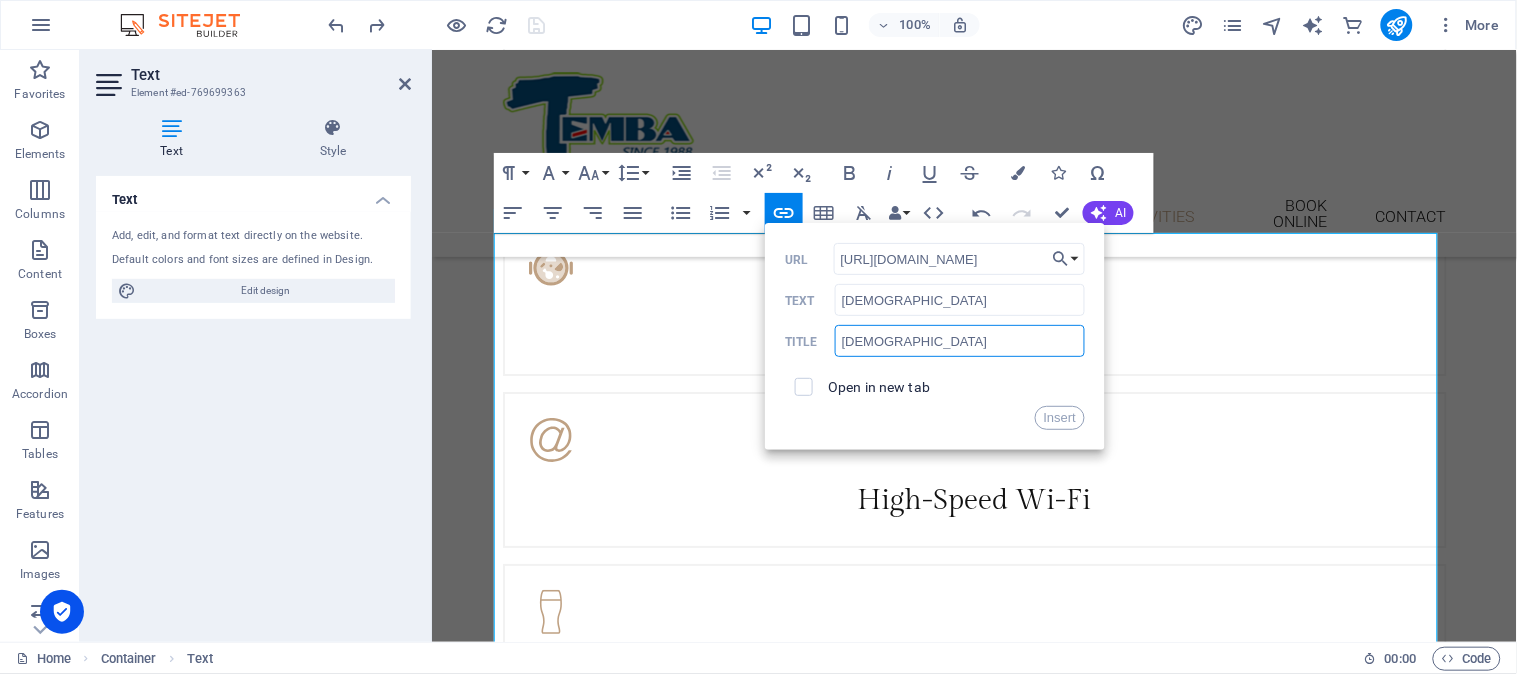 type on "Halali" 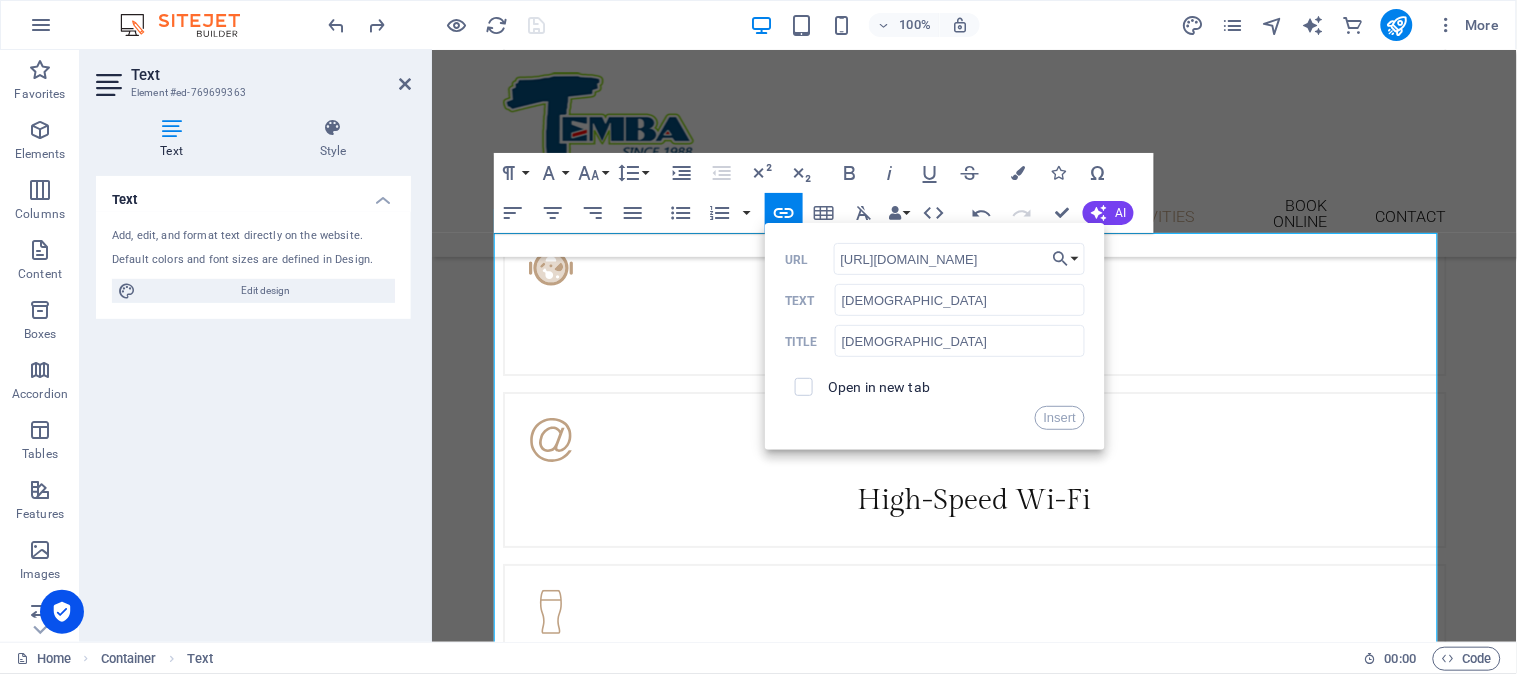 click on "Open in new tab" at bounding box center (879, 387) 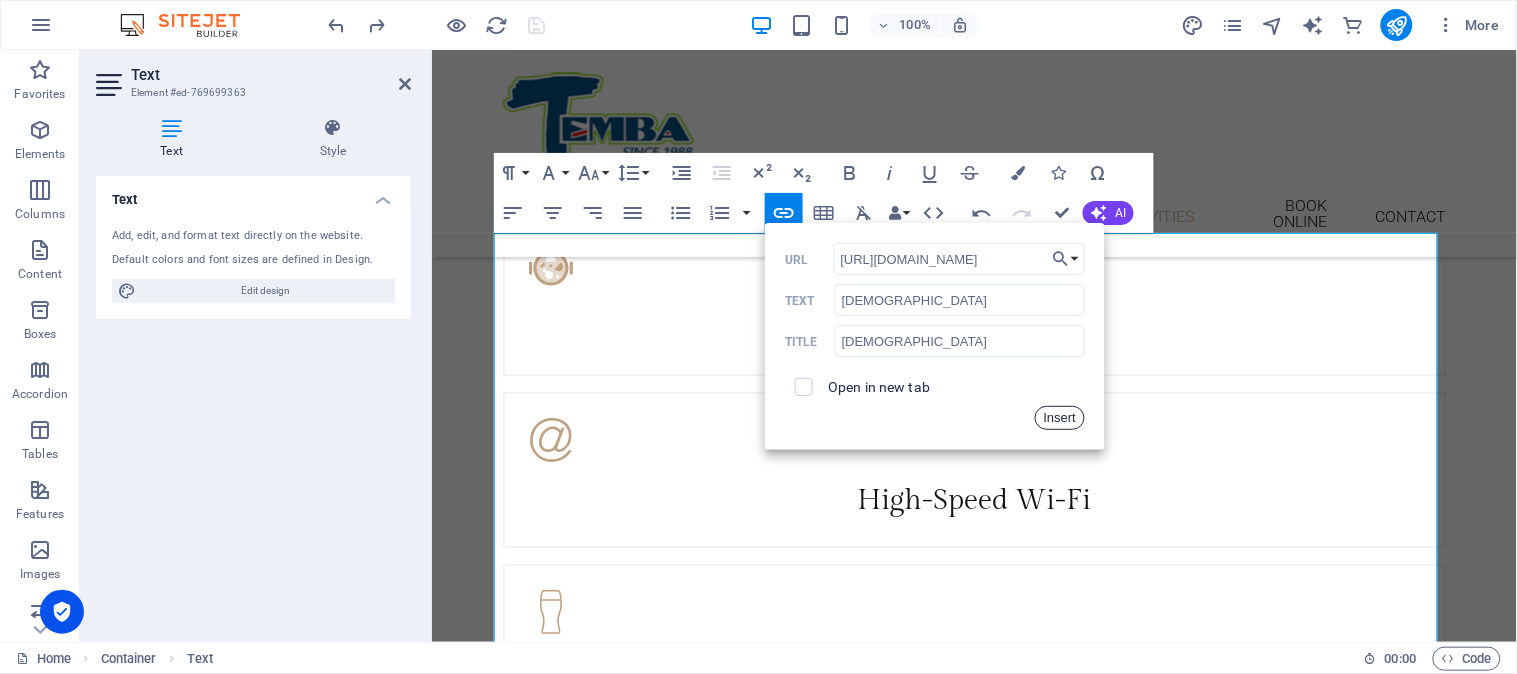click on "Insert" at bounding box center [1060, 418] 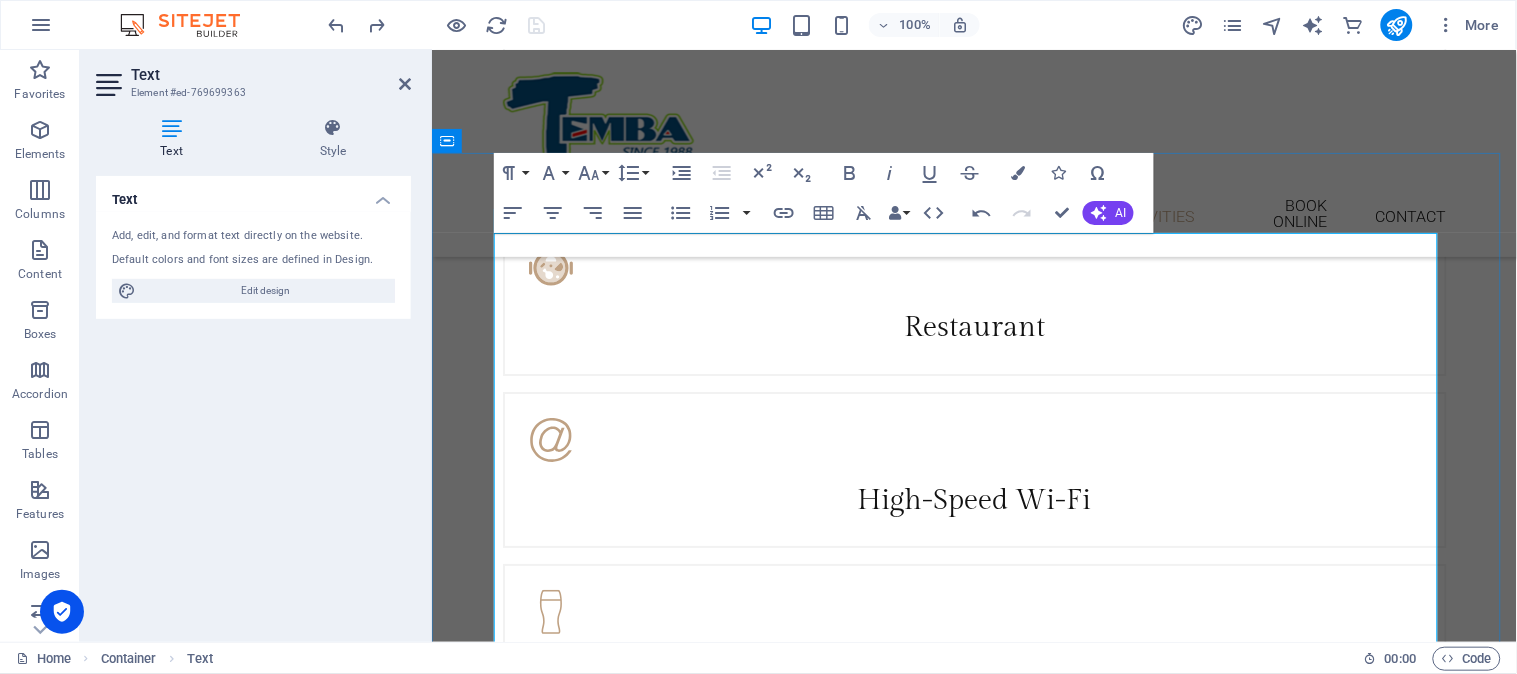 drag, startPoint x: 920, startPoint y: 492, endPoint x: 1004, endPoint y: 493, distance: 84.00595 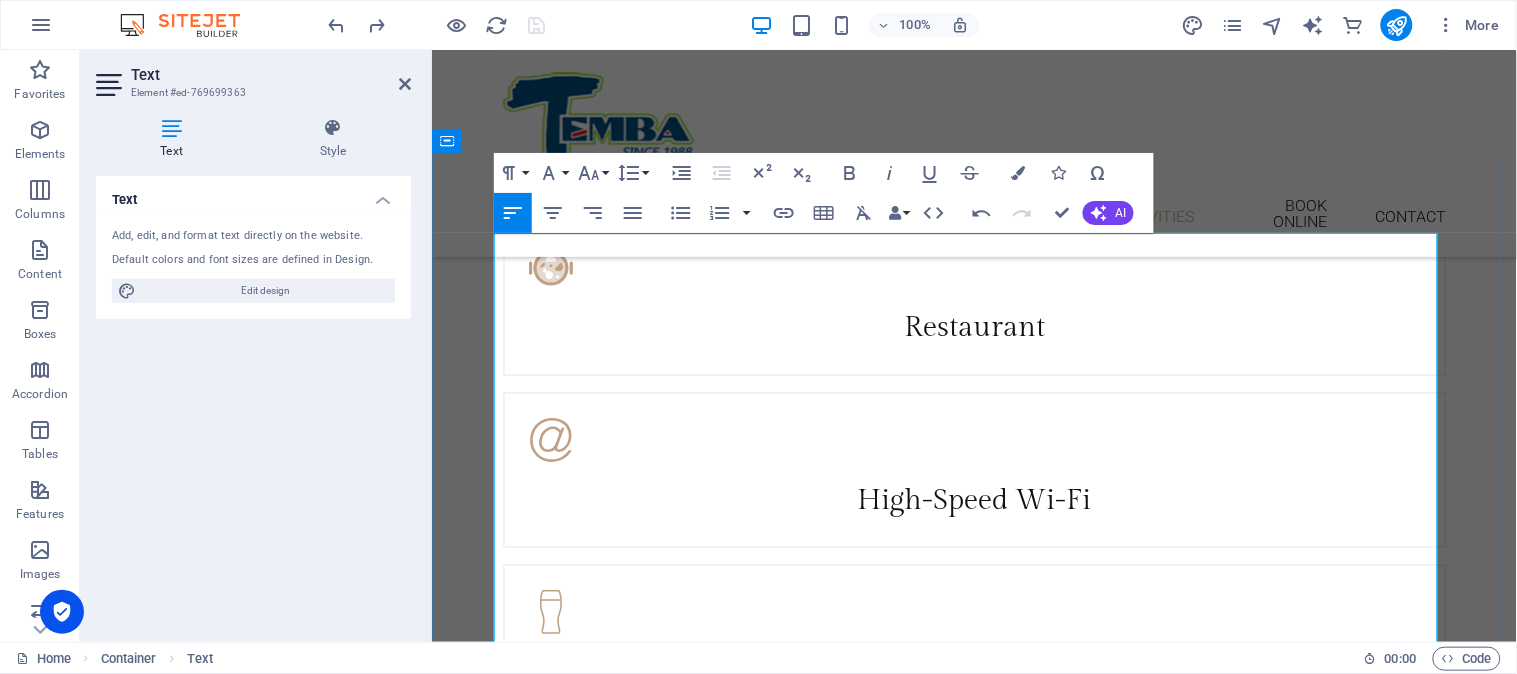 click on "If you plan a visit to Namibia after your visit to Victoria Falls and A'Zambezi River Lodge you will drive through the  Caprivi  to  Etosha National Park  where you can stay at  Halali  the most central  accommodation in Etosha Park." at bounding box center (974, 2925) 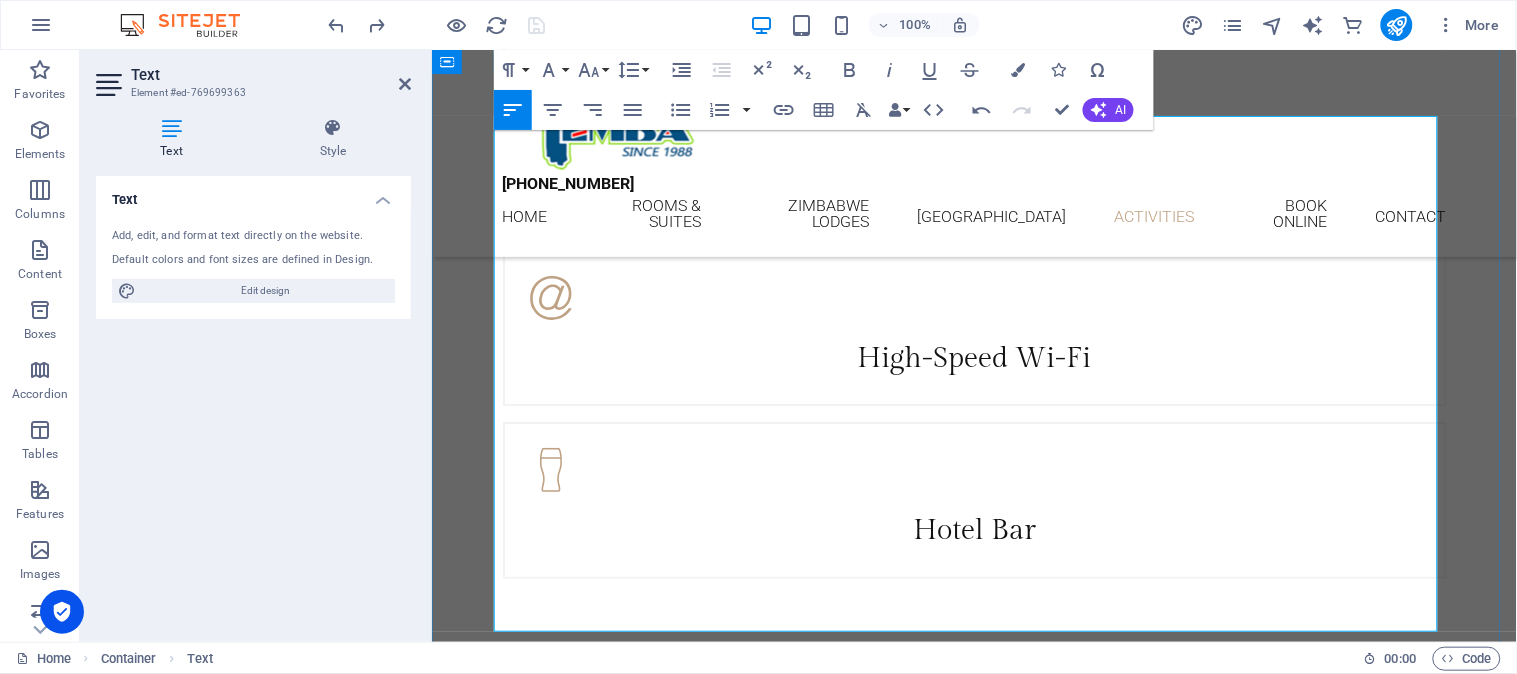 scroll, scrollTop: 3740, scrollLeft: 0, axis: vertical 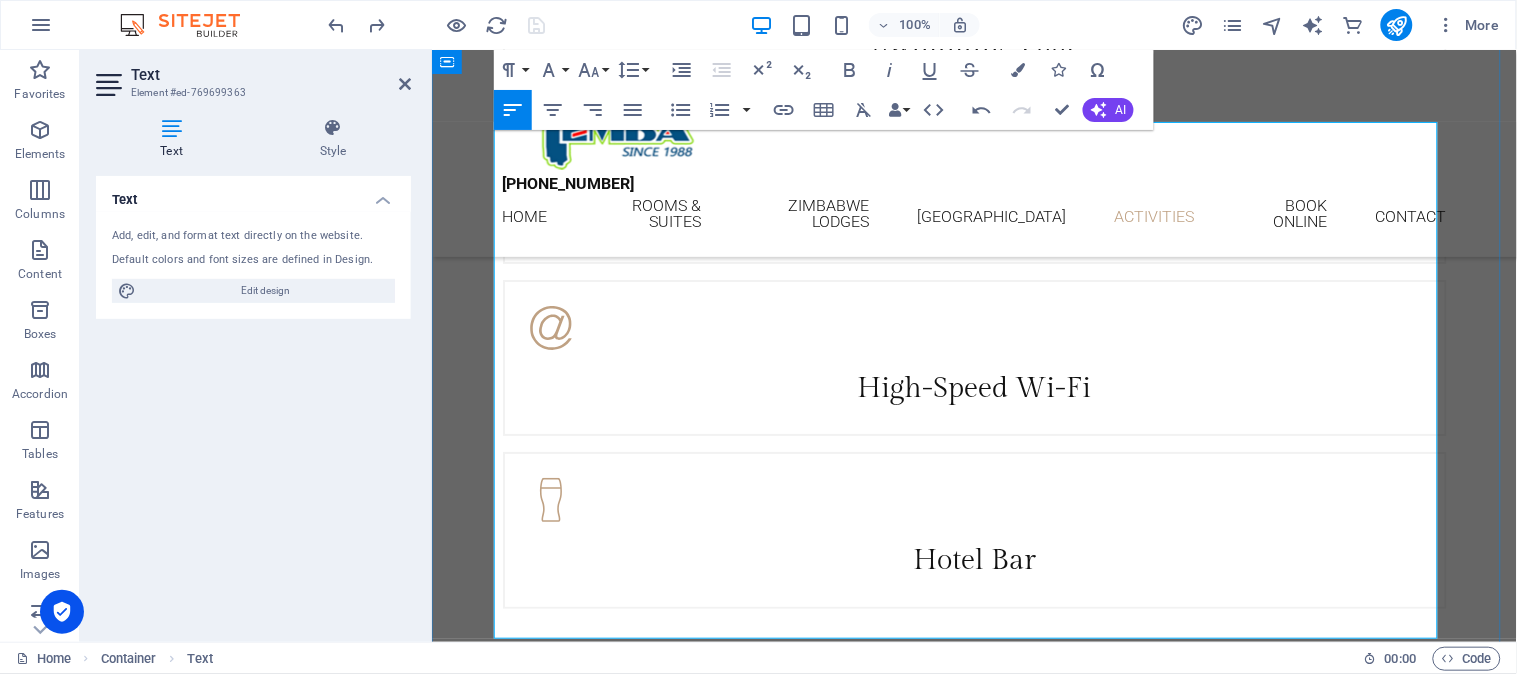drag, startPoint x: 493, startPoint y: 434, endPoint x: 607, endPoint y: 431, distance: 114.03947 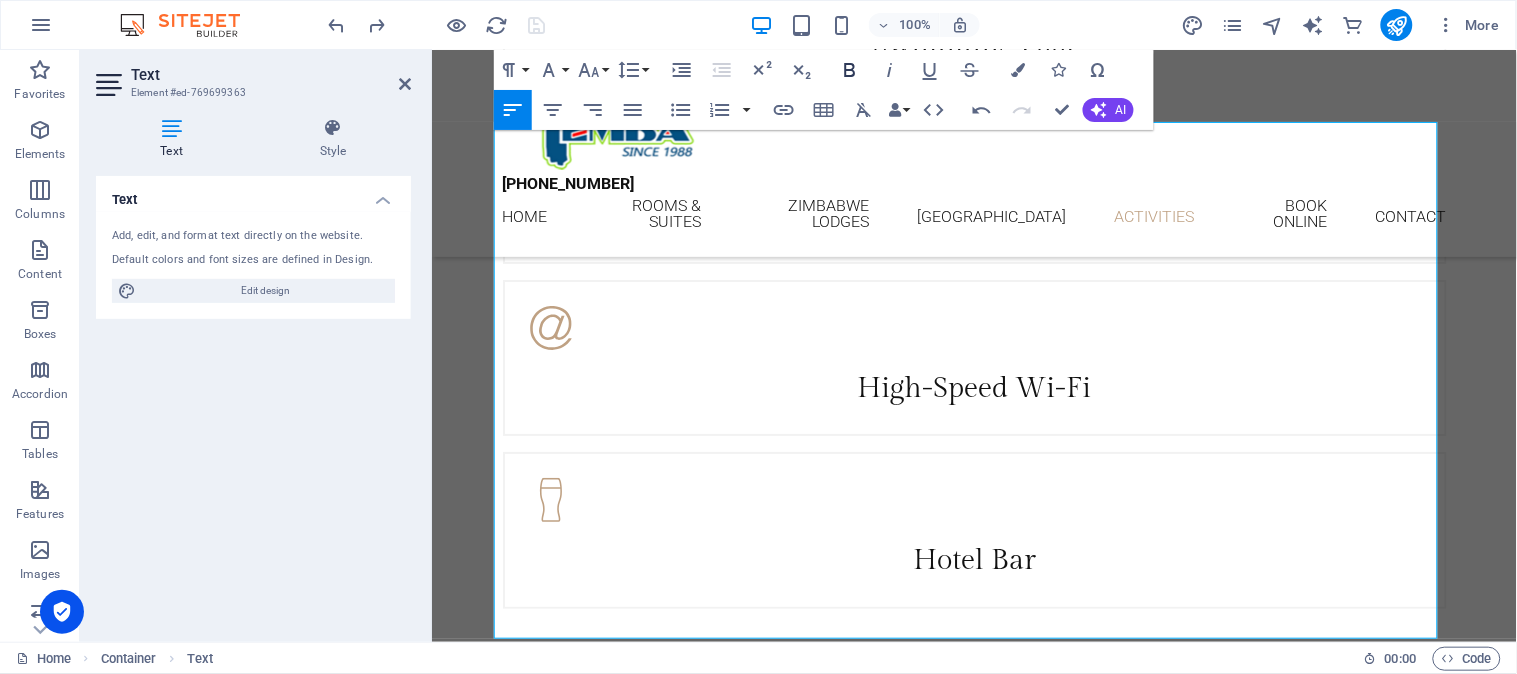 click 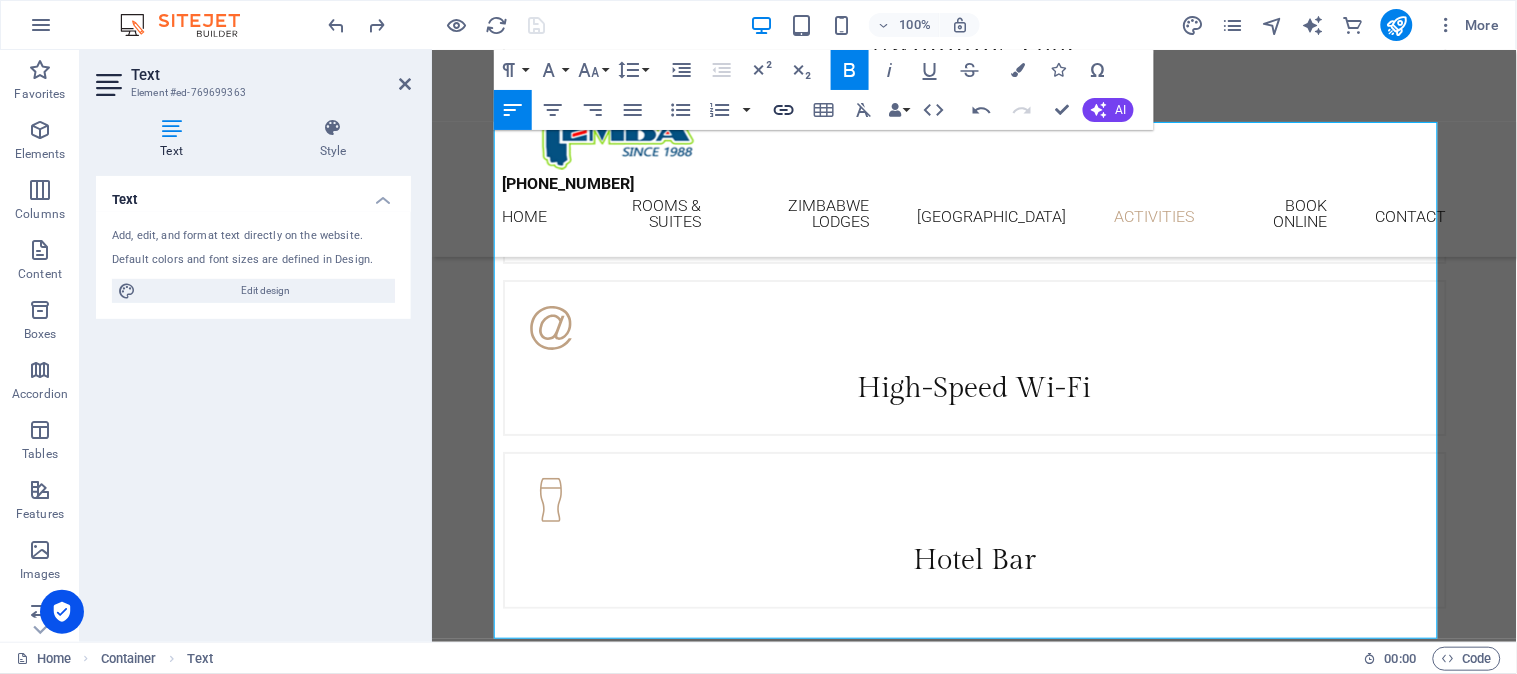type 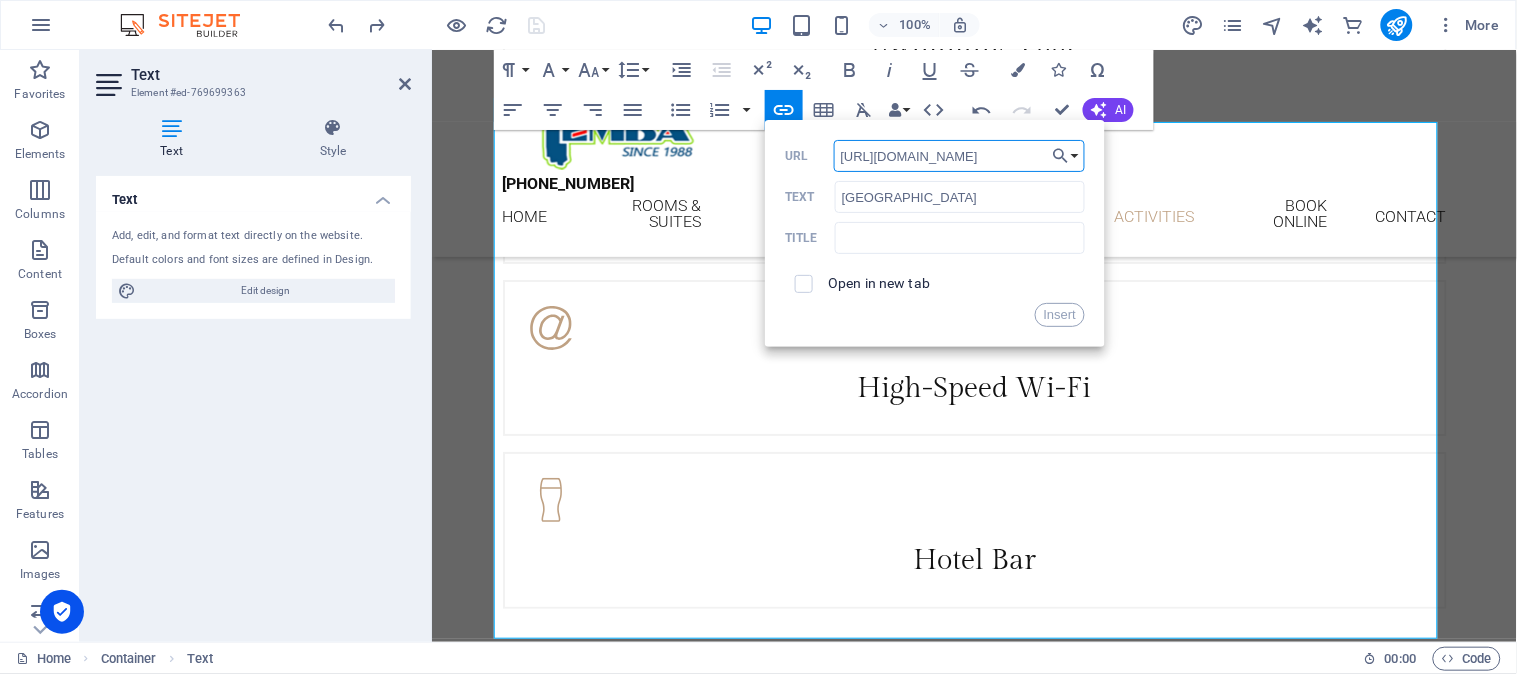 scroll, scrollTop: 0, scrollLeft: 106, axis: horizontal 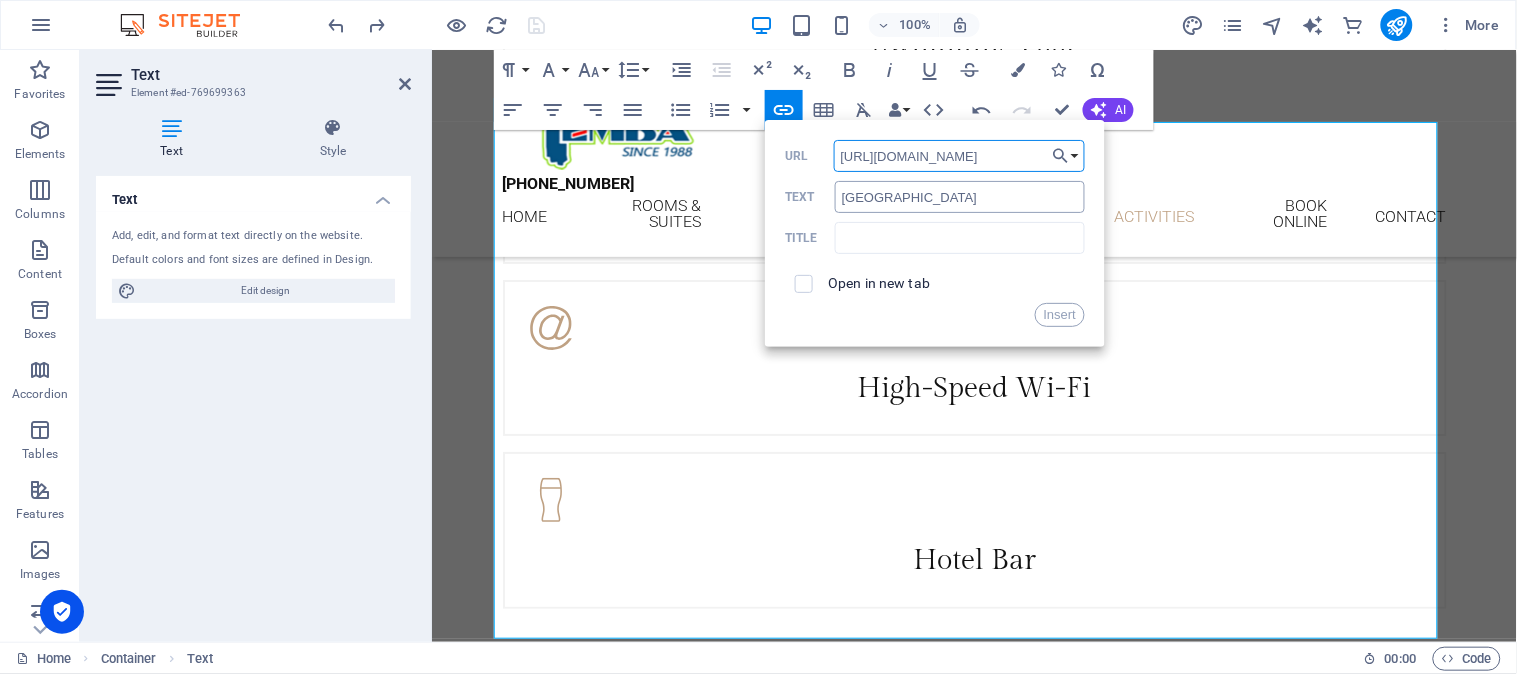 type on "https://www.temba.co.za/namibia/vingerkliplodge.html" 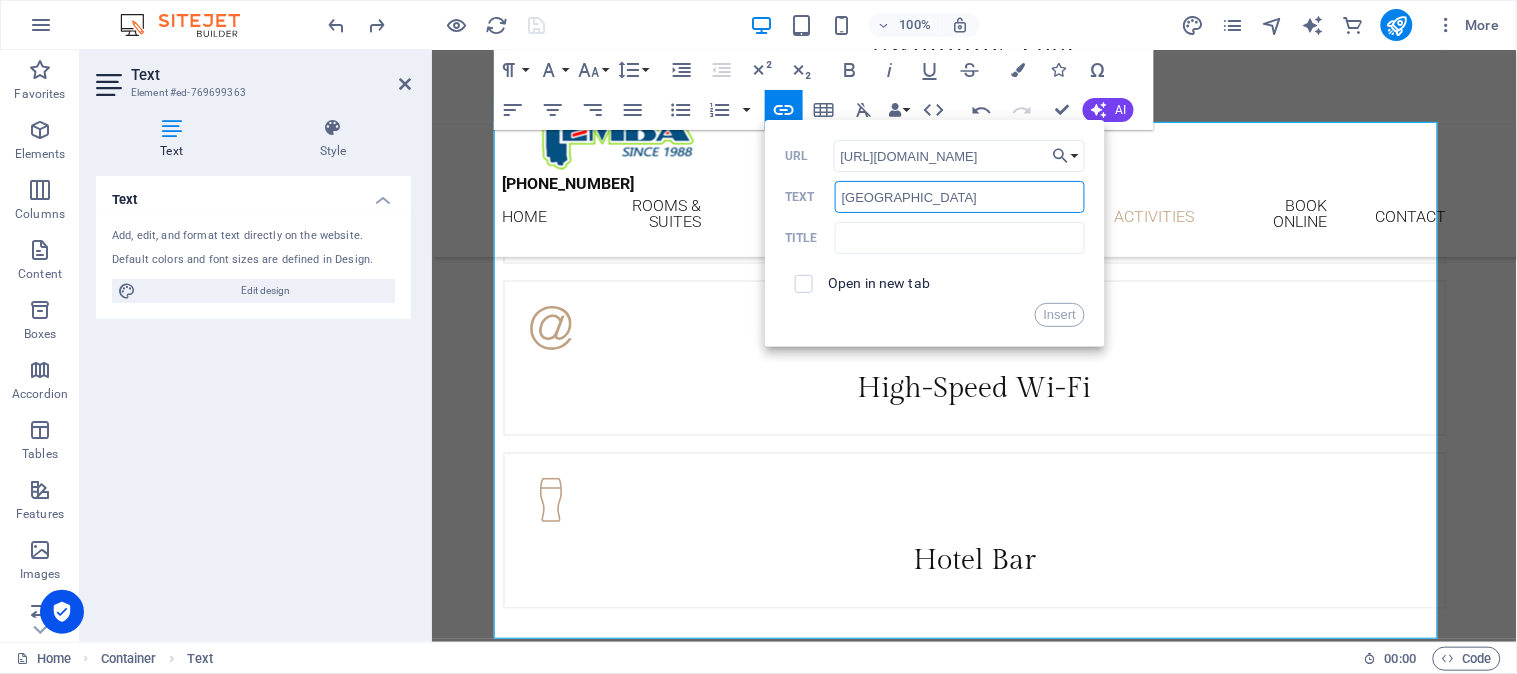 click on "Vingerklip Lodge" at bounding box center [960, 197] 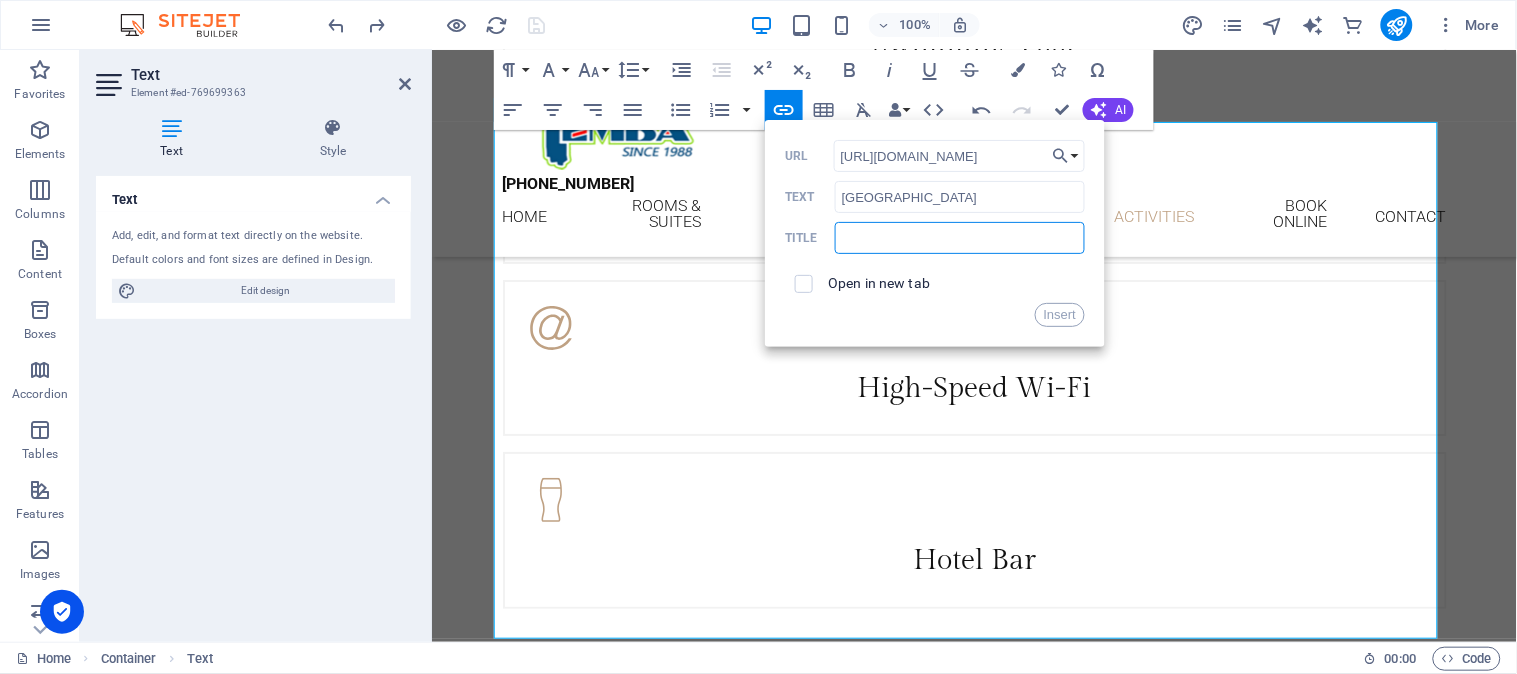 click at bounding box center (960, 238) 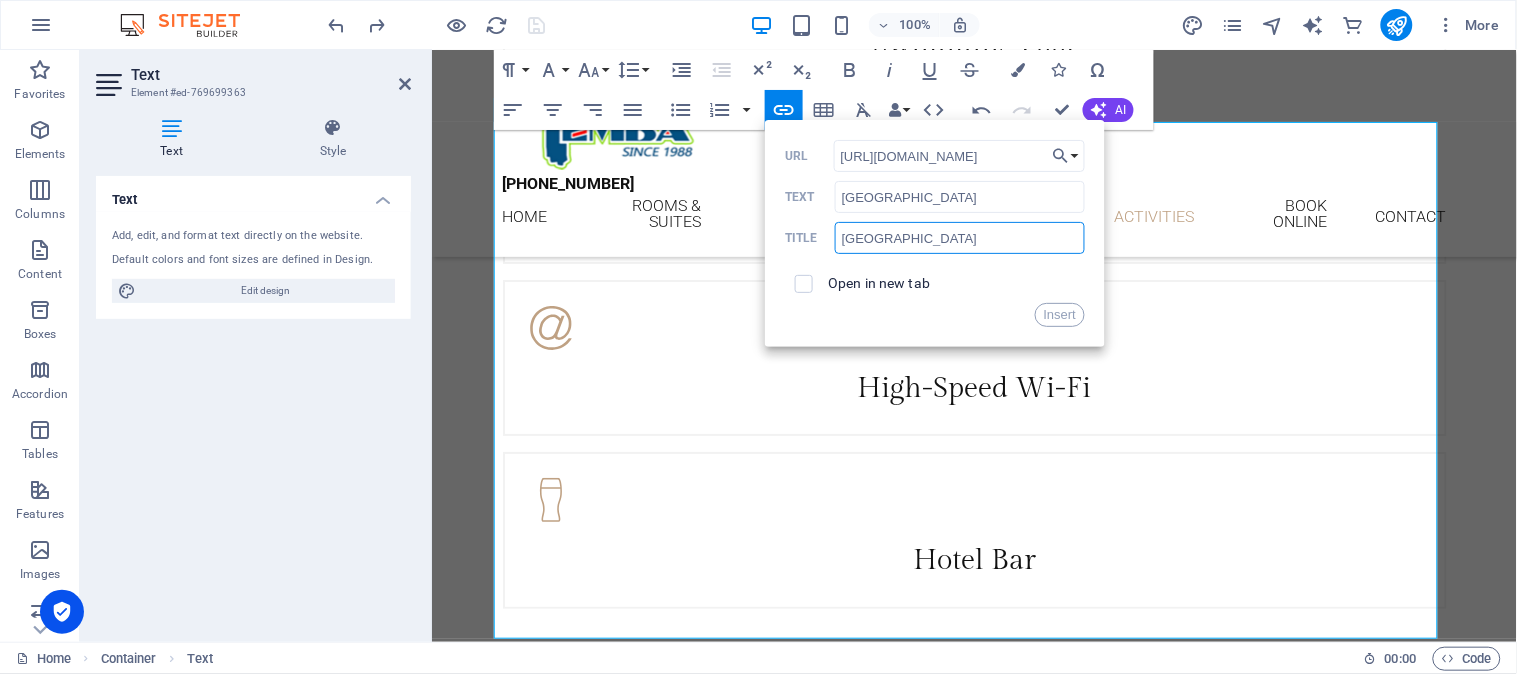 type on "Vingerklip Lodge" 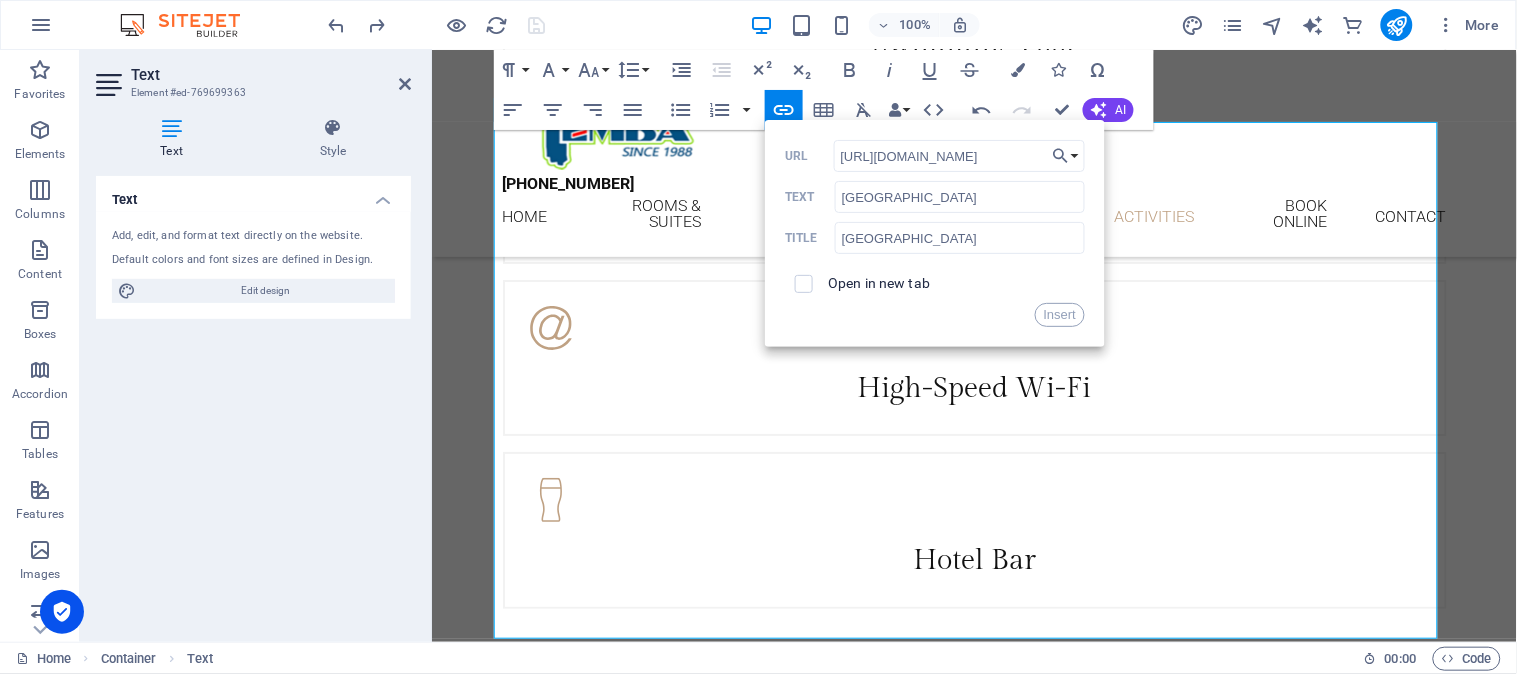 click on "Open in new tab" at bounding box center [879, 283] 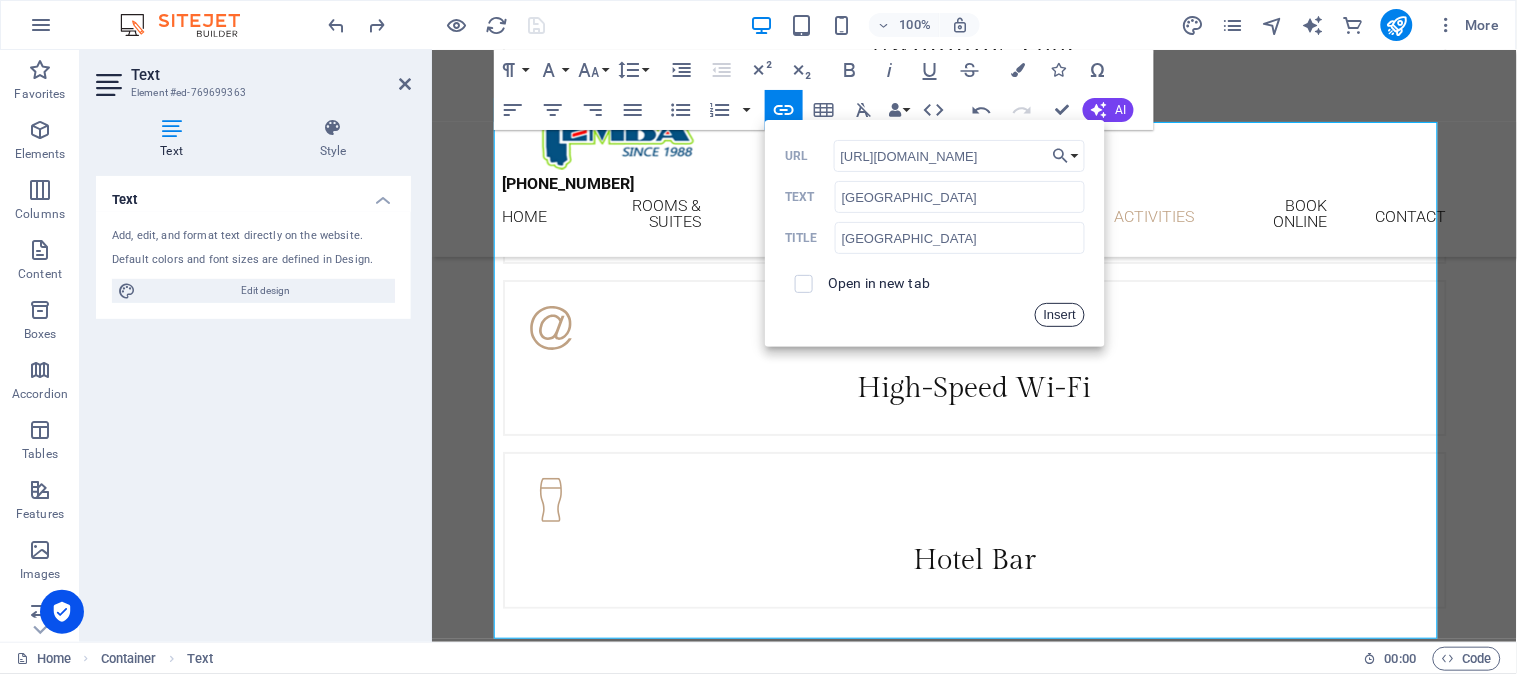 click on "Insert" at bounding box center (1060, 315) 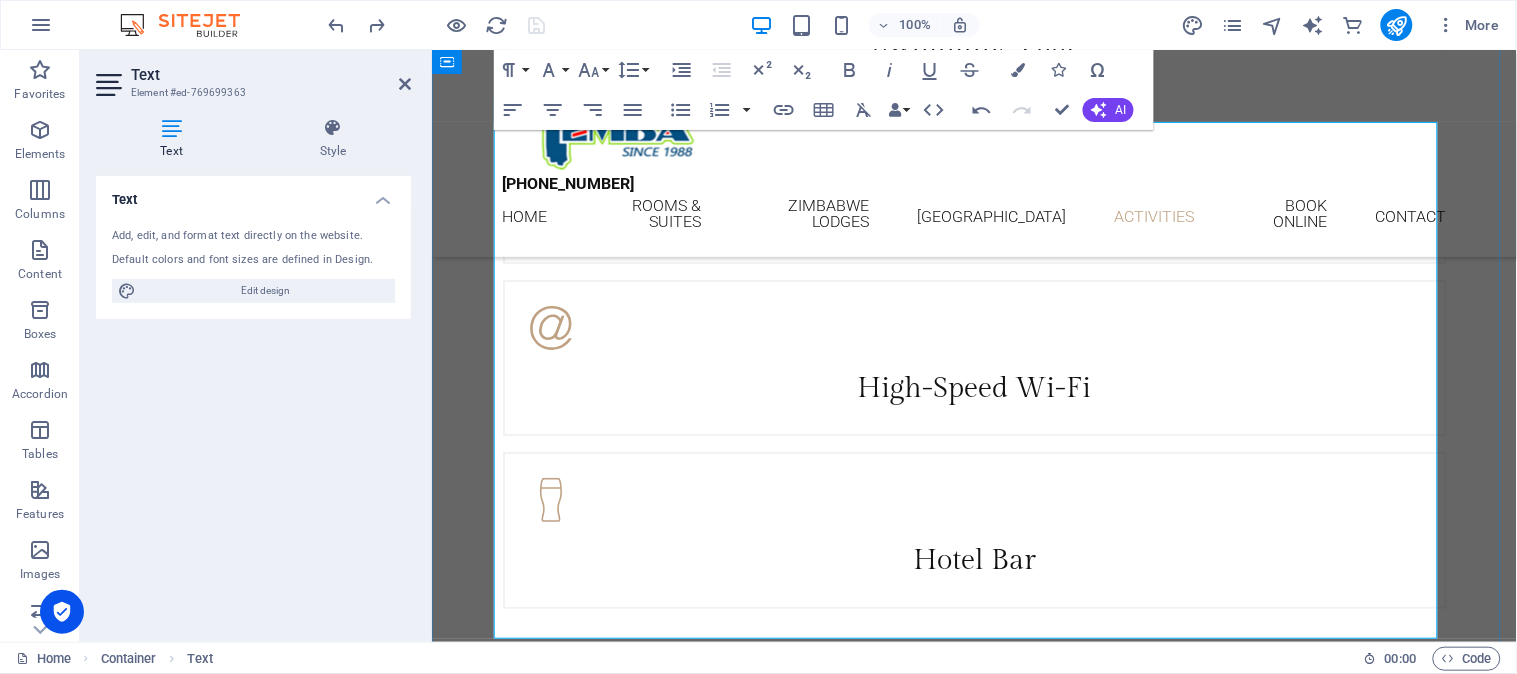 drag, startPoint x: 757, startPoint y: 516, endPoint x: 890, endPoint y: 520, distance: 133.06013 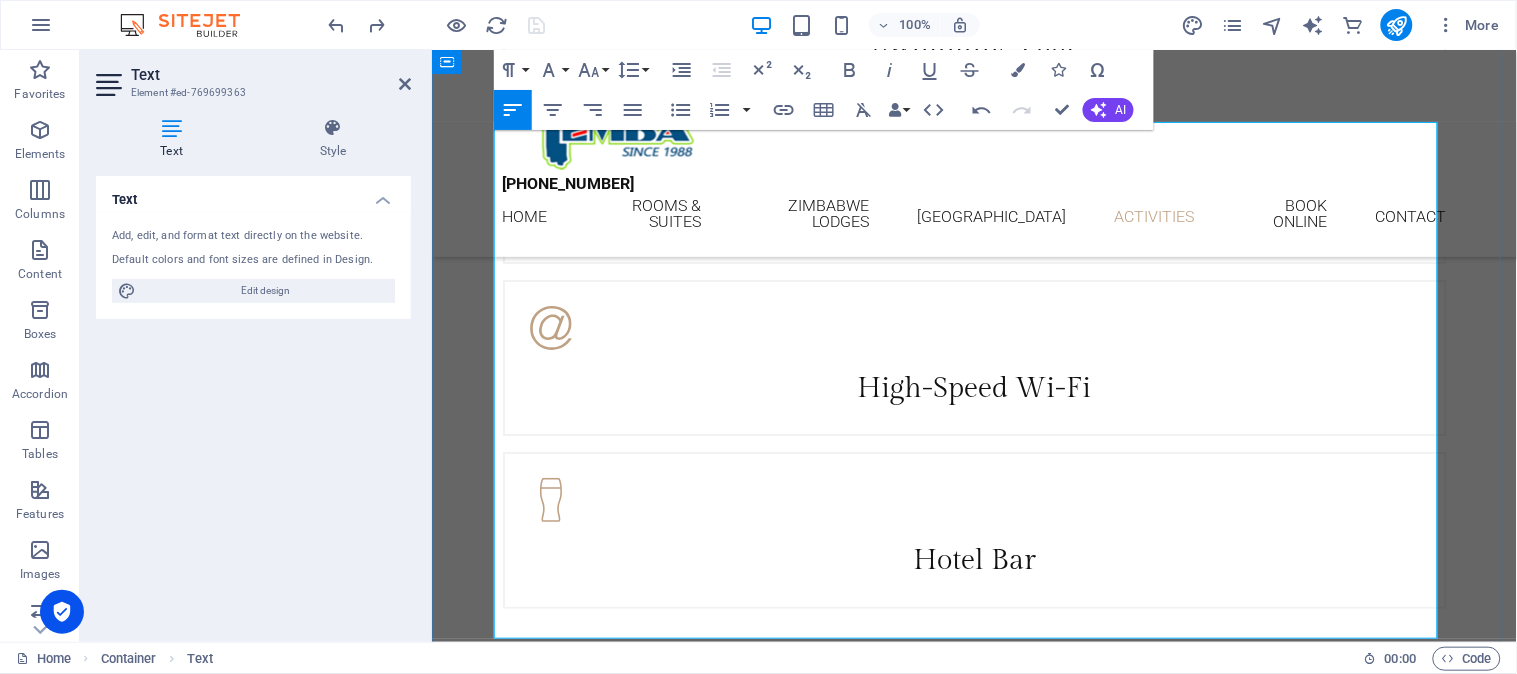 drag, startPoint x: 886, startPoint y: 485, endPoint x: 977, endPoint y: 489, distance: 91.08787 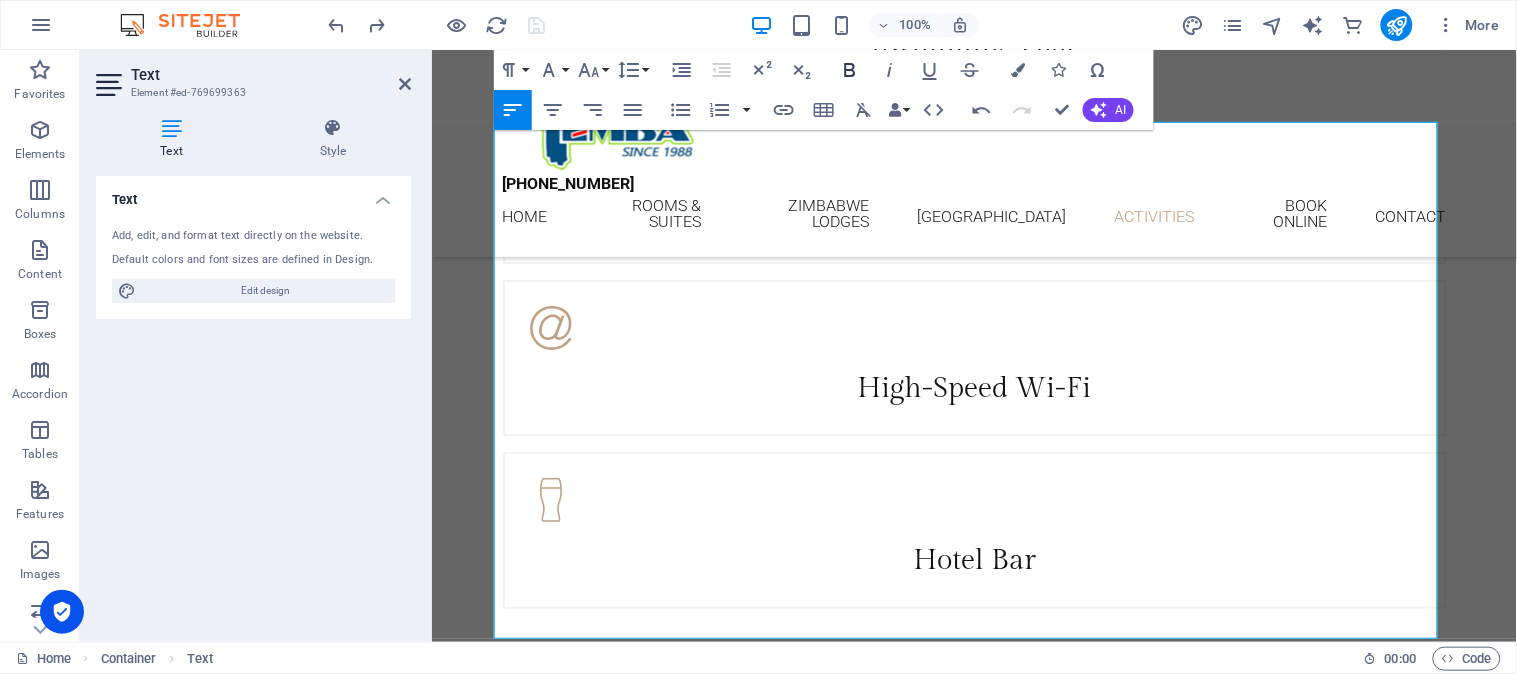 click 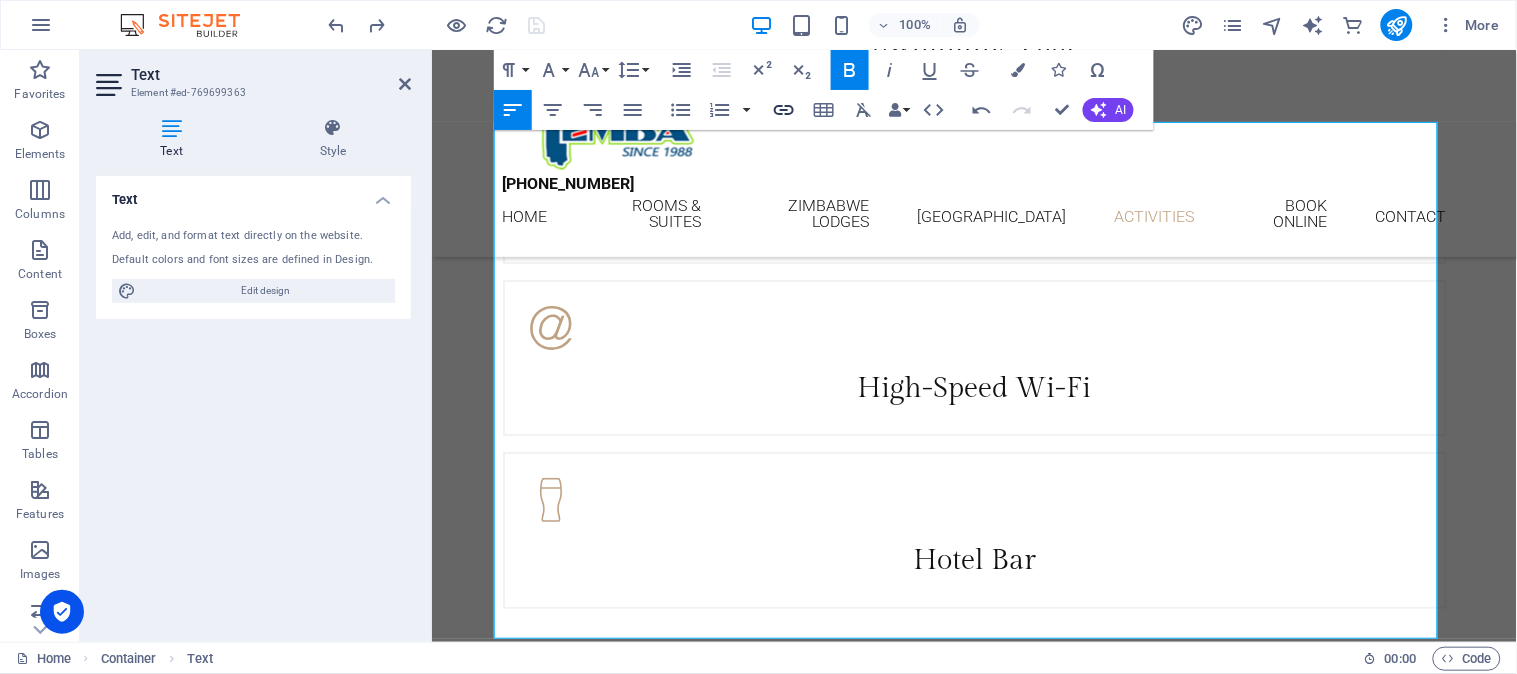type 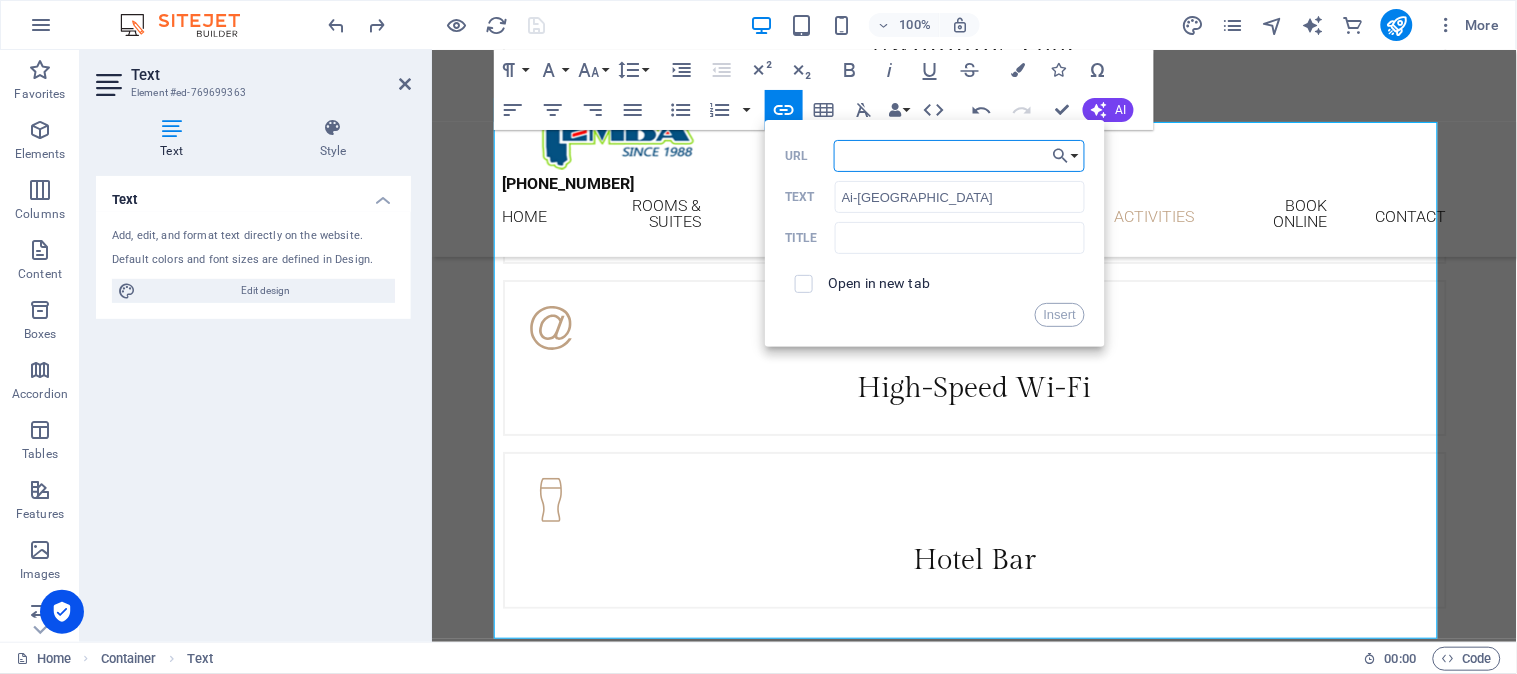 paste on "https://www.ai-ais.net/" 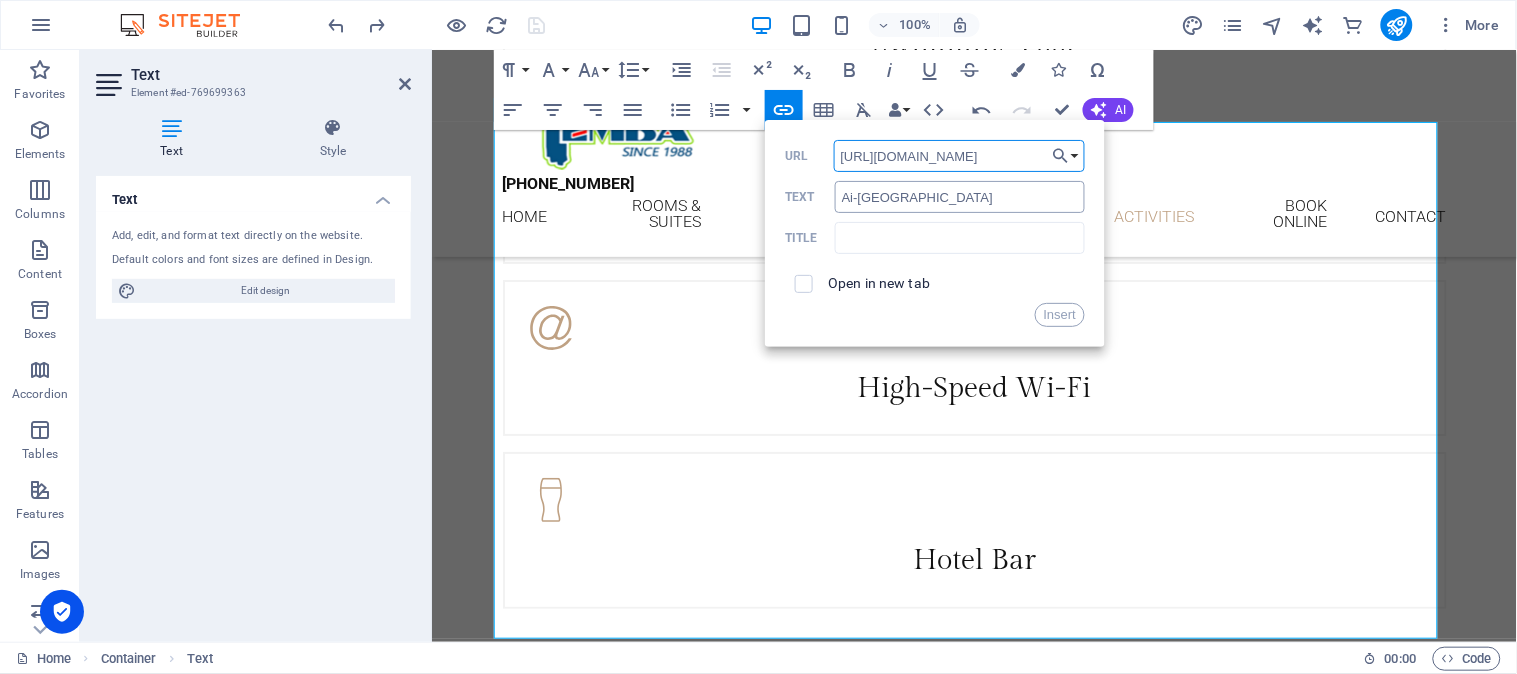 type on "https://www.ai-ais.net/" 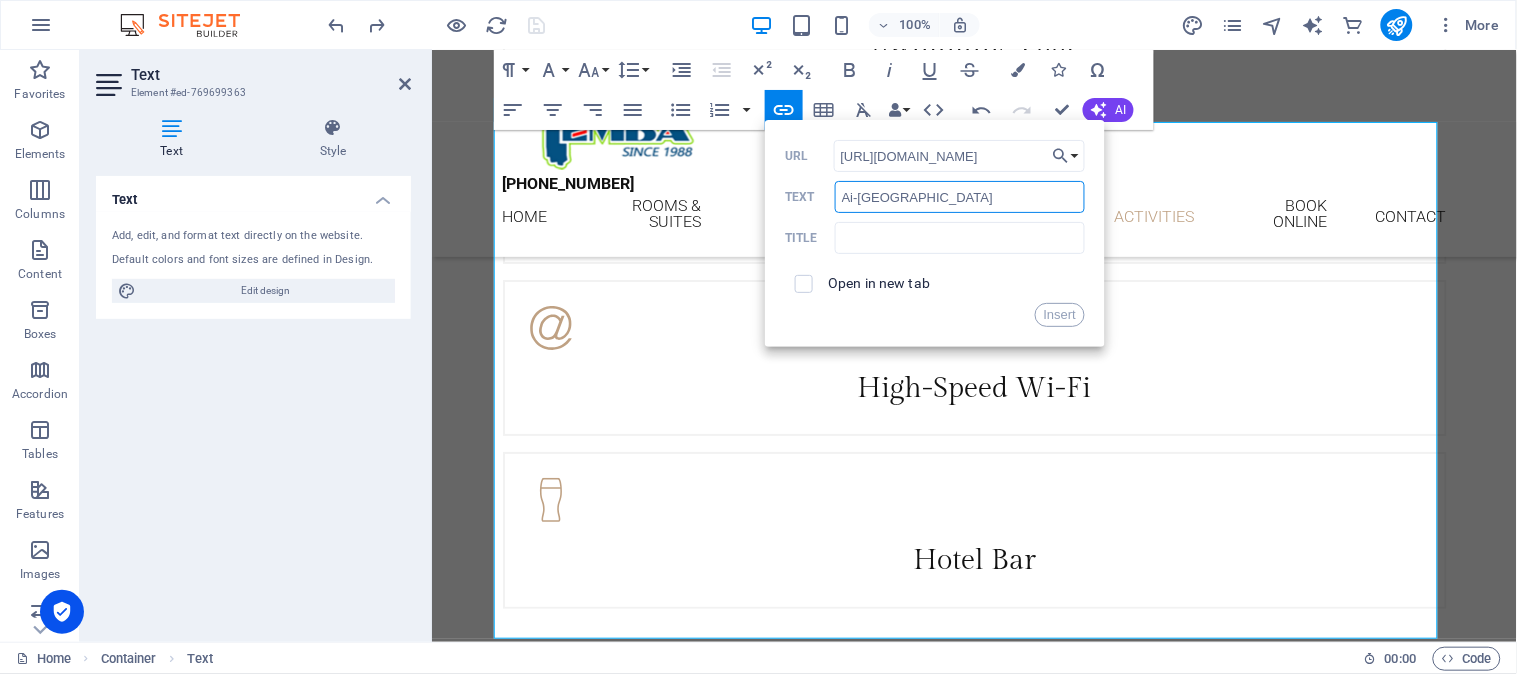 click on "Ai-Ais Resort" at bounding box center [960, 197] 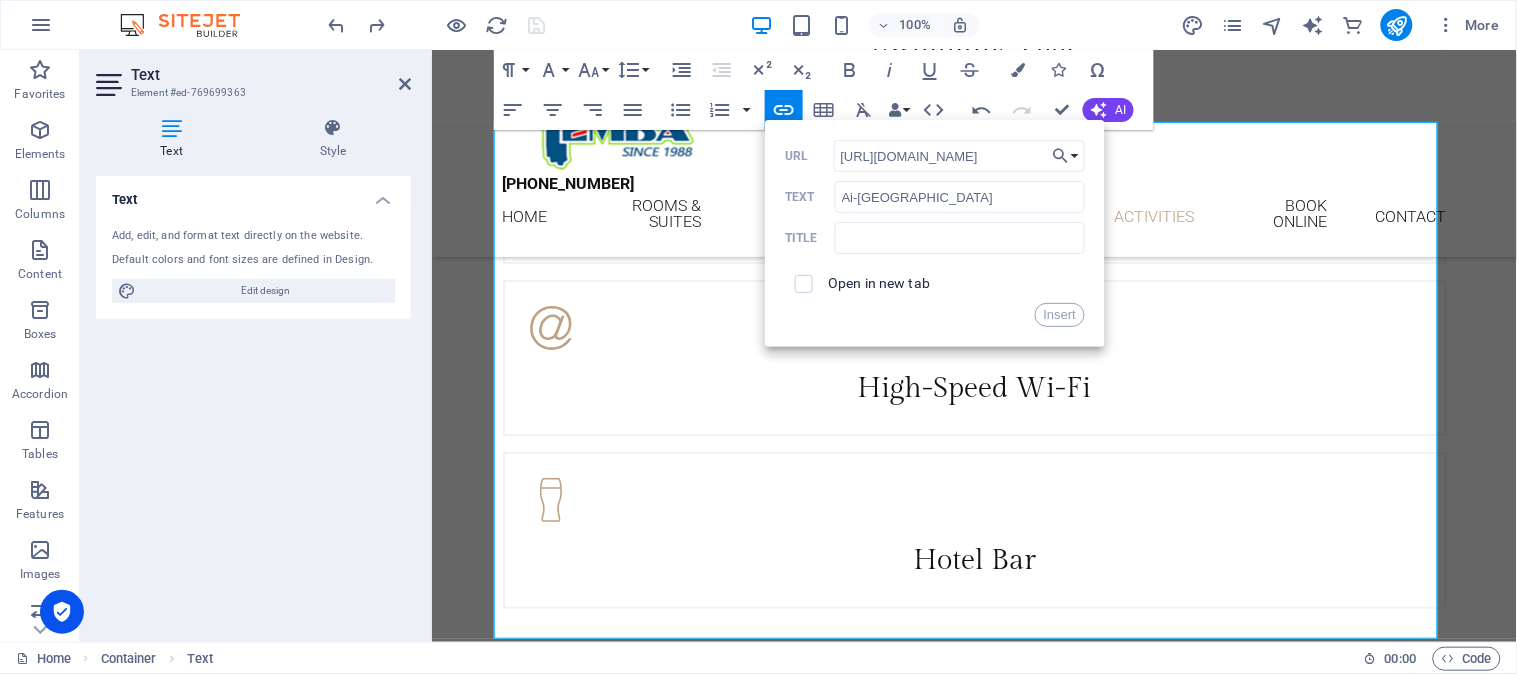 click on "Ai-Ais Resort Text" at bounding box center (935, 197) 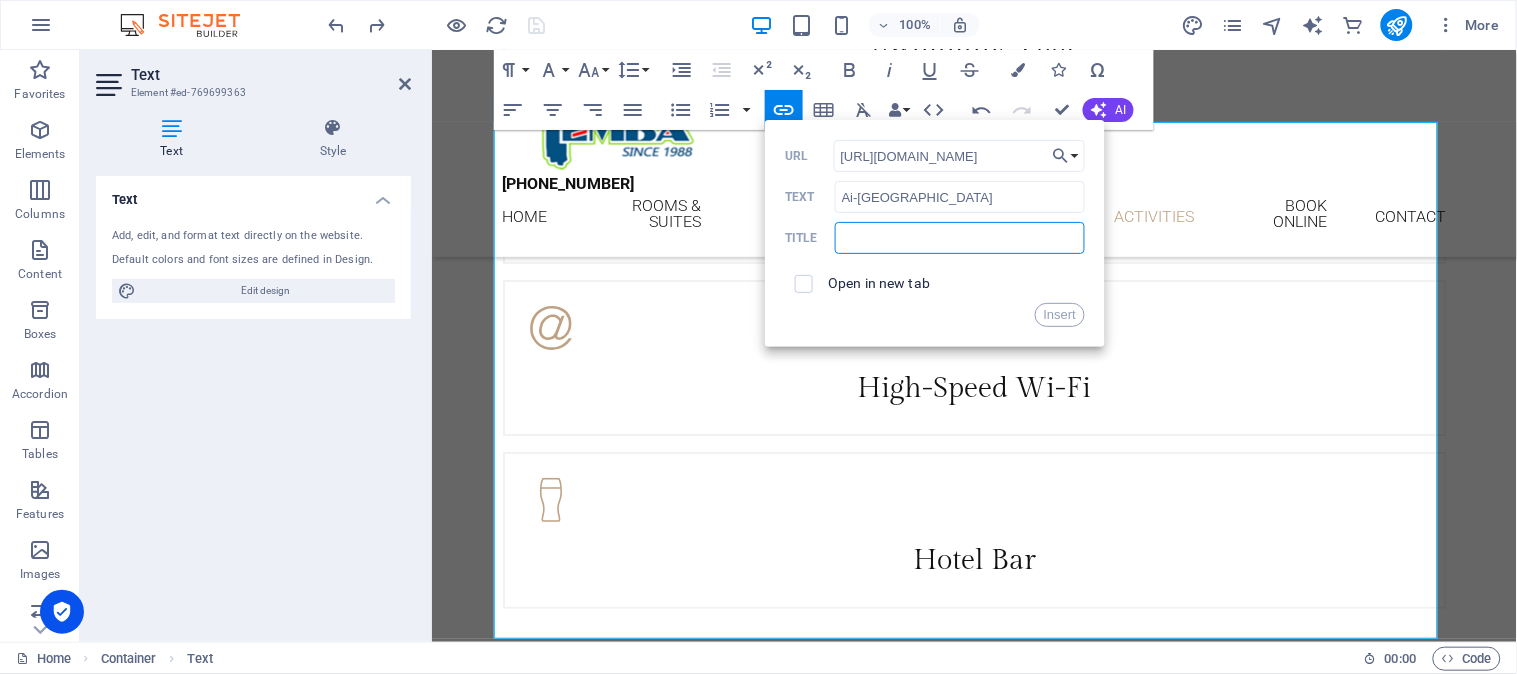 click at bounding box center (960, 238) 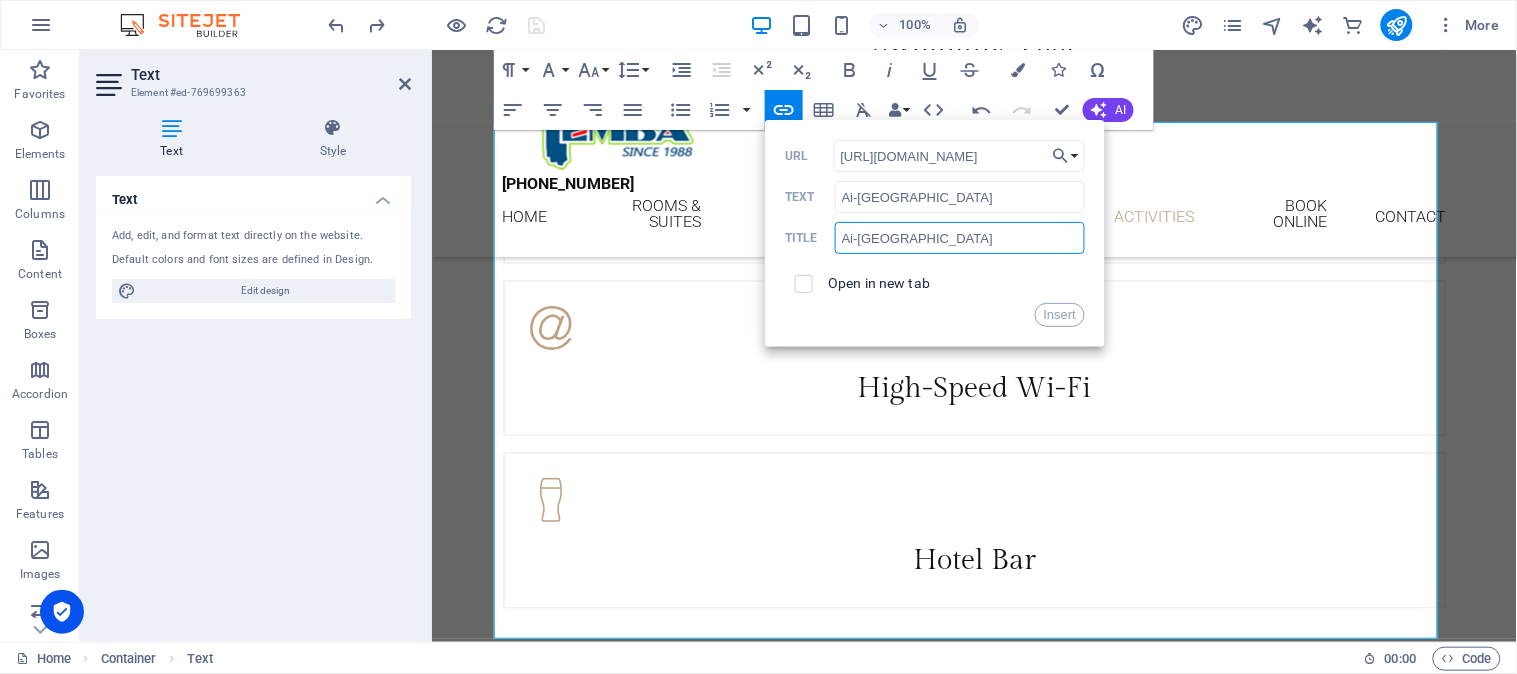 type on "Ai-Ais Resort" 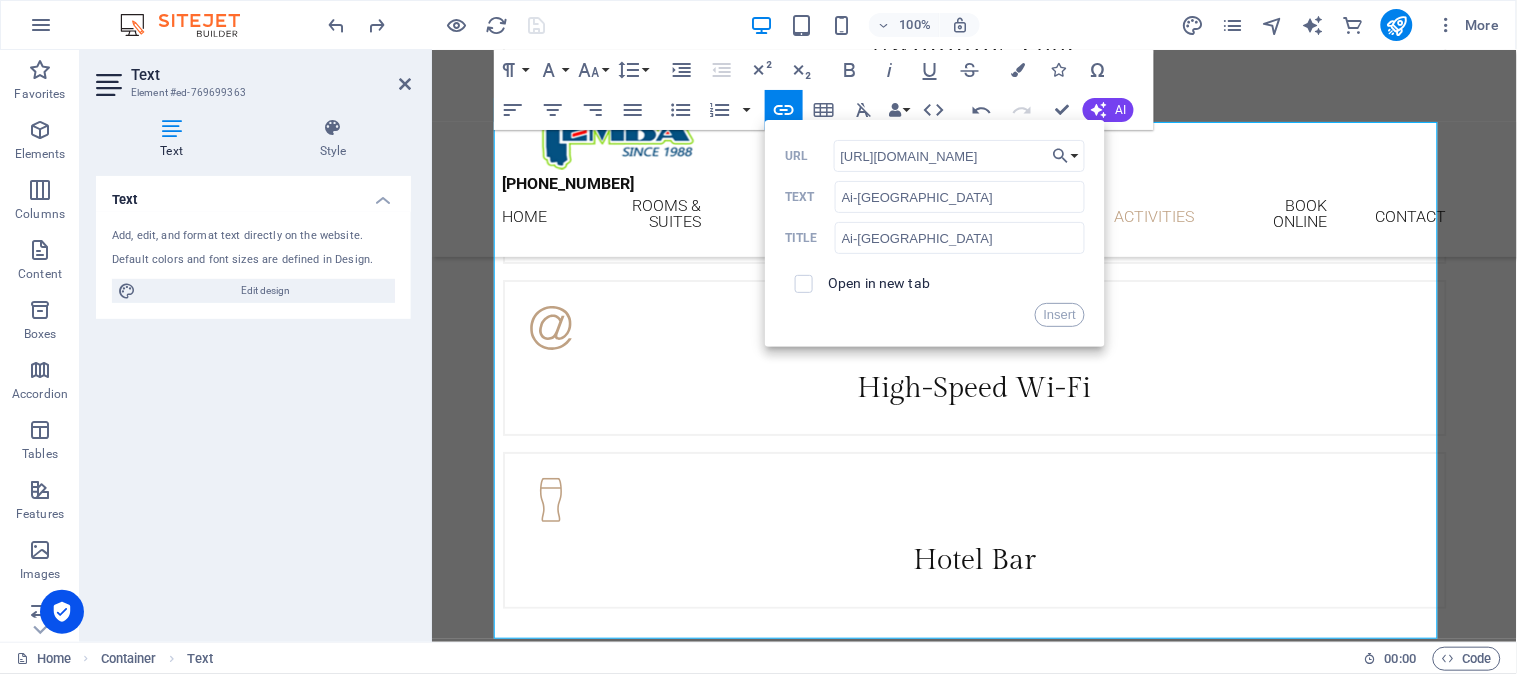 click on "Open in new tab" at bounding box center [879, 283] 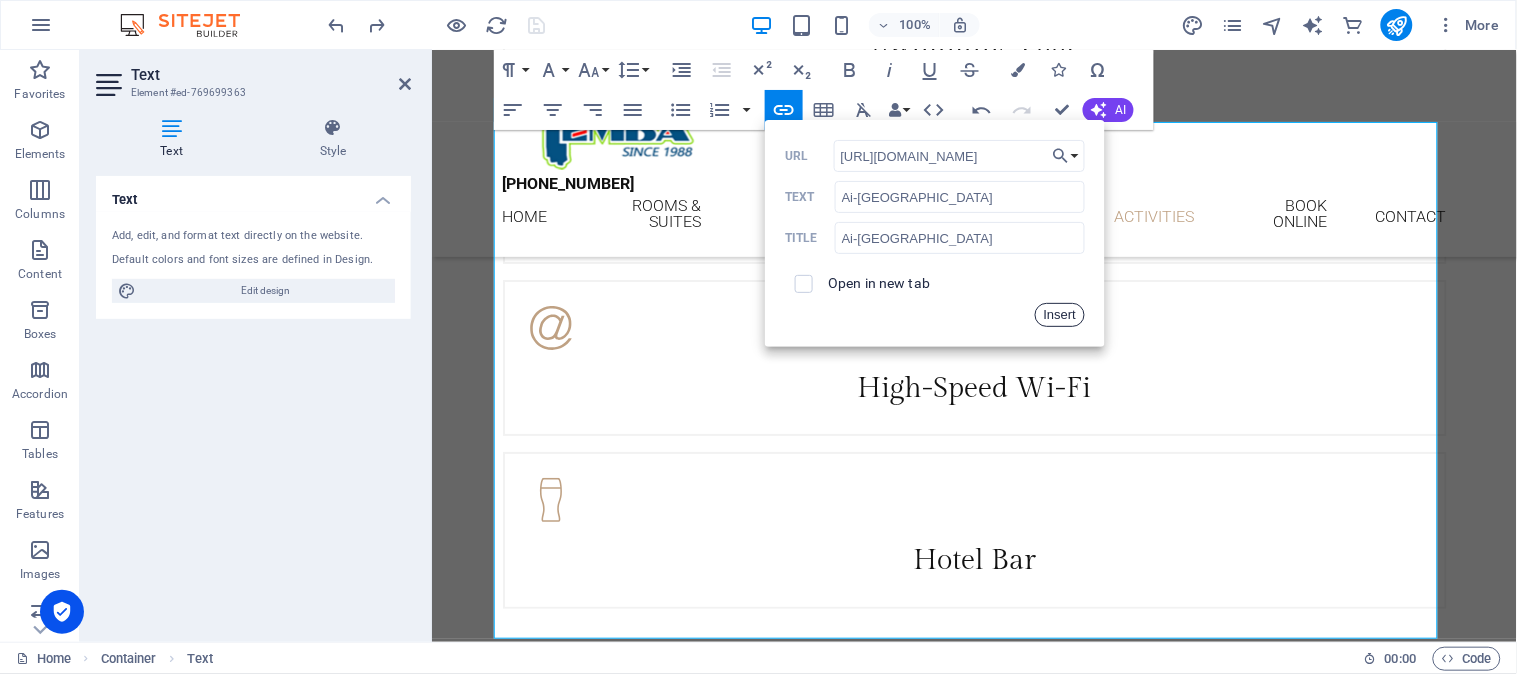 click on "Insert" at bounding box center [1060, 315] 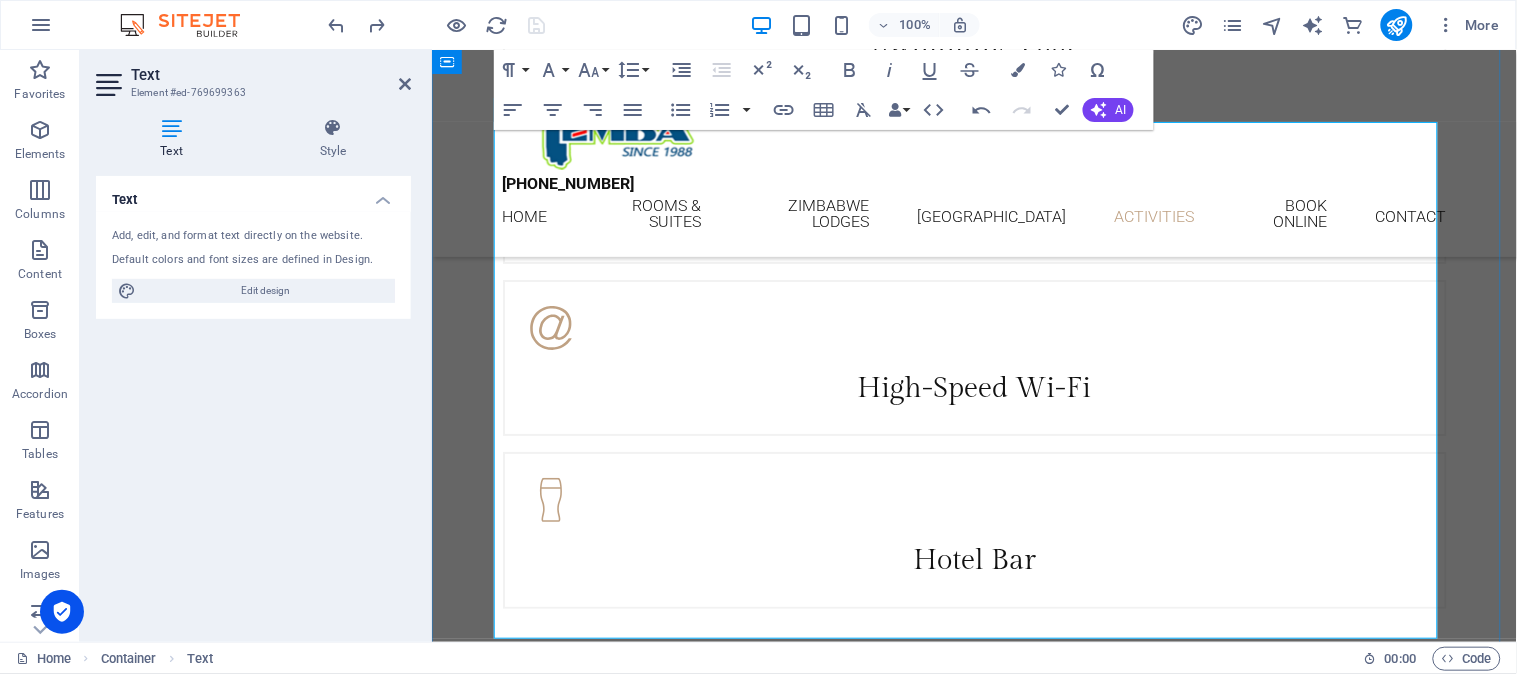 drag, startPoint x: 1055, startPoint y: 541, endPoint x: 1177, endPoint y: 543, distance: 122.016396 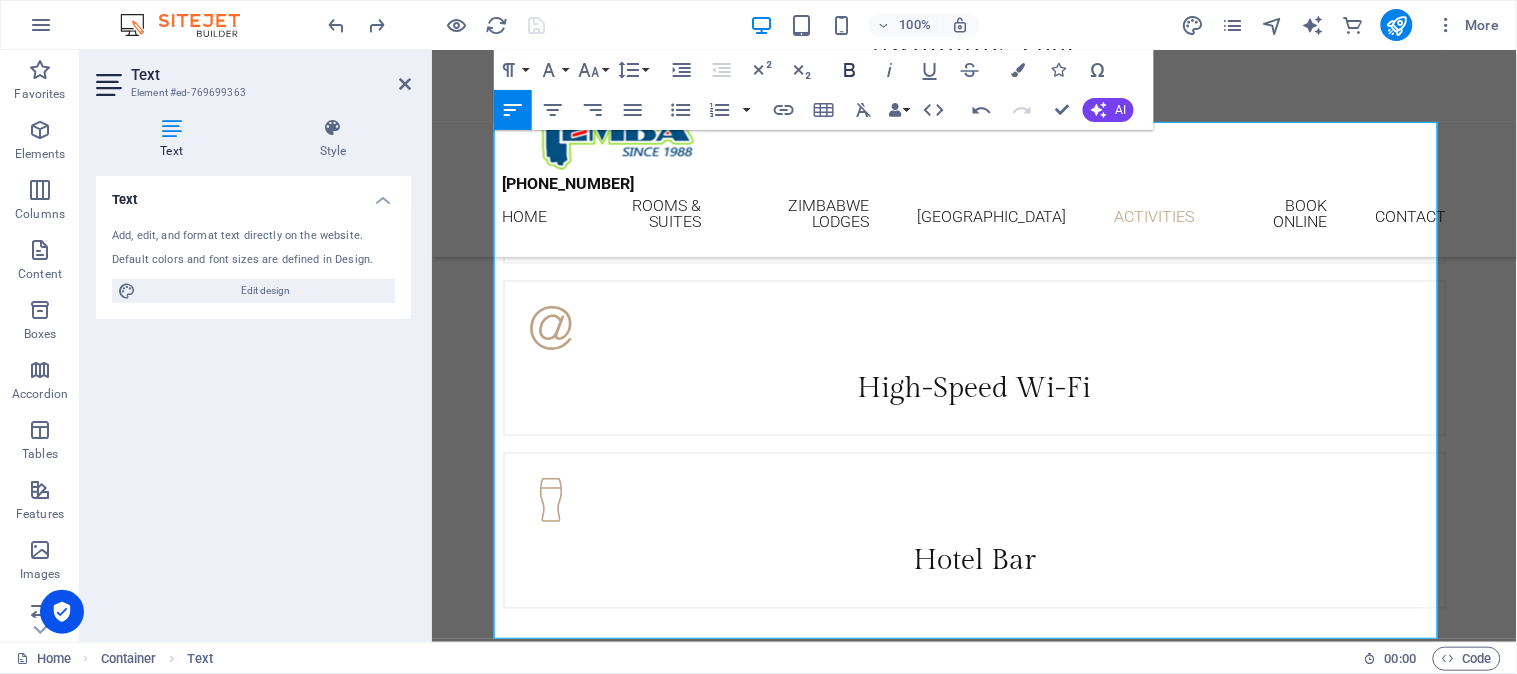 click 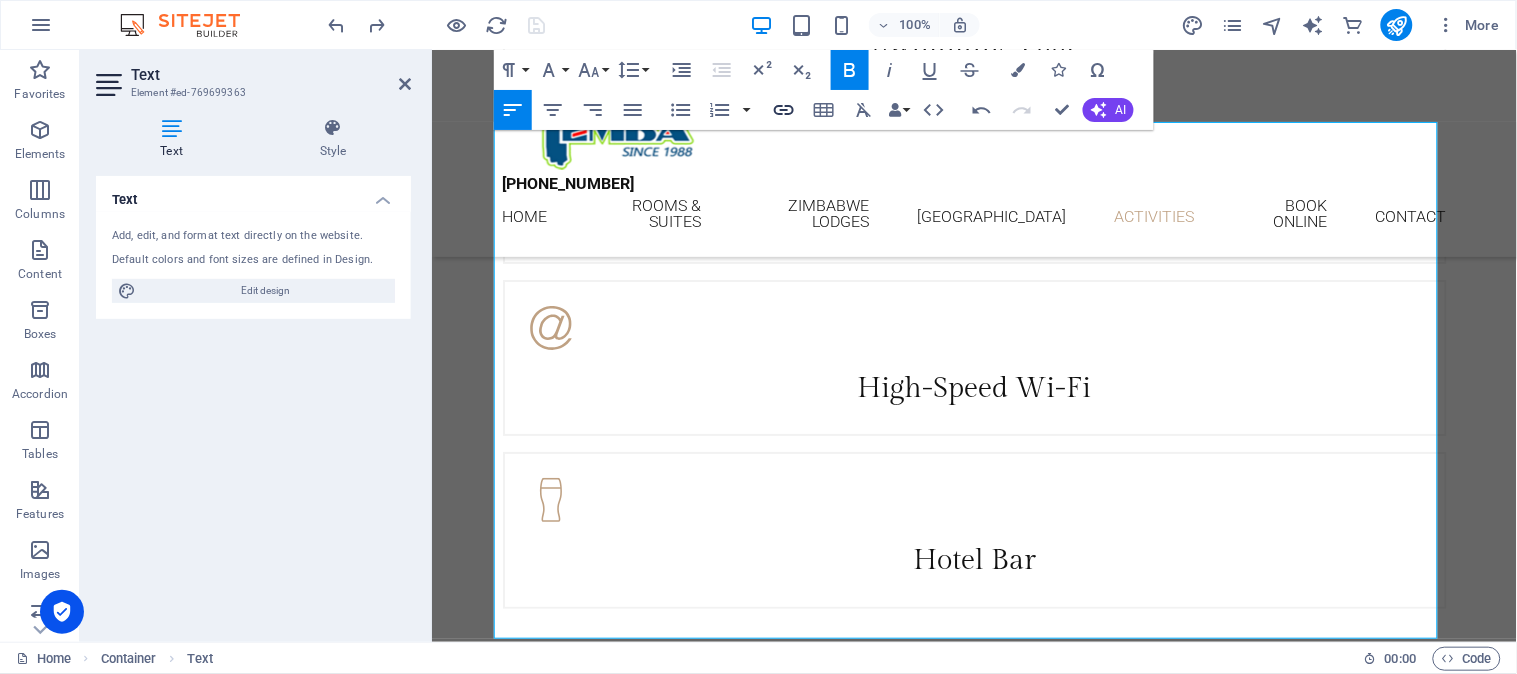 type 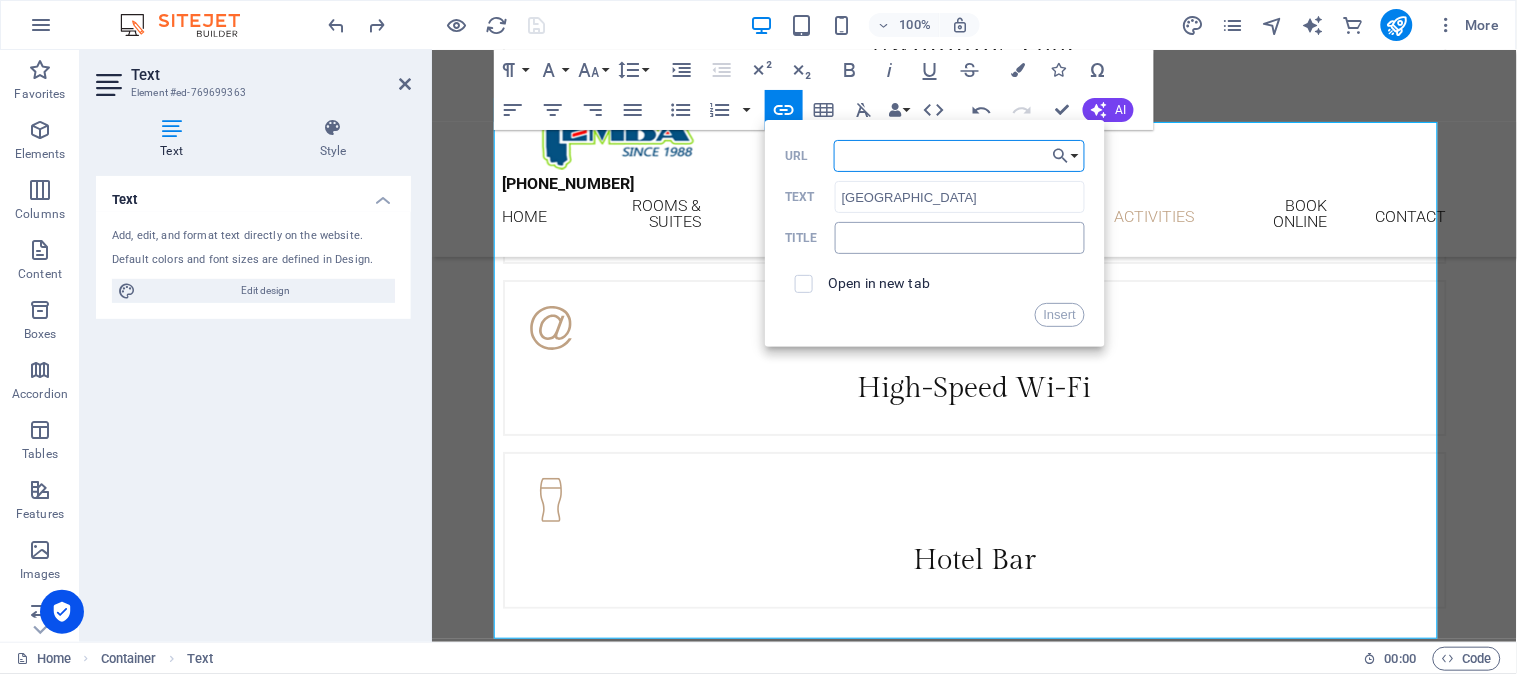 paste on "https://www.capecrosslodge.com/" 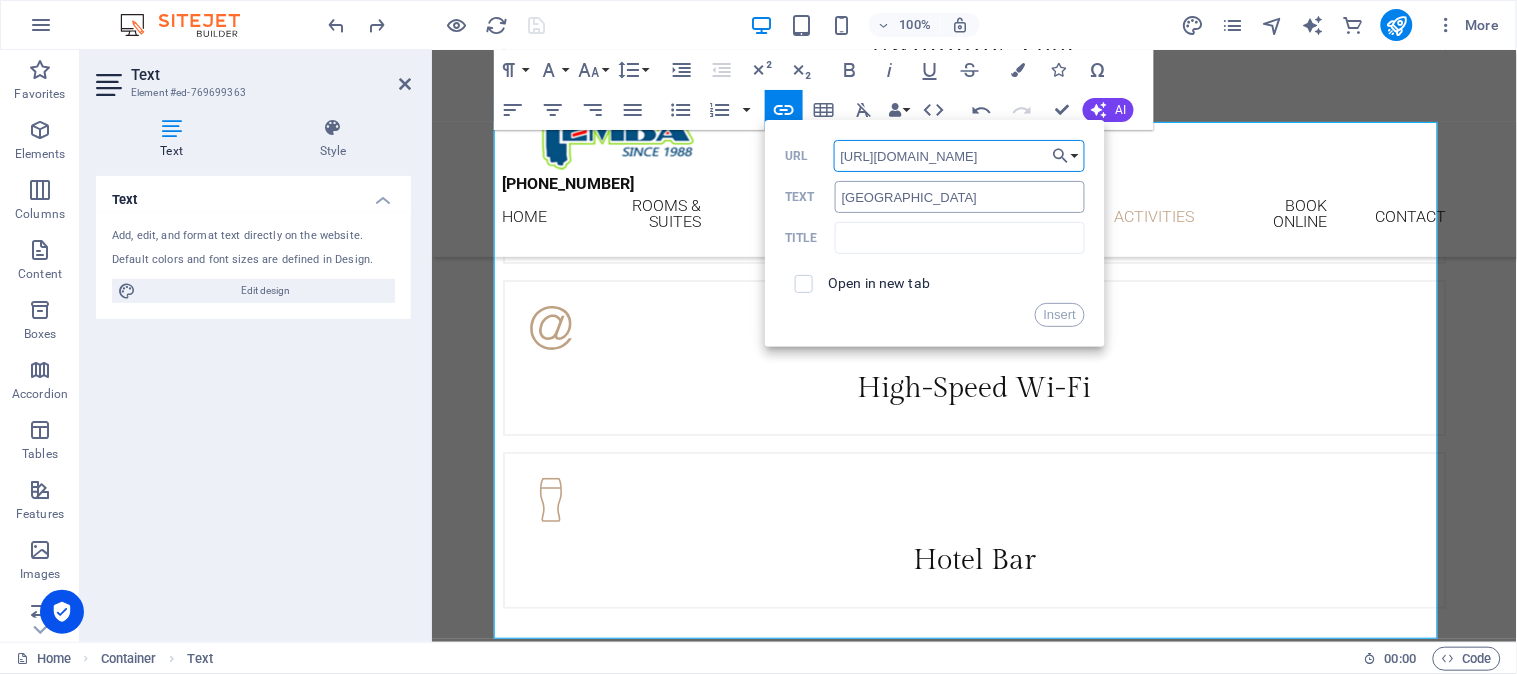 type on "https://www.capecrosslodge.com/" 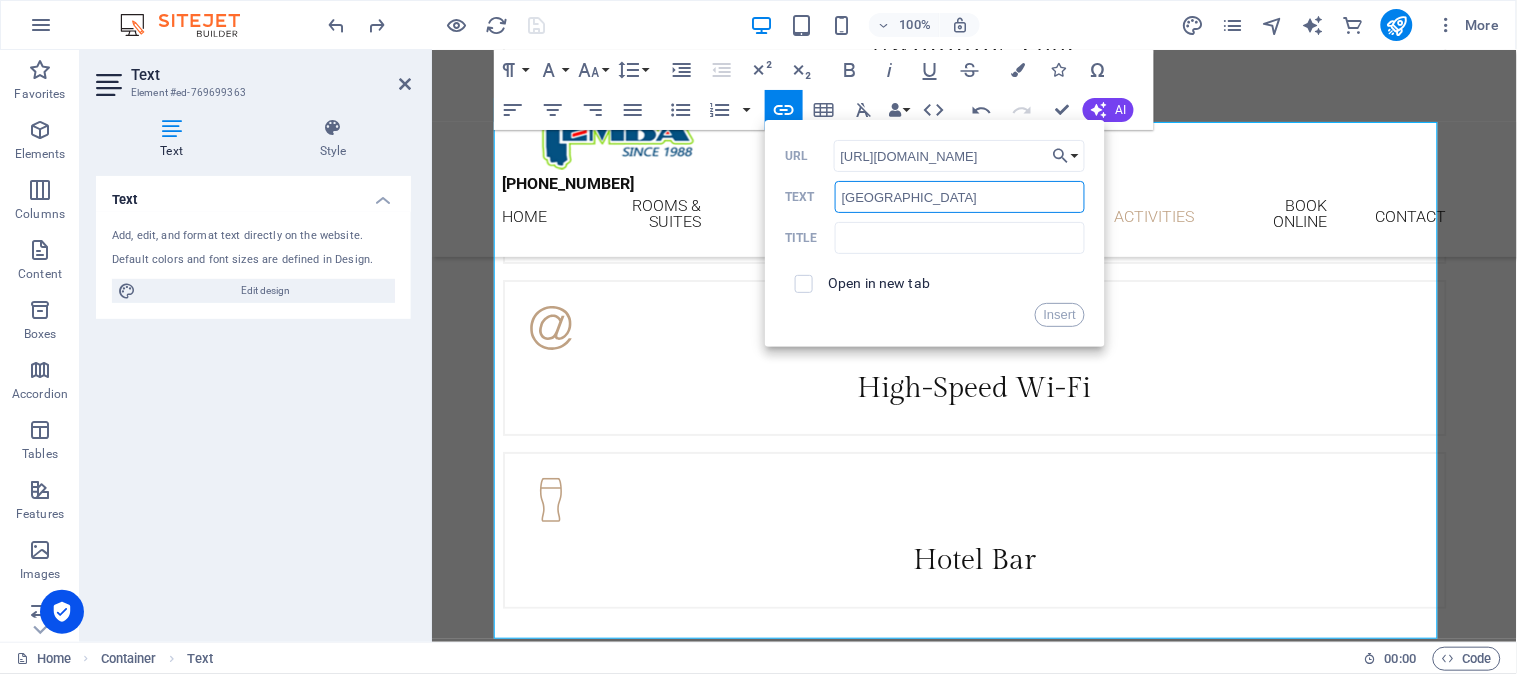 click on "Cape Cross Lodge" at bounding box center (960, 197) 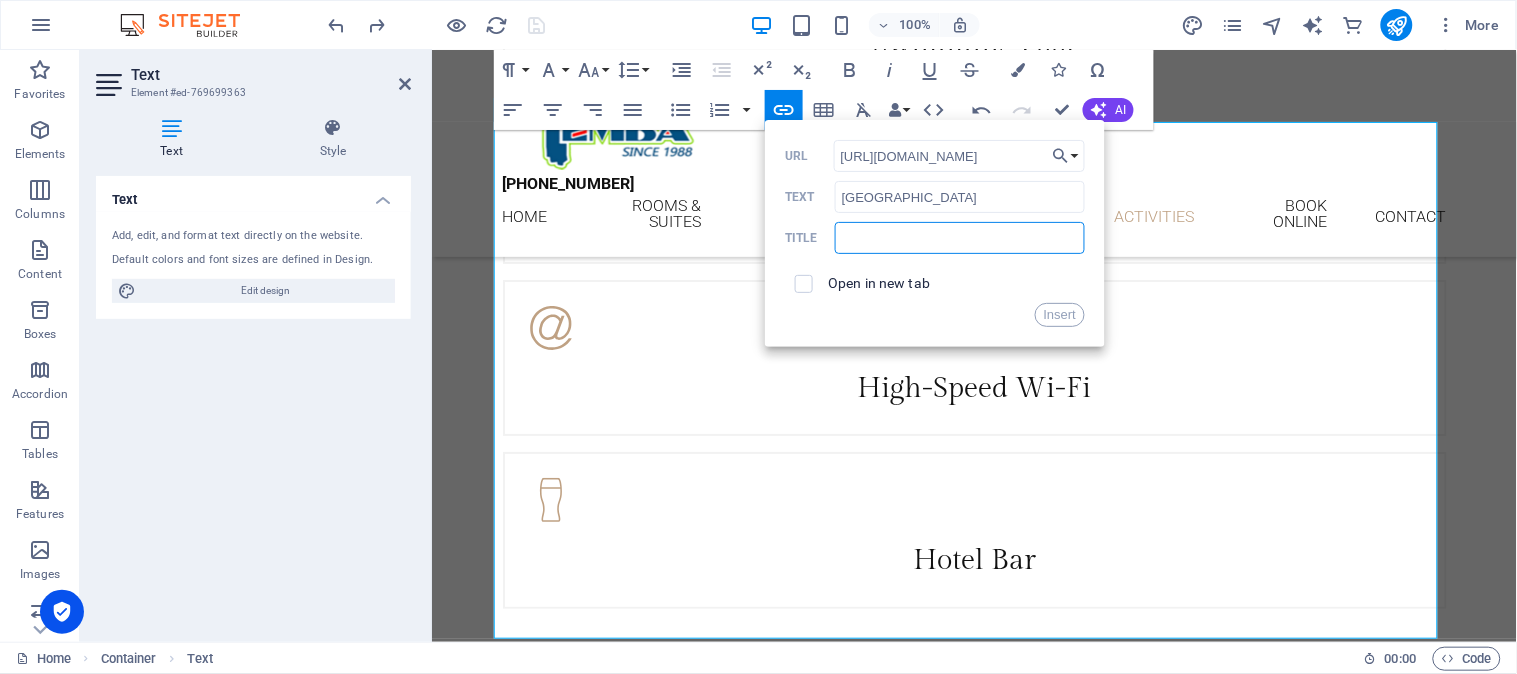 click at bounding box center [960, 238] 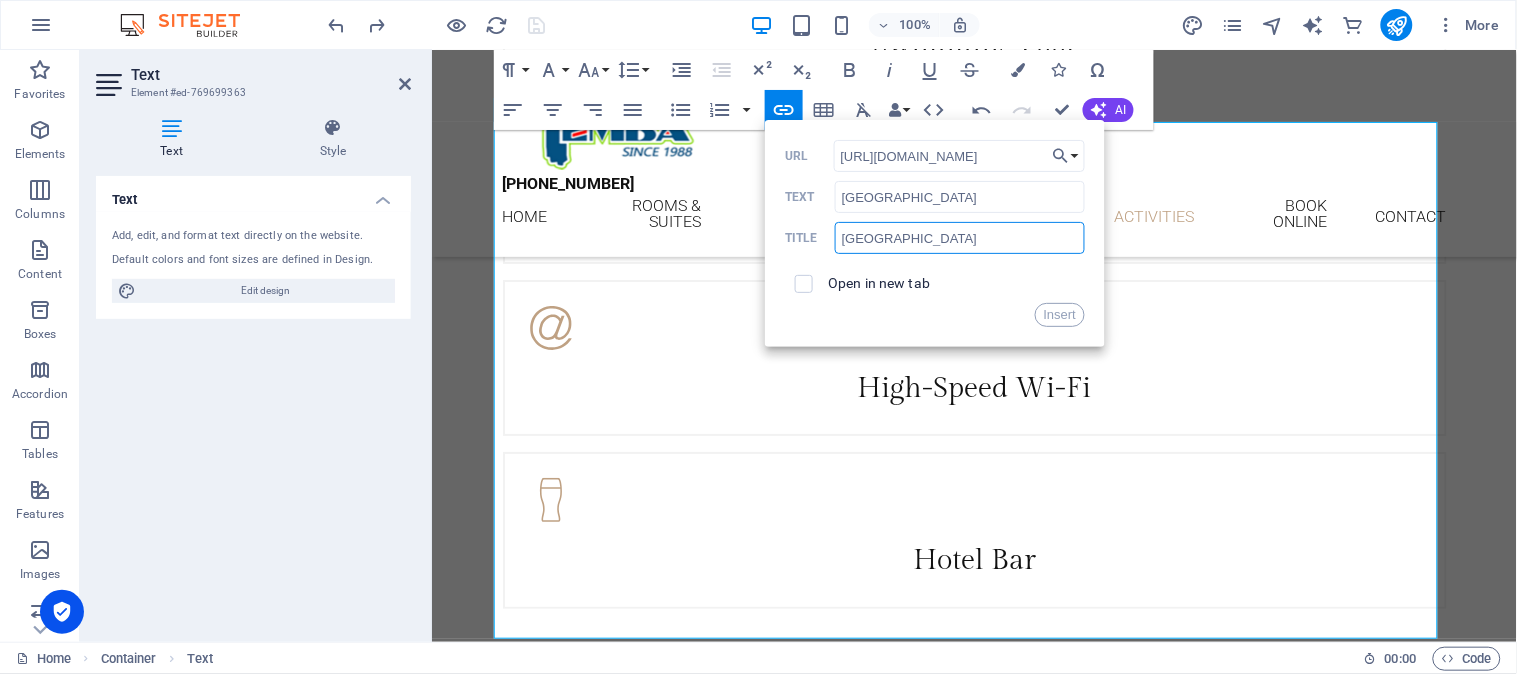 type on "Cape Cross Lodge" 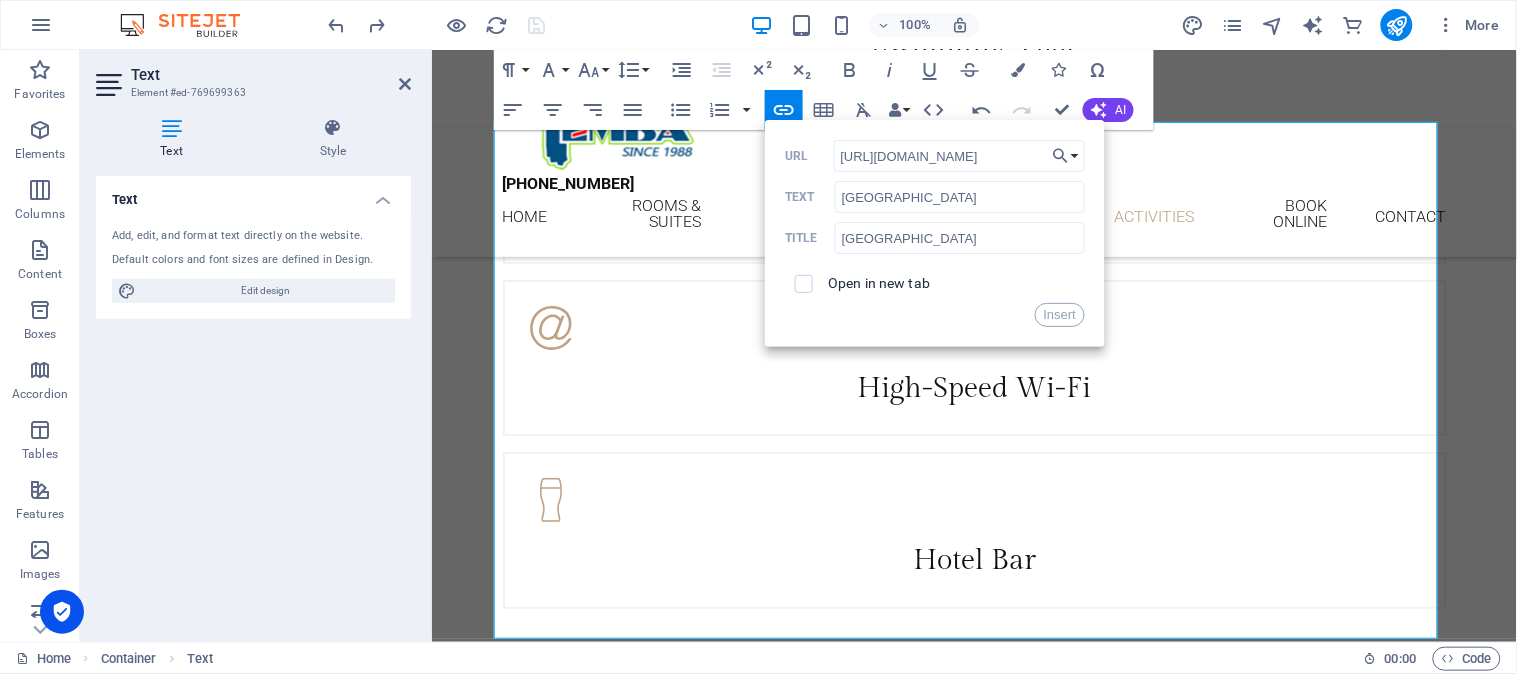 click on "Open in new tab" at bounding box center (879, 283) 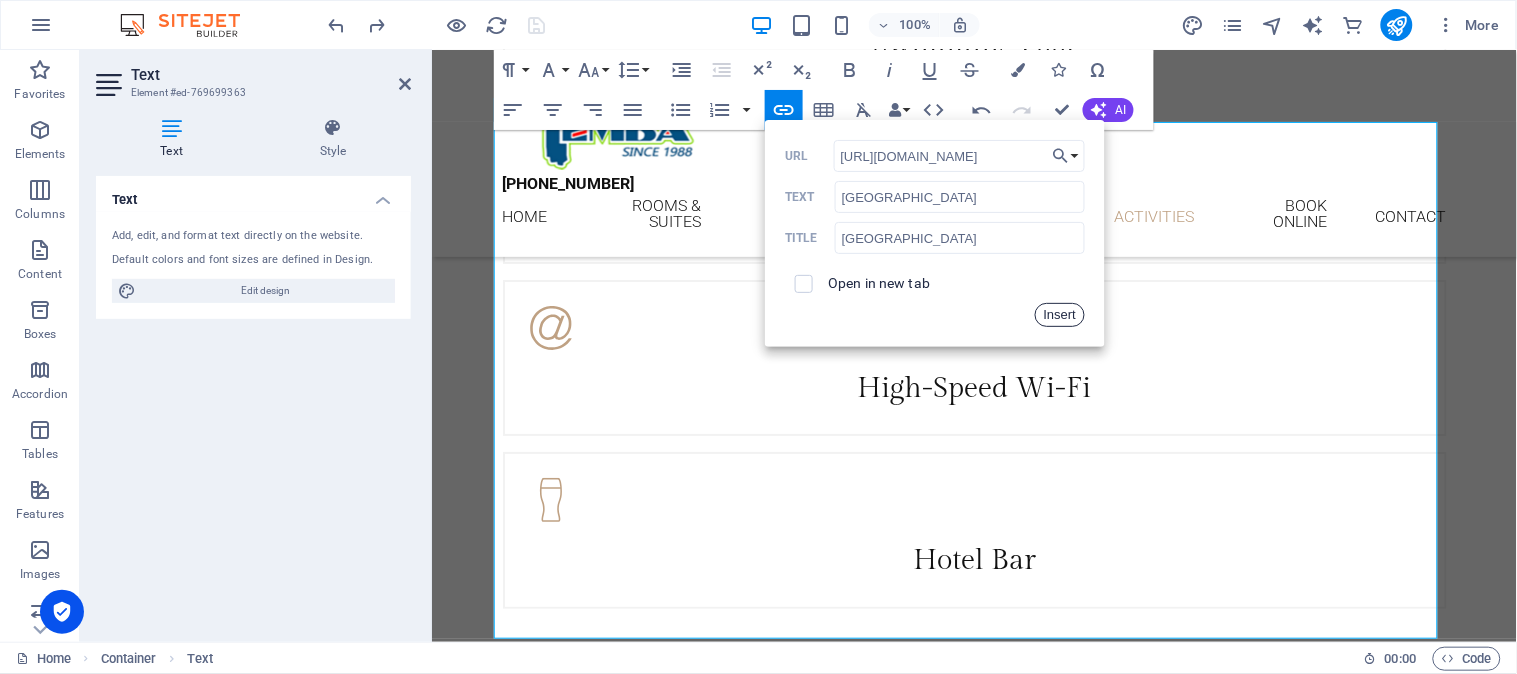 click on "Insert" at bounding box center [1060, 315] 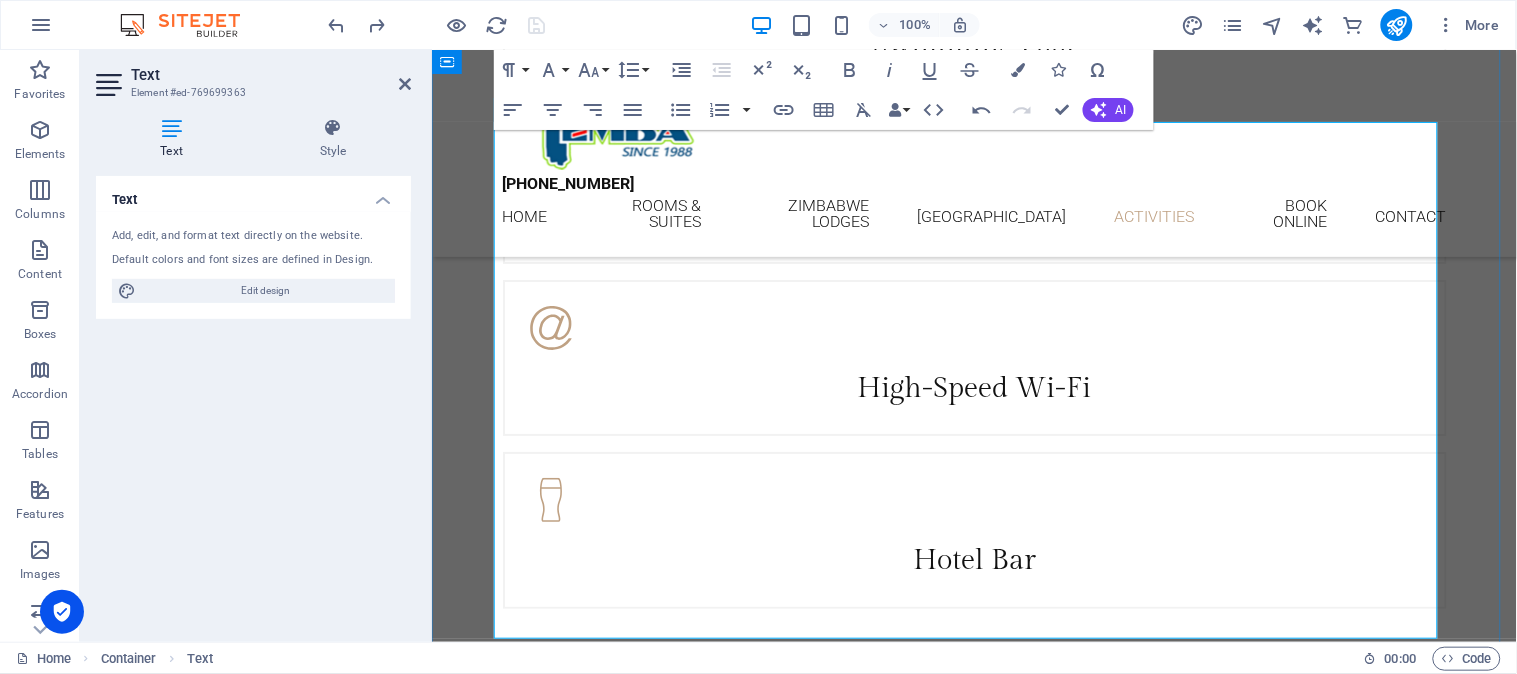 drag, startPoint x: 835, startPoint y: 572, endPoint x: 929, endPoint y: 575, distance: 94.04786 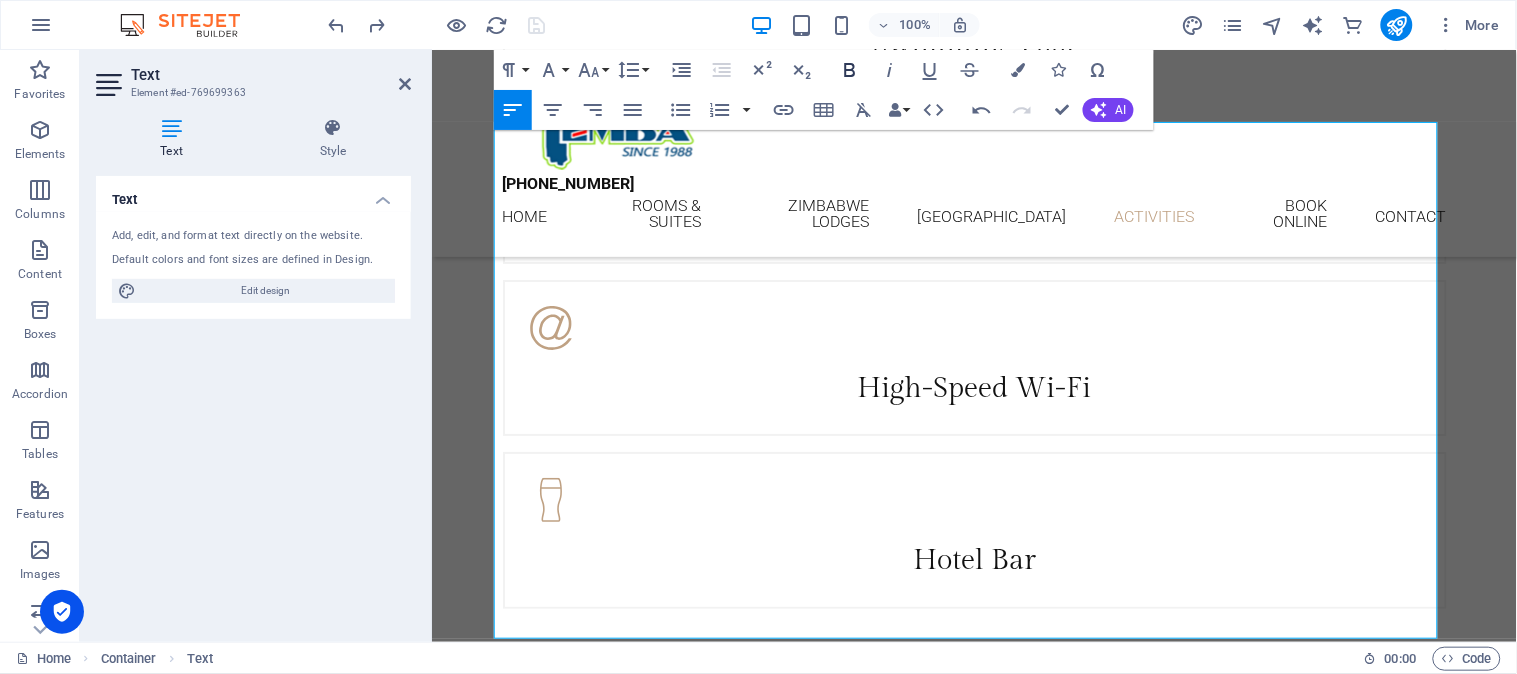 click on "Bold" at bounding box center [850, 70] 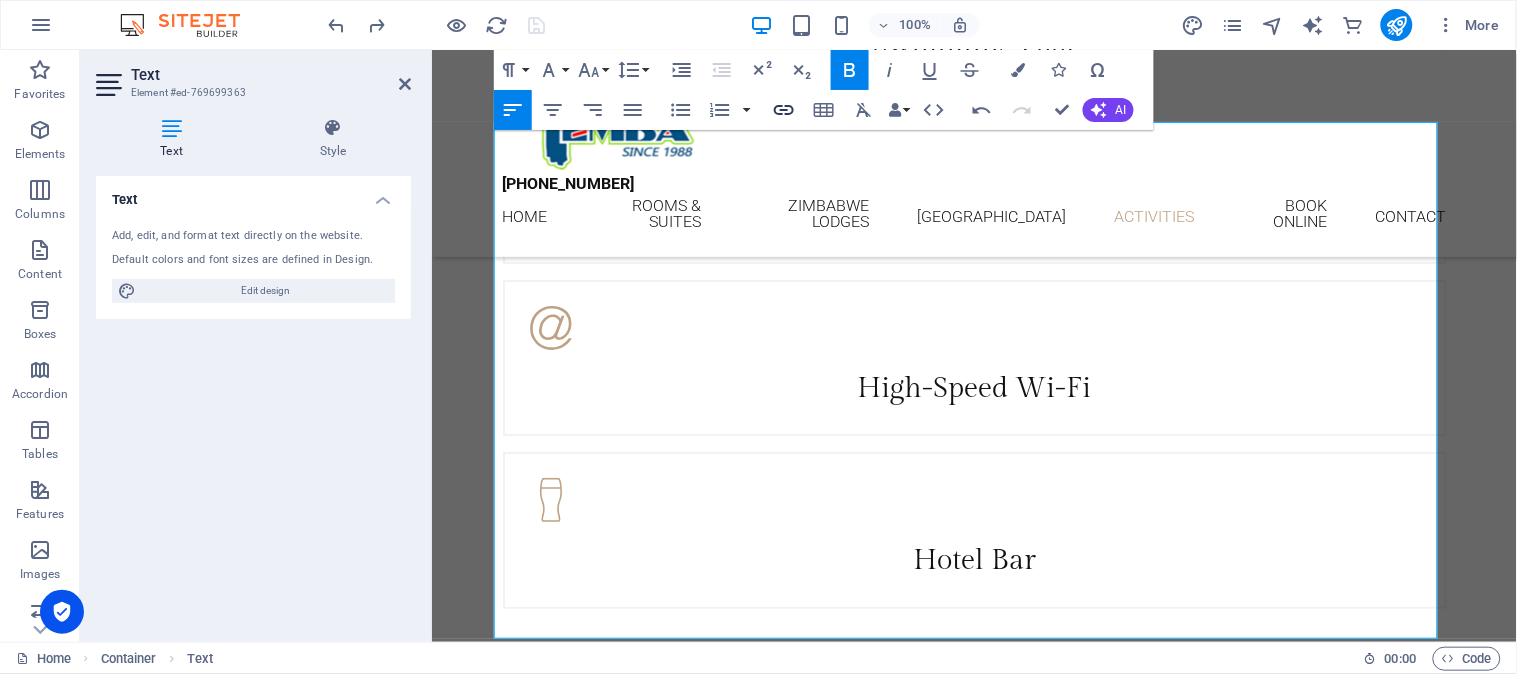 type 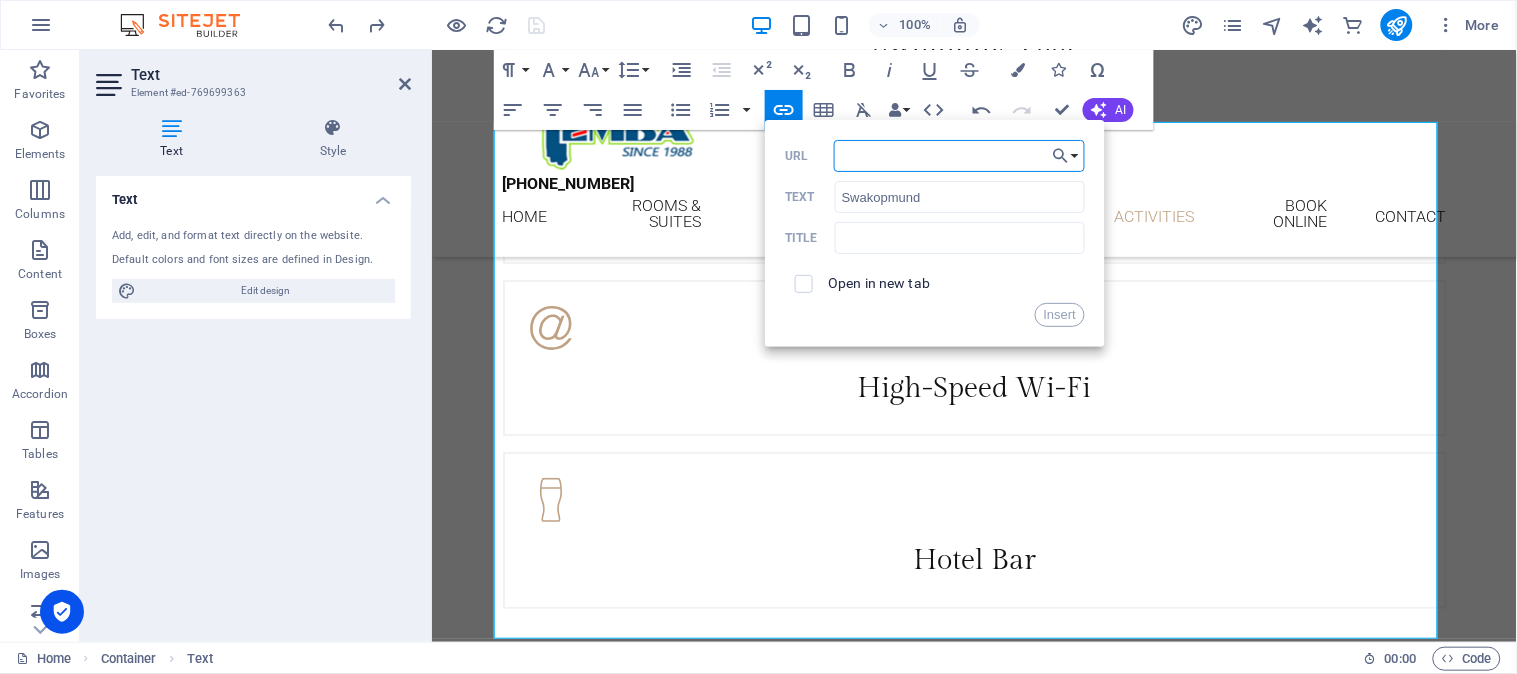 paste on "https://swakopmund-accommodation.net/" 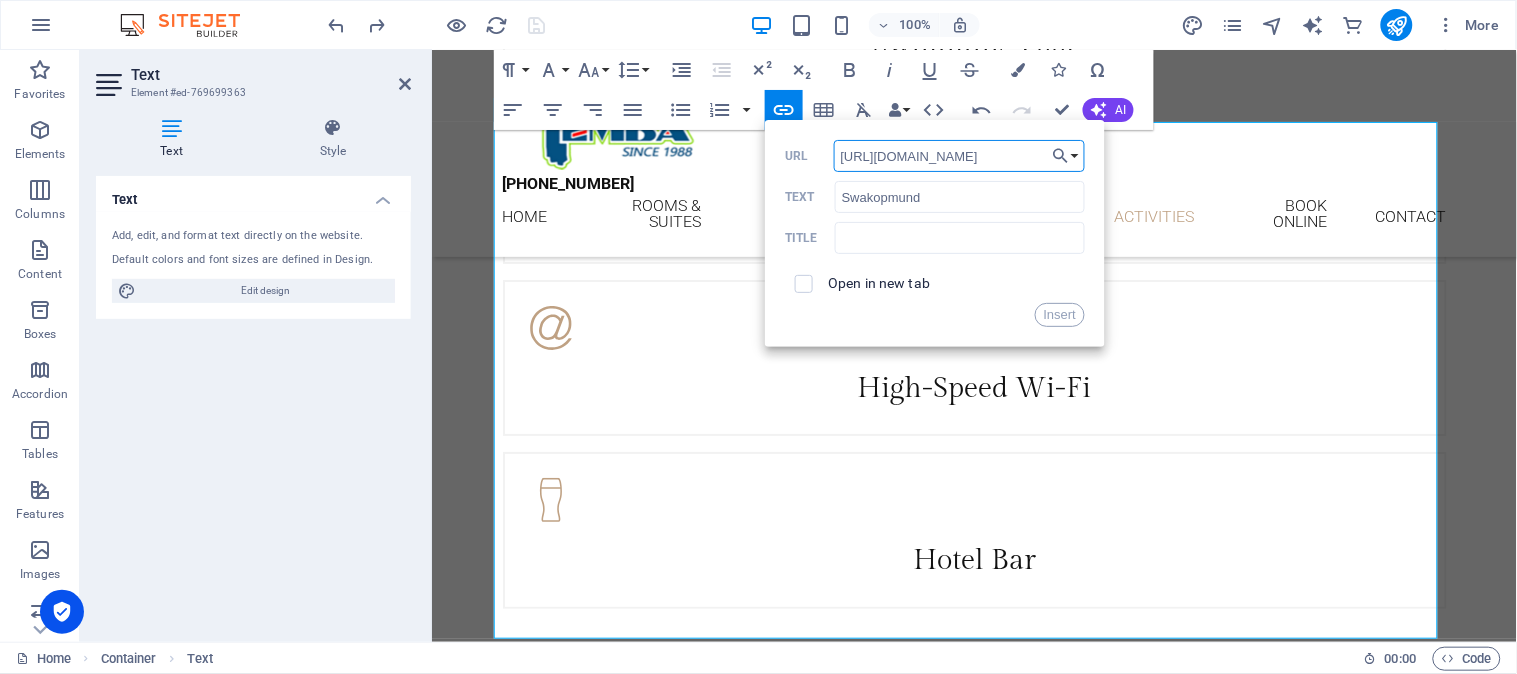 scroll, scrollTop: 0, scrollLeft: 35, axis: horizontal 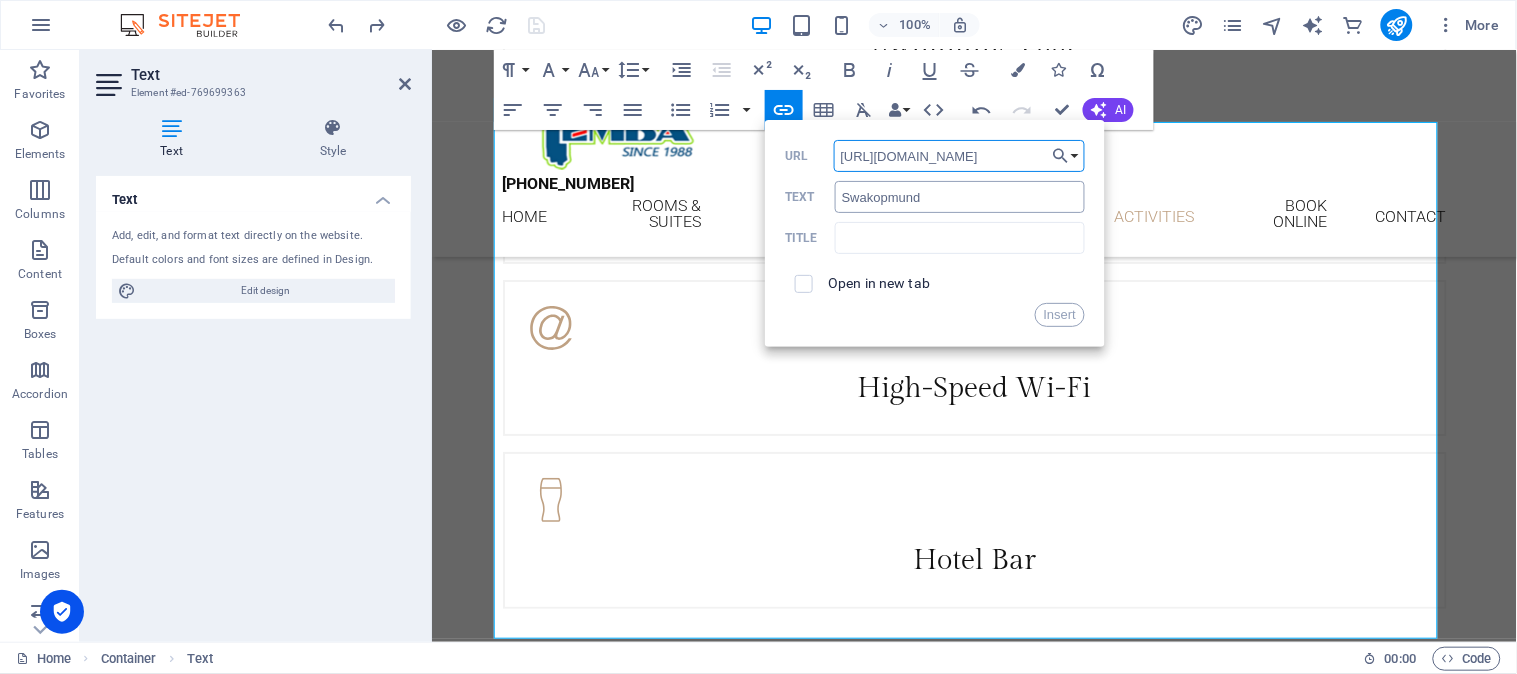 type on "https://swakopmund-accommodation.net/" 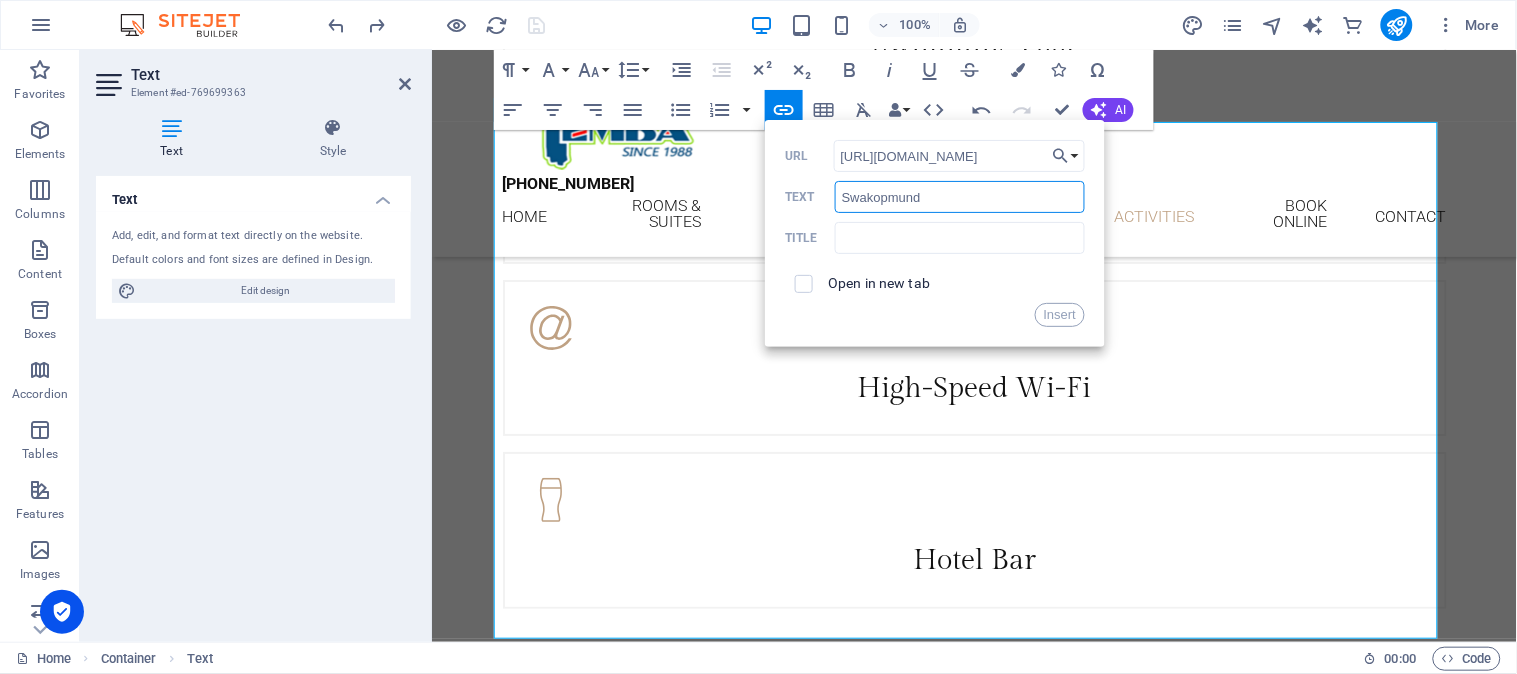 click on "Swakopmund" at bounding box center (960, 197) 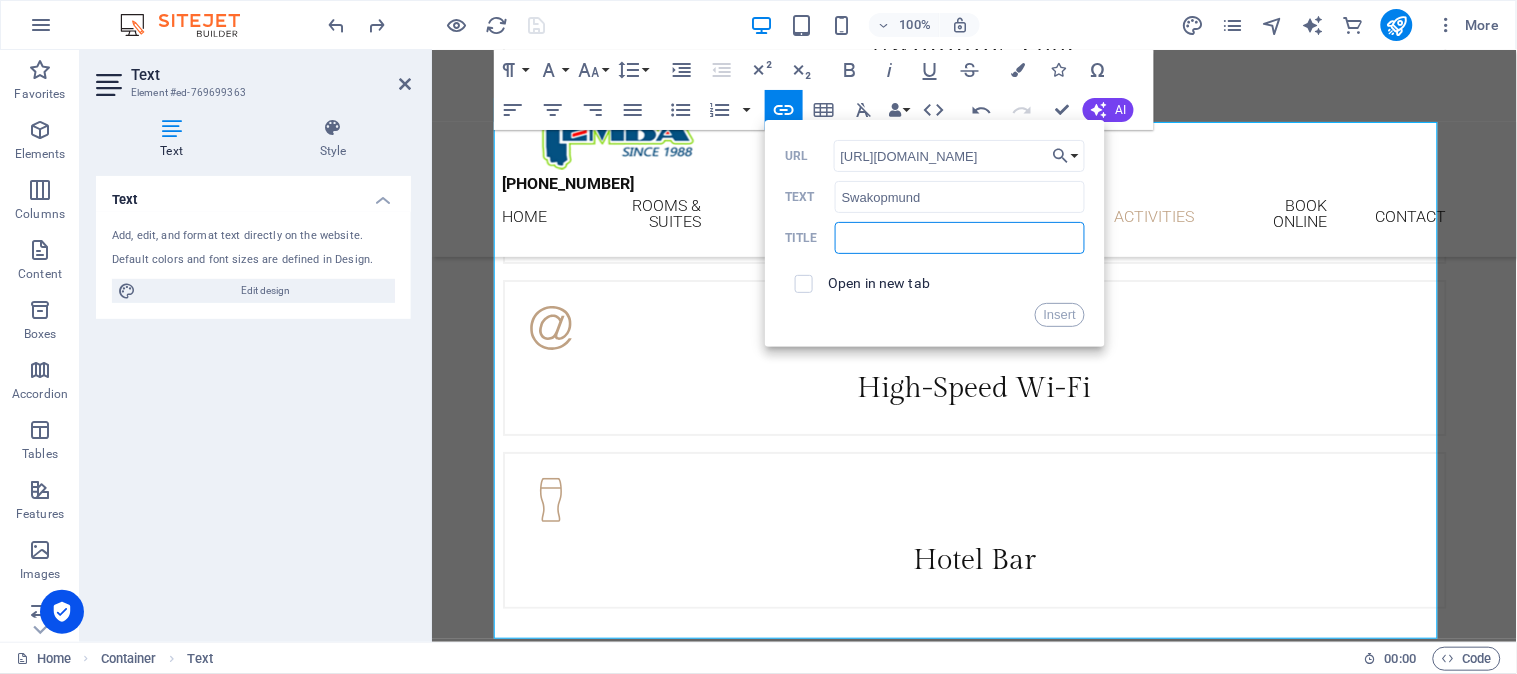 click at bounding box center [960, 238] 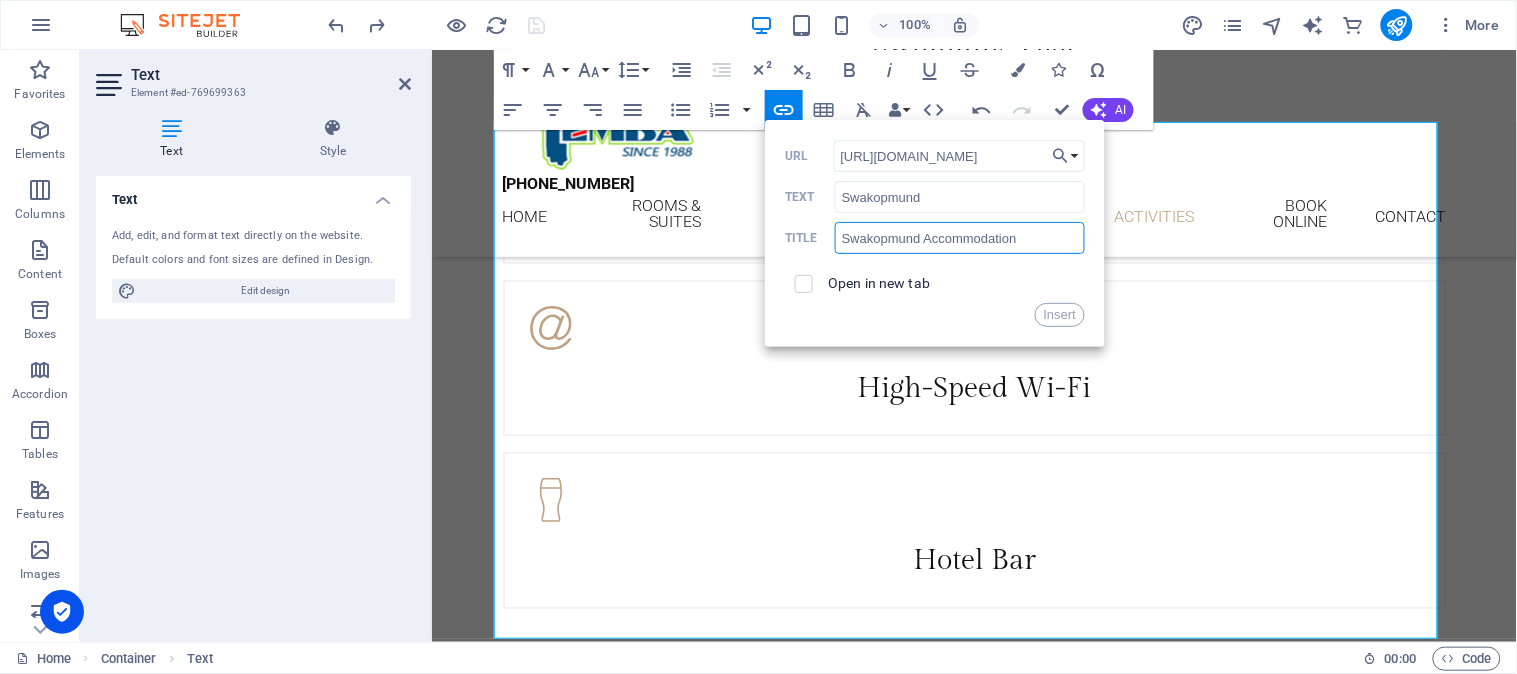 type on "Swakopmund Accommodation" 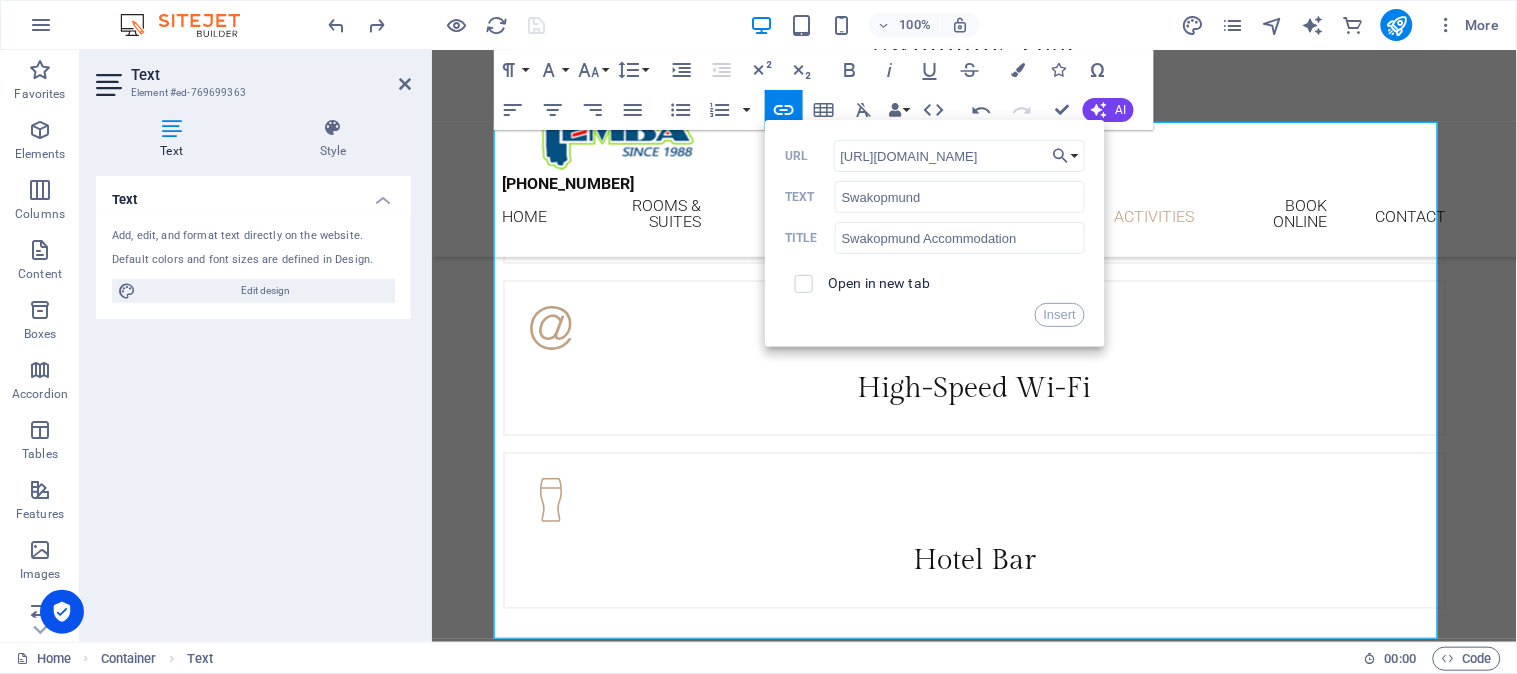 click on "Open in new tab" at bounding box center (879, 283) 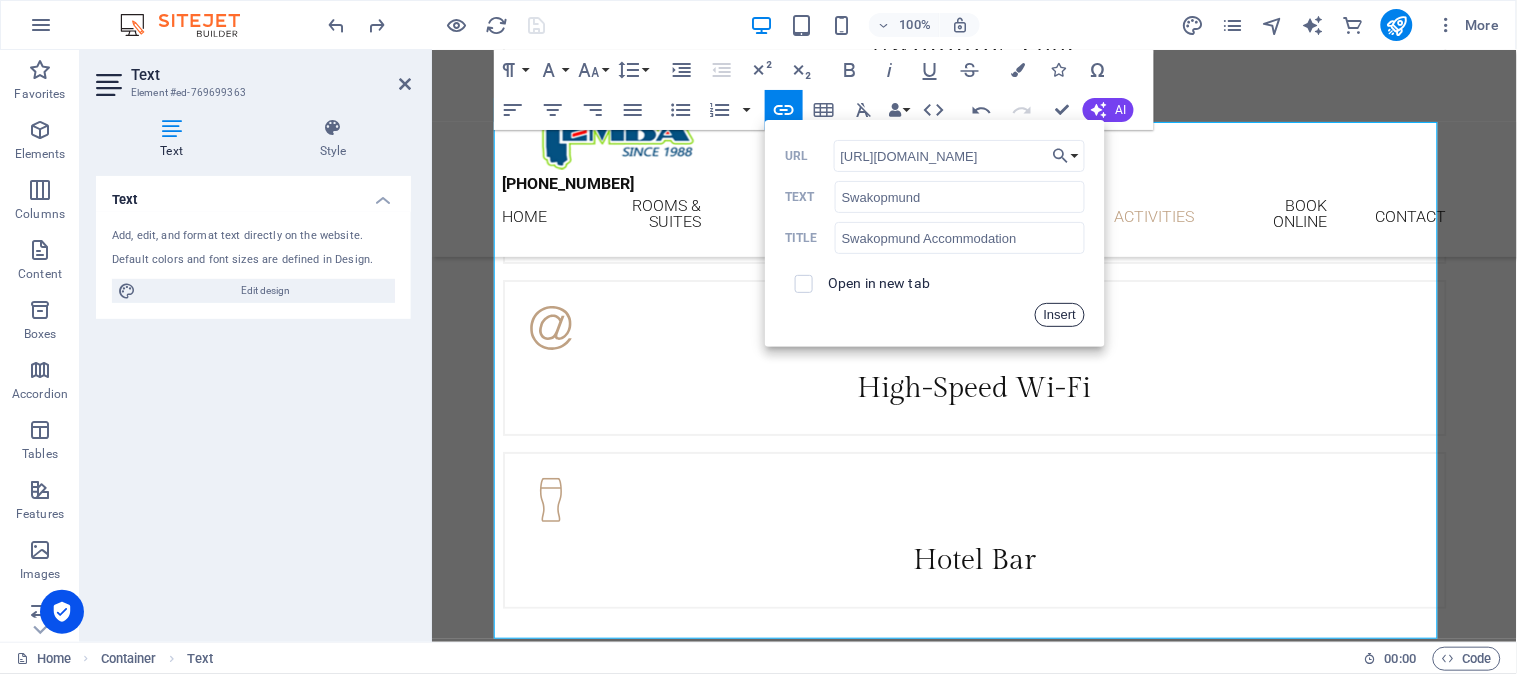 click on "Insert" at bounding box center [1060, 315] 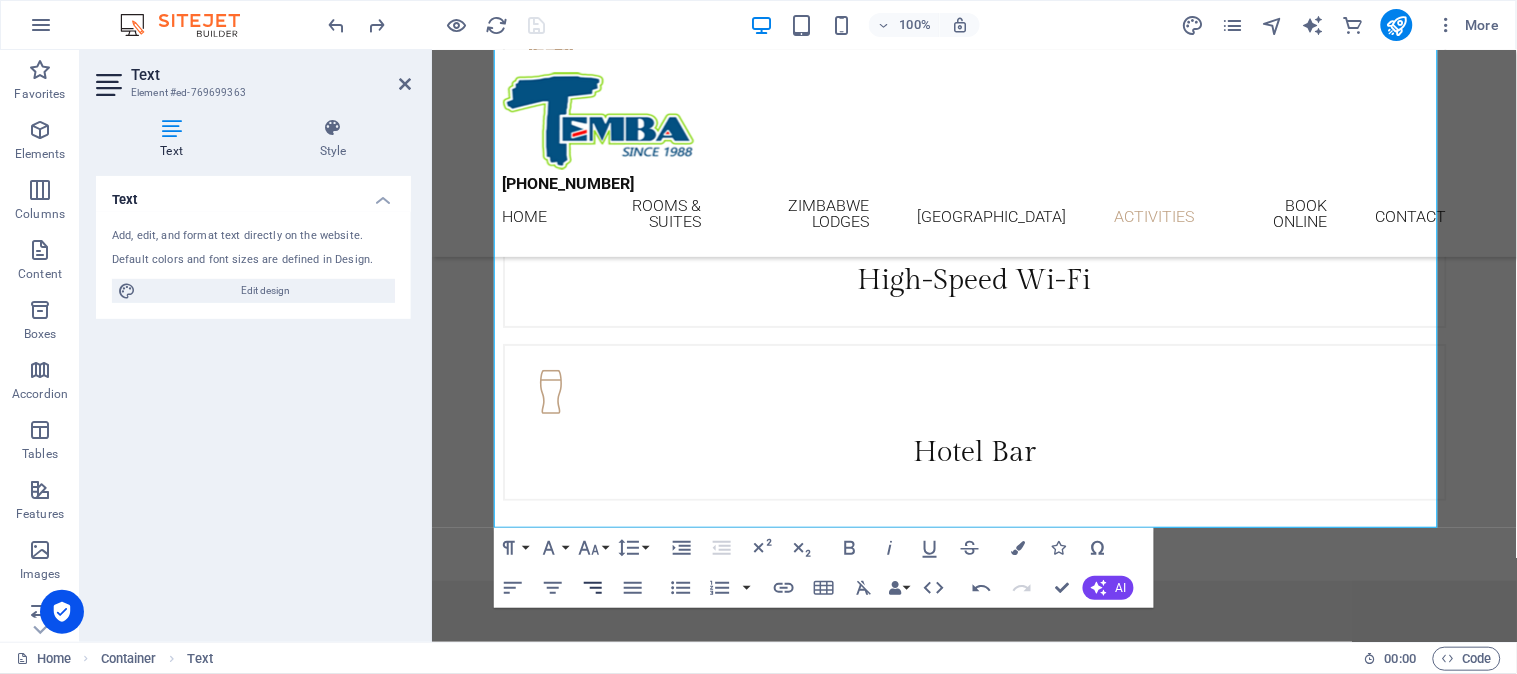 scroll, scrollTop: 3851, scrollLeft: 0, axis: vertical 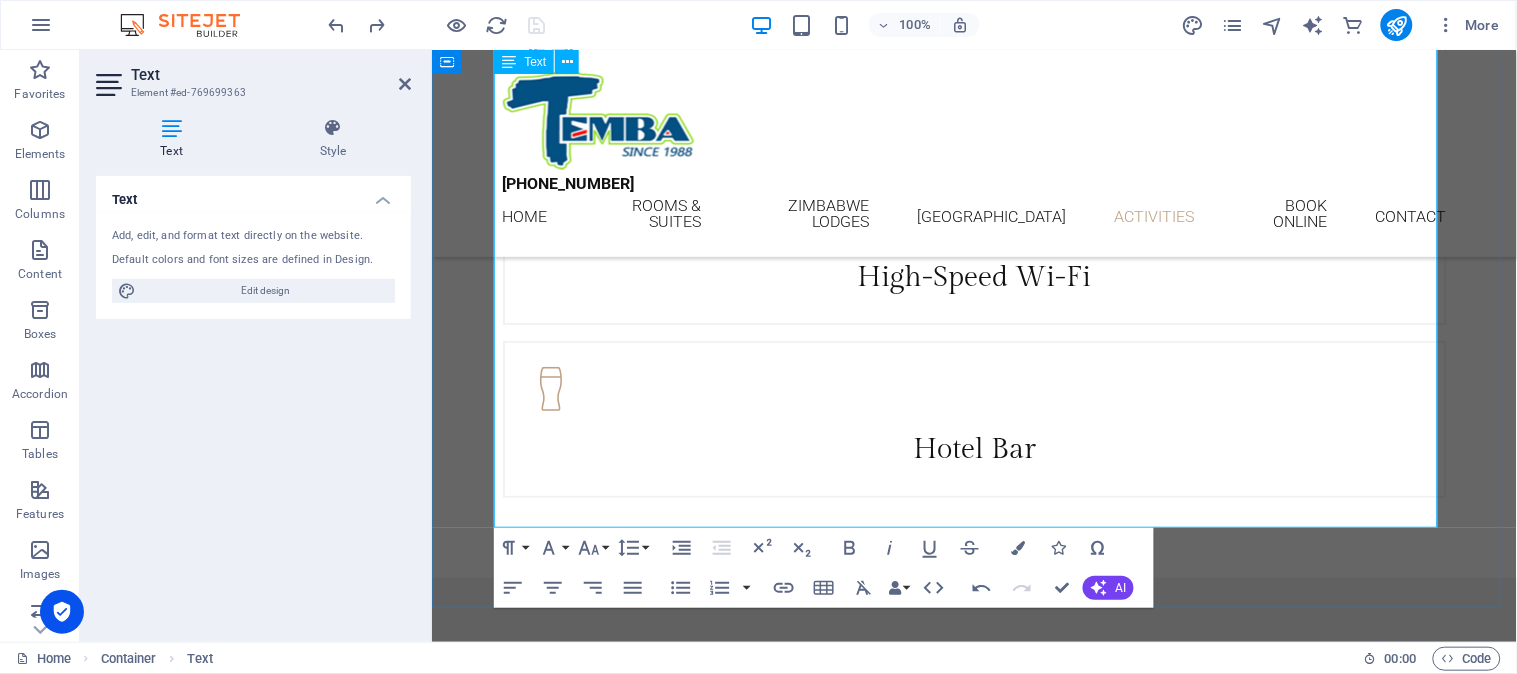 click on "Sitemap / Links" at bounding box center (974, 3000) 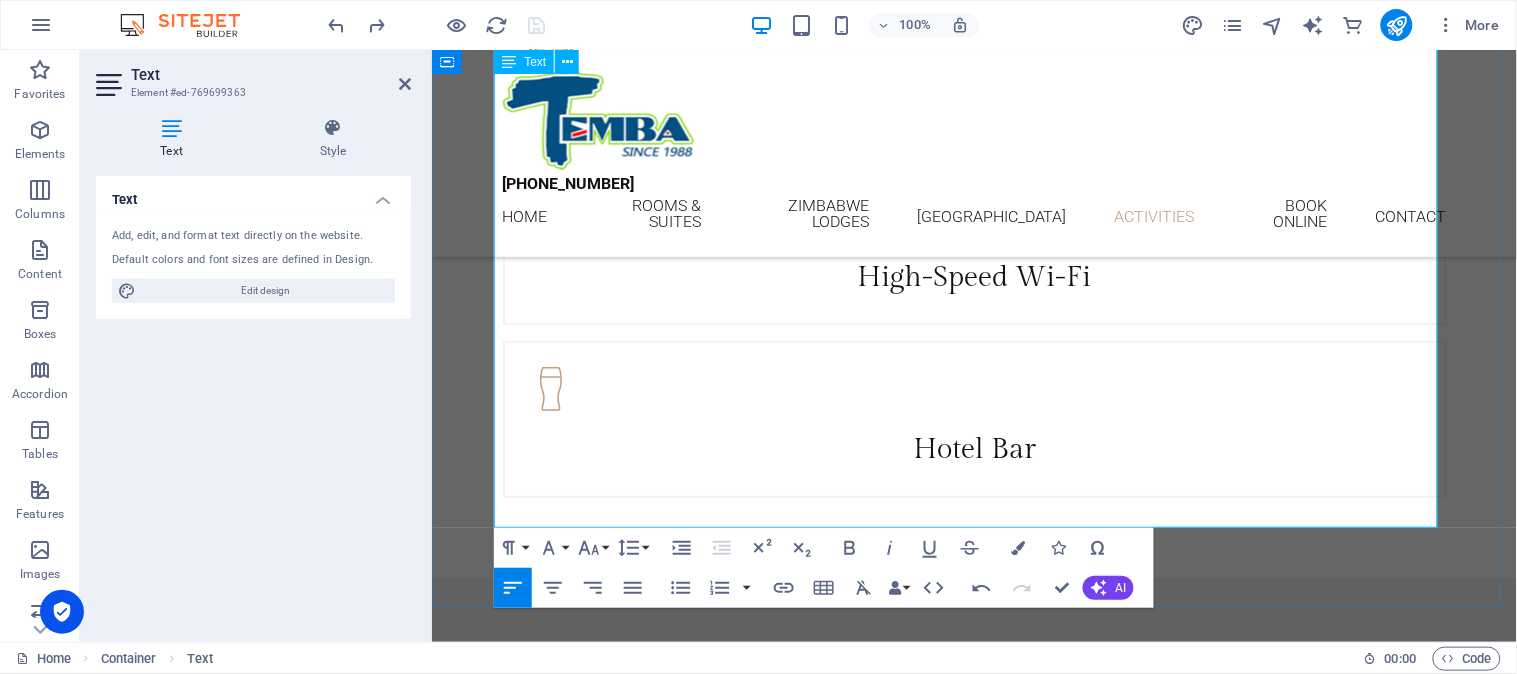 click on "Sitemap / Links" at bounding box center [974, 3000] 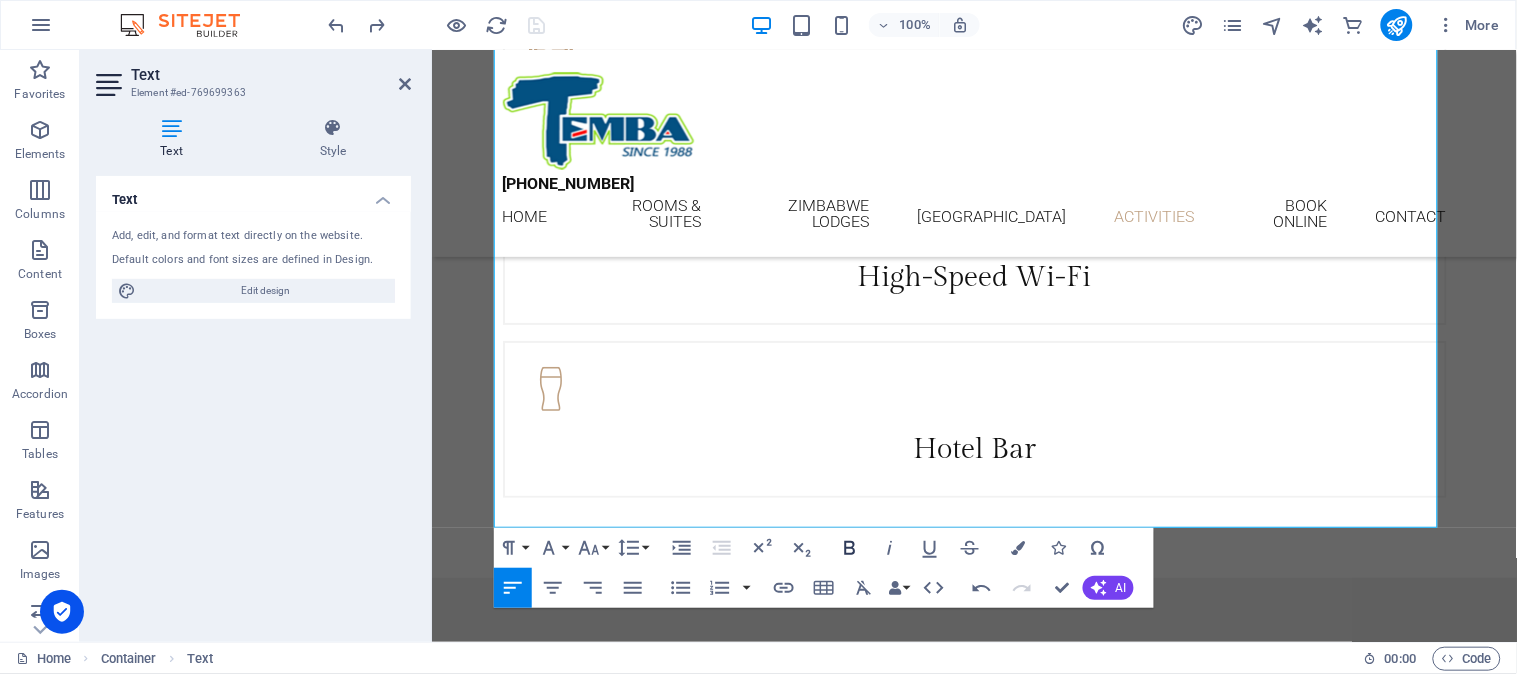 click 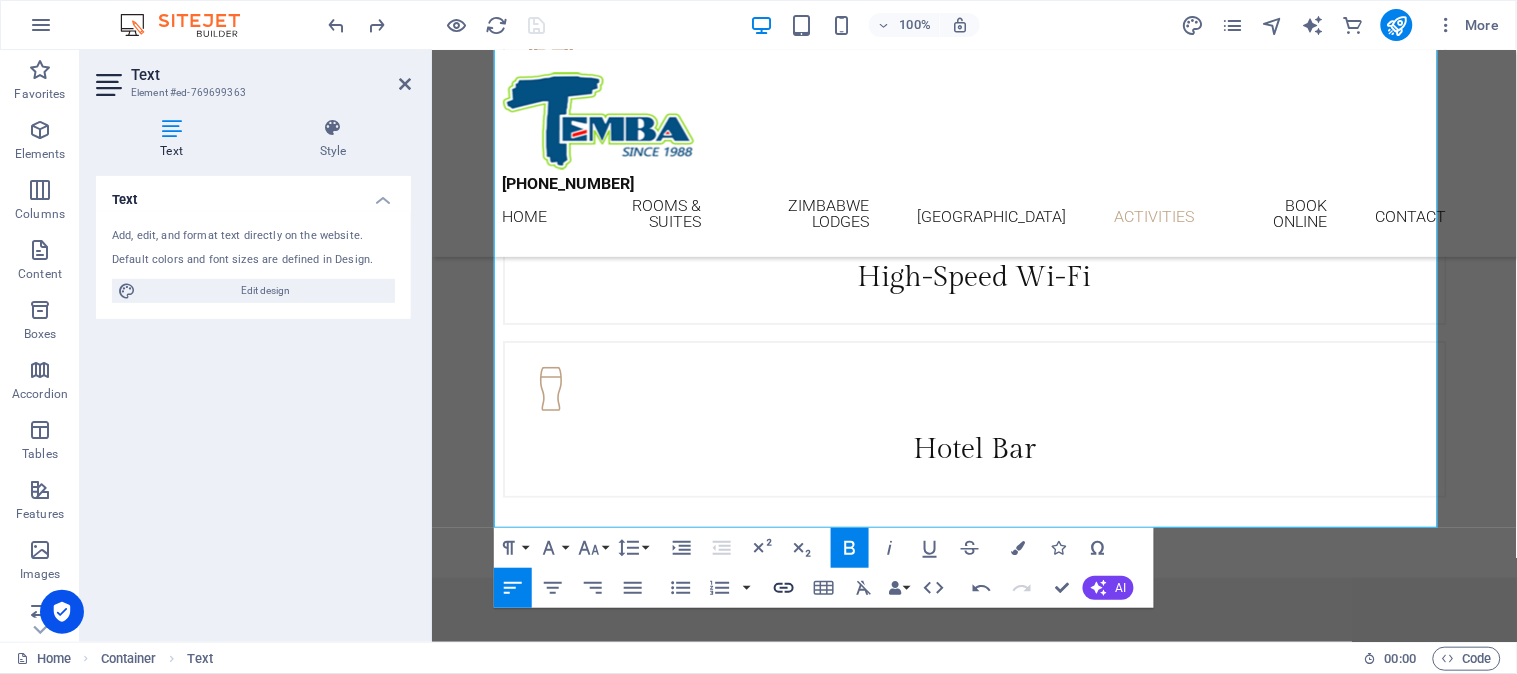 type 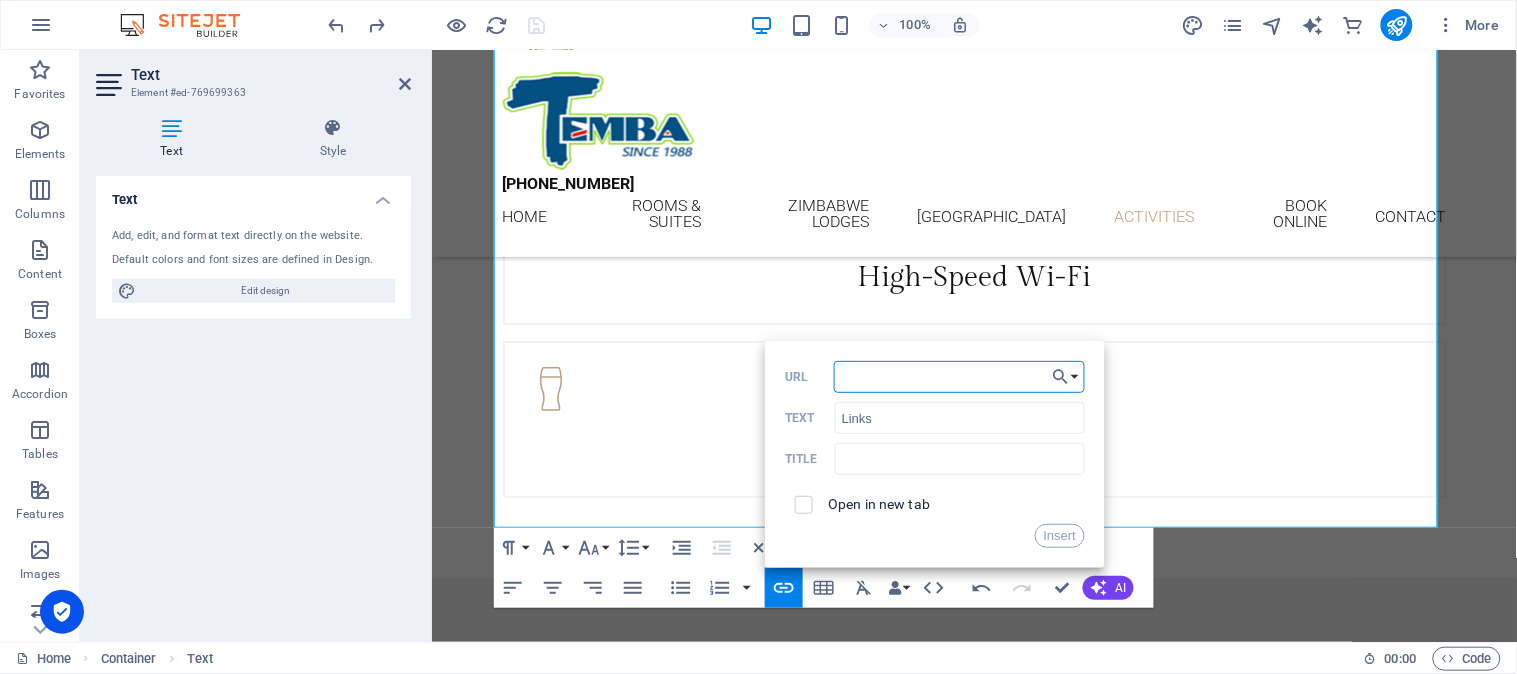 paste on "https://www.zambeziriverlodge.com/links.htm" 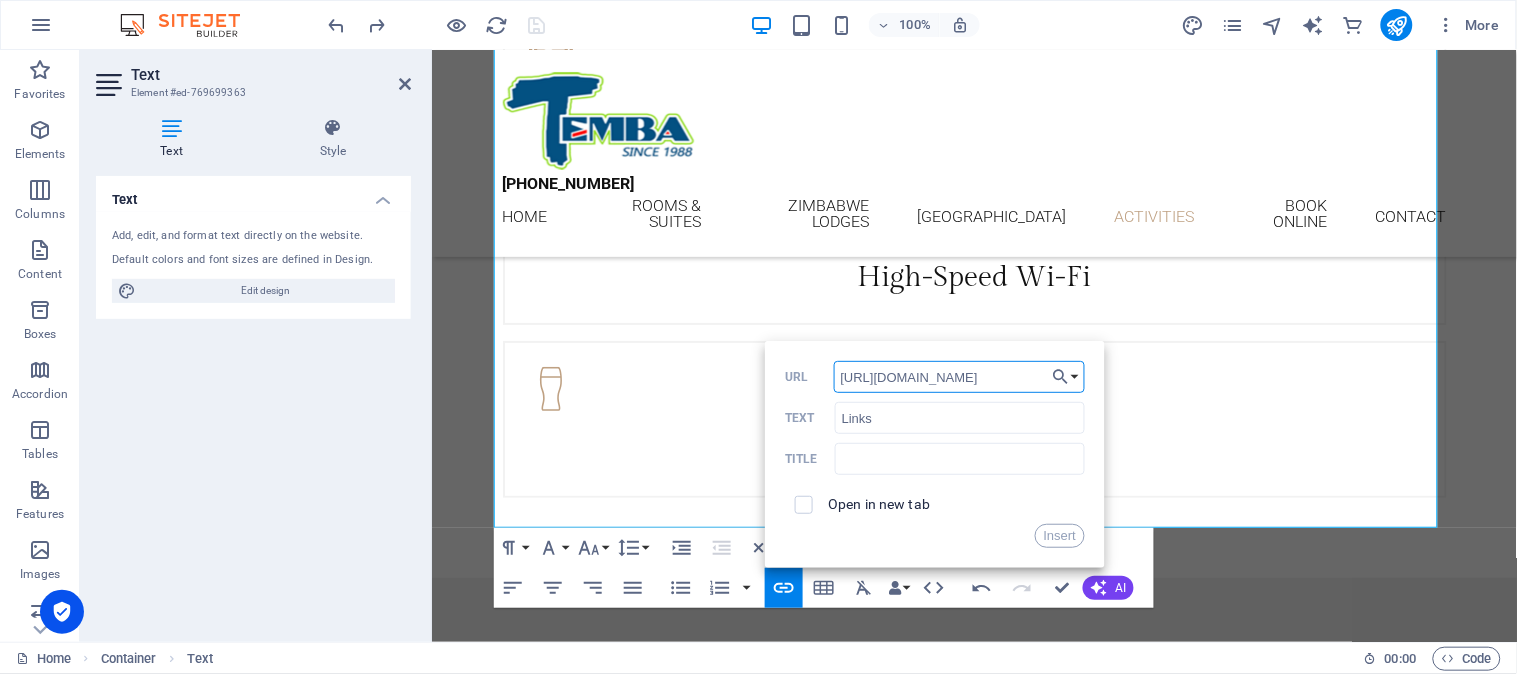 scroll, scrollTop: 0, scrollLeft: 56, axis: horizontal 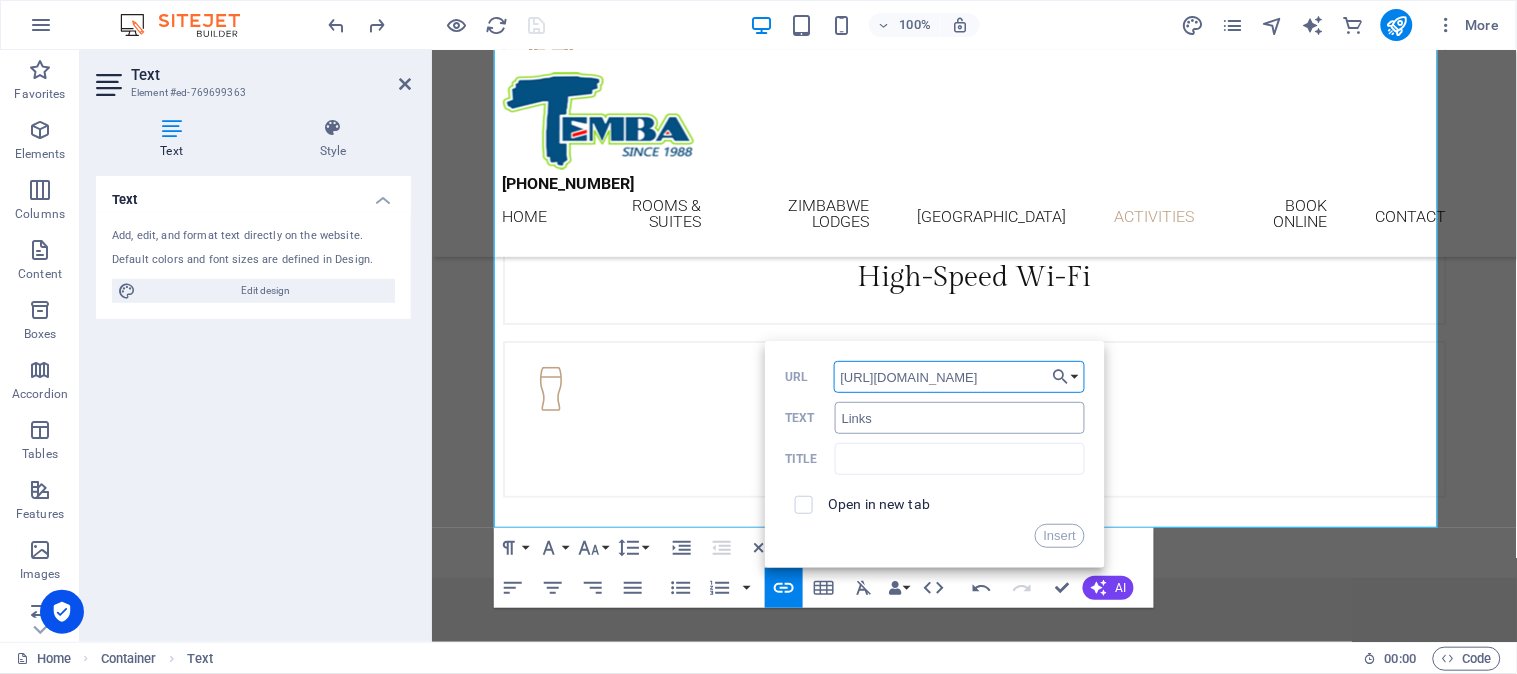 type on "https://www.zambeziriverlodge.com/links.htm" 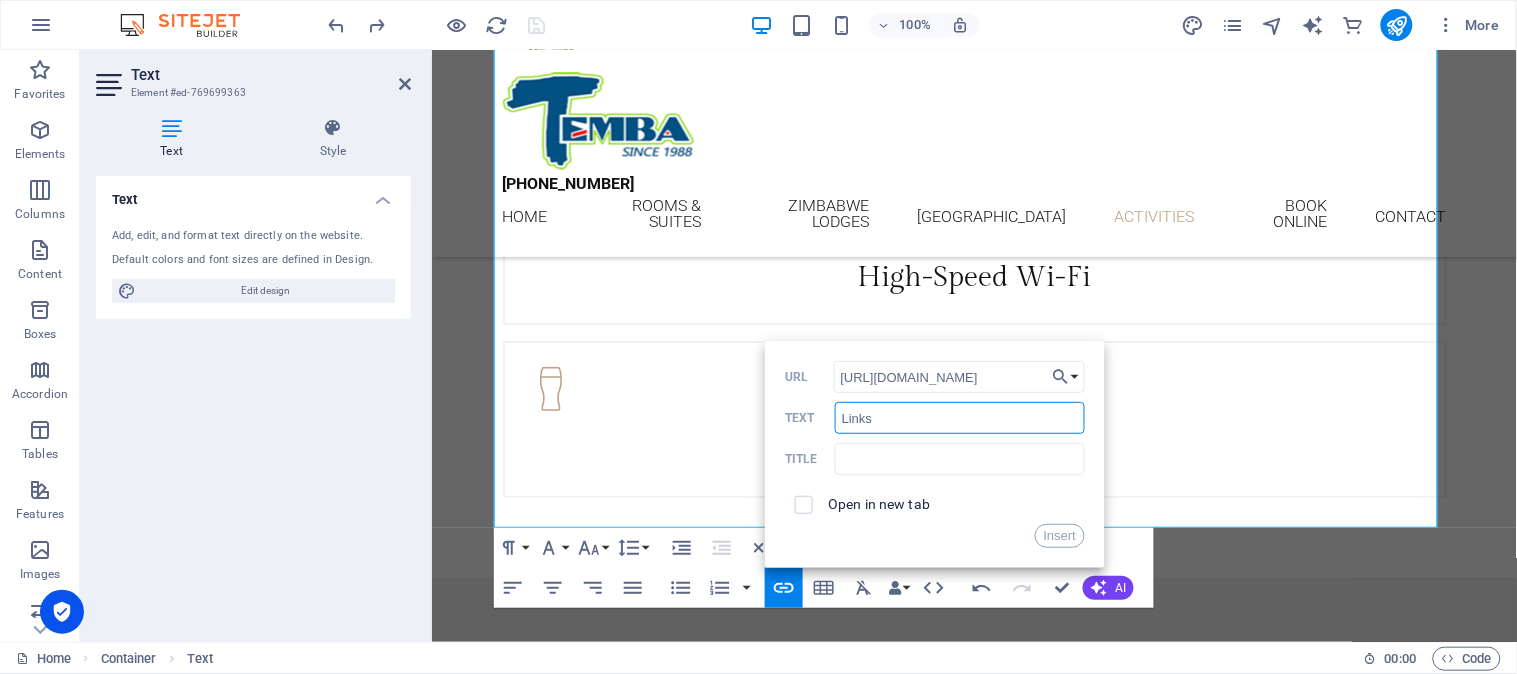 click on "Links" at bounding box center [960, 418] 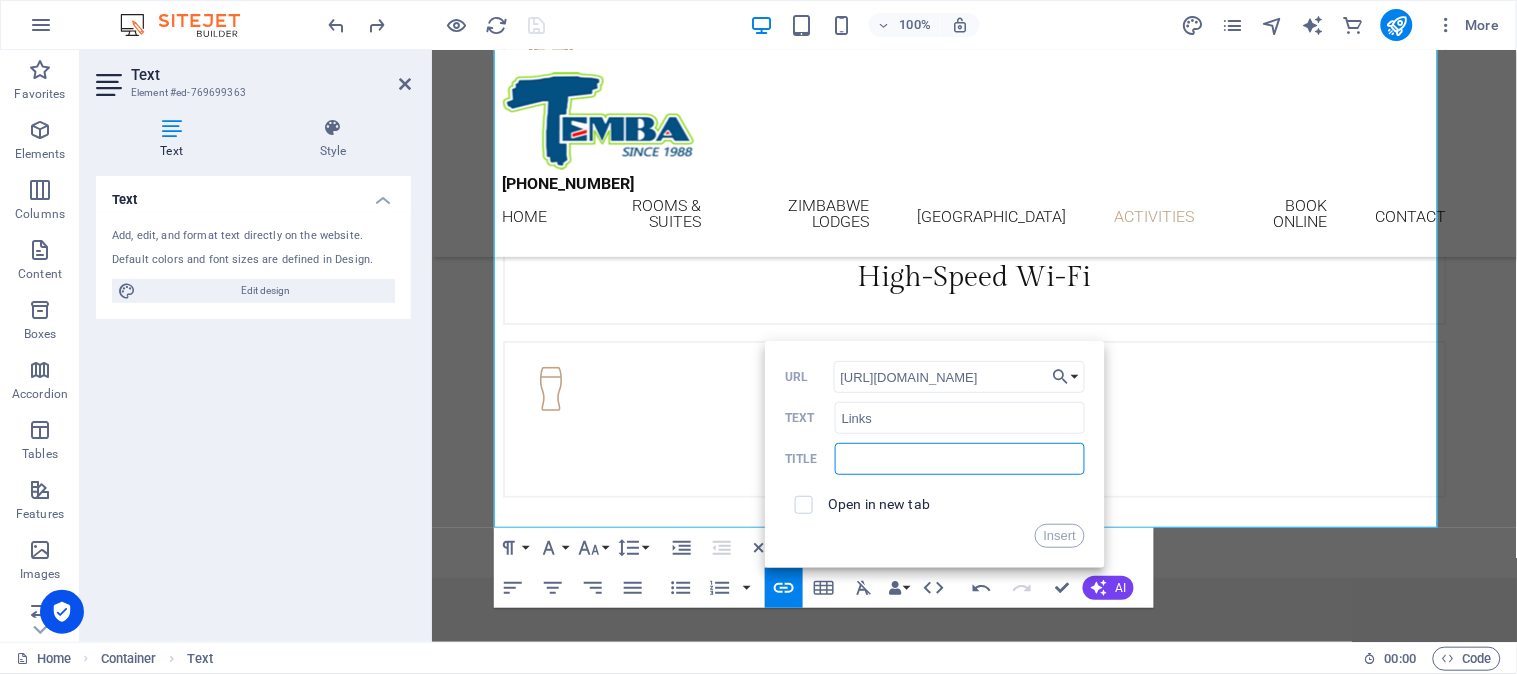 click at bounding box center (960, 459) 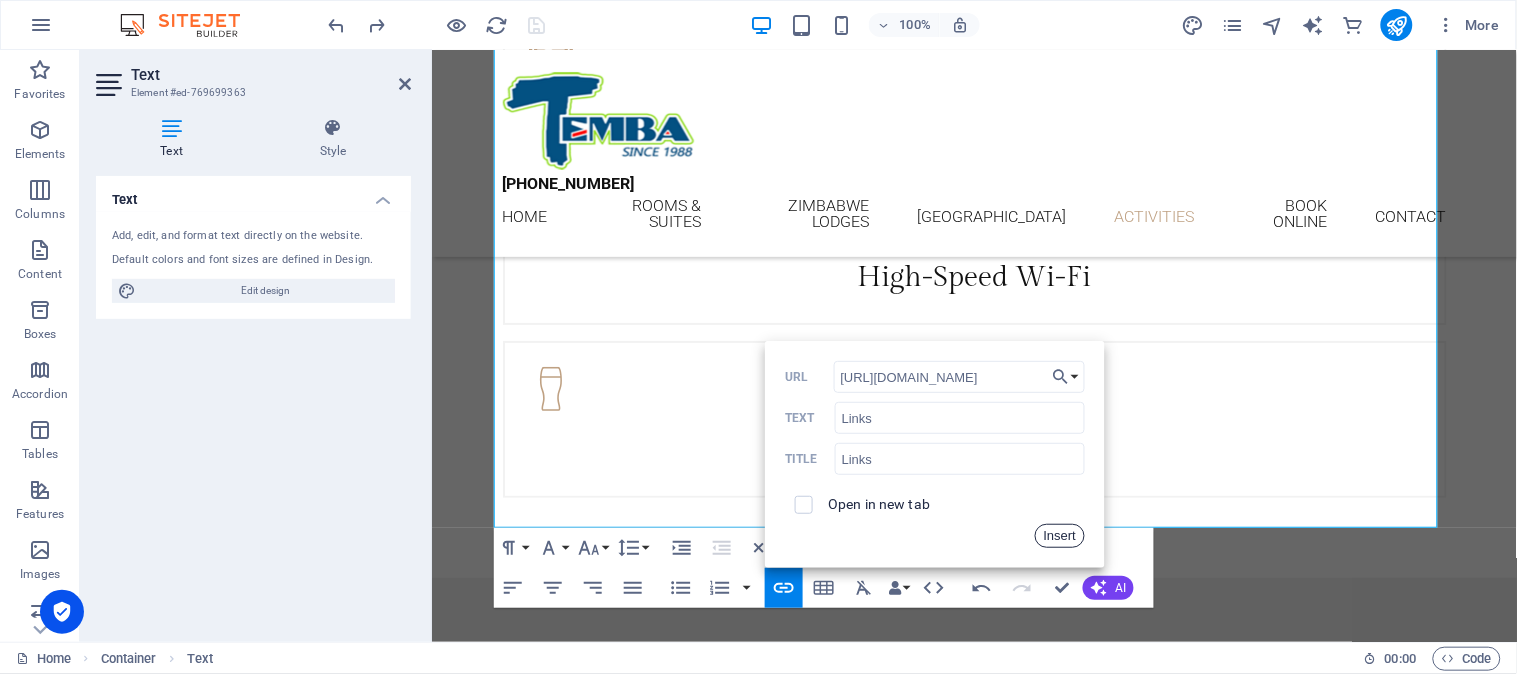 click on "Insert" at bounding box center [1060, 536] 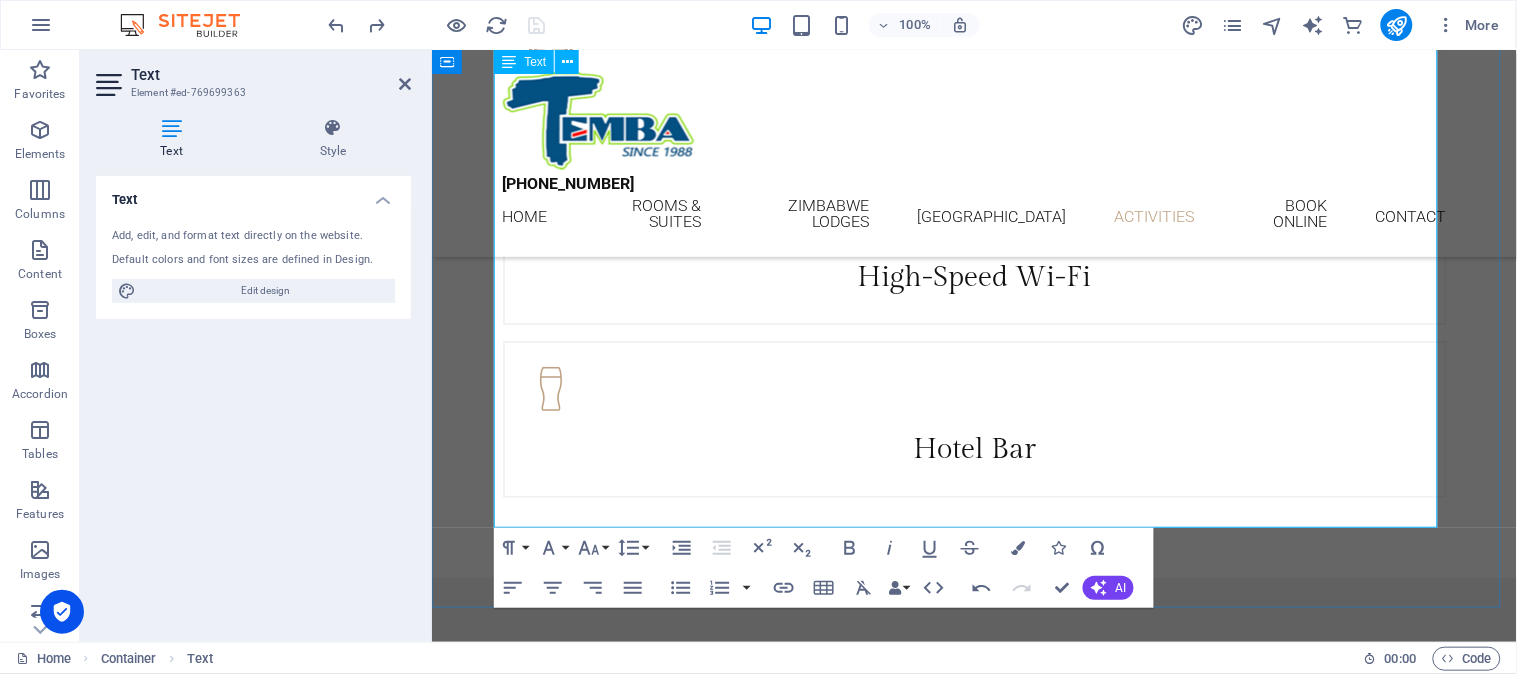 click on "Sitemap /  Links" at bounding box center [974, 3000] 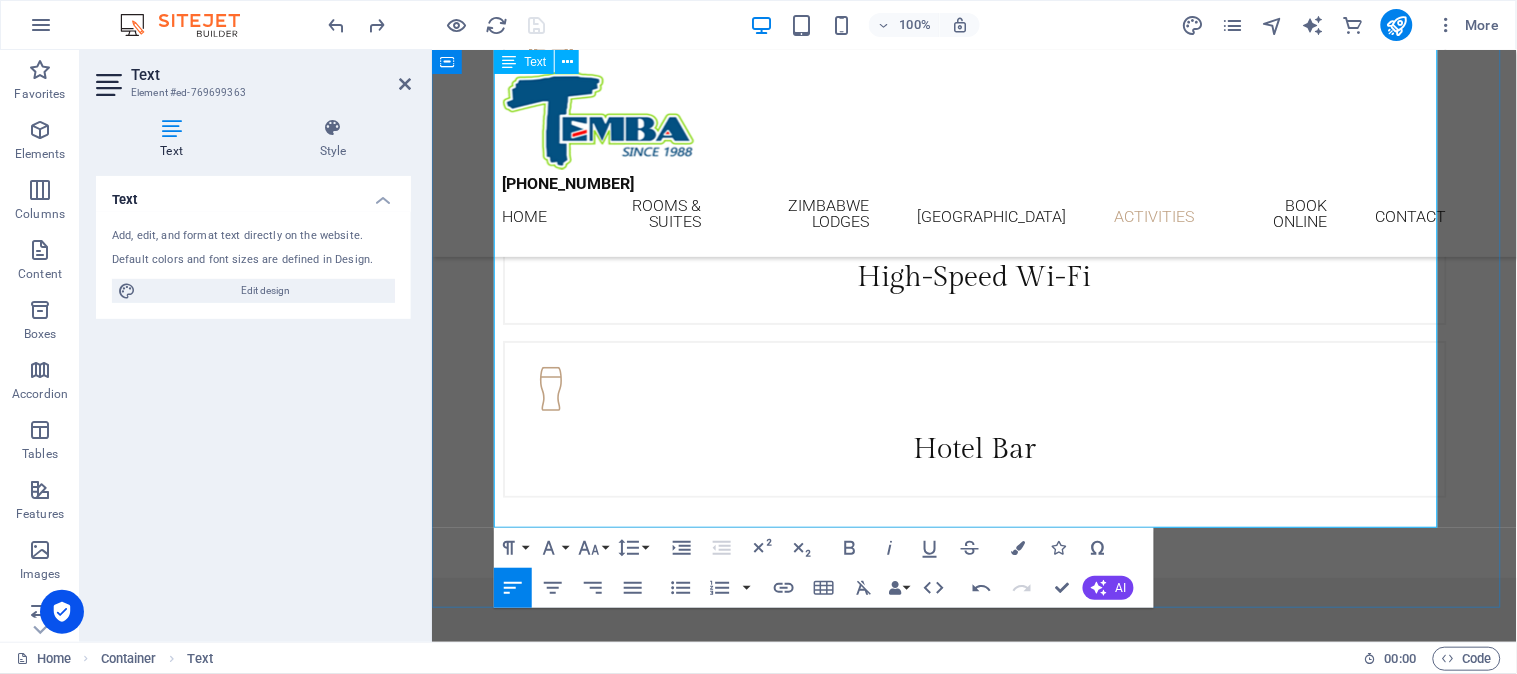 click on "Sitemap /  Links" at bounding box center [974, 3000] 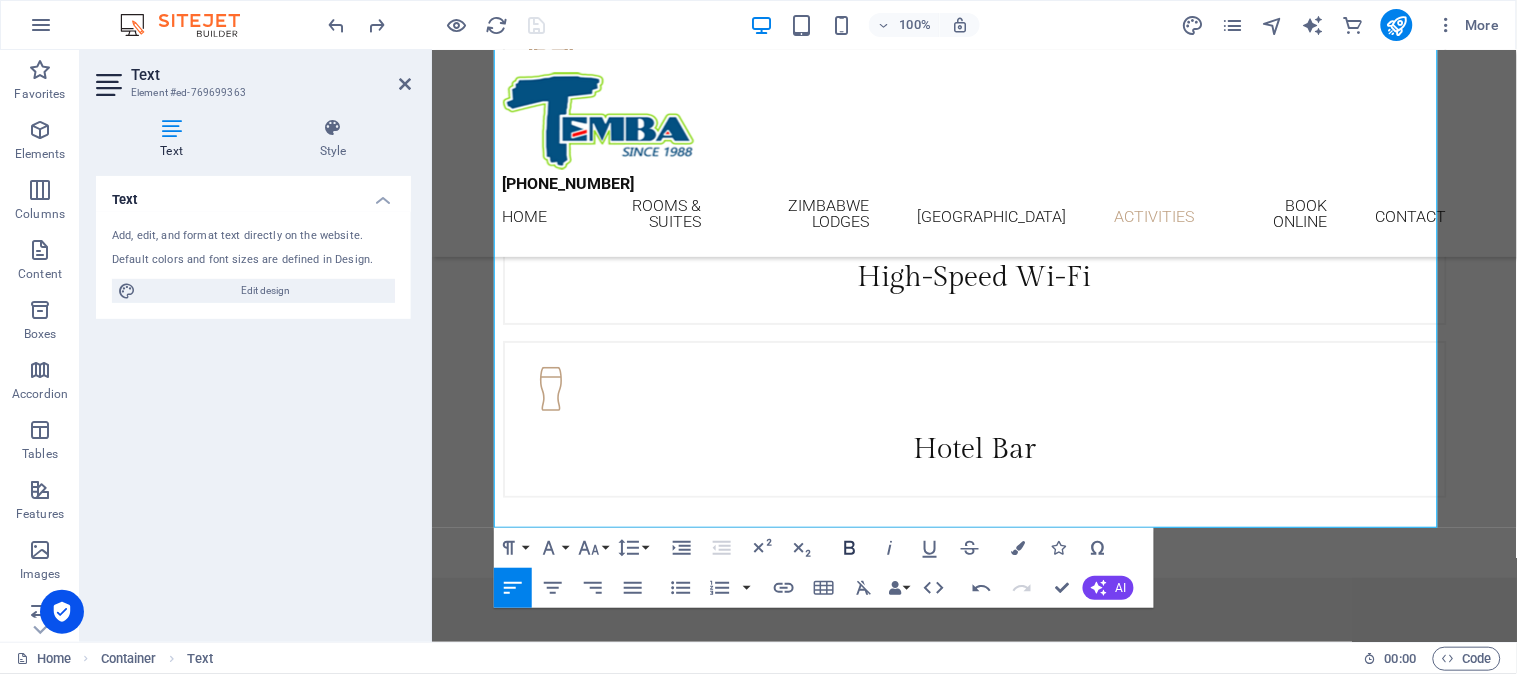 click 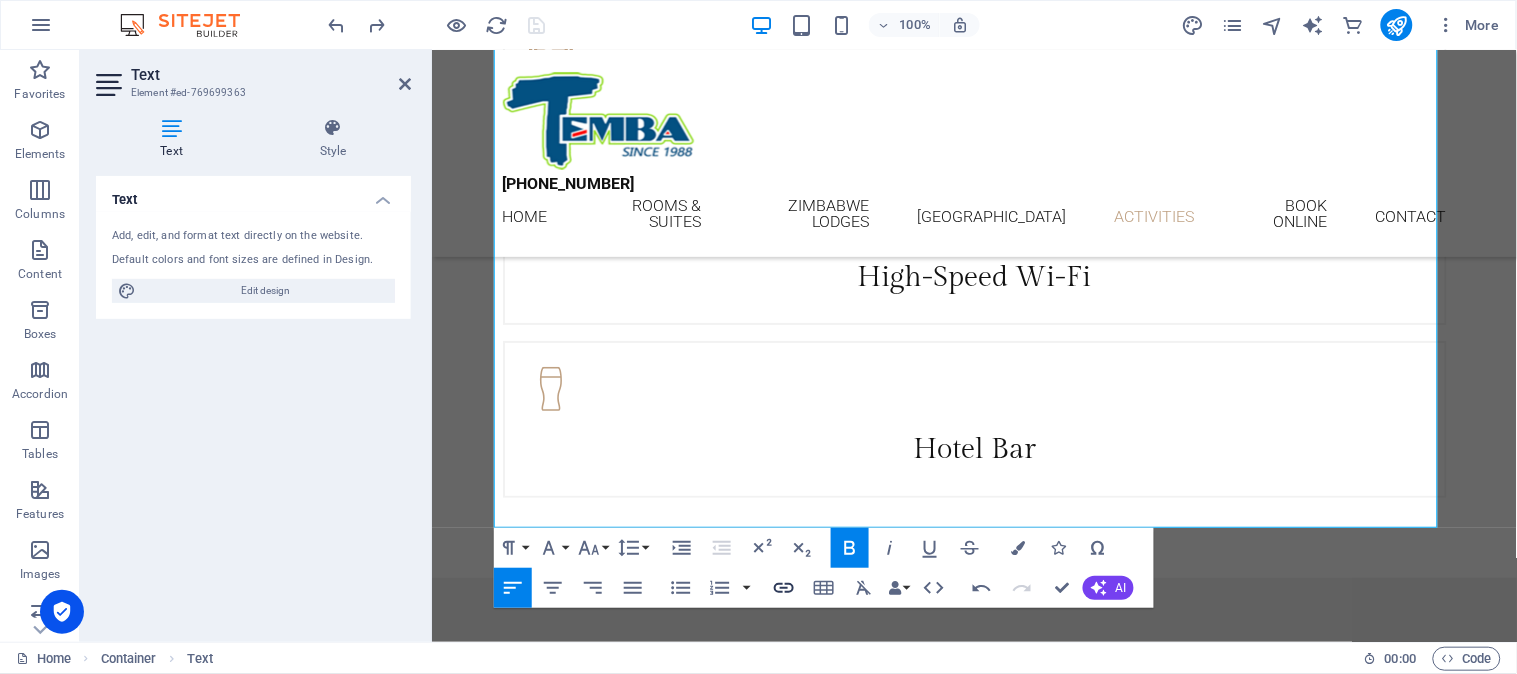 type 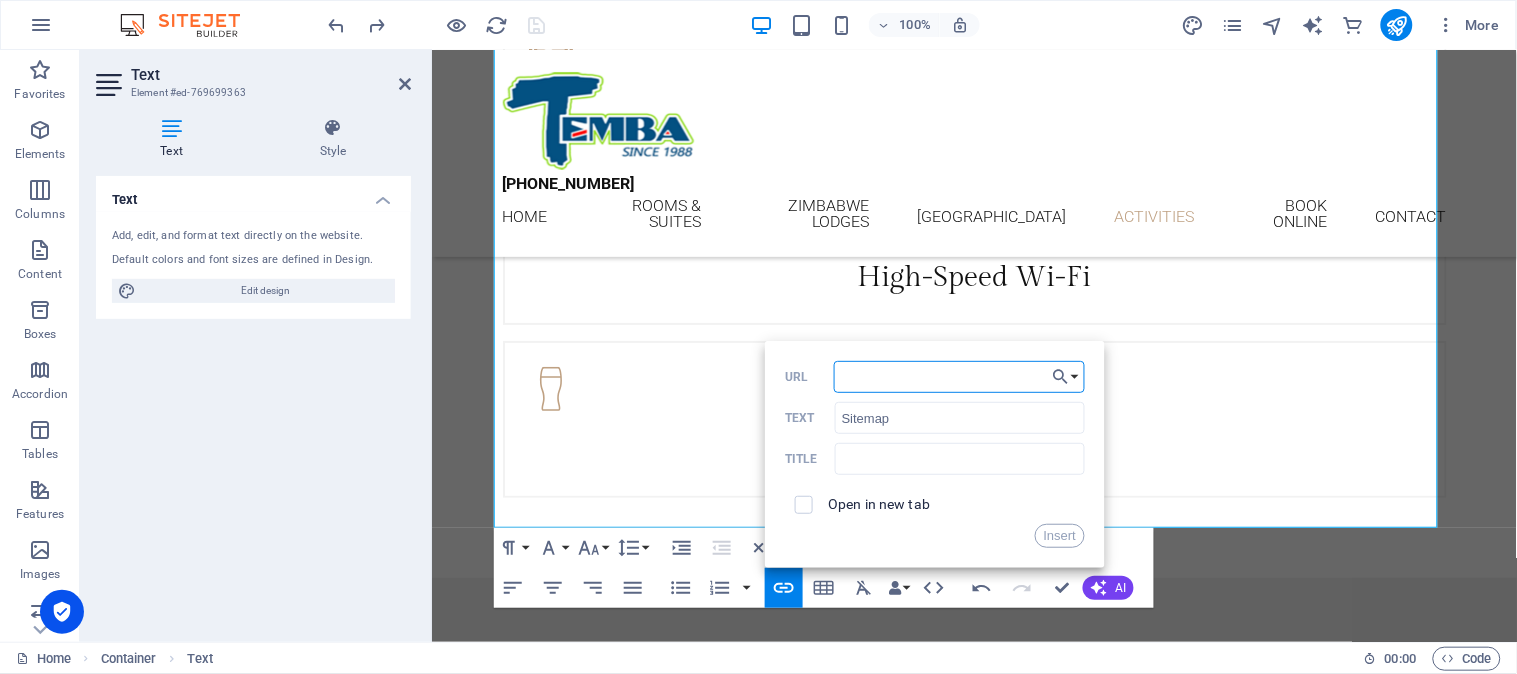 type on "Links" 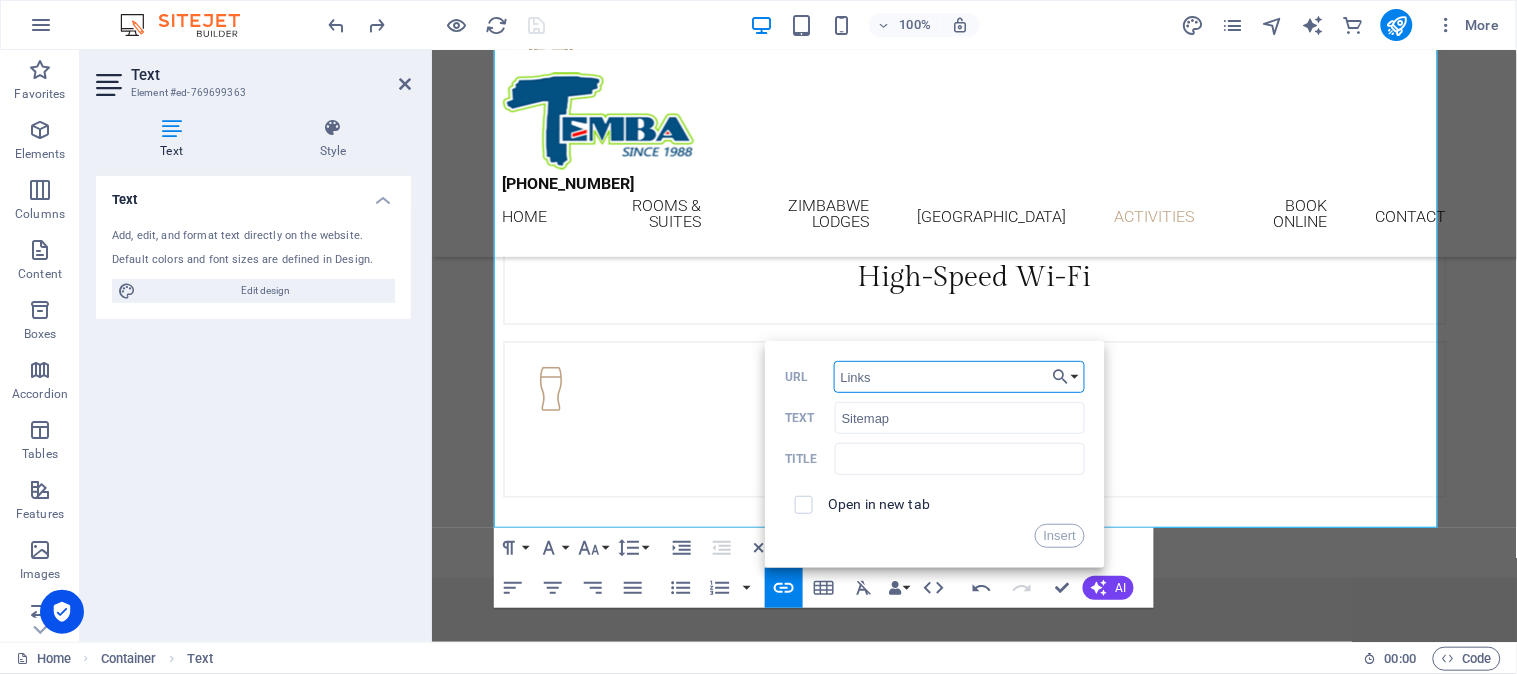 type 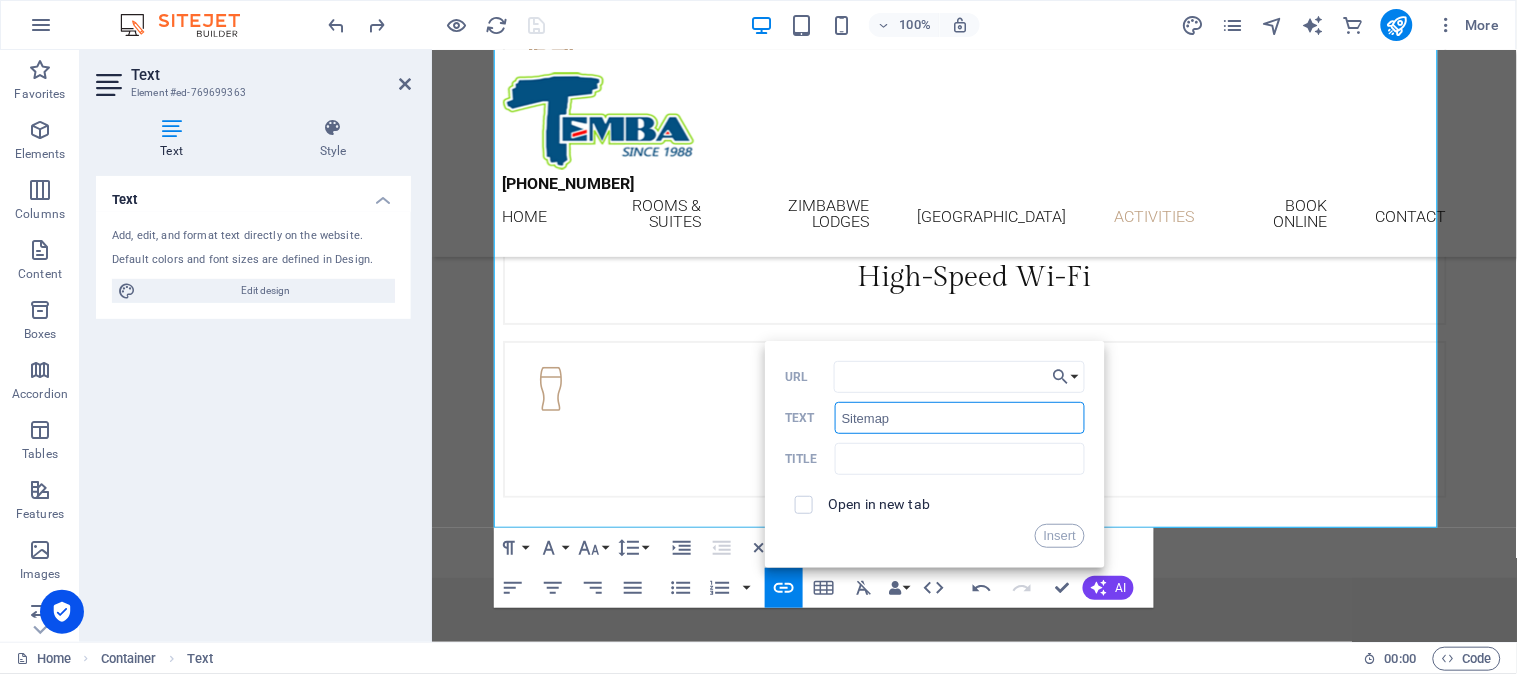 click on "Sitemap" at bounding box center [960, 418] 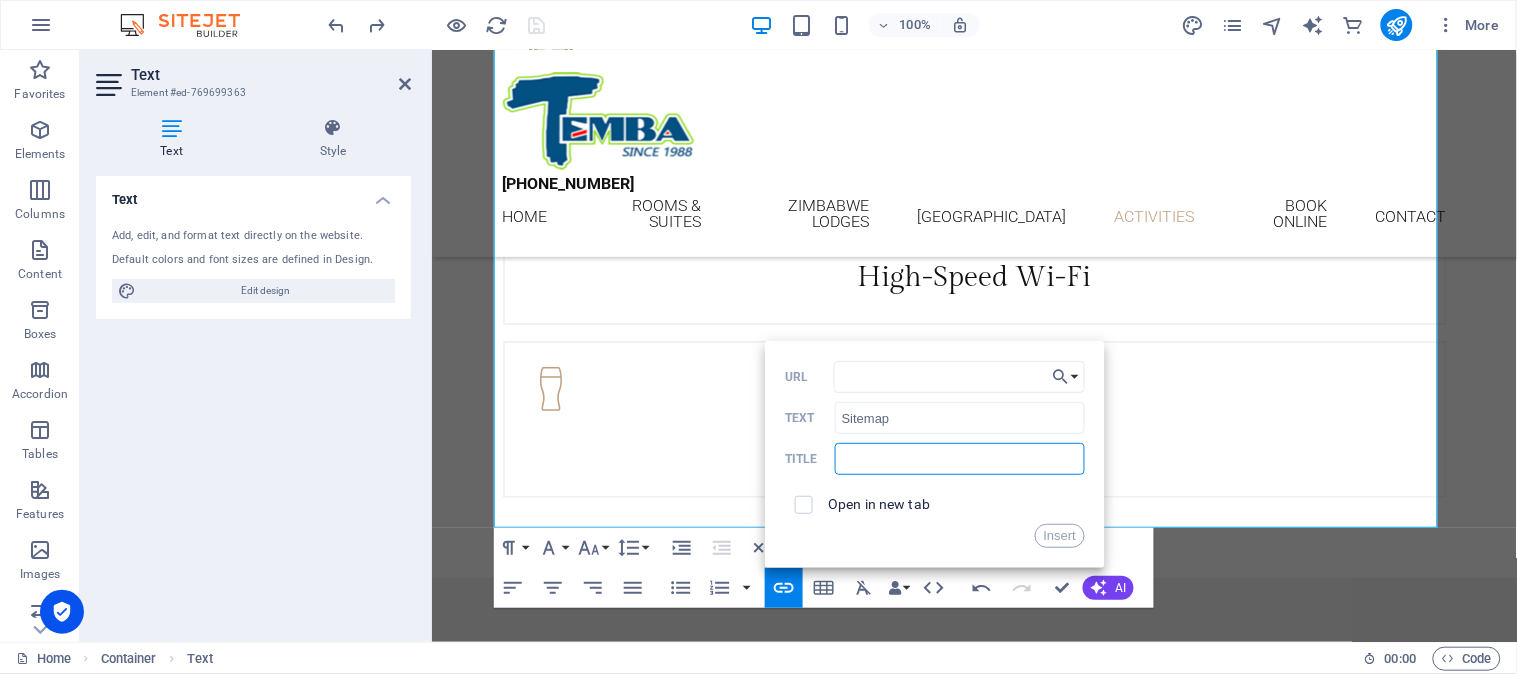 click at bounding box center [960, 459] 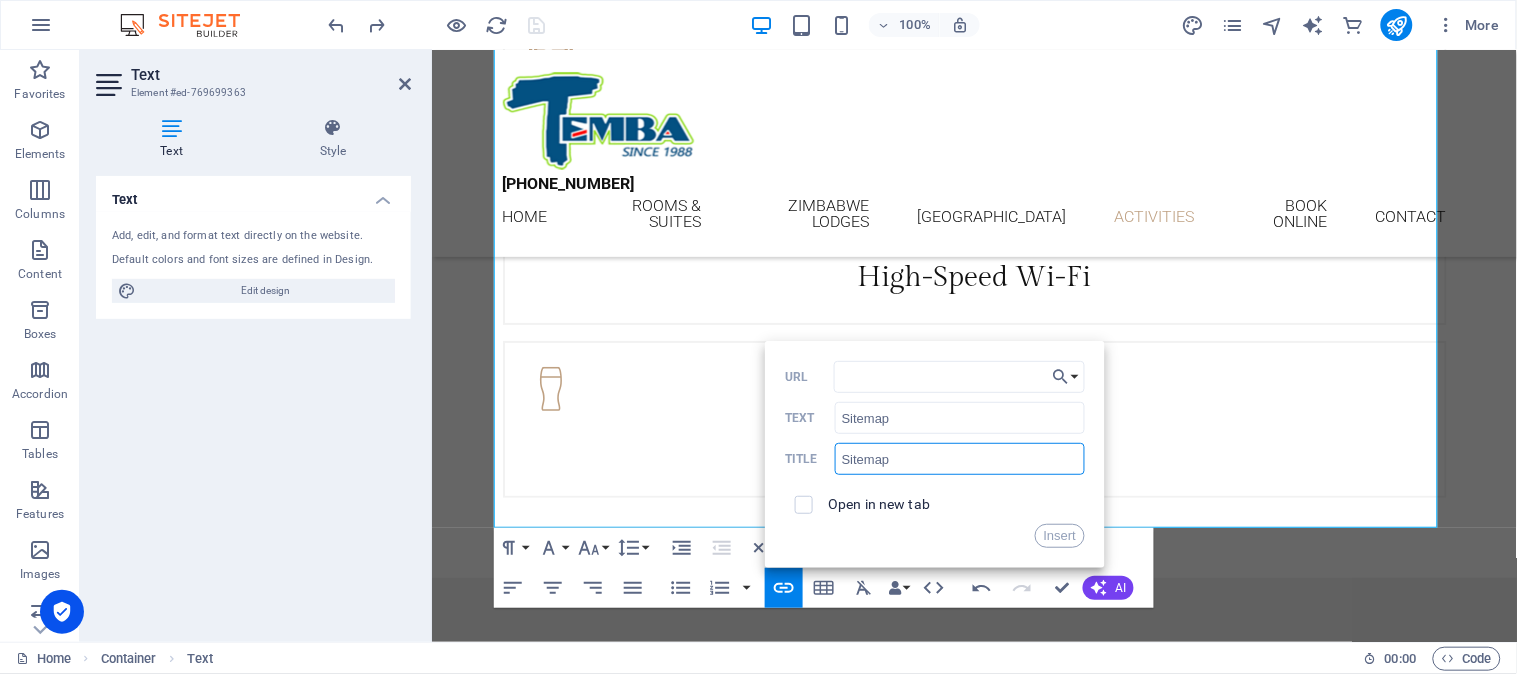 type on "Sitemap" 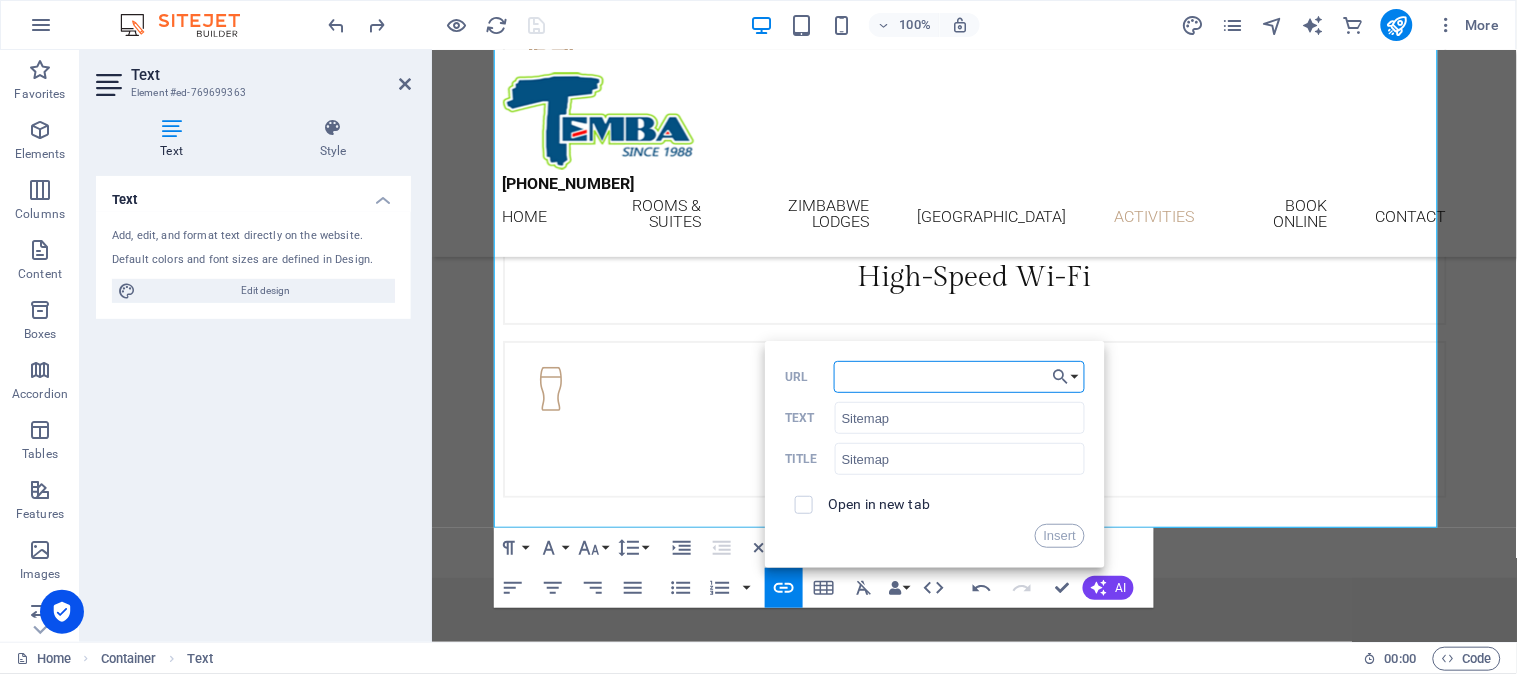 click on "URL" at bounding box center (960, 377) 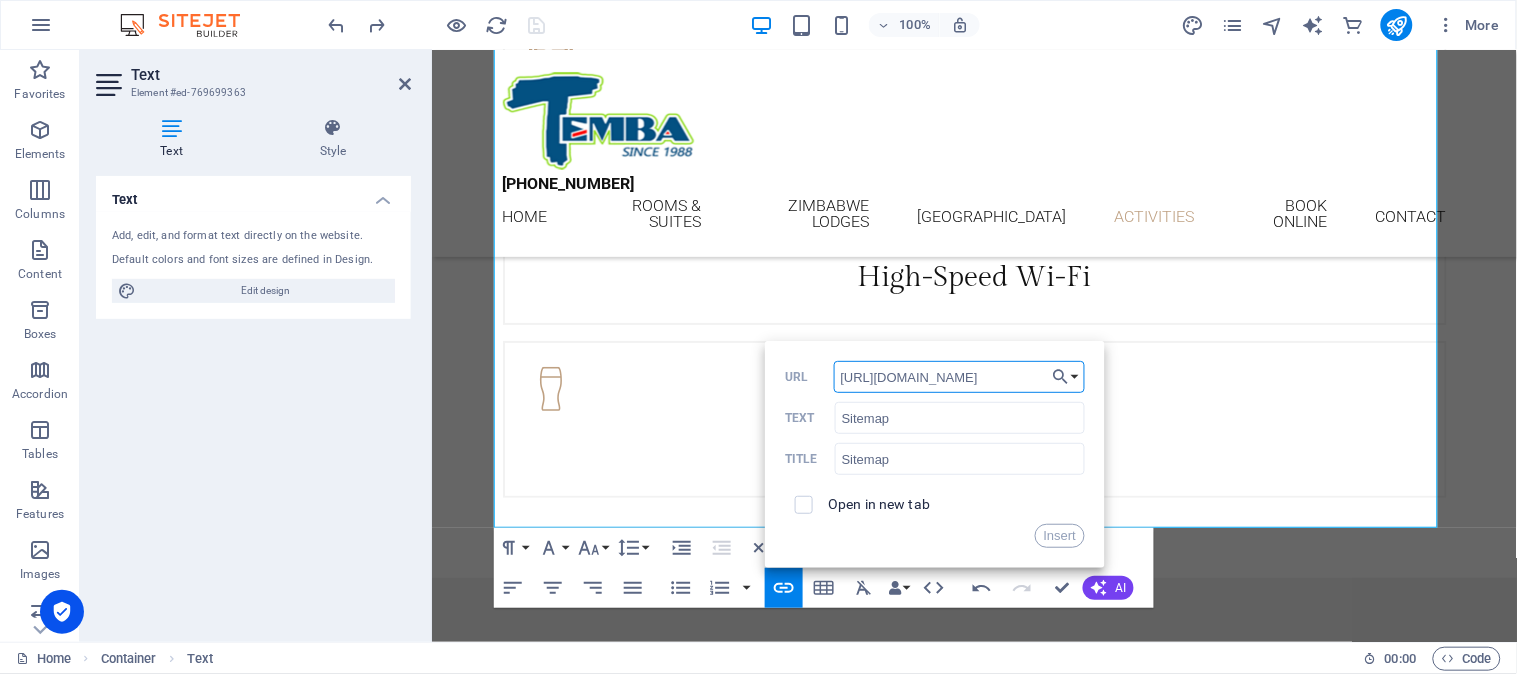 scroll, scrollTop: 0, scrollLeft: 78, axis: horizontal 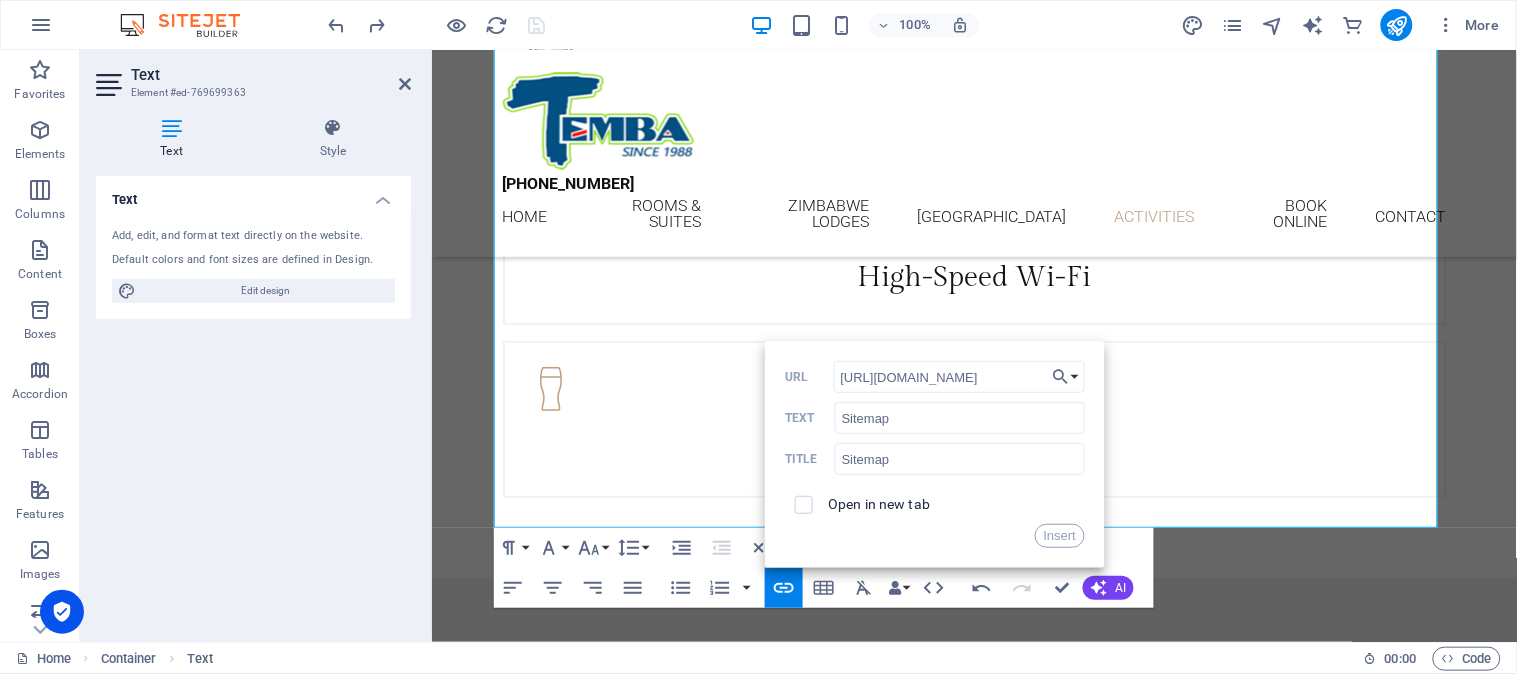 click on "Open in new tab" at bounding box center (879, 504) 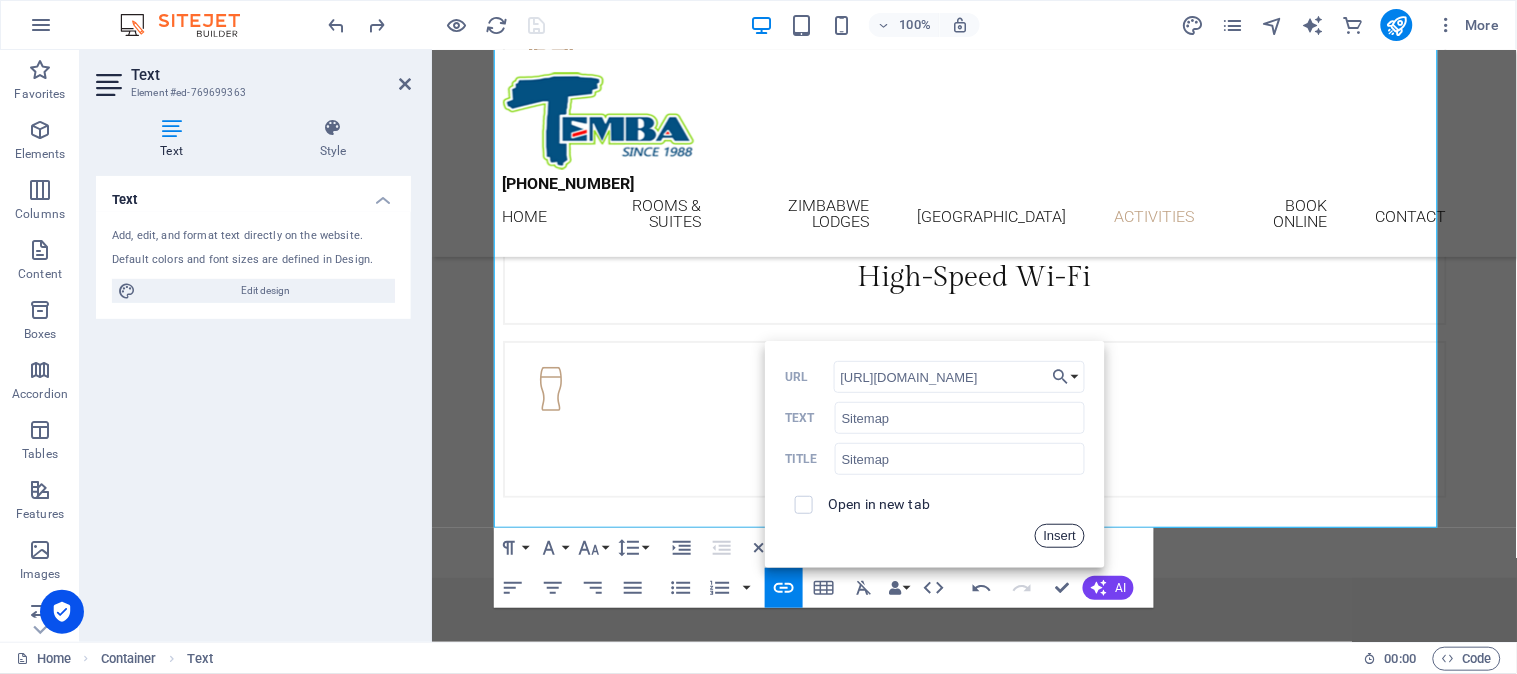 click on "Insert" at bounding box center [1060, 536] 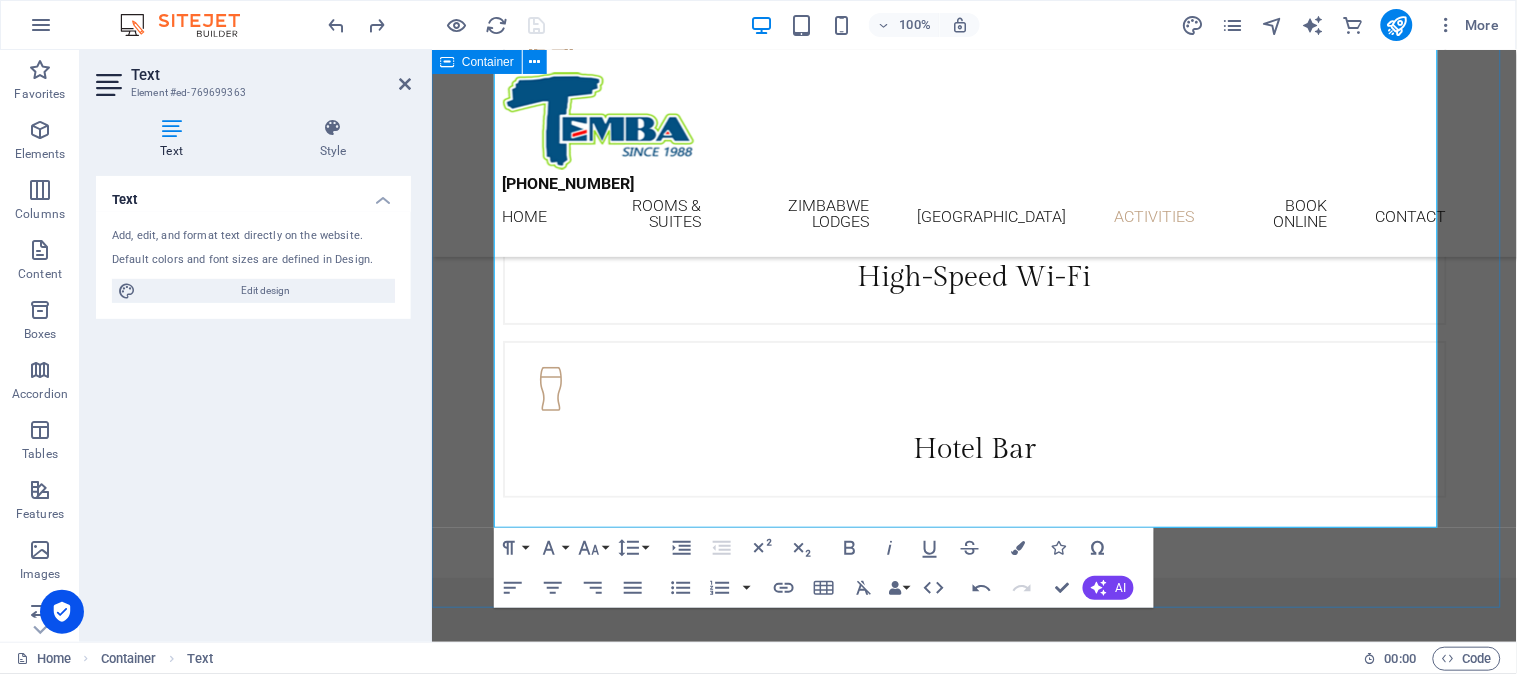 click on "BOTSWANA LODGES If you are travelling from the Gauteng area to A'Zambezi Lodge a logical stop over would be Francistown.  Woodlands Stop Over  is near Francistown in Botswana.  This lodge offers self-catering accommodation and camping just outside of Francistown and is a restful haven. There are other Francistown Hotels such as  Thapama Hotel  and  Marang Gardens Hotel  which offer more sophisticated accommodation.  Planet Baobab  is a unique luxury accommodation on the Pans, the perfect place to explore the Makgadigadi. NAMIBIA LODGES If you plan a visit to Namibia after your visit to Victoria Falls and A'Zambezi River Lodge you will drive through the  Caprivi  to  Etosha National Park  where you can stay at  Halali  the most central  accommodation in Etosha Park. Vingerklip Lodge Ai-Ais Resort Cape Cross Lodge  is your gateway to the Skeleton Coast in Namibia.  Cape Cross Lodge is north of  Swakopmund  and Hentiesbay. Sitemap  /  Links" at bounding box center (973, 2715) 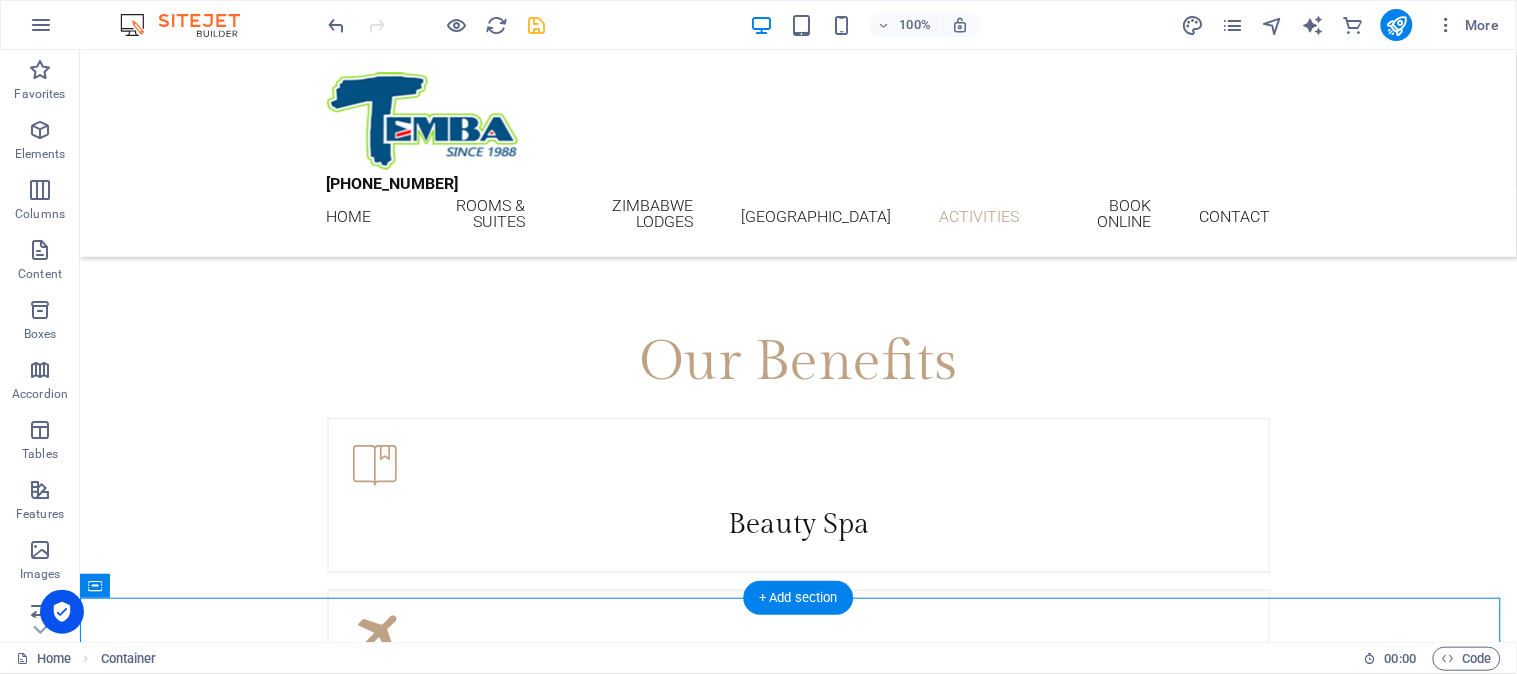 scroll, scrollTop: 2912, scrollLeft: 0, axis: vertical 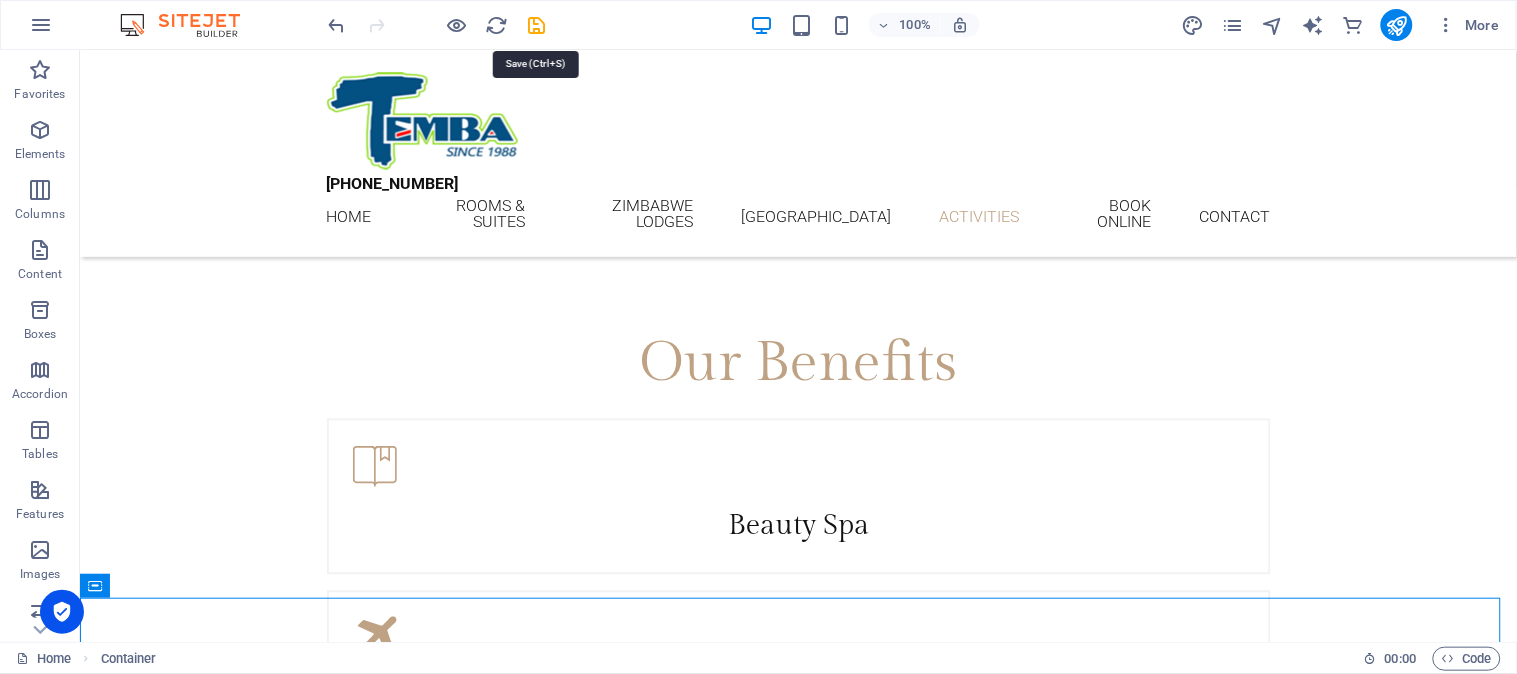 click at bounding box center [537, 25] 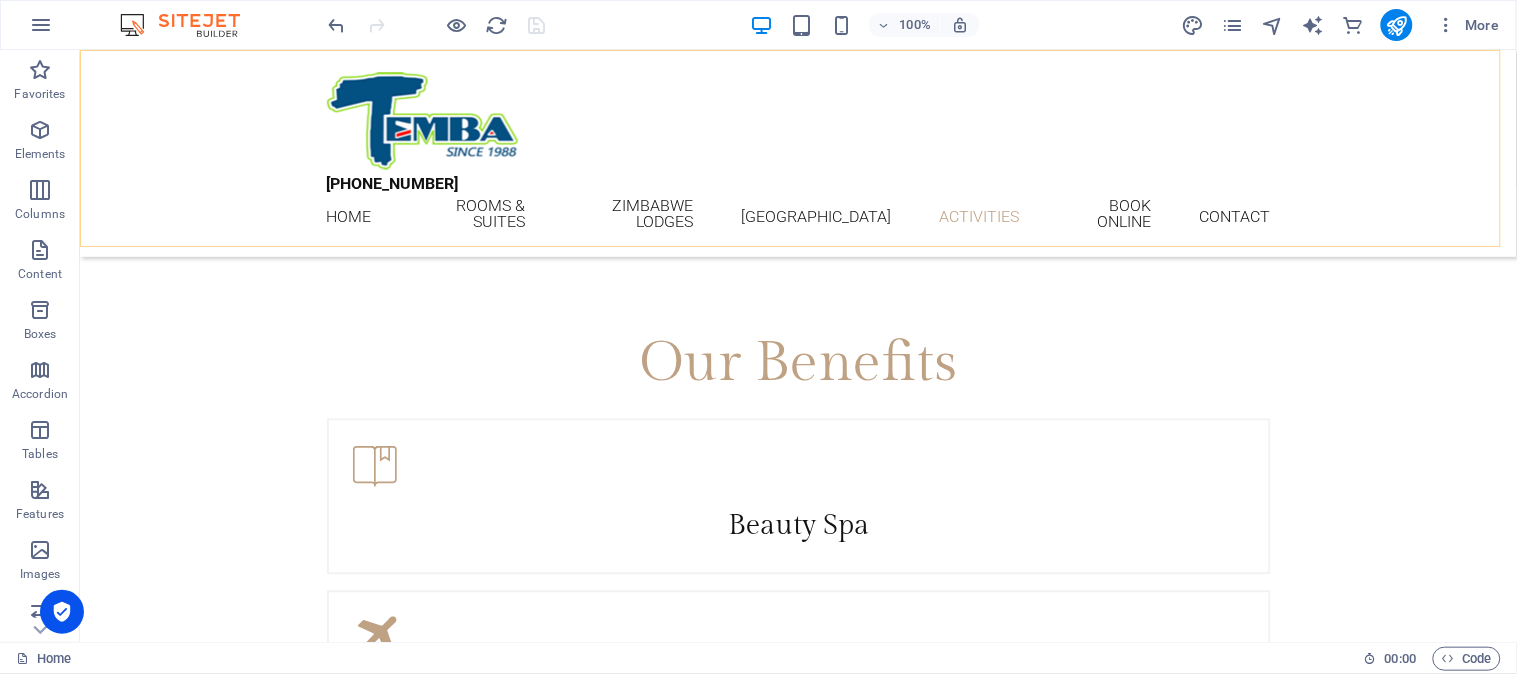 click on "+27 (0)21 855 0395 Home Rooms & Suites Zimbabwe Lodges Vic Falls Lodges Activities Book Online Contact" at bounding box center [797, 152] 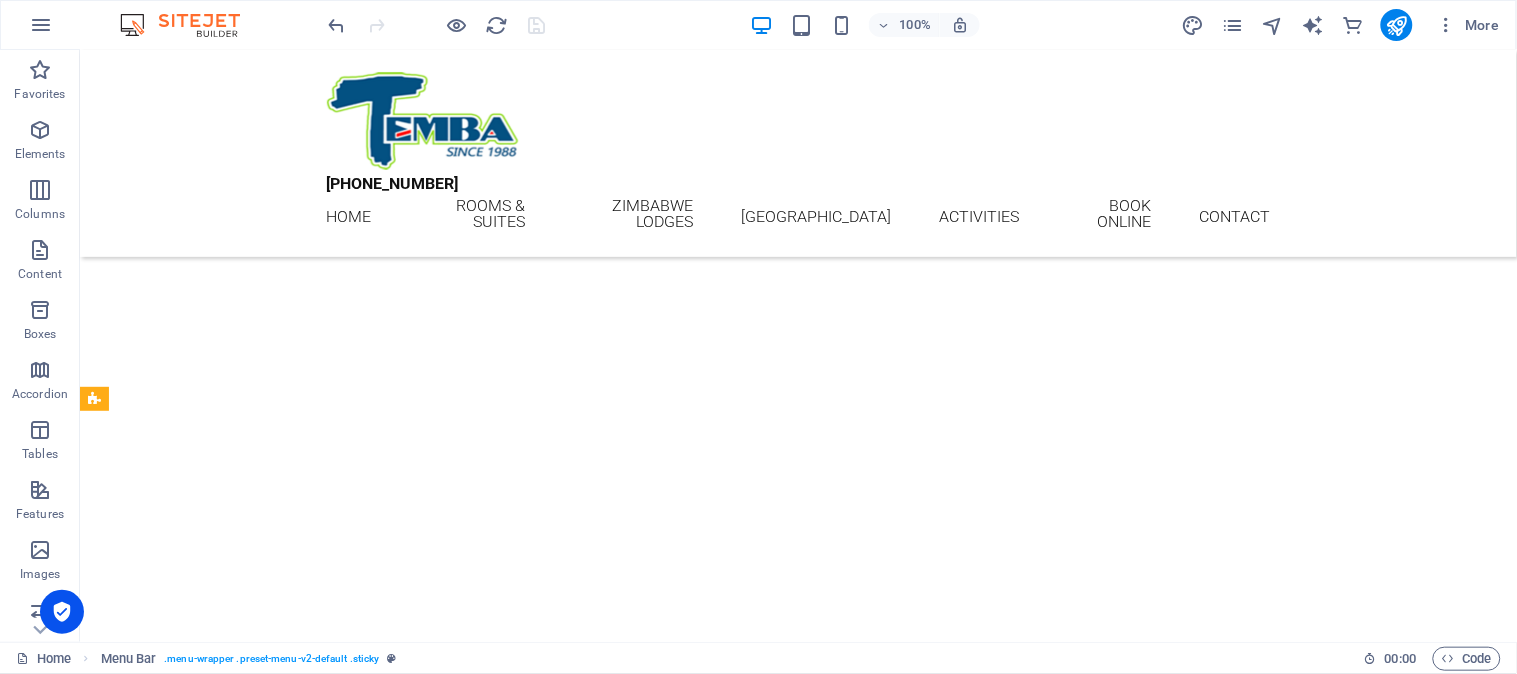 scroll, scrollTop: 0, scrollLeft: 0, axis: both 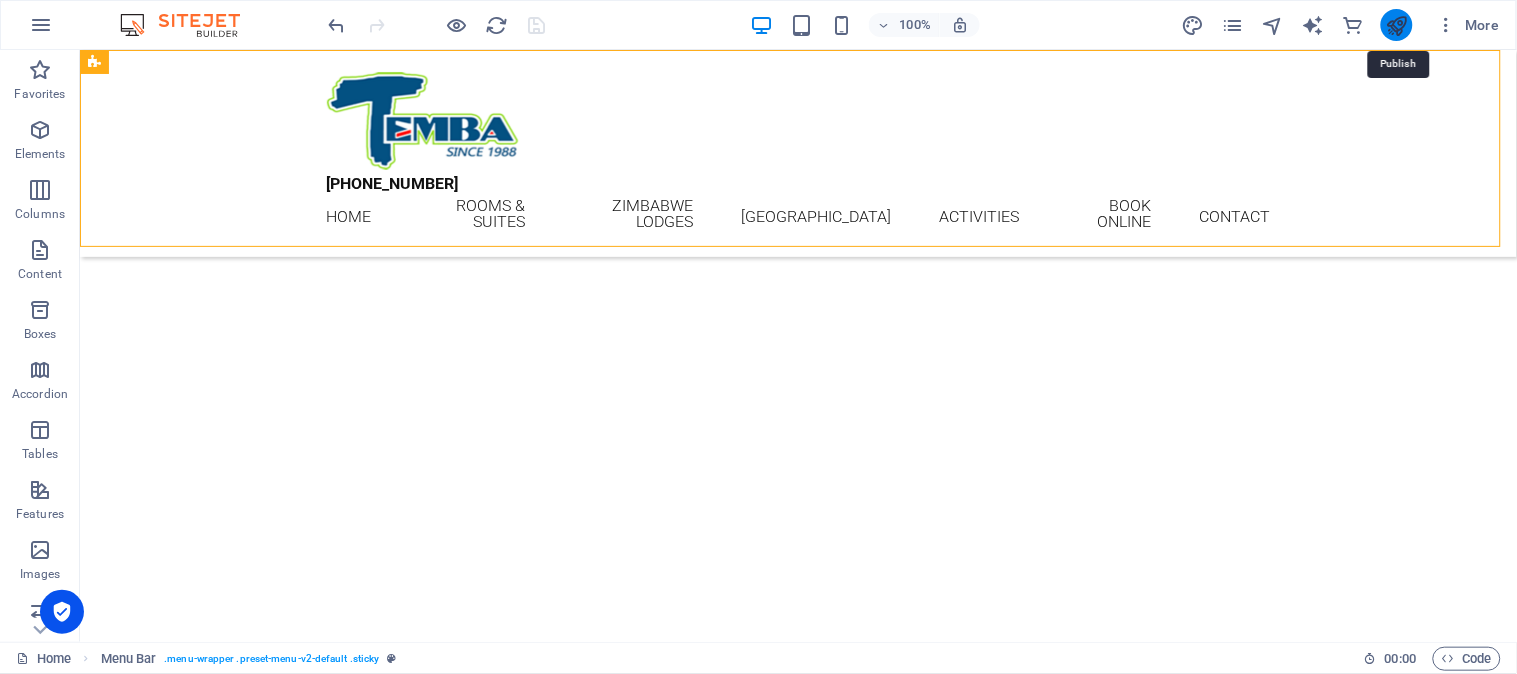 click at bounding box center [1396, 25] 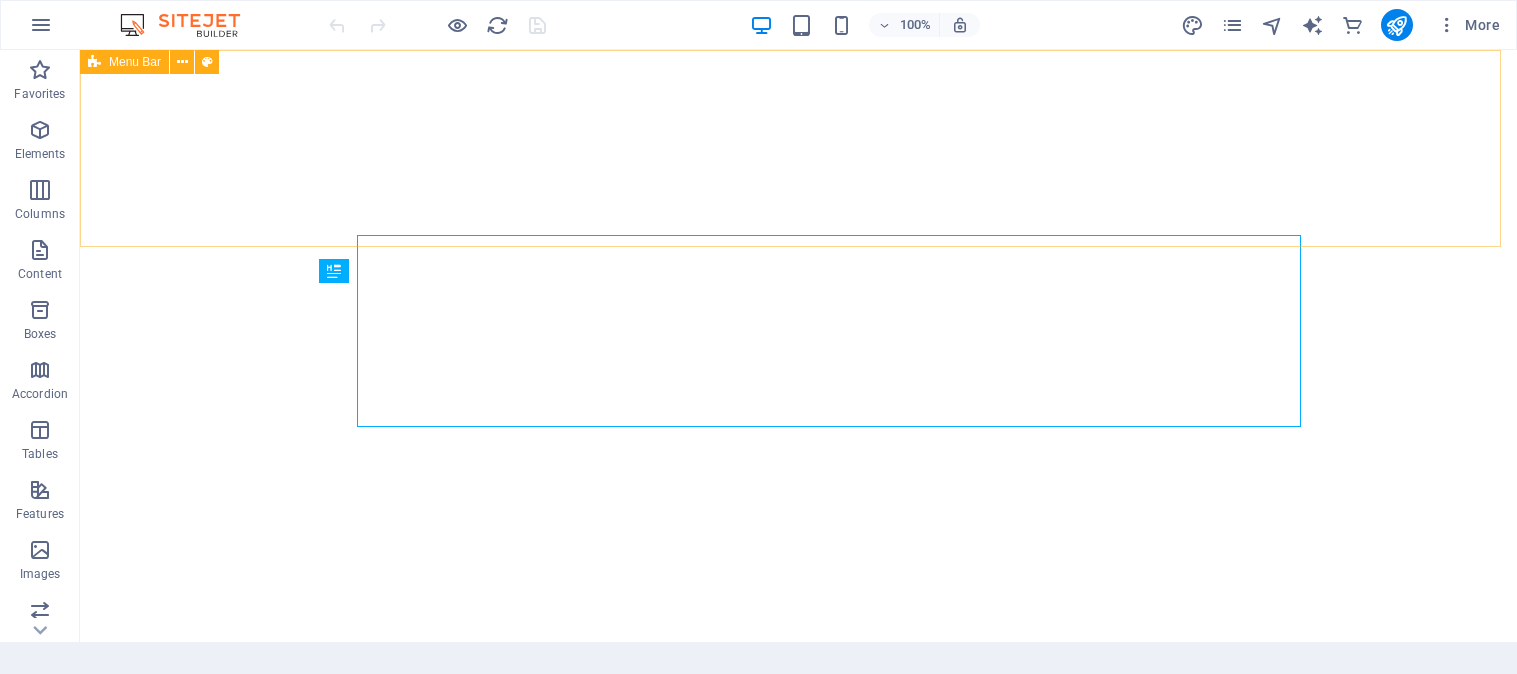 scroll, scrollTop: 0, scrollLeft: 0, axis: both 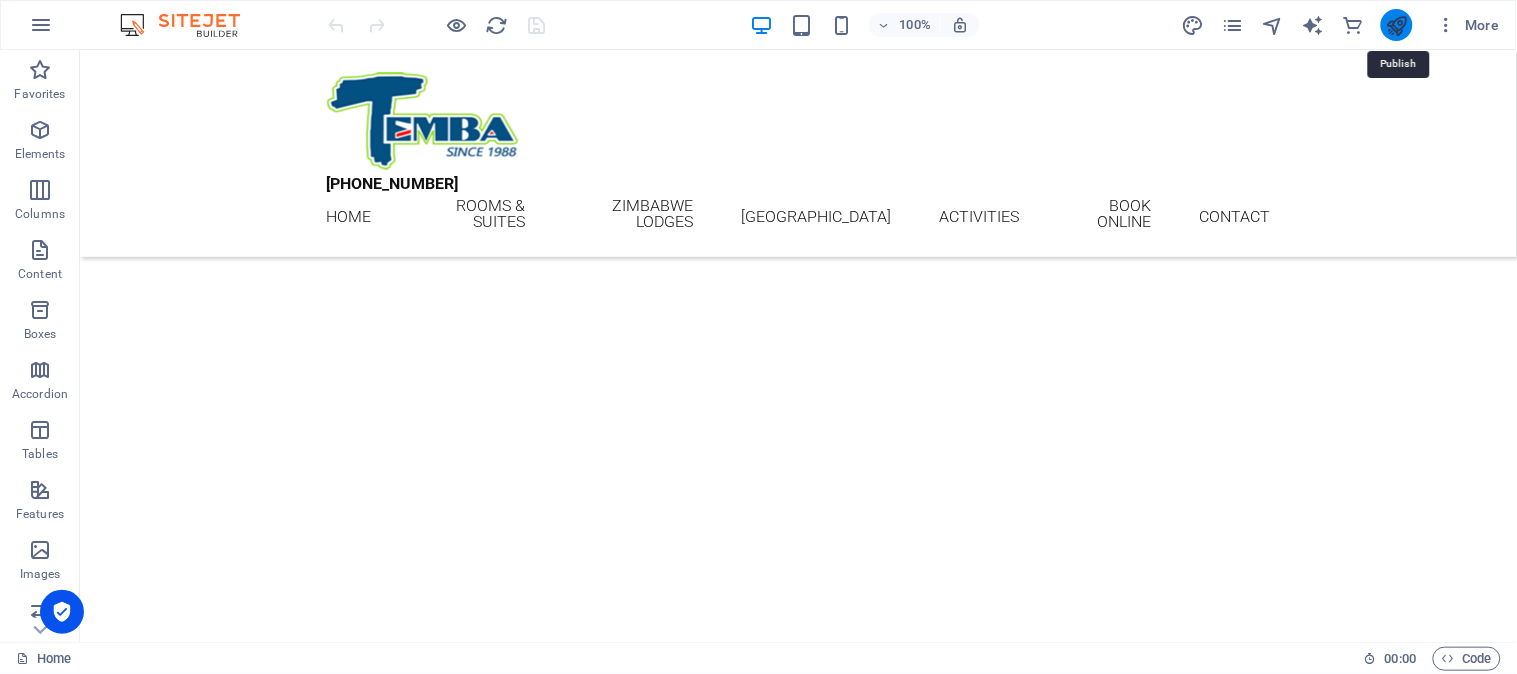 click at bounding box center [1396, 25] 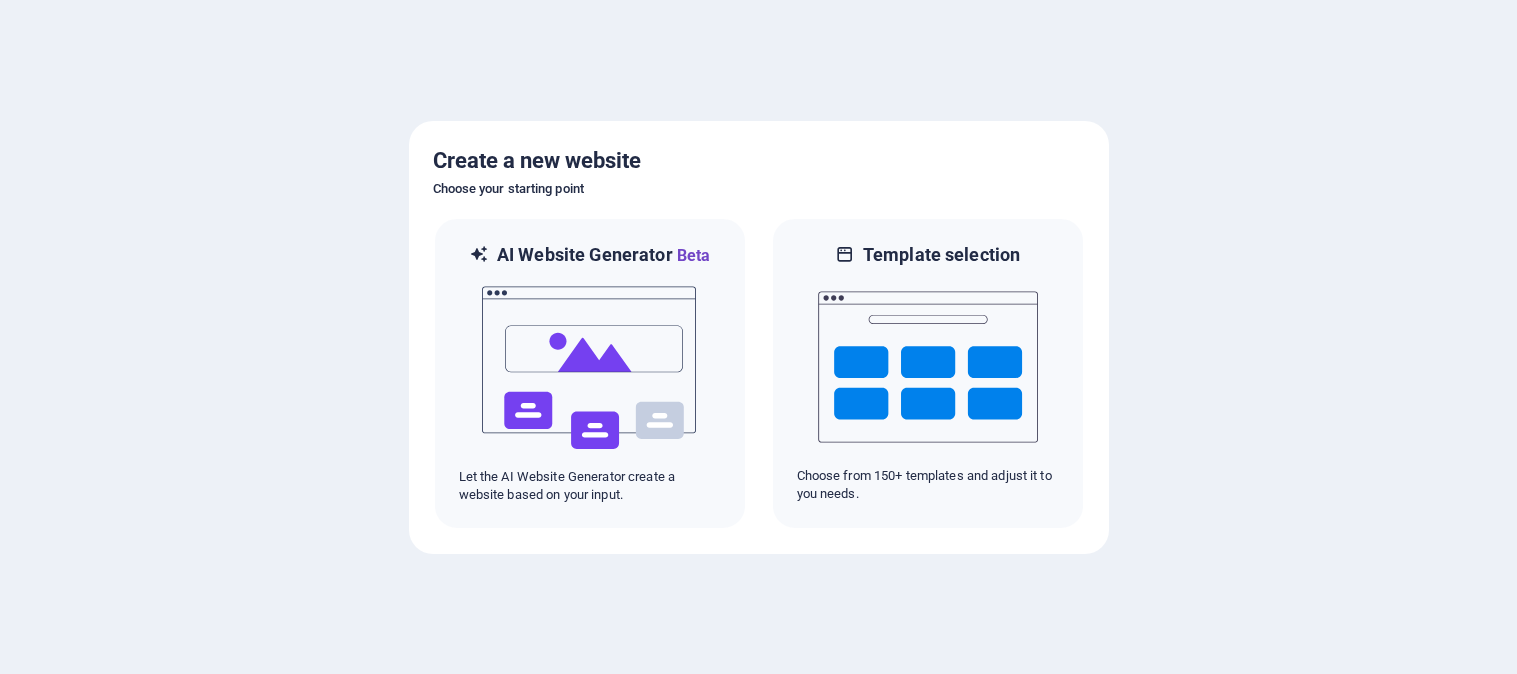 scroll, scrollTop: 0, scrollLeft: 0, axis: both 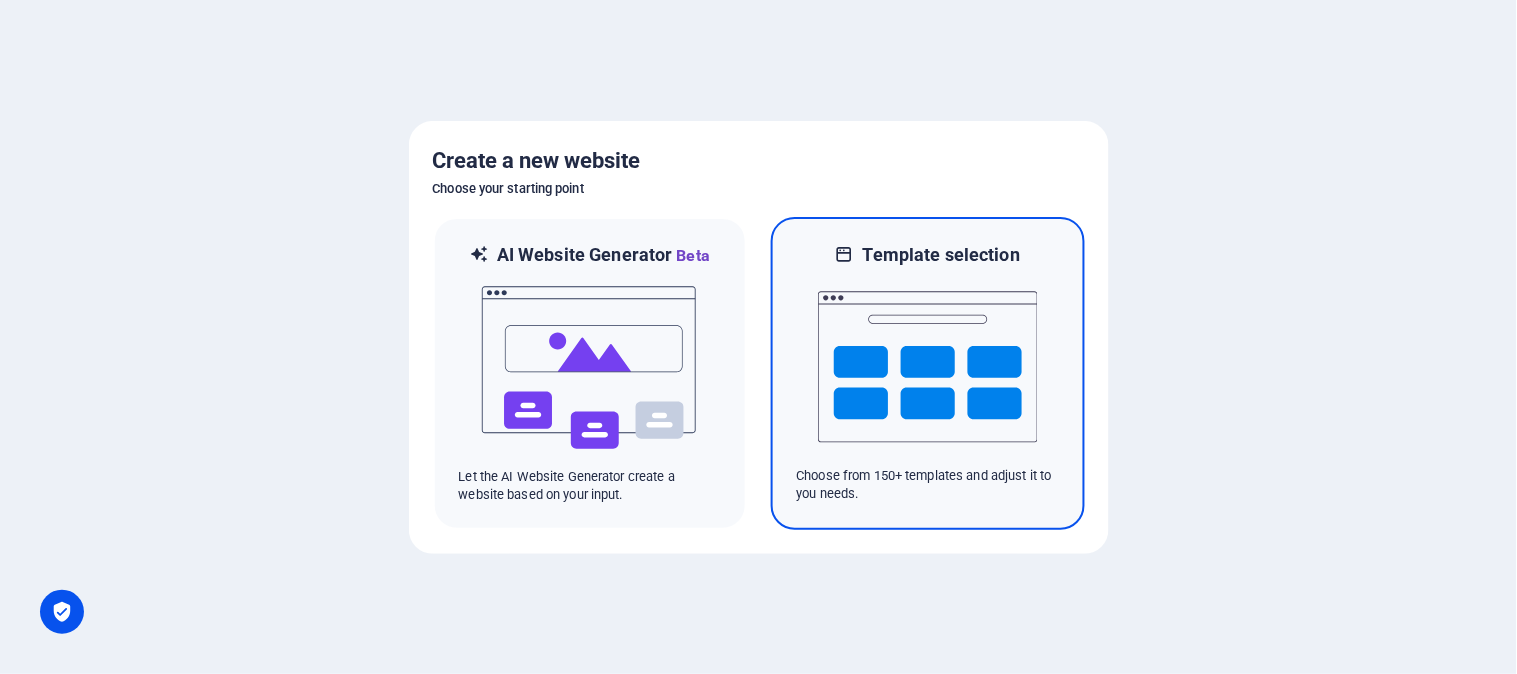 click at bounding box center (928, 367) 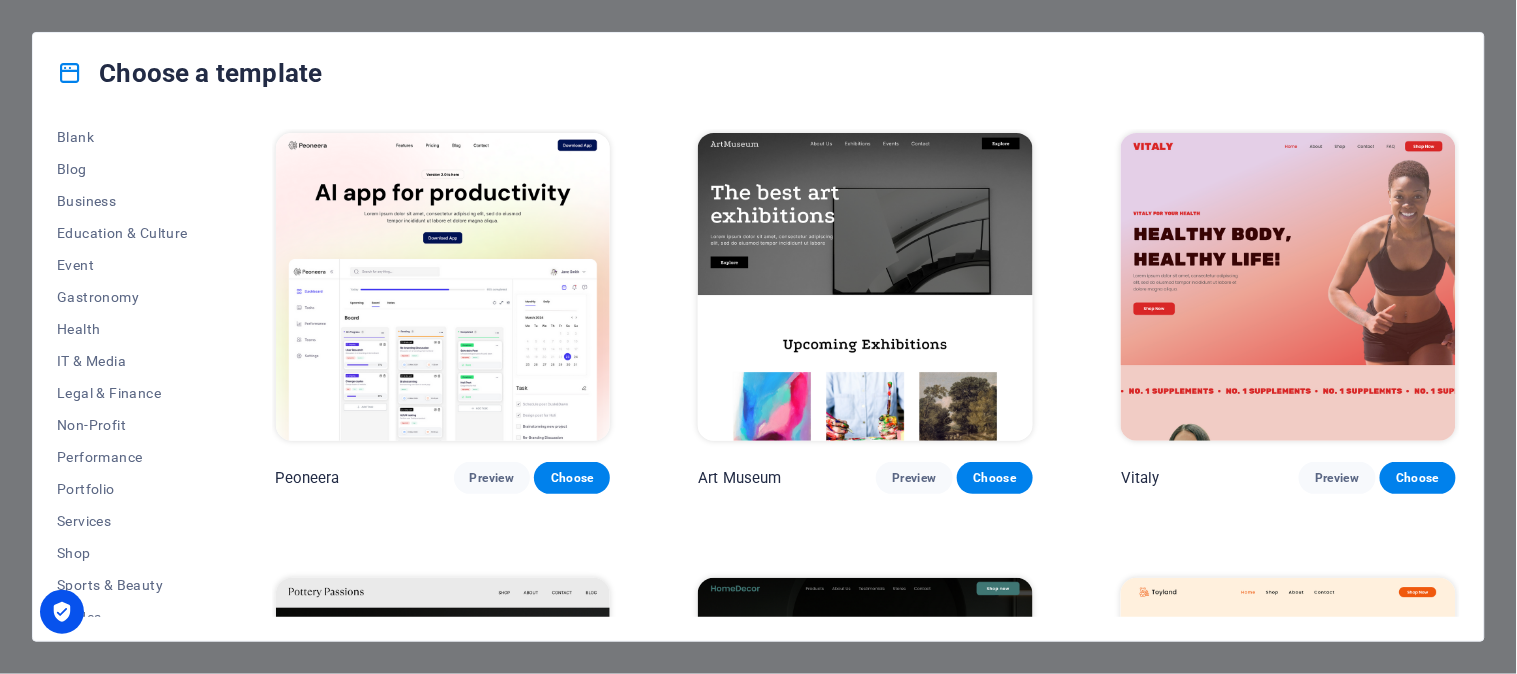 scroll, scrollTop: 343, scrollLeft: 0, axis: vertical 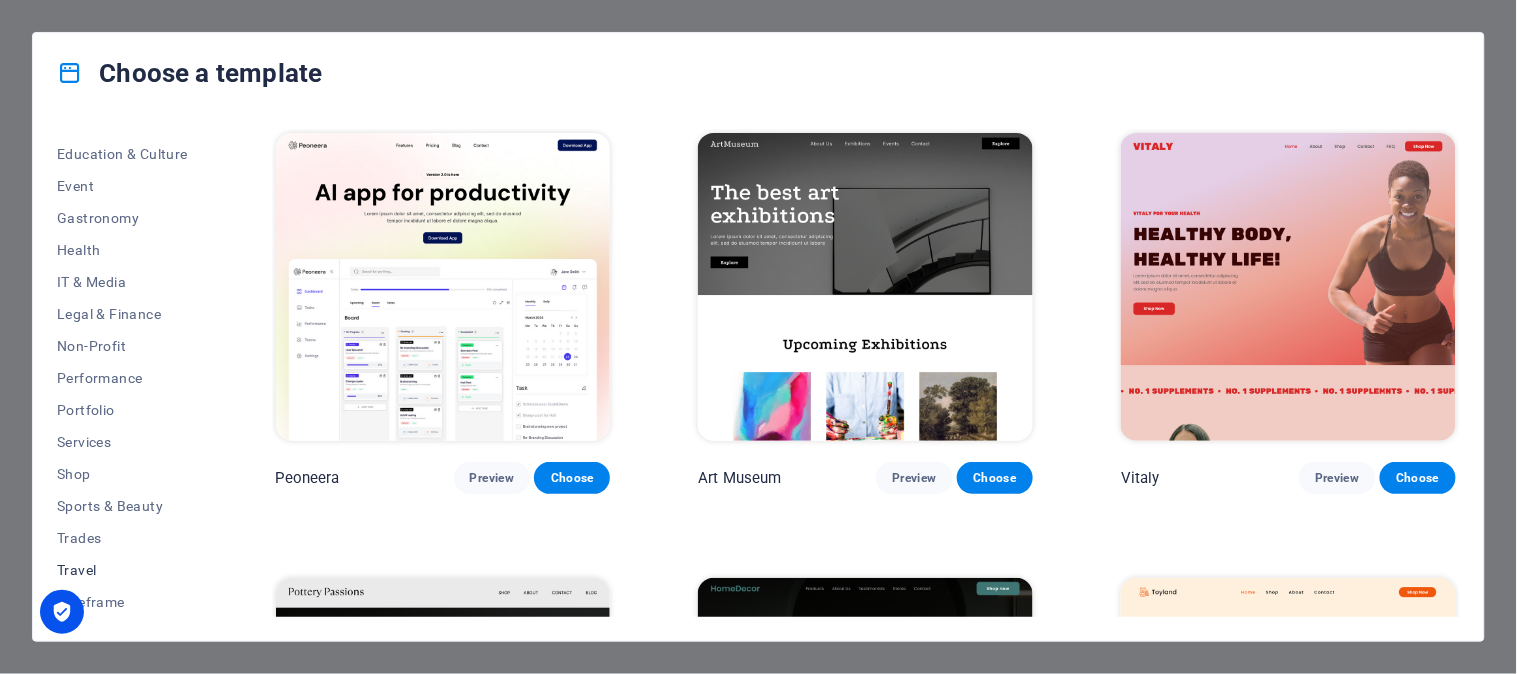 click on "Travel" at bounding box center [122, 570] 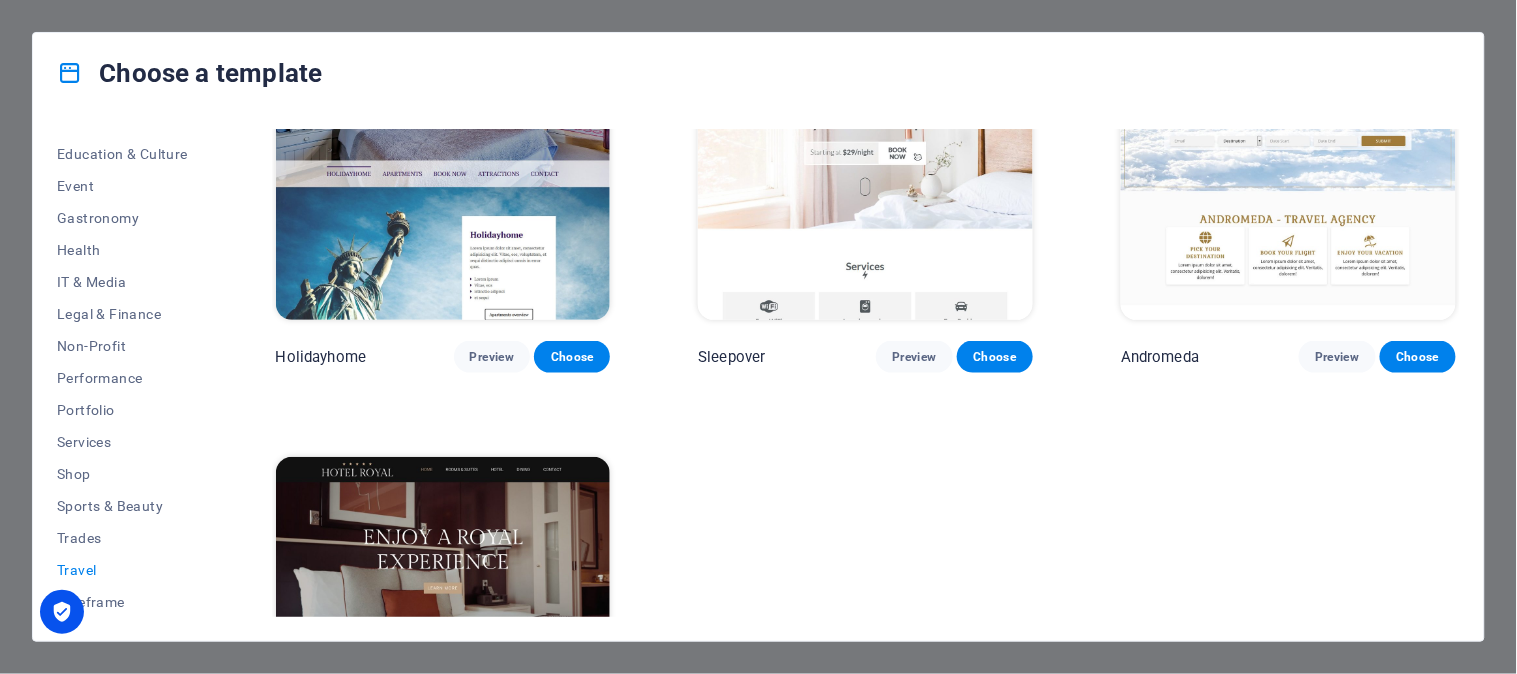 scroll, scrollTop: 762, scrollLeft: 0, axis: vertical 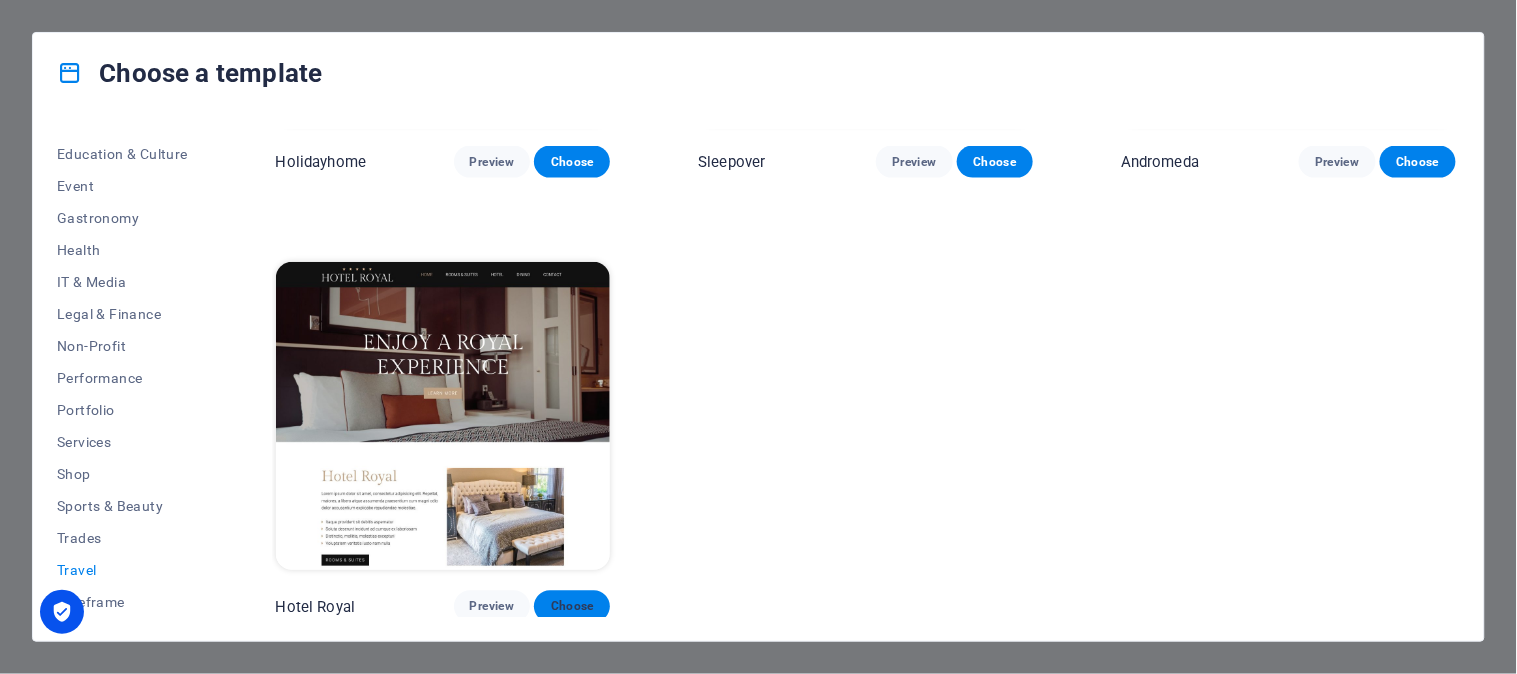 click on "Choose" at bounding box center (572, 607) 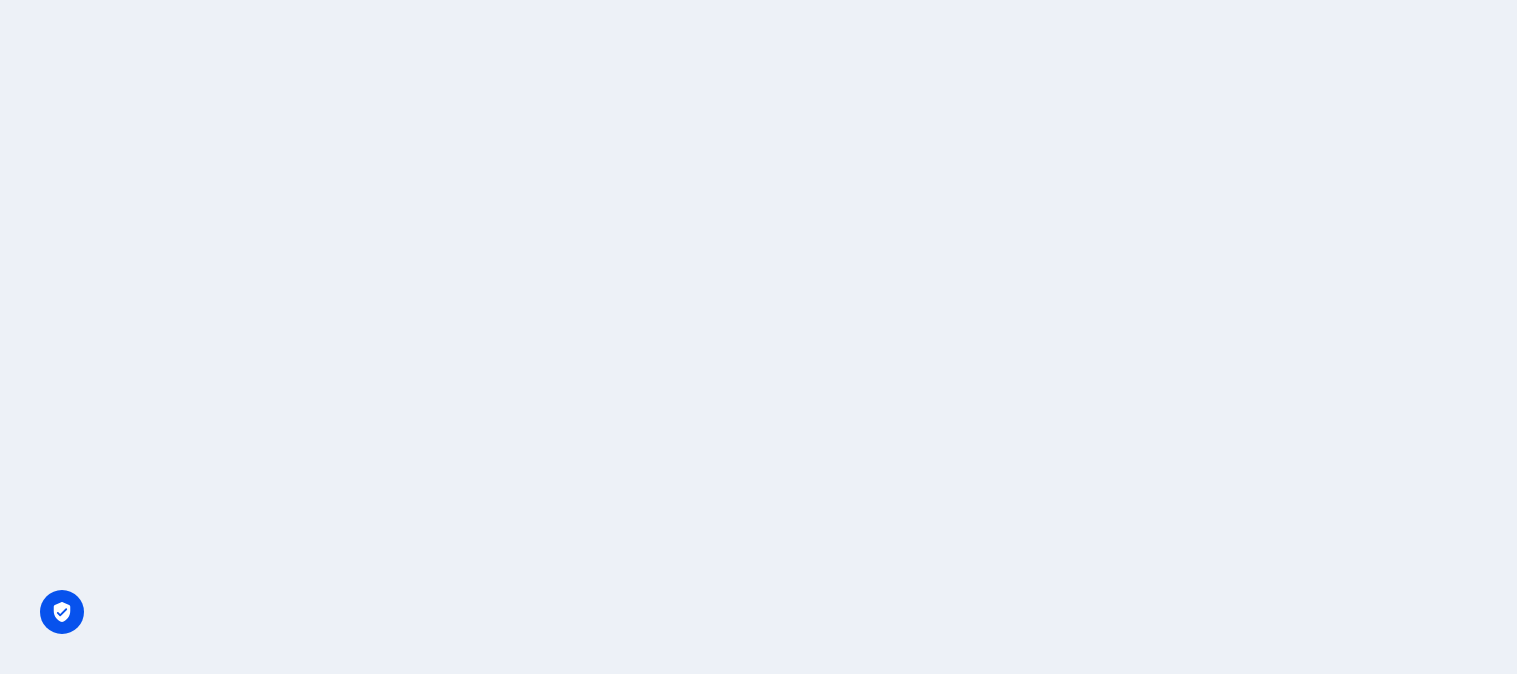 scroll, scrollTop: 0, scrollLeft: 0, axis: both 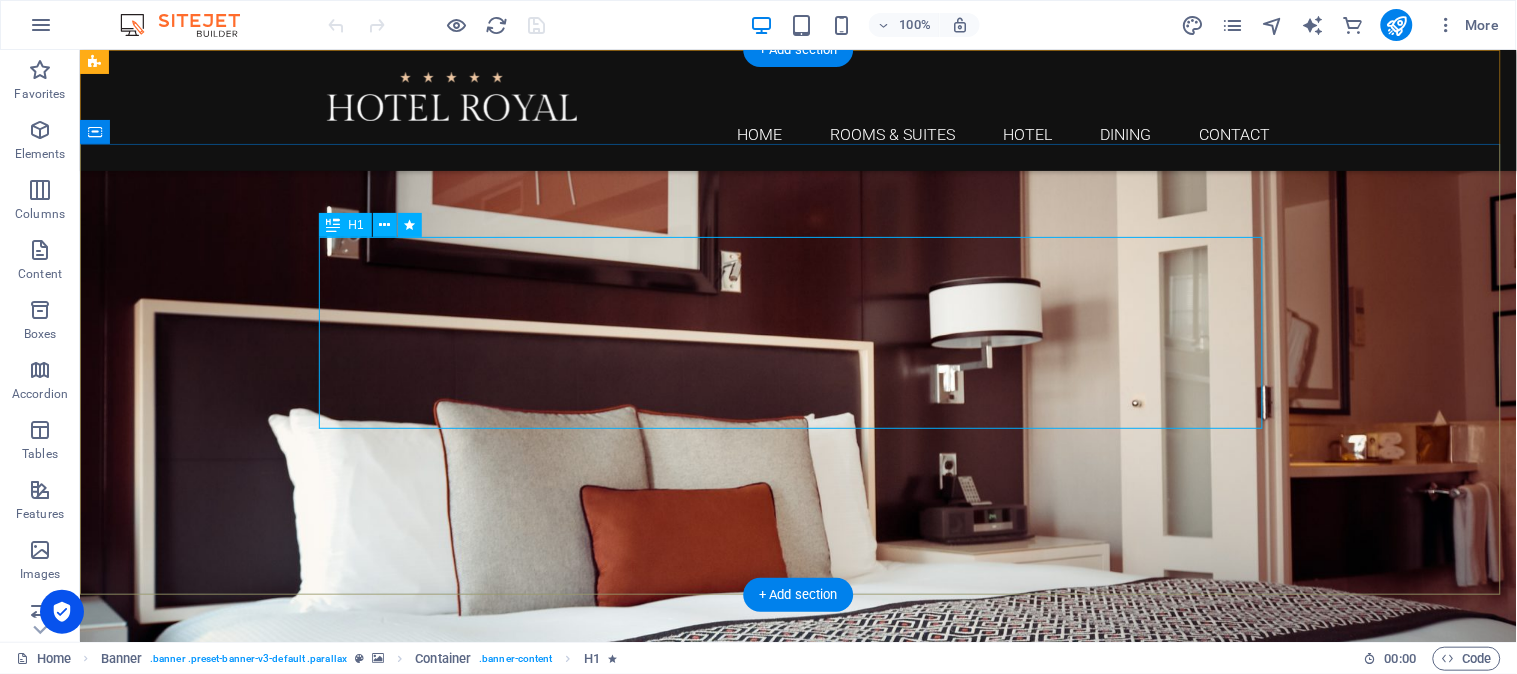 click on "Enjoy a royal experience" at bounding box center (798, 888) 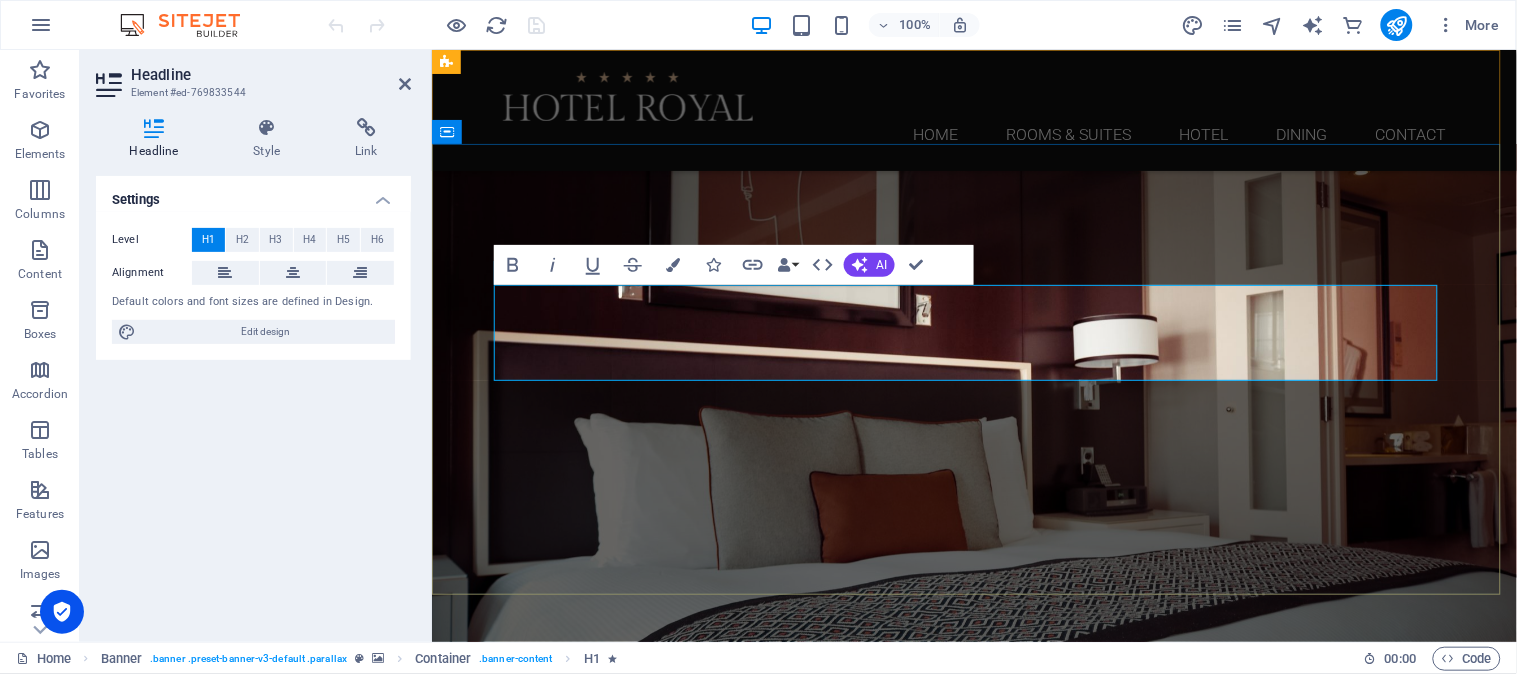 scroll, scrollTop: 0, scrollLeft: 6, axis: horizontal 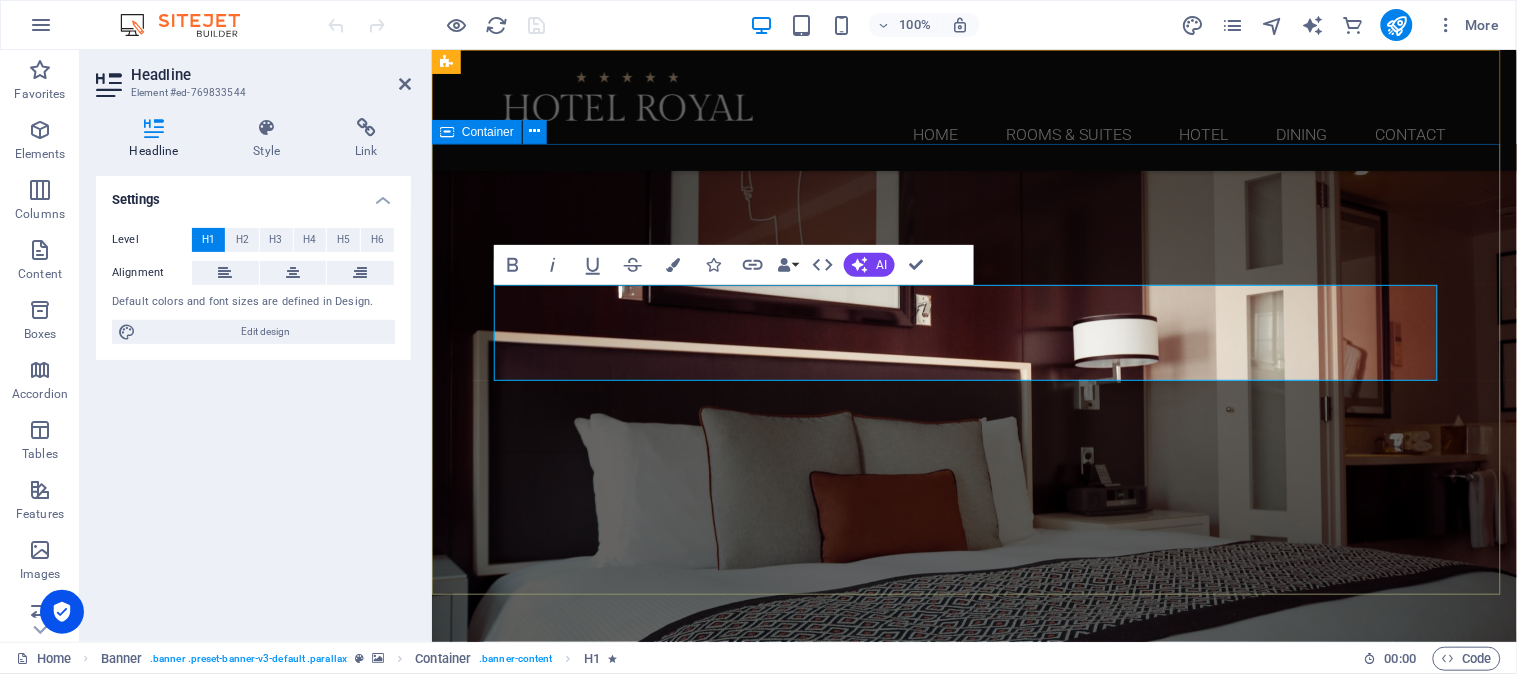 click on "ILALA LODGE [GEOGRAPHIC_DATA] Learn more" at bounding box center [973, 876] 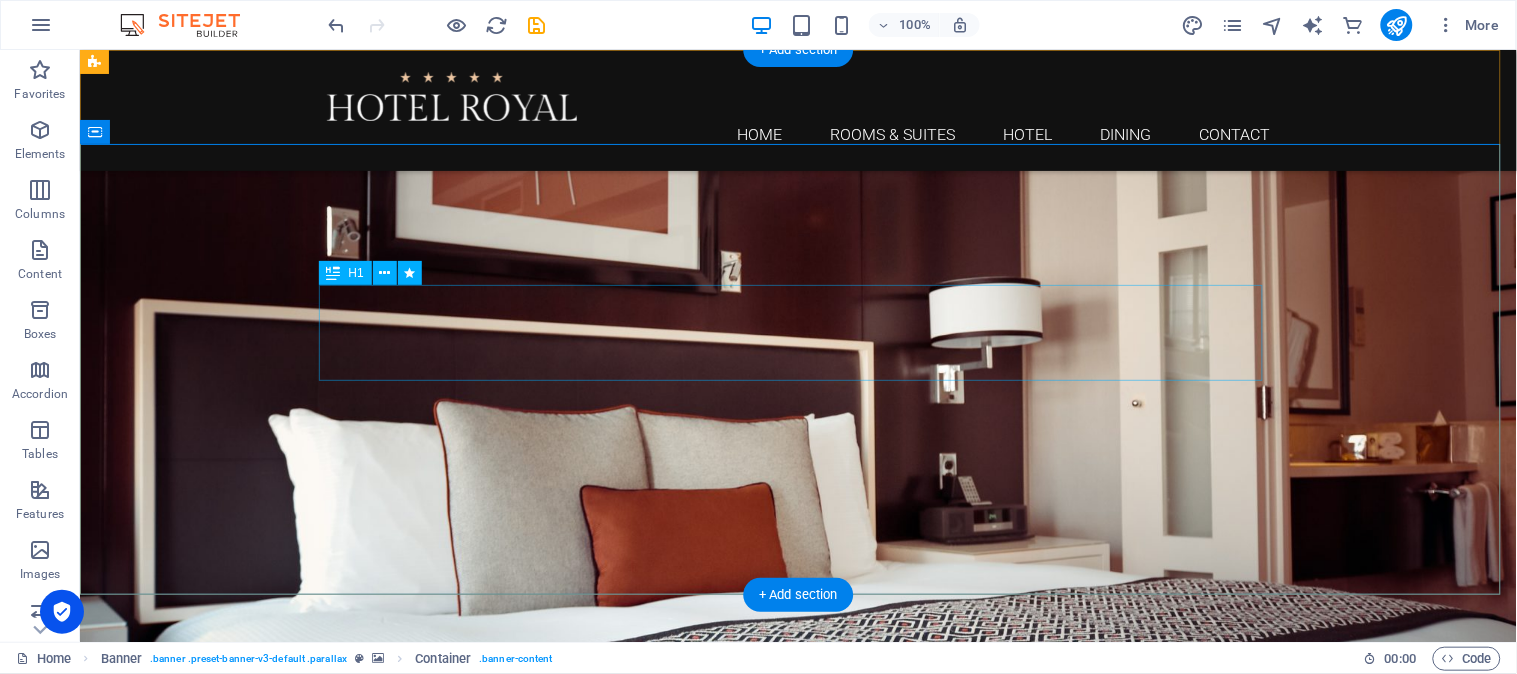 click on "ILALA LODGE" at bounding box center [798, 840] 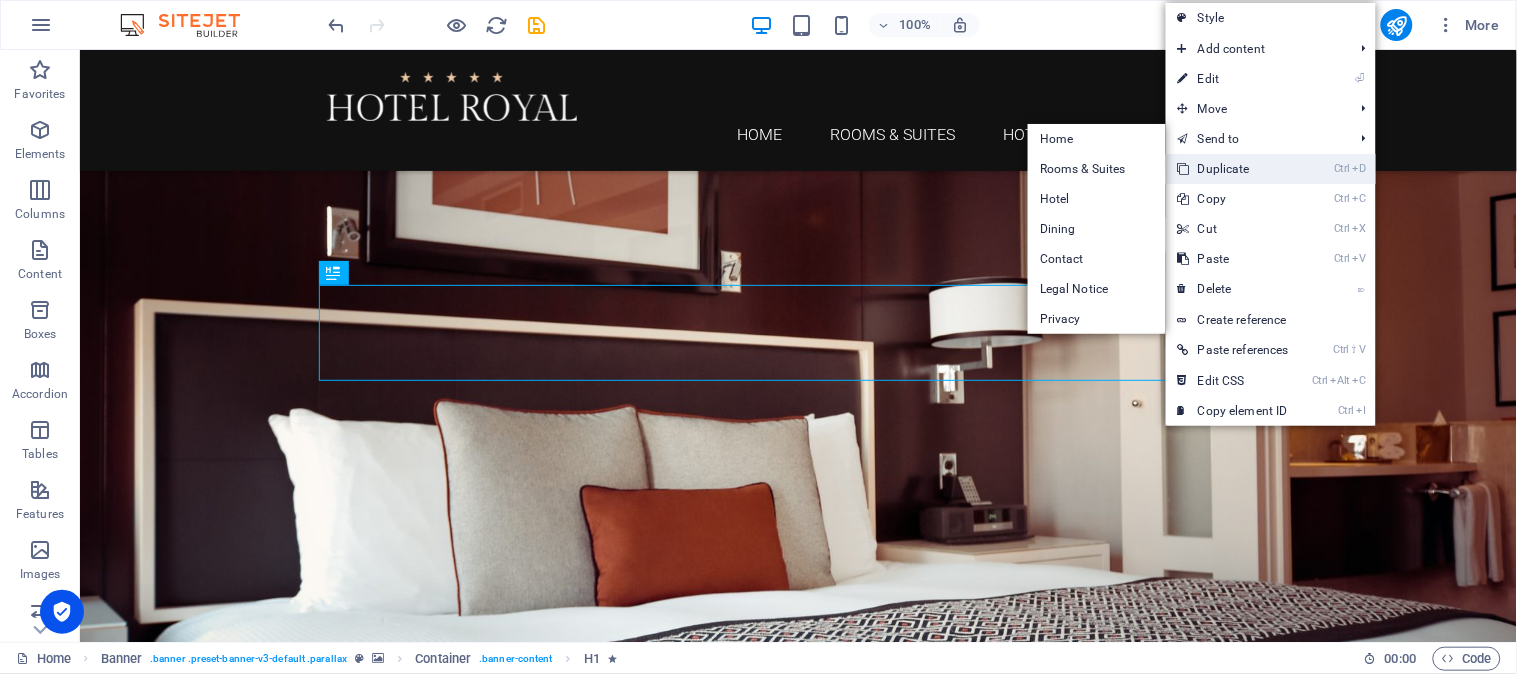 click on "Ctrl D  Duplicate" at bounding box center [1233, 169] 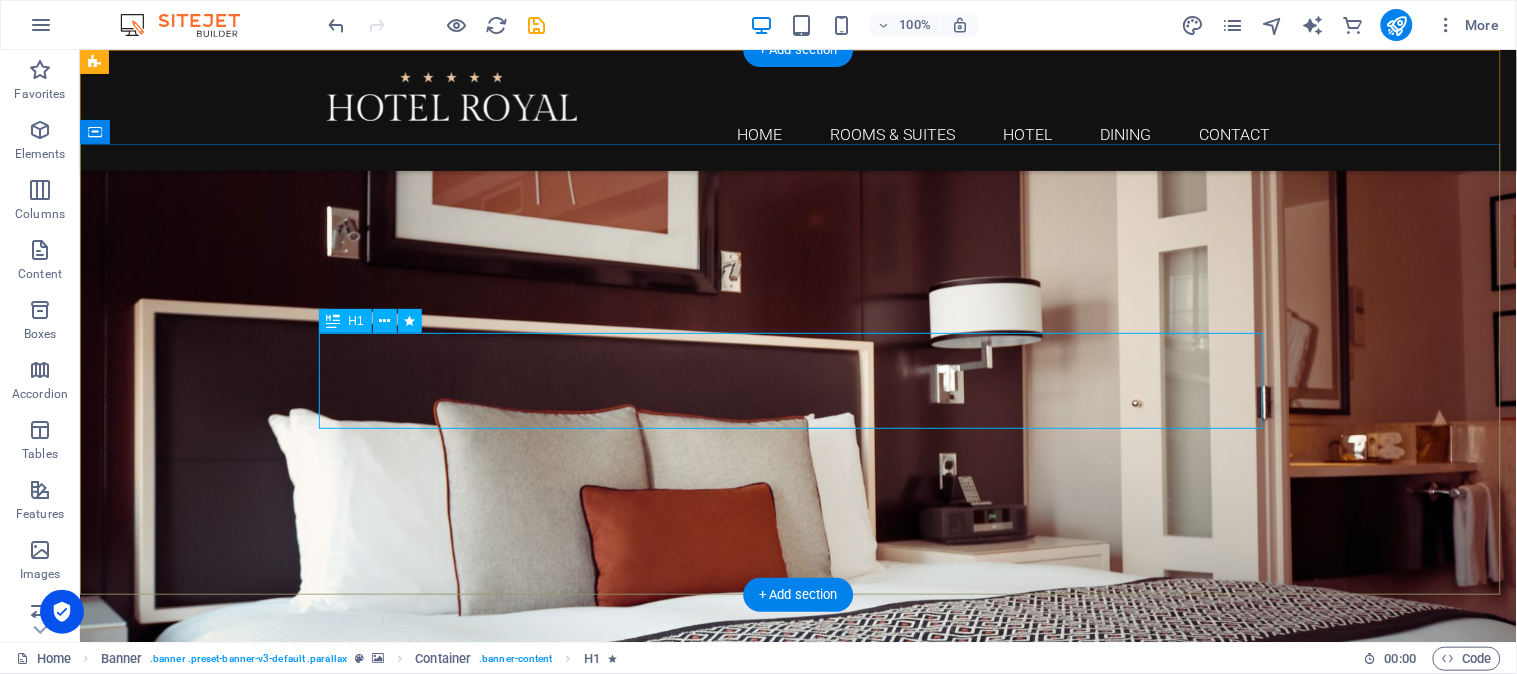 click on "ILALA LODGE" at bounding box center (798, 936) 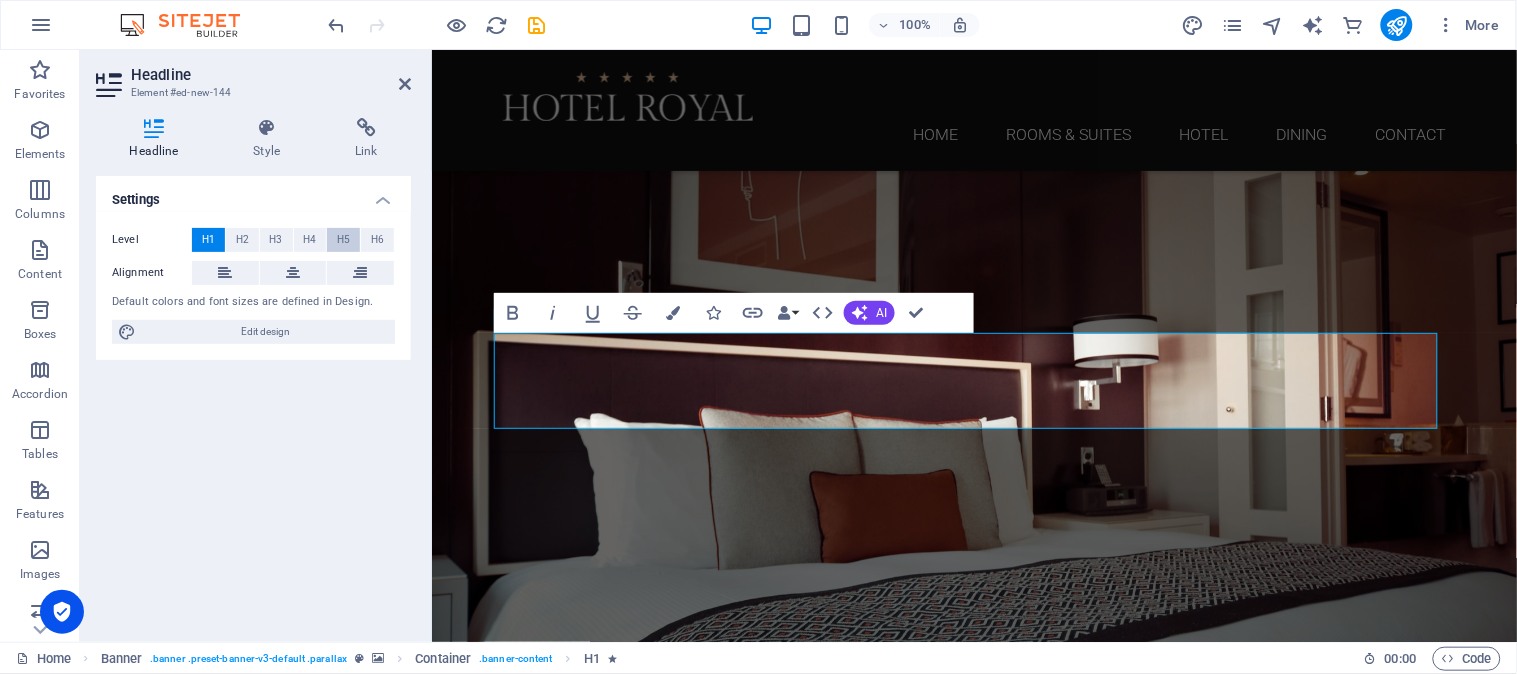 click on "H5" at bounding box center (343, 240) 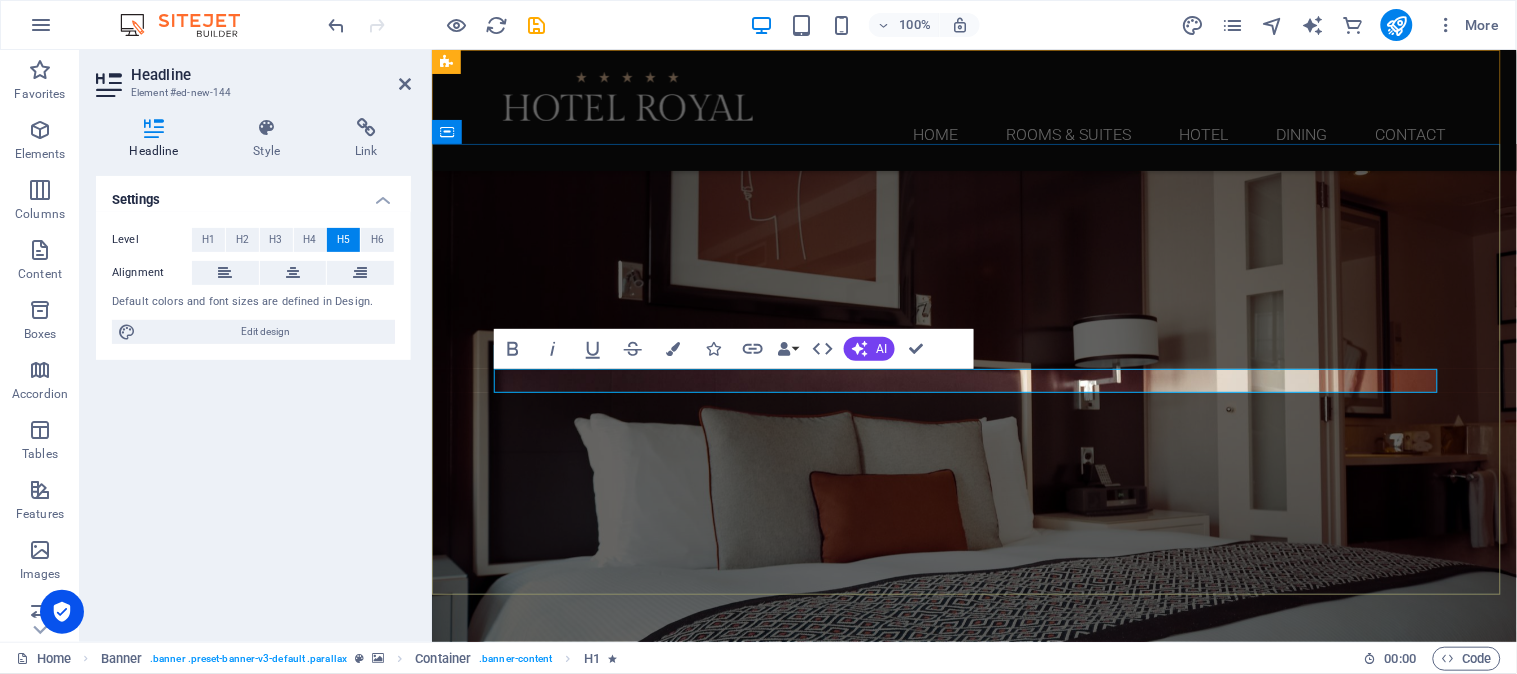 click on "ILALA LODGE" at bounding box center [973, 900] 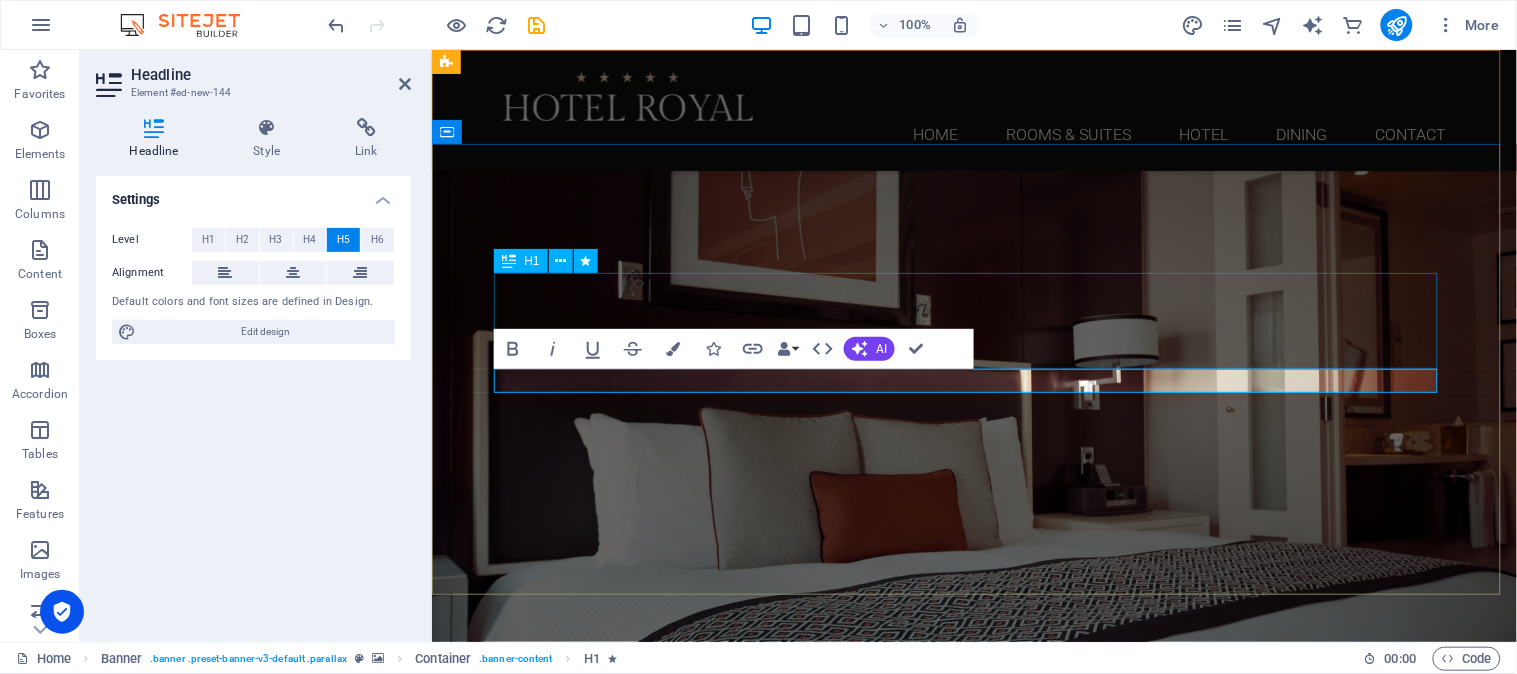 scroll, scrollTop: 123, scrollLeft: 7, axis: both 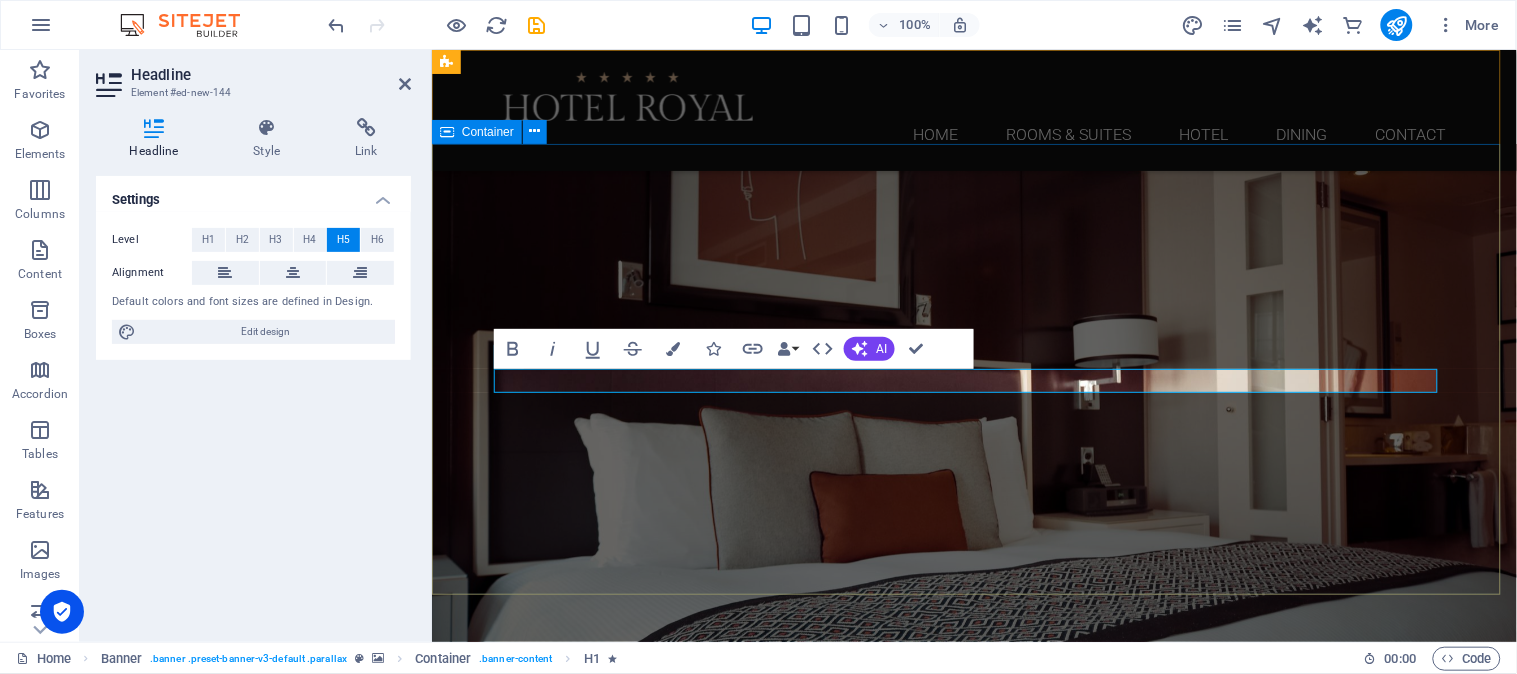 click on "ILALA LODGE BOOK NOW AND ONLY PAY 5% ON YOUR BOOKING BOOK NOW AND ONLY PAY 5% ON YOUR BOOKING Learn more" at bounding box center (973, 888) 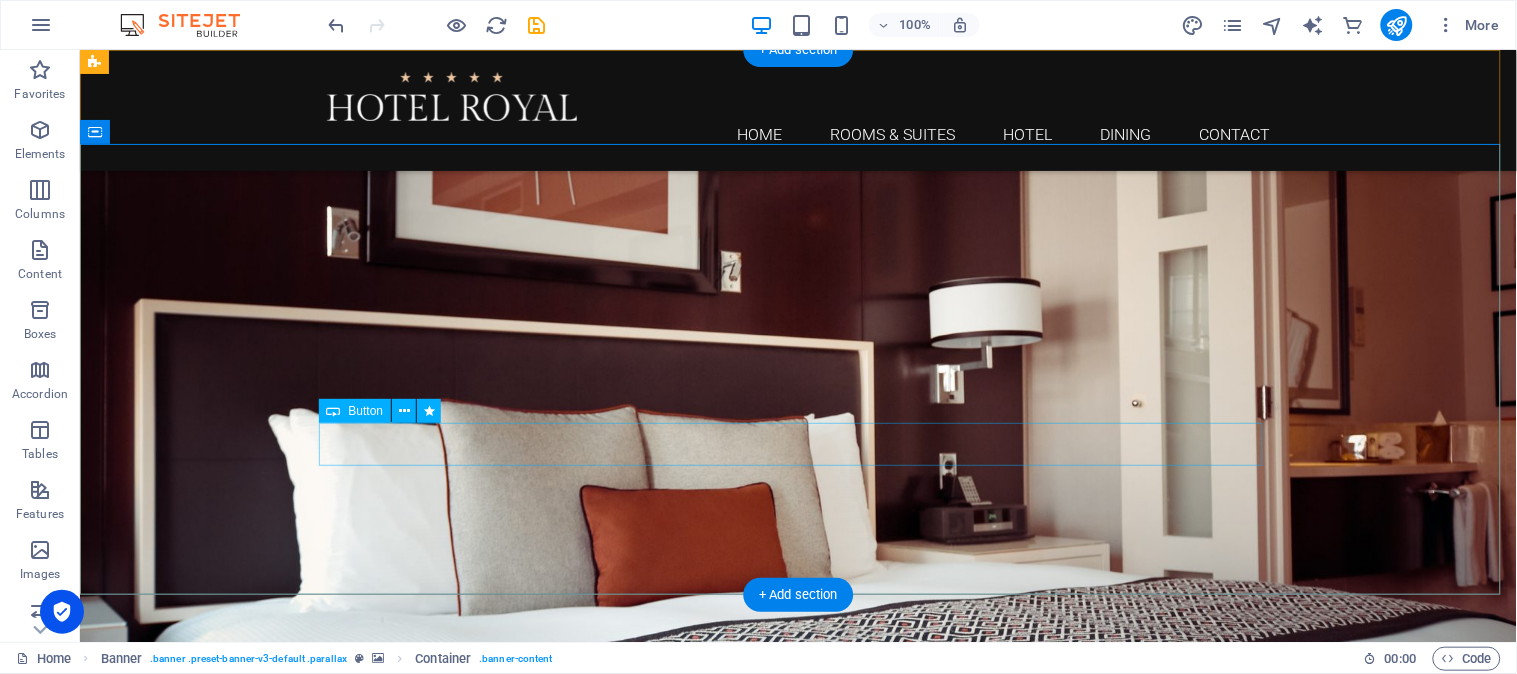 click on "Learn more" at bounding box center [798, 963] 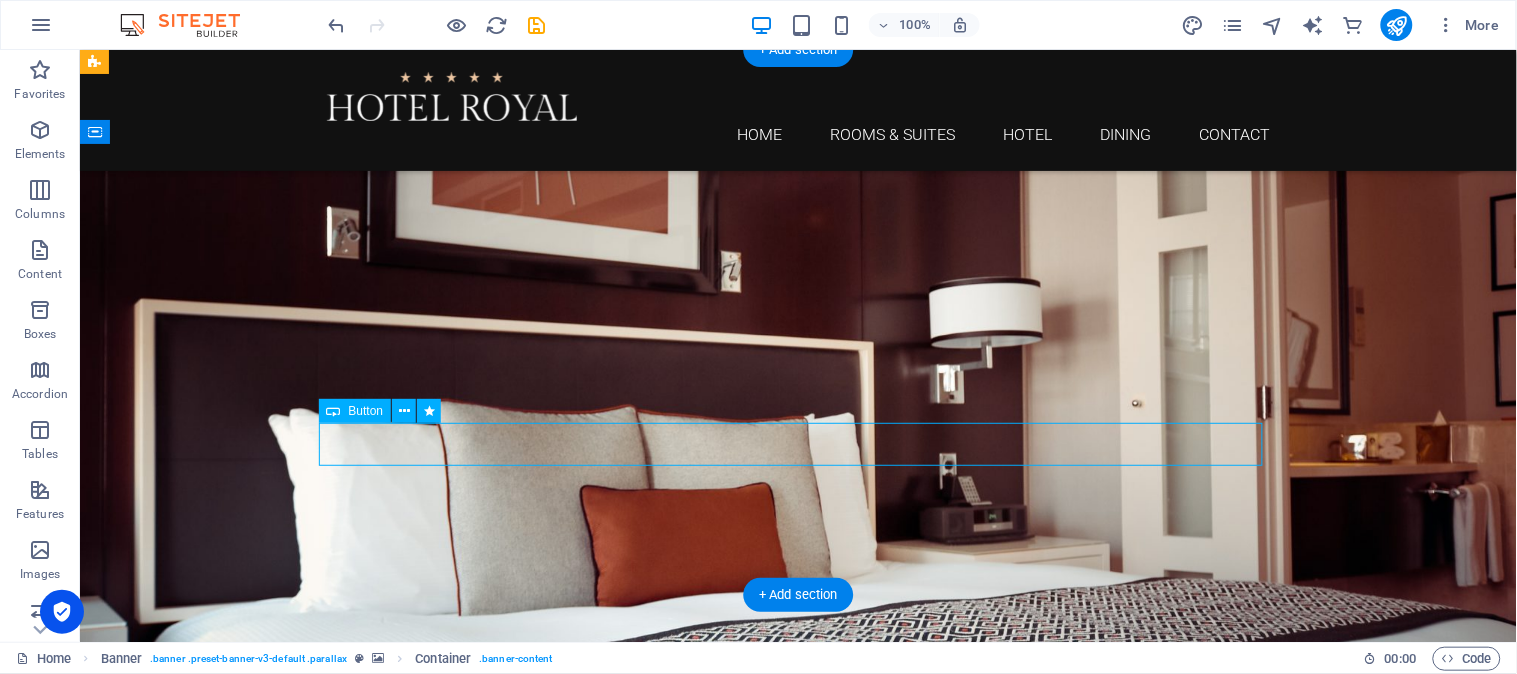 click on "Learn more" at bounding box center (798, 963) 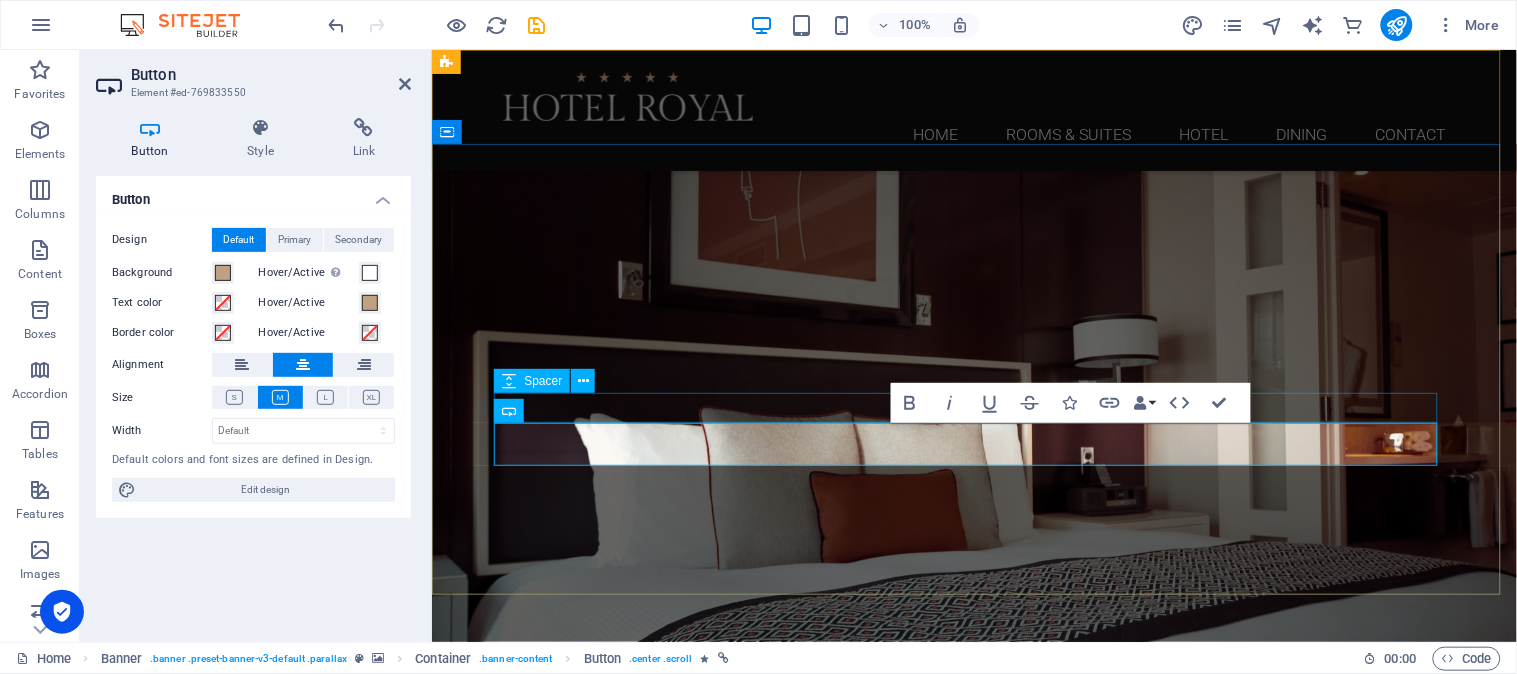 type 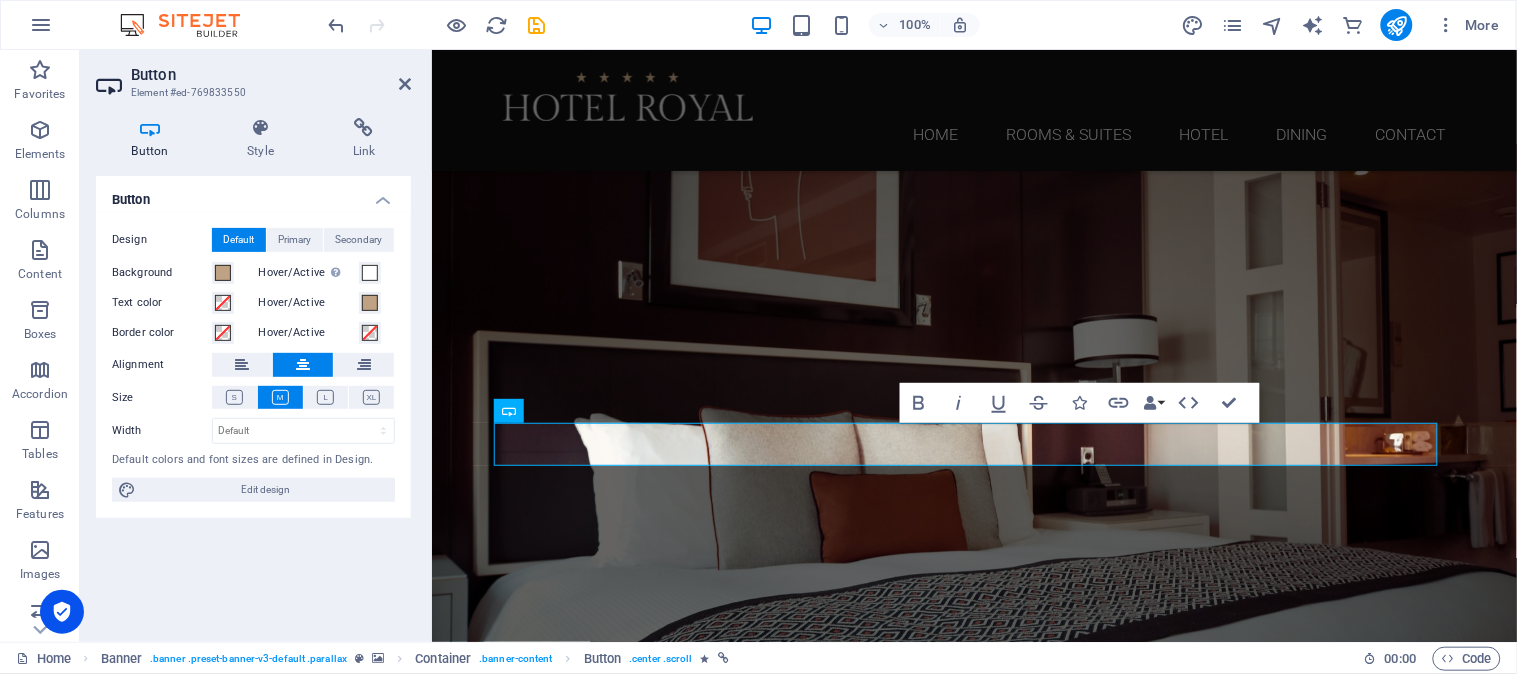 click on "Background" at bounding box center (162, 273) 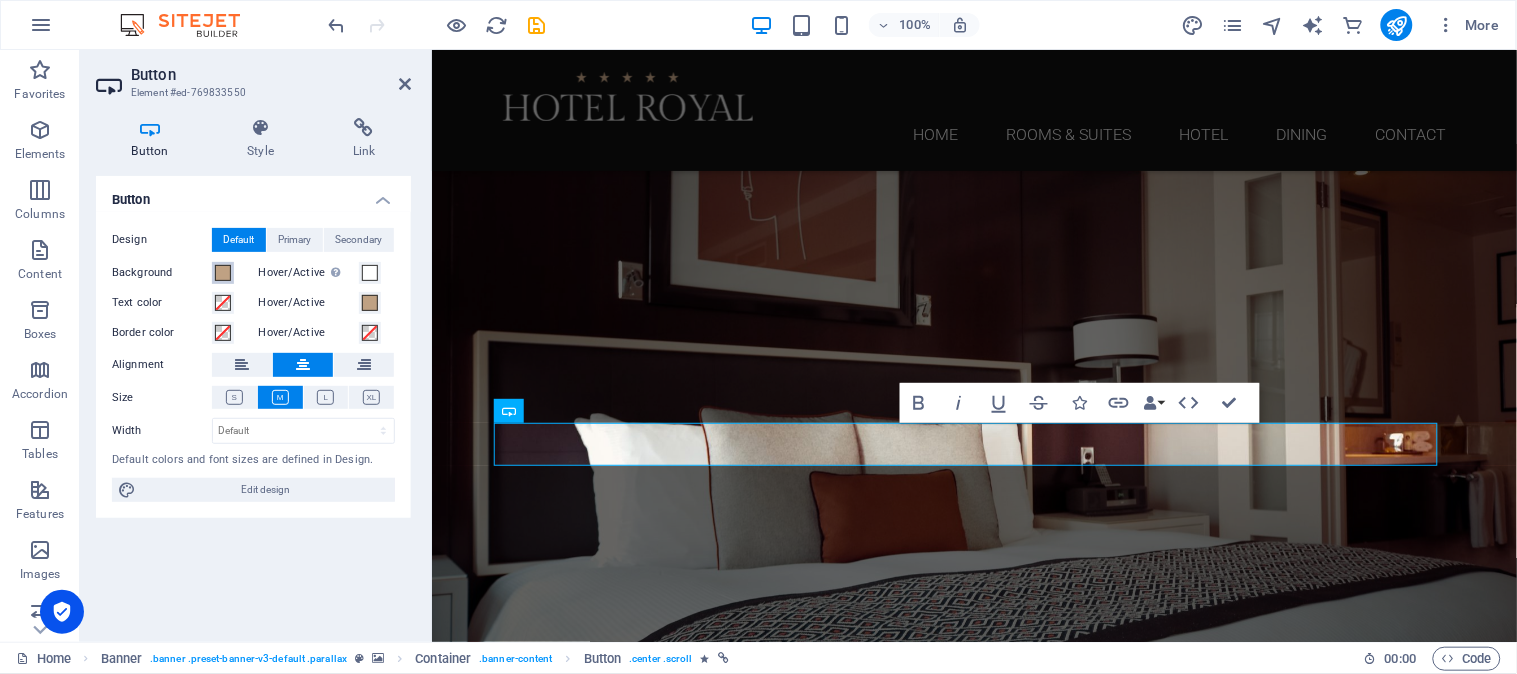 click on "Background" at bounding box center [223, 273] 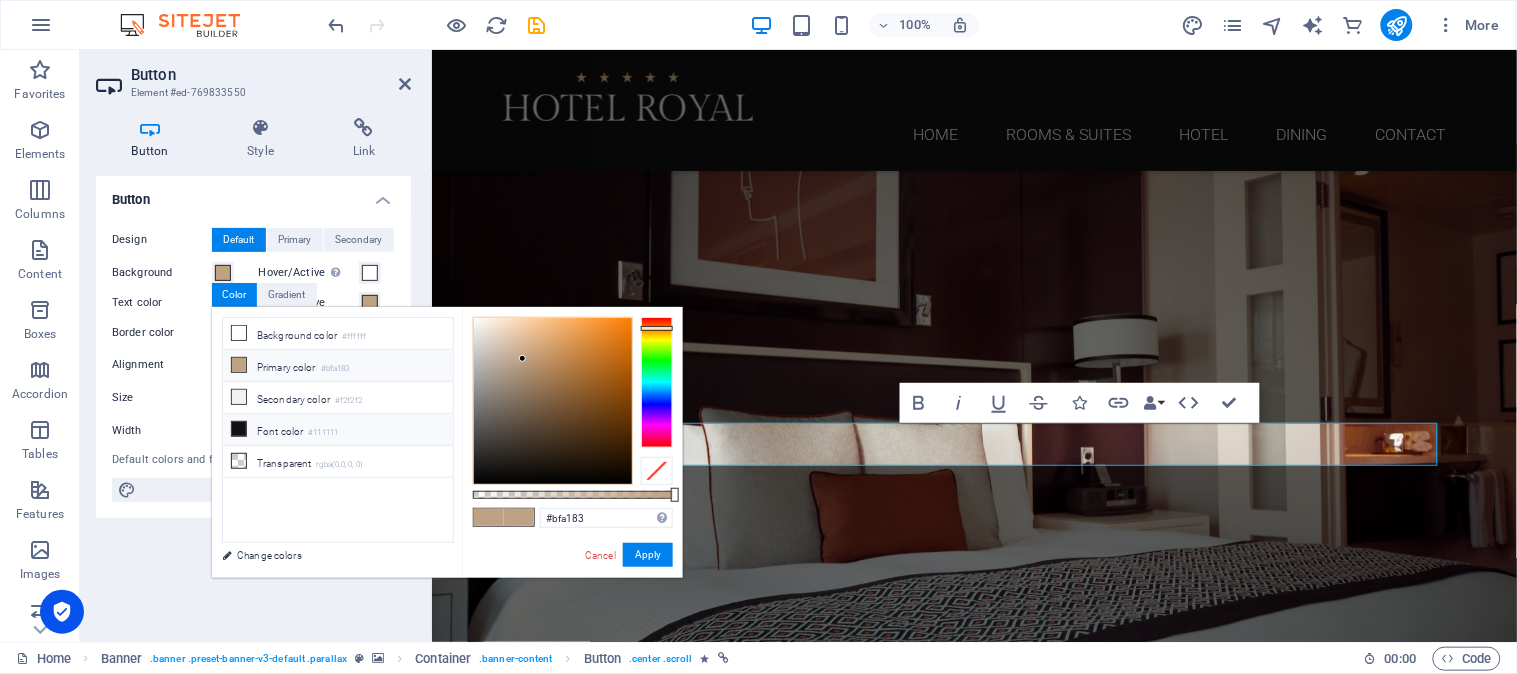 click on "Font color
#111111" at bounding box center [338, 430] 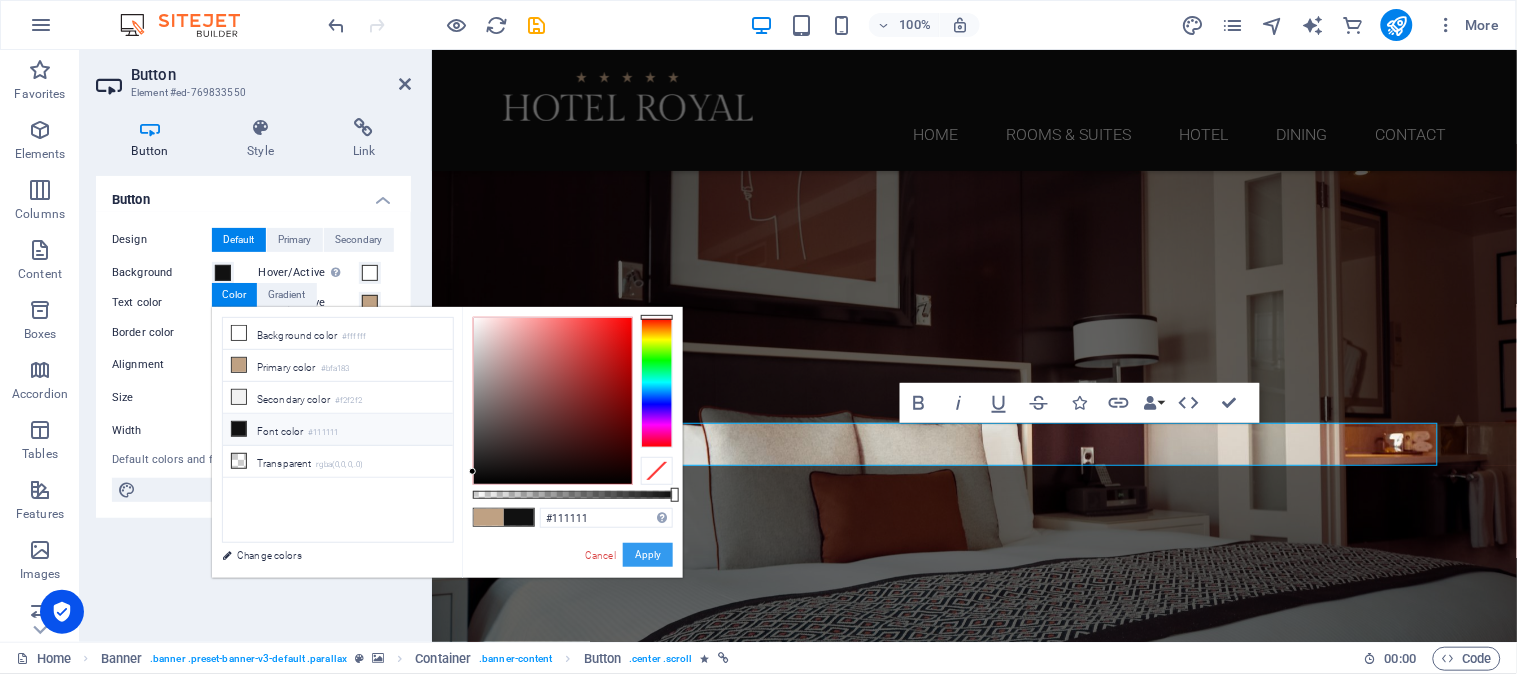 click on "Apply" at bounding box center (648, 555) 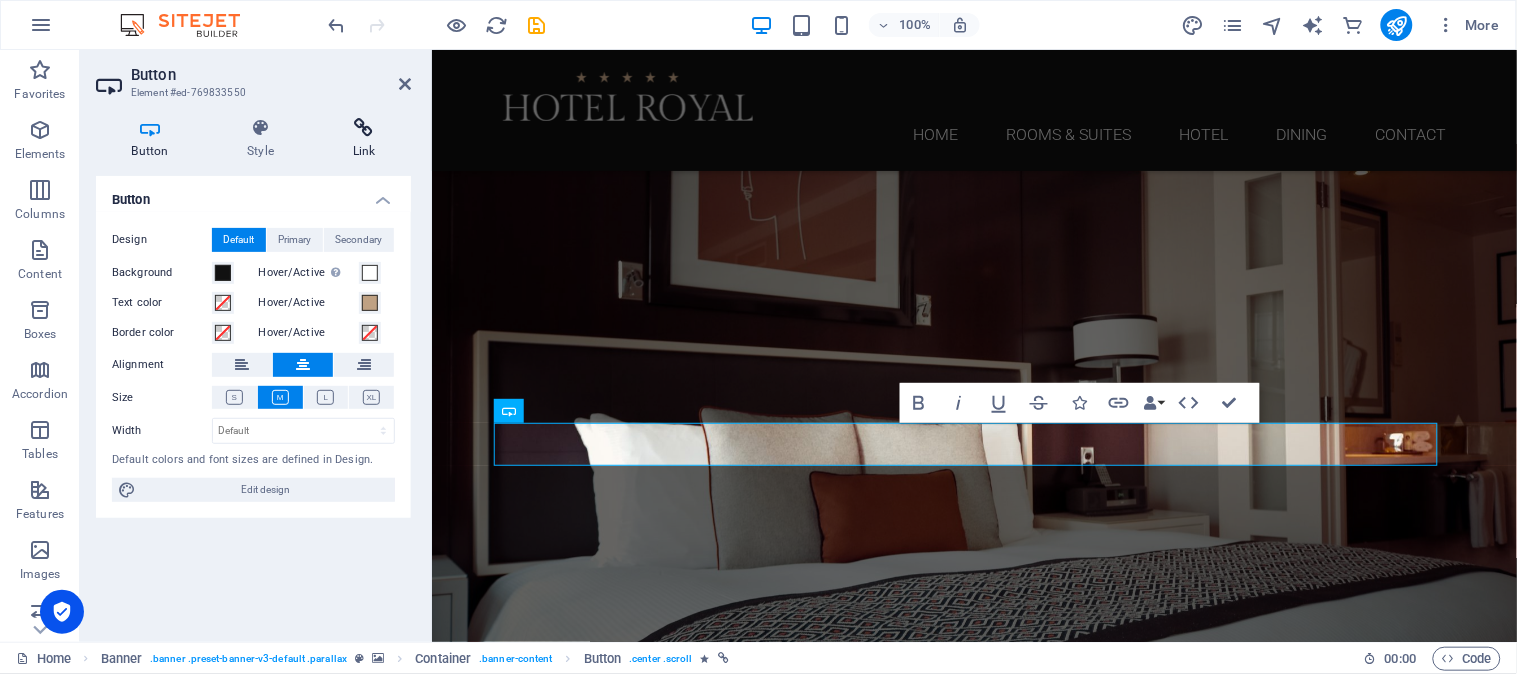 click on "Link" at bounding box center (364, 139) 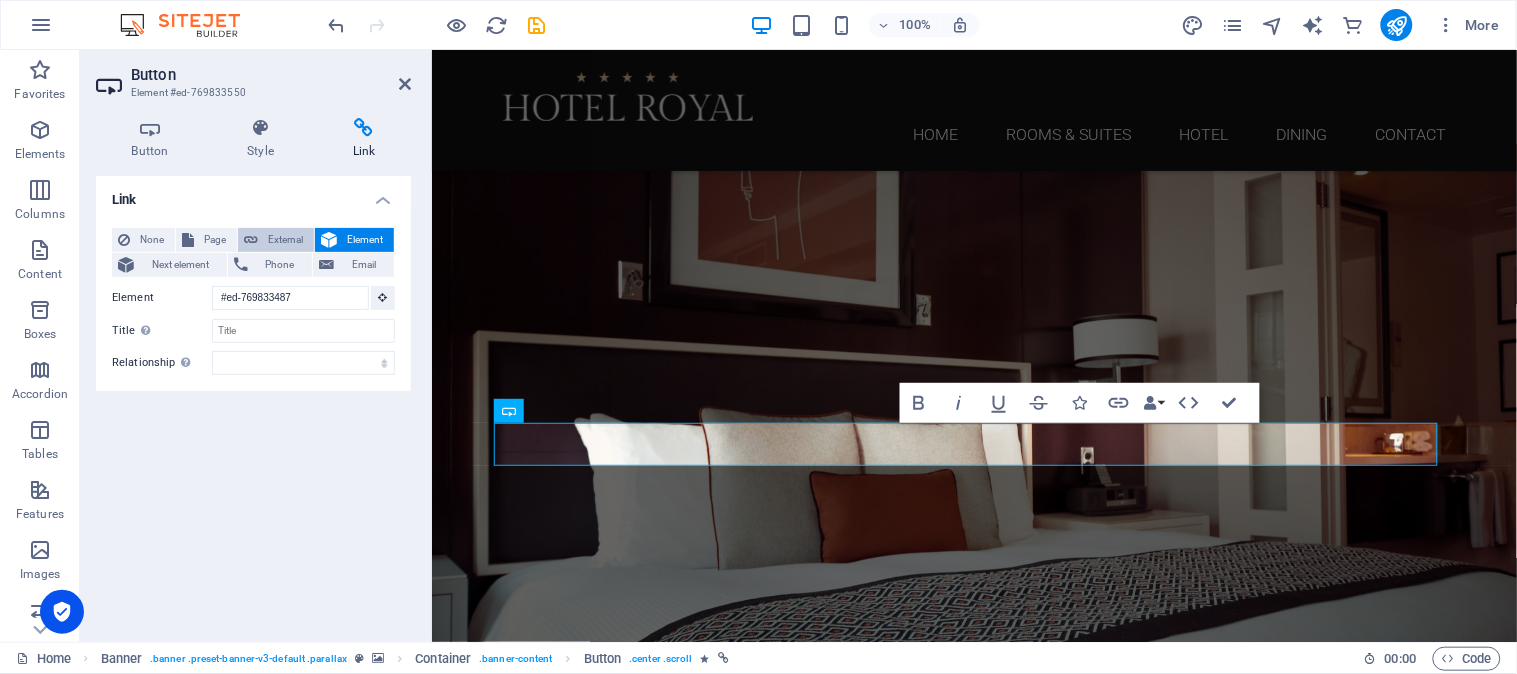click on "External" at bounding box center [286, 240] 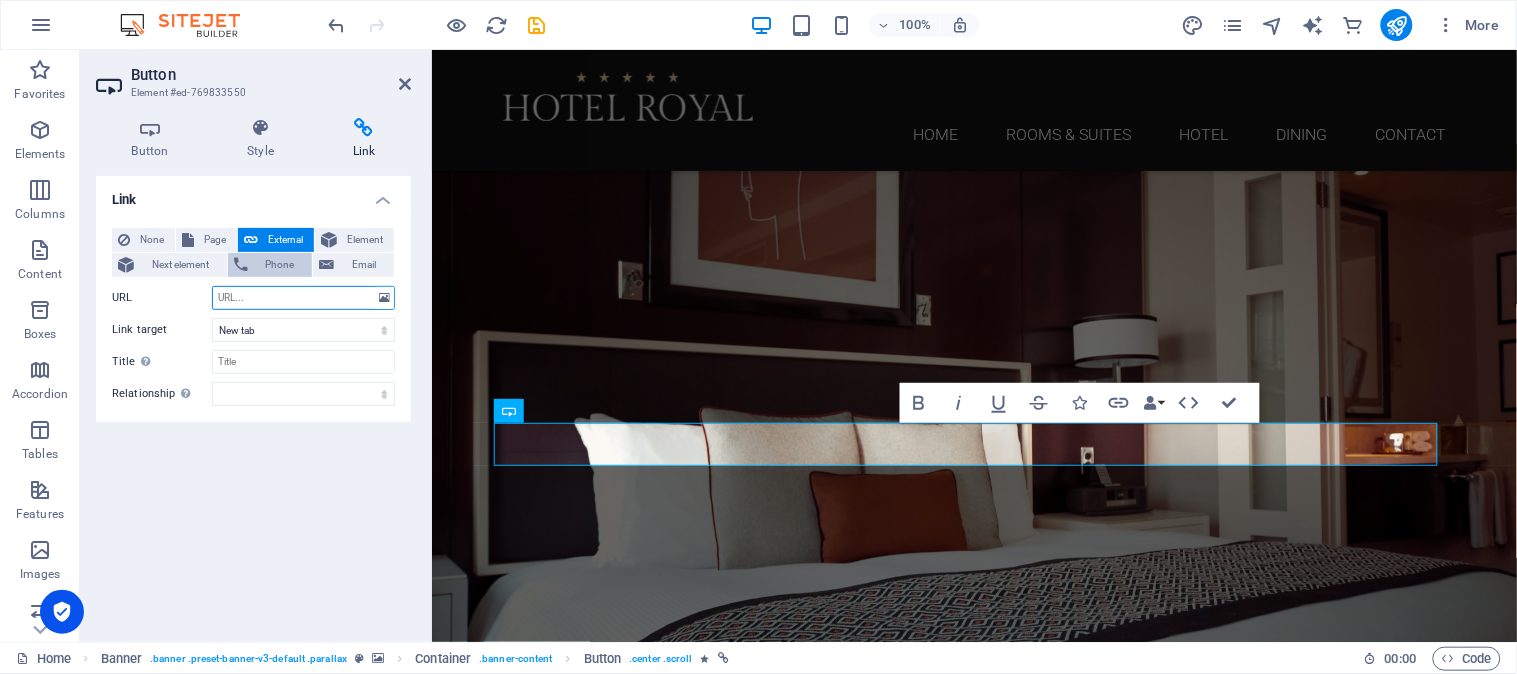 paste on "[URL][DOMAIN_NAME][DOMAIN_NAME]" 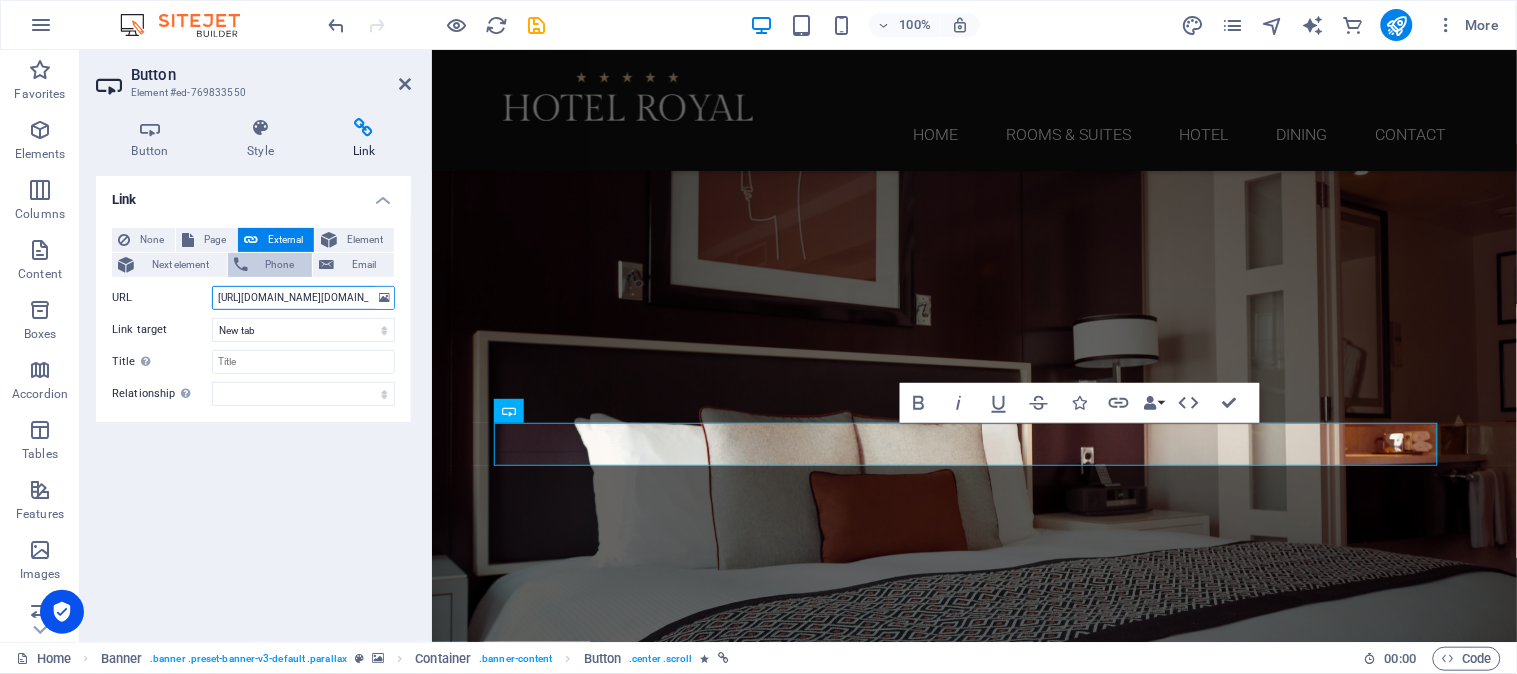 scroll, scrollTop: 0, scrollLeft: 432, axis: horizontal 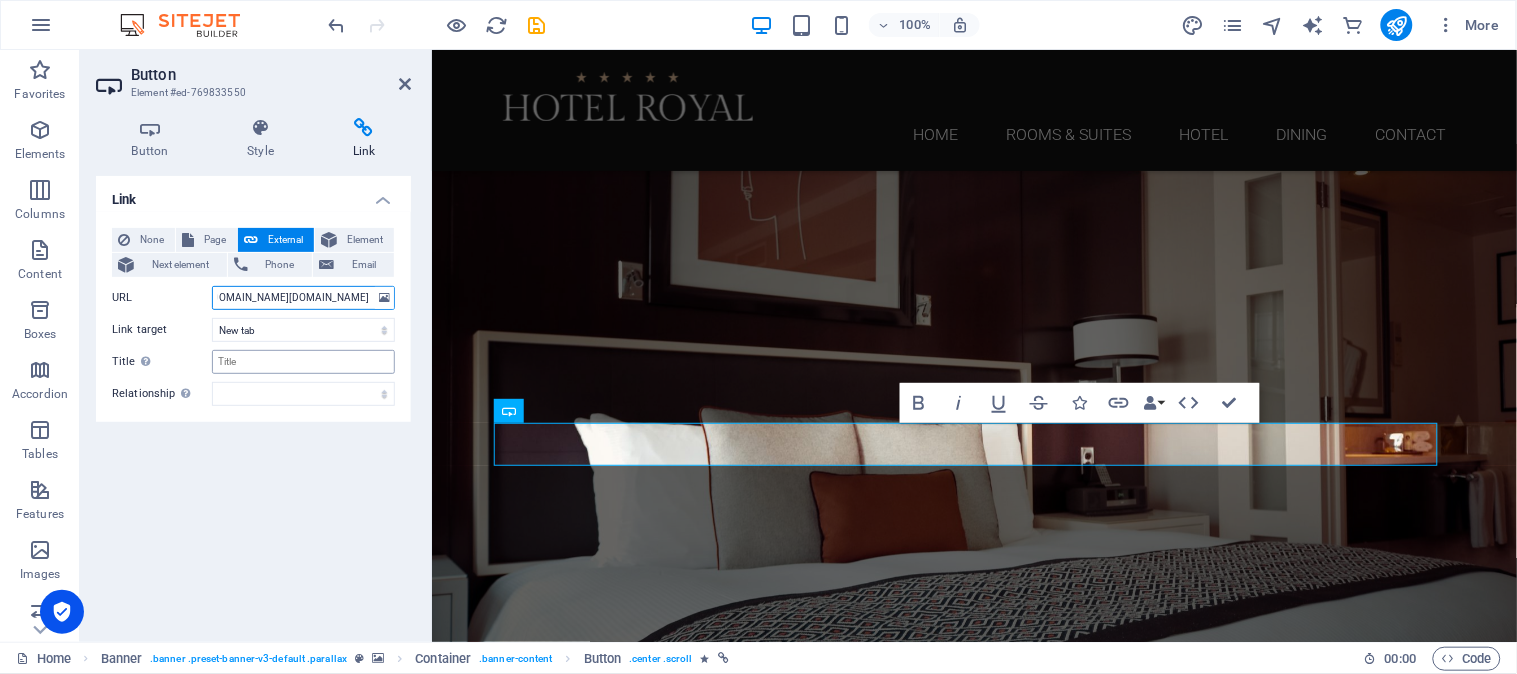 type on "[URL][DOMAIN_NAME][DOMAIN_NAME]" 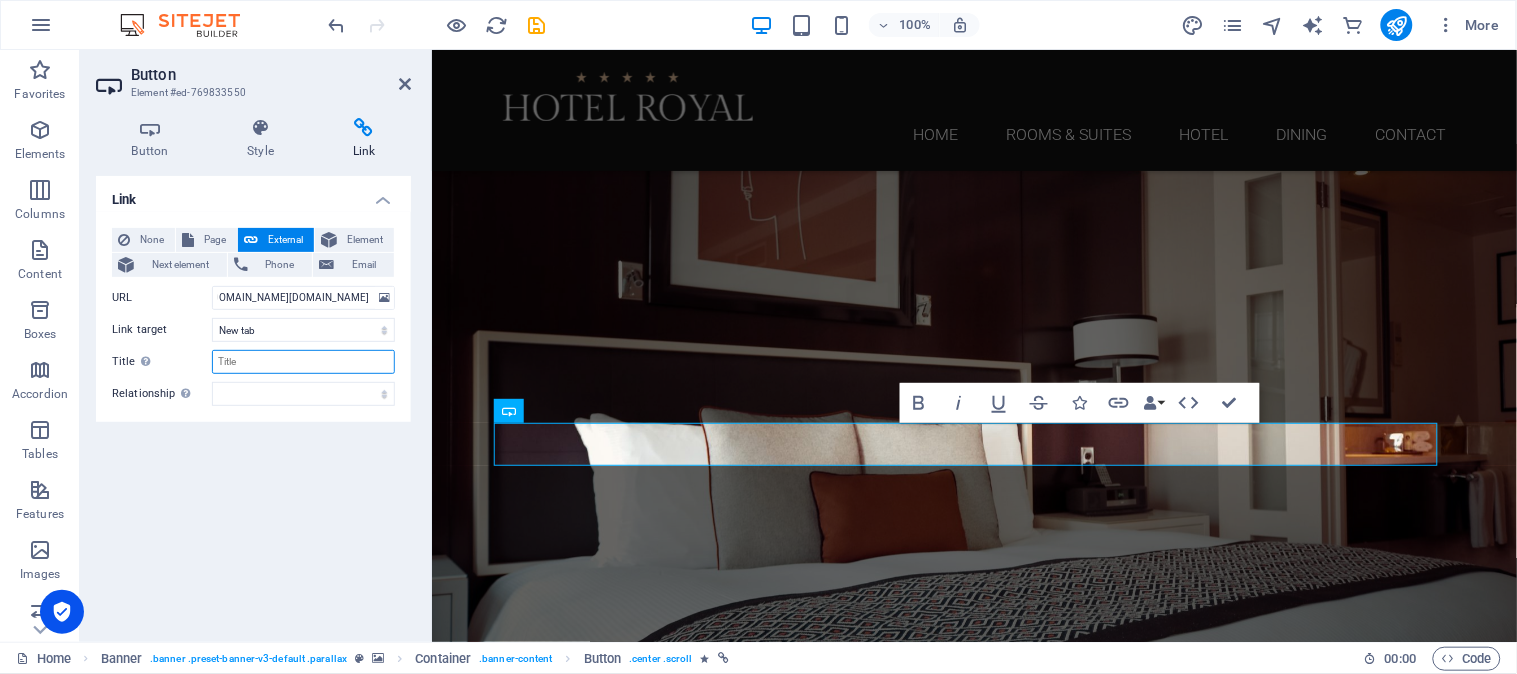 click on "Title Additional link description, should not be the same as the link text. The title is most often shown as a tooltip text when the mouse moves over the element. Leave empty if uncertain." at bounding box center (303, 362) 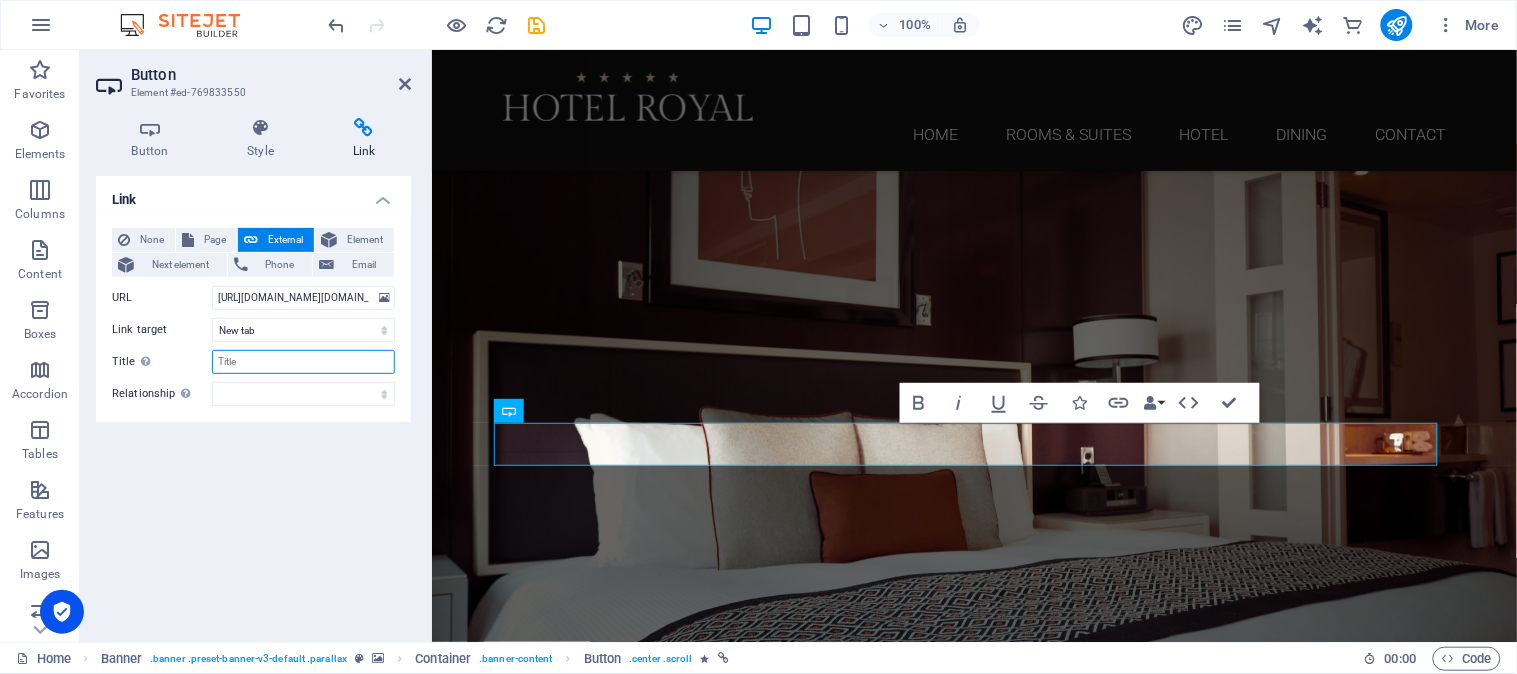 type on "Book Now" 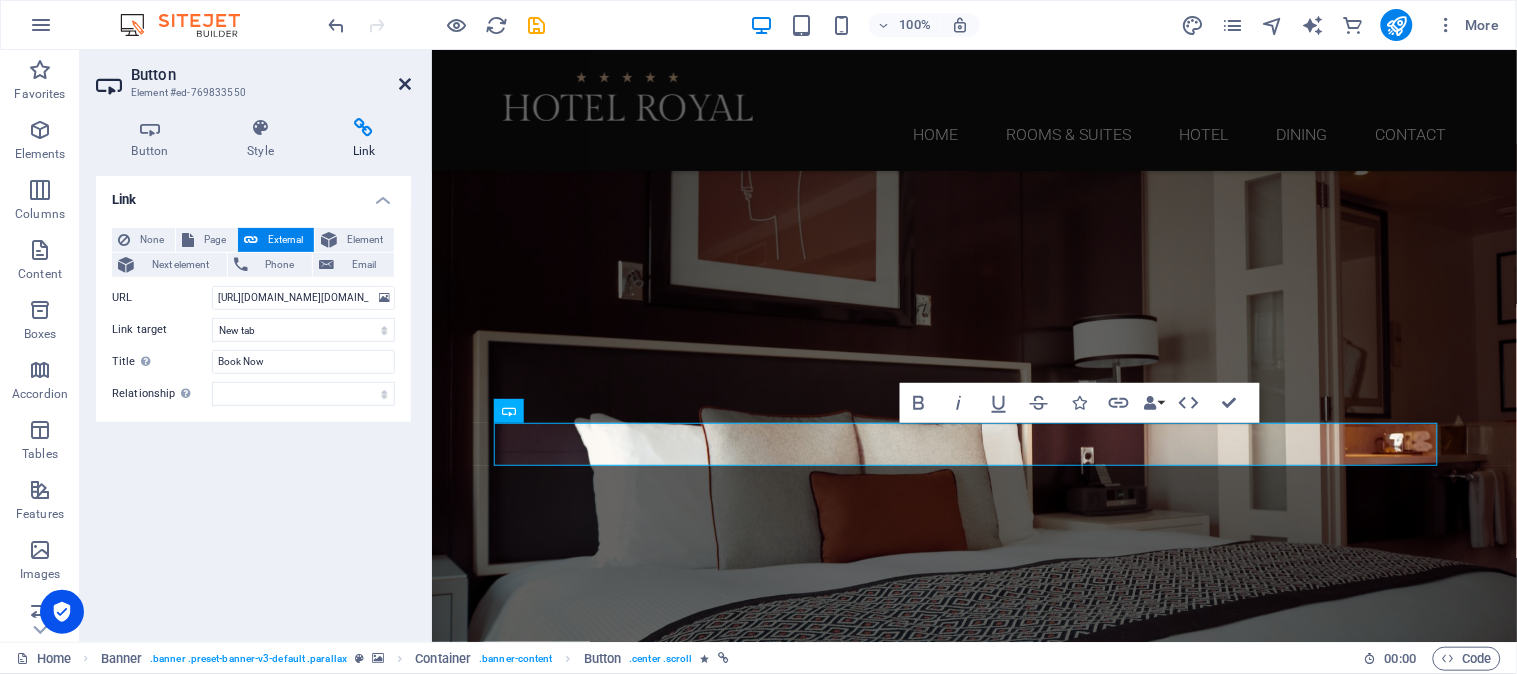 click at bounding box center [405, 84] 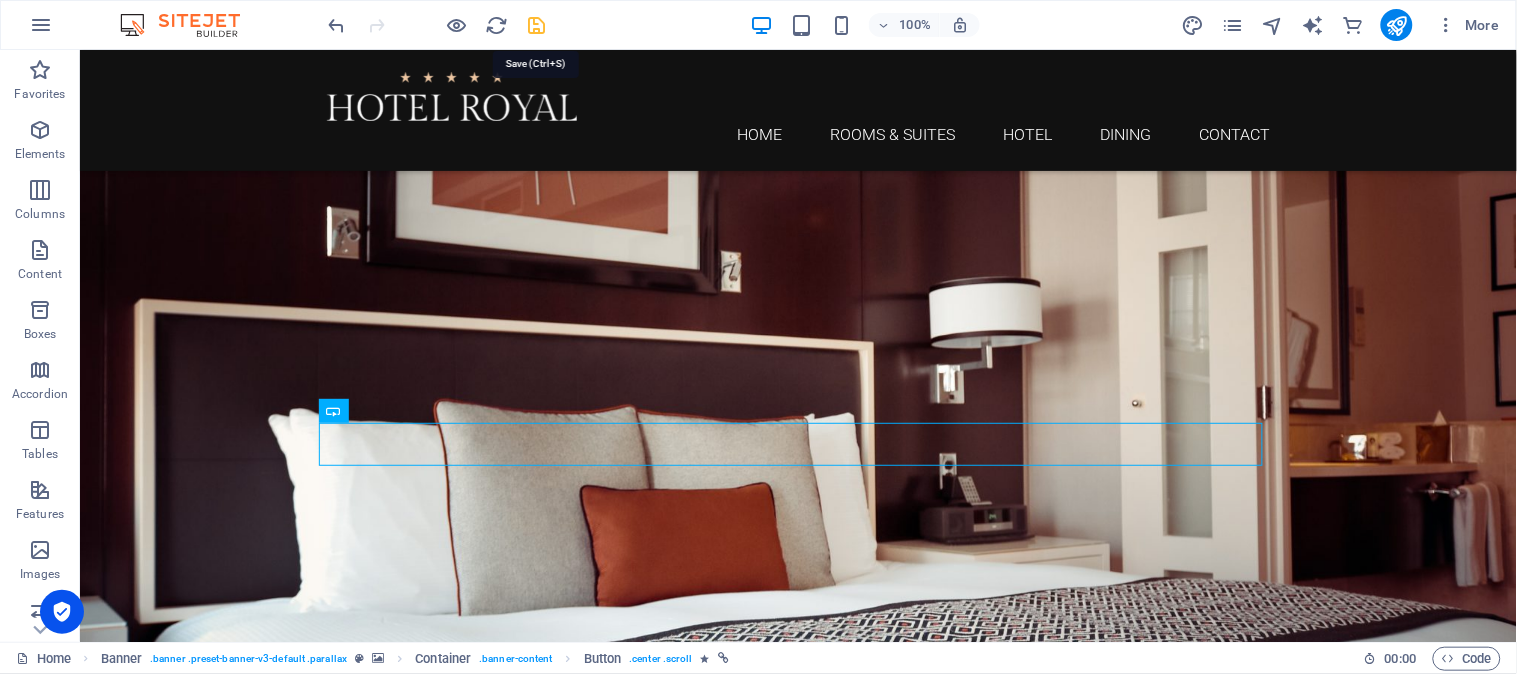 click at bounding box center [537, 25] 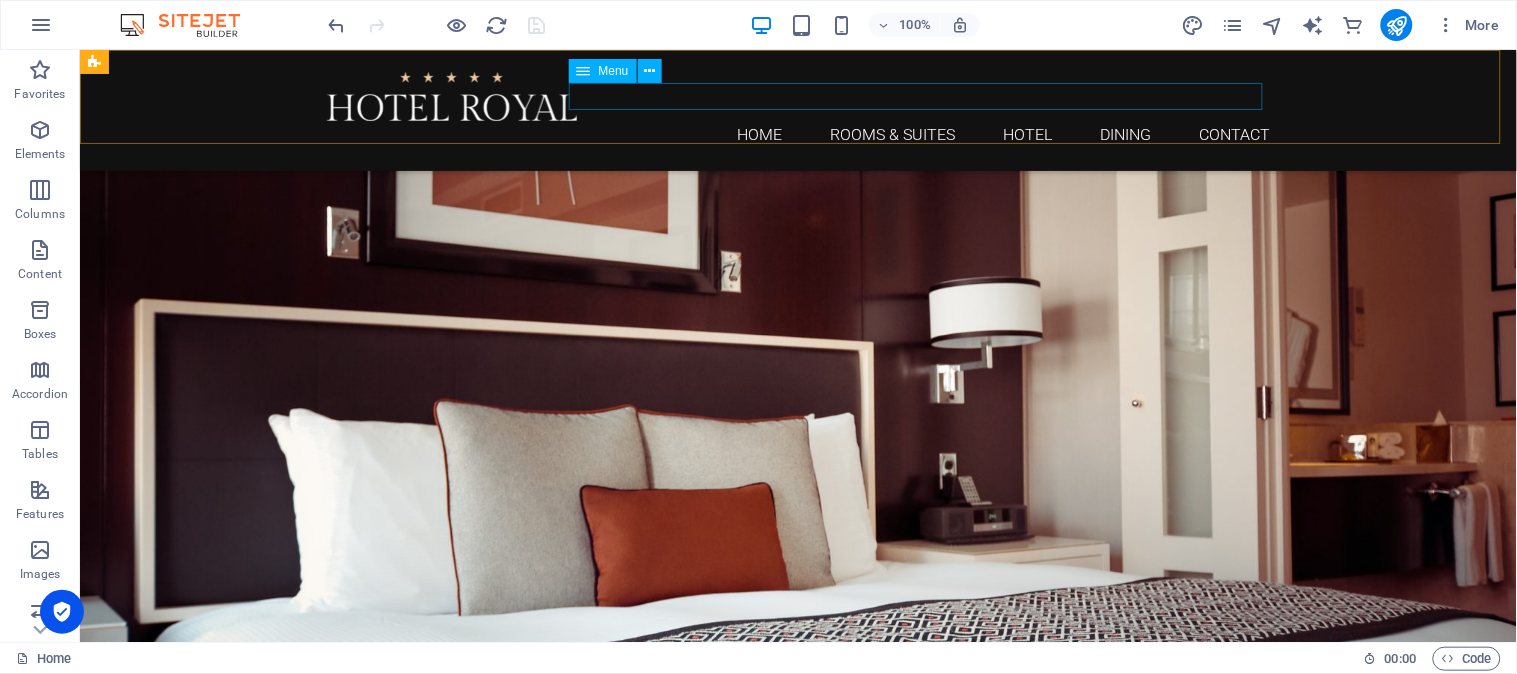 click on "Home Rooms & Suites Hotel Dining Contact" at bounding box center (798, 133) 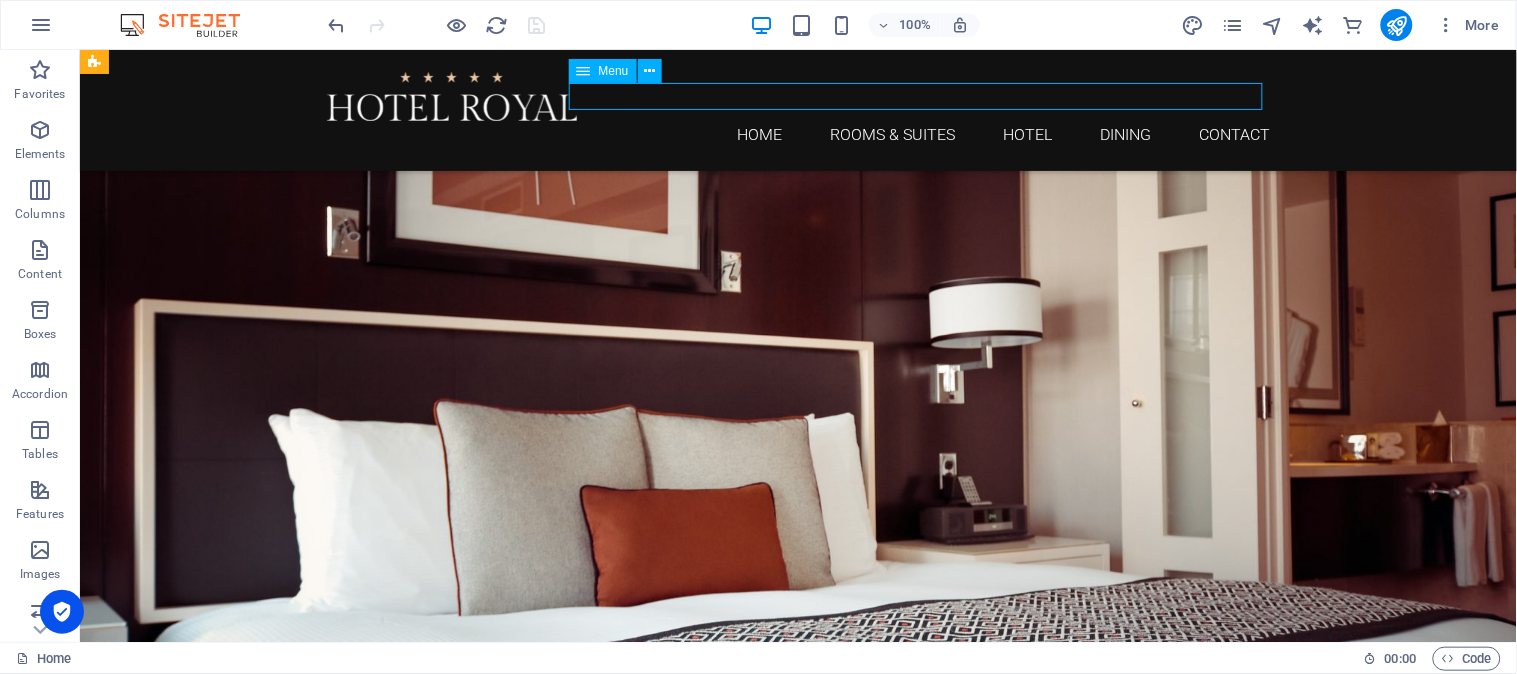 click on "Home Rooms & Suites Hotel Dining Contact" at bounding box center [798, 133] 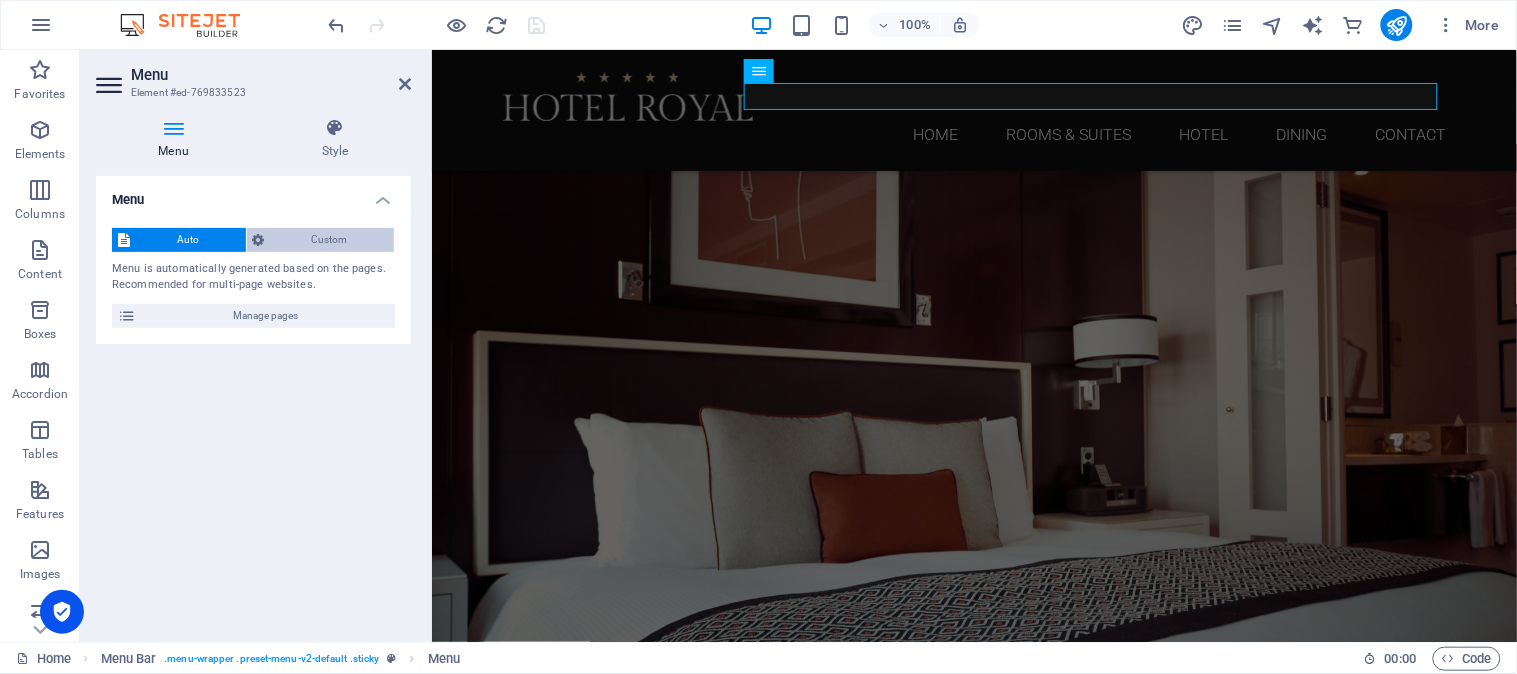 click on "Custom" at bounding box center [330, 240] 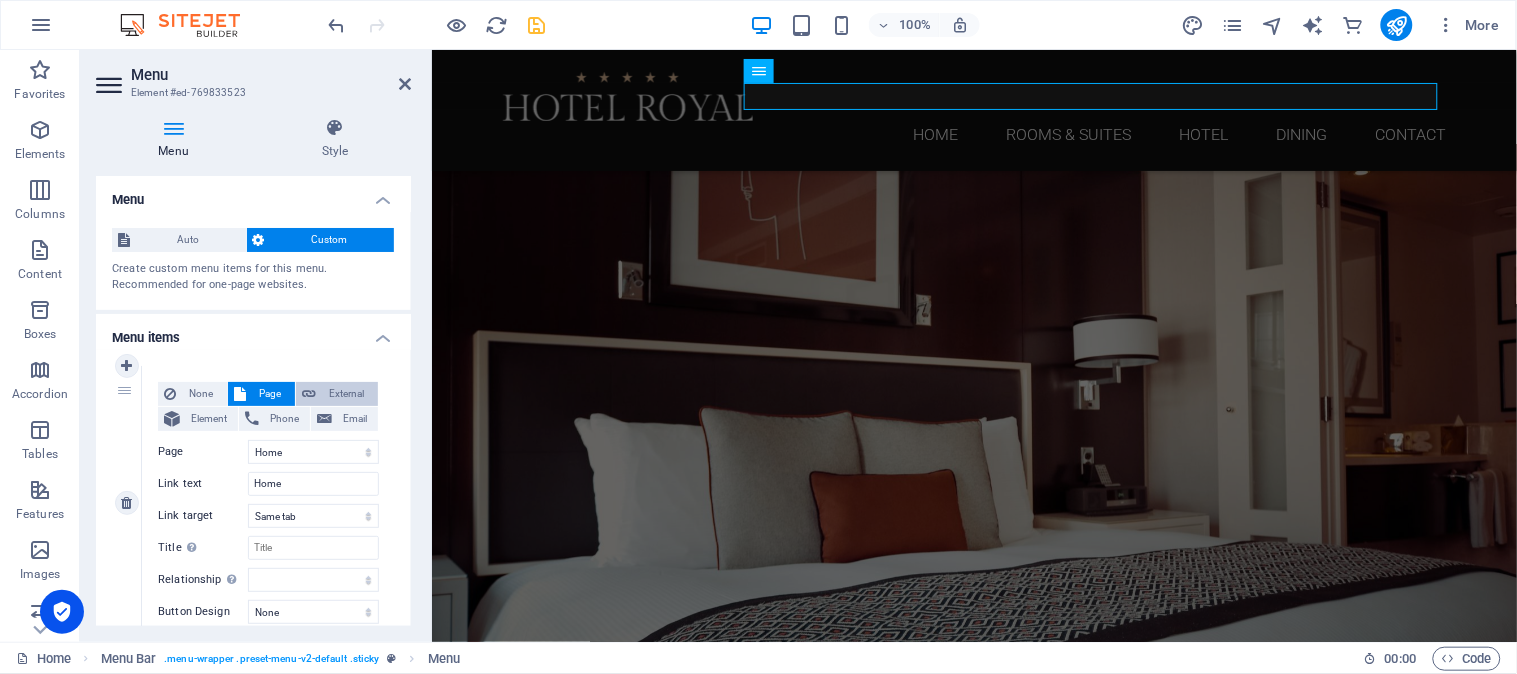 click on "External" at bounding box center (347, 394) 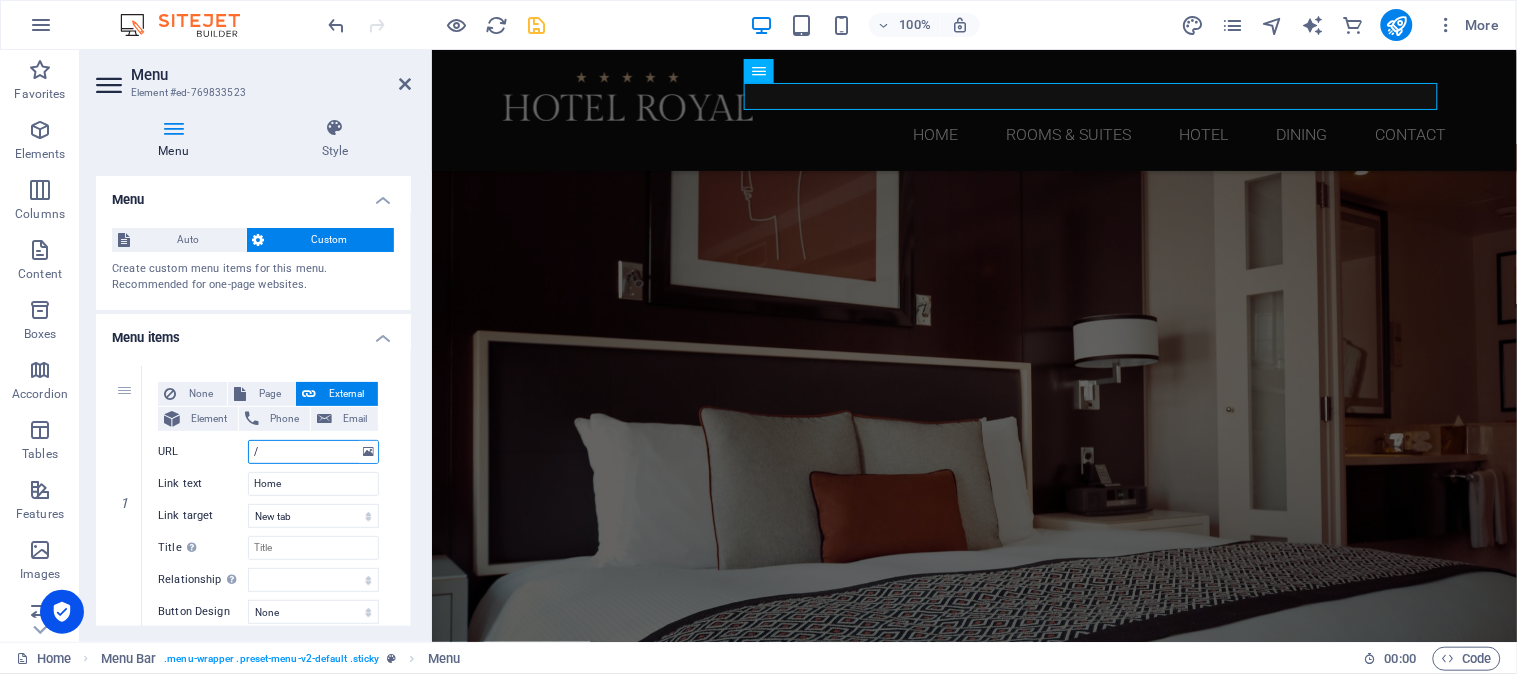 type 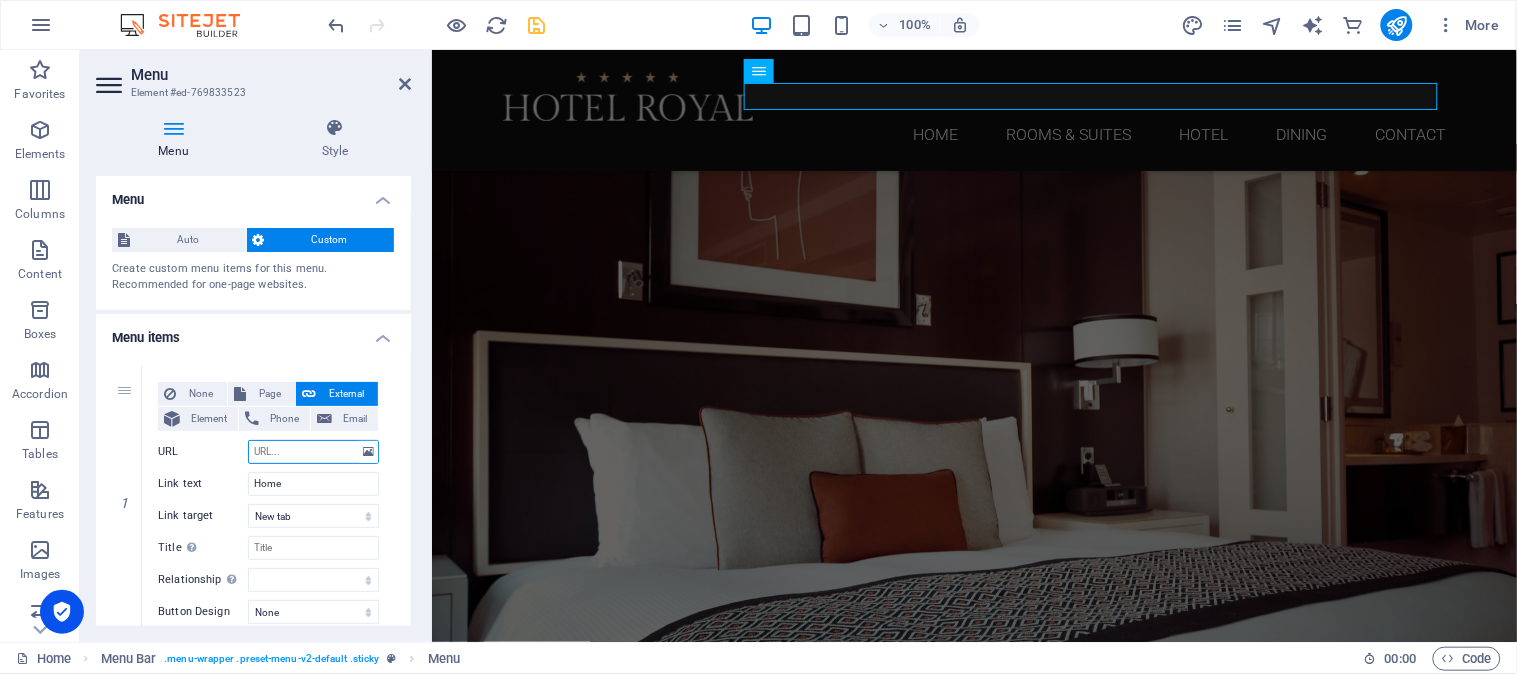 select 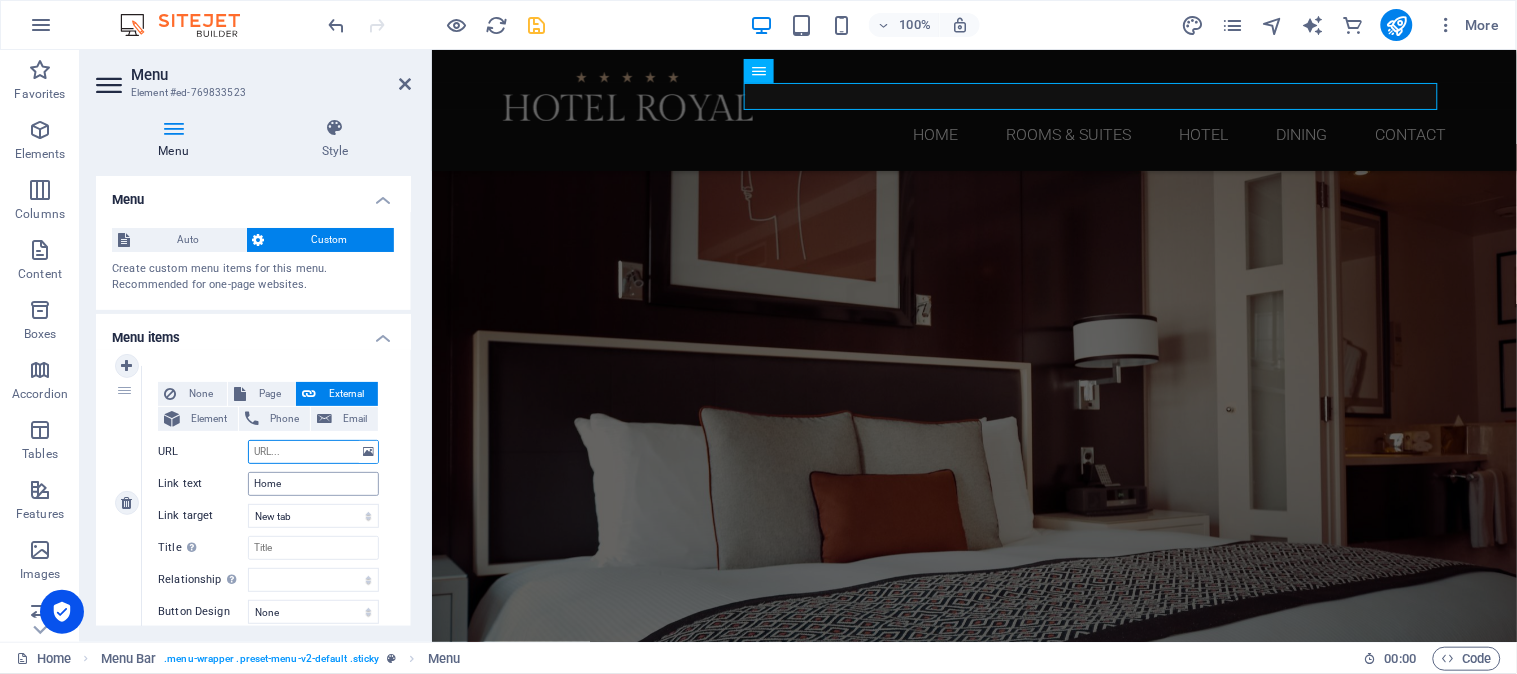 paste on "[URL][DOMAIN_NAME]" 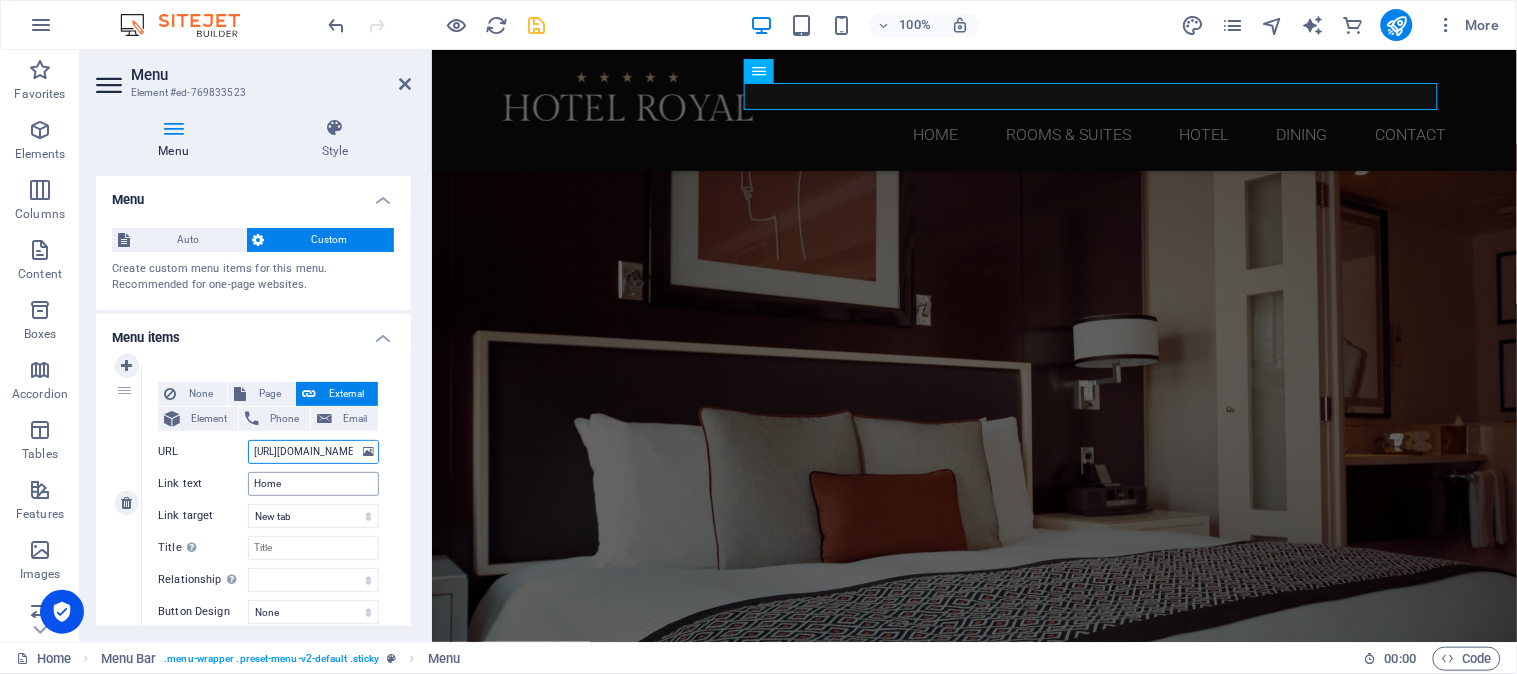scroll, scrollTop: 0, scrollLeft: 20, axis: horizontal 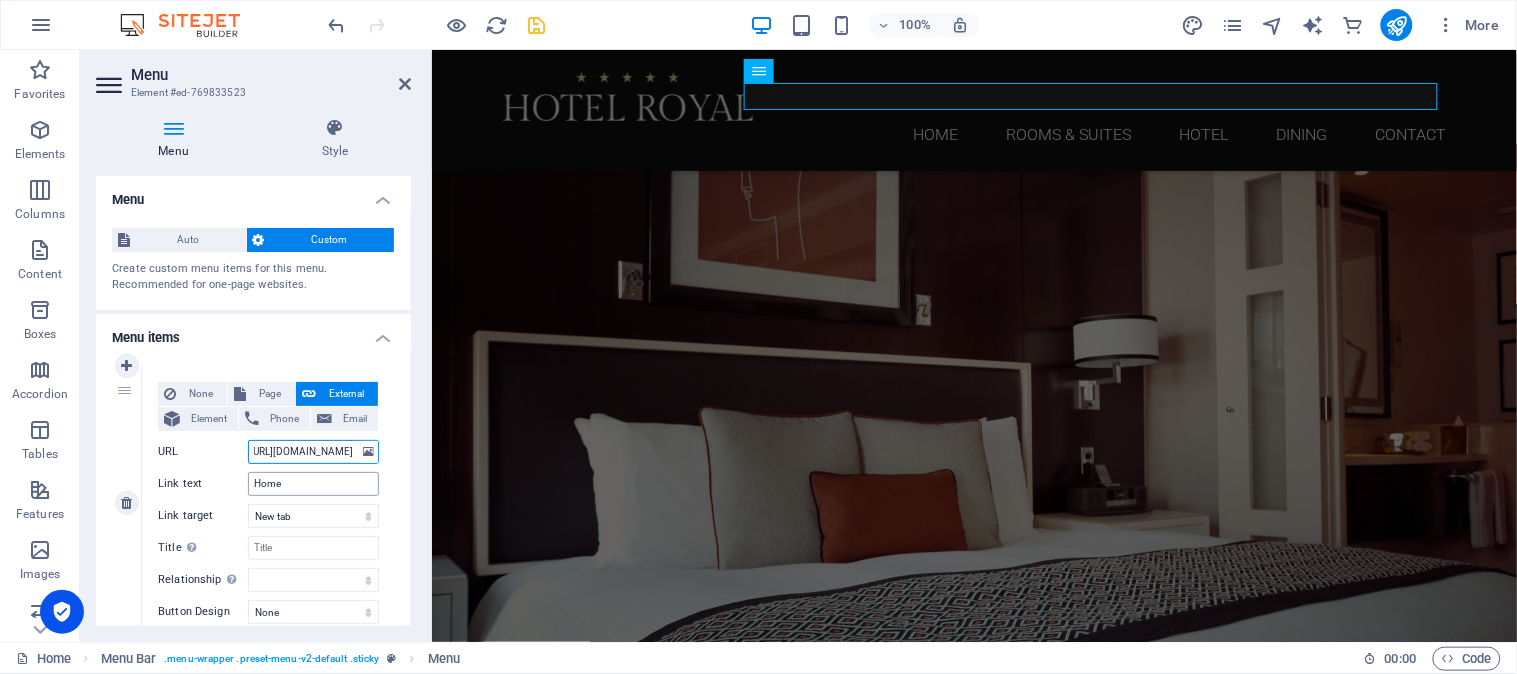 select 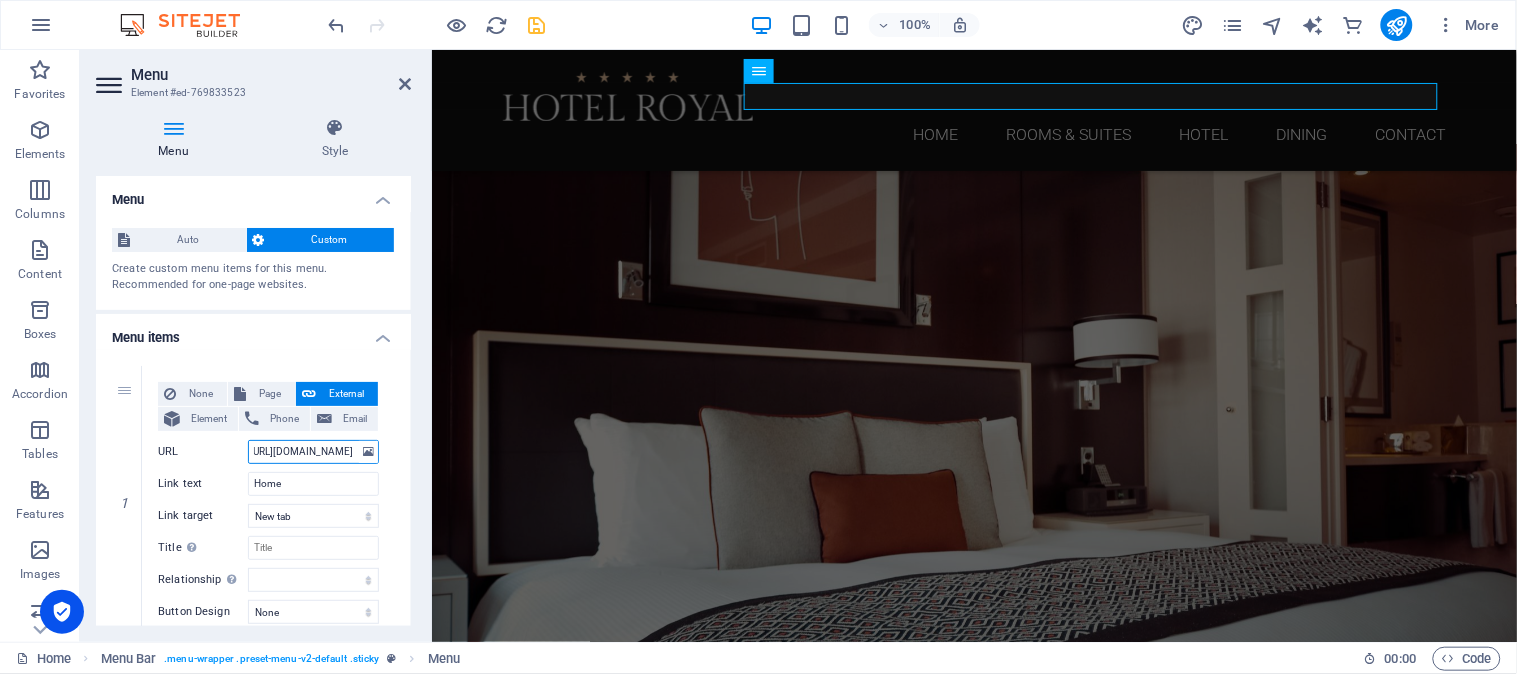 type on "[URL][DOMAIN_NAME]" 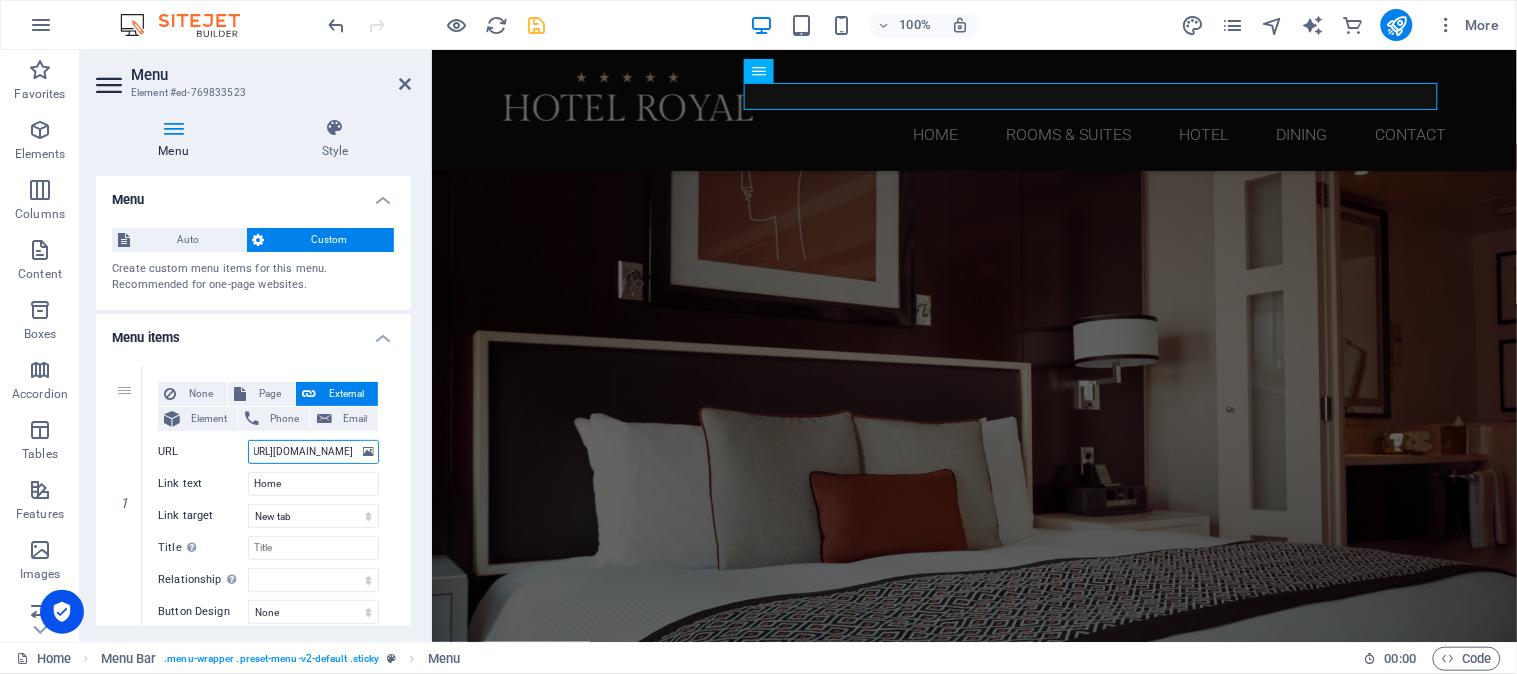 scroll, scrollTop: 0, scrollLeft: 0, axis: both 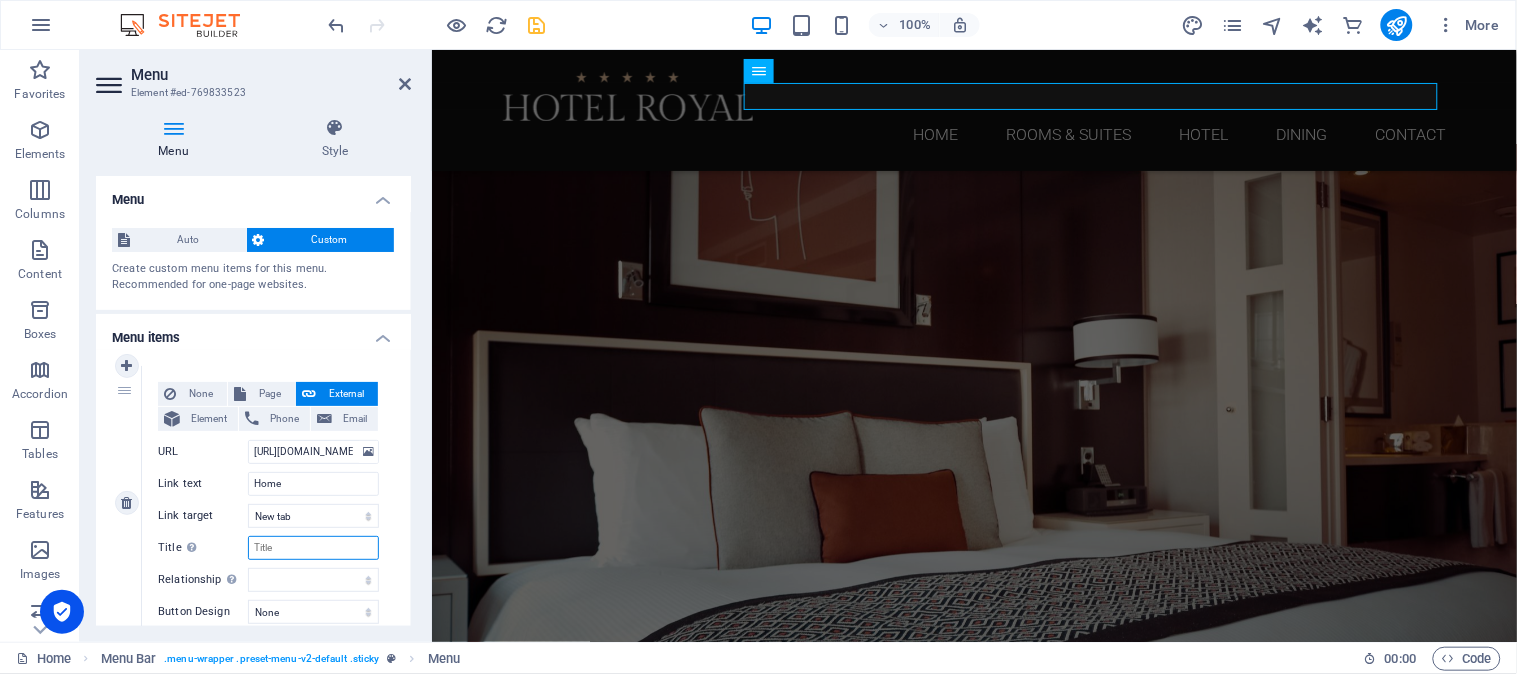click on "Title Additional link description, should not be the same as the link text. The title is most often shown as a tooltip text when the mouse moves over the element. Leave empty if uncertain." at bounding box center (313, 548) 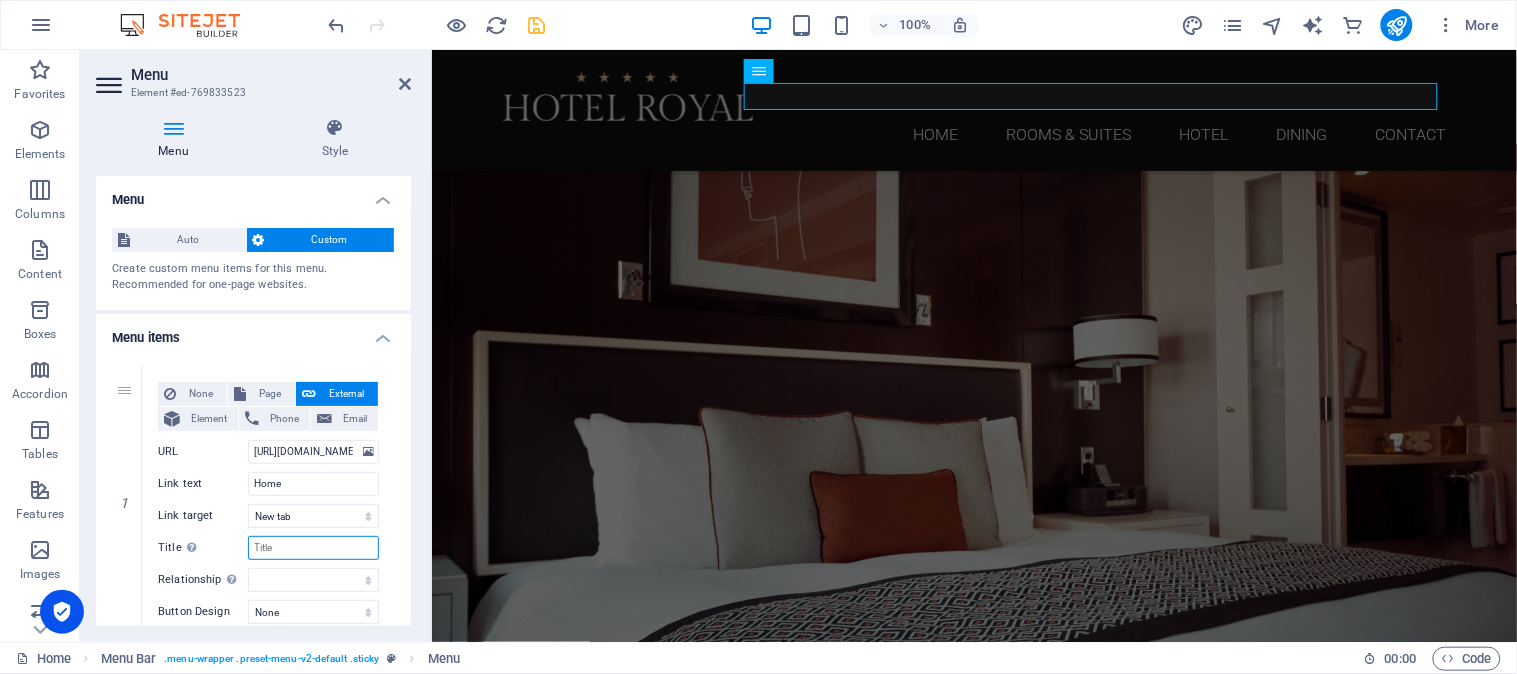 type on "Temba Travel" 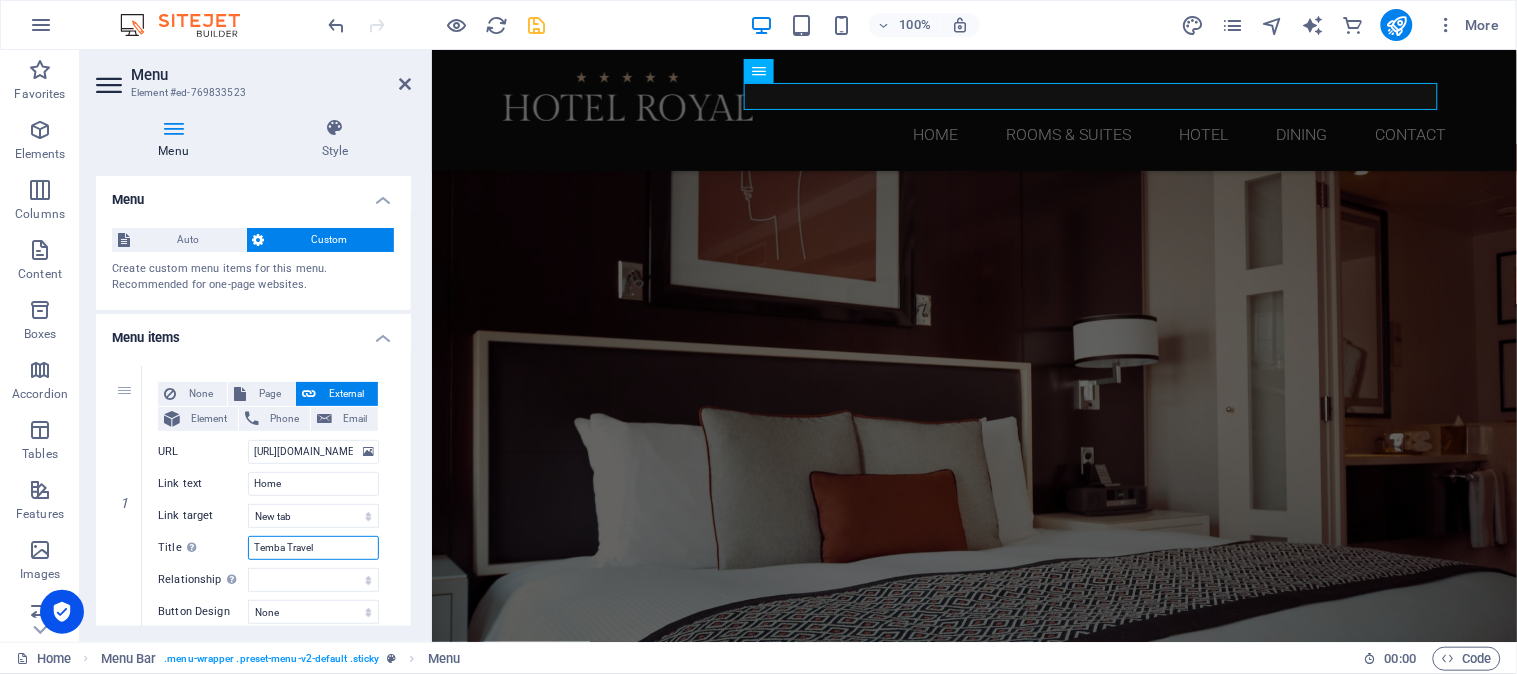 select 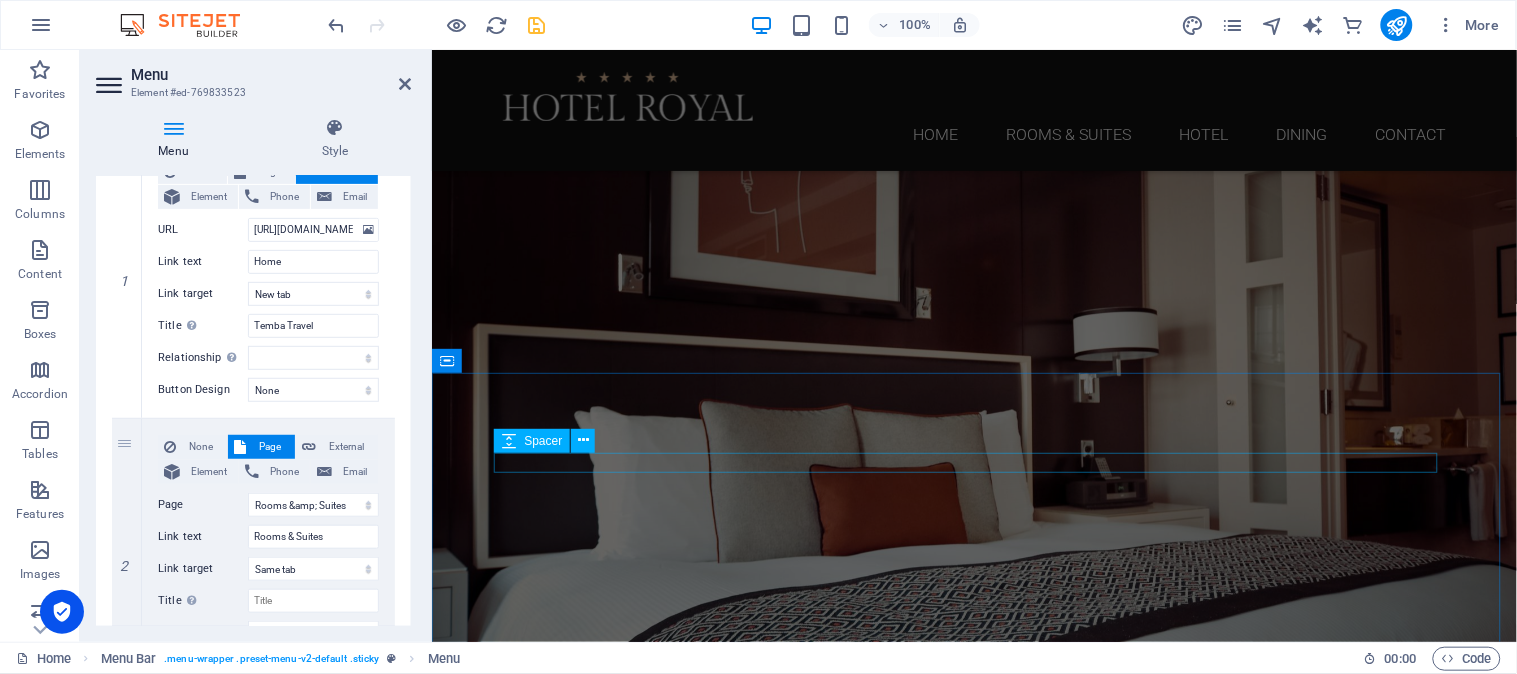 scroll, scrollTop: 222, scrollLeft: 0, axis: vertical 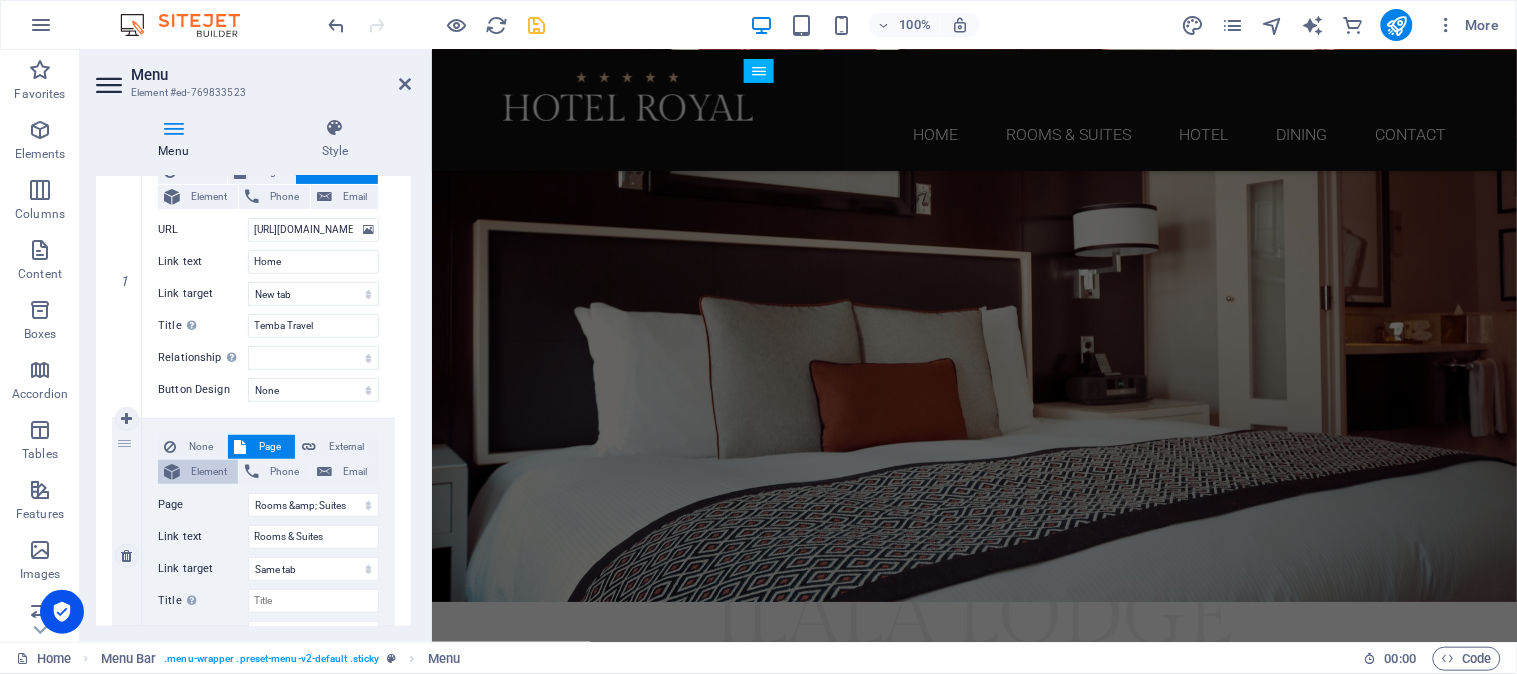 click on "Element" at bounding box center (209, 472) 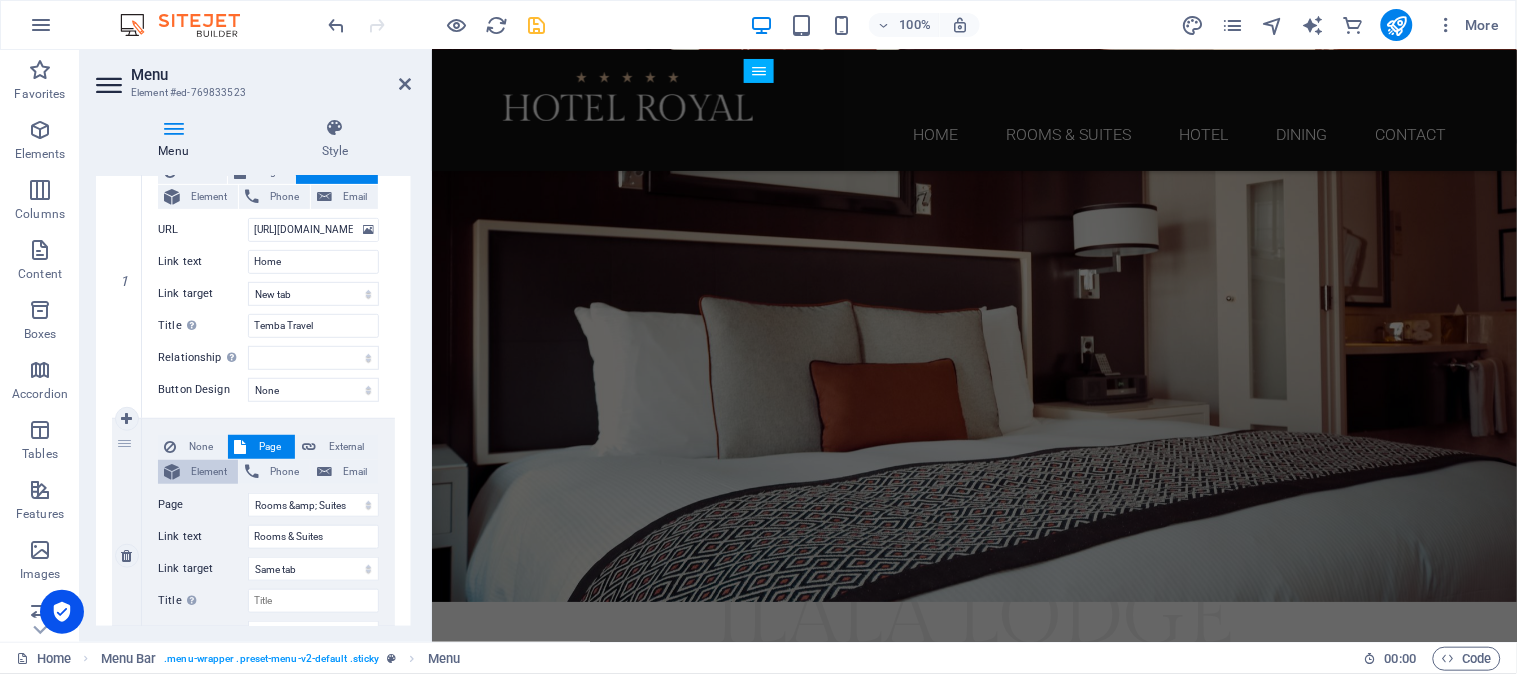 select 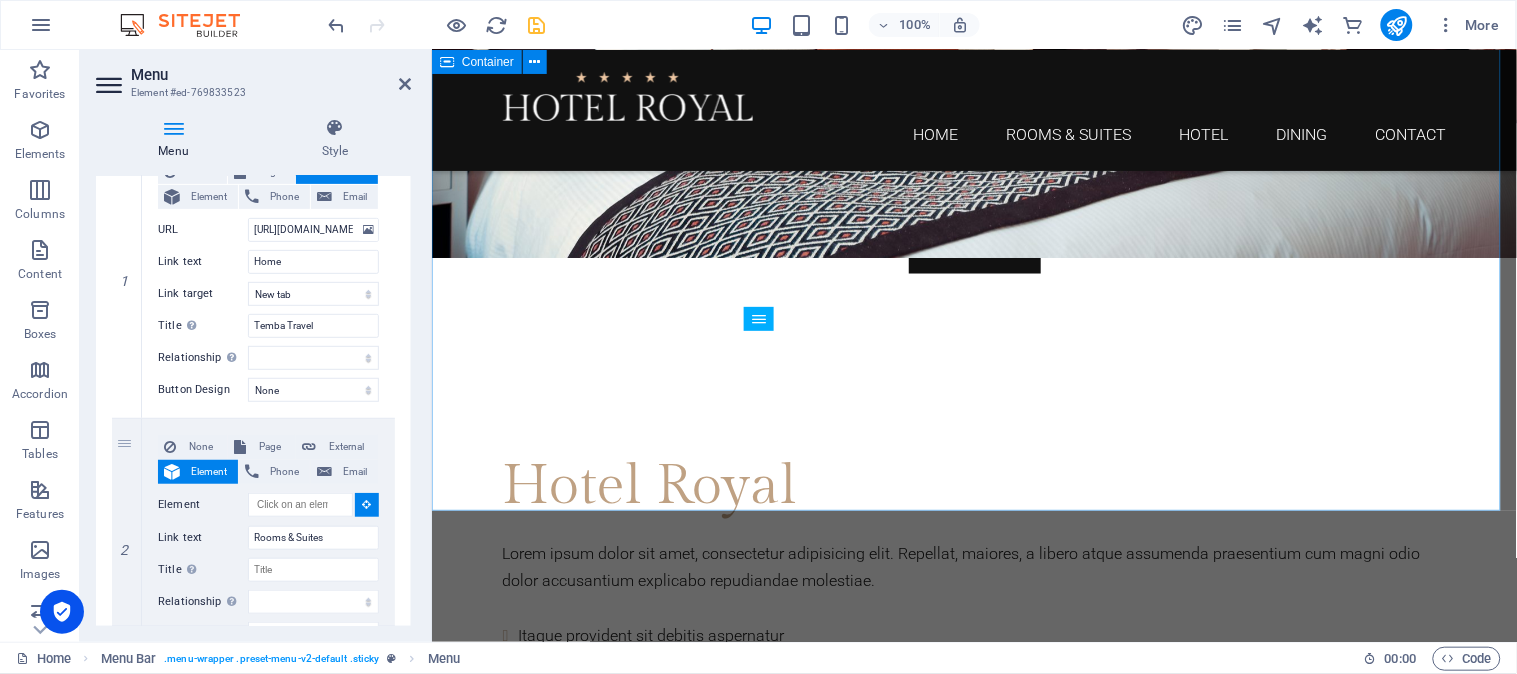scroll, scrollTop: 444, scrollLeft: 0, axis: vertical 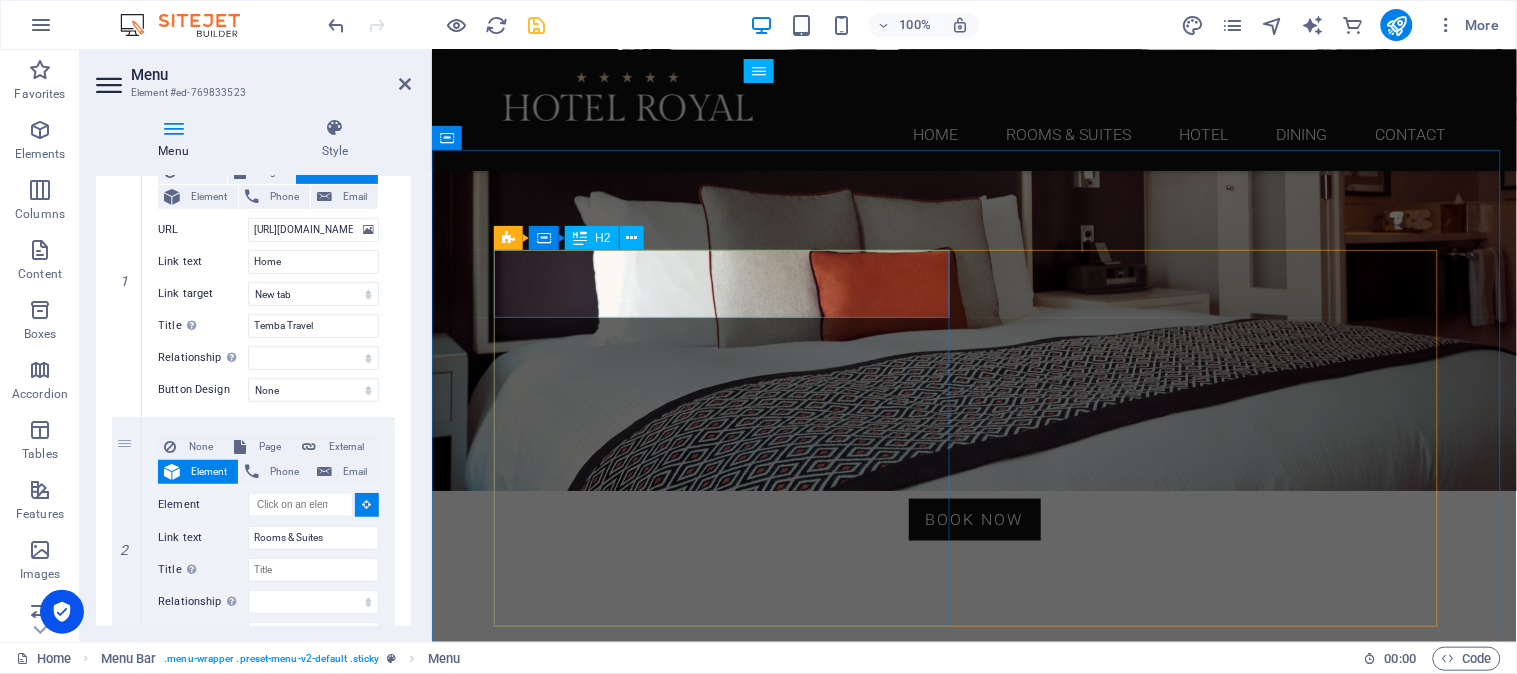 click on "Hotel Royal" at bounding box center [974, 753] 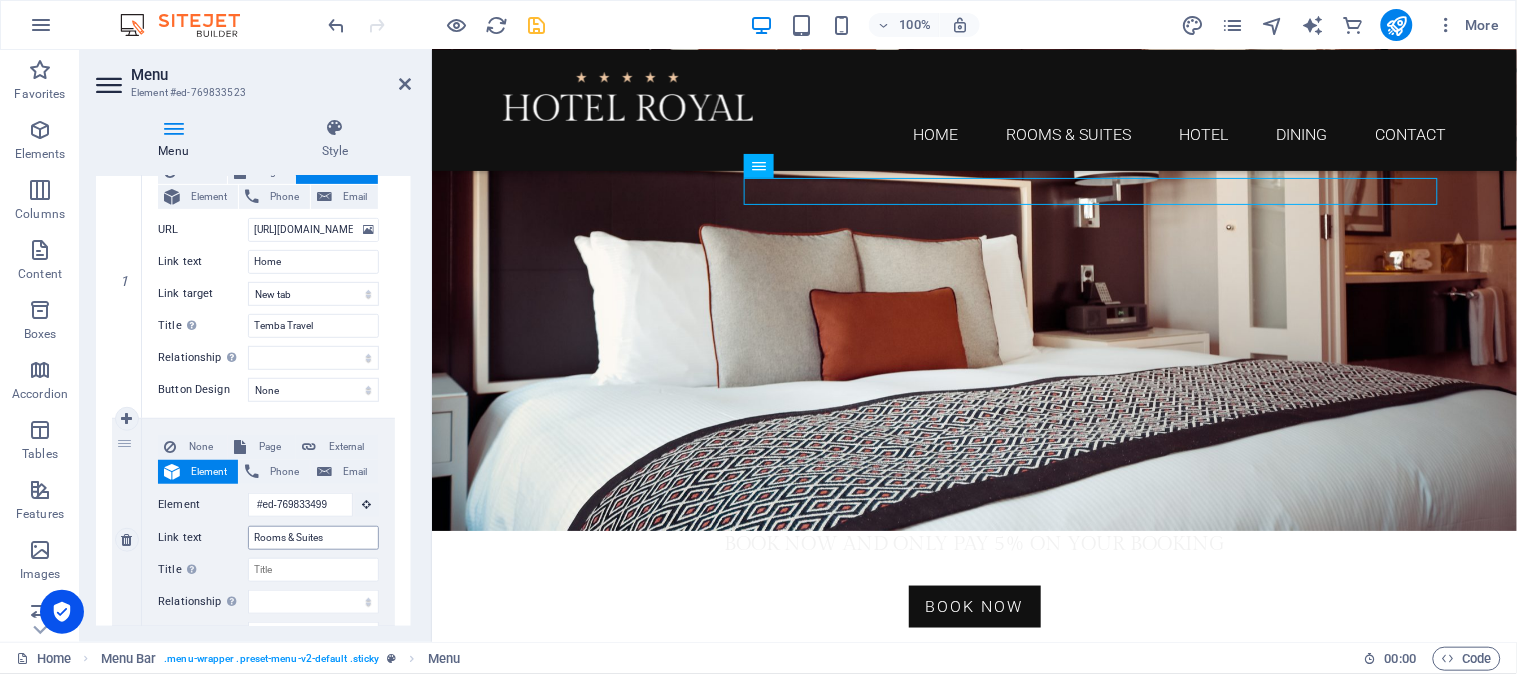 scroll, scrollTop: 350, scrollLeft: 0, axis: vertical 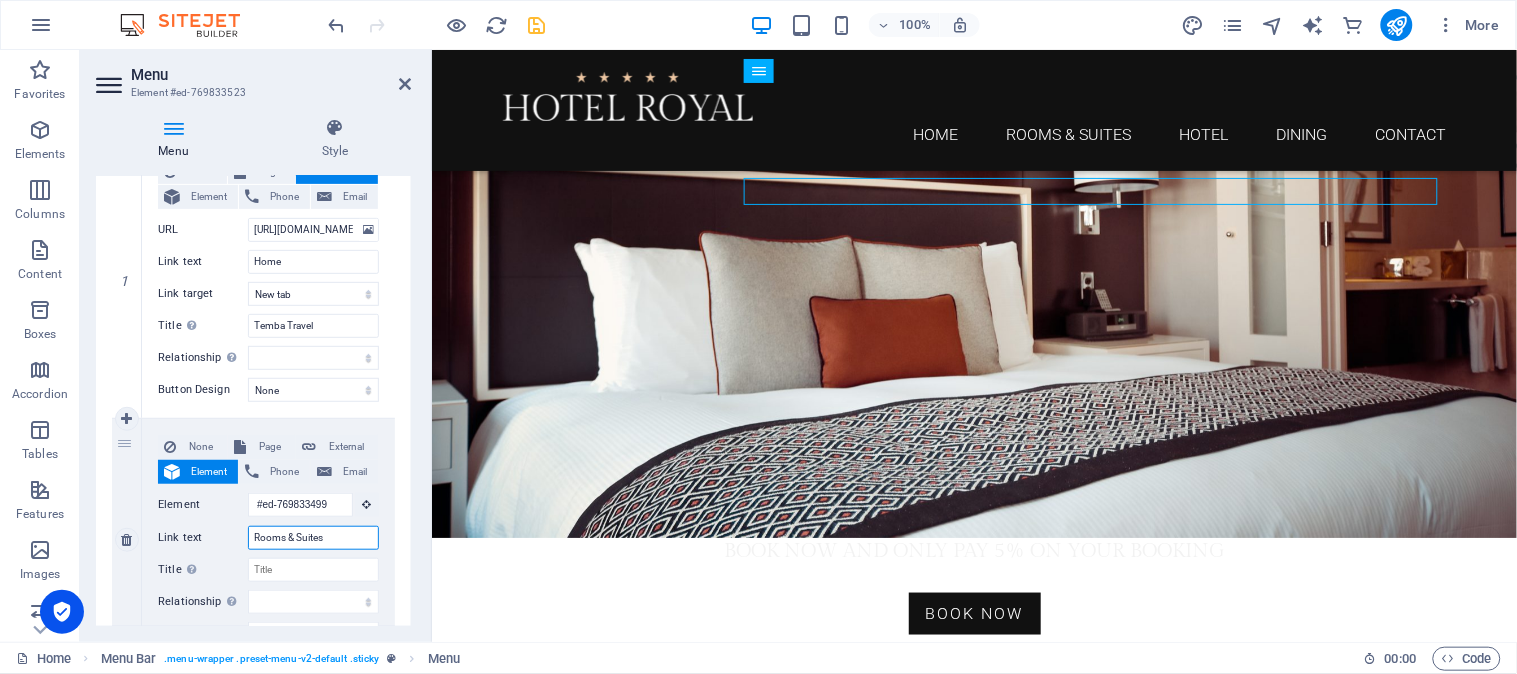 click on "Rooms & Suites" at bounding box center (313, 538) 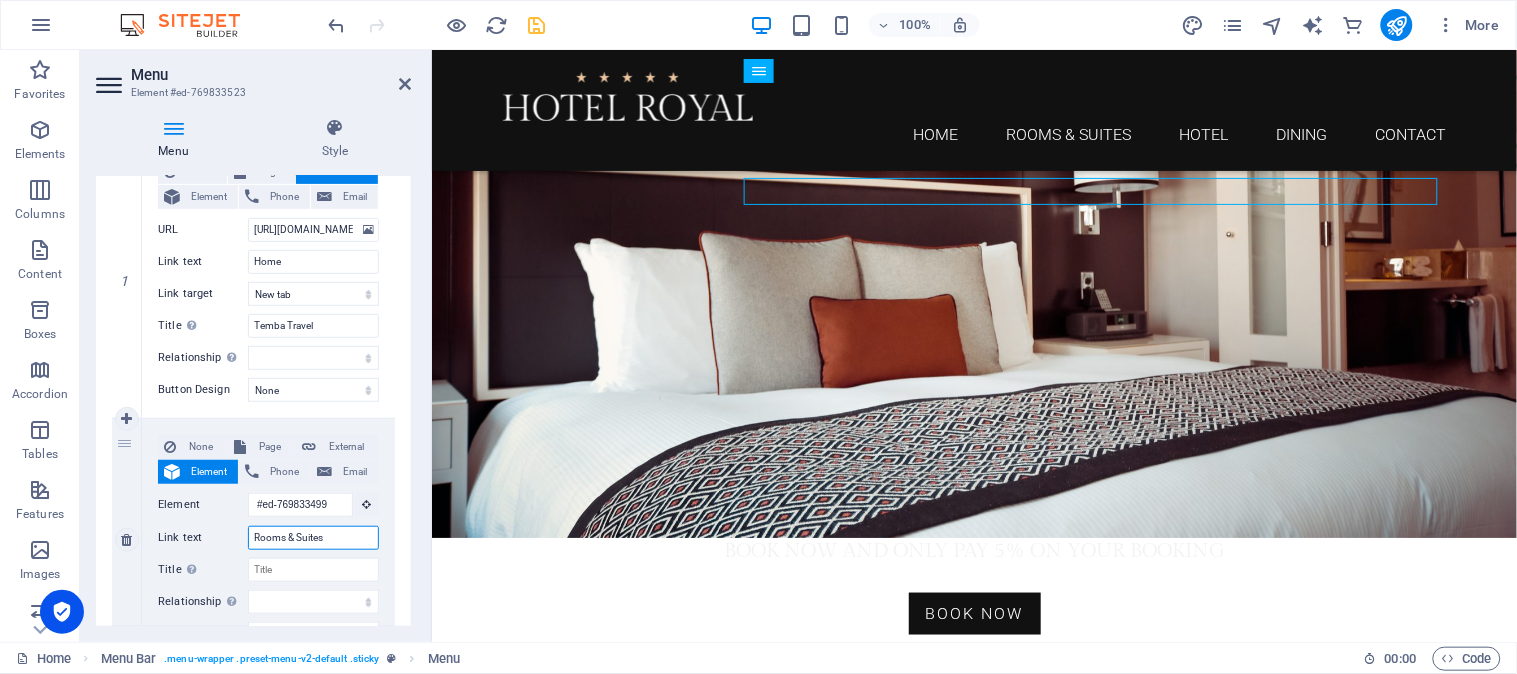 click on "Rooms & Suites" at bounding box center (313, 538) 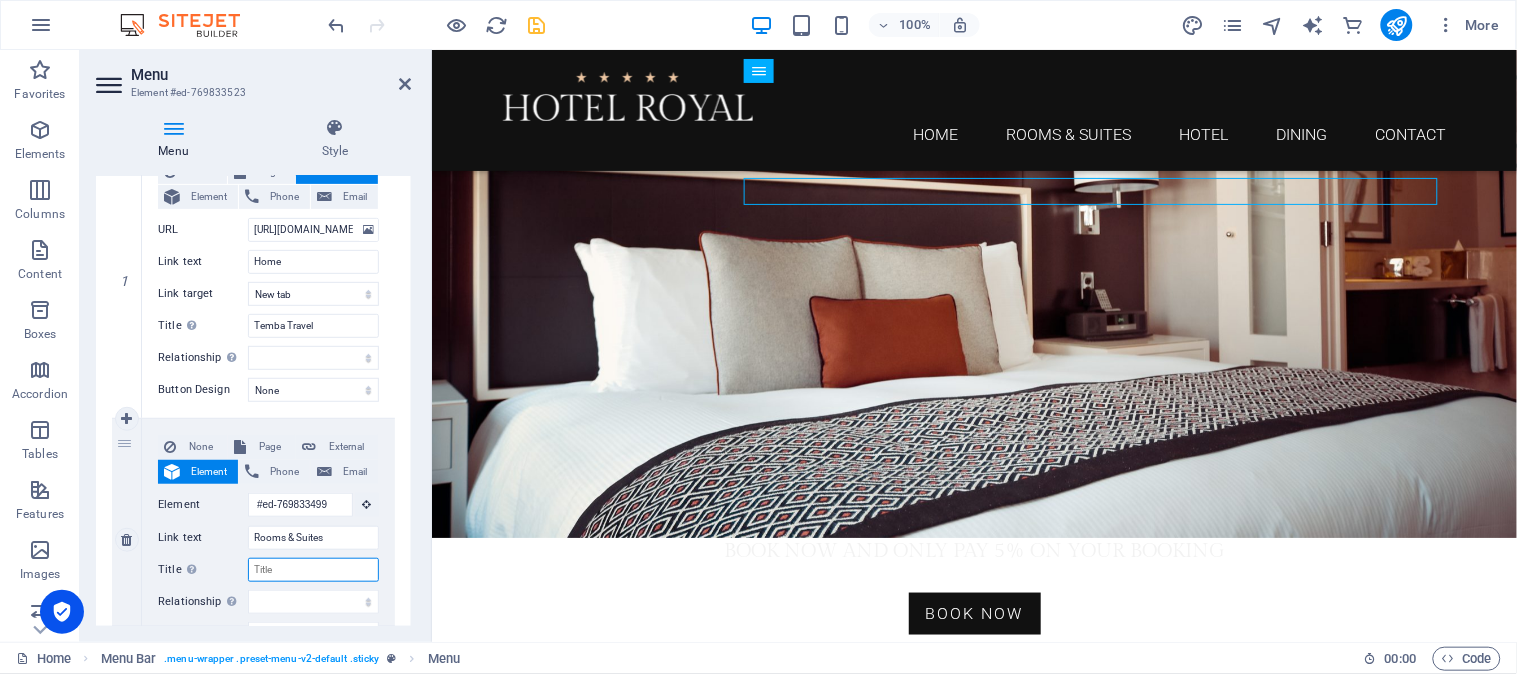 click on "Title Additional link description, should not be the same as the link text. The title is most often shown as a tooltip text when the mouse moves over the element. Leave empty if uncertain." at bounding box center (313, 570) 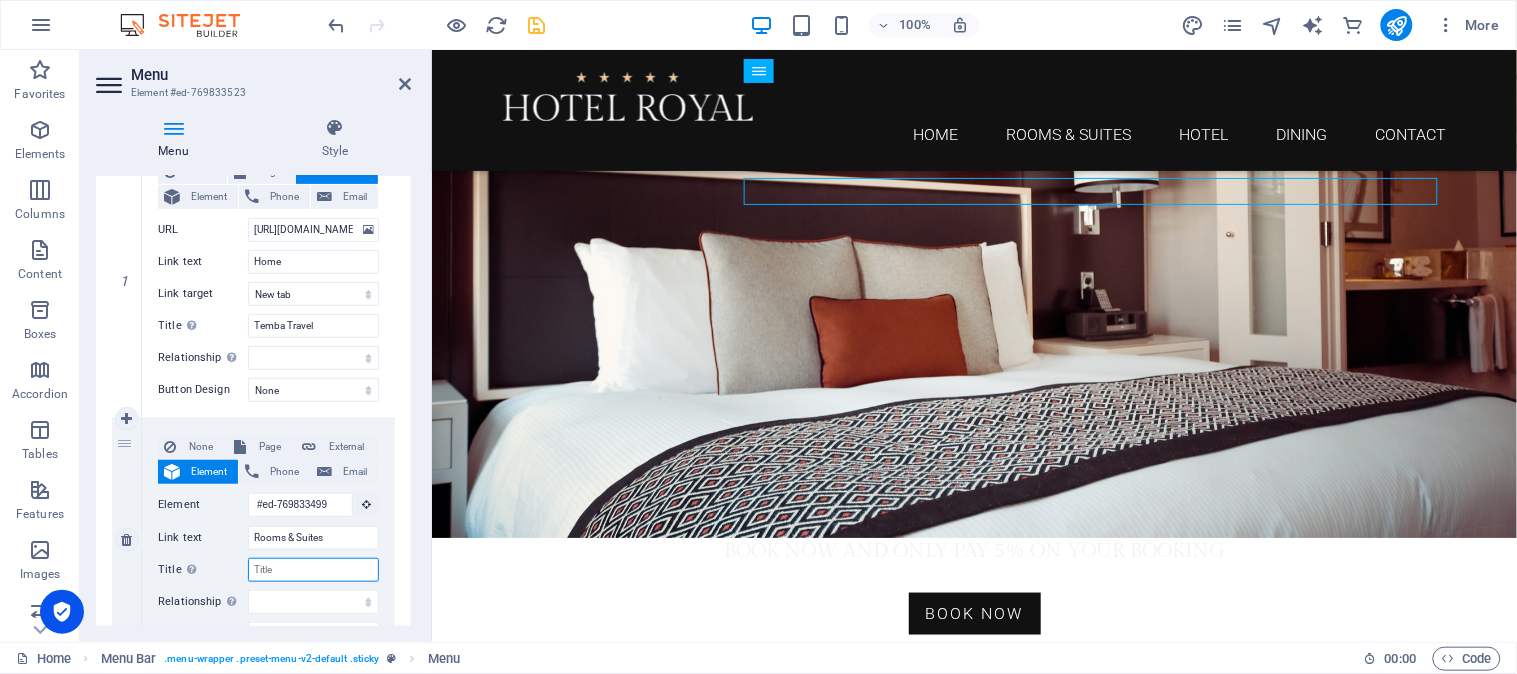 select 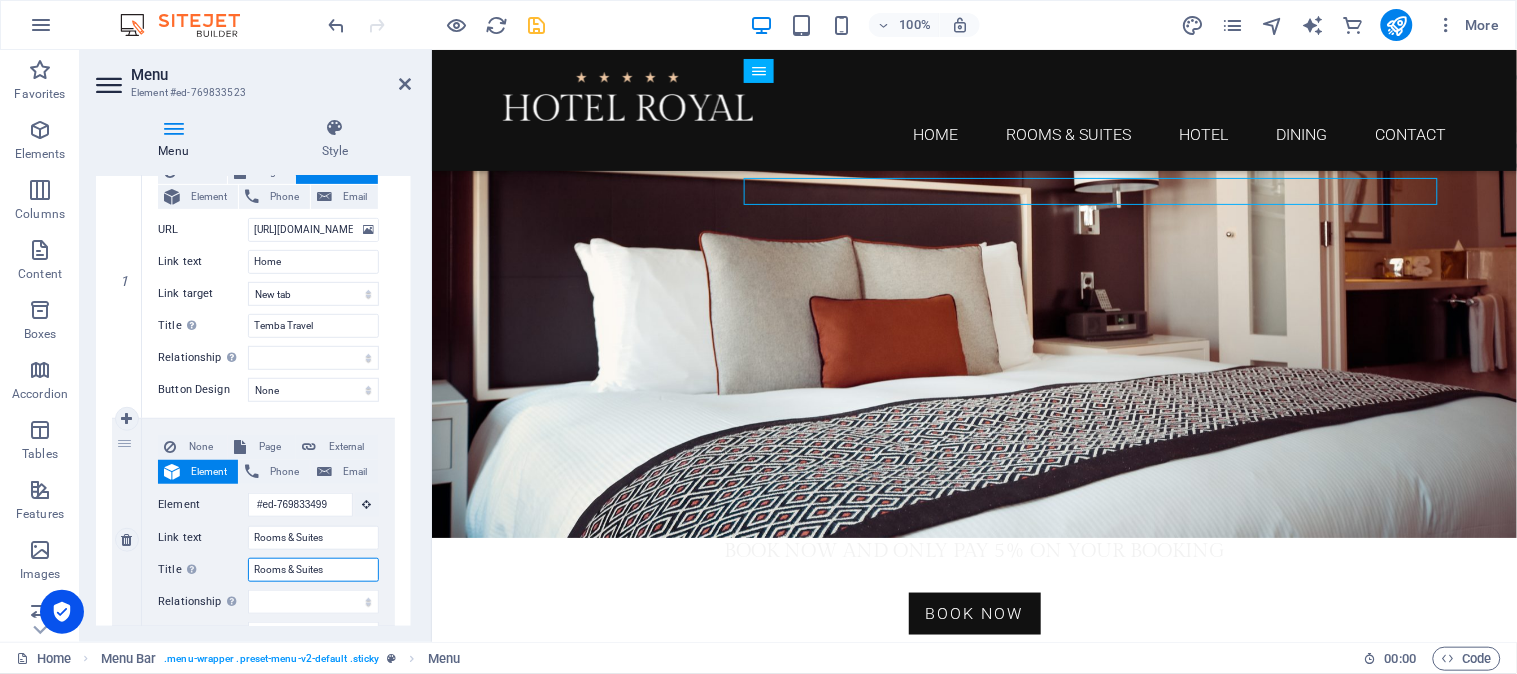select 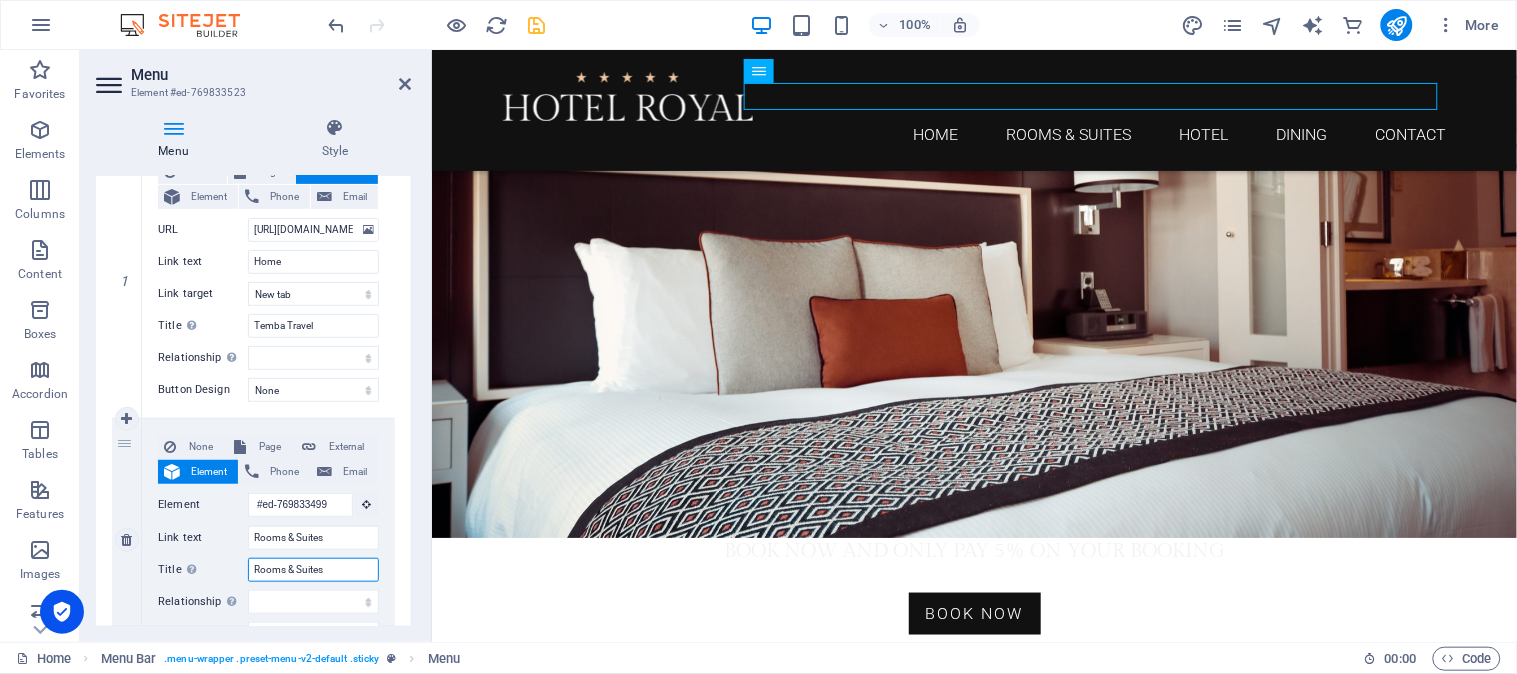 select 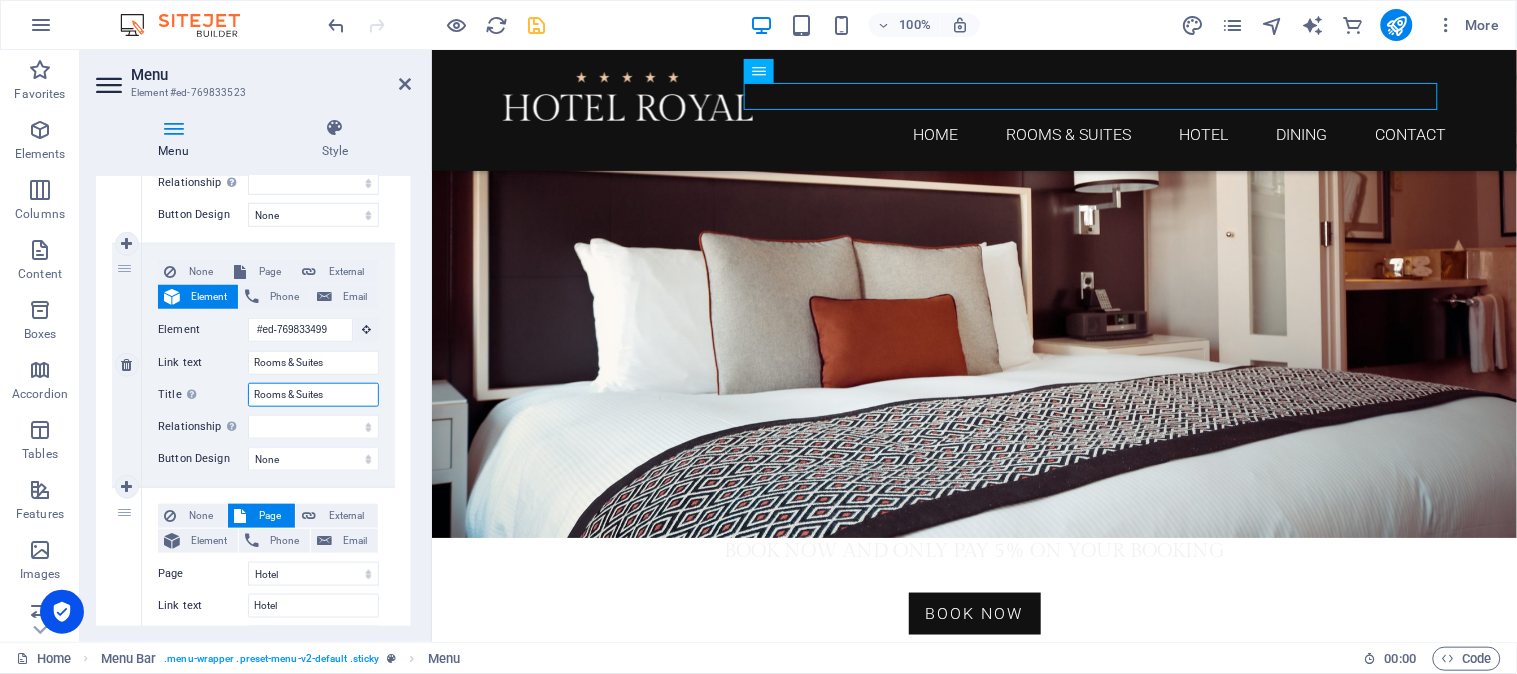 scroll, scrollTop: 444, scrollLeft: 0, axis: vertical 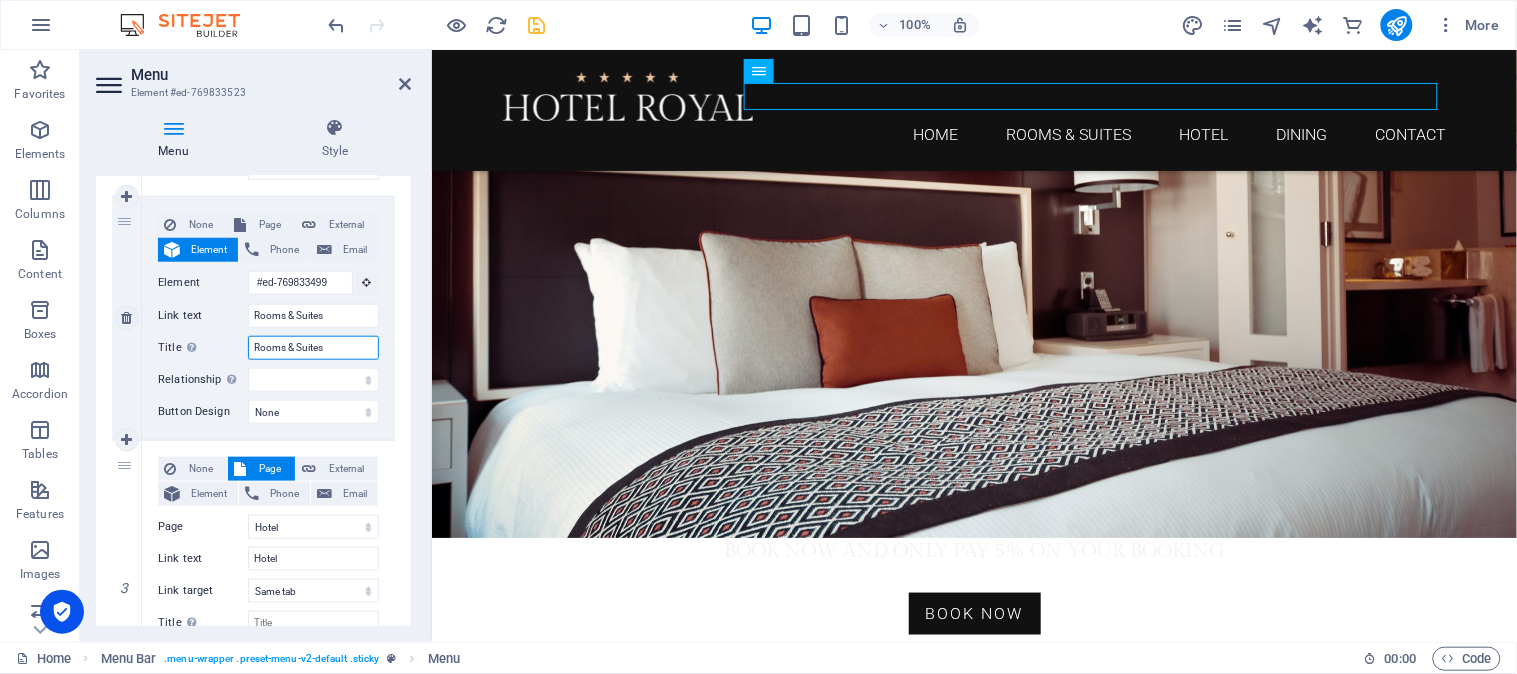 click on "Rooms & Suites" at bounding box center [313, 348] 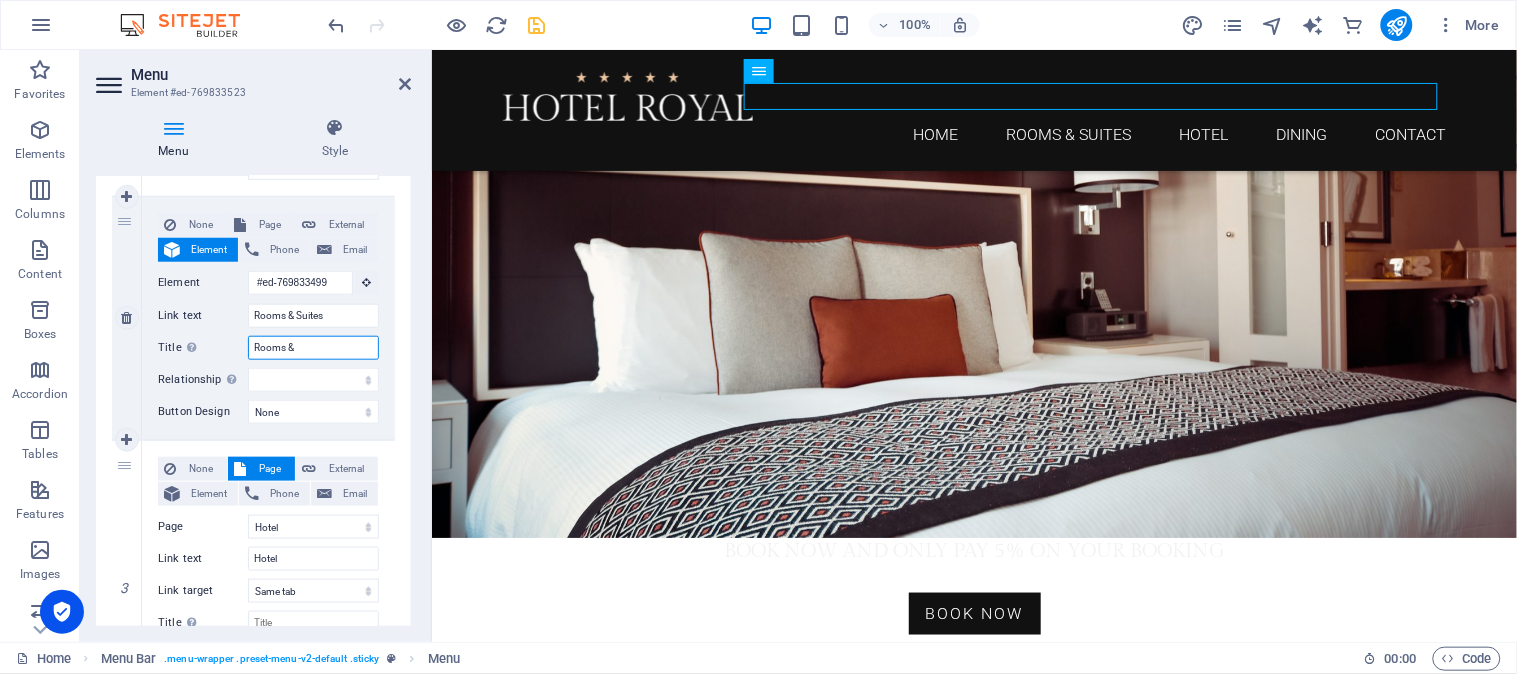 type on "Rooms &" 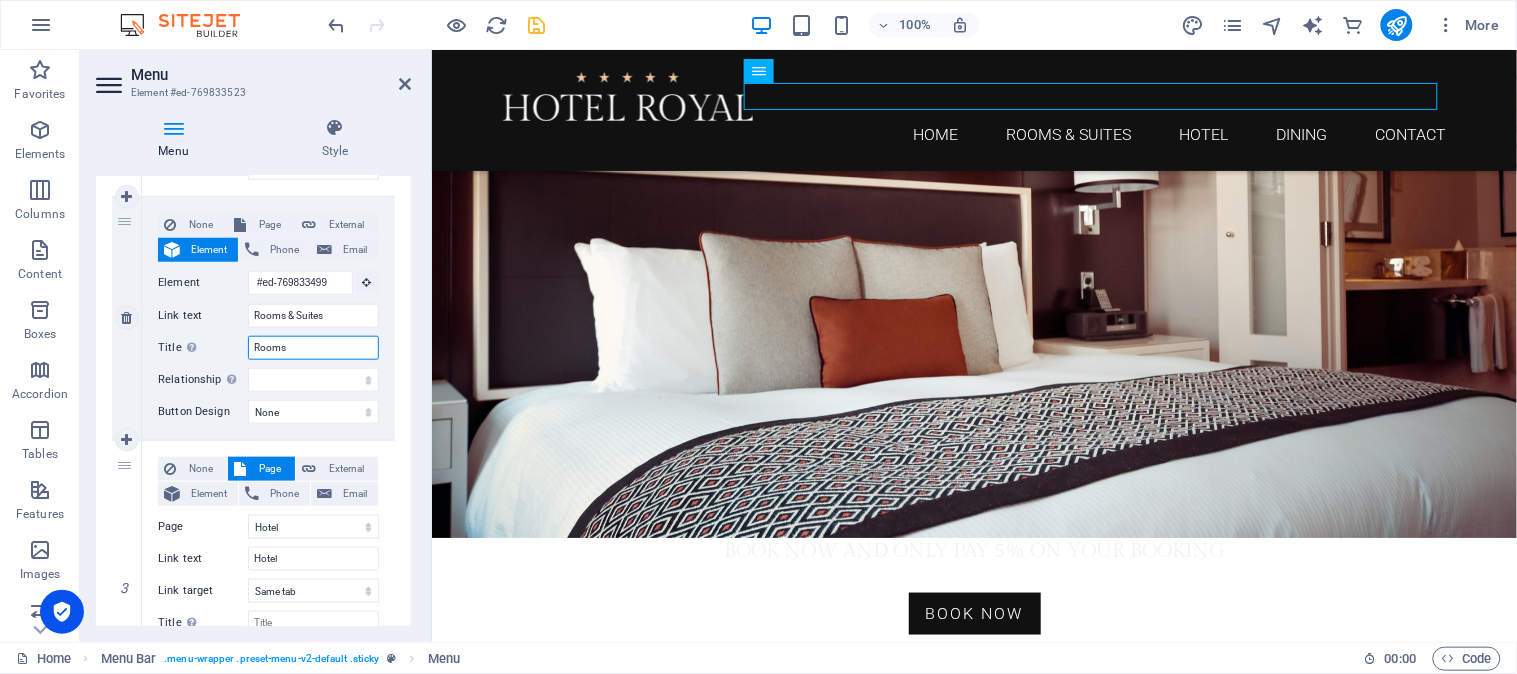 type on "Rooms" 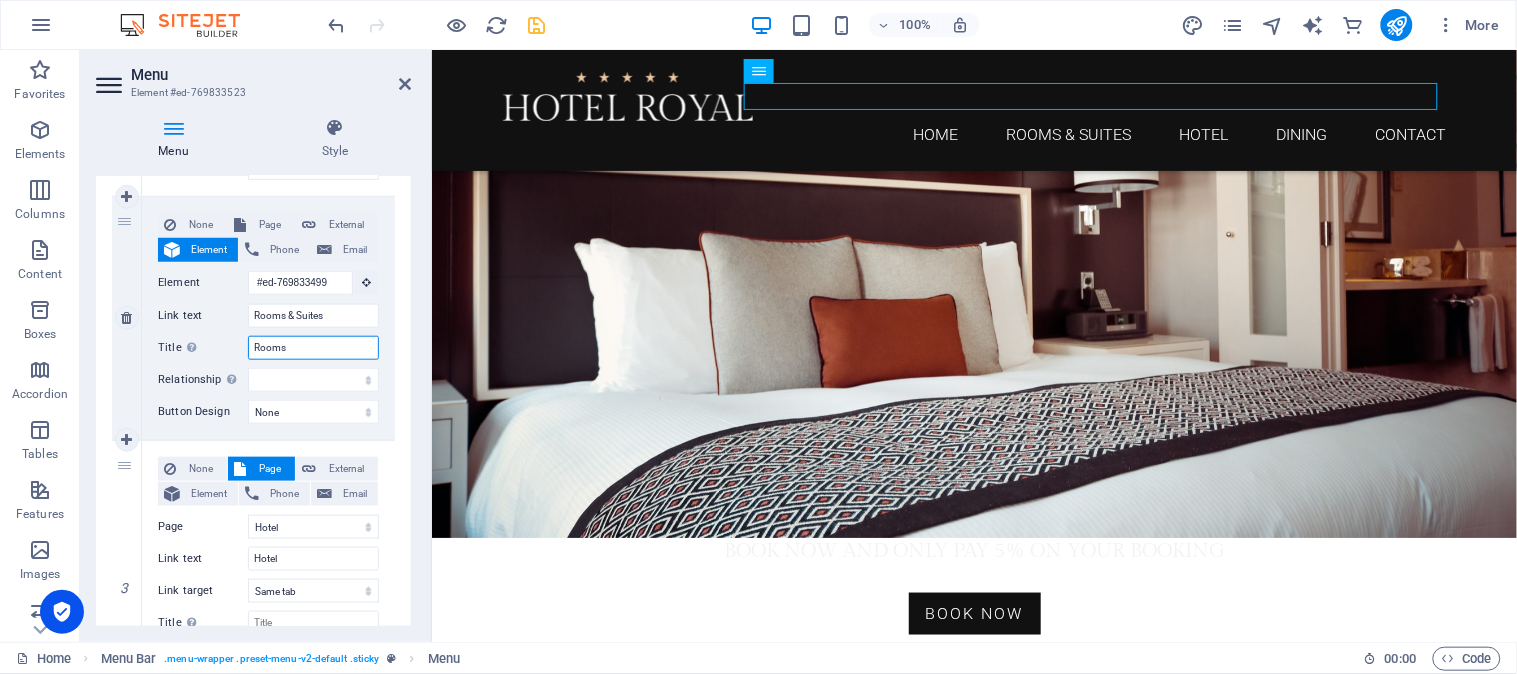 select 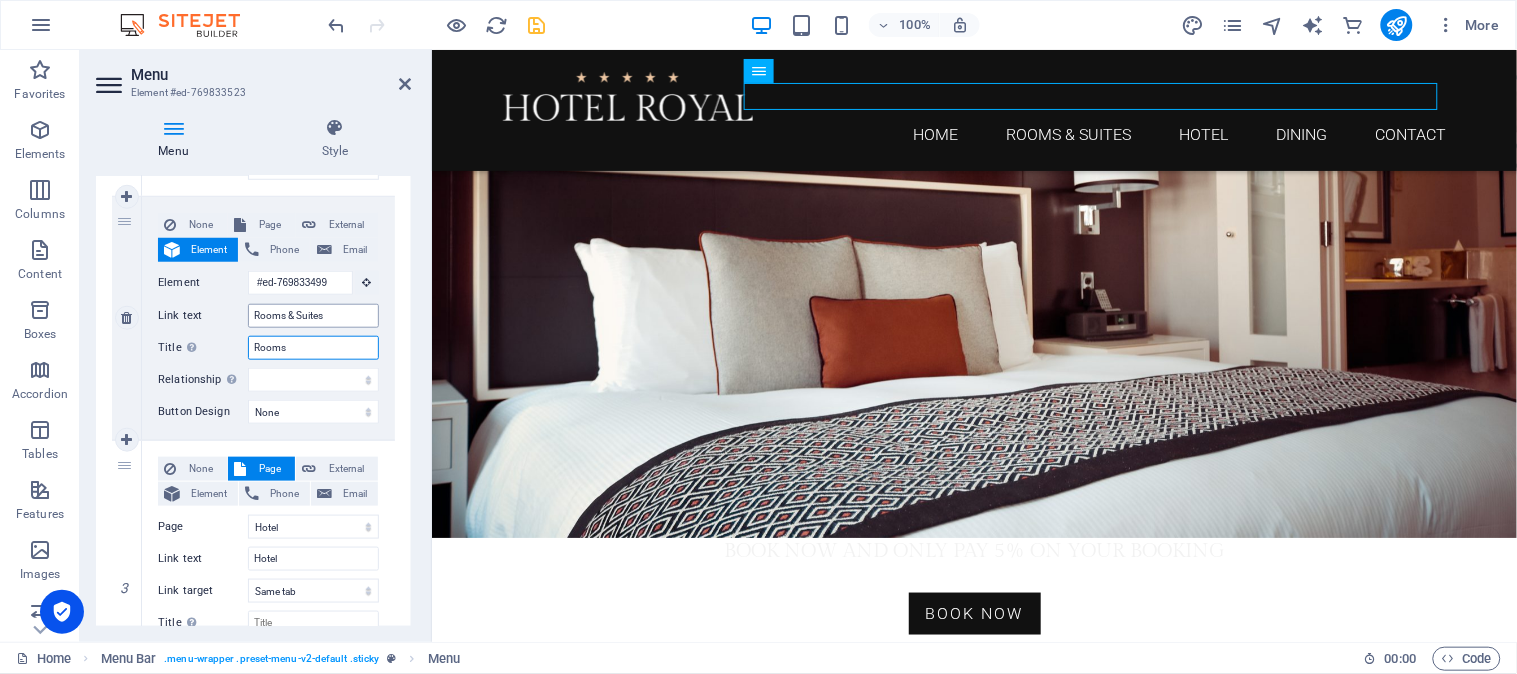 type on "Rooms" 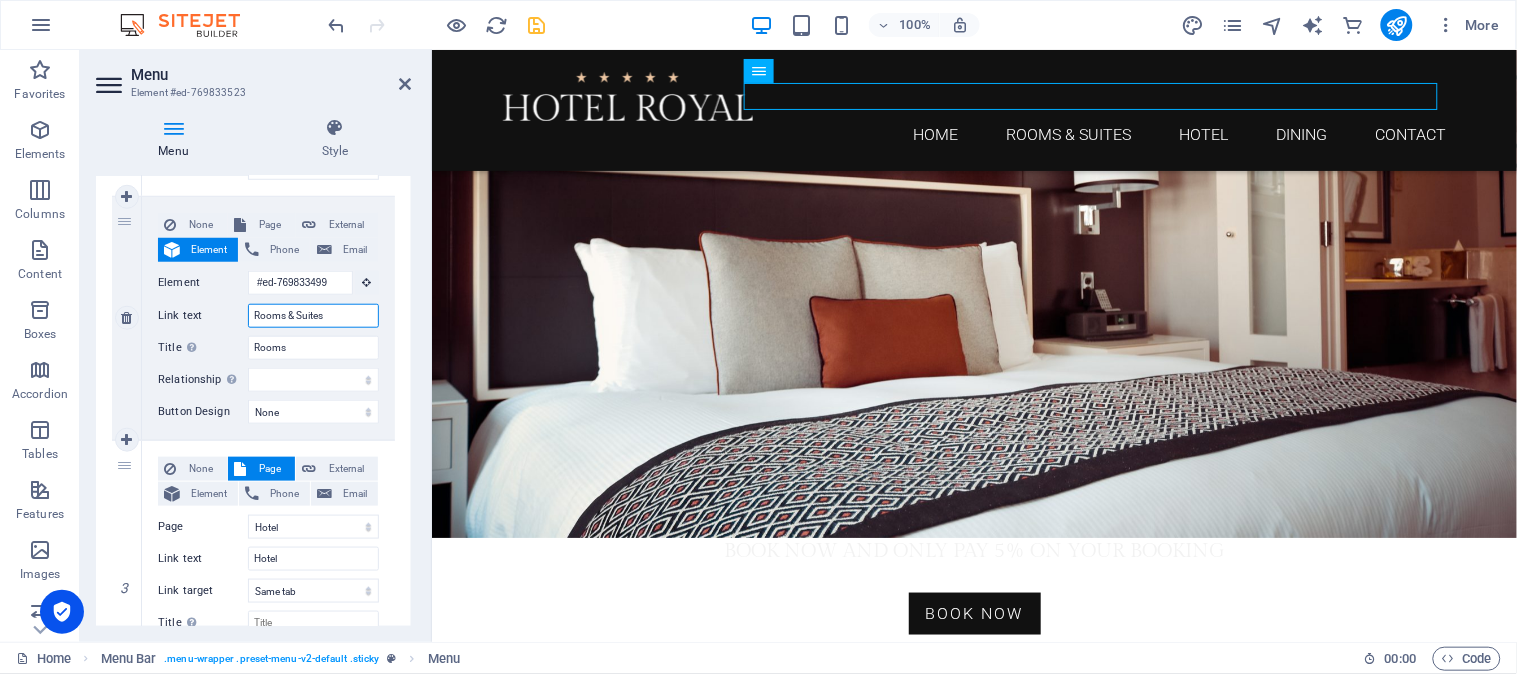 click on "Rooms & Suites" at bounding box center [313, 316] 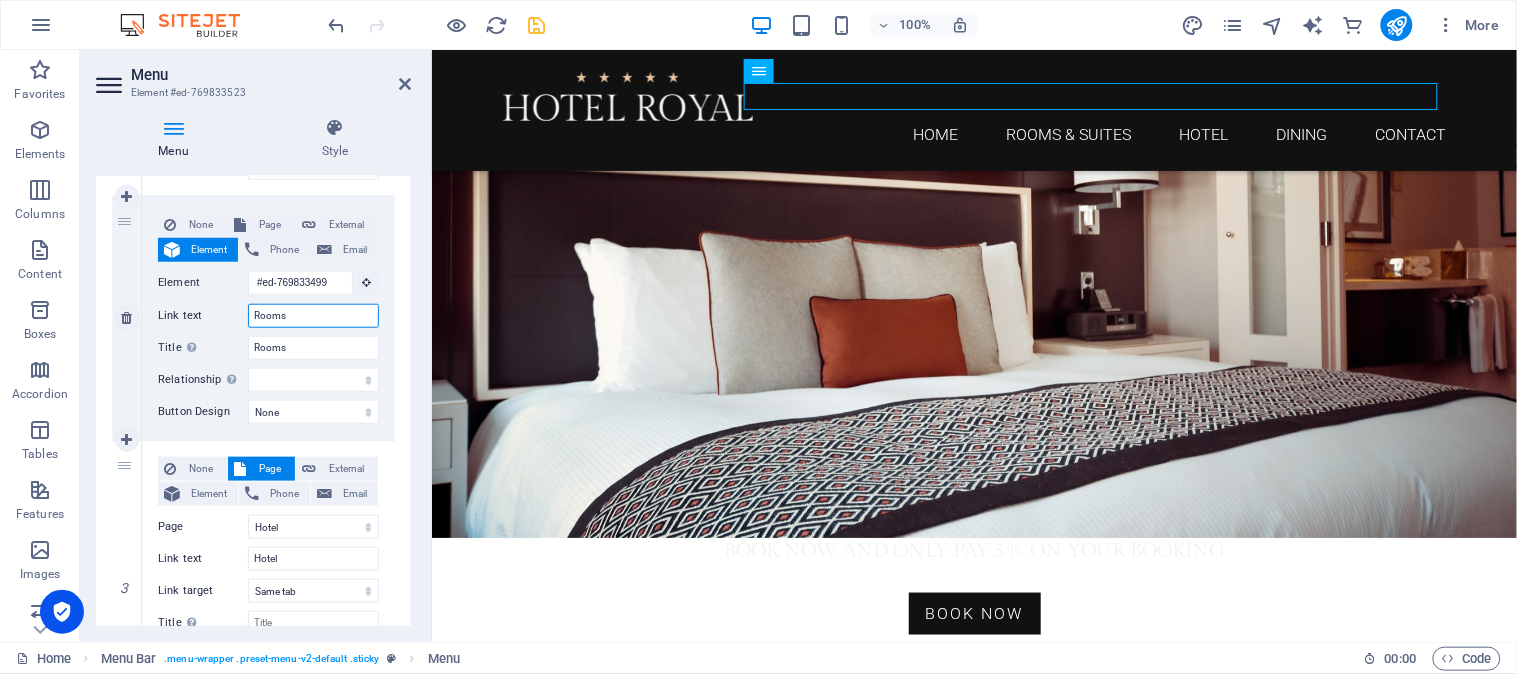 type on "Rooms" 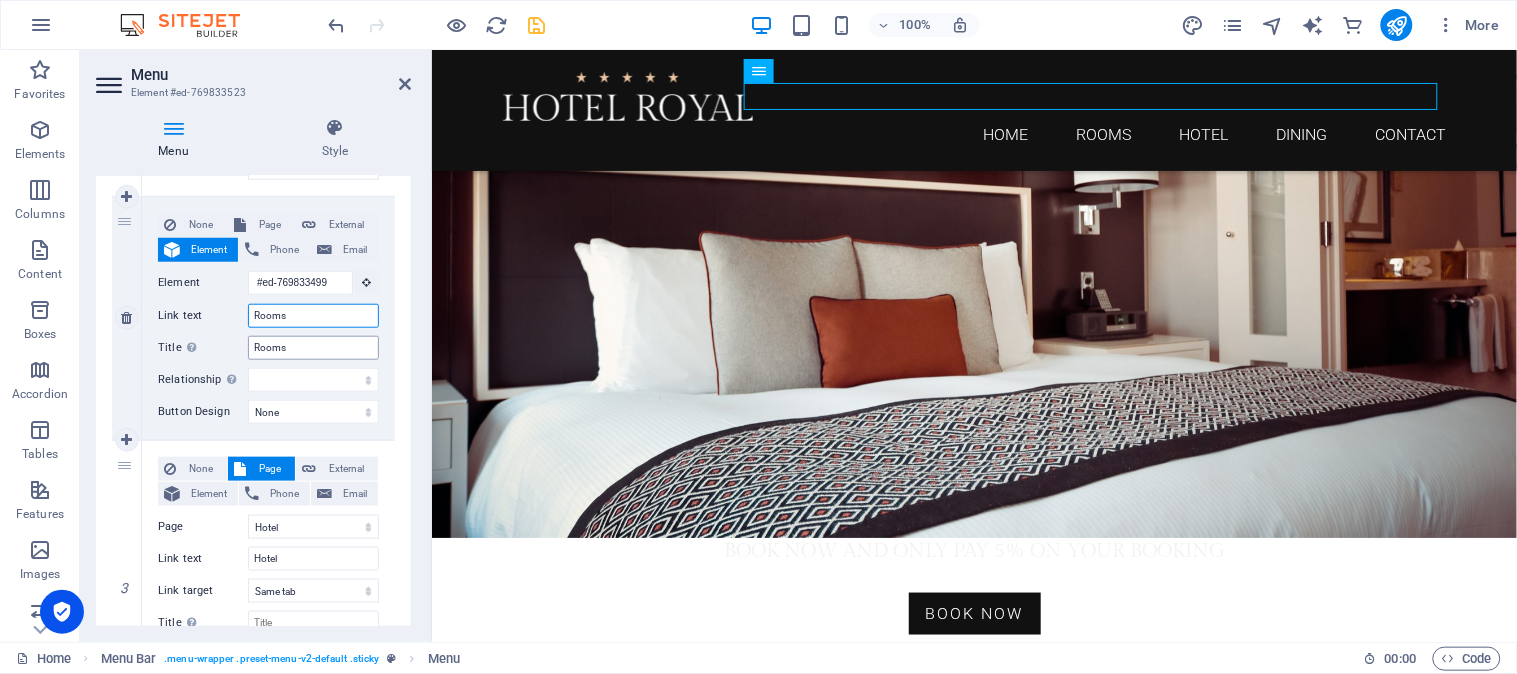 scroll, scrollTop: 555, scrollLeft: 0, axis: vertical 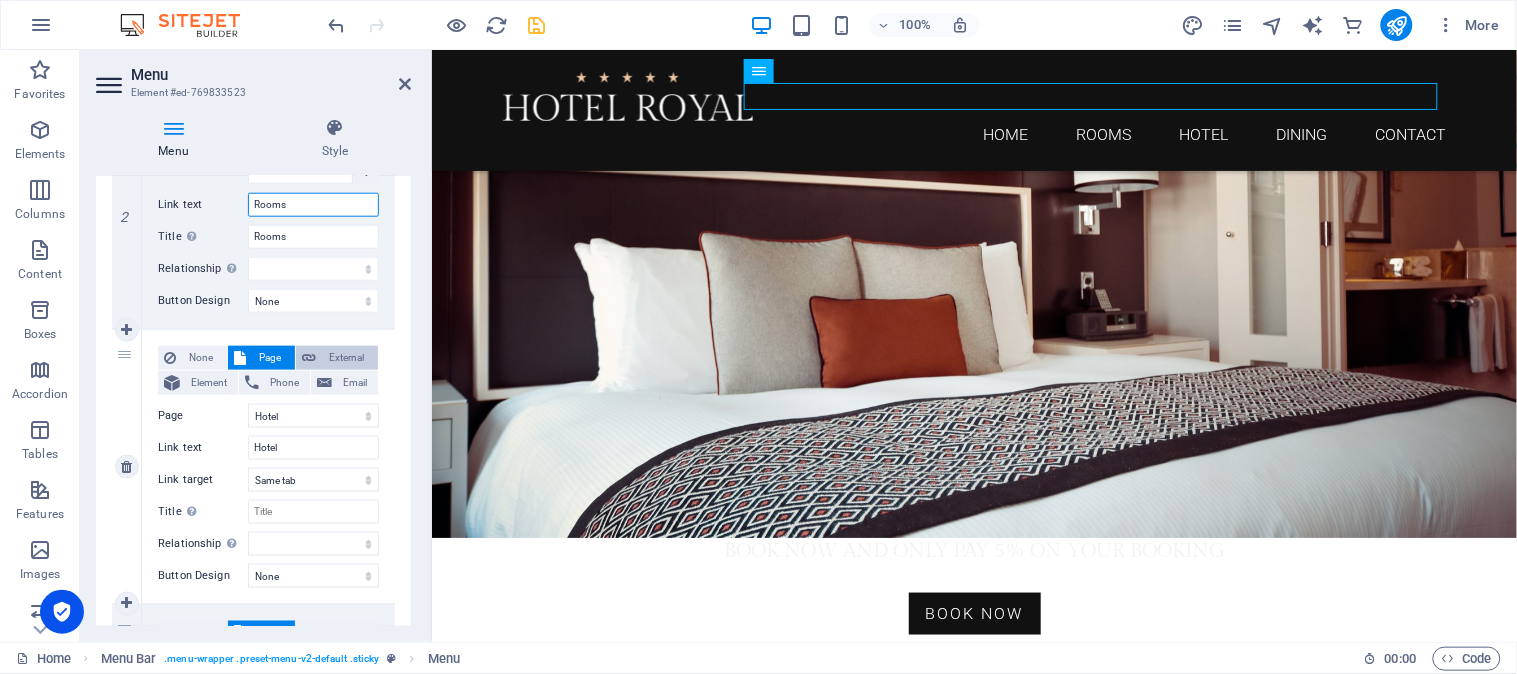 type on "Rooms" 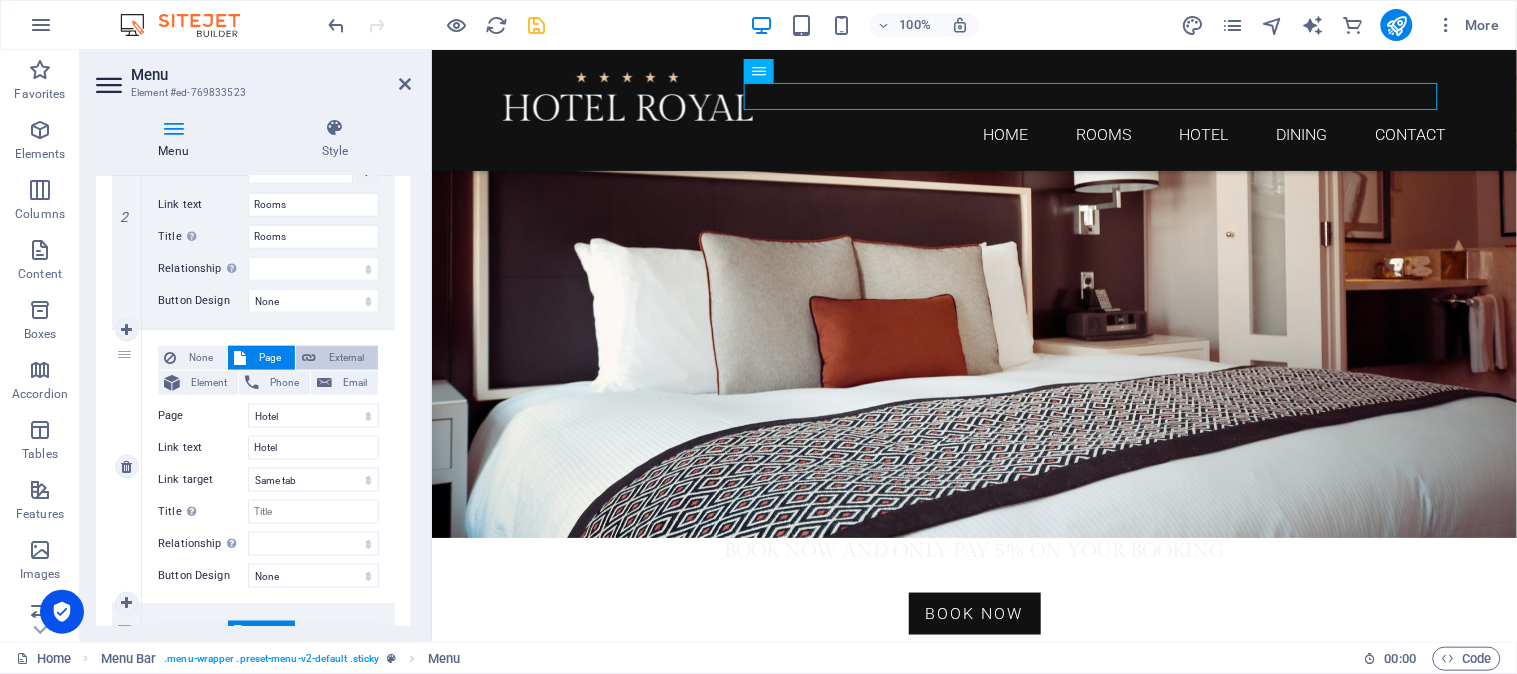 click on "External" at bounding box center [347, 358] 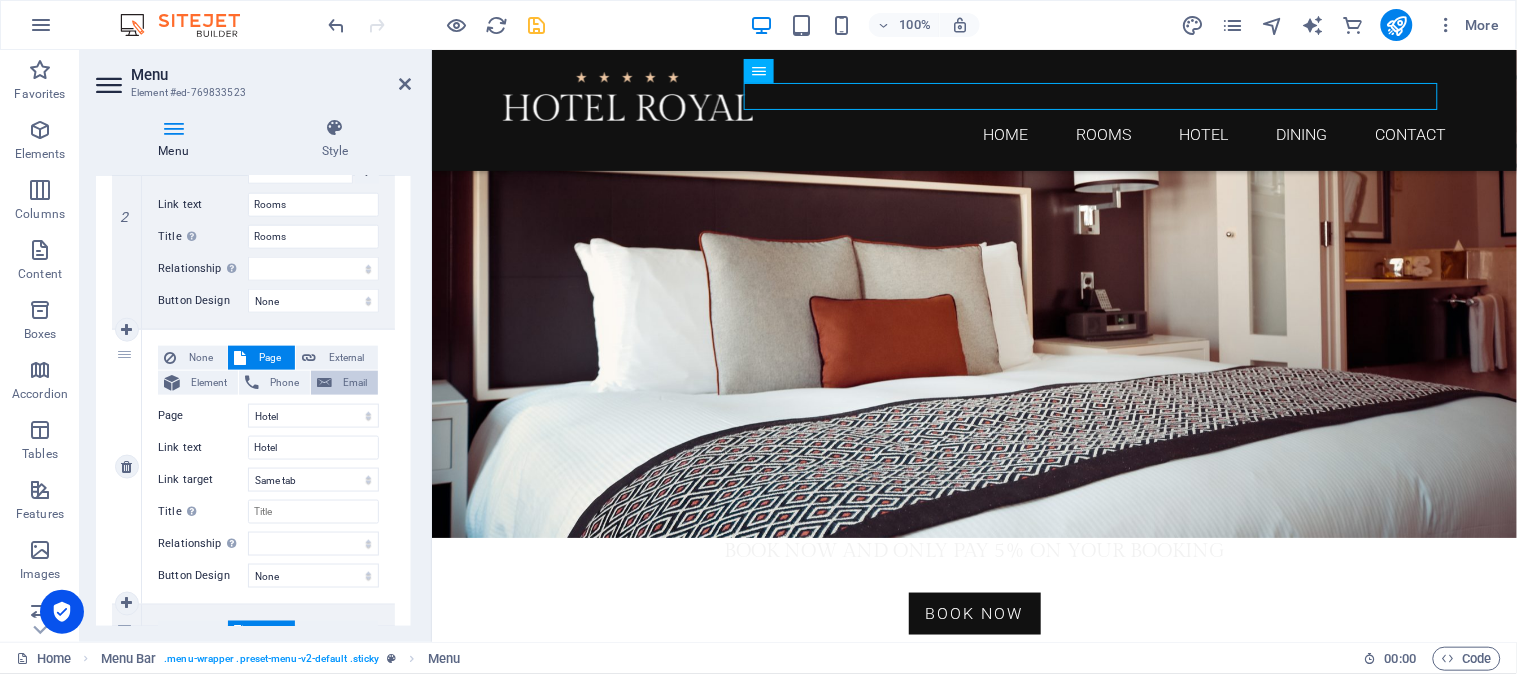 select 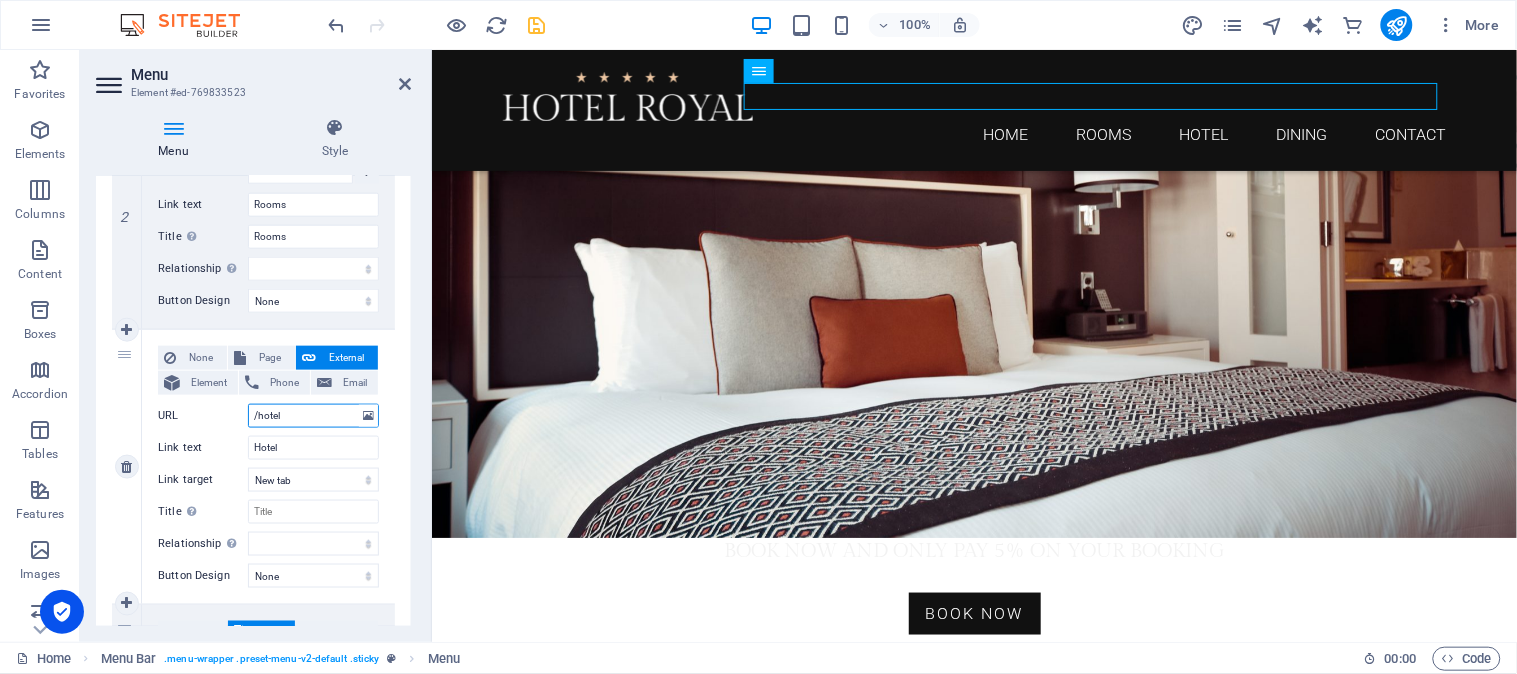 click on "/hotel" at bounding box center [313, 416] 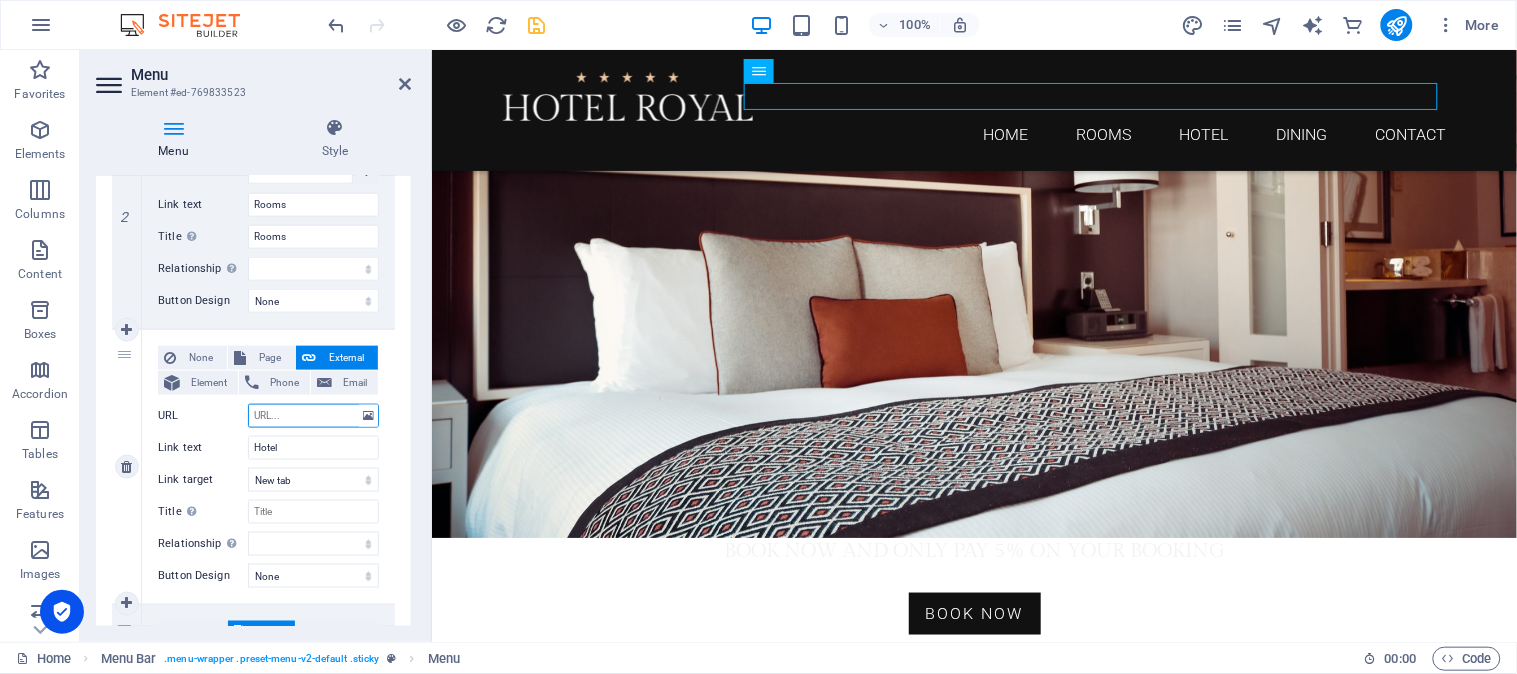 select 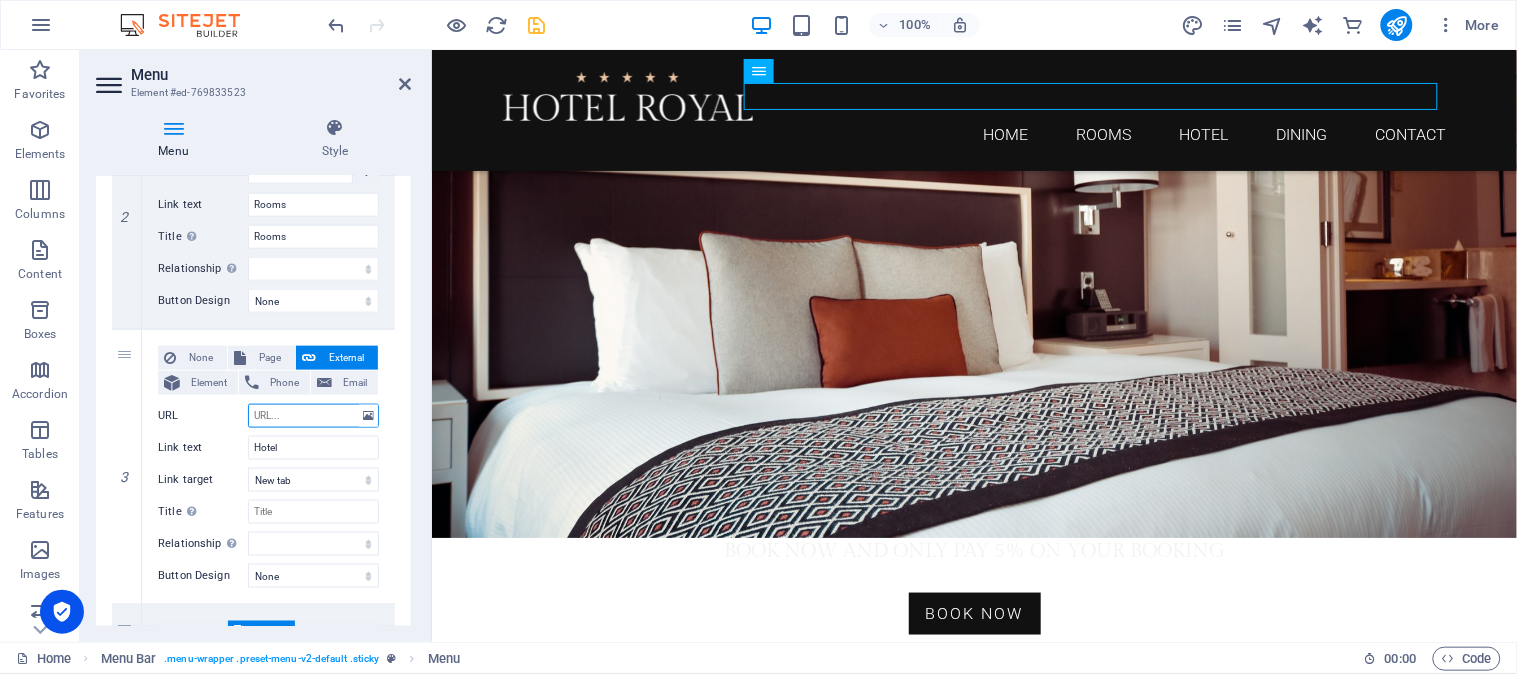 paste on "[URL][DOMAIN_NAME]" 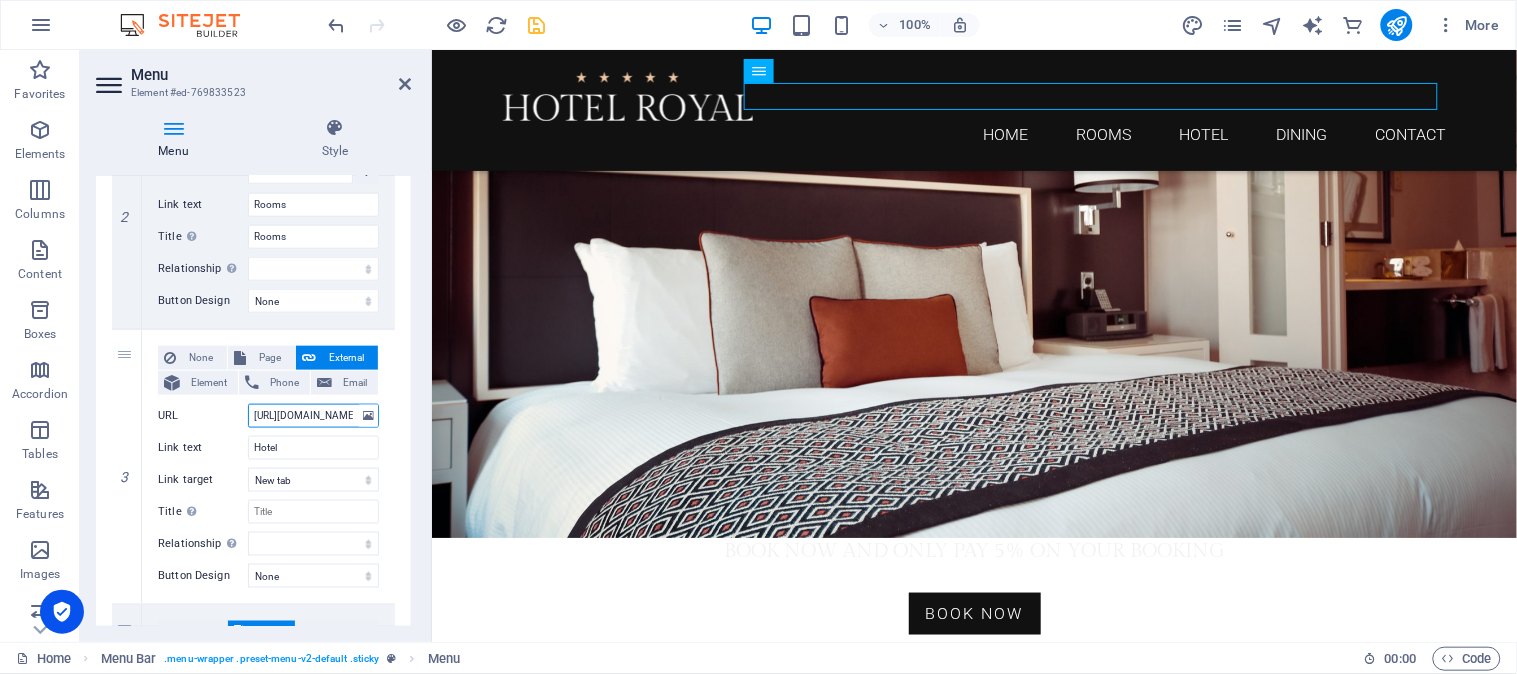 scroll, scrollTop: 0, scrollLeft: 141, axis: horizontal 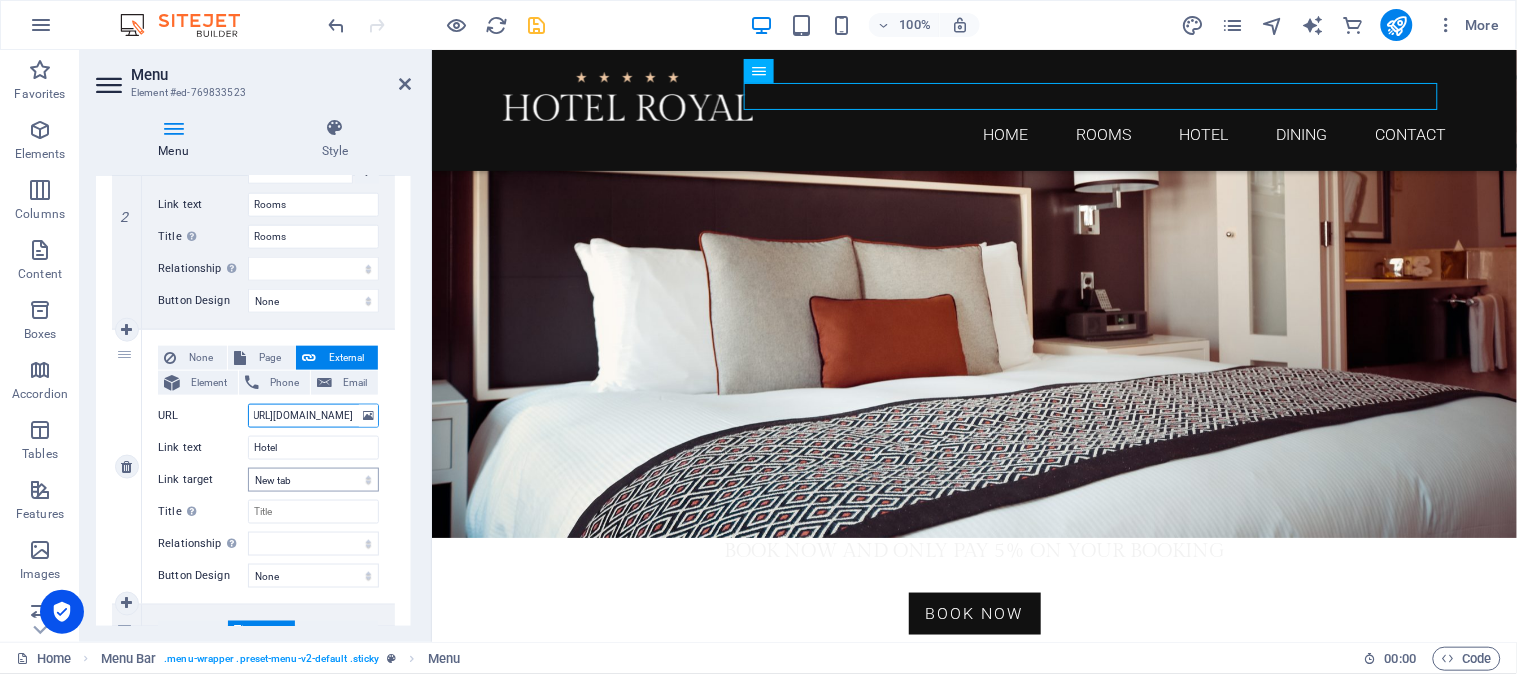 select 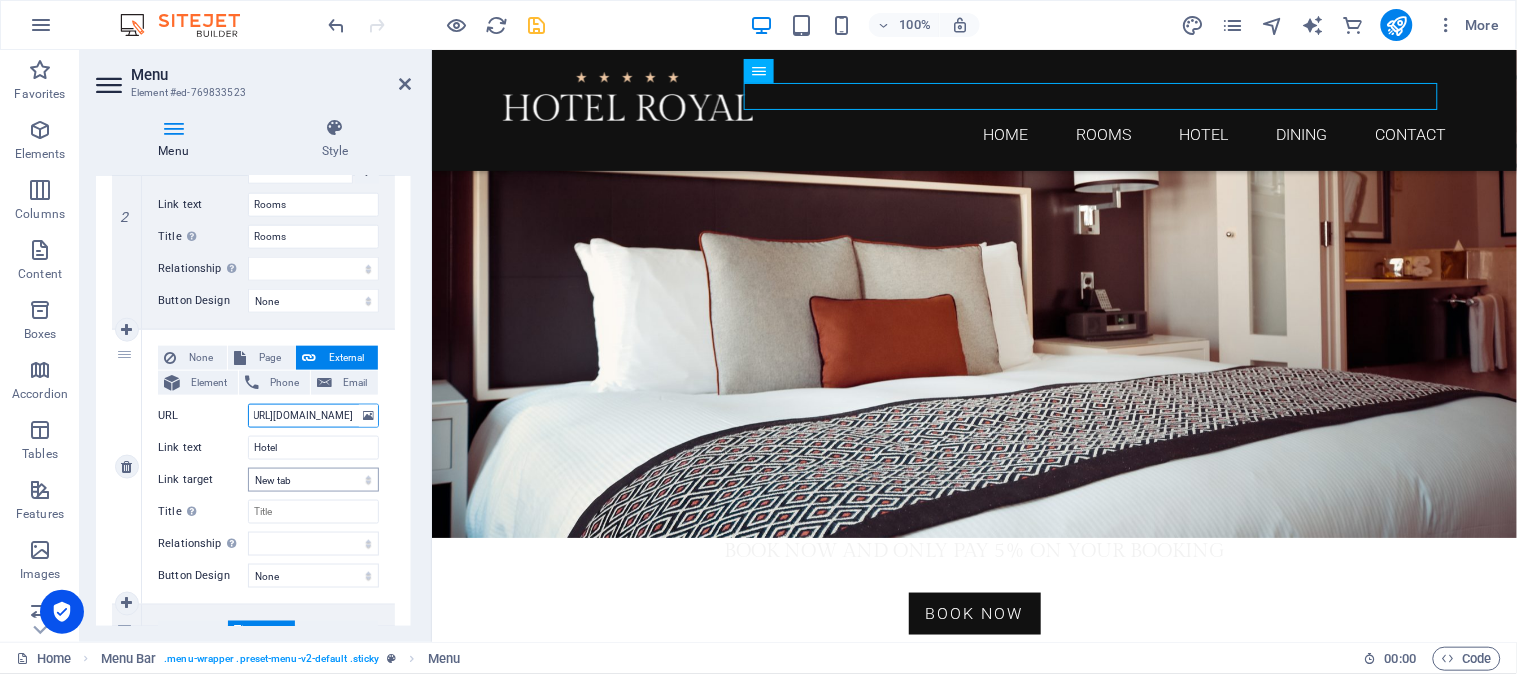 select 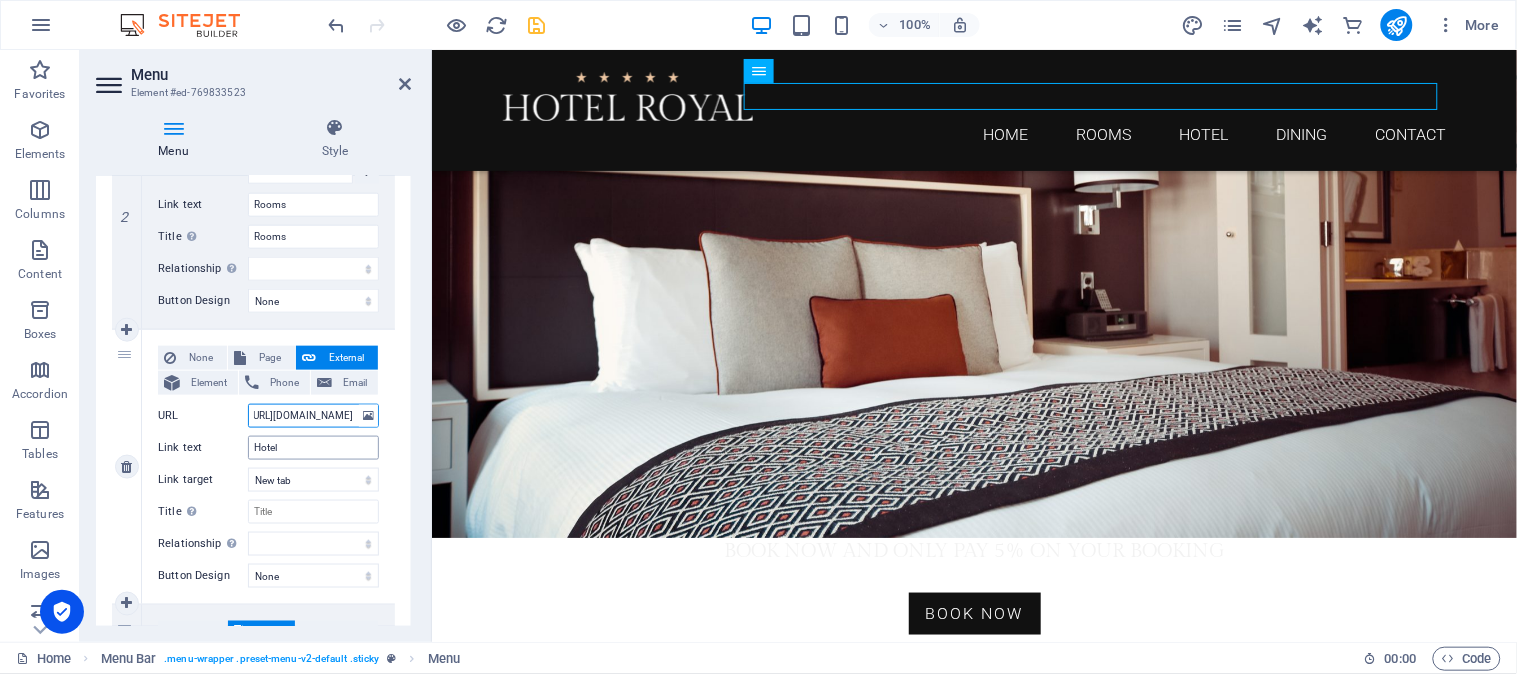 type on "[URL][DOMAIN_NAME]" 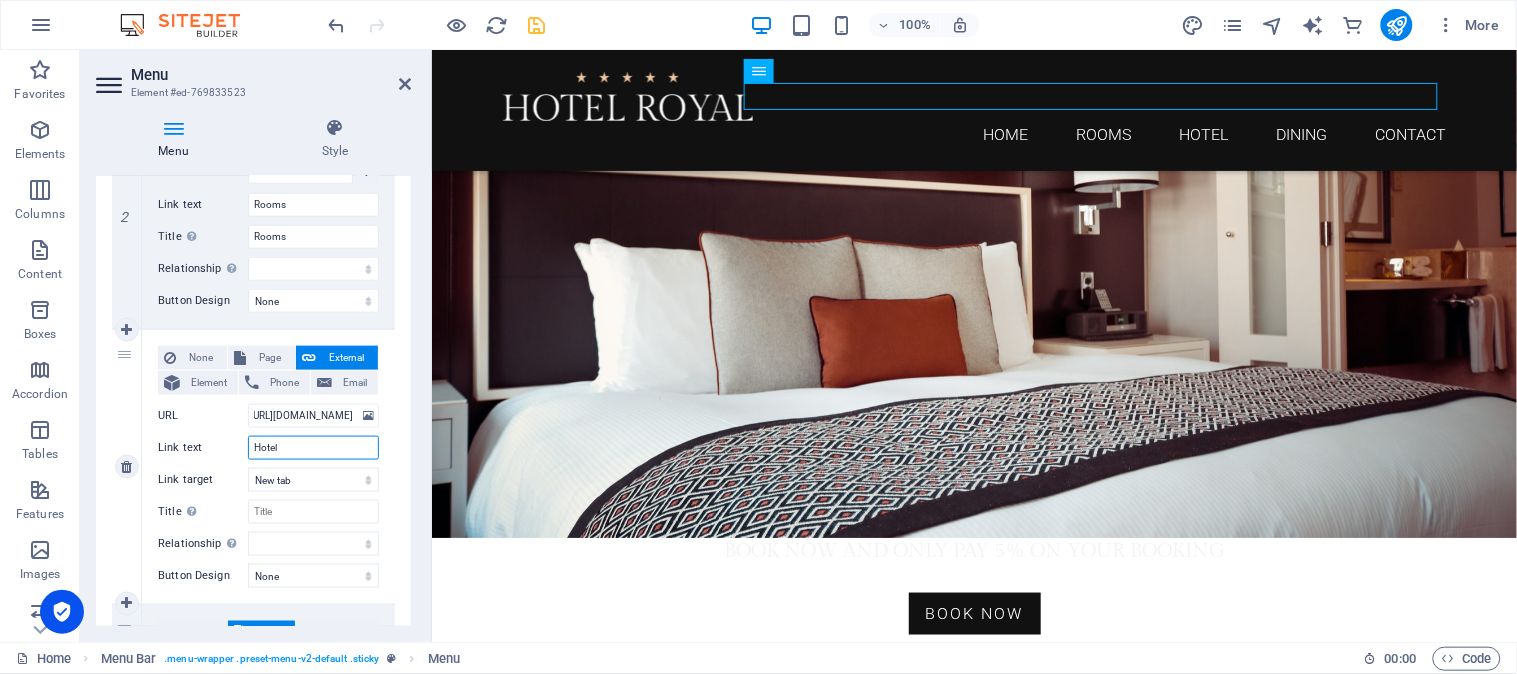 click on "Hotel" at bounding box center [313, 448] 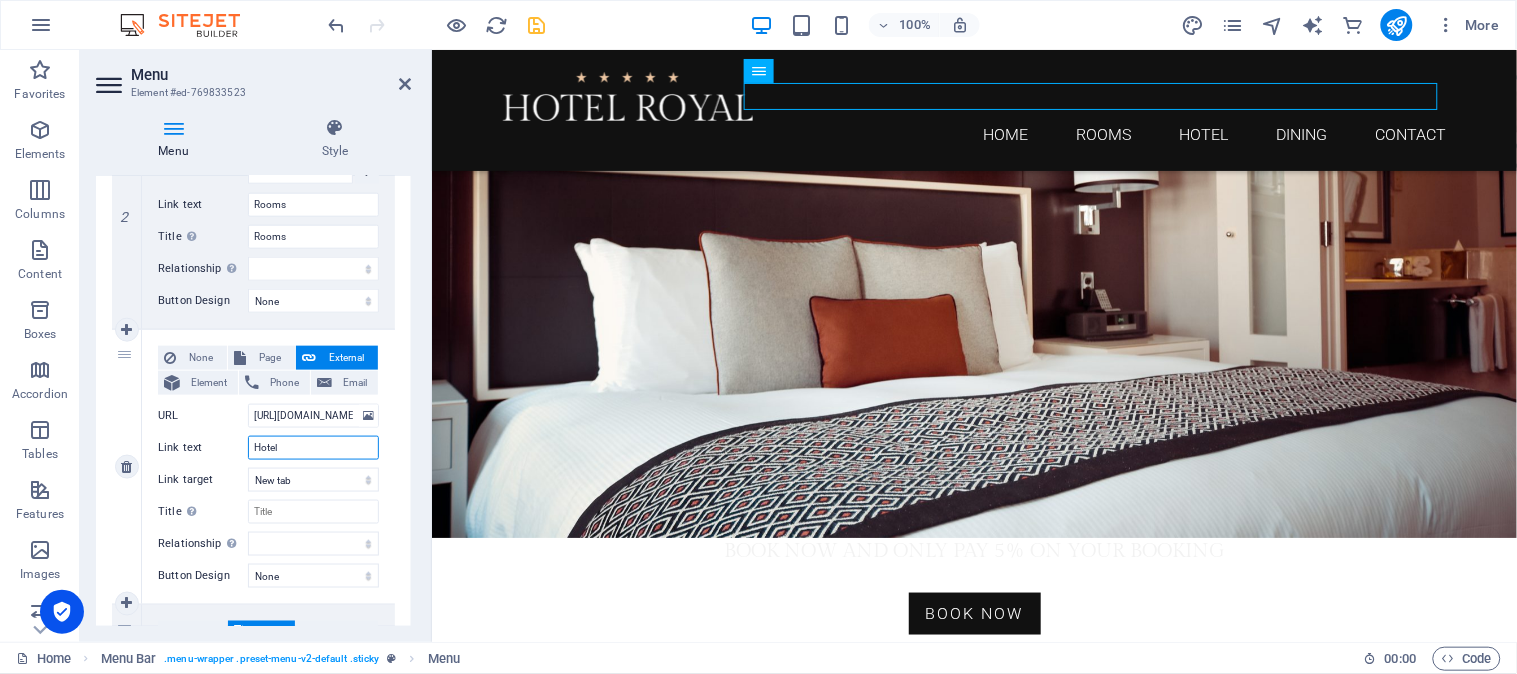 click on "Hotel" at bounding box center (313, 448) 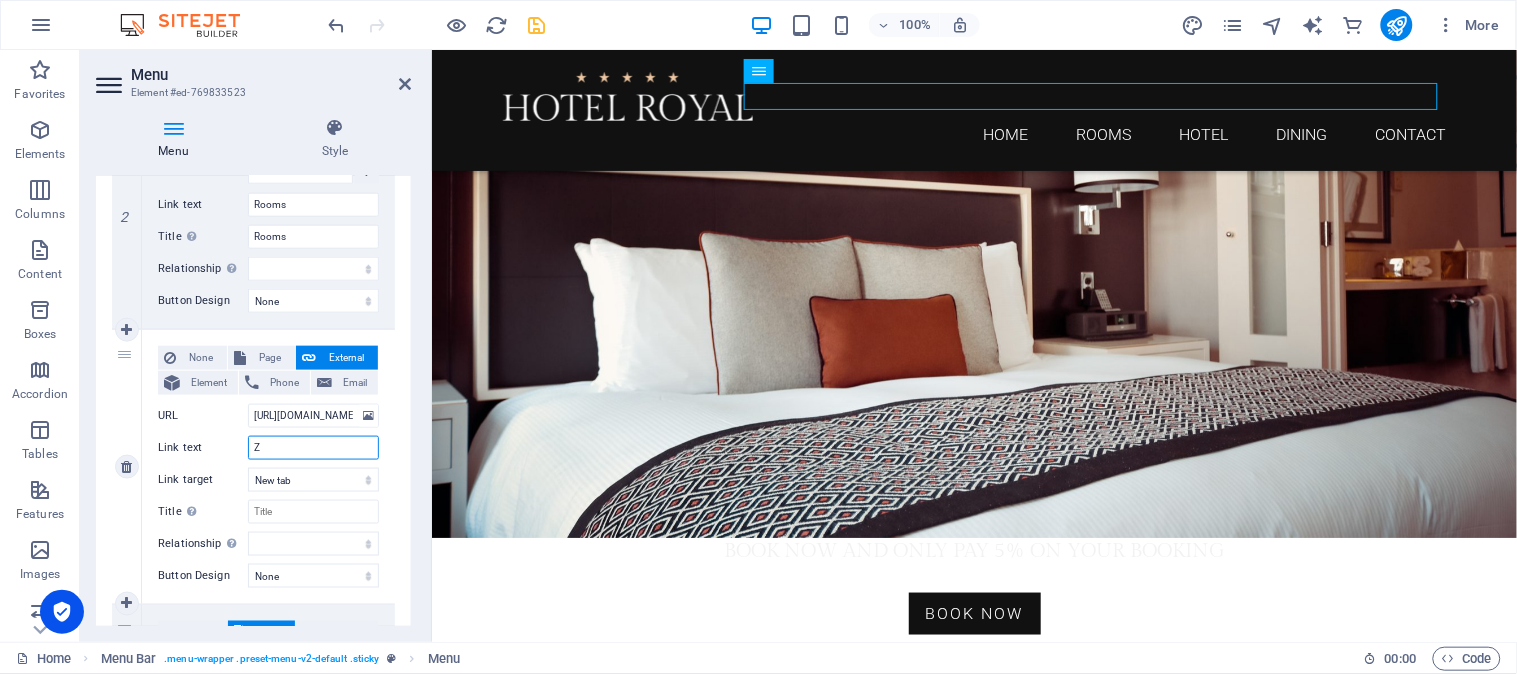 type on "Zi" 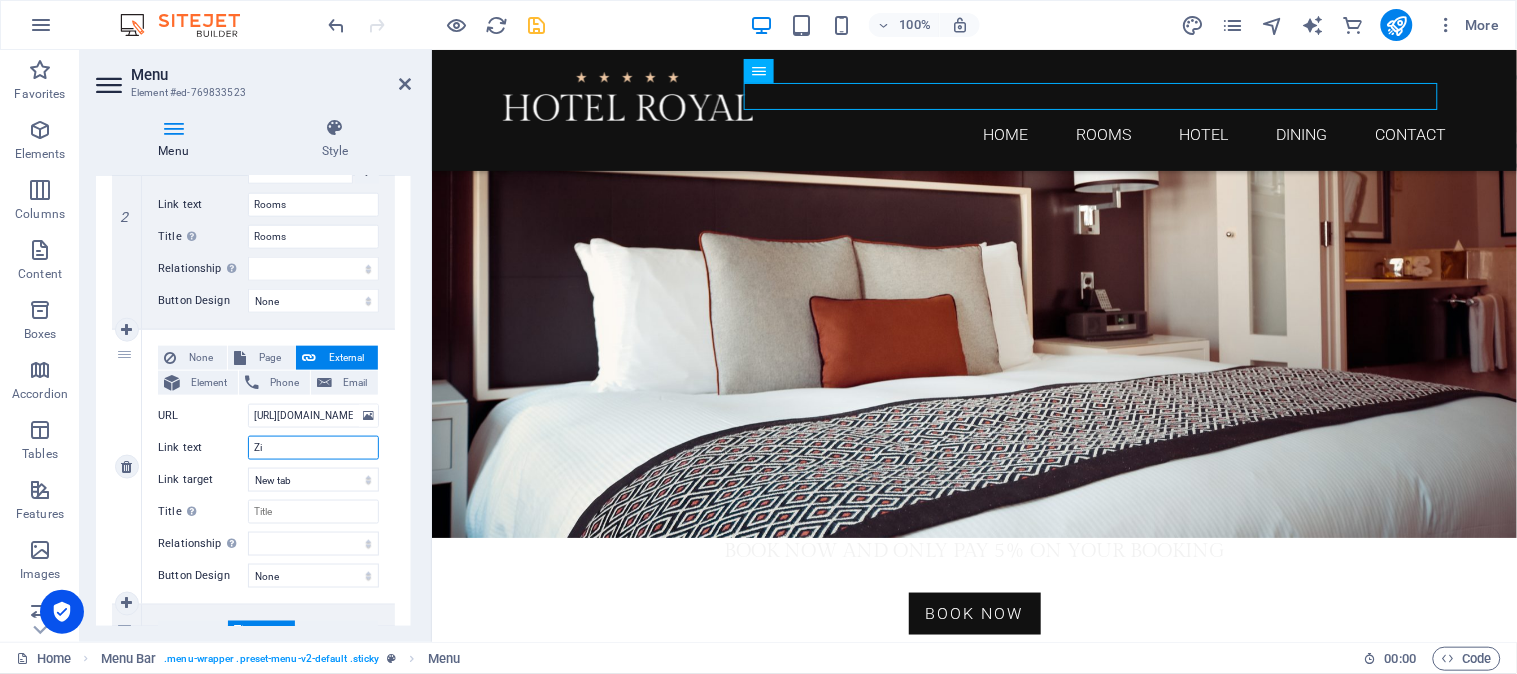 select 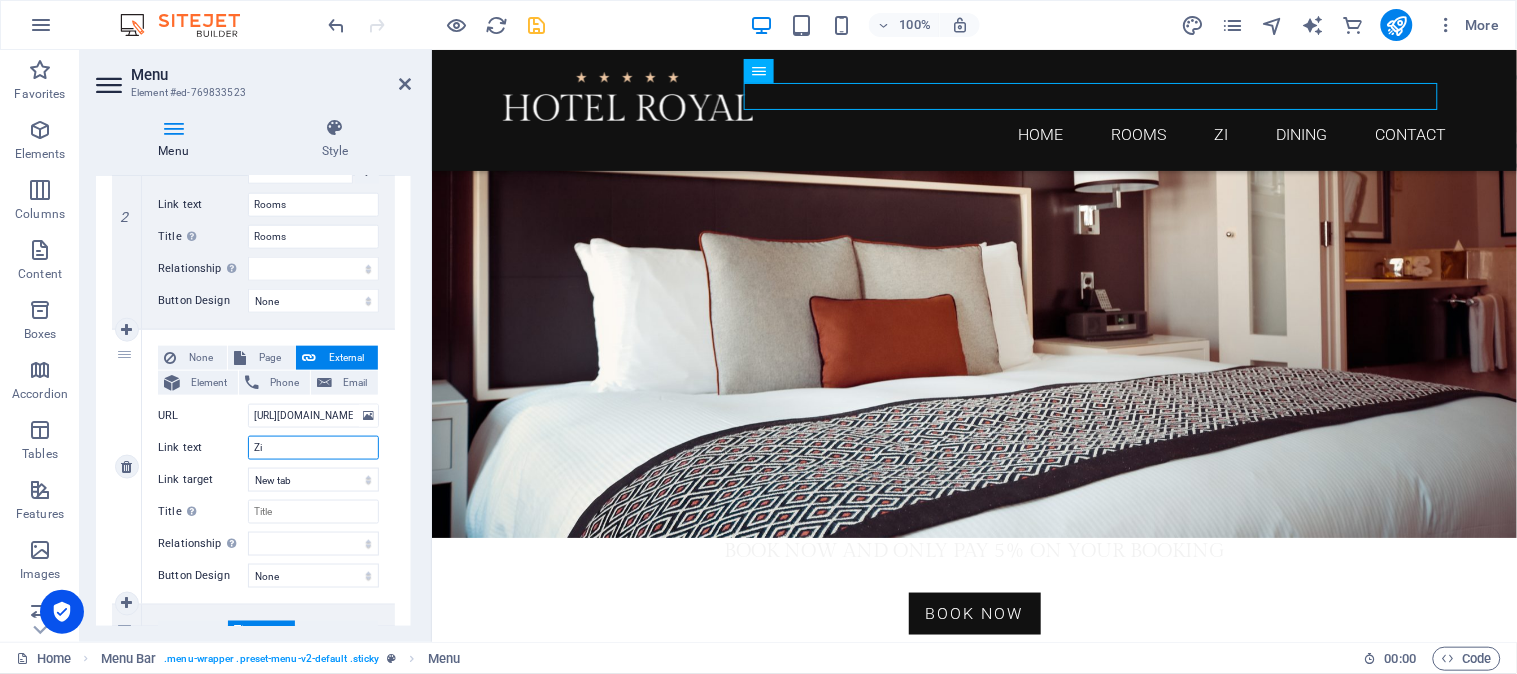 type on "Zim" 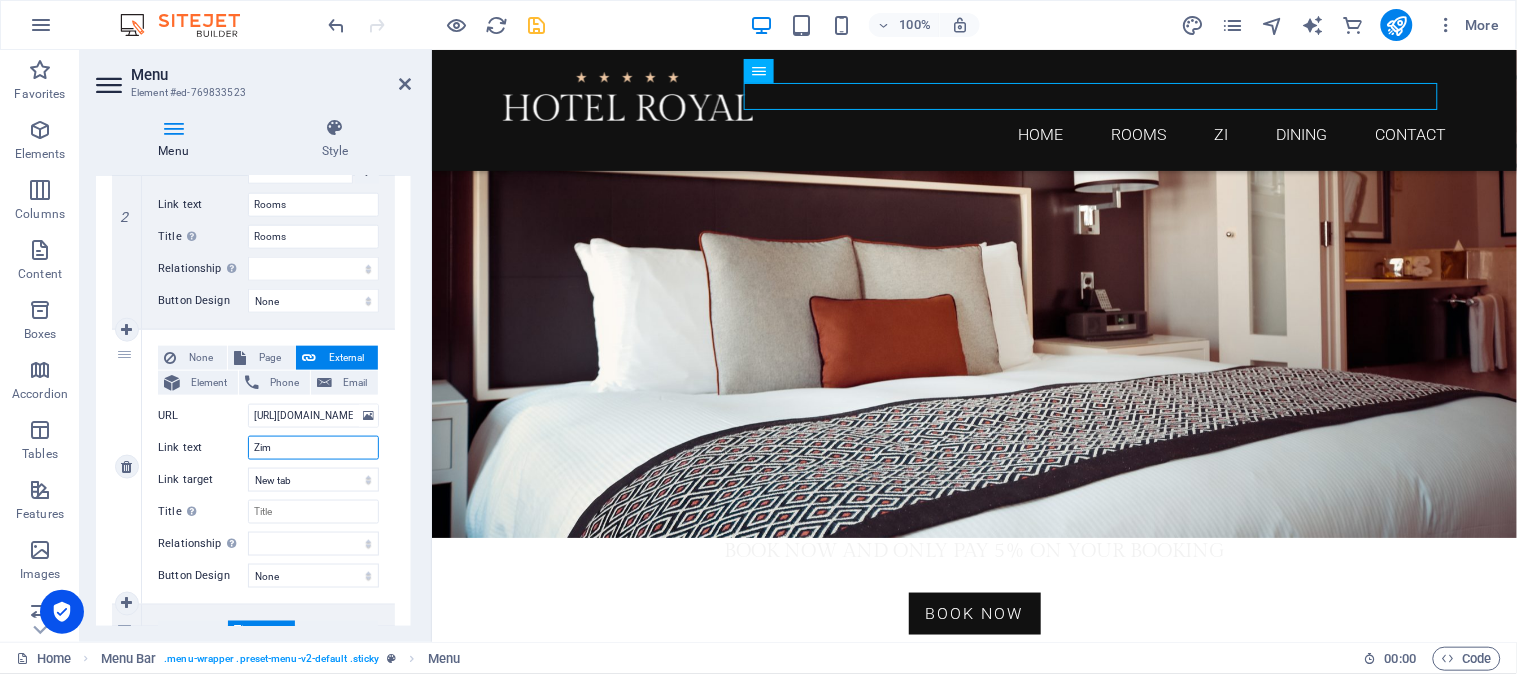 select 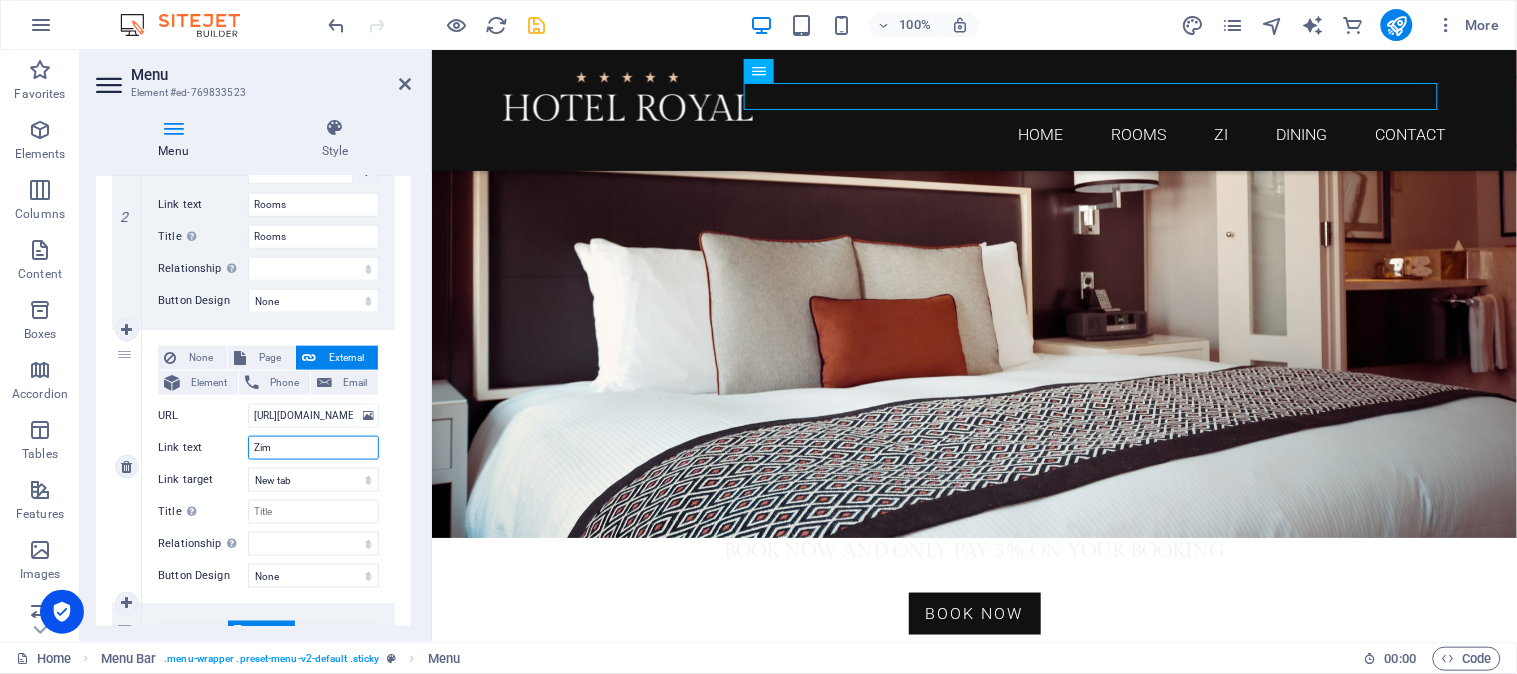 select 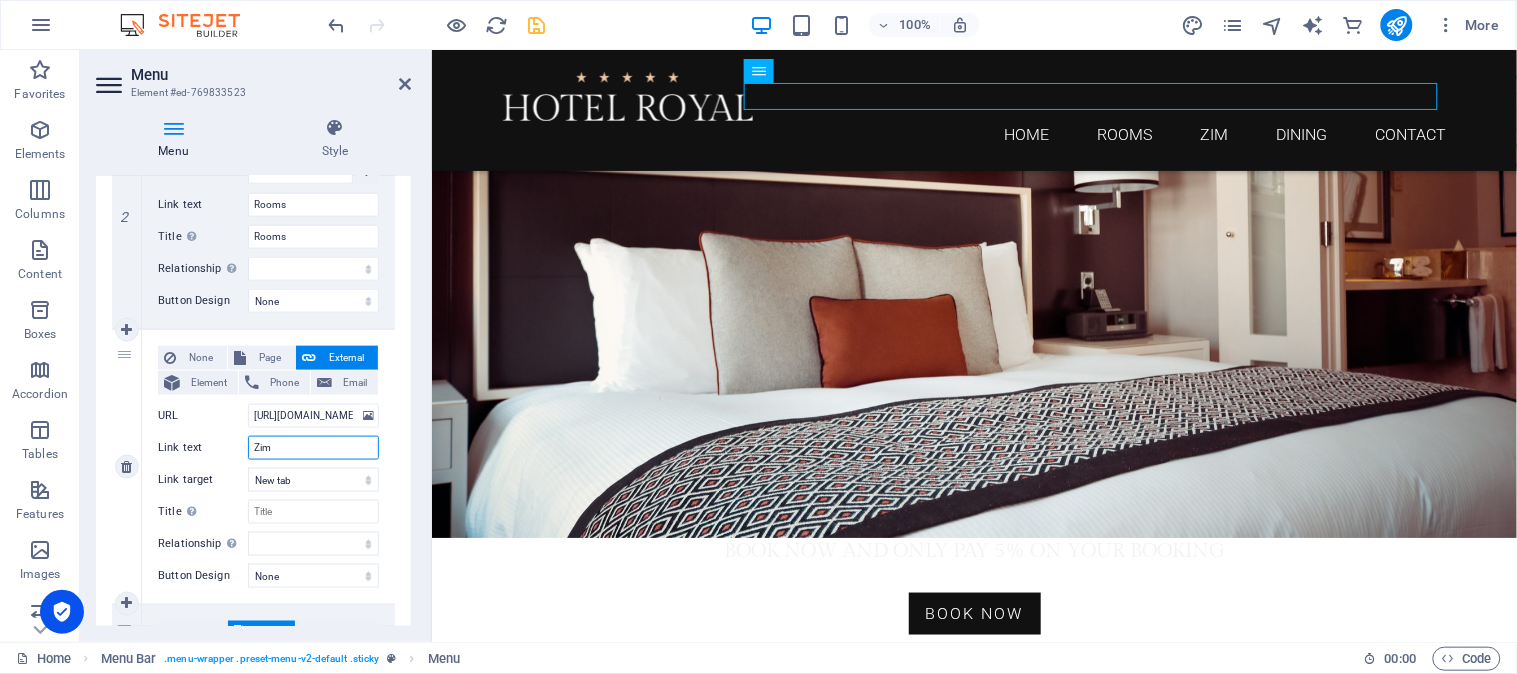 type on "Zimb" 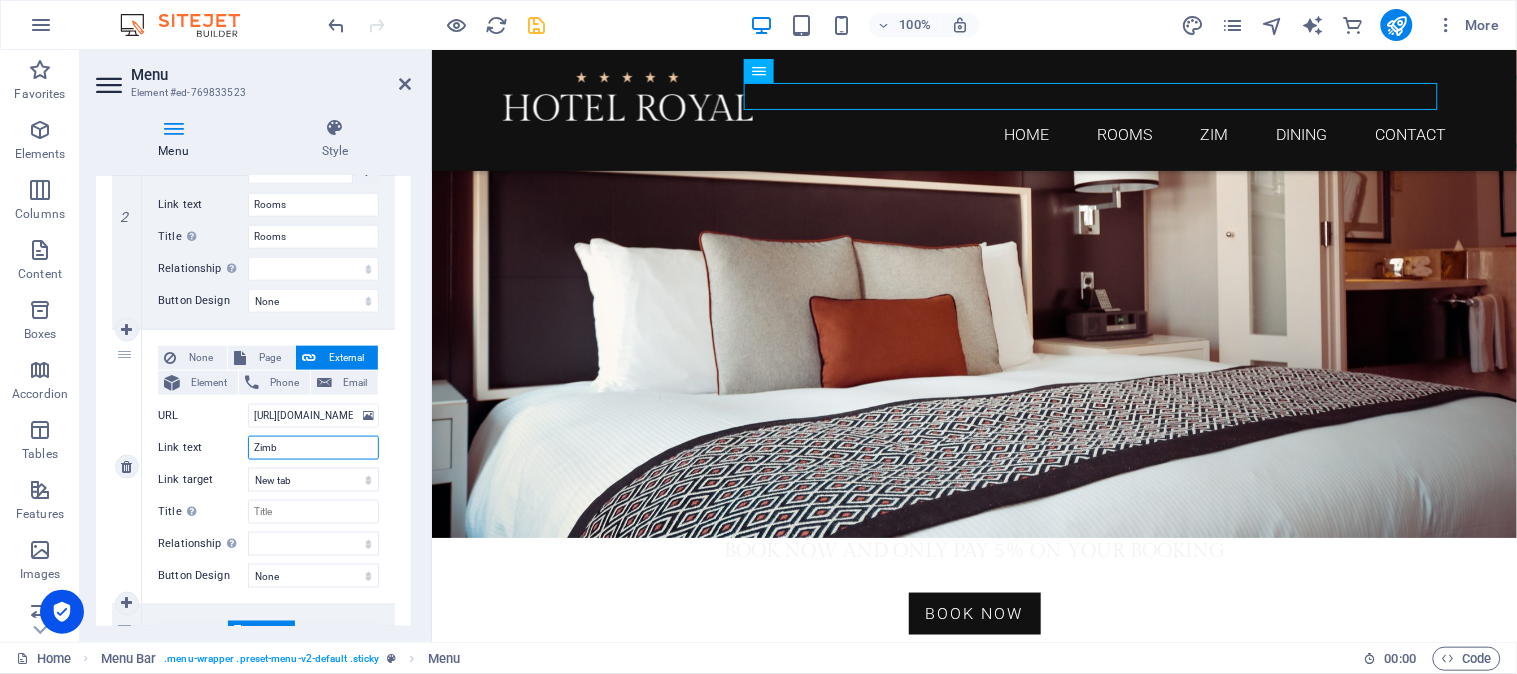 select 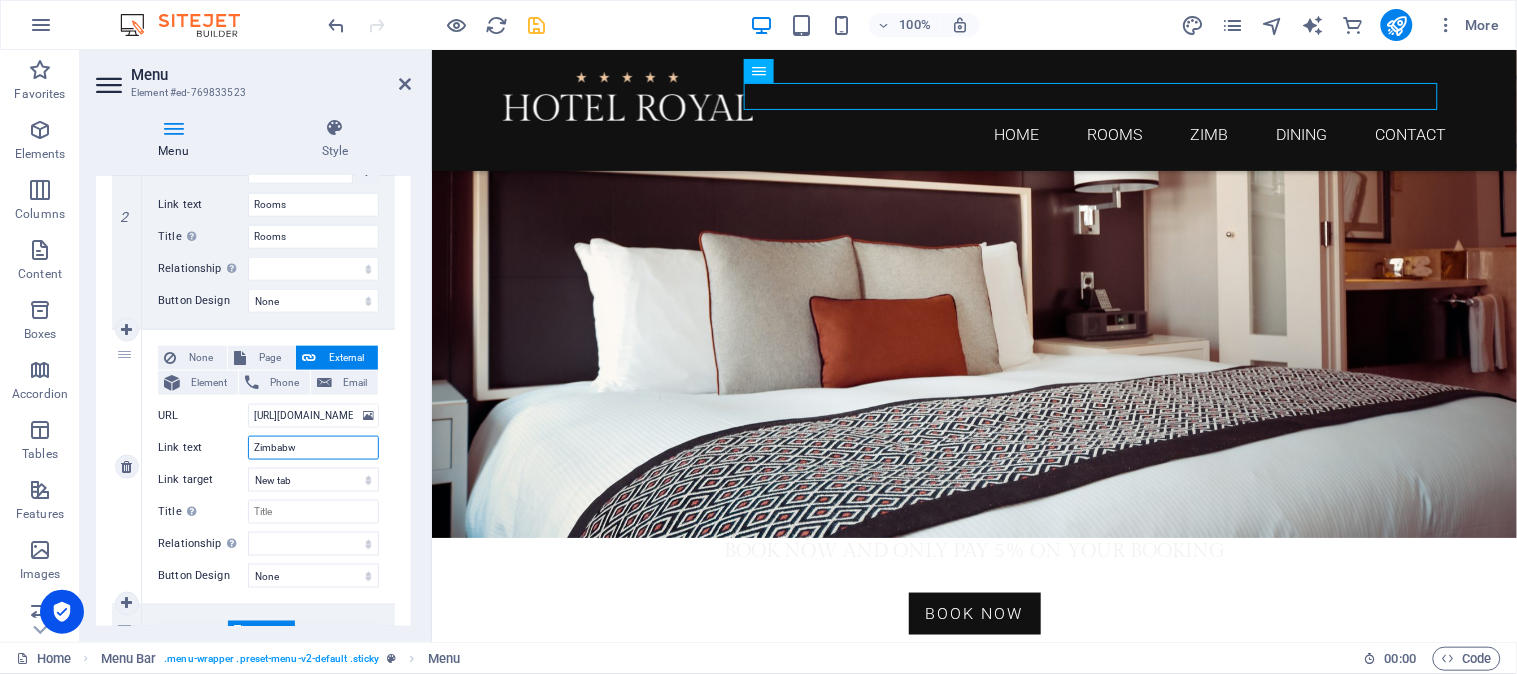 type on "[GEOGRAPHIC_DATA]" 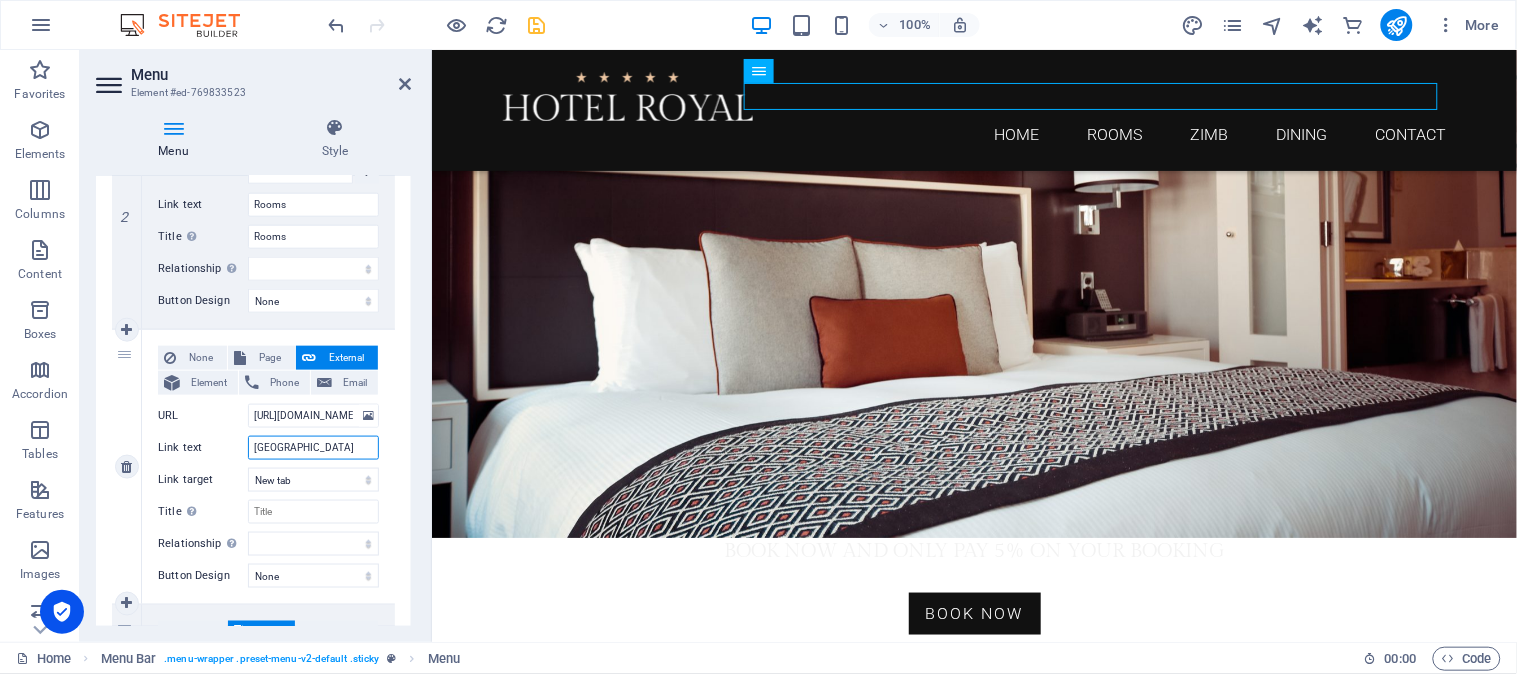 select 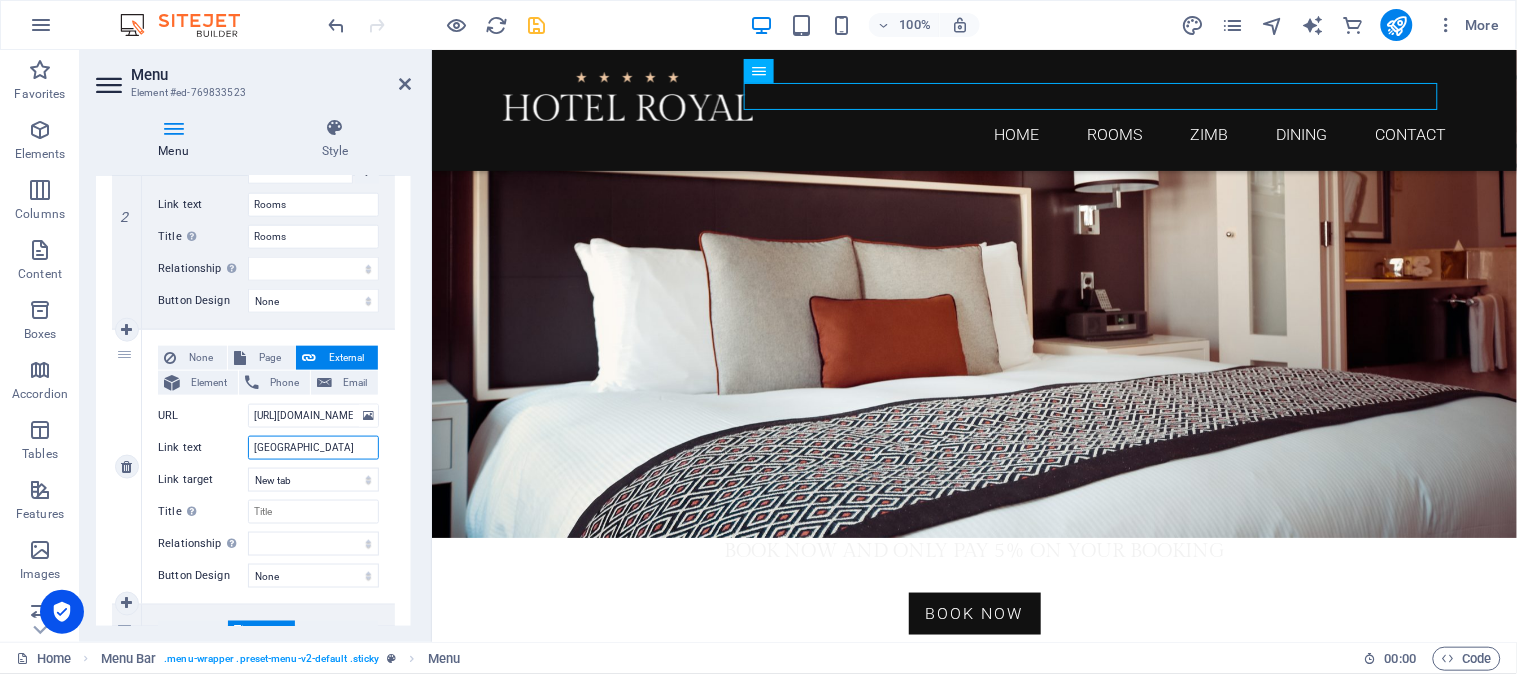 select 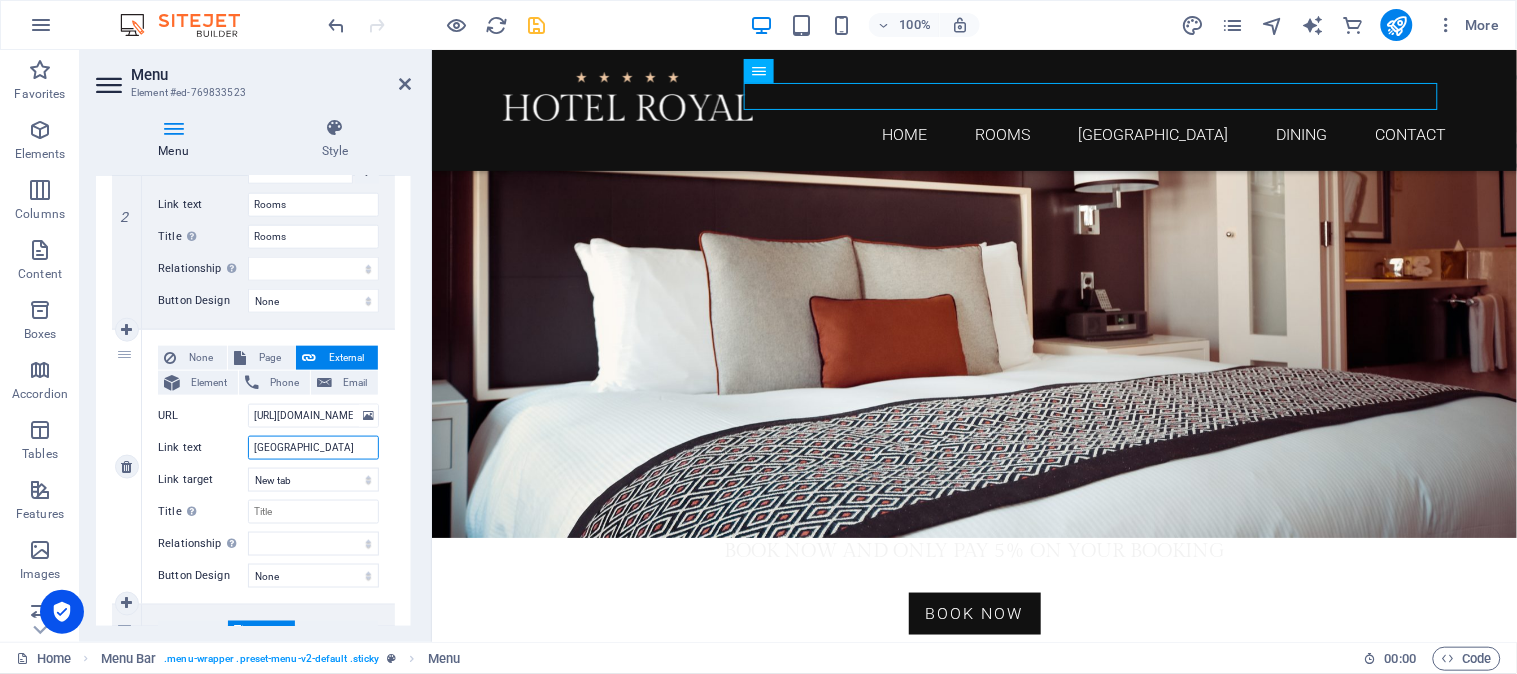 type on "[GEOGRAPHIC_DATA]" 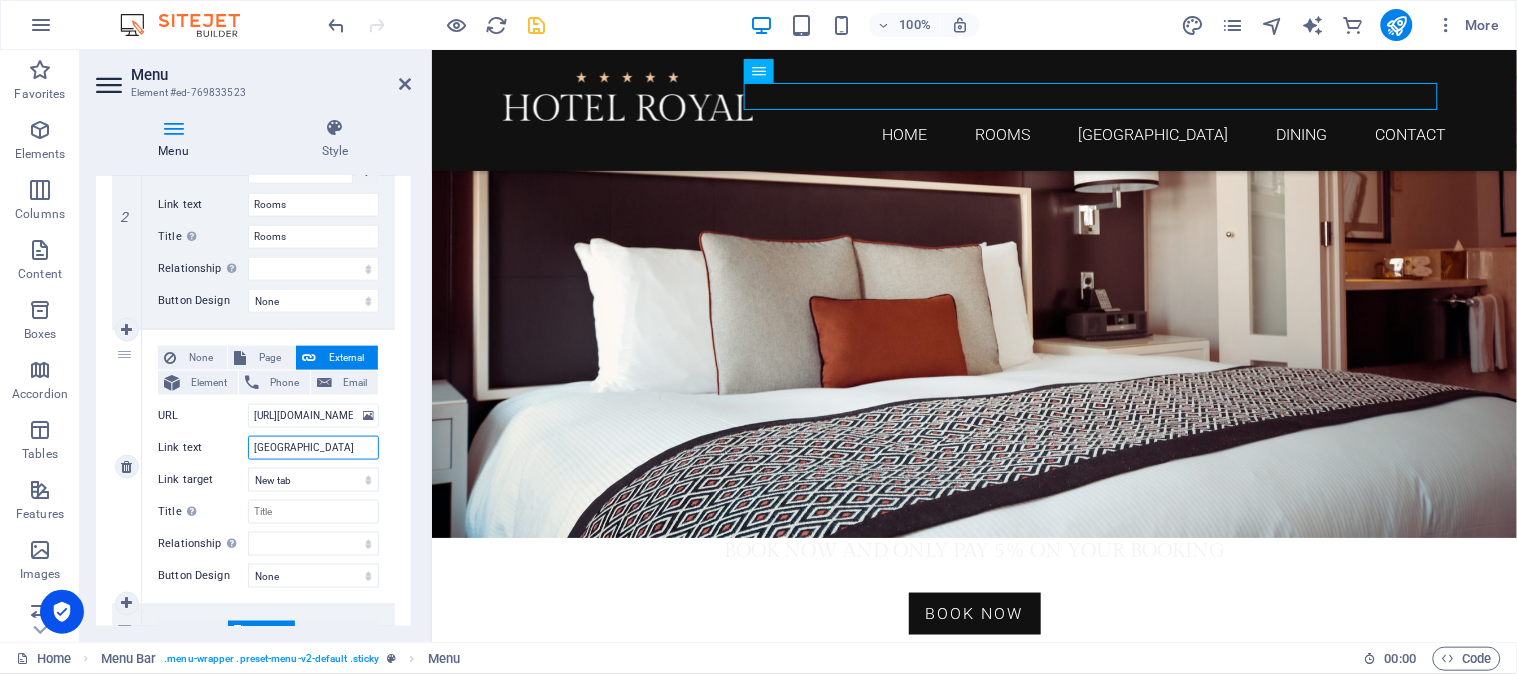 select 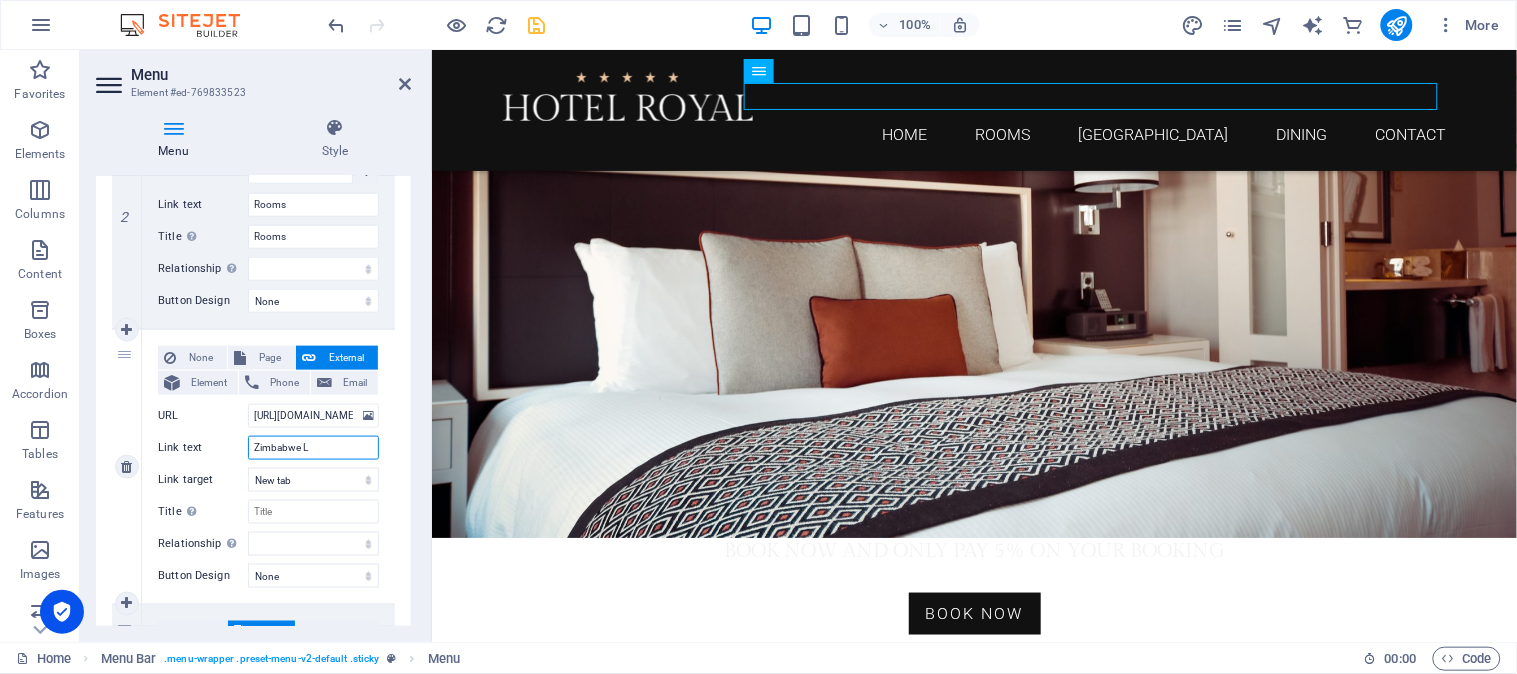 type on "Zimbabwe Lo" 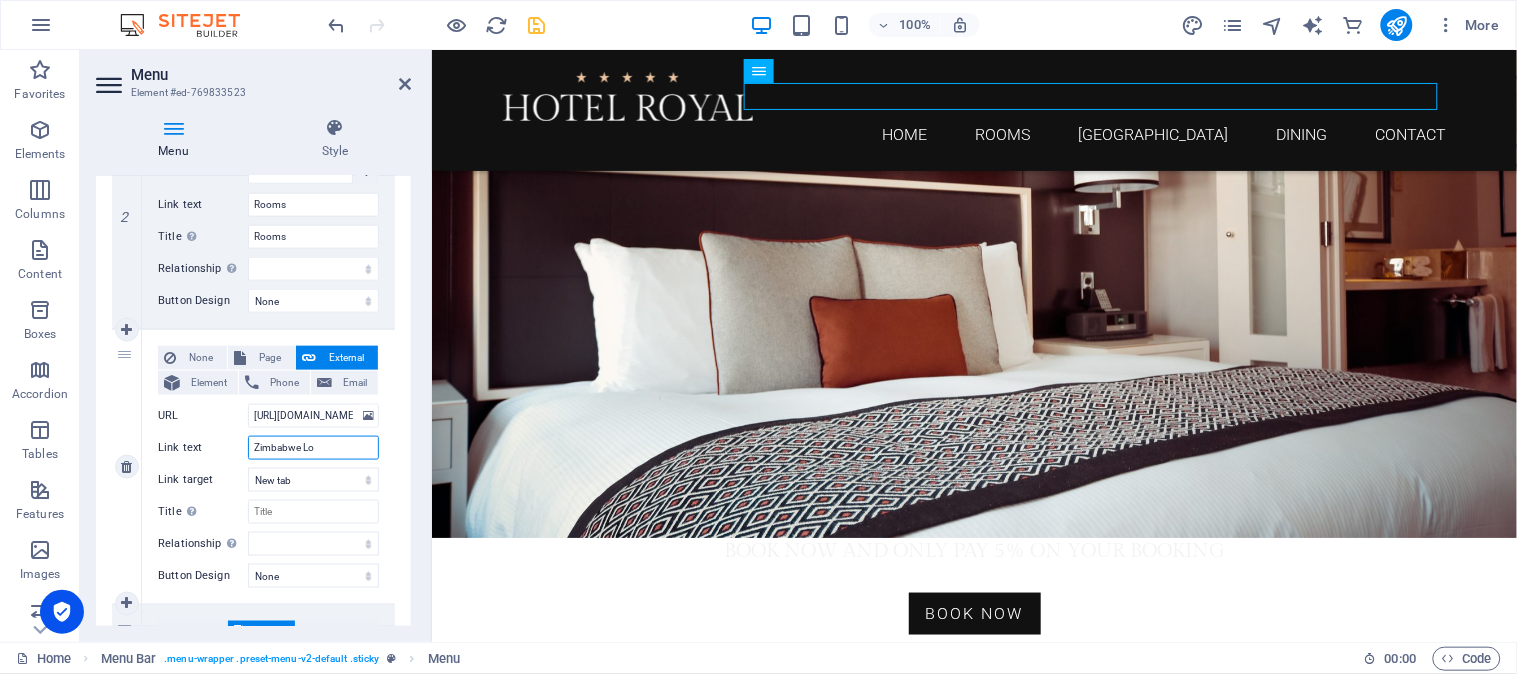 select 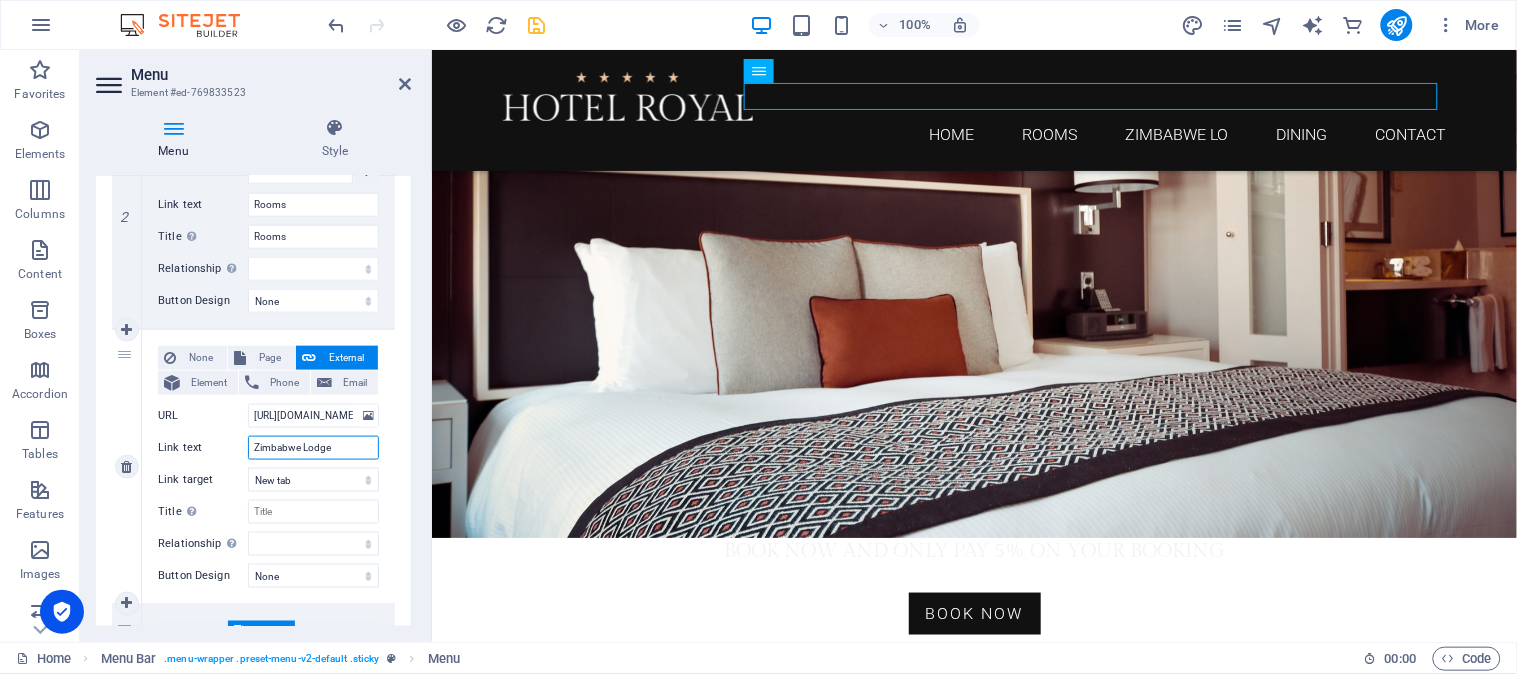 type on "Zimbabwe Lodges" 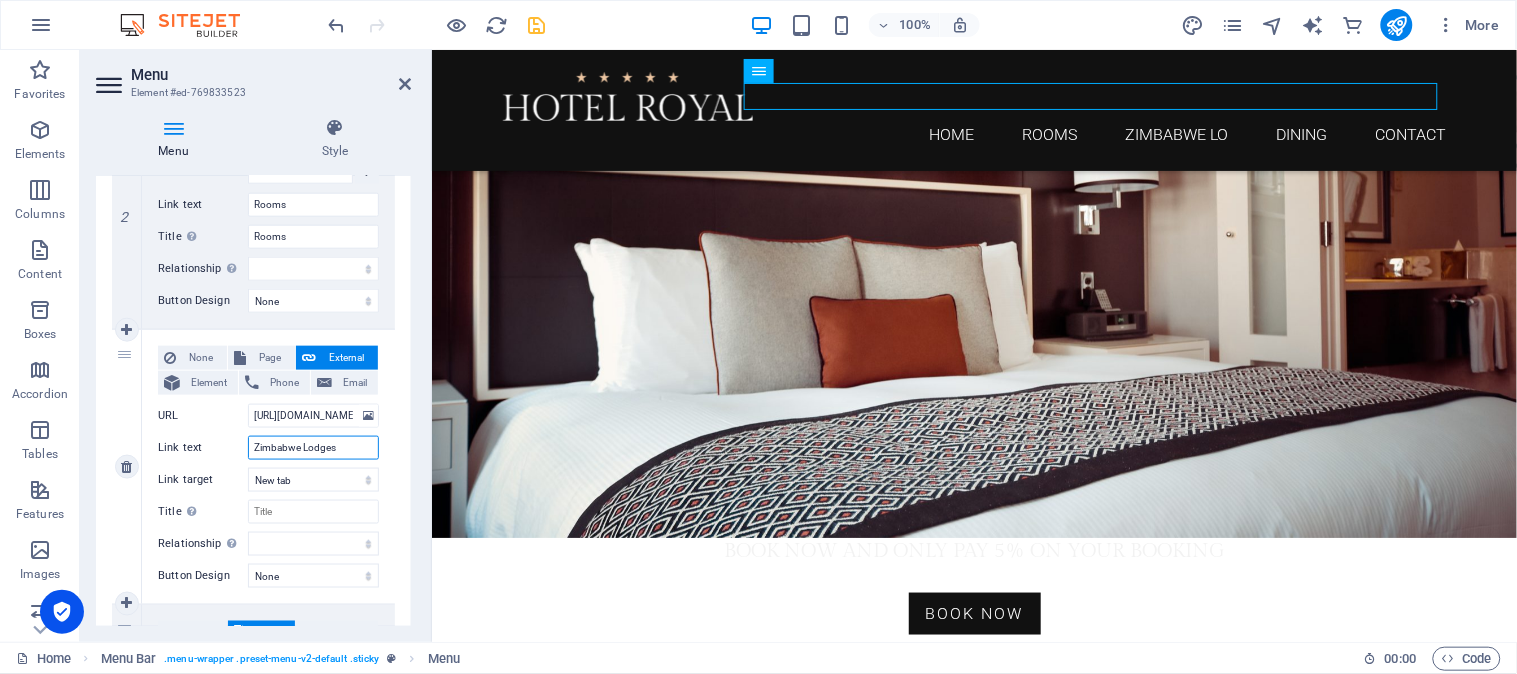 select 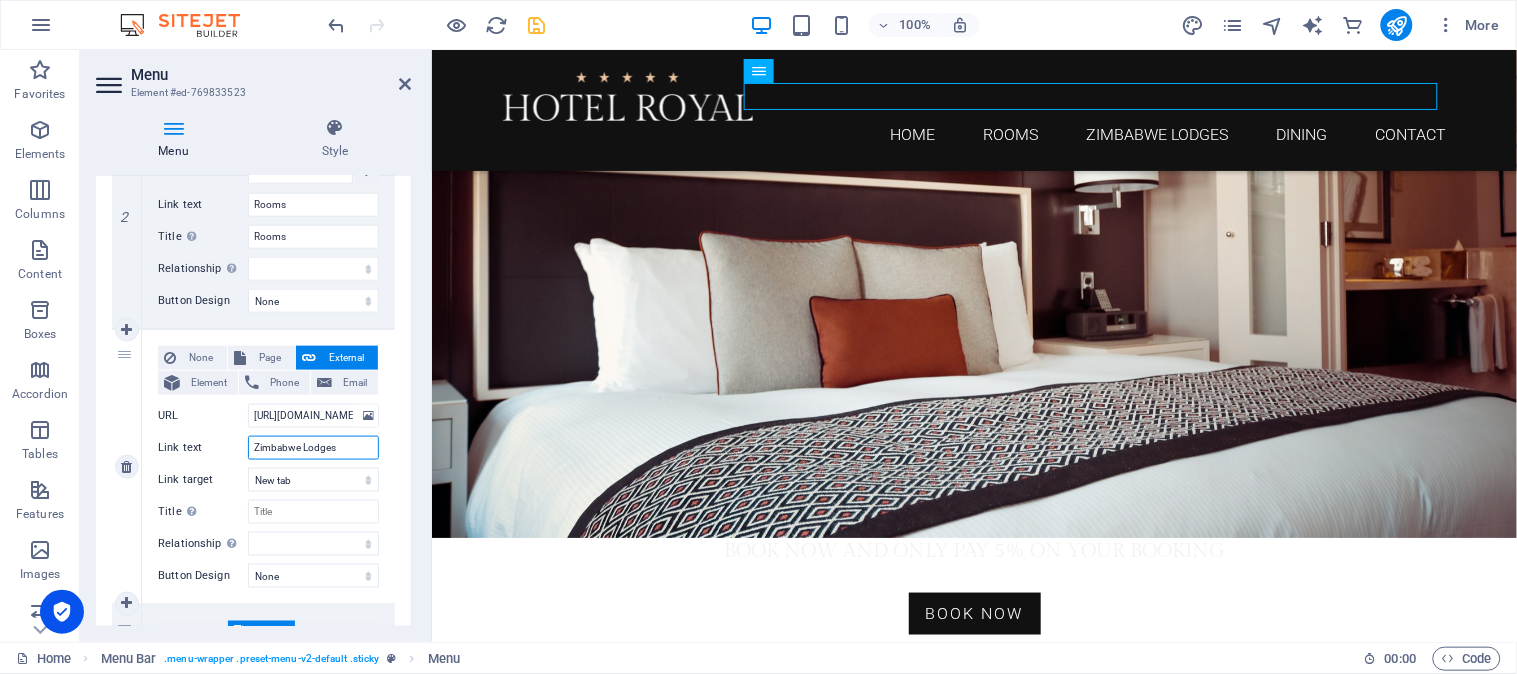 click on "Zimbabwe Lodges" at bounding box center (313, 448) 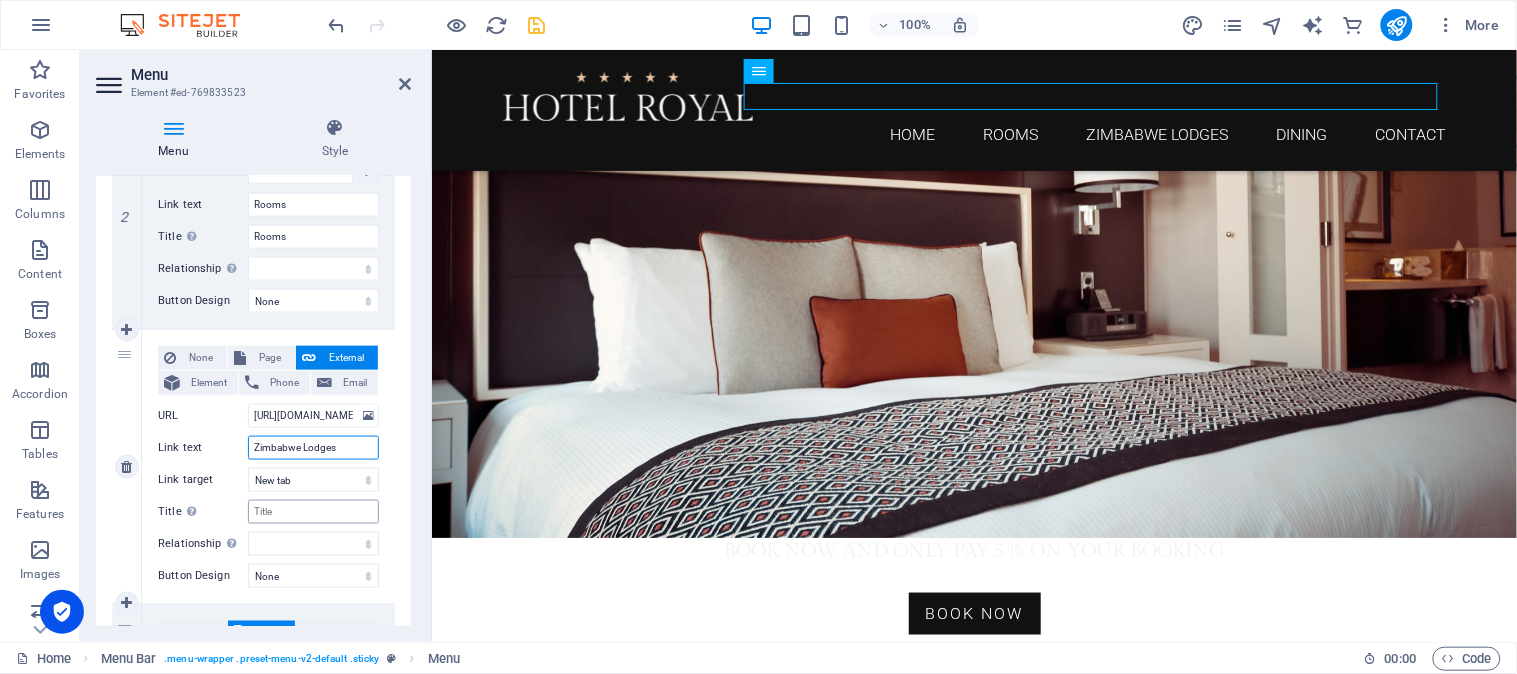 type on "Zimbabwe Lodges" 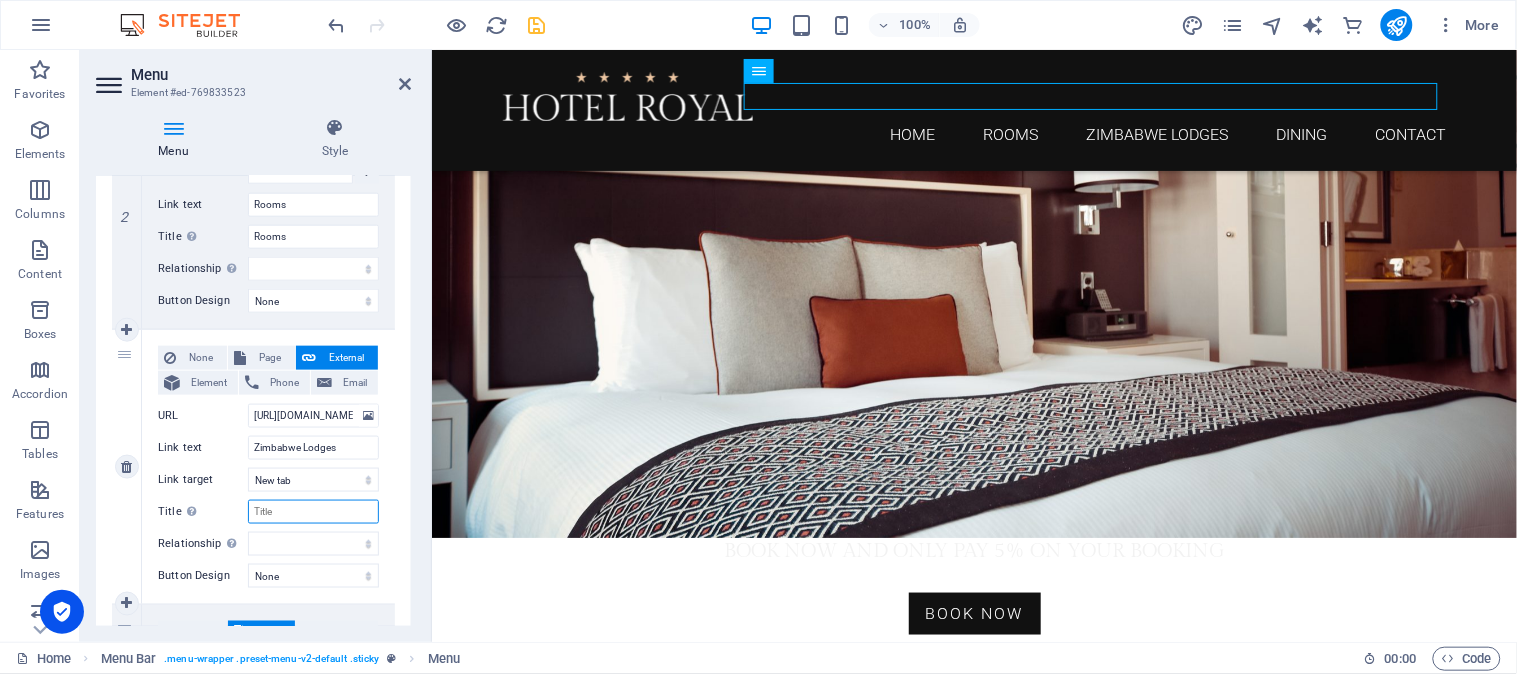 click on "Title Additional link description, should not be the same as the link text. The title is most often shown as a tooltip text when the mouse moves over the element. Leave empty if uncertain." at bounding box center (313, 512) 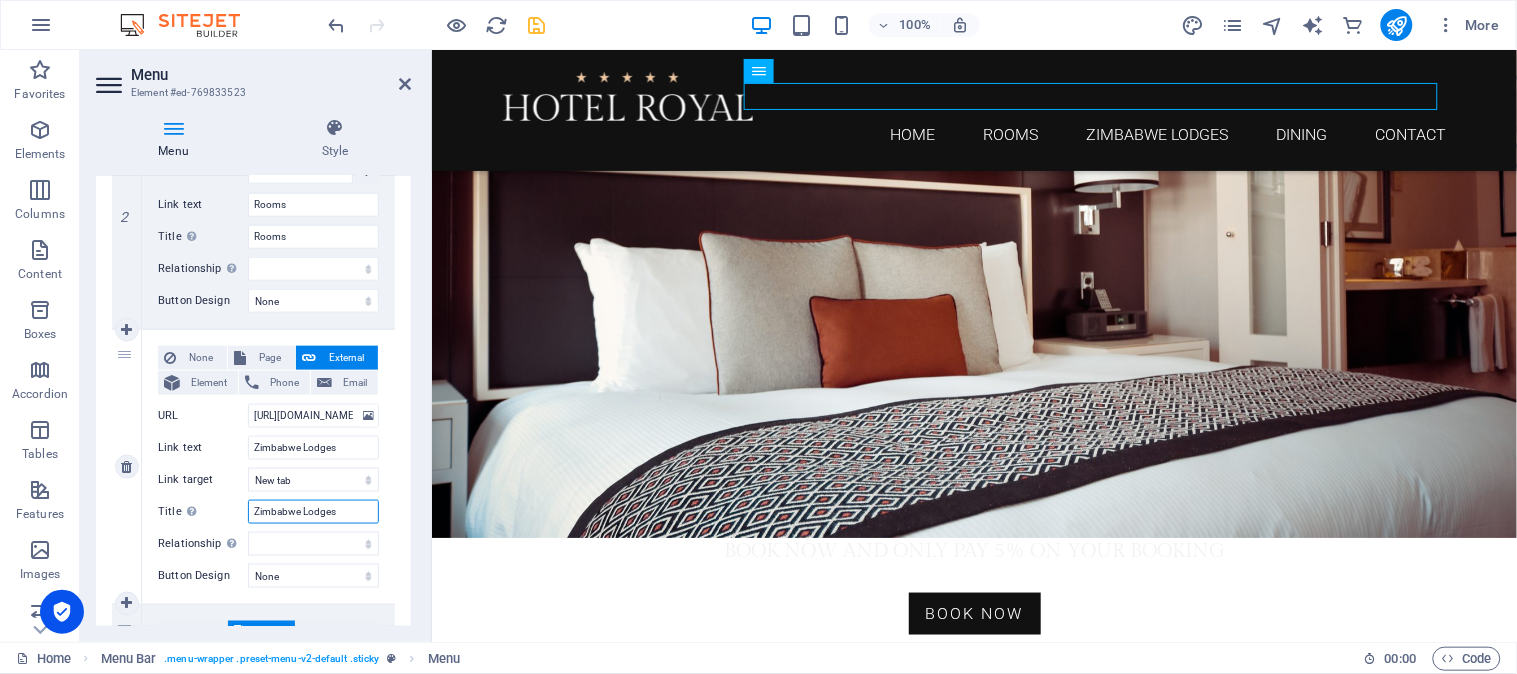 select 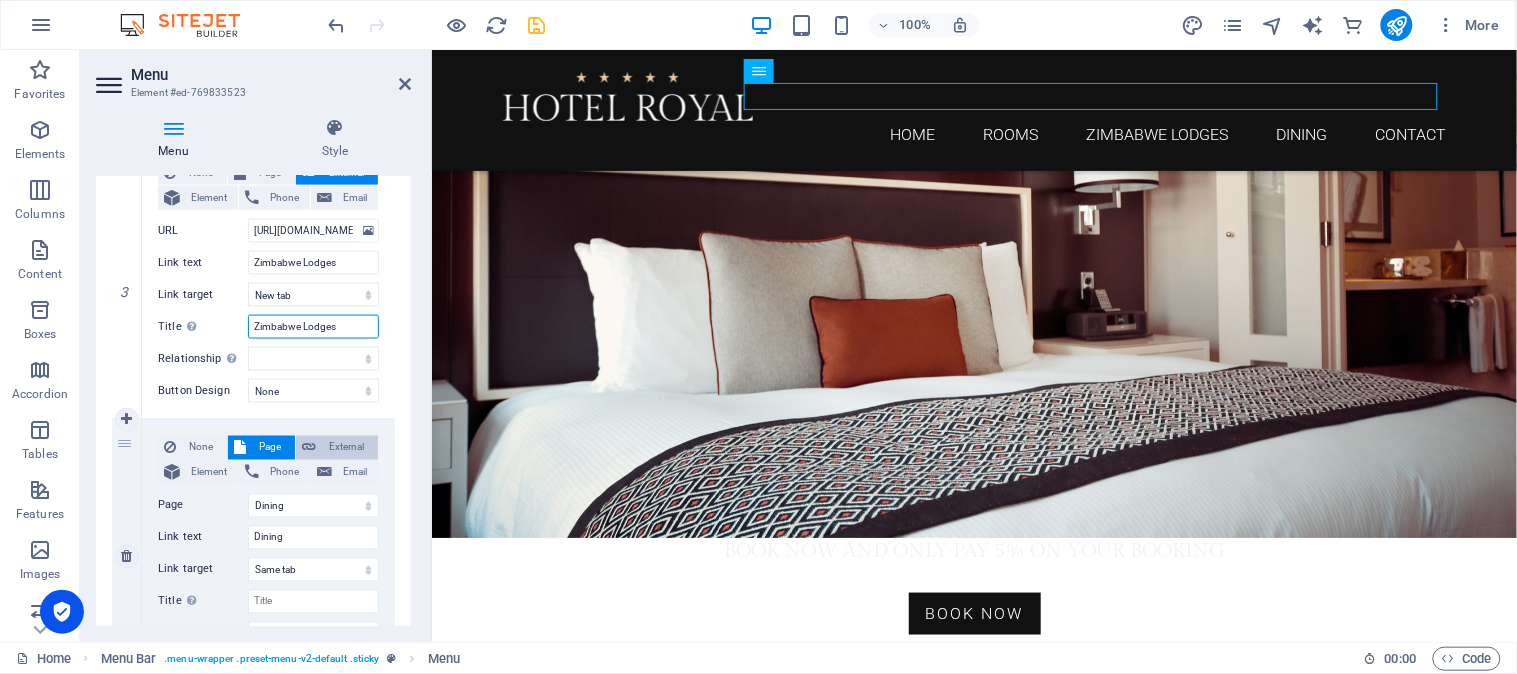 scroll, scrollTop: 777, scrollLeft: 0, axis: vertical 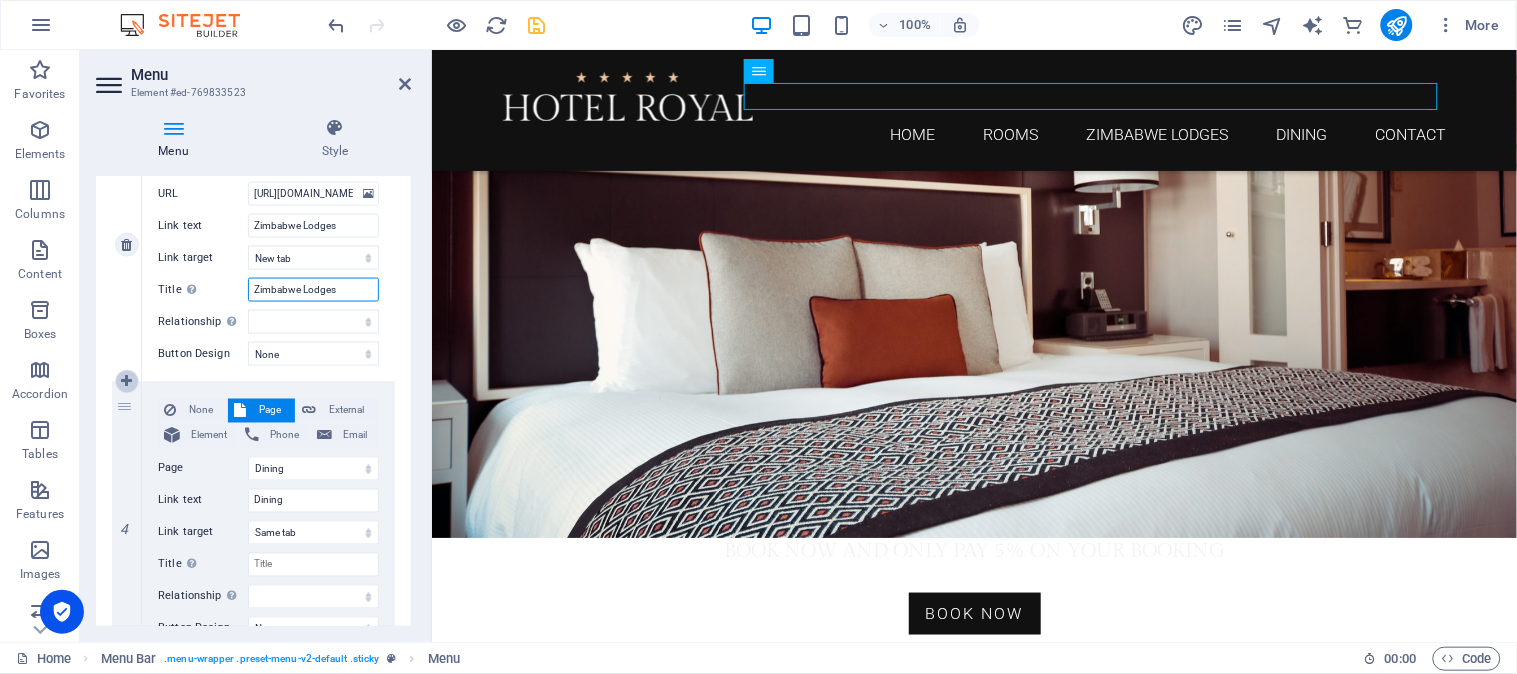 type on "Zimbabwe Lodges" 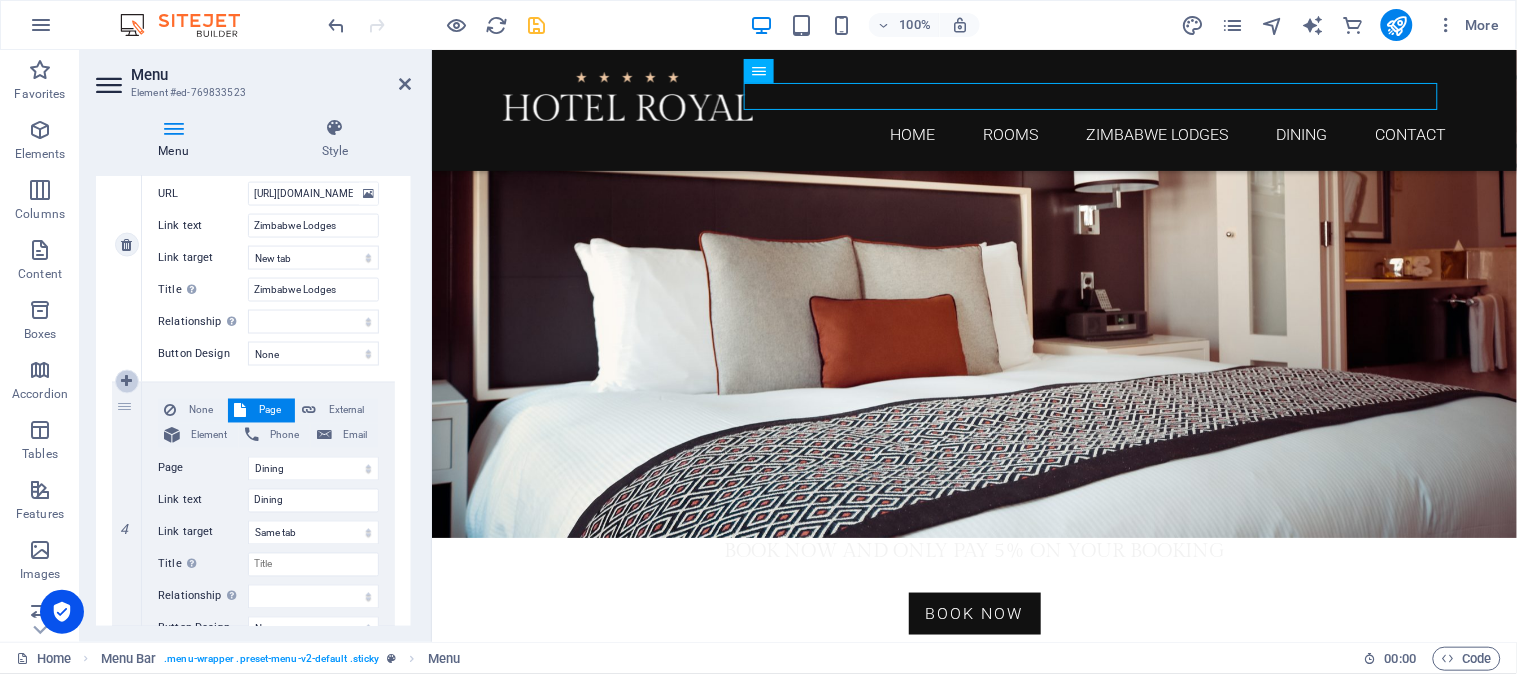 click at bounding box center (127, 382) 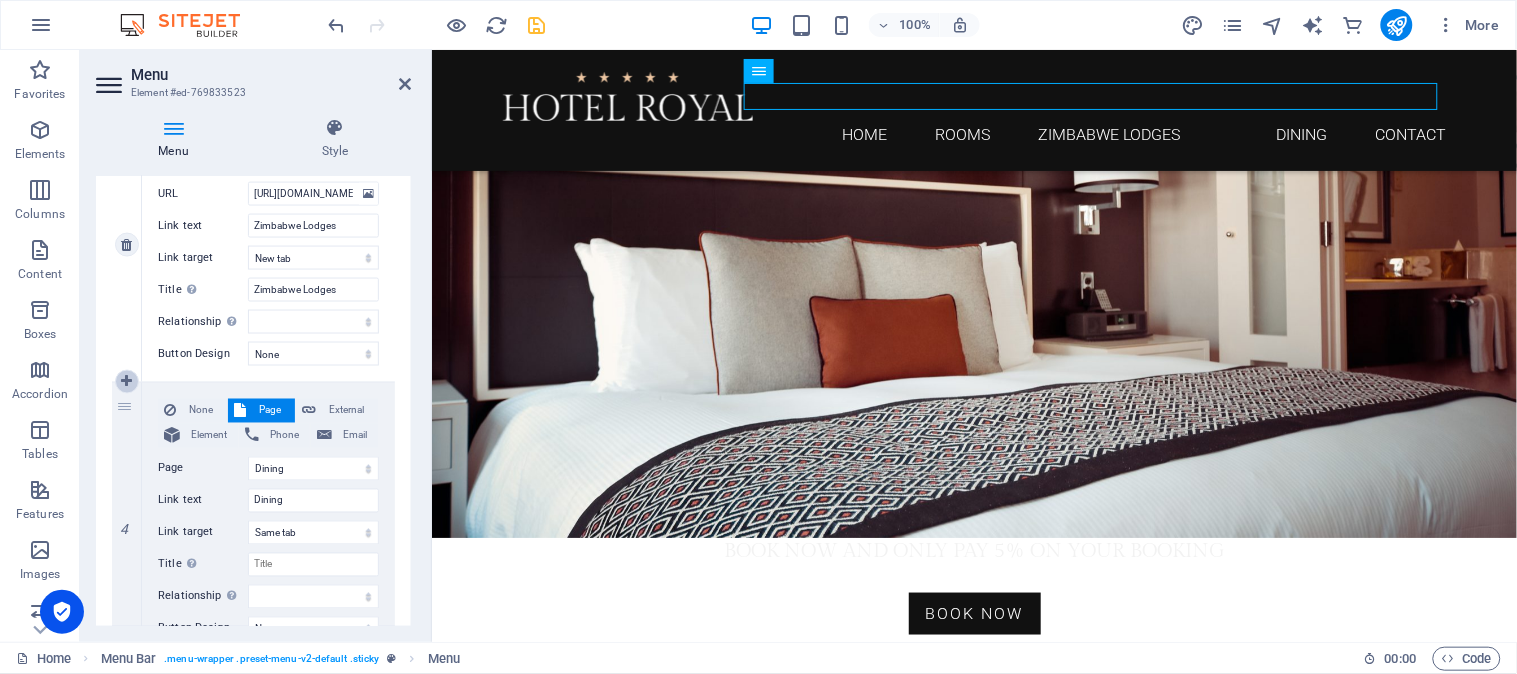 select 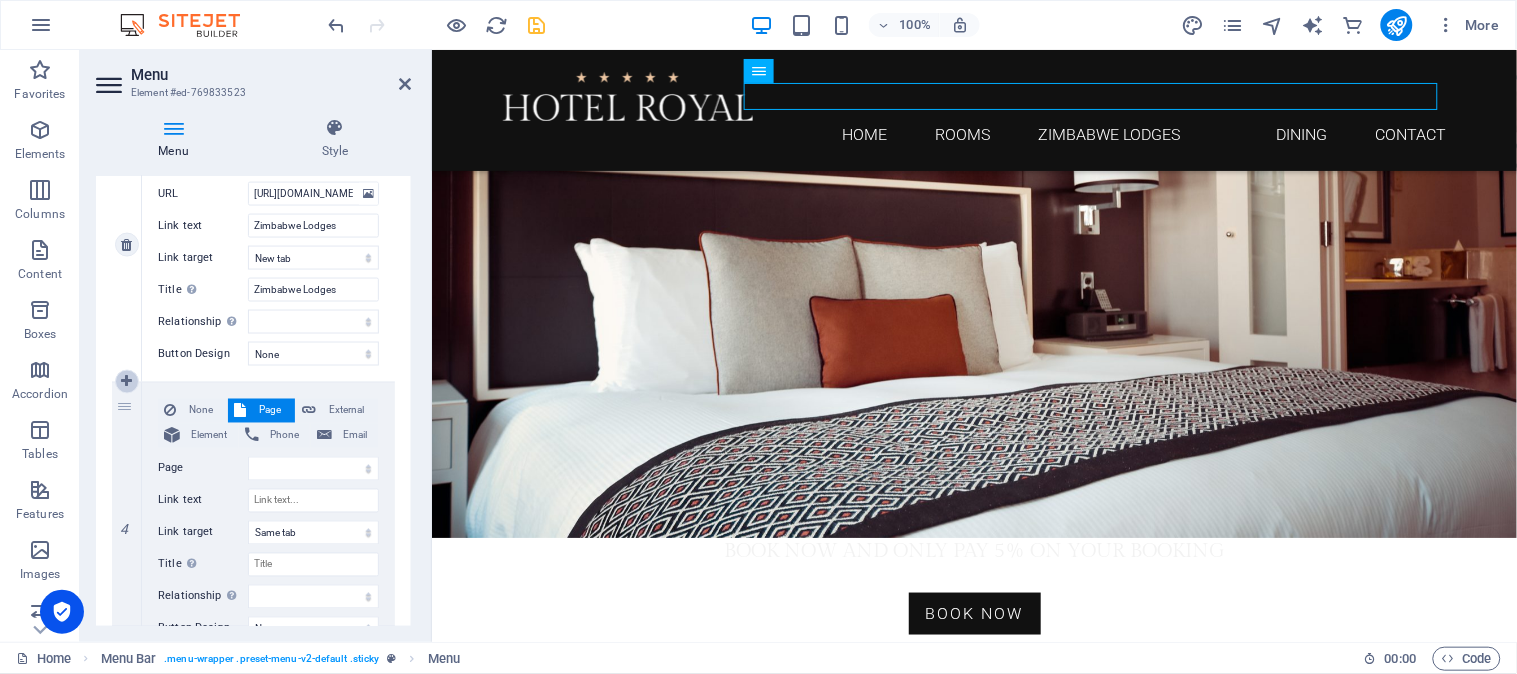 select on "4" 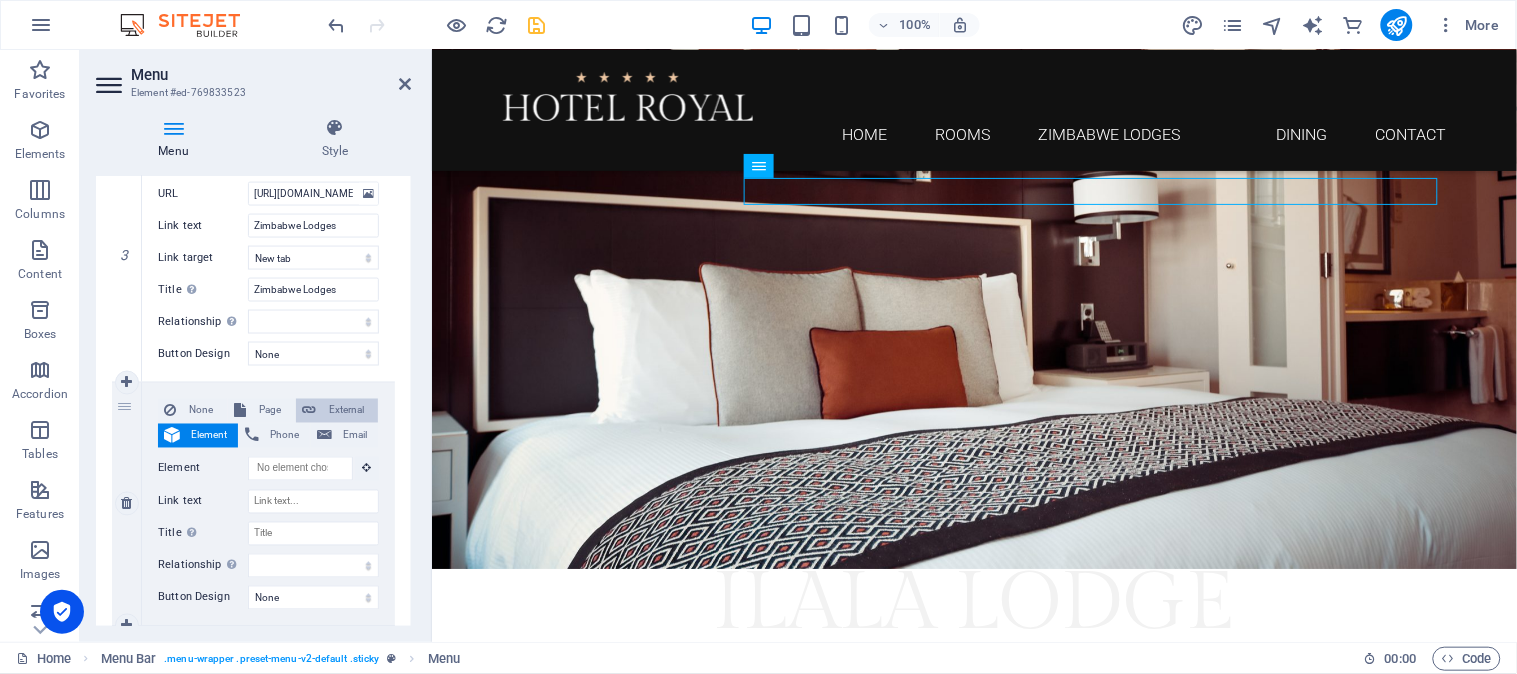 scroll, scrollTop: 255, scrollLeft: 0, axis: vertical 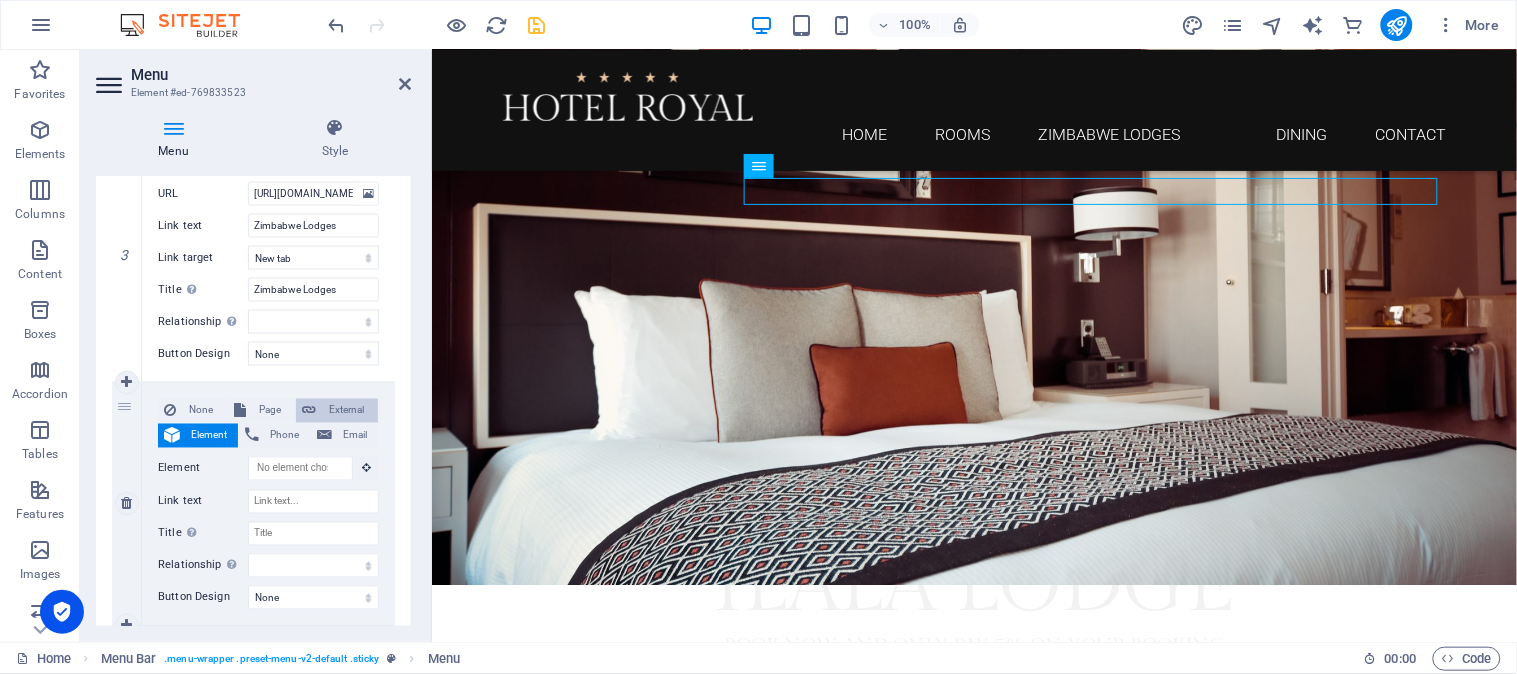 click on "External" at bounding box center (347, 411) 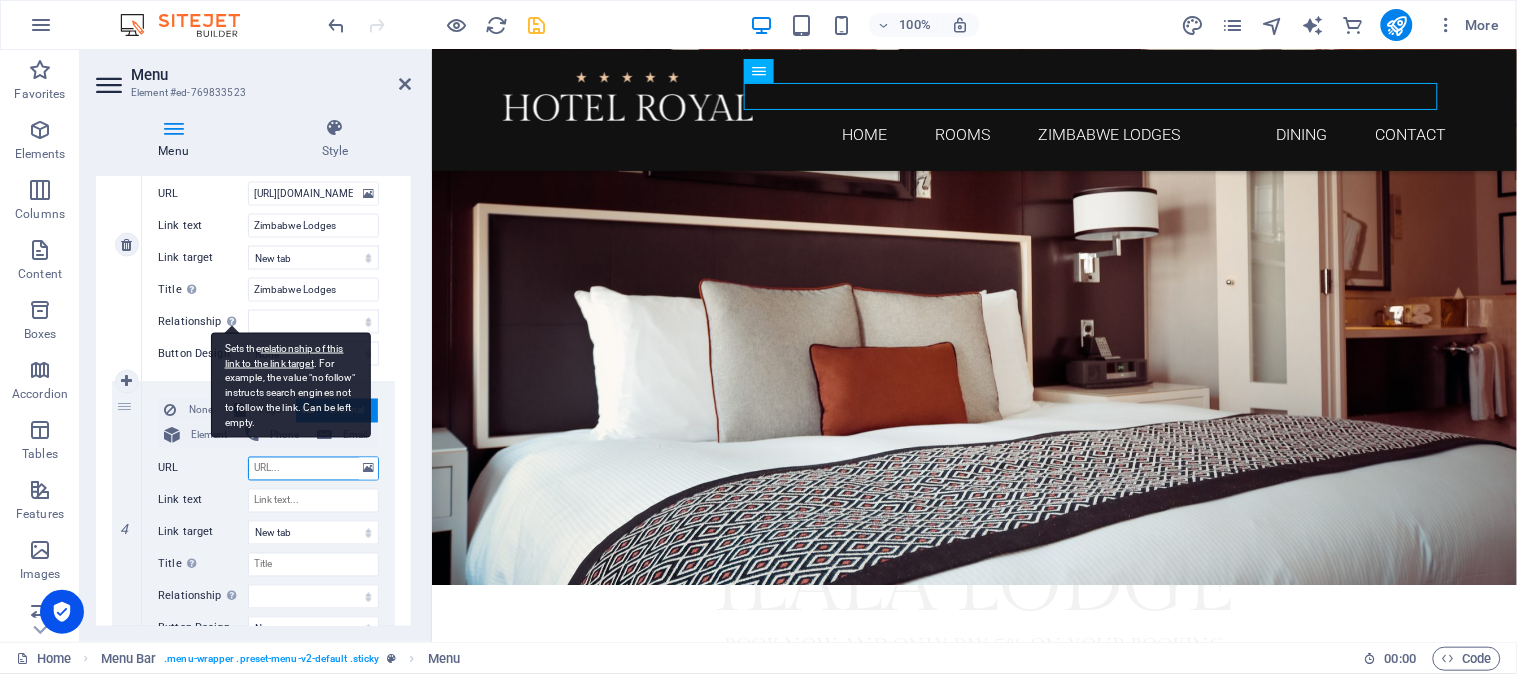 paste on "[URL][DOMAIN_NAME]" 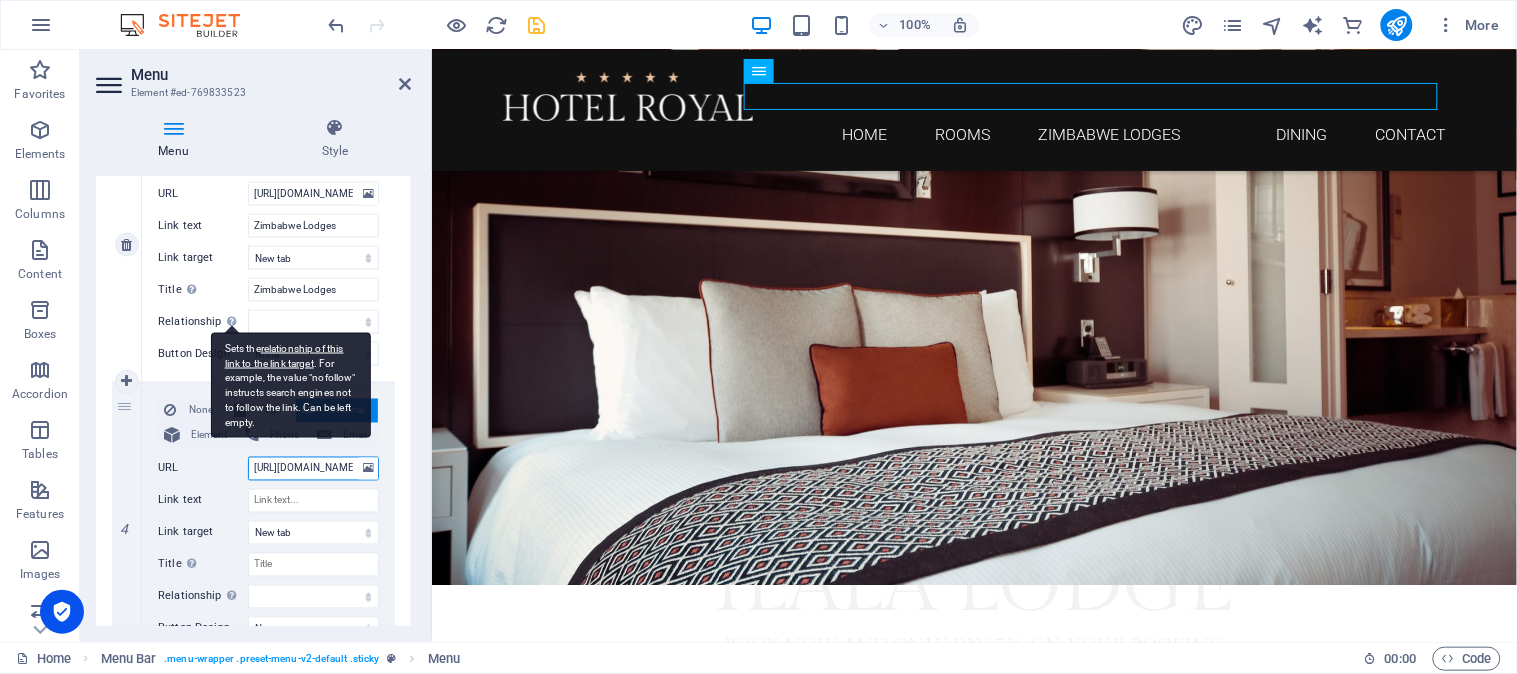 scroll, scrollTop: 0, scrollLeft: 82, axis: horizontal 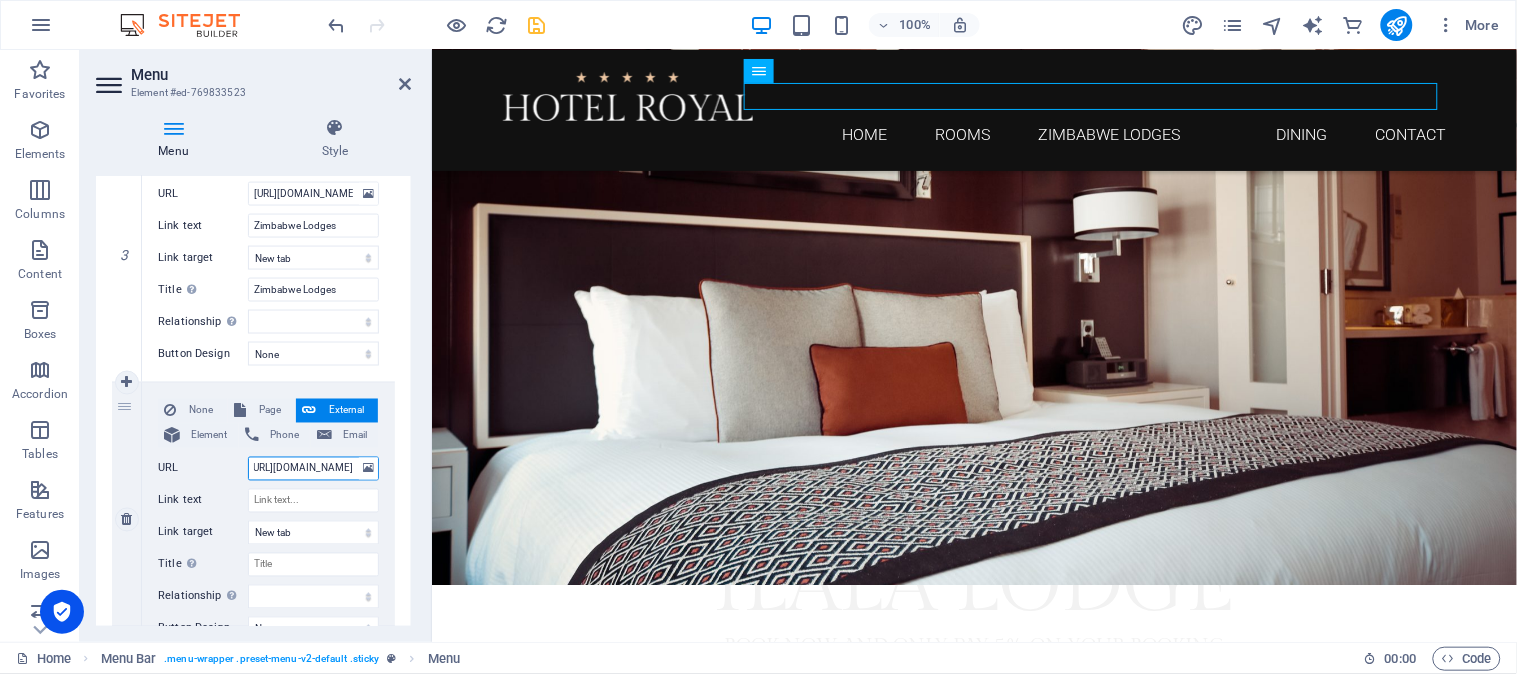 select 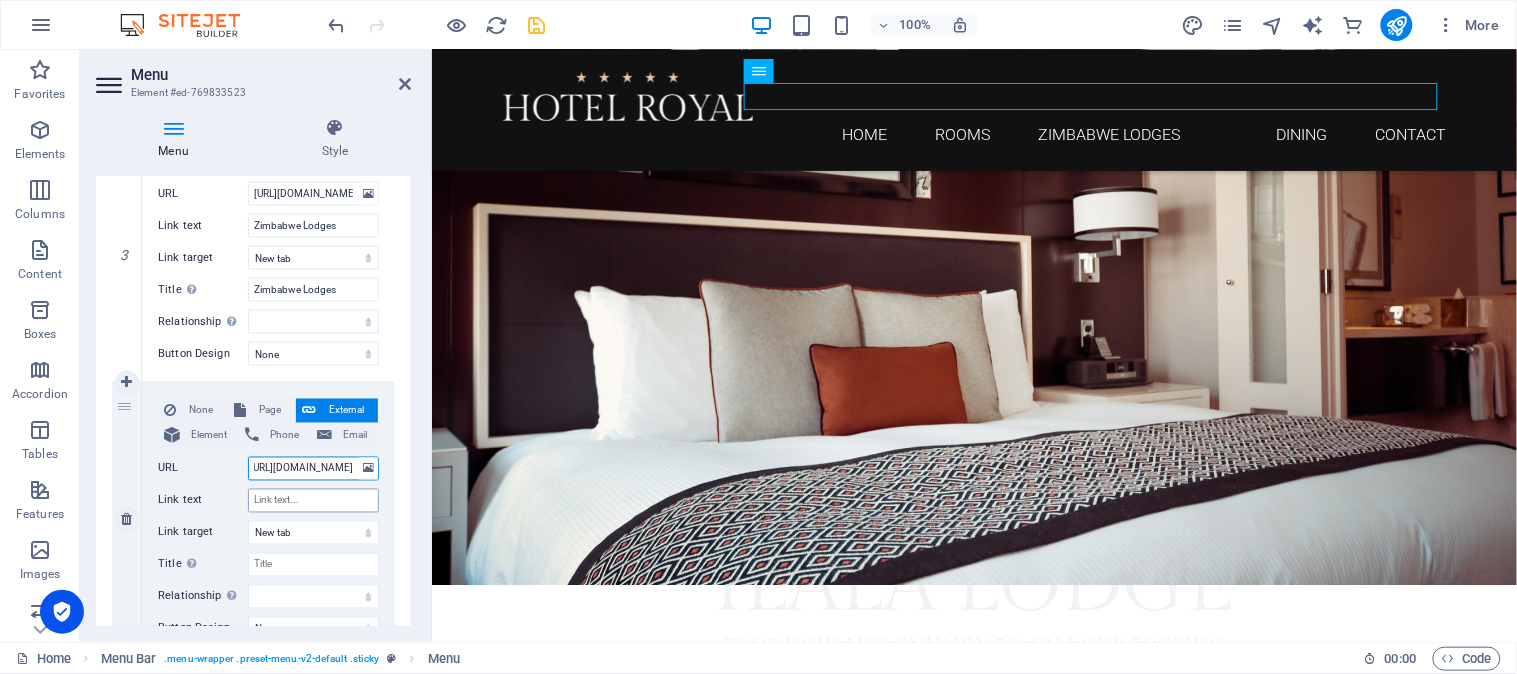 type on "[URL][DOMAIN_NAME]" 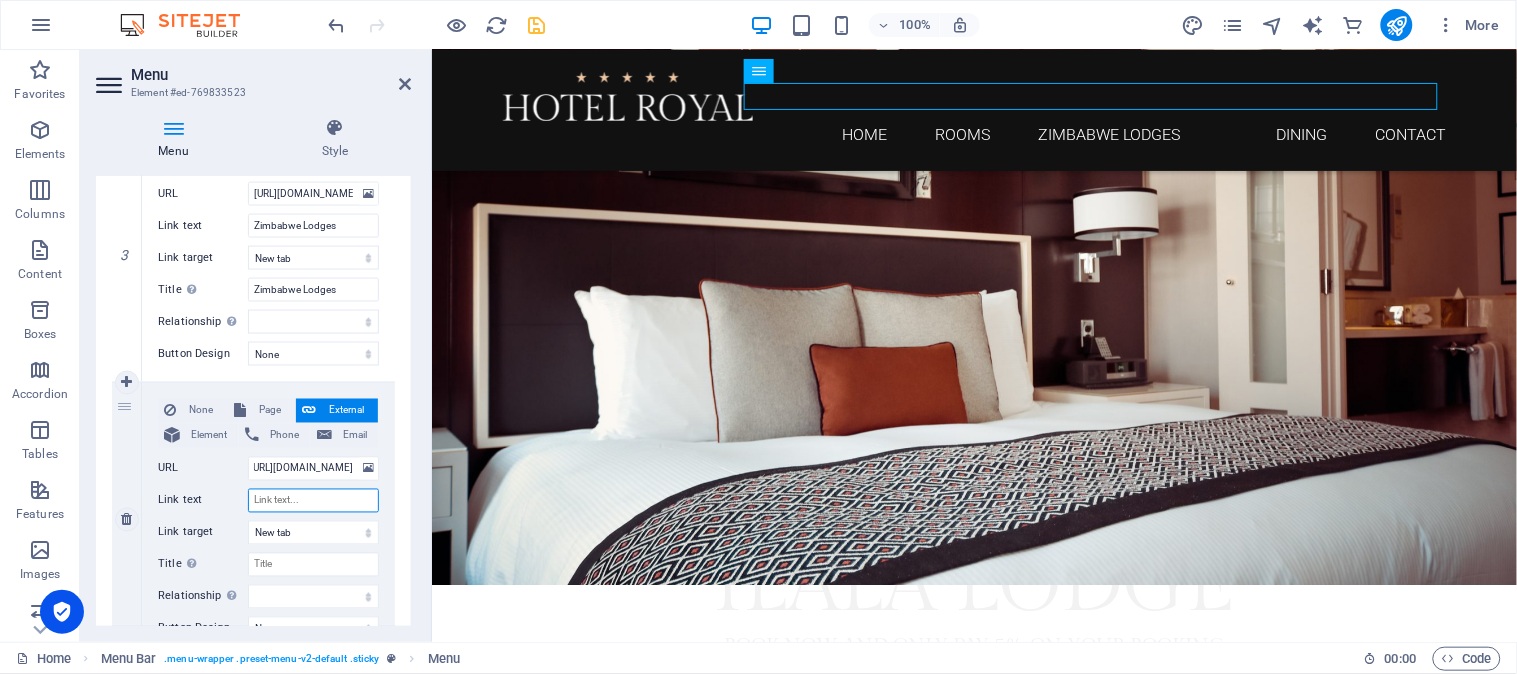click on "Link text" at bounding box center [313, 501] 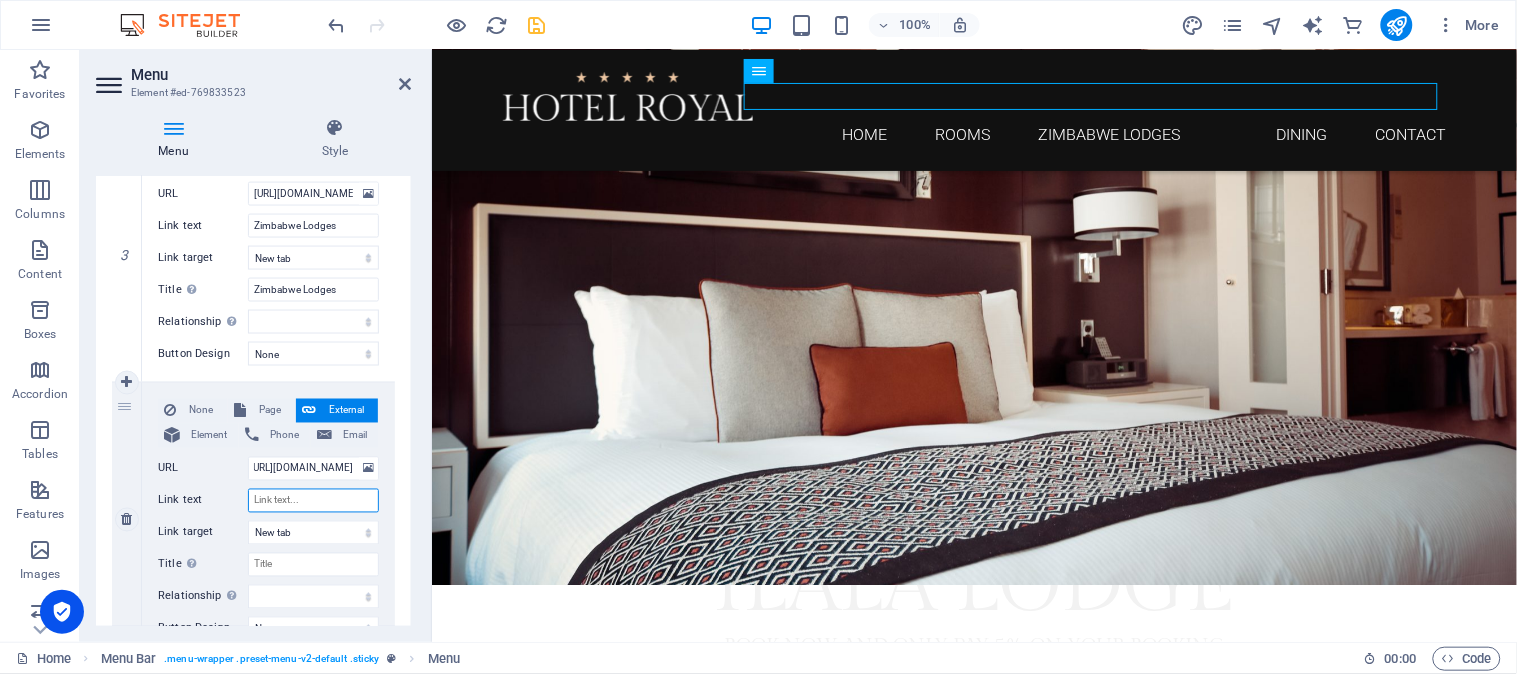 scroll, scrollTop: 0, scrollLeft: 0, axis: both 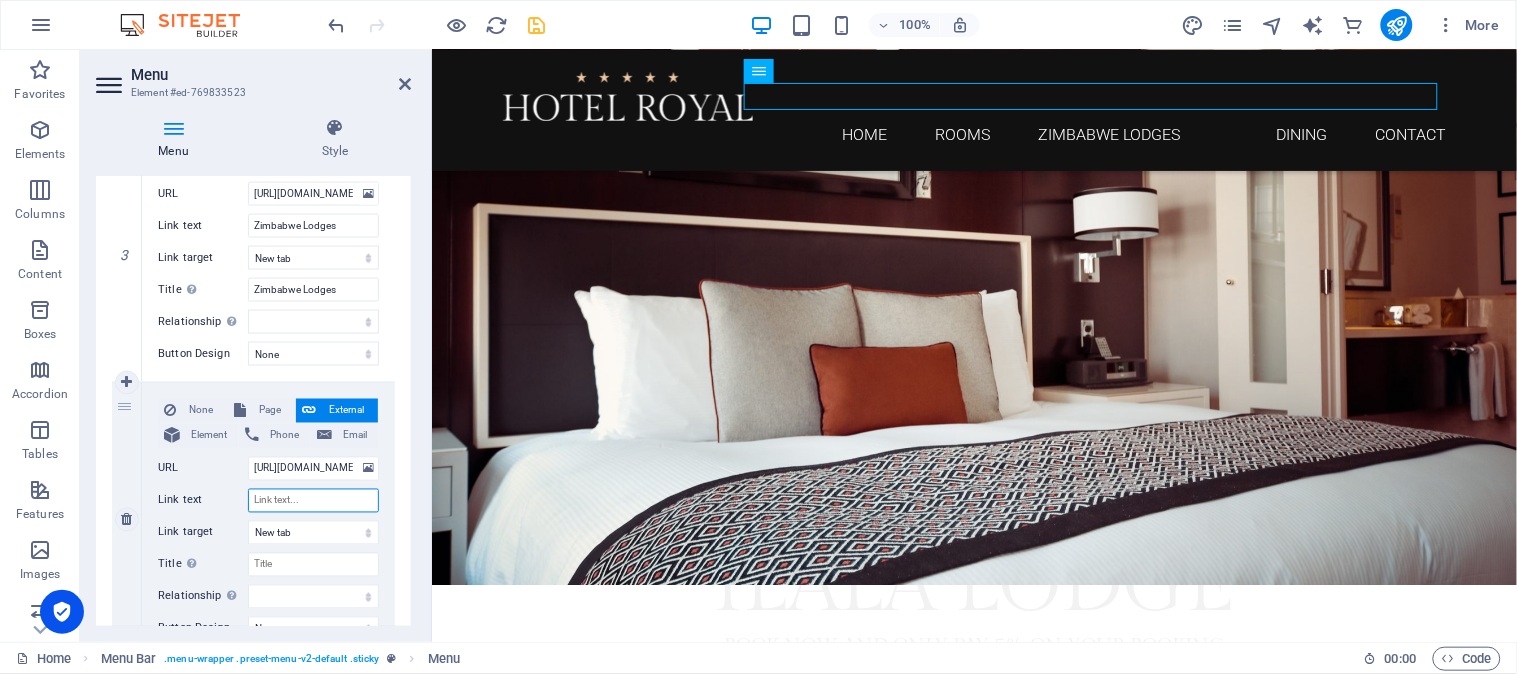 type on "V" 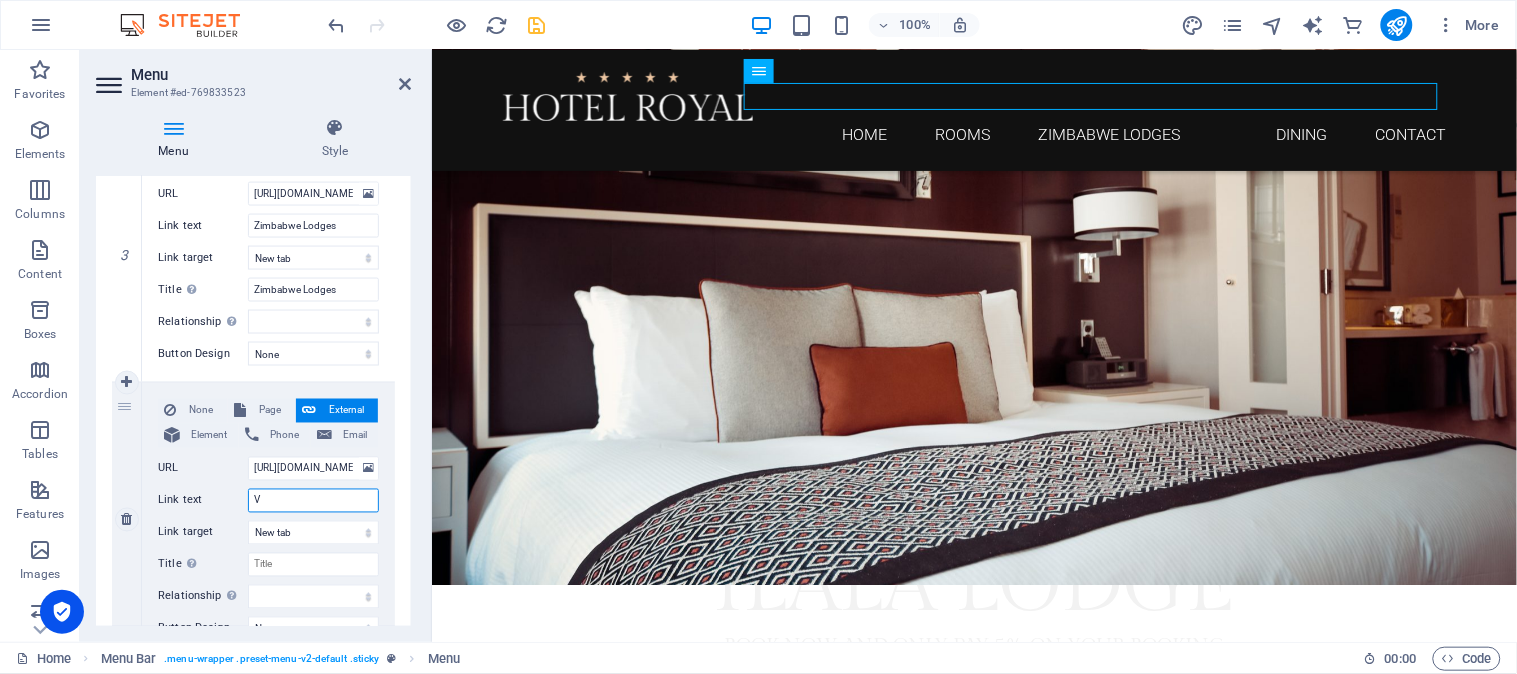 select 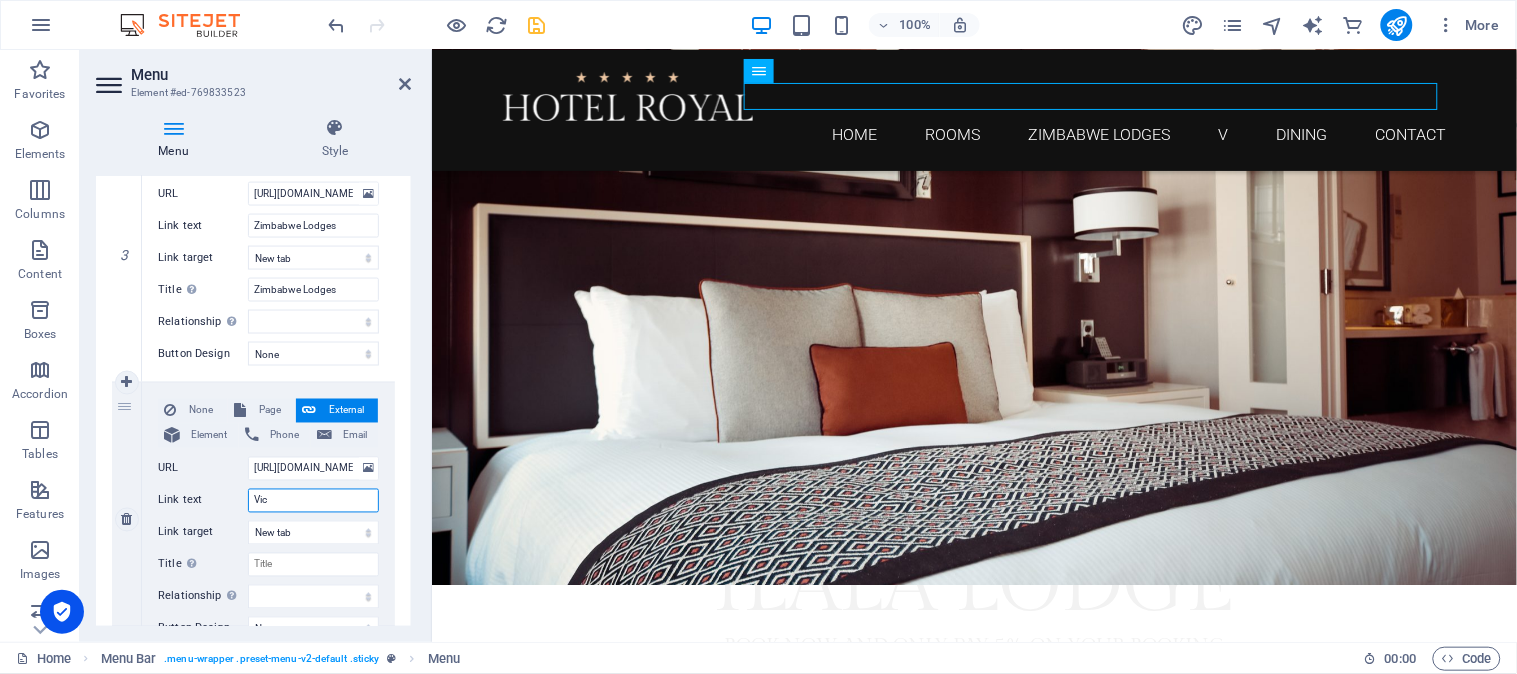 type on "Vic" 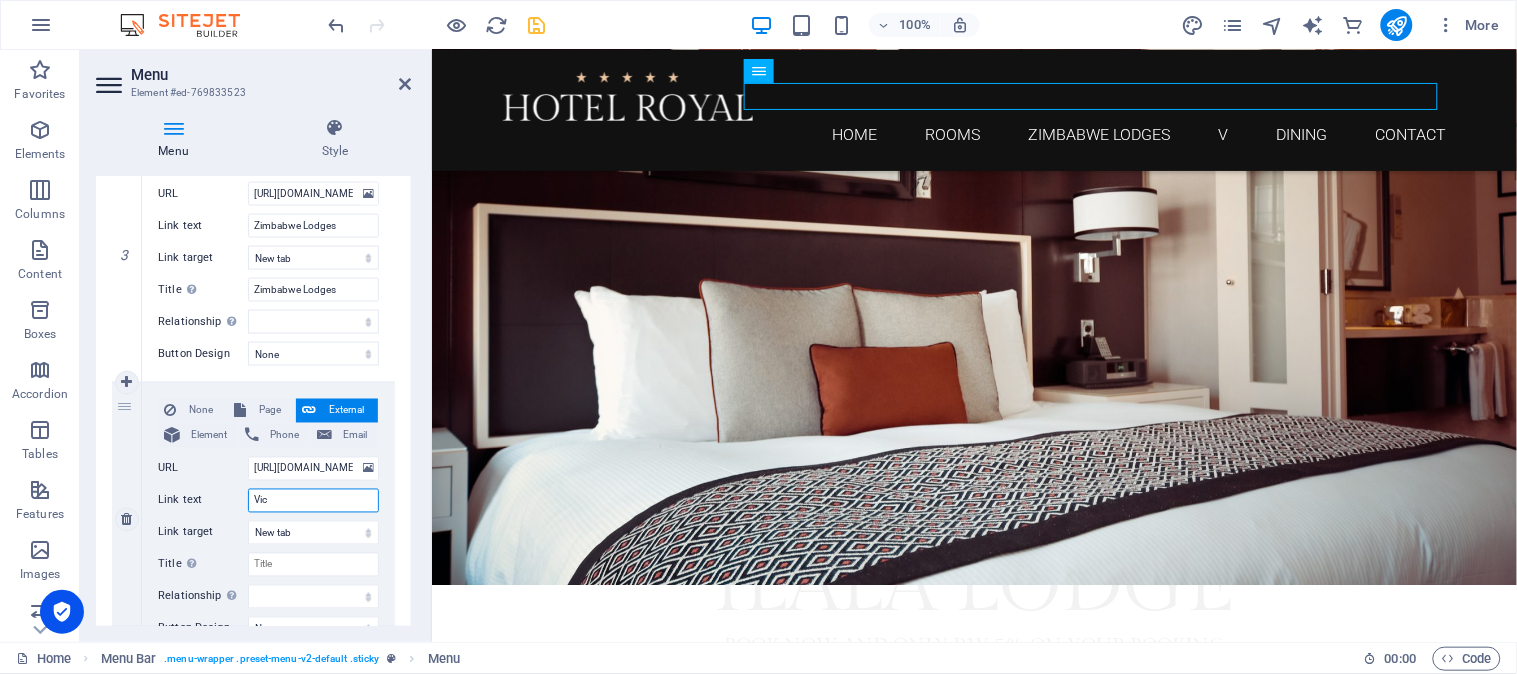 select 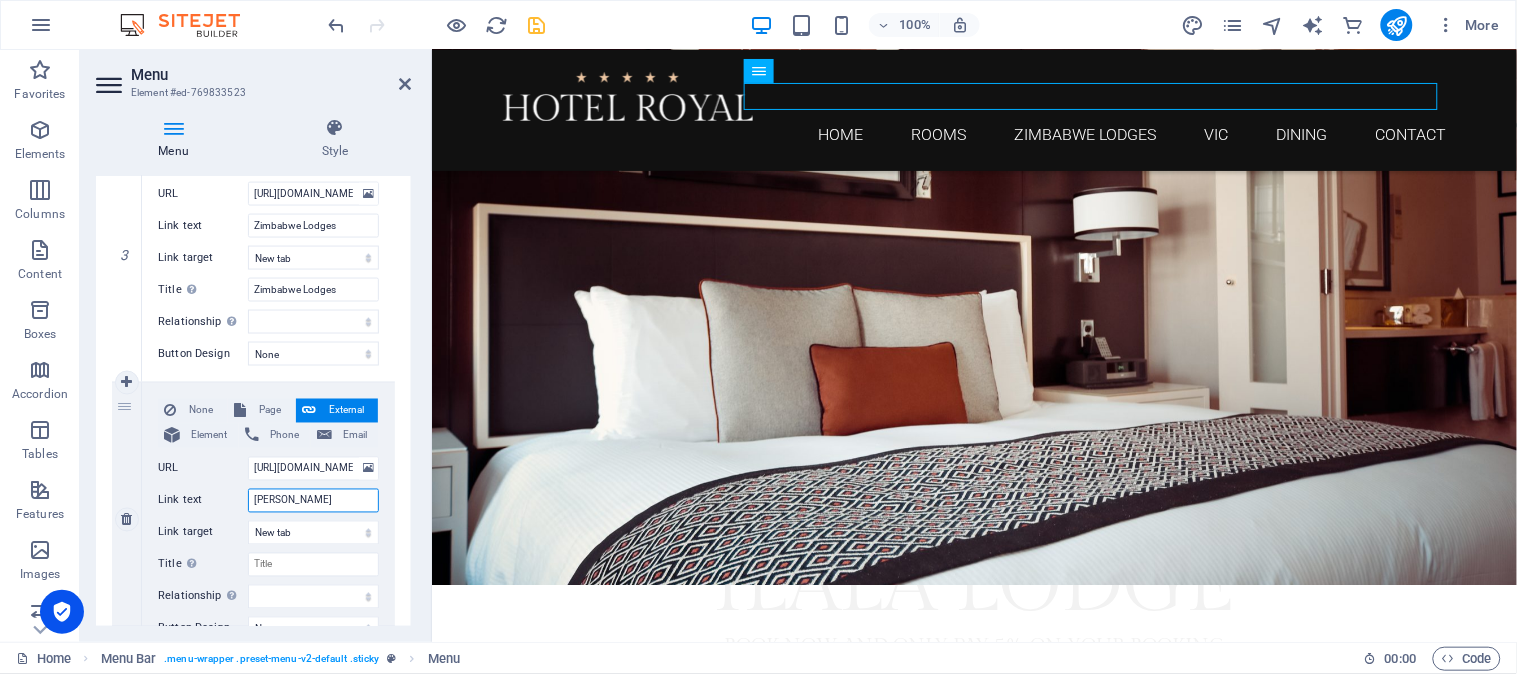 type on "[PERSON_NAME]" 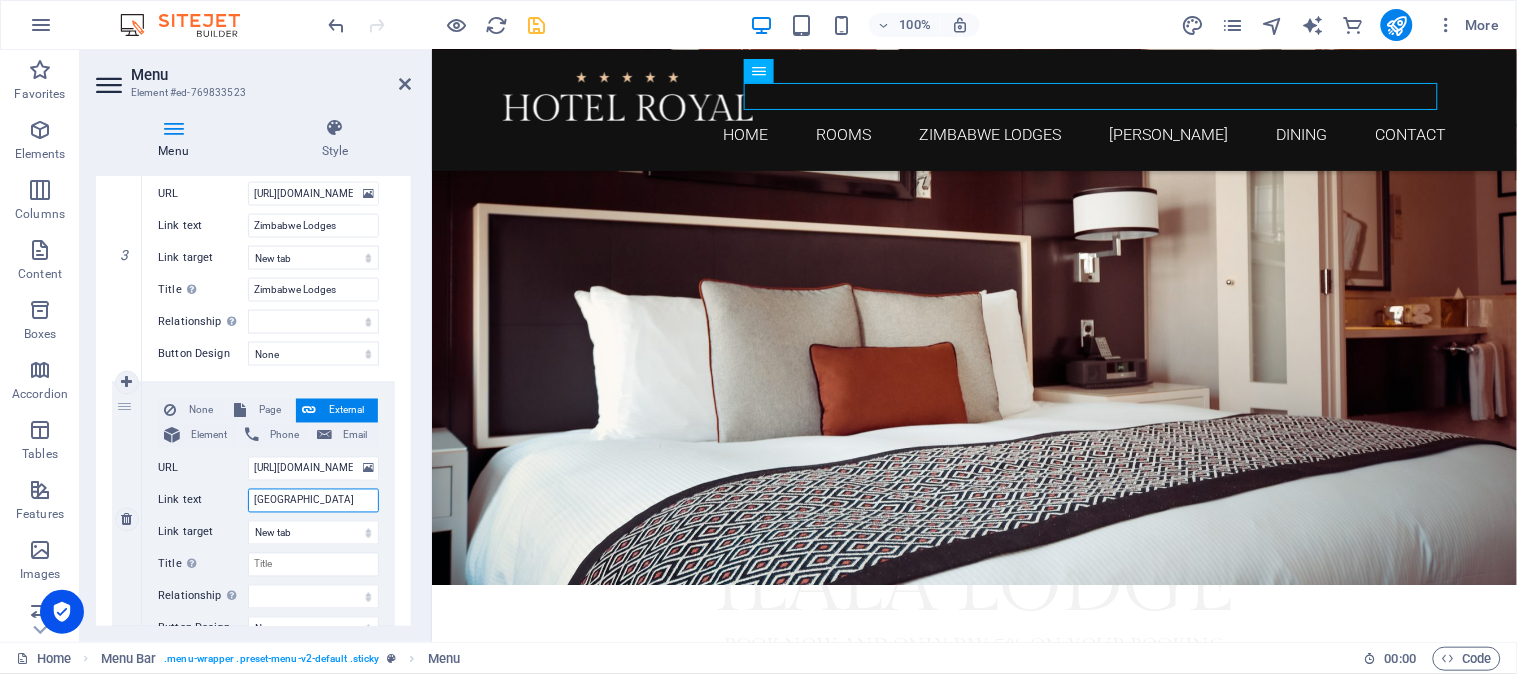 type on "[GEOGRAPHIC_DATA]" 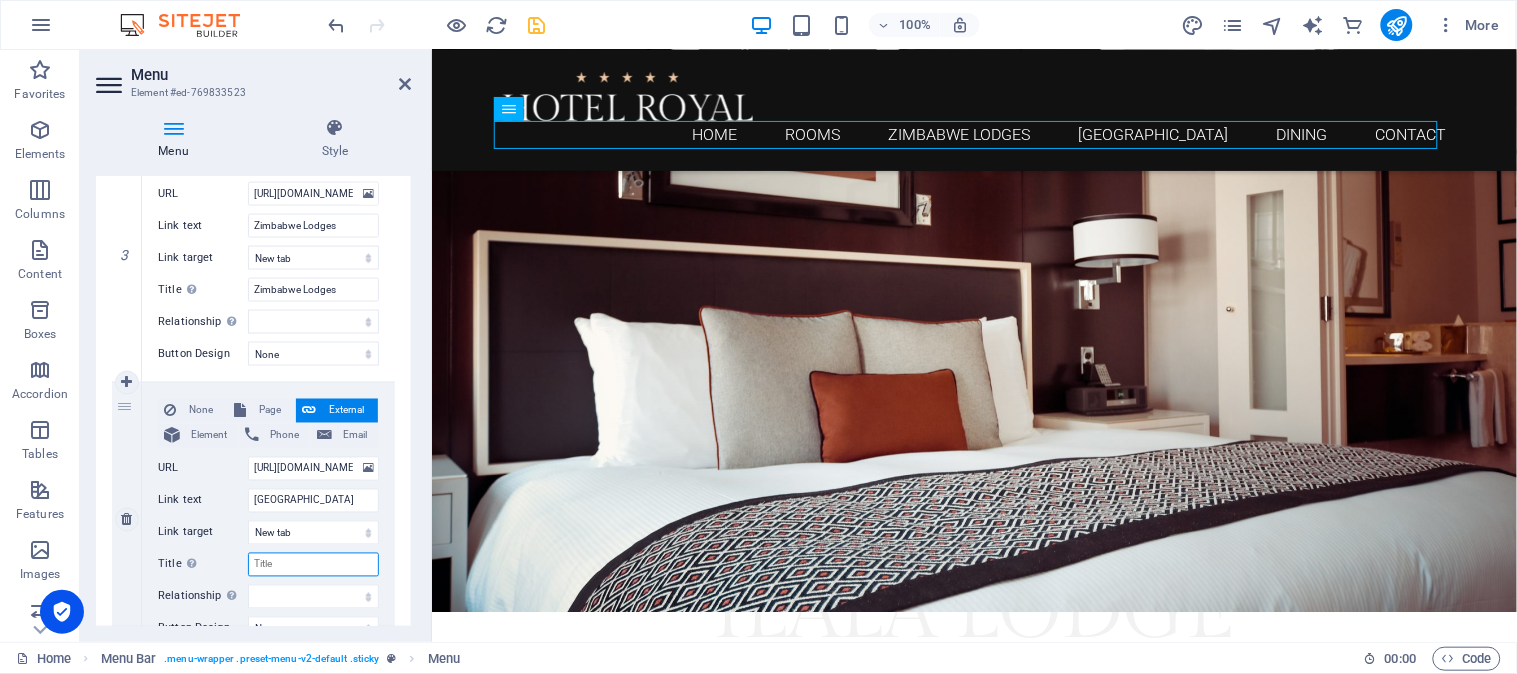 click on "Title Additional link description, should not be the same as the link text. The title is most often shown as a tooltip text when the mouse moves over the element. Leave empty if uncertain." at bounding box center [313, 565] 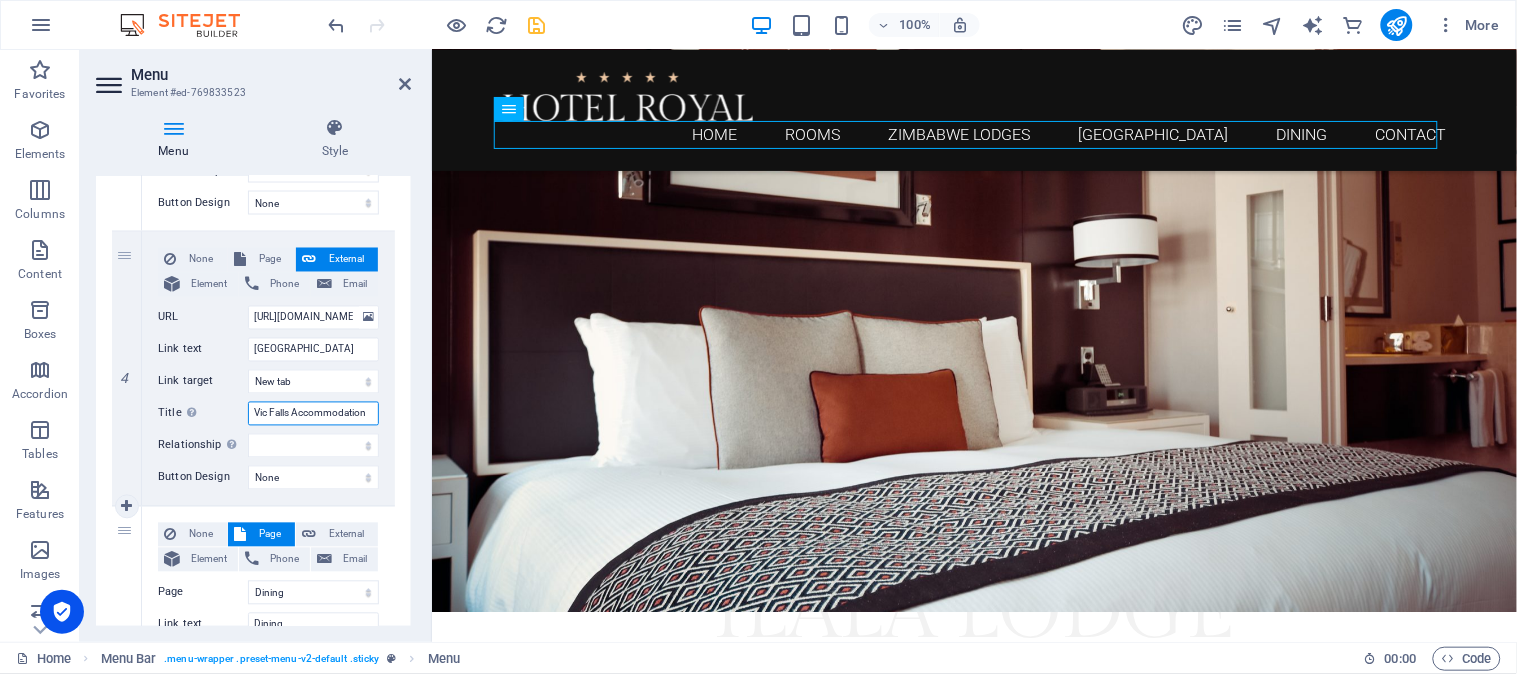 scroll, scrollTop: 1000, scrollLeft: 0, axis: vertical 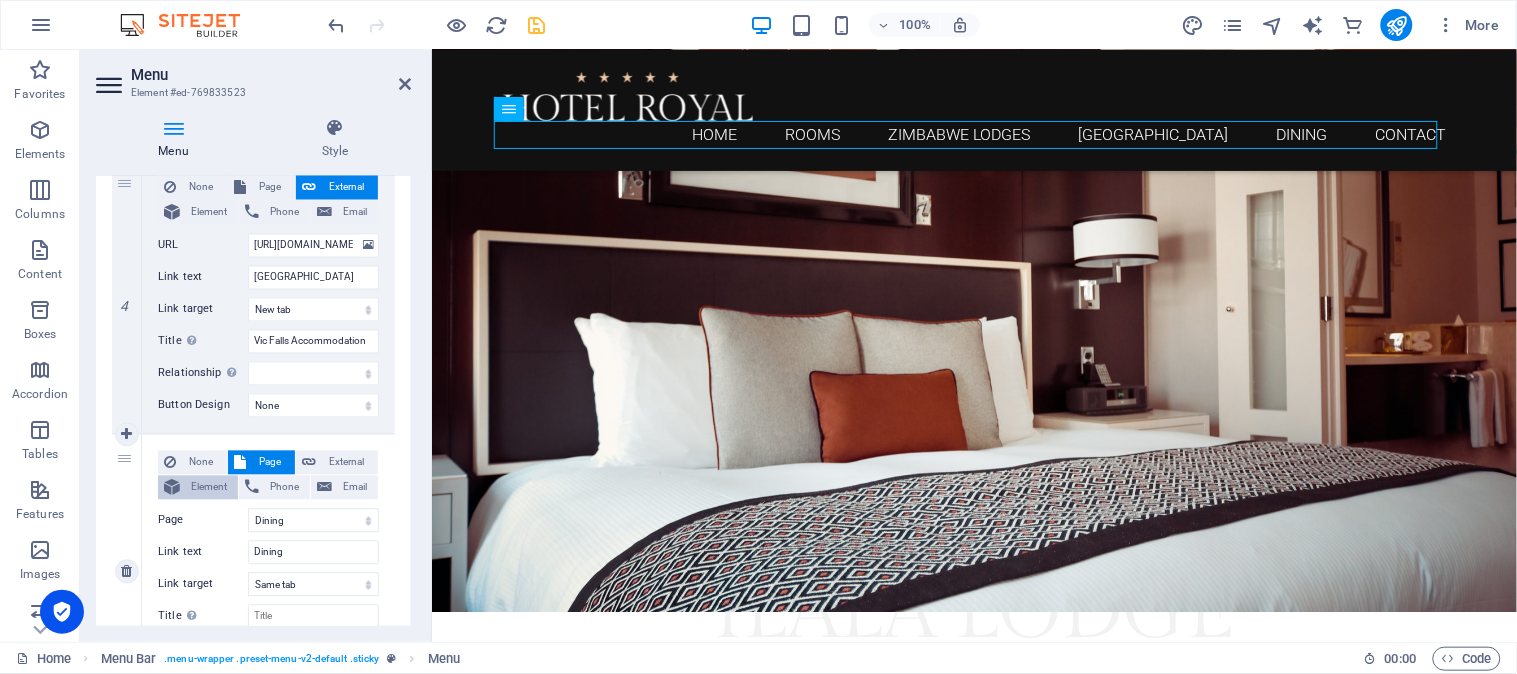 click on "Element" at bounding box center (209, 488) 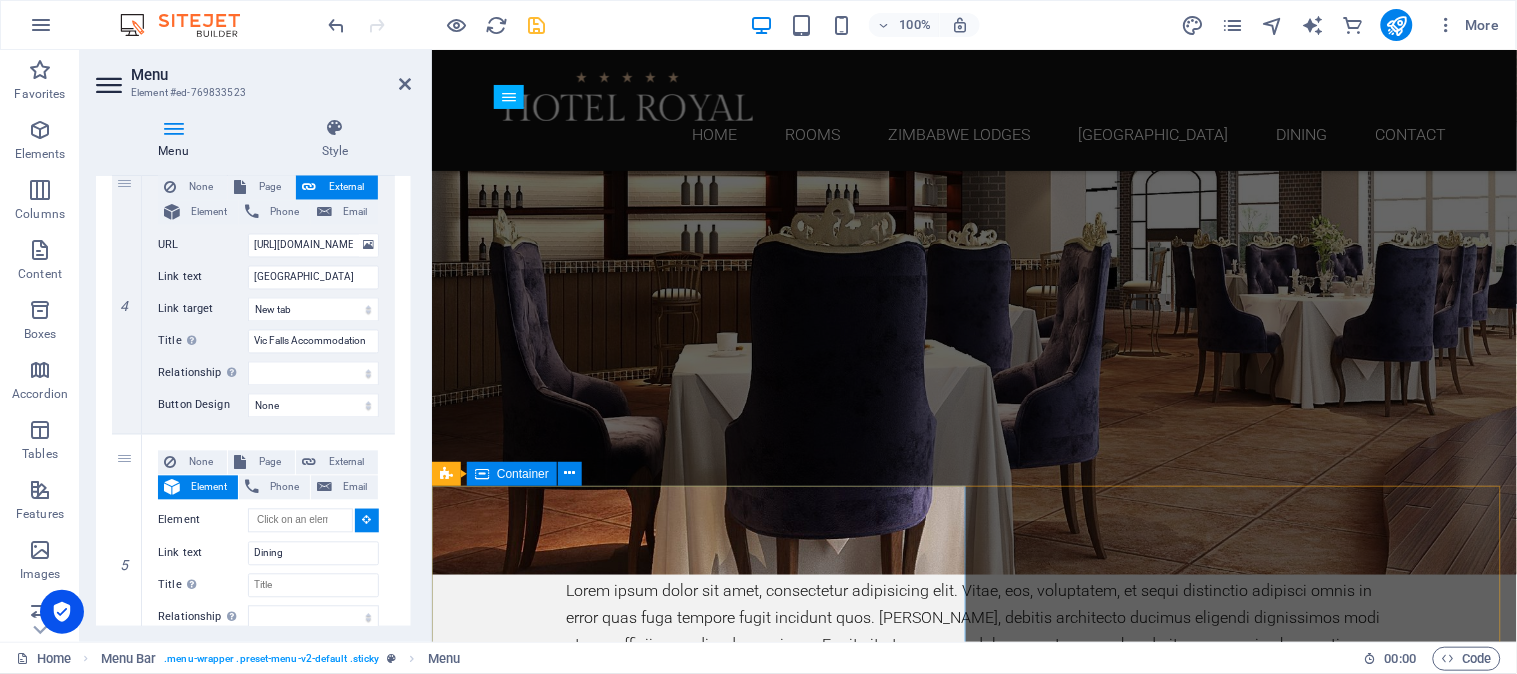 scroll, scrollTop: 2366, scrollLeft: 0, axis: vertical 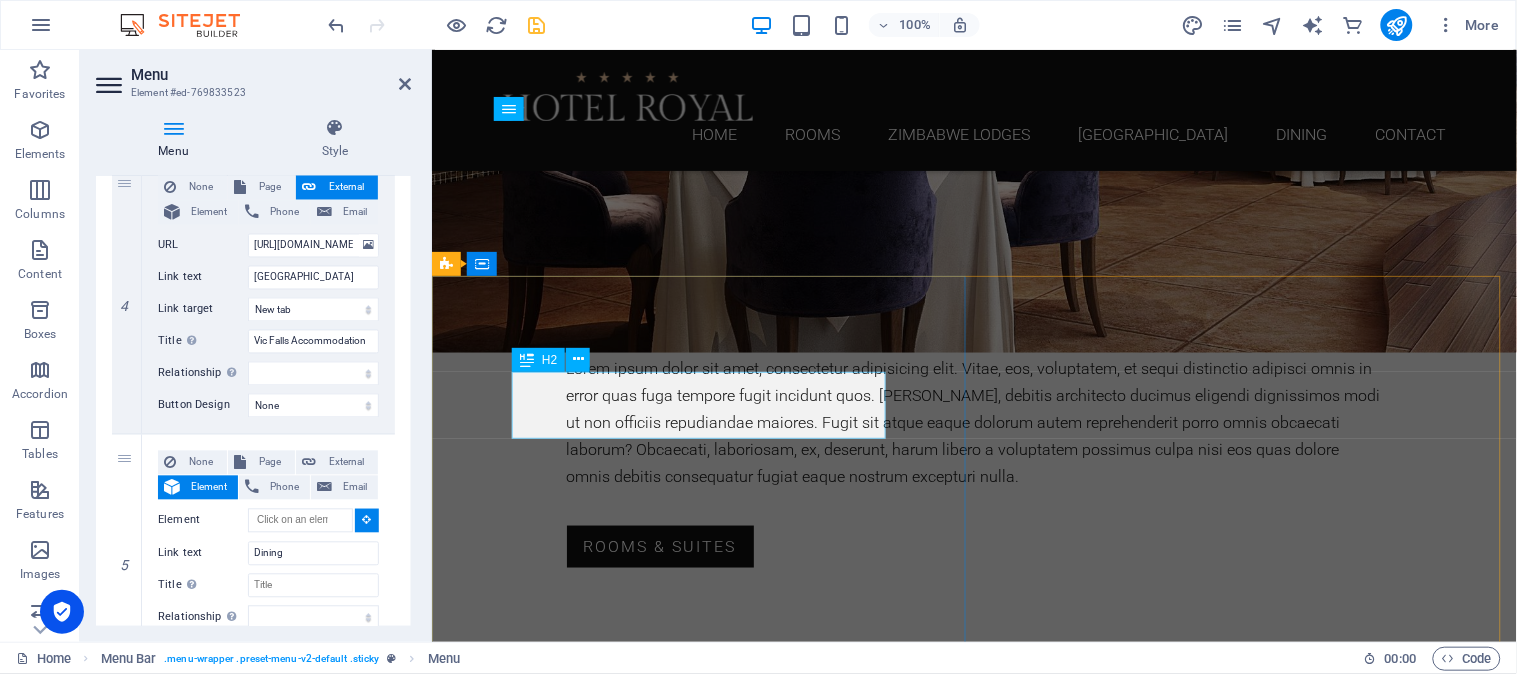 click on "Fine Dining" at bounding box center (974, 2268) 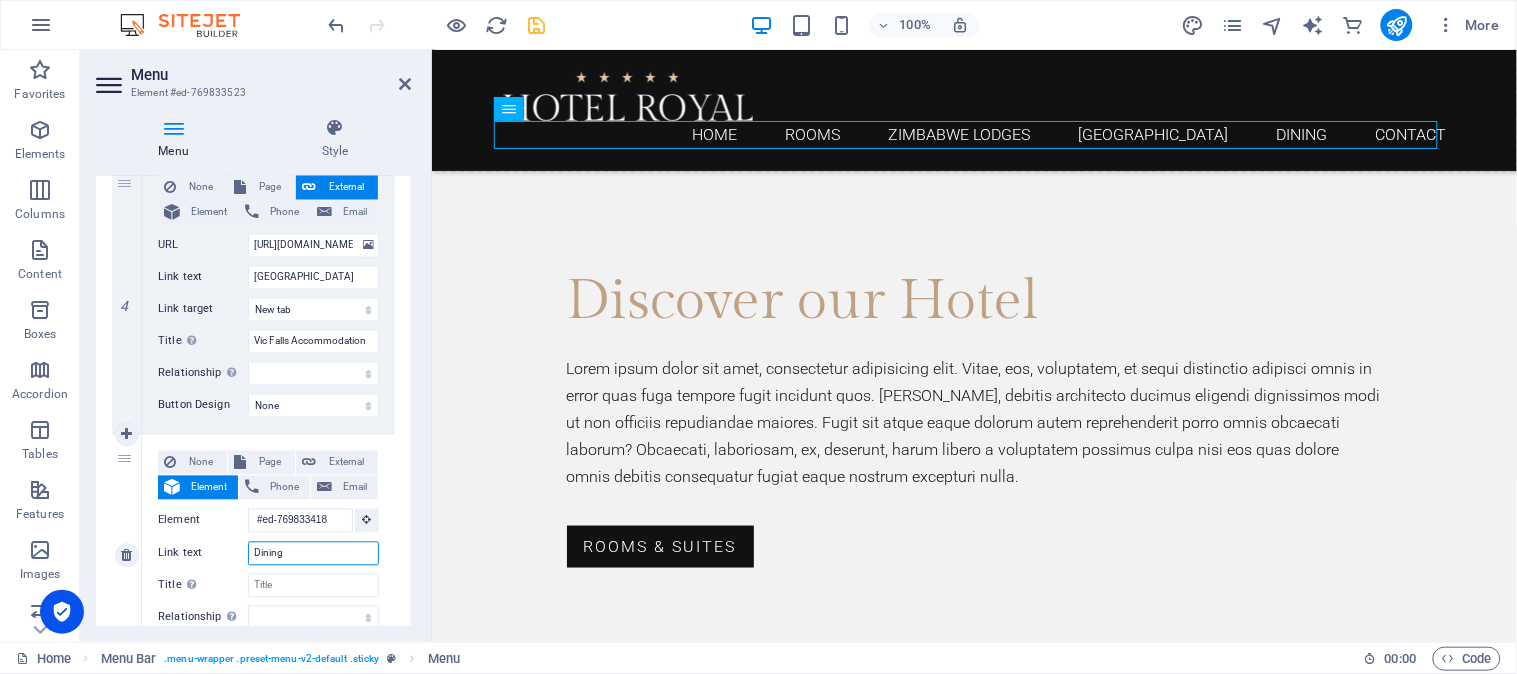 click on "Dining" at bounding box center [313, 554] 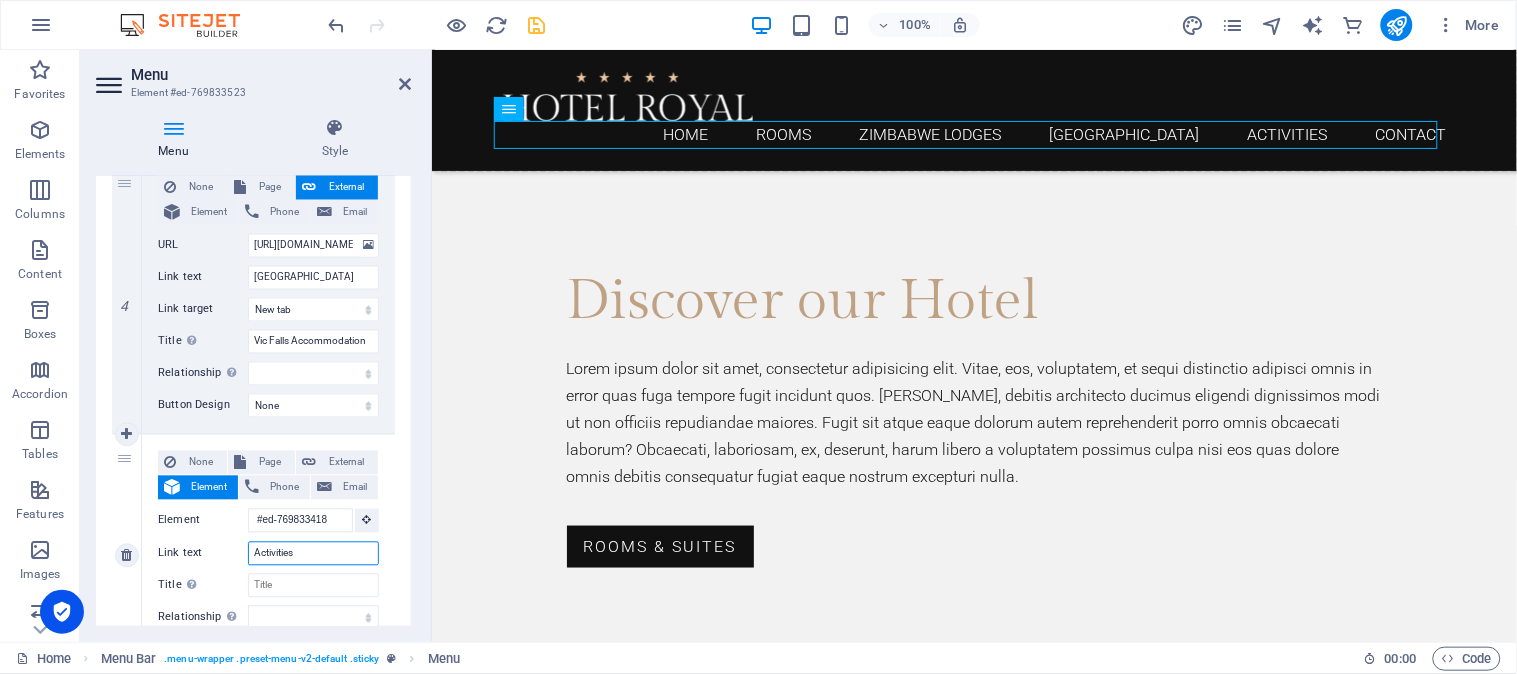 click on "Activities" at bounding box center (313, 554) 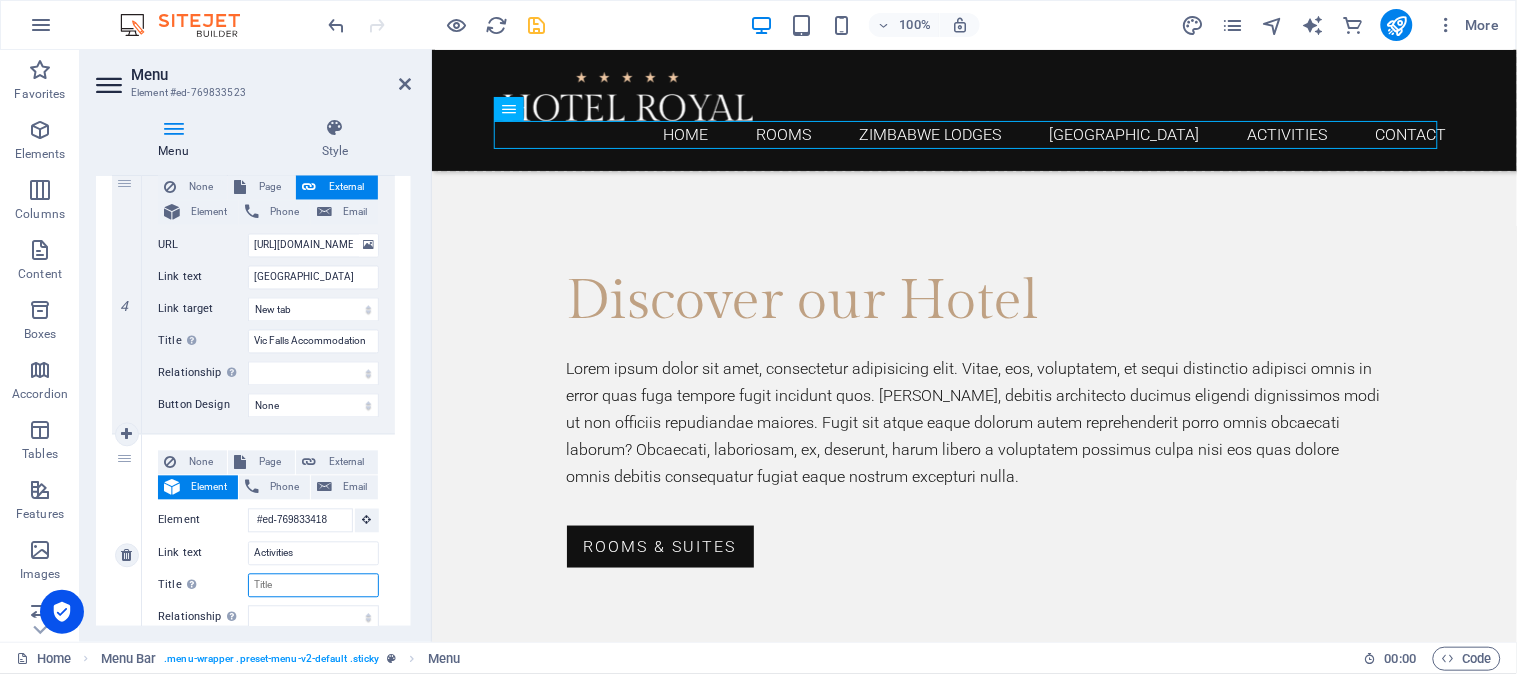 click on "Title Additional link description, should not be the same as the link text. The title is most often shown as a tooltip text when the mouse moves over the element. Leave empty if uncertain." at bounding box center [313, 586] 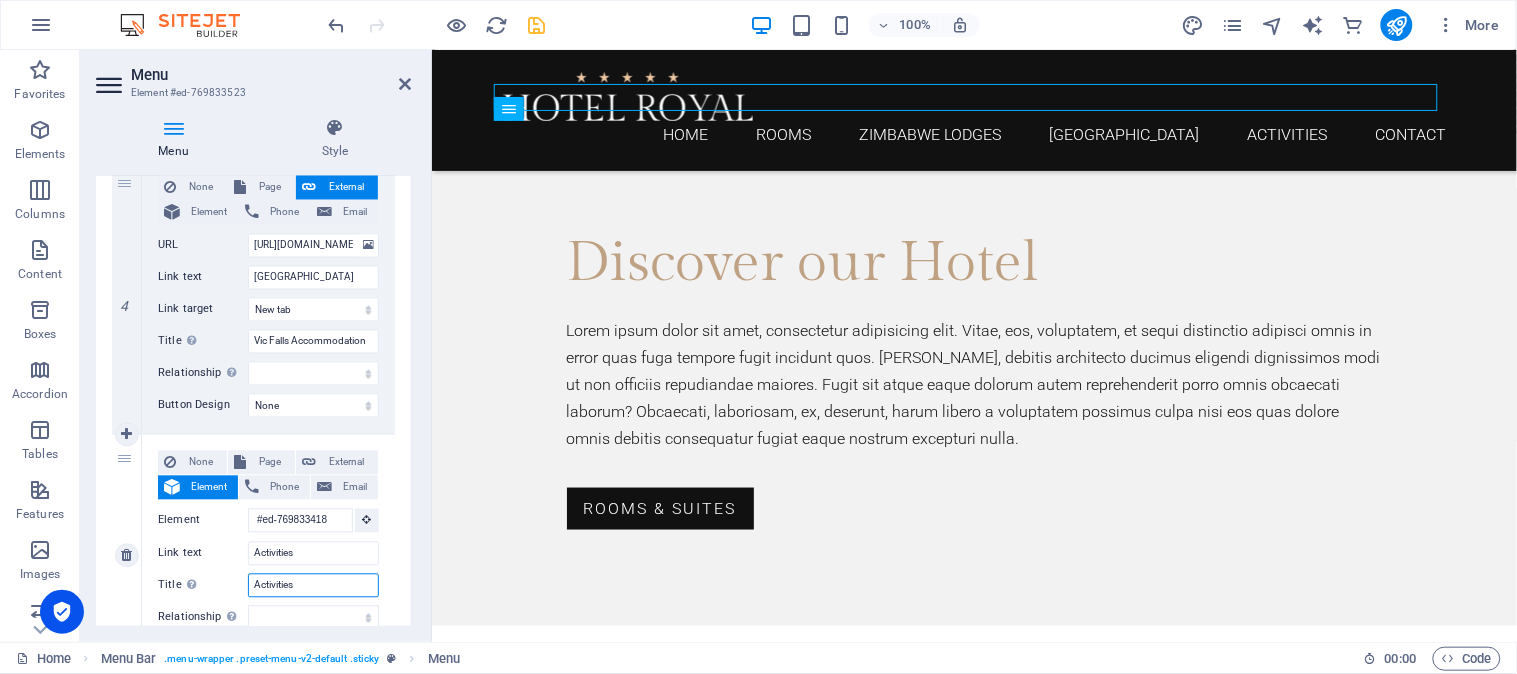 scroll, scrollTop: 2376, scrollLeft: 0, axis: vertical 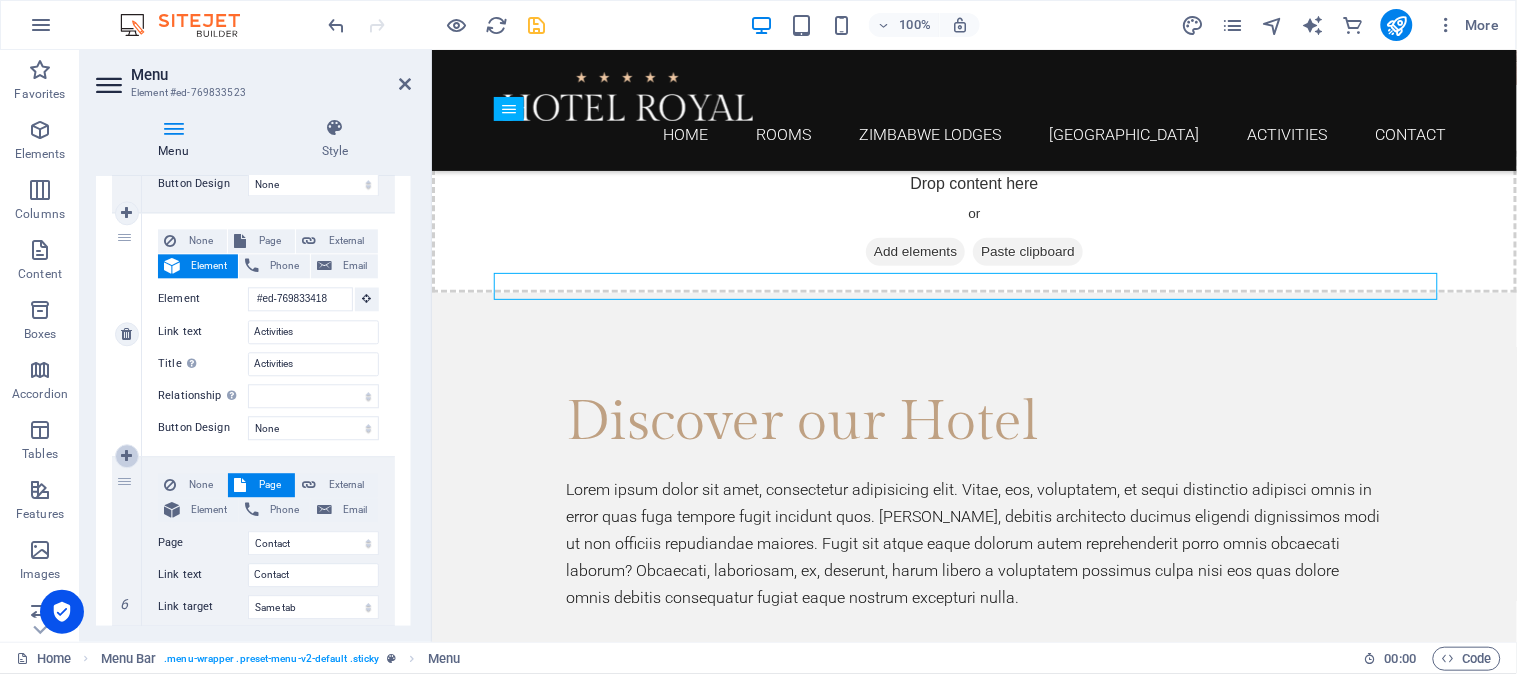 click at bounding box center (126, 456) 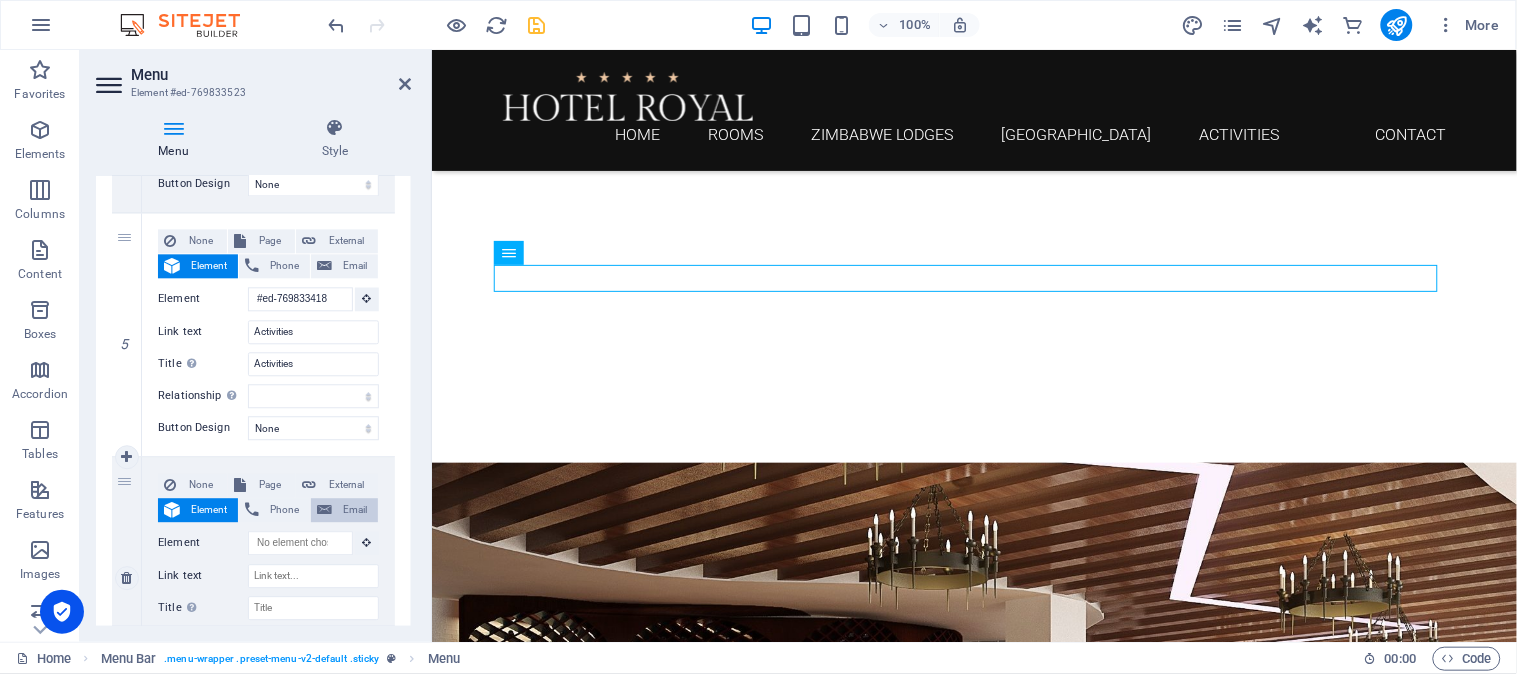 scroll, scrollTop: 2124, scrollLeft: 0, axis: vertical 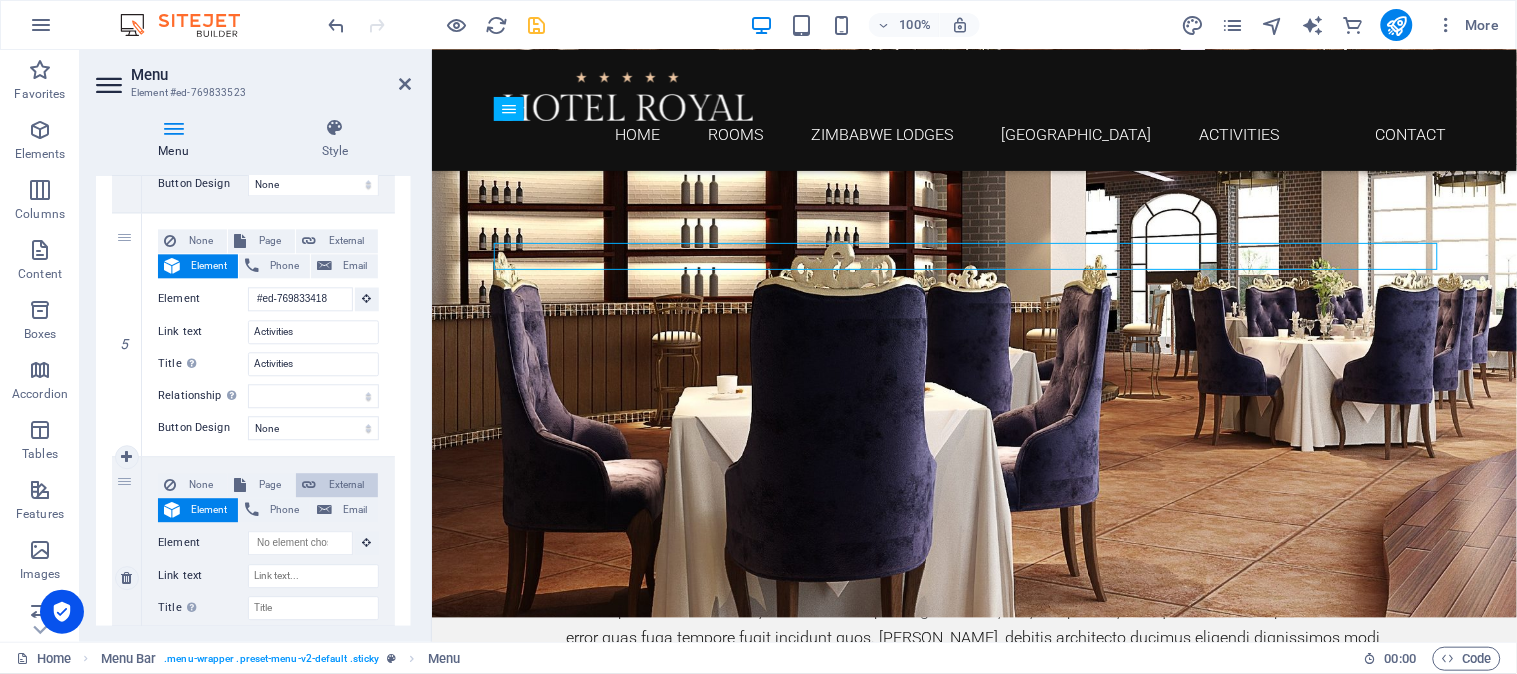 click on "External" at bounding box center [347, 485] 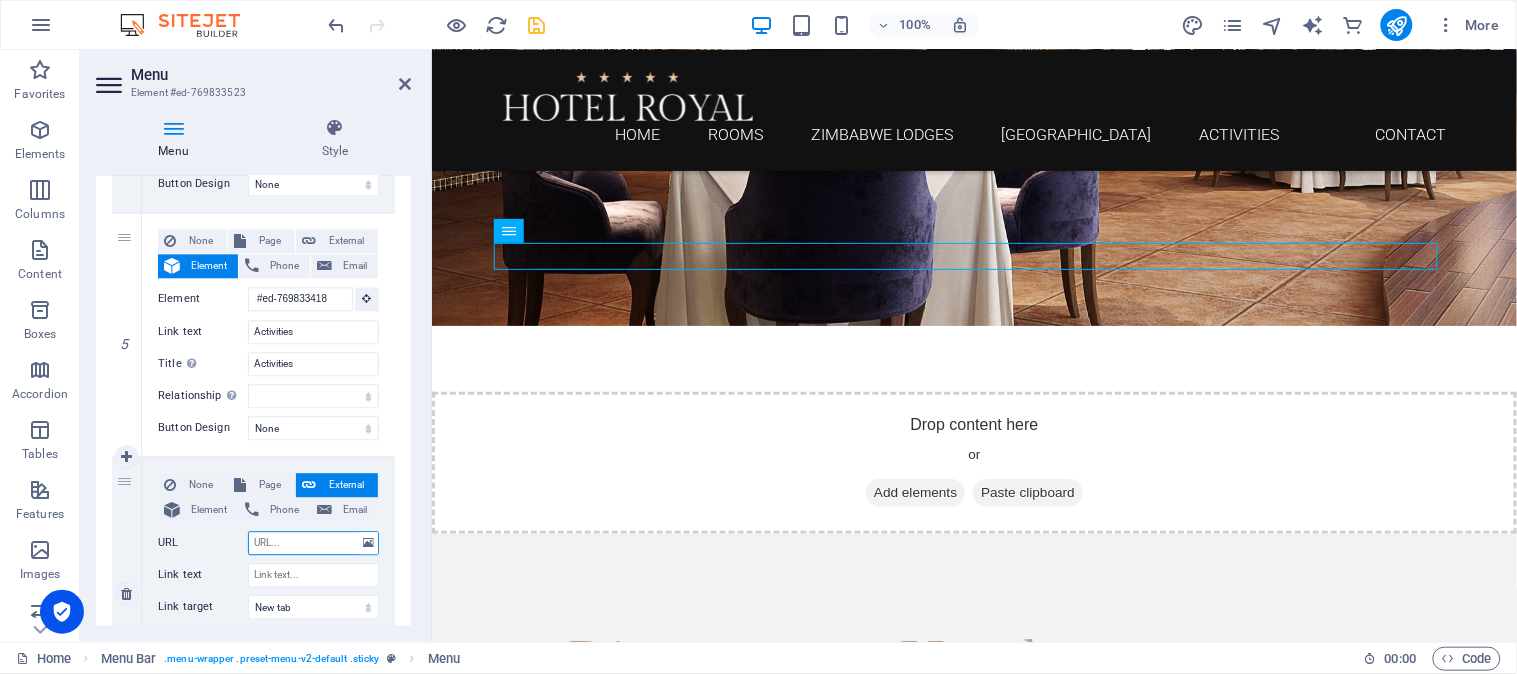 scroll, scrollTop: 2003, scrollLeft: 0, axis: vertical 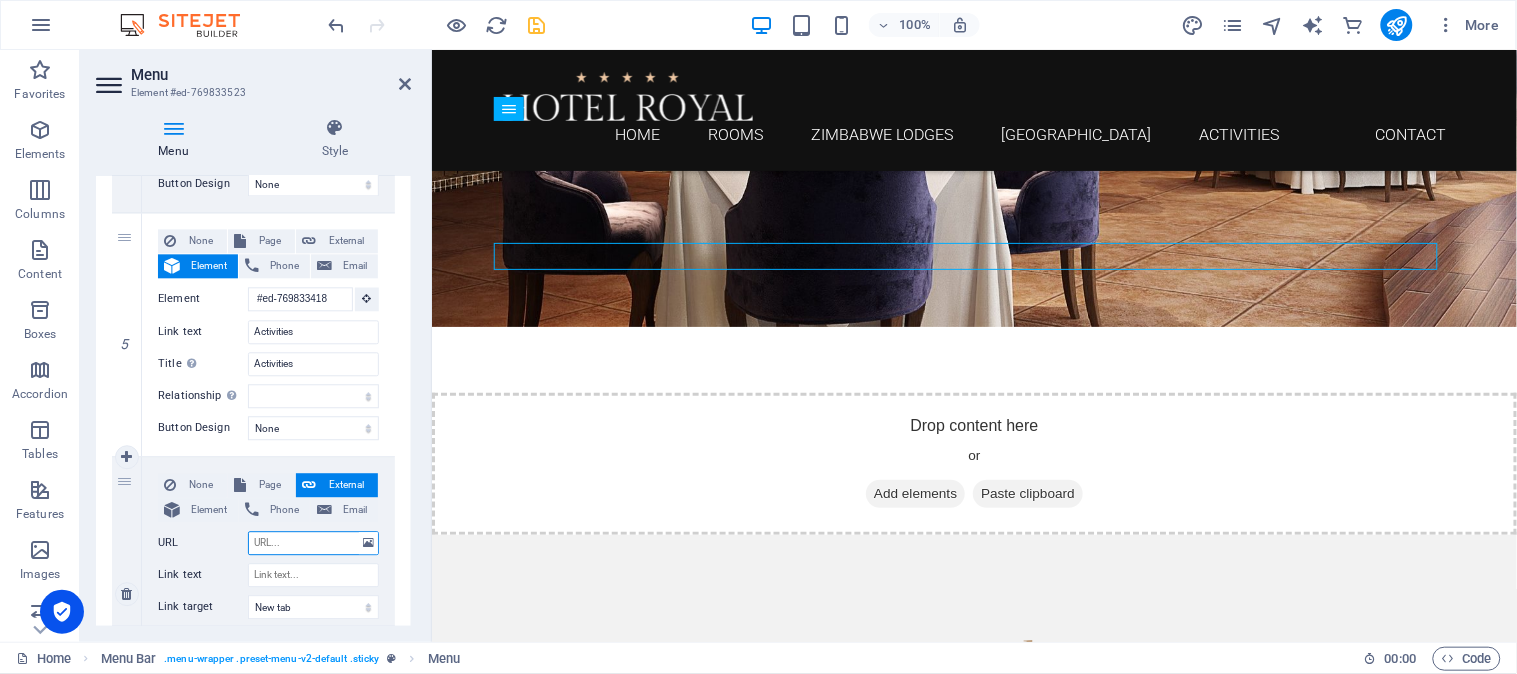 paste on "[URL][DOMAIN_NAME][DOMAIN_NAME]" 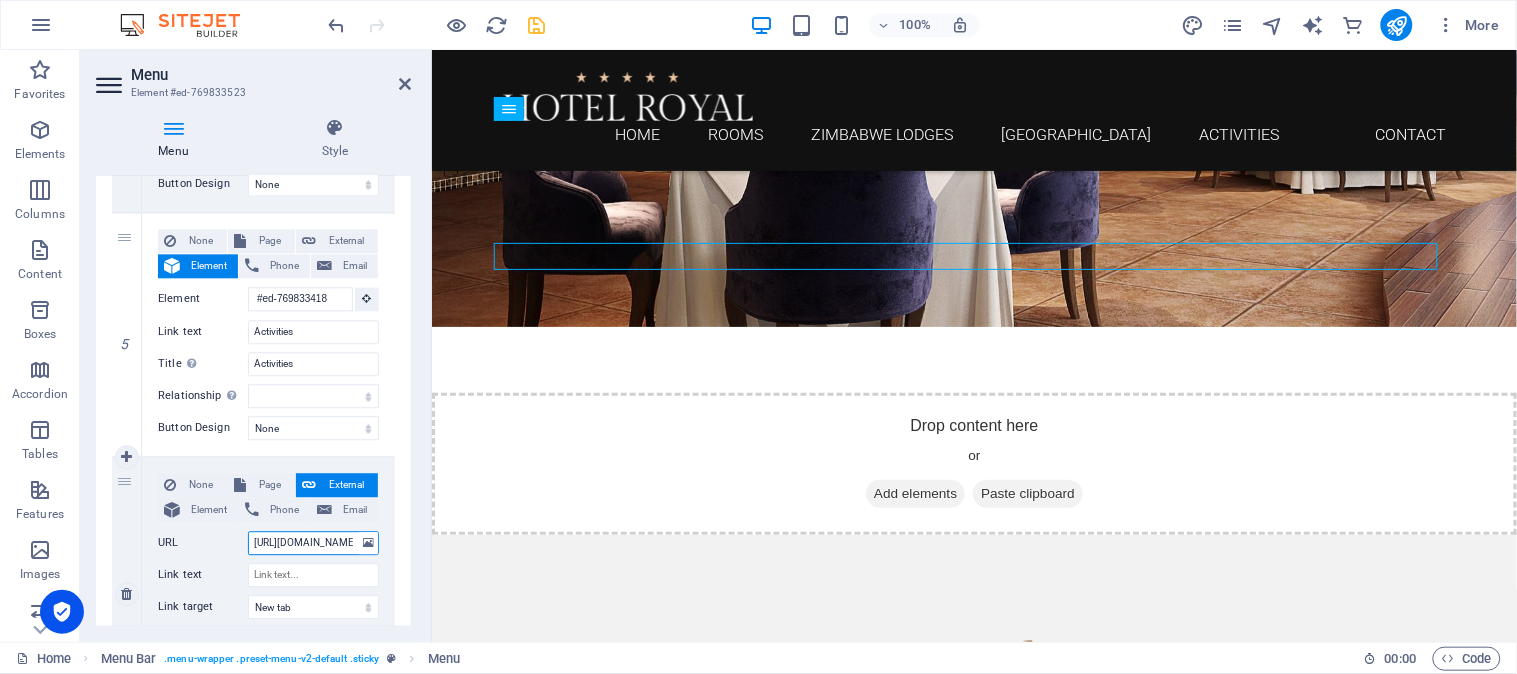 scroll, scrollTop: 0, scrollLeft: 486, axis: horizontal 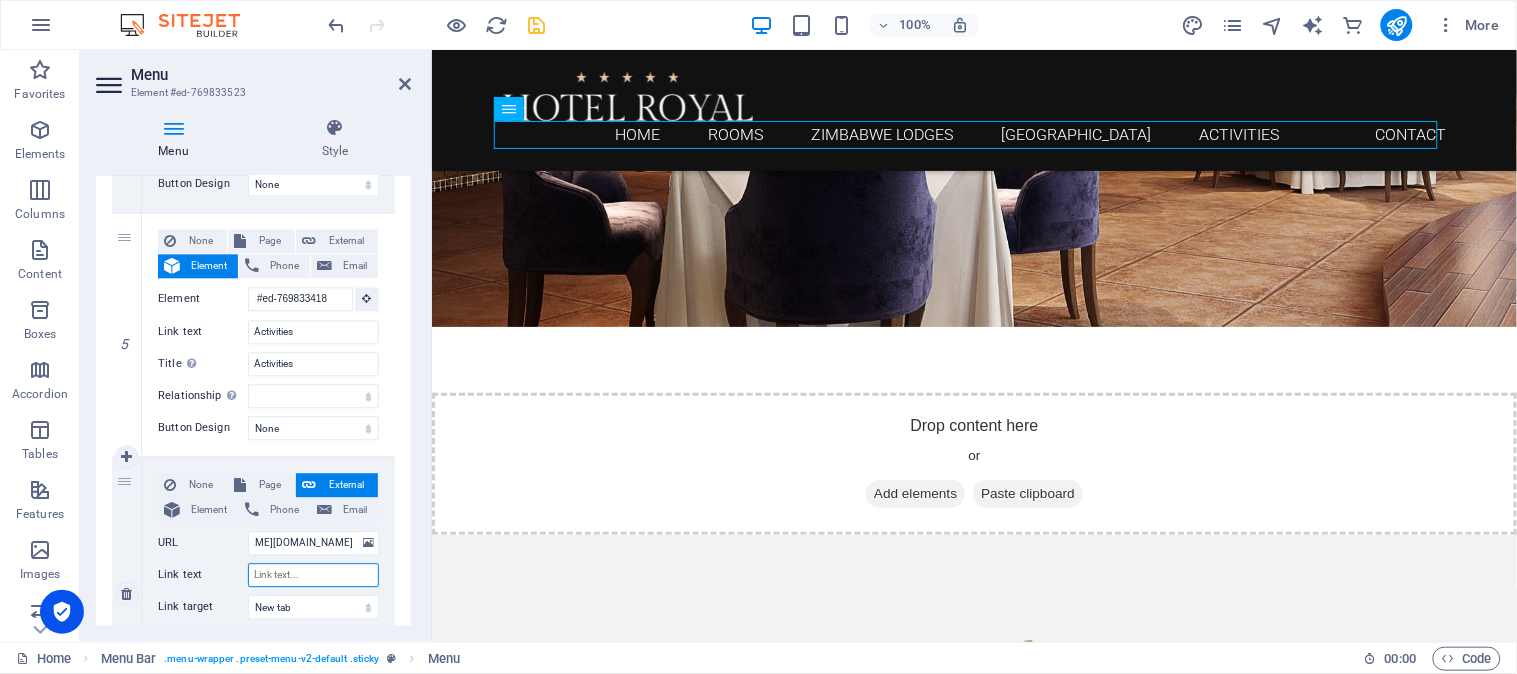 click on "Link text" at bounding box center [313, 575] 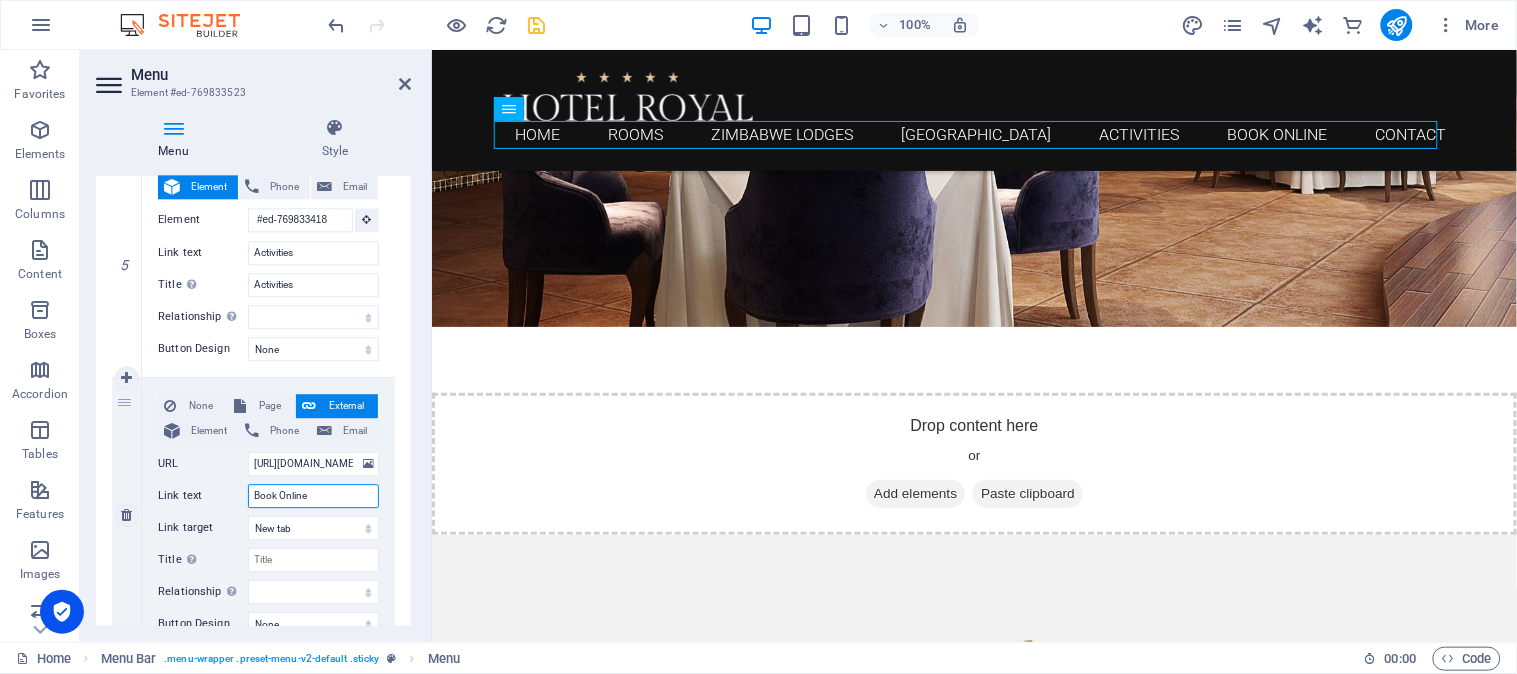 scroll, scrollTop: 1333, scrollLeft: 0, axis: vertical 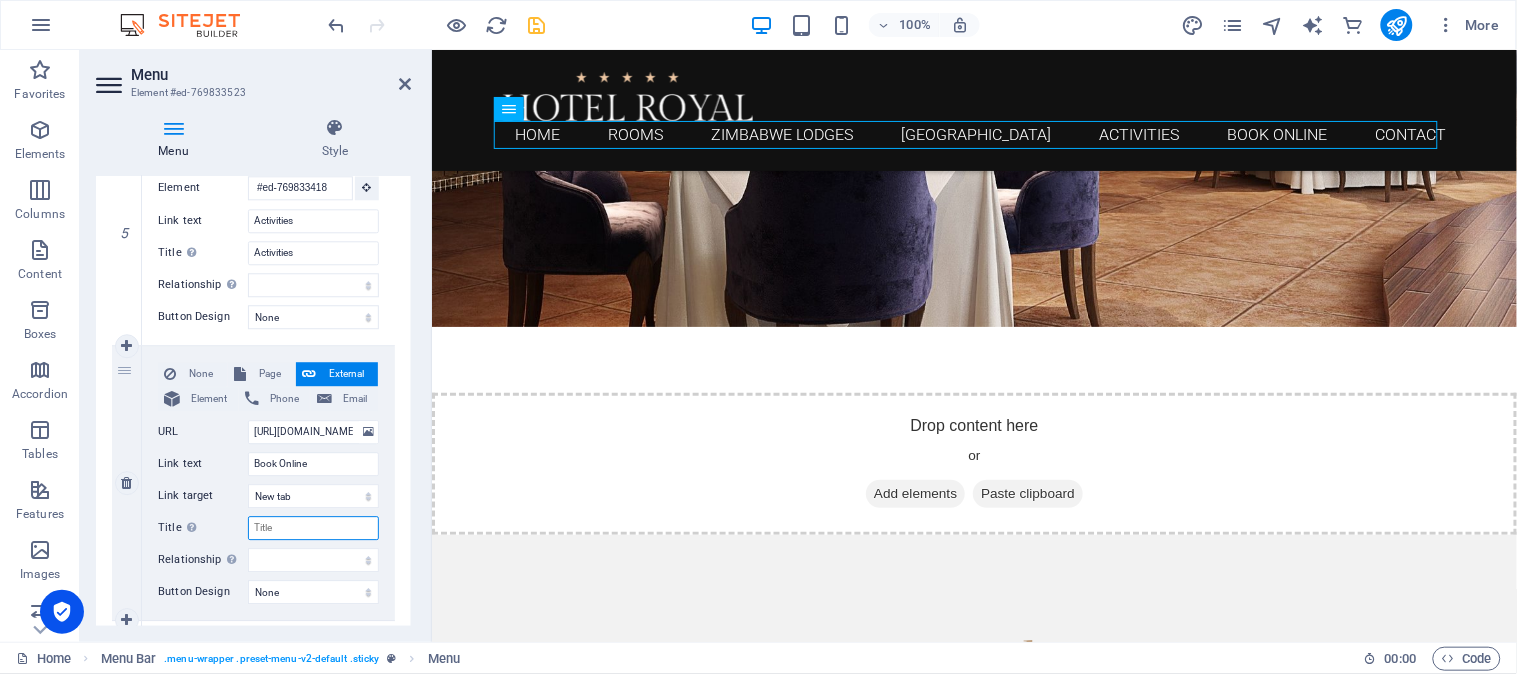 click on "Title Additional link description, should not be the same as the link text. The title is most often shown as a tooltip text when the mouse moves over the element. Leave empty if uncertain." at bounding box center [313, 528] 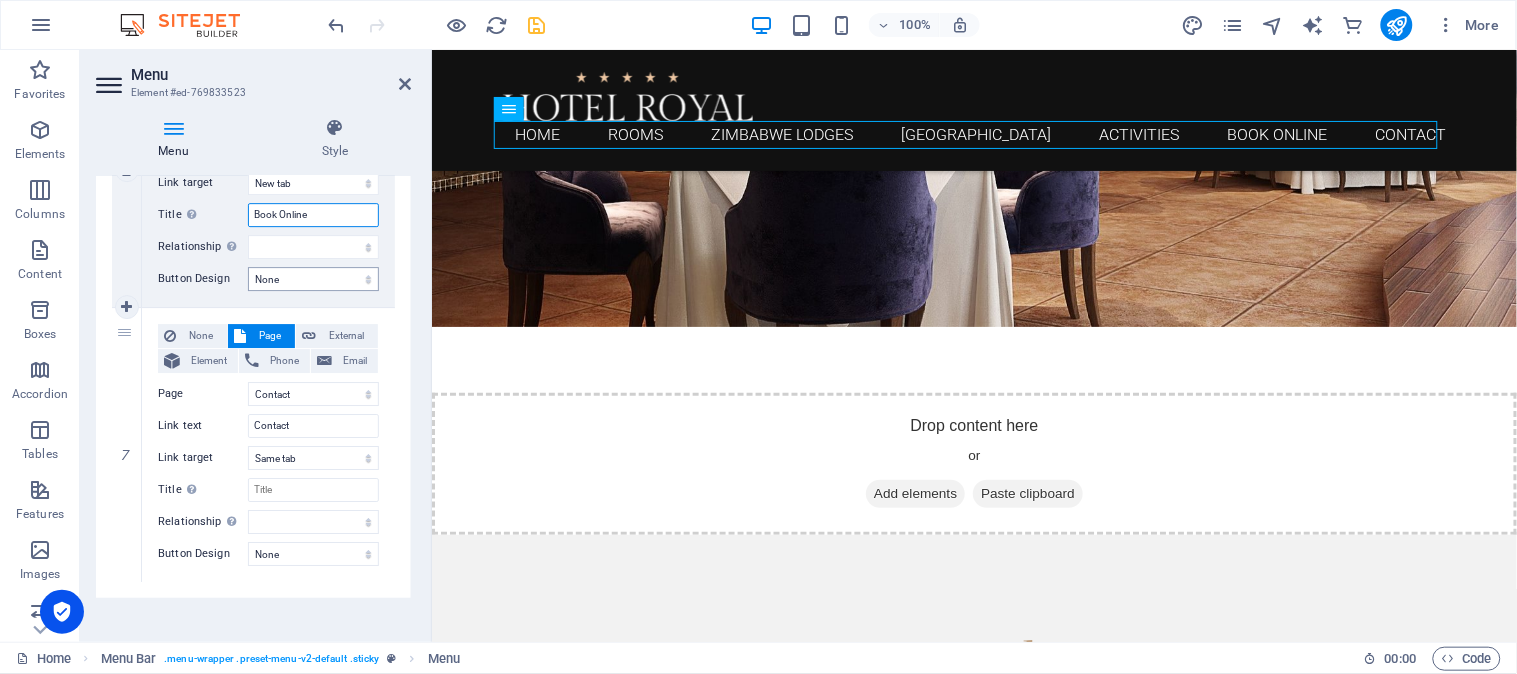 scroll, scrollTop: 1656, scrollLeft: 0, axis: vertical 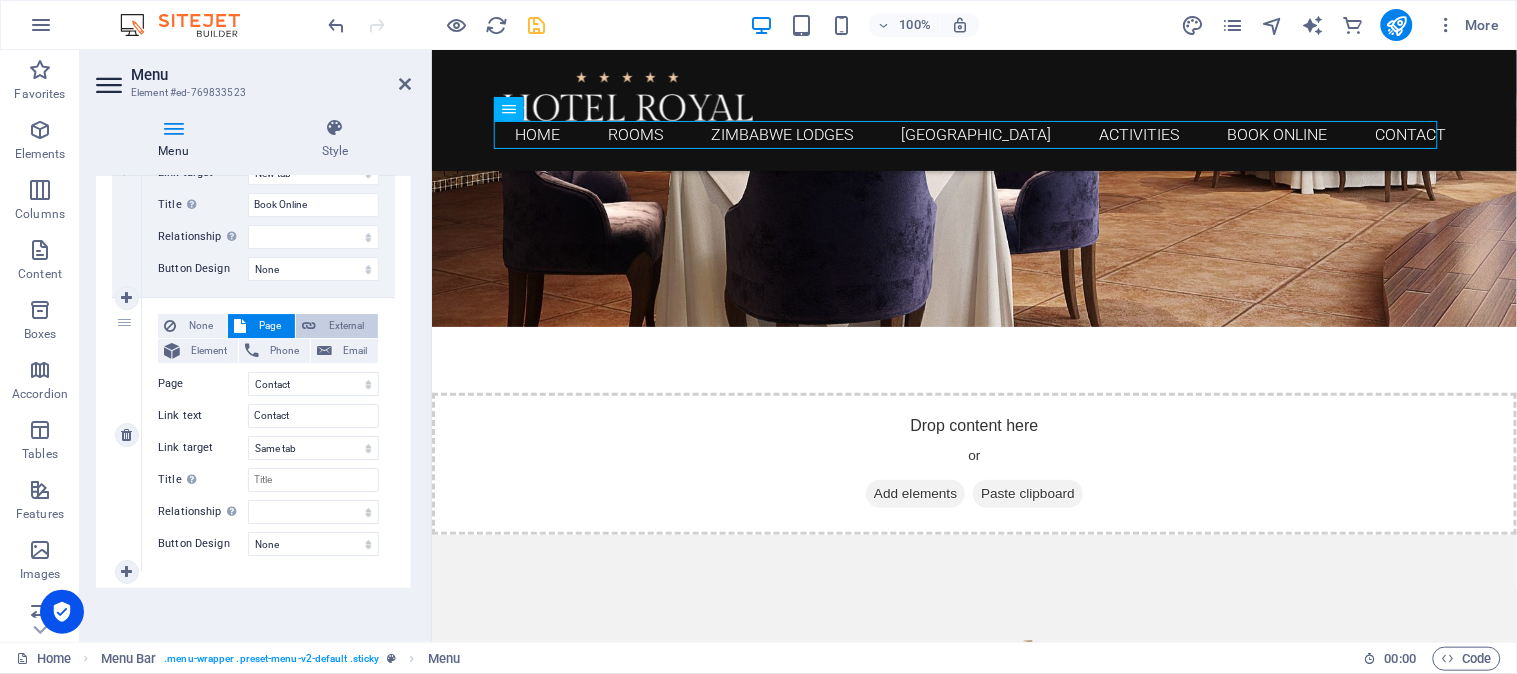 click on "External" at bounding box center (347, 326) 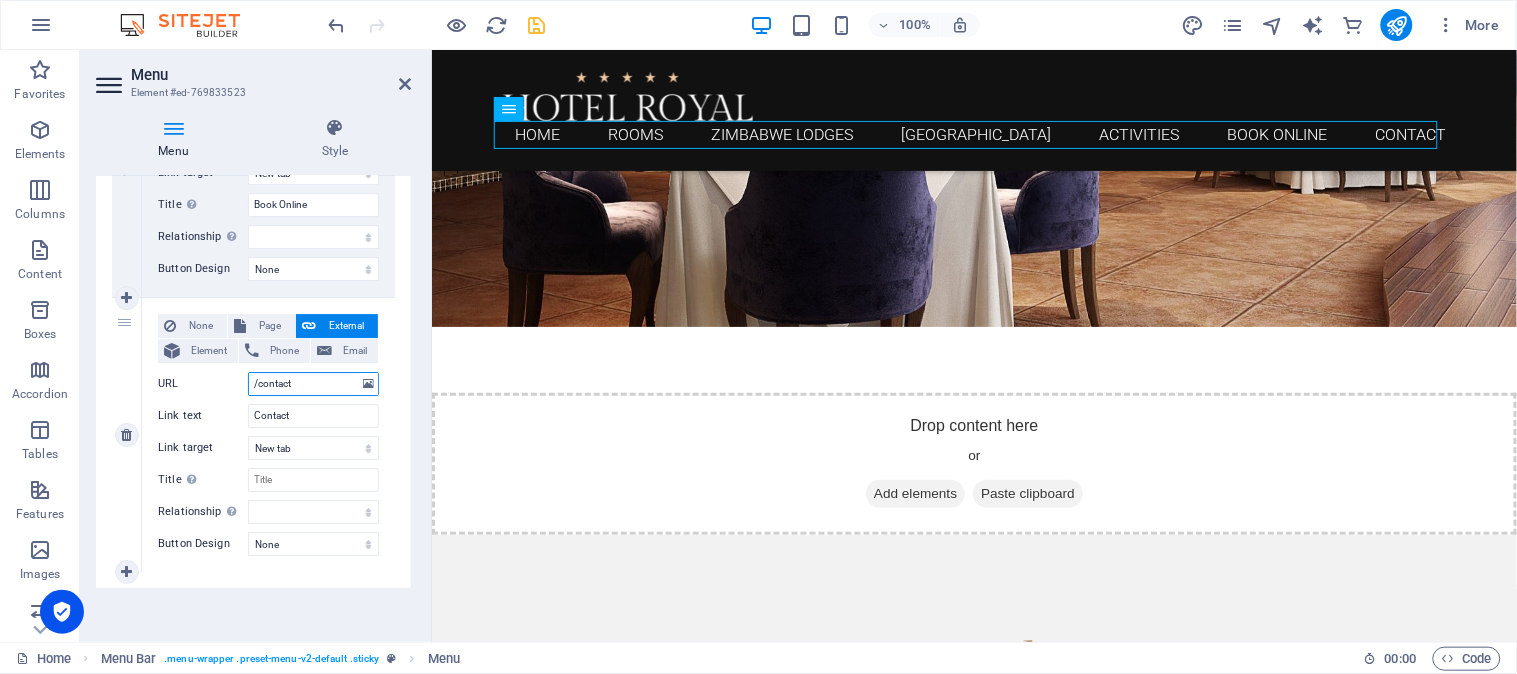 click on "/contact" at bounding box center (313, 384) 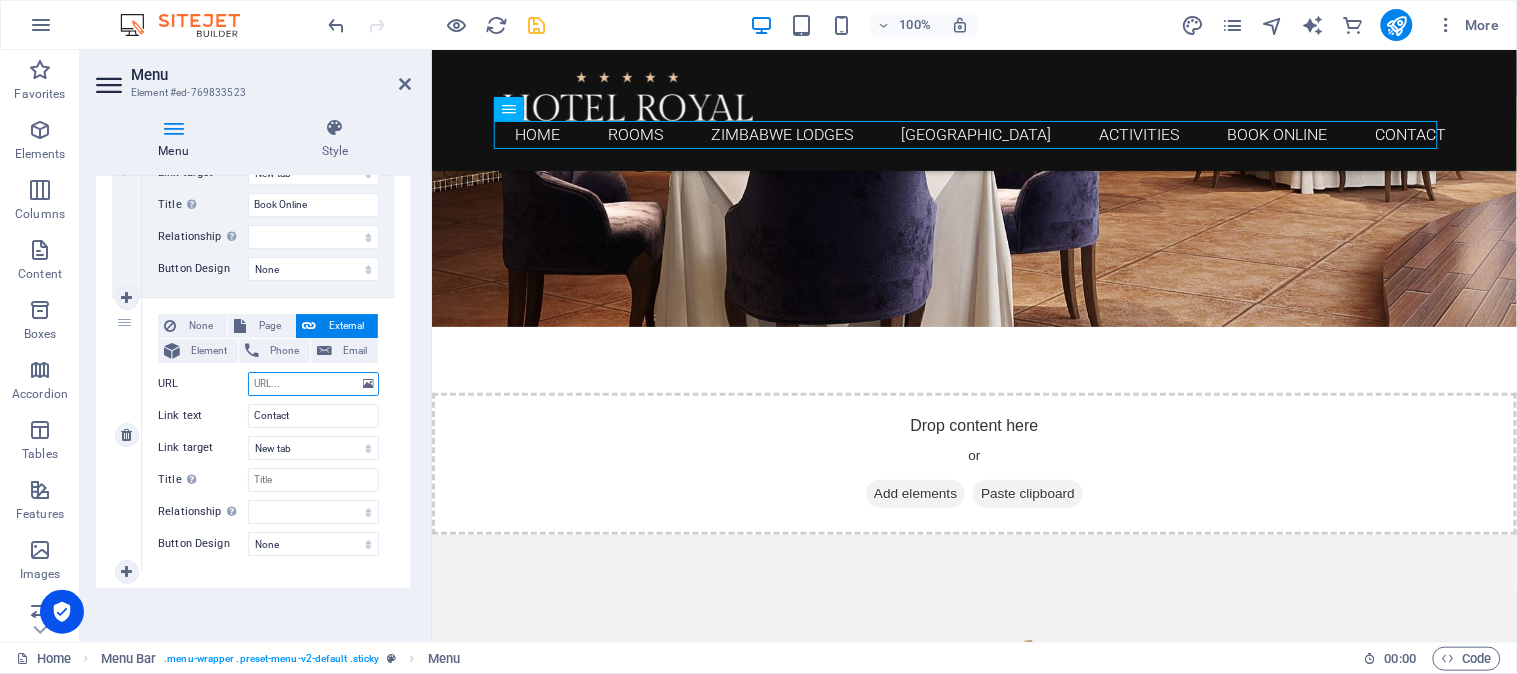 paste on "[URL][DOMAIN_NAME]" 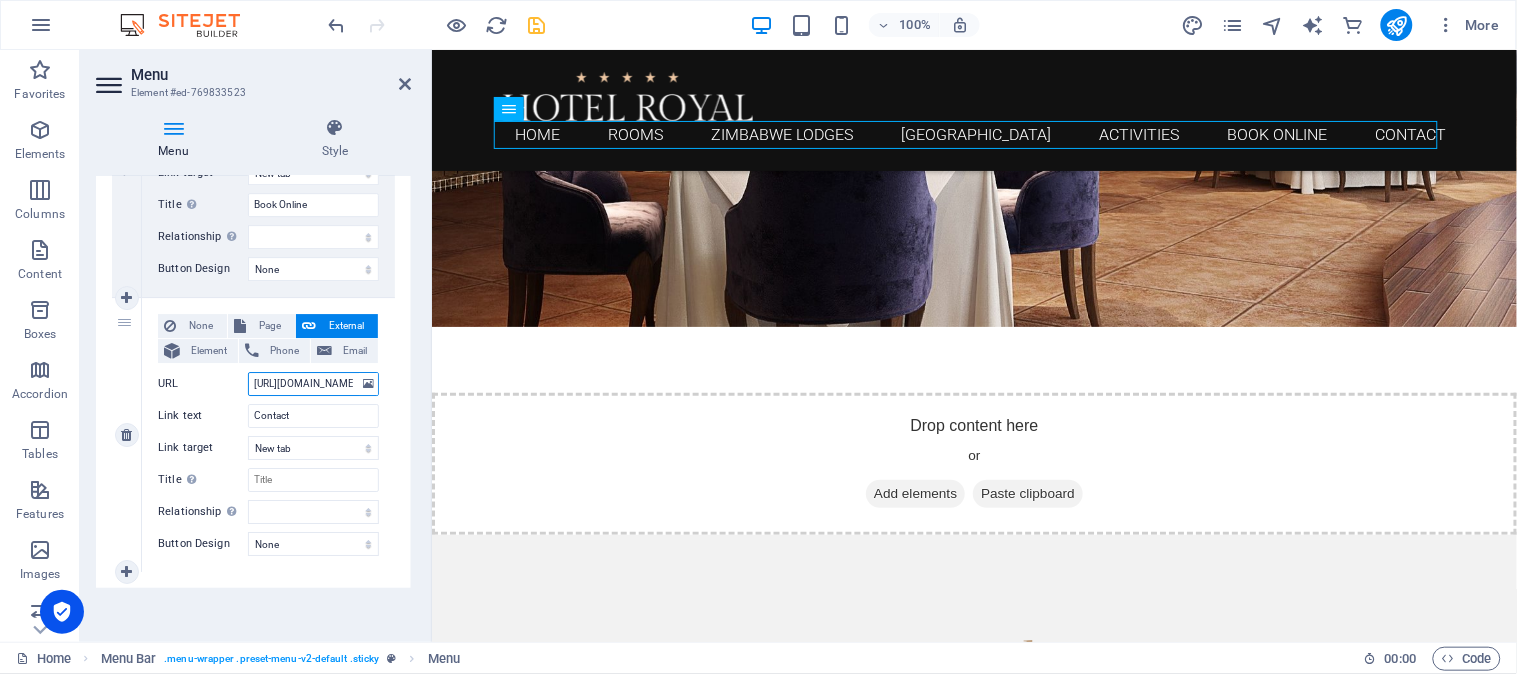 scroll, scrollTop: 0, scrollLeft: 97, axis: horizontal 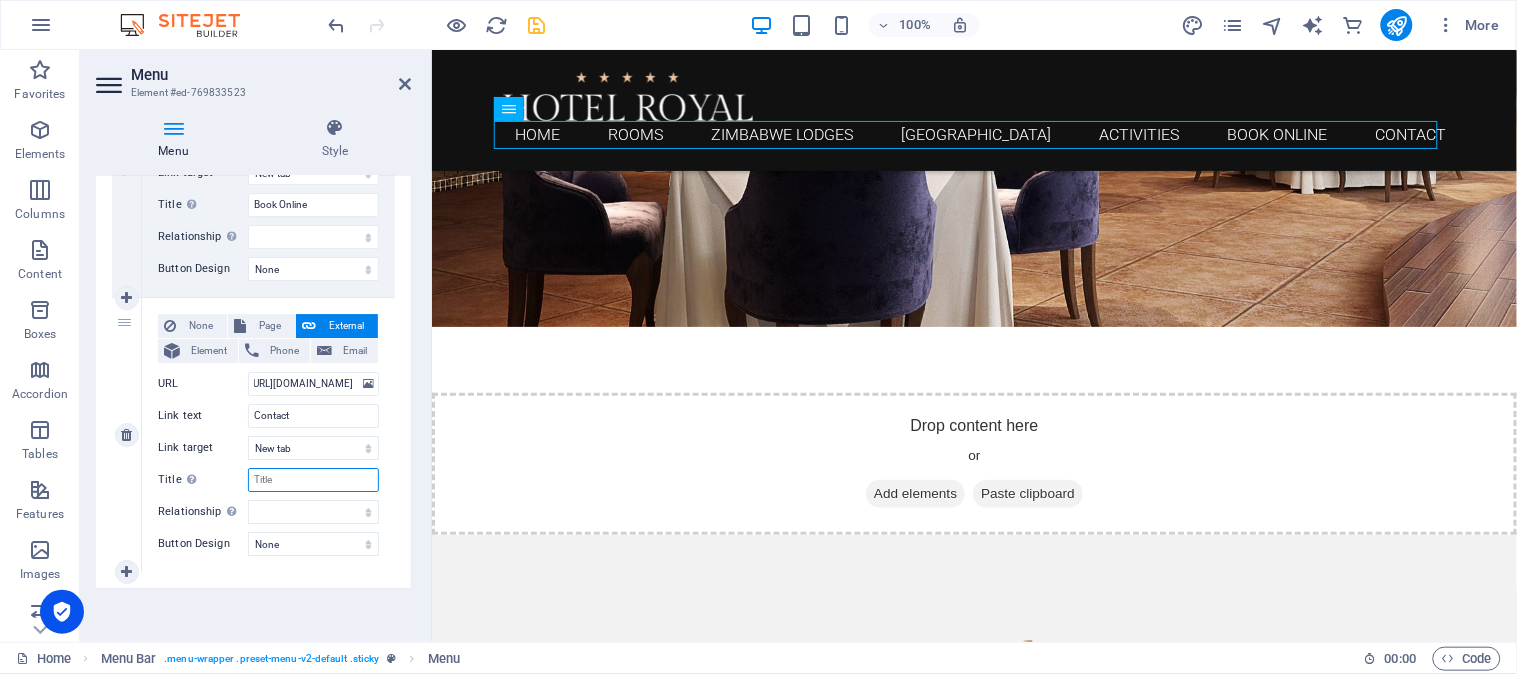 click on "Title Additional link description, should not be the same as the link text. The title is most often shown as a tooltip text when the mouse moves over the element. Leave empty if uncertain." at bounding box center [313, 480] 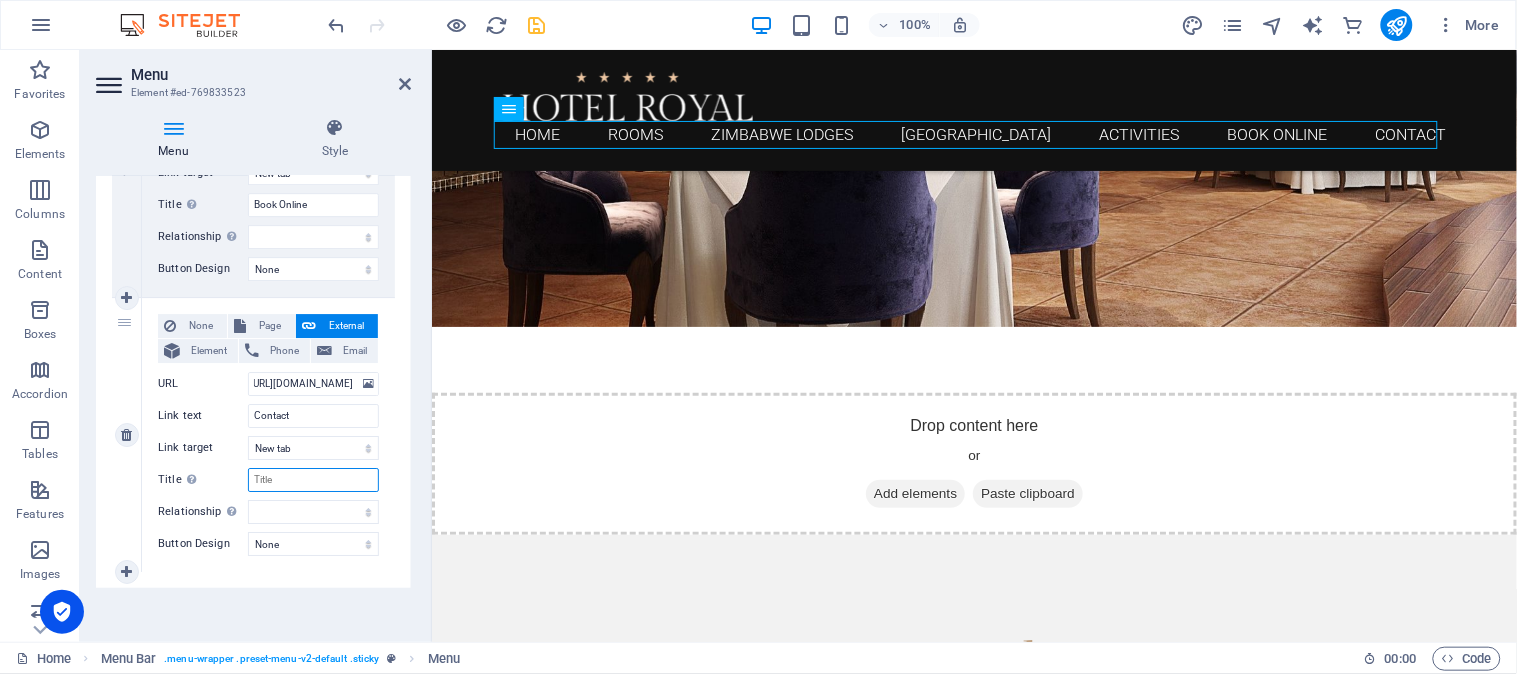 scroll, scrollTop: 0, scrollLeft: 0, axis: both 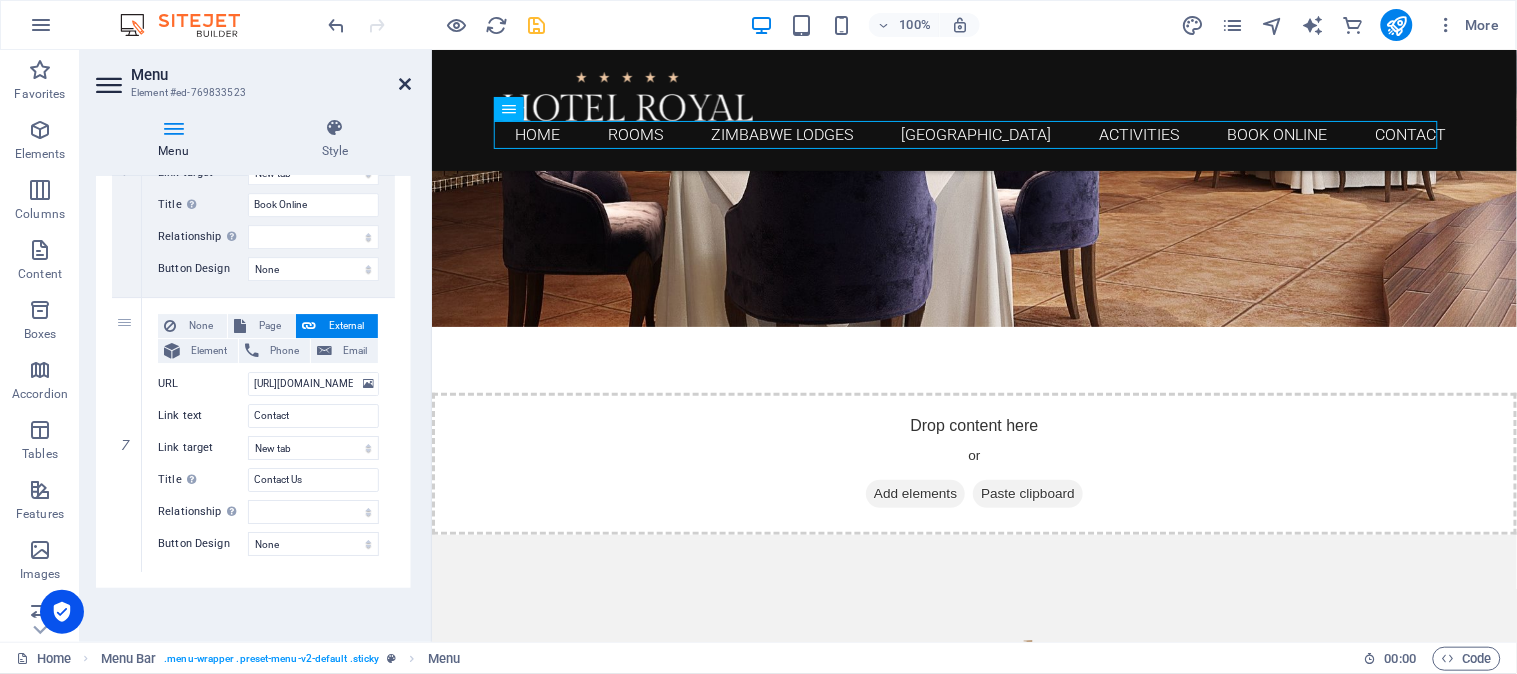 click at bounding box center (405, 84) 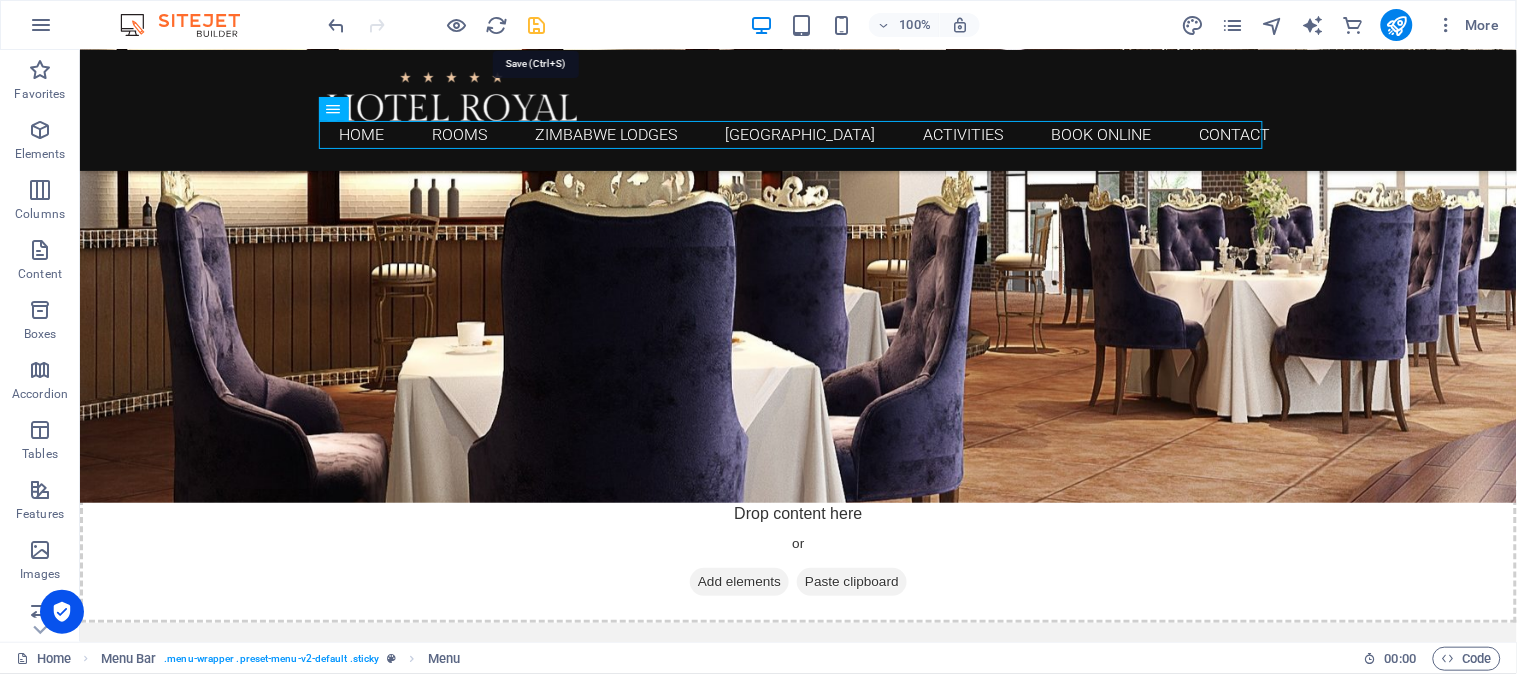 click at bounding box center (537, 25) 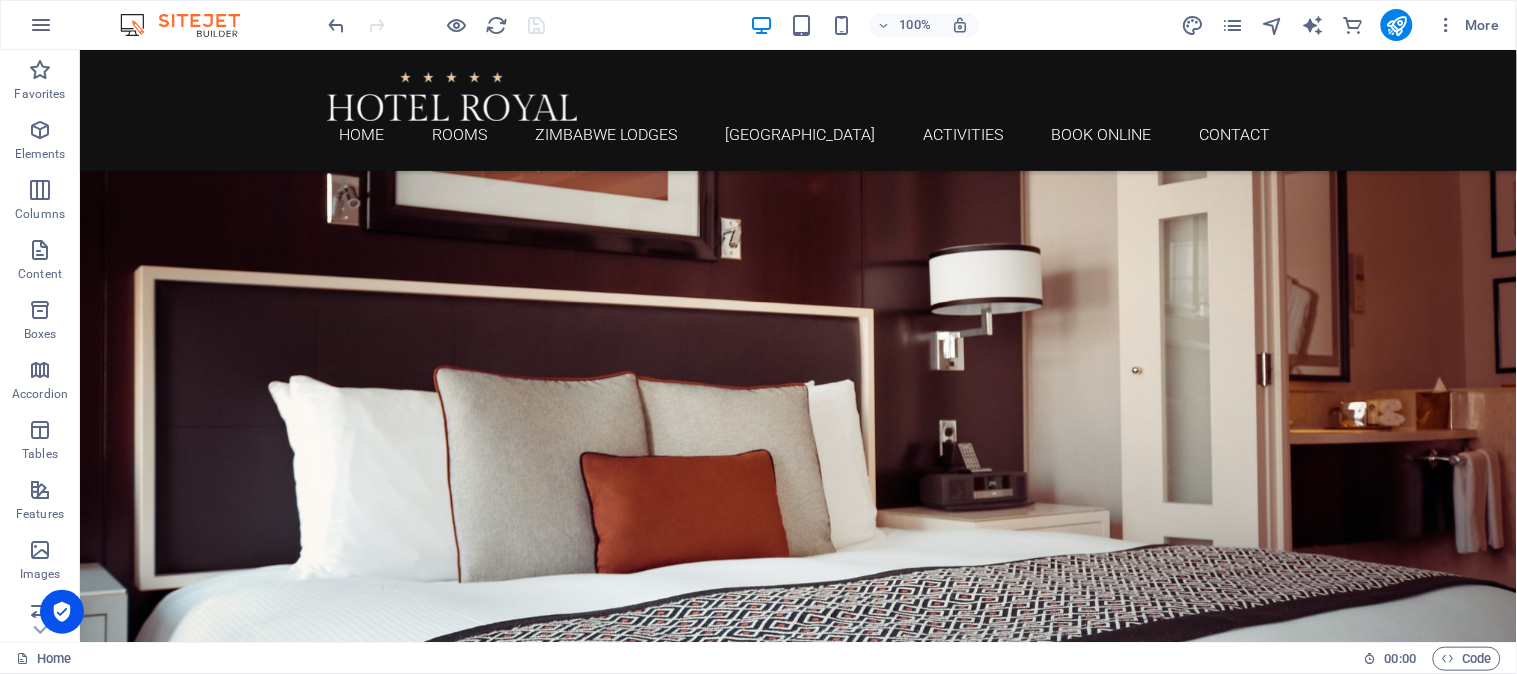 scroll, scrollTop: 0, scrollLeft: 0, axis: both 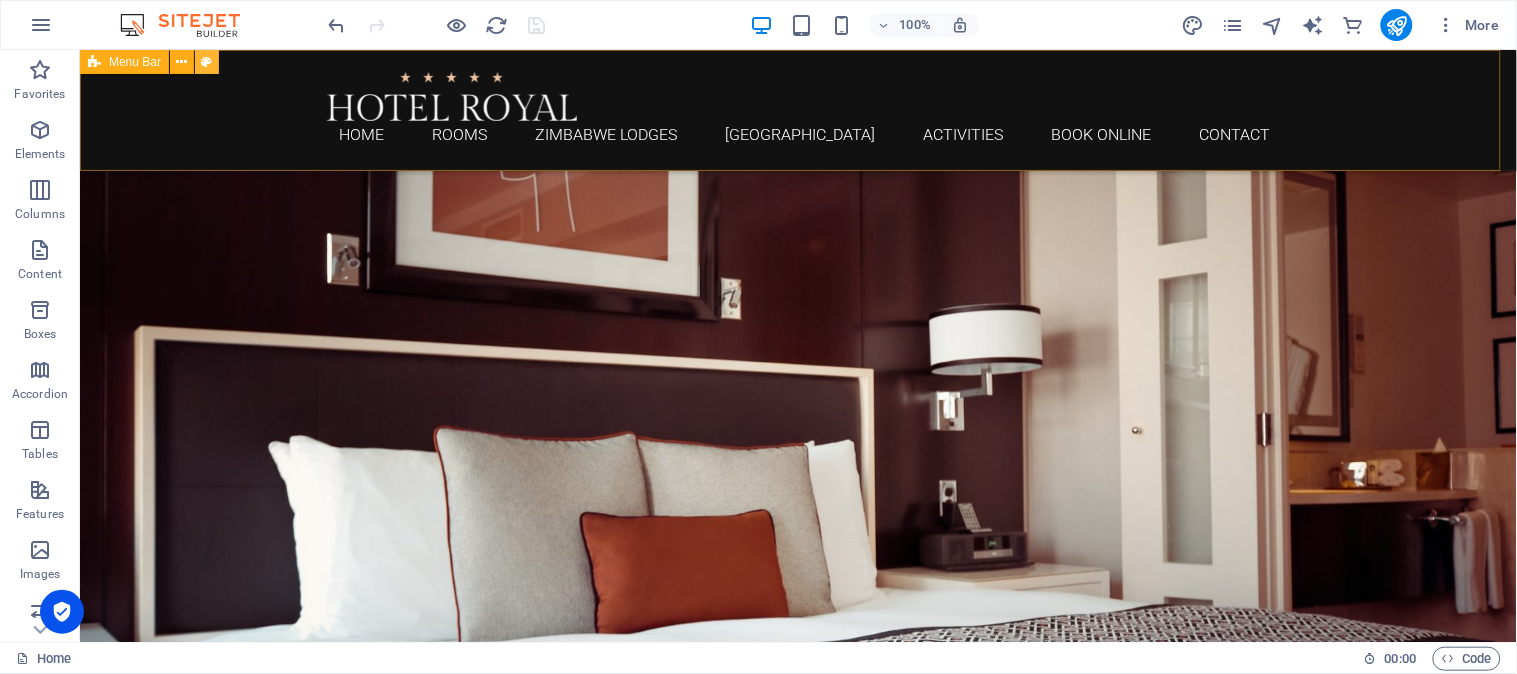 click at bounding box center [207, 62] 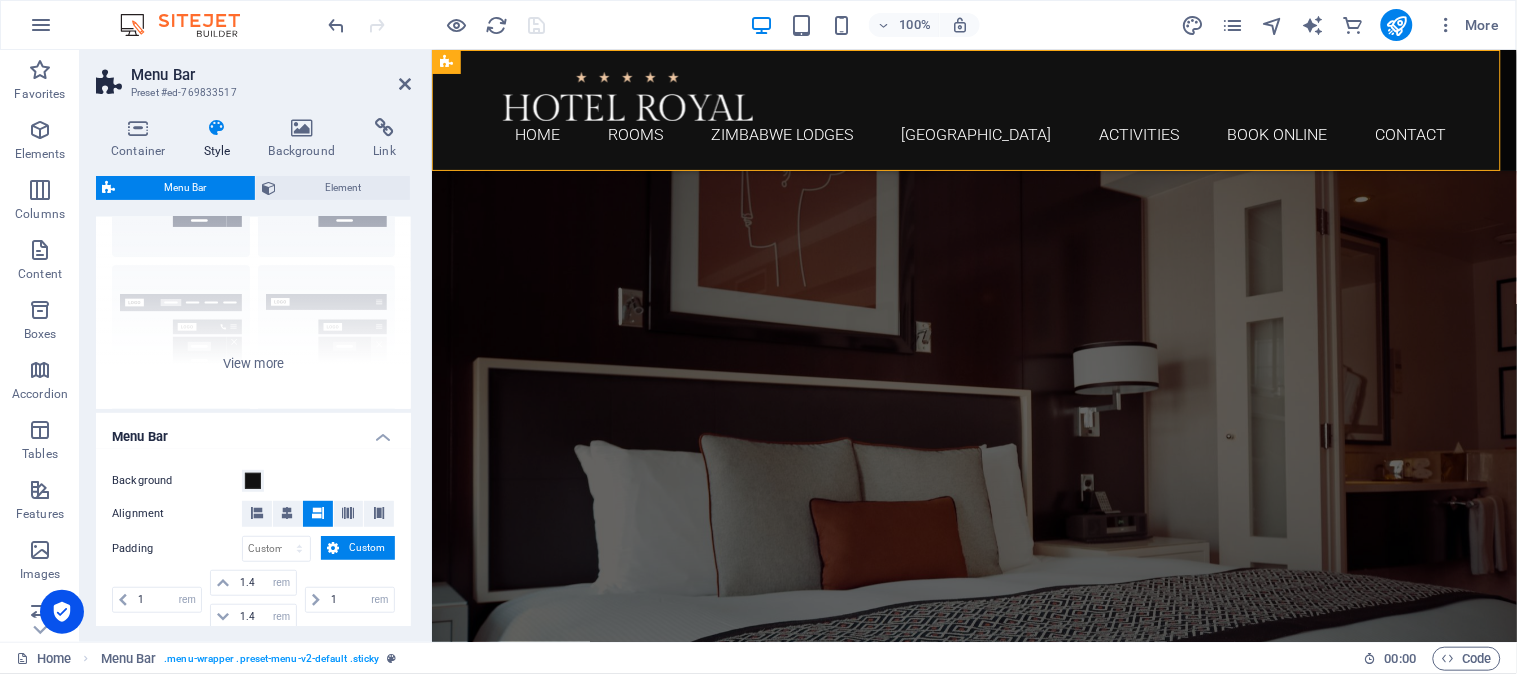 scroll, scrollTop: 222, scrollLeft: 0, axis: vertical 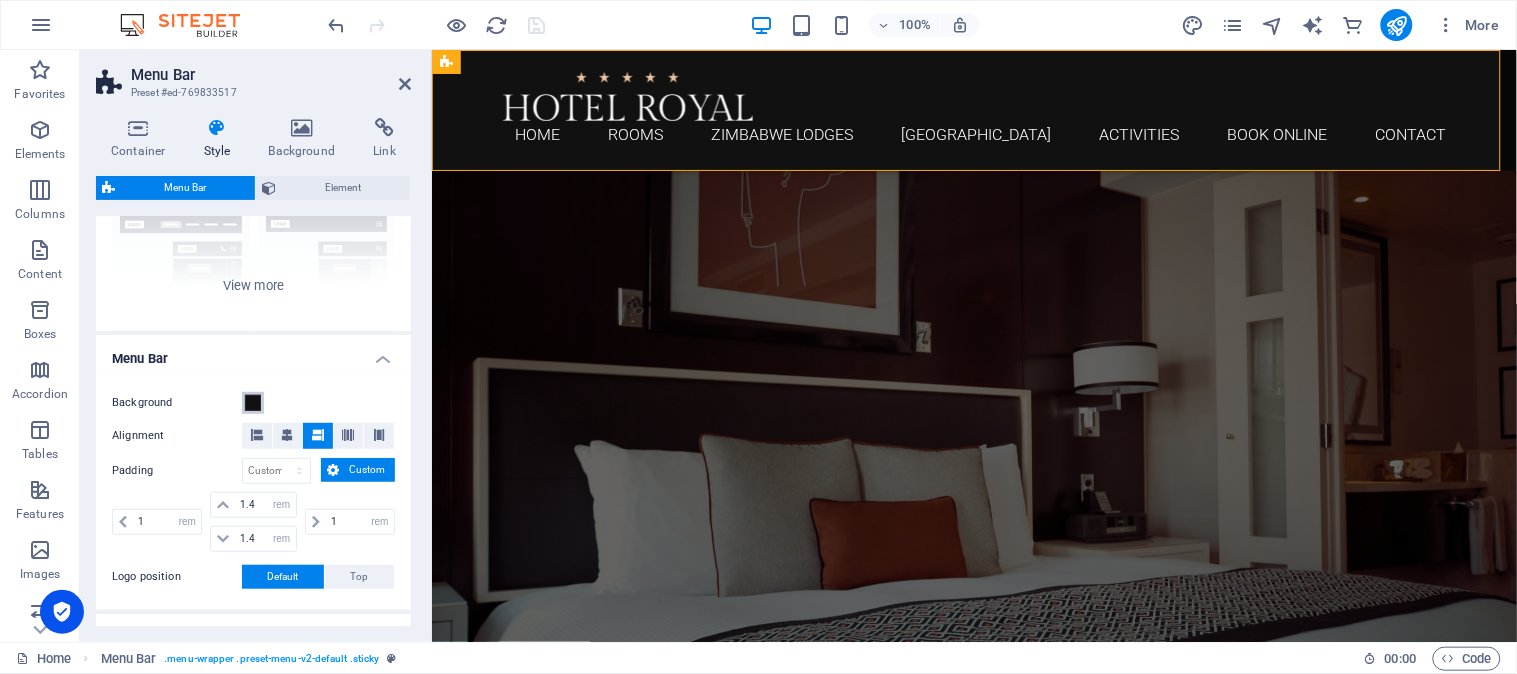 click at bounding box center [253, 403] 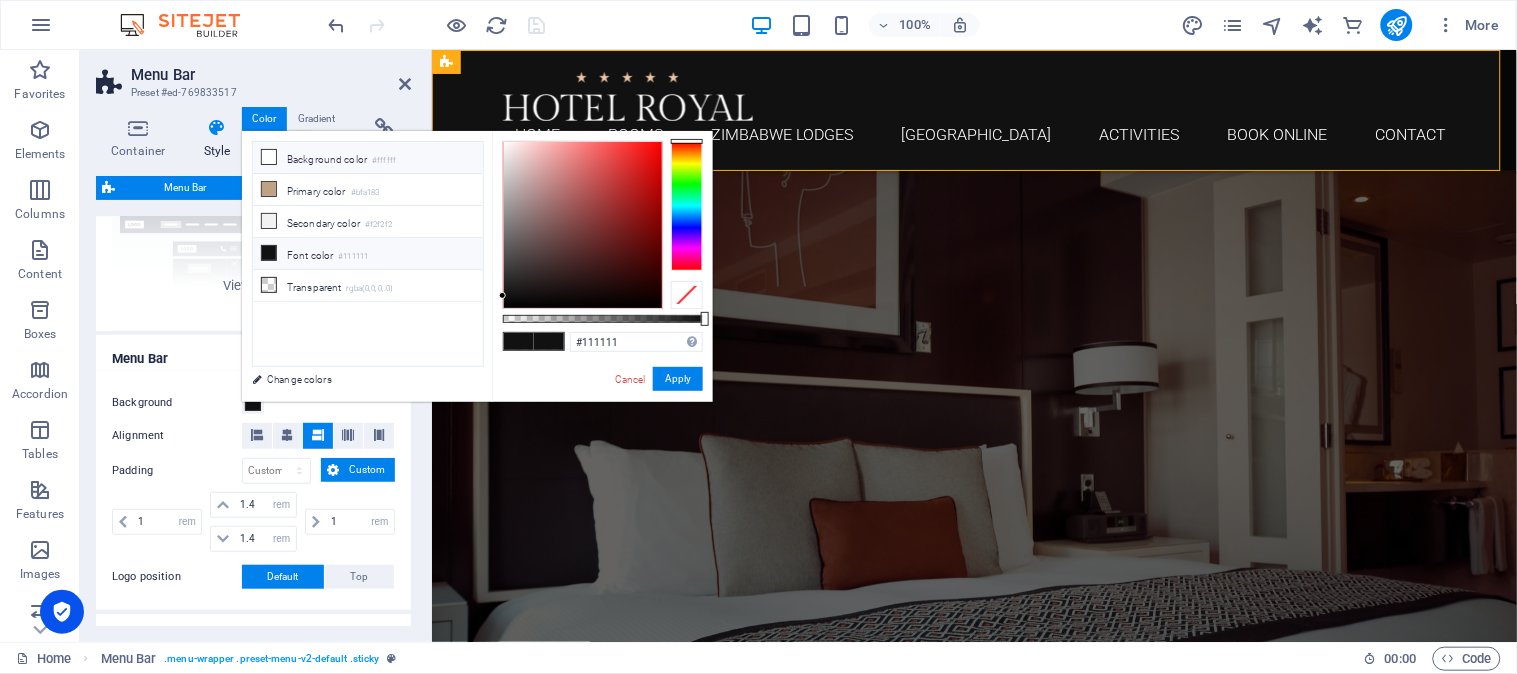 click on "Background color
#ffffff" at bounding box center (368, 158) 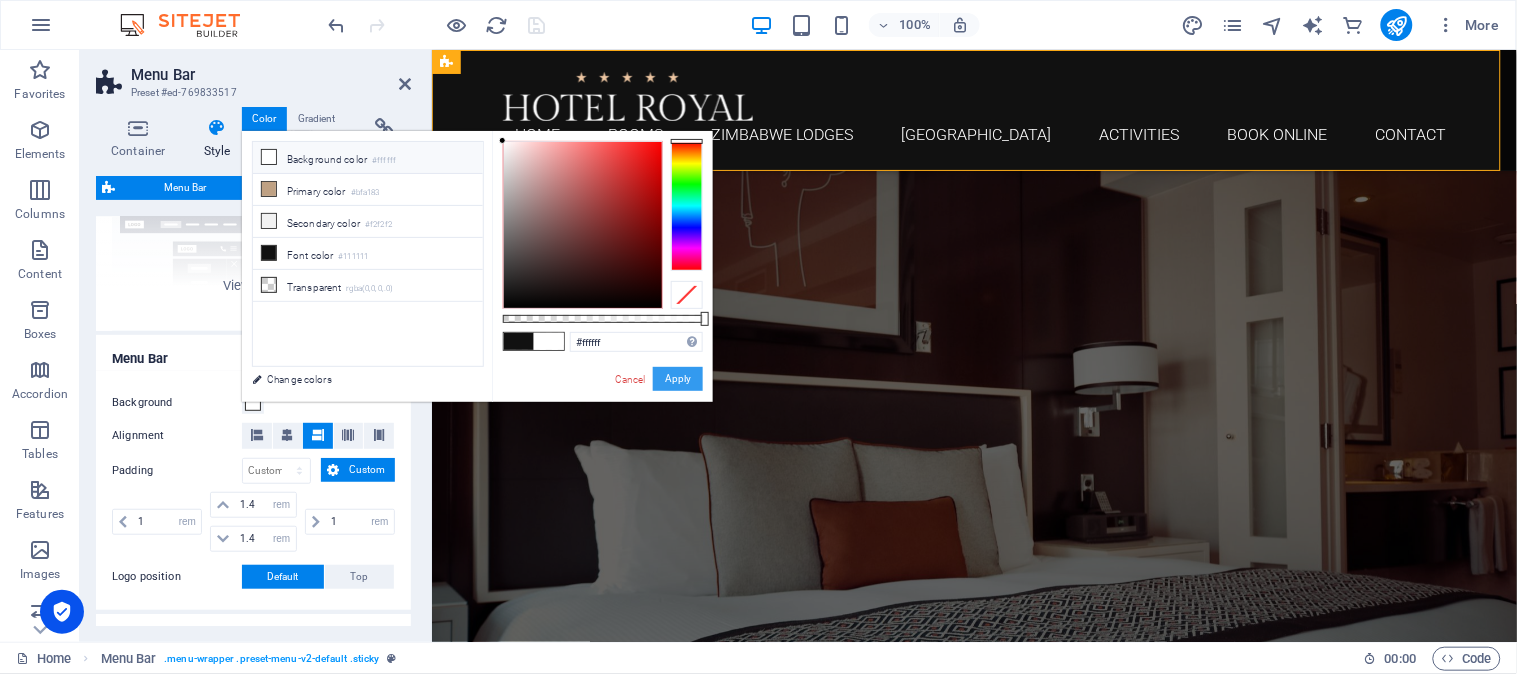 click on "Apply" at bounding box center [678, 379] 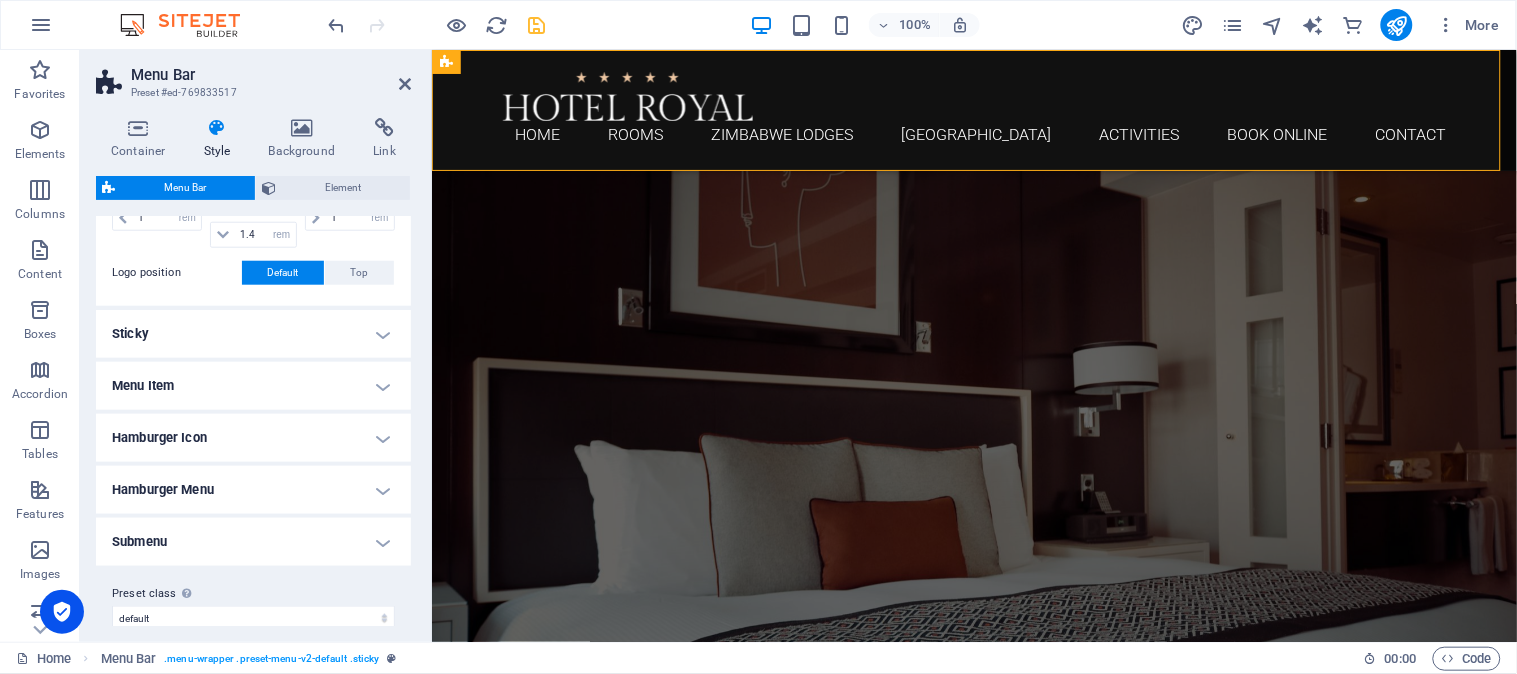 scroll, scrollTop: 544, scrollLeft: 0, axis: vertical 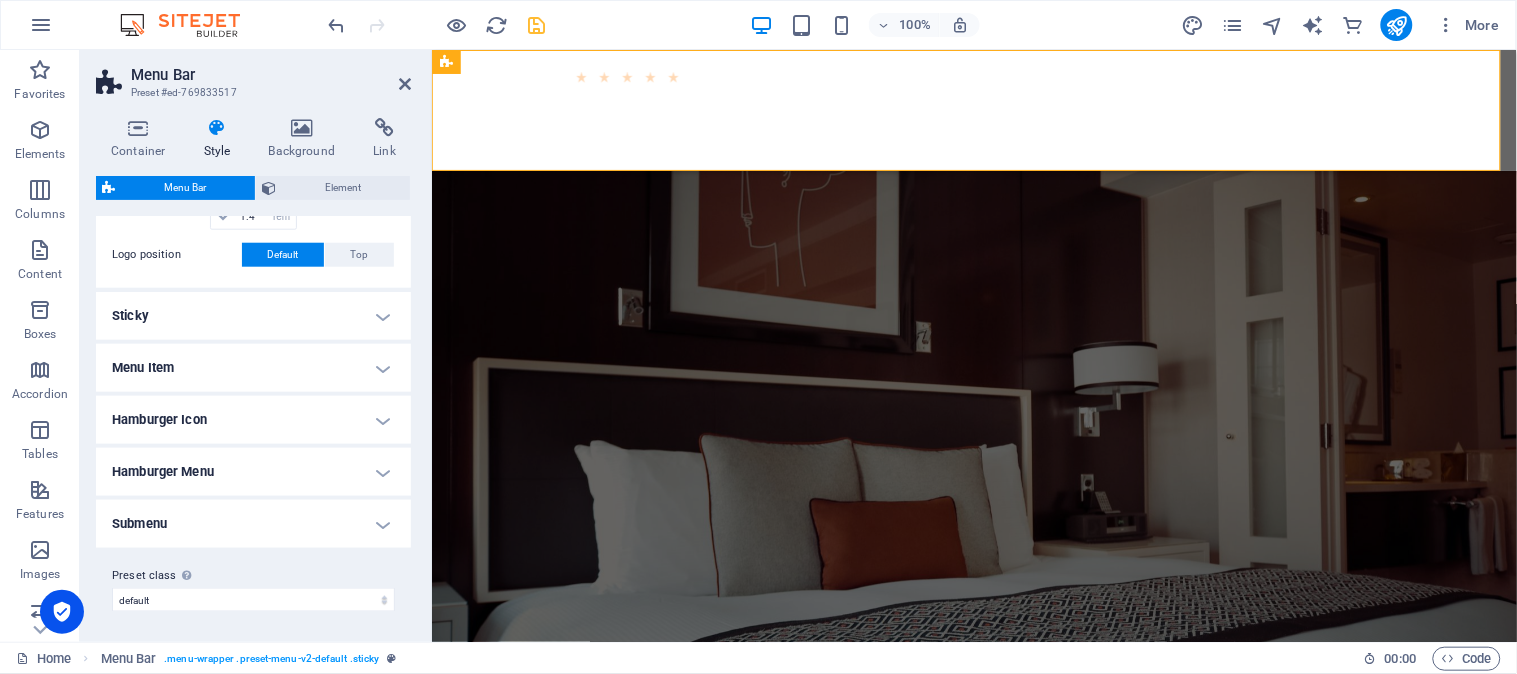 click on "Menu Item" at bounding box center (253, 368) 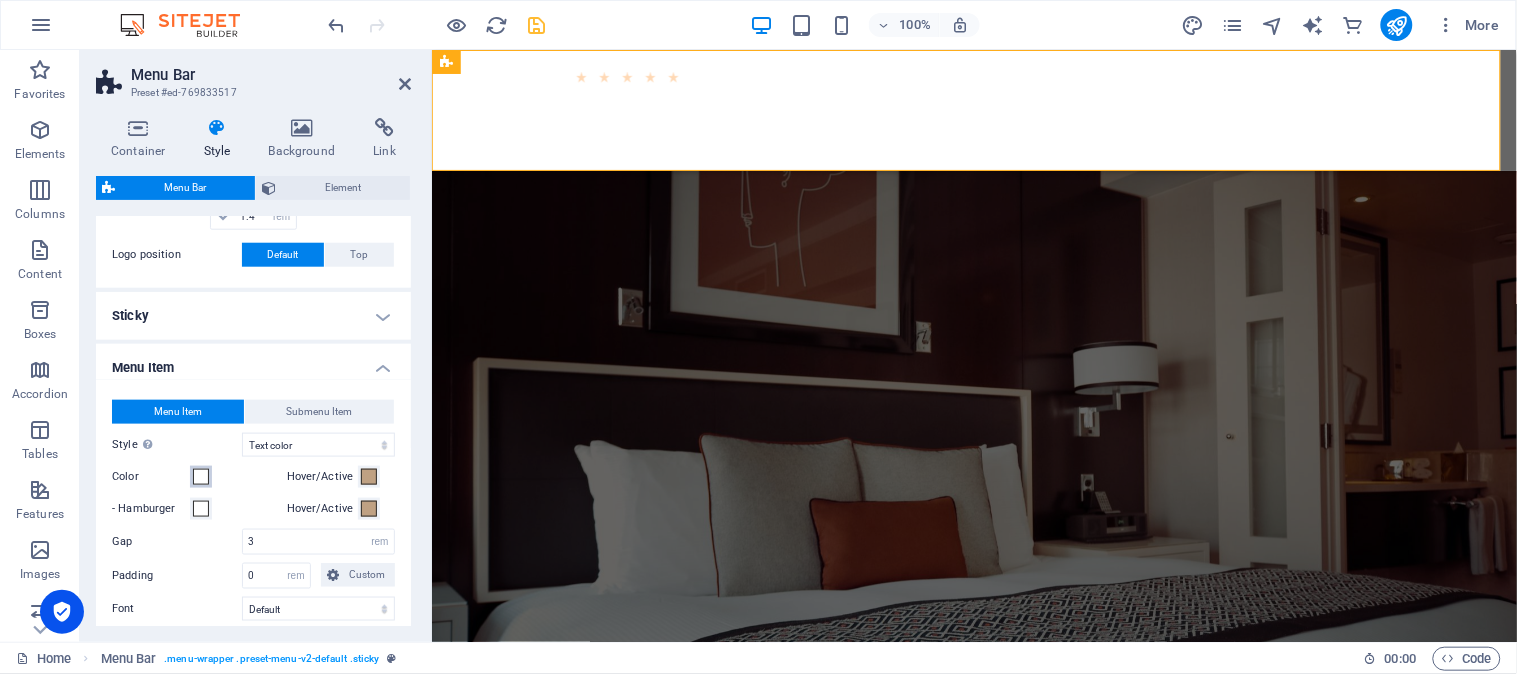 click at bounding box center (201, 477) 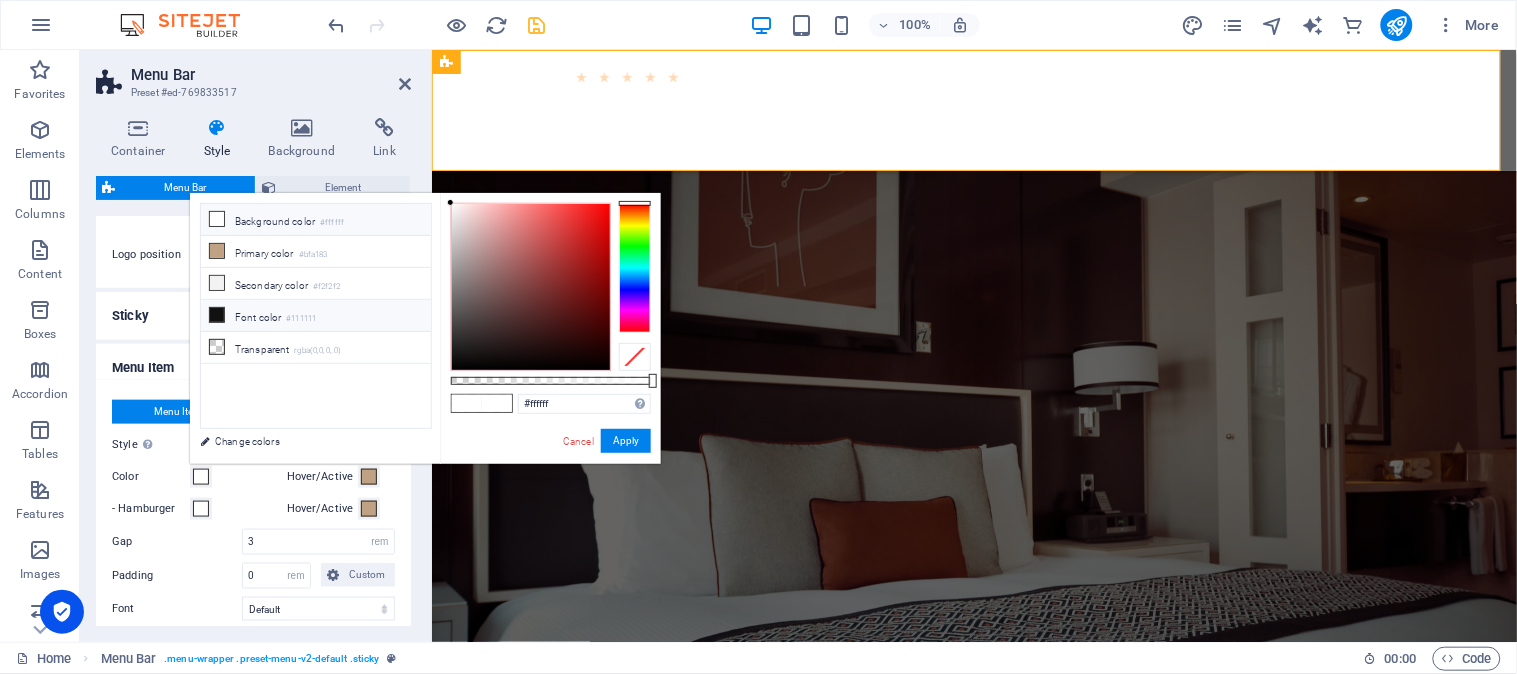 click on "Font color
#111111" at bounding box center [316, 316] 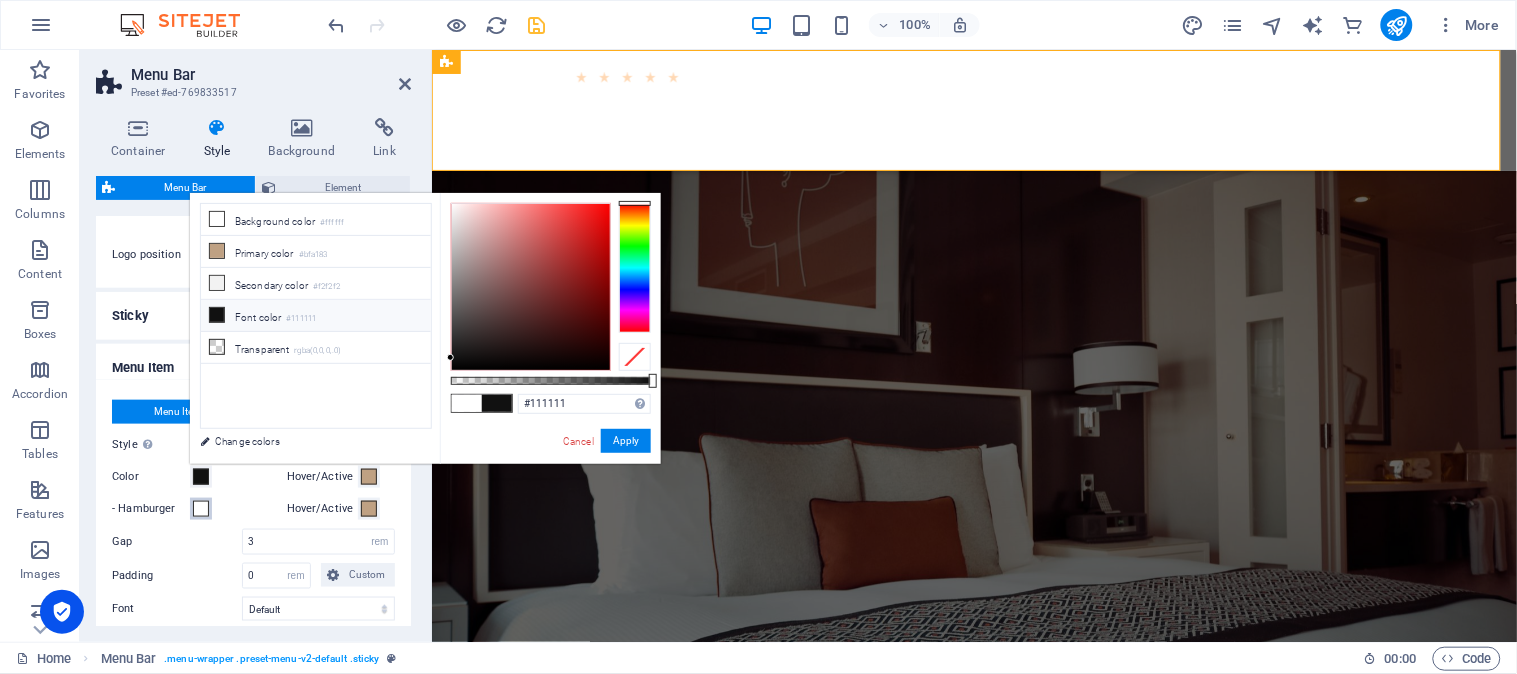 click at bounding box center (201, 509) 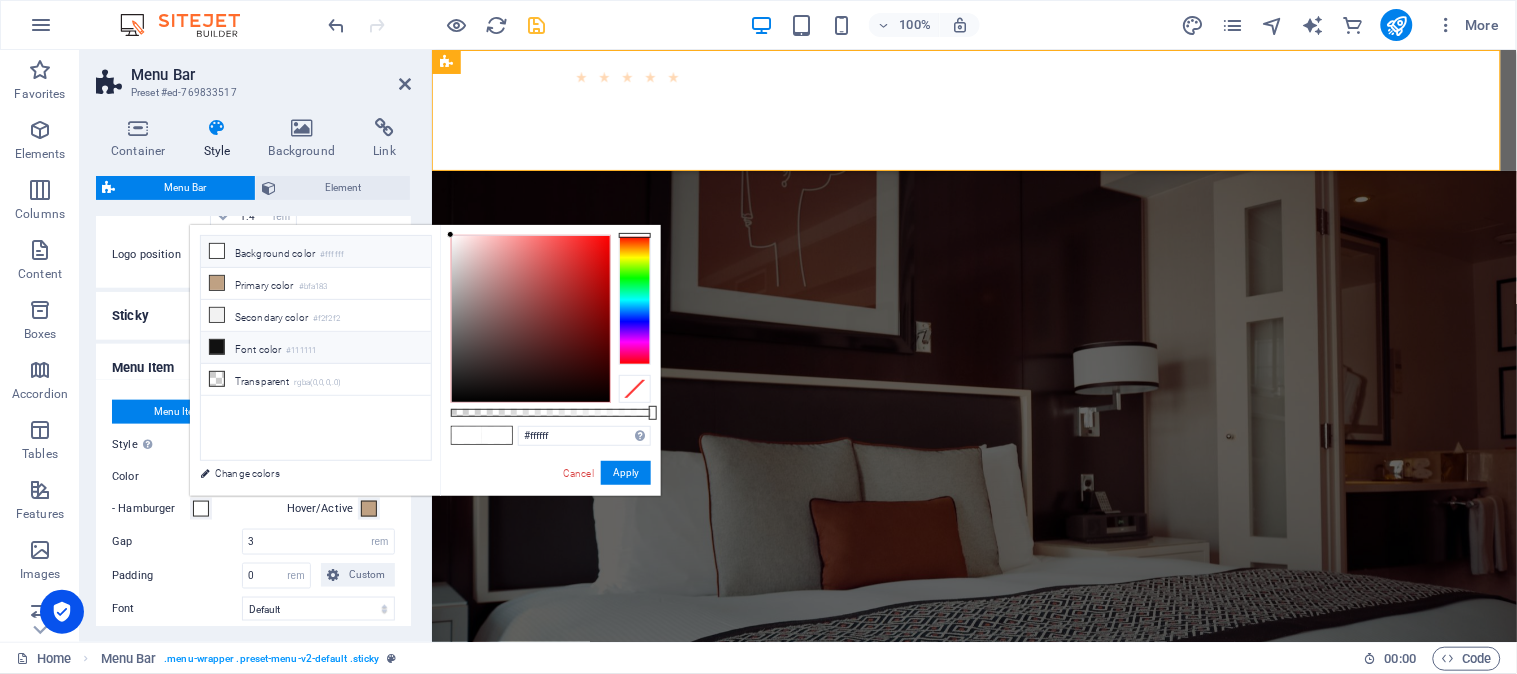 click on "Font color
#111111" at bounding box center (316, 348) 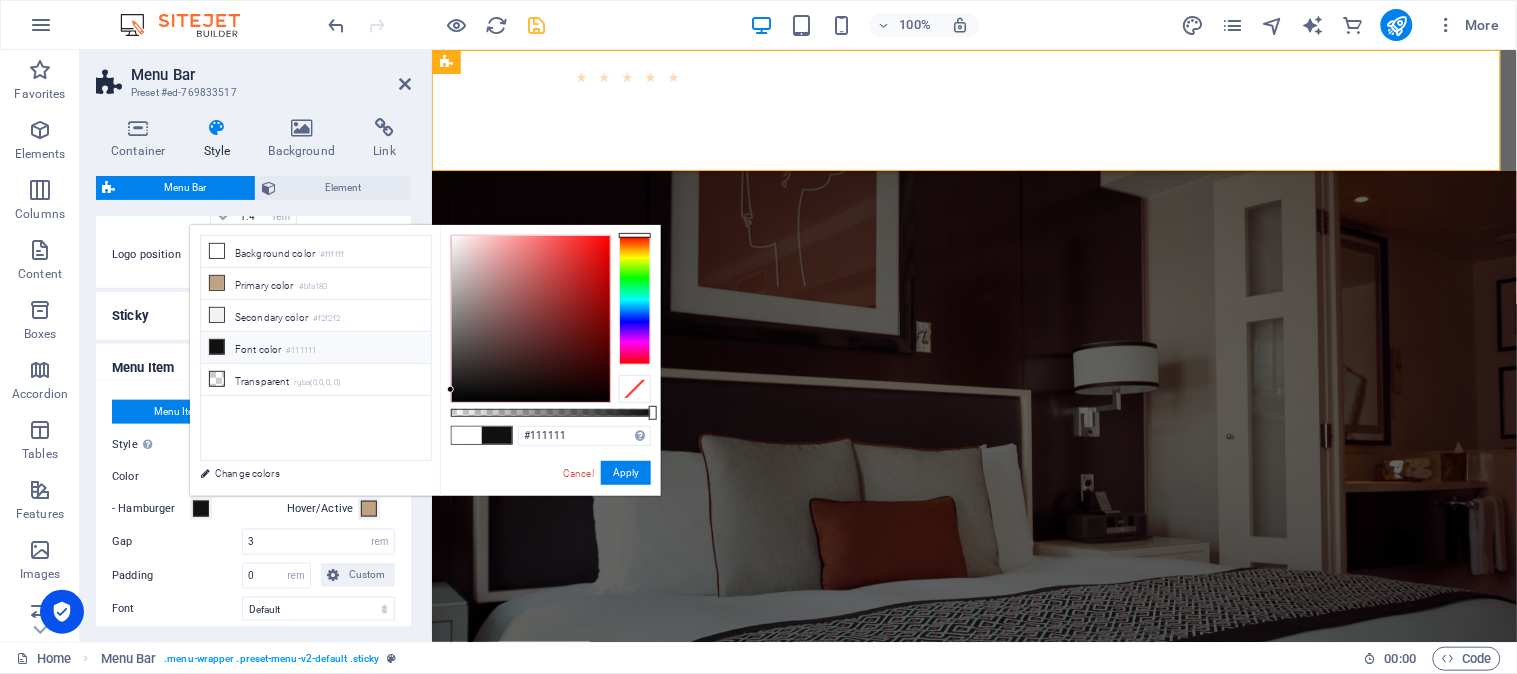 click on "#111111 Supported formats #0852ed rgb(8, 82, 237) rgba(8, 82, 237, 90%) hsv(221,97,93) hsl(221, 93%, 48%) Cancel Apply" at bounding box center [550, 505] 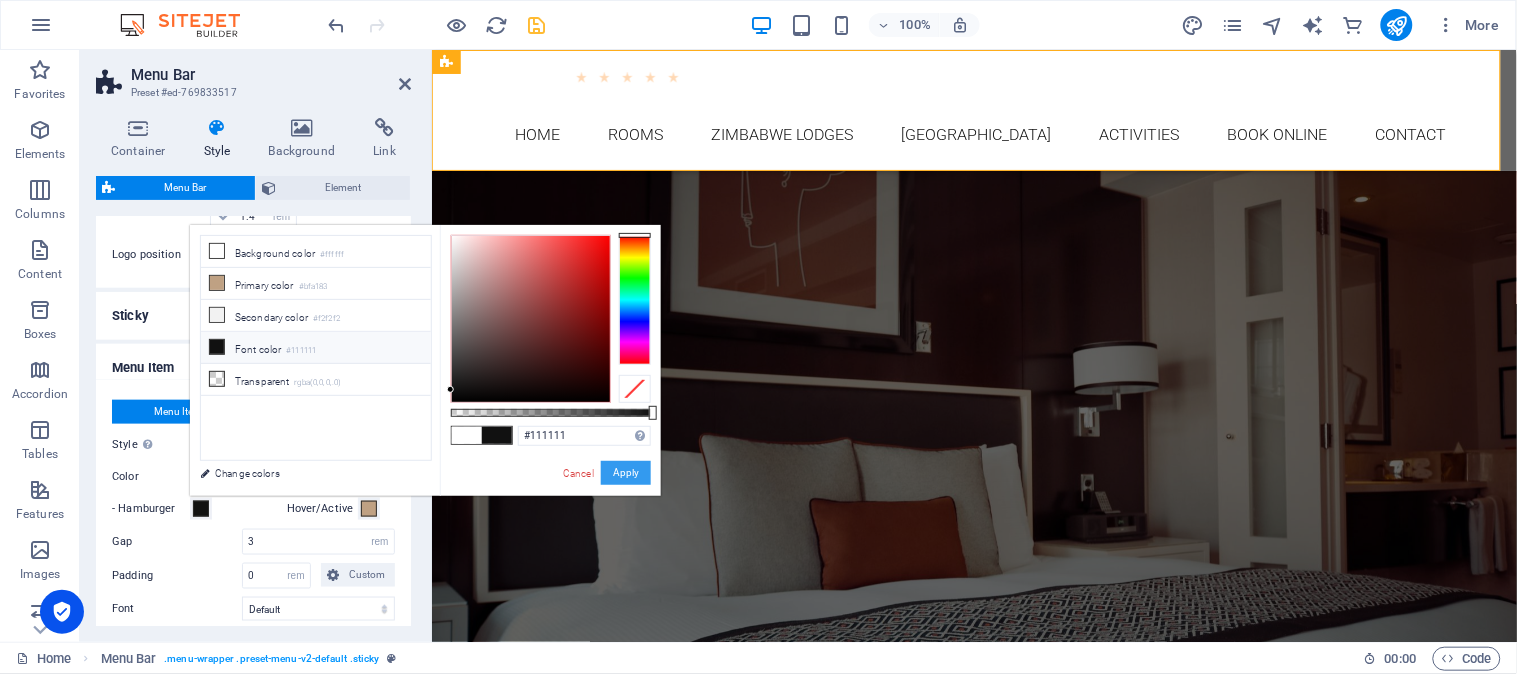 click on "Apply" at bounding box center (626, 473) 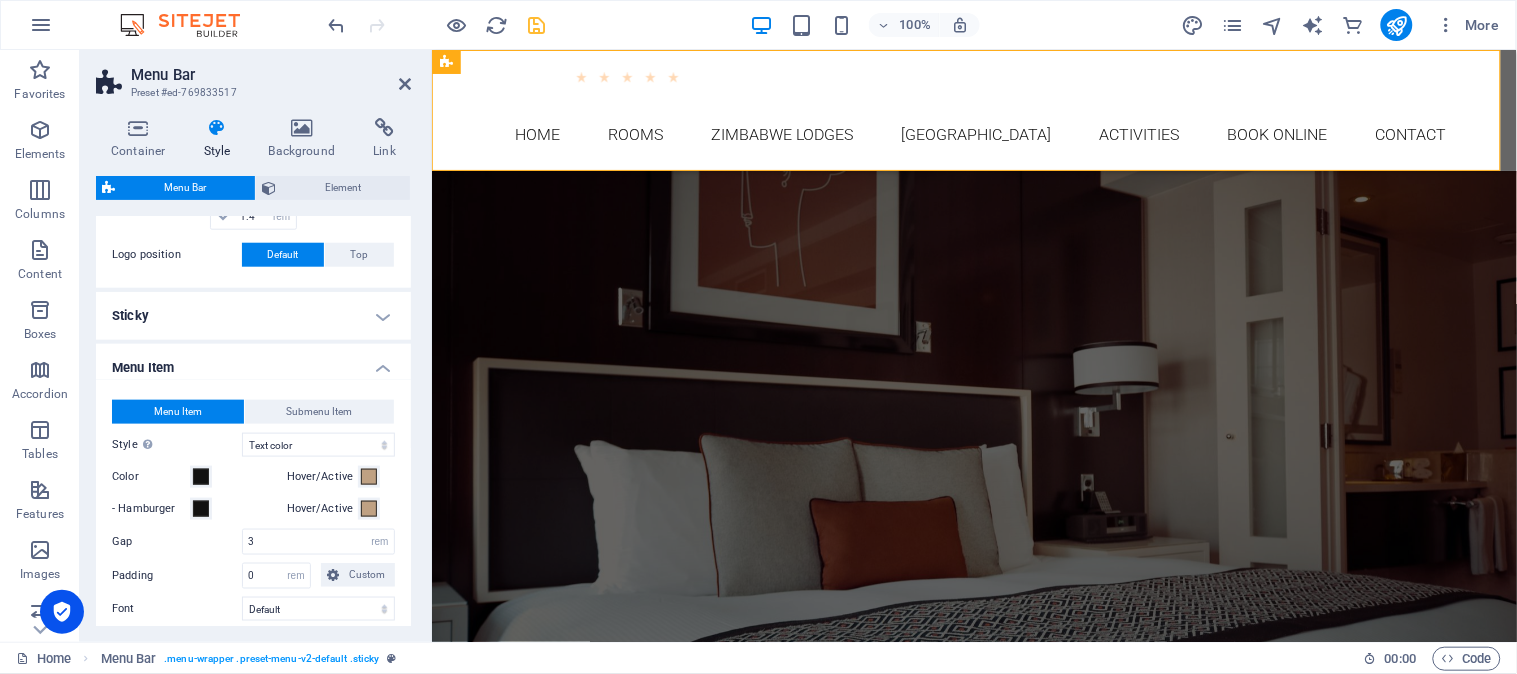 click on "Menu Bar Preset #ed-769833517
Container Style Background Link Size Height Default px rem % vh vw Min. height None px rem % vh vw Width Default px rem % em vh vw Min. width None px rem % vh vw Content width Default Custom width Width Default px rem % em vh vw Min. width None px rem % vh vw Default padding Custom spacing Default content width and padding can be changed under Design. Edit design Layout (Flexbox) Alignment Determines the flex direction. Default Main axis Determine how elements should behave along the main axis inside this container (justify content). Default Side axis Control the vertical direction of the element inside of the container (align items). Default Wrap Default On Off Fill Controls the distances and direction of elements on the y-axis across several lines (align content). Default Accessibility ARIA helps assistive technologies (like screen readers) to understand the role, state, and behavior of web elements Role The ARIA role defines the purpose of an element.  None %" at bounding box center (256, 346) 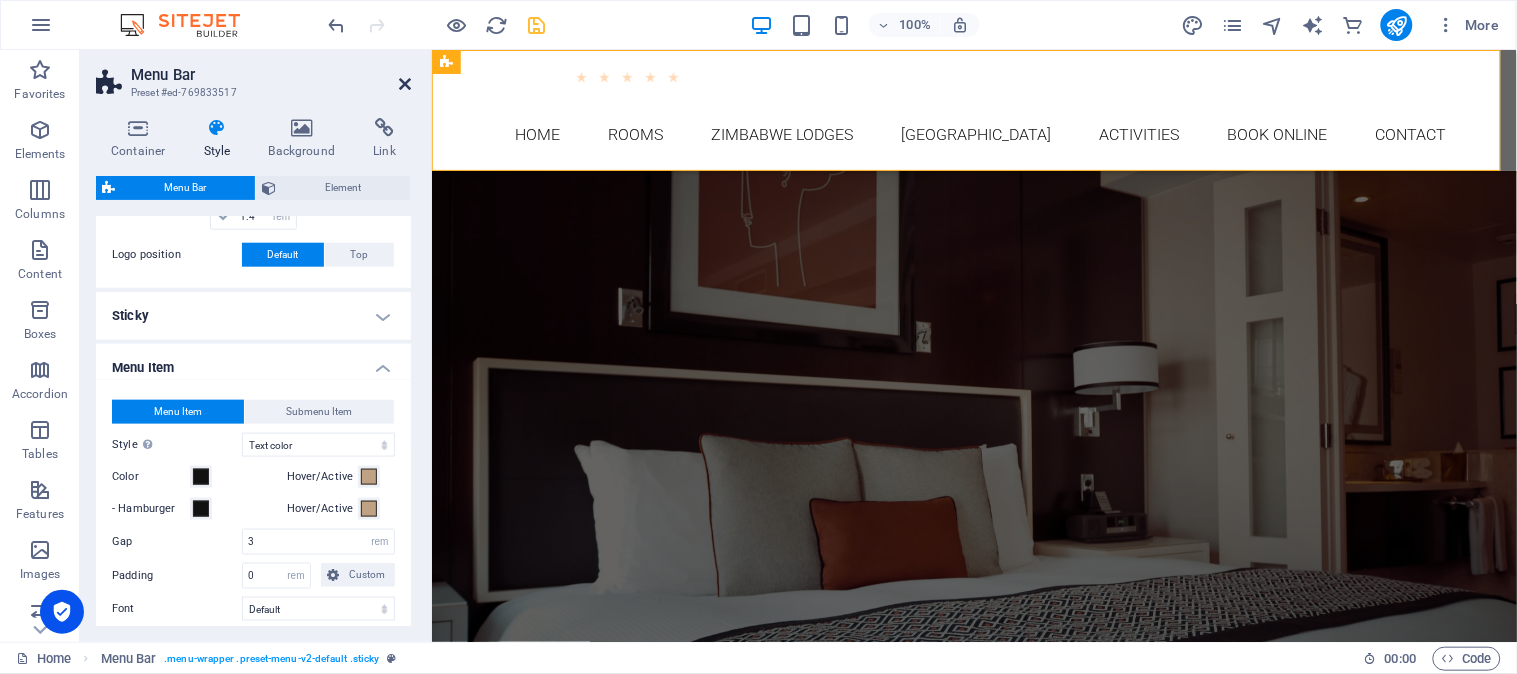 click at bounding box center [405, 84] 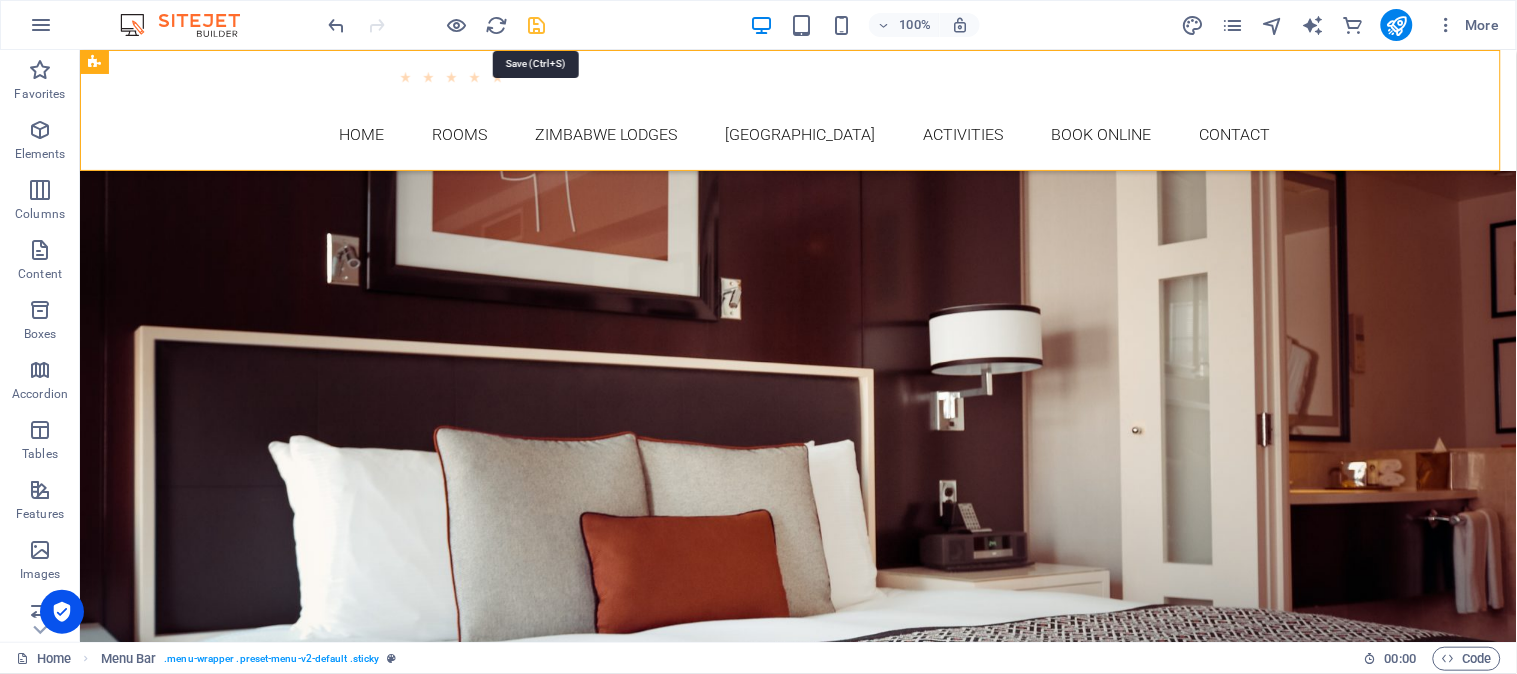 click at bounding box center (537, 25) 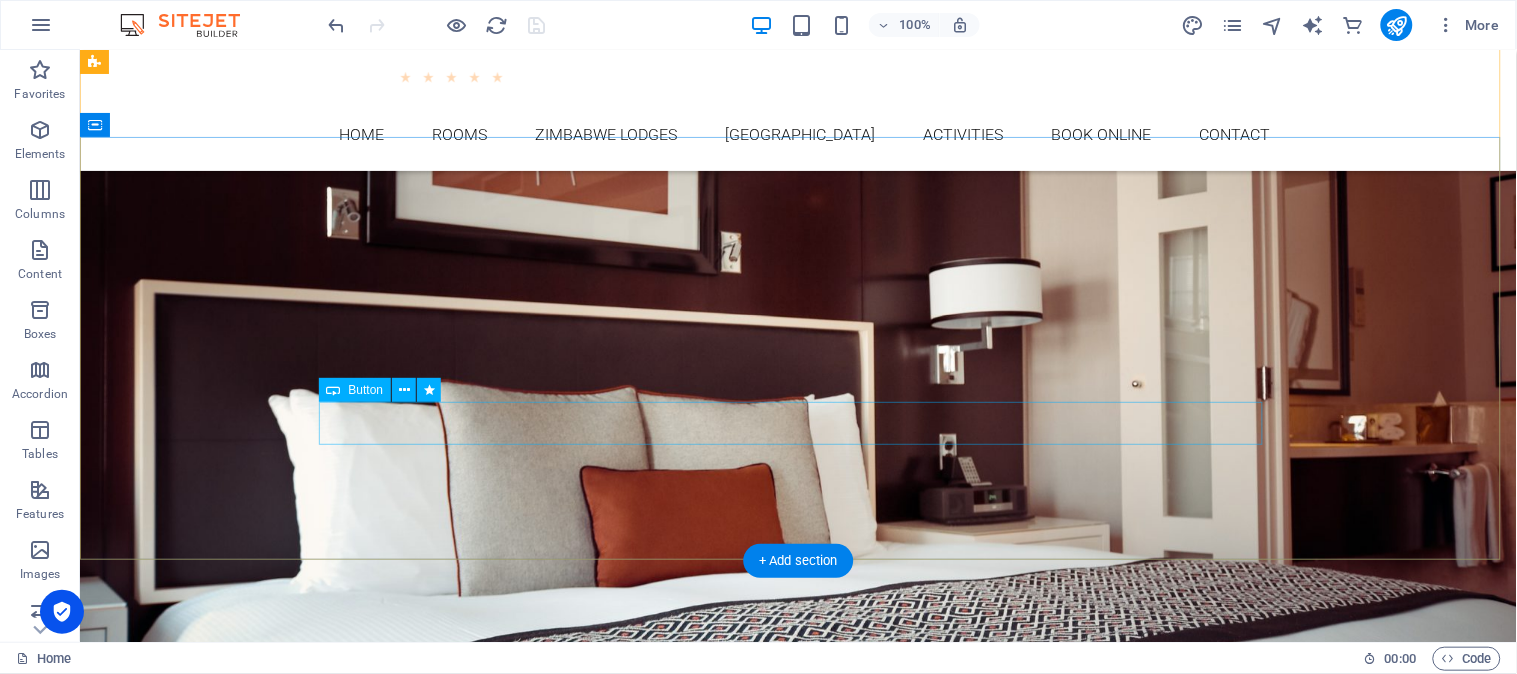 scroll, scrollTop: 222, scrollLeft: 0, axis: vertical 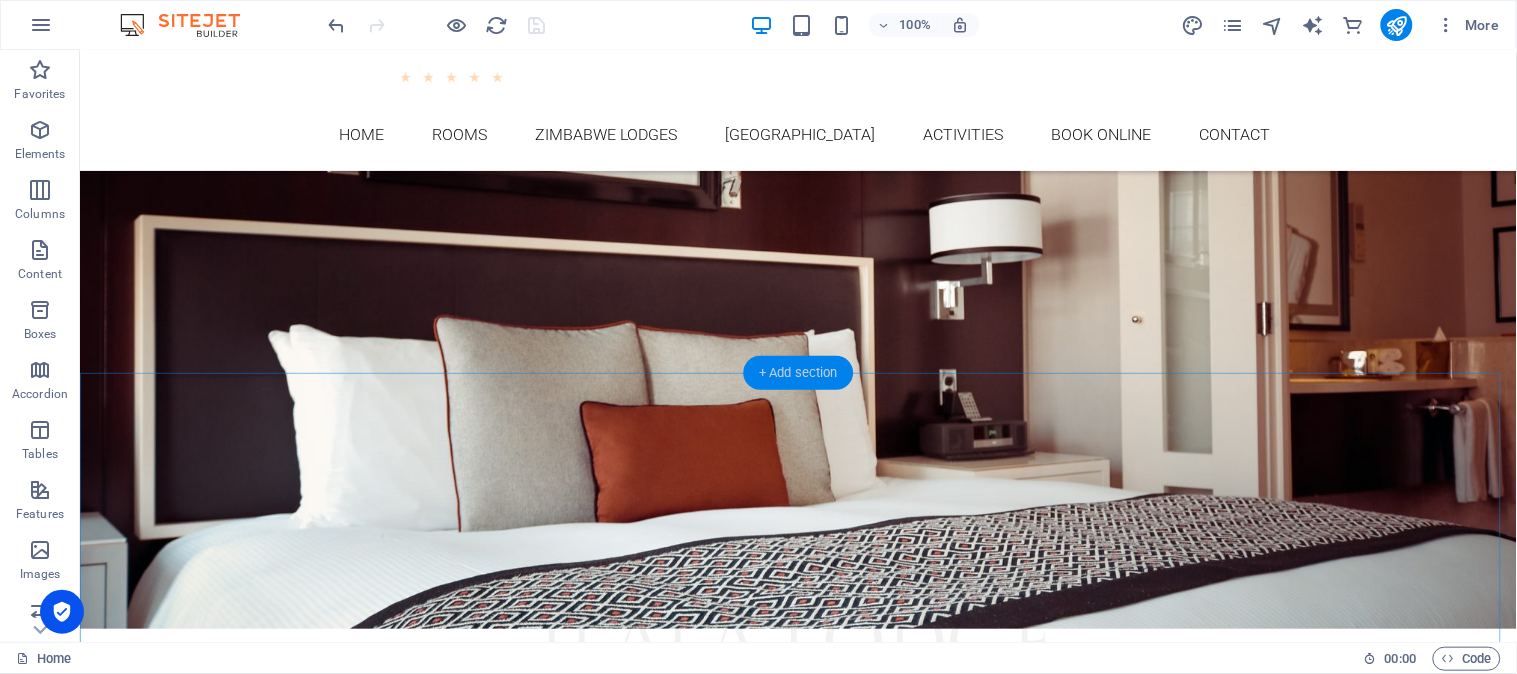 click on "+ Add section" at bounding box center [798, 373] 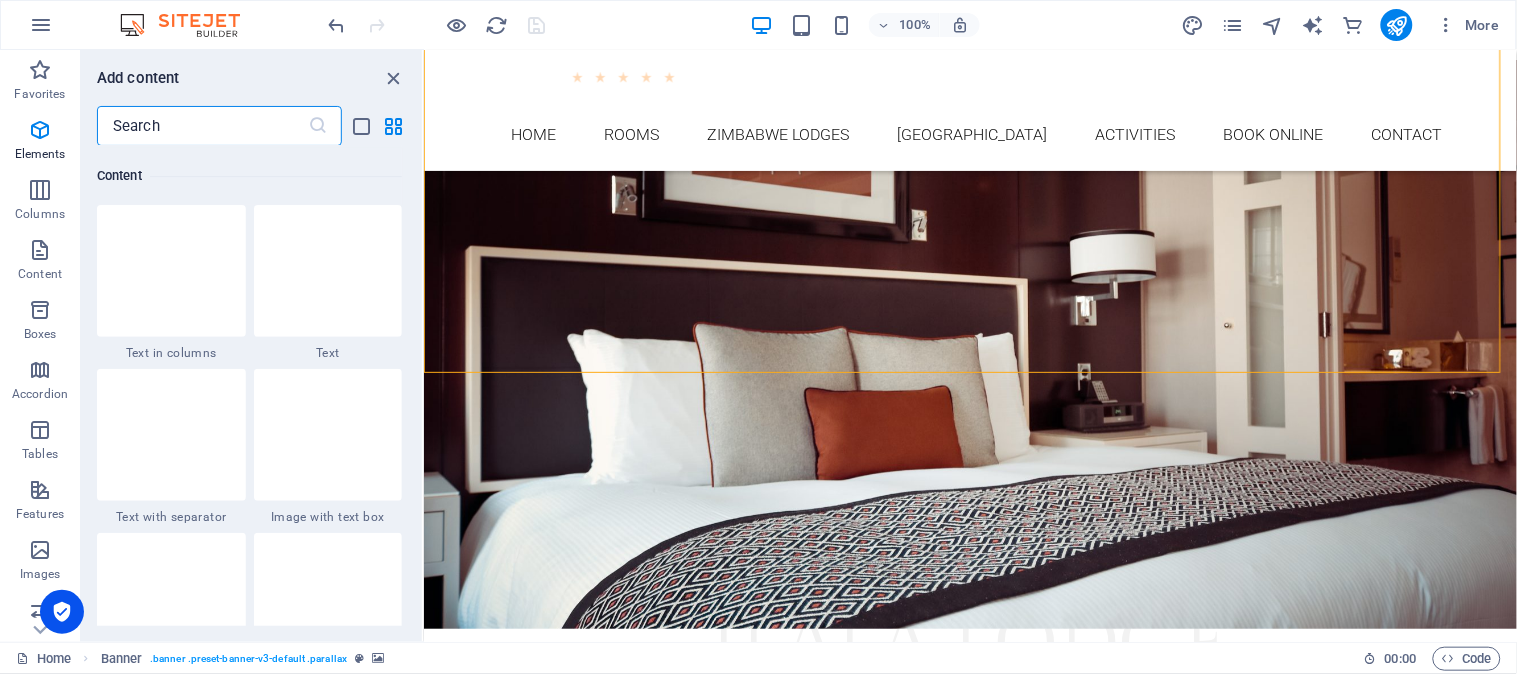scroll, scrollTop: 3497, scrollLeft: 0, axis: vertical 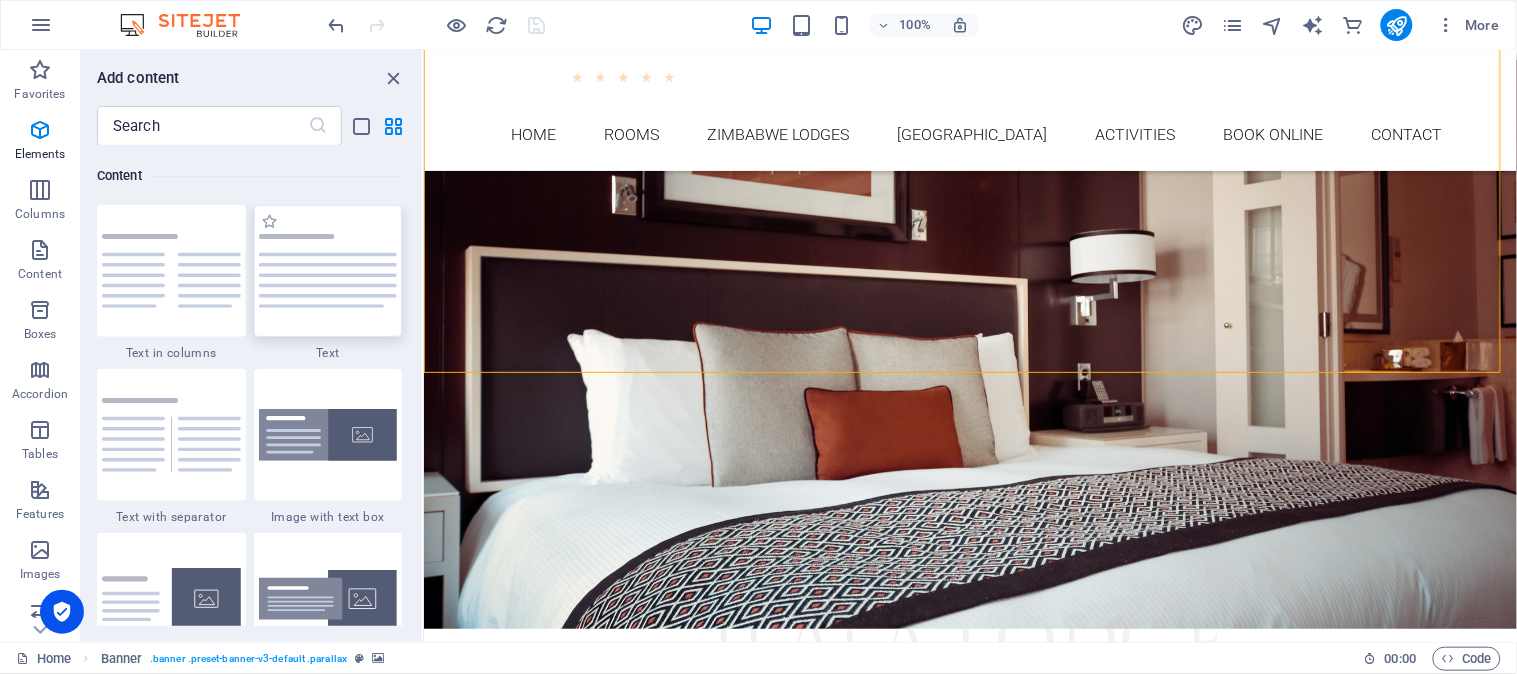 click at bounding box center (328, 271) 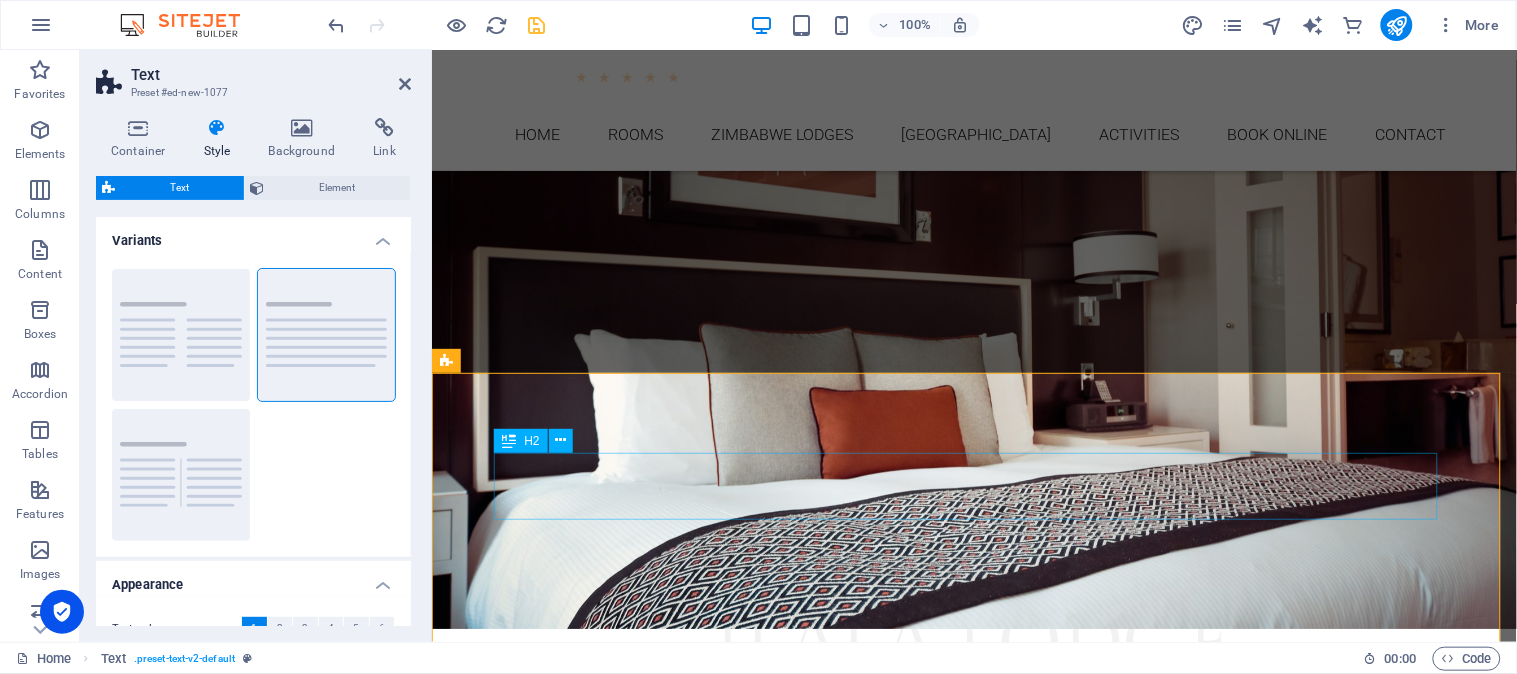 click on "Headline" at bounding box center (974, 982) 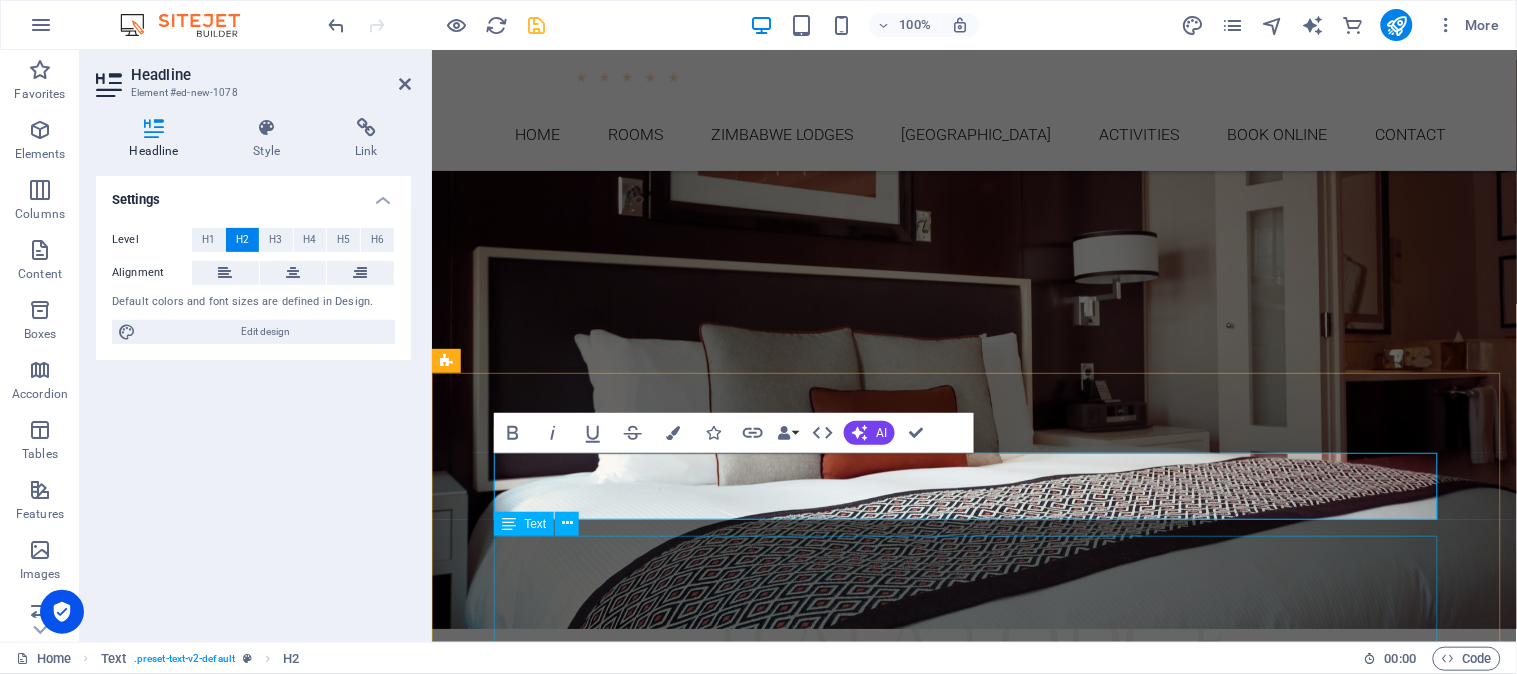 click on "Lorem ipsum dolor sitope amet, consectetur adipisicing elitip. [PERSON_NAME], dolore, cum [PERSON_NAME] asperiores consequatur suscipit quidem ducimus eveniet iure expedita consecteture odiogil voluptatum similique fugit voluptates atem accusamus quae quas dolorem tenetur facere tempora maiores adipisci reiciendis accusantium voluptatibus id voluptate tempore dolor harum nisi amet! Nobis, eaque. Aenean commodo ligula eget dolor. Lorem ipsum dolor sit amet, consectetuer adipiscing elit leget odiogil voluptatum similique fugit voluptates dolor. Libero assumenda, dolore, cum [PERSON_NAME] asperiores consequatur." at bounding box center (974, 1100) 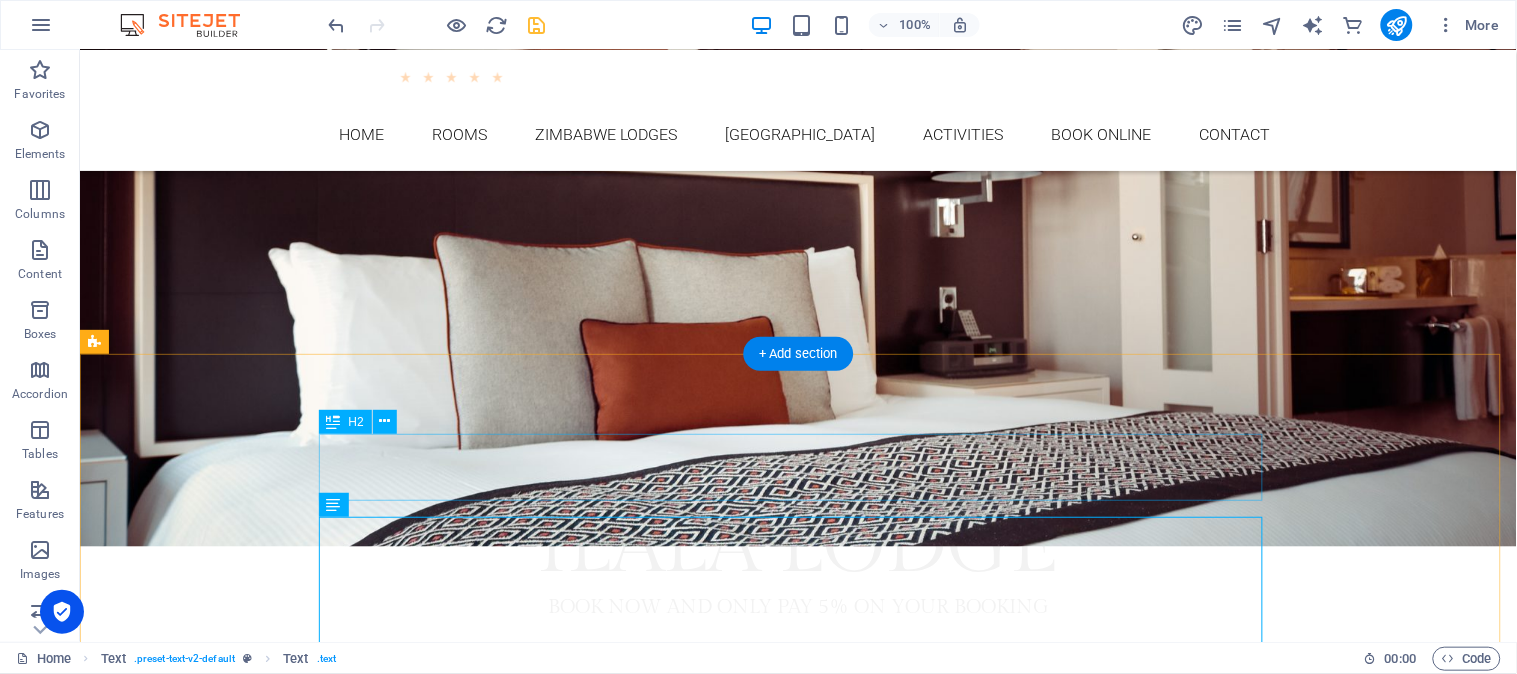 scroll, scrollTop: 333, scrollLeft: 0, axis: vertical 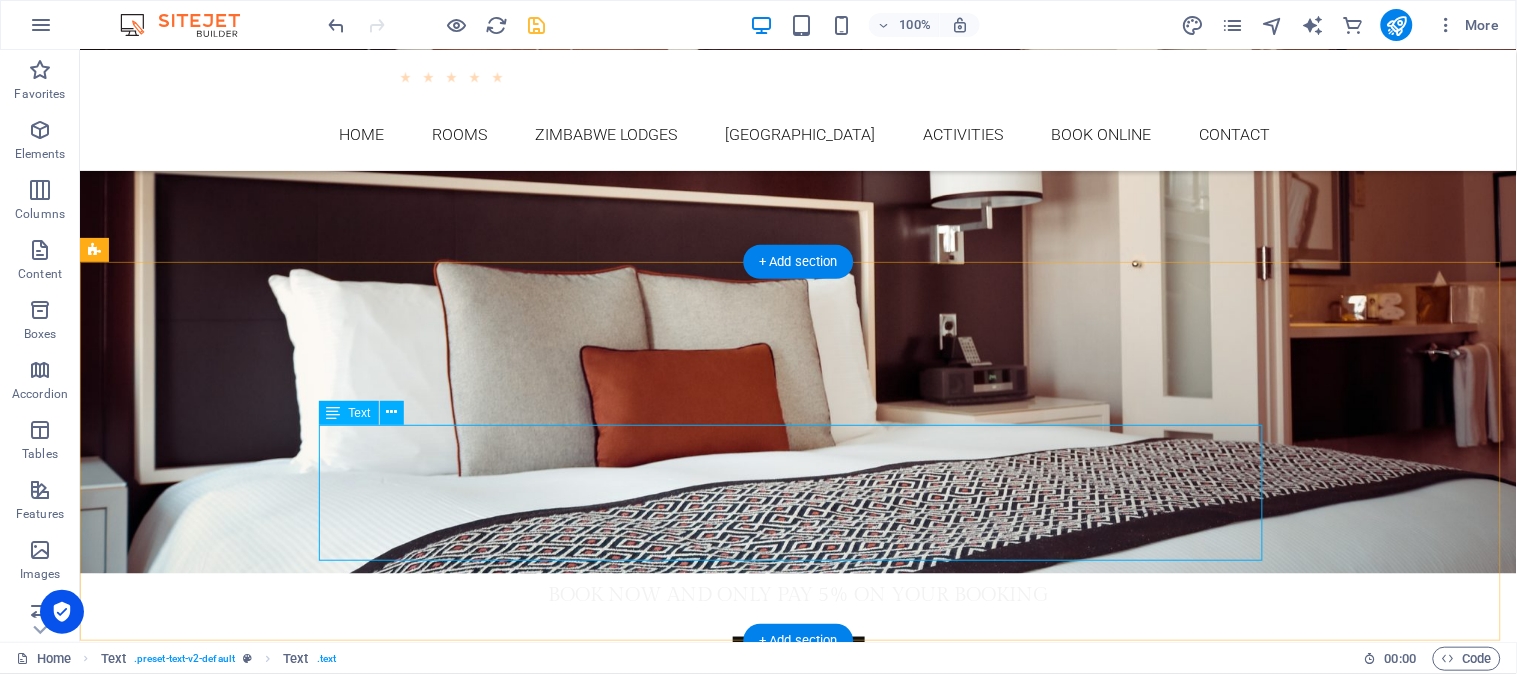 click on "Lorem ipsum dolor sitope amet, consectetur adipisicing elitip. [PERSON_NAME], dolore, cum [PERSON_NAME] asperiores consequatur suscipit quidem ducimus eveniet iure expedita consecteture odiogil voluptatum similique fugit voluptates atem accusamus quae quas dolorem tenetur facere tempora maiores adipisci reiciendis accusantium voluptatibus id voluptate tempore dolor harum nisi amet! Nobis, eaque. Aenean commodo ligula eget dolor. Lorem ipsum dolor sit amet, consectetuer adipiscing elit leget odiogil voluptatum similique fugit voluptates dolor. Libero assumenda, dolore, cum [PERSON_NAME] asperiores consequatur." at bounding box center (798, 989) 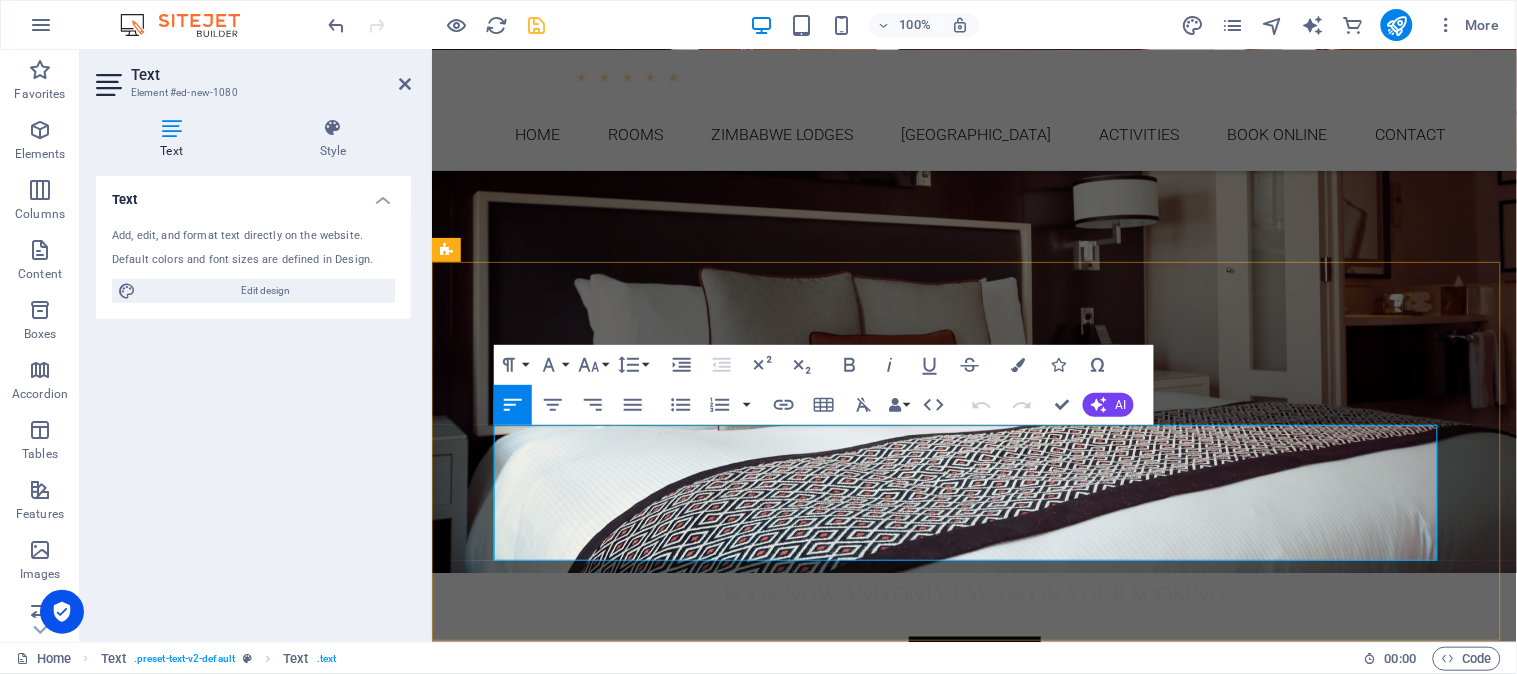 drag, startPoint x: 1104, startPoint y: 546, endPoint x: 495, endPoint y: 435, distance: 619.03314 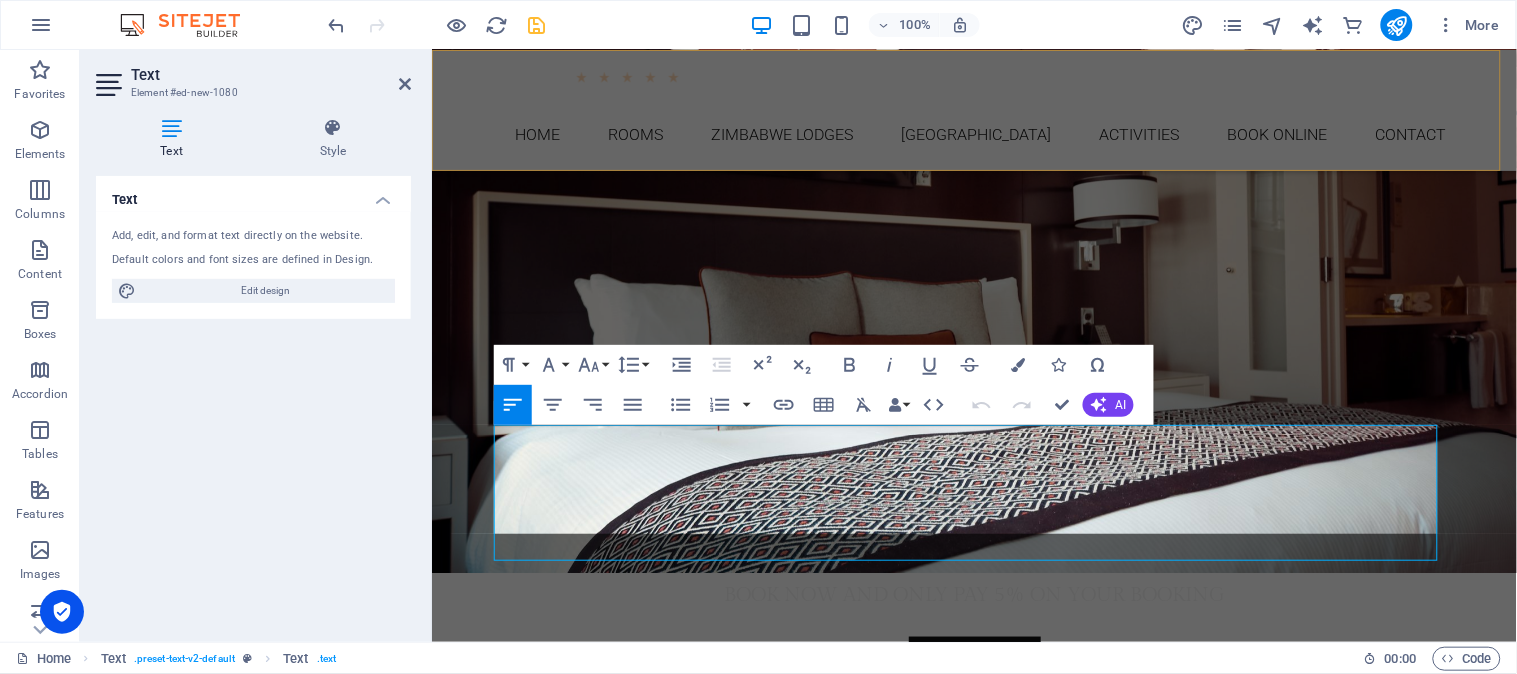 scroll, scrollTop: 8678, scrollLeft: 1, axis: both 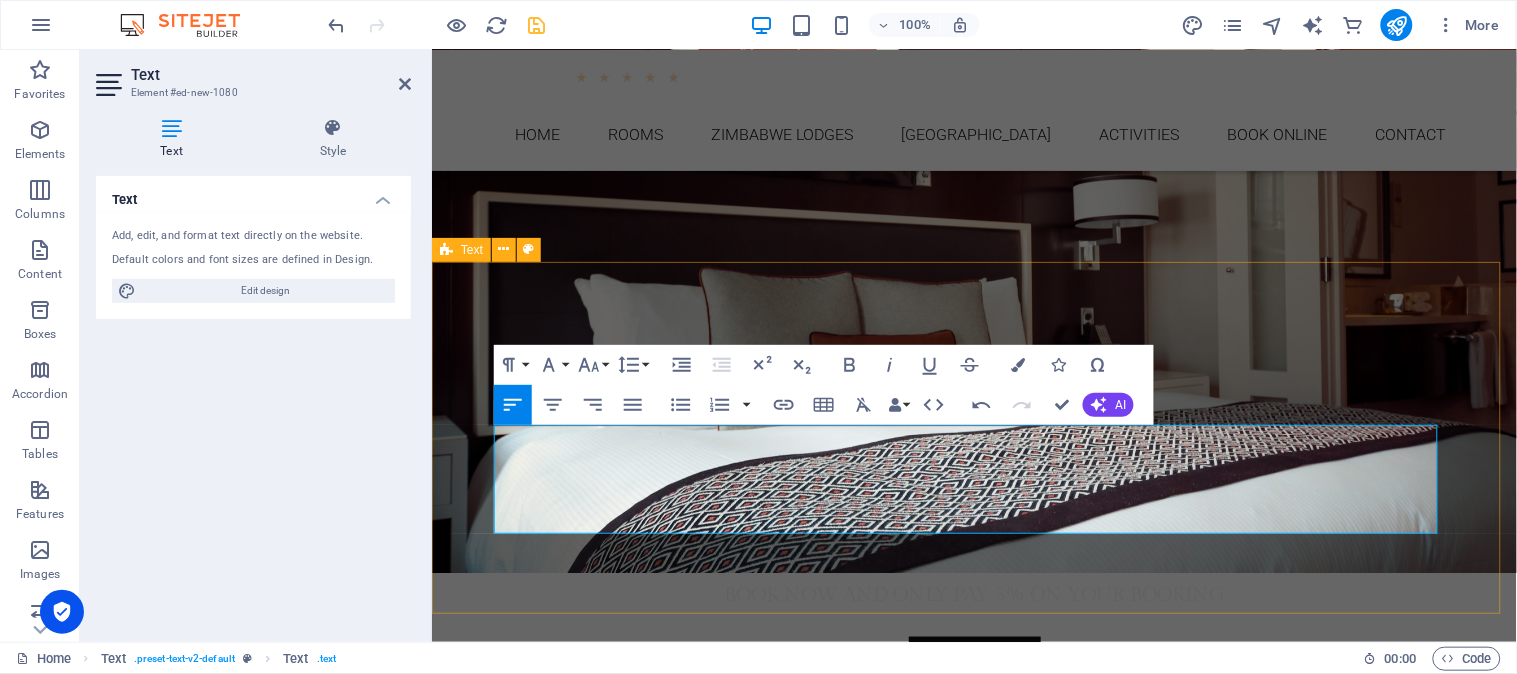 click on "[GEOGRAPHIC_DATA] is a family-run business and is situated less than a 10-minute walk from the magnificent [GEOGRAPHIC_DATA]. Surrounded by lush gardens where the warthogs graze, the [GEOGRAPHIC_DATA] is a restful oasis, but it is also close to all the amenities and activities in town. With an excellent restaurant, two swimming pools, a cocktail bar and activities desk, this lodge has everything you need for a perfect relaxing getaway to [GEOGRAPHIC_DATA]. The lodge also has excellent conference facilities. [GEOGRAPHIC_DATA] is a family-run business and is situated less than a 10-minute walk from the magnificent [GEOGRAPHIC_DATA]. Surrounded by lush gardens where the warthogs graze, the [GEOGRAPHIC_DATA] is a restful oasis, but it is also close to all the amenities and activities in town. With an excellent restaurant, two swimming pools, a cocktail bar and activities desk, this lodge has everything you need for a perfect relaxing getaway to [GEOGRAPHIC_DATA]. The lodge also has excellent conference facilities." at bounding box center (973, 934) 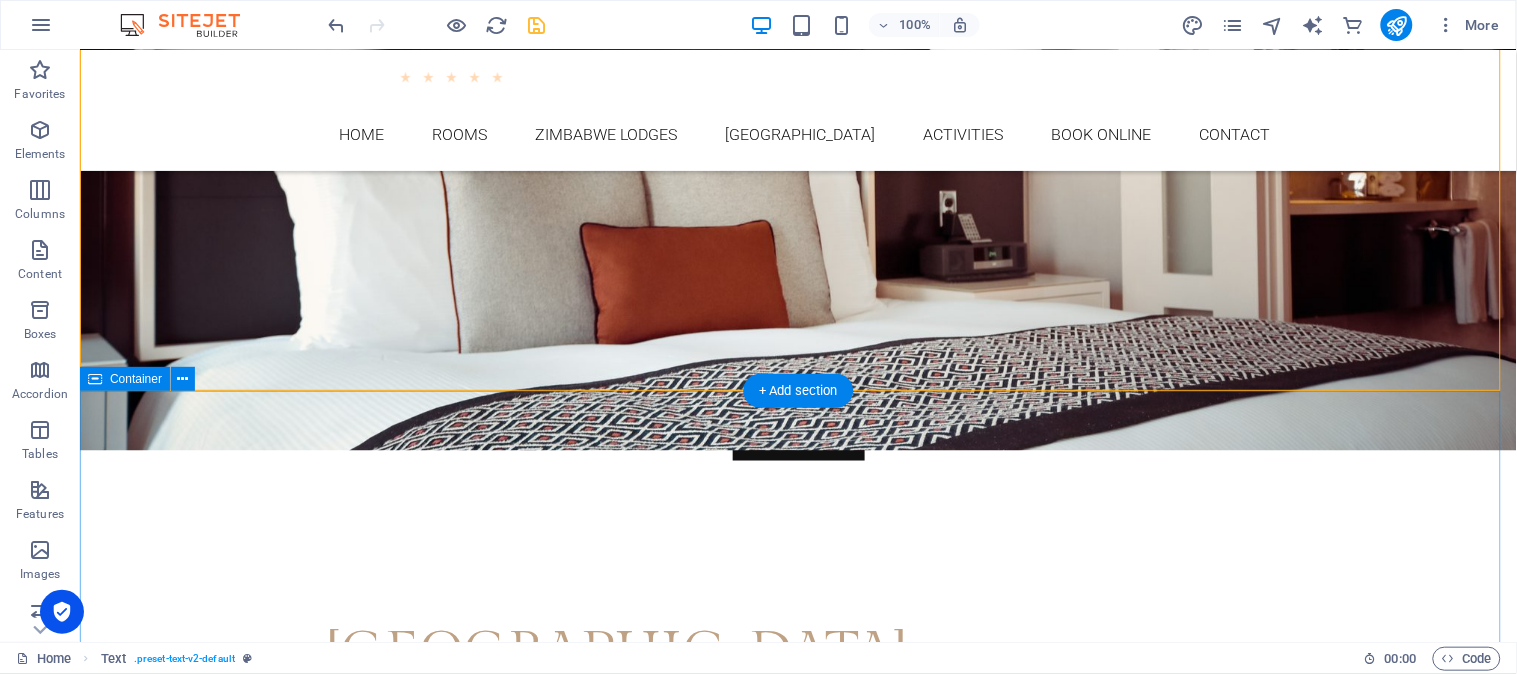scroll, scrollTop: 555, scrollLeft: 0, axis: vertical 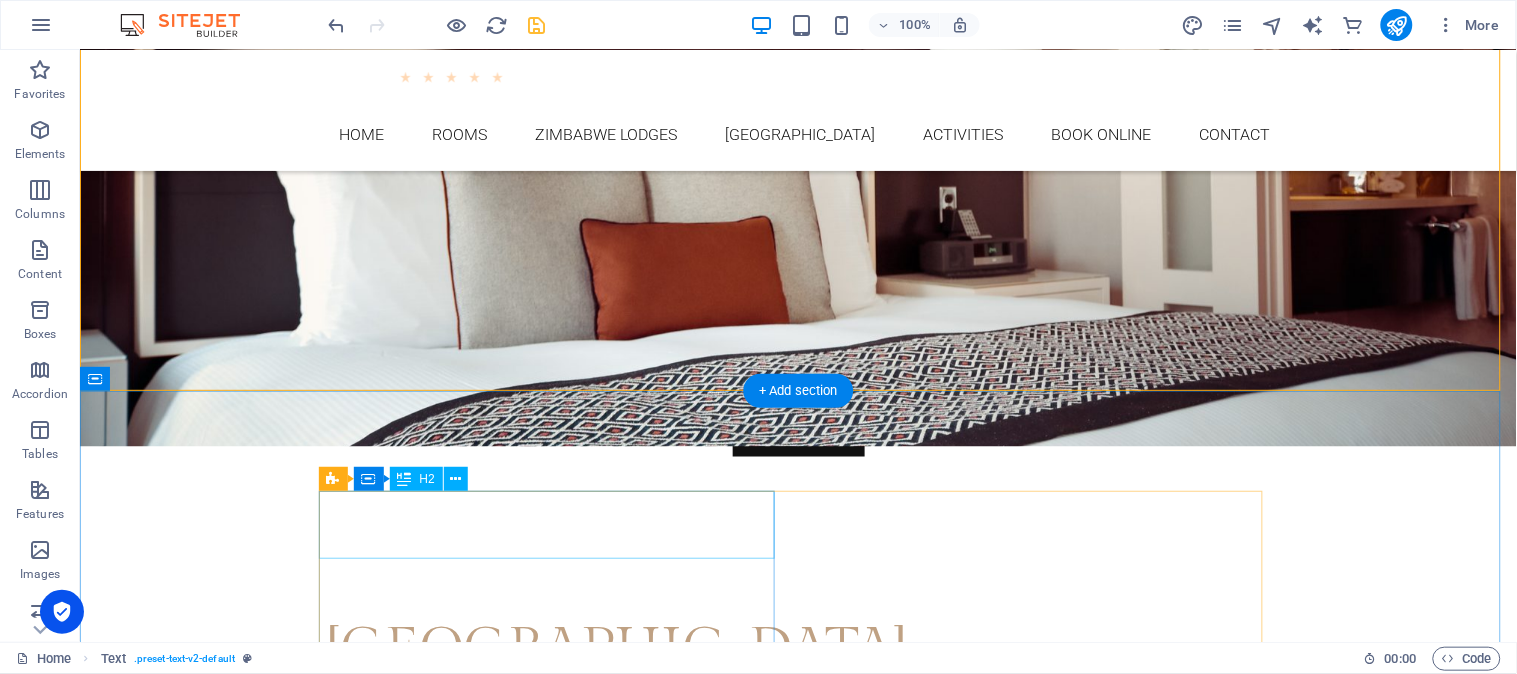 click on "Hotel Royal" at bounding box center [798, 1021] 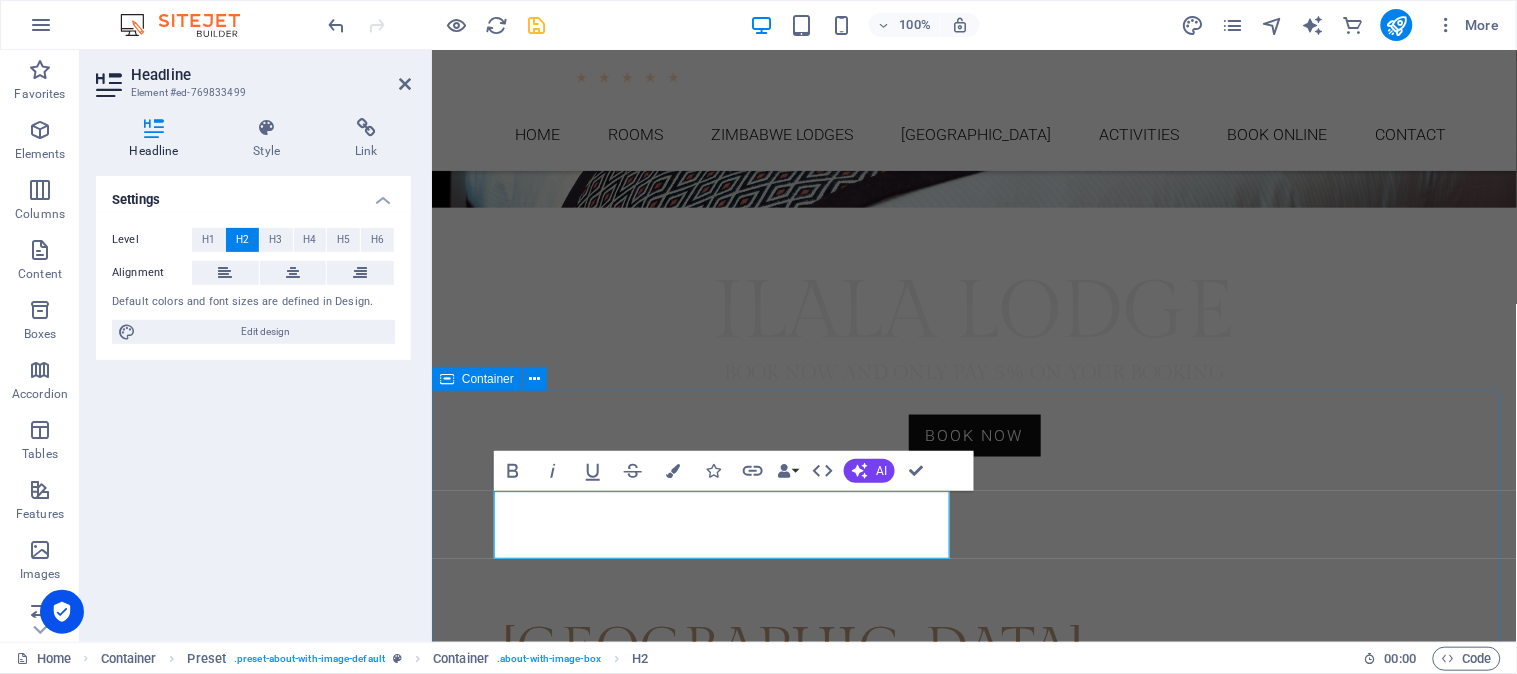 click on "Rooms Lorem ipsum dolor sit amet, consectetur adipisicing elit. Repellat, maiores, a libero atque assumenda praesentium cum magni odio dolor accusantium explicabo repudiandae molestiae. Itaque provident sit debitis aspernatur  Soluta deserunt incidunt ad cumque ex laboriosam Distinctio, mollitia, molestias excepturi Voluptatem veritatis iusto nam nulla Rooms & Suites" at bounding box center [973, 1211] 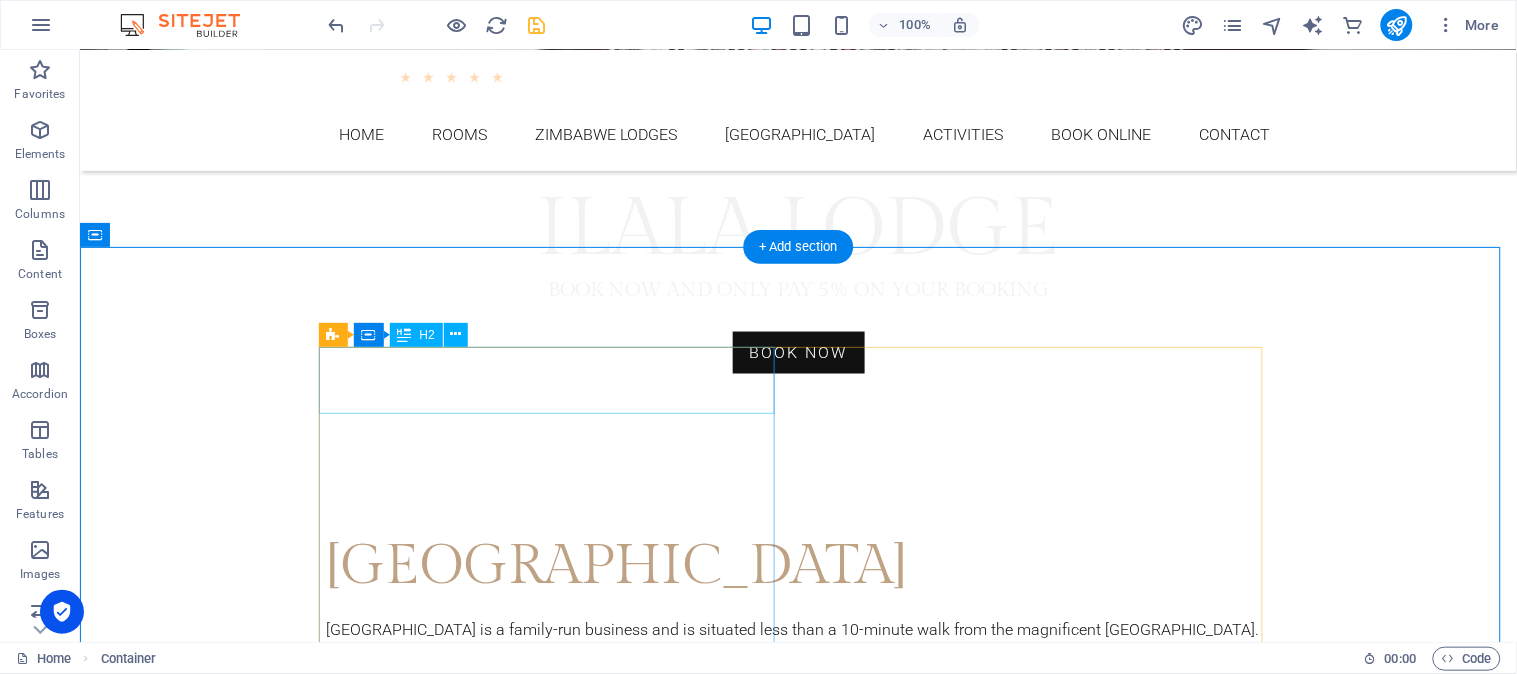 scroll, scrollTop: 777, scrollLeft: 0, axis: vertical 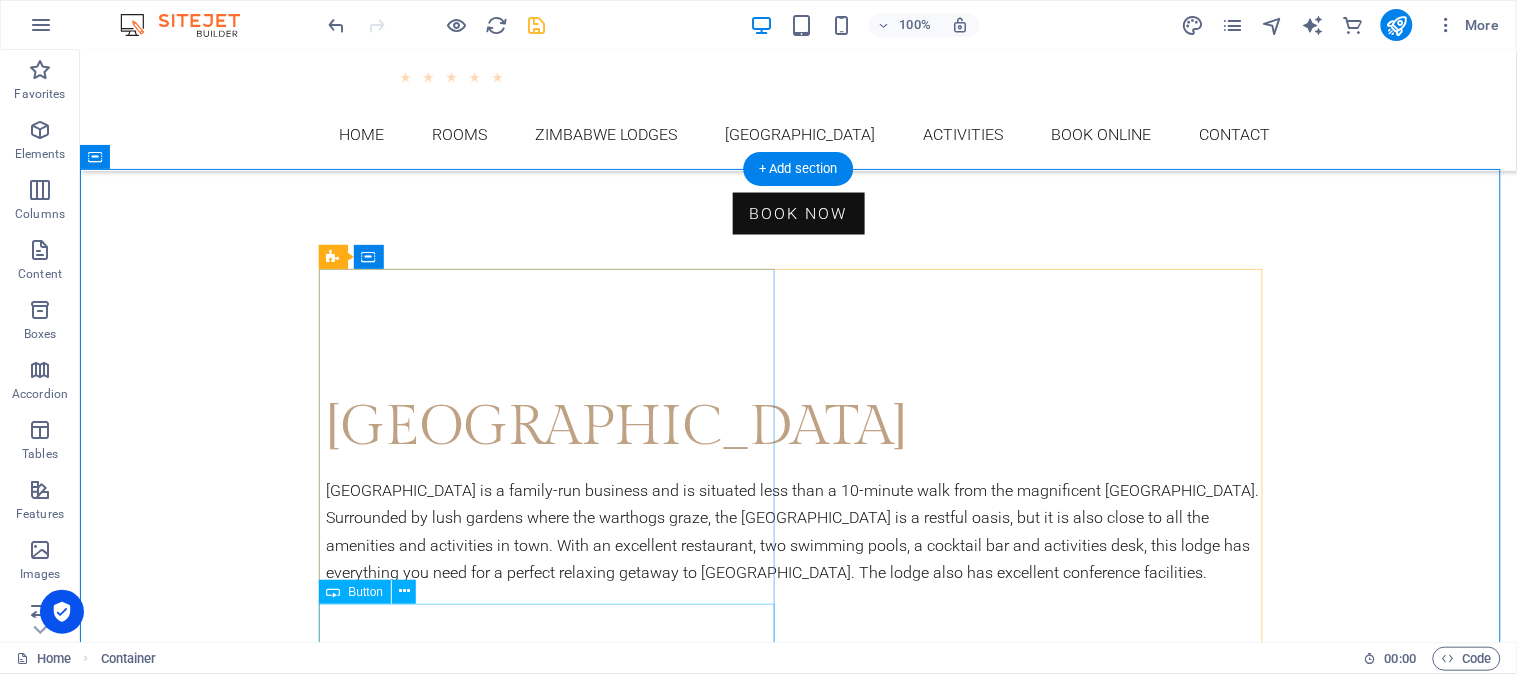 click on "Rooms & Suites" at bounding box center (798, 1094) 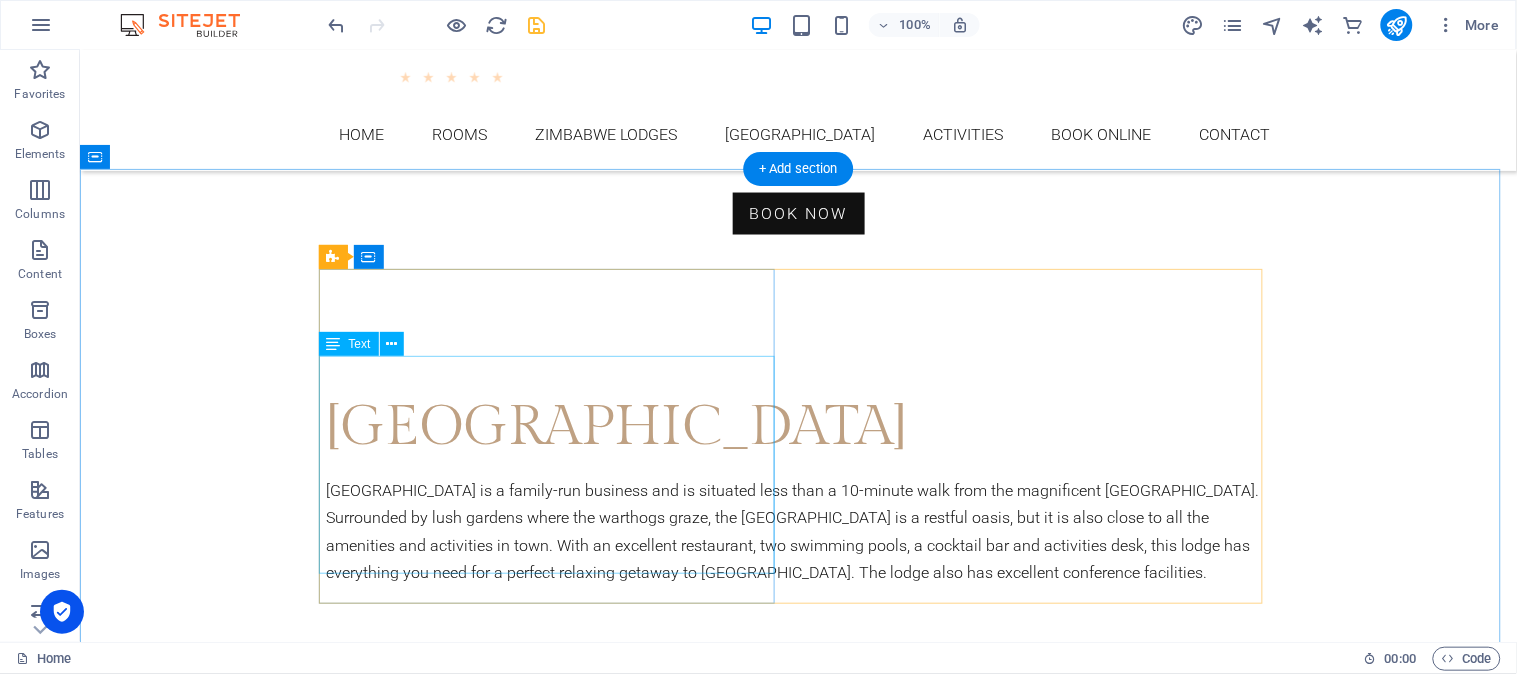 click on "Lorem ipsum dolor sit amet, consectetur adipisicing elit. Repellat, maiores, a libero atque assumenda praesentium cum magni odio dolor accusantium explicabo repudiandae molestiae. Itaque provident sit debitis aspernatur  Soluta deserunt incidunt ad cumque ex laboriosam Distinctio, mollitia, molestias excepturi Voluptatem veritatis iusto nam nulla" at bounding box center [798, 948] 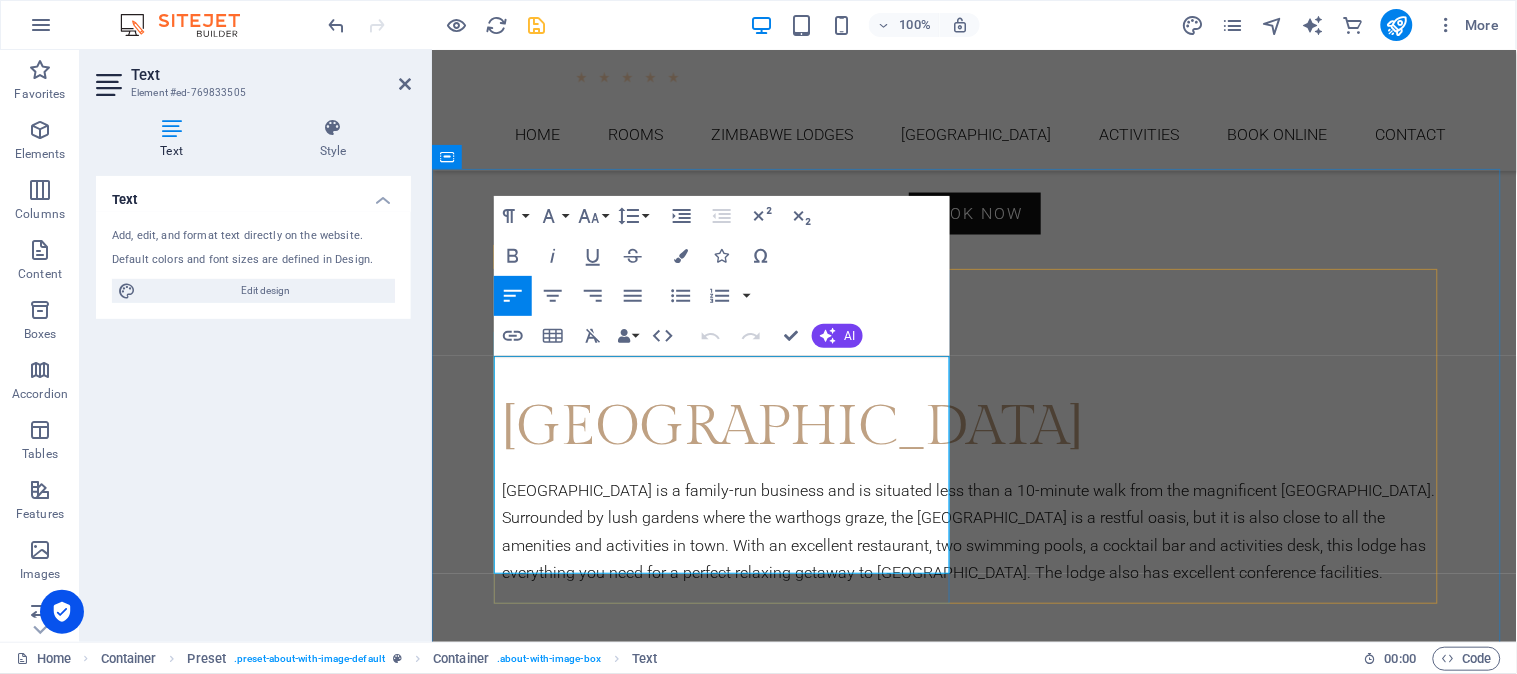 drag, startPoint x: 771, startPoint y: 553, endPoint x: 495, endPoint y: 370, distance: 331.15707 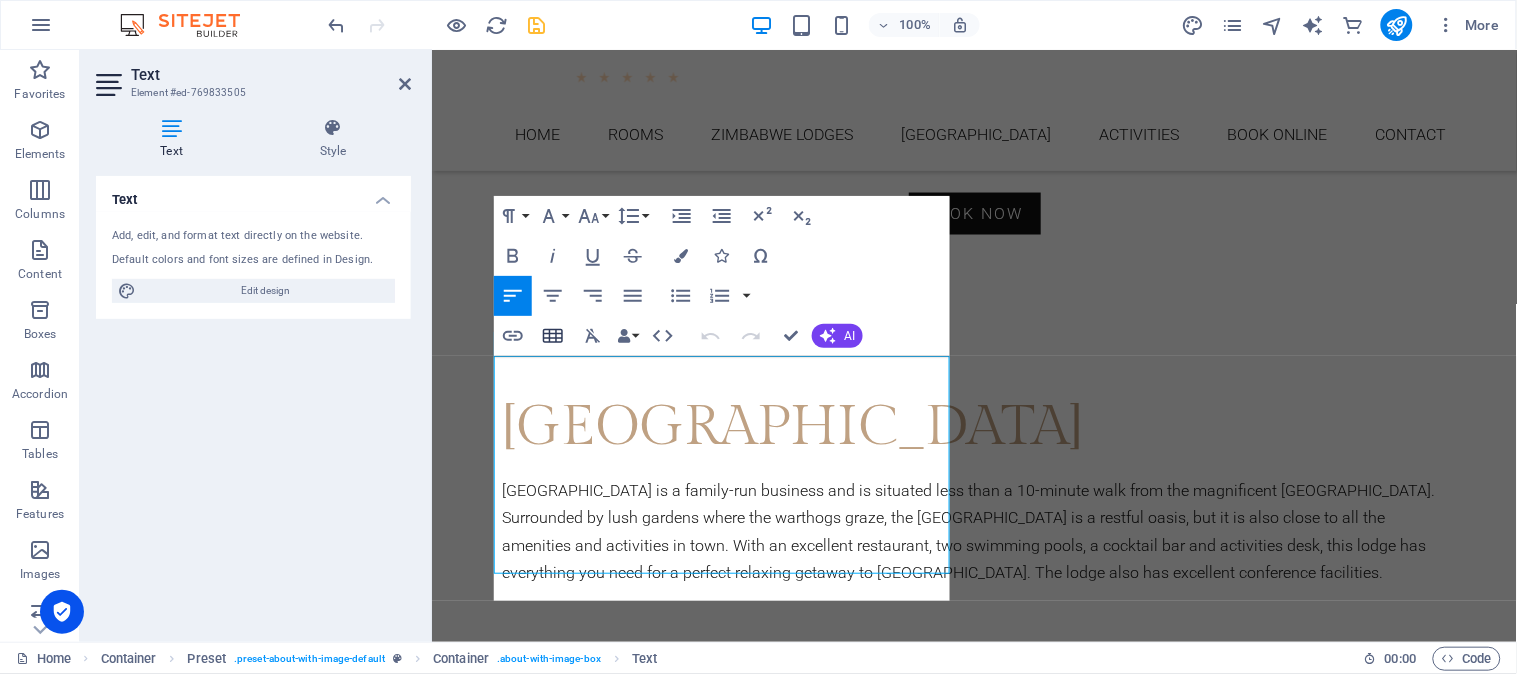 scroll, scrollTop: 10067, scrollLeft: 1, axis: both 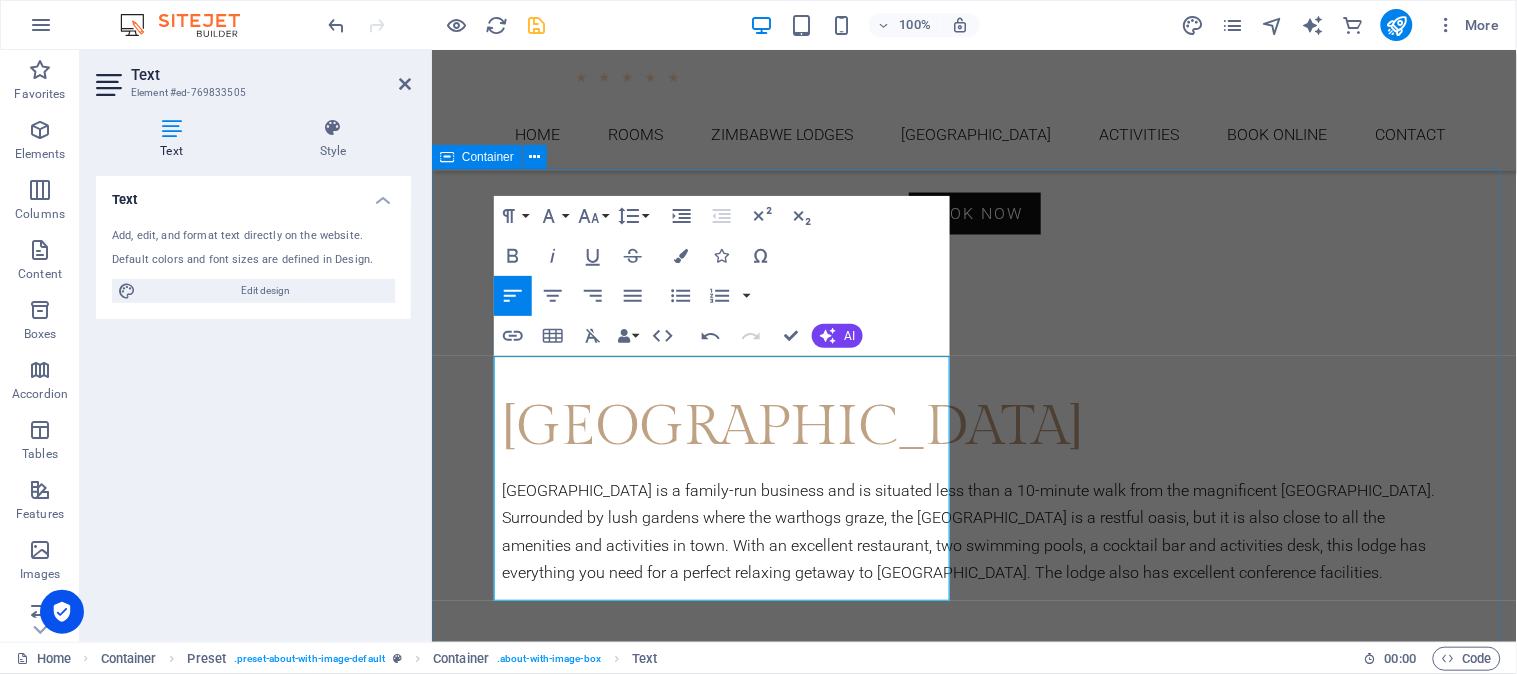 click on "Rooms There are 73 rooms at the [GEOGRAPHIC_DATA]. These luxury rooms are situated in the Deluxe Wing, the Garden Wing or the [GEOGRAPHIC_DATA]. The rooms are designed with privacy in mind. The rooms on the upper floor open onto a private balcony, while those on the lower floor open onto the lush gardens. The rooms are all en-suite with complimentary toiletries. There is air-conditioning, free Wi-Fi, satellite TV, a mini bar and tea and coffee-making facilities in all rooms. The Executive Suites each have a private lounge and balcony overlooking the spray rising from the [GEOGRAPHIC_DATA]." at bounding box center (973, 940) 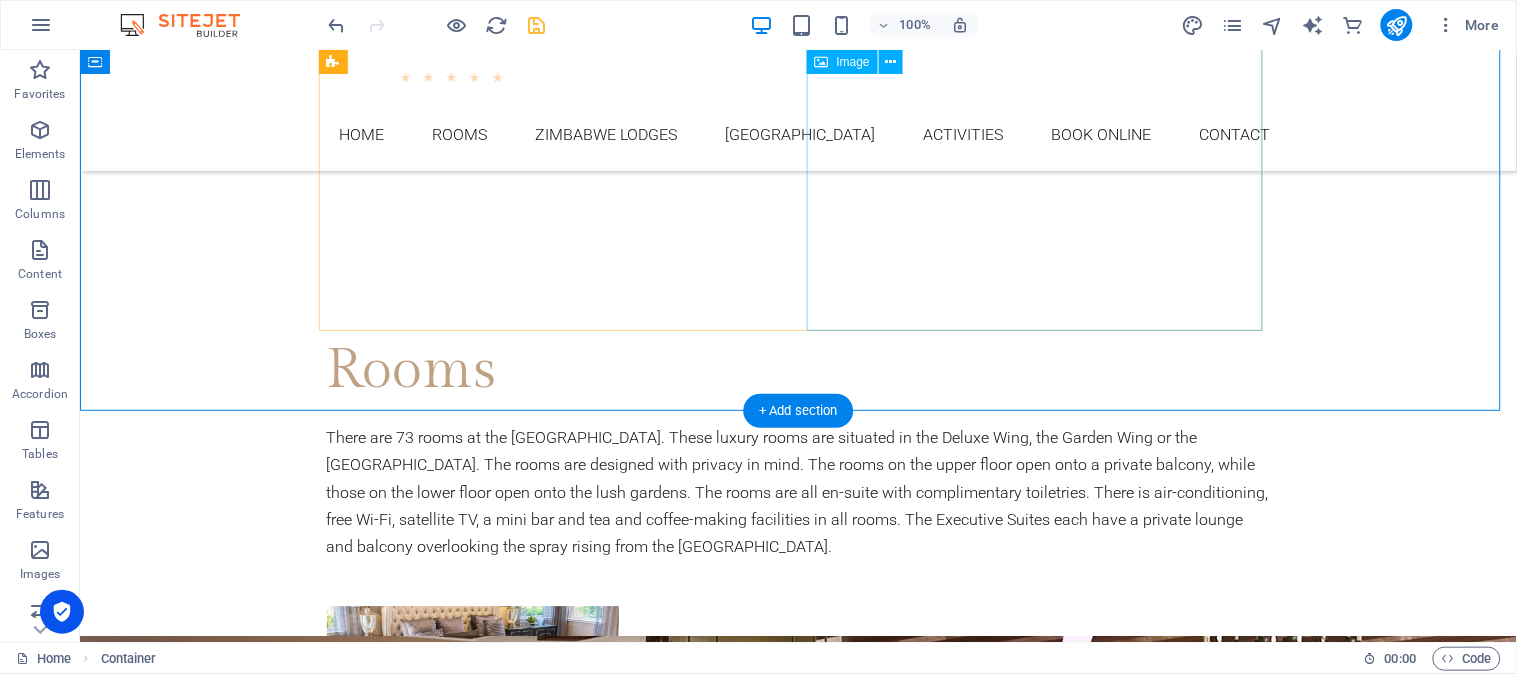 scroll, scrollTop: 1222, scrollLeft: 0, axis: vertical 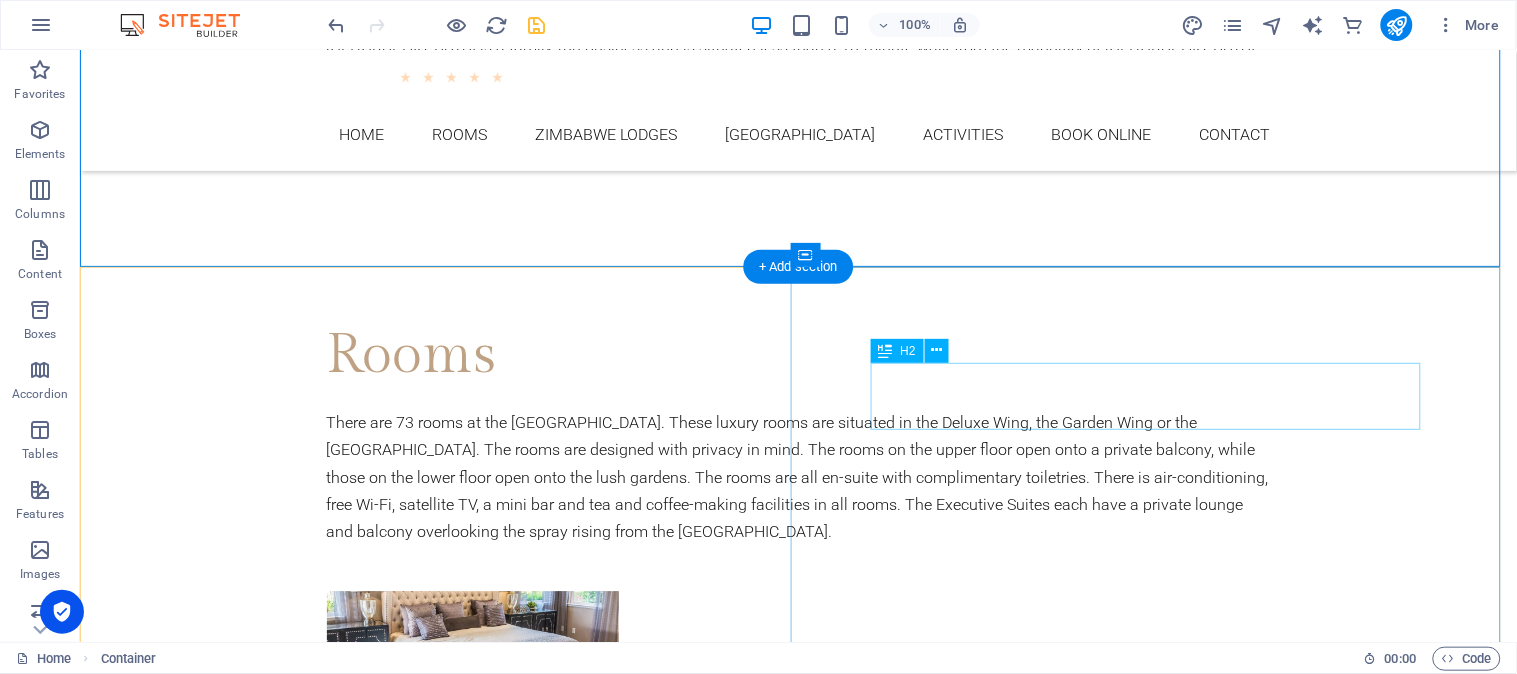 click on "Discover our Hotel" at bounding box center (798, 1611) 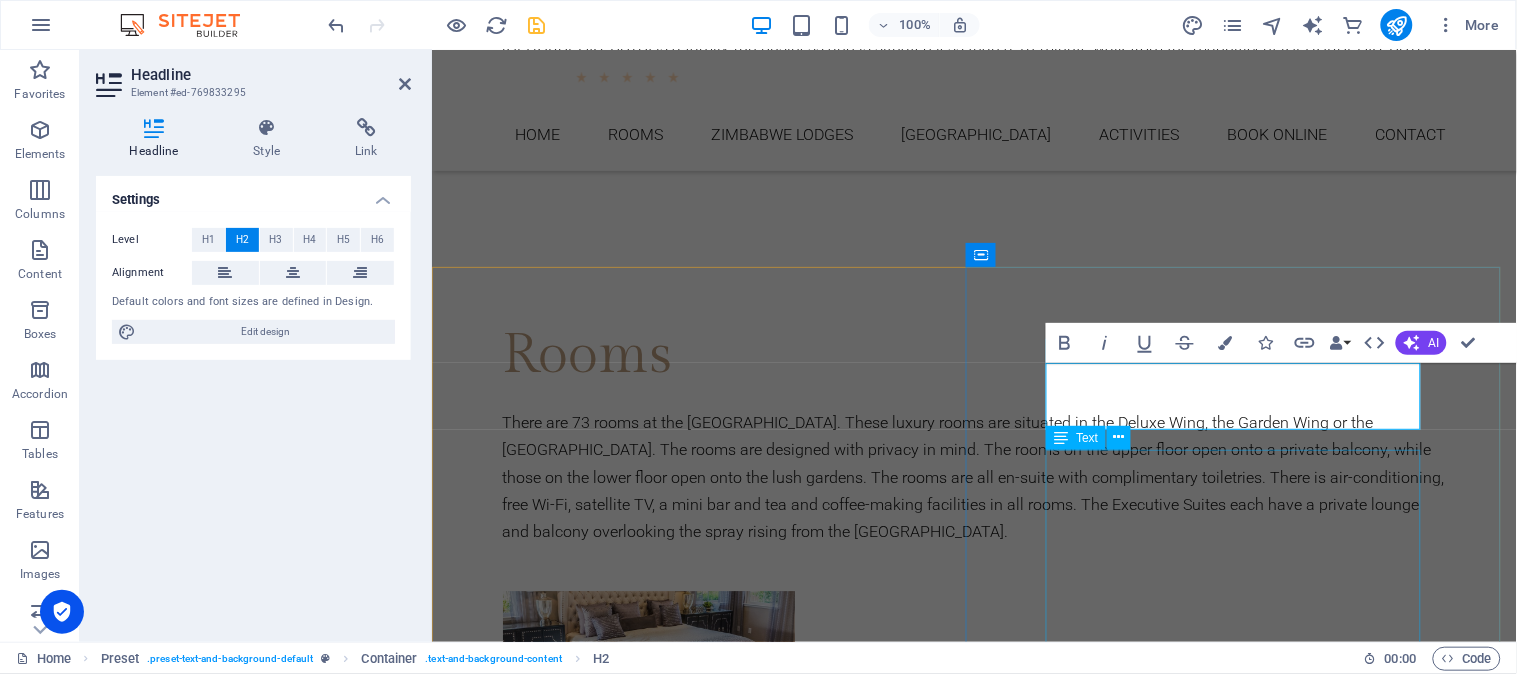 click on "Lorem ipsum dolor sit amet, consectetur adipisicing elit. Vitae, eos, voluptatem, et sequi distinctio adipisci omnis in error quas fuga tempore fugit incidunt quos. [PERSON_NAME], debitis architecto ducimus eligendi dignissimos modi ut non officiis repudiandae maiores. Fugit sit atque eaque dolorum autem reprehenderit porro omnis obcaecati laborum? Obcaecati, laboriosam, ex, deserunt, harum libero a voluptatem possimus culpa nisi eos quas dolore omnis debitis consequatur fugiat eaque nostrum excepturi nulla." at bounding box center [974, 1787] 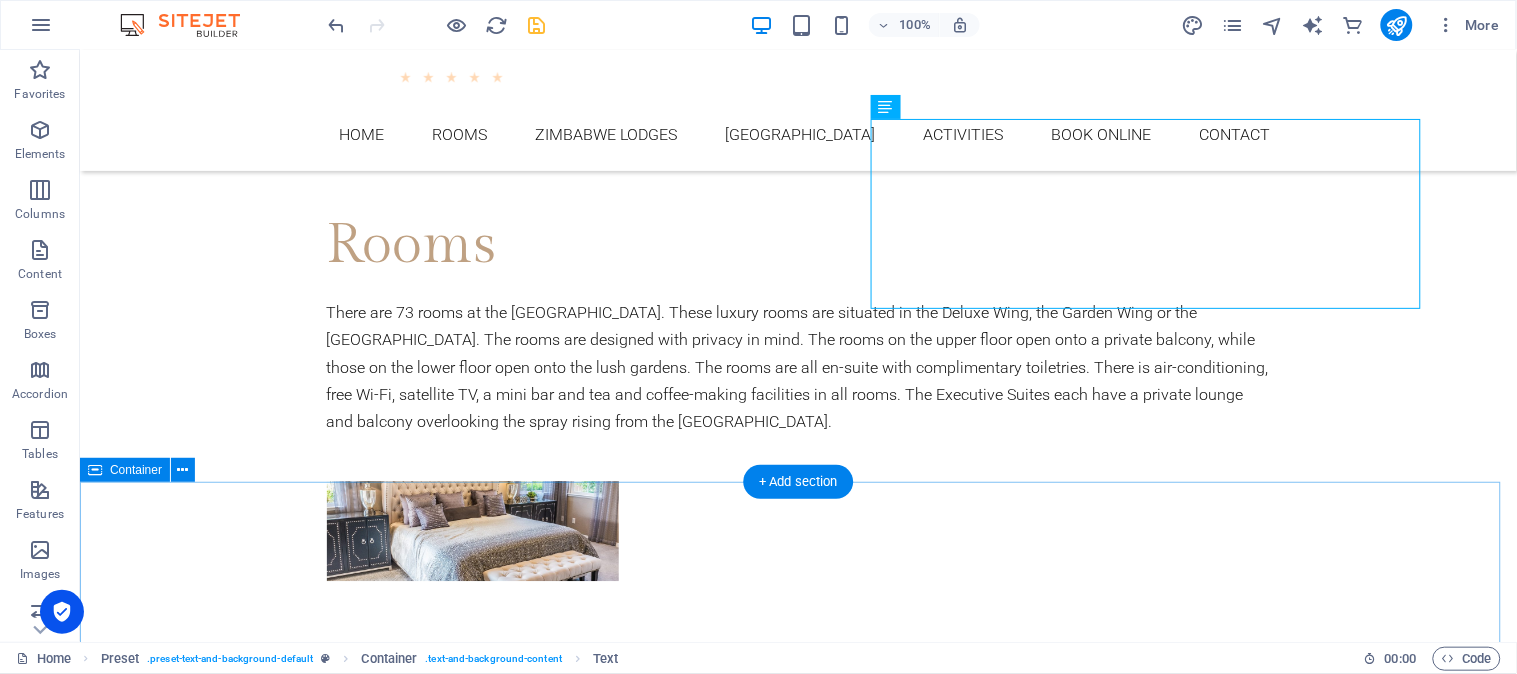 scroll, scrollTop: 1555, scrollLeft: 0, axis: vertical 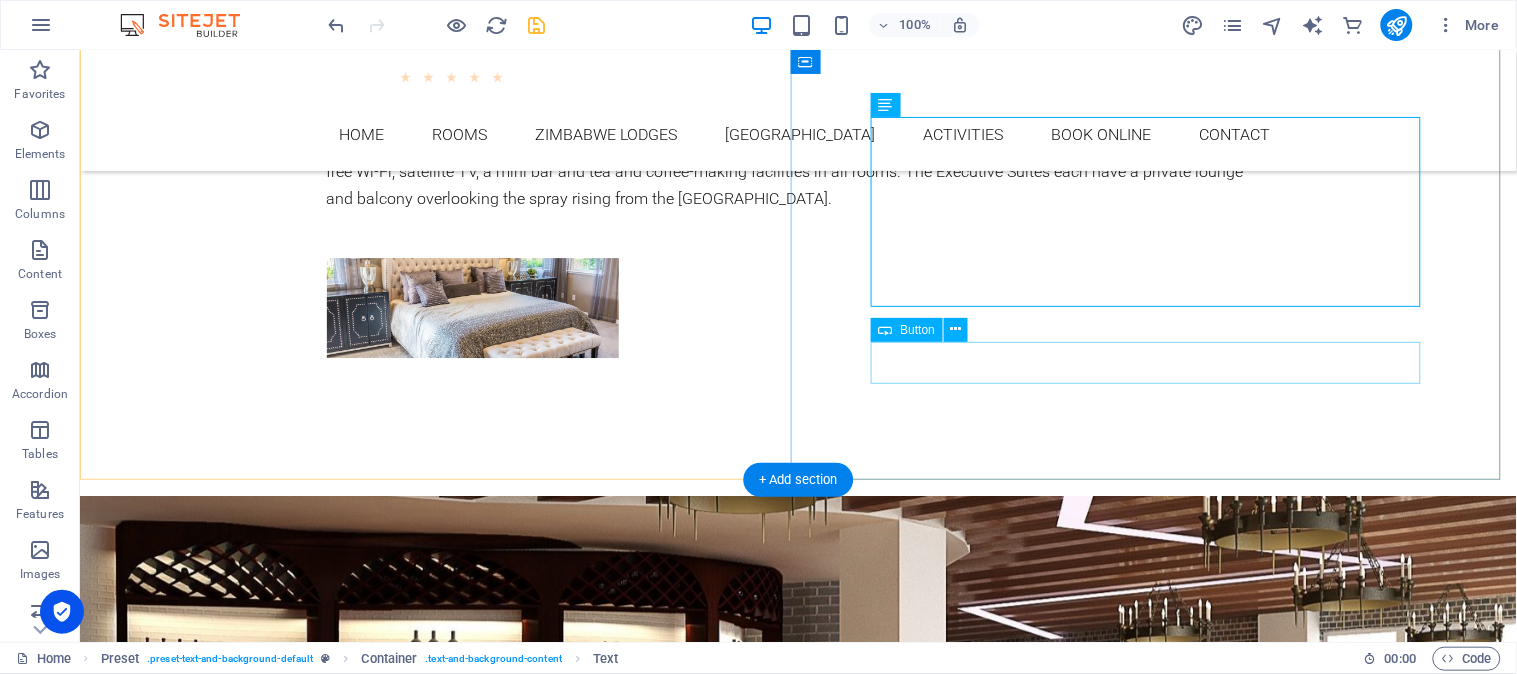 click on "Rooms & Suites" at bounding box center (798, 1524) 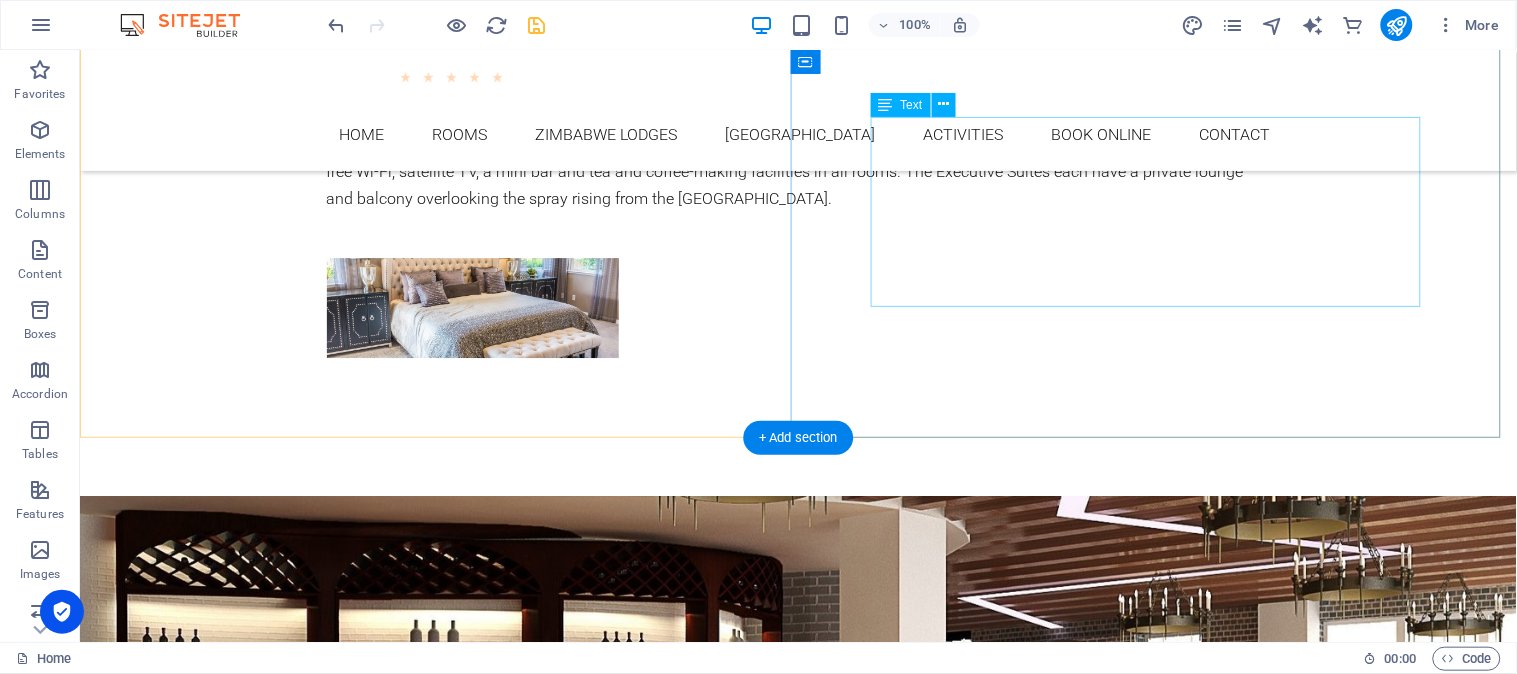 click on "Lorem ipsum dolor sit amet, consectetur adipisicing elit. Vitae, eos, voluptatem, et sequi distinctio adipisci omnis in error quas fuga tempore fugit incidunt quos. [PERSON_NAME], debitis architecto ducimus eligendi dignissimos modi ut non officiis repudiandae maiores. Fugit sit atque eaque dolorum autem reprehenderit porro omnis obcaecati laborum? Obcaecati, laboriosam, ex, deserunt, harum libero a voluptatem possimus culpa nisi eos quas dolore omnis debitis consequatur fugiat eaque nostrum excepturi nulla." at bounding box center [798, 1379] 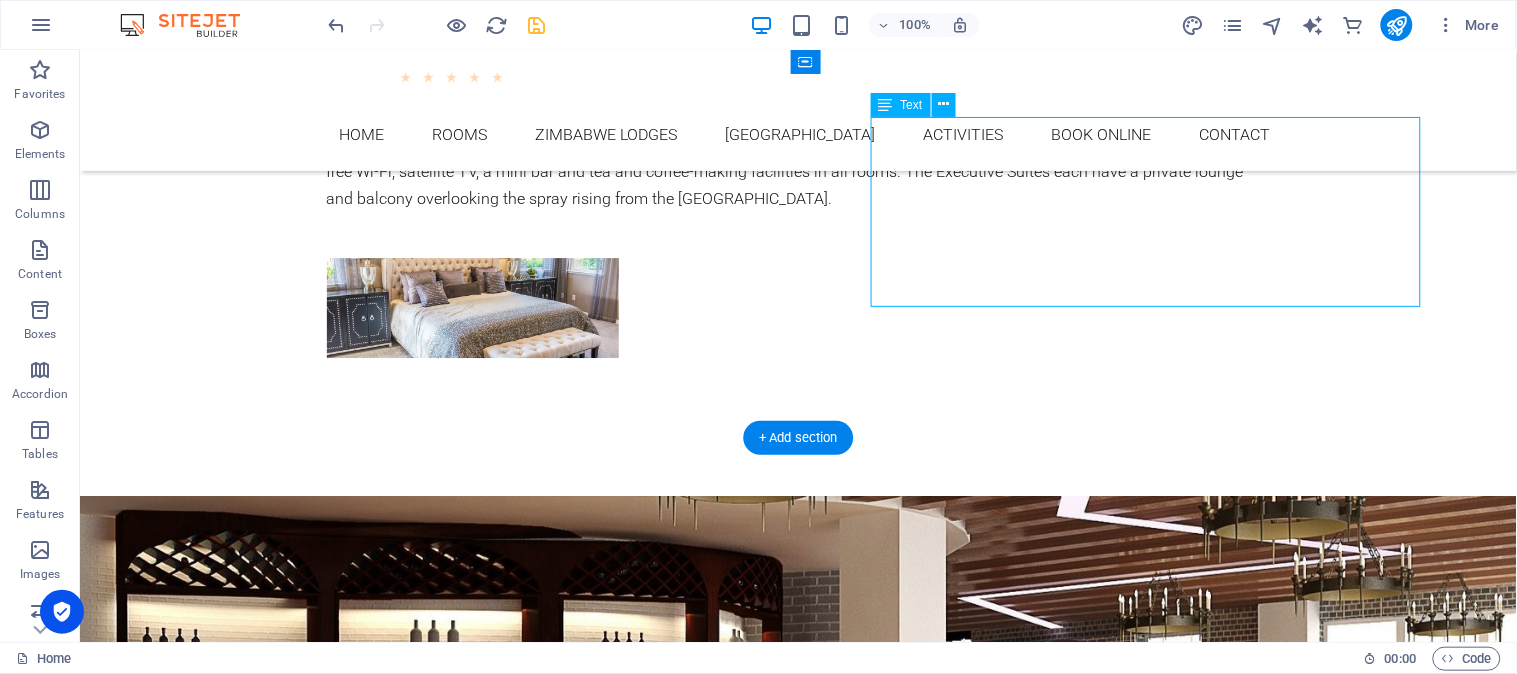 click on "Lorem ipsum dolor sit amet, consectetur adipisicing elit. Vitae, eos, voluptatem, et sequi distinctio adipisci omnis in error quas fuga tempore fugit incidunt quos. [PERSON_NAME], debitis architecto ducimus eligendi dignissimos modi ut non officiis repudiandae maiores. Fugit sit atque eaque dolorum autem reprehenderit porro omnis obcaecati laborum? Obcaecati, laboriosam, ex, deserunt, harum libero a voluptatem possimus culpa nisi eos quas dolore omnis debitis consequatur fugiat eaque nostrum excepturi nulla." at bounding box center (798, 1379) 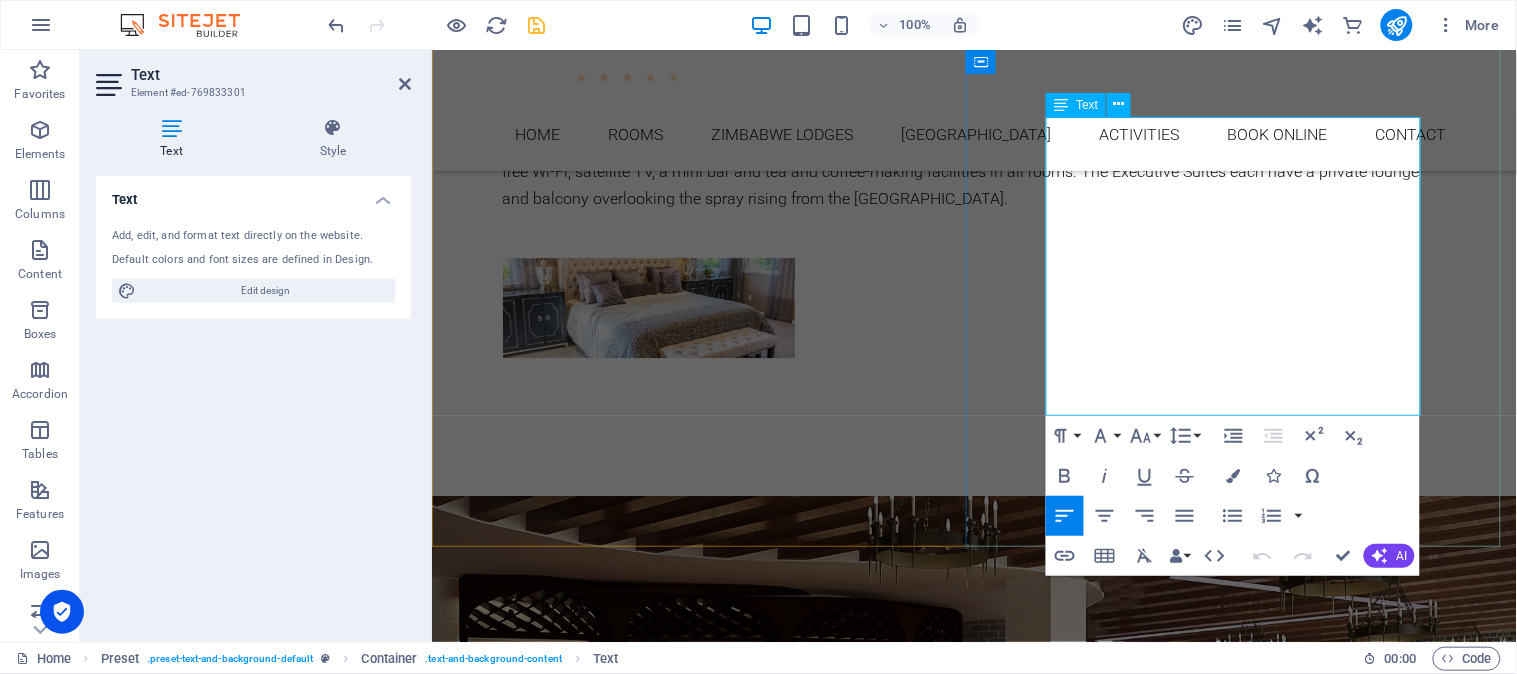 drag, startPoint x: 1161, startPoint y: 396, endPoint x: 1047, endPoint y: 182, distance: 242.47061 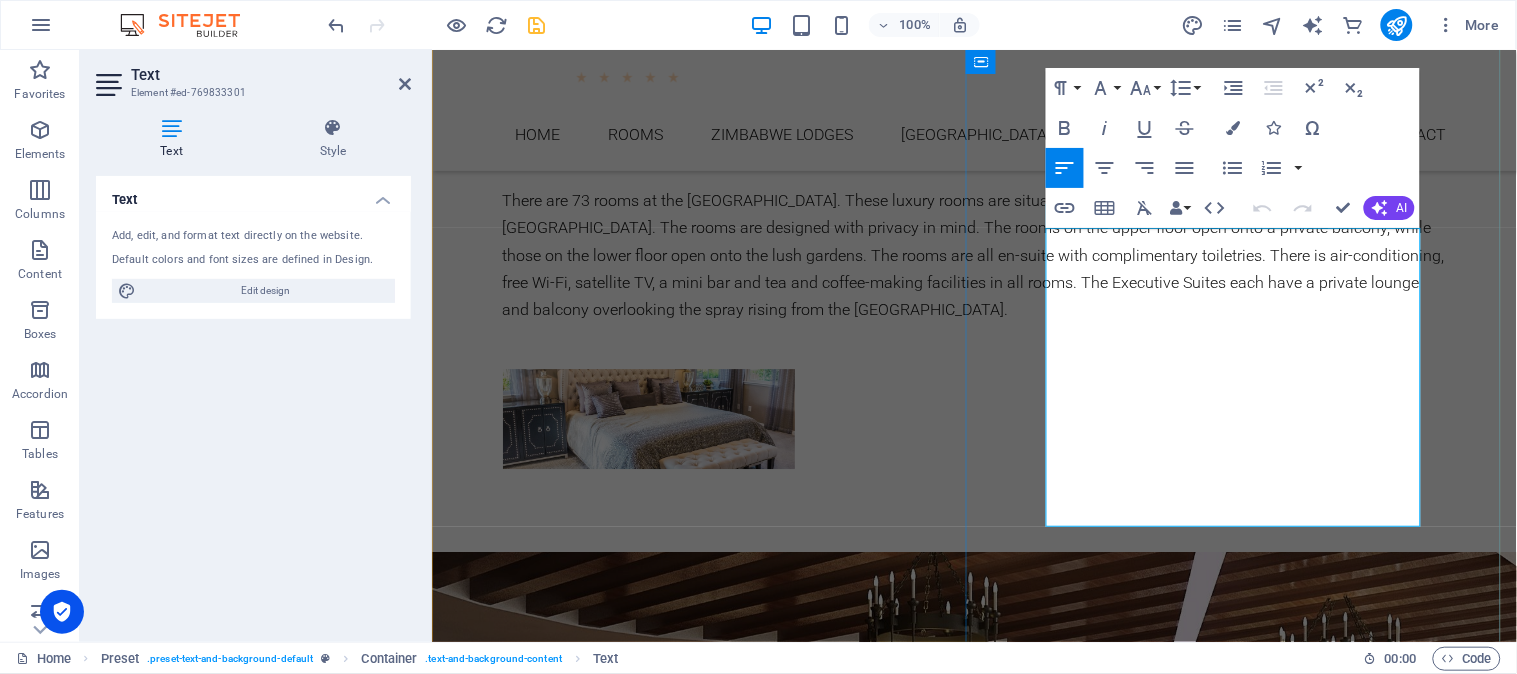 drag, startPoint x: 1046, startPoint y: 237, endPoint x: 1157, endPoint y: 514, distance: 298.41248 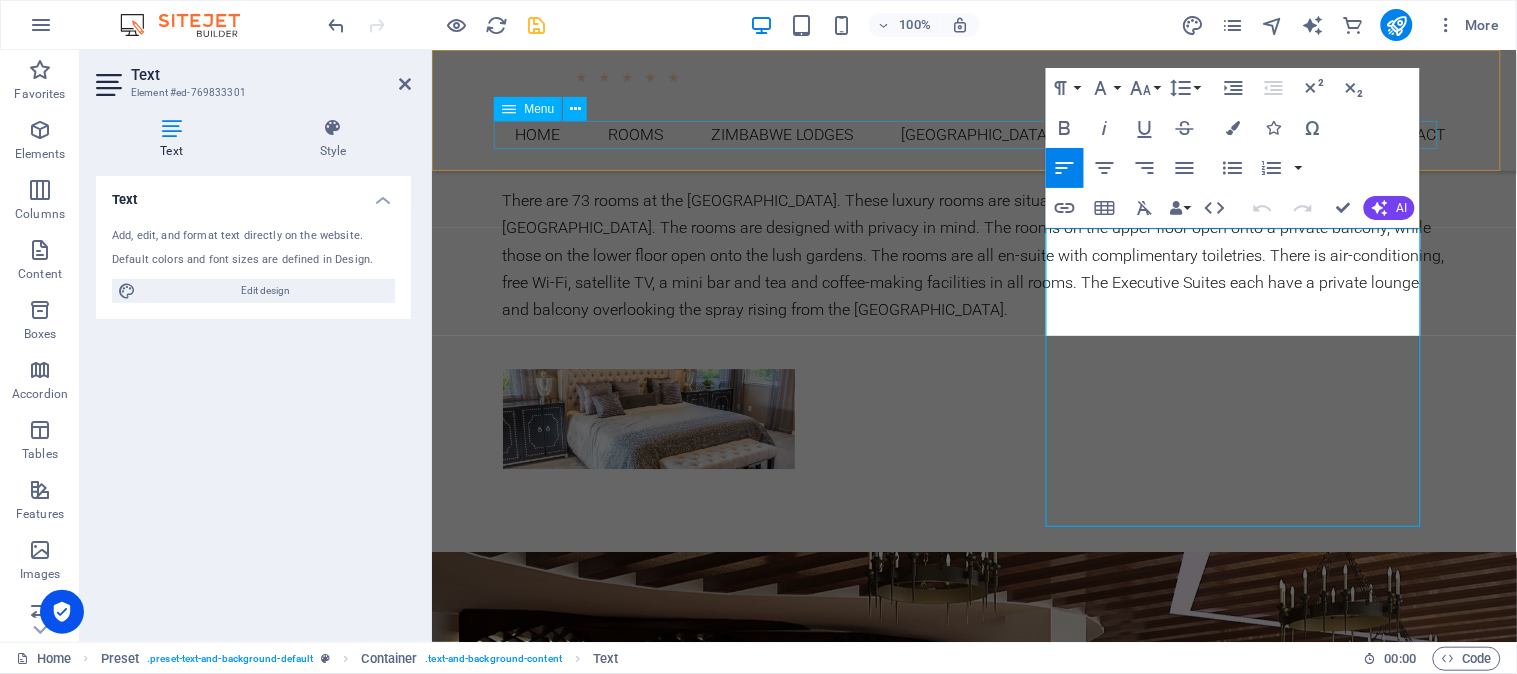 scroll, scrollTop: 2564, scrollLeft: 1, axis: both 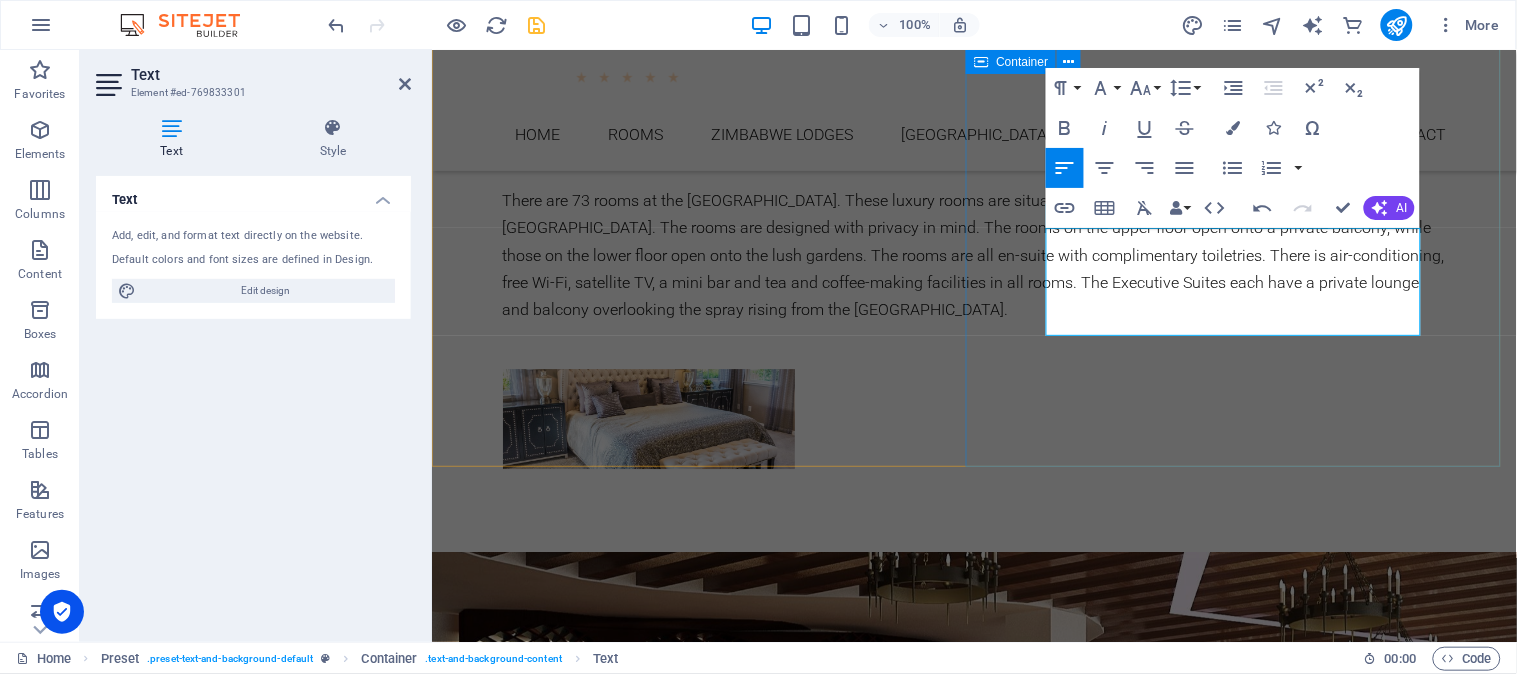 click on "Location Situated in [GEOGRAPHIC_DATA], [GEOGRAPHIC_DATA]. [GEOGRAPHIC_DATA] is less than a 10-minute walk from the [GEOGRAPHIC_DATA], one of the 7 Natural Wonders of the World. Situated in [GEOGRAPHIC_DATA], [GEOGRAPHIC_DATA], [GEOGRAPHIC_DATA]. [GEOGRAPHIC_DATA] is less than a 10-minute walk from the [GEOGRAPHIC_DATA], one of the 7 Natural Wonders of the World." at bounding box center [973, 1382] 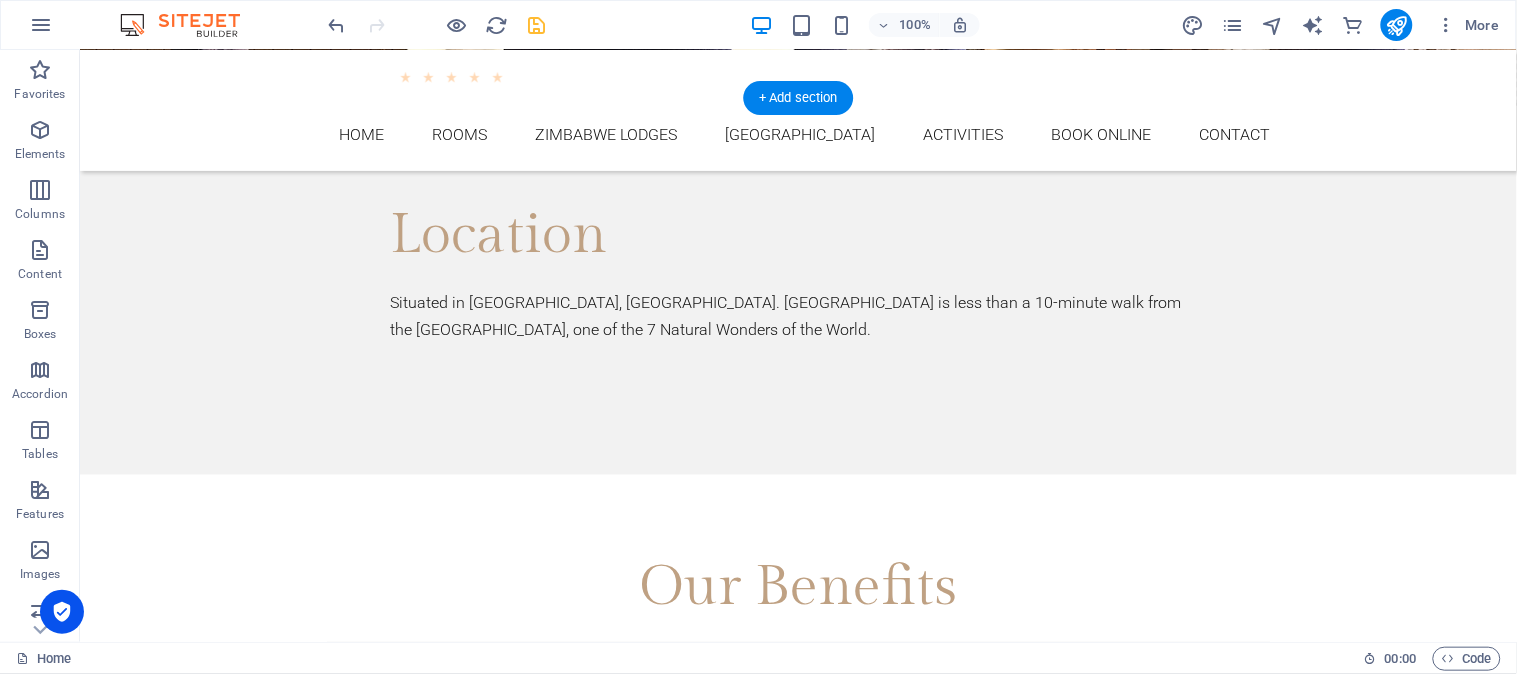 scroll, scrollTop: 2555, scrollLeft: 0, axis: vertical 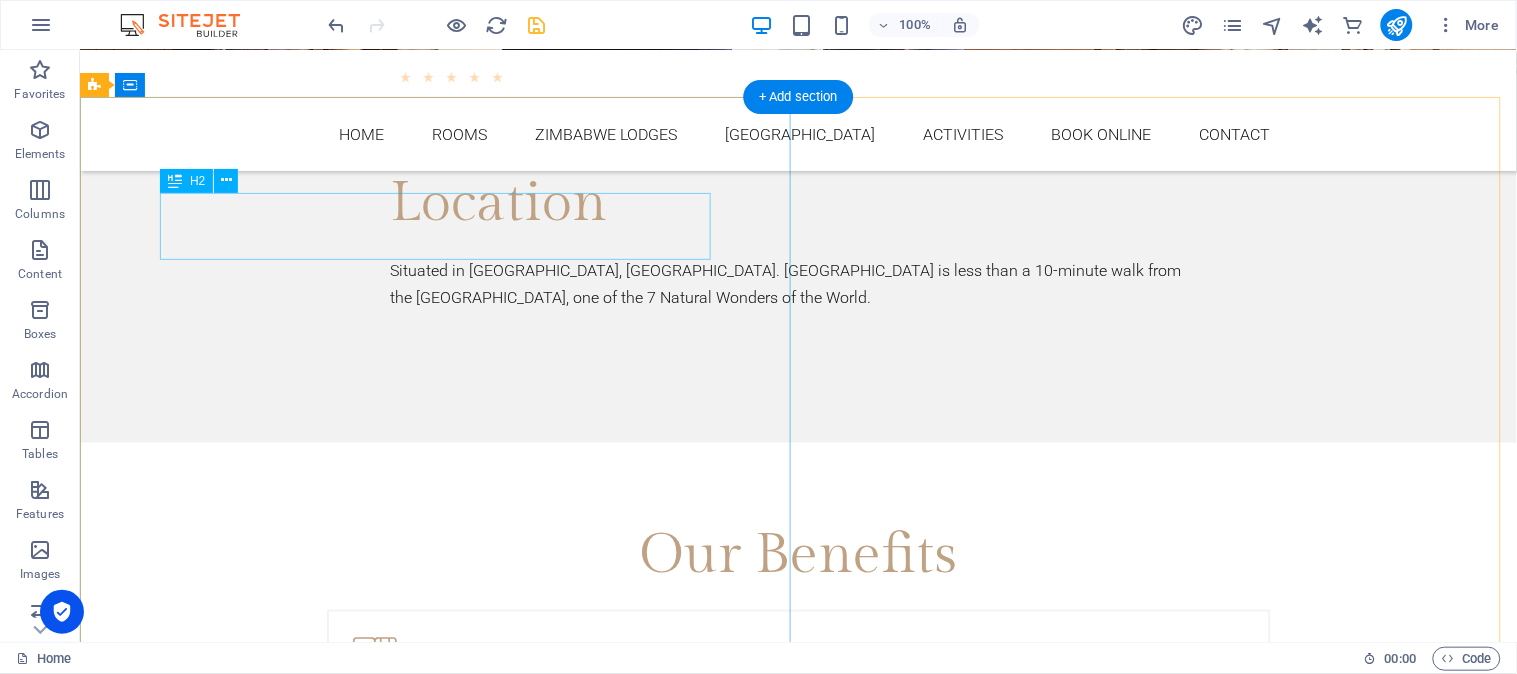 click on "Fine Dining" at bounding box center (798, 2047) 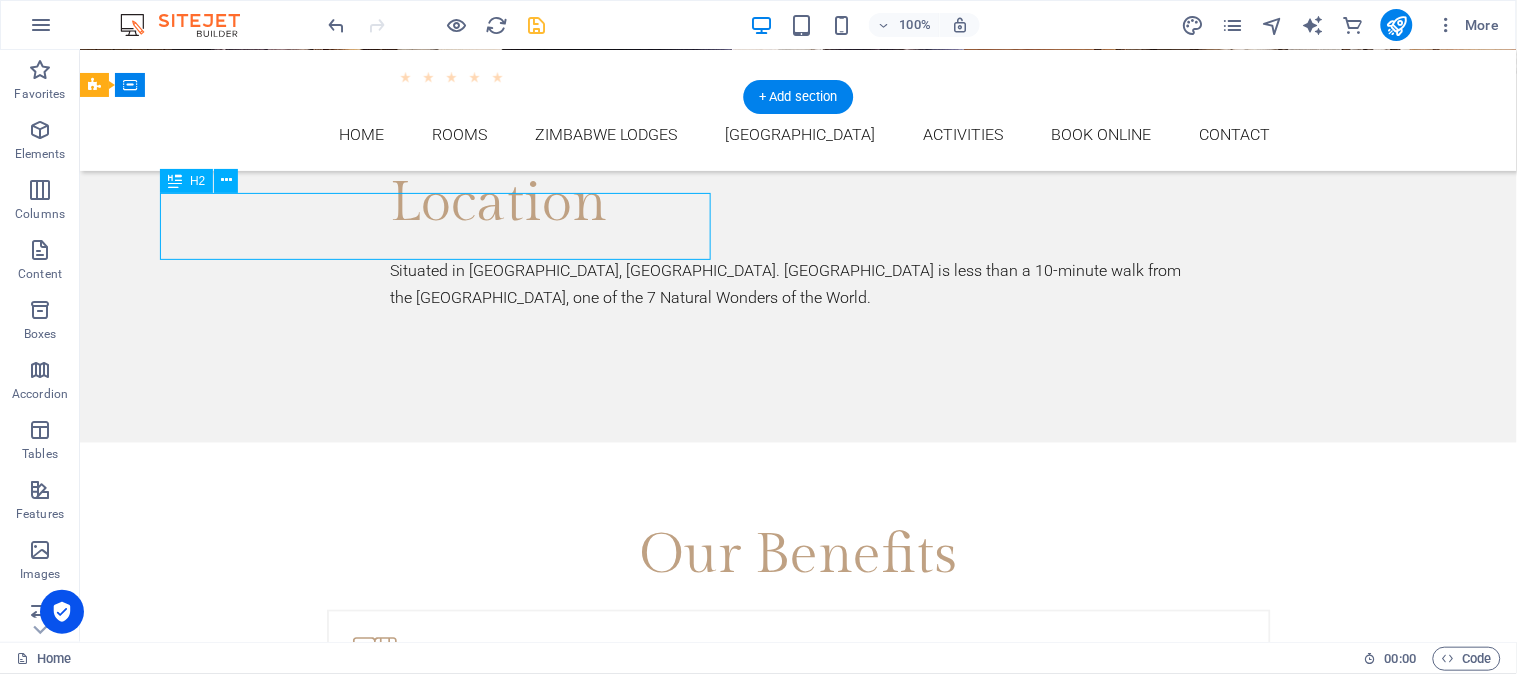 click on "Fine Dining" at bounding box center (798, 2047) 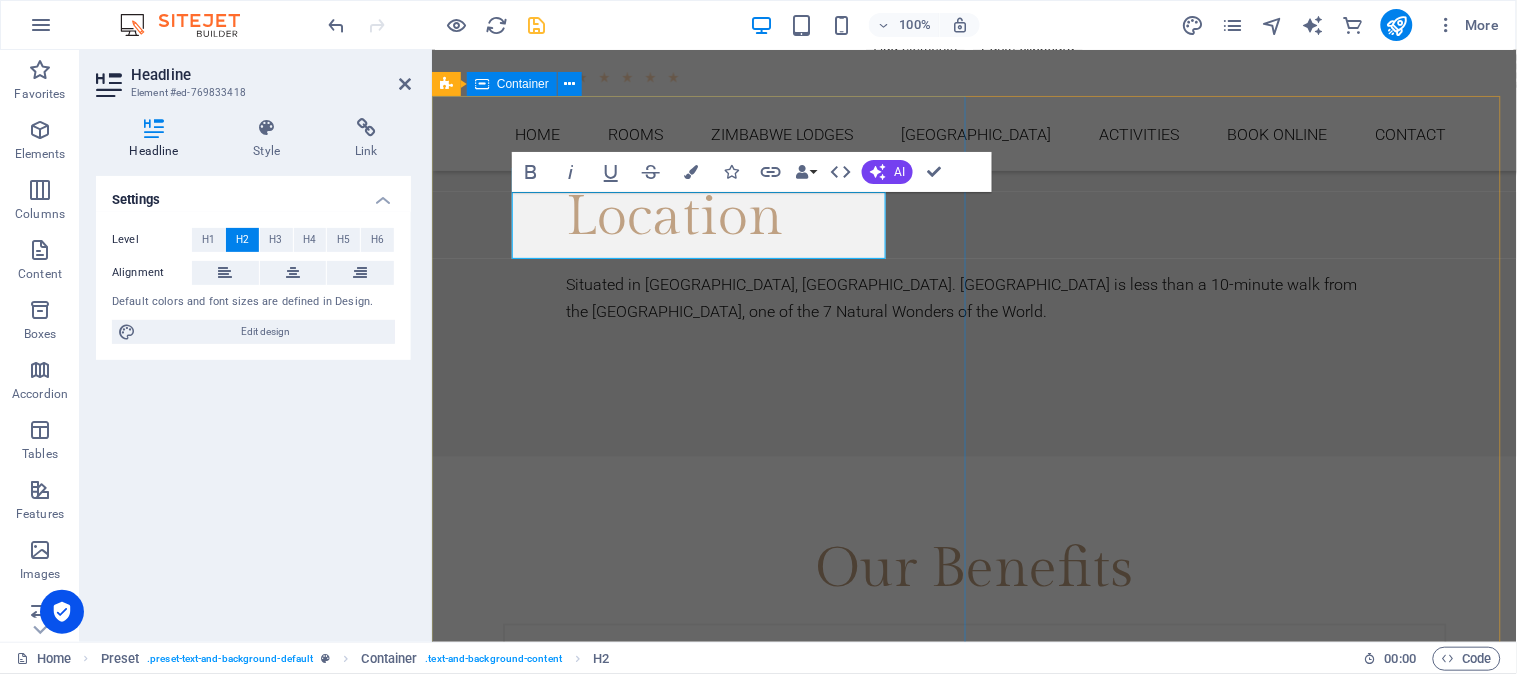 scroll, scrollTop: 2583, scrollLeft: 0, axis: vertical 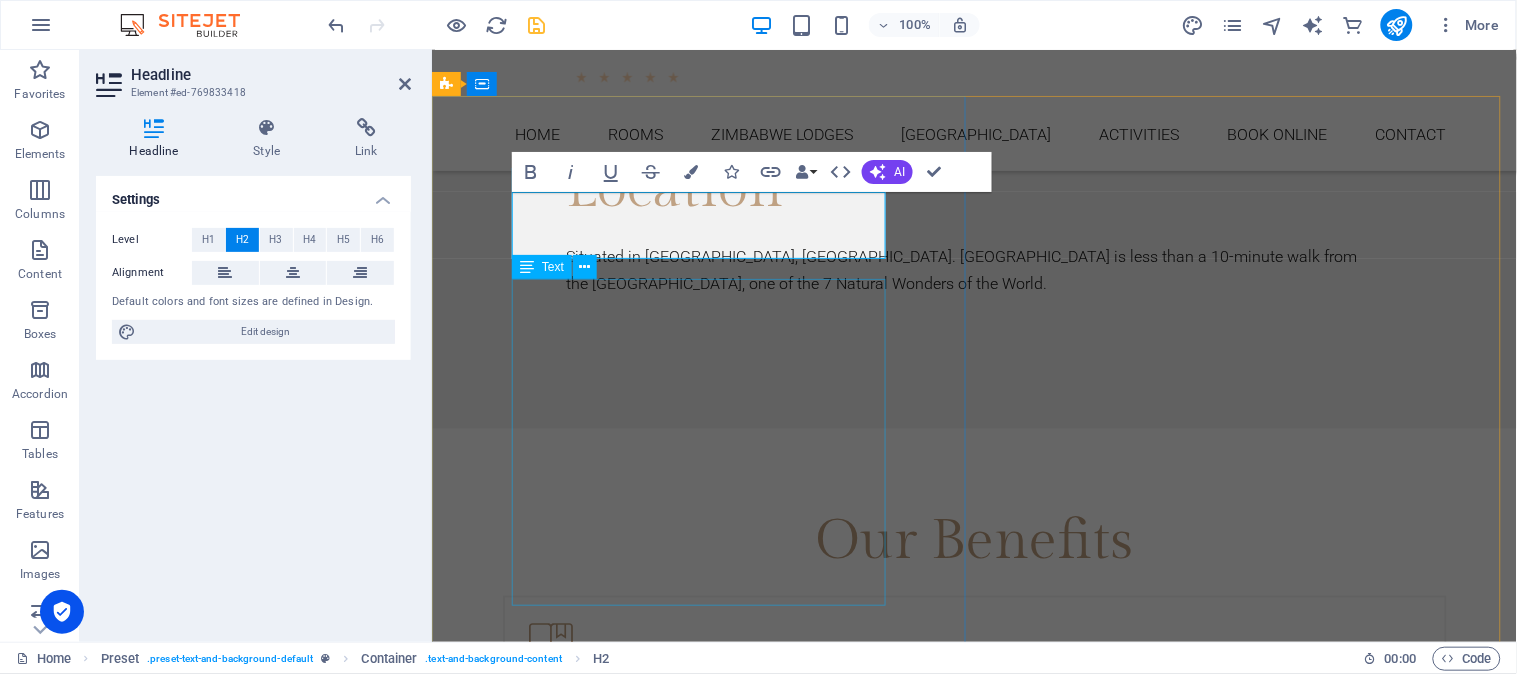 click on "Lorem ipsum dolor sit amet, consectetur adipisicing elit. Vitae, eos, voluptatem, et sequi distinctio adipisci omnis in error quas fuga tempore fugit incidunt quos. [PERSON_NAME], debitis architecto ducimus eligendi dignissimos modi ut non officiis repudiandae maiores. Fugit sit atque eaque dolorum autem reprehenderit porro omnis obcaecati?  Obcaecati, laboriosam, ex, deserunt, harum libero a voluptatem possimus culpa nisi eos quas dolore omnis debitis consequatur fugiat eaque nostrum excepturi nulla." at bounding box center (974, 2168) 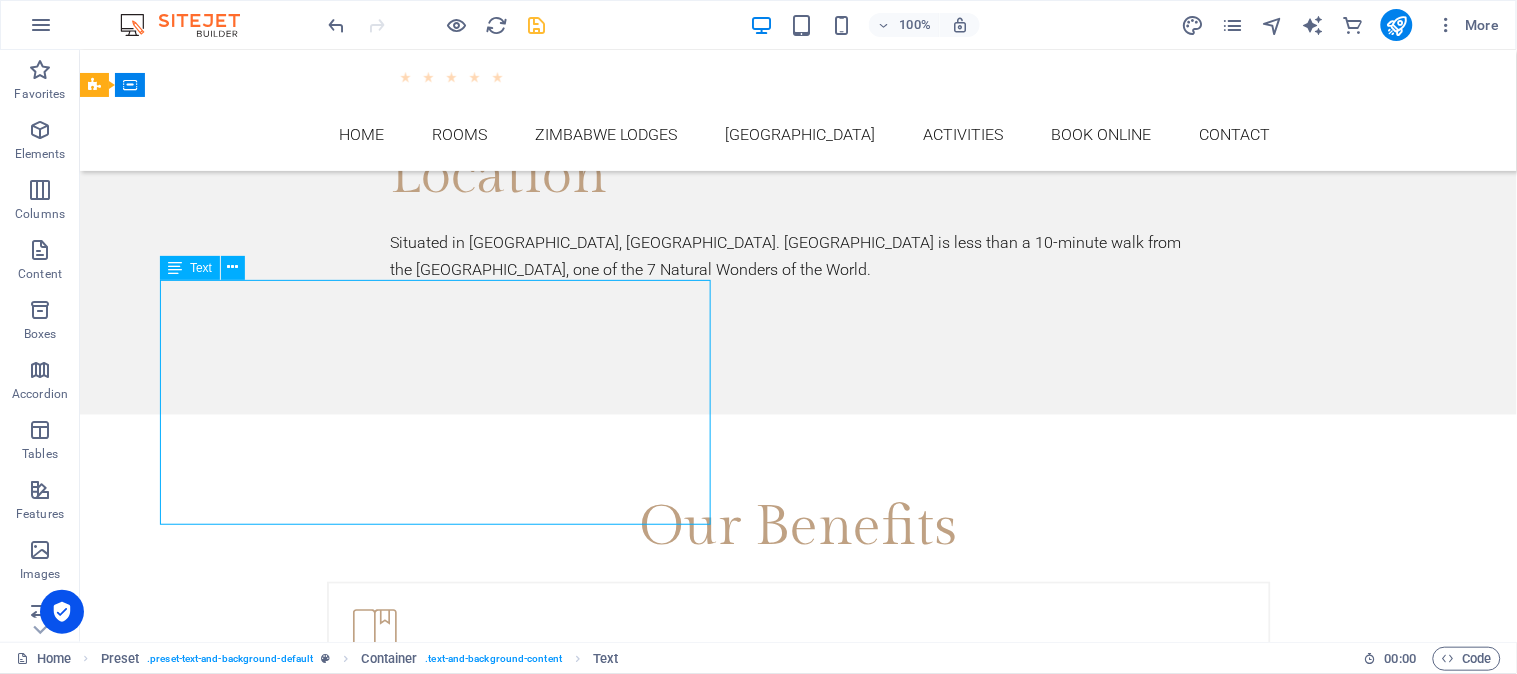 scroll, scrollTop: 2555, scrollLeft: 0, axis: vertical 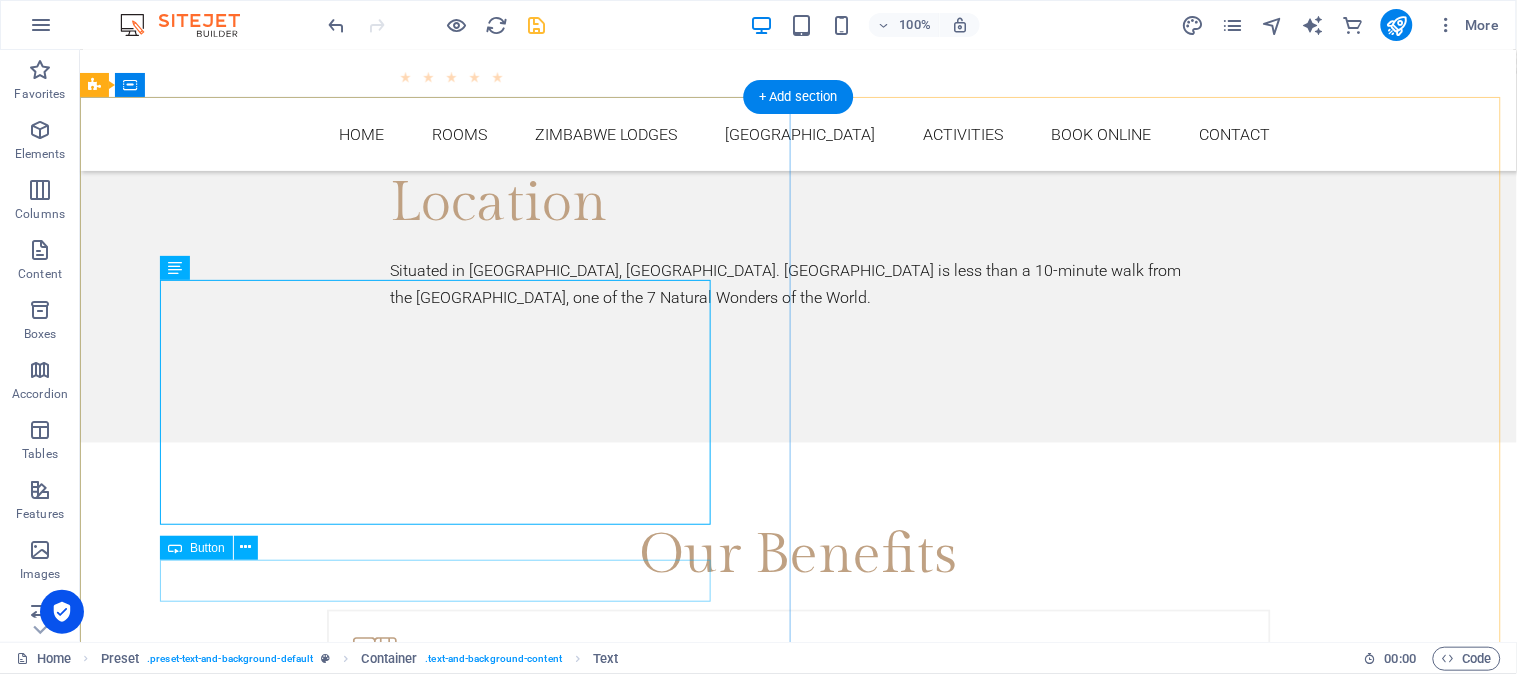click on "Read more" at bounding box center (798, 2320) 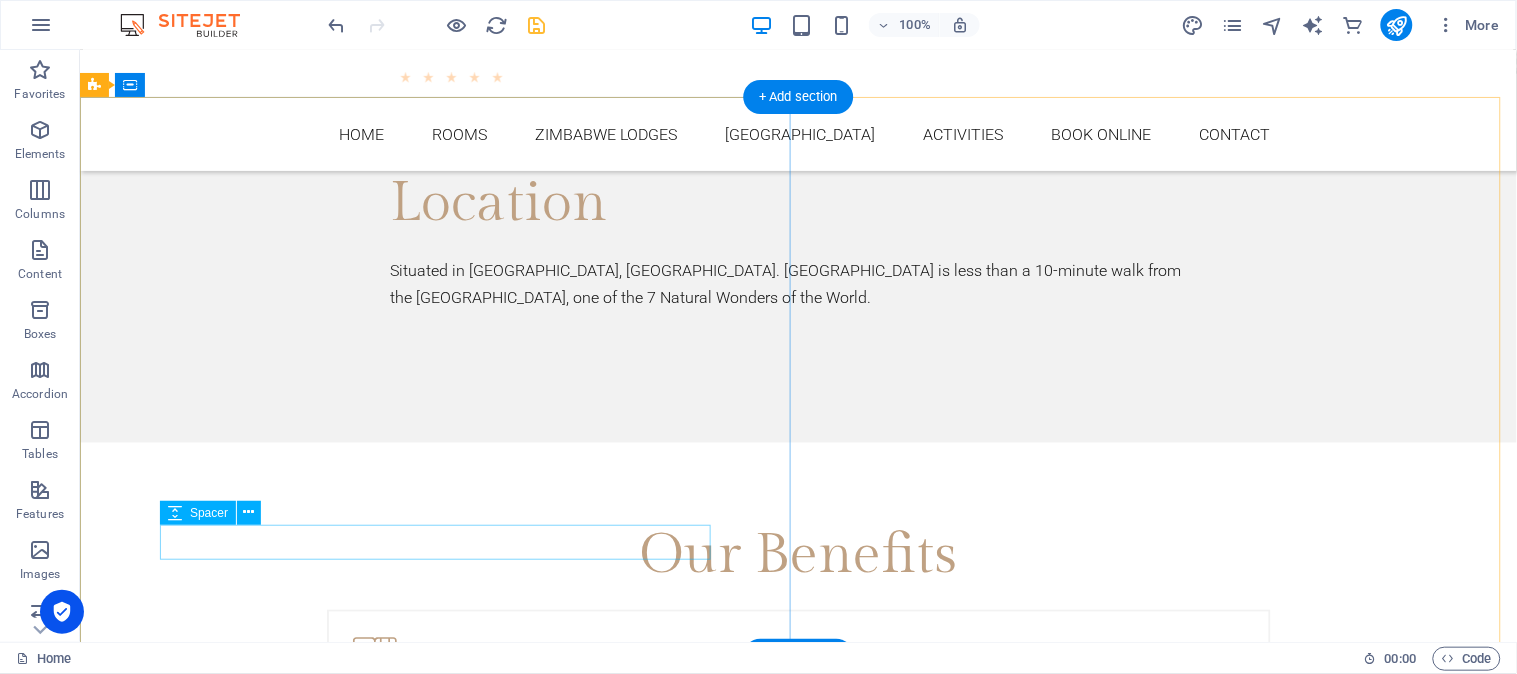 click at bounding box center (798, 2281) 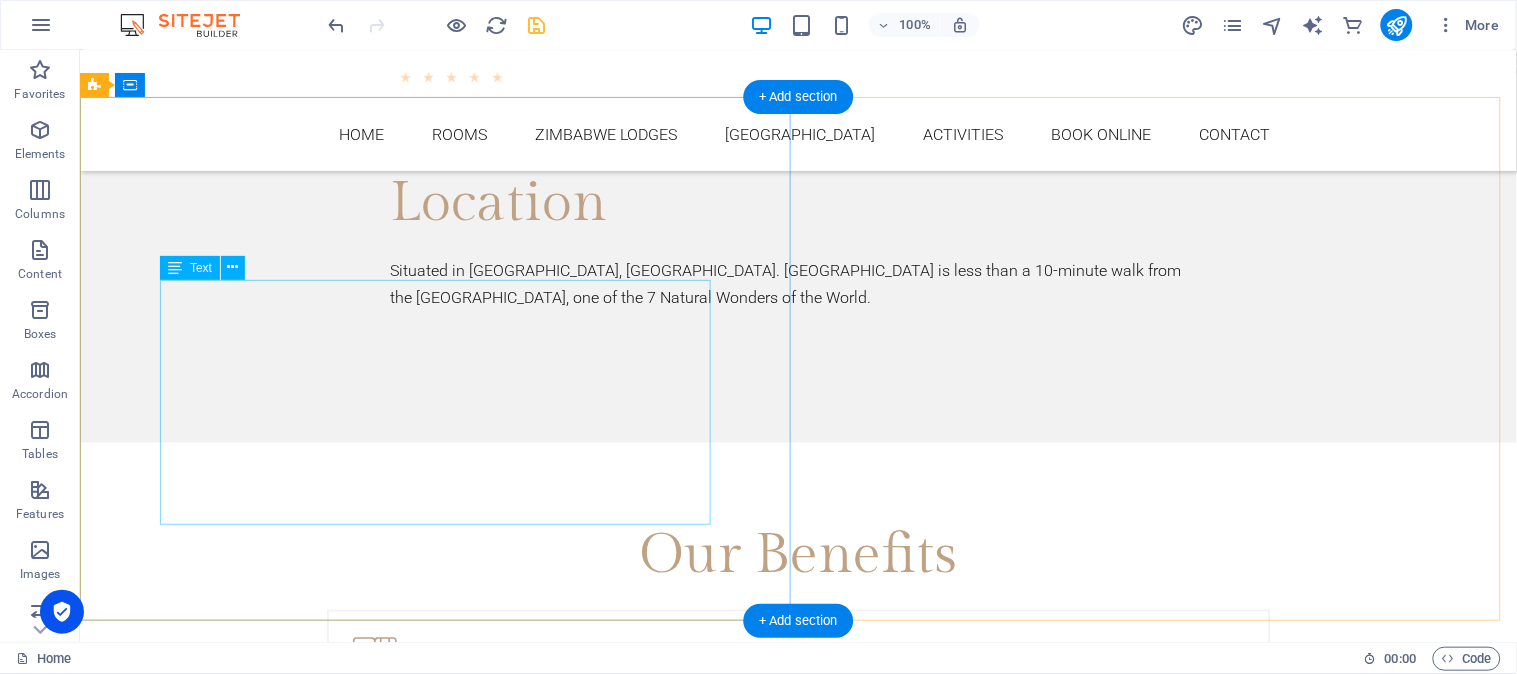 click on "Lorem ipsum dolor sit amet, consectetur adipisicing elit. Vitae, eos, voluptatem, et sequi distinctio adipisci omnis in error quas fuga tempore fugit incidunt quos. [PERSON_NAME], debitis architecto ducimus eligendi dignissimos modi ut non officiis repudiandae maiores. Fugit sit atque eaque dolorum autem reprehenderit porro omnis obcaecati?  Obcaecati, laboriosam, ex, deserunt, harum libero a voluptatem possimus culpa nisi eos quas dolore omnis debitis consequatur fugiat eaque nostrum excepturi nulla." at bounding box center [798, 2182] 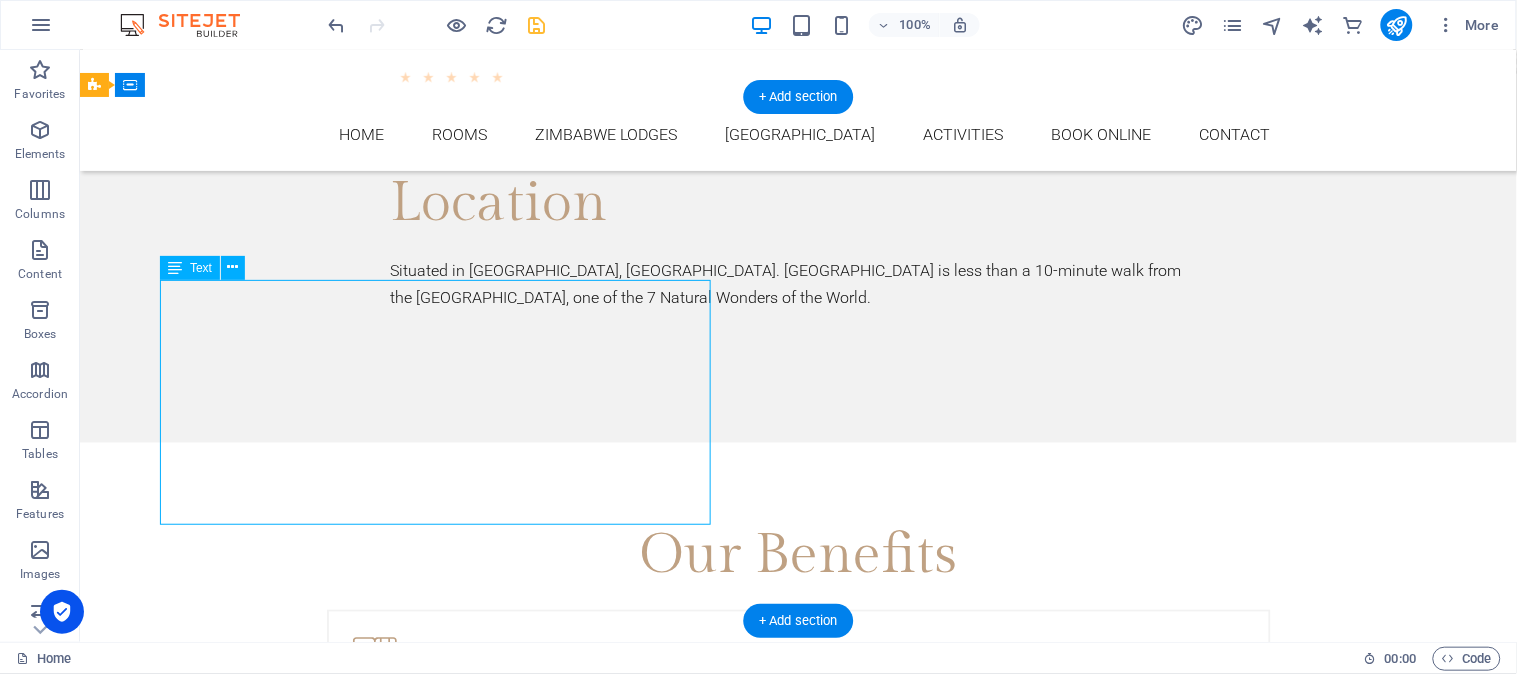 click on "Lorem ipsum dolor sit amet, consectetur adipisicing elit. Vitae, eos, voluptatem, et sequi distinctio adipisci omnis in error quas fuga tempore fugit incidunt quos. [PERSON_NAME], debitis architecto ducimus eligendi dignissimos modi ut non officiis repudiandae maiores. Fugit sit atque eaque dolorum autem reprehenderit porro omnis obcaecati?  Obcaecati, laboriosam, ex, deserunt, harum libero a voluptatem possimus culpa nisi eos quas dolore omnis debitis consequatur fugiat eaque nostrum excepturi nulla." at bounding box center [798, 2182] 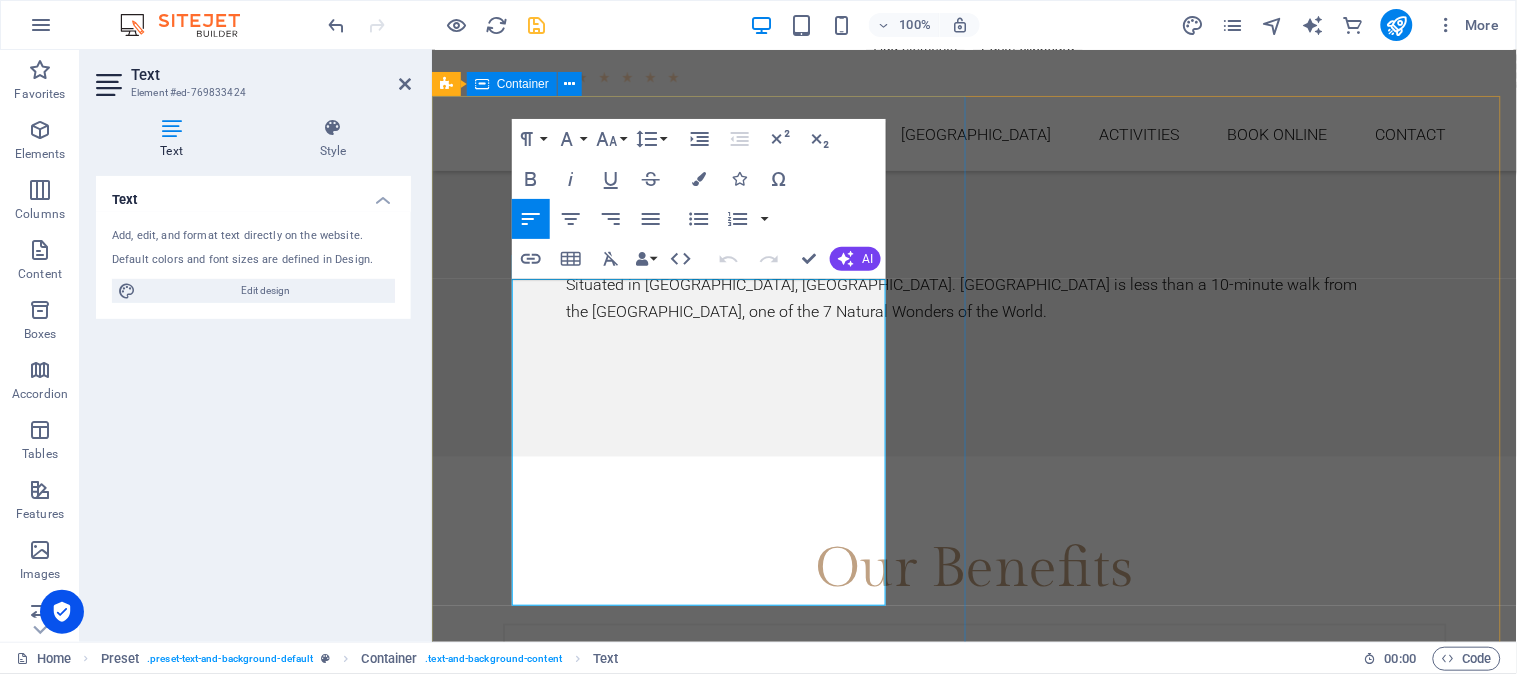 scroll, scrollTop: 2583, scrollLeft: 0, axis: vertical 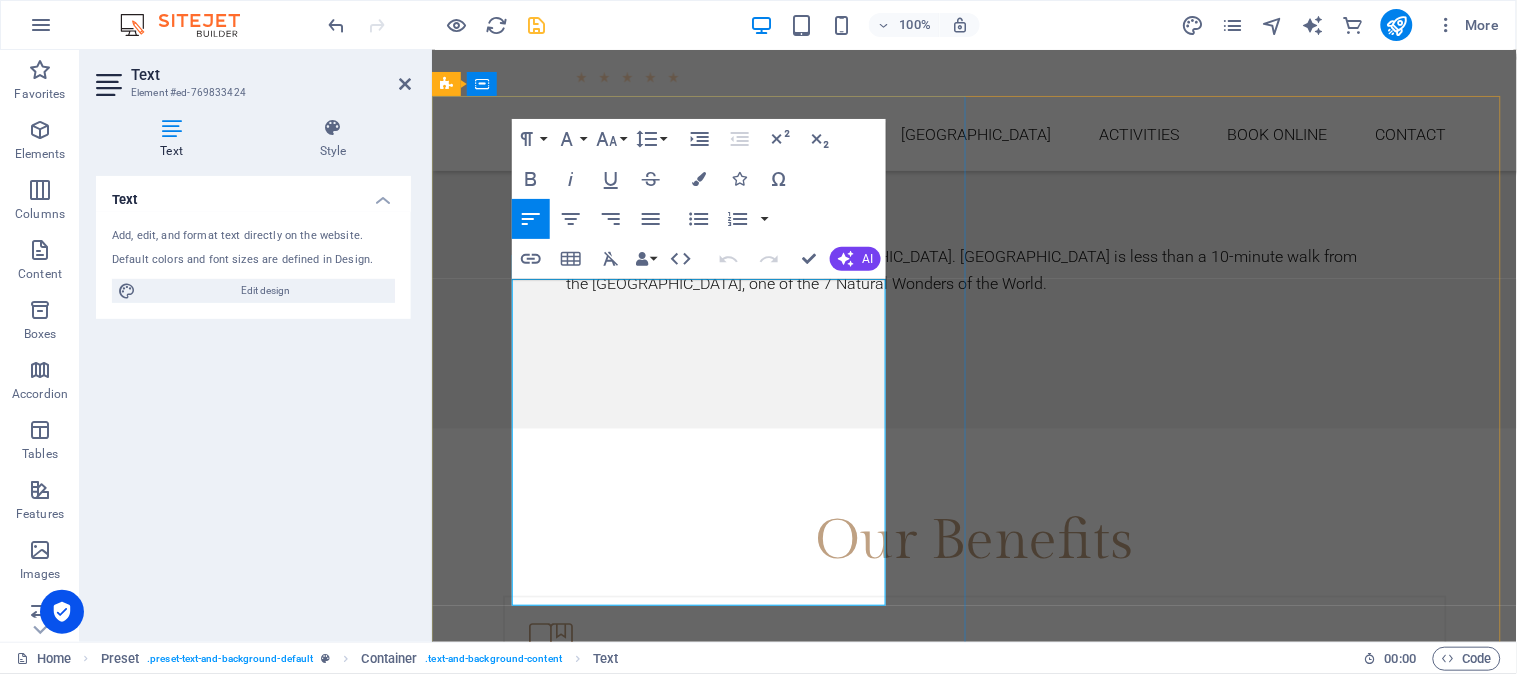 drag, startPoint x: 511, startPoint y: 289, endPoint x: 635, endPoint y: 585, distance: 320.92368 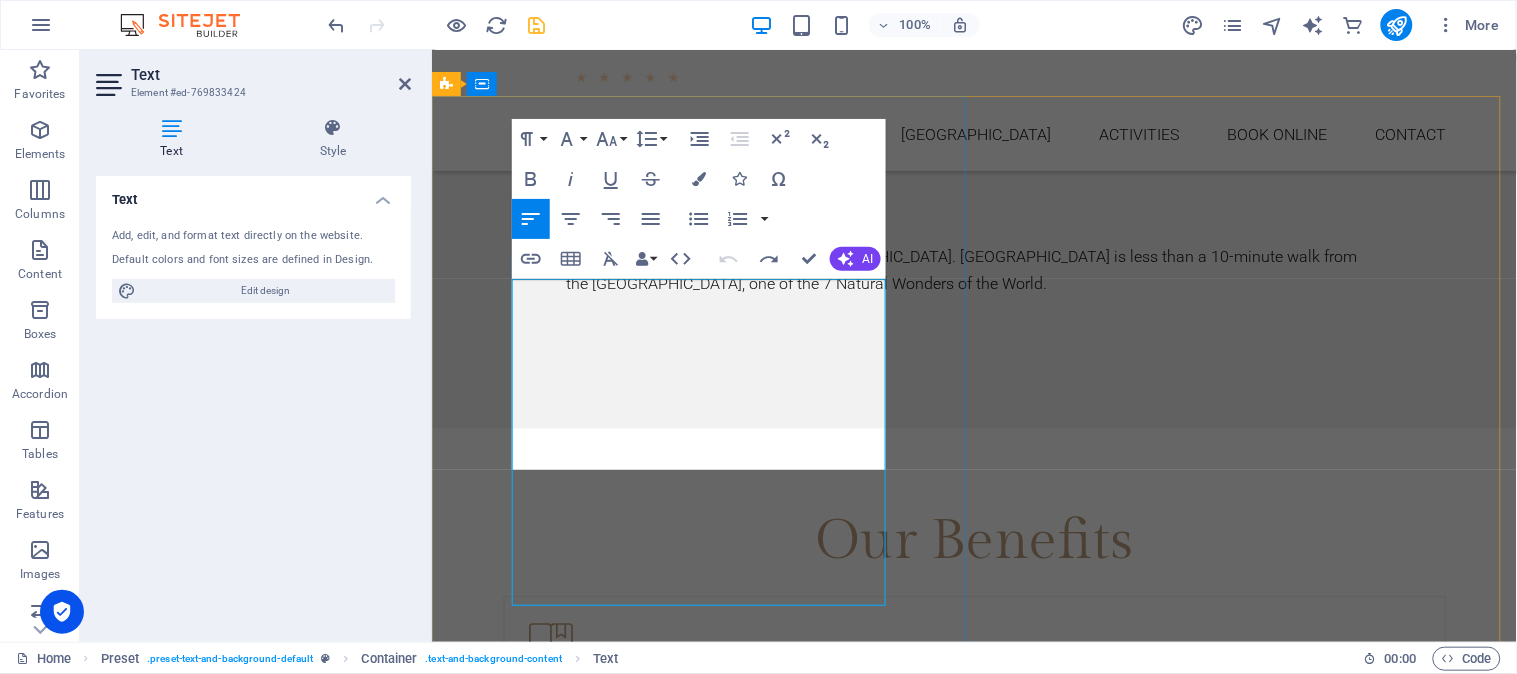 scroll, scrollTop: 3908, scrollLeft: 1, axis: both 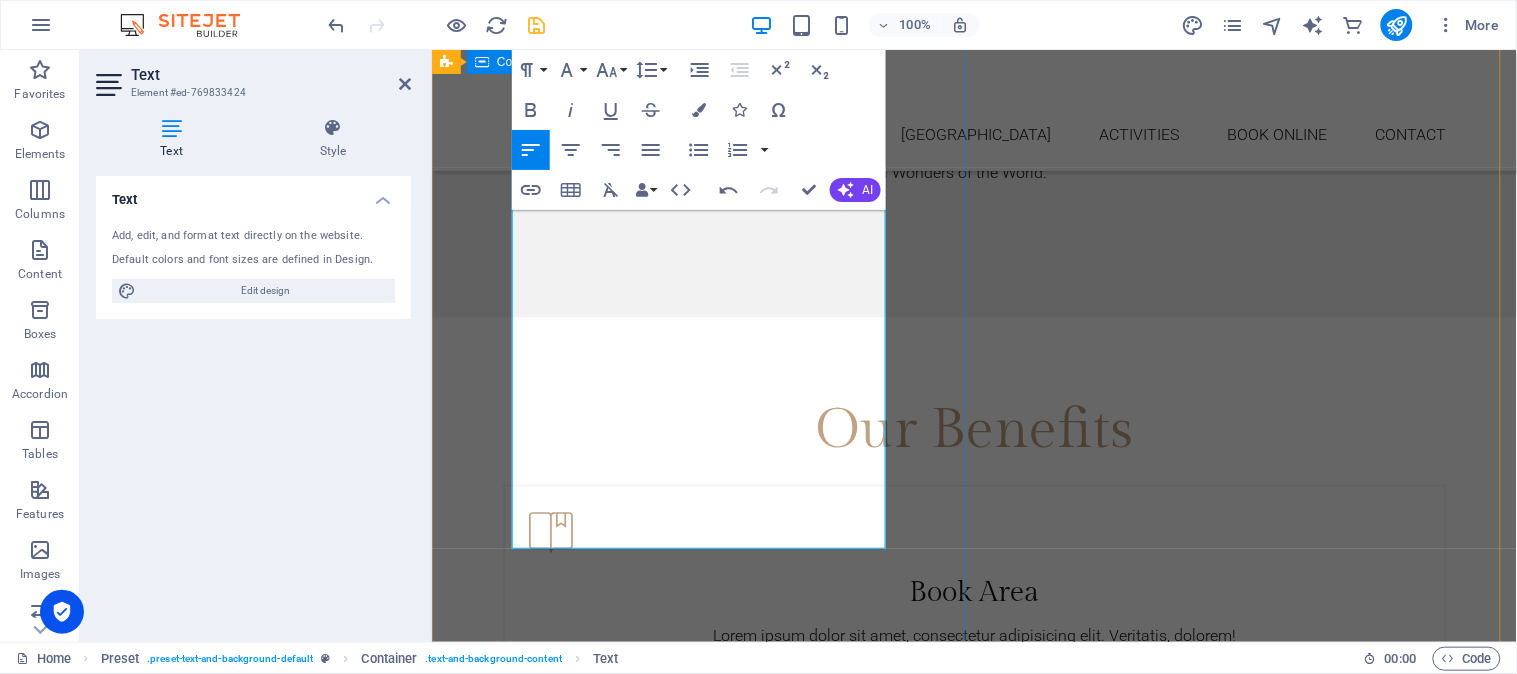 click on "Activities The Cassia Restaurant offers a fine dining experience with excellent food and a wonderful selection of wines. You can sit outside under the golden blooms of the Cassia trees and listen to the rumble of the mighty [GEOGRAPHIC_DATA] as you dine.  There is a wide range of activities at [GEOGRAPHIC_DATA]: from a restful boat cruise on the Ra-Ikane river boat, to a breathtaking flight over the falls and bungy jumping and white water rafting for the adrenaline junkies. With game viewing activities, day trips and a spa, there are more than enough choices to fill your days and make your stay at [GEOGRAPHIC_DATA] an unforgettable experience. There is a wide range of activities at [GEOGRAPHIC_DATA]: from a restful boat cruise on the Ra-Ikane river boat, to a breathtaking flight over the falls and bungy jumping and white water rafting for the adrenaline junkies. With game viewing activities, day trips and a spa, there are more than enough choices to fill your days and make your stay at [GEOGRAPHIC_DATA] an unforgettable experience." at bounding box center [973, 2041] 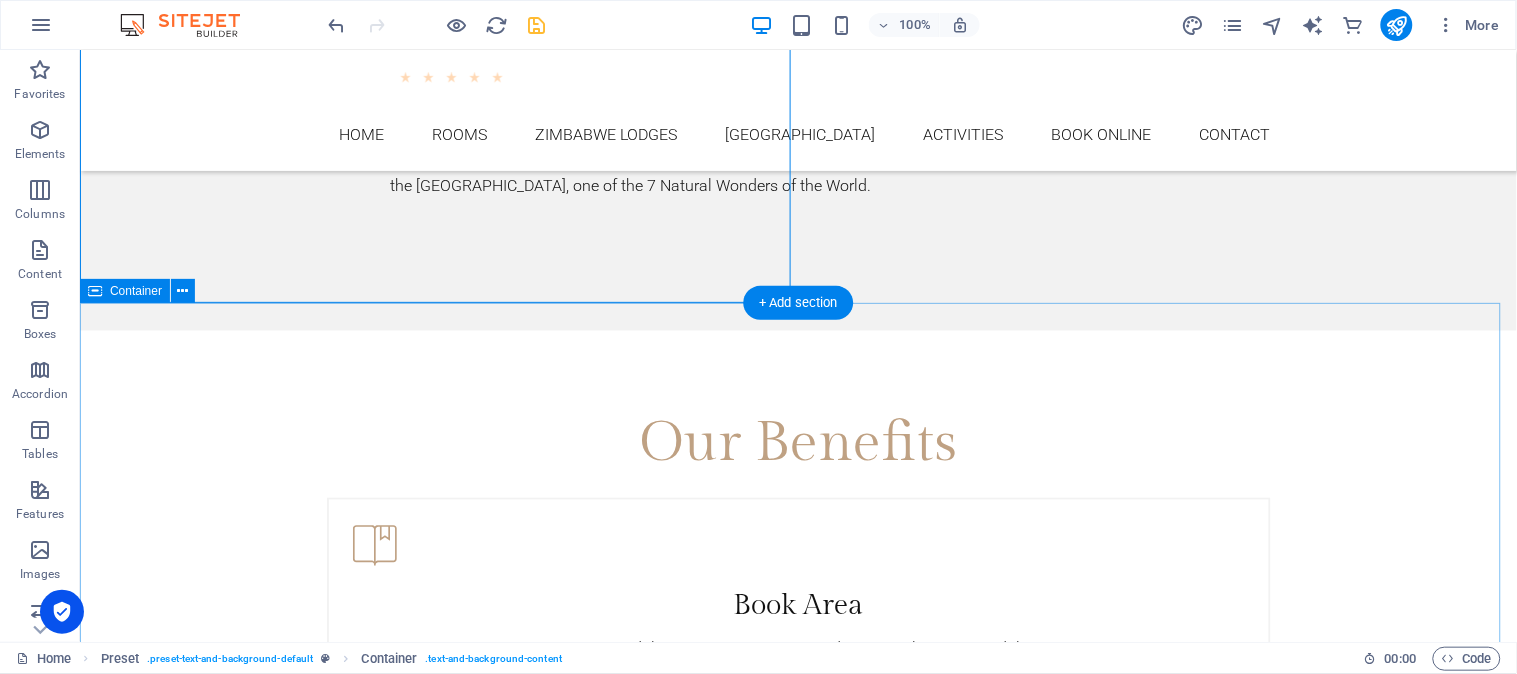 scroll, scrollTop: 3112, scrollLeft: 0, axis: vertical 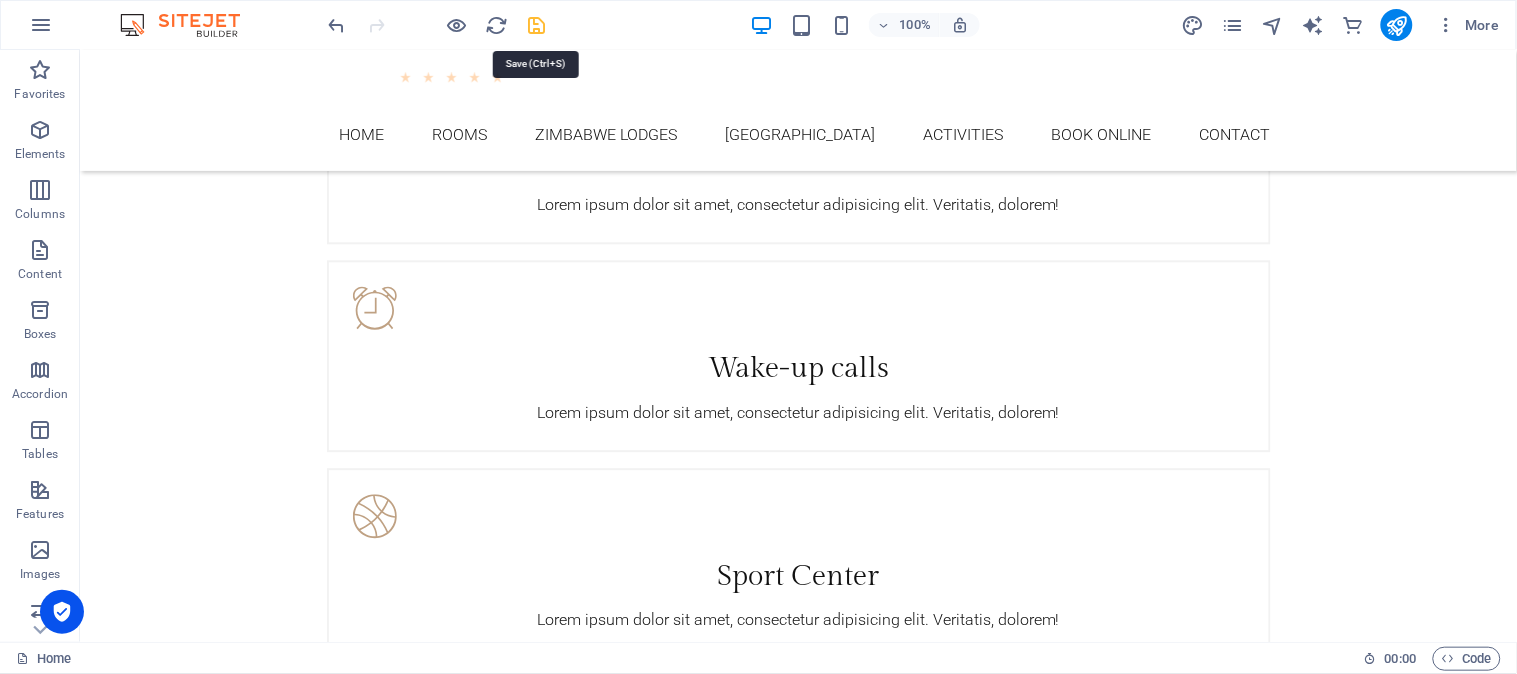 click at bounding box center (537, 25) 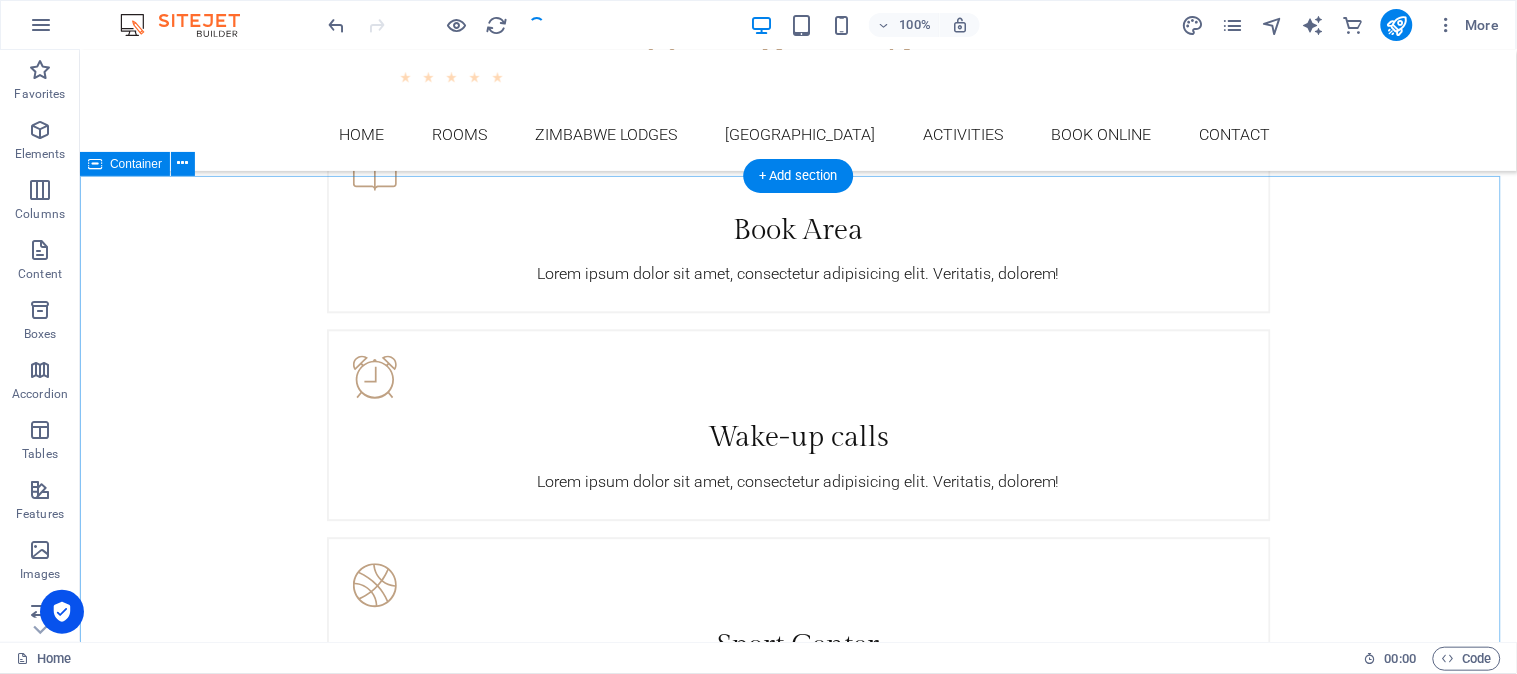 scroll, scrollTop: 3001, scrollLeft: 0, axis: vertical 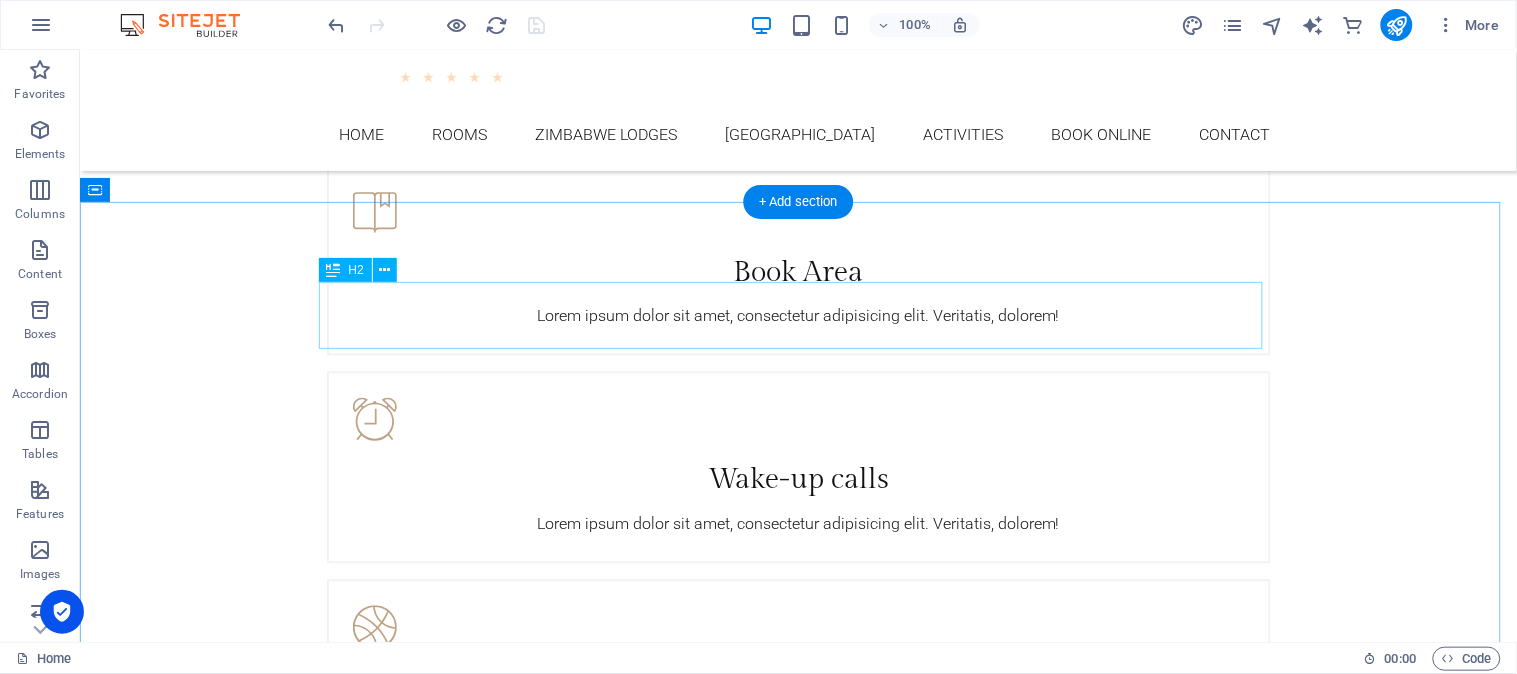 click on "What others say" at bounding box center [798, 2796] 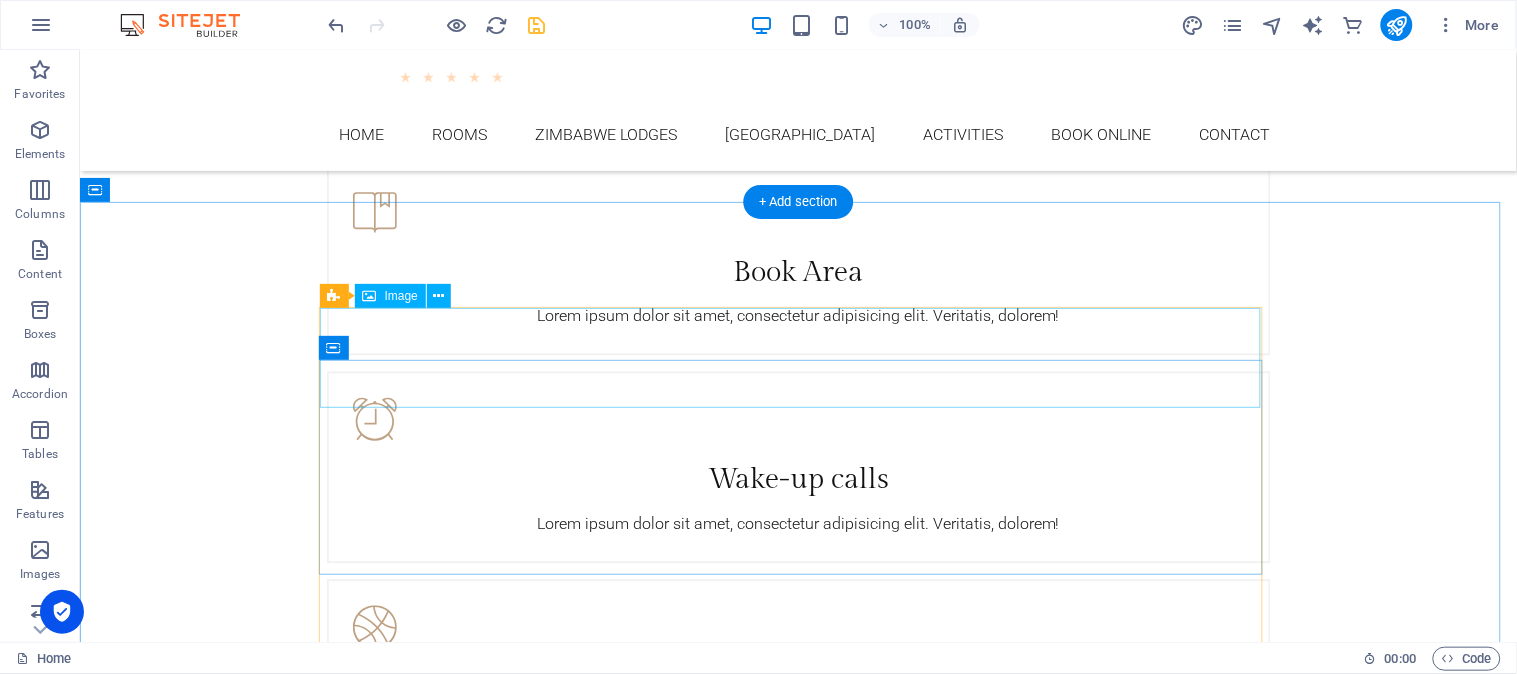 click at bounding box center [798, 2839] 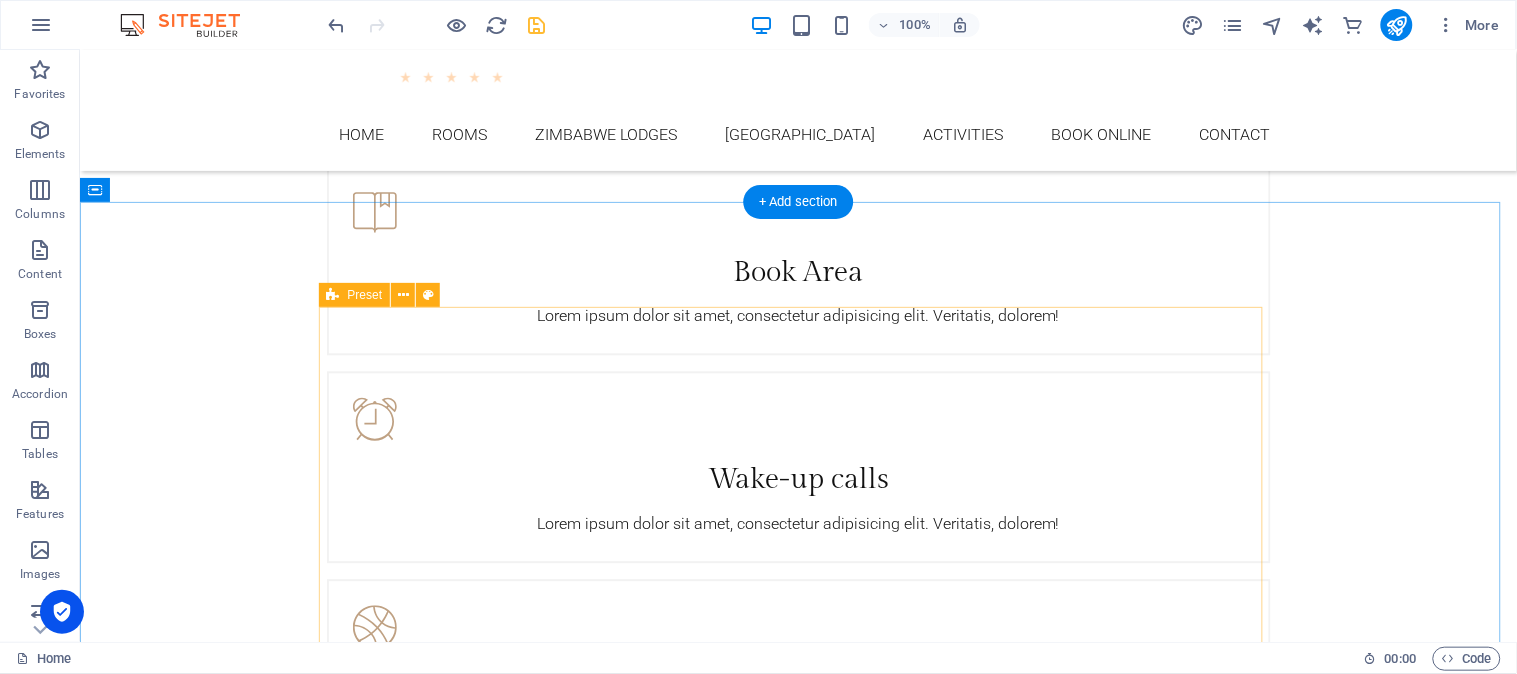 click on "[PERSON_NAME] Lorem Ipsum   is simply dummy text of the printing and typesetting industry. Lorem Ipsum has been the industry's standard dummy text ever since the 1500s, when an unknown printer took a galley of type and scrambled it to make a type specimen book. It has survived not only five centuries, but also the leap into electronic typesetting, remaining essentially unchanged. It was popularised in the 1960s. [PERSON_NAME] Lorem Ipsum   is simply dummy text of the printing and typesetting industry. Lorem Ipsum has been the industry's standard dummy text ever since the 1500s, when an unknown printer took a galley of type and scrambled it to make a type specimen book. It has survived not only five centuries, but also the leap into electronic typesetting, remaining essentially unchanged. It was popularised in the 1960s. [PERSON_NAME] Lorem Ipsum" at bounding box center [798, 3191] 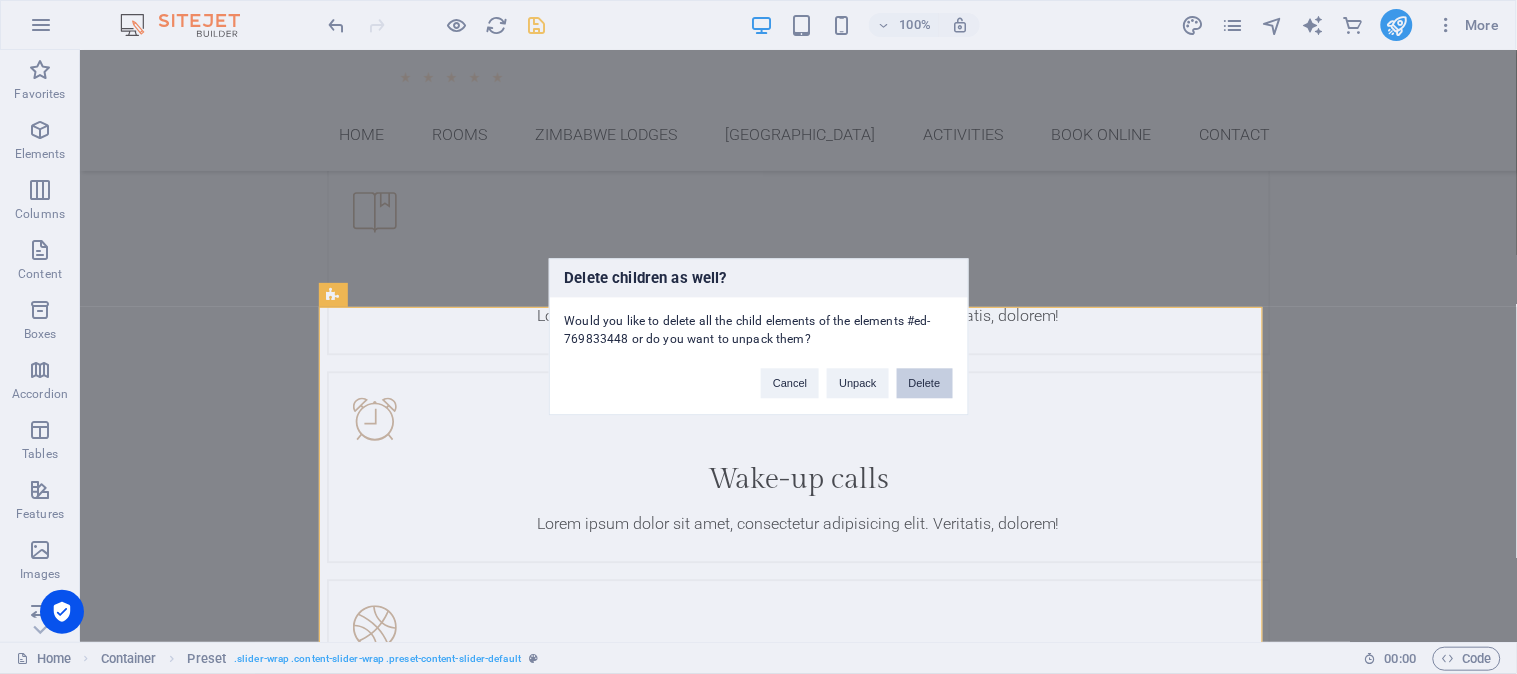 click on "Delete" at bounding box center [925, 384] 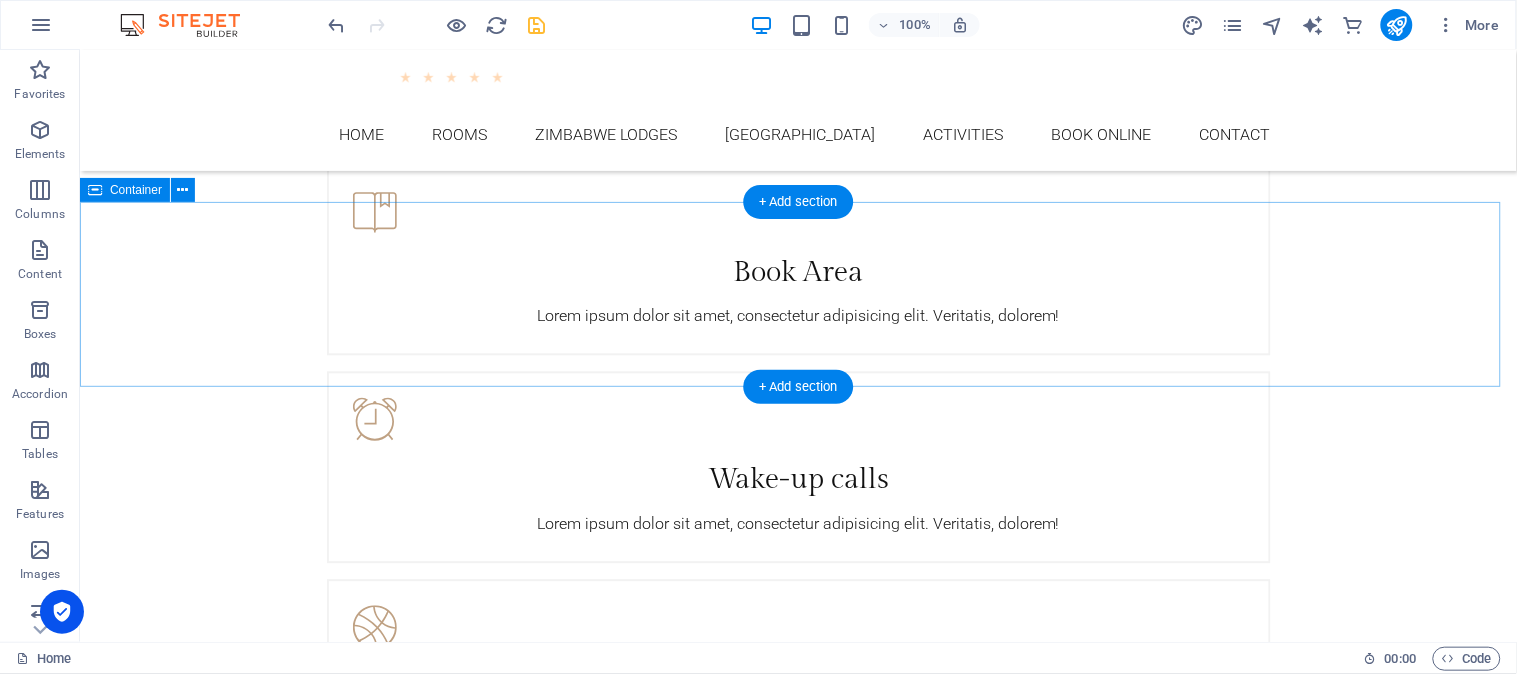 click at bounding box center [797, 2775] 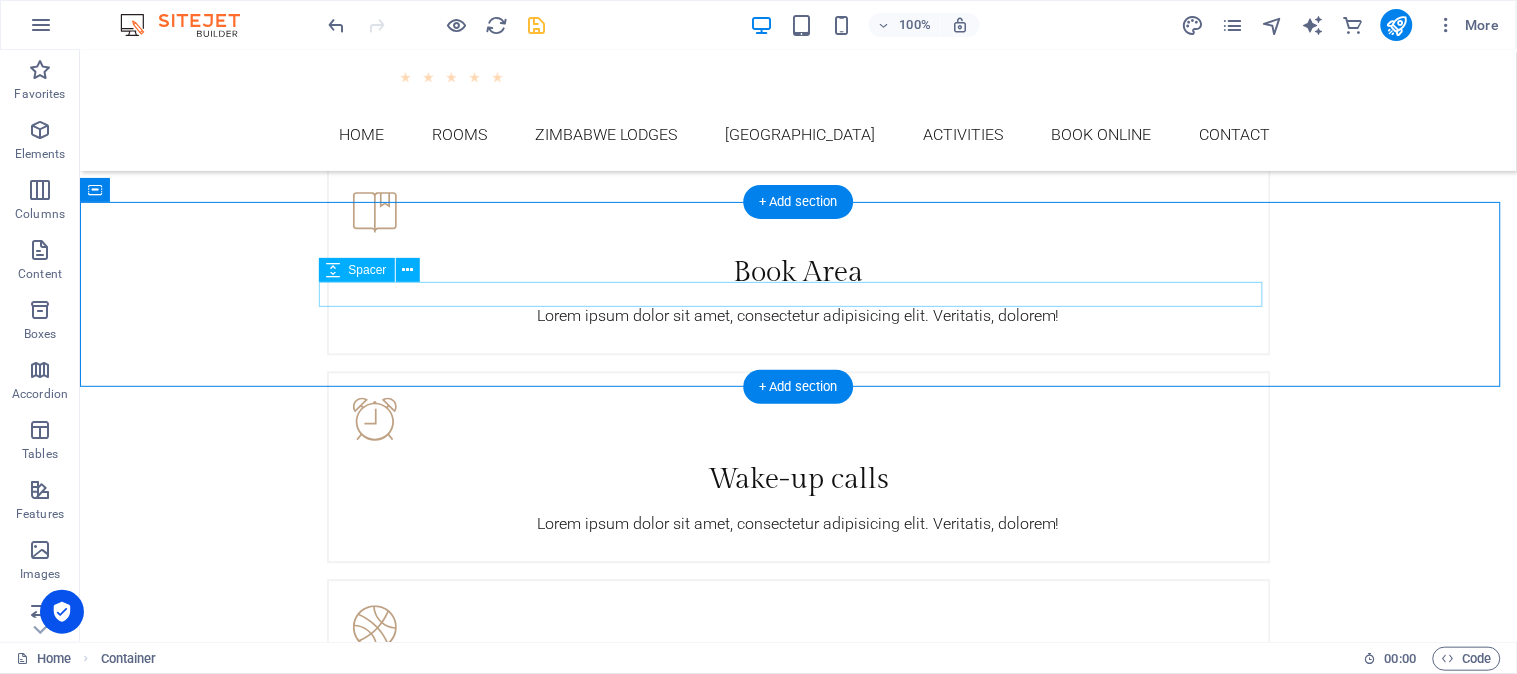 click at bounding box center (798, 2775) 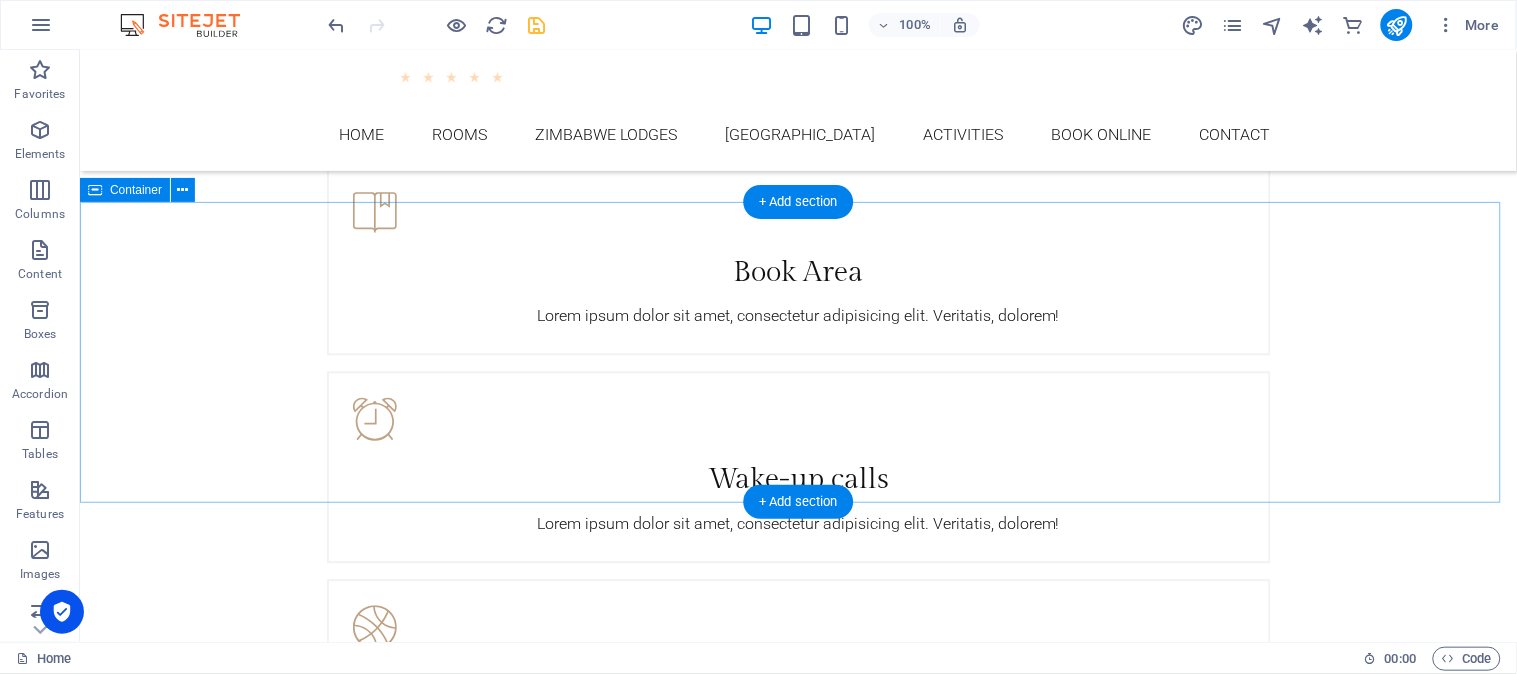 click on "Add elements" at bounding box center [738, 2864] 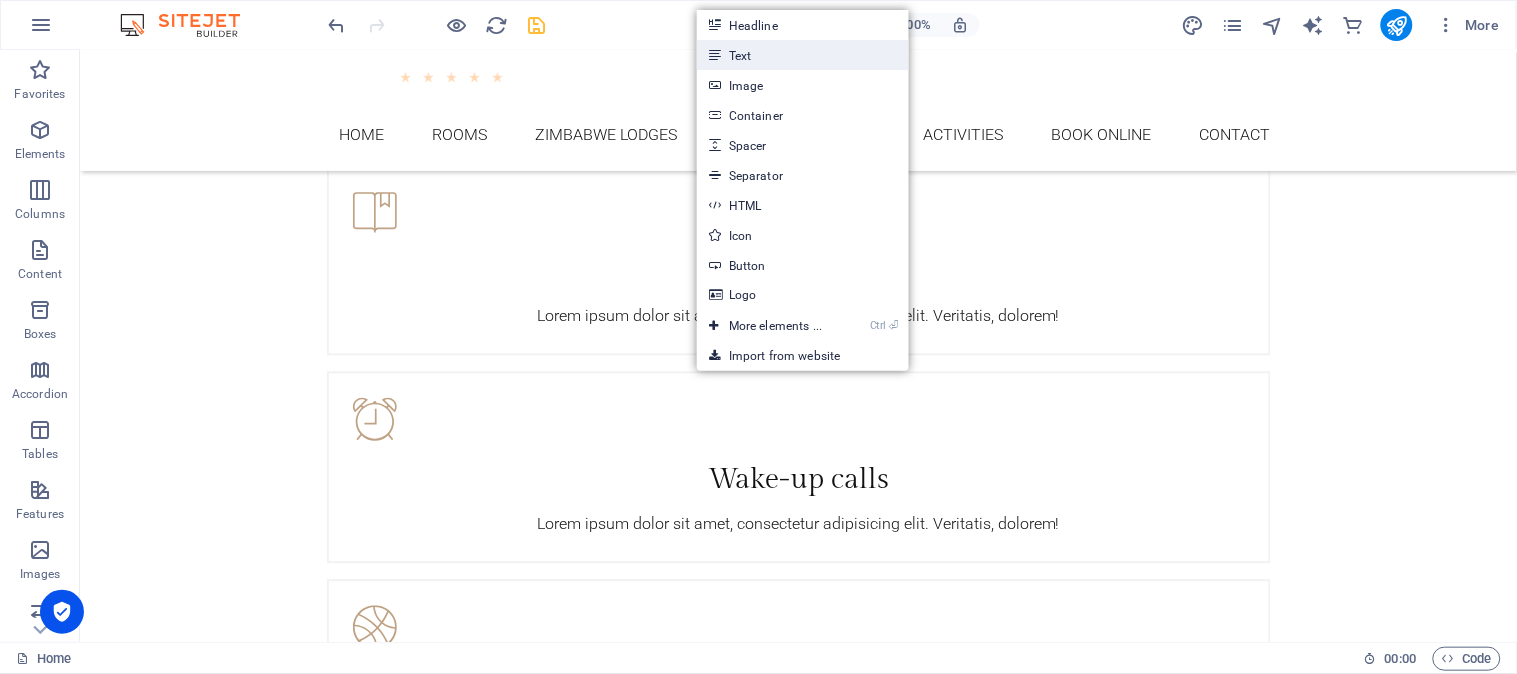 click on "Text" at bounding box center [803, 55] 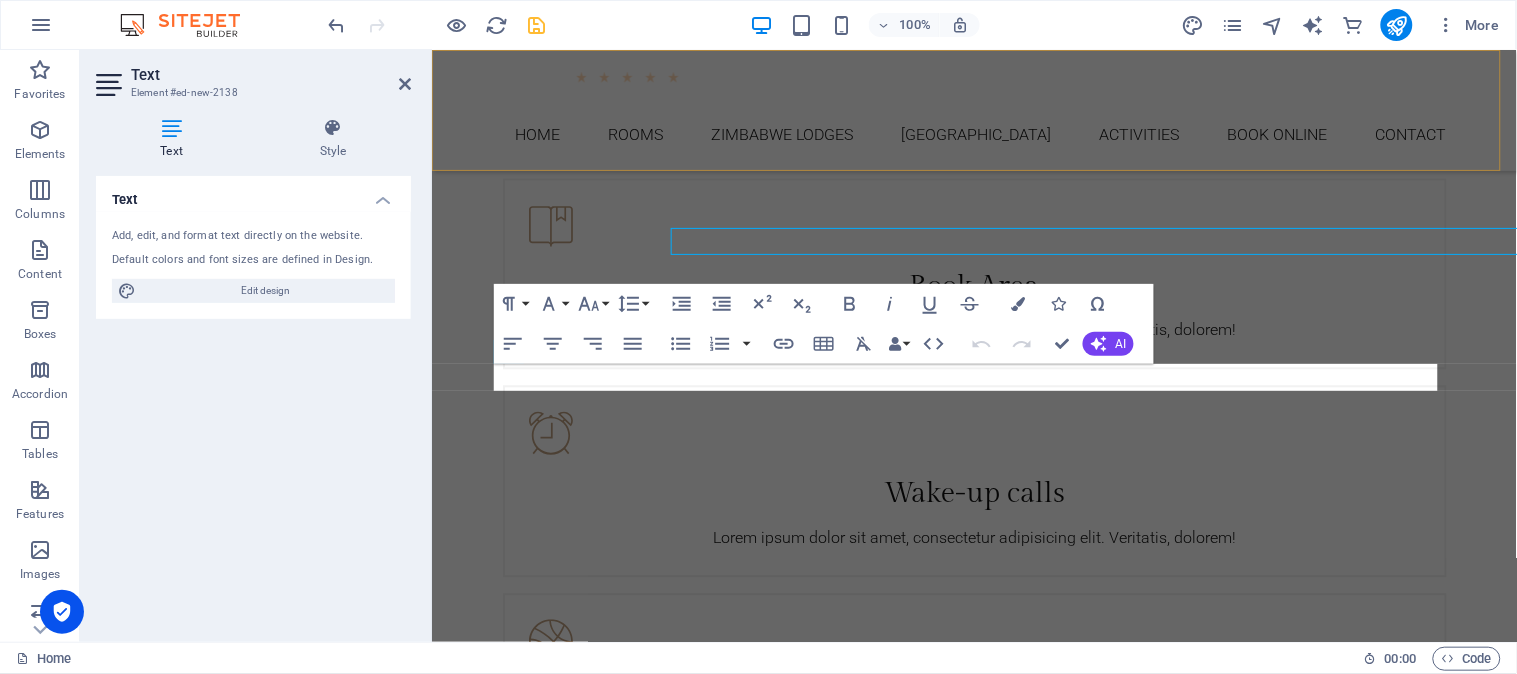 scroll, scrollTop: 3055, scrollLeft: 0, axis: vertical 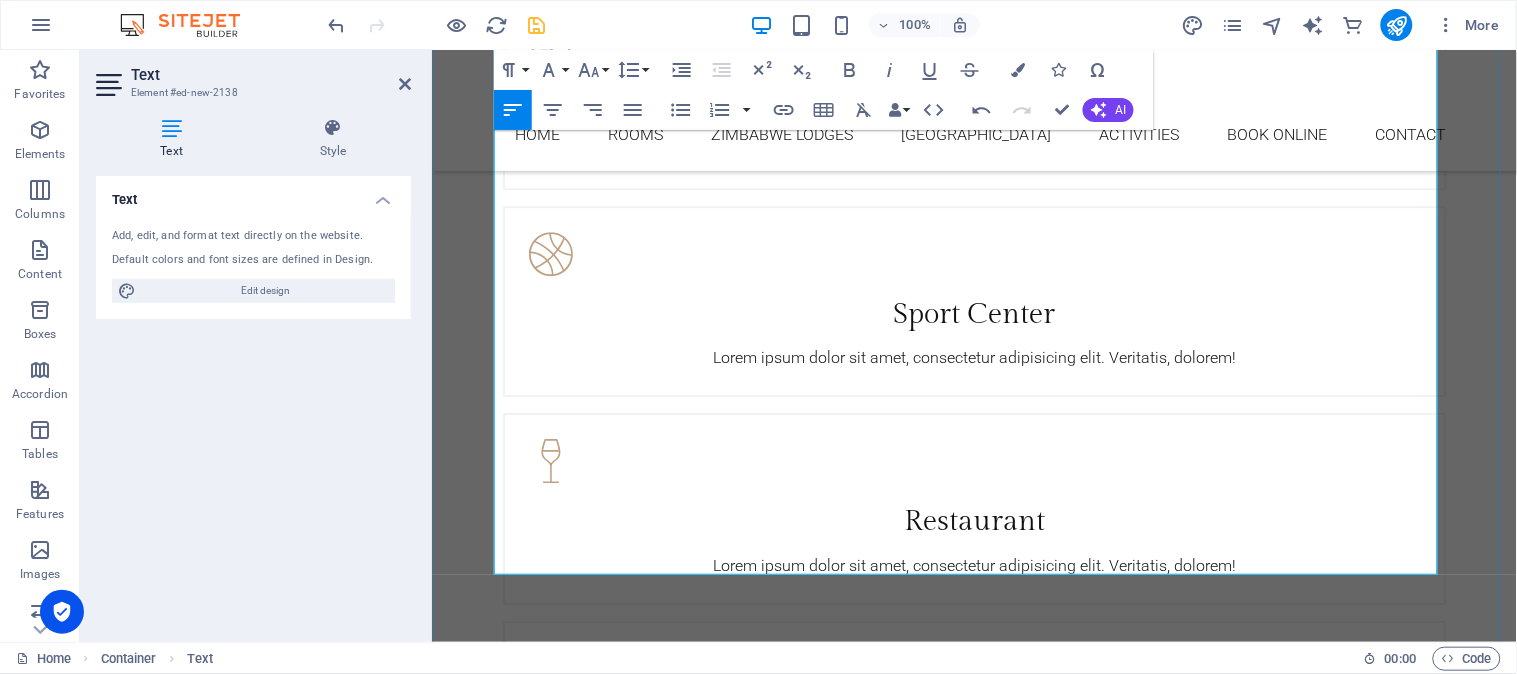 click on "Ilala Lodge strongly recommends the [GEOGRAPHIC_DATA] near the [GEOGRAPHIC_DATA] in the south of [GEOGRAPHIC_DATA].  This lodge offers unique luxury accommodation in cave style rooms." at bounding box center (974, 3014) 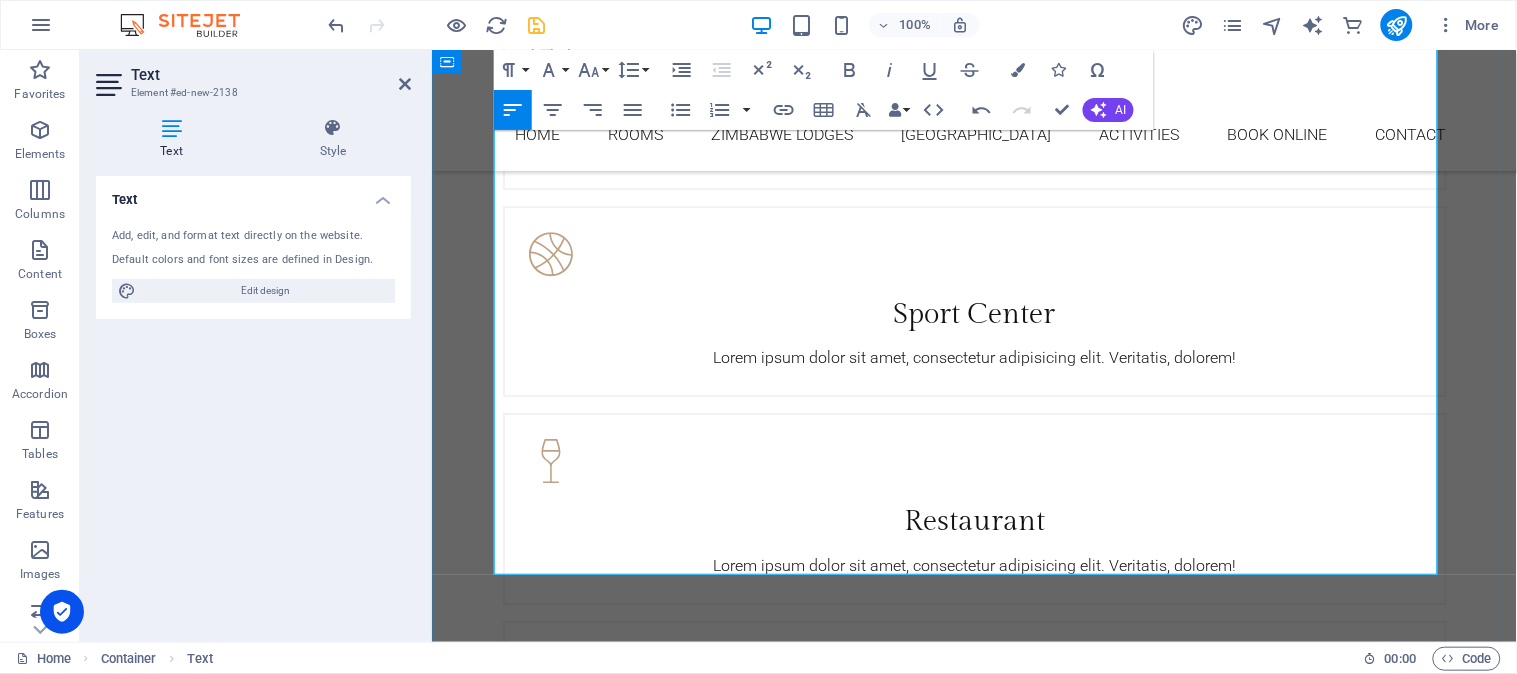 click on "Ilala Lodge strongly recommends the [GEOGRAPHIC_DATA] near the [GEOGRAPHIC_DATA] in the south of [GEOGRAPHIC_DATA].  This lodge offers unique luxury accommodation in cave style rooms." at bounding box center [974, 3014] 